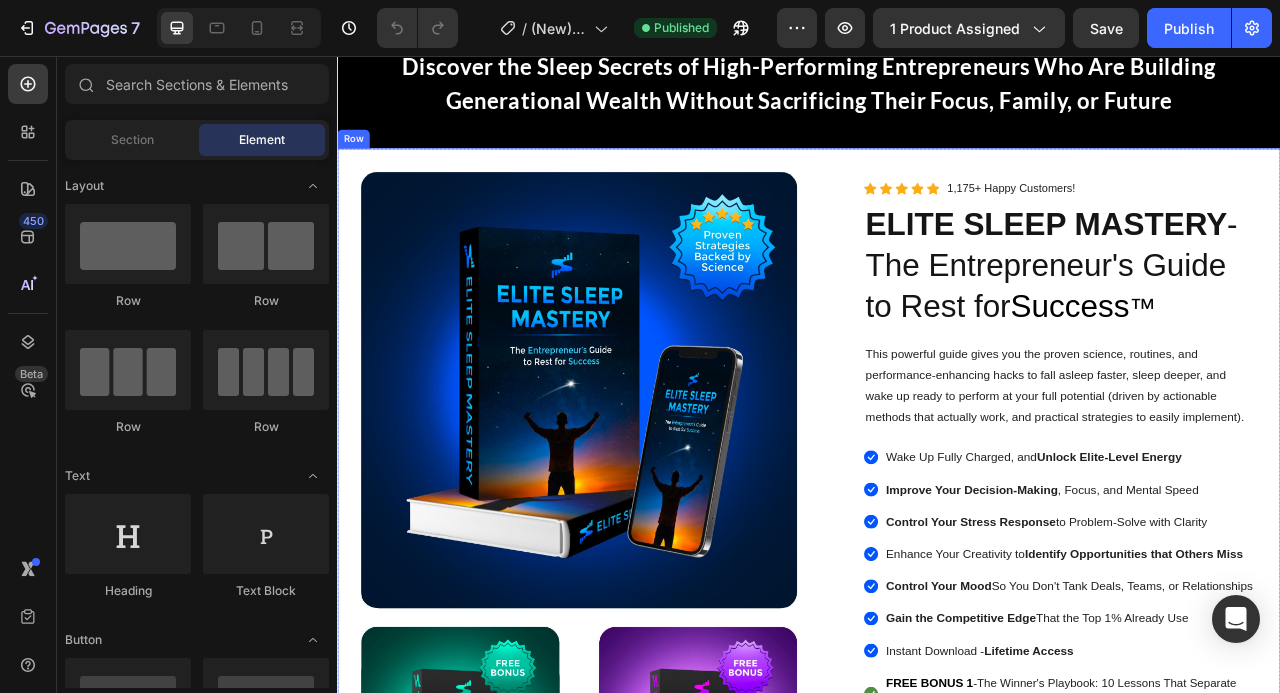 scroll, scrollTop: 0, scrollLeft: 0, axis: both 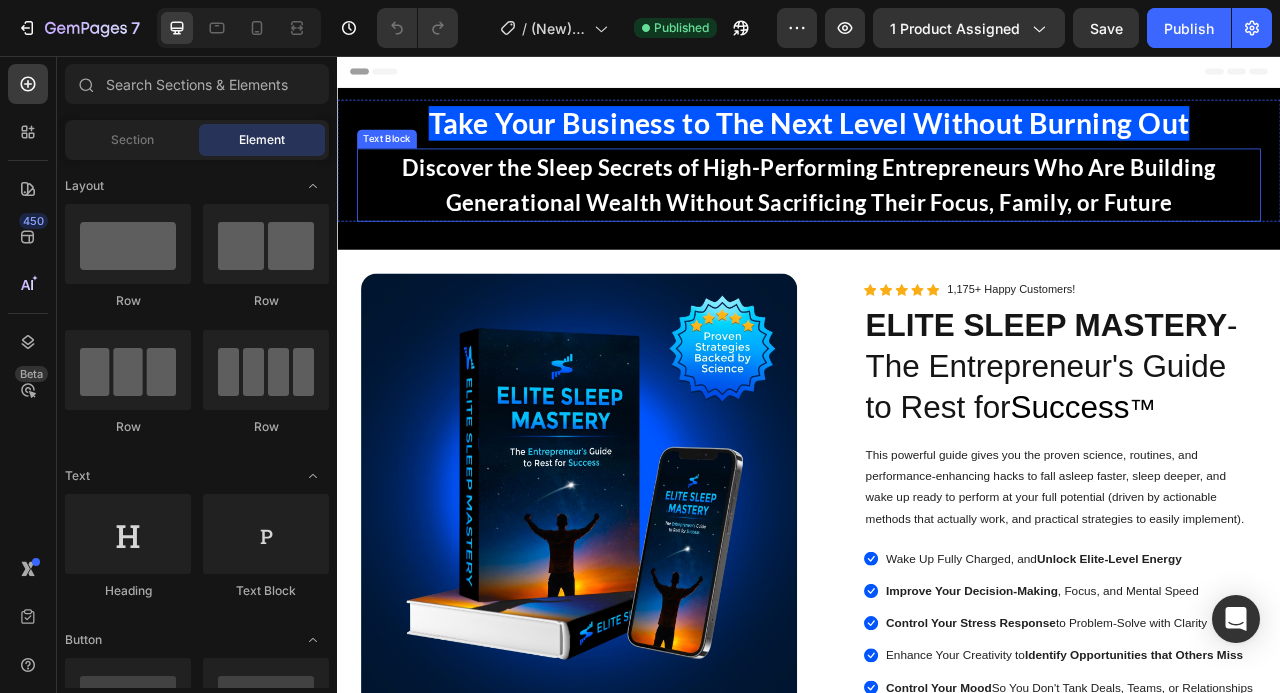 click on "Discover the Sleep Secrets of High-Performing Entrepreneurs Who Are Building Generational Wealth Without Sacrificing Their Focus, Family, or Future" at bounding box center [937, 221] 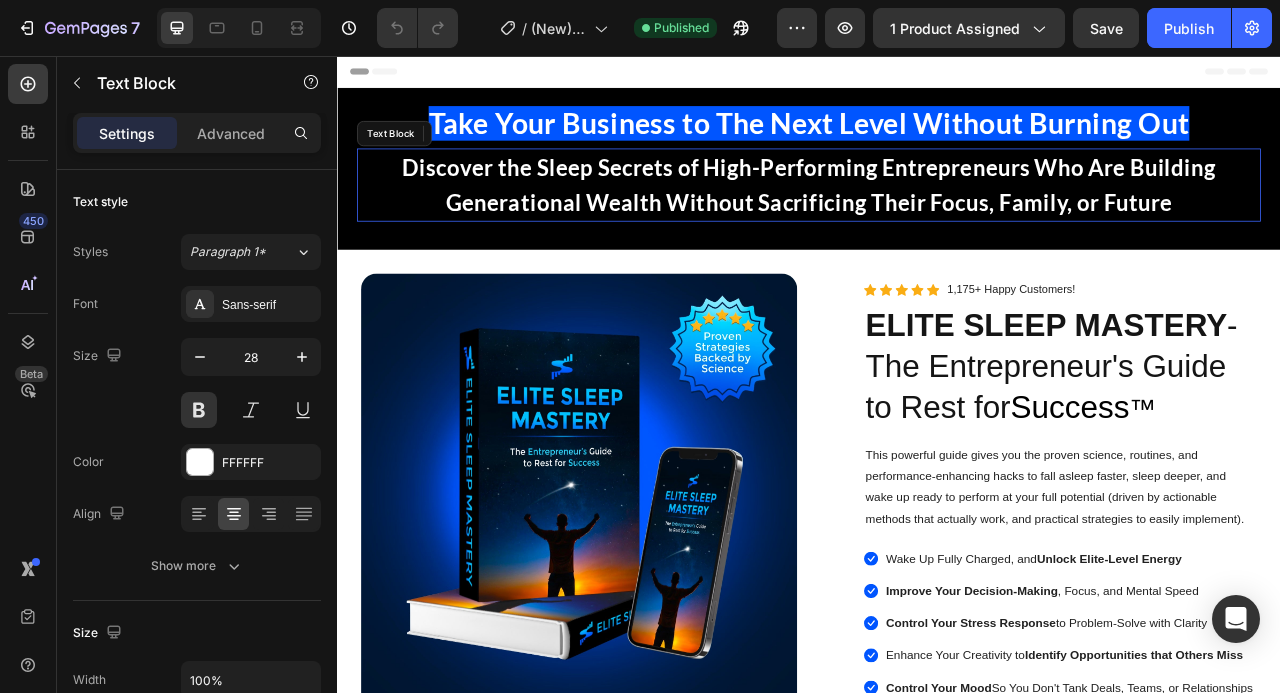 click on "Discover the Sleep Secrets of High-Performing Entrepreneurs Who Are Building Generational Wealth Without Sacrificing Their Focus, Family, or Future" at bounding box center (937, 221) 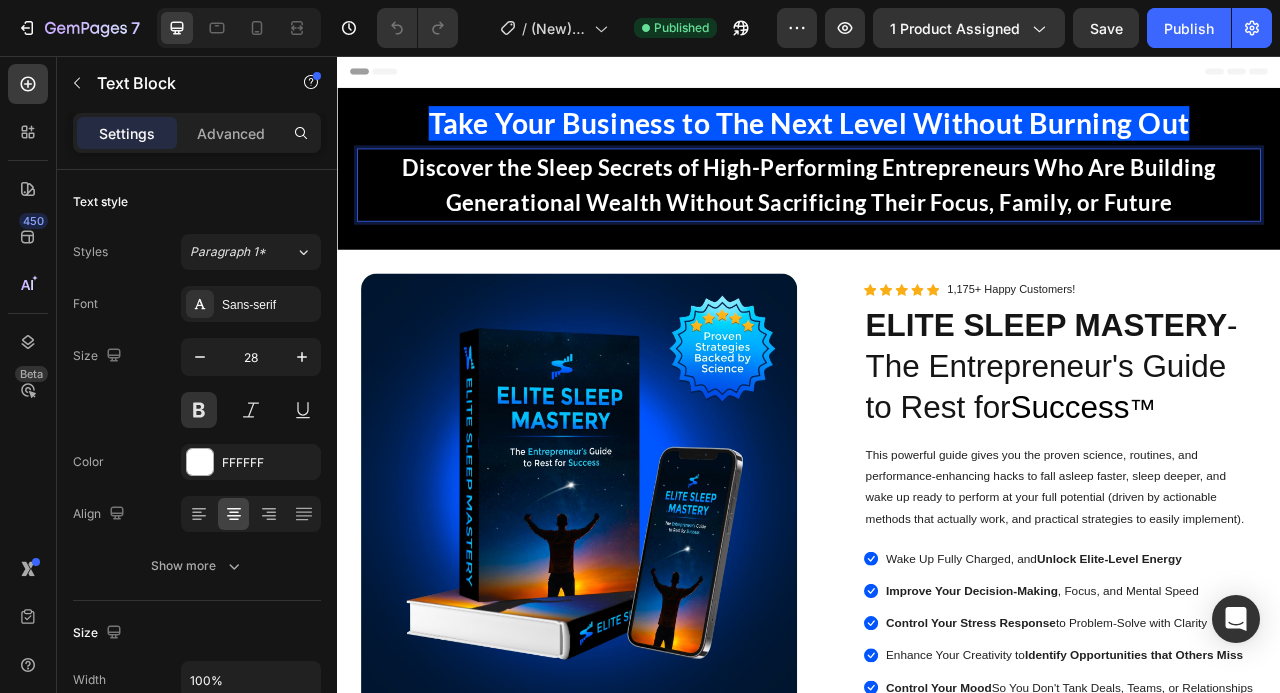 click on "Discover the Sleep Secrets of High-Performing Entrepreneurs Who Are Building Generational Wealth Without Sacrificing Their Focus, Family, or Future" at bounding box center [937, 221] 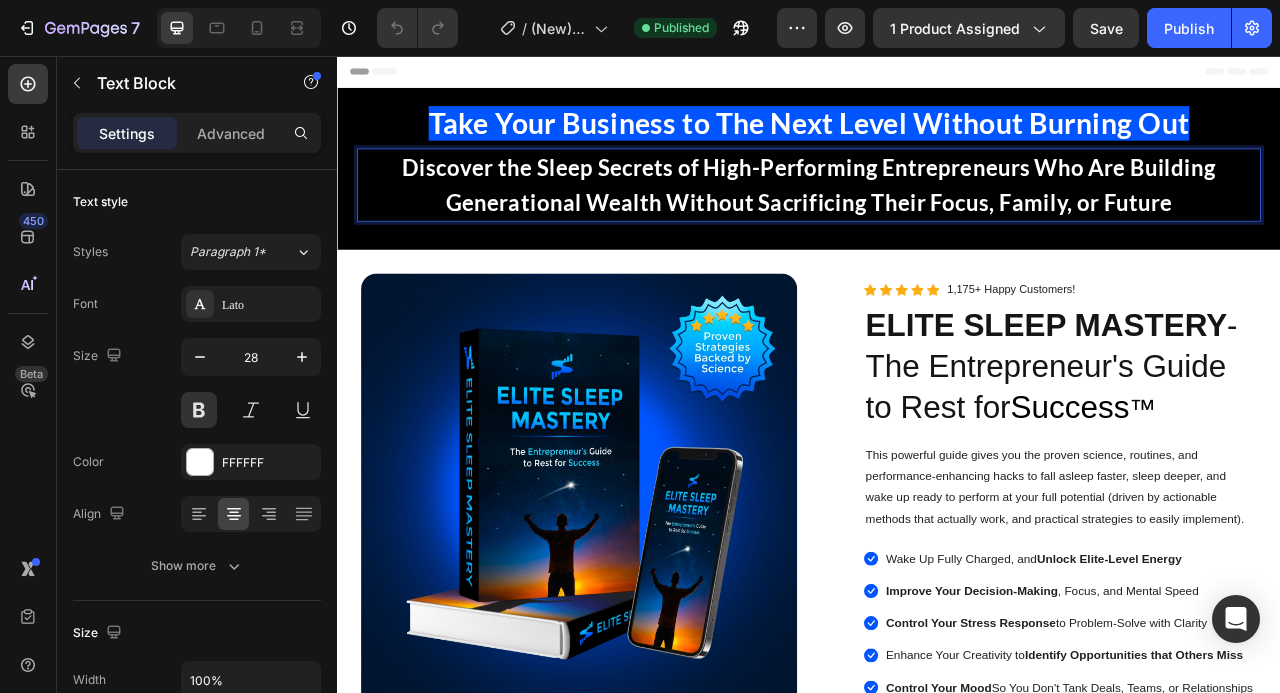 click on "Discover the Sleep Secrets of High-Performing Entrepreneurs Who Are Building Generational Wealth Without Sacrificing Their Focus, Family, or Future" at bounding box center [937, 221] 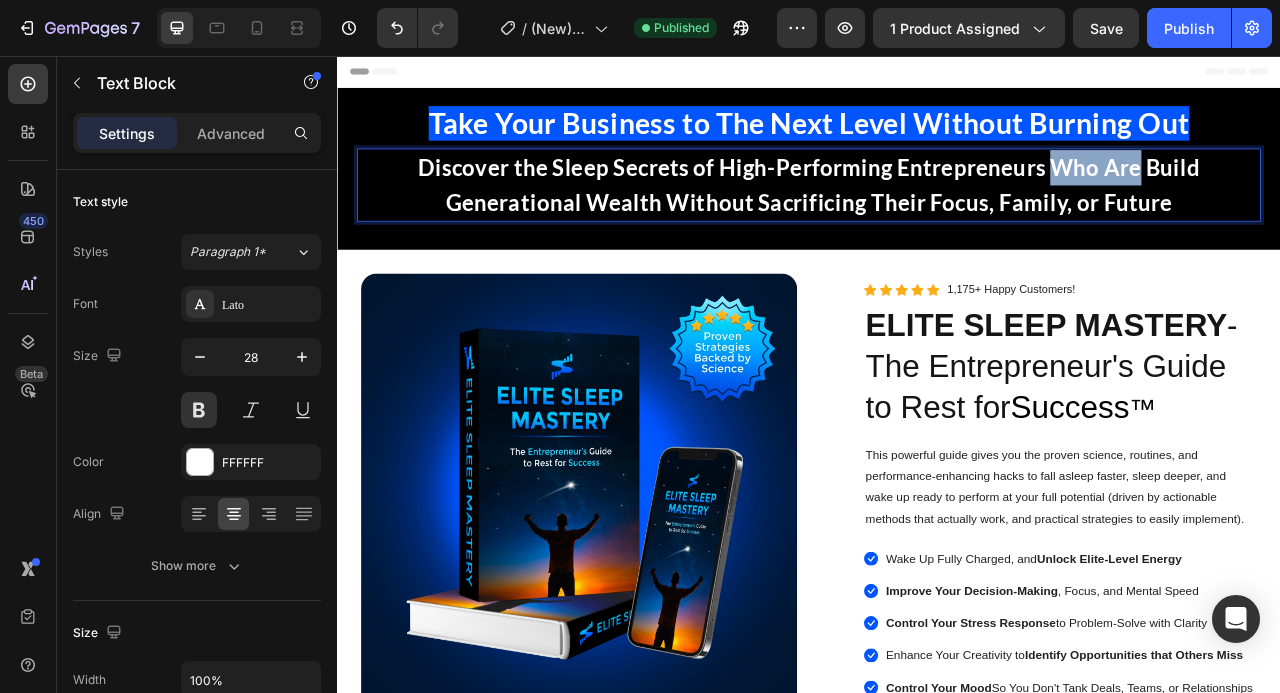 drag, startPoint x: 1361, startPoint y: 201, endPoint x: 1249, endPoint y: 198, distance: 112.04017 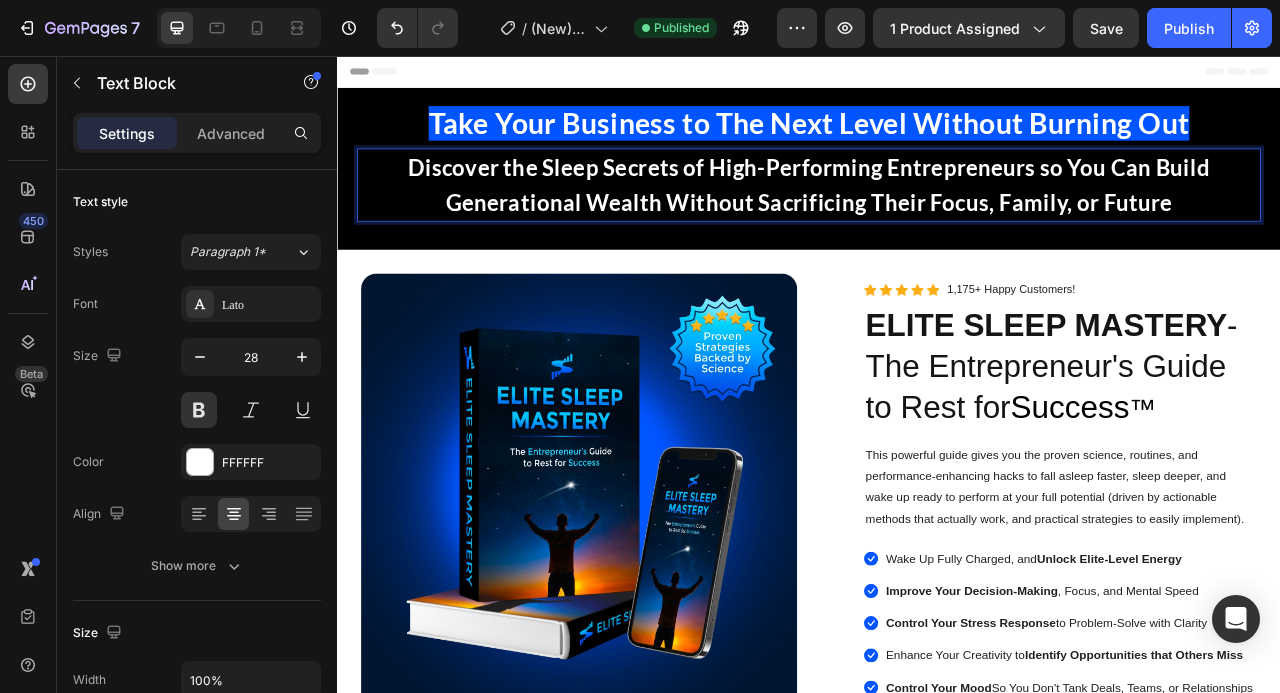 click on "Discover the Sleep Secrets of High-Performing Entrepreneurs so You Can Build Generational Wealth Without Sacrificing Their Focus, Family, or Future" at bounding box center (937, 221) 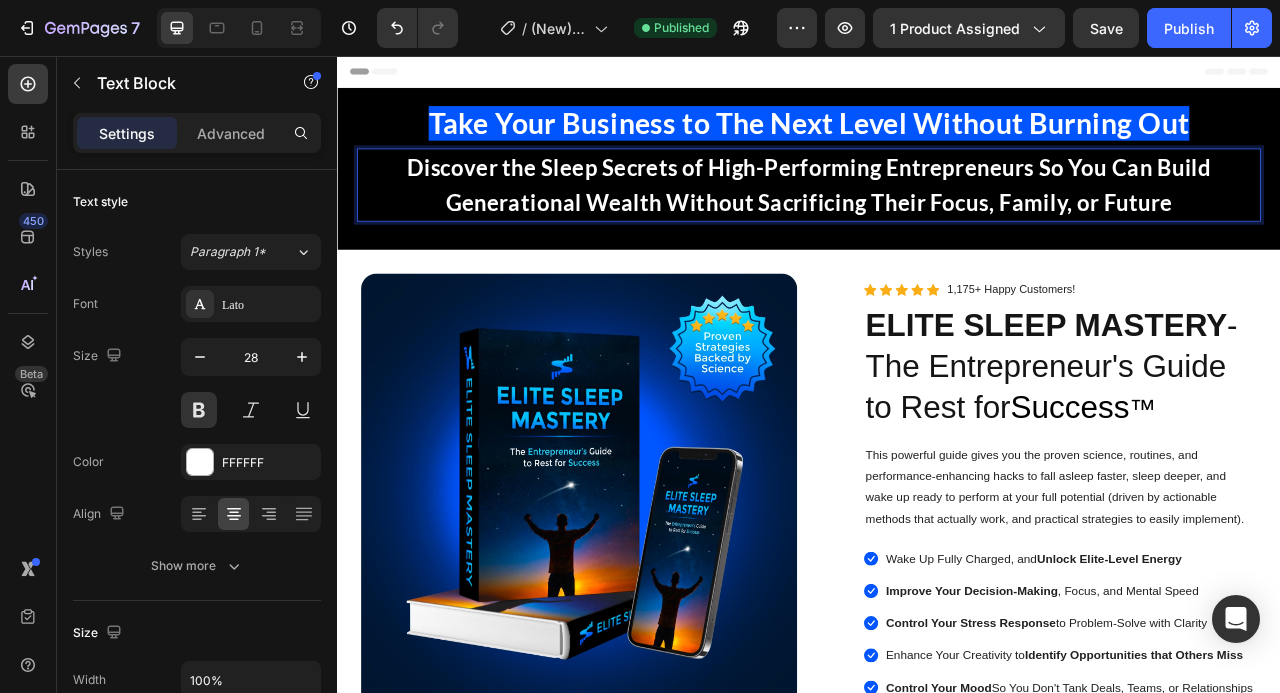 click on "Discover the Sleep Secrets of High-Performing Entrepreneurs So You Can Build Generational Wealth Without Sacrificing Their Focus, Family, or Future" at bounding box center (937, 221) 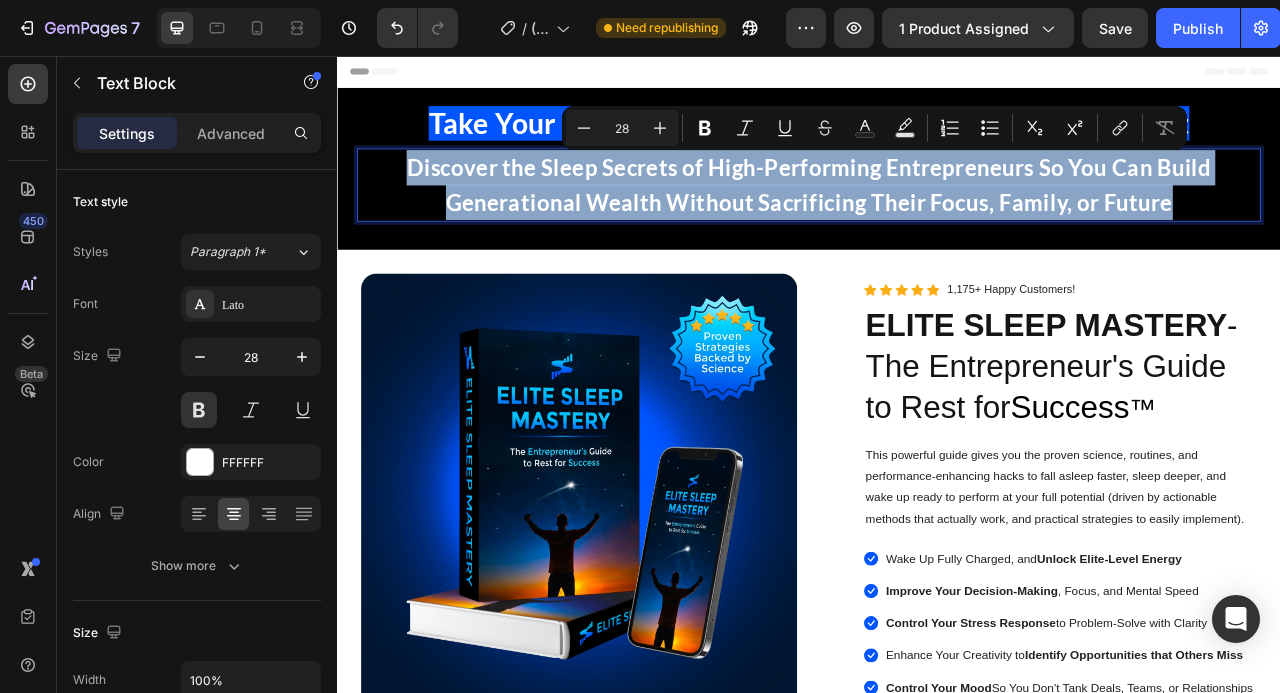 click on "Discover the Sleep Secrets of High-Performing Entrepreneurs So You Can Build Generational Wealth Without Sacrificing Their Focus, Family, or Future" at bounding box center (937, 221) 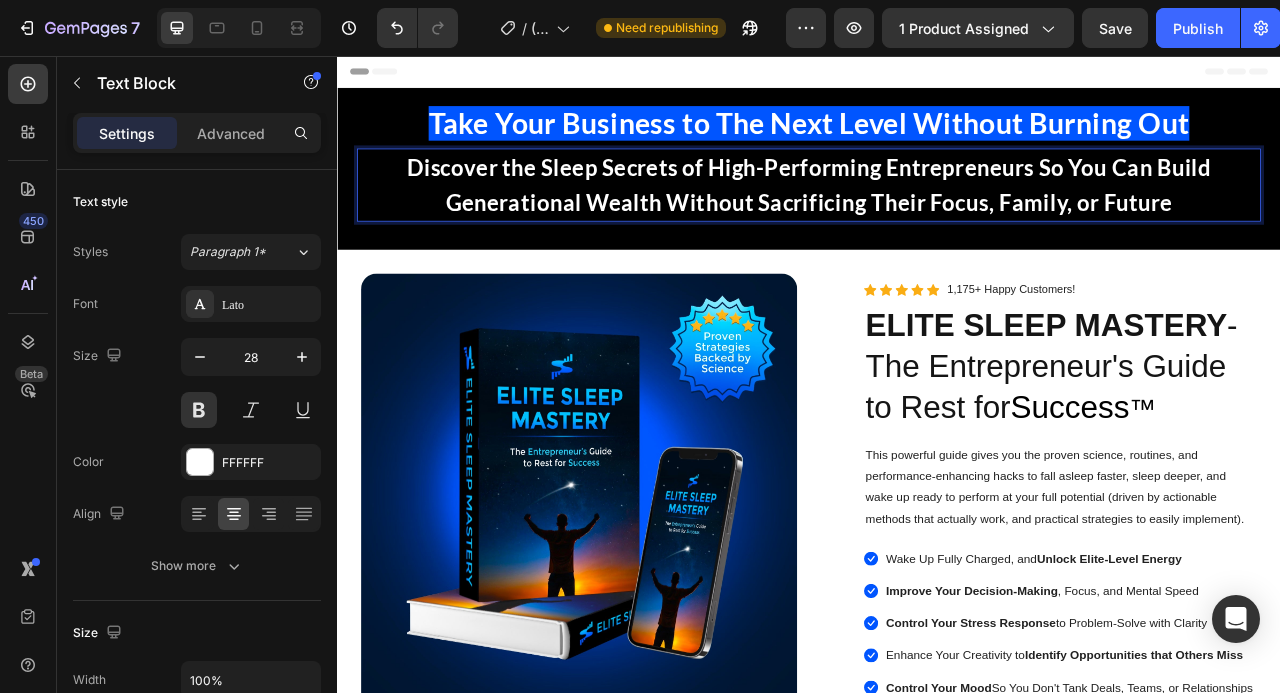 click on "Discover the Sleep Secrets of High-Performing Entrepreneurs So You Can Build Generational Wealth Without Sacrificing Their Focus, Family, or Future" at bounding box center [937, 221] 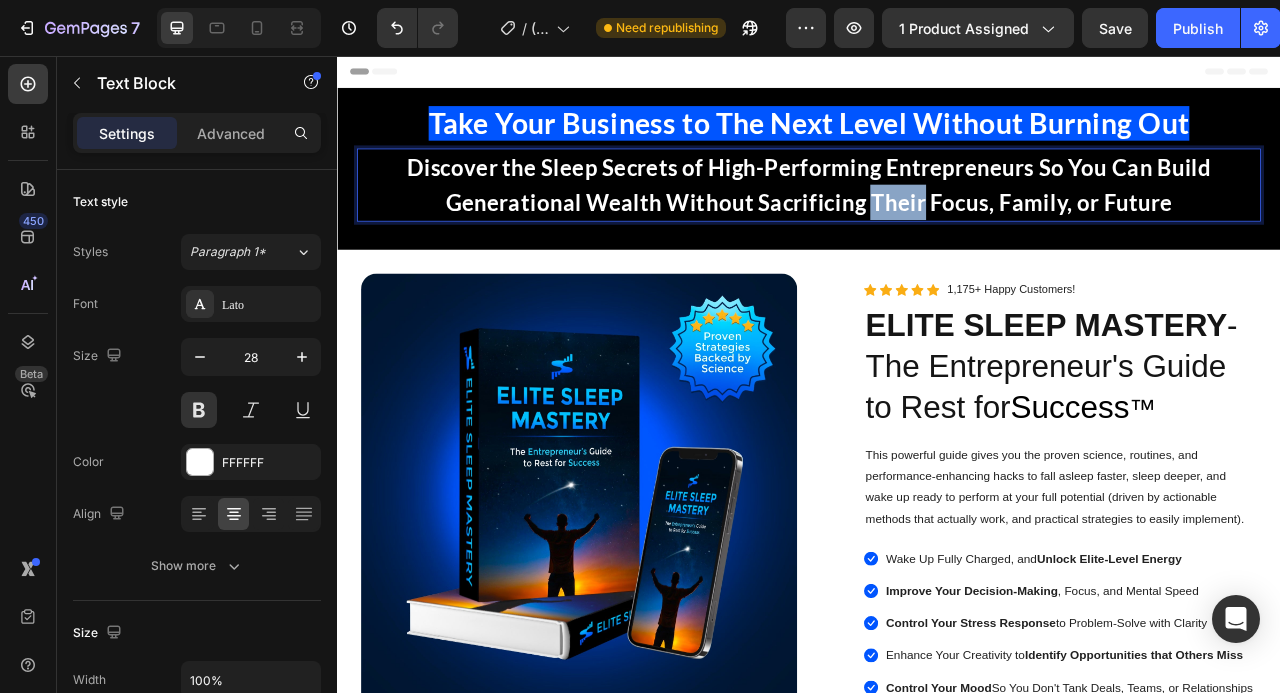 click on "Discover the Sleep Secrets of High-Performing Entrepreneurs So You Can Build Generational Wealth Without Sacrificing Their Focus, Family, or Future" at bounding box center [937, 221] 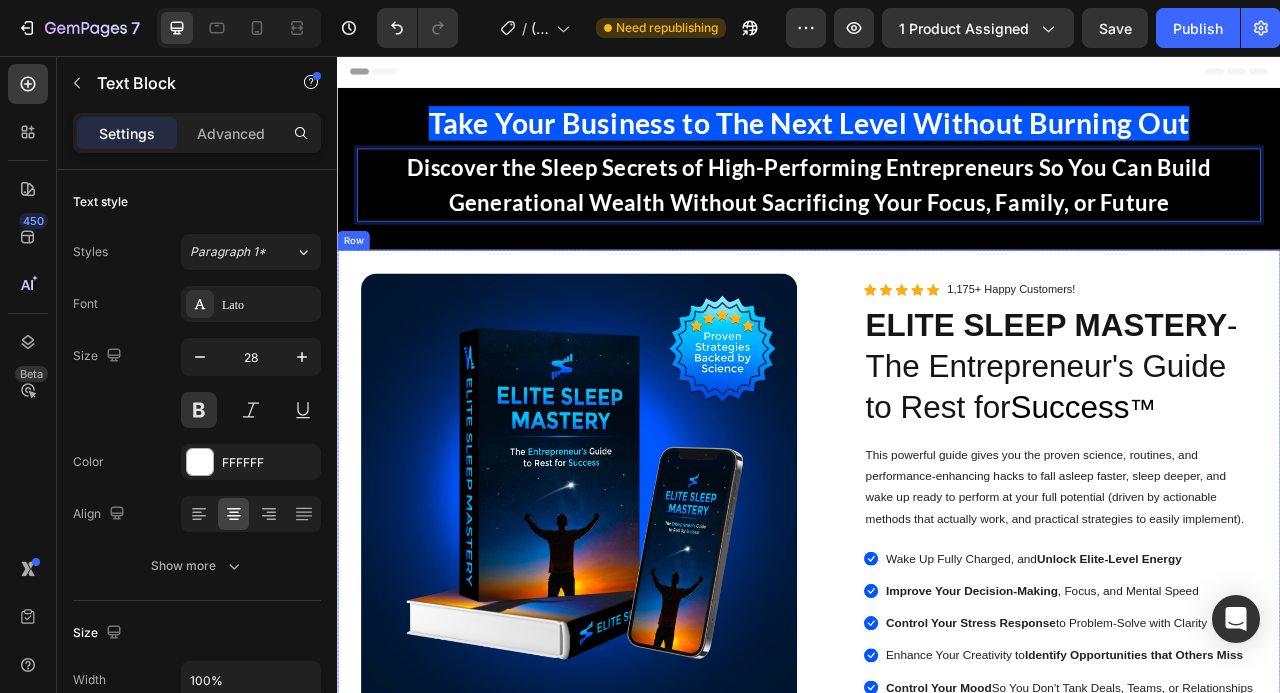 click on "Image Image PDF Guide Heading for all devices Text block Row Image Lifetime Access Heading with one-time payment Text block Row Image Row Row Image                Icon                Icon                Icon                Icon                Icon Icon List Hoz 1,175+ Happy Customers! Text block Row ELITE SLEEP MASTERY  - The Entrepreneur's Guide to Rest for  Success ™ Heading This powerful guide gives you the proven science, routines, and performance-enhancing hacks to fall asleep faster, sleep deeper, and wake up ready to perform at your full potential (driven by actionable methods that actually work, and practical strategies to easily implement). Text Block
Icon Wake Up Fully Charged, and  Unlock Elite-Level Energy Text block
Icon Improve Your Decision-Making , Focus, and Mental Speed Text block
Icon Control Your Stress Response  to Problem-Solve with Clarity Text block
Icon Enhance Your Creativity to  Identify Opportunities   Text block  -" at bounding box center [937, 917] 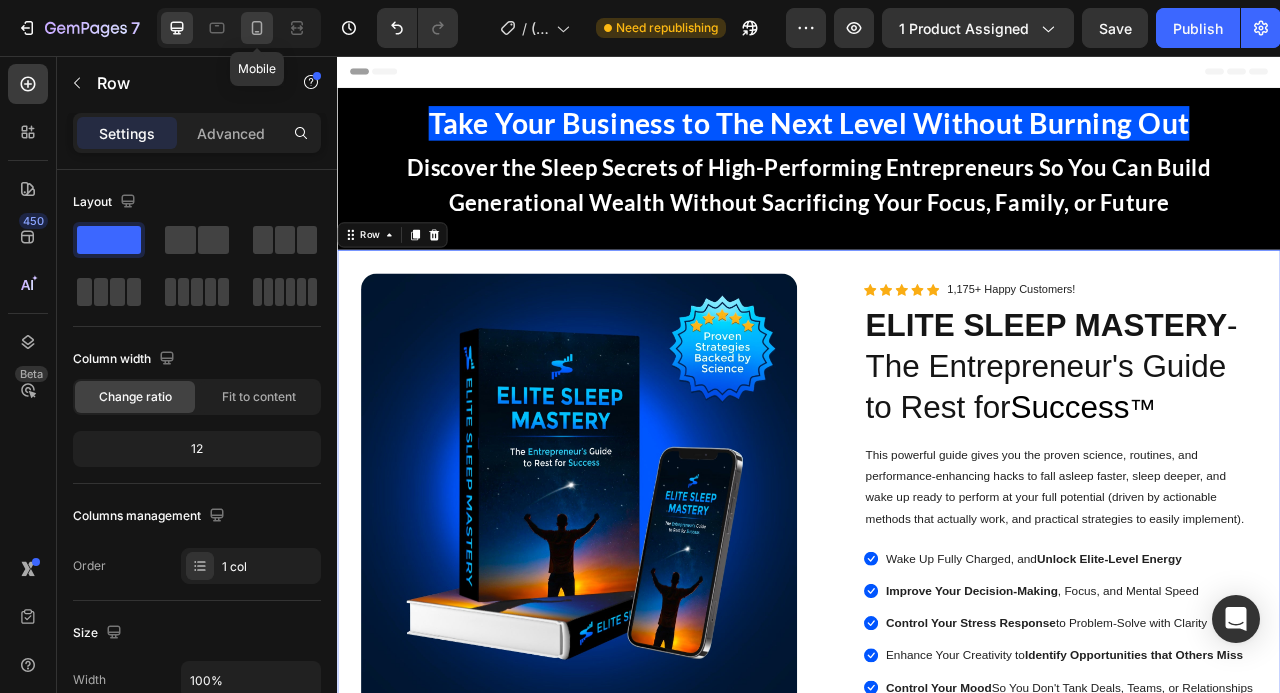 click 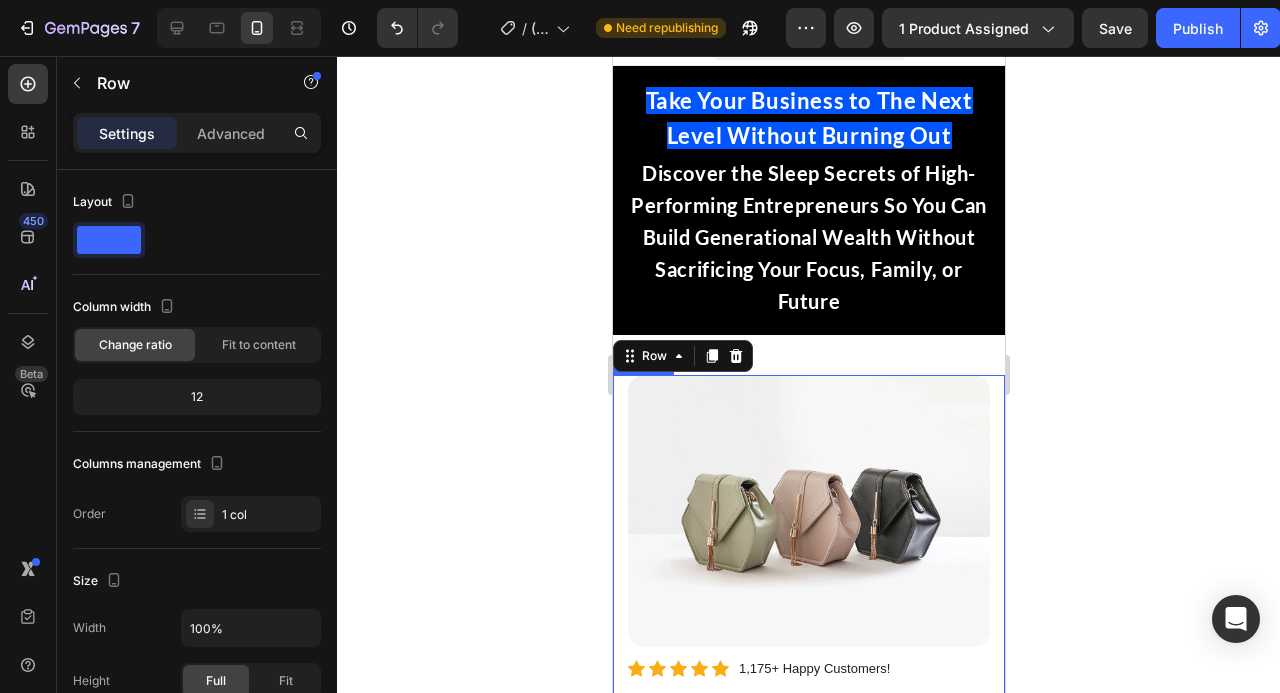 scroll, scrollTop: 32, scrollLeft: 0, axis: vertical 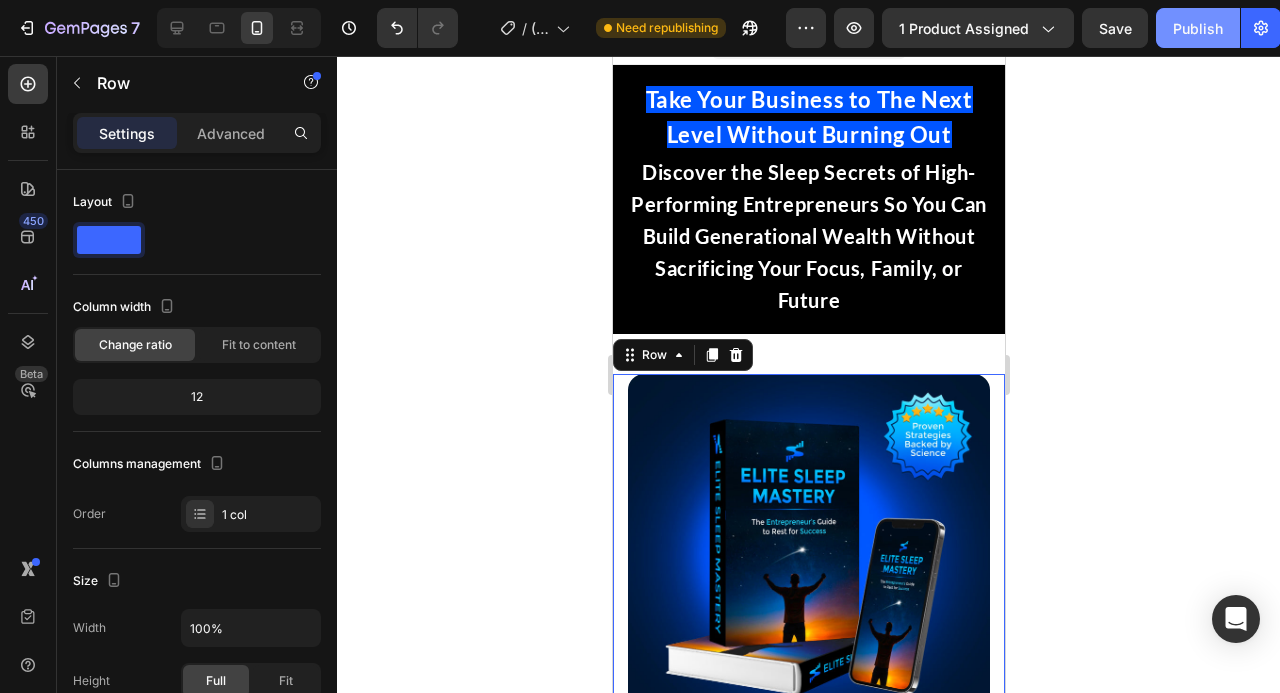 click on "Publish" at bounding box center [1198, 28] 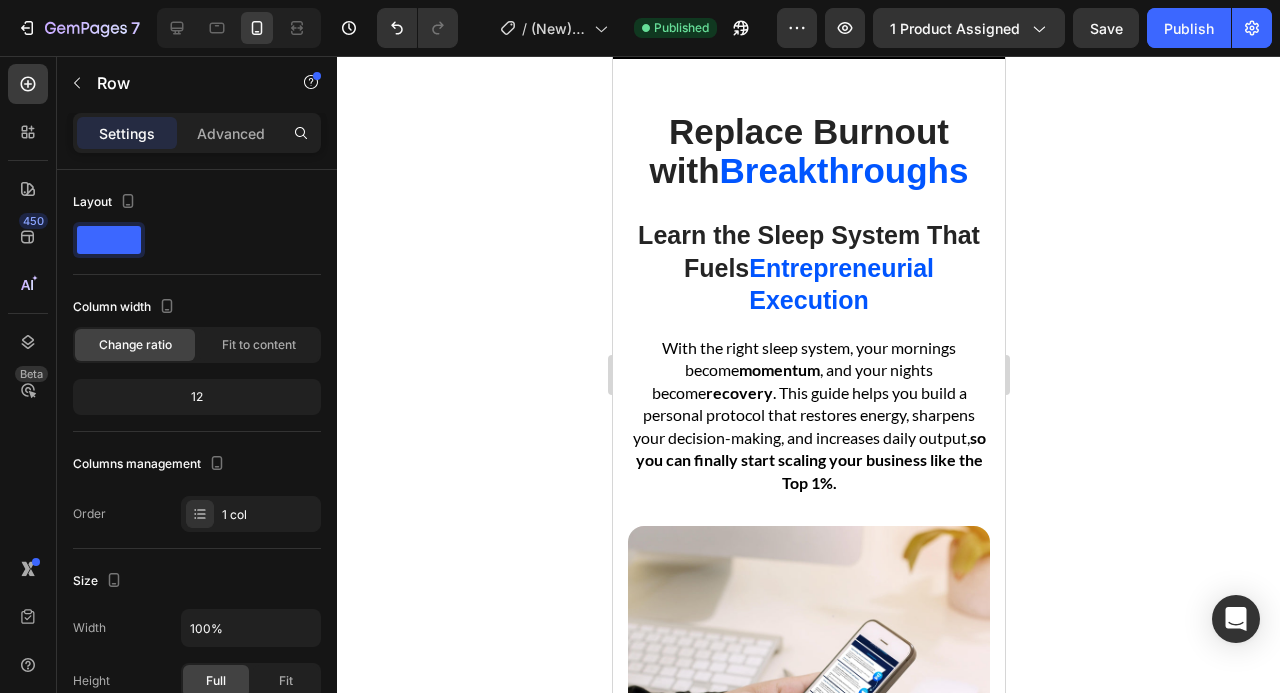 scroll, scrollTop: 5438, scrollLeft: 0, axis: vertical 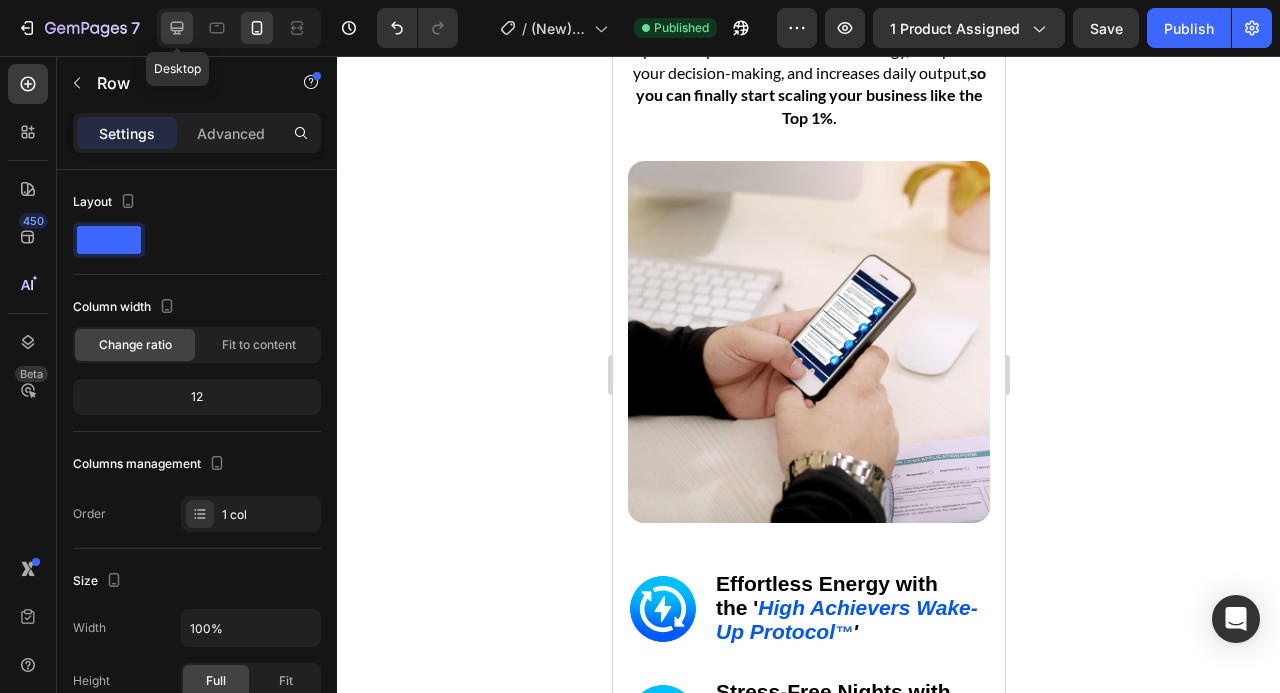 click 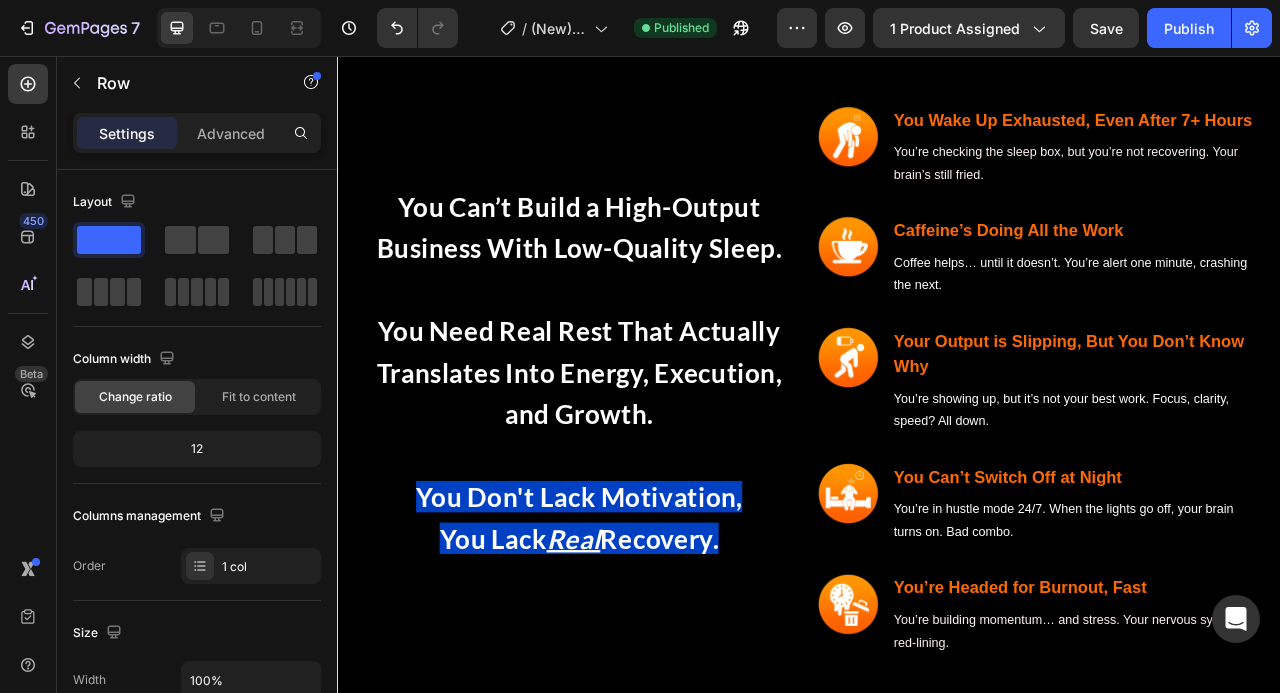 scroll, scrollTop: 2505, scrollLeft: 0, axis: vertical 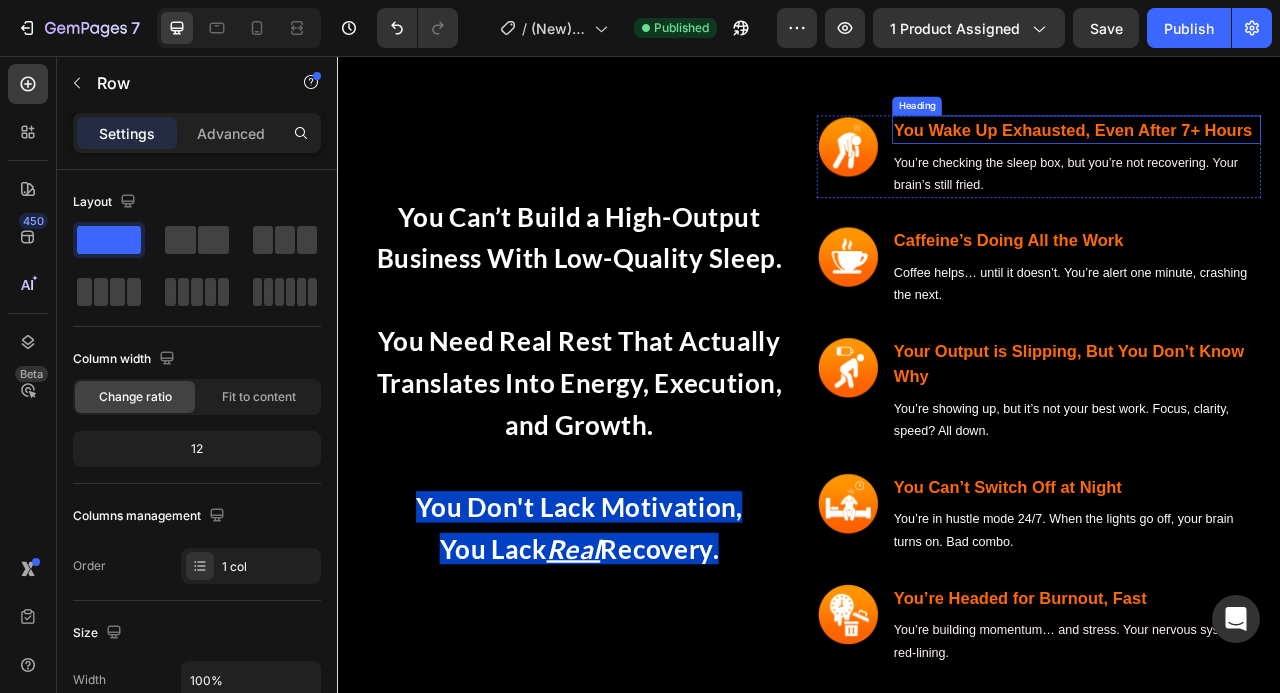 click on "You Wake Up Exhausted, Even After 7+ Hours" at bounding box center [1273, 150] 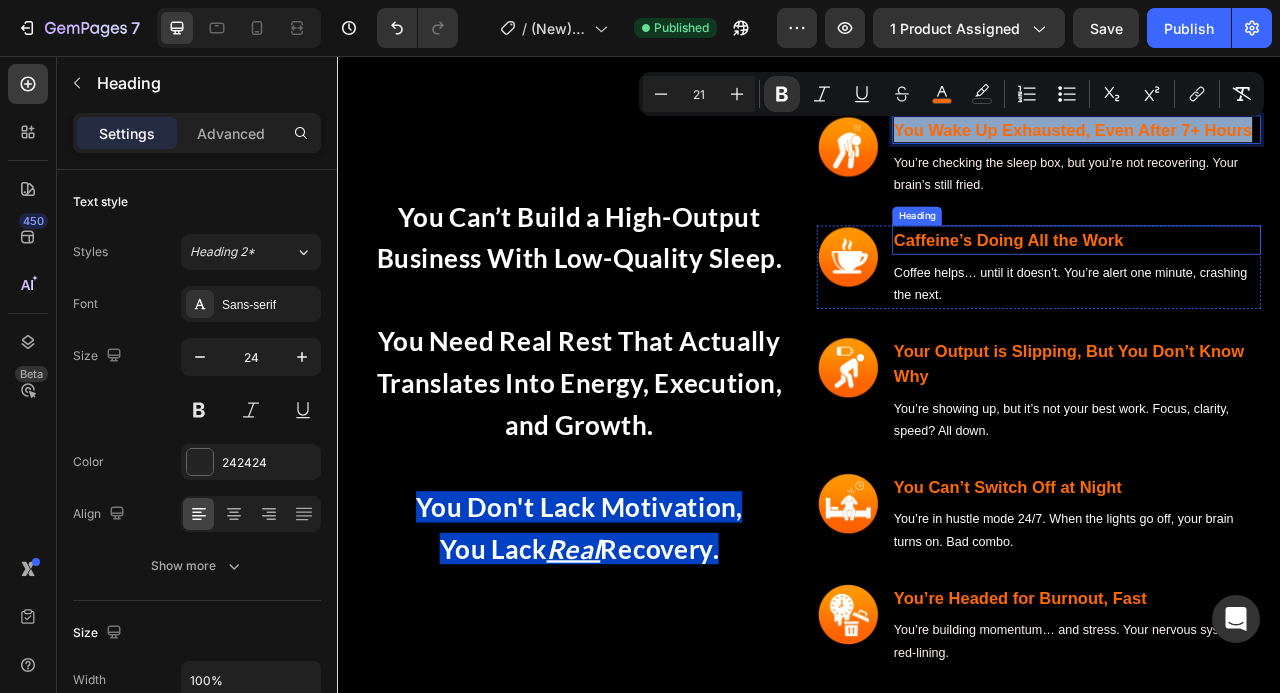 click on "Caffeine’s Doing All the Work" at bounding box center (1191, 290) 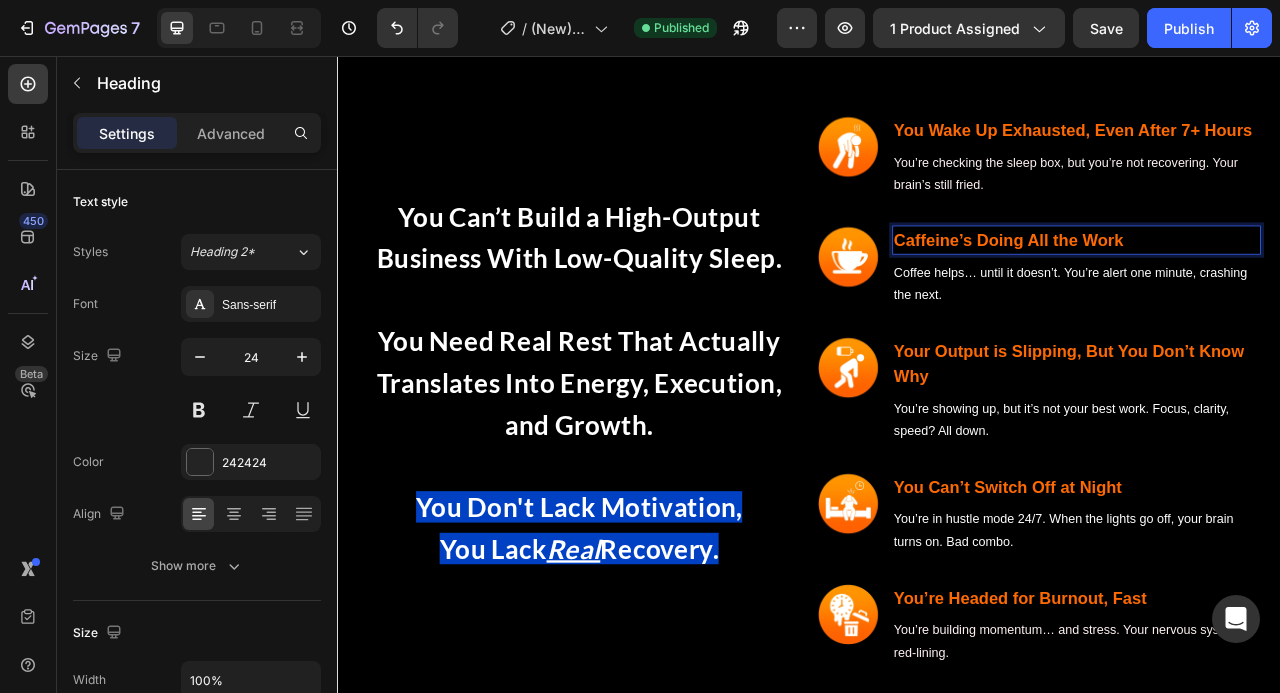 click on "Caffeine’s Doing All the Work" at bounding box center [1191, 290] 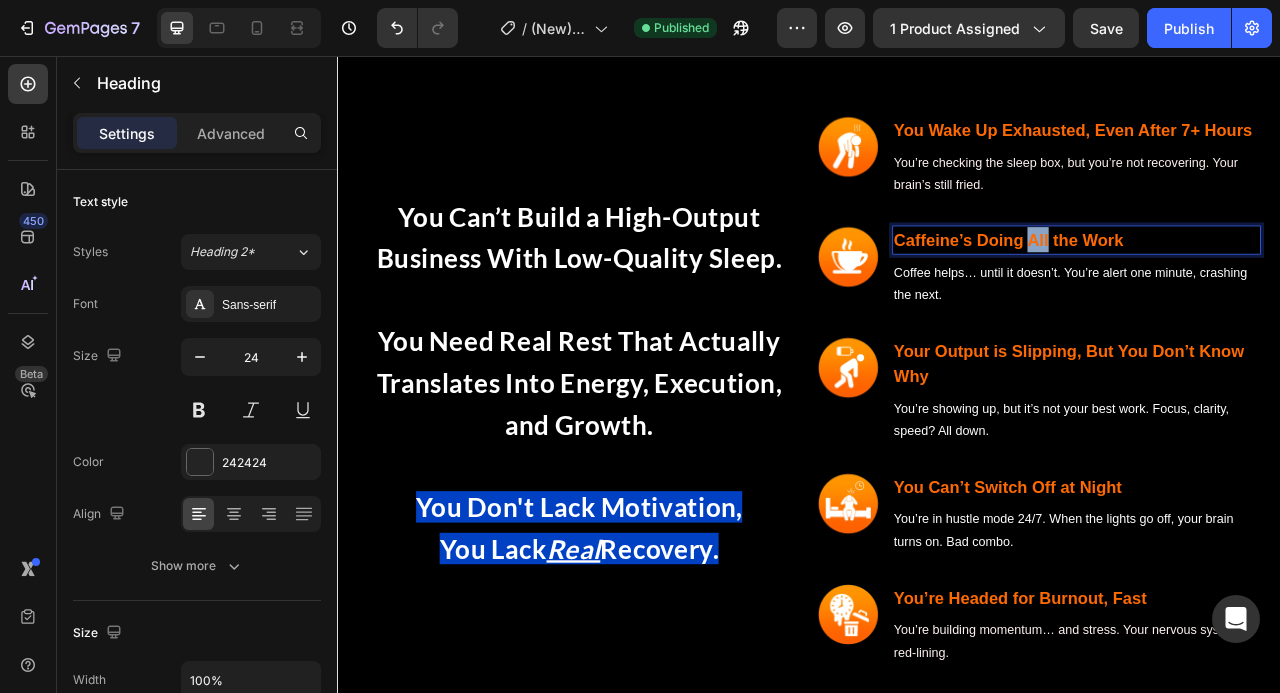 click on "Caffeine’s Doing All the Work" at bounding box center (1191, 290) 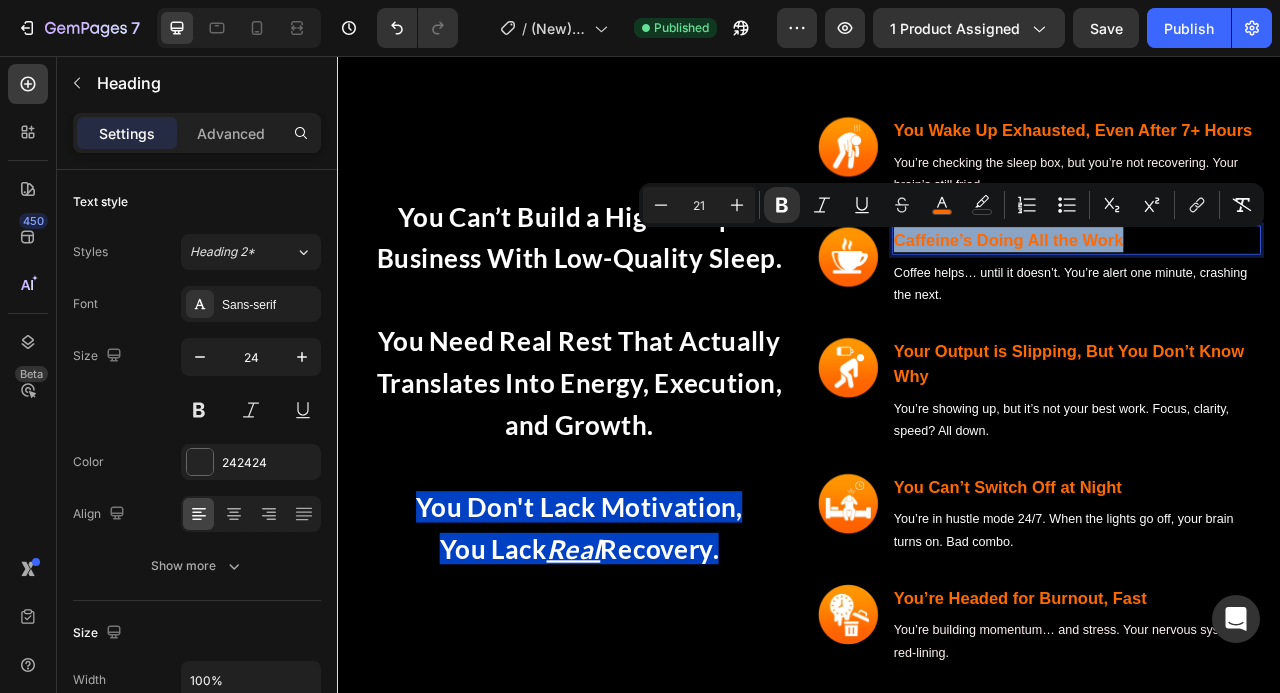 click on "Caffeine’s Doing All the Work" at bounding box center [1191, 290] 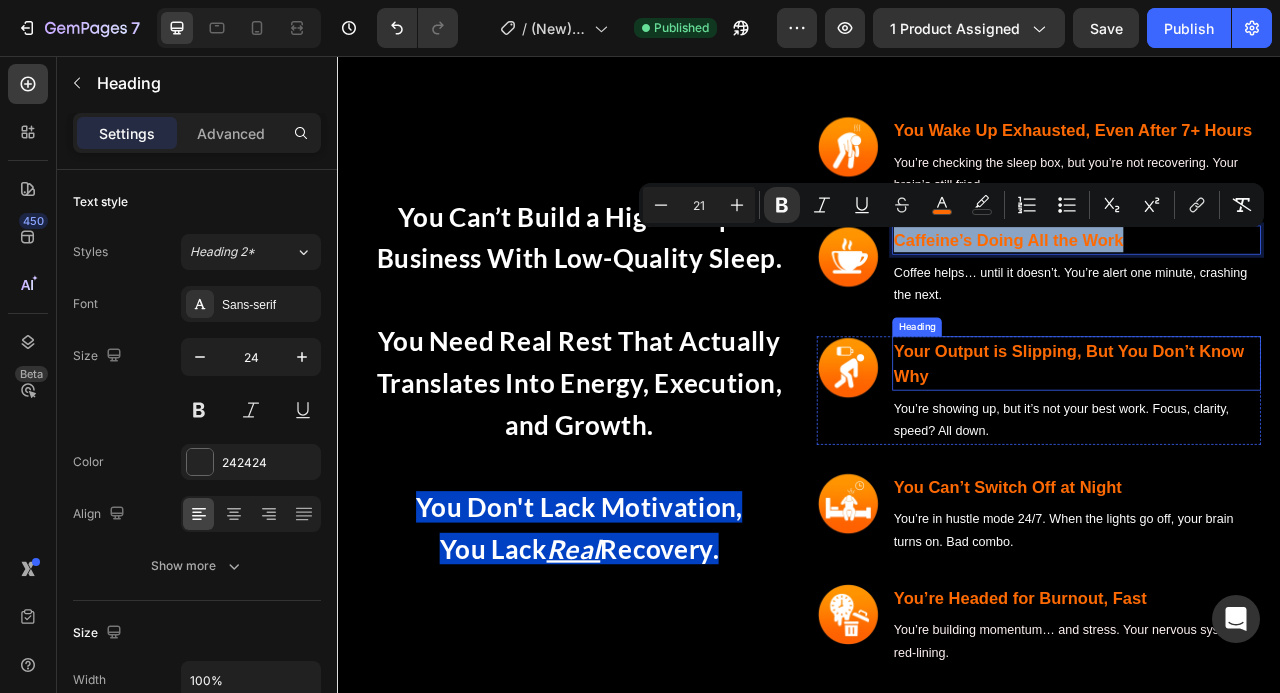 click on "Your Output is Slipping, But You Don’t Know Why" at bounding box center (1268, 447) 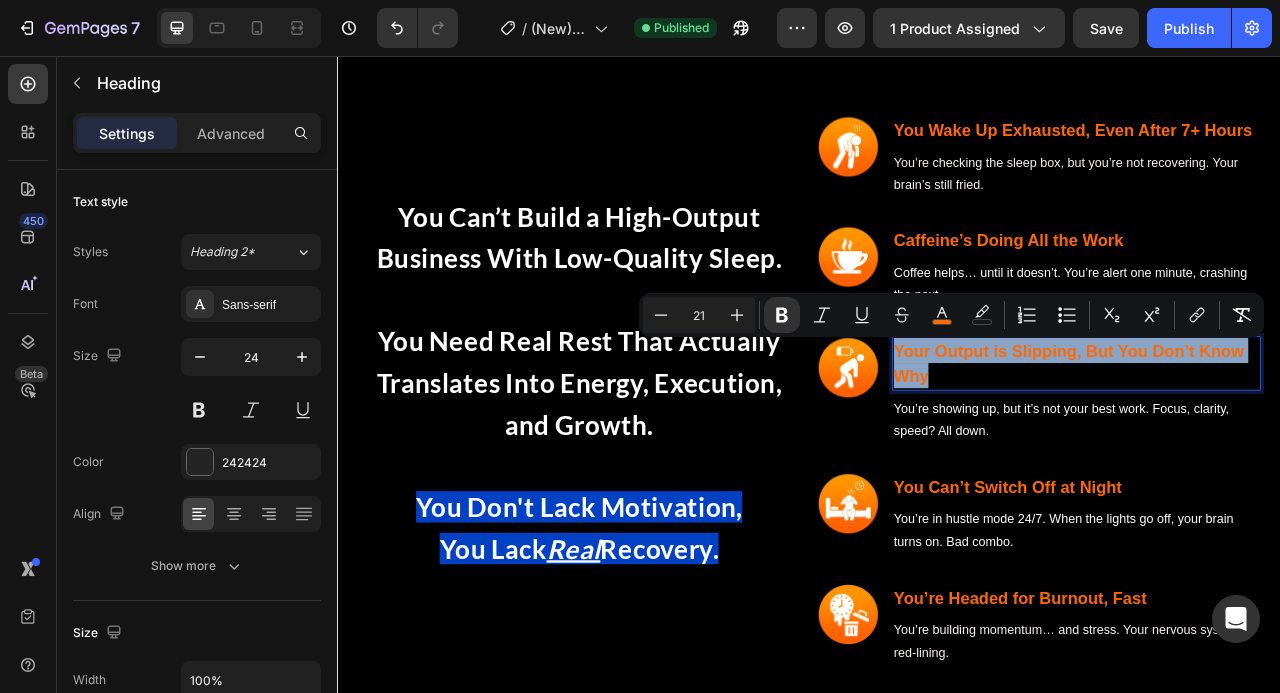 copy on "Your Output is Slipping, But You Don’t Know Why" 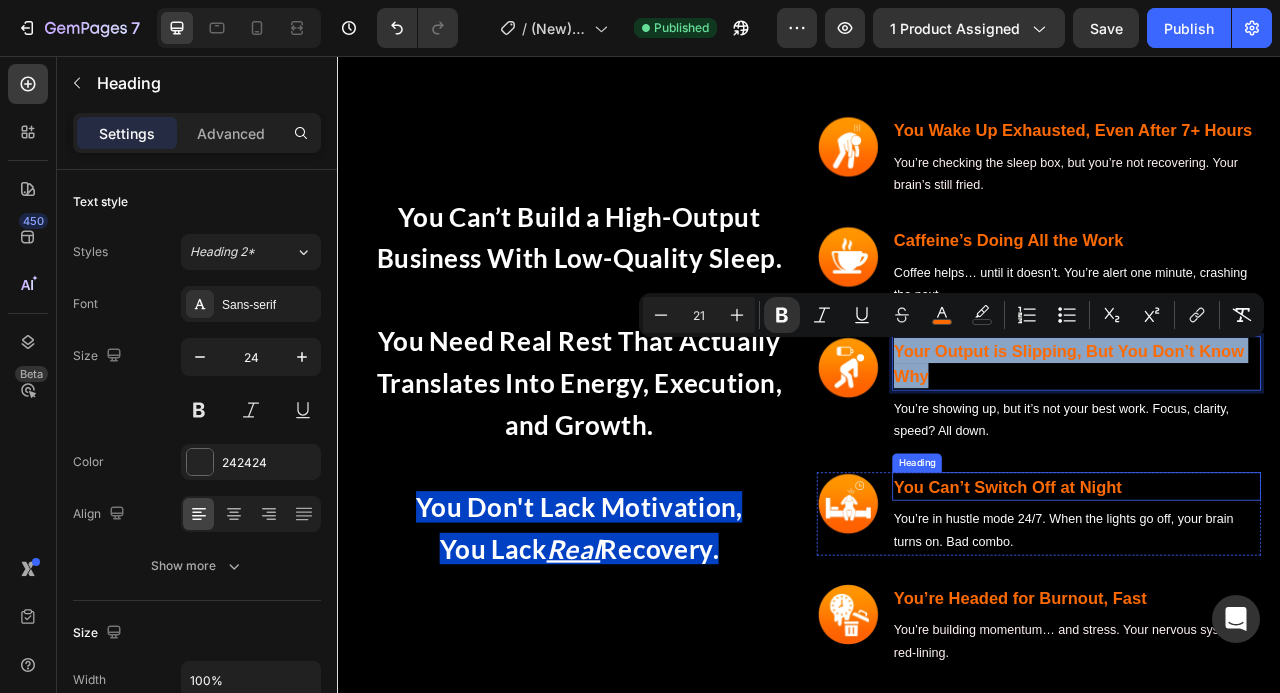 click on "You Can’t Switch Off at Night" at bounding box center [1190, 604] 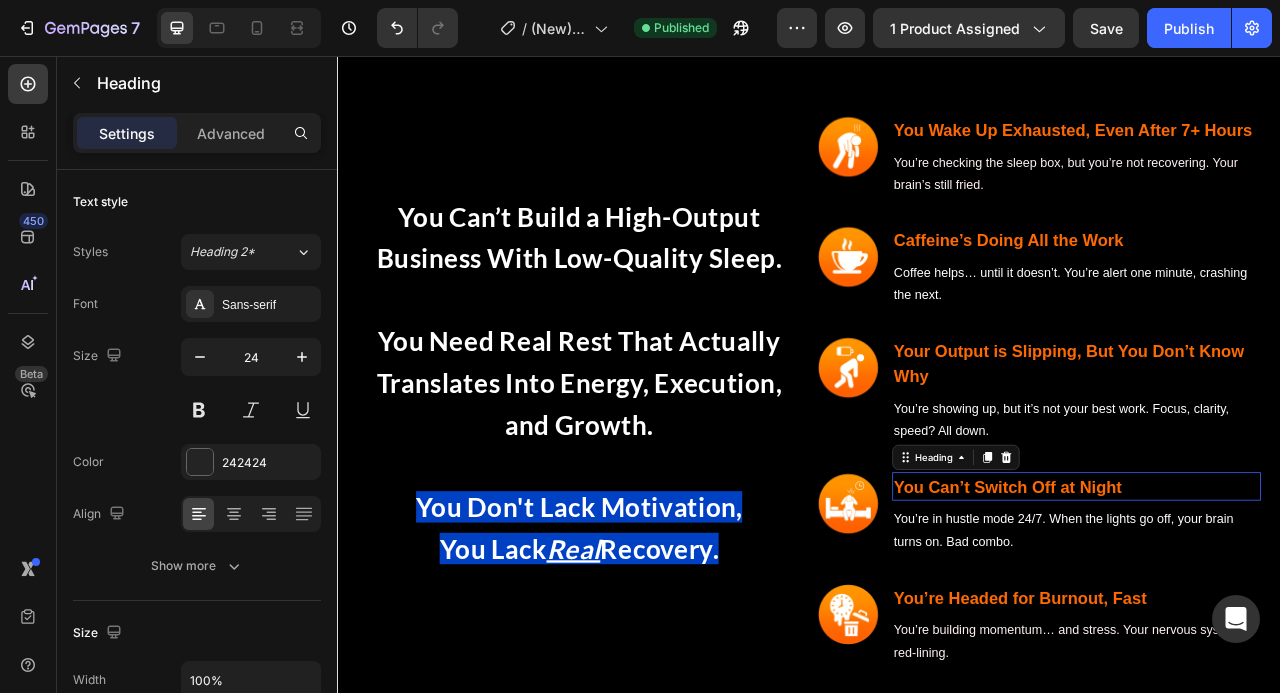 click on "You Can’t Switch Off at Night" at bounding box center (1190, 604) 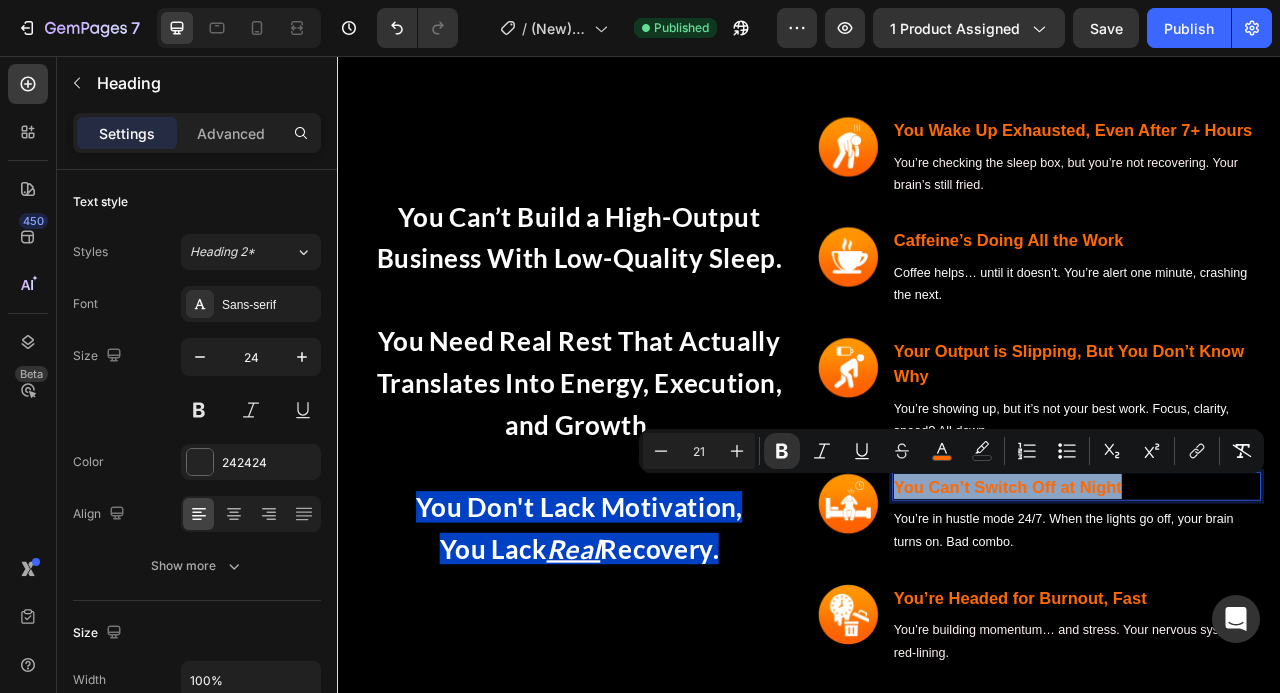copy on "You Can’t Switch Off at Night" 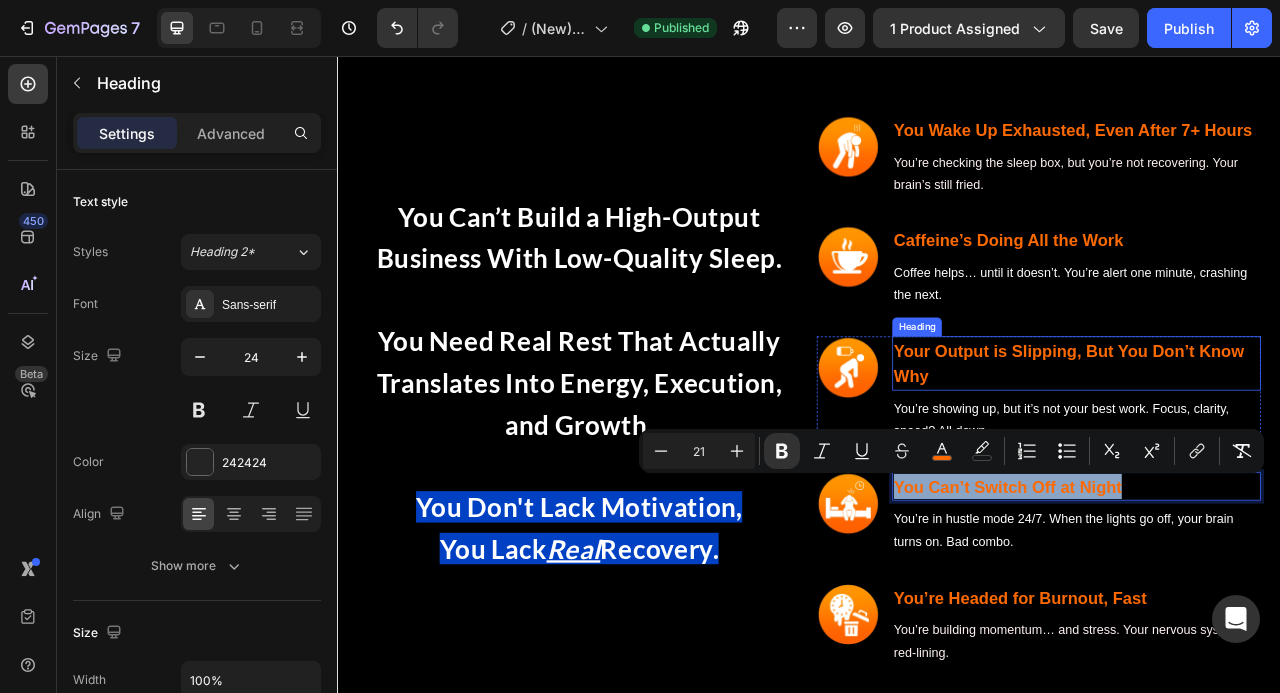 scroll, scrollTop: 2676, scrollLeft: 0, axis: vertical 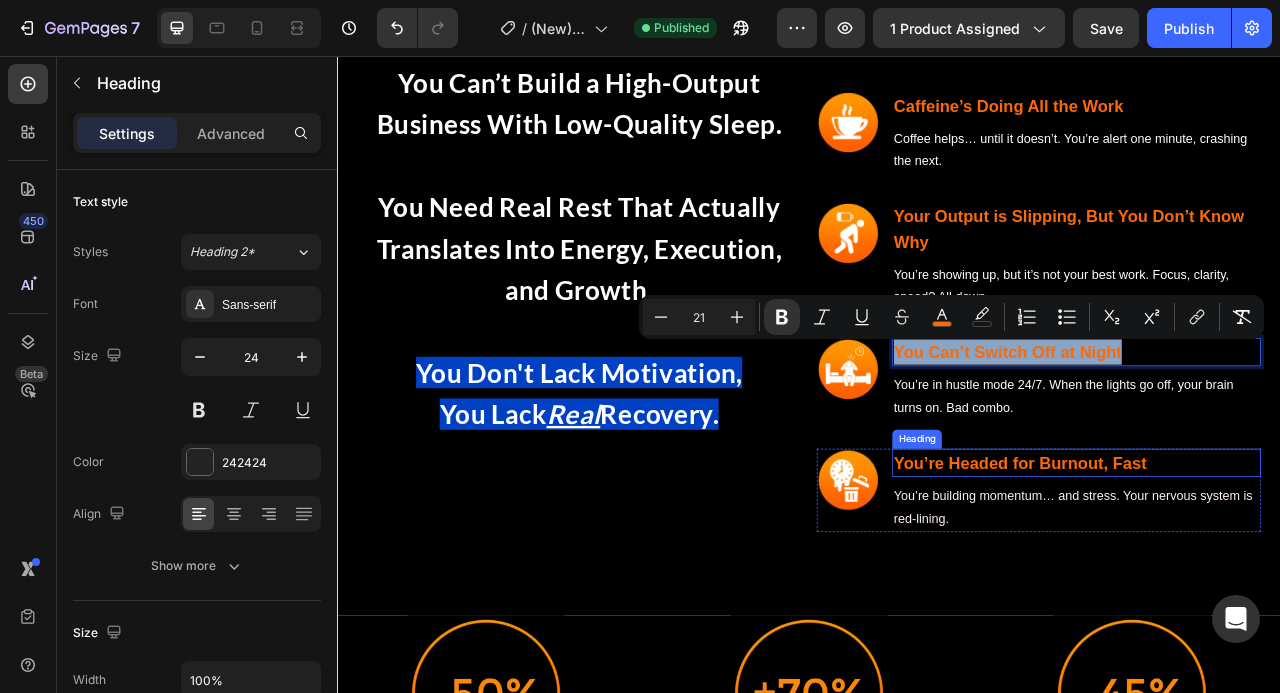 click on "You’re Headed for Burnout, Fast" at bounding box center [1206, 574] 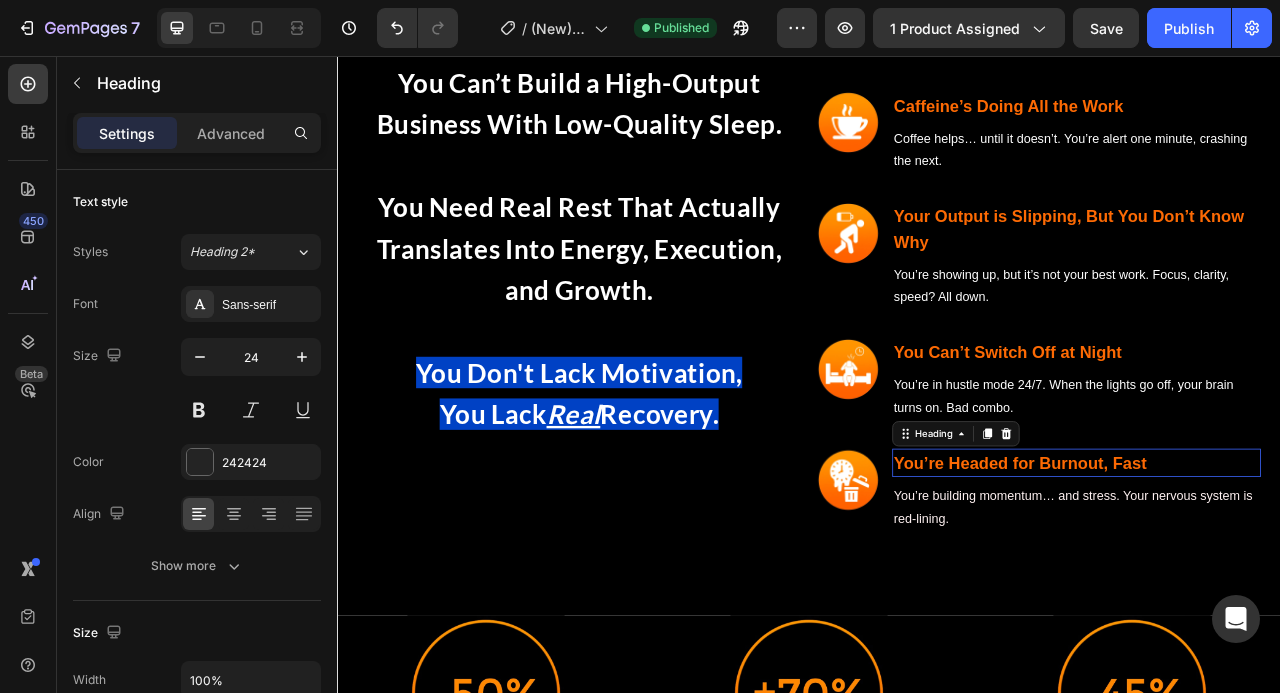 click on "You’re Headed for Burnout, Fast" at bounding box center [1206, 574] 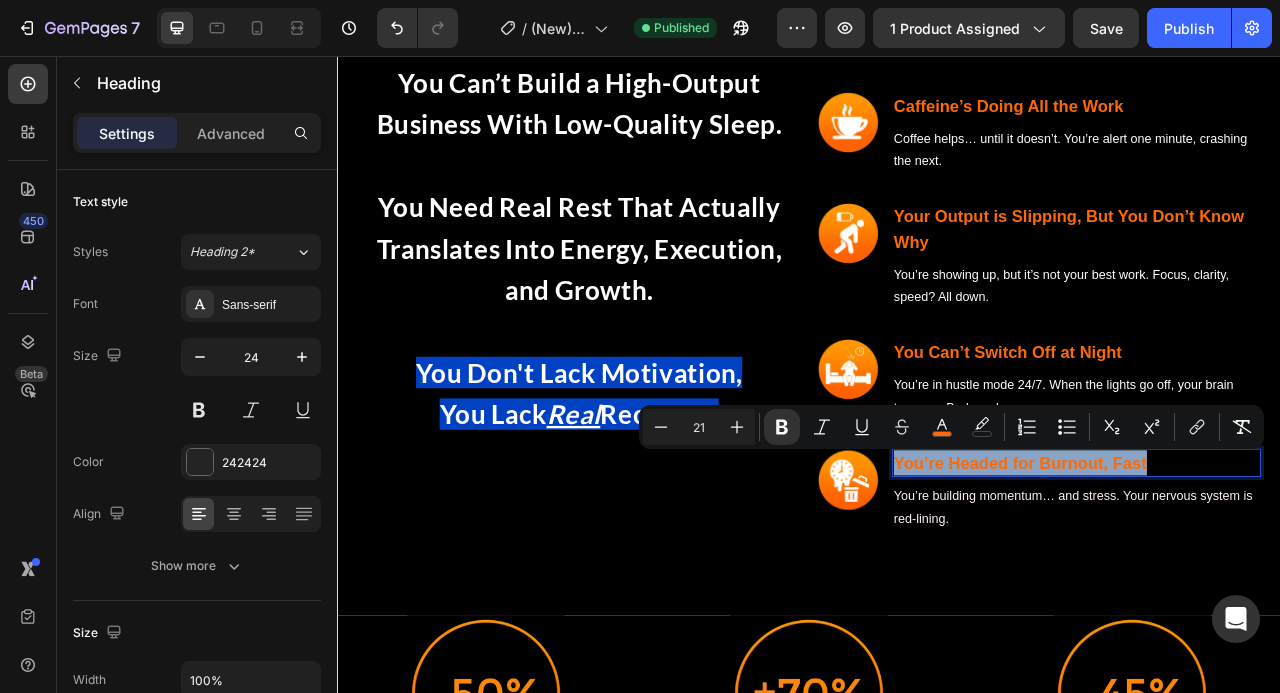 copy on "You’re Headed for Burnout, Fast" 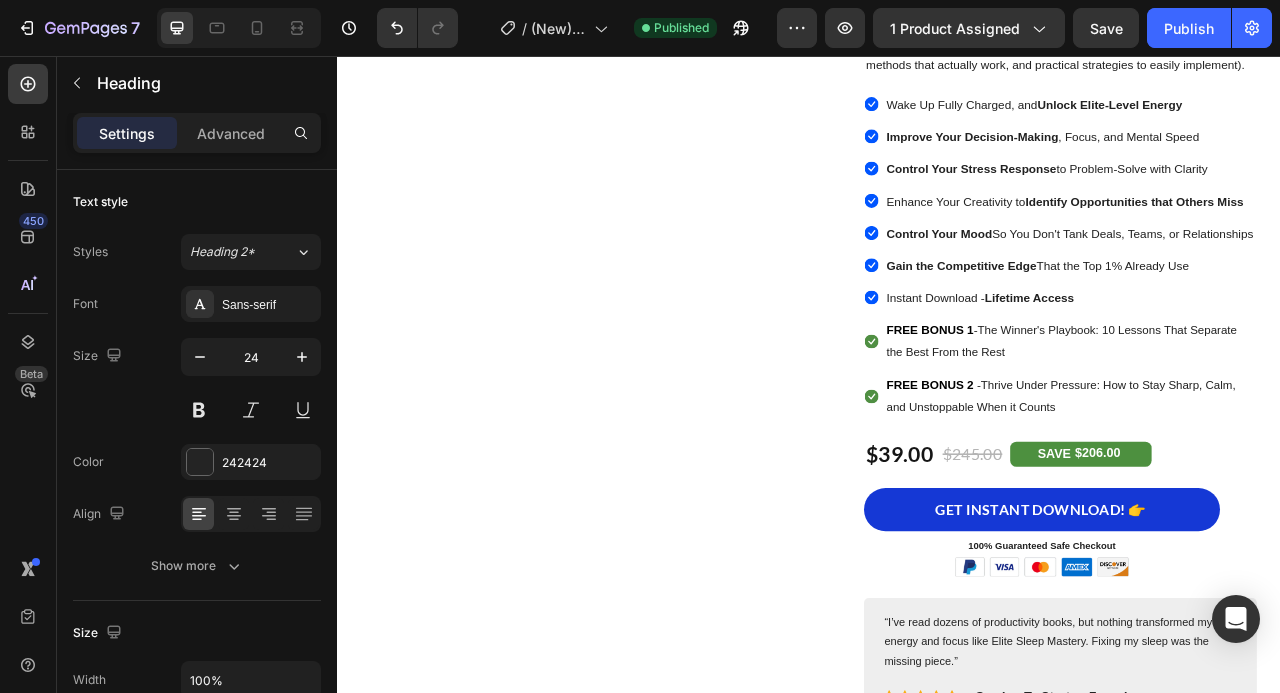 scroll, scrollTop: 554, scrollLeft: 0, axis: vertical 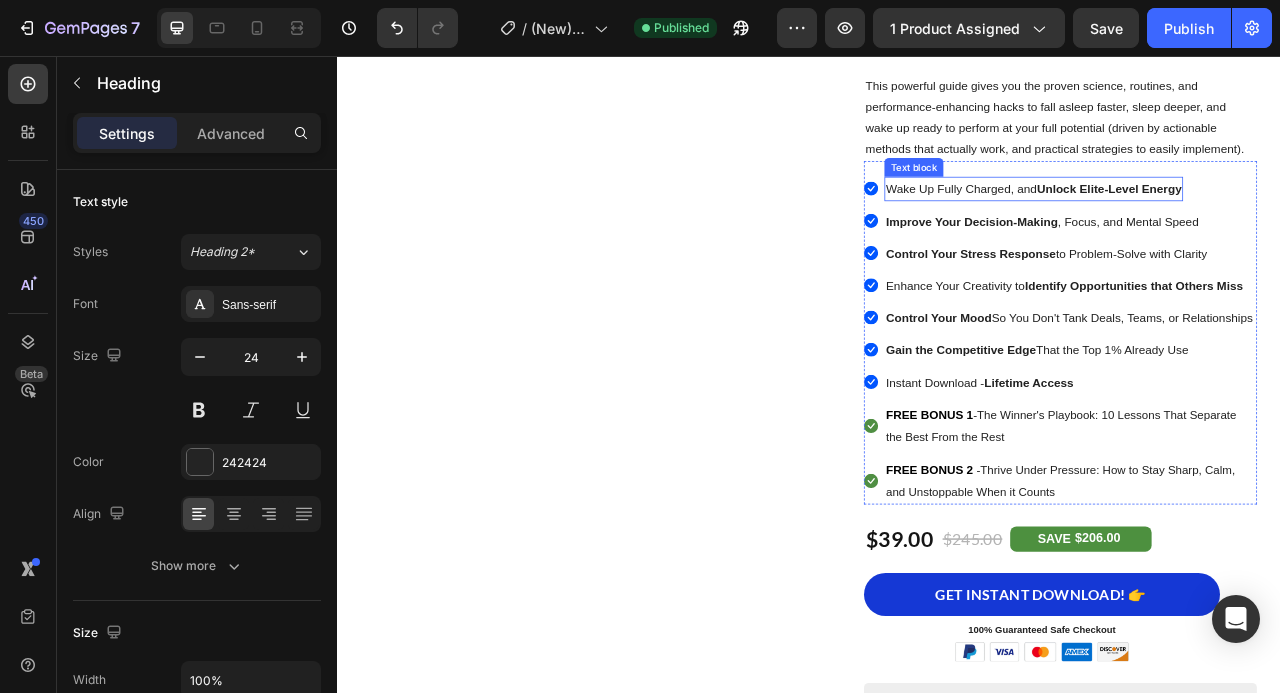 click on "Unlock Elite-Level Energy" at bounding box center (1319, 225) 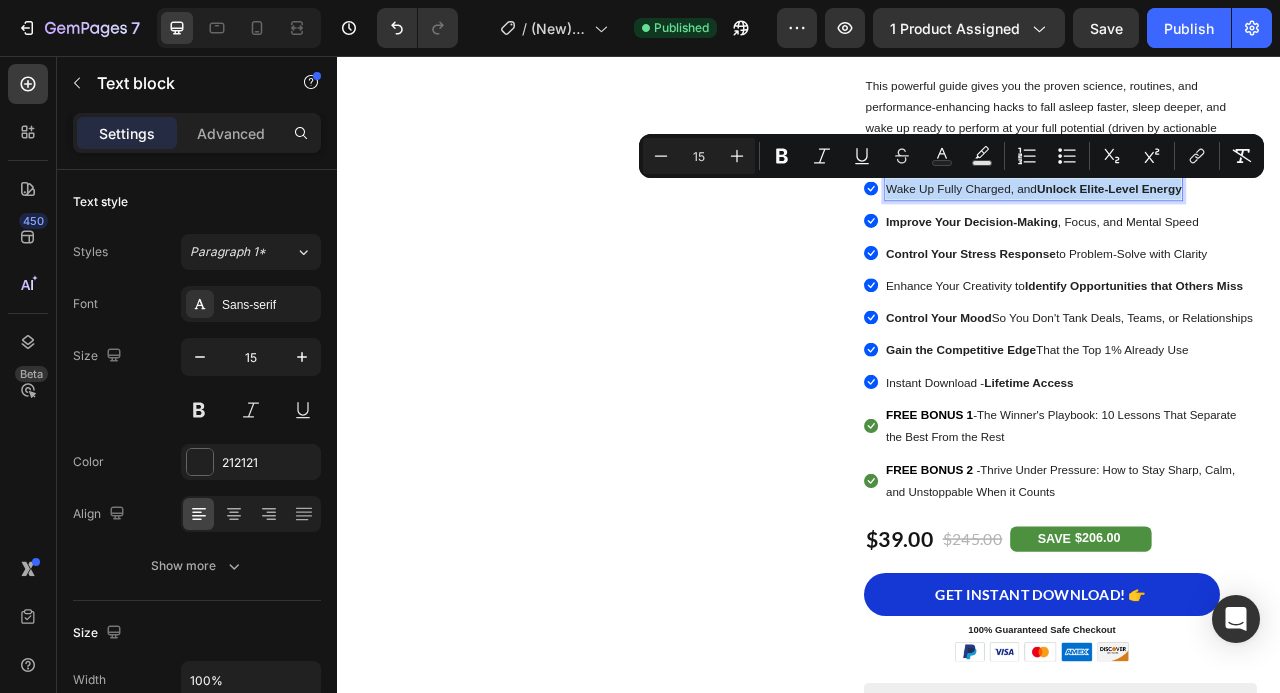 copy on "Wake Up Fully Charged, and  Unlock Elite-Level Energy" 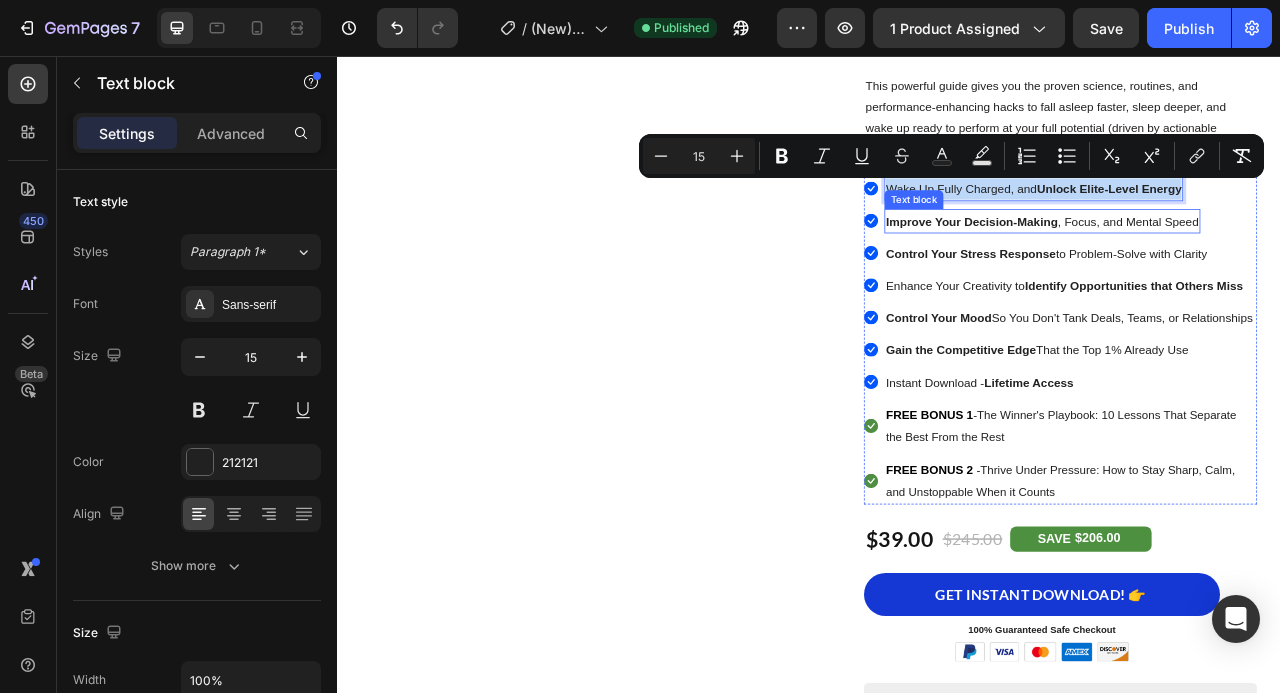 click on "Improve Your Decision-Making" at bounding box center [1144, 266] 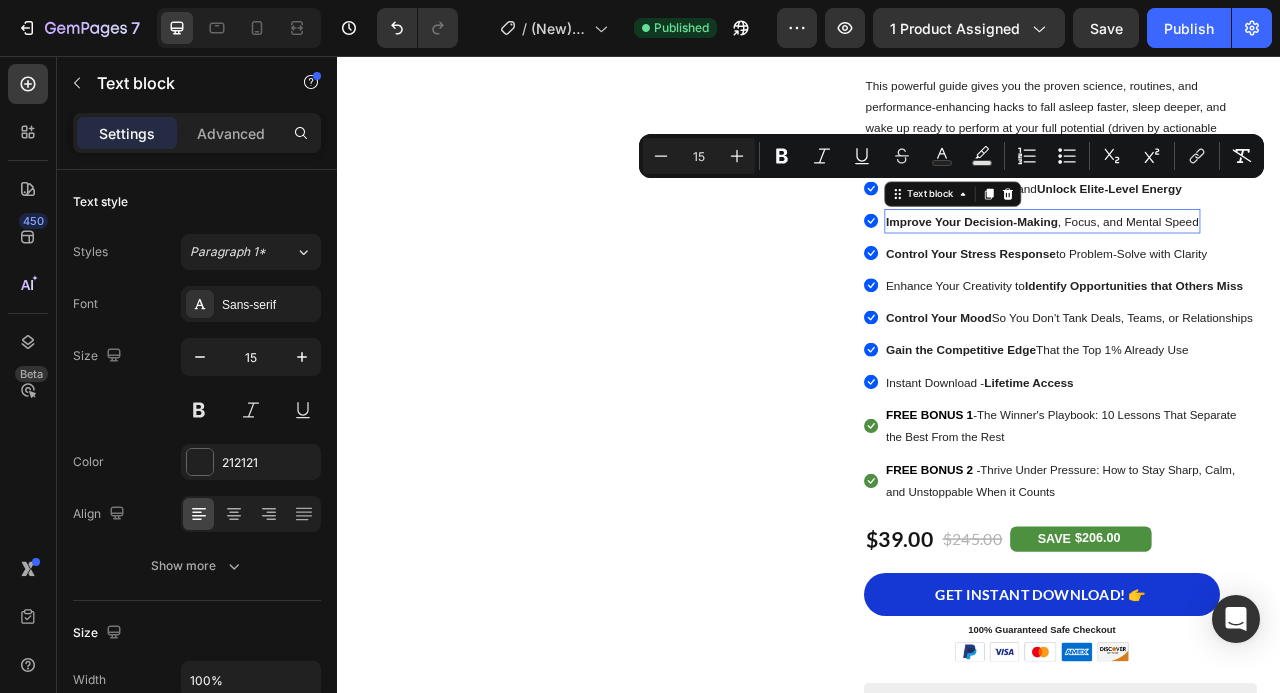 click on "Improve Your Decision-Making" at bounding box center (1144, 266) 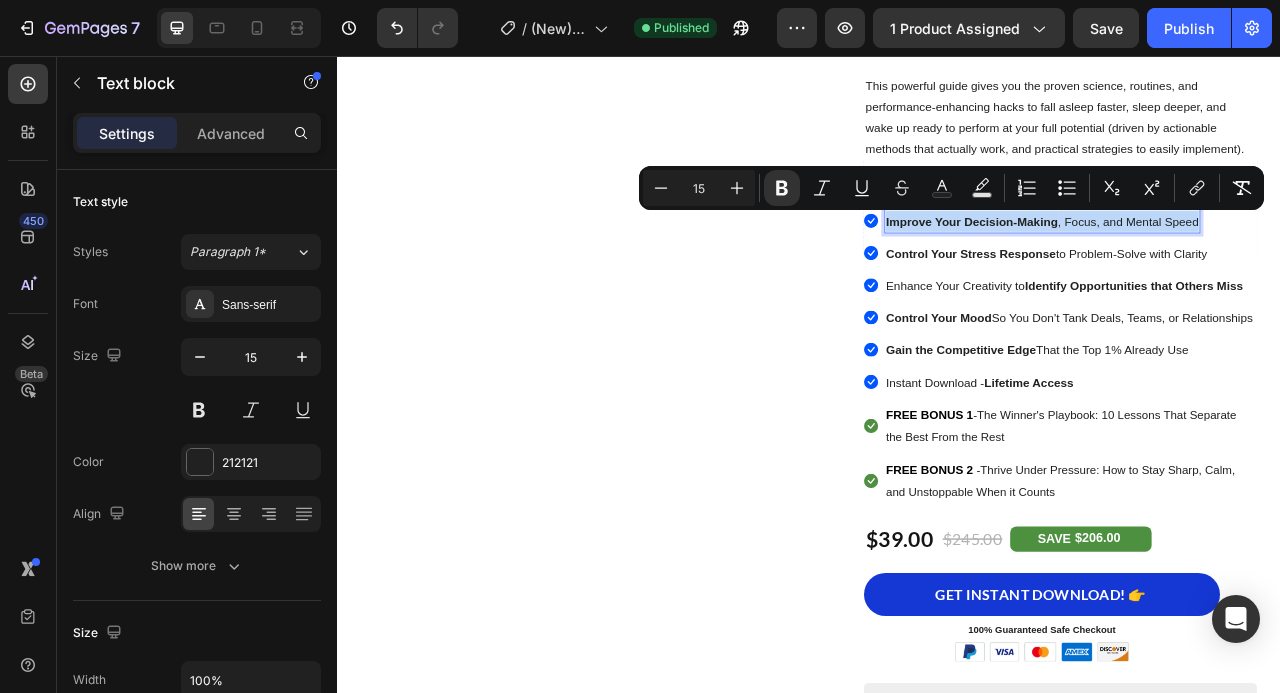 copy on "Improve Your Decision-Making , Focus, and Mental Speed" 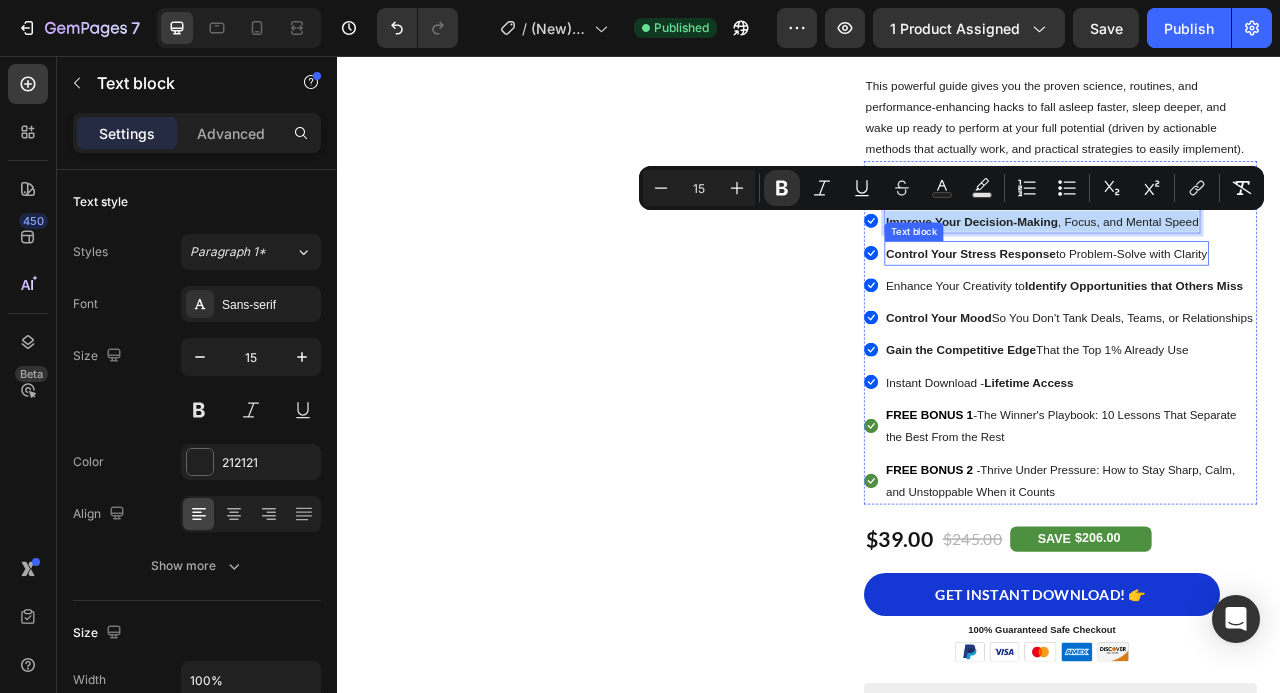 click on "Control Your Stress Response" at bounding box center (1143, 307) 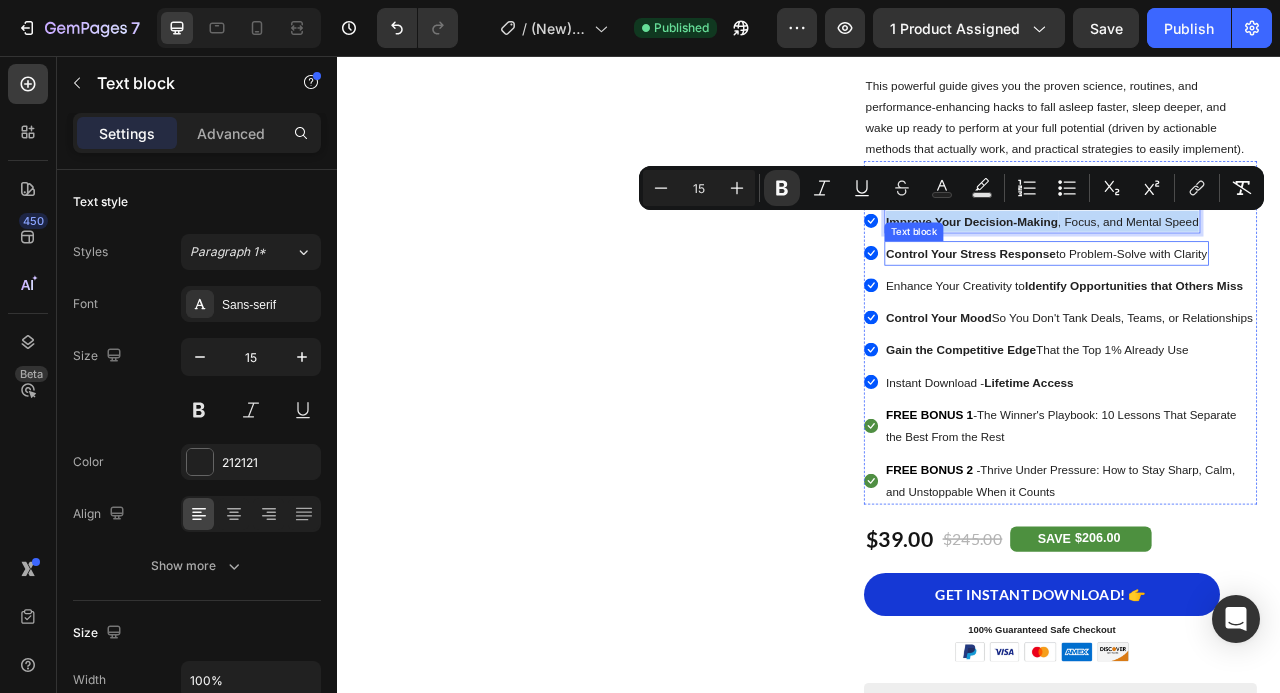 click on "Control Your Stress Response" at bounding box center [1143, 307] 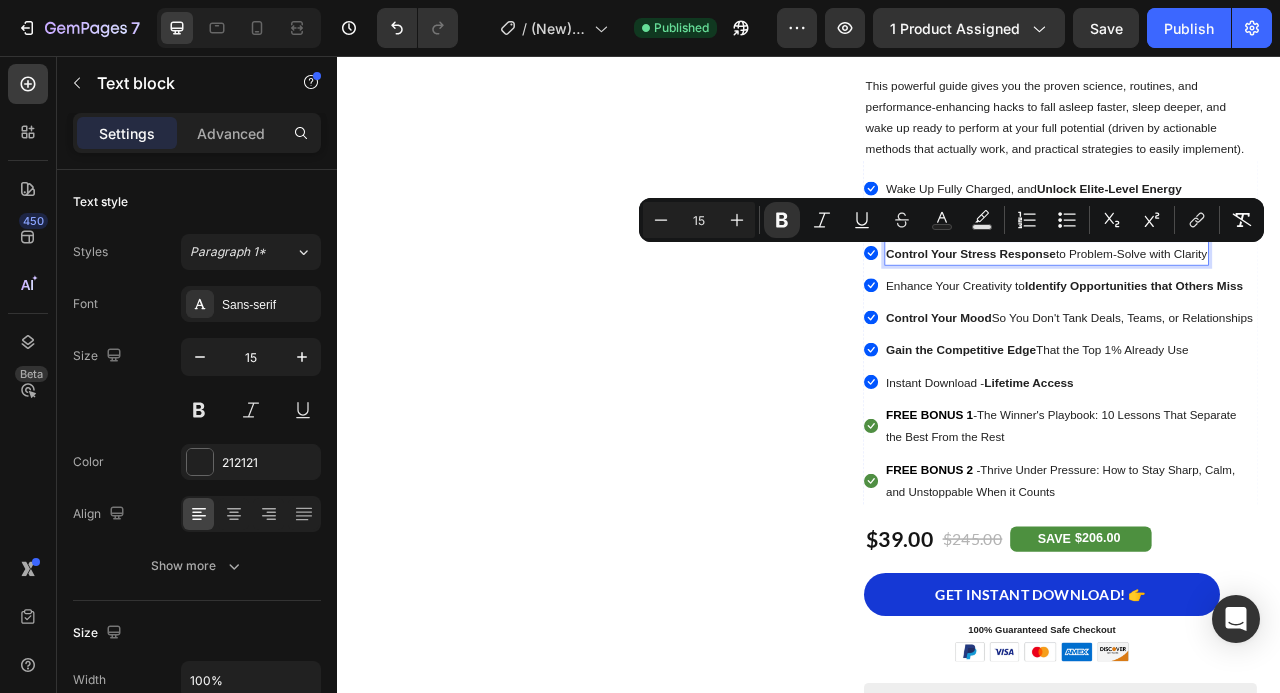 copy on "Control Your Stress Response  to Problem-Solve with Clarity" 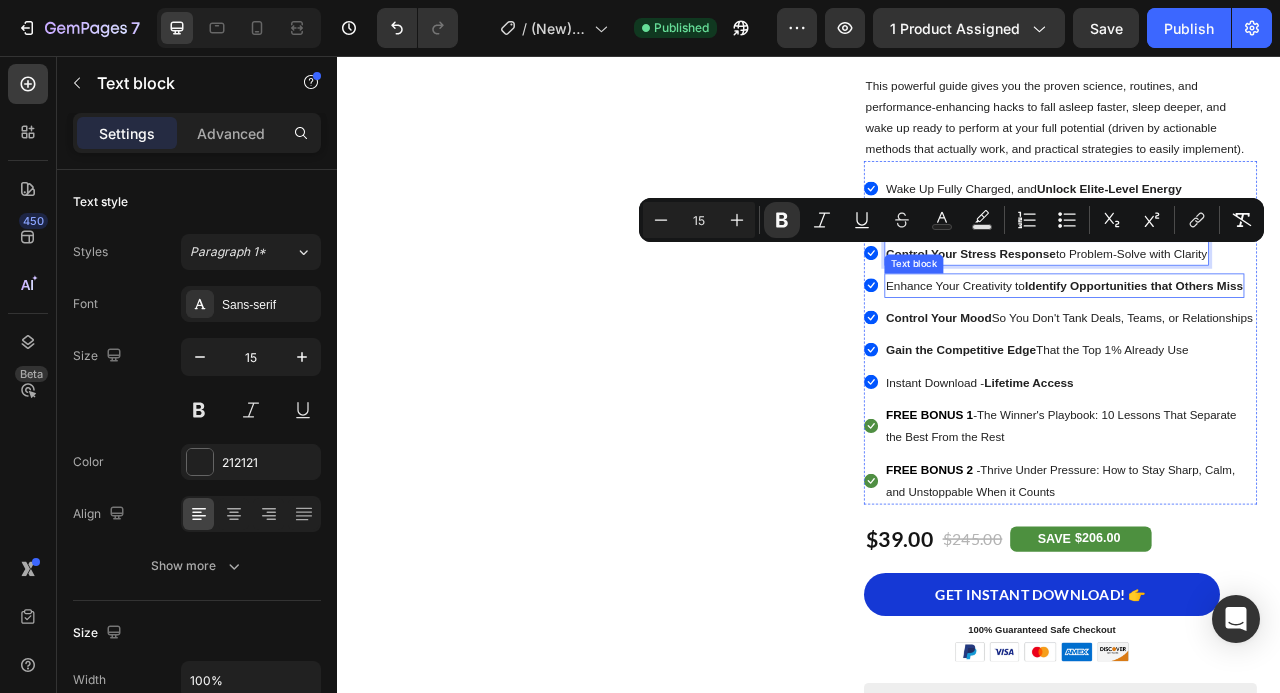 click on "Identify Opportunities" at bounding box center (1290, 348) 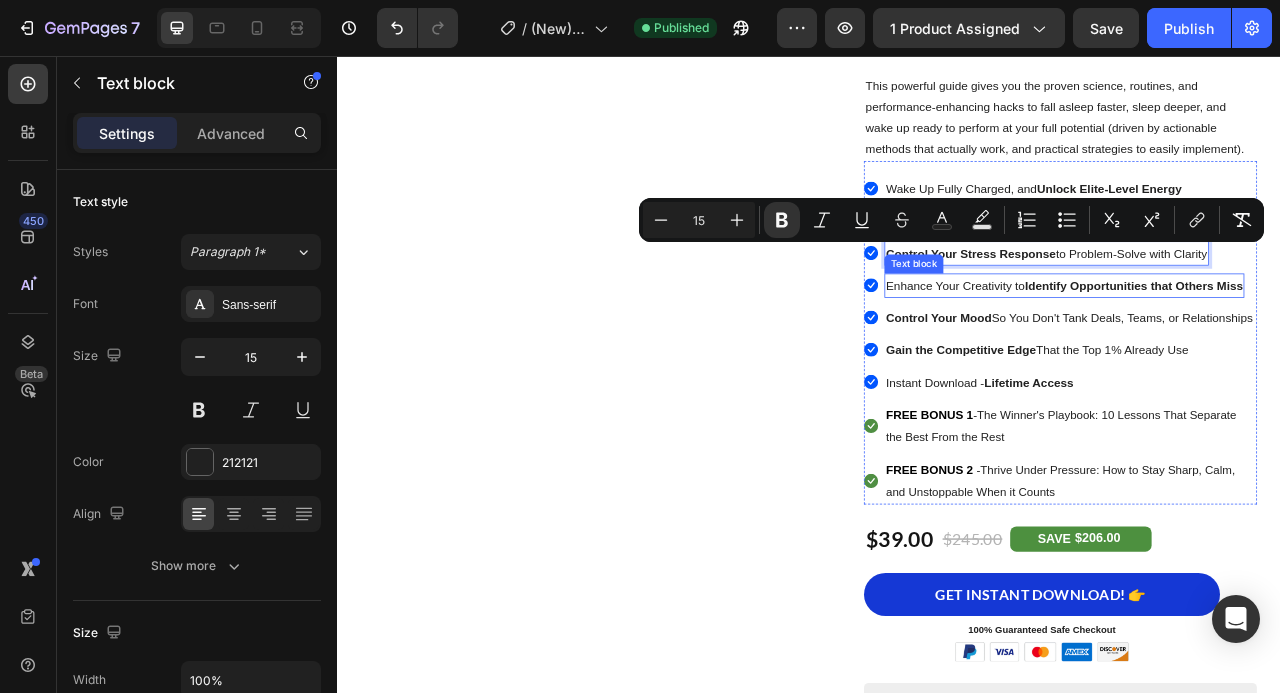click on "Identify Opportunities" at bounding box center [1290, 348] 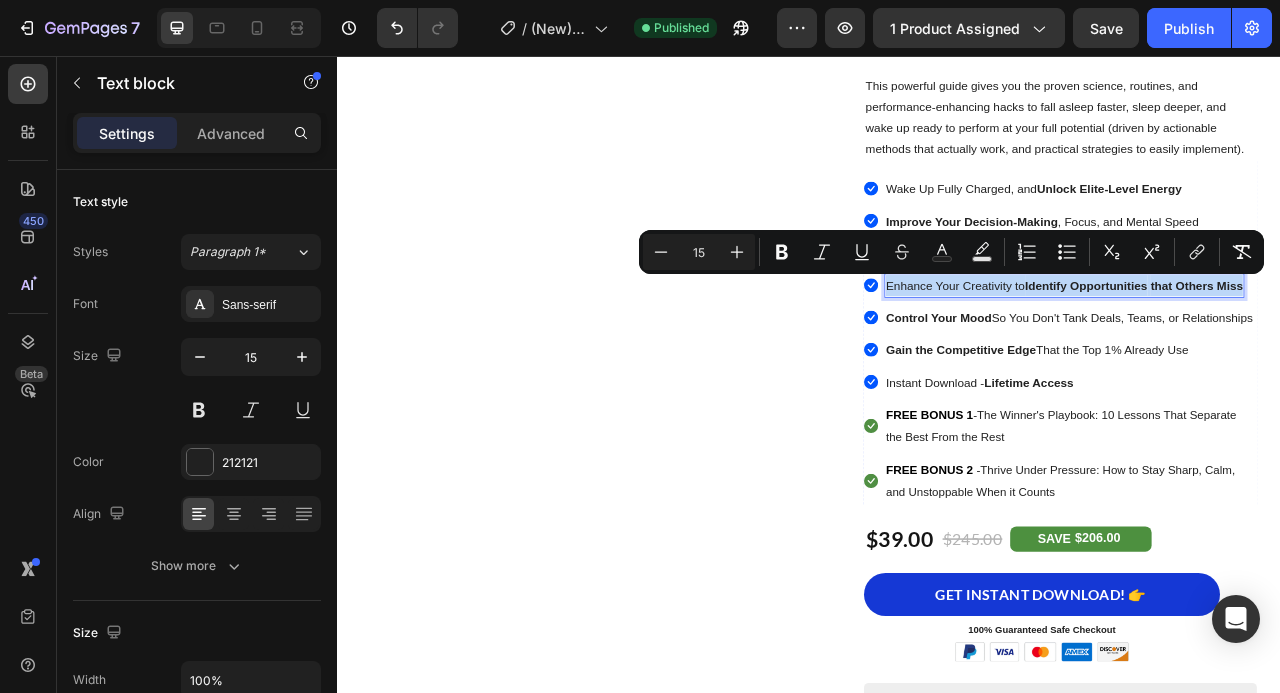 copy on "Enhance Your Creativity to  Identify Opportunities   that Others Miss" 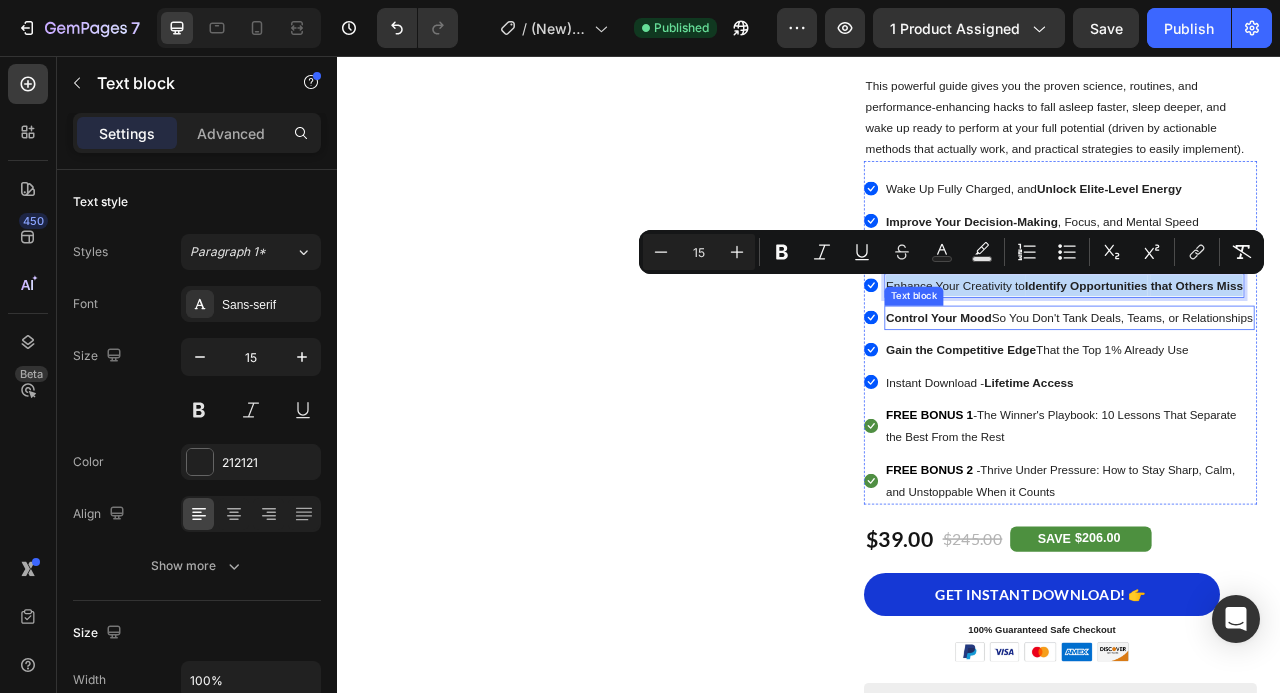 click on "Control Your Mood" at bounding box center (1102, 389) 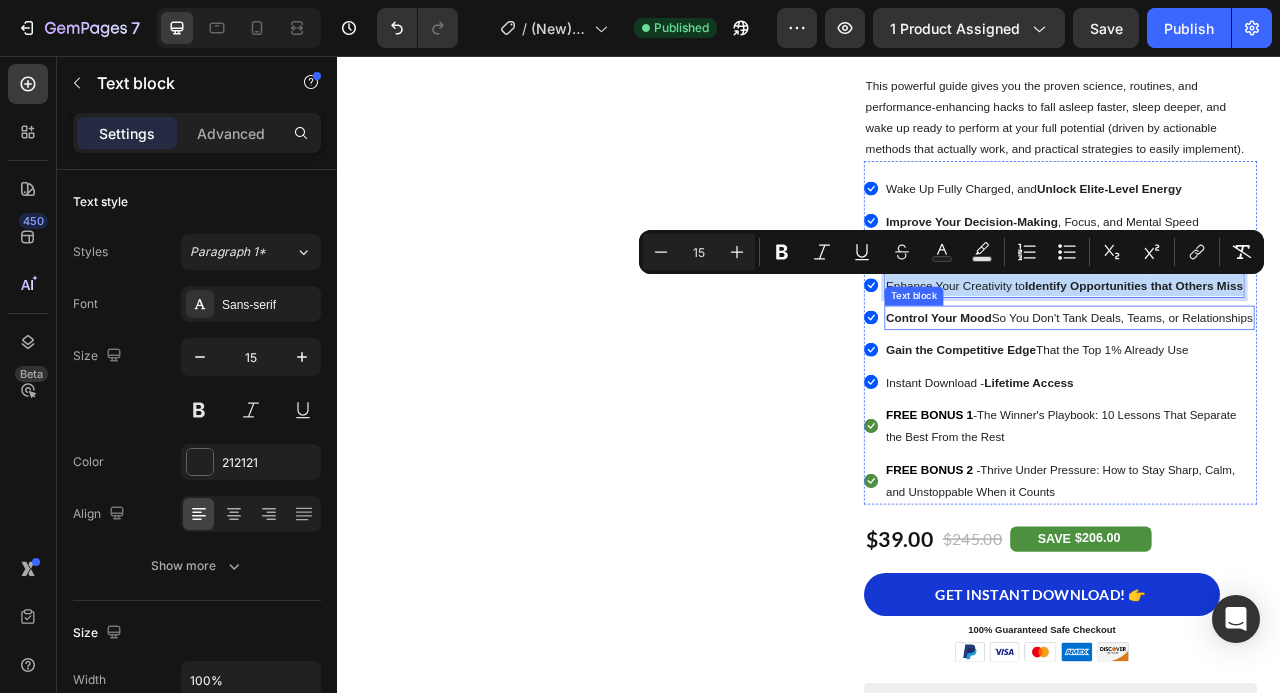 click on "Control Your Mood" at bounding box center [1102, 389] 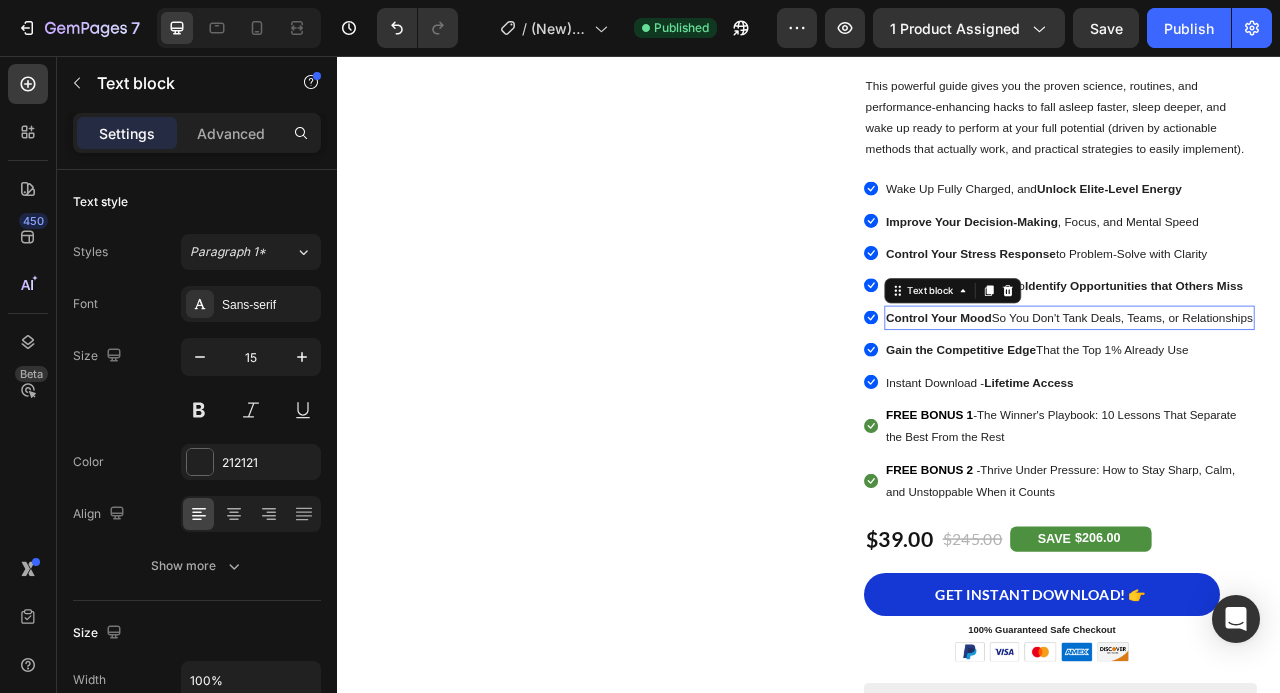 click on "Control Your Mood" at bounding box center (1102, 389) 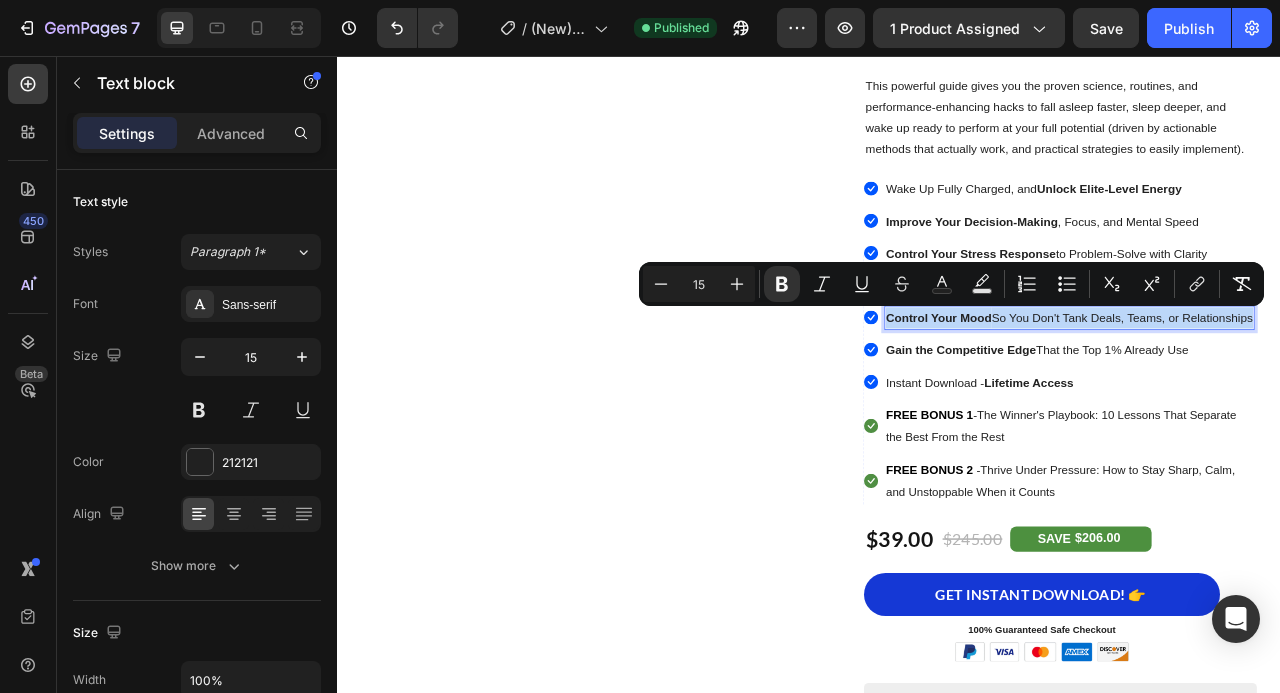 copy on "Control Your Mood  So You Don't Tank Deals, Teams, or Relationships" 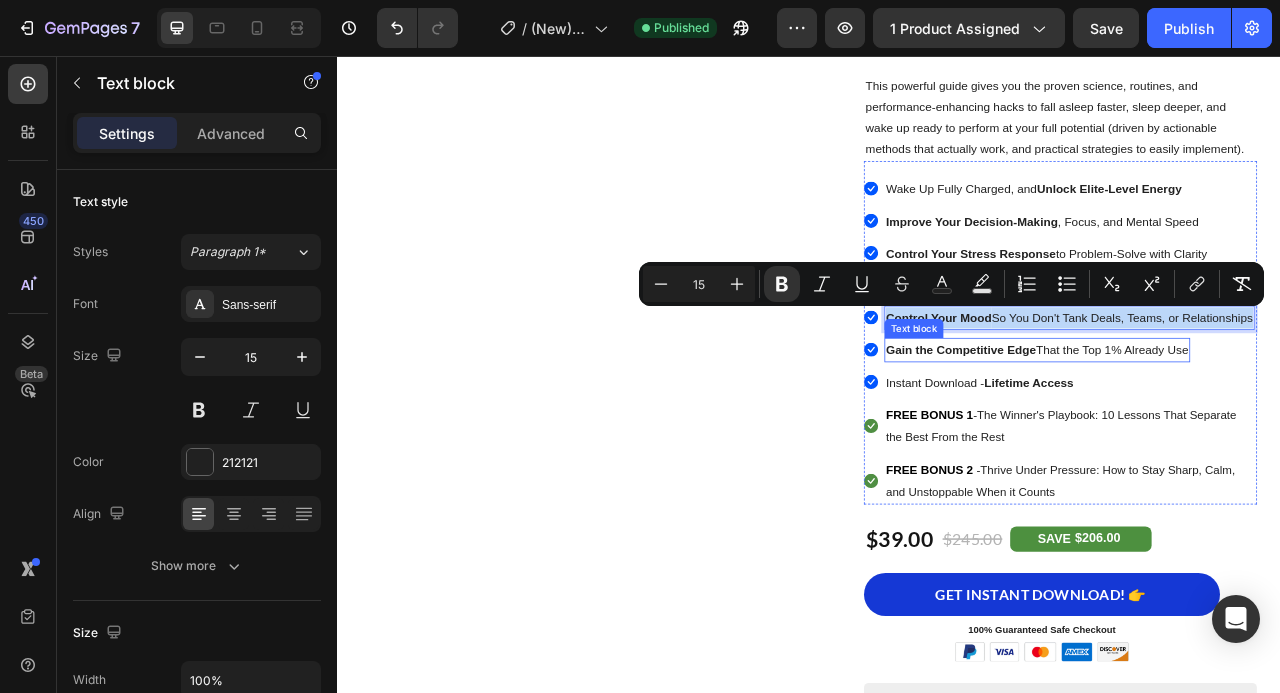 click on "Gain the Competitive Edge" at bounding box center [1130, 430] 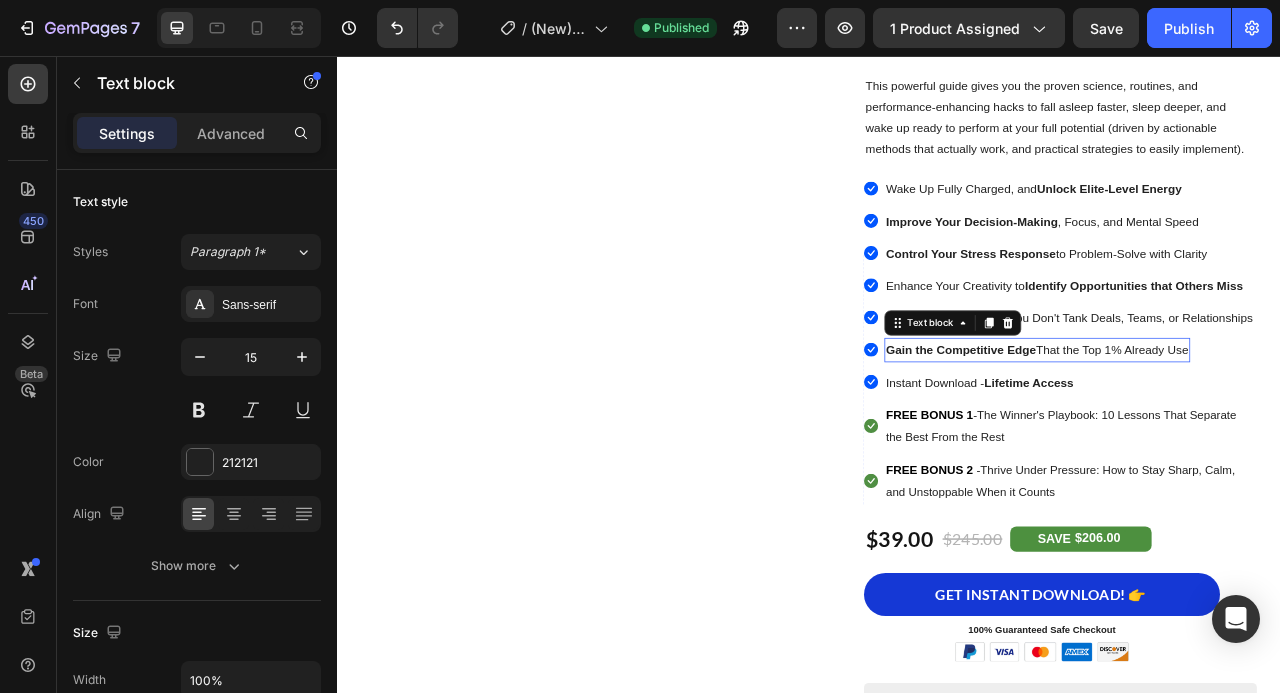 click on "Gain the Competitive Edge" at bounding box center (1130, 430) 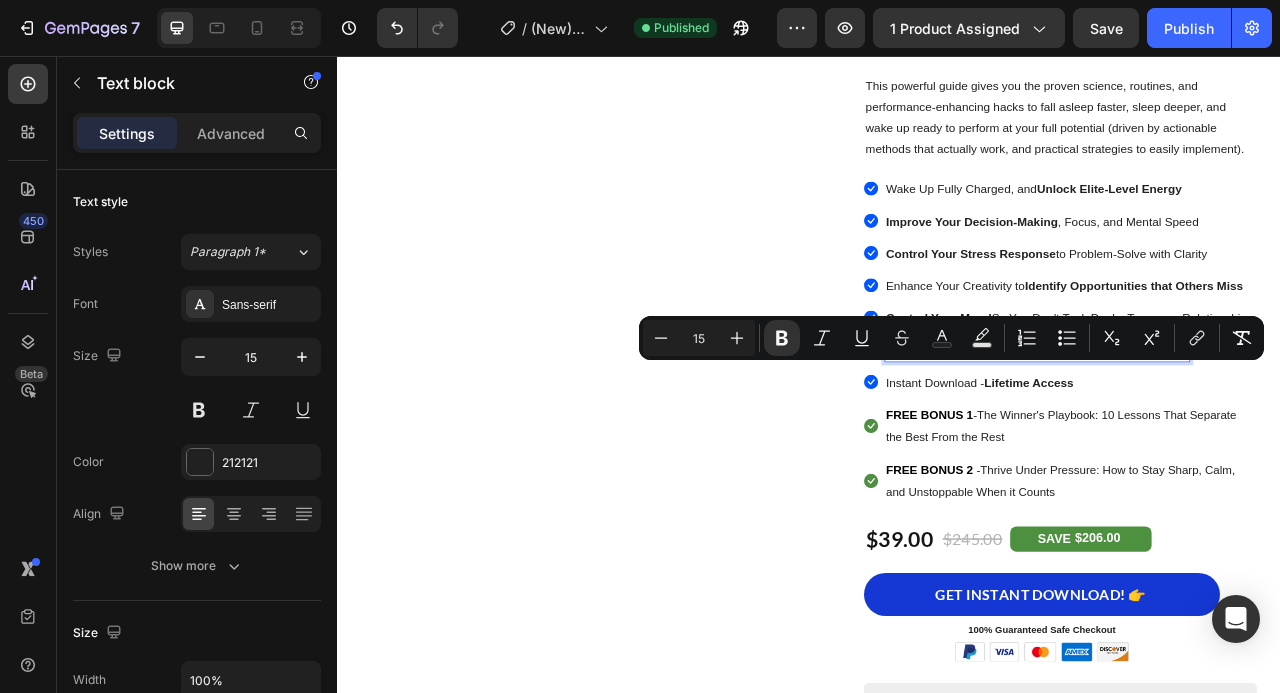 copy on "Gain the Competitive Edge  That the Top 1% Already Use" 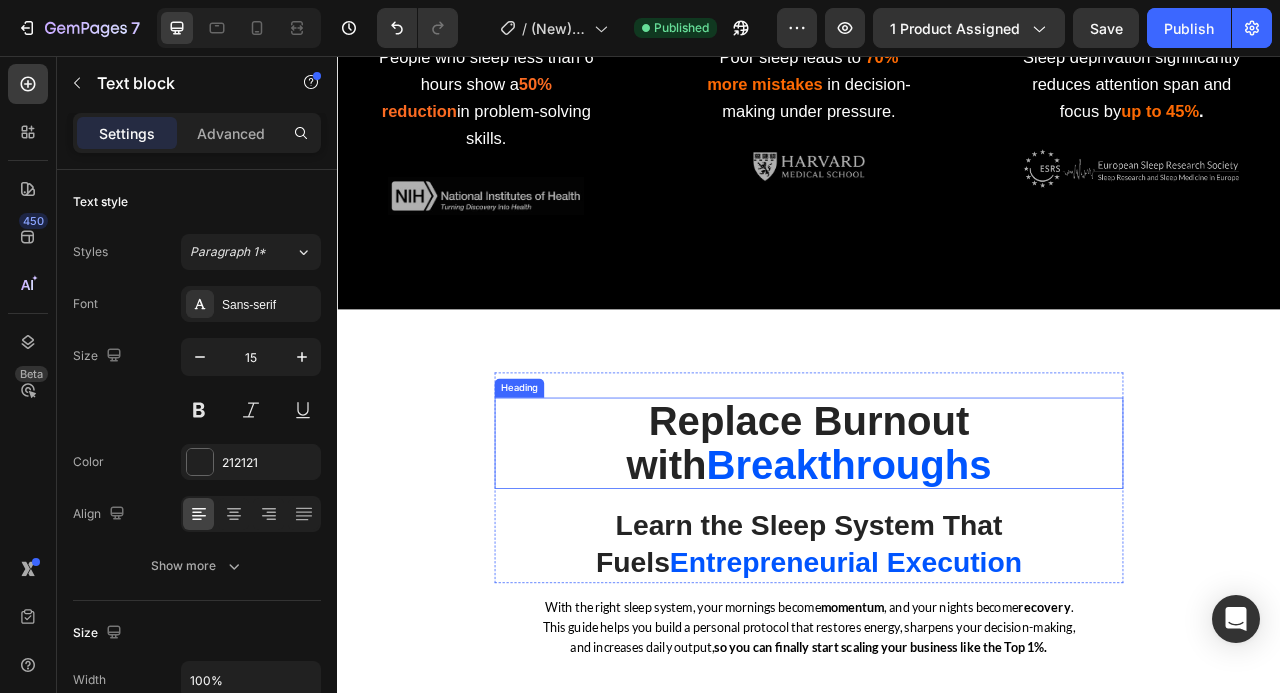 scroll, scrollTop: 2996, scrollLeft: 0, axis: vertical 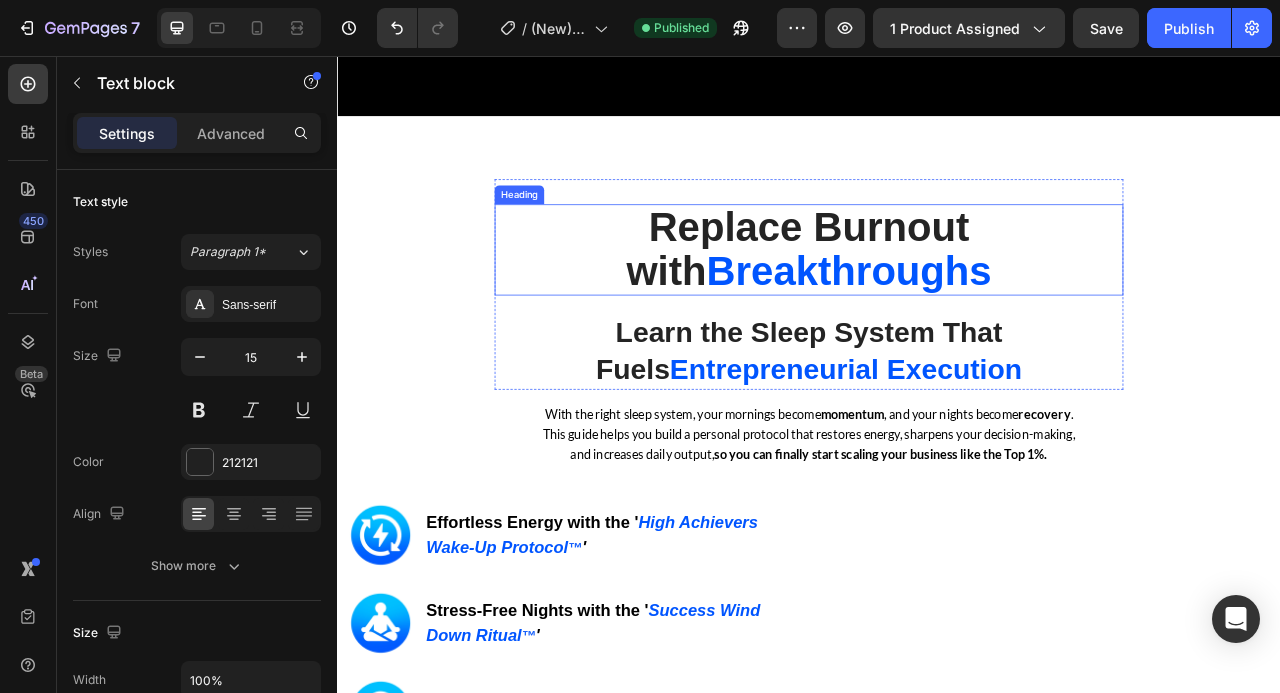 click on "Replace Burnout with  Breakthroughs" at bounding box center (937, 303) 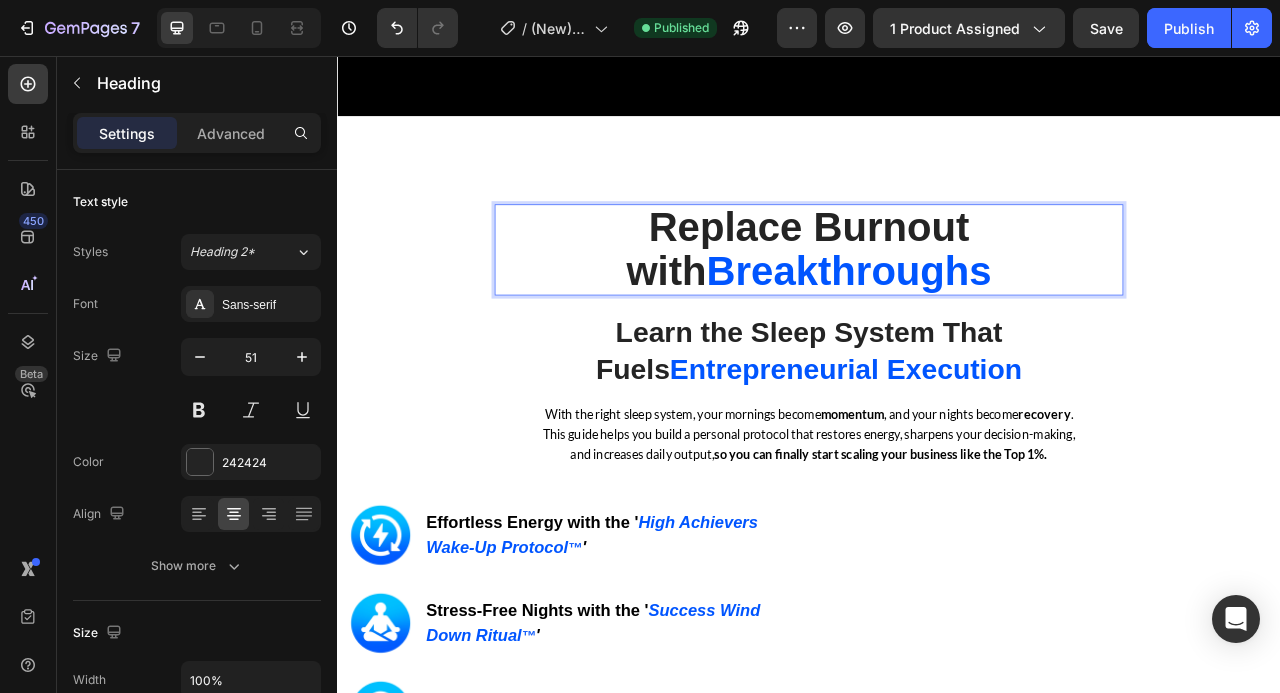 click on "Replace Burnout with  Breakthroughs" at bounding box center [937, 303] 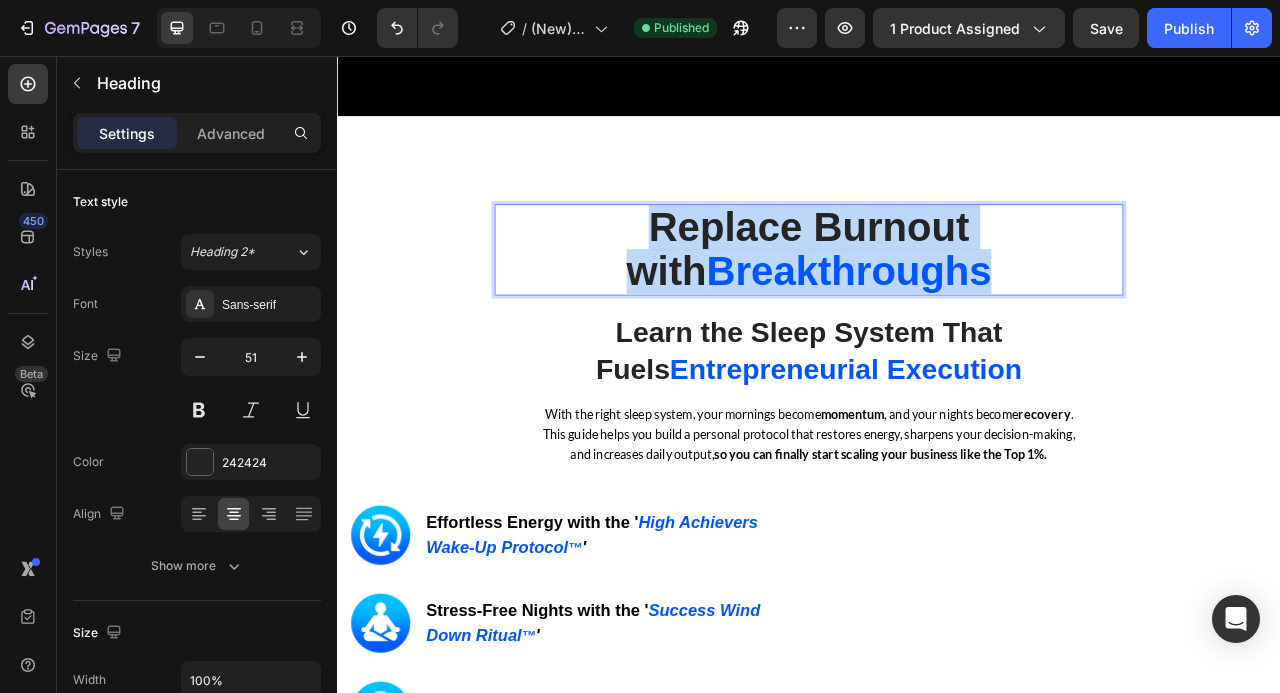 click on "Replace Burnout with  Breakthroughs" at bounding box center (937, 303) 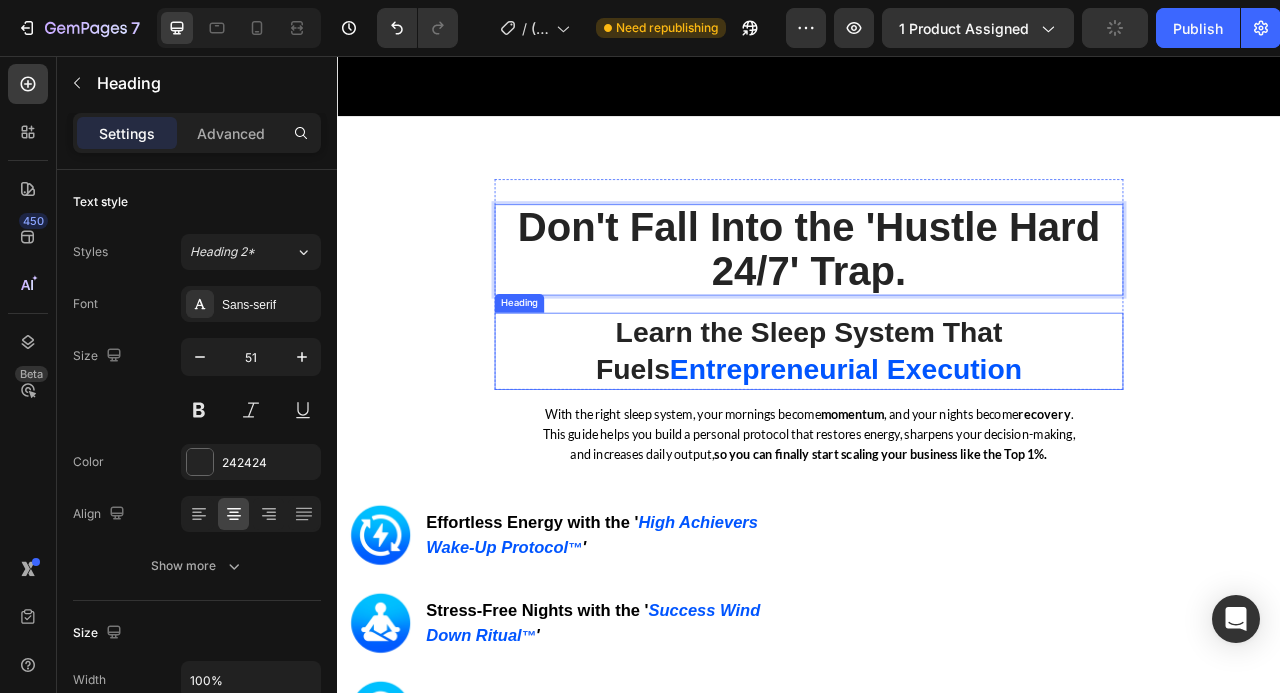 click on "Learn the Sleep System That Fuels  Entrepreneurial Execution" at bounding box center [937, 432] 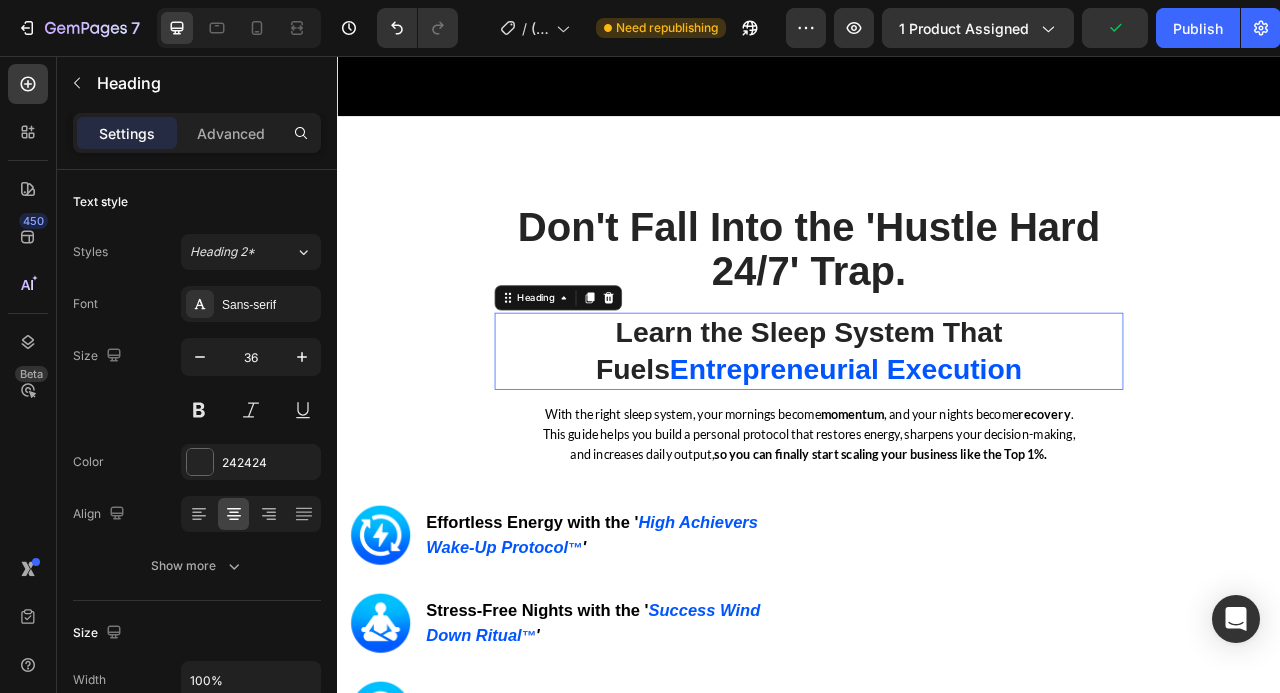 click on "Learn the Sleep System That Fuels  Entrepreneurial Execution" at bounding box center [937, 432] 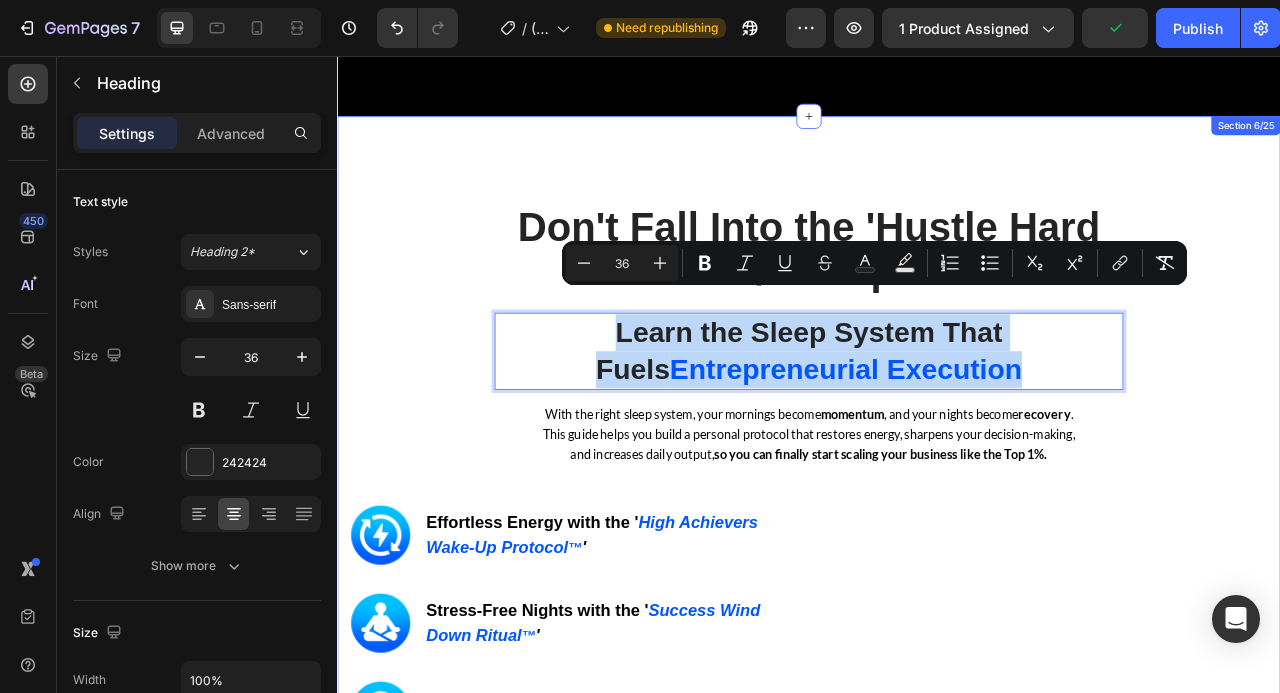 click on "Don't Fall Into the 'Hustle Hard 24/7' Trap. Heading Learn the Sleep System That Fuels  Entrepreneurial Execution Heading   0 Row With the right sleep system, your mornings become  momentum , and your nights become  recovery . This guide helps you build a personal protocol that restores energy, sharpens your decision-making, and increases daily output,  so you can finally start scaling your business like the Top 1%. Text block Row Image Image Effortless Energy with the ' High Achievers Wake-Up Protocol ™ ' Heading Row Image Stress-Free Nights with the ' Success Wind  Down Ritual ™ ' Heading Row Image Laser Sharp Focus & Mental Clarity Heading Row Image Consistent Next-Level Performance Heading Row Image Emotional Resilience Heading Row Image Stronger Relationships & Presence Heading Row GET INSTANT DOWNLOAD! 👉 Add to Cart 100% Guaranteed Safe Checkout Text block Product Image Row" at bounding box center (937, 802) 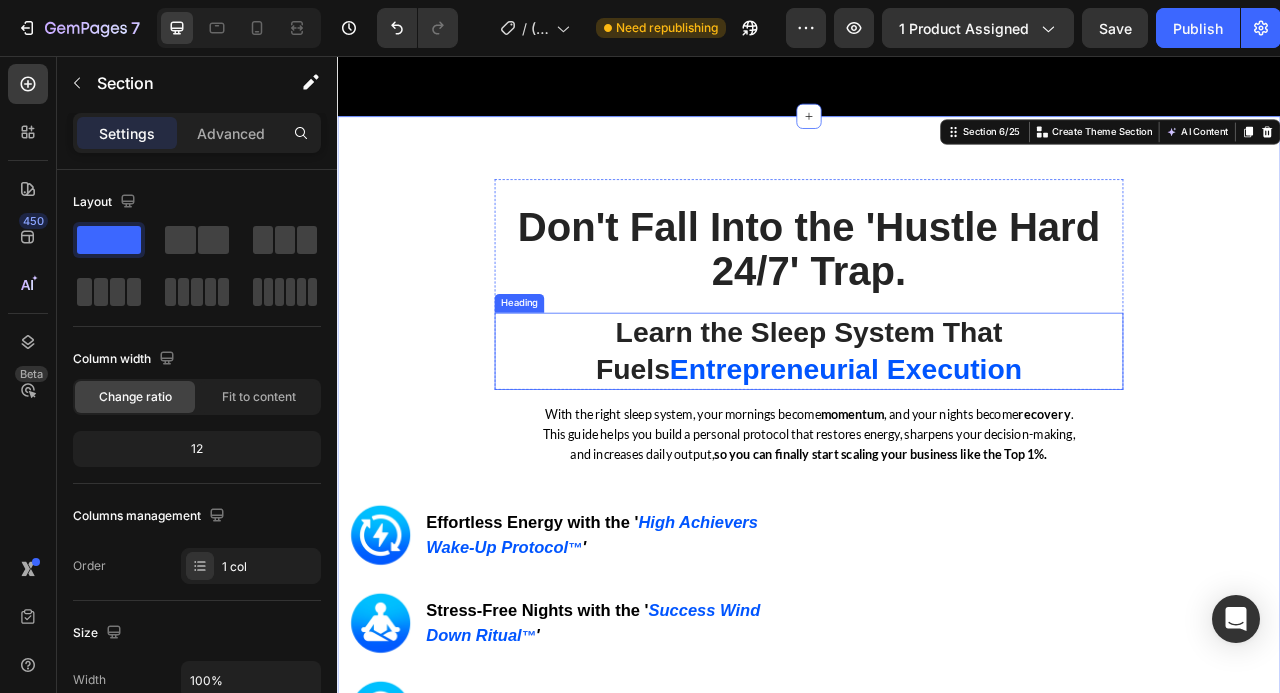click on "Learn the Sleep System That Fuels  Entrepreneurial Execution" at bounding box center (937, 432) 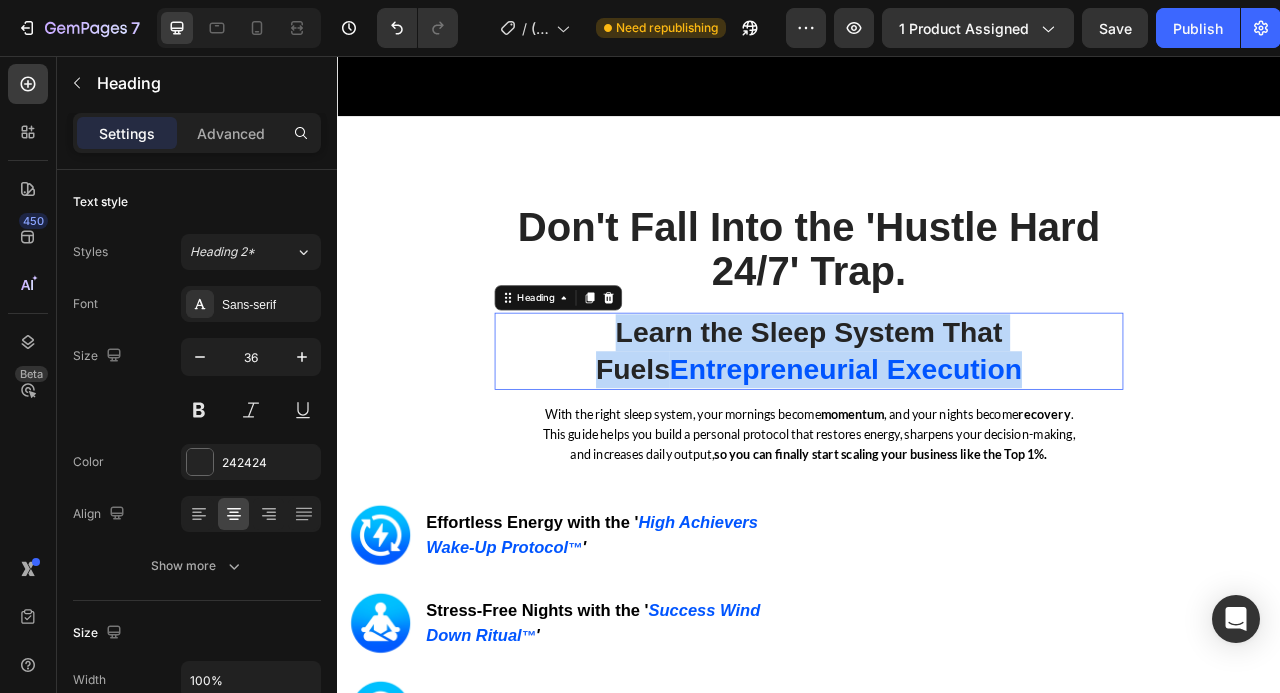 click on "Learn the Sleep System That Fuels  Entrepreneurial Execution" at bounding box center (937, 432) 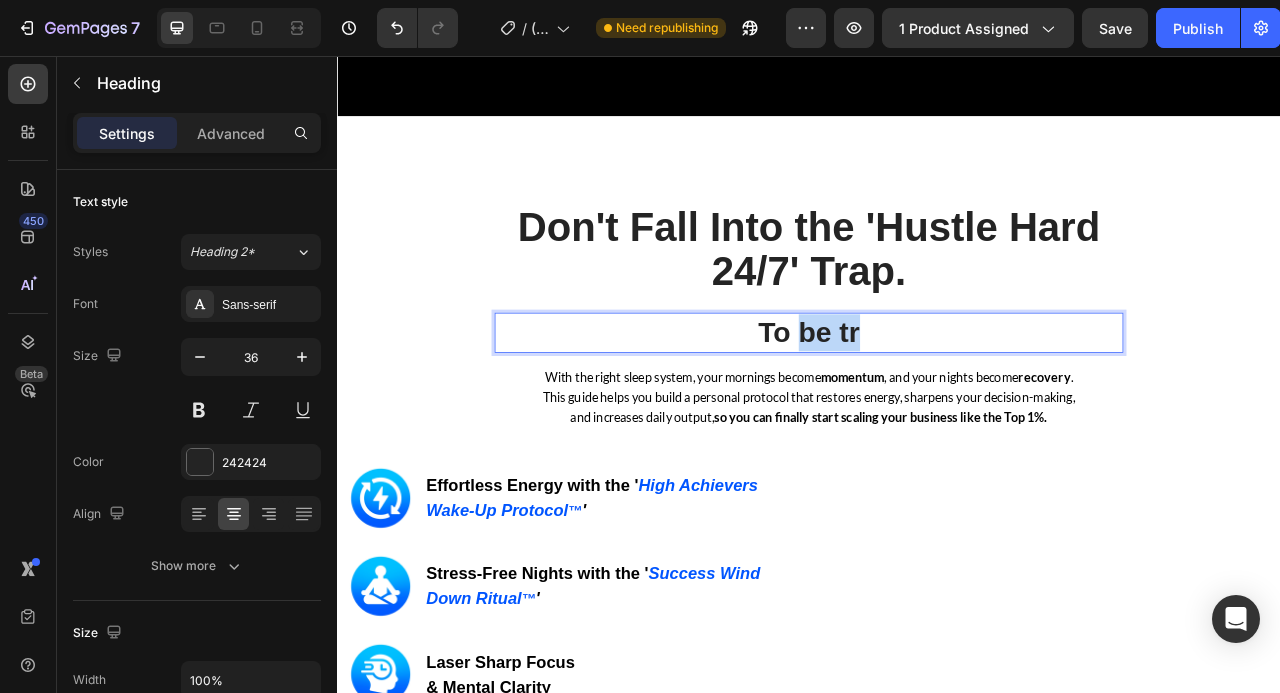 drag, startPoint x: 1035, startPoint y: 364, endPoint x: 929, endPoint y: 364, distance: 106 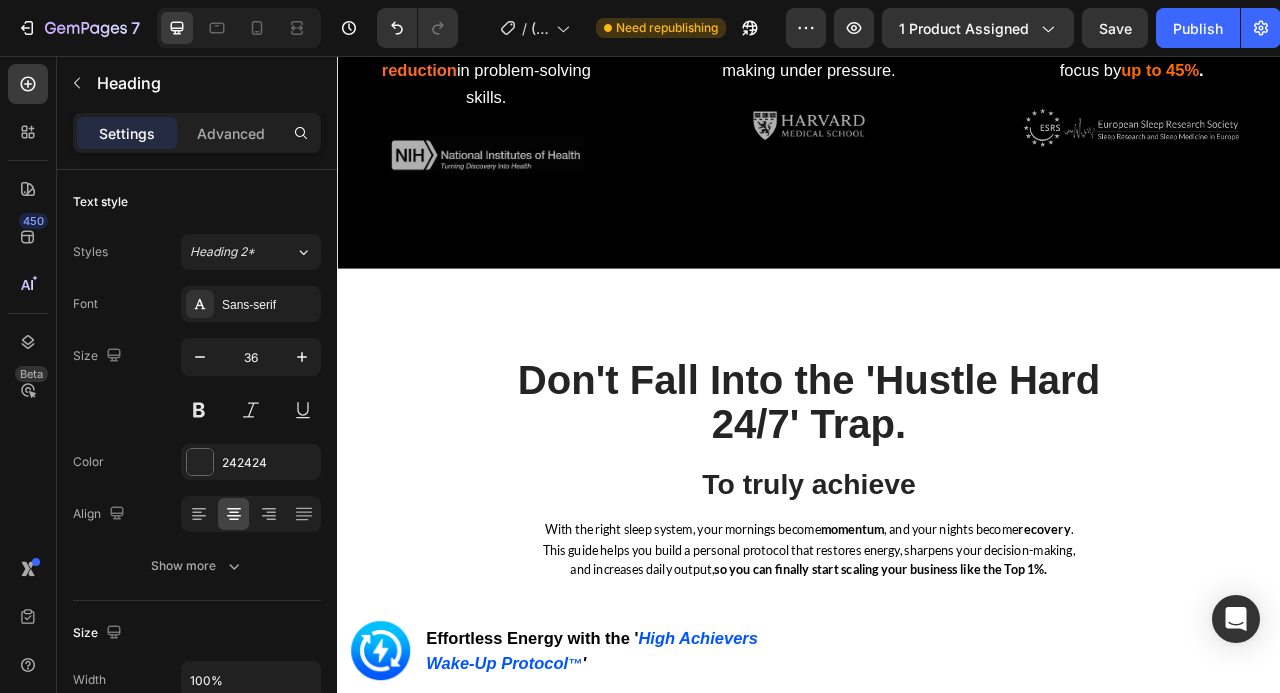 scroll, scrollTop: 2860, scrollLeft: 0, axis: vertical 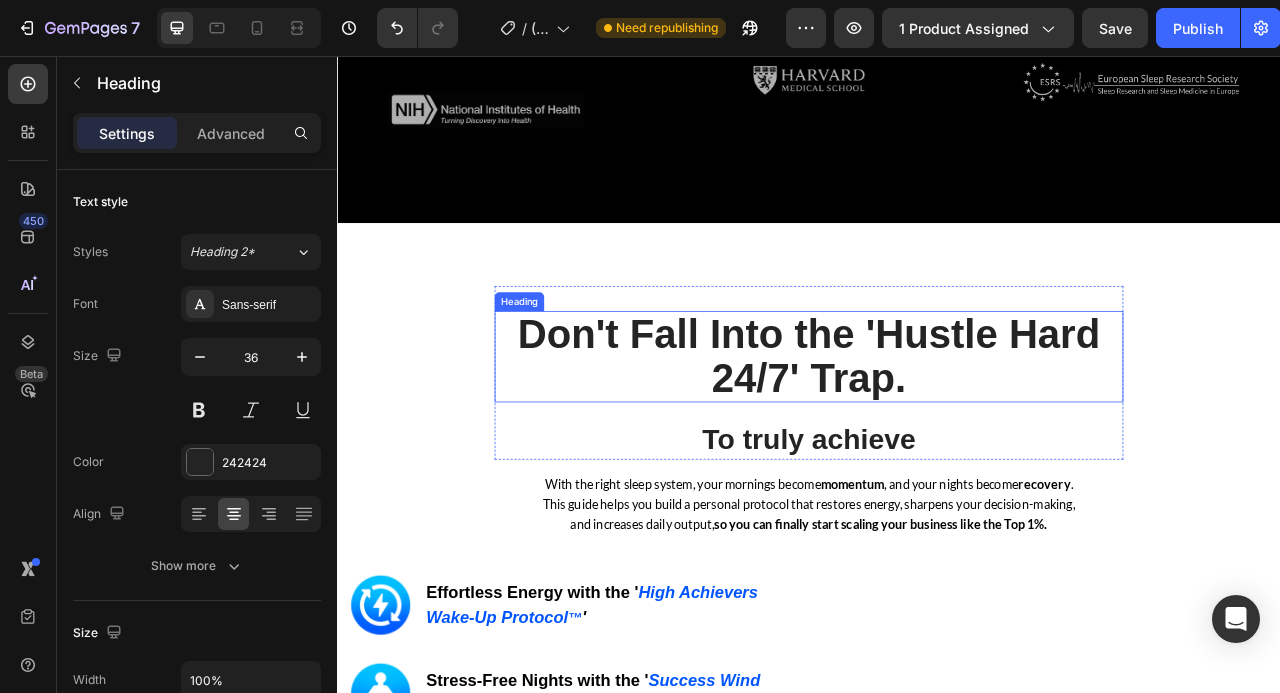 click on "Don't Fall Into the 'Hustle Hard 24/7' Trap." at bounding box center [937, 439] 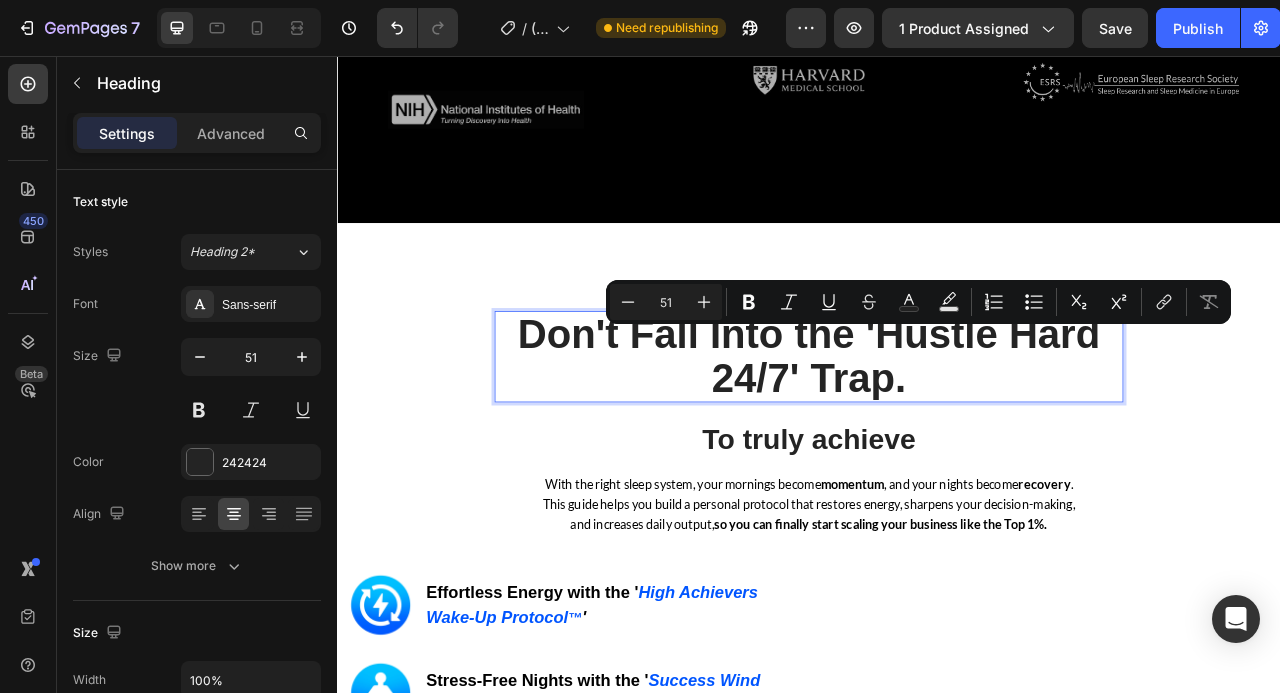 click on "Don't Fall Into the 'Hustle Hard 24/7' Trap." at bounding box center [937, 439] 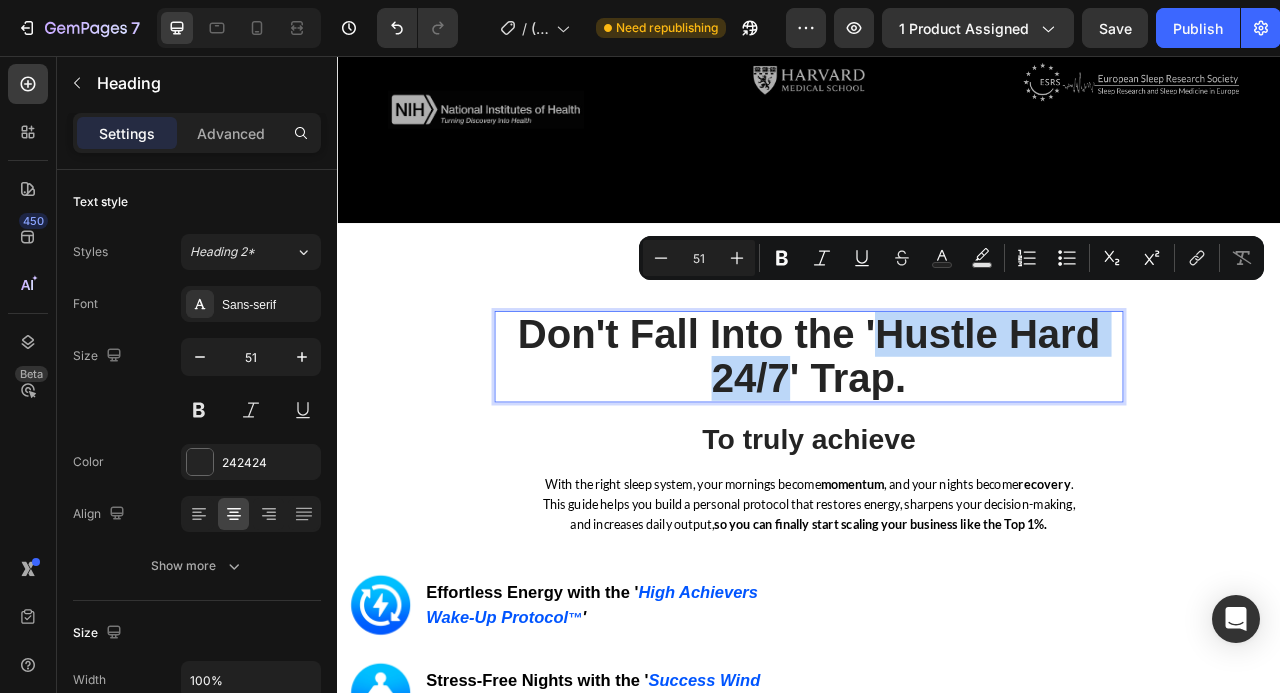 drag, startPoint x: 911, startPoint y: 432, endPoint x: 1035, endPoint y: 387, distance: 131.91286 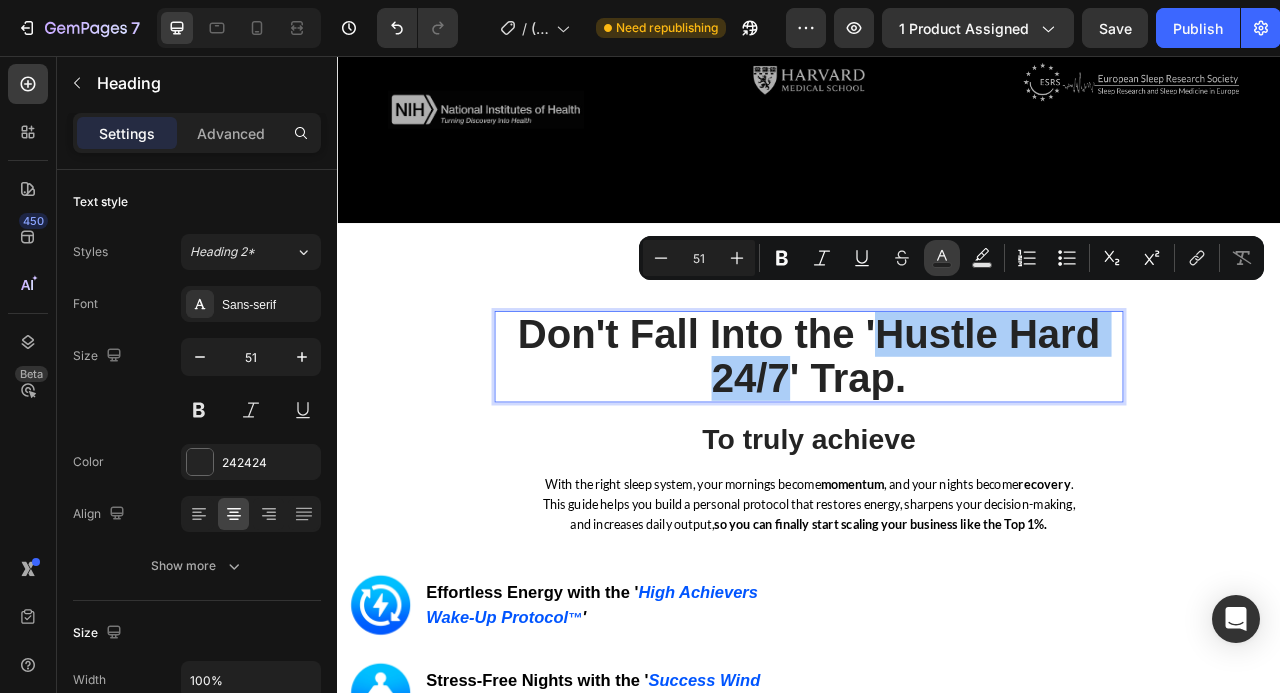 click 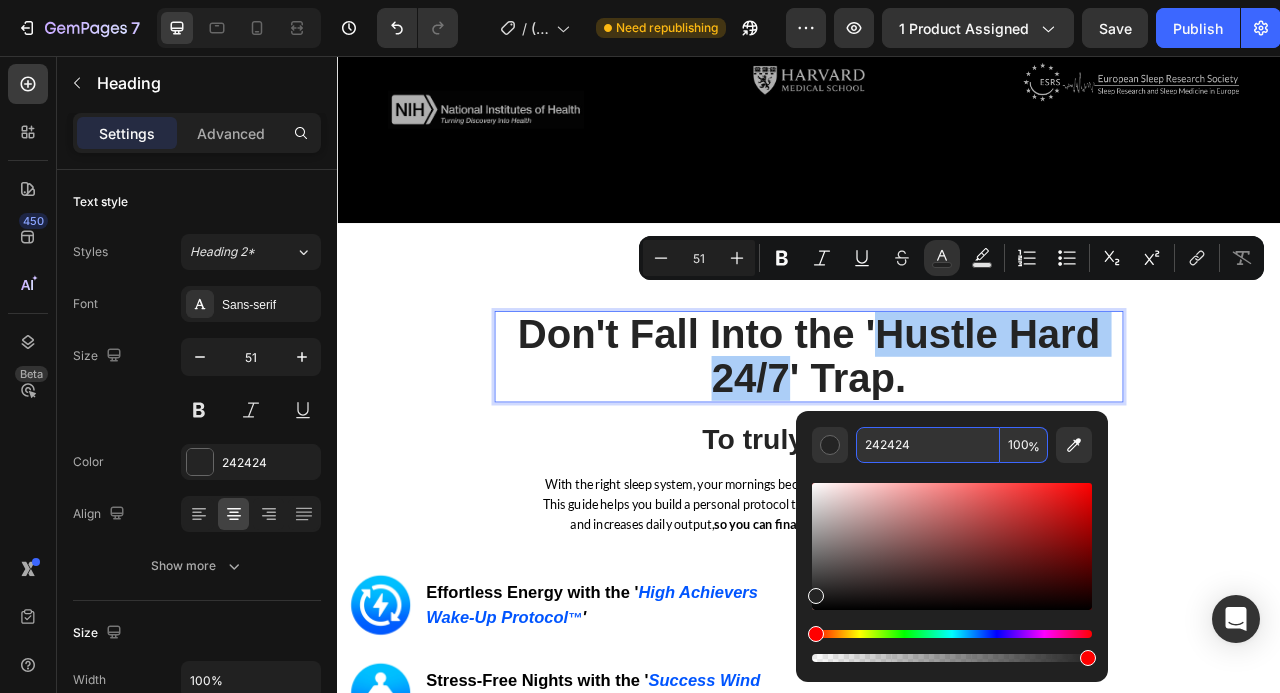 click on "242424" at bounding box center [928, 445] 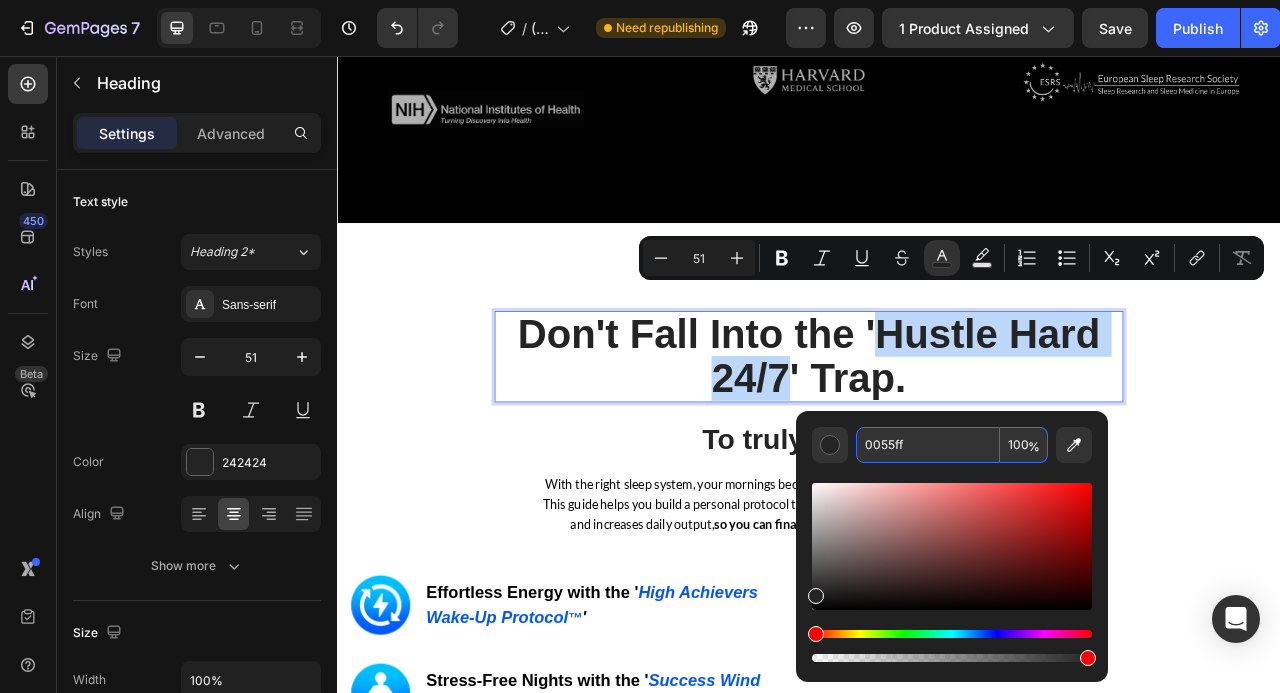 type on "0055FF" 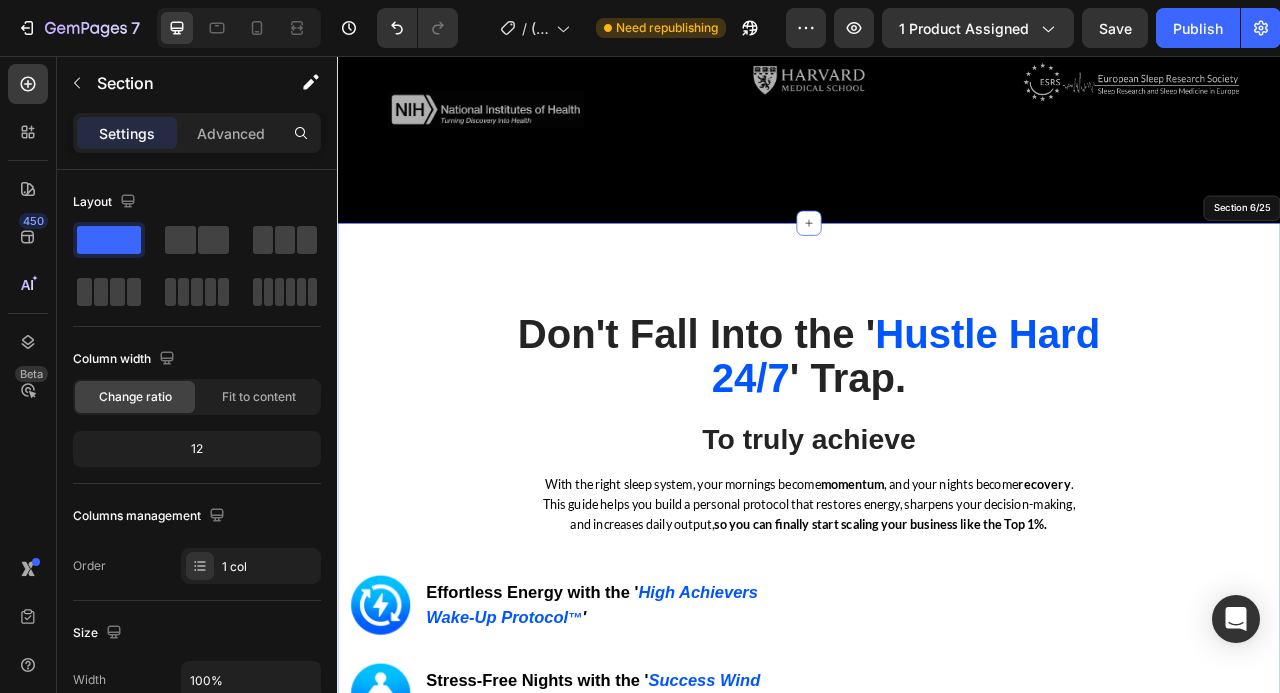 click on "Don't Fall Into the ' Hustle Hard 24/7 ' Trap. Heading   22 To truly achieve  Heading Row With the right sleep system, your mornings become  momentum , and your nights become  recovery . This guide helps you build a personal protocol that restores energy, sharpens your decision-making, and increases daily output,  so you can finally start scaling your business like the Top 1%. Text block Row Image Image Effortless Energy with the ' High Achievers Wake-Up Protocol ™ ' Heading Row Image Stress-Free Nights with the ' Success Wind  Down Ritual ™ ' Heading Row Image Laser Sharp Focus & Mental Clarity Heading Row Image Consistent Next-Level Performance Heading Row Image Emotional Resilience Heading Row Image Stronger Relationships & Presence Heading Row GET INSTANT DOWNLOAD! 👉 Add to Cart 100% Guaranteed Safe Checkout Text block Product Image Row" at bounding box center [937, 915] 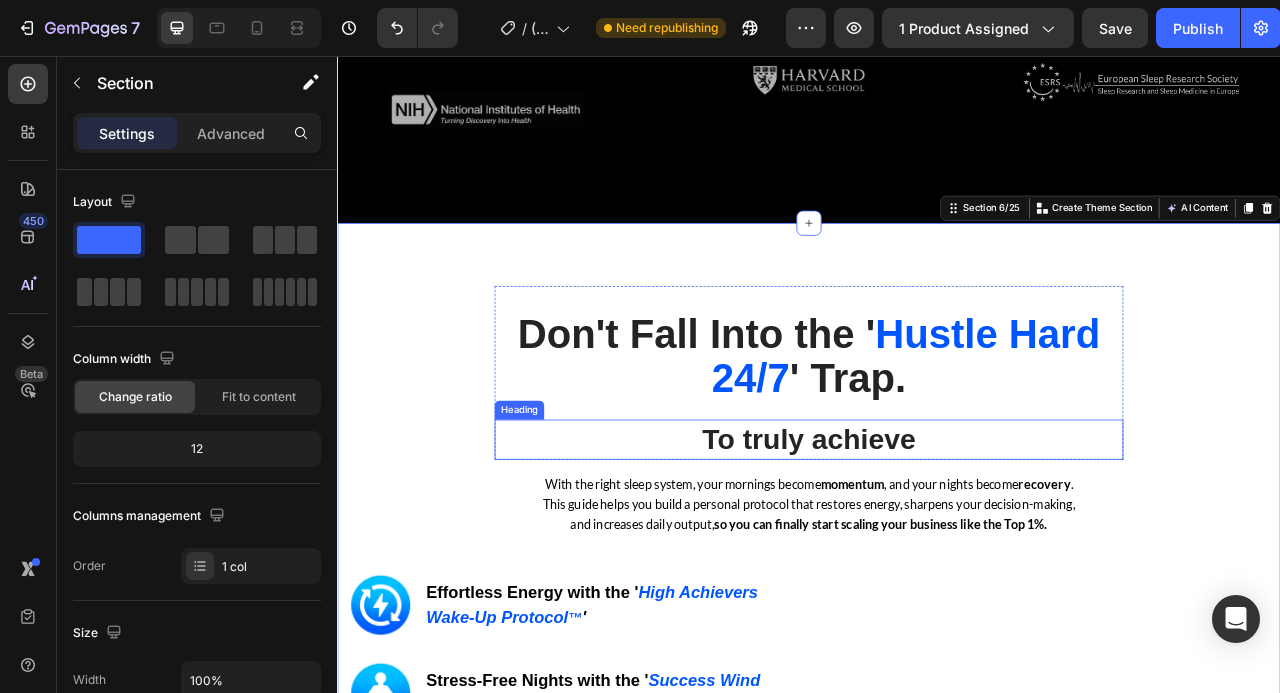 click on "To truly achieve" at bounding box center (937, 544) 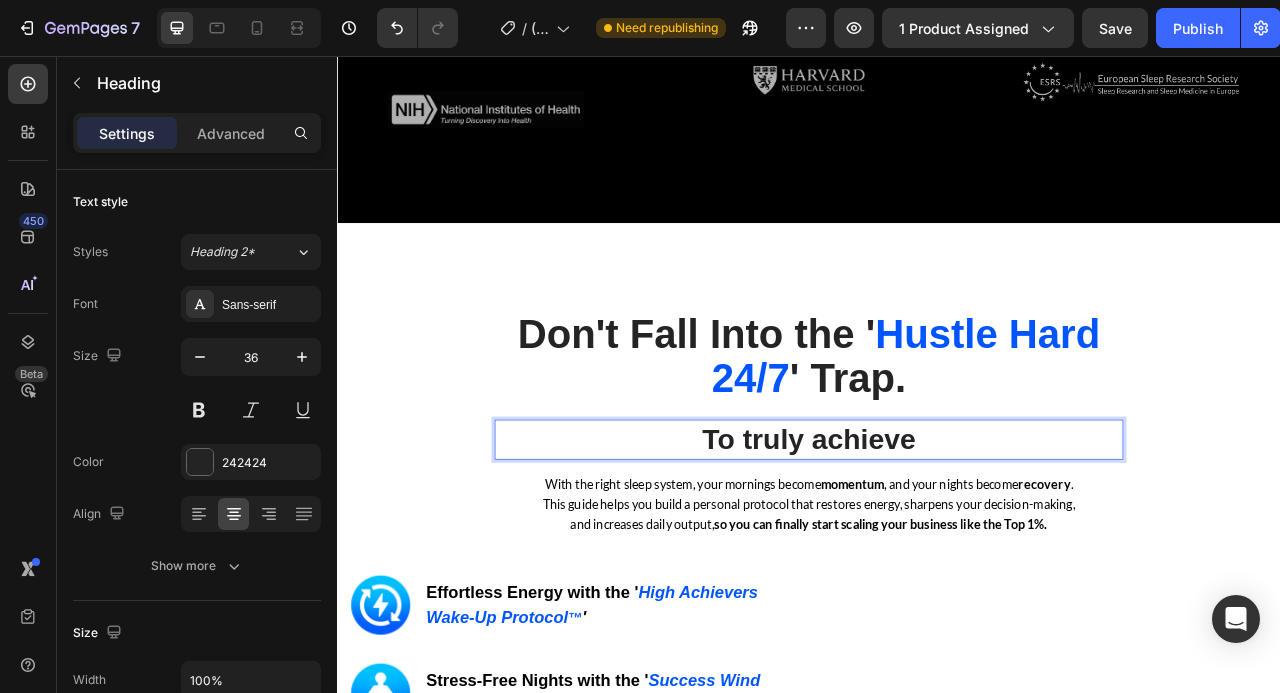 click on "To truly achieve" at bounding box center [937, 544] 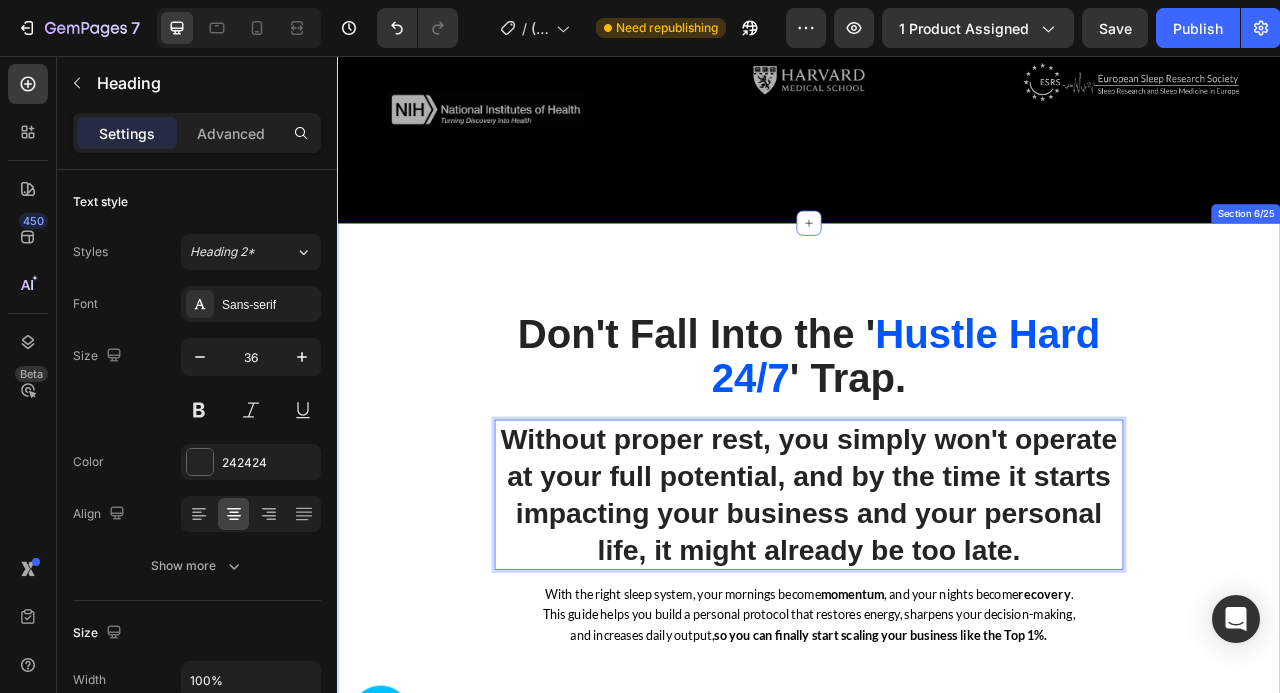 click on "Don't Fall Into the ' Hustle Hard 24/7 ' Trap. Heading Without proper rest, you simply won't operate at your full potential, and by the time it starts impacting your business and your personal life, it might already be too late. Heading   0 Row With the right sleep system, your mornings become  momentum , and your nights become  recovery . This guide helps you build a personal protocol that restores energy, sharpens your decision-making, and increases daily output,  so you can finally start scaling your business like the Top 1%. Text block Row Image Image Effortless Energy with the ' High Achievers Wake-Up Protocol ™ ' Heading Row Image Stress-Free Nights with the ' Success Wind  Down Ritual ™ ' Heading Row Image Laser Sharp Focus & Mental Clarity Heading Row Image Consistent Next-Level Performance Heading Row Image Emotional Resilience Heading Row Image Stronger Relationships & Presence Heading Row GET INSTANT DOWNLOAD! 👉 Add to Cart 100% Guaranteed Safe Checkout Text block Product Image Row" at bounding box center (937, 985) 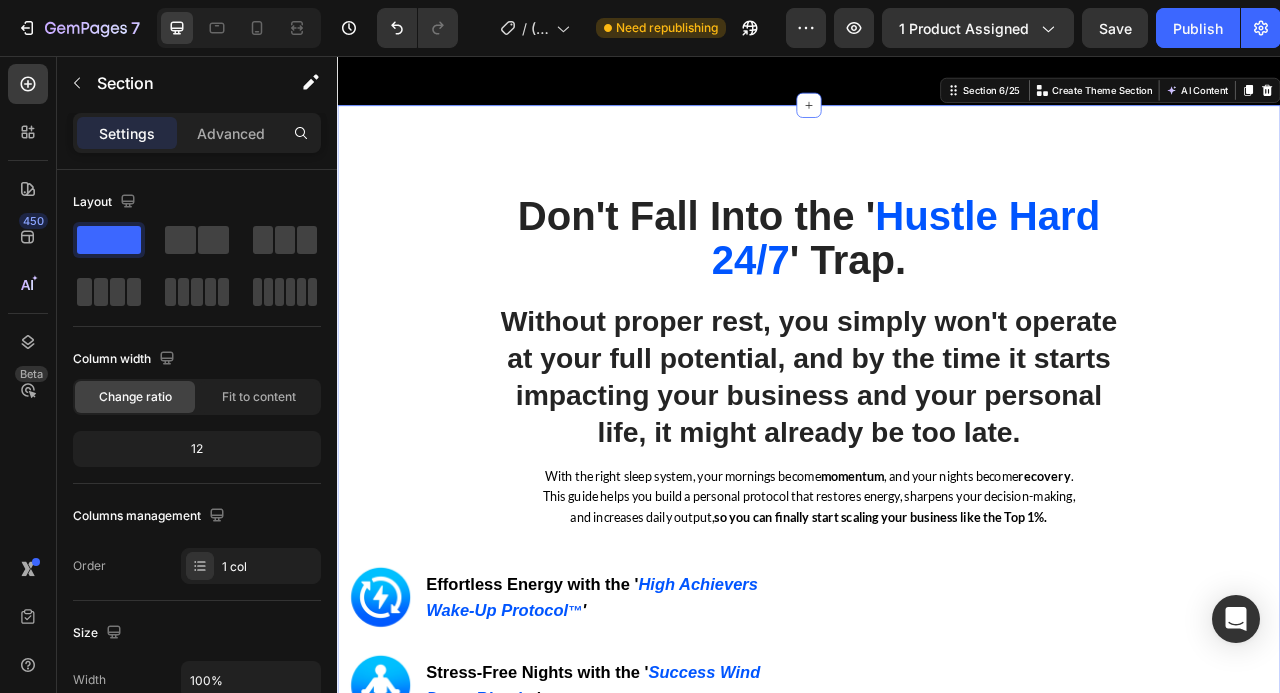 scroll, scrollTop: 3011, scrollLeft: 0, axis: vertical 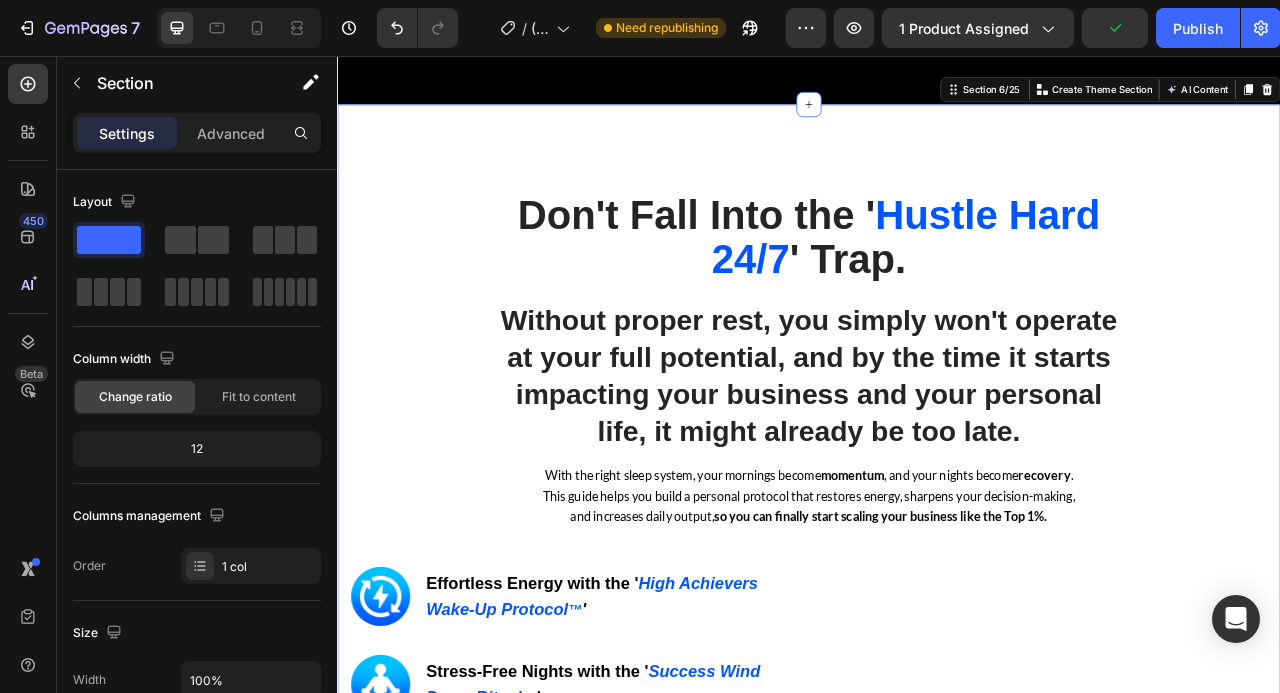 click on "Don't Fall Into the ' Hustle Hard 24/7 ' Trap. Heading Without proper rest, you simply won't operate at your full potential, and by the time it starts impacting your business and your personal life, it might already be too late. Heading Row With the right sleep system, your mornings become  momentum , and your nights become  recovery . This guide helps you build a personal protocol that restores energy, sharpens your decision-making, and increases daily output,  so you can finally start scaling your business like the Top 1%. Text block Row Image Image Effortless Energy with the ' High Achievers Wake-Up Protocol ™ ' Heading Row Image Stress-Free Nights with the ' Success Wind  Down Ritual ™ ' Heading Row Image Laser Sharp Focus & Mental Clarity Heading Row Image Consistent Next-Level Performance Heading Row Image Emotional Resilience Heading Row Image Stronger Relationships & Presence Heading Row GET INSTANT DOWNLOAD! 👉 Add to Cart 100% Guaranteed Safe Checkout Text block Product Image Row" at bounding box center [937, 834] 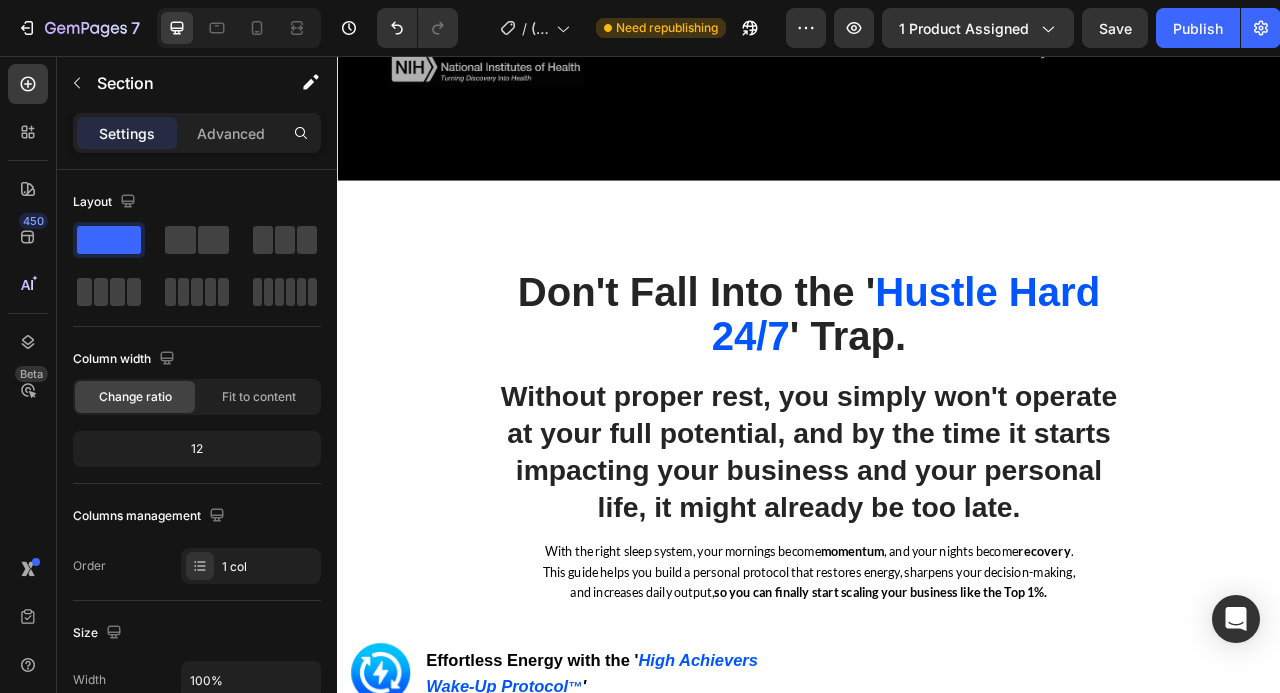 scroll, scrollTop: 2990, scrollLeft: 0, axis: vertical 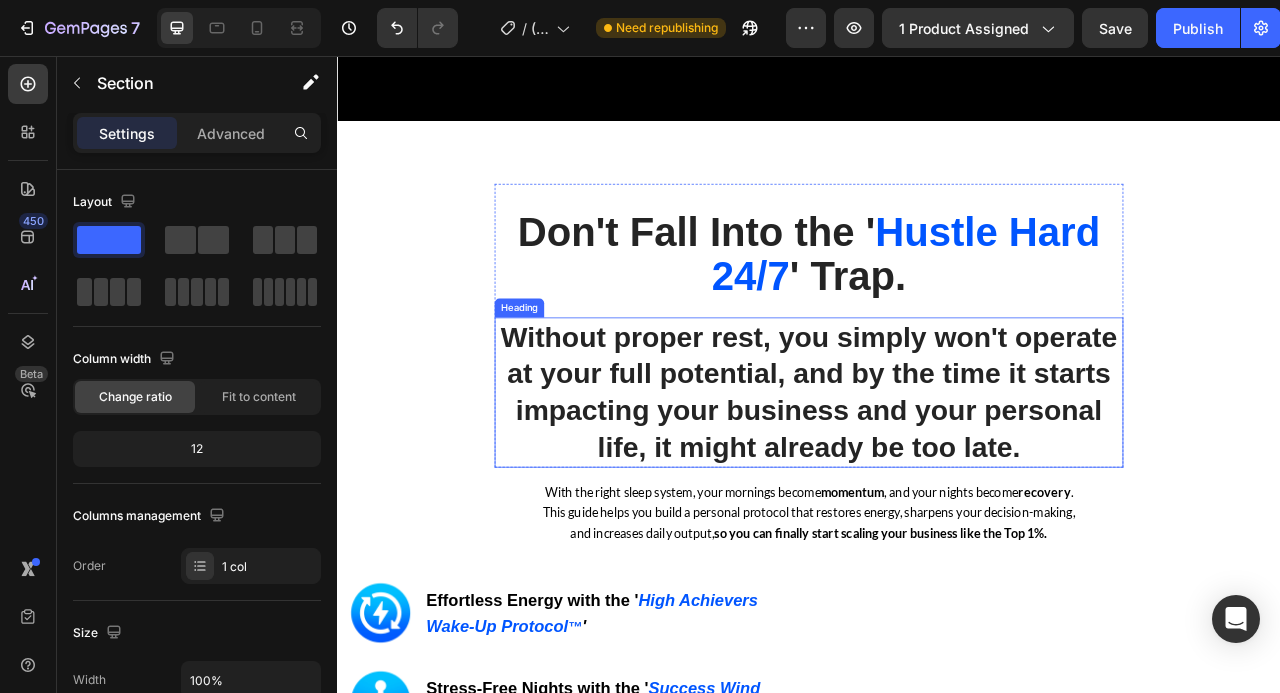 click on "Without proper rest, you simply won't operate at your full potential, and by the time it starts impacting your business and your personal life, it might already be too late." at bounding box center [937, 484] 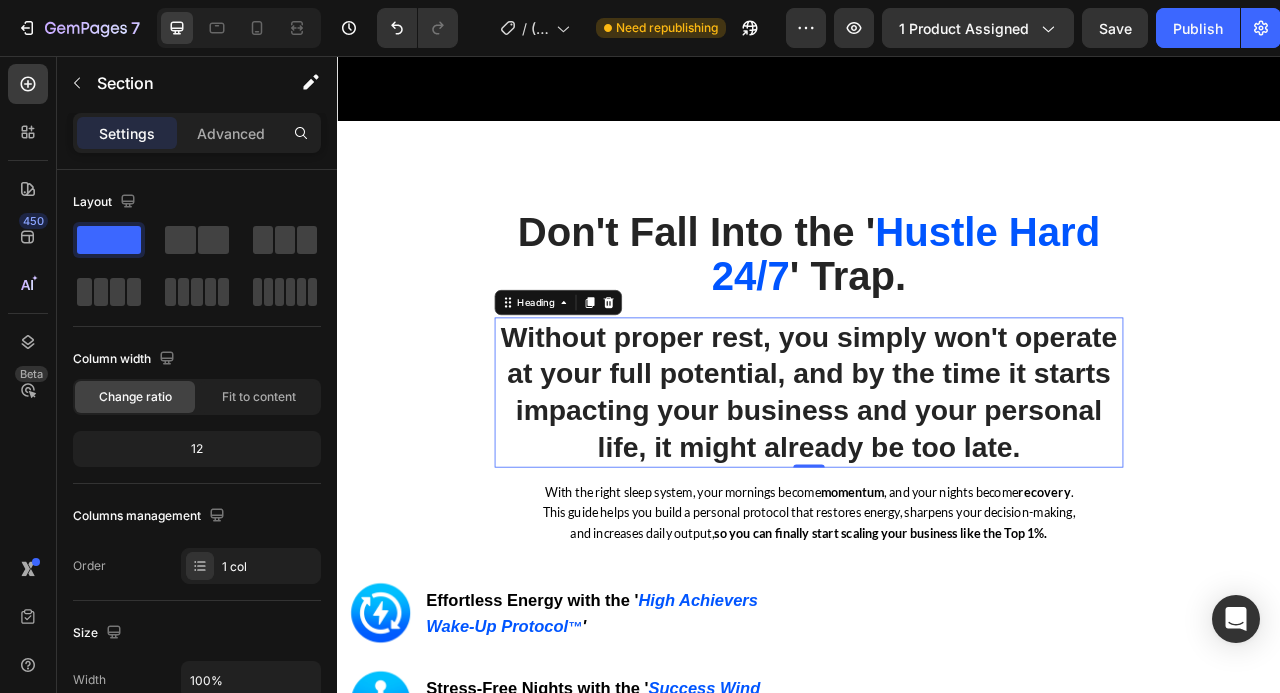 click on "Without proper rest, you simply won't operate at your full potential, and by the time it starts impacting your business and your personal life, it might already be too late." at bounding box center [937, 484] 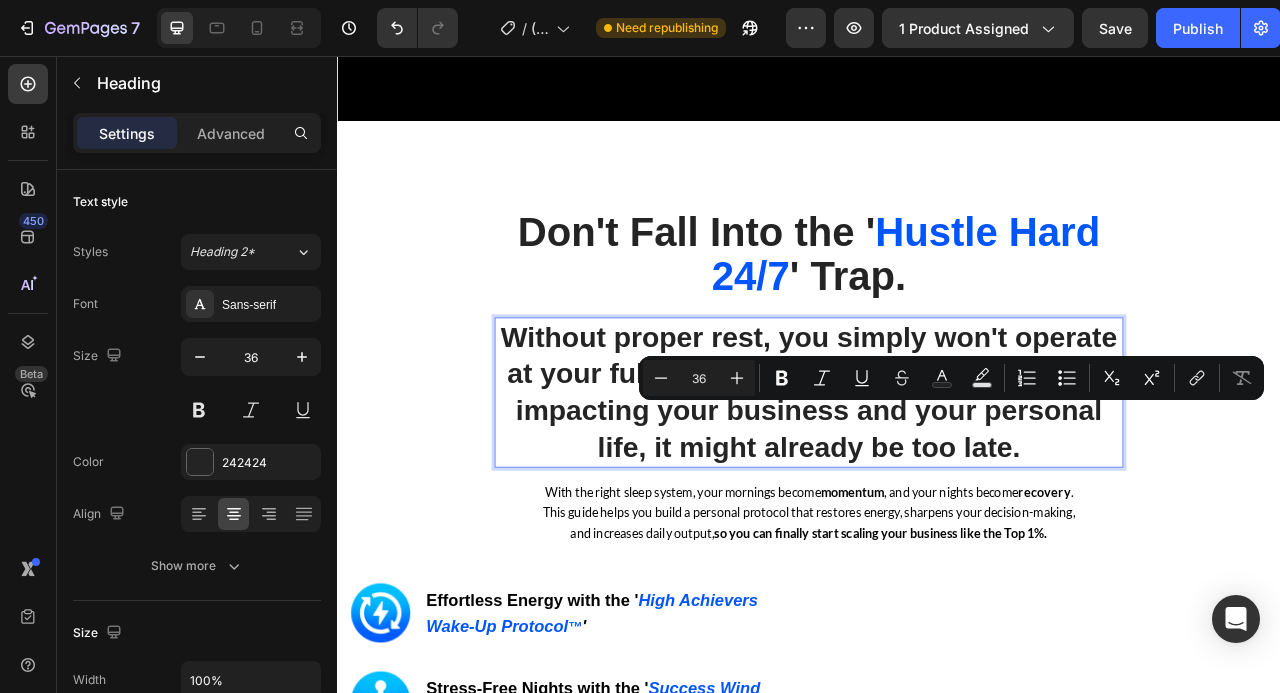 click on "Without proper rest, you simply won't operate at your full potential, and by the time it starts impacting your business and your personal life, it might already be too late." at bounding box center (937, 484) 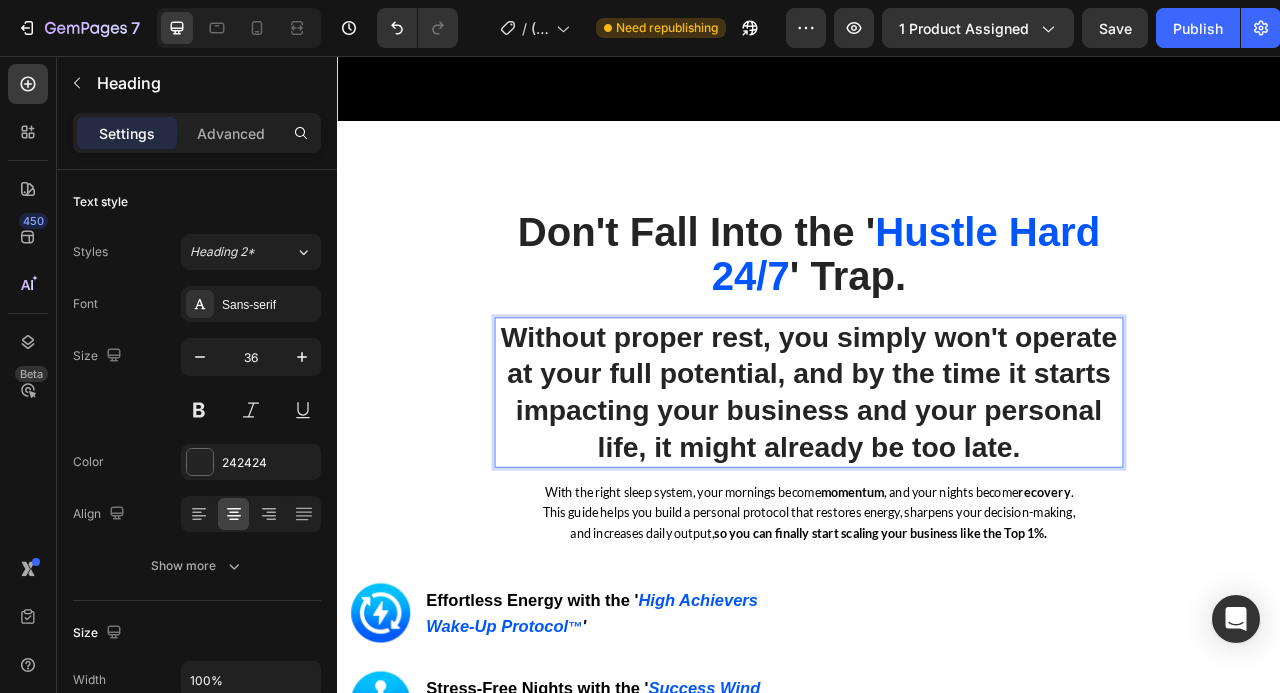 click on "Without proper rest, you simply won't operate at your full potential, and by the time it starts impacting your business and your personal life, it might already be too late." at bounding box center [937, 484] 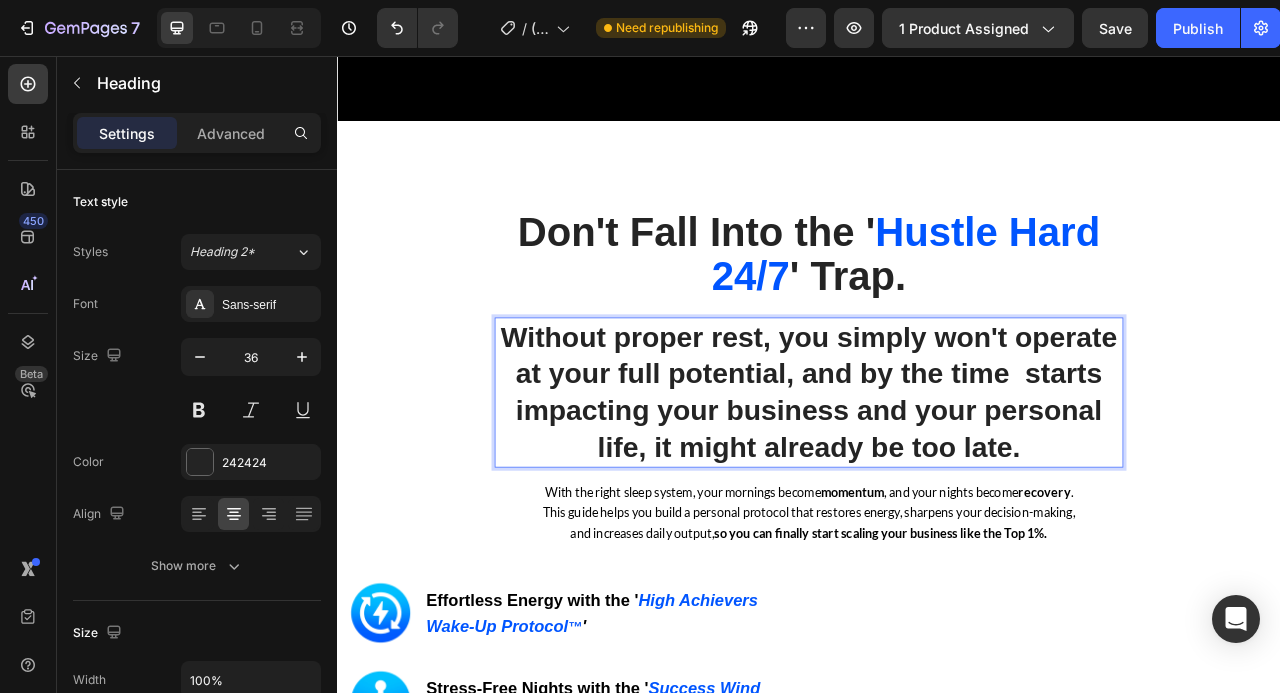 click on "Without proper rest, you simply won't operate at your full potential, and by the time  starts impacting your business and your personal life, it might already be too late." at bounding box center (937, 484) 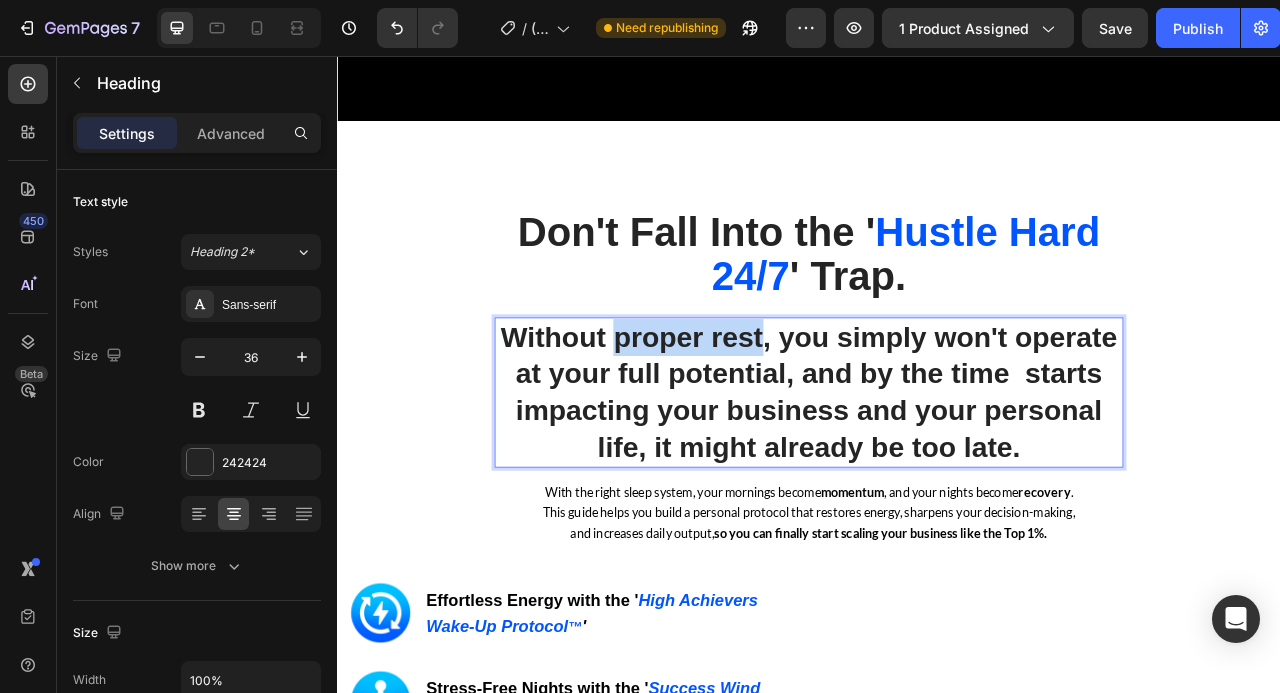 drag, startPoint x: 880, startPoint y: 384, endPoint x: 693, endPoint y: 388, distance: 187.04277 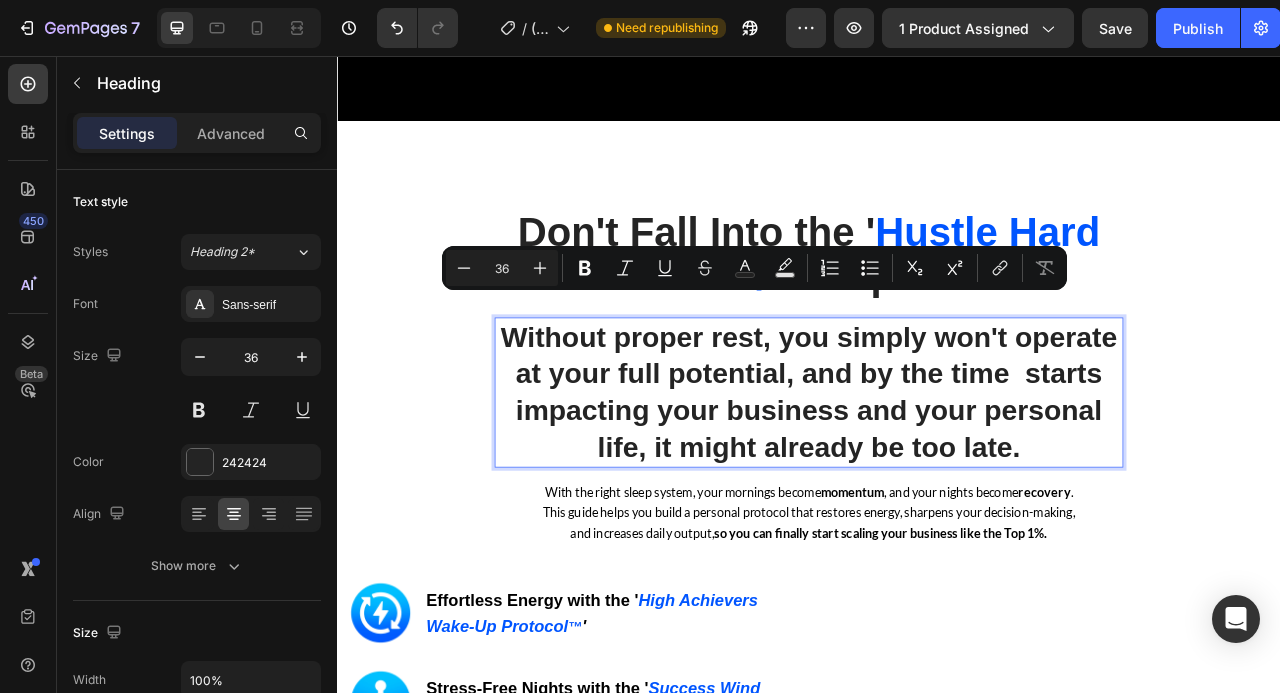 click on "Without proper rest, you simply won't operate at your full potential, and by the time  starts impacting your business and your personal life, it might already be too late." at bounding box center [937, 484] 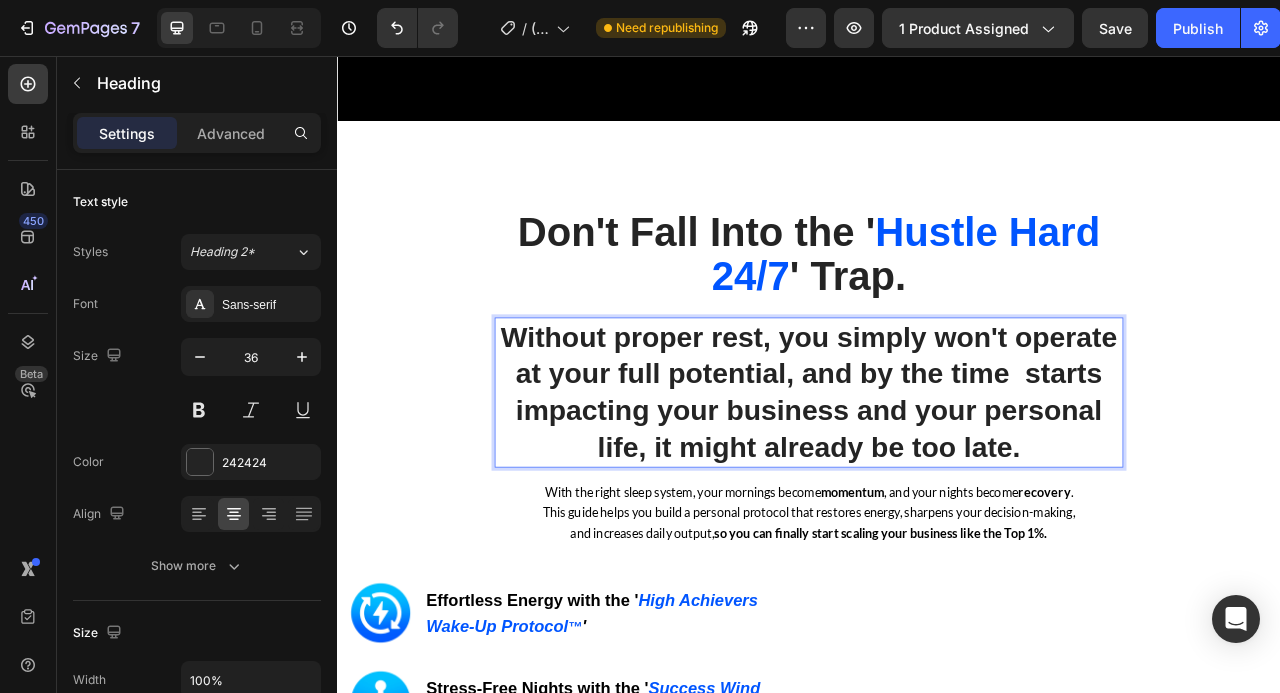 click on "Without proper rest, you simply won't operate at your full potential, and by the time  starts impacting your business and your personal life, it might already be too late." at bounding box center [937, 484] 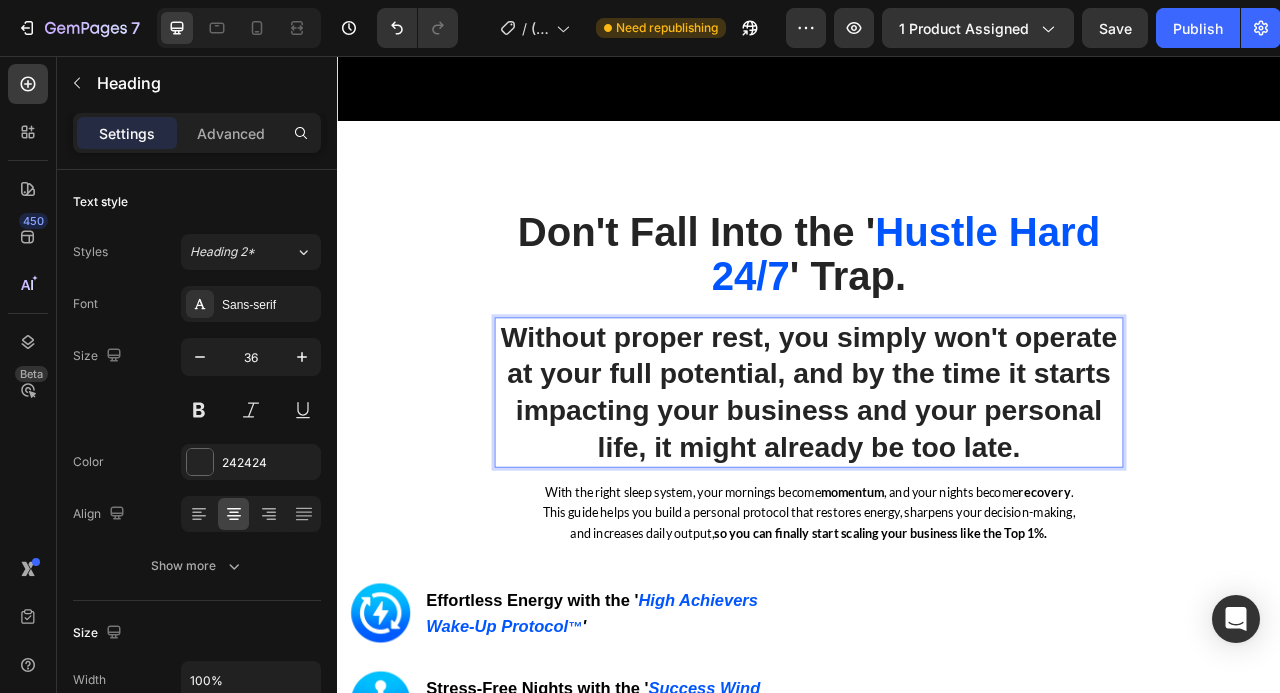 click on "Without proper rest, you simply won't operate at your full potential, and by the time it starts impacting your business and your personal life, it might already be too late." at bounding box center [937, 484] 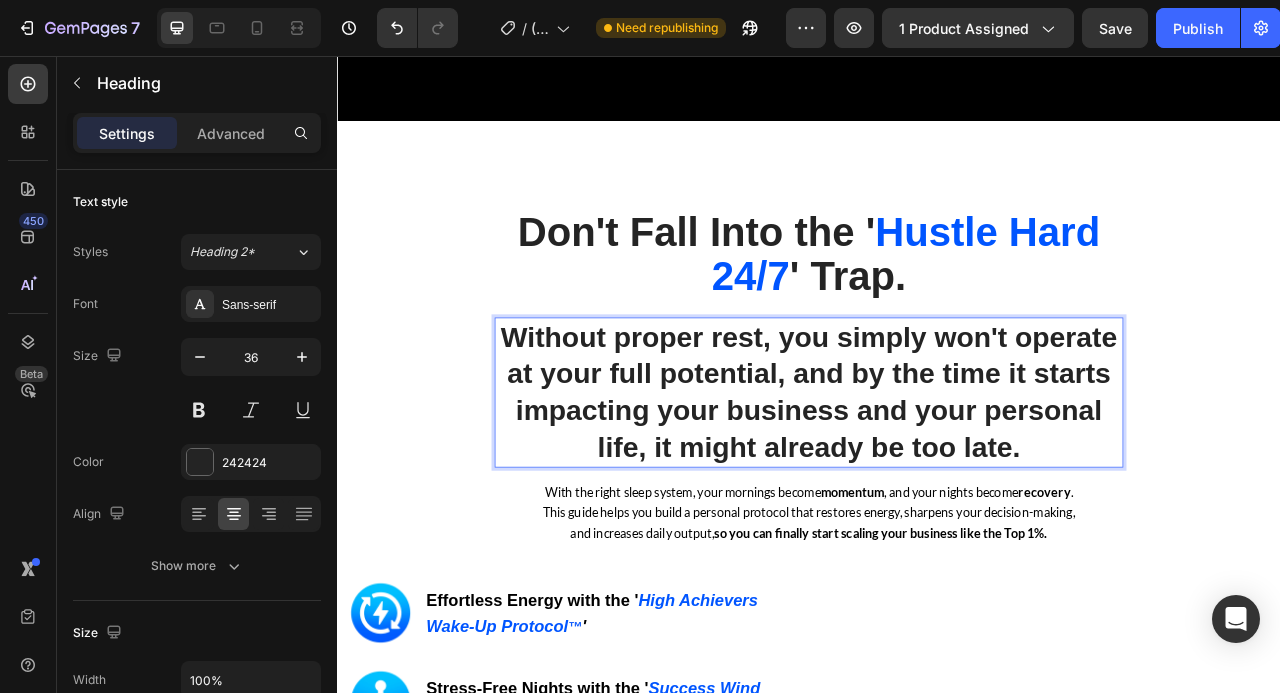 click on "Don't Fall Into the ' Hustle Hard 24/7 ' Trap. Heading Without proper rest, you simply won't operate at your full potential, and by the time it starts impacting your business and your personal life, it might already be too late. Heading   0 Row With the right sleep system, your mornings become  momentum , and your nights become  recovery . This guide helps you build a personal protocol that restores energy, sharpens your decision-making, and increases daily output,  so you can finally start scaling your business like the Top 1%. Text block Row Image Image Effortless Energy with the ' High Achievers Wake-Up Protocol ™ ' Heading Row Image Stress-Free Nights with the ' Success Wind  Down Ritual ™ ' Heading Row Image Laser Sharp Focus & Mental Clarity Heading Row Image Consistent Next-Level Performance Heading Row Image Emotional Resilience Heading Row Image Stronger Relationships & Presence Heading Row GET INSTANT DOWNLOAD! 👉 Add to Cart 100% Guaranteed Safe Checkout Text block Product Image Row" at bounding box center [937, 855] 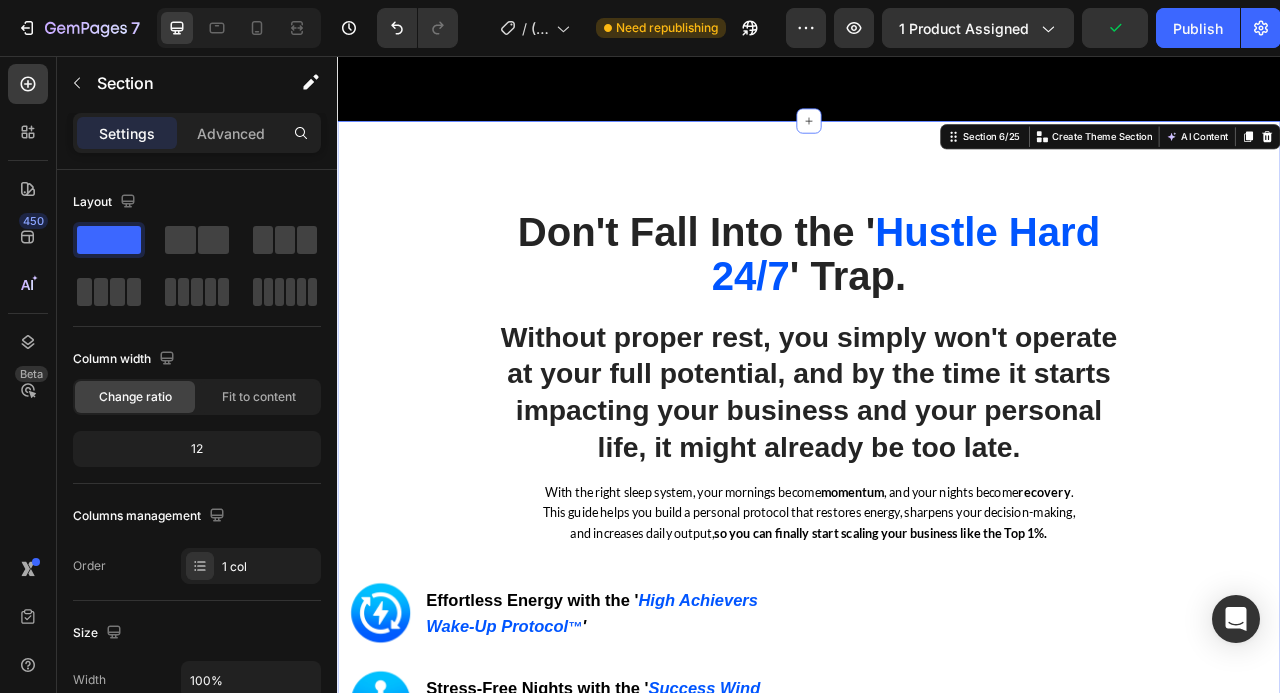 click on "Don't Fall Into the ' Hustle Hard 24/7 ' Trap. Heading Without proper rest, you simply won't operate at your full potential, and by the time it starts impacting your business and your personal life, it might already be too late. Heading Row With the right sleep system, your mornings become  momentum , and your nights become  recovery . This guide helps you build a personal protocol that restores energy, sharpens your decision-making, and increases daily output,  so you can finally start scaling your business like the Top 1%. Text block Row Image Image Effortless Energy with the ' High Achievers Wake-Up Protocol ™ ' Heading Row Image Stress-Free Nights with the ' Success Wind  Down Ritual ™ ' Heading Row Image Laser Sharp Focus & Mental Clarity Heading Row Image Consistent Next-Level Performance Heading Row Image Emotional Resilience Heading Row Image Stronger Relationships & Presence Heading Row GET INSTANT DOWNLOAD! 👉 Add to Cart 100% Guaranteed Safe Checkout Text block Product Image Row" at bounding box center (937, 855) 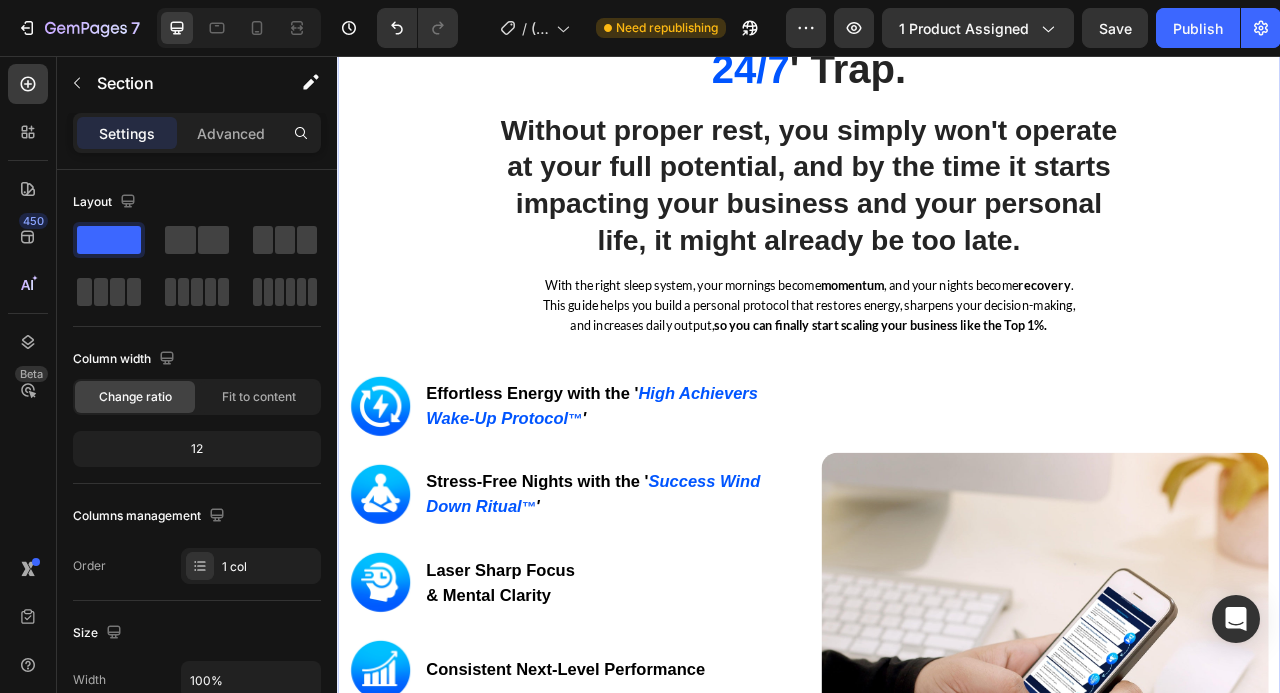 scroll, scrollTop: 3106, scrollLeft: 0, axis: vertical 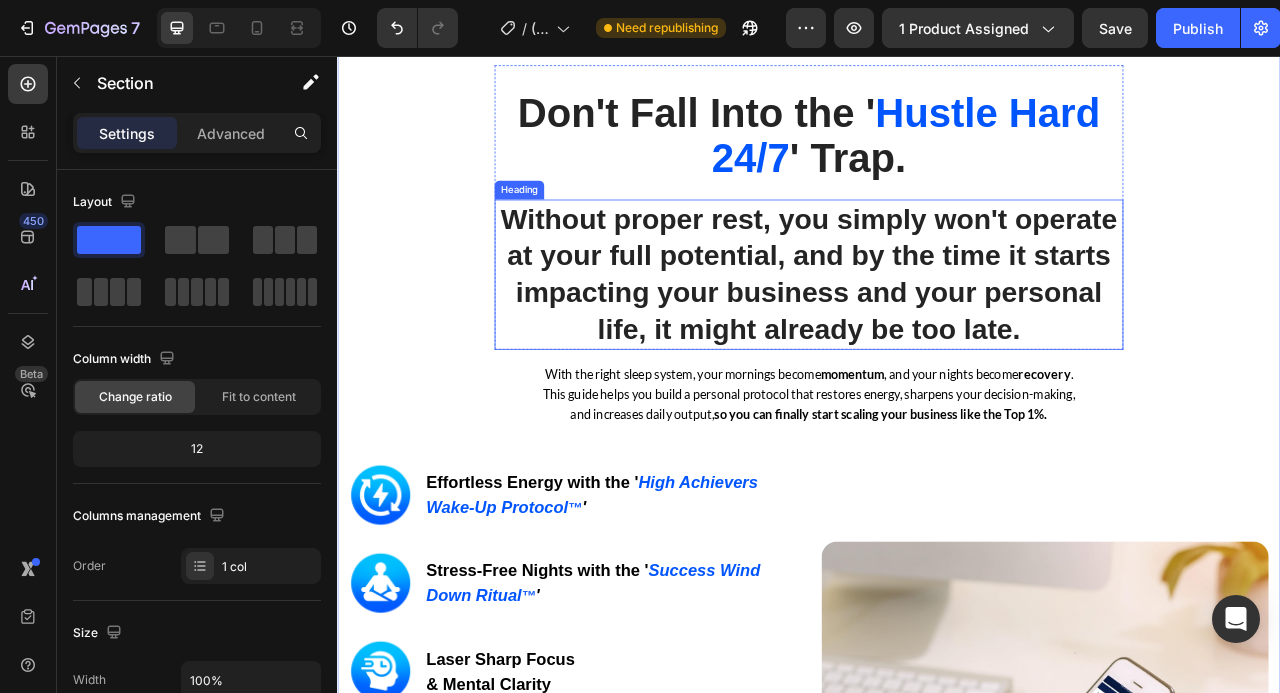 click on "Without proper rest, you simply won't operate at your full potential, and by the time it starts impacting your business and your personal life, it might already be too late." at bounding box center [937, 334] 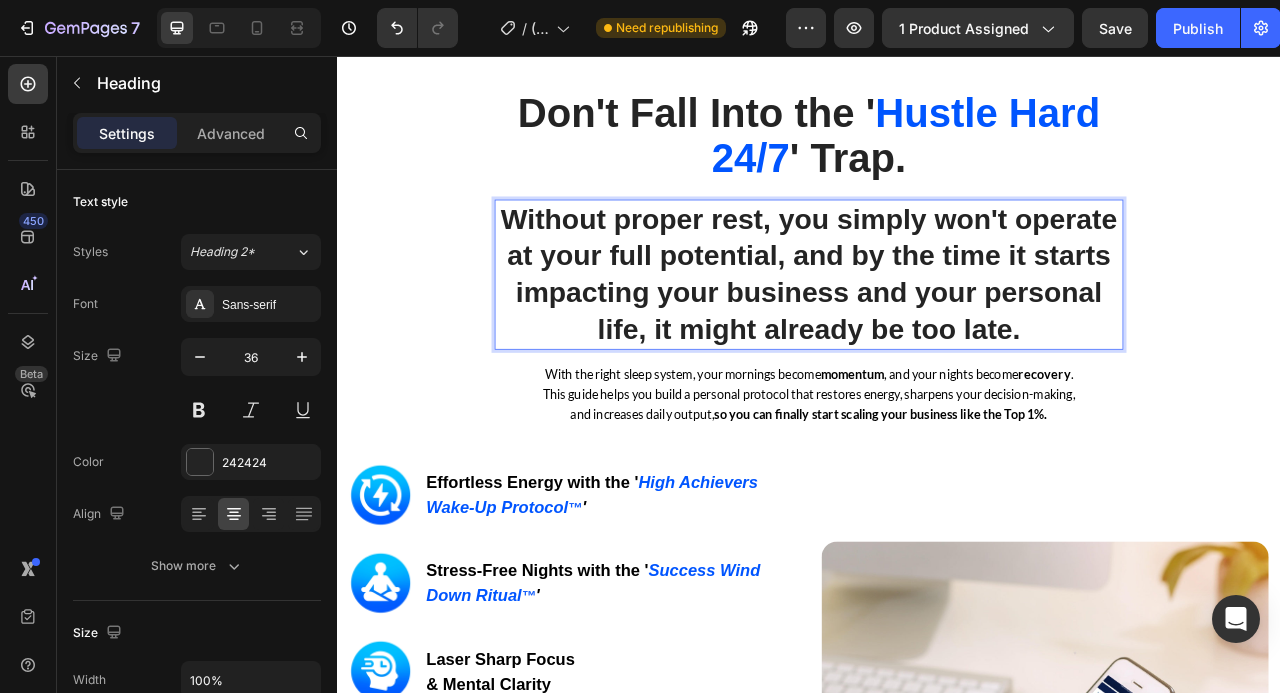 click on "Without proper rest, you simply won't operate at your full potential, and by the time it starts impacting your business and your personal life, it might already be too late." at bounding box center (937, 334) 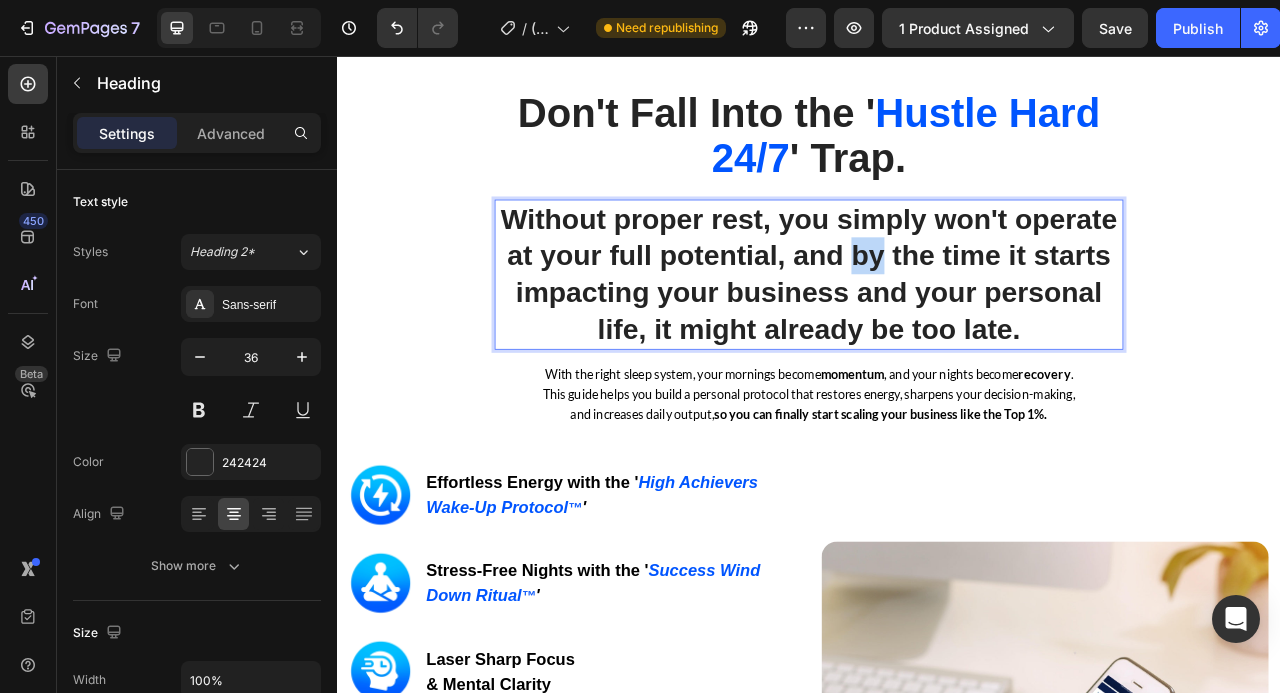 click on "Without proper rest, you simply won't operate at your full potential, and by the time it starts impacting your business and your personal life, it might already be too late." at bounding box center [937, 334] 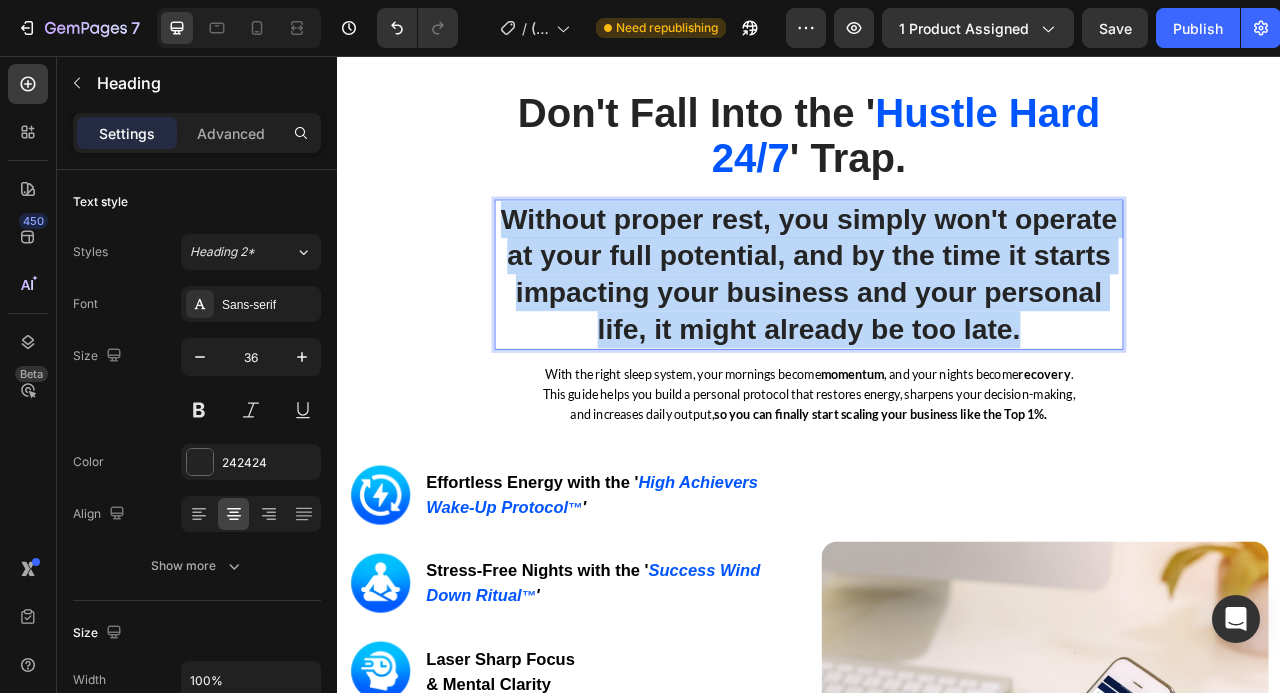 click on "Without proper rest, you simply won't operate at your full potential, and by the time it starts impacting your business and your personal life, it might already be too late." at bounding box center [937, 334] 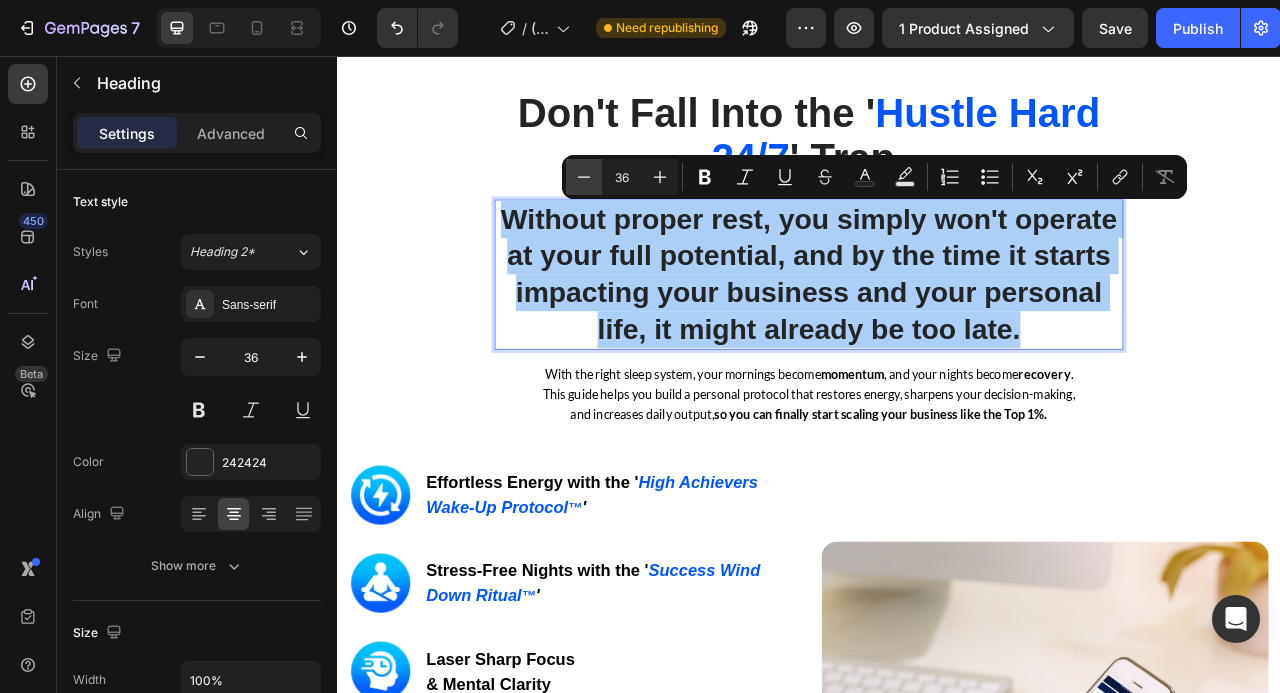 click 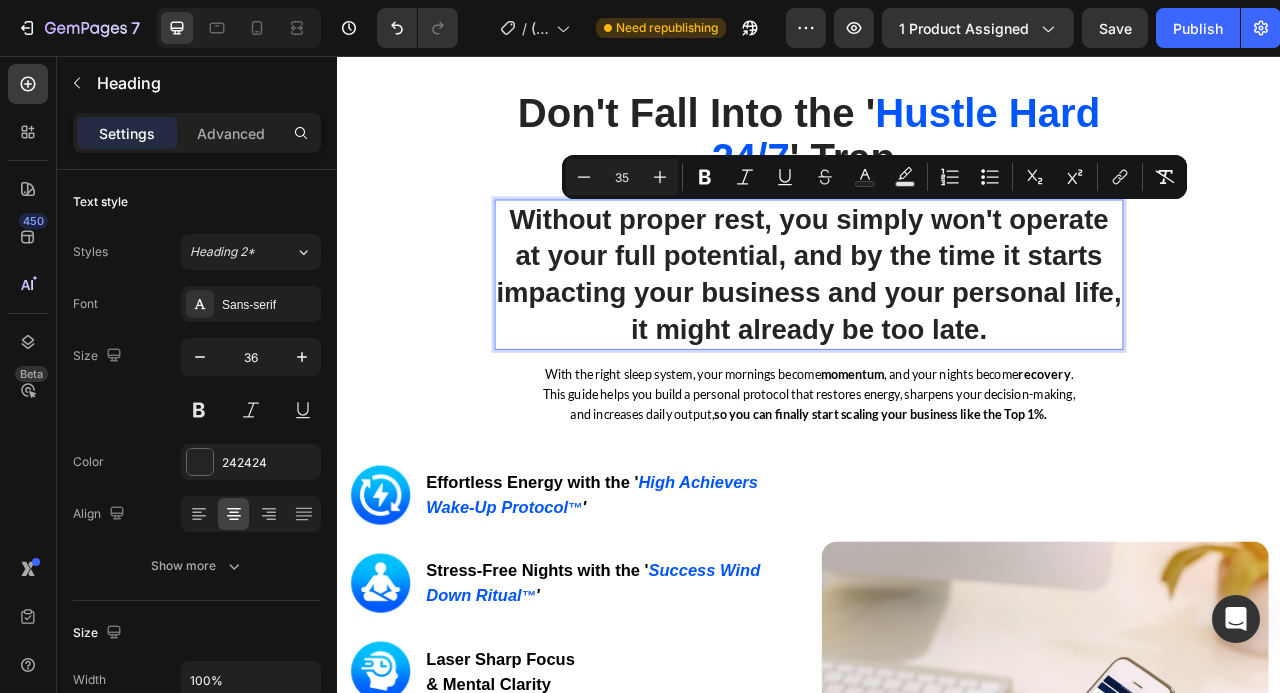 click on "35" at bounding box center (622, 177) 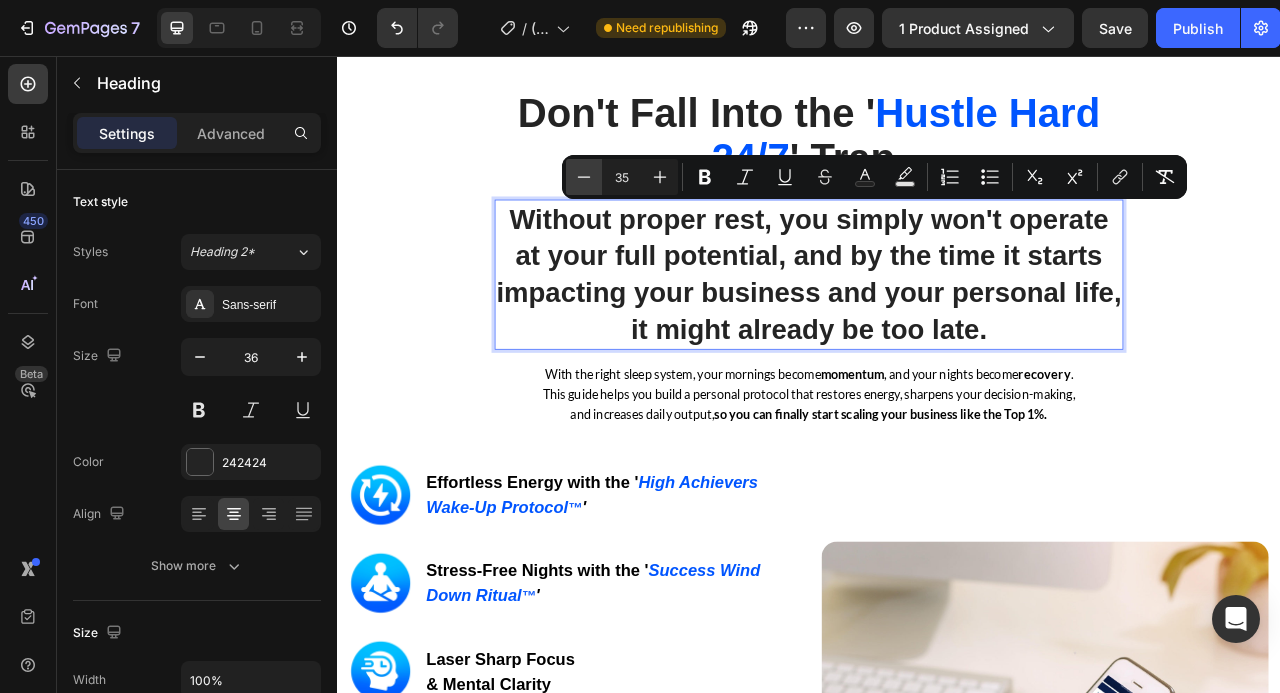 click 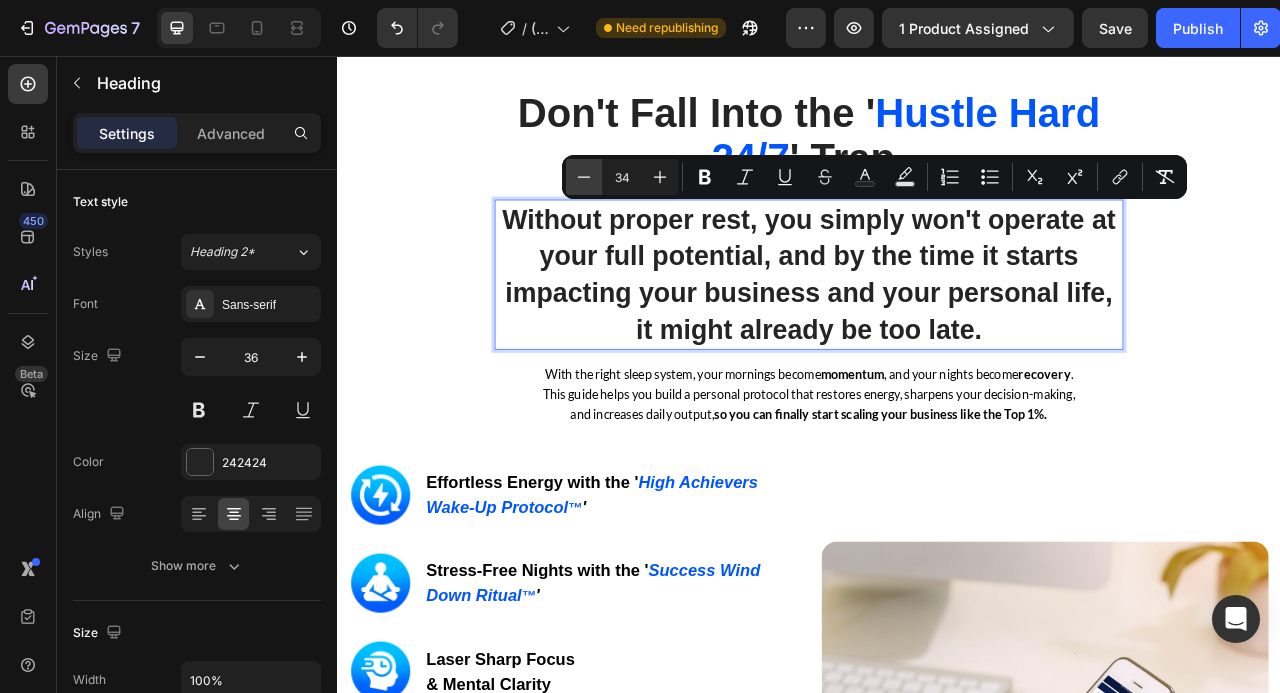 click 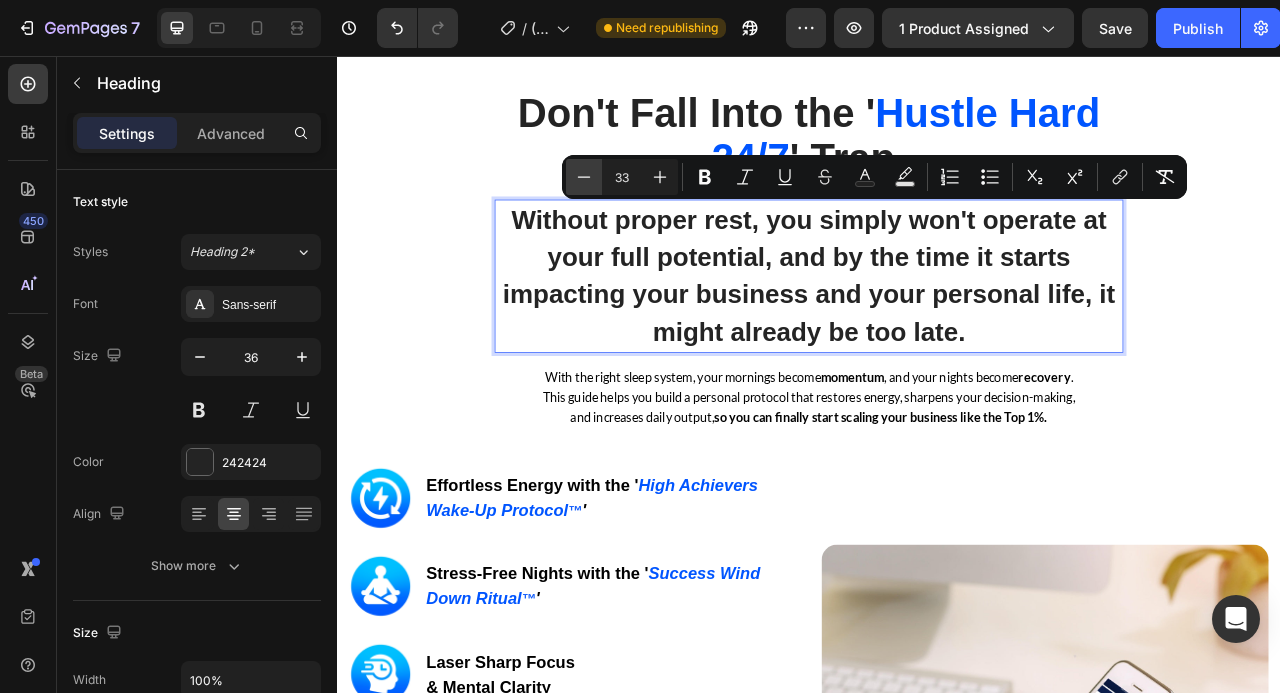 click 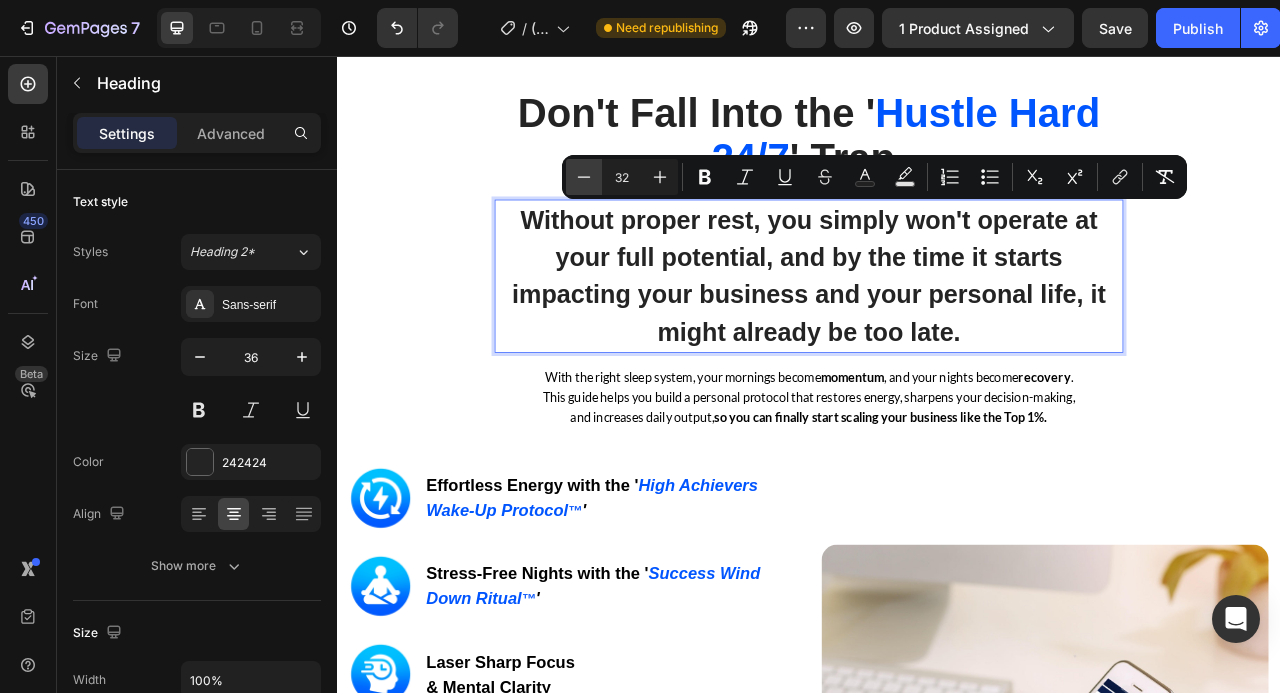 click 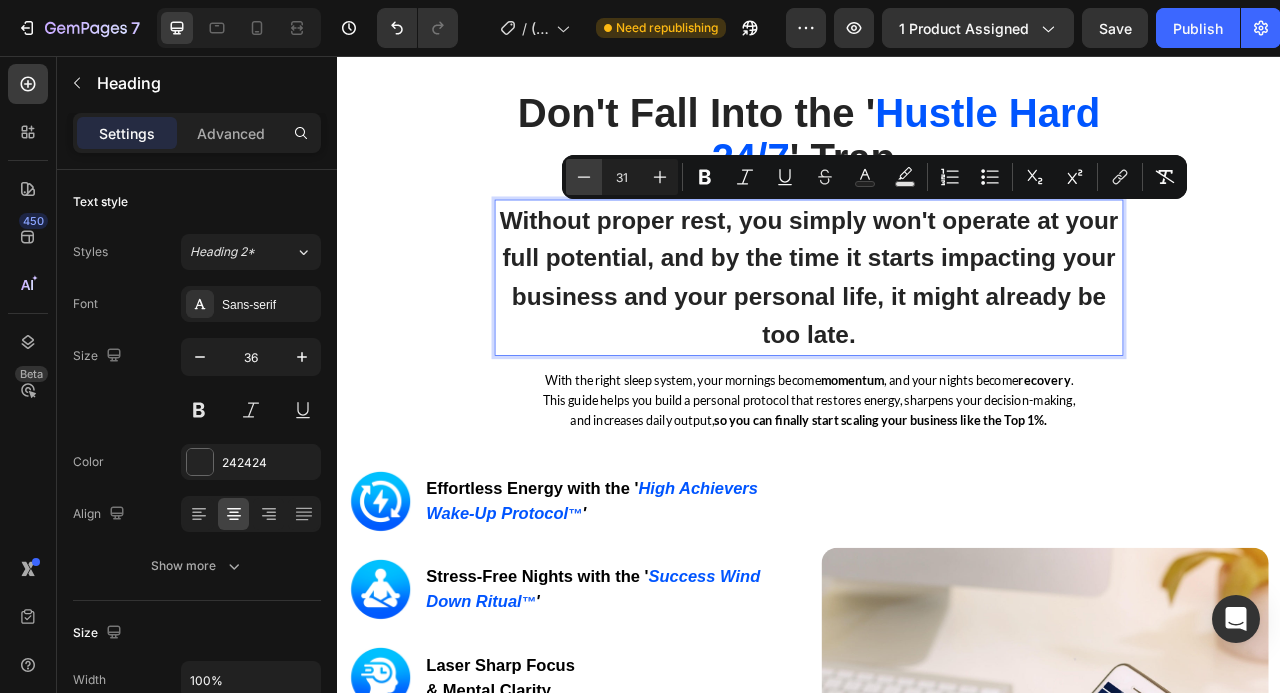click 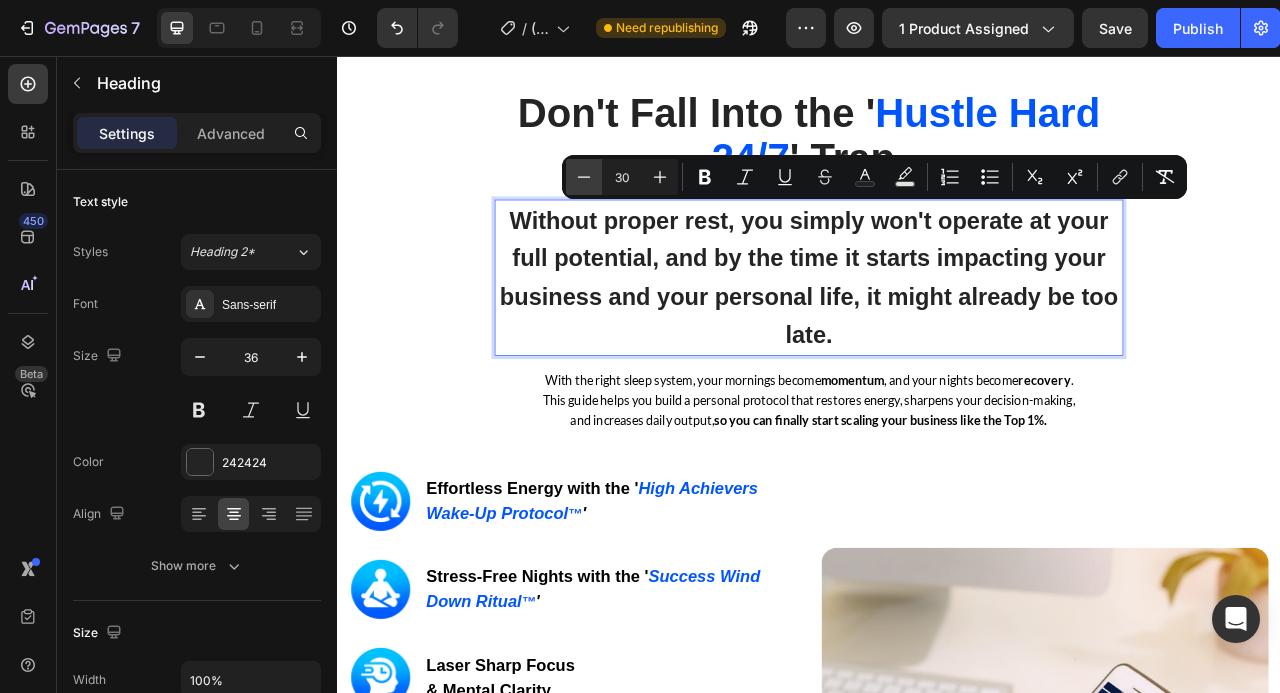 click 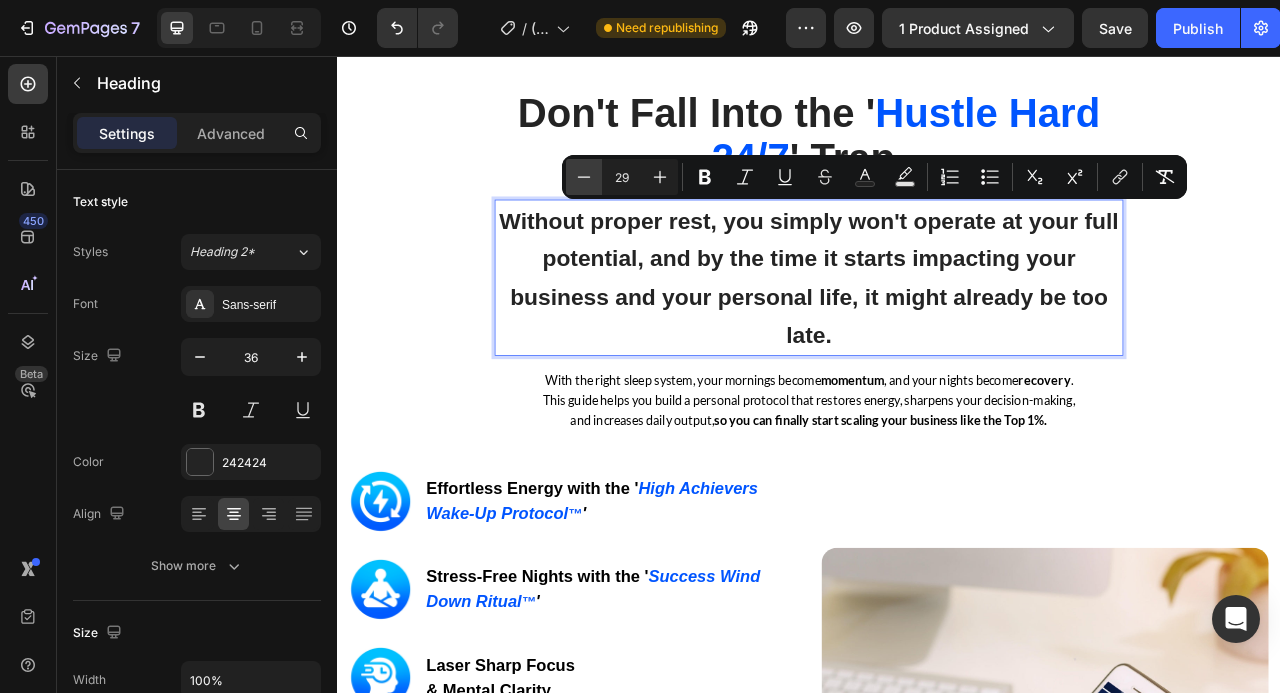click 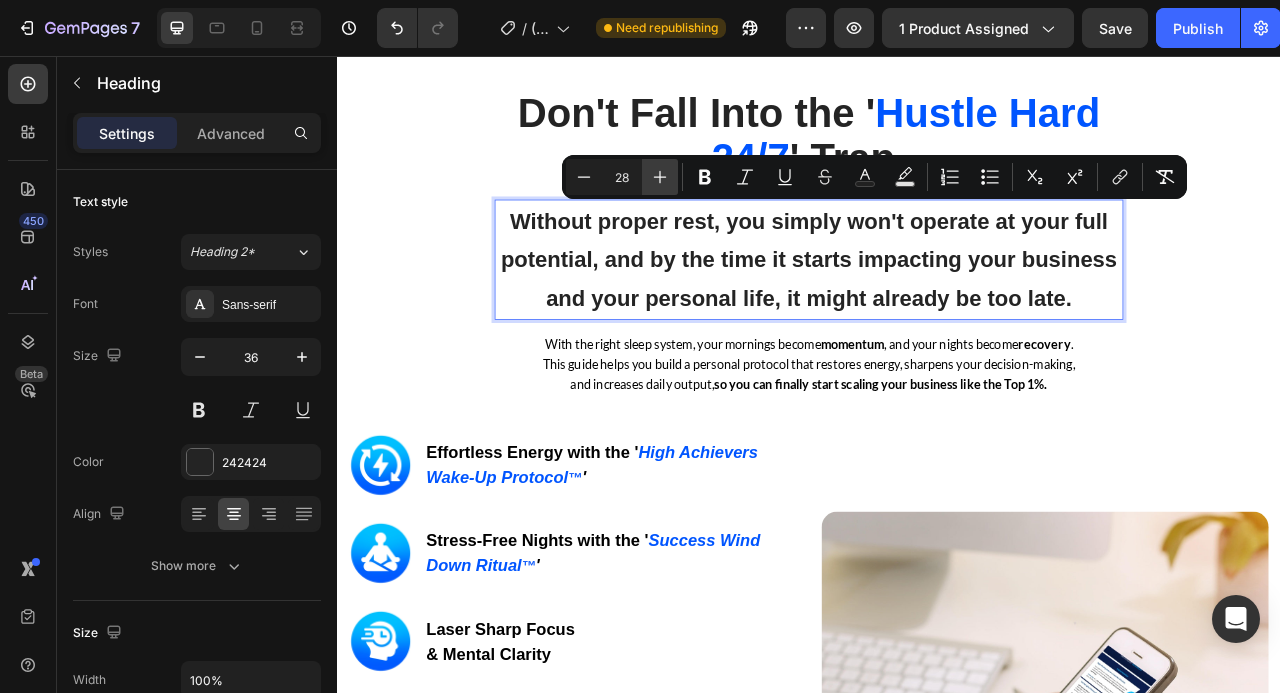 click 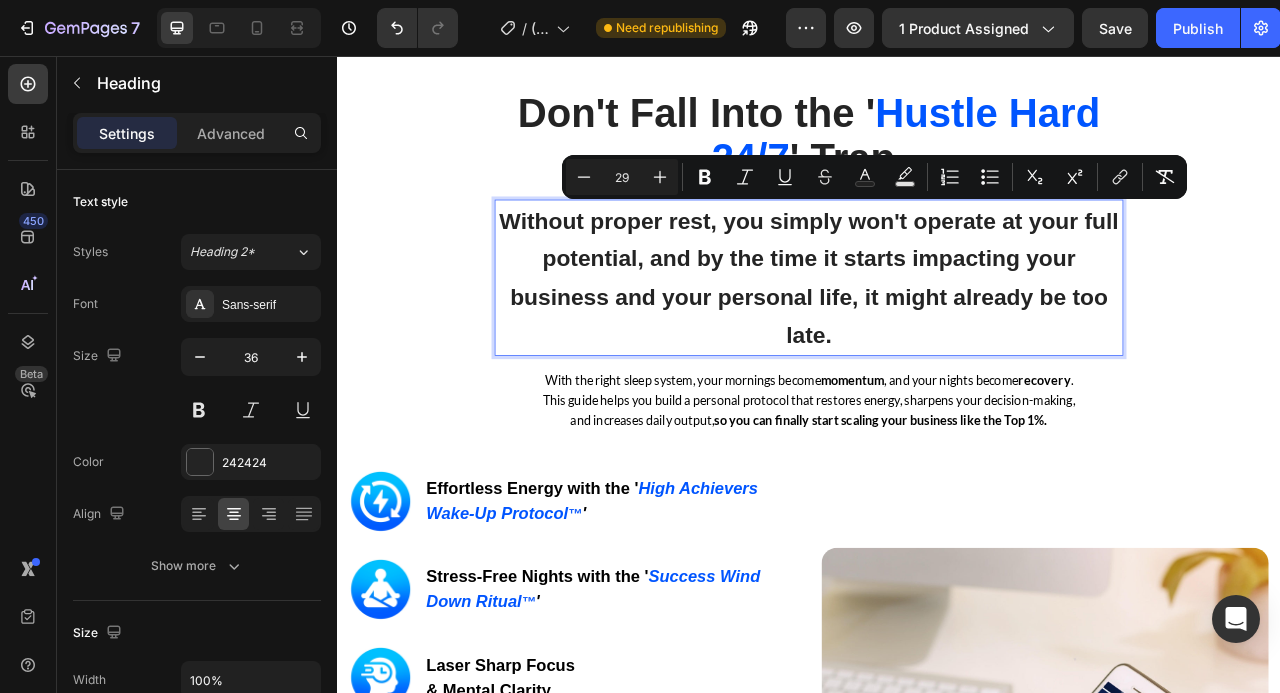 click on "29" at bounding box center [622, 177] 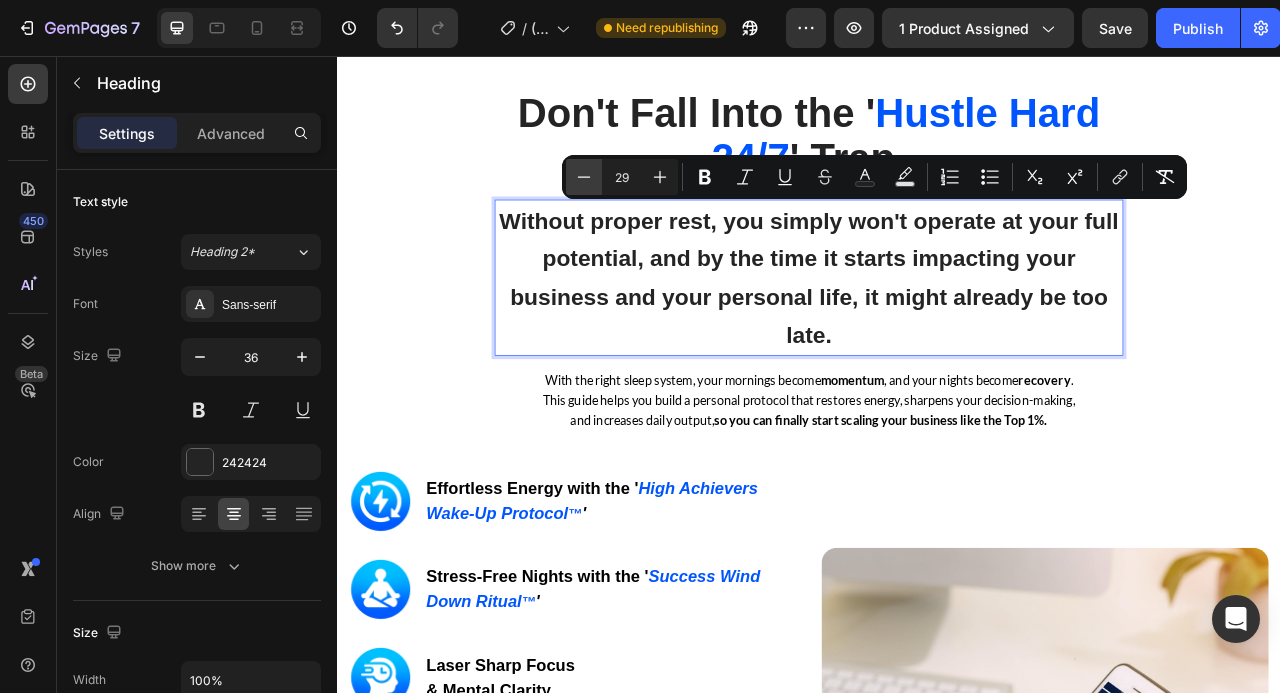 click 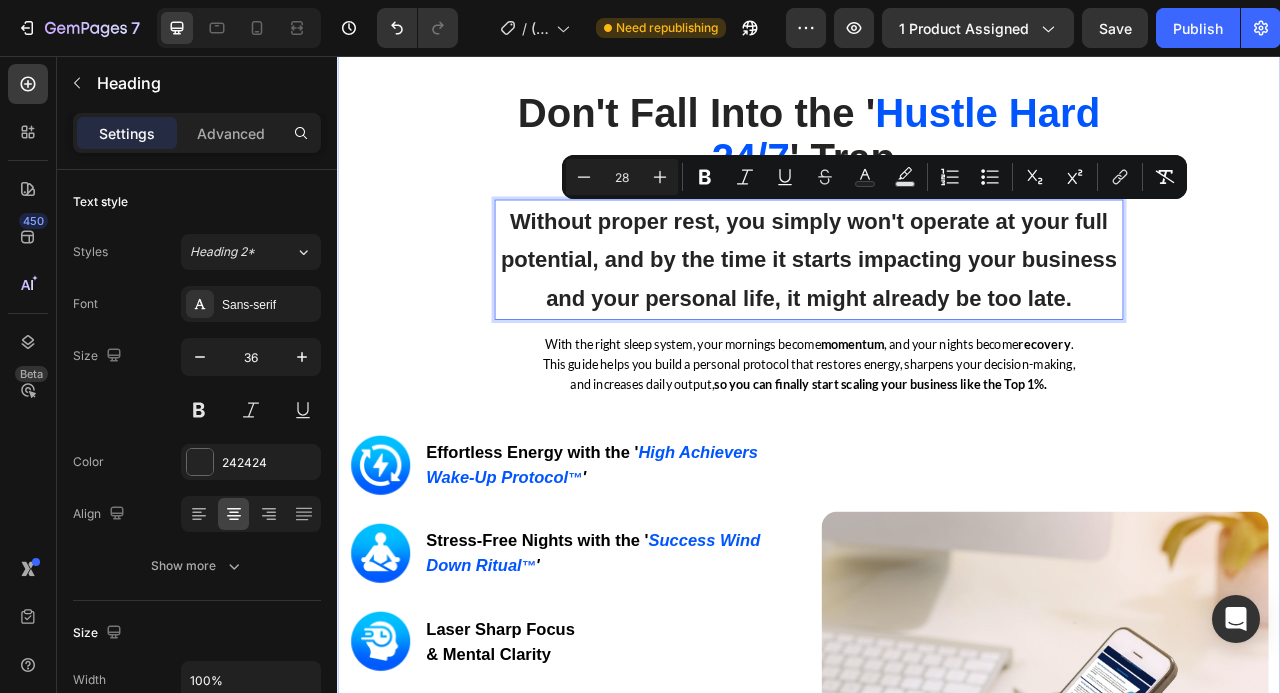 click on "Don't Fall Into the ' Hustle Hard 24/7 ' Trap. Heading Without proper rest, you simply won't operate at your full potential, and by the time it starts impacting your business and your personal life, it might already be too late. Heading   0 Row With the right sleep system, your mornings become  momentum , and your nights become  recovery . This guide helps you build a personal protocol that restores energy, sharpens your decision-making, and increases daily output,  so you can finally start scaling your business like the Top 1%. Text block Row Image Image Effortless Energy with the ' High Achievers Wake-Up Protocol ™ ' Heading Row Image Stress-Free Nights with the ' Success Wind  Down Ritual ™ ' Heading Row Image Laser Sharp Focus & Mental Clarity Heading Row Image Consistent Next-Level Performance Heading Row Image Emotional Resilience Heading Row Image Stronger Relationships & Presence Heading Row GET INSTANT DOWNLOAD! 👉 Add to Cart 100% Guaranteed Safe Checkout Text block Product Image Row" at bounding box center [937, 685] 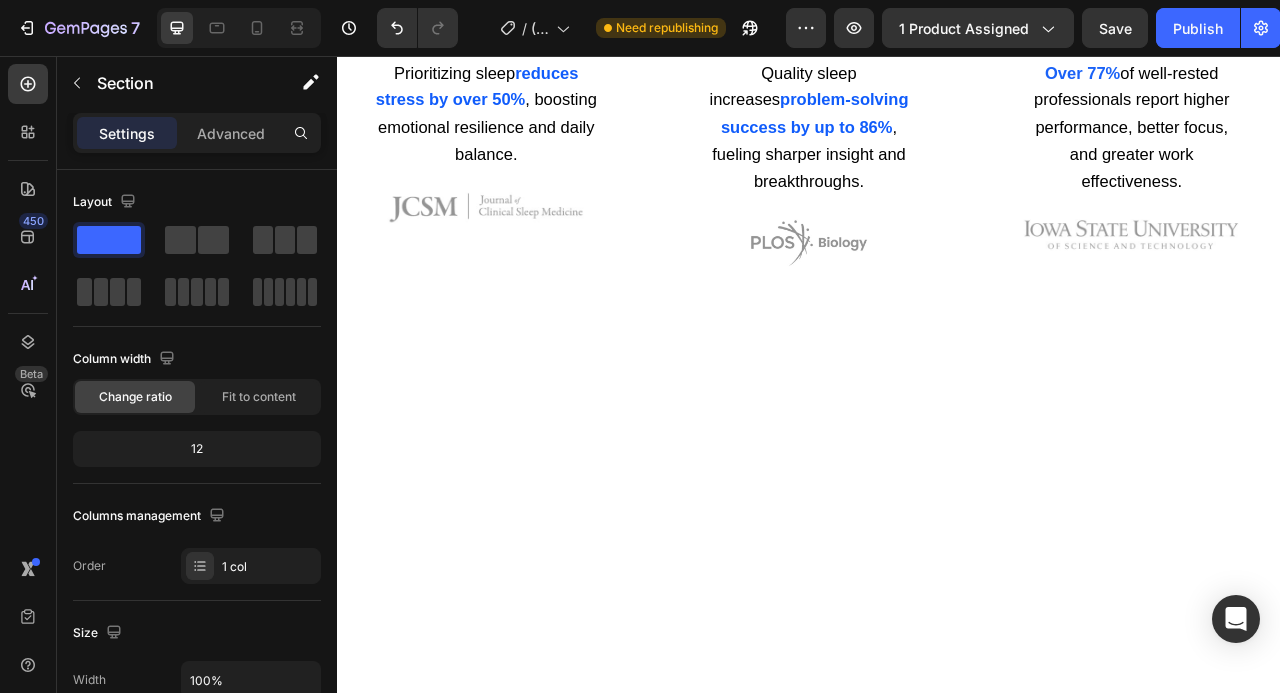 scroll, scrollTop: 3337, scrollLeft: 0, axis: vertical 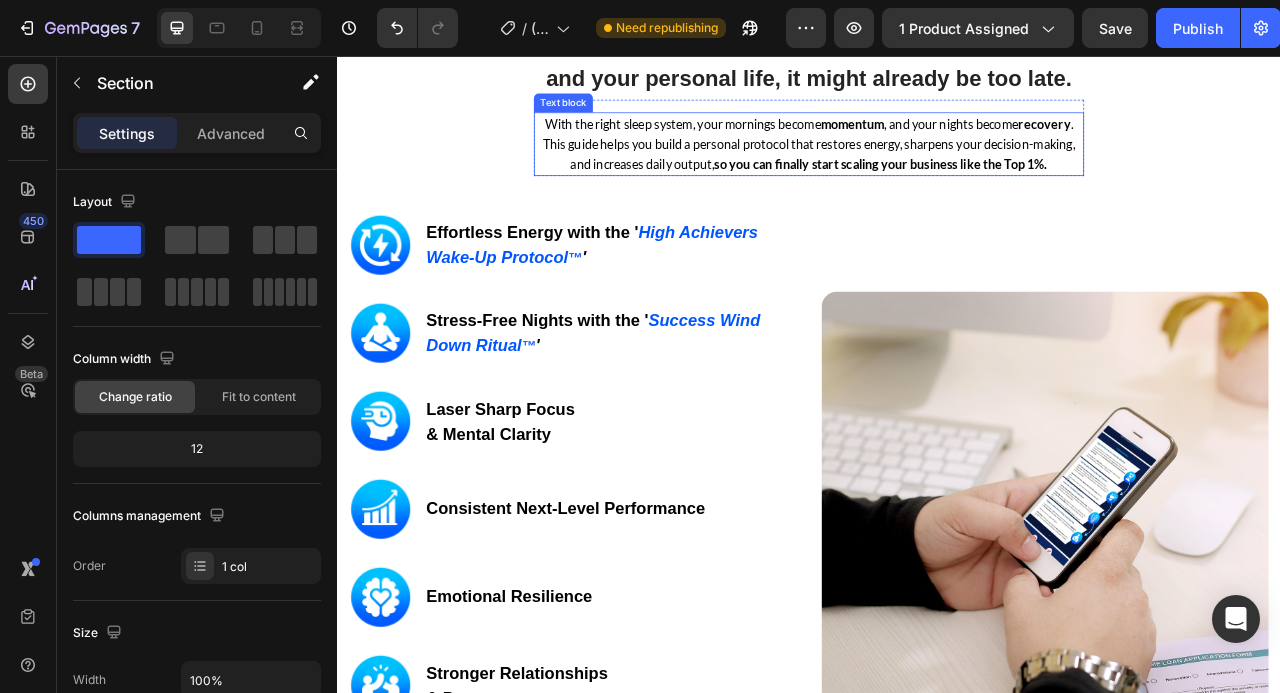 click on "With the right sleep system, your mornings become  momentum , and your nights become  recovery . This guide helps you build a personal protocol that restores energy, sharpens your decision-making, and increases daily output,  so you can finally start scaling your business like the Top 1%." at bounding box center (937, 168) 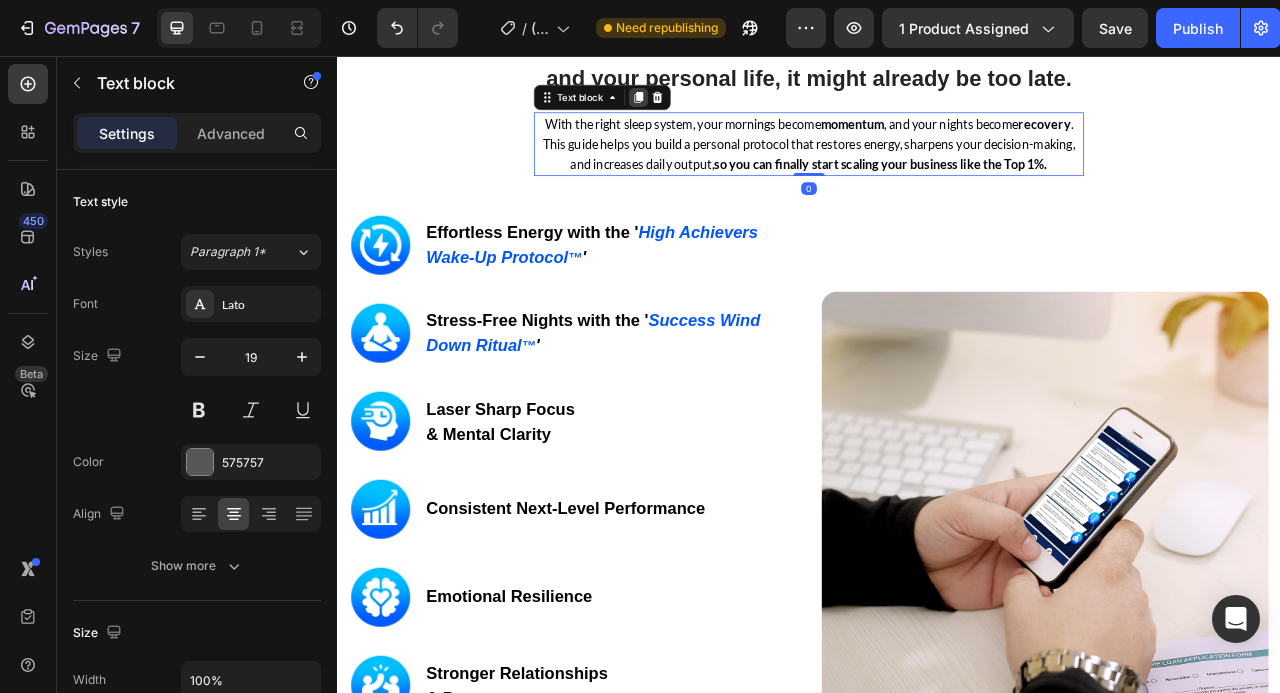 click 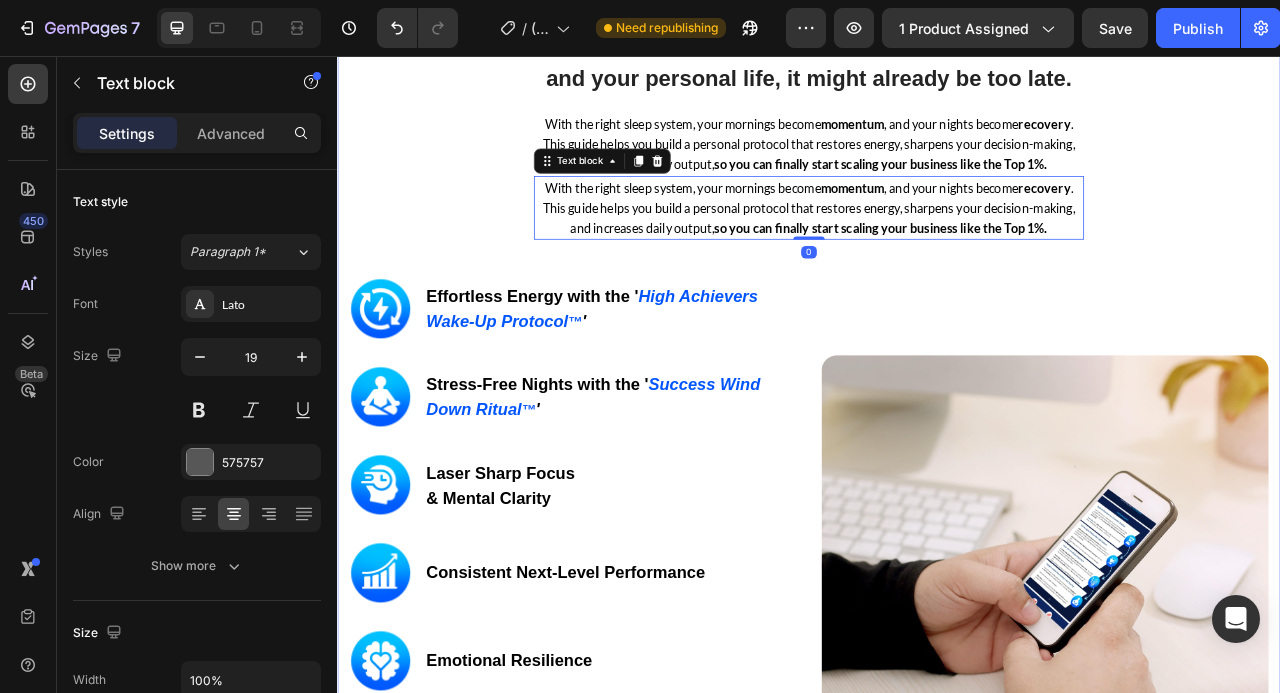 click on "Don't Fall Into the ' Hustle Hard 24/7 ' Trap. Heading Without proper rest, you simply won't operate at your full potential, and by the time it starts impacting your business and your personal life, it might already be too late. Heading Row With the right sleep system, your mornings become  momentum , and your nights become  recovery . This guide helps you build a personal protocol that restores energy, sharpens your decision-making, and increases daily output,  so you can finally start scaling your business like the Top 1%. Text block With the right sleep system, your mornings become  momentum , and your nights become  recovery . This guide helps you build a personal protocol that restores energy, sharpens your decision-making, and increases daily output,  so you can finally start scaling your business like the Top 1%. Text block   0 Row Image Image Effortless Energy with the ' High Achievers Wake-Up Protocol ™ ' Heading Row Image Stress-Free Nights with the ' Success Wind  Down Ritual ™ ' Heading Row" at bounding box center [937, 446] 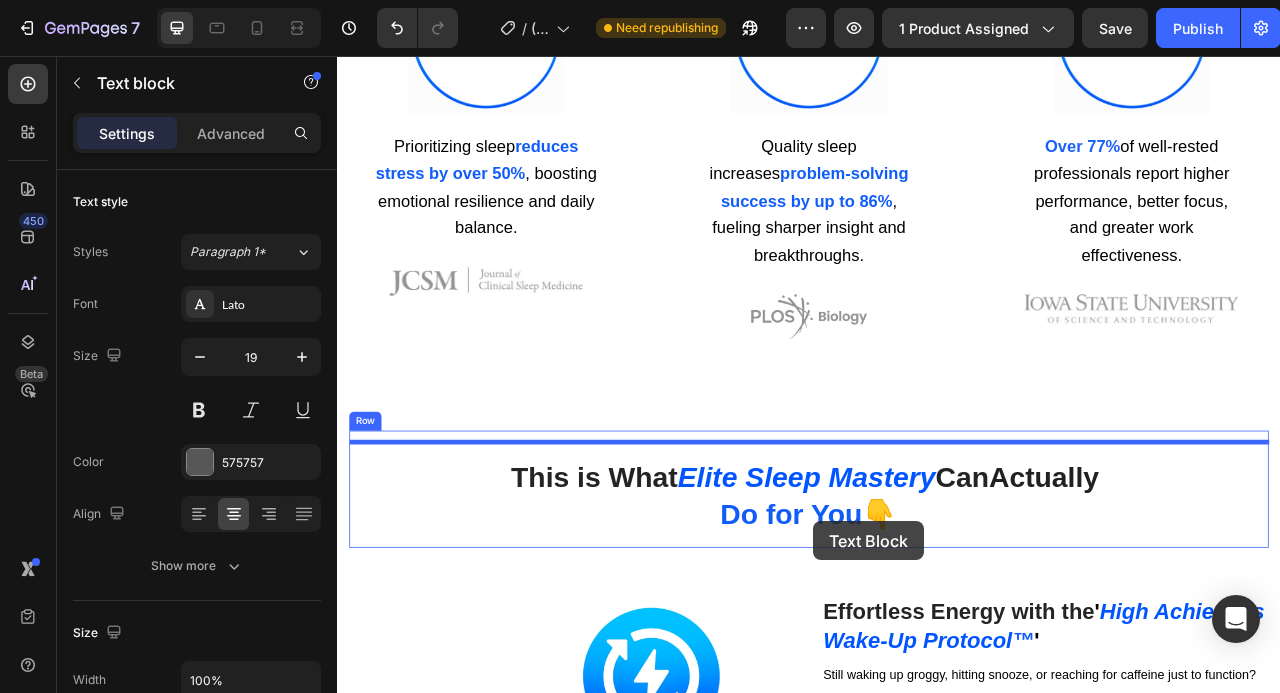 scroll, scrollTop: 4730, scrollLeft: 0, axis: vertical 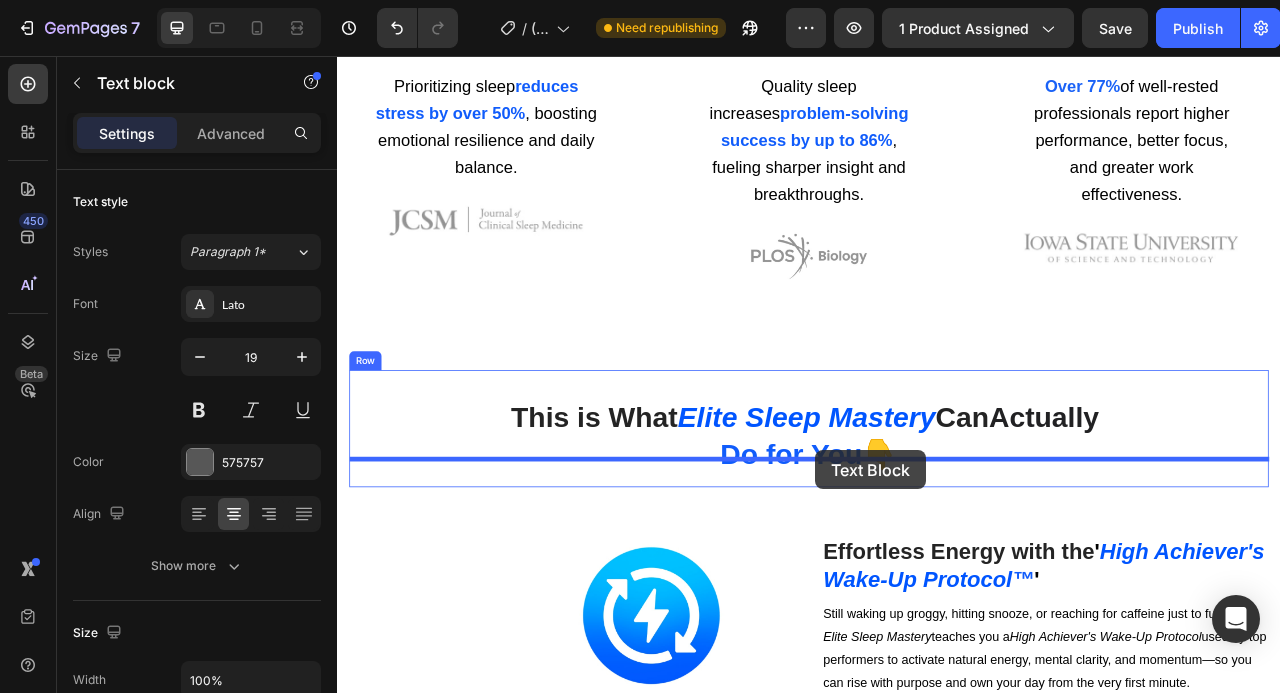 drag, startPoint x: 1014, startPoint y: 238, endPoint x: 945, endPoint y: 553, distance: 322.4686 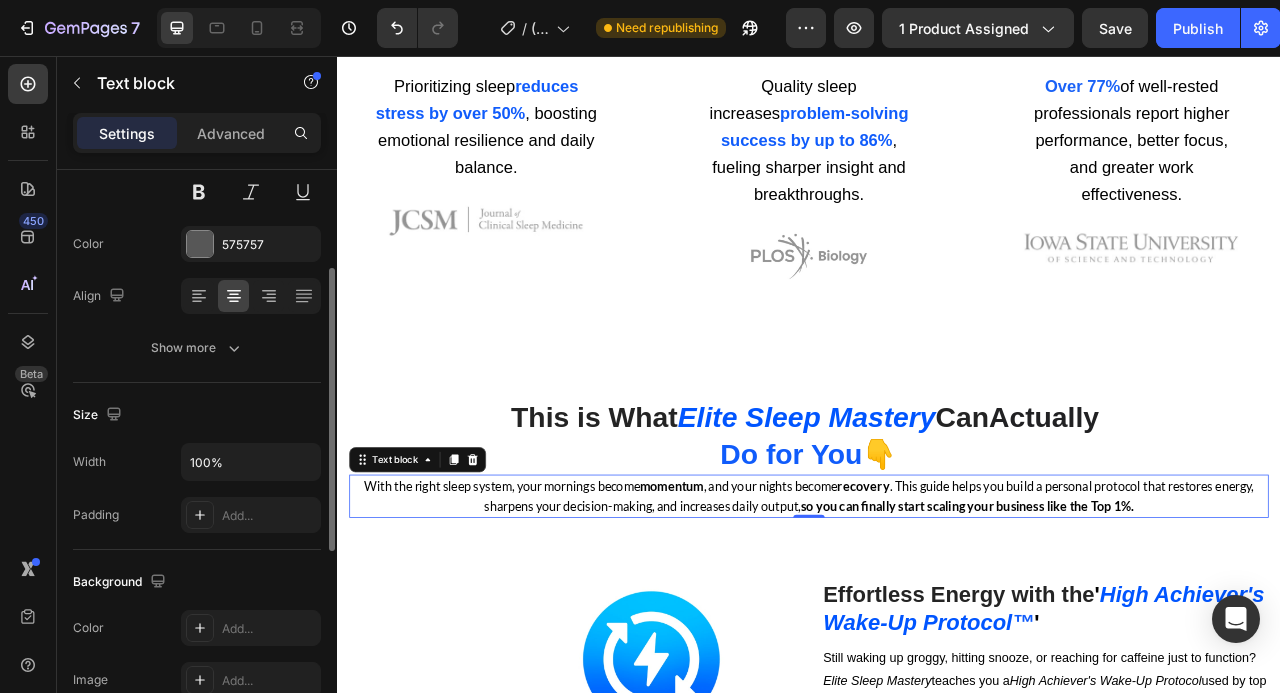 scroll, scrollTop: 222, scrollLeft: 0, axis: vertical 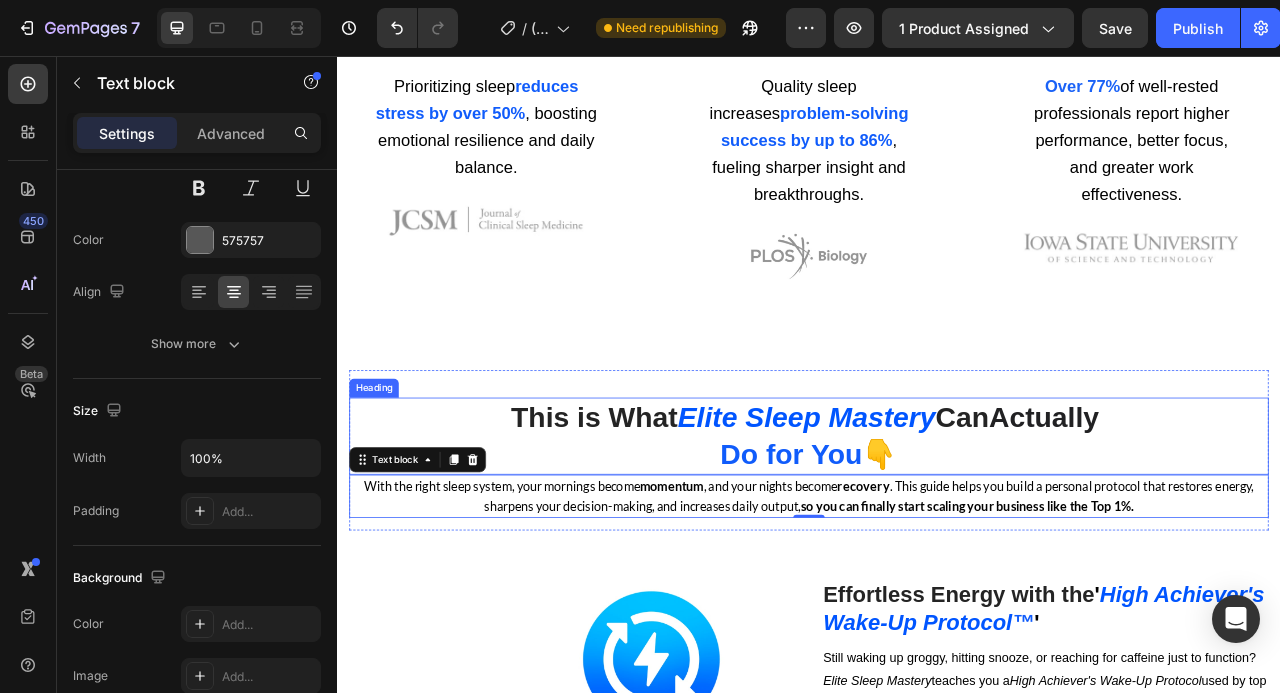 click on "This is What  Elite Sleep Mastery  Can  Actually   Do for You 👇" at bounding box center (937, 540) 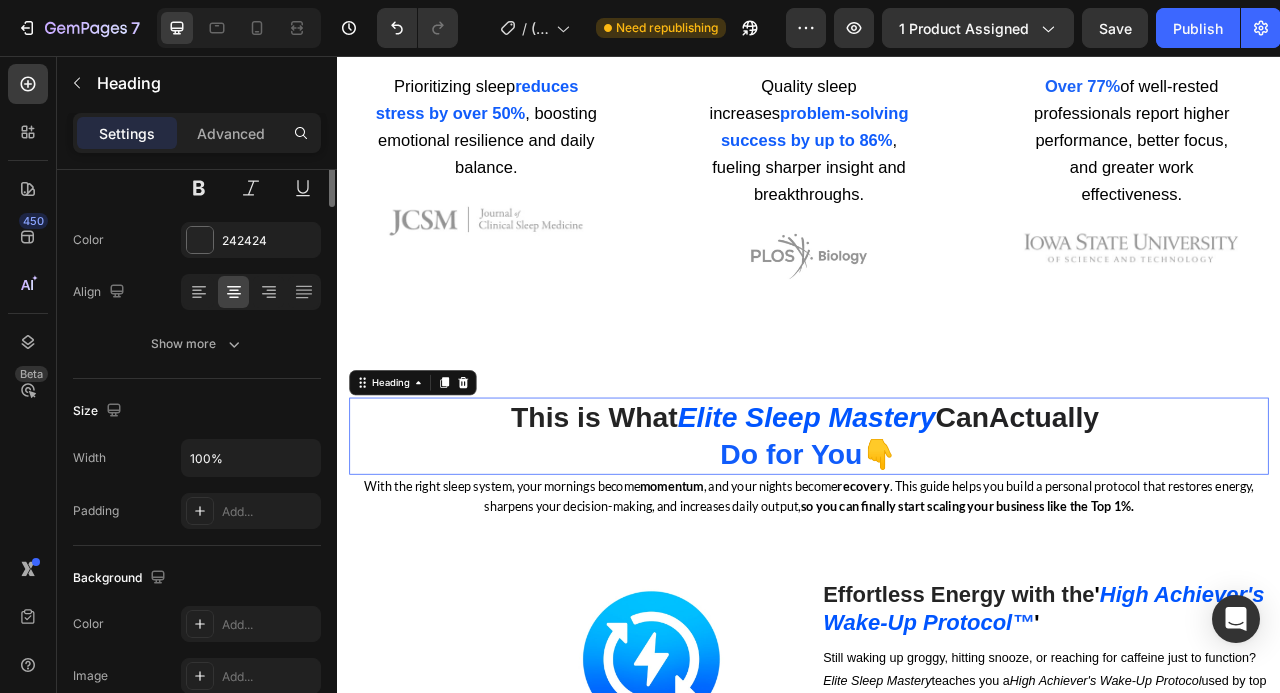 scroll, scrollTop: 0, scrollLeft: 0, axis: both 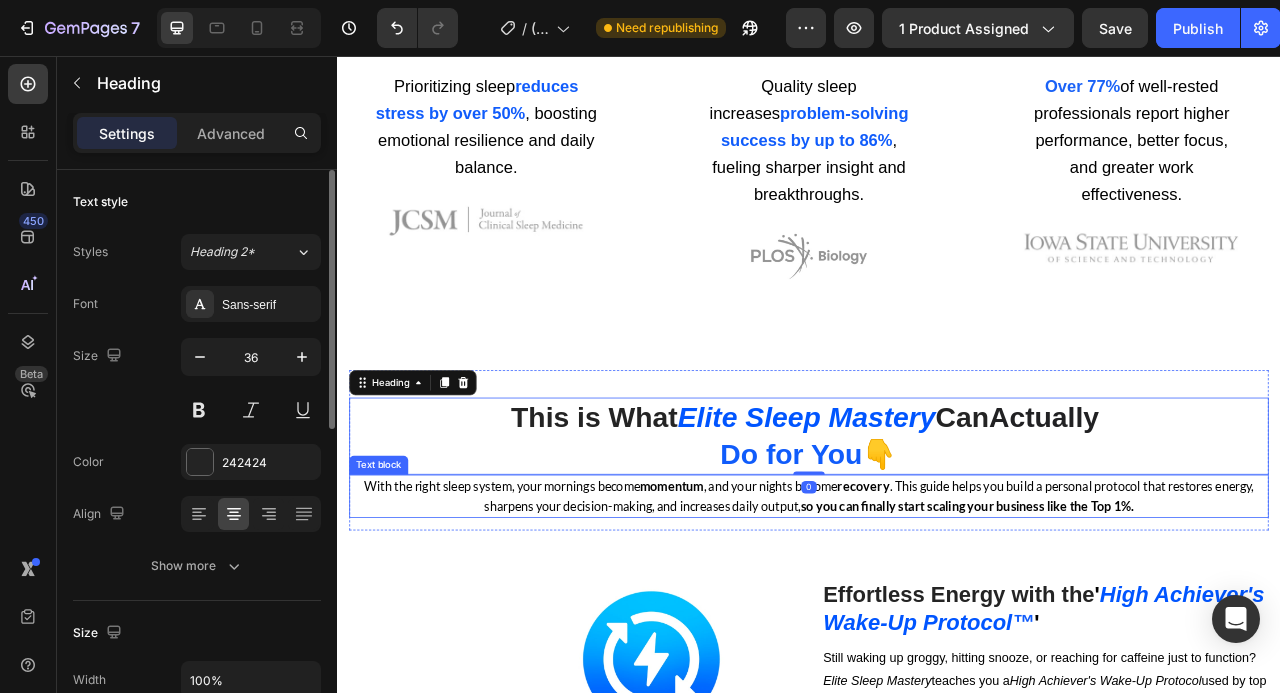 click on "With the right sleep system, your mornings become  momentum , and your nights become  recovery . This guide helps you build a personal protocol that restores energy, sharpens your decision-making, and increases daily output,  so you can finally start scaling your business like the Top 1%." at bounding box center (937, 616) 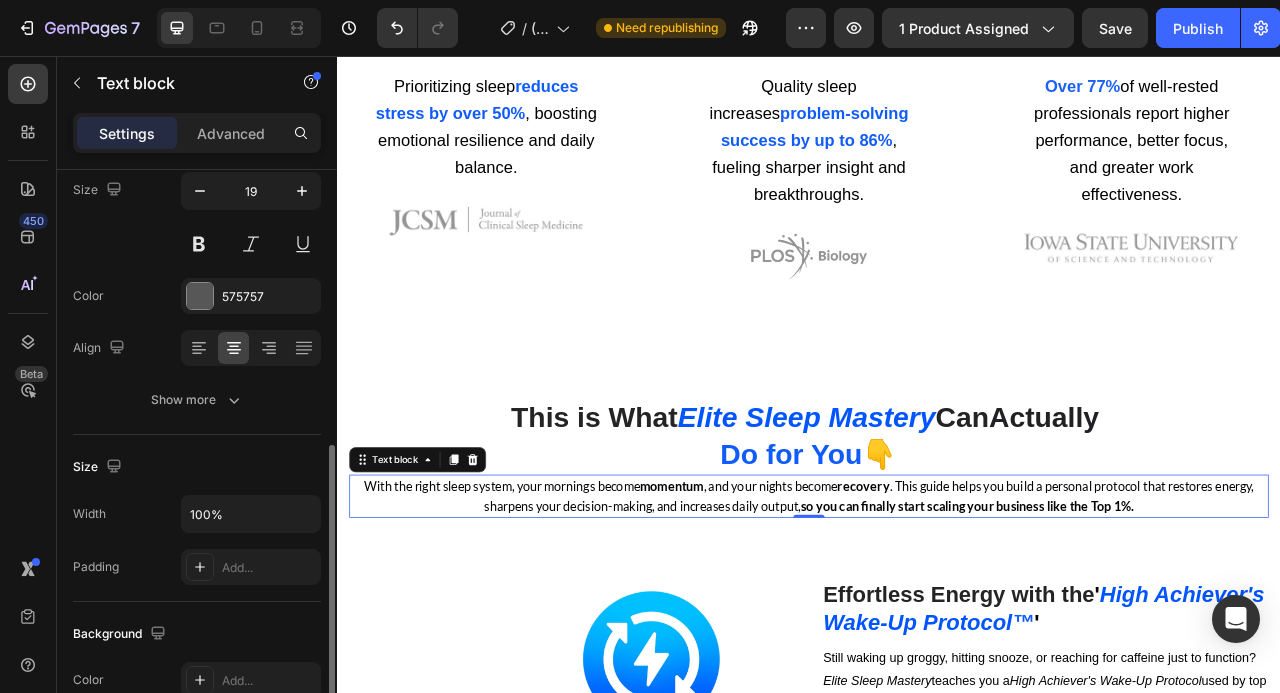 scroll, scrollTop: 296, scrollLeft: 0, axis: vertical 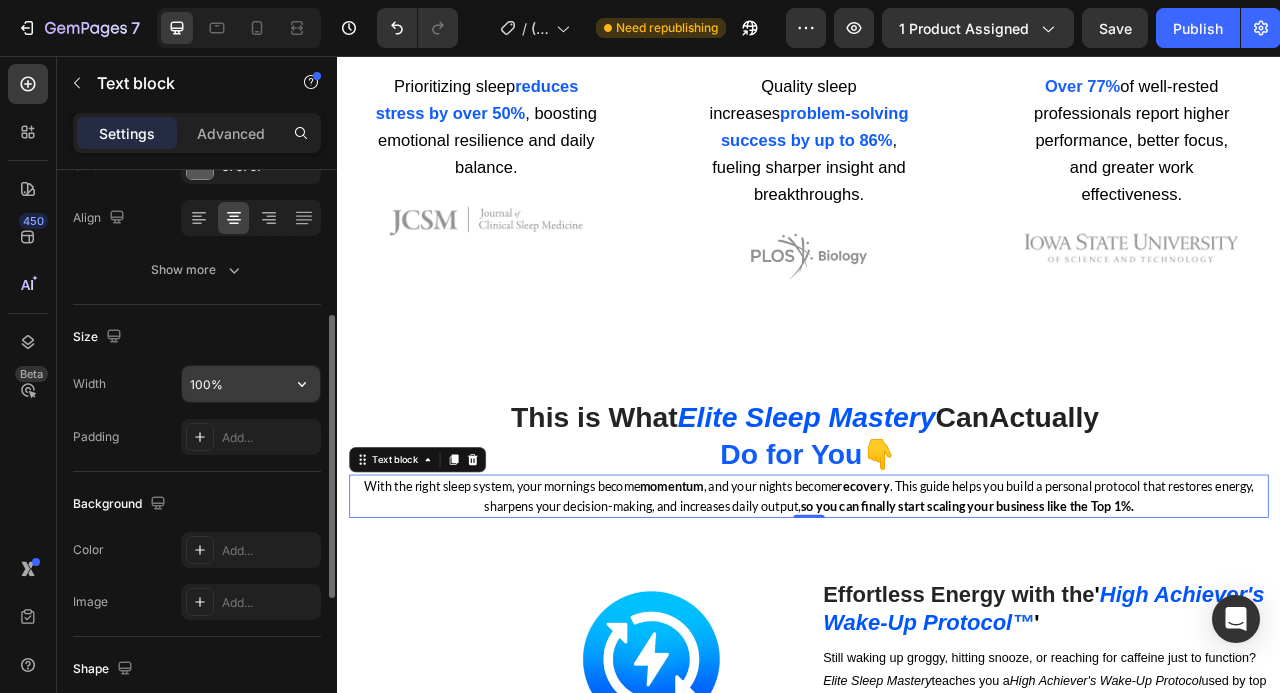 click on "100%" at bounding box center (251, 384) 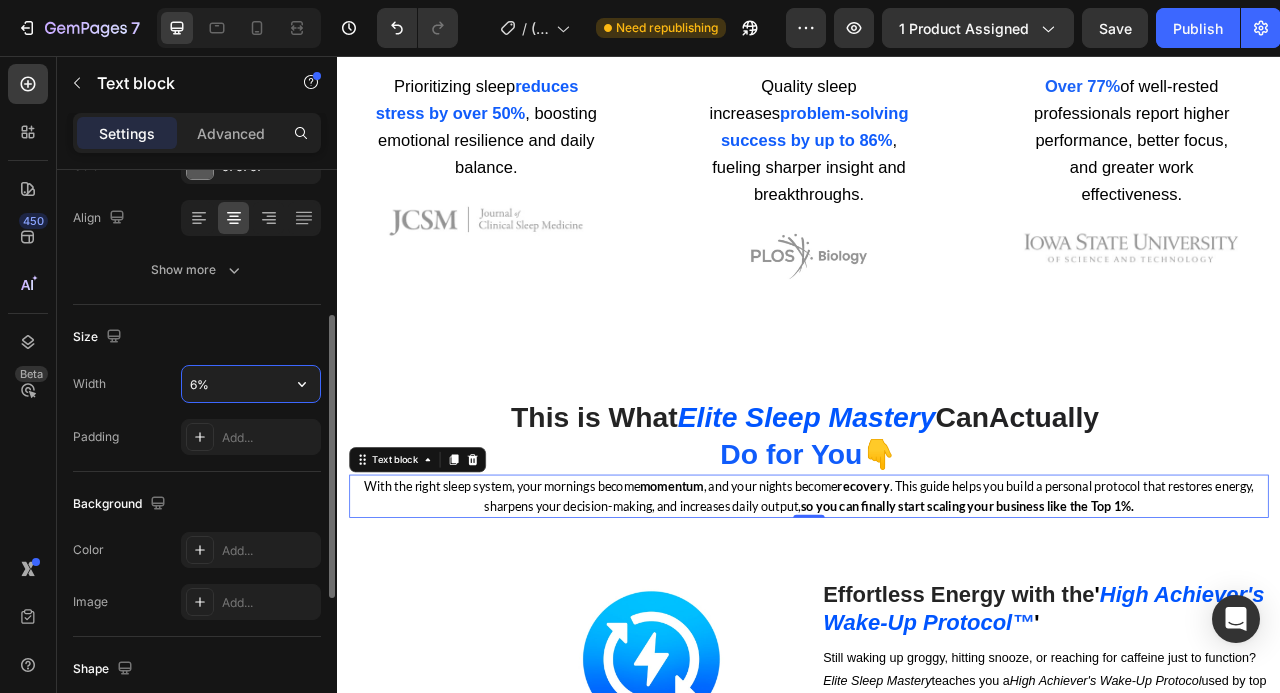 type on "60%" 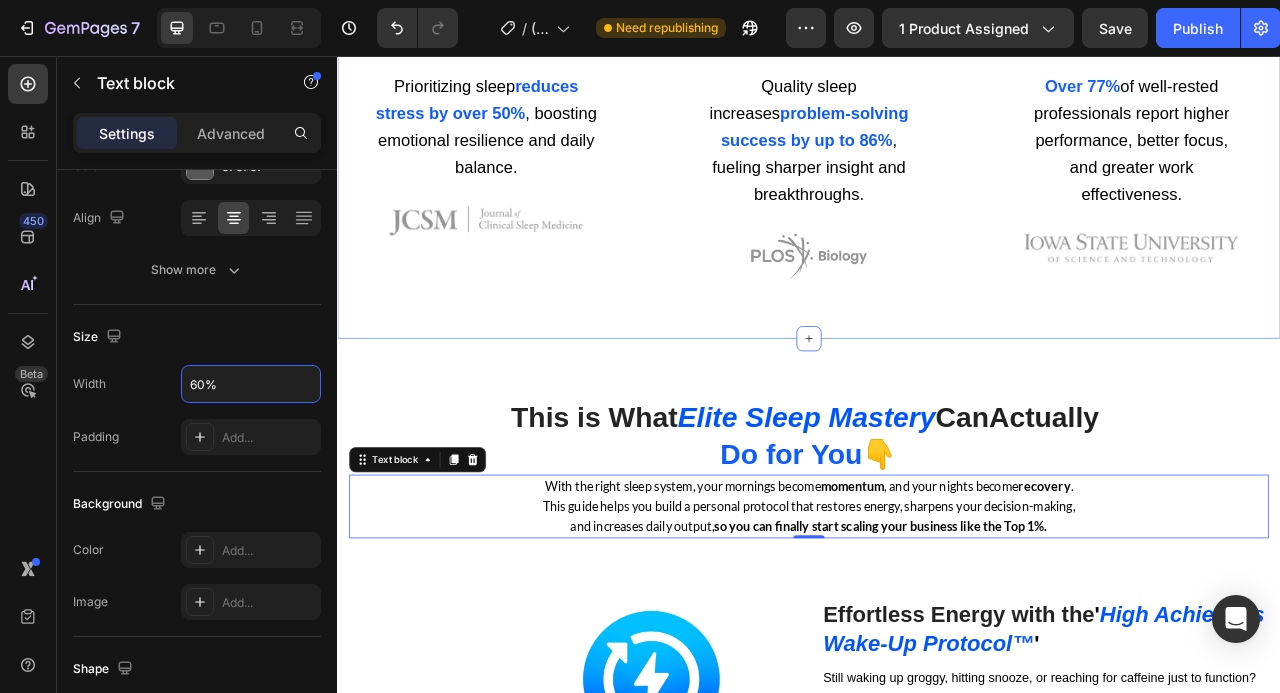 click on "Image Prioritizing sleep  reduces stress by   over 50% , boosting emotional resilience and daily balance. Text block Image Image Quality sleep increases  problem-solving success by up to 86% , fueling sharper insight and breakthroughs.  Text block Image Image Over 77%  of well-rested professionals report higher performance, better focus, and greater work effectiveness. Text block Image Section 7/25" at bounding box center [937, 104] 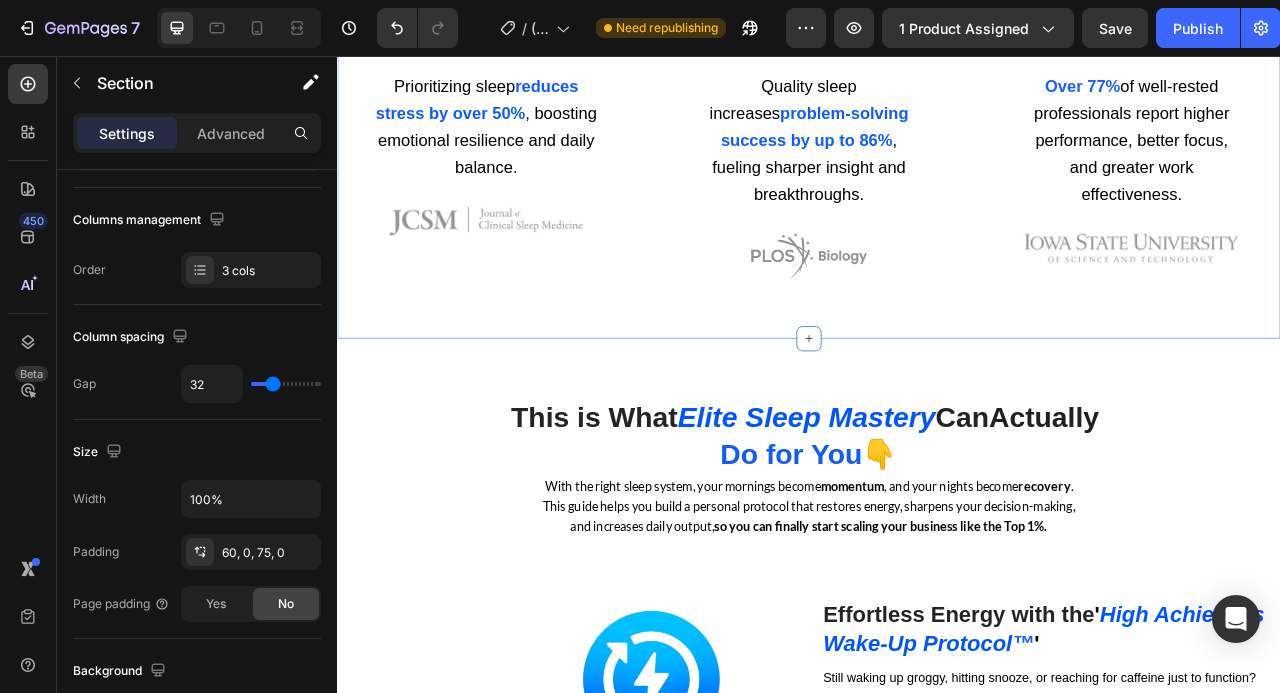 scroll, scrollTop: 0, scrollLeft: 0, axis: both 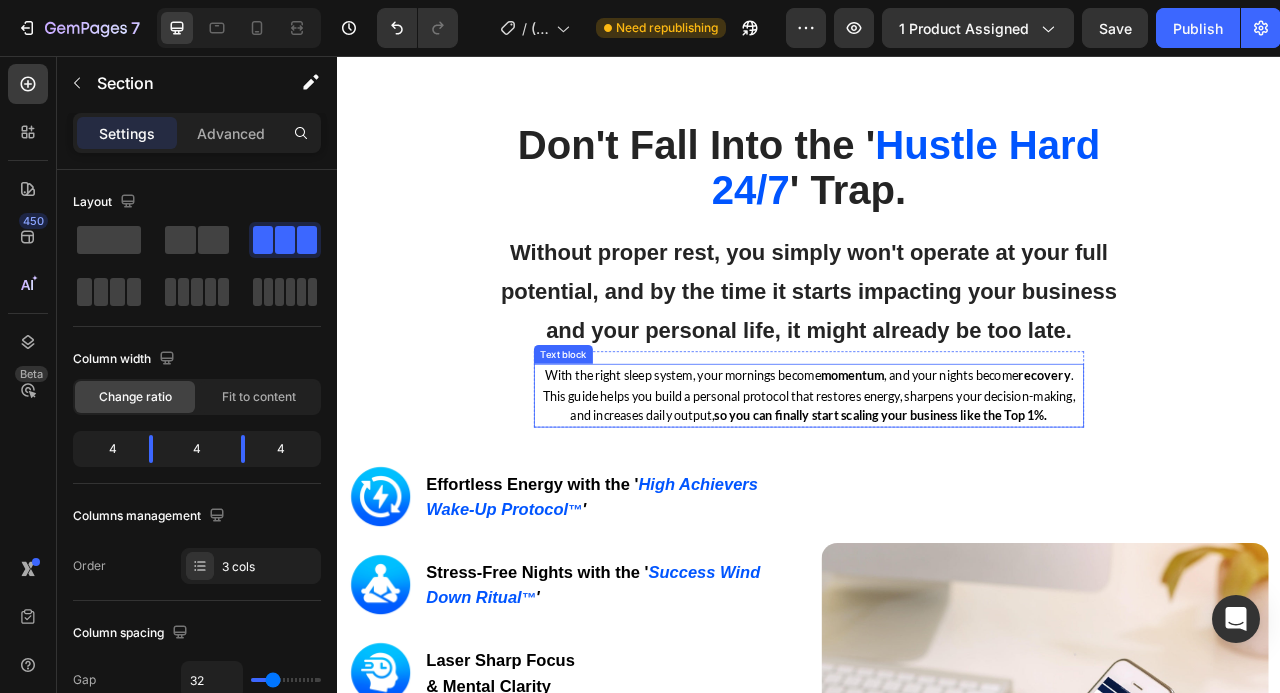 click on "With the right sleep system, your mornings become  momentum , and your nights become  recovery . This guide helps you build a personal protocol that restores energy, sharpens your decision-making, and increases daily output,  so you can finally start scaling your business like the Top 1%." at bounding box center [937, 488] 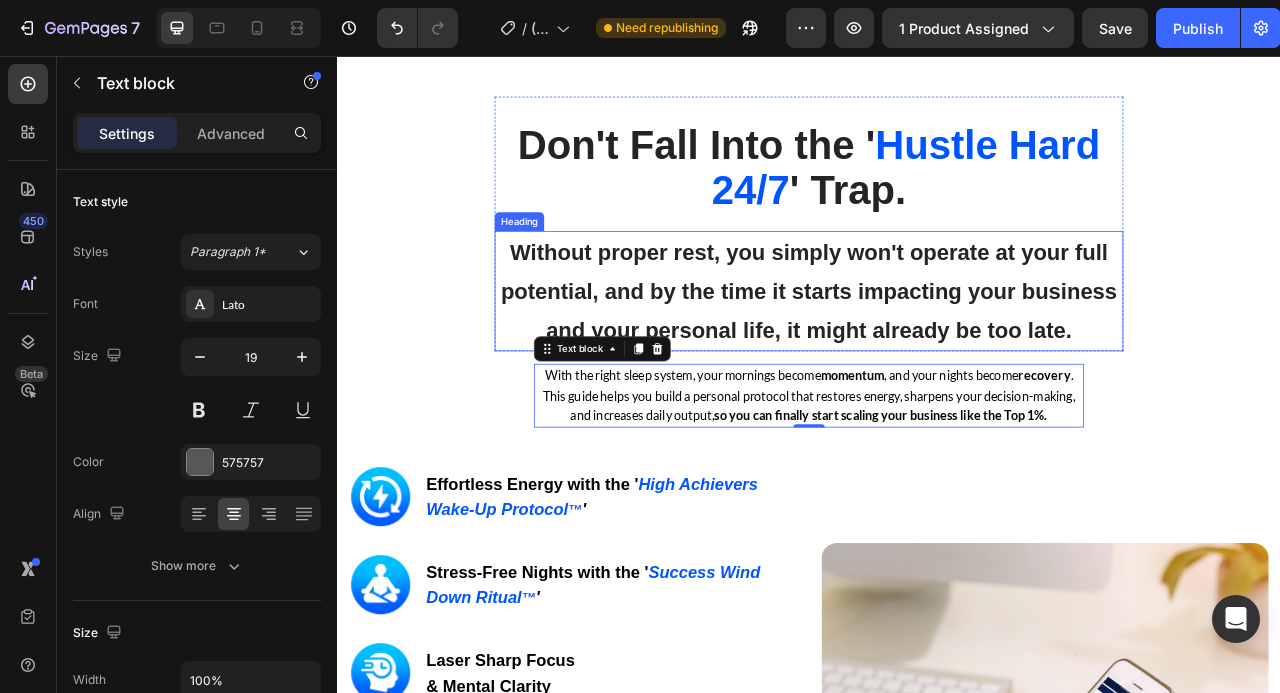 click on "Without proper rest, you simply won't operate at your full potential, and by the time it starts impacting your business and your personal life, it might already be too late." at bounding box center (937, 355) 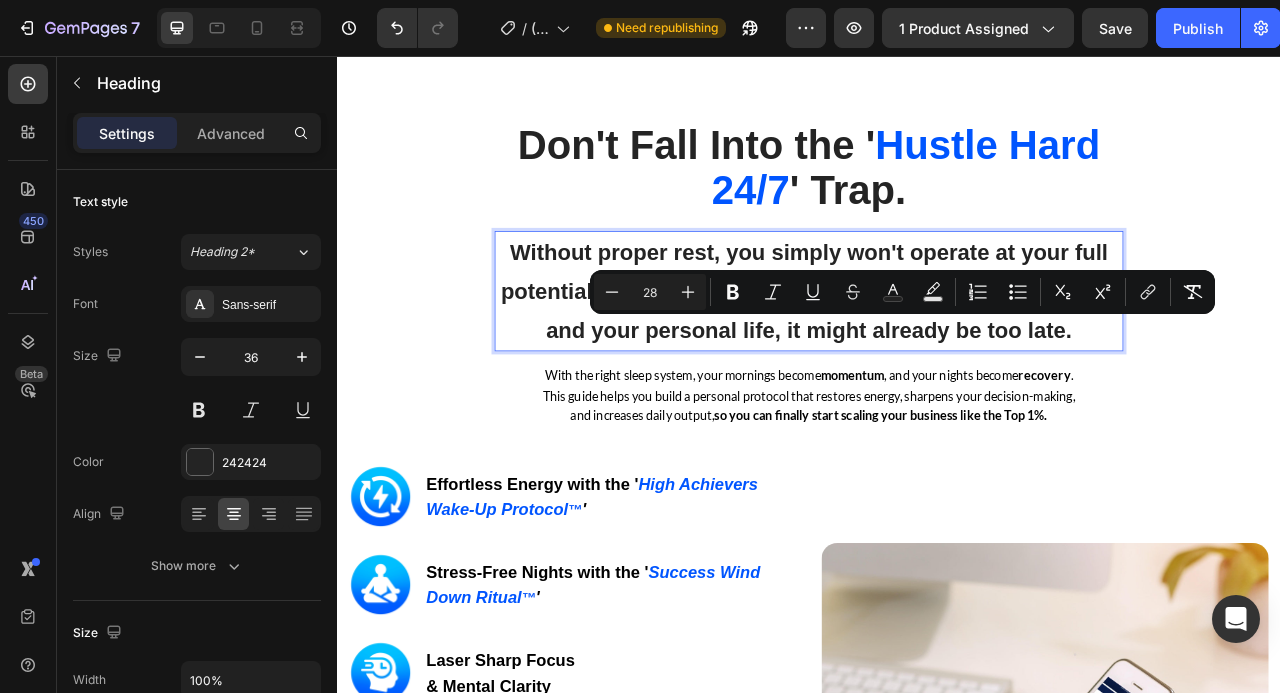 click on "With the right sleep system, your mornings become  momentum , and your nights become  recovery . This guide helps you build a personal protocol that restores energy, sharpens your decision-making, and increases daily output,  so you can finally start scaling your business like the Top 1%." at bounding box center [937, 488] 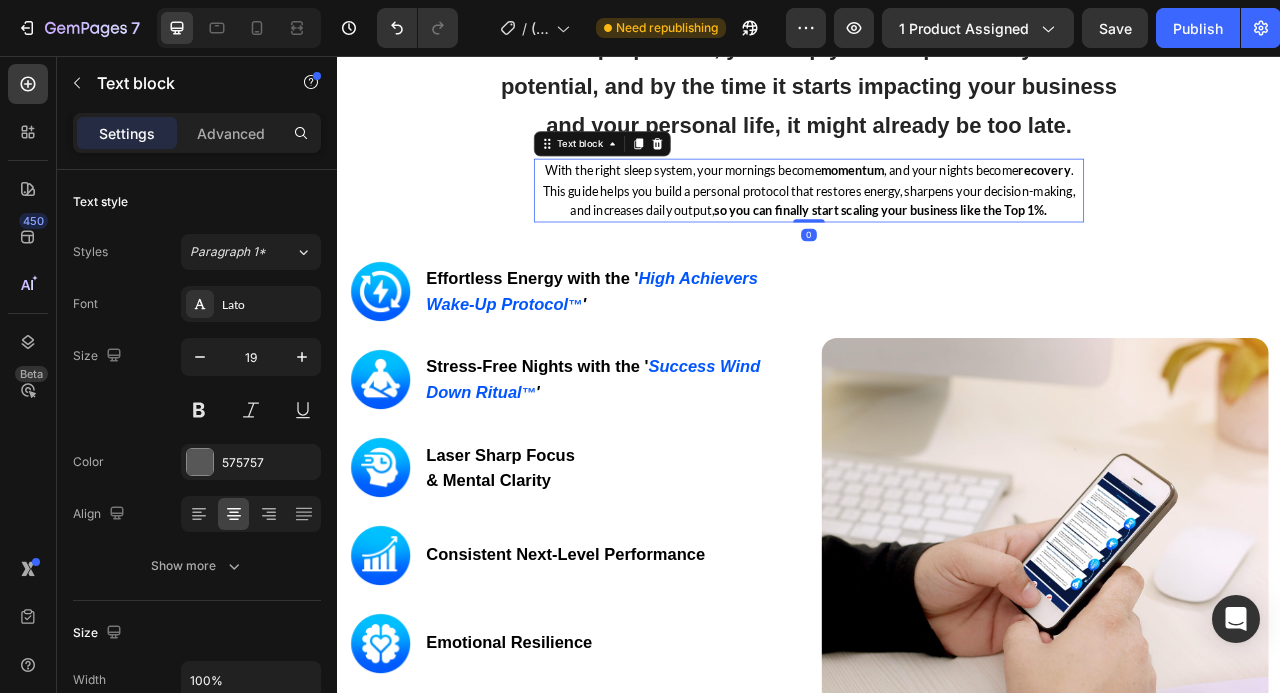 scroll, scrollTop: 3132, scrollLeft: 0, axis: vertical 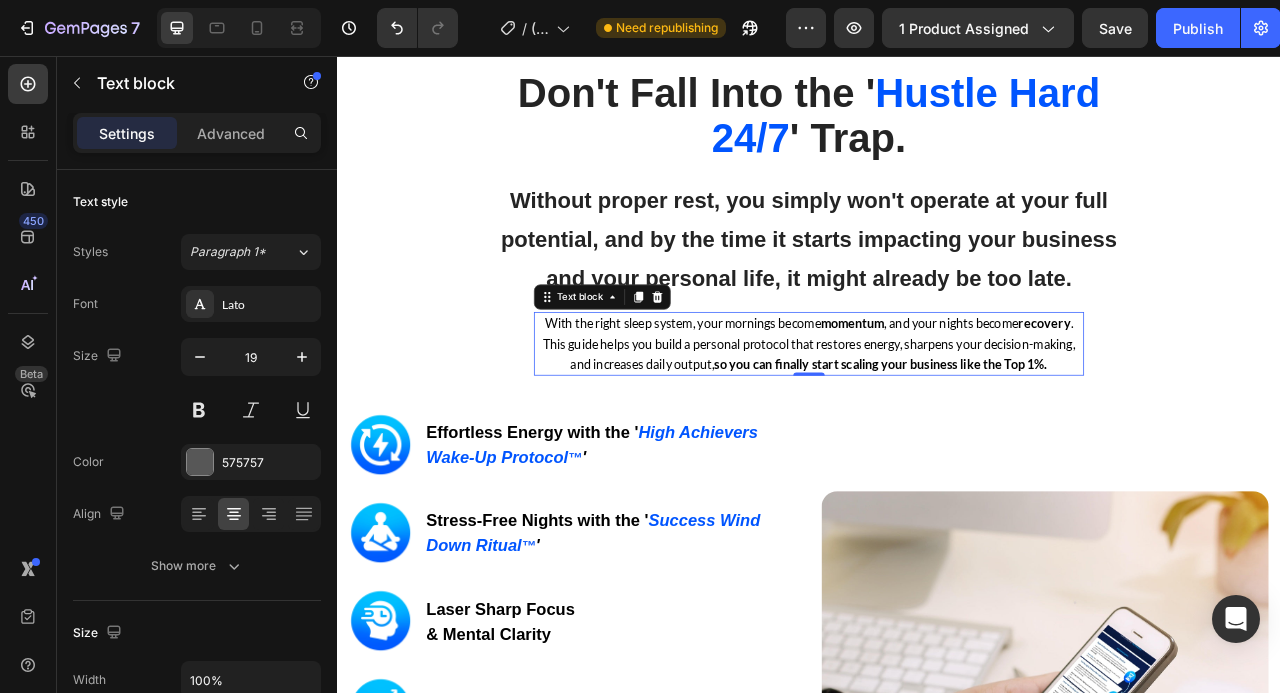 click on "With the right sleep system, your mornings become  momentum , and your nights become  recovery . This guide helps you build a personal protocol that restores energy, sharpens your decision-making, and increases daily output,  so you can finally start scaling your business like the Top 1%." at bounding box center [937, 422] 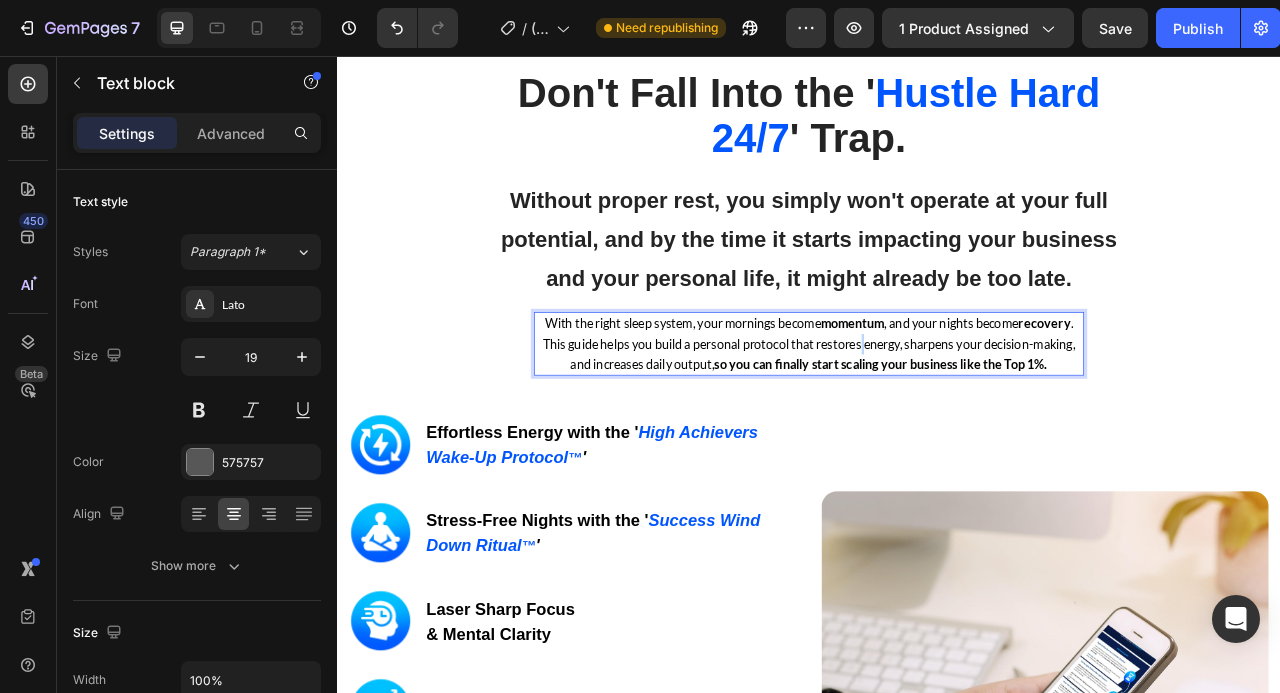 click on "With the right sleep system, your mornings become  momentum , and your nights become  recovery . This guide helps you build a personal protocol that restores energy, sharpens your decision-making, and increases daily output,  so you can finally start scaling your business like the Top 1%." at bounding box center (937, 422) 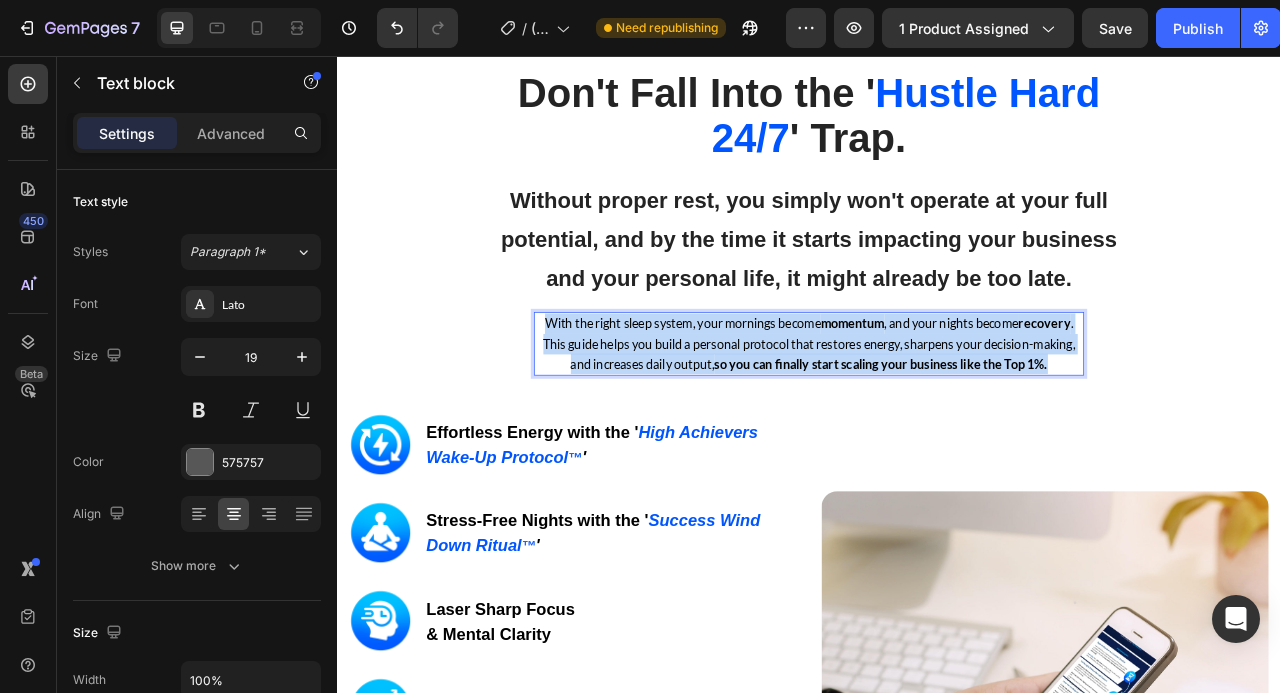 click on "With the right sleep system, your mornings become  momentum , and your nights become  recovery . This guide helps you build a personal protocol that restores energy, sharpens your decision-making, and increases daily output,  so you can finally start scaling your business like the Top 1%." at bounding box center [937, 422] 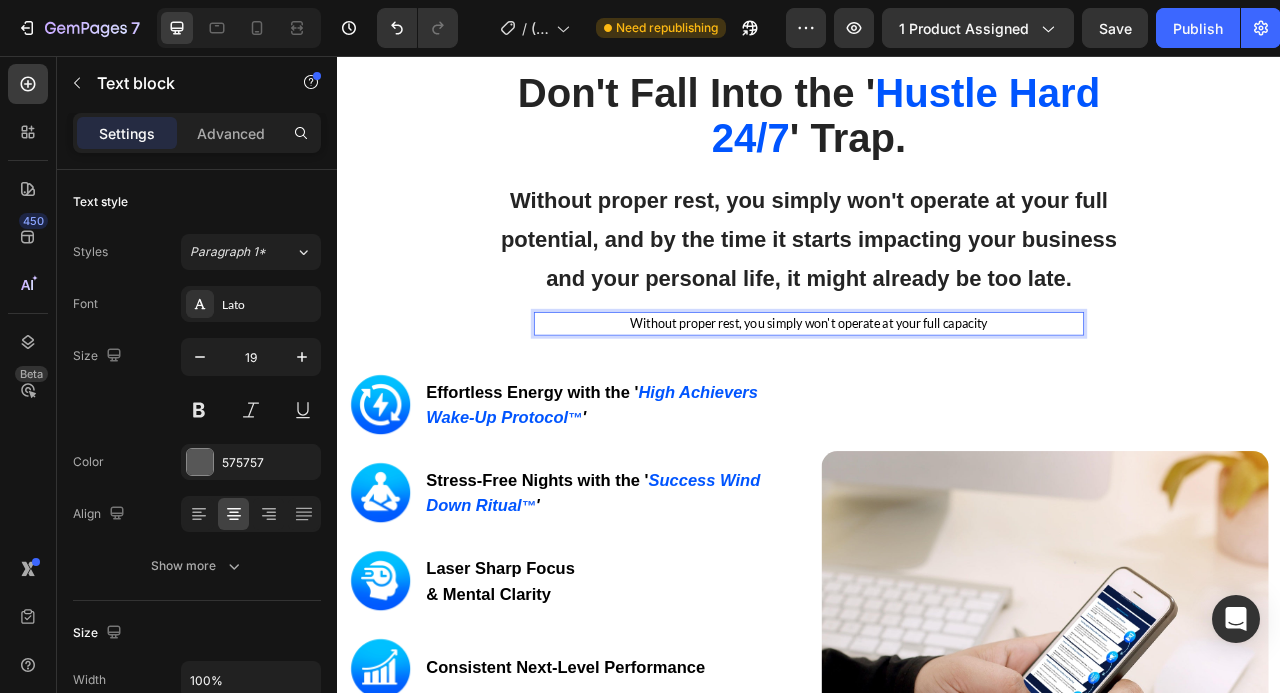 click on "Without proper rest, you simply won't operate at your full capacity" at bounding box center [937, 397] 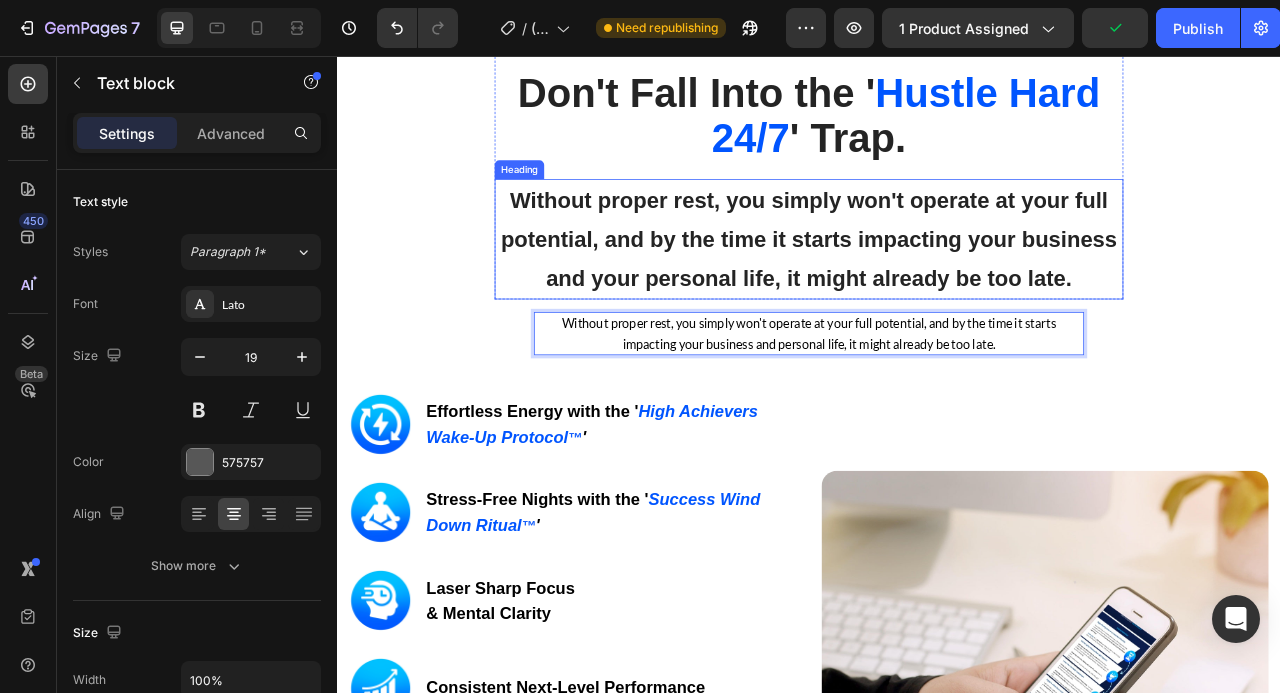 click on "Without proper rest, you simply won't operate at your full potential, and by the time it starts impacting your business and your personal life, it might already be too late." at bounding box center [937, 290] 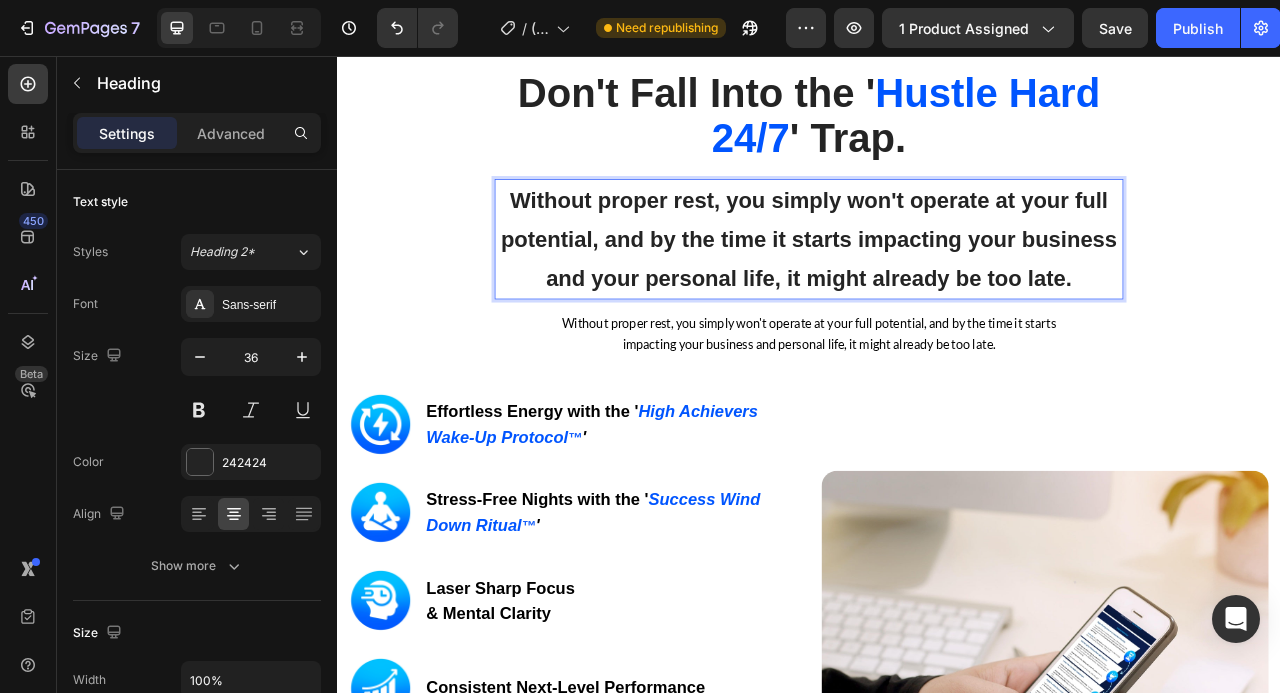click on "Without proper rest, you simply won't operate at your full potential, and by the time it starts impacting your business and your personal life, it might already be too late." at bounding box center (937, 289) 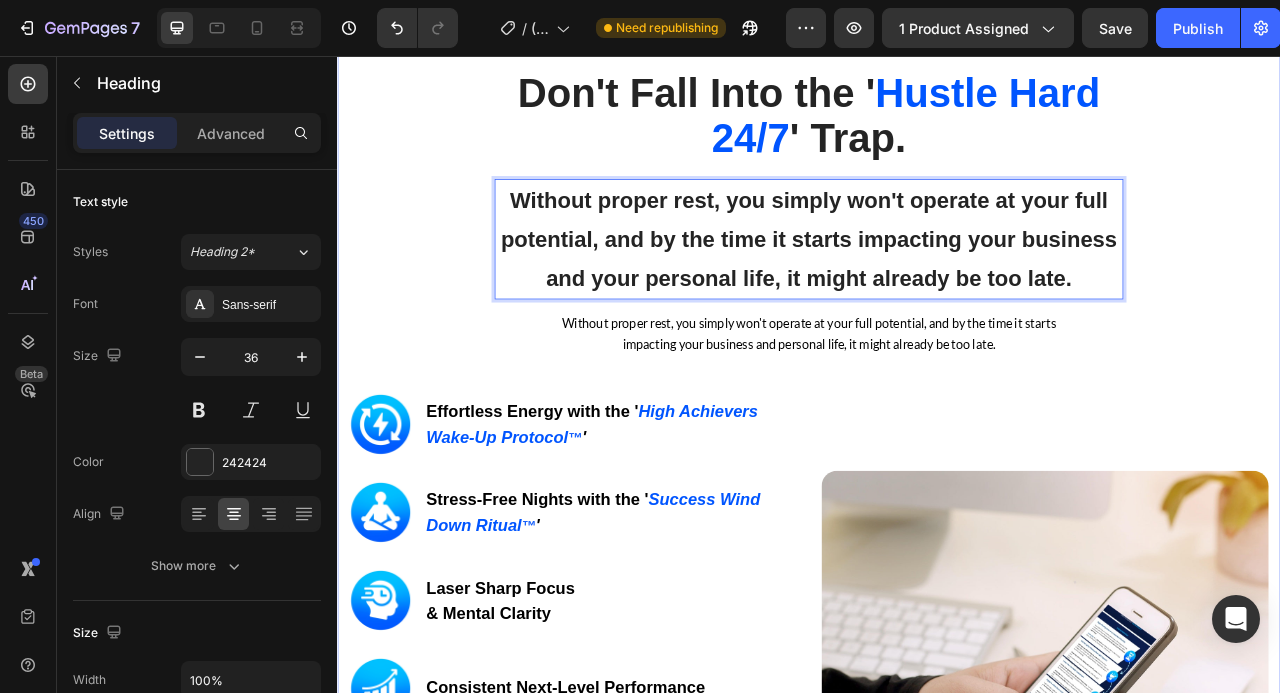 click on "Don't Fall Into the ' Hustle Hard 24/7 ' Trap. Heading Without proper rest, you simply won't operate at your full potential, and by the time it starts impacting your business and your personal life, it might already be too late. Heading   0 Row Without proper rest, you simply won't operate at your full potential, and by the time it starts impacting your business and personal life, it might already be too late. Text block Row Image Image Effortless Energy with the ' High Achievers Wake-Up Protocol ™ ' Heading Row Image Stress-Free Nights with the ' Success Wind  Down Ritual ™ ' Heading Row Image Laser Sharp Focus & Mental Clarity Heading Row Image Consistent Next-Level Performance Heading Row Image Emotional Resilience Heading Row Image Stronger Relationships & Presence Heading Row GET INSTANT DOWNLOAD! 👉 Add to Cart 100% Guaranteed Safe Checkout Text block Product Image Row" at bounding box center (937, 647) 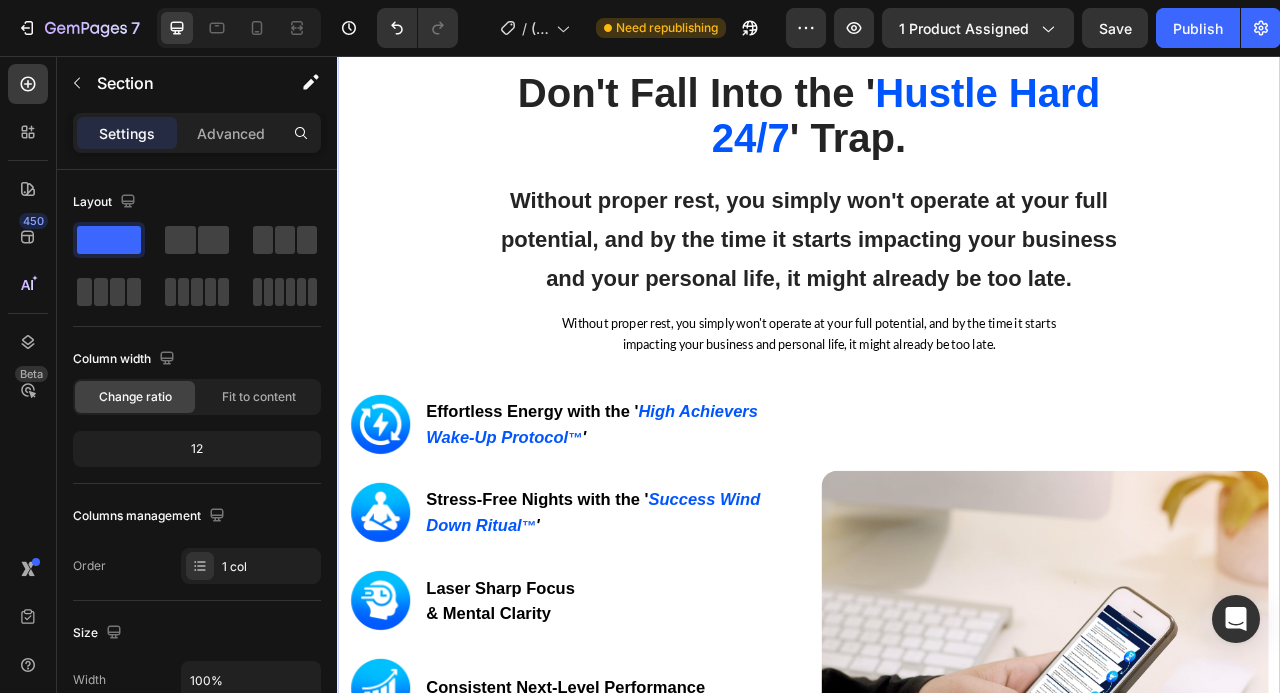 click on "Without proper rest, you simply won't operate at your full potential, and by the time it starts impacting your business and your personal life, it might already be too late." at bounding box center [937, 290] 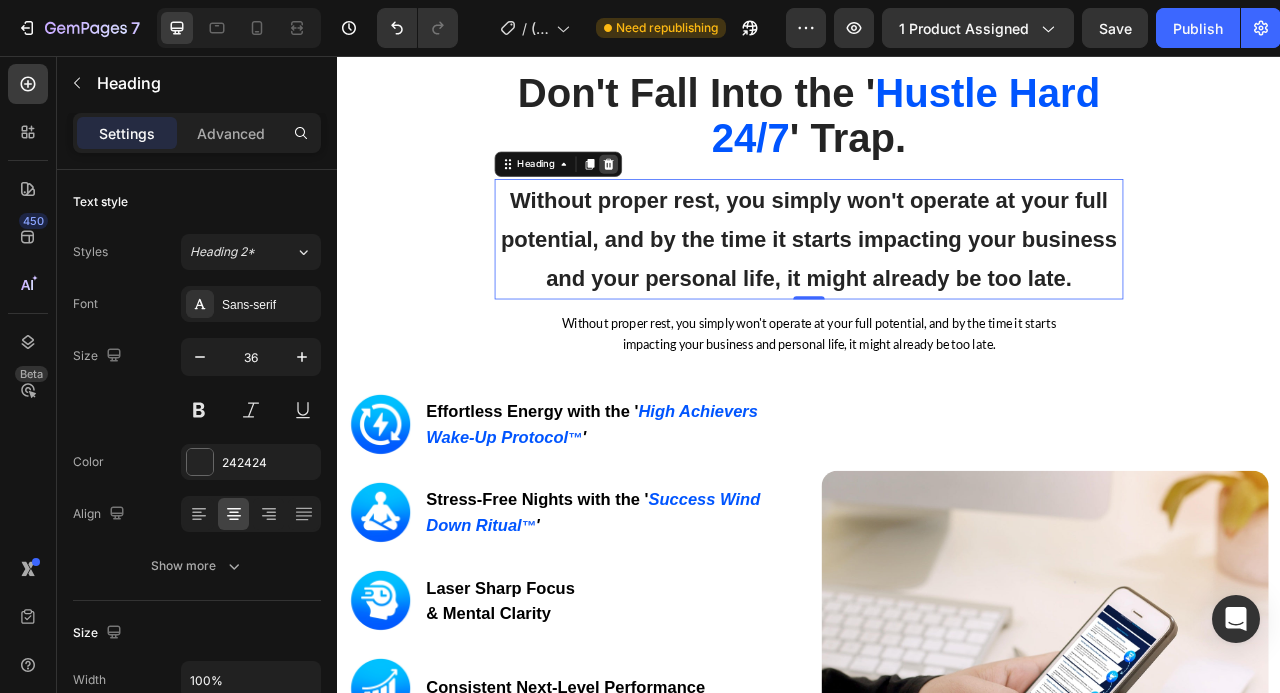 click 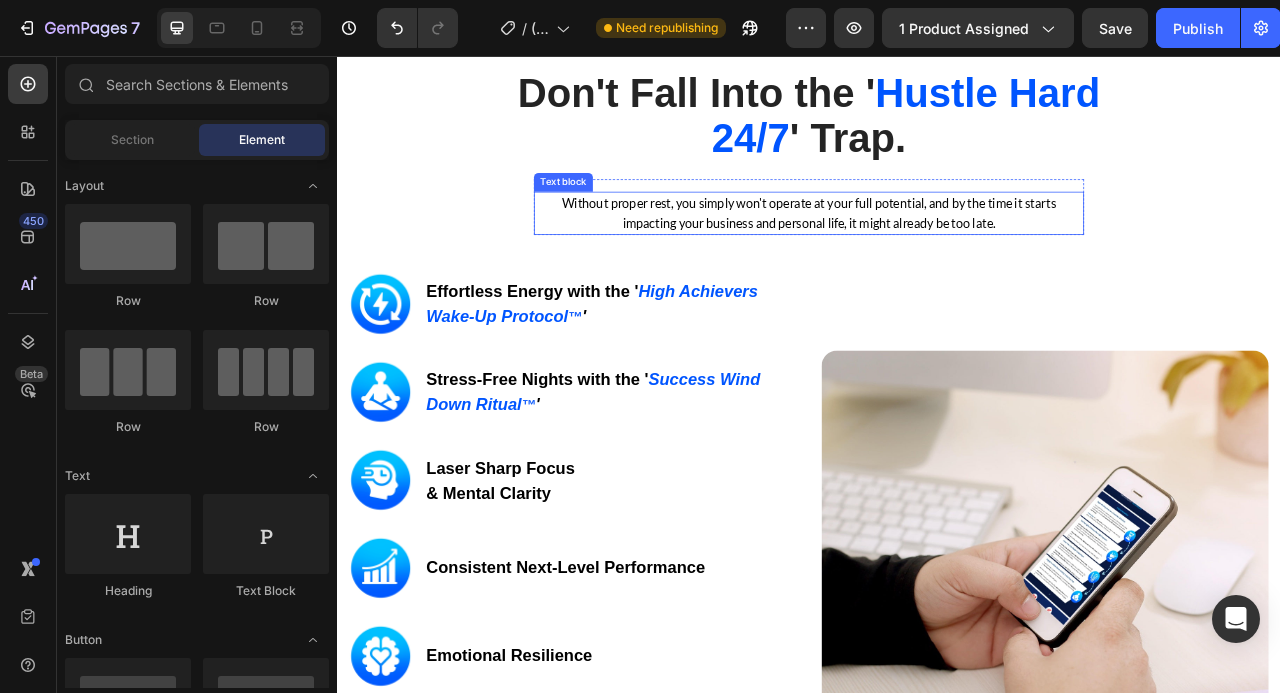 click on "Without proper rest, you simply won't operate at your full potential, and by the time it starts impacting your business and personal life, it might already be too late." at bounding box center (937, 256) 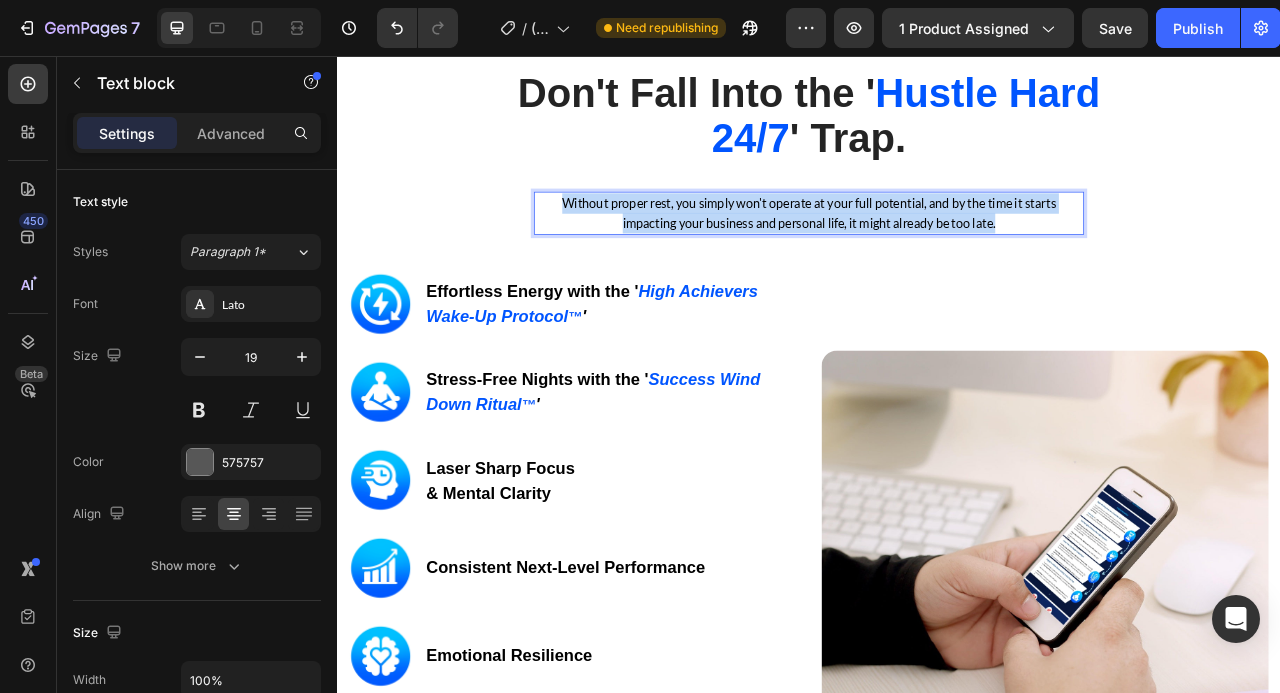 click on "Without proper rest, you simply won't operate at your full potential, and by the time it starts impacting your business and personal life, it might already be too late." at bounding box center [937, 256] 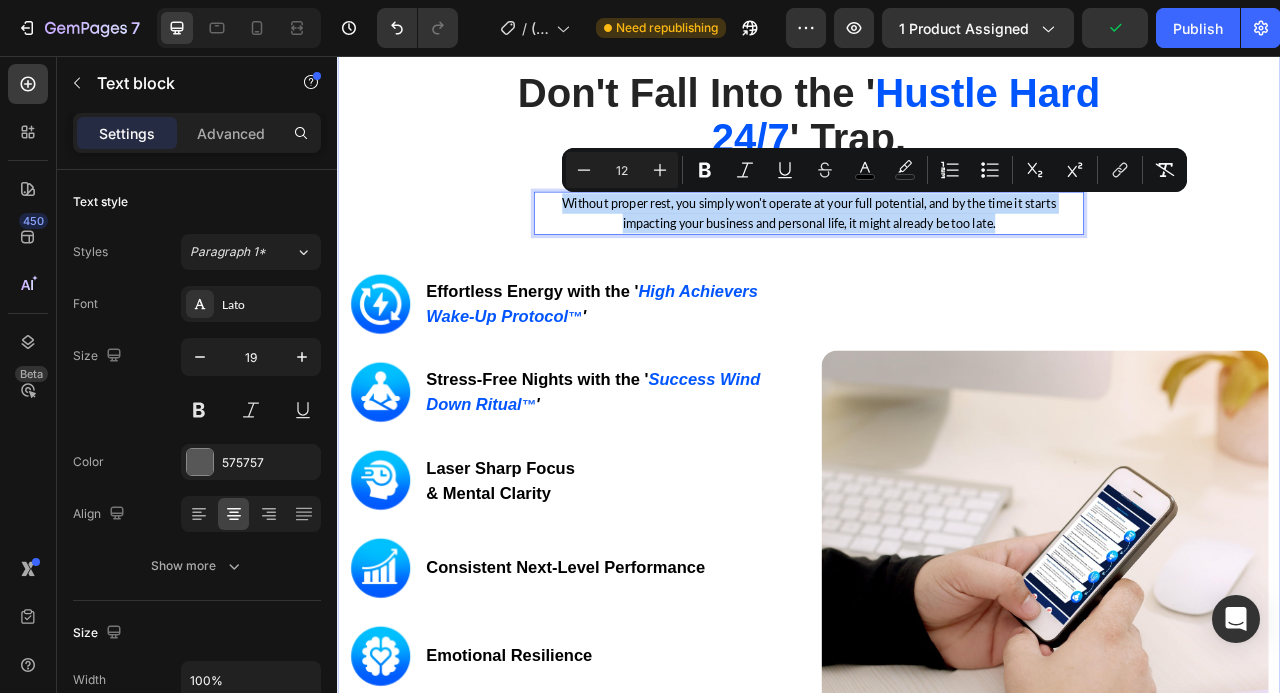 click on "Don't Fall Into the ' Hustle Hard 24/7 ' Trap. Heading Row Without proper rest, you simply won't operate at your full potential, and by the time it starts impacting your business and personal life, it might already be too late. Text block   0 Row Image Image Effortless Energy with the ' High Achievers Wake-Up Protocol ™ ' Heading Row Image Stress-Free Nights with the ' Success Wind  Down Ritual ™ ' Heading Row Image Laser Sharp Focus & Mental Clarity Heading Row Image Consistent Next-Level Performance Heading Row Image Emotional Resilience Heading Row Image Stronger Relationships & Presence Heading Row GET INSTANT DOWNLOAD! 👉 Add to Cart 100% Guaranteed Safe Checkout Text block Product Image Row" at bounding box center [937, 570] 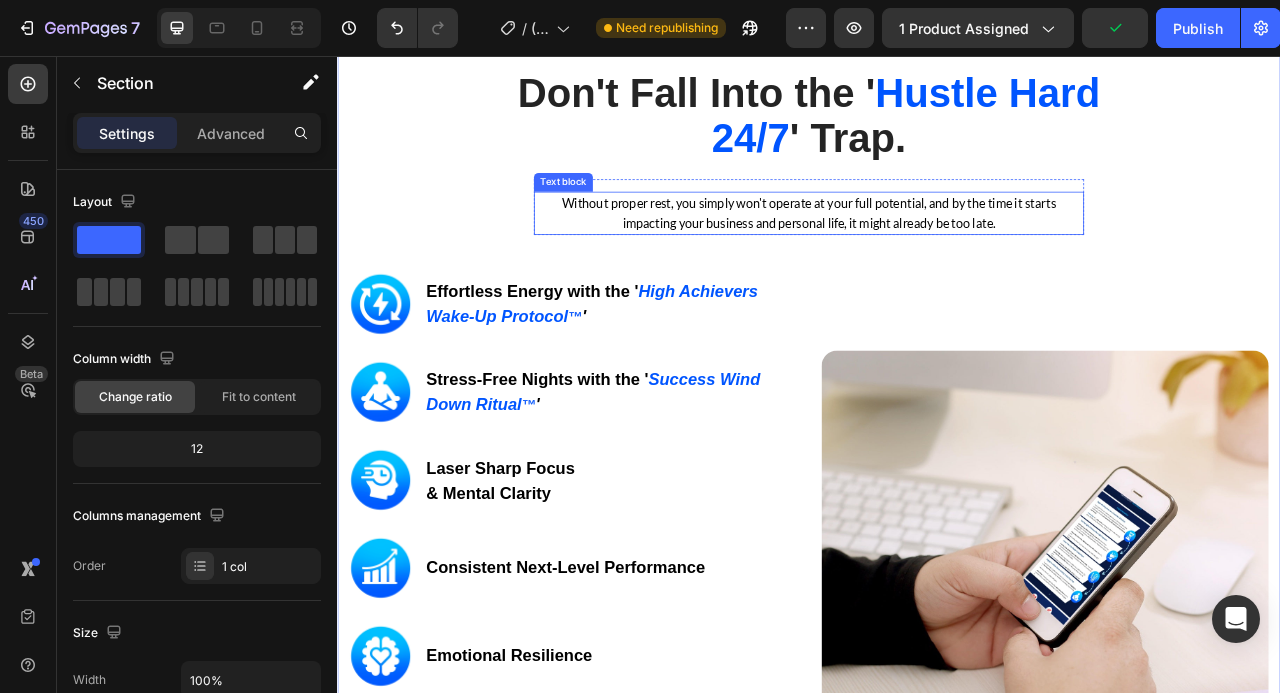 click on "Without proper rest, you simply won't operate at your full potential, and by the time it starts impacting your business and personal life, it might already be too late." at bounding box center [937, 256] 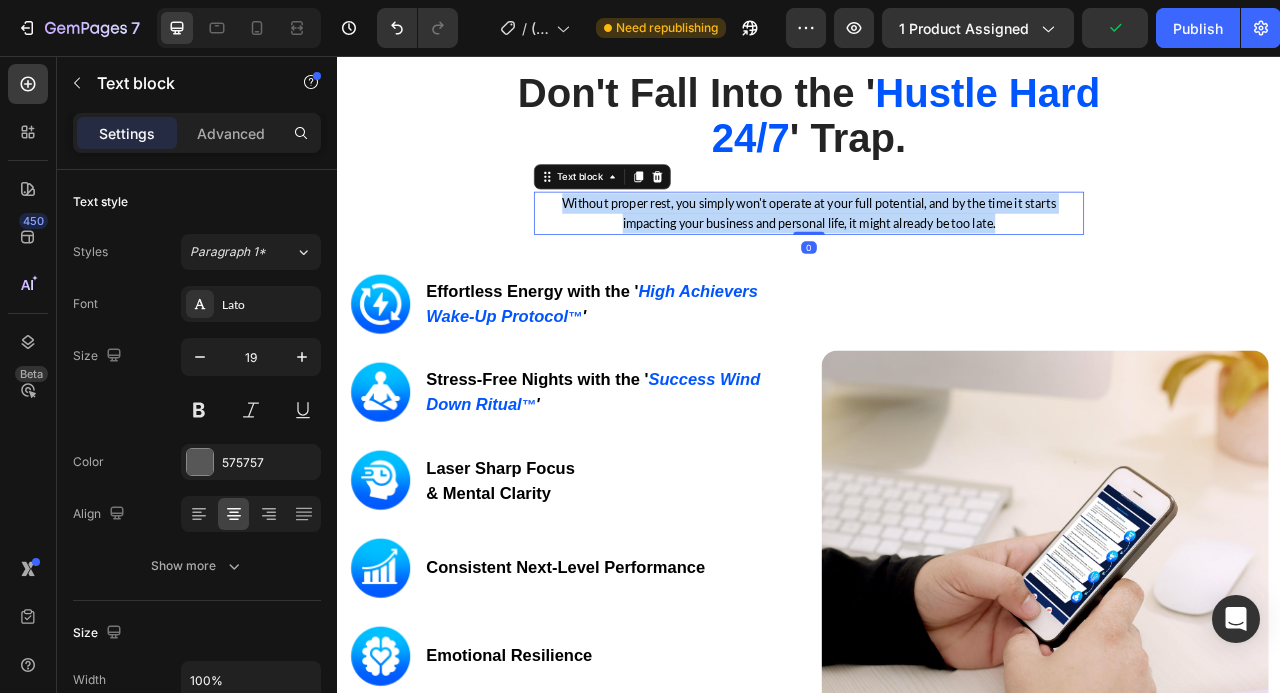 click on "Without proper rest, you simply won't operate at your full potential, and by the time it starts impacting your business and personal life, it might already be too late." at bounding box center [937, 256] 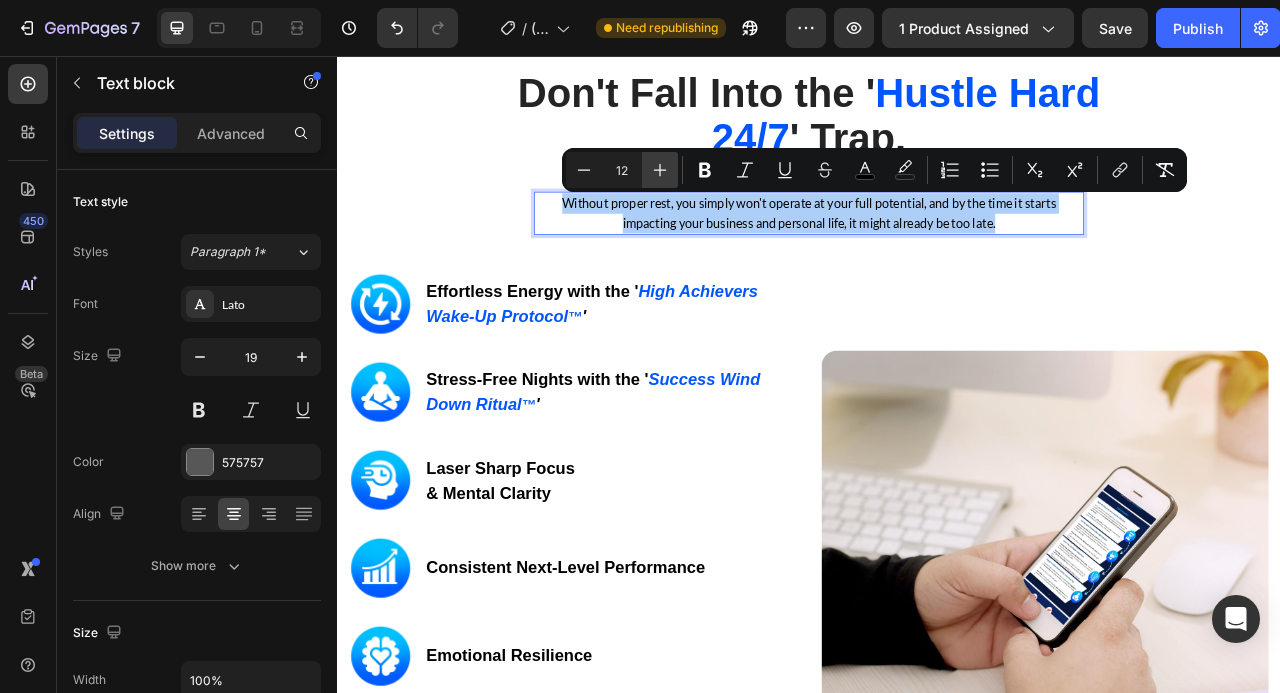 click 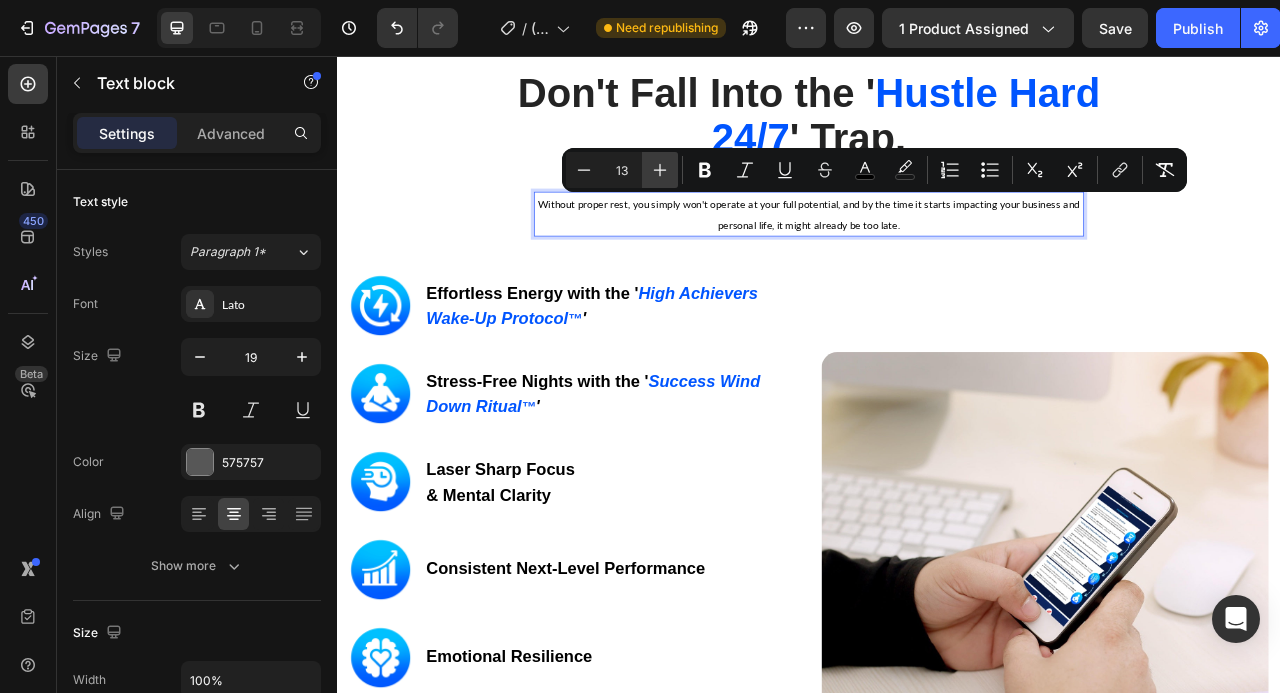 click 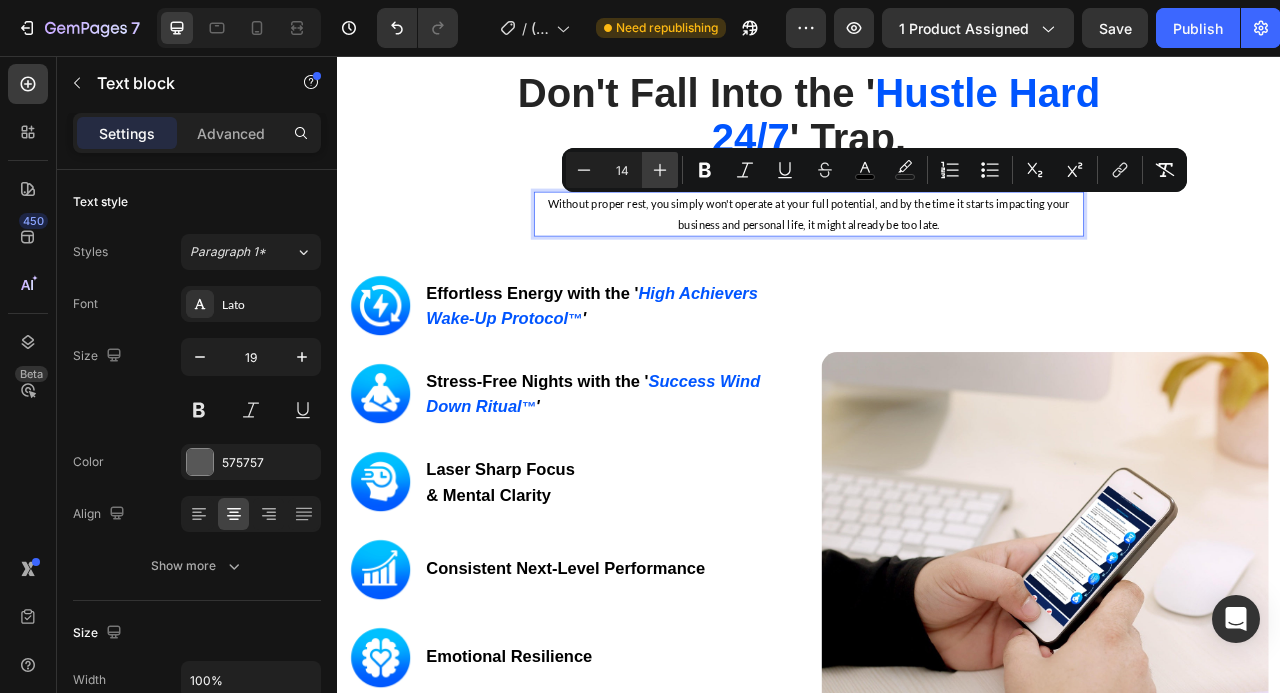 click 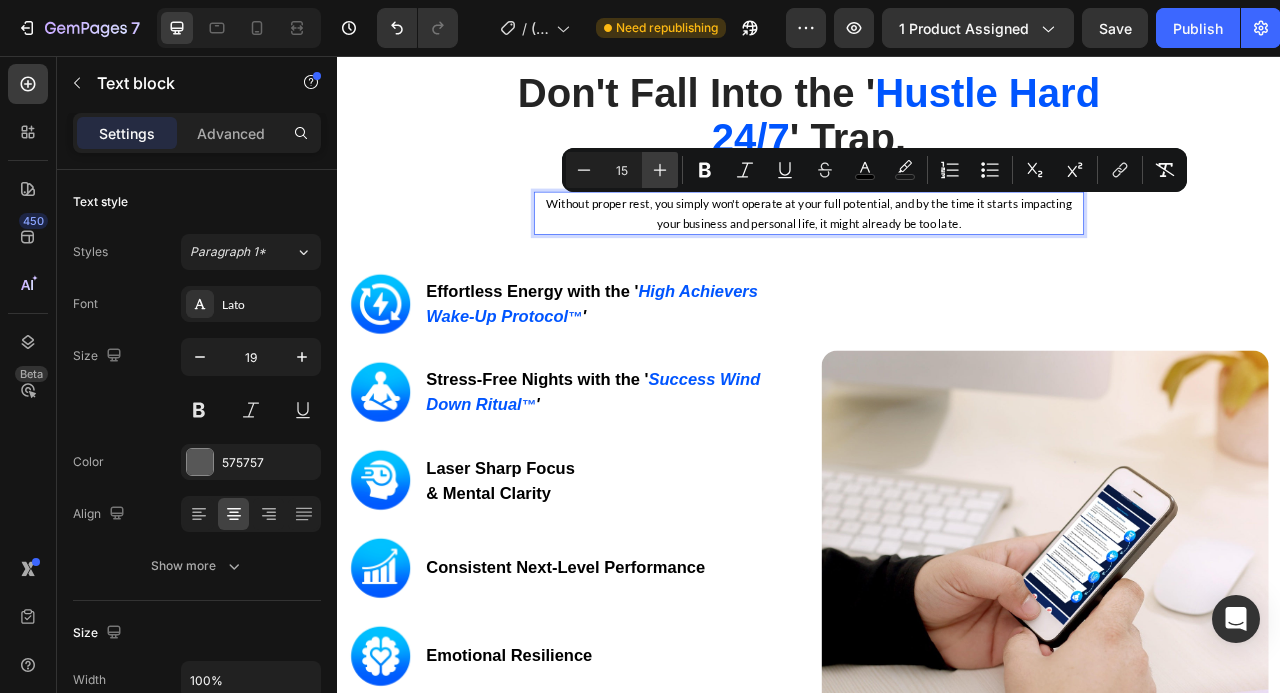 click 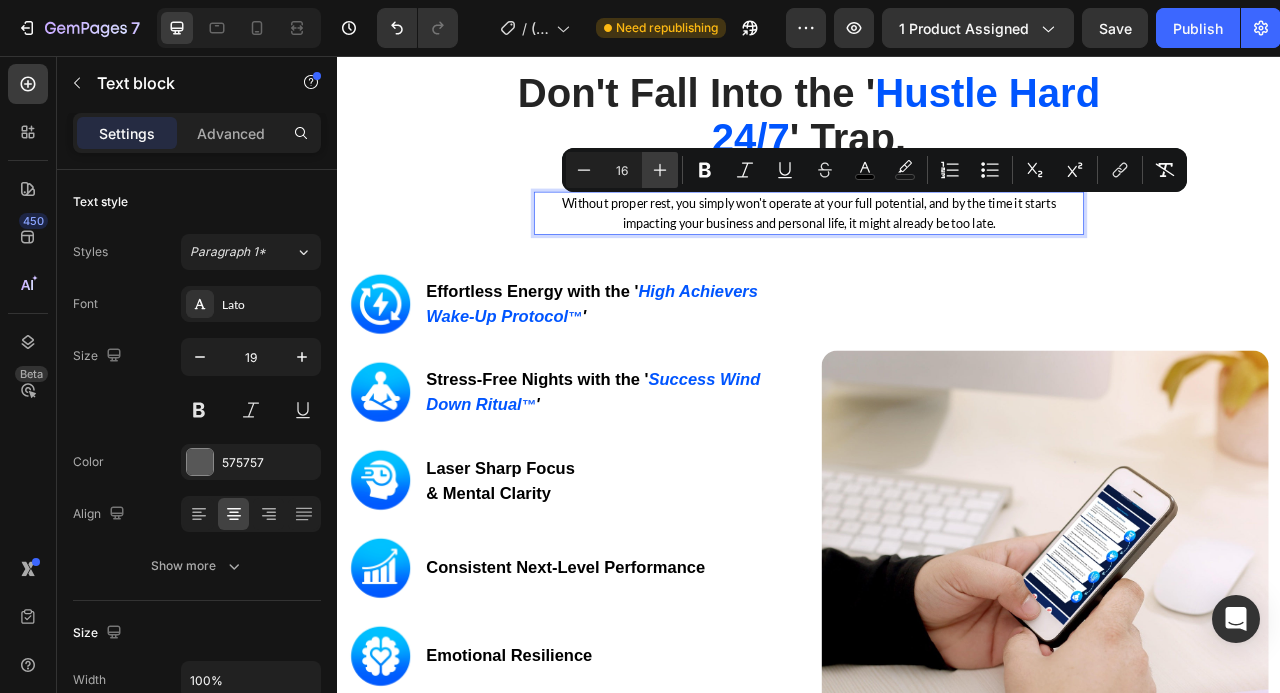 click 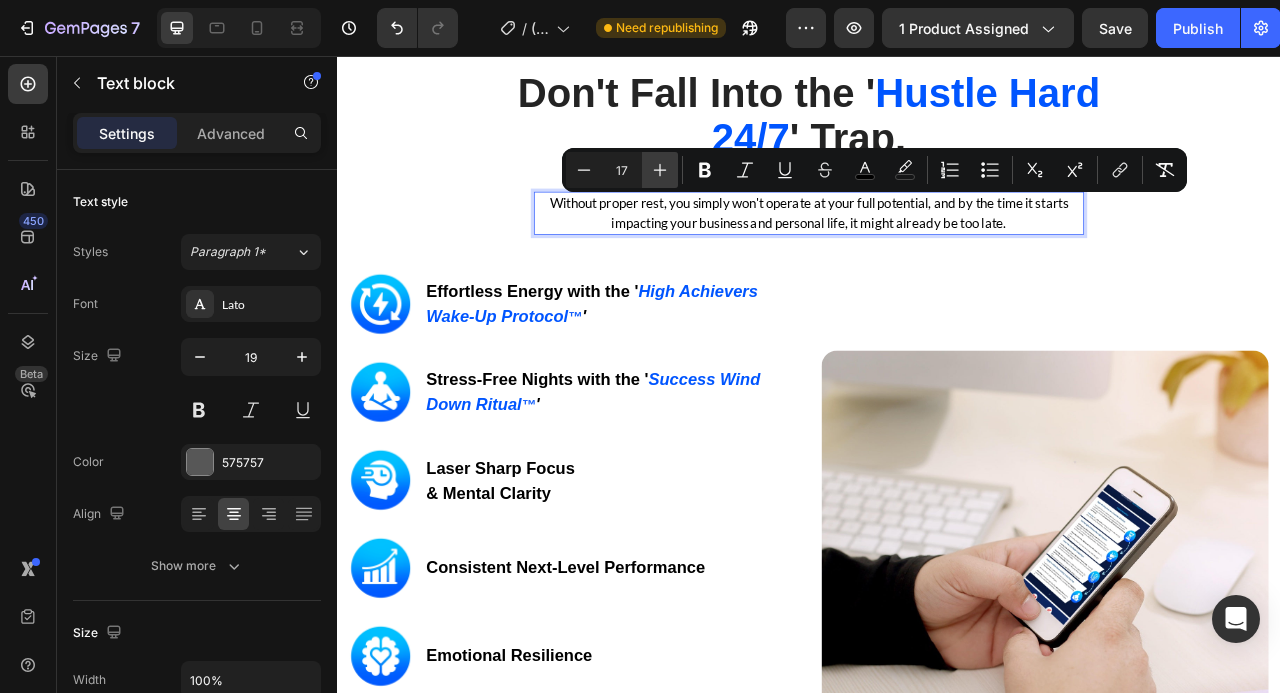 click 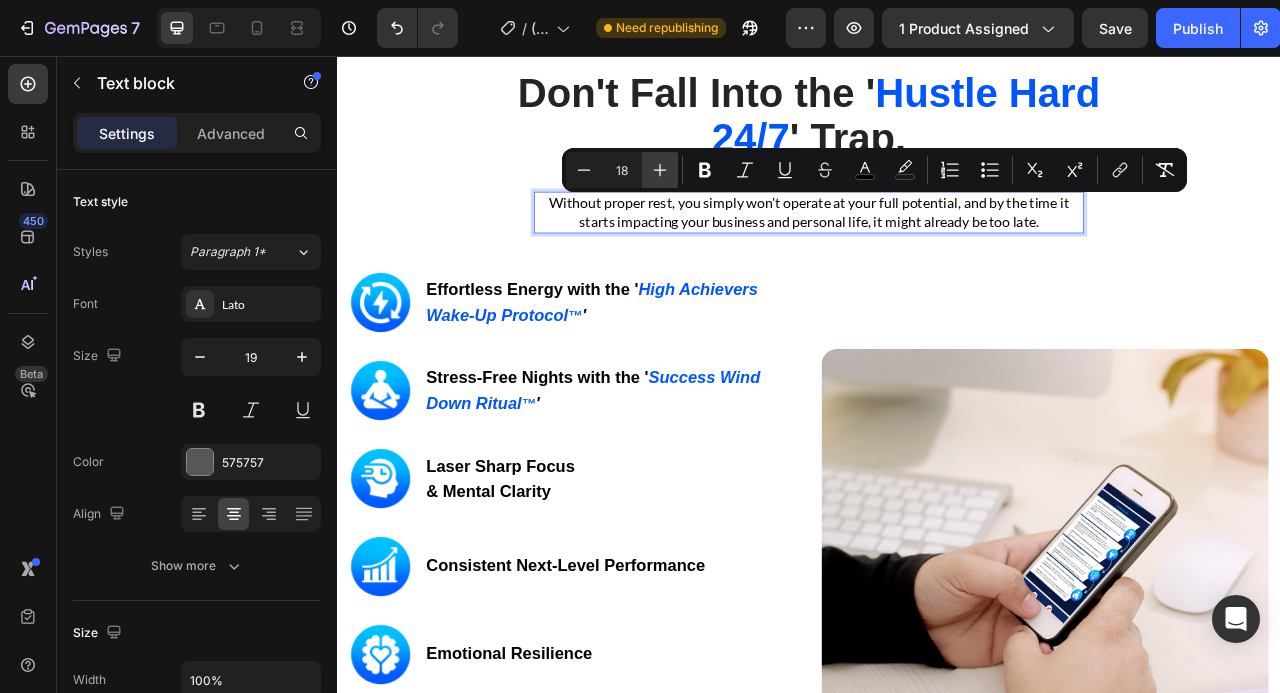 click 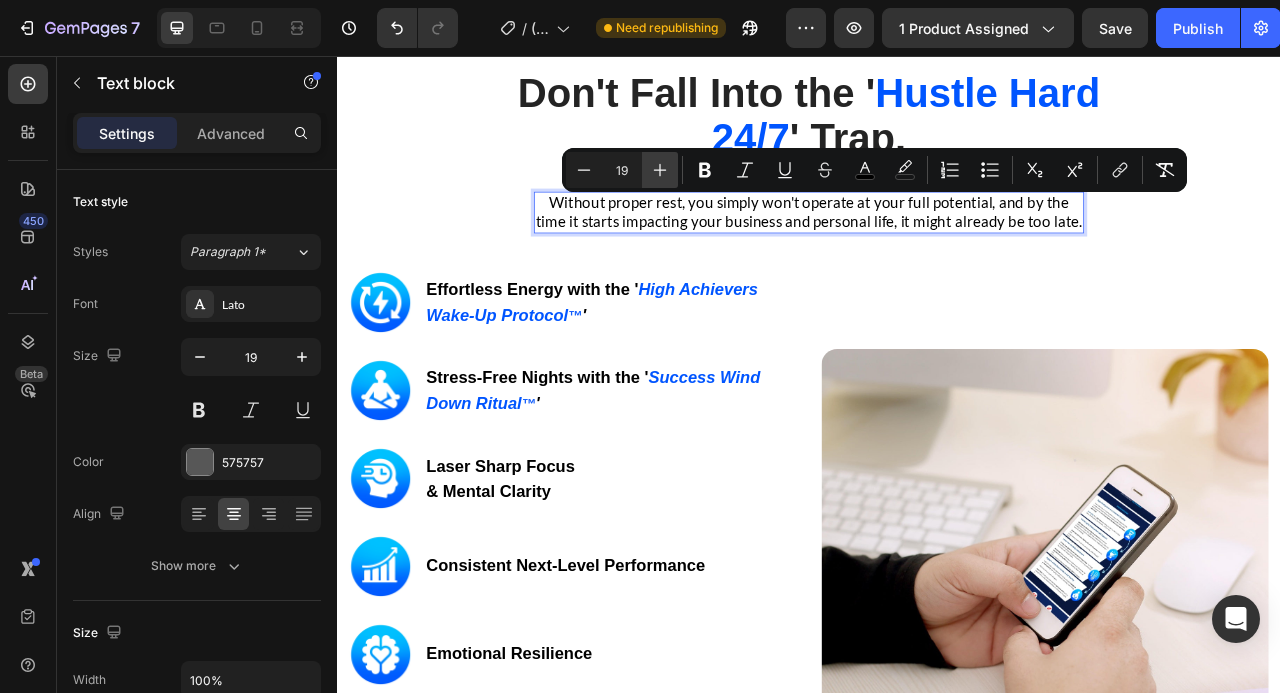 click 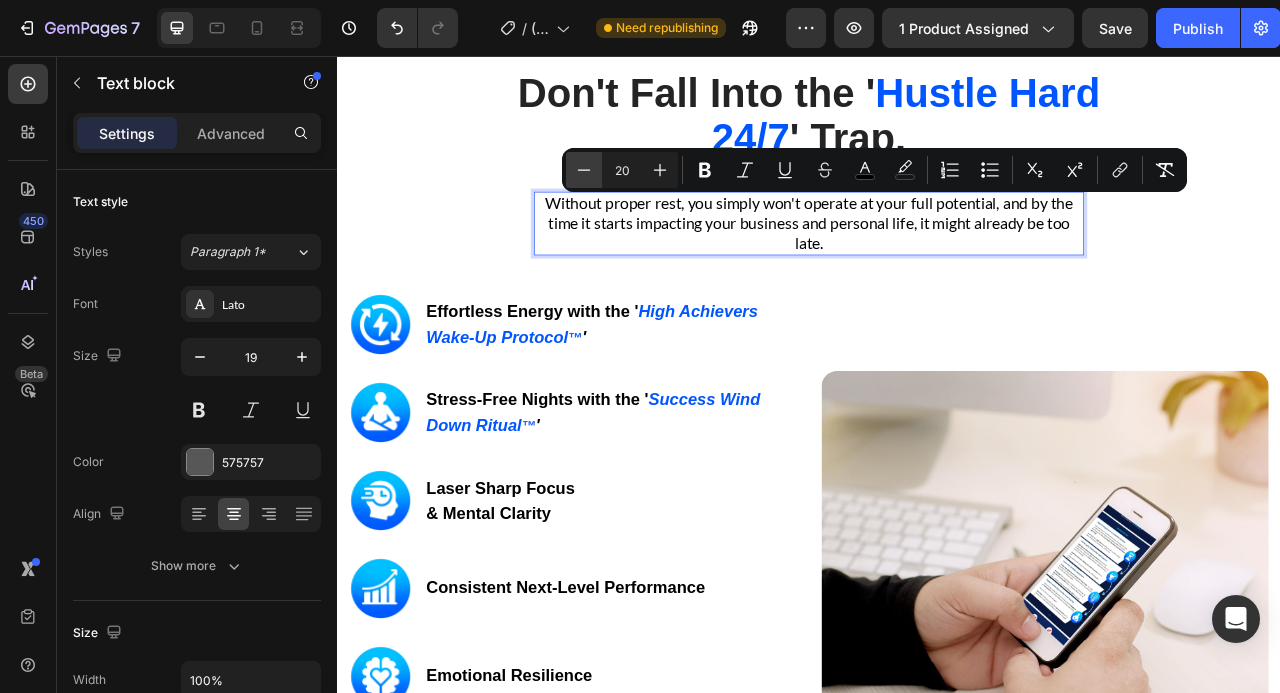 click on "Minus" at bounding box center (584, 170) 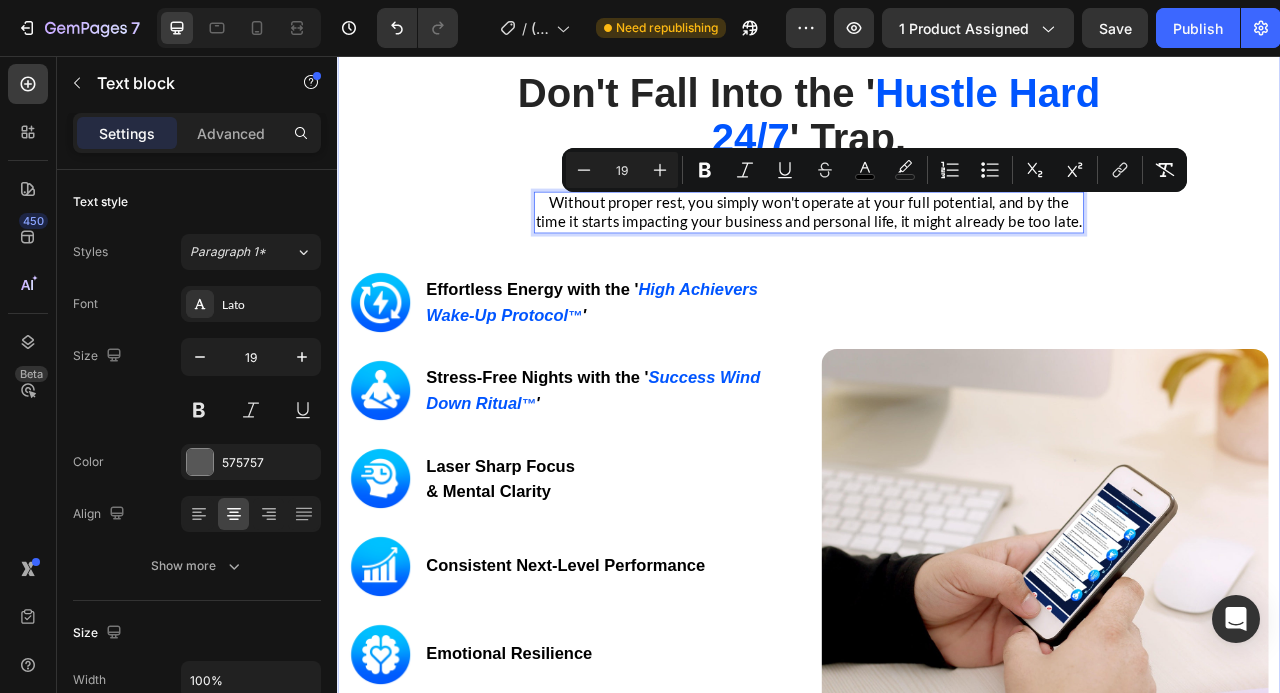 click on "Don't Fall Into the ' Hustle Hard 24/7 ' Trap. Heading Row Without proper rest, you simply won't operate at your full potential, and by the time it starts impacting your business and personal life, it might already be too late. Text block   0 Row Image Image Effortless Energy with the ' High Achievers Wake-Up Protocol ™ ' Heading Row Image Stress-Free Nights with the ' Success Wind  Down Ritual ™ ' Heading Row Image Laser Sharp Focus & Mental Clarity Heading Row Image Consistent Next-Level Performance Heading Row Image Emotional Resilience Heading Row Image Stronger Relationships & Presence Heading Row GET INSTANT DOWNLOAD! 👉 Add to Cart 100% Guaranteed Safe Checkout Text block Product Image Row" at bounding box center (937, 569) 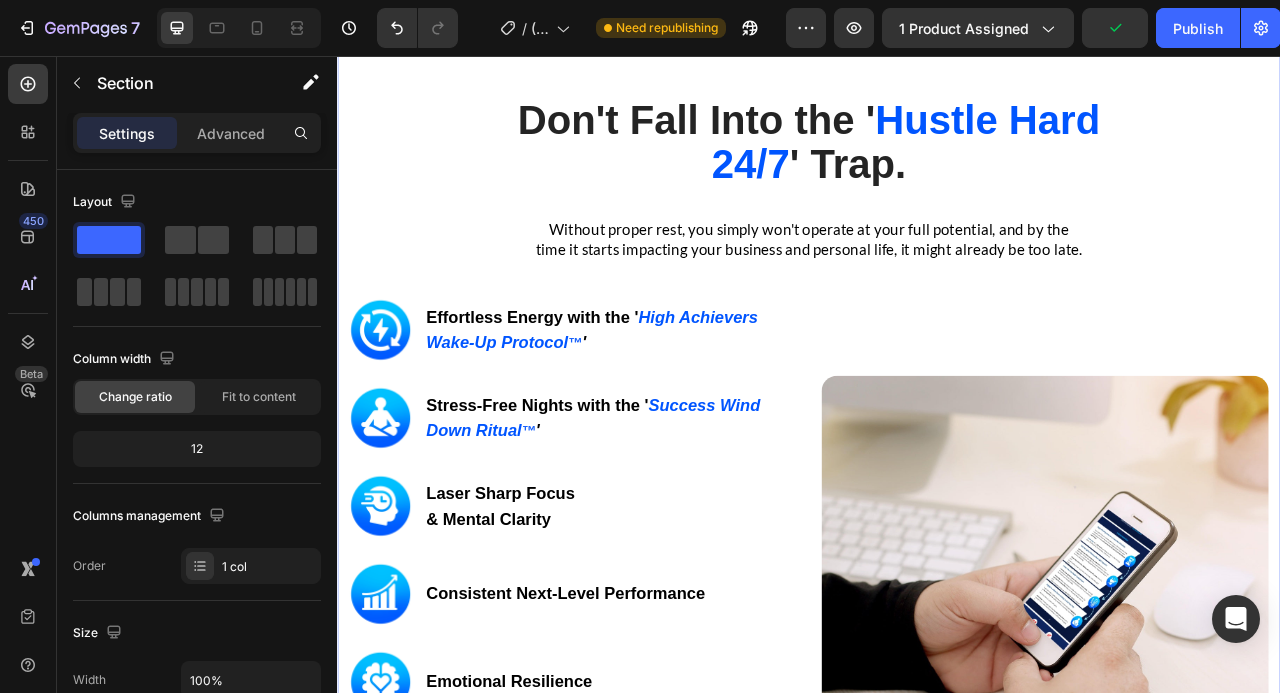 scroll, scrollTop: 2966, scrollLeft: 0, axis: vertical 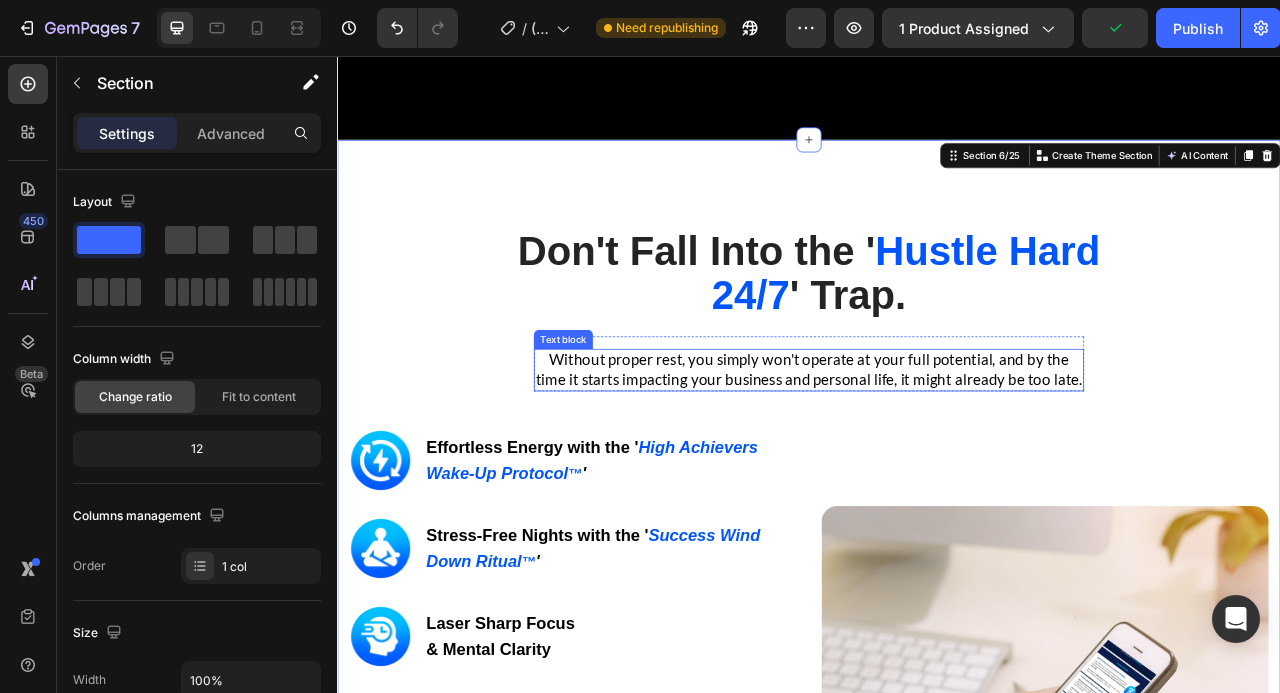 click on "Without proper rest, you simply won't operate at your full potential, and by the time it starts impacting your business and personal life, it might already be too late." at bounding box center [937, 455] 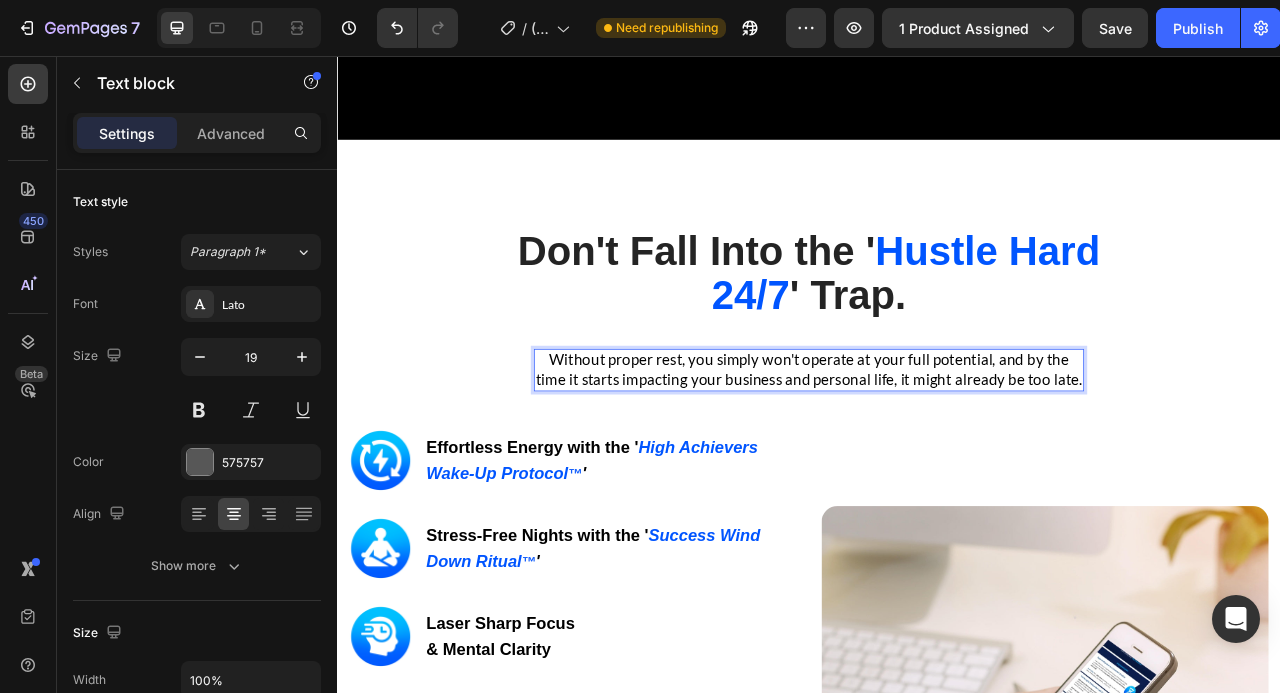 click on "Without proper rest, you simply won't operate at your full potential, and by the time it starts impacting your business and personal life, it might already be too late." at bounding box center (937, 455) 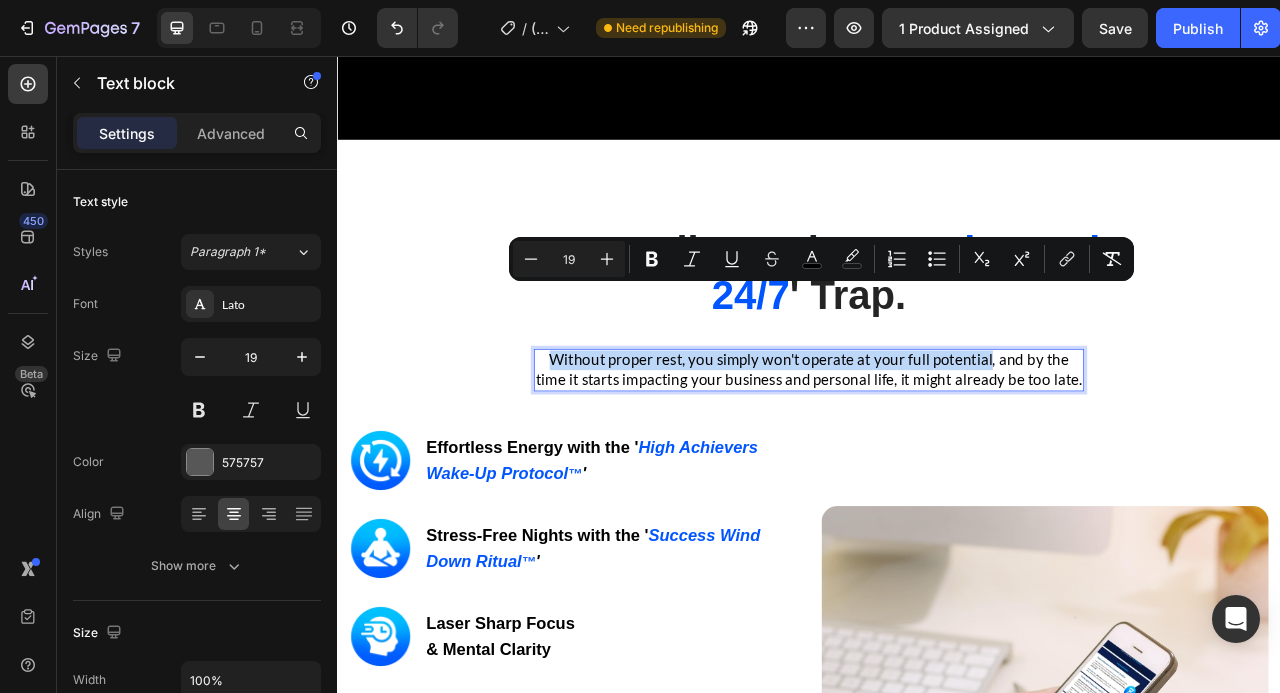 drag, startPoint x: 1147, startPoint y: 363, endPoint x: 594, endPoint y: 360, distance: 553.0081 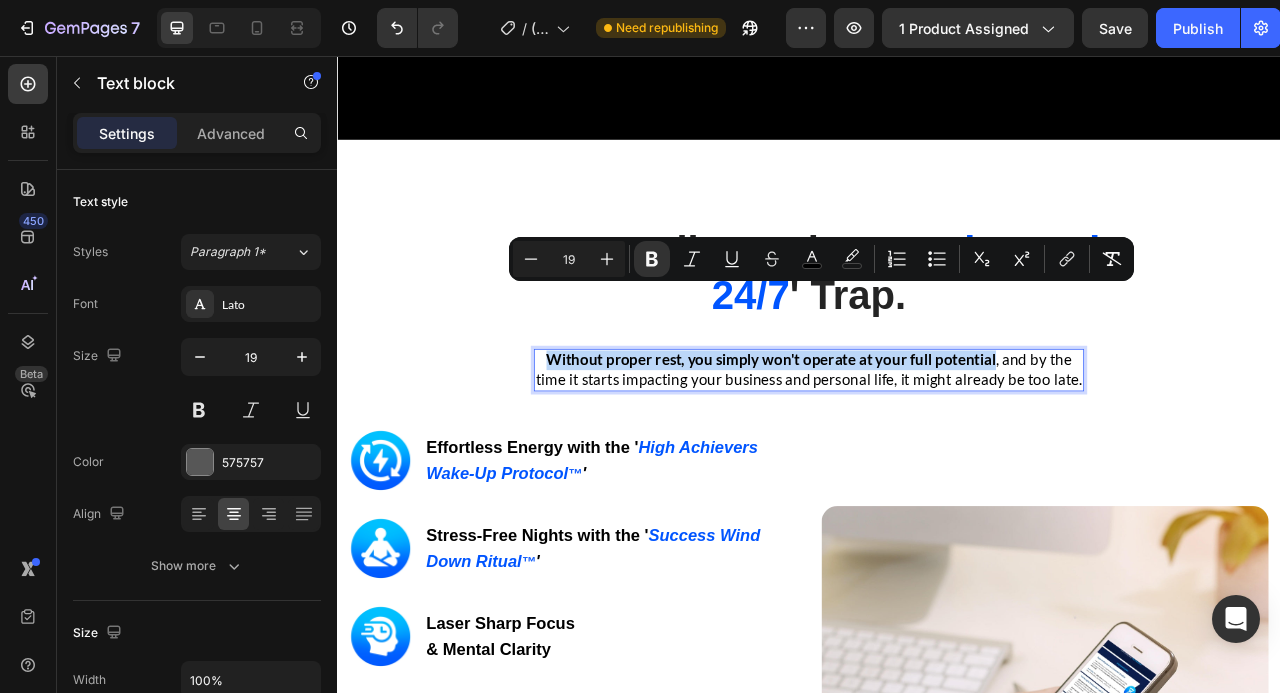 click on "Don't Fall Into the ' Hustle Hard 24/7 ' Trap. Heading Row Without proper rest, you simply won't operate at your full potential , and by the time it starts impacting your business and personal life, it might already be too late. Text block   0 Row Image Image Effortless Energy with the ' High Achievers Wake-Up Protocol ™ ' Heading Row Image Stress-Free Nights with the ' Success Wind  Down Ritual ™ ' Heading Row Image Laser Sharp Focus & Mental Clarity Heading Row Image Consistent Next-Level Performance Heading Row Image Emotional Resilience Heading Row Image Stronger Relationships & Presence Heading Row GET INSTANT DOWNLOAD! 👉 Add to Cart 100% Guaranteed Safe Checkout Text block Product Image Row" at bounding box center (937, 770) 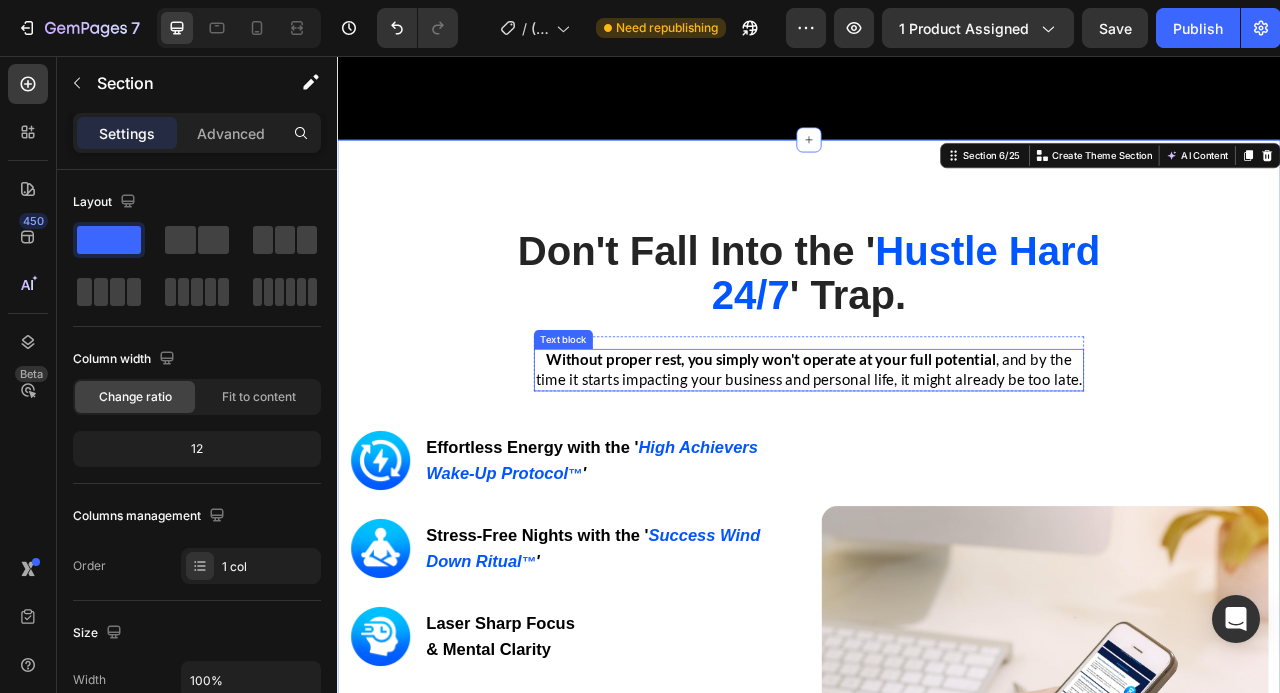 click on "Without proper rest, you simply won't operate at your full potential , and by the time it starts impacting your business and personal life, it might already be too late." at bounding box center (937, 455) 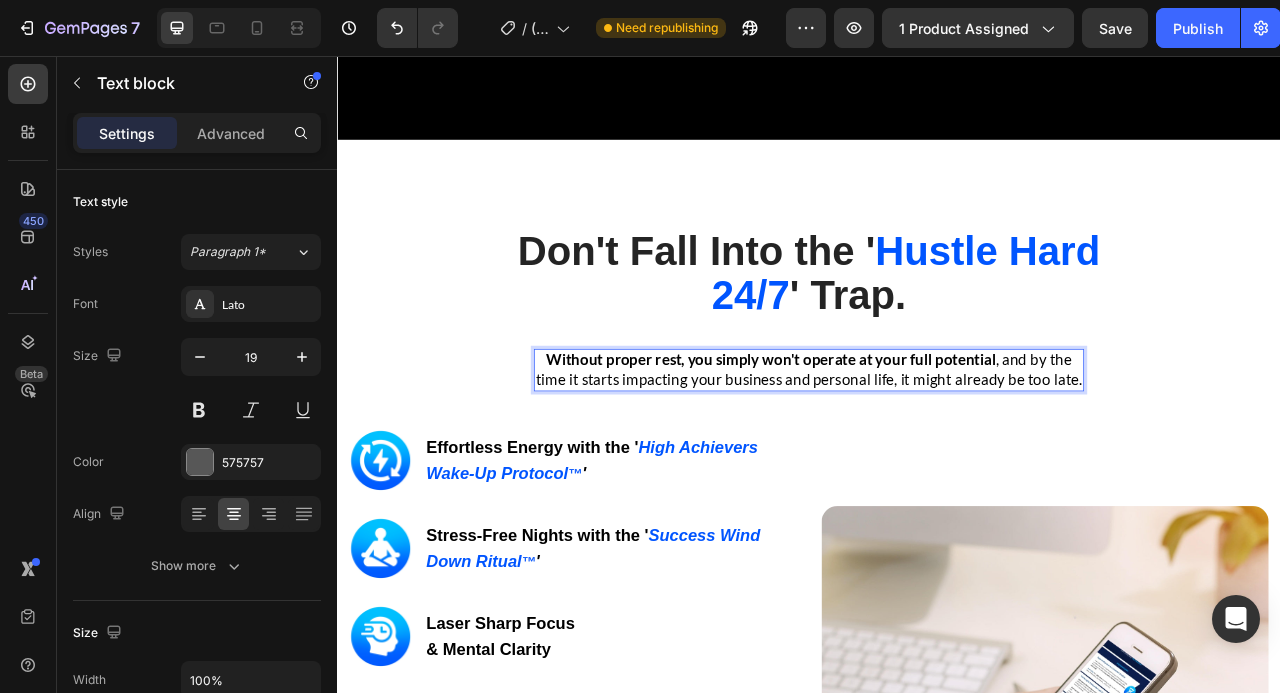 click on "Without proper rest, you simply won't operate at your full potential , and by the time it starts impacting your business and personal life, it might already be too late." at bounding box center (937, 455) 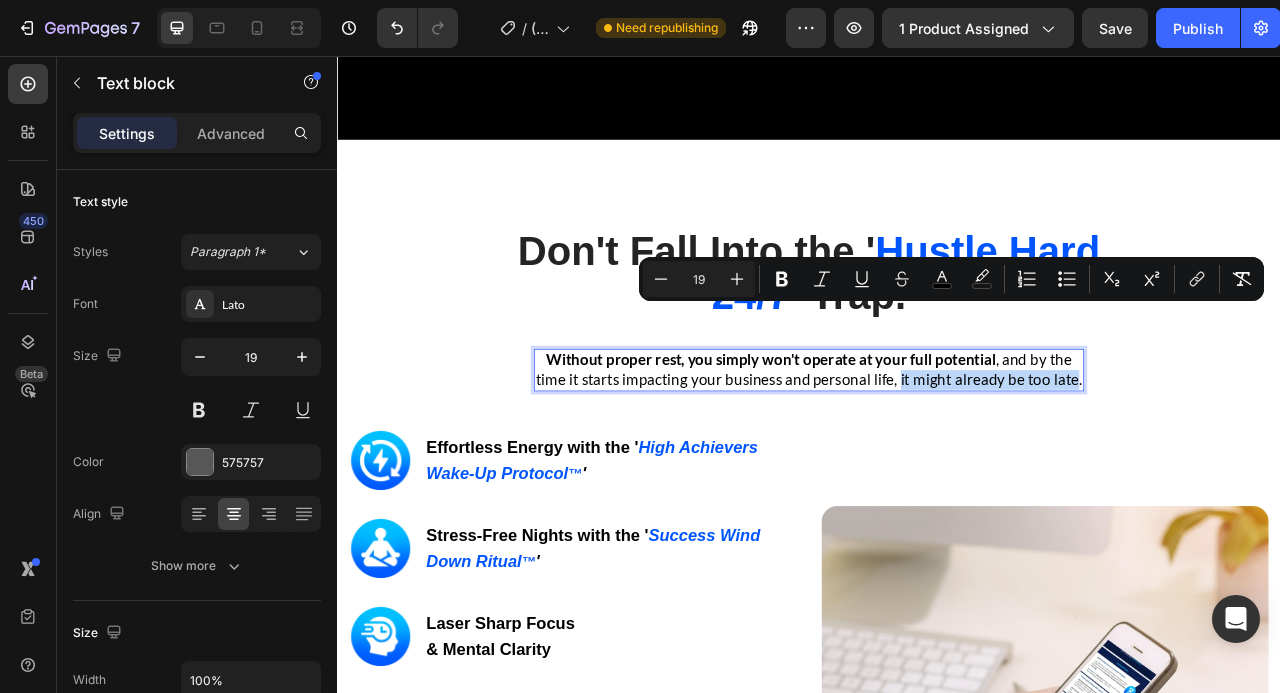 drag, startPoint x: 1052, startPoint y: 382, endPoint x: 1272, endPoint y: 374, distance: 220.1454 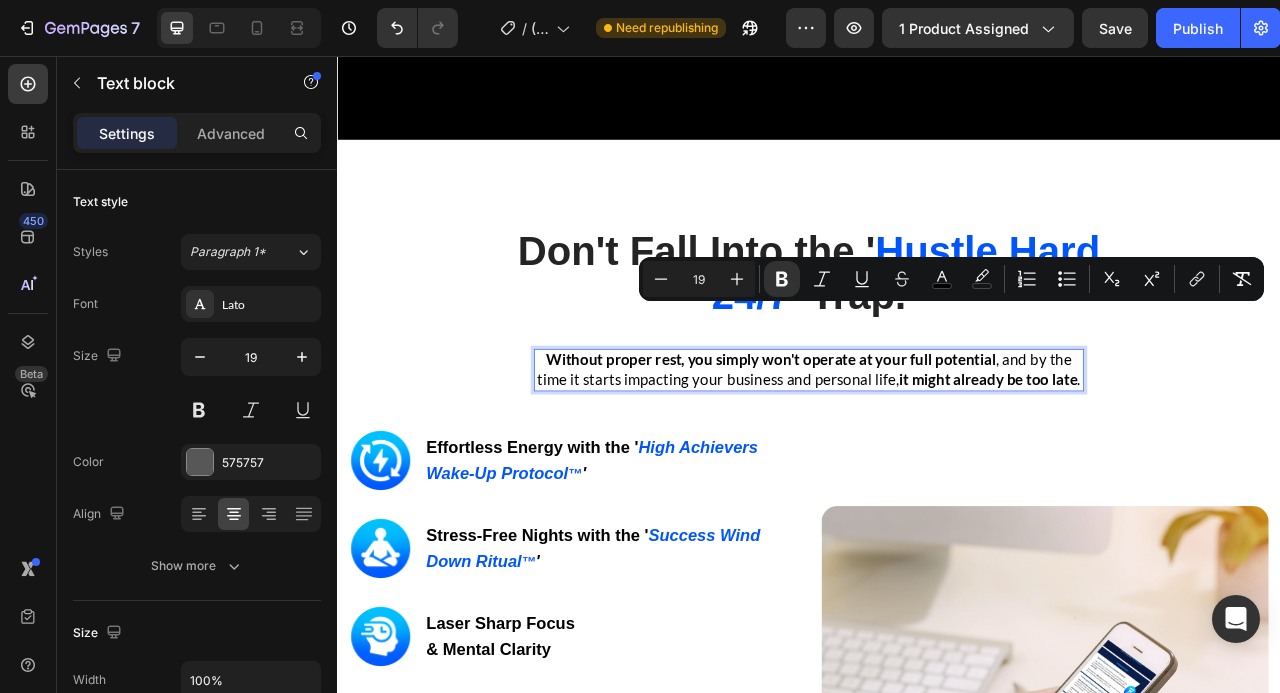 click on "Image Effortless Energy with the ' High Achievers Wake-Up Protocol ™ ' Heading Row Image Stress-Free Nights with the ' Success Wind Down Ritual ™ ' Heading Row Image Laser Sharp Focus & Mental Clarity Heading Row Image Consistent Next-Level Performance Heading Row Image Emotional Resilience Heading Row Image Stronger Relationships & Presence Heading Row GET INSTANT DOWNLOAD! 👉 Add to Cart 100% Guaranteed Safe Checkout Text block Product Image Row" at bounding box center (937, 890) 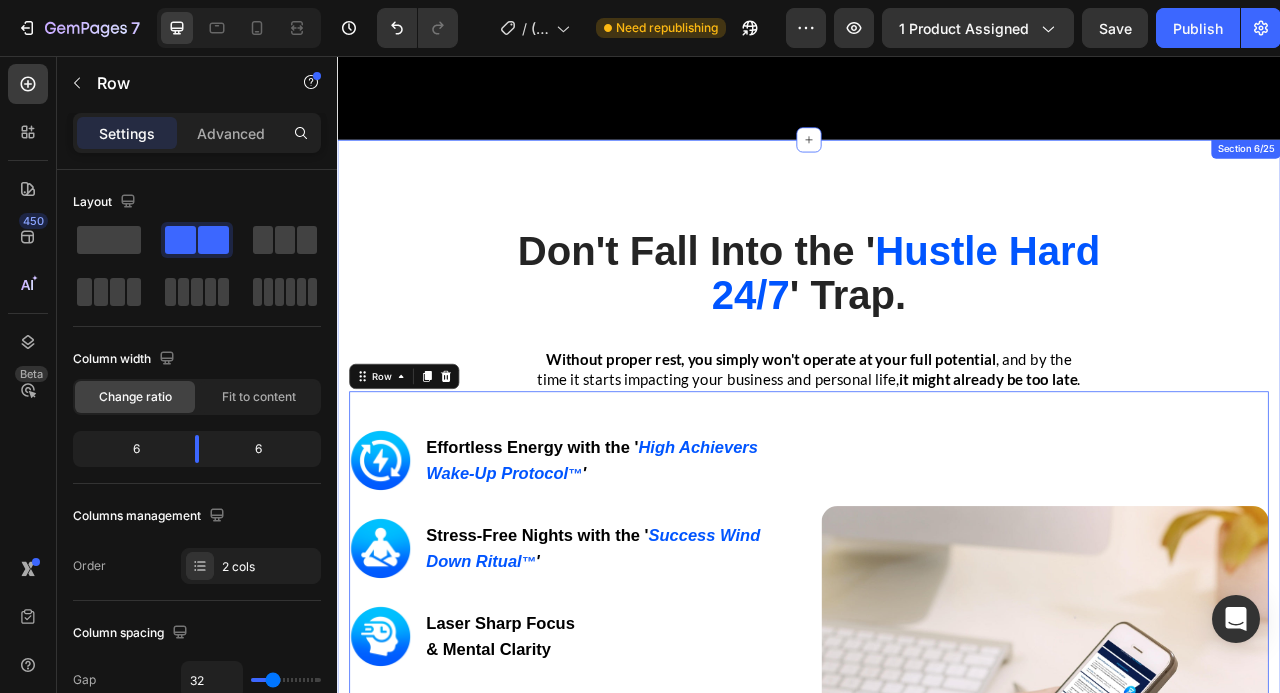 click on "Don't Fall Into the ' Hustle Hard 24/7 ' Trap. Heading Row Without proper rest, you simply won't operate at your full potential , and by the time it starts impacting your business and personal life,  it might already be too late . Text block Row Image Image Effortless Energy with the ' High Achievers Wake-Up Protocol ™ ' Heading Row Image Stress-Free Nights with the ' Success Wind  Down Ritual ™ ' Heading Row Image Laser Sharp Focus & Mental Clarity Heading Row Image Consistent Next-Level Performance Heading Row Image Emotional Resilience Heading Row Image Stronger Relationships & Presence Heading Row GET INSTANT DOWNLOAD! 👉 Add to Cart 100% Guaranteed Safe Checkout Text block Product Image Row   0" at bounding box center [937, 770] 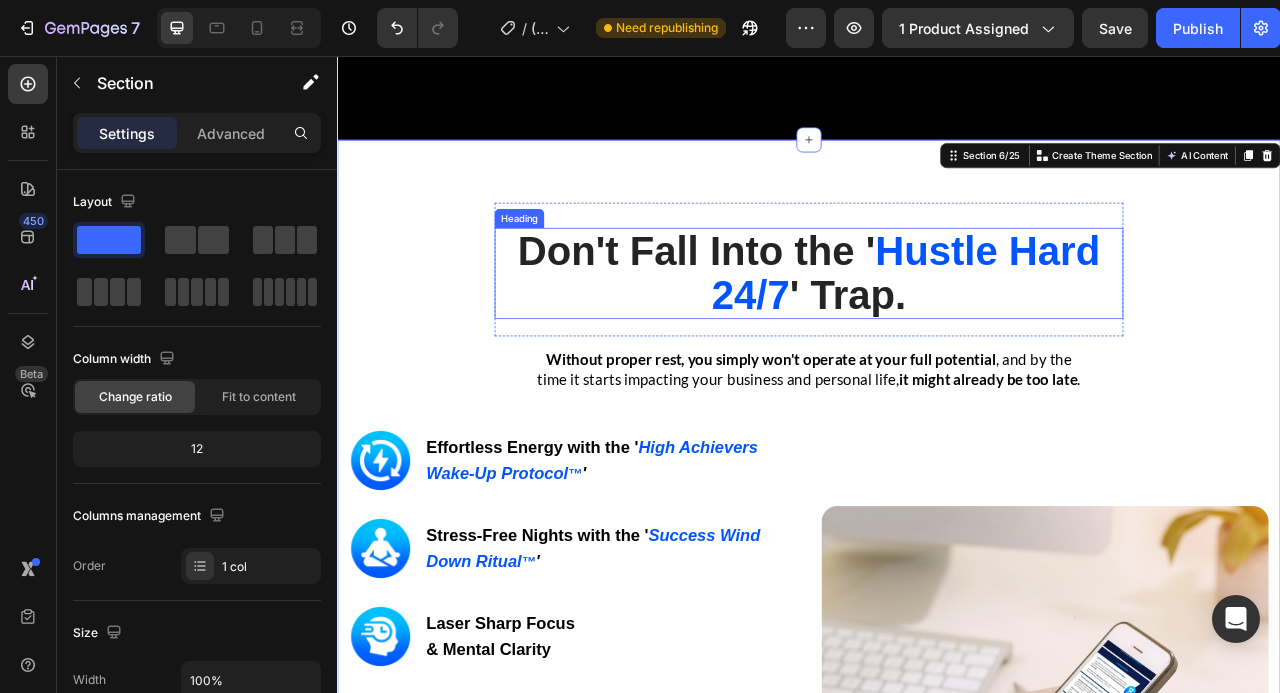 click on "Don't Fall Into the ' Hustle Hard 24/7 ' Trap." at bounding box center [937, 333] 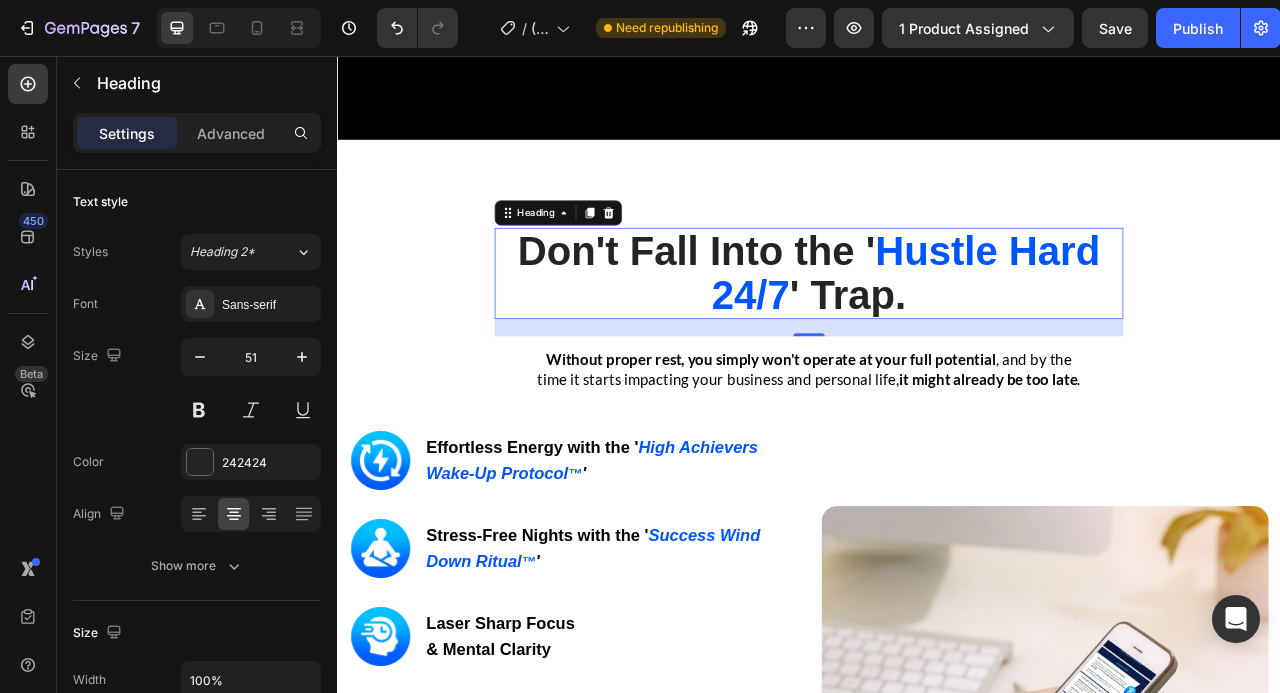 click on "Don't Fall Into the ' Hustle Hard 24/7 ' Trap." at bounding box center (937, 333) 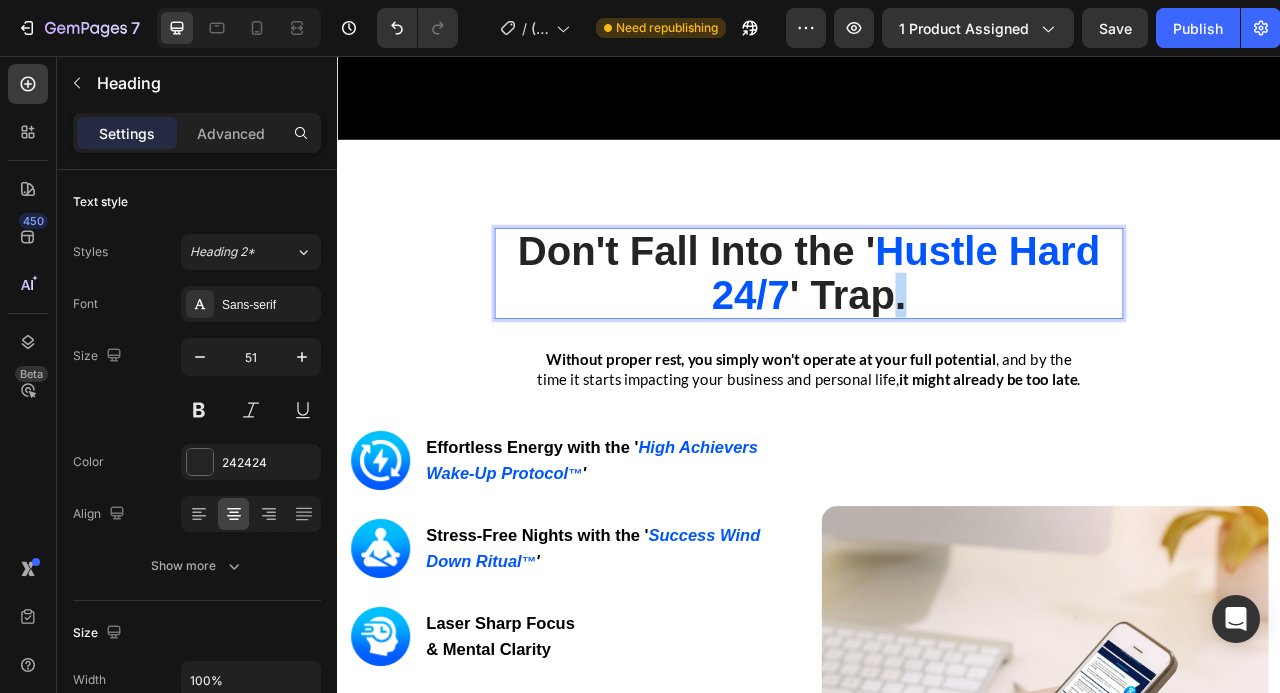 click on "Don't Fall Into the ' Hustle Hard 24/7 ' Trap." at bounding box center (937, 333) 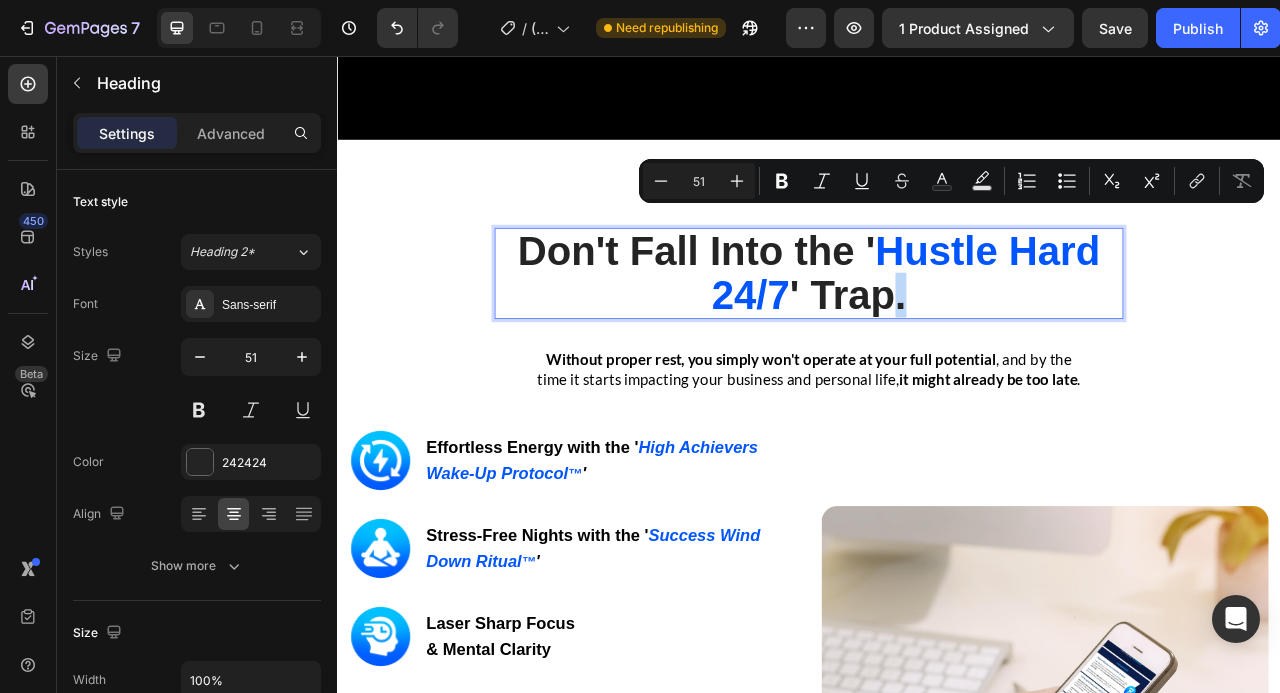 click on "Don't Fall Into the ' Hustle Hard 24/7 ' Trap." at bounding box center (937, 333) 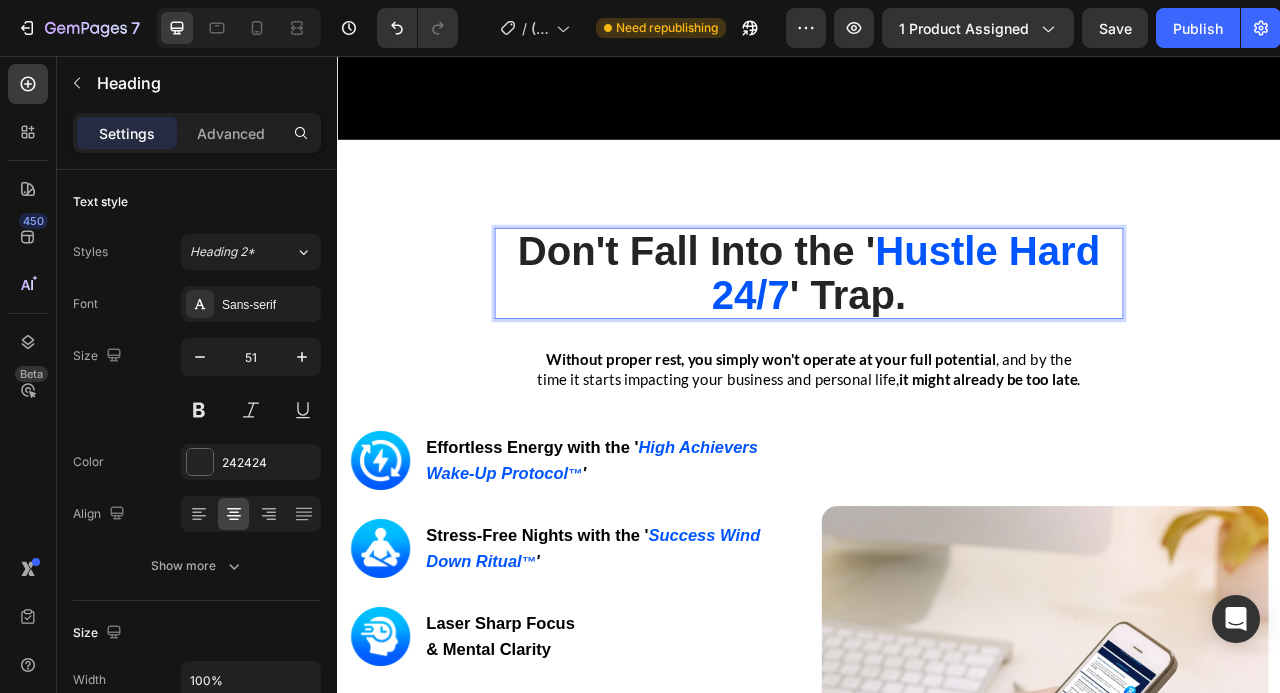 click on "Don't Fall Into the ' Hustle Hard 24/7 ' Trap." at bounding box center [937, 333] 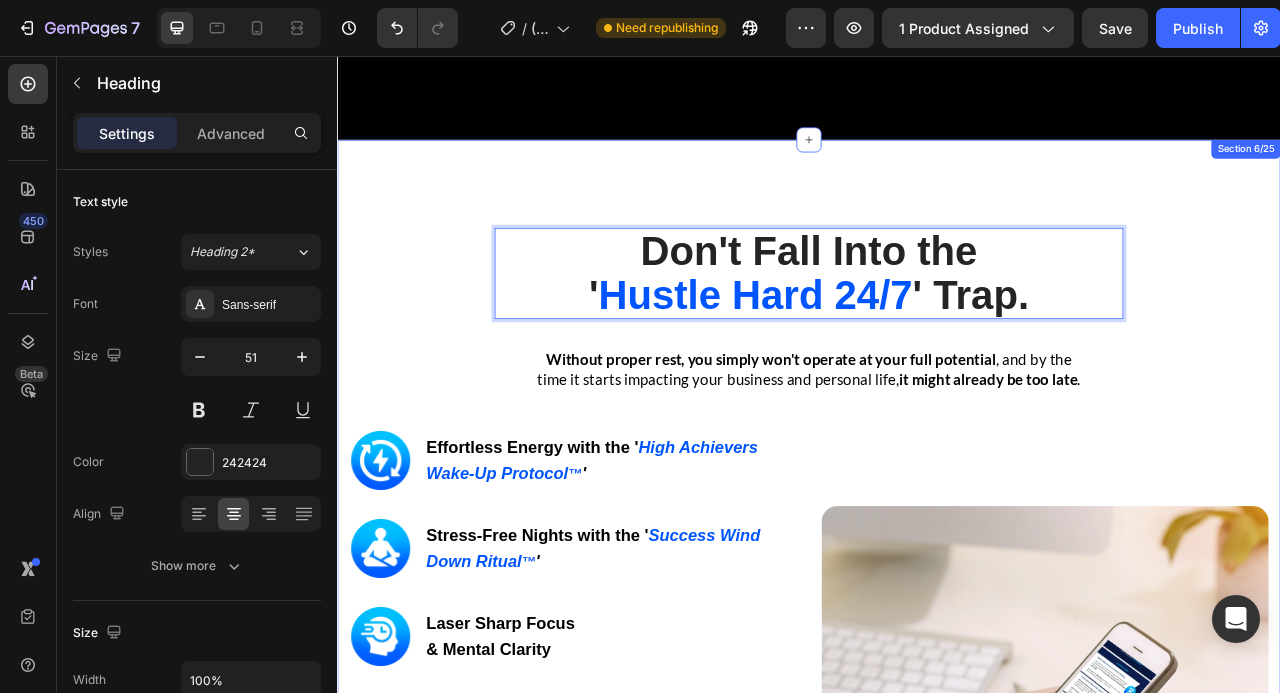 click on "Don't Fall Into the ' Hustle Hard 24/7 ' Trap. Heading   22 Row Without proper rest, you simply won't operate at your full potential , and by the time it starts impacting your business and personal life,  it might already be too late . Text block Row Image Image Effortless Energy with the ' High Achievers Wake-Up Protocol ™ ' Heading Row Image Stress-Free Nights with the ' Success Wind  Down Ritual ™ ' Heading Row Image Laser Sharp Focus & Mental Clarity Heading Row Image Consistent Next-Level Performance Heading Row Image Emotional Resilience Heading Row Image Stronger Relationships & Presence Heading Row GET INSTANT DOWNLOAD! 👉 Add to Cart 100% Guaranteed Safe Checkout Text block Product Image Row" at bounding box center [937, 770] 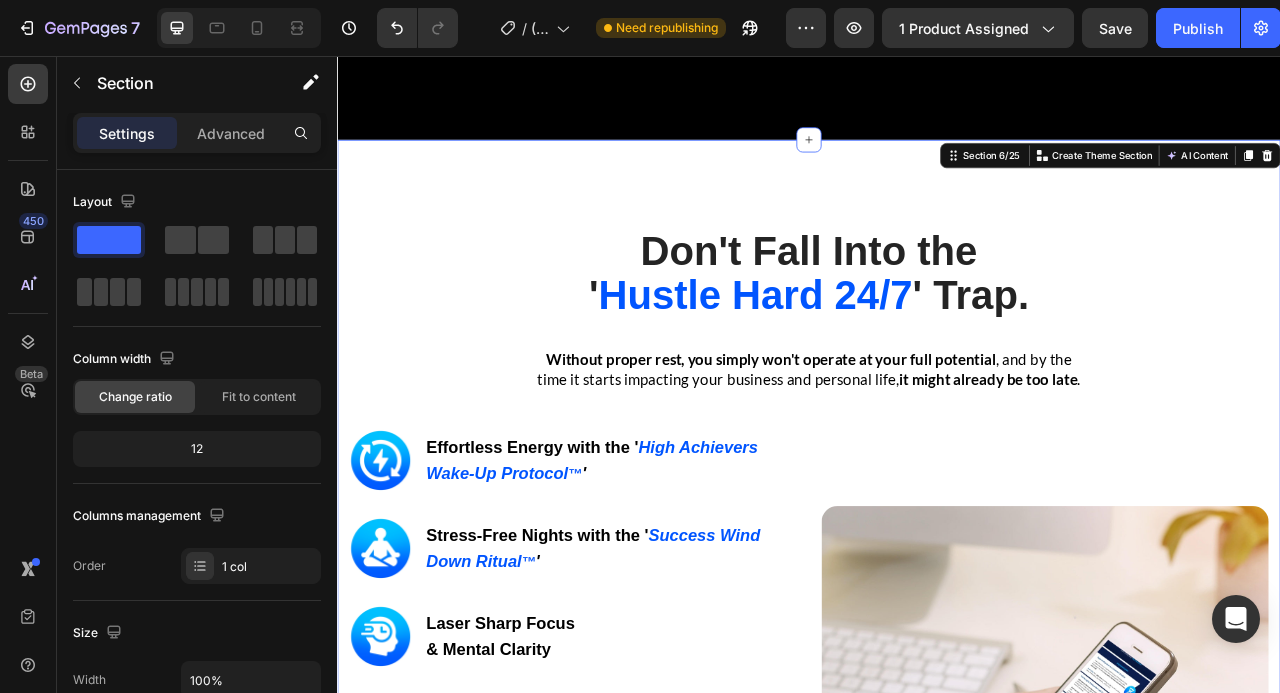 click on "Don't Fall Into the ' Hustle Hard 24/7 ' Trap. Heading Row Without proper rest, you simply won't operate at your full potential , and by the time it starts impacting your business and personal life,  it might already be too late . Text block Row Image Image Effortless Energy with the ' High Achievers Wake-Up Protocol ™ ' Heading Row Image Stress-Free Nights with the ' Success Wind  Down Ritual ™ ' Heading Row Image Laser Sharp Focus & Mental Clarity Heading Row Image Consistent Next-Level Performance Heading Row Image Emotional Resilience Heading Row Image Stronger Relationships & Presence Heading Row GET INSTANT DOWNLOAD! 👉 Add to Cart 100% Guaranteed Safe Checkout Text block Product Image Row" at bounding box center (937, 770) 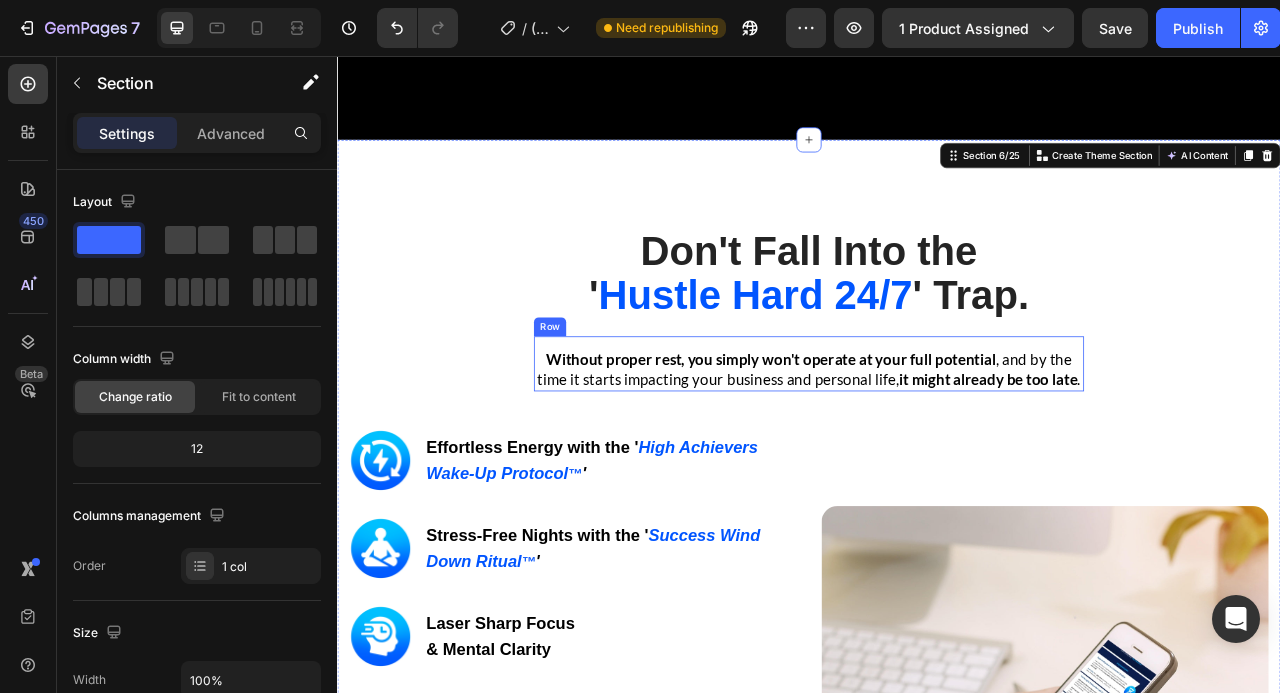 click on "Without proper rest, you simply won't operate at your full potential , and by the time it starts impacting your business and personal life,  it might already be too late . Text block Row" at bounding box center [937, 447] 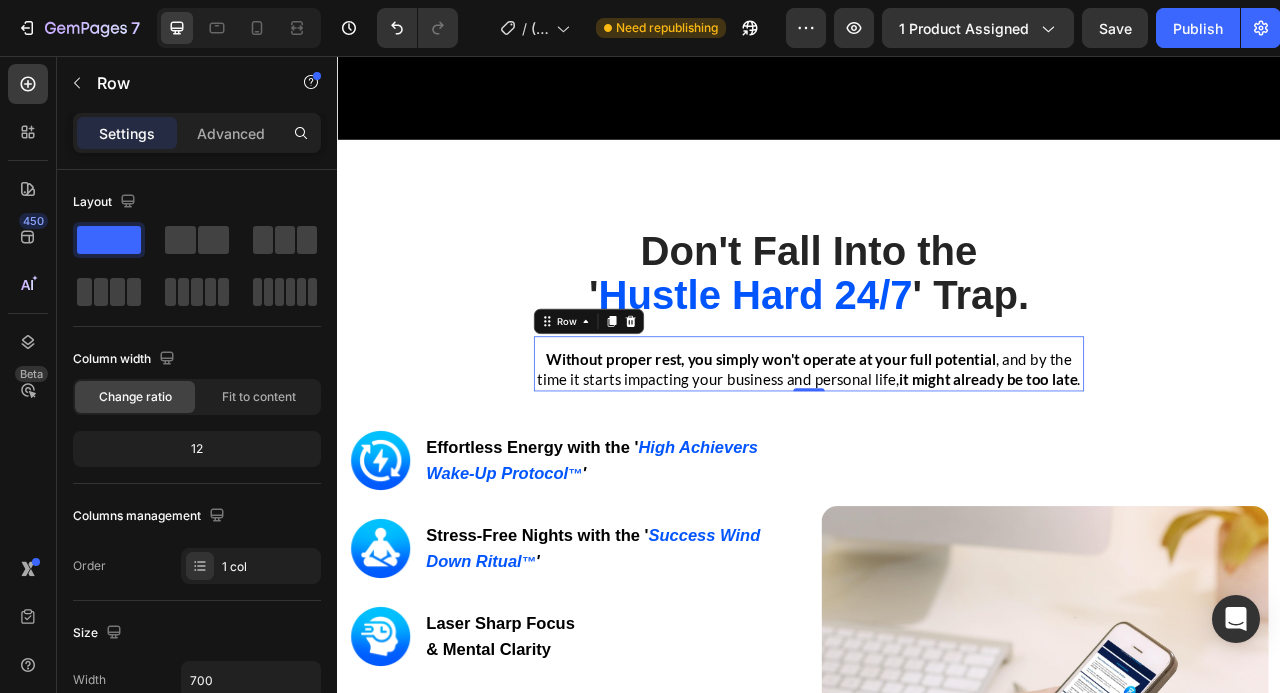 click on "Without proper rest, you simply won't operate at your full potential , and by the time it starts impacting your business and personal life,  it might already be too late . Text block Row   0" at bounding box center (937, 447) 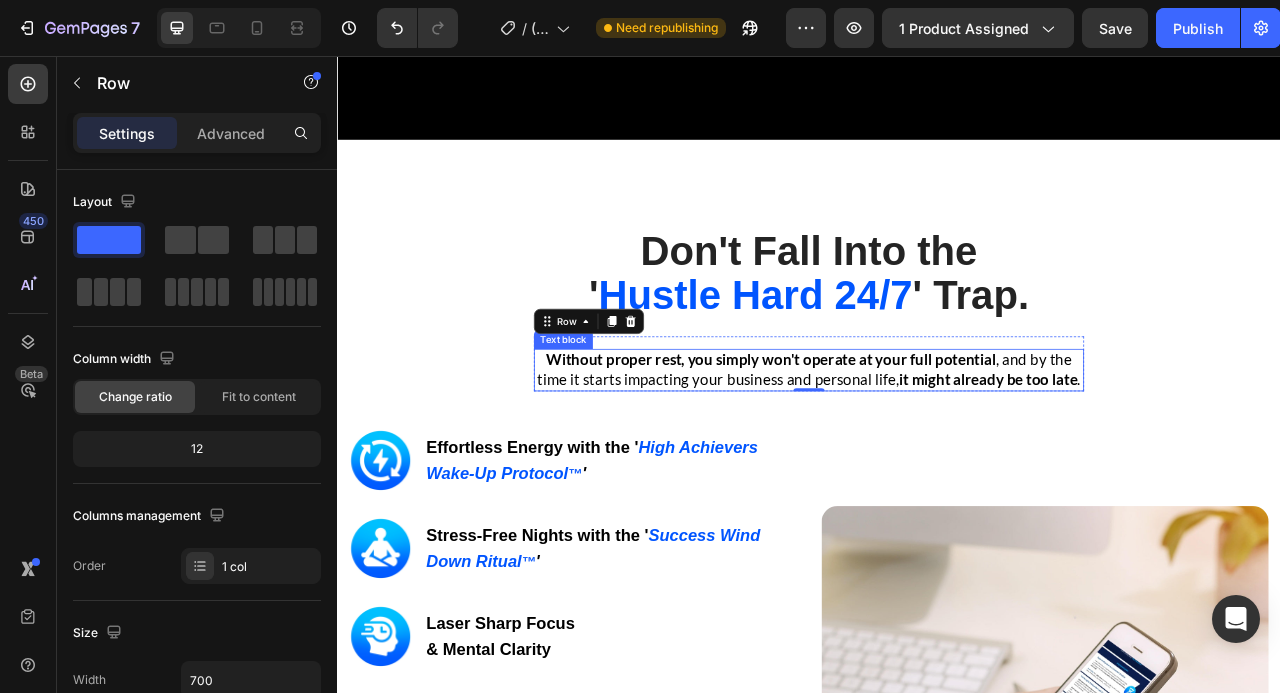 click on "Don't Fall Into the ' Hustle Hard 24/7 ' Trap. Heading Row Without proper rest, you simply won't operate at your full potential , and by the time it starts impacting your business and personal life,  it might already be too late . Text block Row   0 Image Image Effortless Energy with the ' High Achievers Wake-Up Protocol ™ ' Heading Row Image Stress-Free Nights with the ' Success Wind  Down Ritual ™ ' Heading Row Image Laser Sharp Focus & Mental Clarity Heading Row Image Consistent Next-Level Performance Heading Row Image Emotional Resilience Heading Row Image Stronger Relationships & Presence Heading Row GET INSTANT DOWNLOAD! 👉 Add to Cart 100% Guaranteed Safe Checkout Text block Product Image Row" at bounding box center [937, 770] 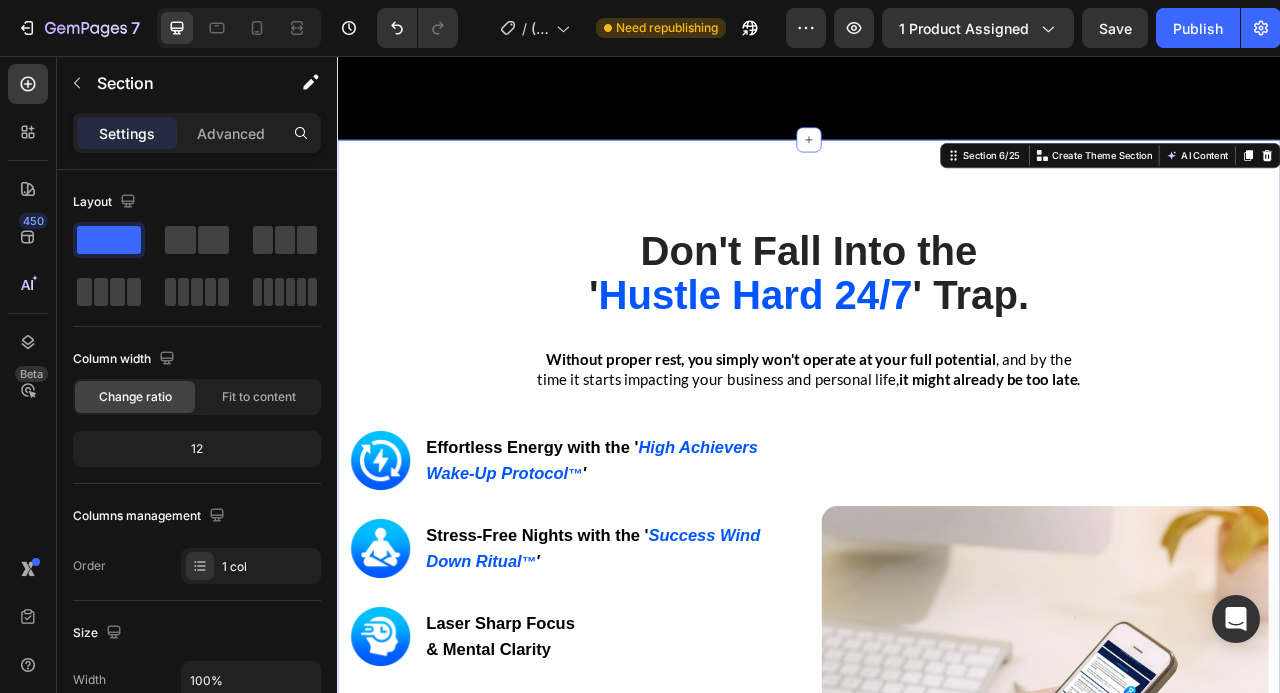 click on "Without proper rest, you simply won't operate at your full potential" at bounding box center [889, 442] 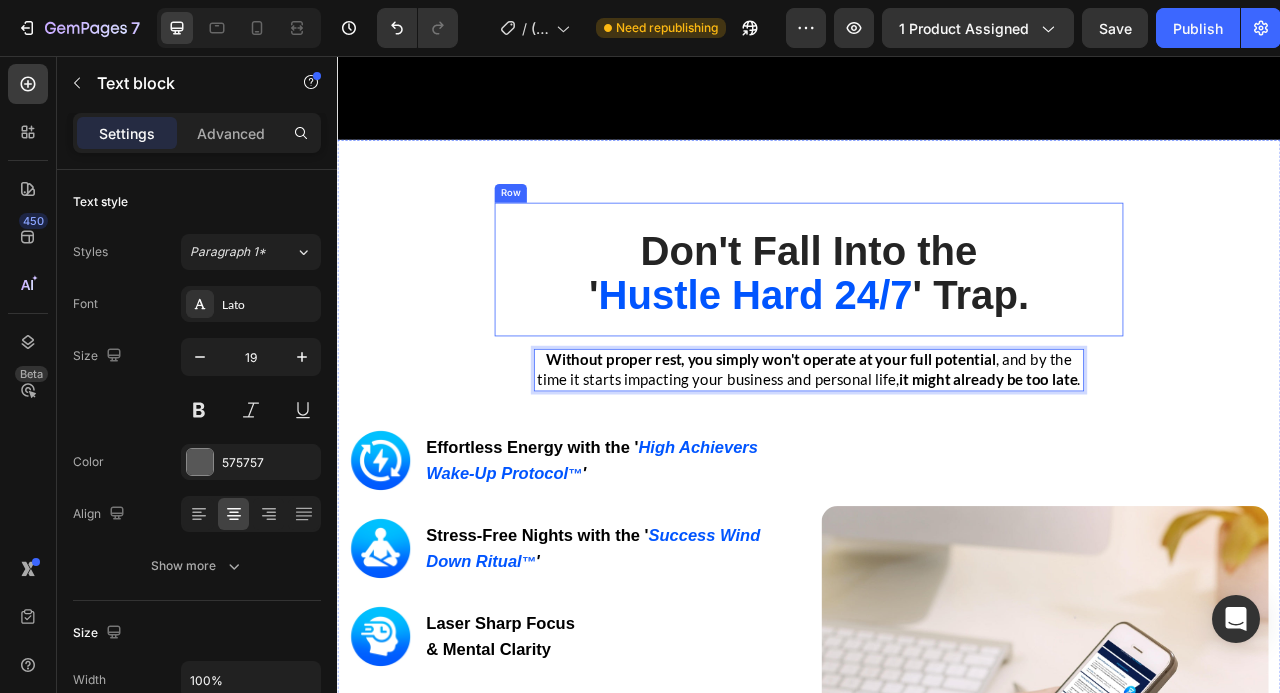 click on "Don't Fall Into the ' Hustle Hard 24/7 ' Trap. Heading" at bounding box center (937, 344) 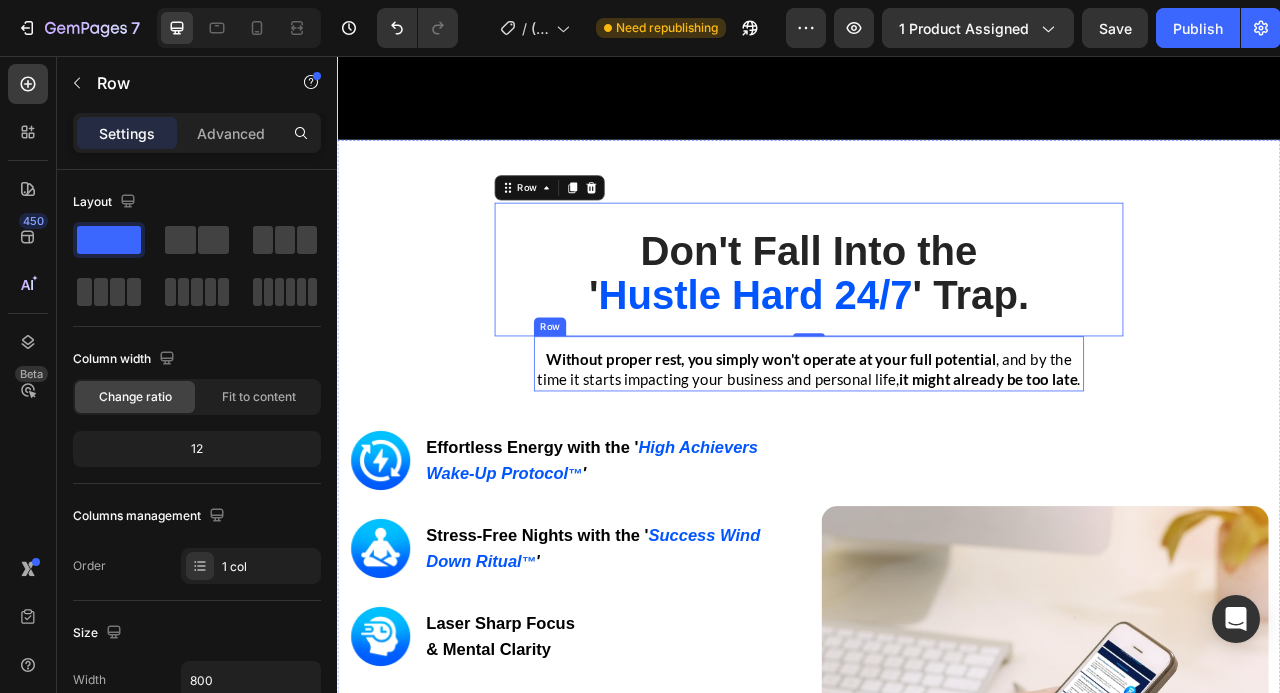 click on "Without proper rest, you simply won't operate at your full potential , and by the time it starts impacting your business and personal life,  it might already be too late . Text block Row" at bounding box center (937, 447) 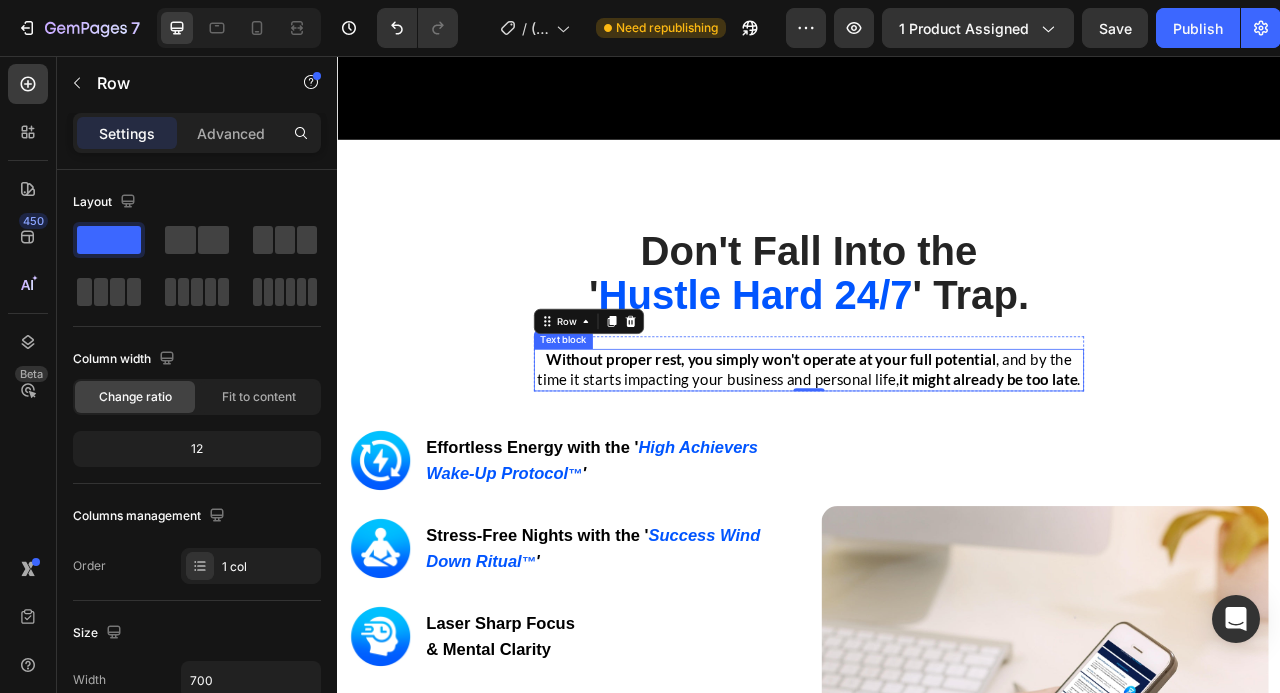 click on "Don't Fall Into the ' Hustle Hard 24/7 ' Trap. Heading Row Without proper rest, you simply won't operate at your full potential , and by the time it starts impacting your business and personal life,  it might already be too late . Text block Row   0 Image Image Effortless Energy with the ' High Achievers Wake-Up Protocol ™ ' Heading Row Image Stress-Free Nights with the ' Success Wind  Down Ritual ™ ' Heading Row Image Laser Sharp Focus & Mental Clarity Heading Row Image Consistent Next-Level Performance Heading Row Image Emotional Resilience Heading Row Image Stronger Relationships & Presence Heading Row GET INSTANT DOWNLOAD! 👉 Add to Cart 100% Guaranteed Safe Checkout Text block Product Image Row" at bounding box center (937, 770) 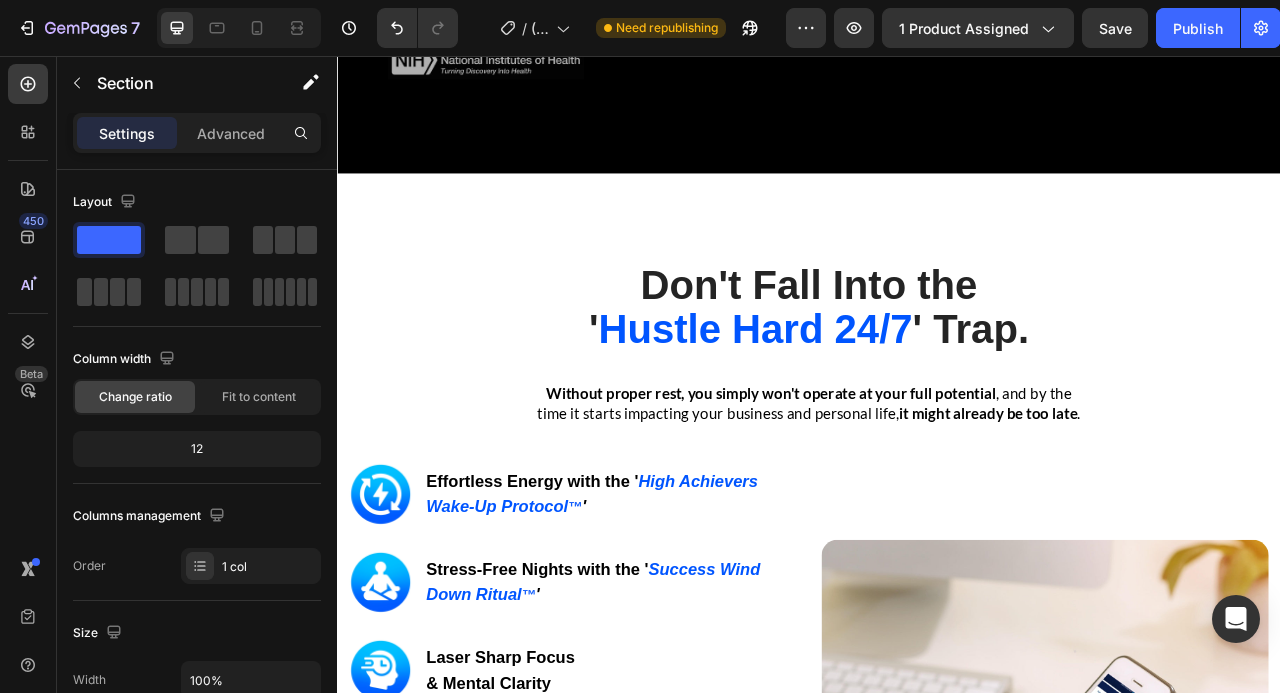 scroll, scrollTop: 2927, scrollLeft: 0, axis: vertical 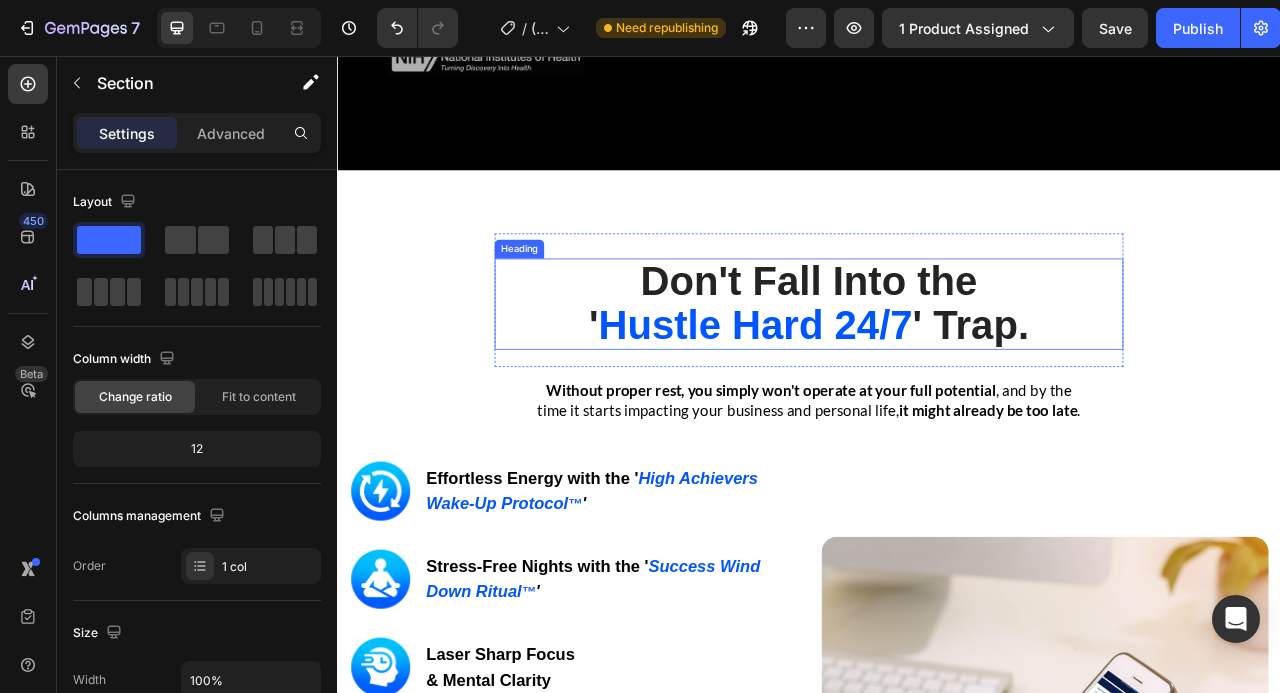 click on "Don't Fall Into the ' Hustle Hard 24/7 ' Trap." at bounding box center (937, 372) 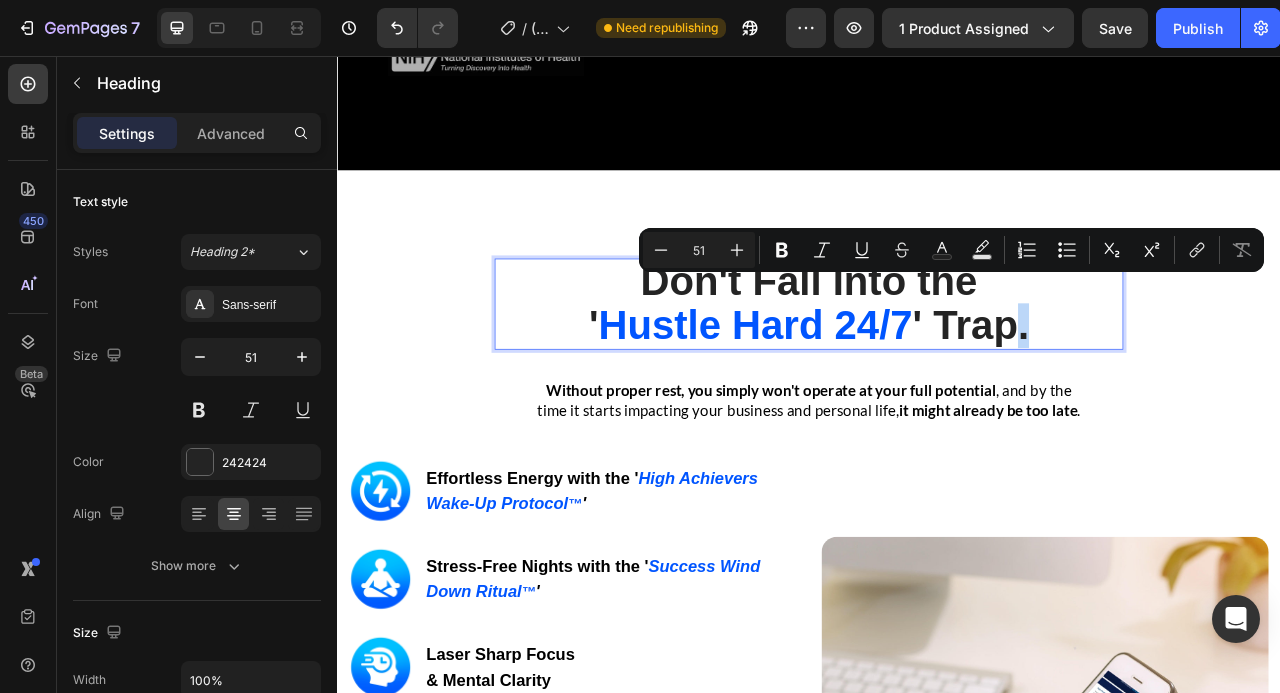 click on "Don't Fall Into the ' Hustle Hard 24/7 ' Trap." at bounding box center [937, 372] 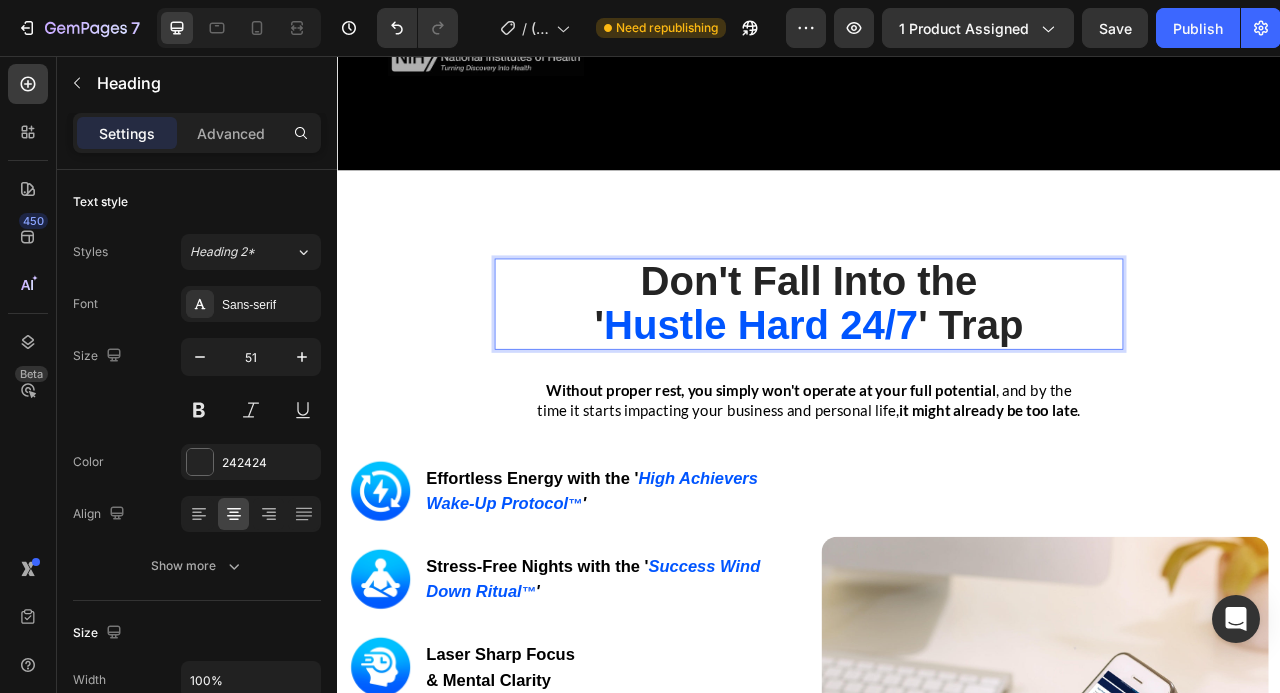 click on "Don't Fall Into the ' Hustle Hard 24/7 ' Trap Heading   22 Row Without proper rest, you simply won't operate at your full potential , and by the time it starts impacting your business and personal life,  it might already be too late . Text block Row Image Image Effortless Energy with the ' High Achievers Wake-Up Protocol ™ ' Heading Row Image Stress-Free Nights with the ' Success Wind  Down Ritual ™ ' Heading Row Image Laser Sharp Focus & Mental Clarity Heading Row Image Consistent Next-Level Performance Heading Row Image Emotional Resilience Heading Row Image Stronger Relationships & Presence Heading Row GET INSTANT DOWNLOAD! 👉 Add to Cart 100% Guaranteed Safe Checkout Text block Product Image Row" at bounding box center (937, 809) 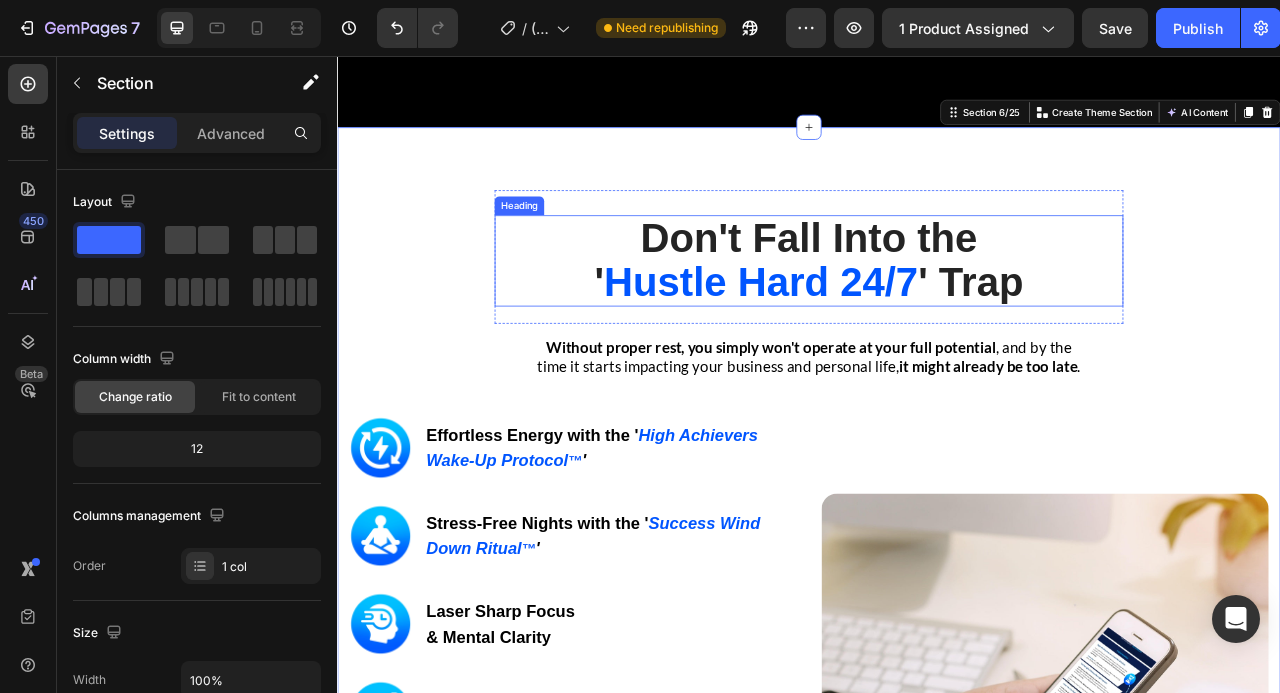 scroll, scrollTop: 3117, scrollLeft: 0, axis: vertical 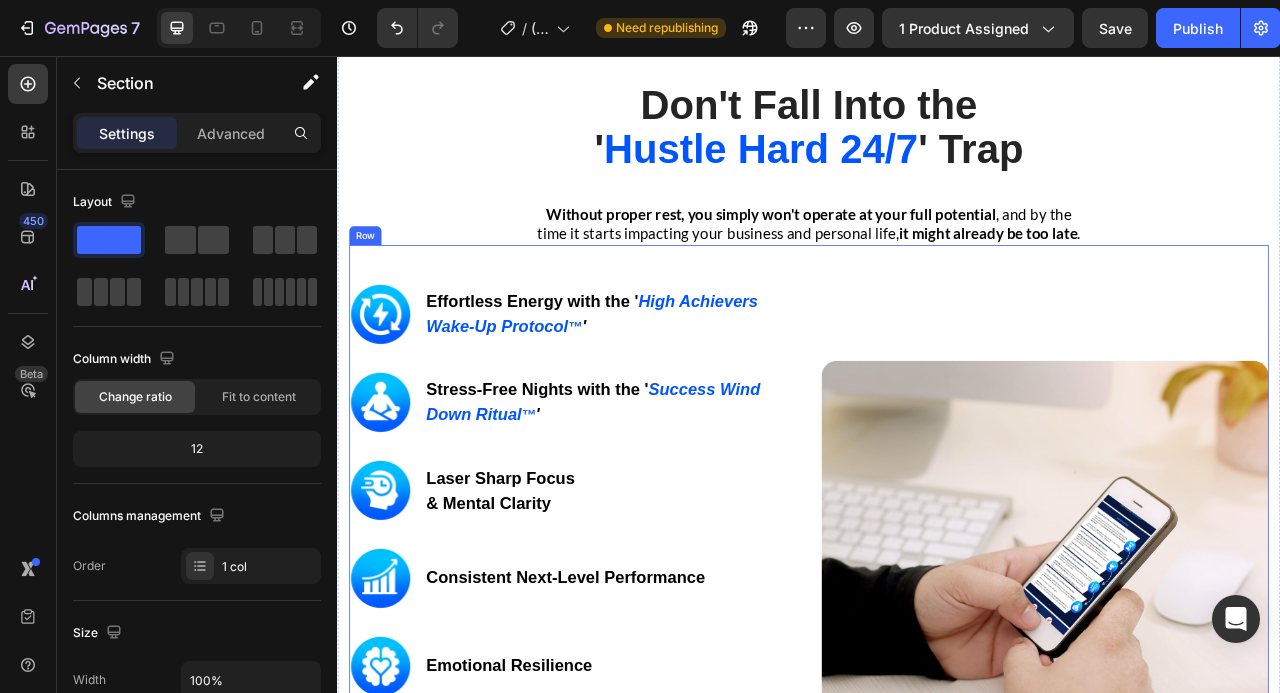 click on "Image Effortless Energy with the ' High Achievers Wake-Up Protocol ™ ' Heading Row Image Stress-Free Nights with the ' Success Wind Down Ritual ™ ' Heading Row Image Laser Sharp Focus & Mental Clarity Heading Row Image Consistent Next-Level Performance Heading Row Image Emotional Resilience Heading Row Image Stronger Relationships & Presence Heading Row GET INSTANT DOWNLOAD! 👉 Add to Cart 100% Guaranteed Safe Checkout Text block Product Image Row" at bounding box center (937, 704) 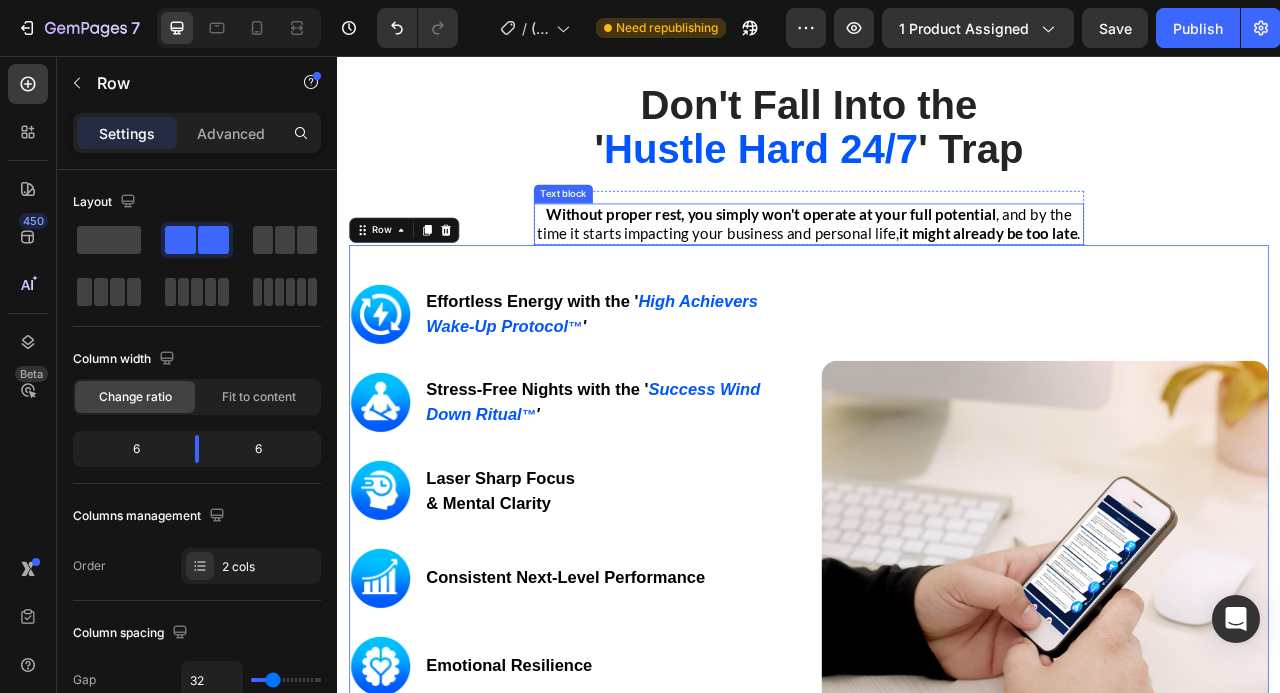 click on "Without proper rest, you simply won't operate at your full potential" at bounding box center (889, 257) 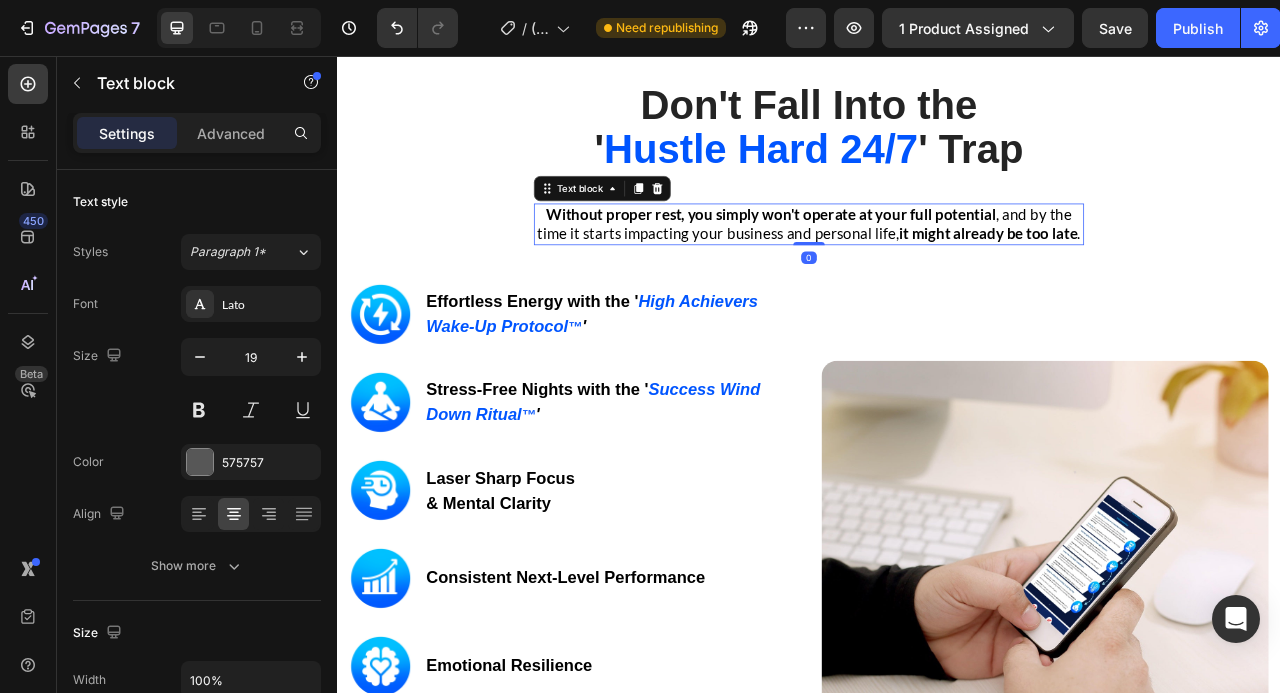 click on "Don't Fall Into the ' Hustle Hard 24/7 ' Trap Heading Row Without proper rest, you simply won't operate at your full potential , and by the time it starts impacting your business and personal life,  it might already be too late . Text block   0 Row Image Image Effortless Energy with the ' High Achievers Wake-Up Protocol ™ ' Heading Row Image Stress-Free Nights with the ' Success Wind  Down Ritual ™ ' Heading Row Image Laser Sharp Focus & Mental Clarity Heading Row Image Consistent Next-Level Performance Heading Row Image Emotional Resilience Heading Row Image Stronger Relationships & Presence Heading Row GET INSTANT DOWNLOAD! 👉 Add to Cart 100% Guaranteed Safe Checkout Text block Product Image Row" at bounding box center [937, 584] 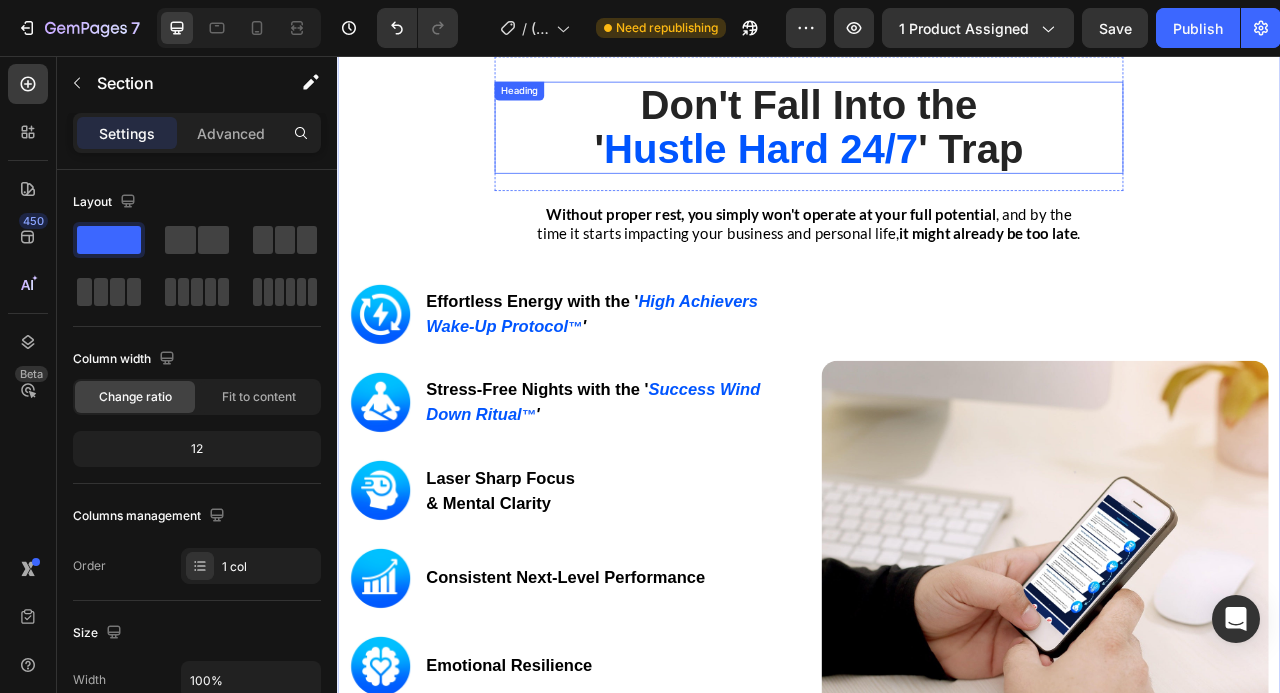 click on "Don't Fall Into the ' Hustle Hard 24/7 ' Trap" at bounding box center [937, 147] 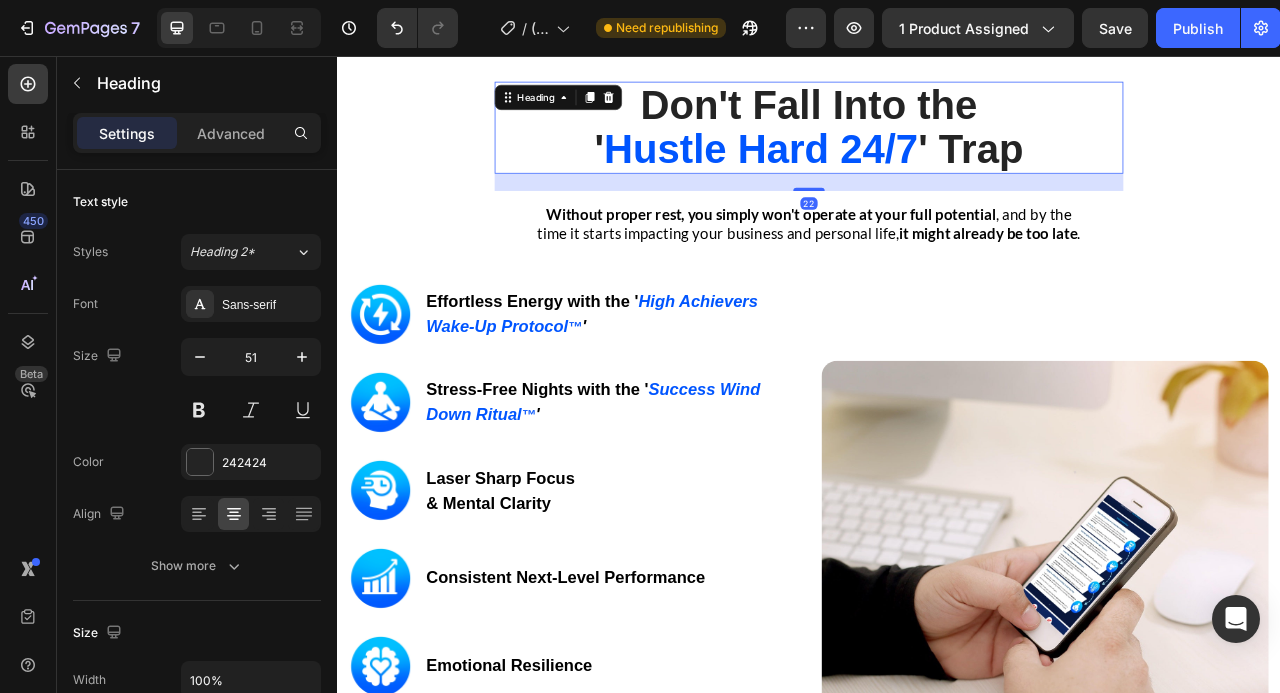 click 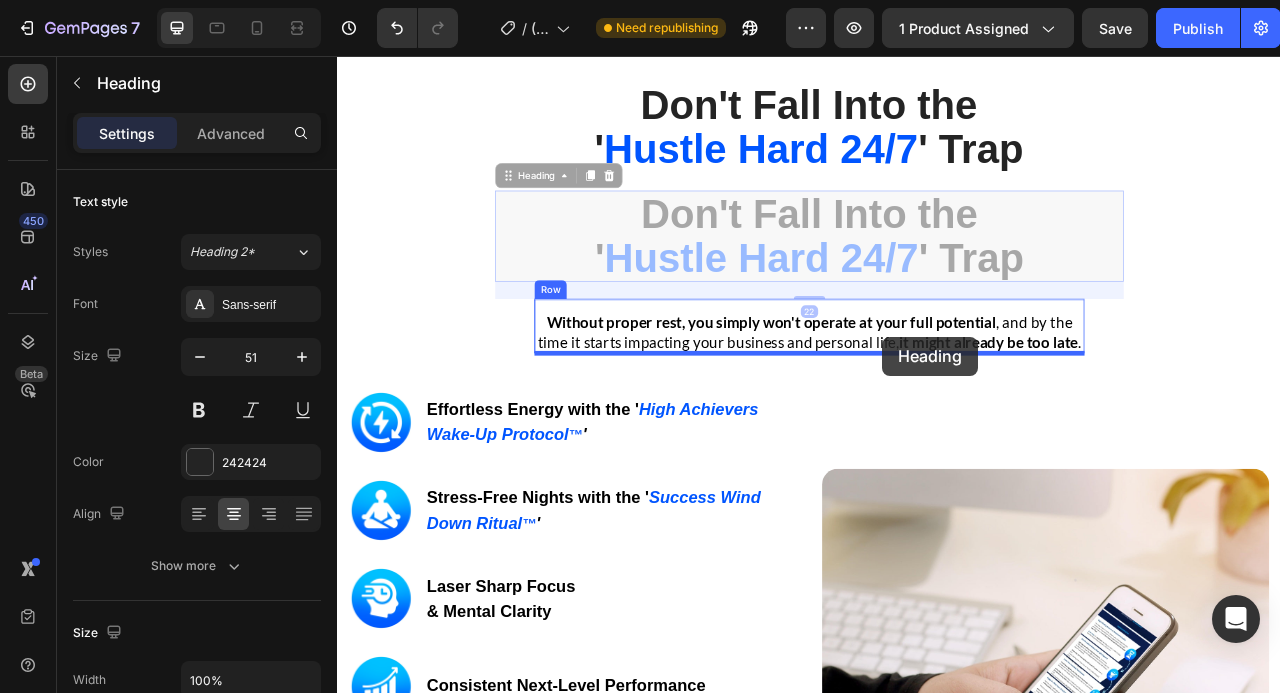 drag, startPoint x: 1045, startPoint y: 257, endPoint x: 1030, endPoint y: 413, distance: 156.7195 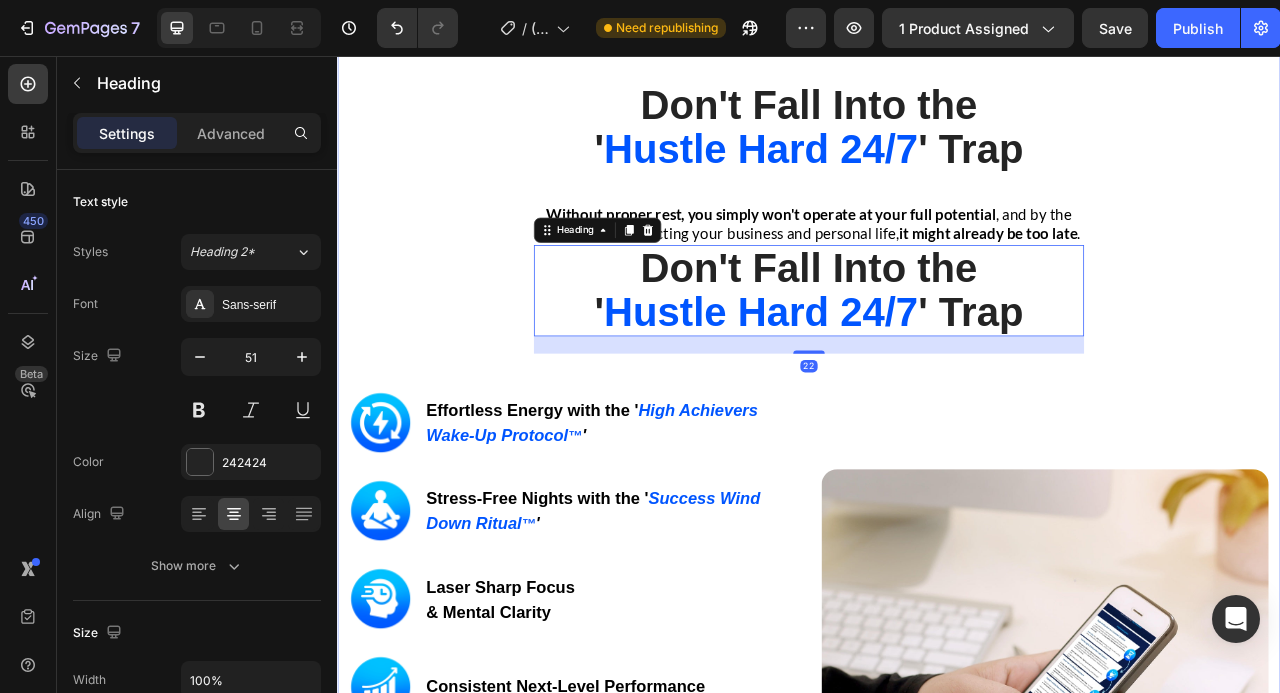 click on "Don't Fall Into the ' Hustle Hard 24/7 ' Trap Heading Row Without proper rest, you simply won't operate at your full potential , and by the time it starts impacting your business and personal life,  it might already be too late . Text block Don't Fall Into the ' Hustle Hard 24/7 ' Trap Heading   22 Row Image Image Effortless Energy with the ' High Achievers Wake-Up Protocol ™ ' Heading Row Image Stress-Free Nights with the ' Success Wind  Down Ritual ™ ' Heading Row Image Laser Sharp Focus & Mental Clarity Heading Row Image Consistent Next-Level Performance Heading Row Image Emotional Resilience Heading Row Image Stronger Relationships & Presence Heading Row GET INSTANT DOWNLOAD! 👉 Add to Cart 100% Guaranteed Safe Checkout Text block Product Image Row" at bounding box center (937, 653) 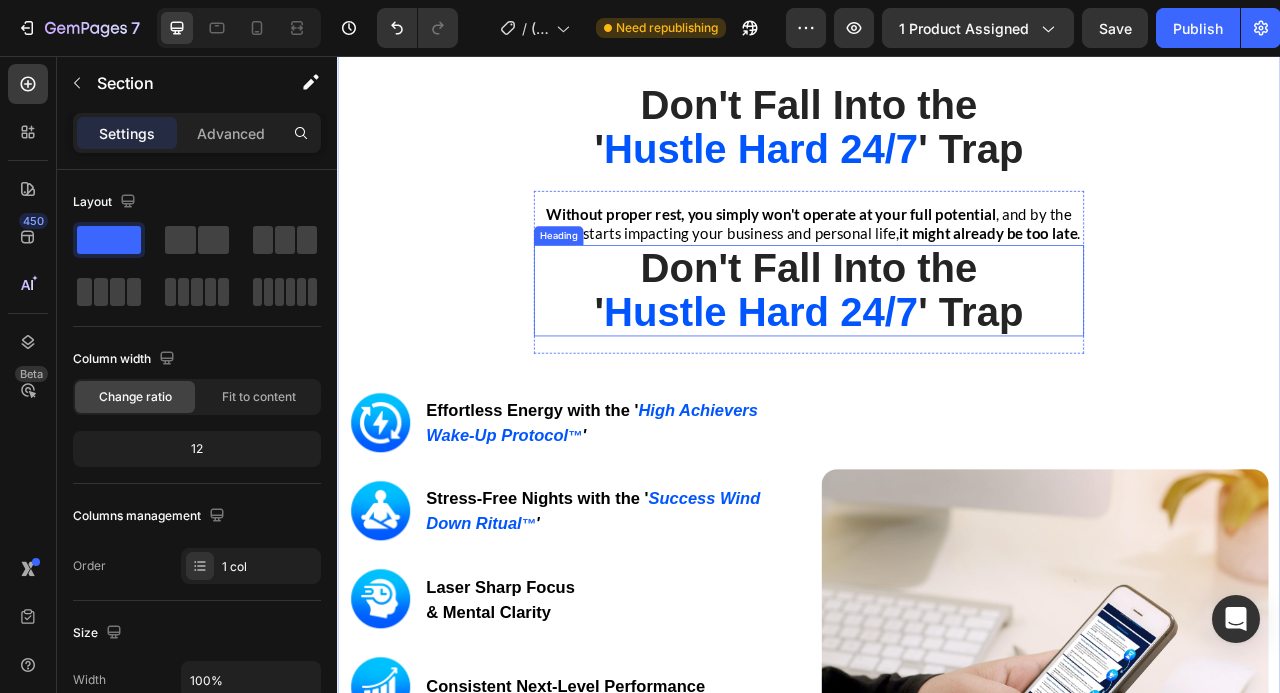 click on "Don't Fall Into the ' Hustle Hard 24/7 ' Trap" at bounding box center (937, 355) 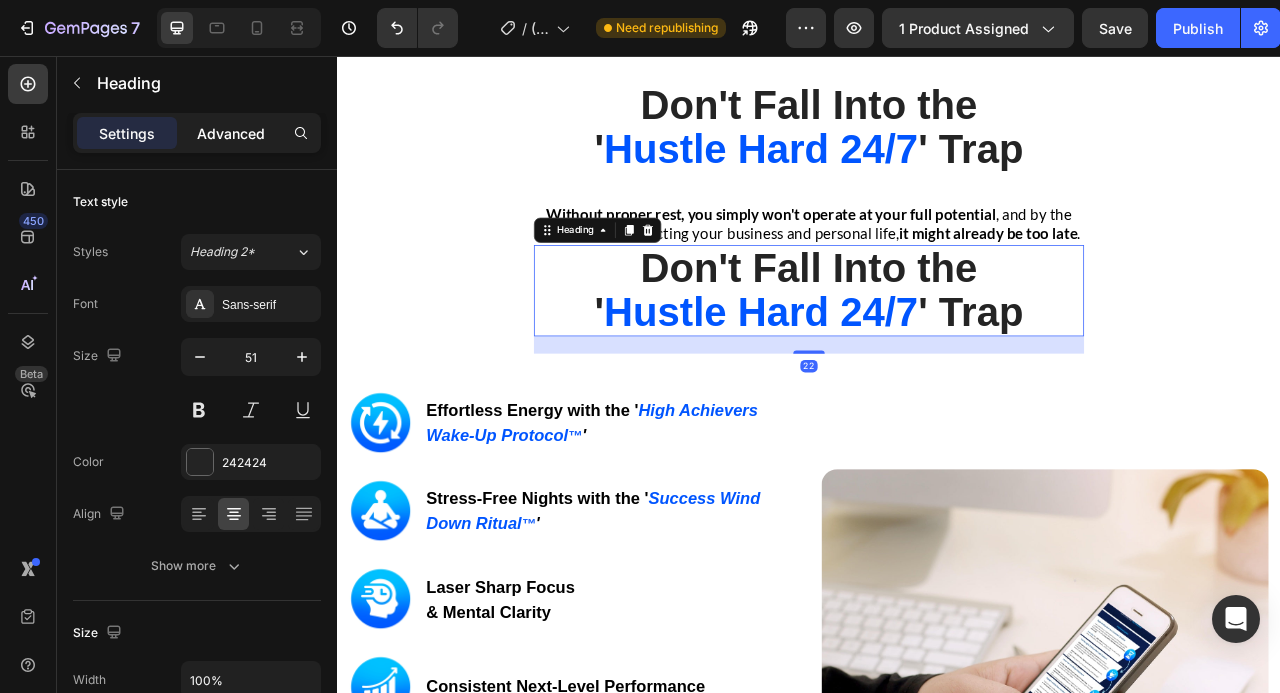 click on "Advanced" at bounding box center [231, 133] 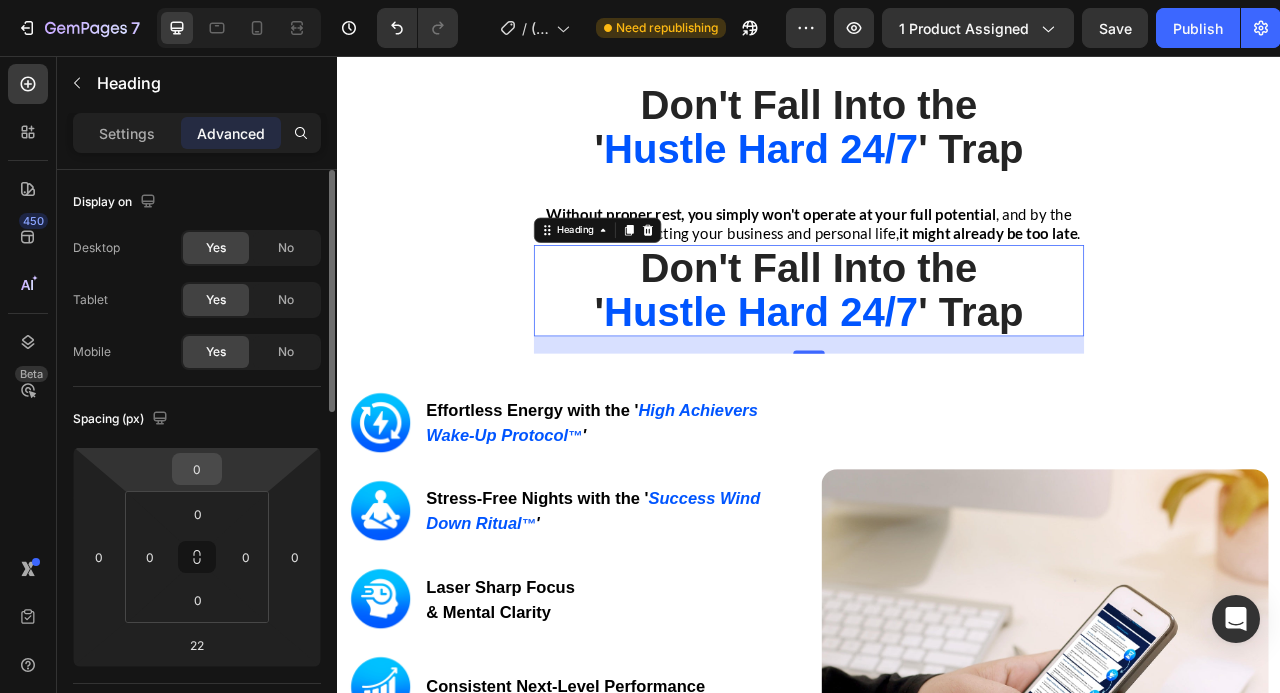 click on "0" at bounding box center (197, 469) 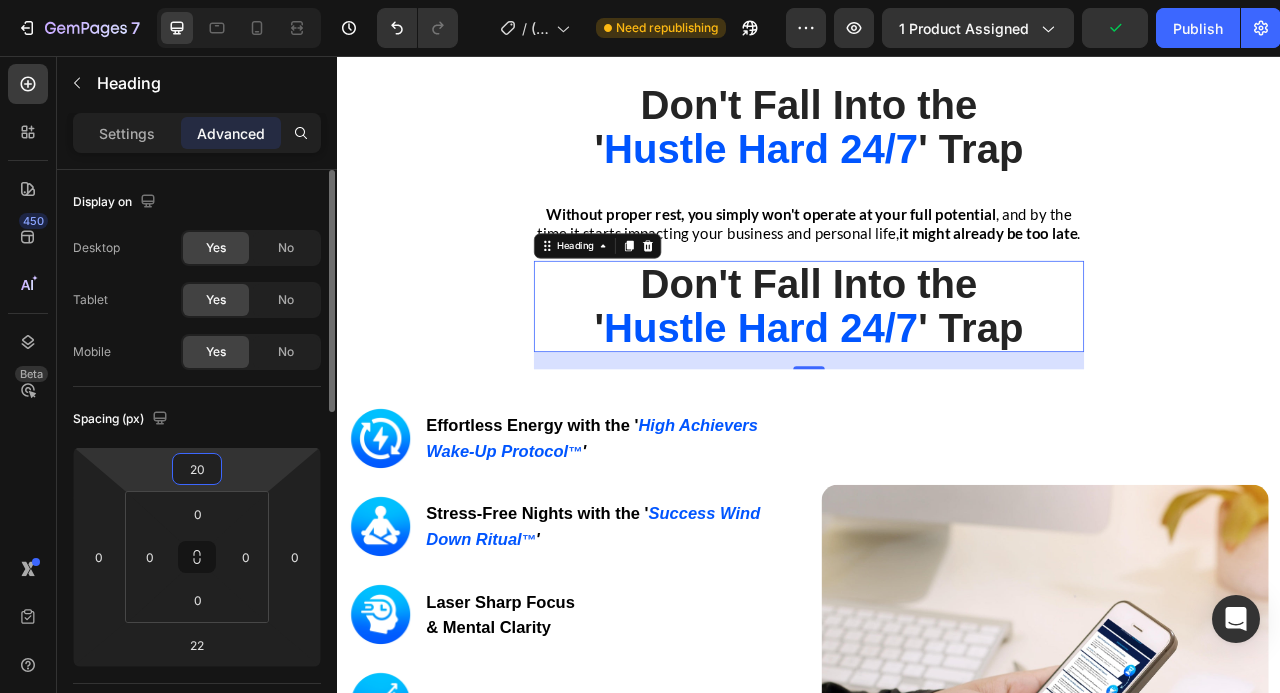 type on "2" 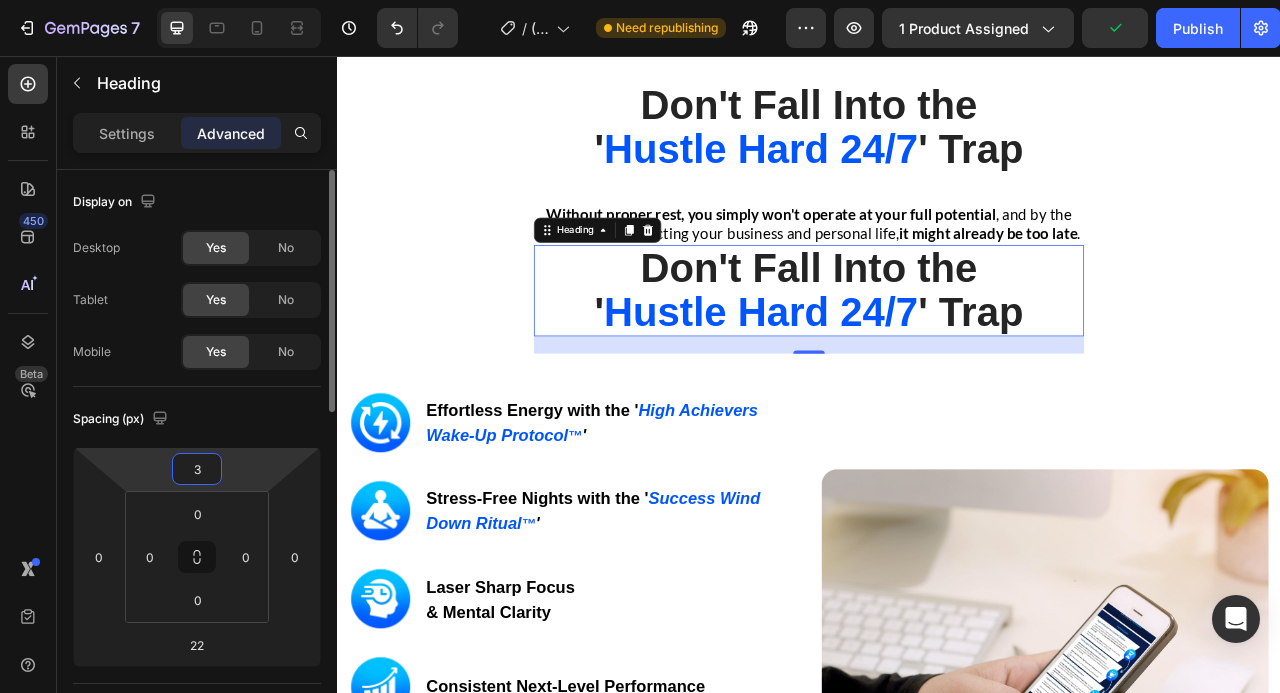 type on "30" 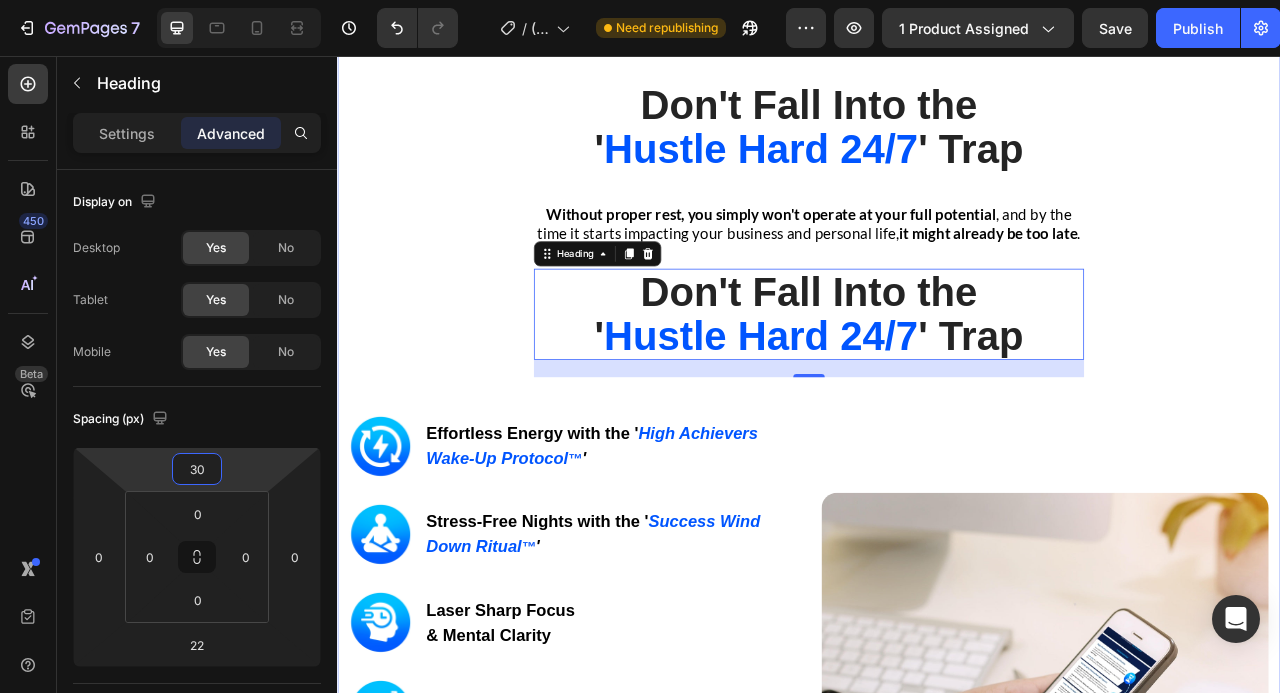 click on "Don't Fall Into the ' Hustle Hard 24/7 ' Trap Heading Row Without proper rest, you simply won't operate at your full potential , and by the time it starts impacting your business and personal life,  it might already be too late . Text block Don't Fall Into the ' Hustle Hard 24/7 ' Trap Heading   22 Row Image Image Effortless Energy with the ' High Achievers Wake-Up Protocol ™ ' Heading Row Image Stress-Free Nights with the ' Success Wind  Down Ritual ™ ' Heading Row Image Laser Sharp Focus & Mental Clarity Heading Row Image Consistent Next-Level Performance Heading Row Image Emotional Resilience Heading Row Image Stronger Relationships & Presence Heading Row GET INSTANT DOWNLOAD! 👉 Add to Cart 100% Guaranteed Safe Checkout Text block Product Image Row" at bounding box center [937, 668] 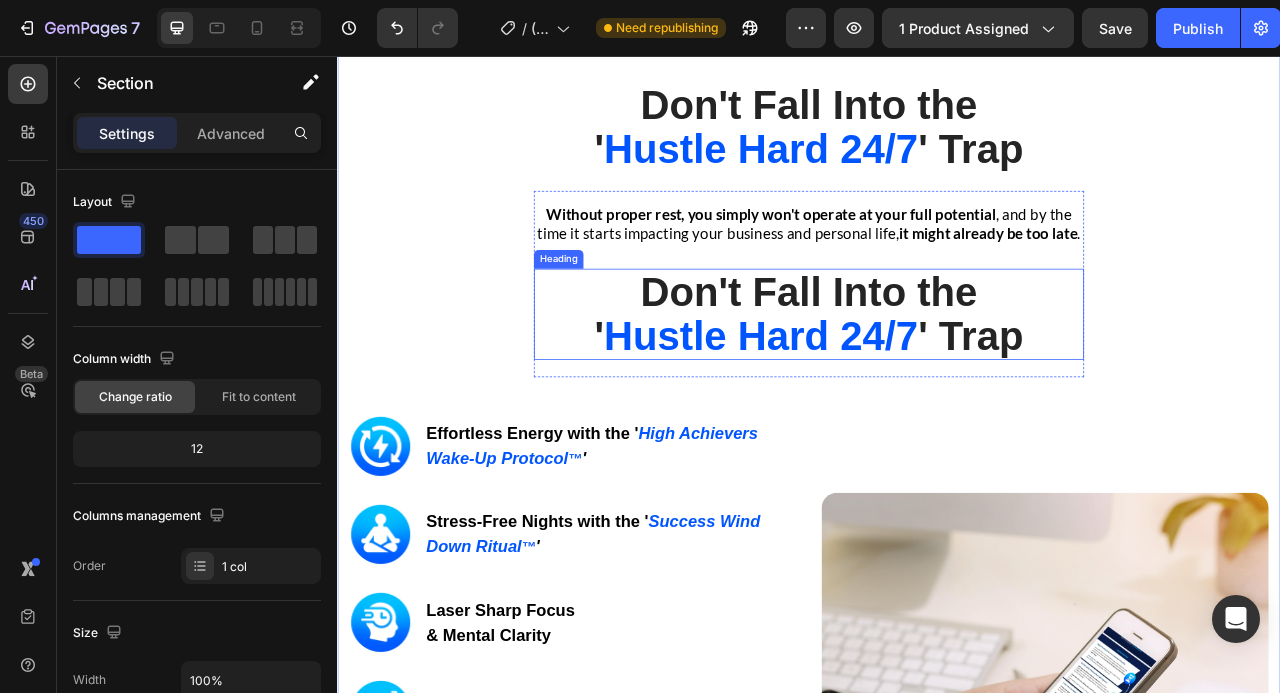 click on "Don't Fall Into the ' Hustle Hard 24/7 ' Trap" at bounding box center (937, 385) 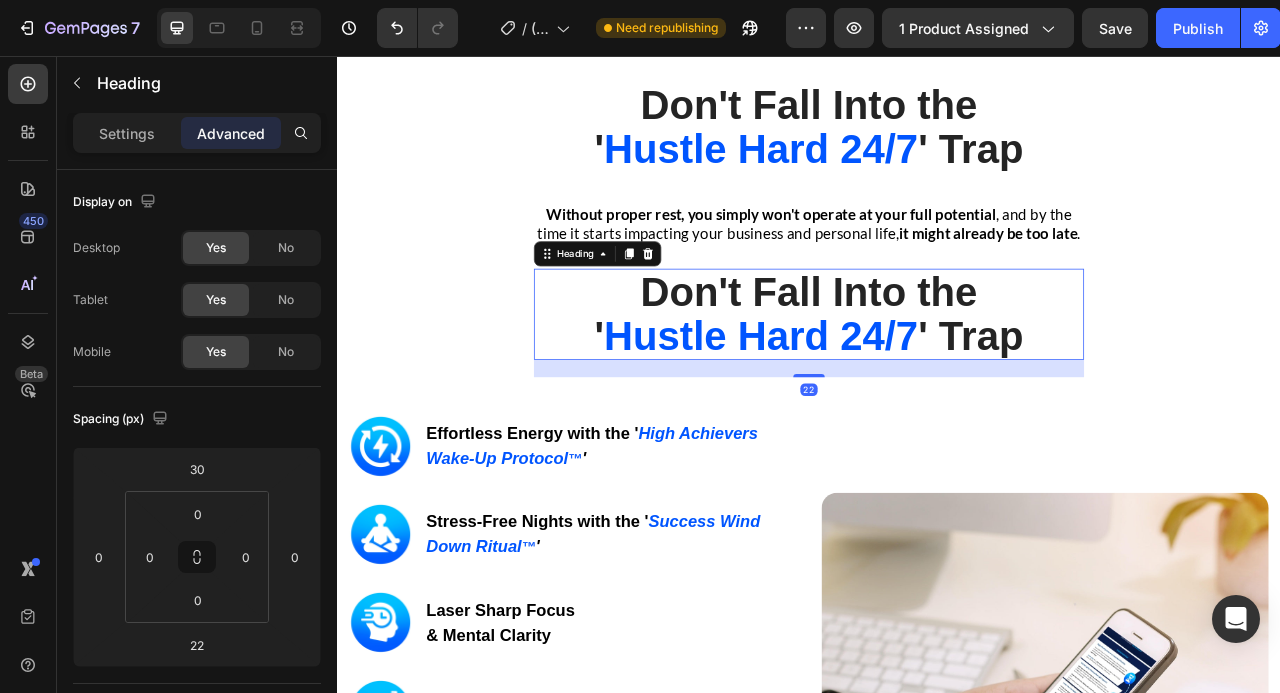 click on "Don't Fall Into the ' Hustle Hard 24/7 ' Trap" at bounding box center [937, 385] 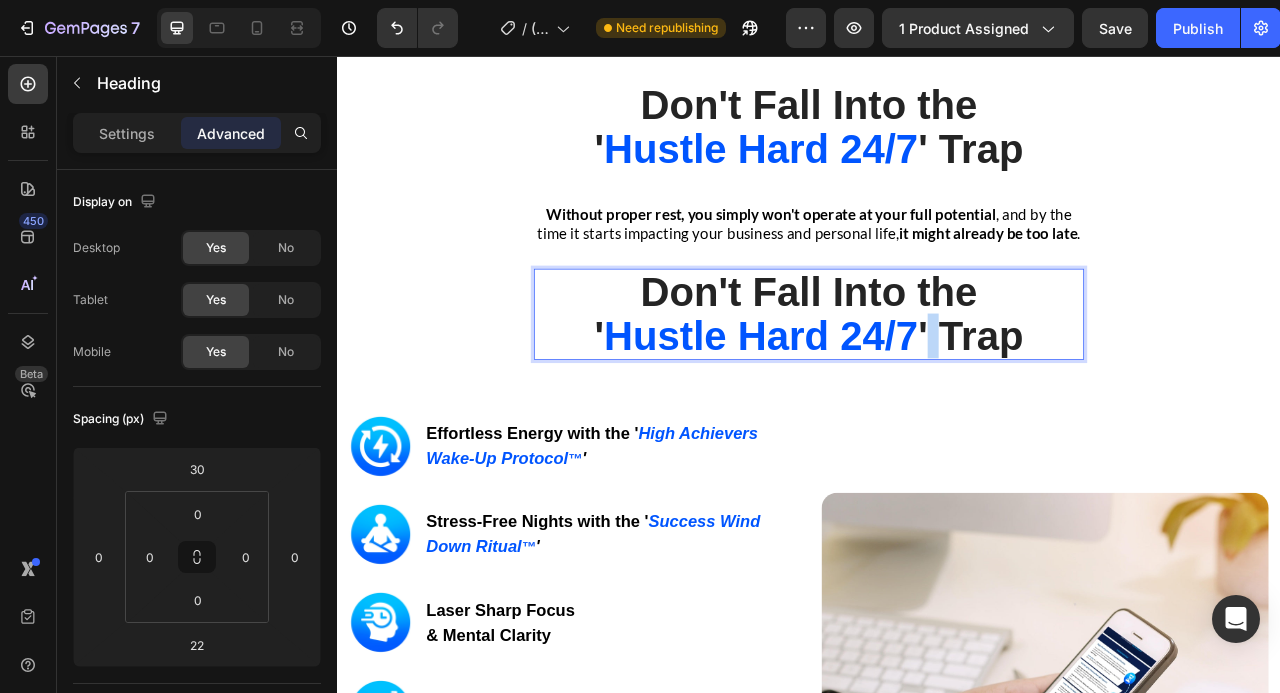 click on "Don't Fall Into the ' Hustle Hard 24/7 ' Trap" at bounding box center (937, 385) 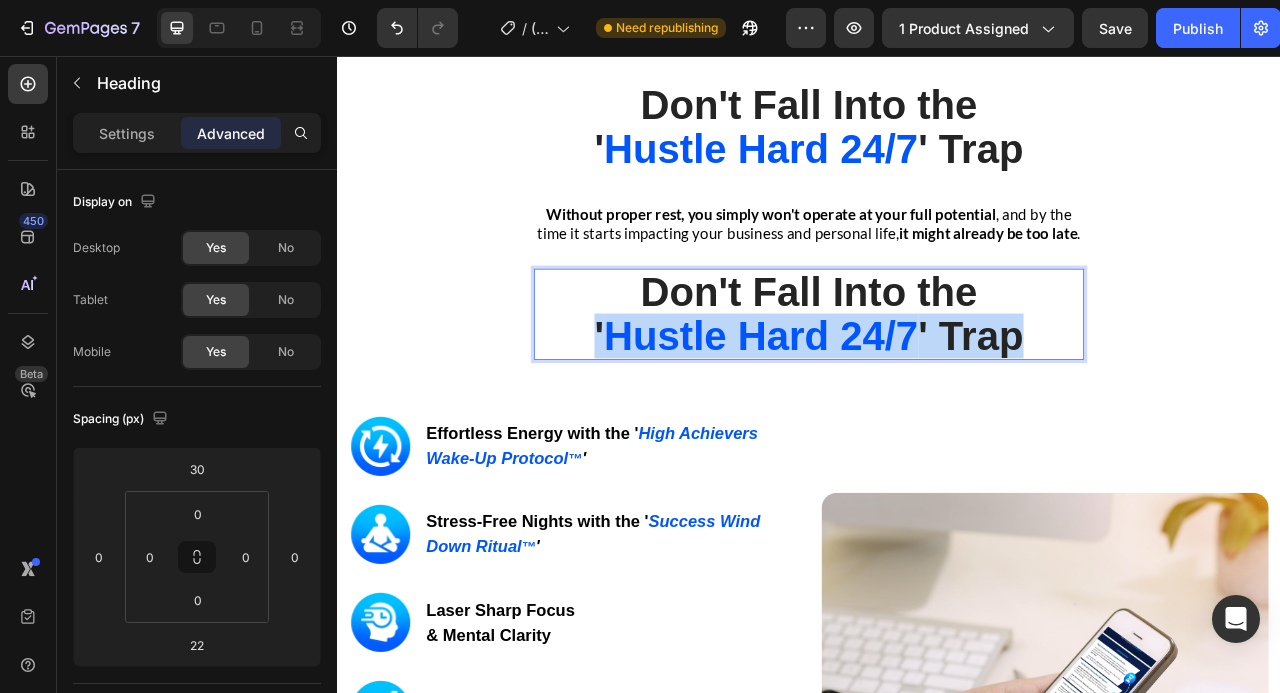click on "Don't Fall Into the ' Hustle Hard 24/7 ' Trap" at bounding box center (937, 385) 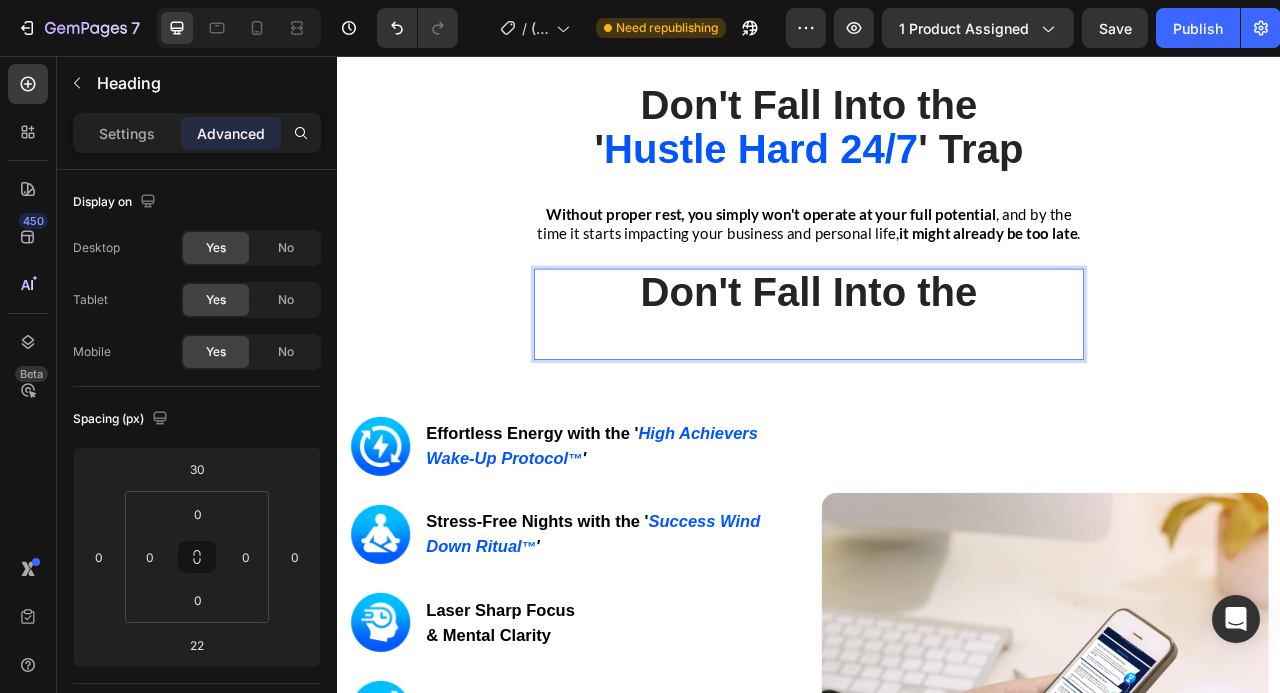 click on "Don't Fall Into the" at bounding box center (937, 385) 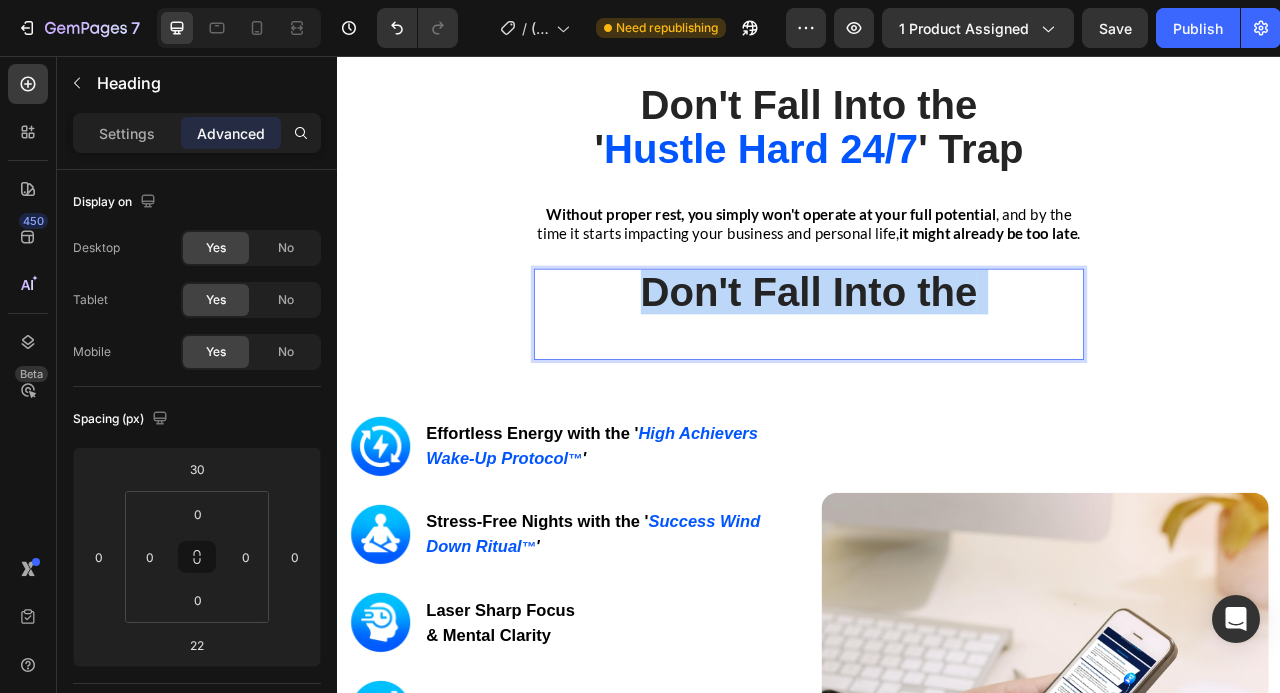 drag, startPoint x: 1114, startPoint y: 410, endPoint x: 721, endPoint y: 337, distance: 399.7224 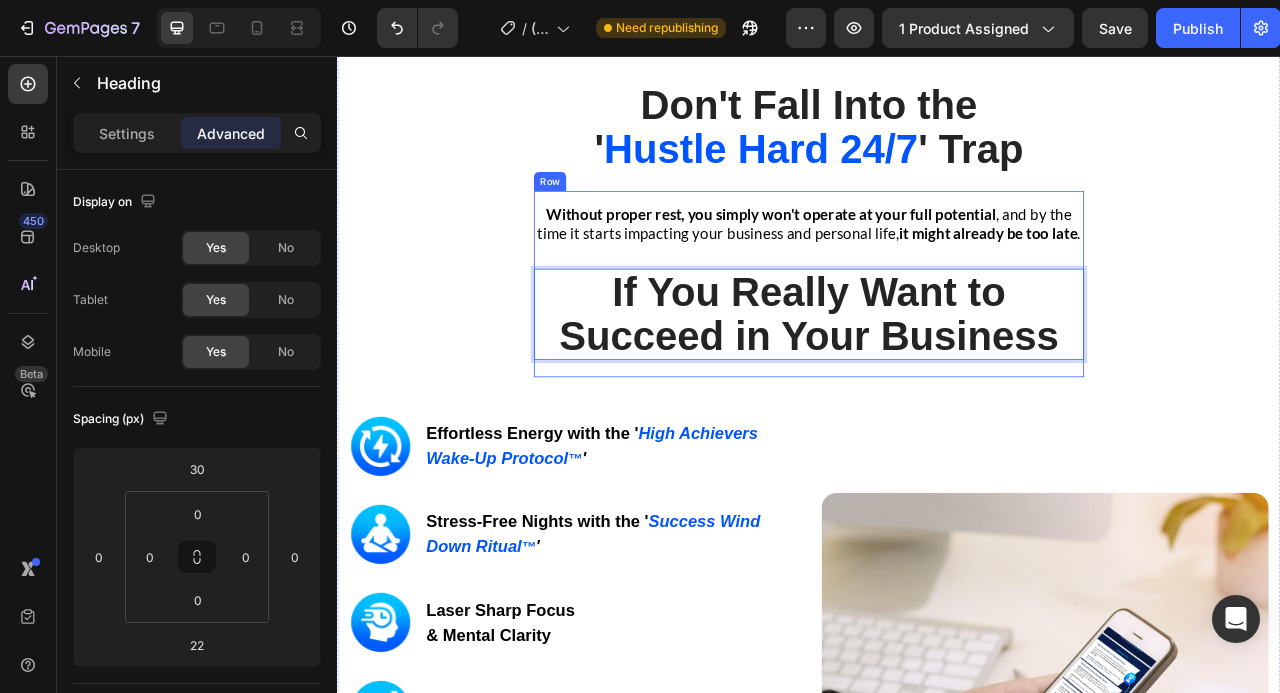 click on "Don't Fall Into the ' Hustle Hard 24/7 ' Trap Heading Row Without proper rest, you simply won't operate at your full potential , and by the time it starts impacting your business and personal life,  it might already be too late . Text block If You Really Want to Succeed in Your Business Heading   22 Row Image Image Effortless Energy with the ' High Achievers Wake-Up Protocol ™ ' Heading Row Image Stress-Free Nights with the ' Success Wind  Down Ritual ™ ' Heading Row Image Laser Sharp Focus & Mental Clarity Heading Row Image Consistent Next-Level Performance Heading Row Image Emotional Resilience Heading Row Image Stronger Relationships & Presence Heading Row GET INSTANT DOWNLOAD! 👉 Add to Cart 100% Guaranteed Safe Checkout Text block Product Image Row" at bounding box center (937, 668) 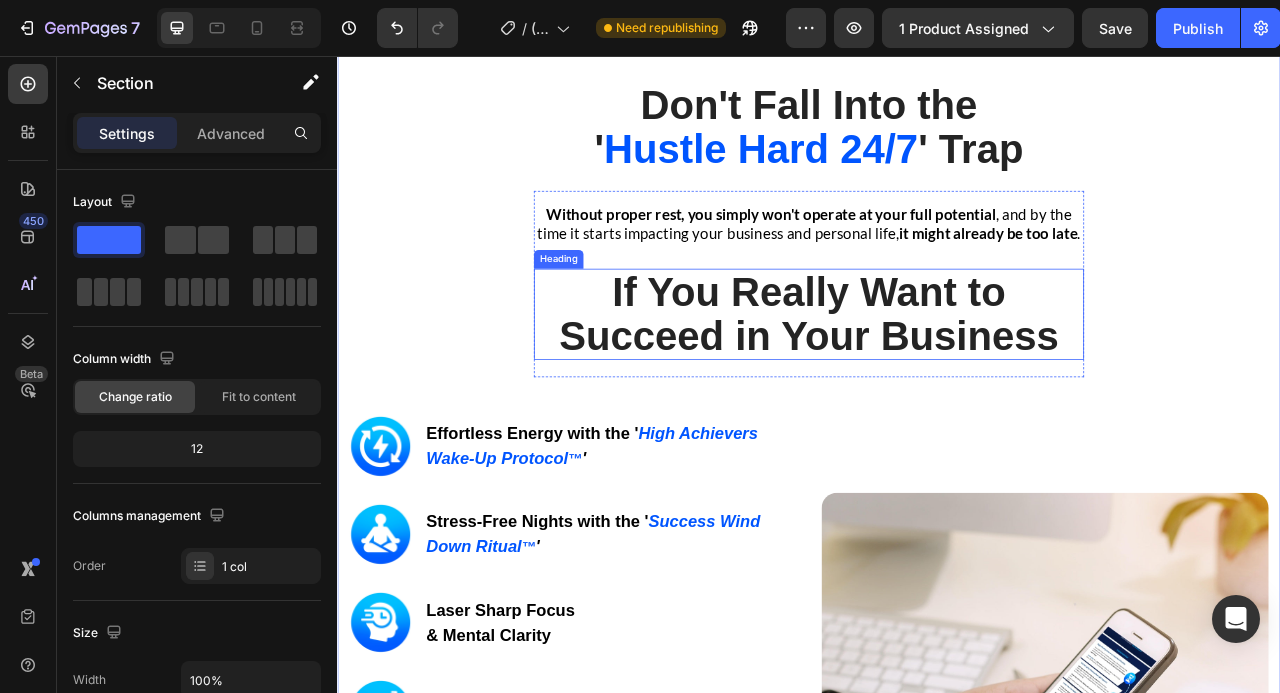 click on "If You Really Want to Succeed in Your Business" at bounding box center (937, 385) 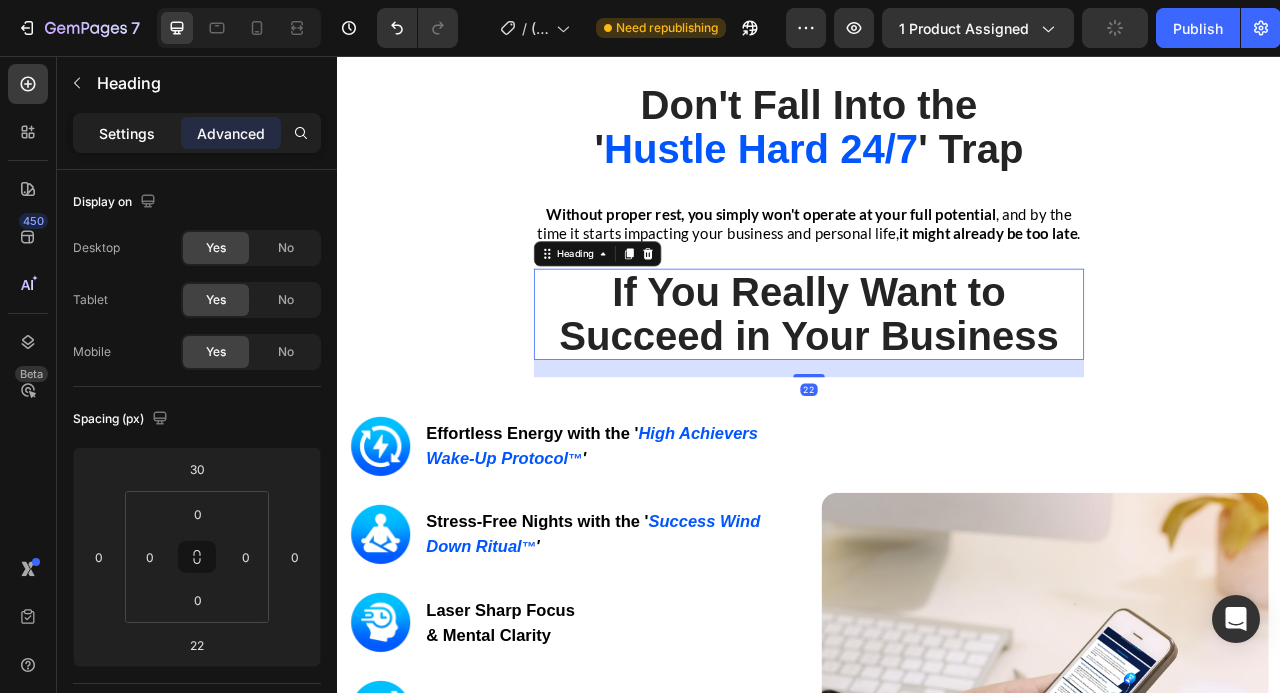 click on "Settings" at bounding box center [127, 133] 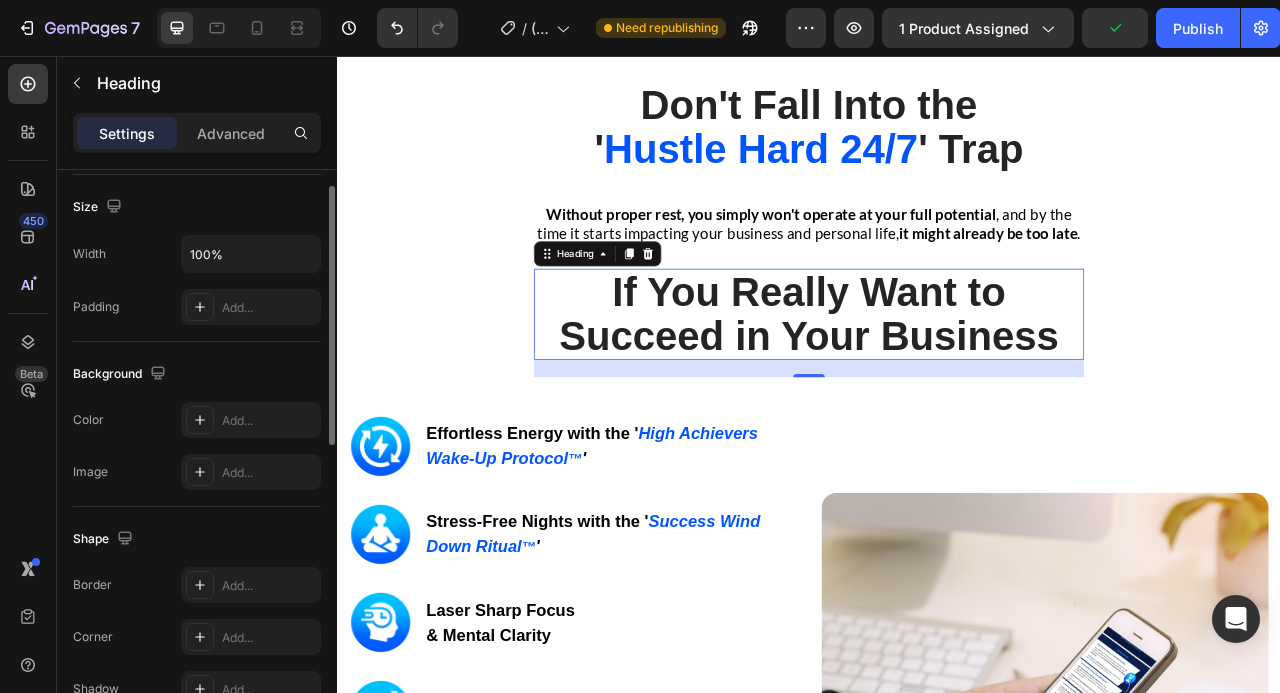 scroll, scrollTop: 428, scrollLeft: 0, axis: vertical 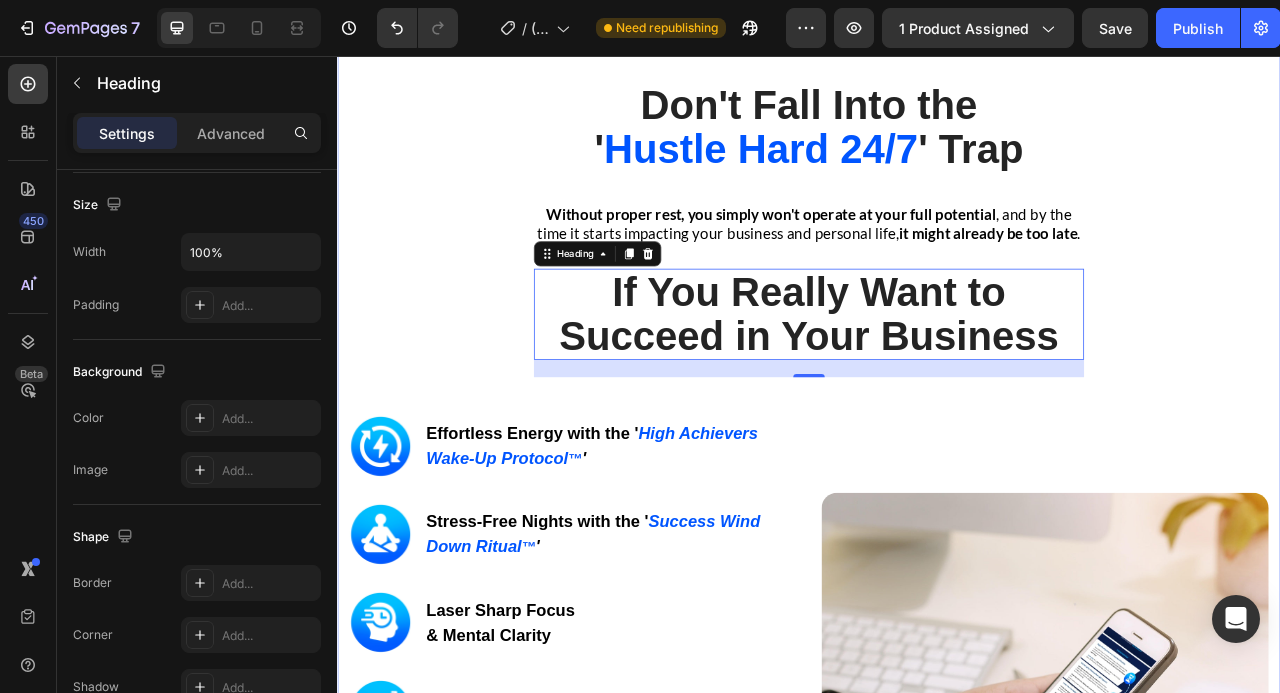 click on "Don't Fall Into the ' Hustle Hard 24/7 ' Trap Heading Row Without proper rest, you simply won't operate at your full potential , and by the time it starts impacting your business and personal life,  it might already be too late . Text block If You Really Want to Succeed in Your Business Heading   22 Row Image Image Effortless Energy with the ' High Achievers Wake-Up Protocol ™ ' Heading Row Image Stress-Free Nights with the ' Success Wind  Down Ritual ™ ' Heading Row Image Laser Sharp Focus & Mental Clarity Heading Row Image Consistent Next-Level Performance Heading Row Image Emotional Resilience Heading Row Image Stronger Relationships & Presence Heading Row GET INSTANT DOWNLOAD! 👉 Add to Cart 100% Guaranteed Safe Checkout Text block Product Image Row" at bounding box center [937, 668] 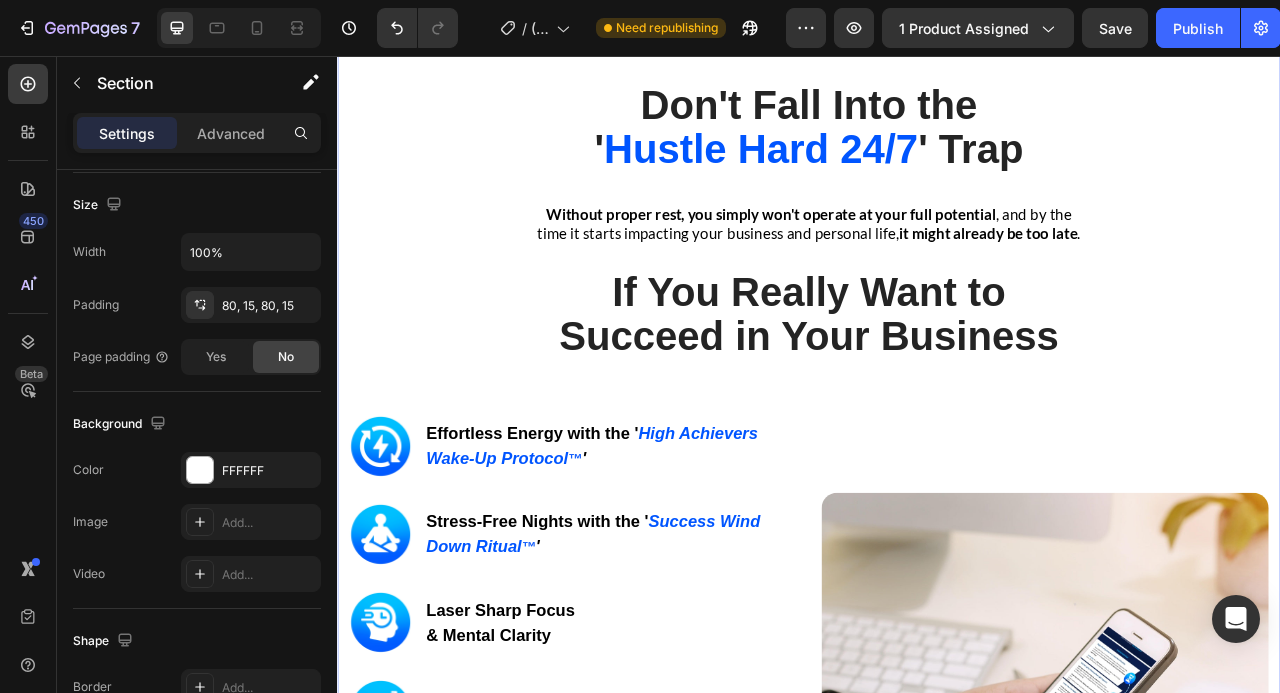 scroll, scrollTop: 0, scrollLeft: 0, axis: both 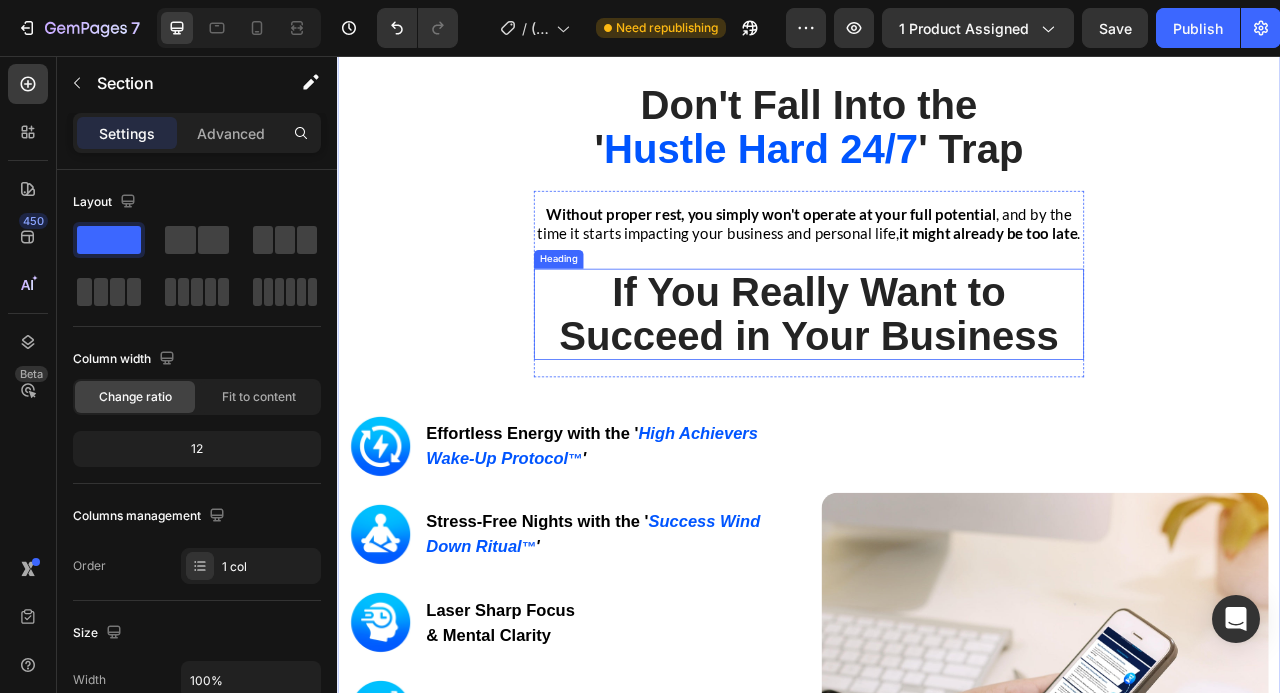 click on "If You Really Want to Succeed in Your Business" at bounding box center [937, 385] 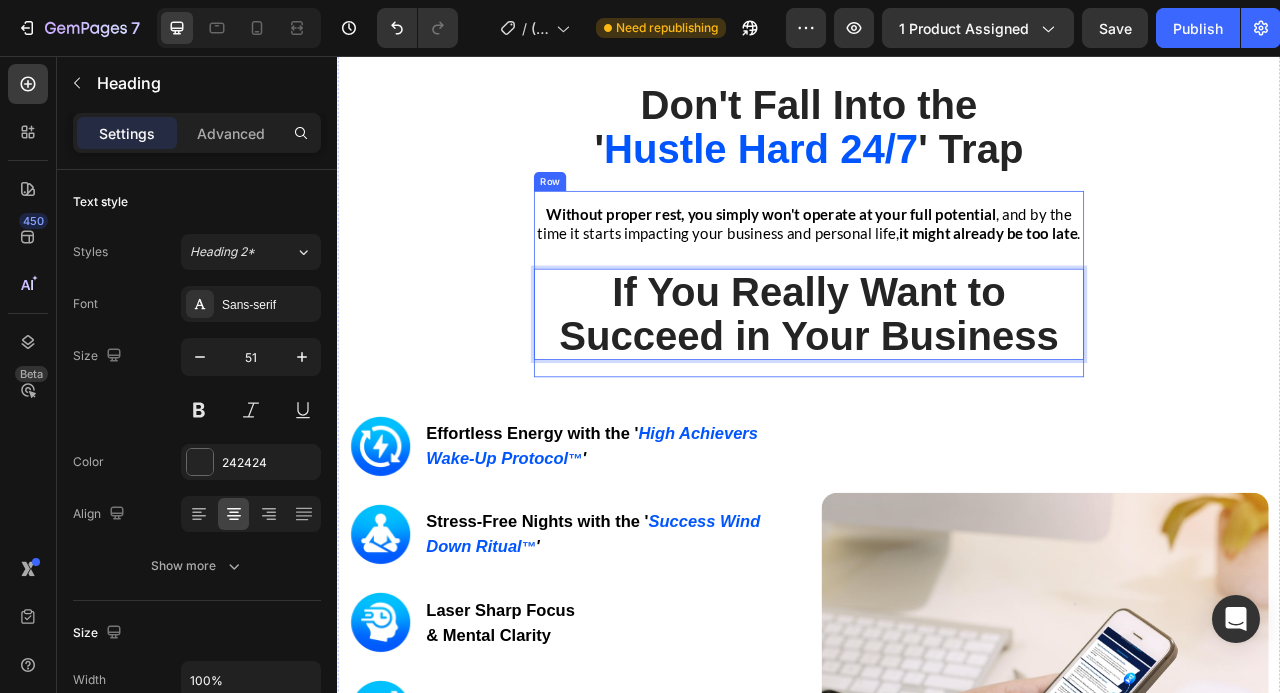 click on "Don't Fall Into the ' Hustle Hard 24/7 ' Trap Heading Row Without proper rest, you simply won't operate at your full potential , and by the time it starts impacting your business and personal life,  it might already be too late . Text block If You Really Want to Succeed in Your Business Heading   22 Row Image Image Effortless Energy with the ' High Achievers Wake-Up Protocol ™ ' Heading Row Image Stress-Free Nights with the ' Success Wind  Down Ritual ™ ' Heading Row Image Laser Sharp Focus & Mental Clarity Heading Row Image Consistent Next-Level Performance Heading Row Image Emotional Resilience Heading Row Image Stronger Relationships & Presence Heading Row GET INSTANT DOWNLOAD! 👉 Add to Cart 100% Guaranteed Safe Checkout Text block Product Image Row" at bounding box center (937, 668) 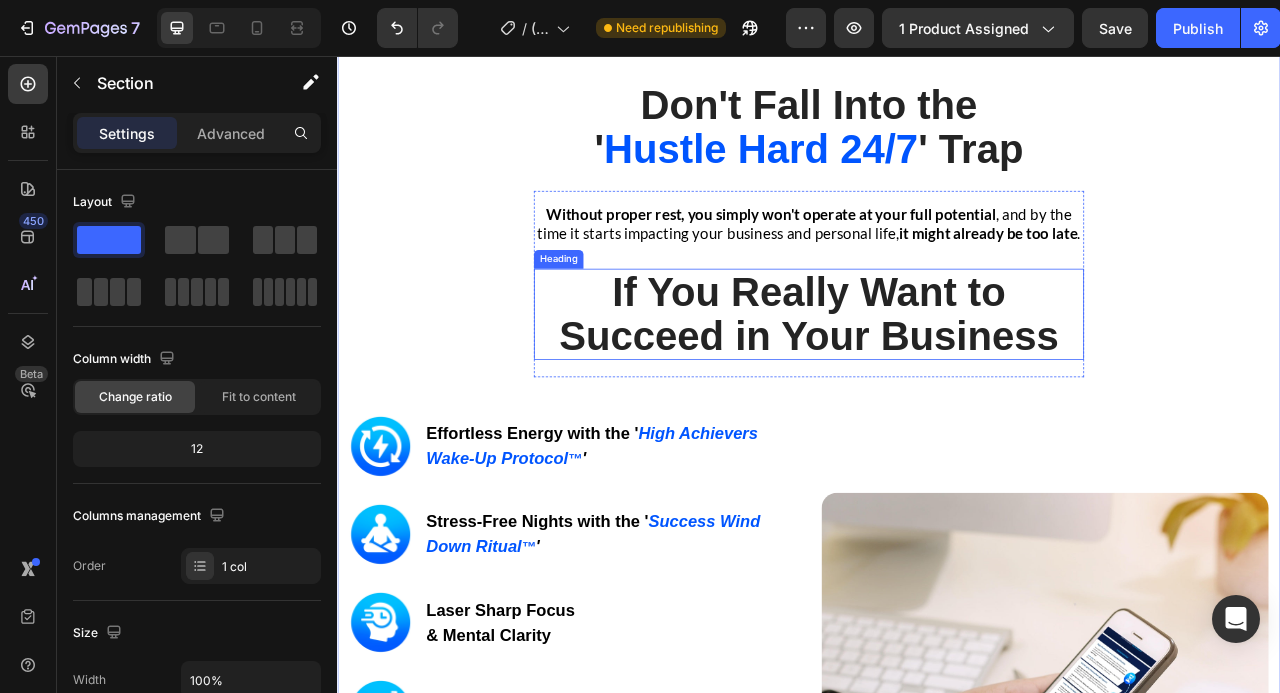 click on "If You Really Want to Succeed in Your Business" at bounding box center (937, 385) 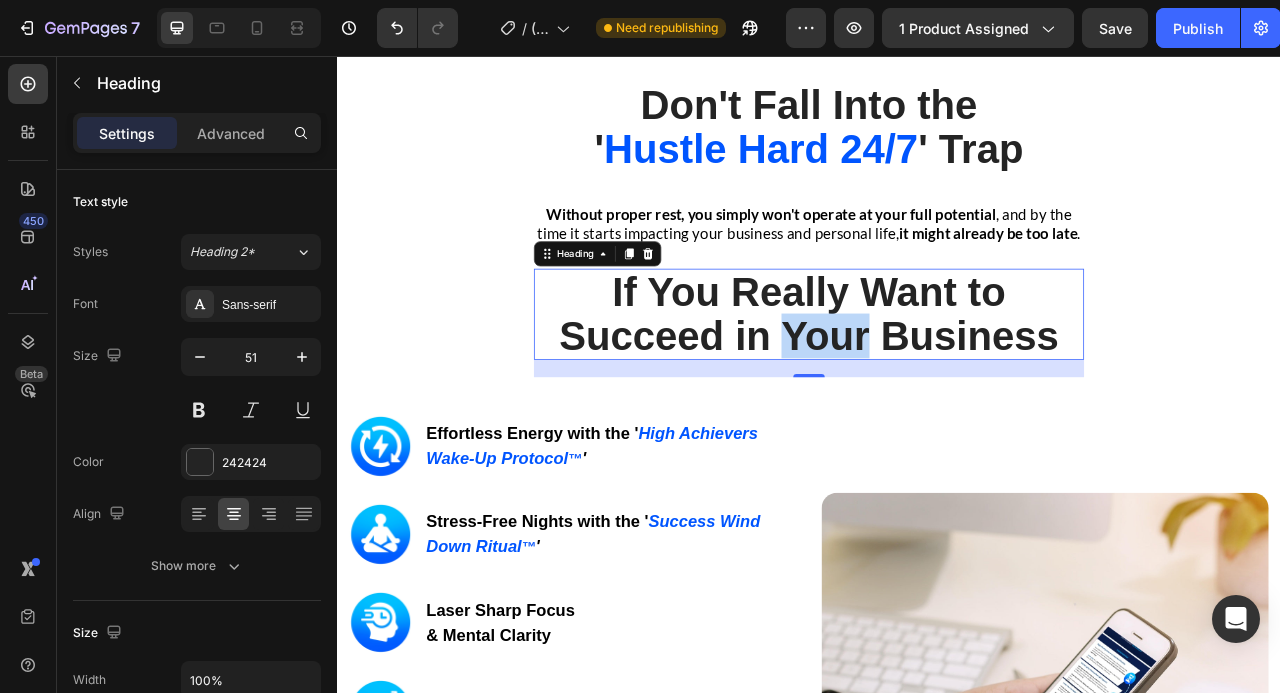 click on "If You Really Want to Succeed in Your Business" at bounding box center (937, 385) 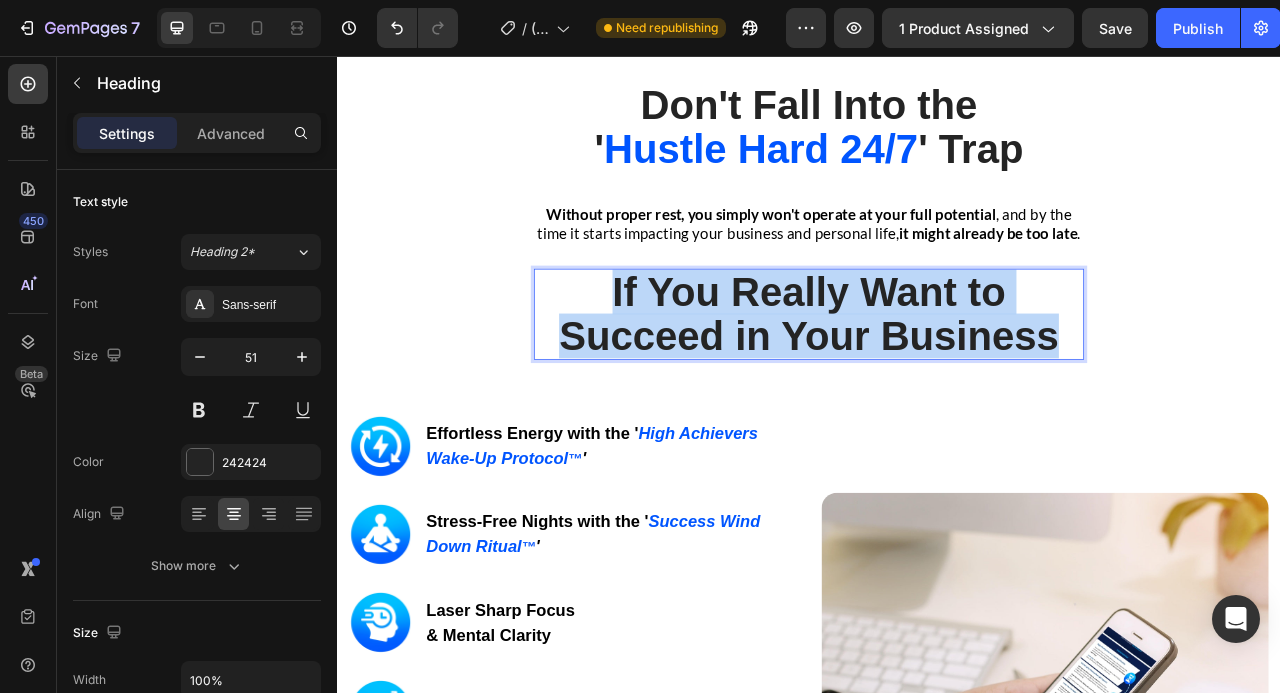 click on "If You Really Want to Succeed in Your Business" at bounding box center [937, 385] 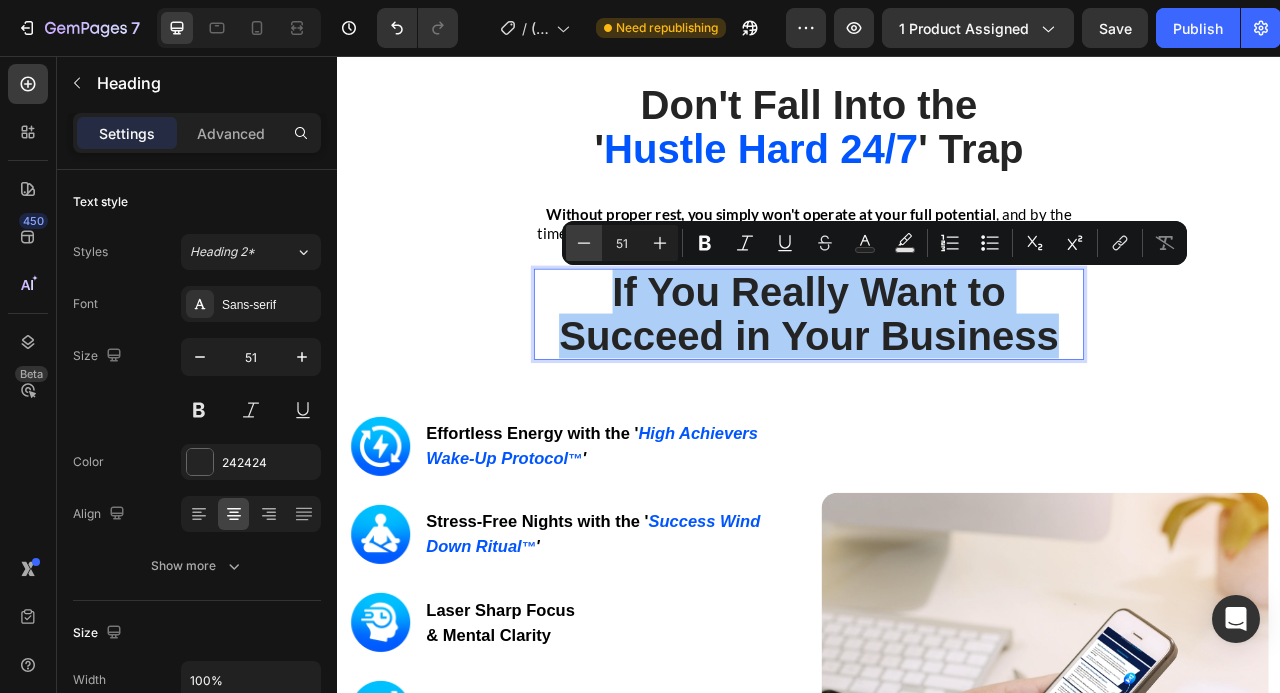 click 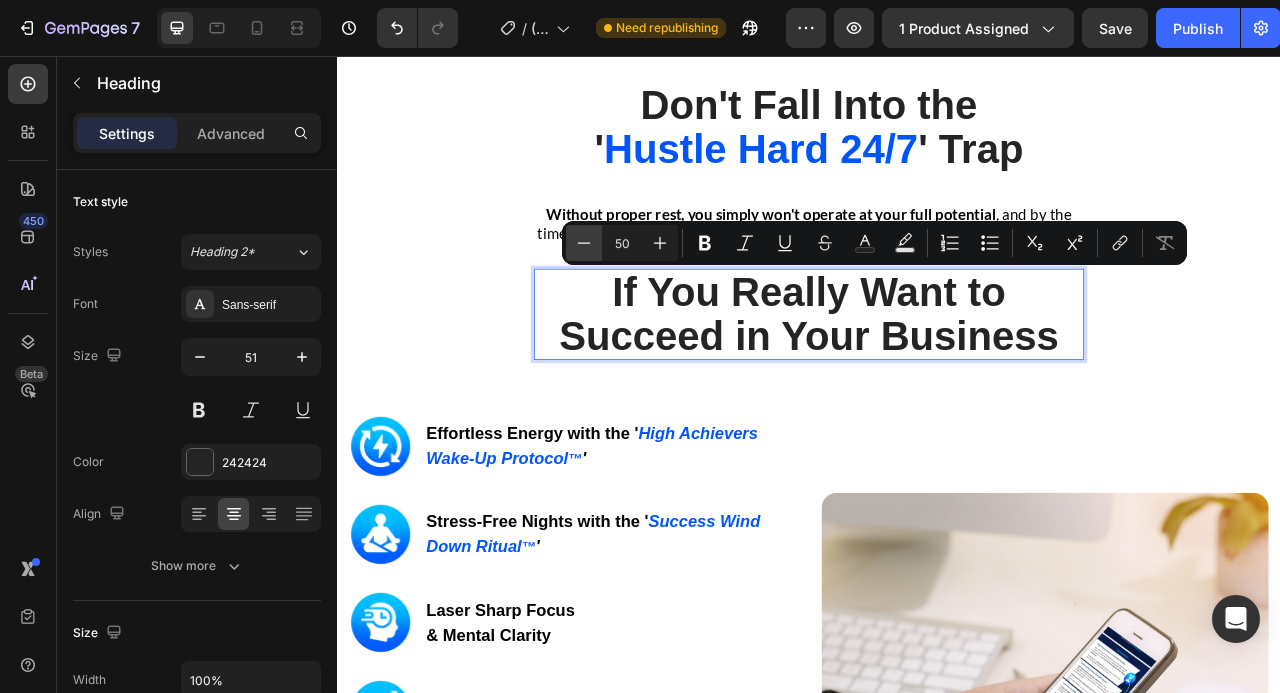 click 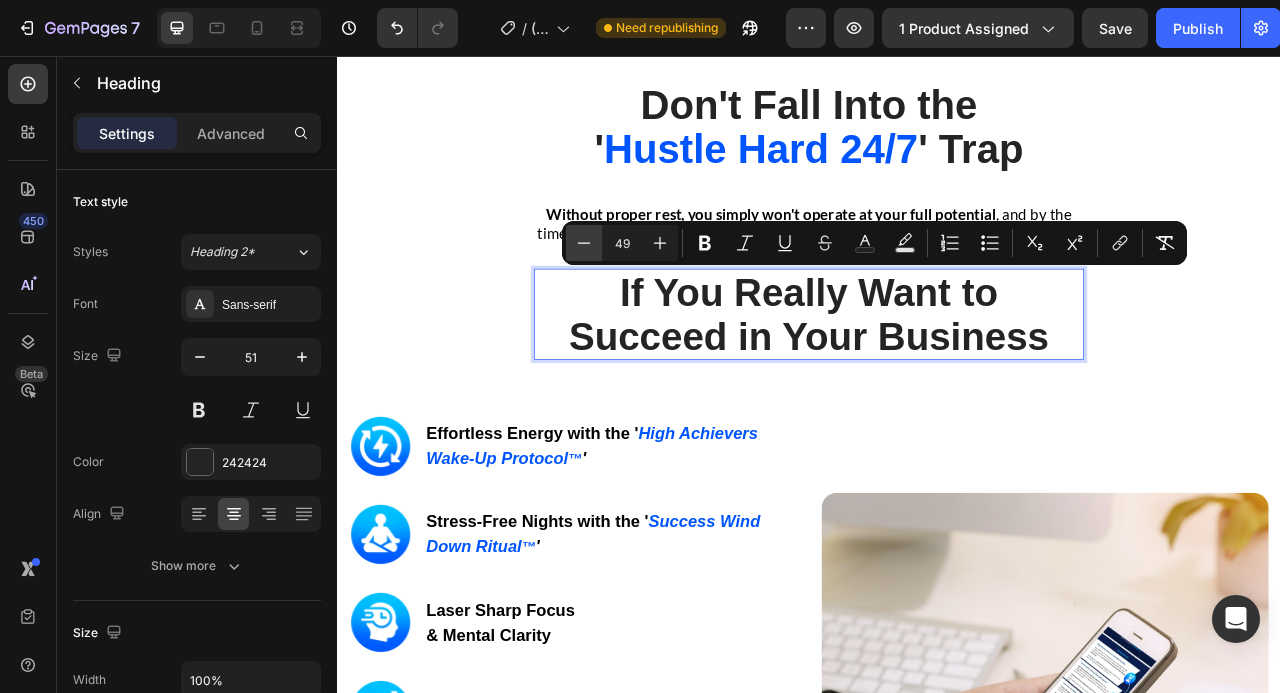 click 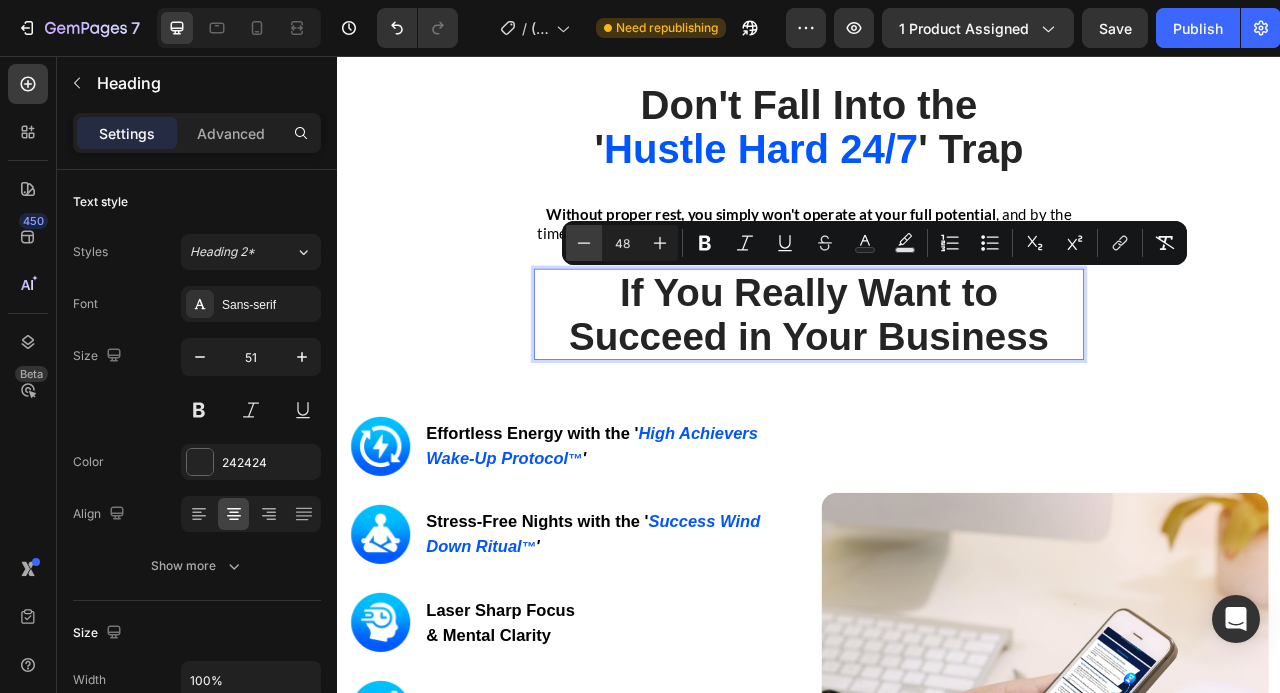 click 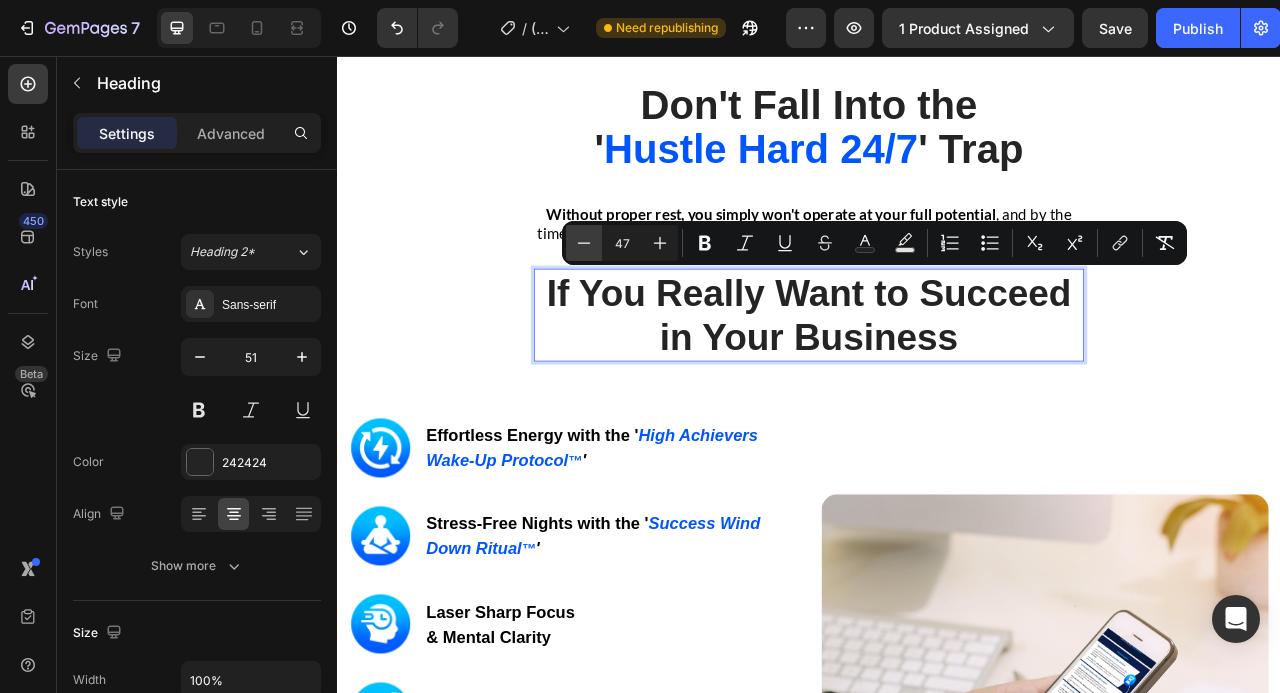 click 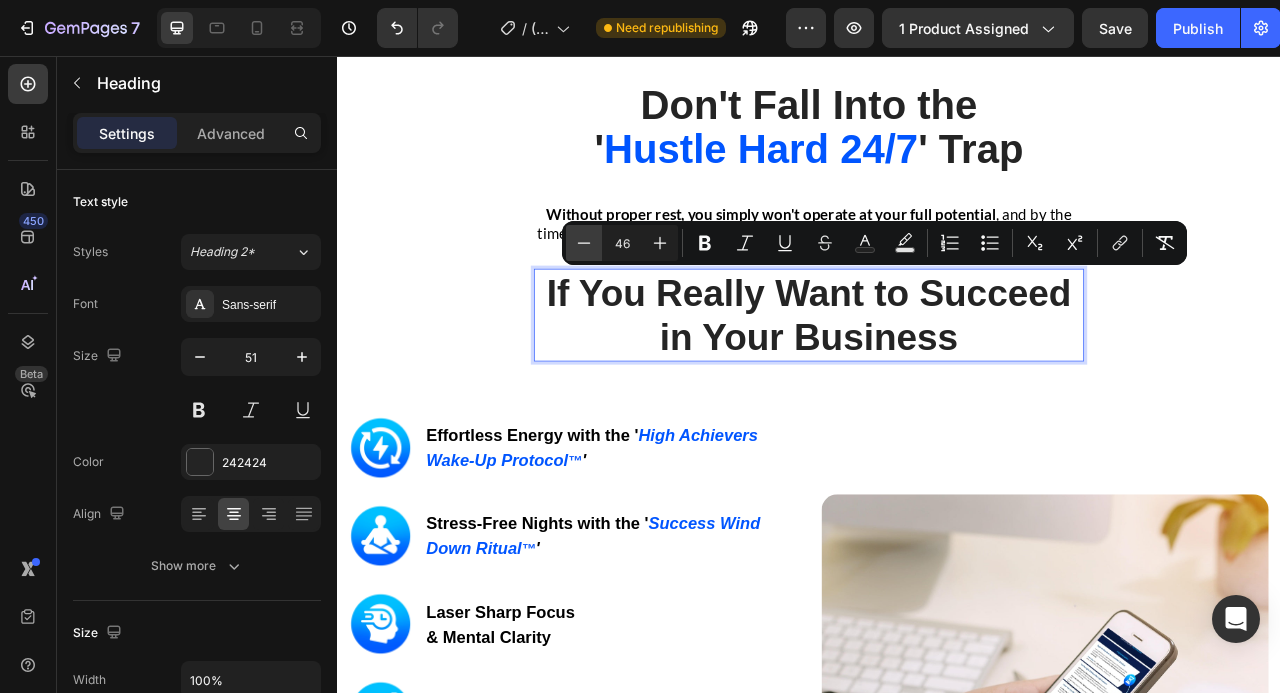 click 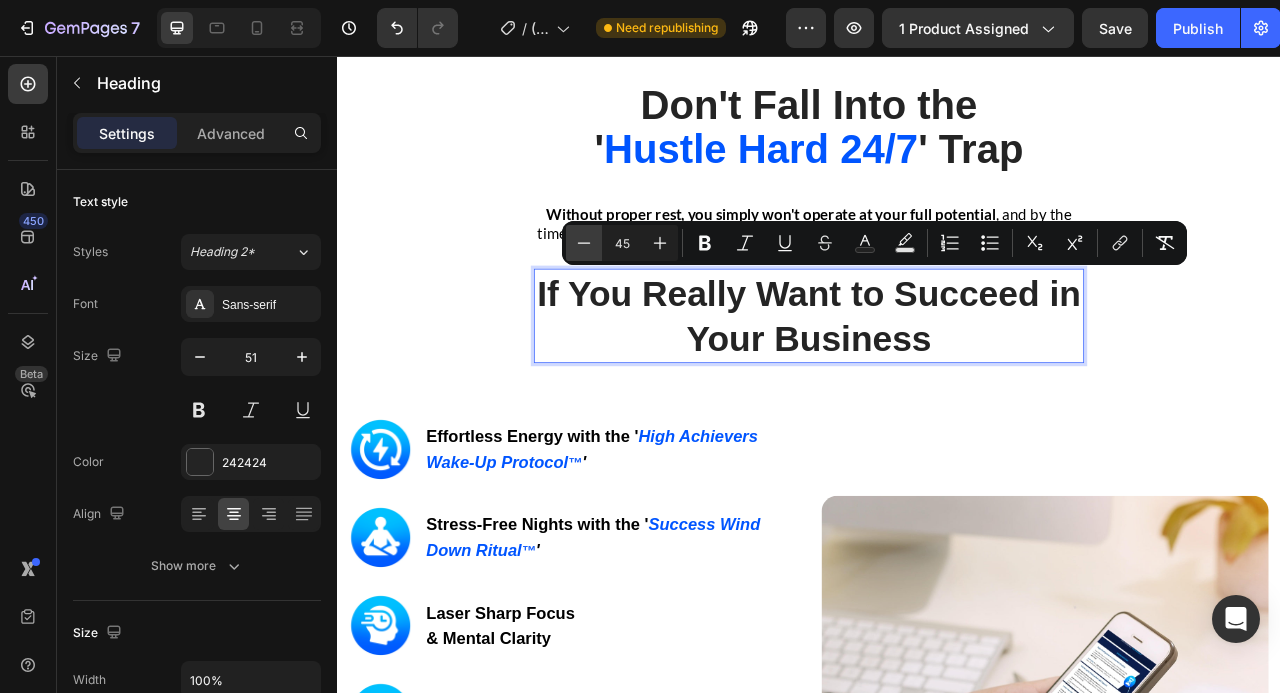click 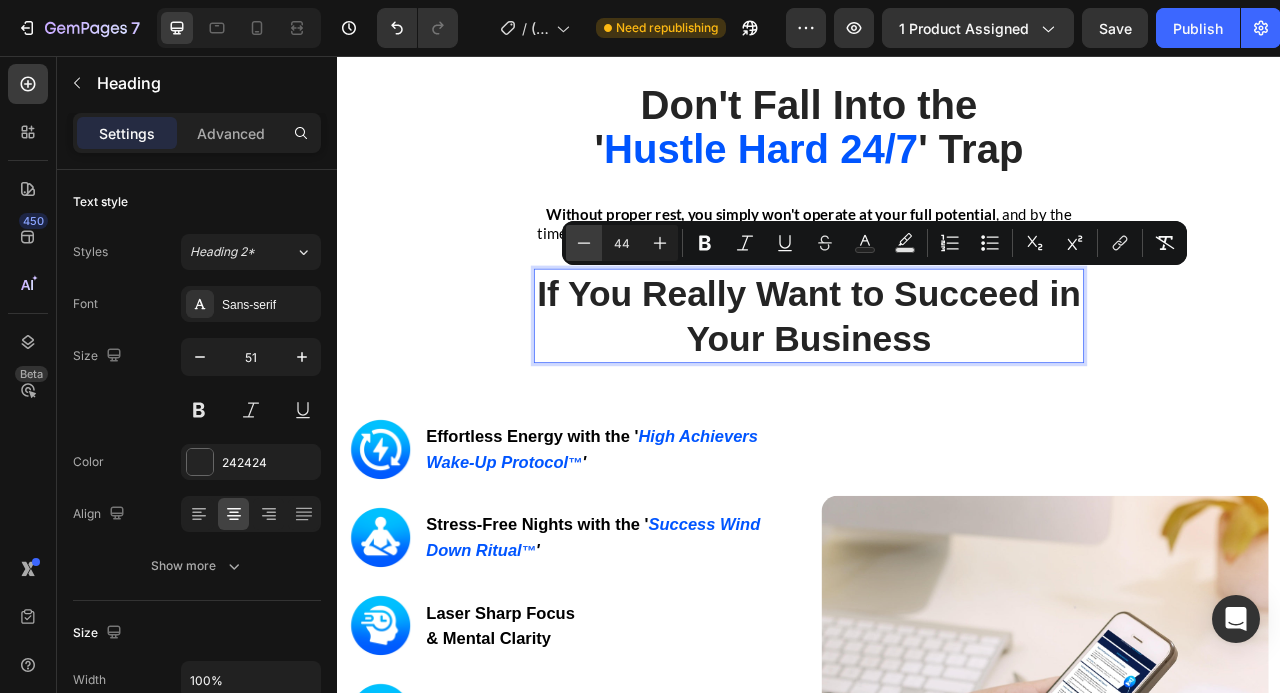 click 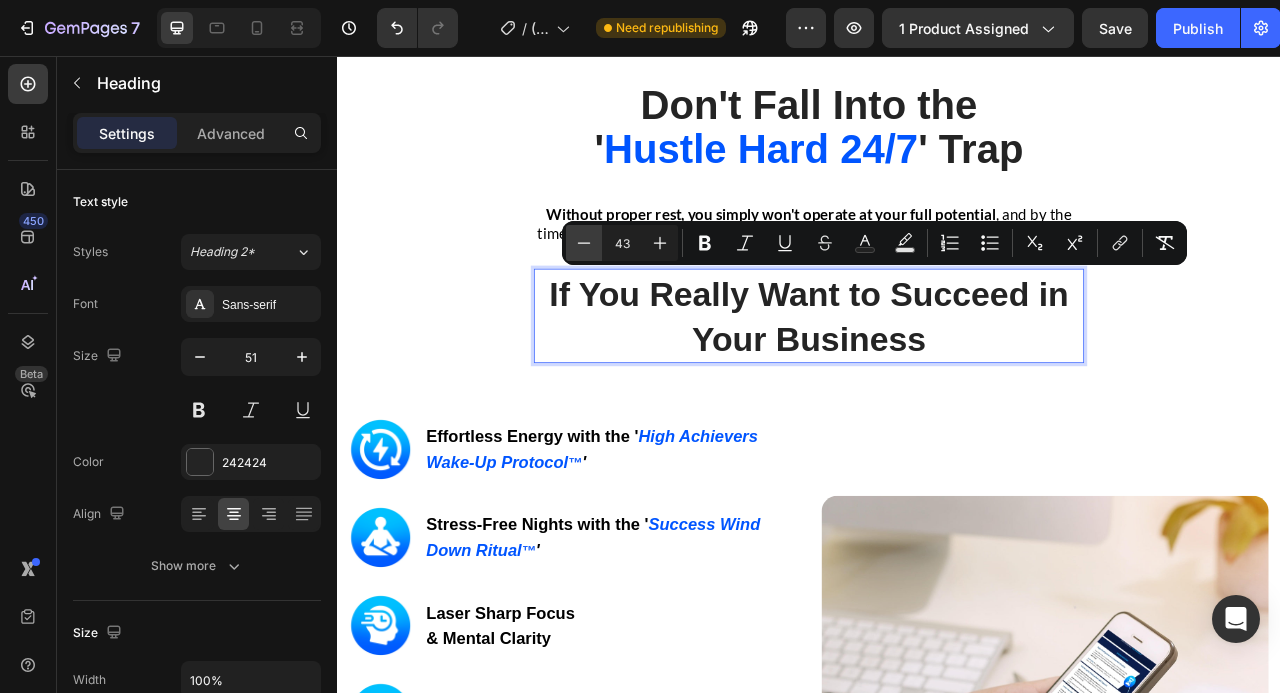 click 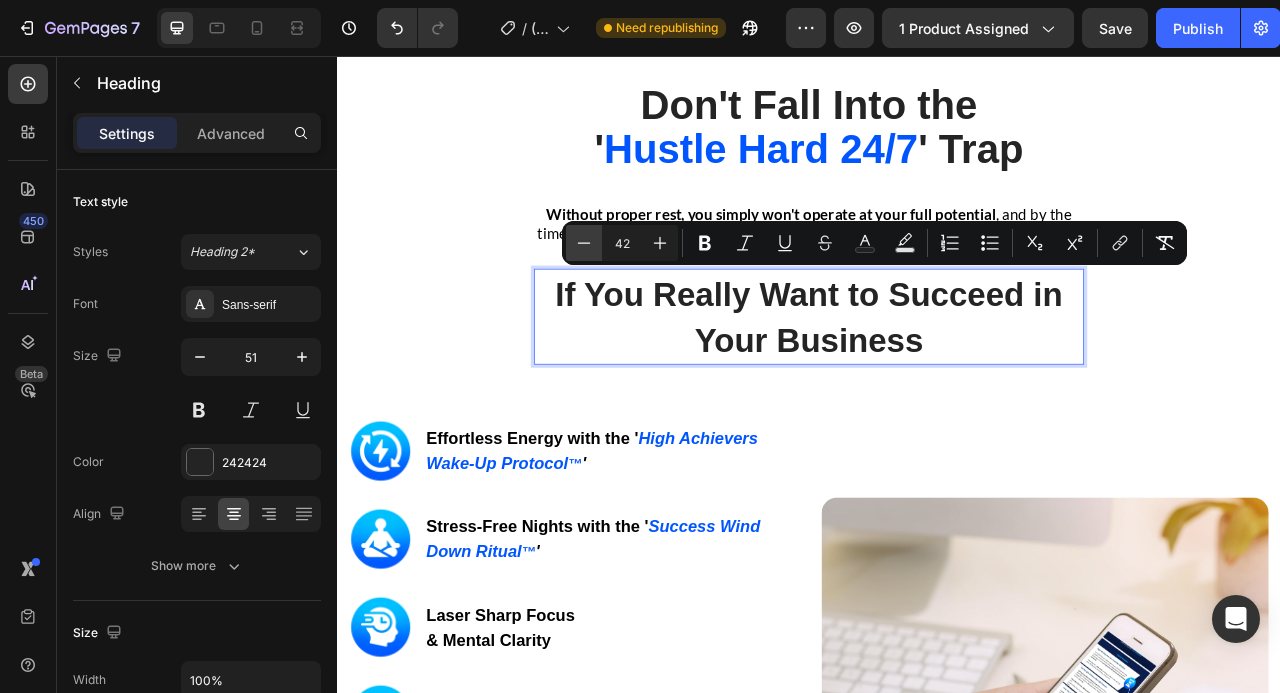 click 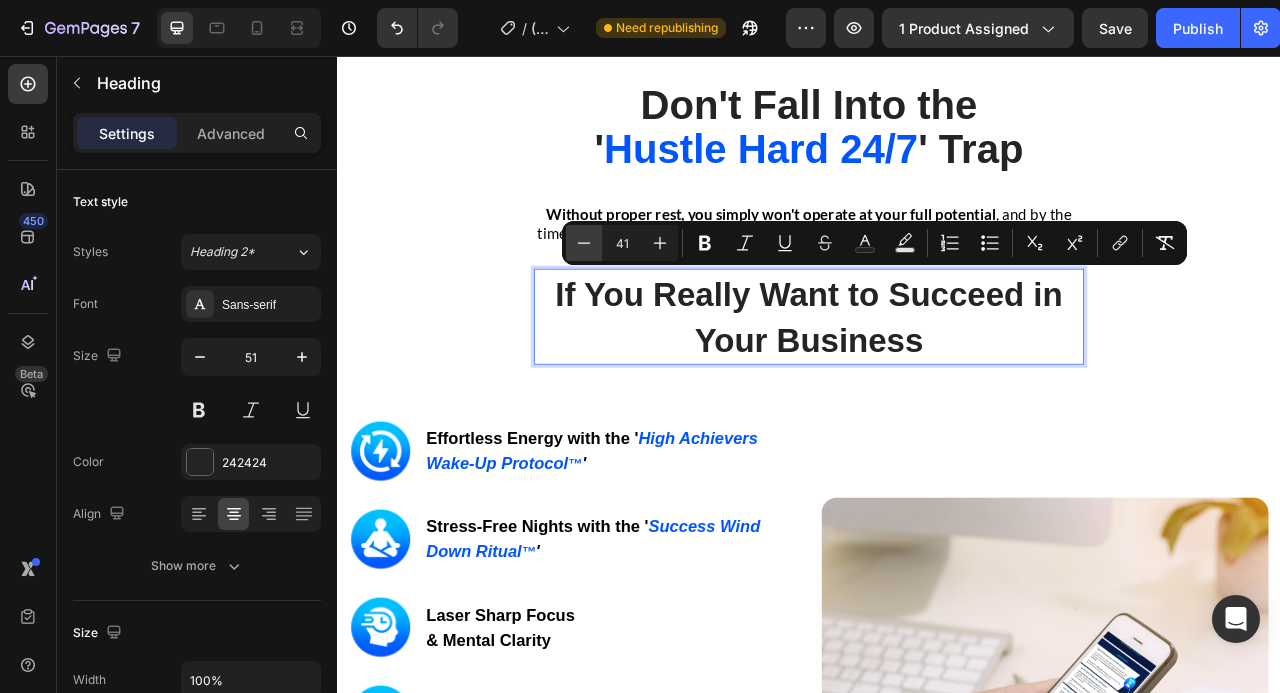 click 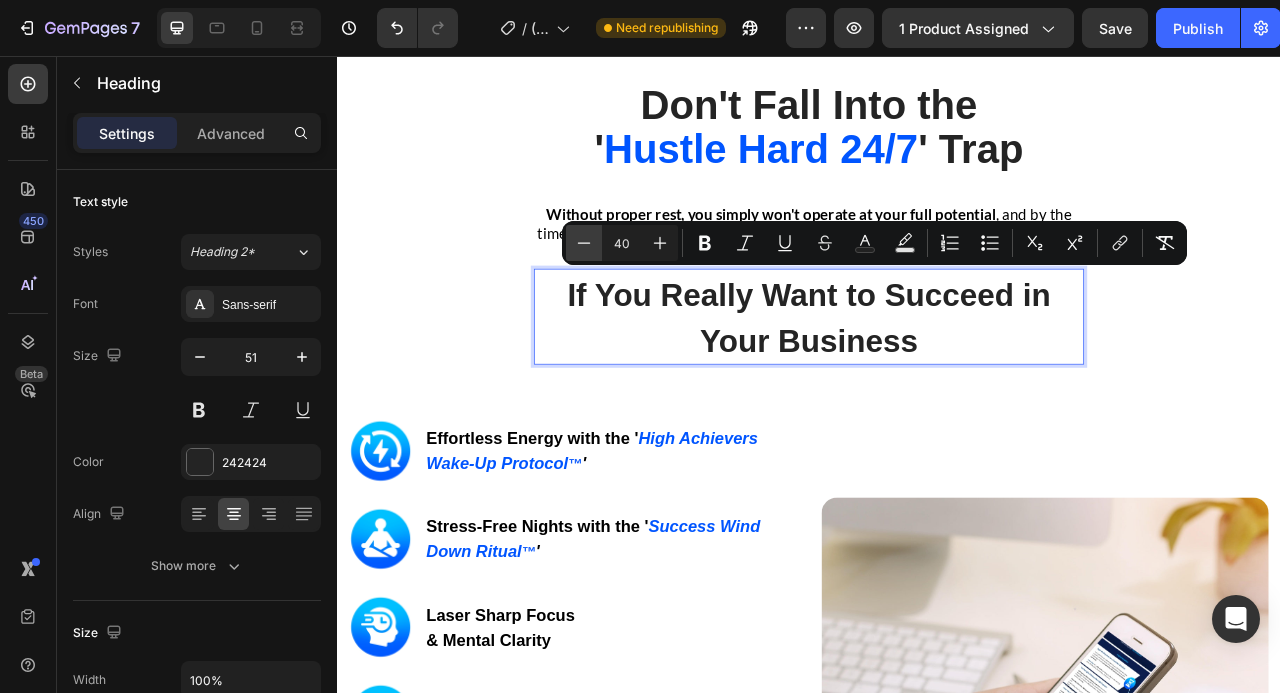 click 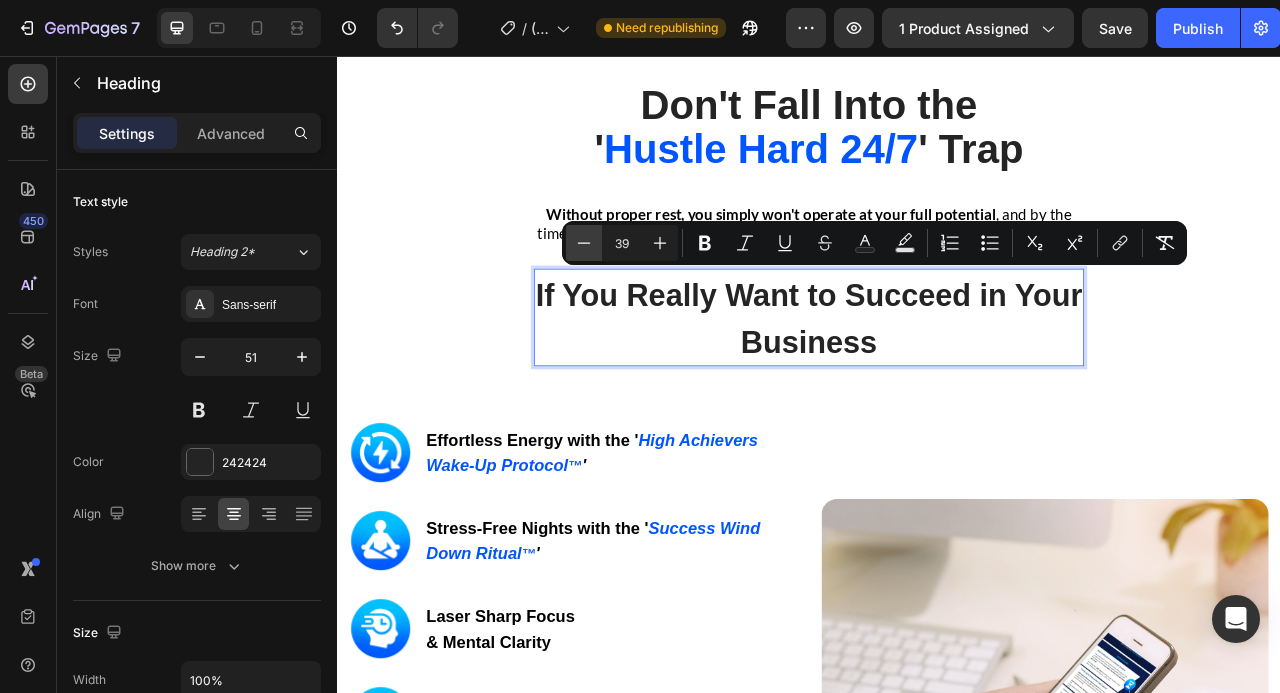 click 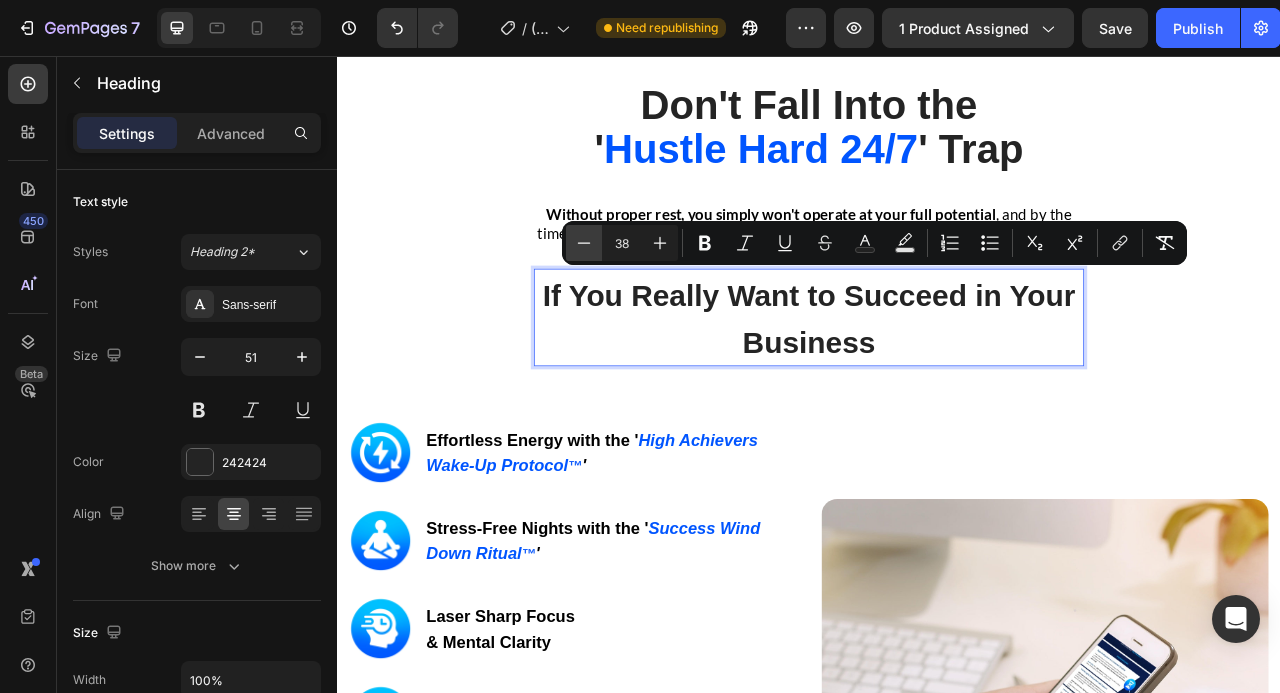 click 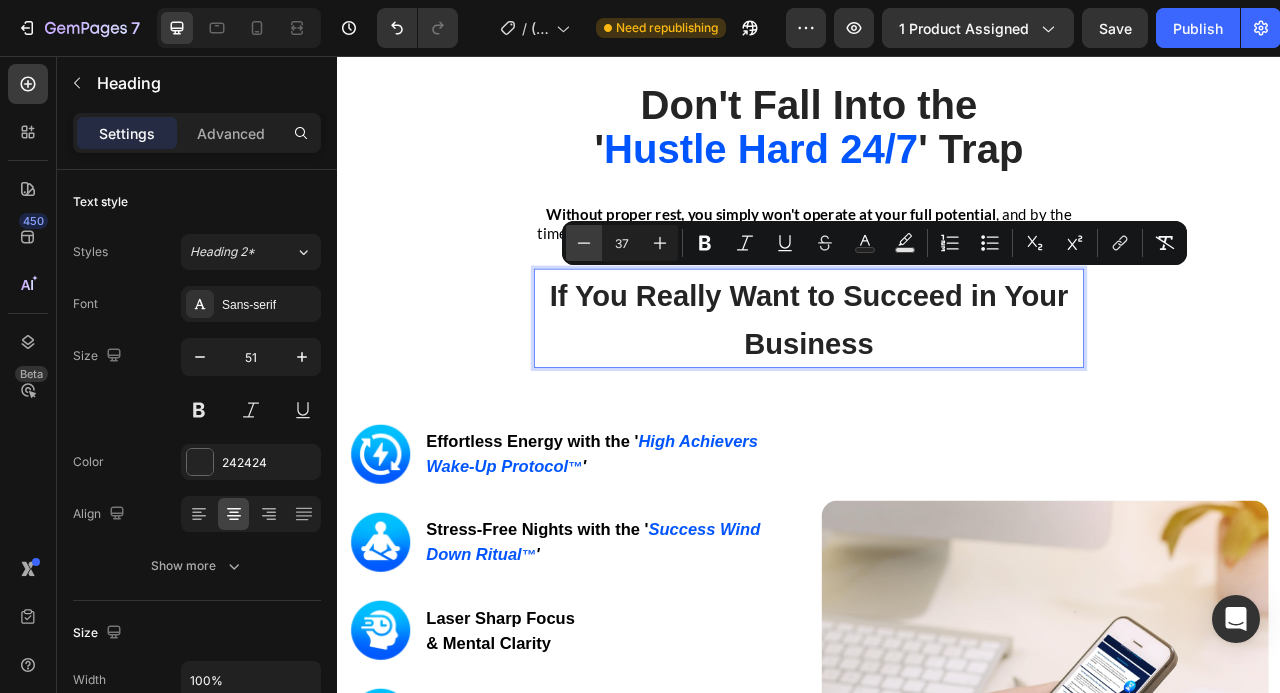 click 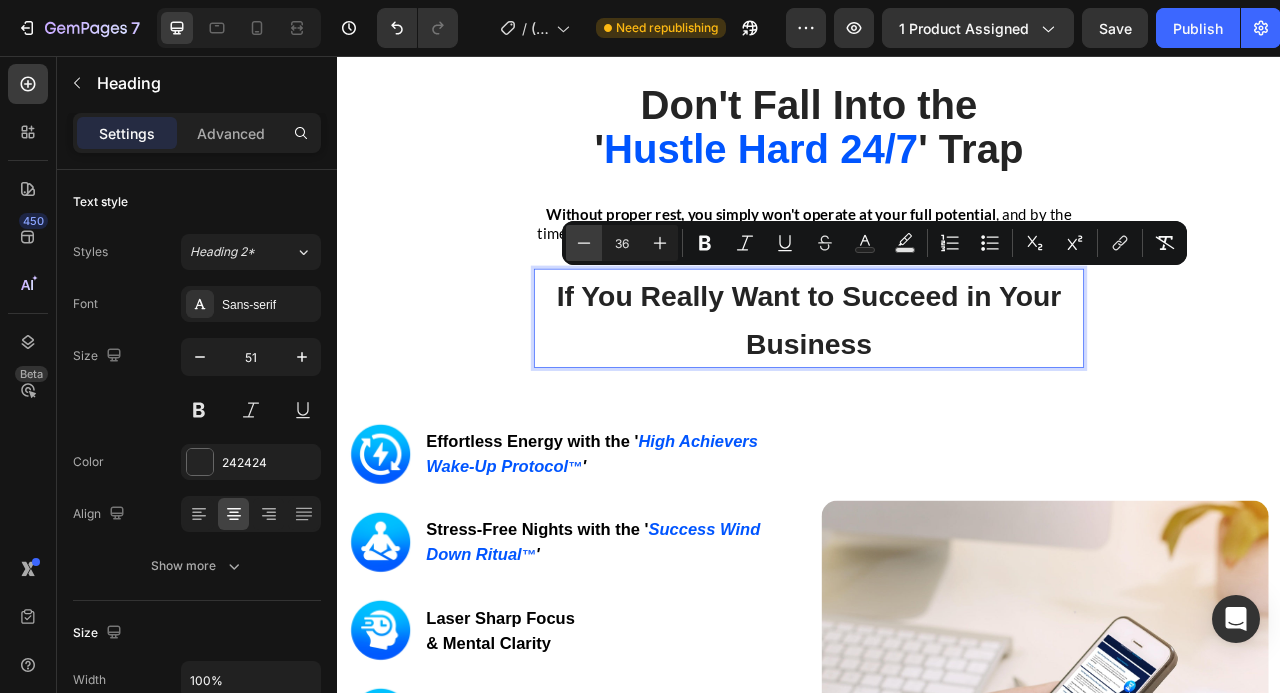 click 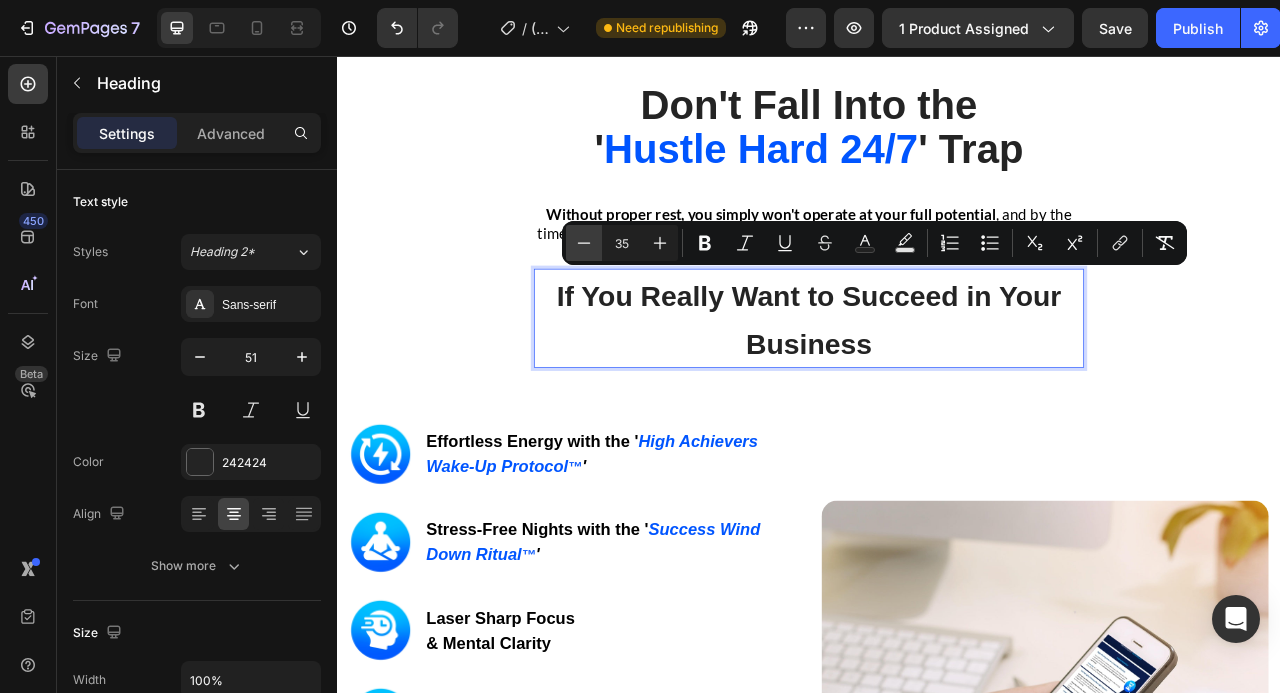 click 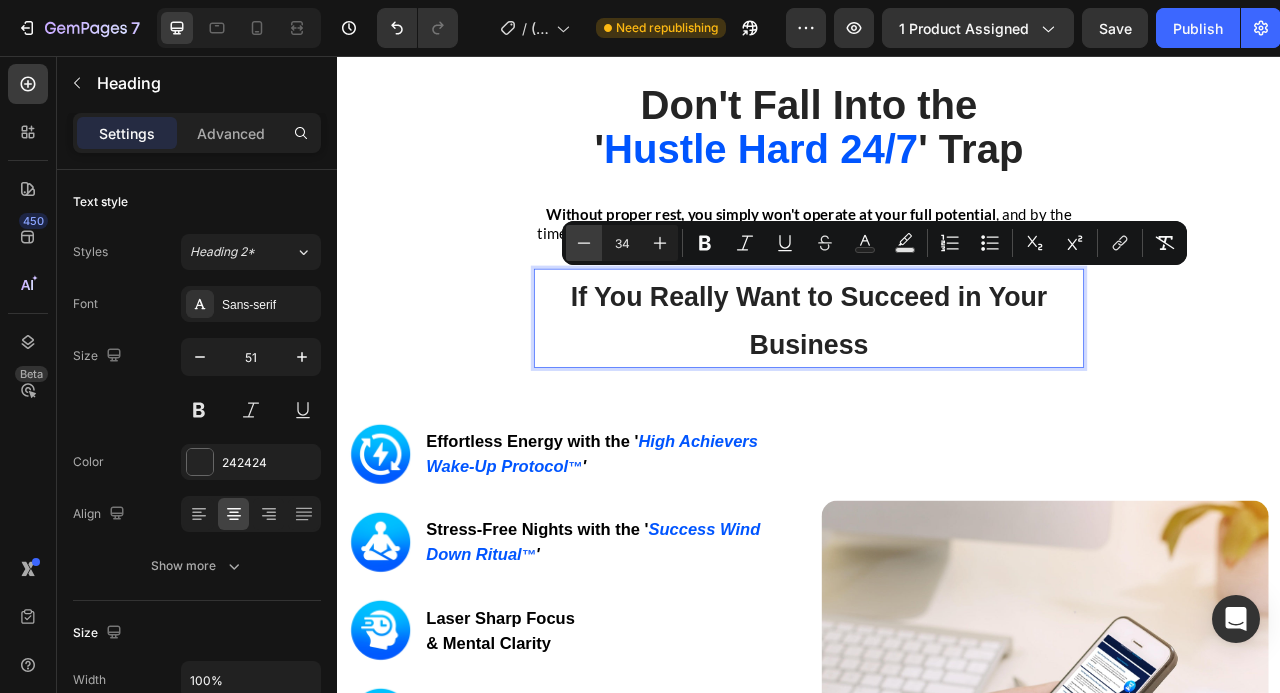 click 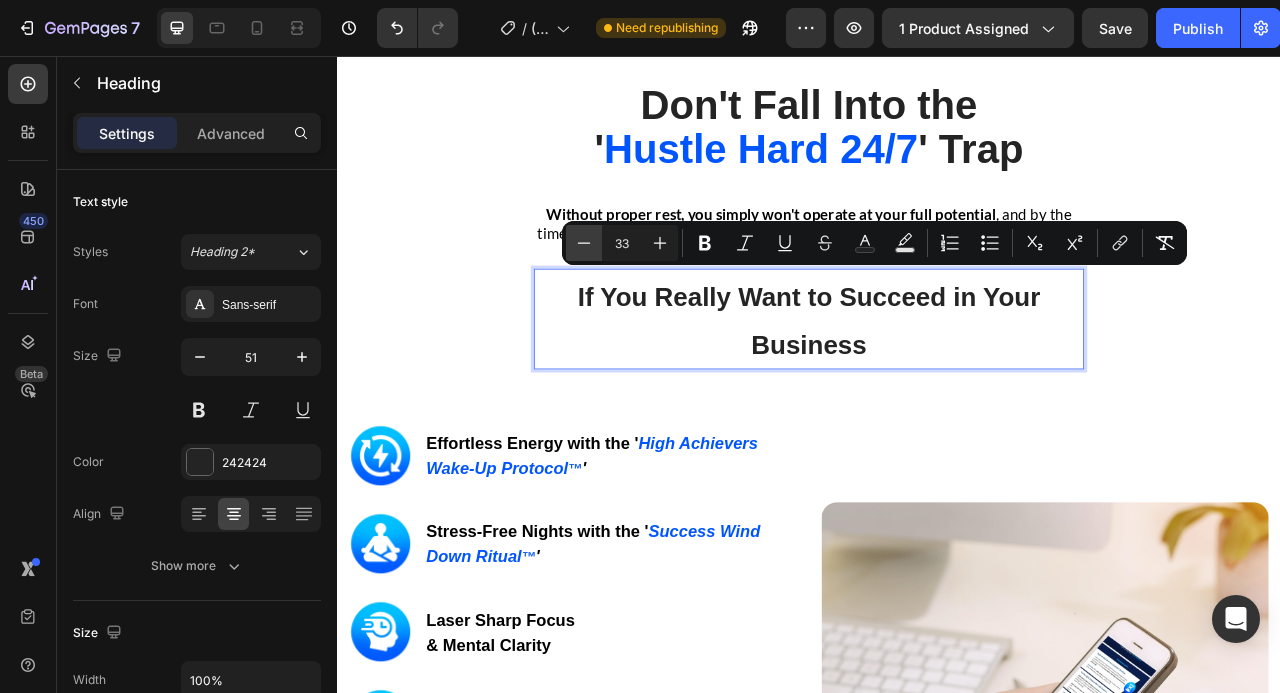 click 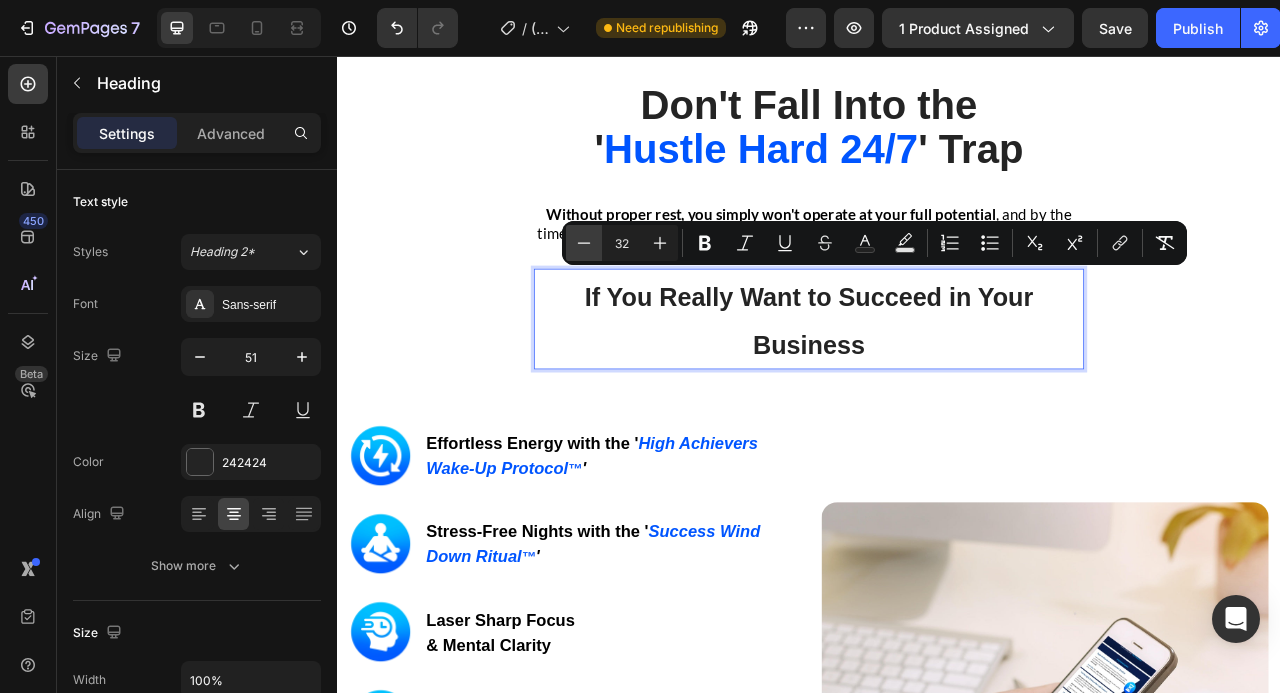 click 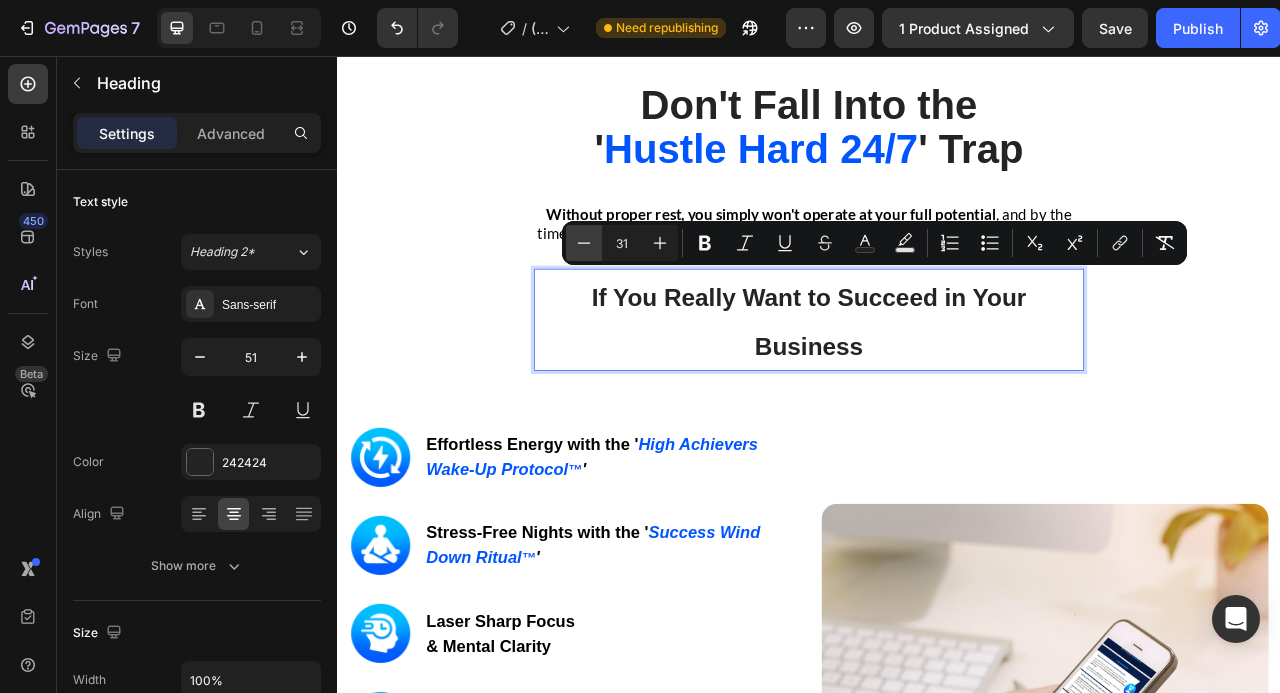 click 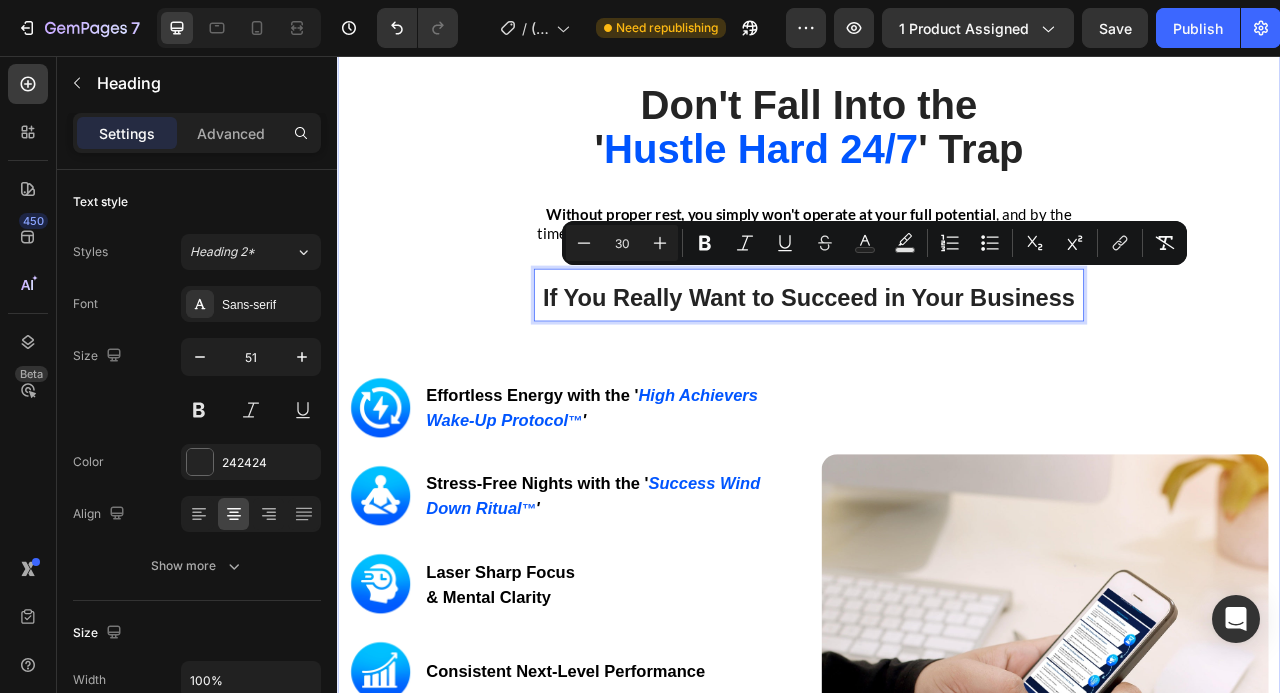 click on "Don't Fall Into the ' Hustle Hard 24/7 ' Trap Heading Row Without proper rest, you simply won't operate at your full potential , and by the time it starts impacting your business and personal life,  it might already be too late . Text block If You Really Want to Succeed in Your Business Heading   22 Row Image Image Effortless Energy with the ' High Achievers Wake-Up Protocol ™ ' Heading Row Image Stress-Free Nights with the ' Success Wind  Down Ritual ™ ' Heading Row Image Laser Sharp Focus & Mental Clarity Heading Row Image Consistent Next-Level Performance Heading Row Image Emotional Resilience Heading Row Image Stronger Relationships & Presence Heading Row GET INSTANT DOWNLOAD! 👉 Add to Cart 100% Guaranteed Safe Checkout Text block Product Image Row" at bounding box center (937, 643) 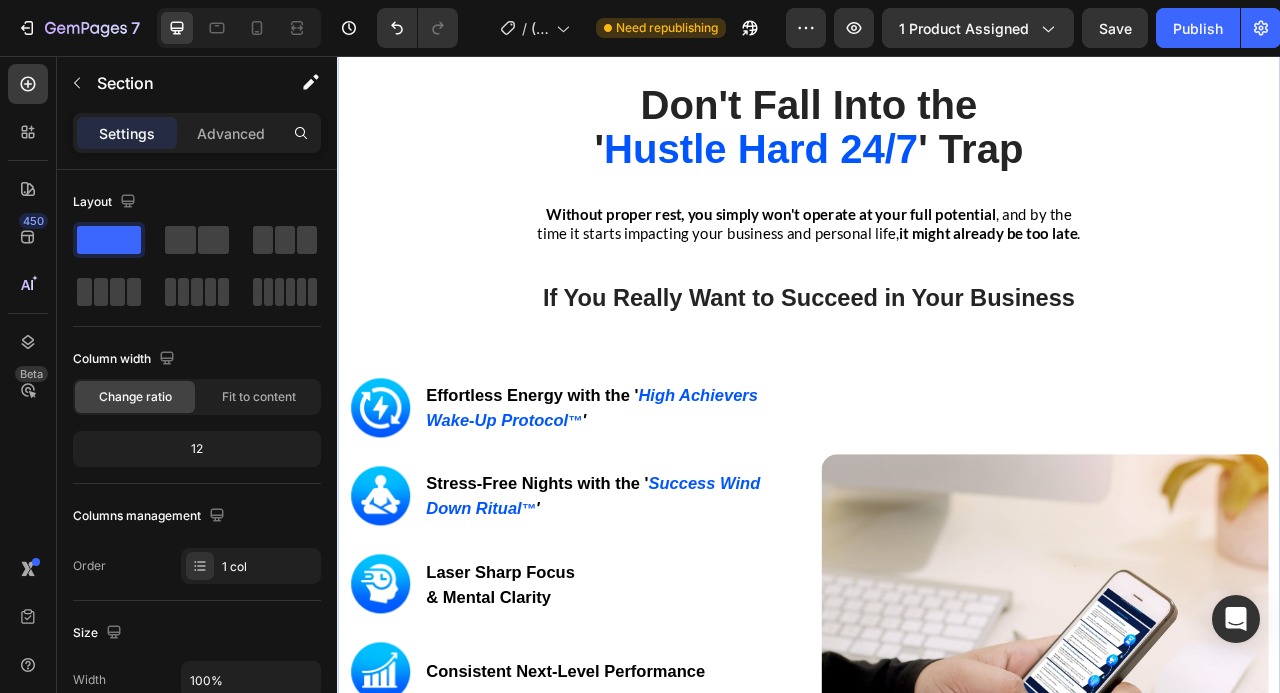 scroll, scrollTop: 2971, scrollLeft: 0, axis: vertical 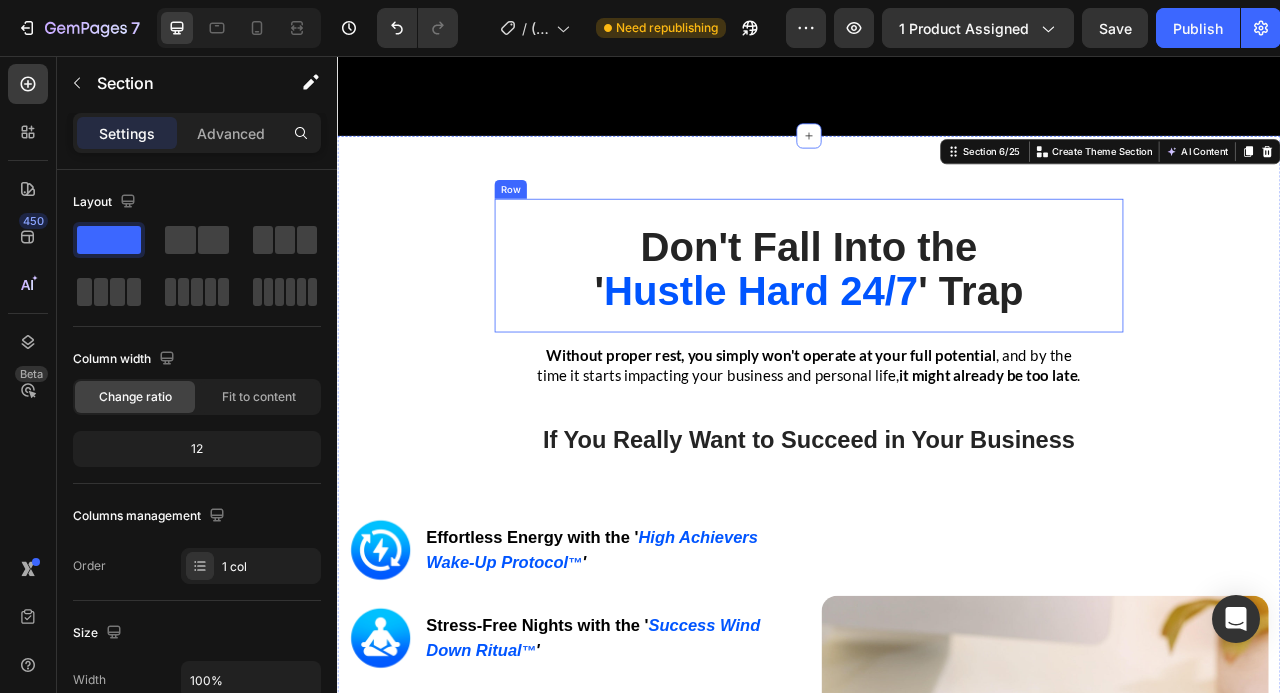 click on "Don't Fall Into the ' Hustle Hard 24/7 ' Trap Heading Row" at bounding box center (937, 323) 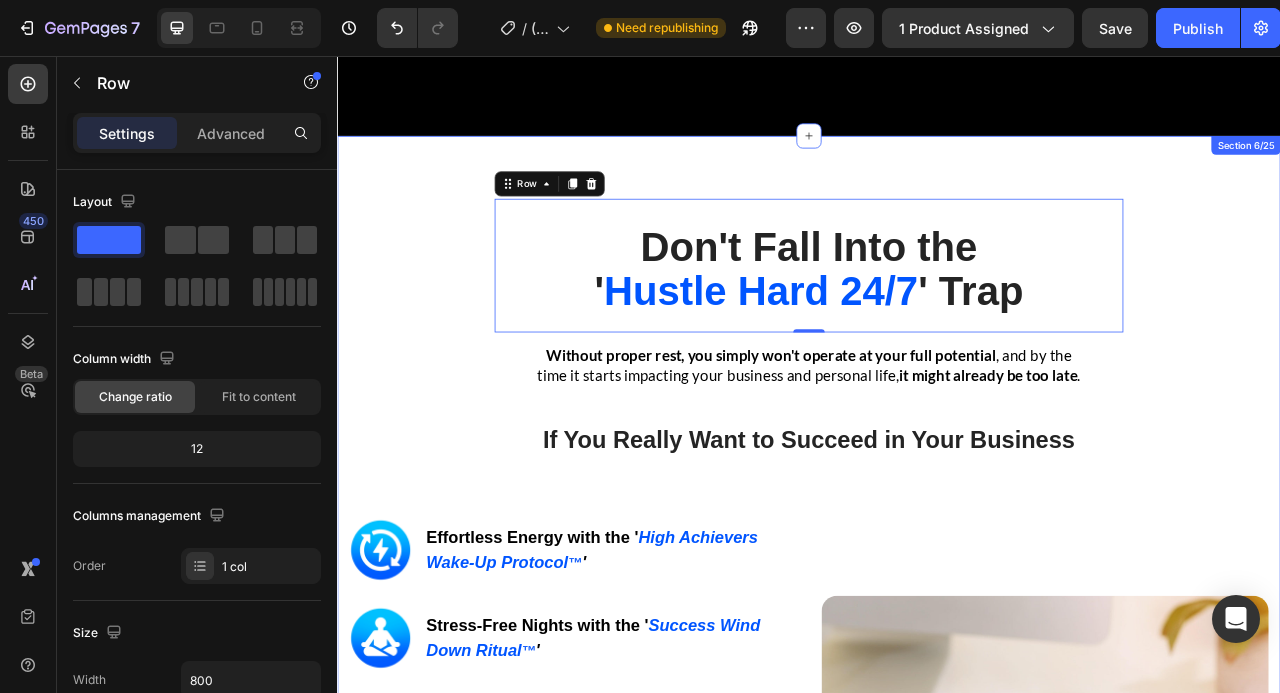click on "Don't Fall Into the ' Hustle Hard 24/7 ' Trap Heading Row   0 Without proper rest, you simply won't operate at your full potential , and by the time it starts impacting your business and personal life,  it might already be too late . Text block ⁠⁠⁠⁠⁠⁠⁠ If You Really Want to Succeed in Your Business Heading Row Image Image Effortless Energy with the ' High Achievers Wake-Up Protocol ™ ' Heading Row Image Stress-Free Nights with the ' Success Wind  Down Ritual ™ ' Heading Row Image Laser Sharp Focus & Mental Clarity Heading Row Image Consistent Next-Level Performance Heading Row Image Emotional Resilience Heading Row Image Stronger Relationships & Presence Heading Row GET INSTANT DOWNLOAD! 👉 Add to Cart 100% Guaranteed Safe Checkout Text block Product Image Row" at bounding box center (937, 824) 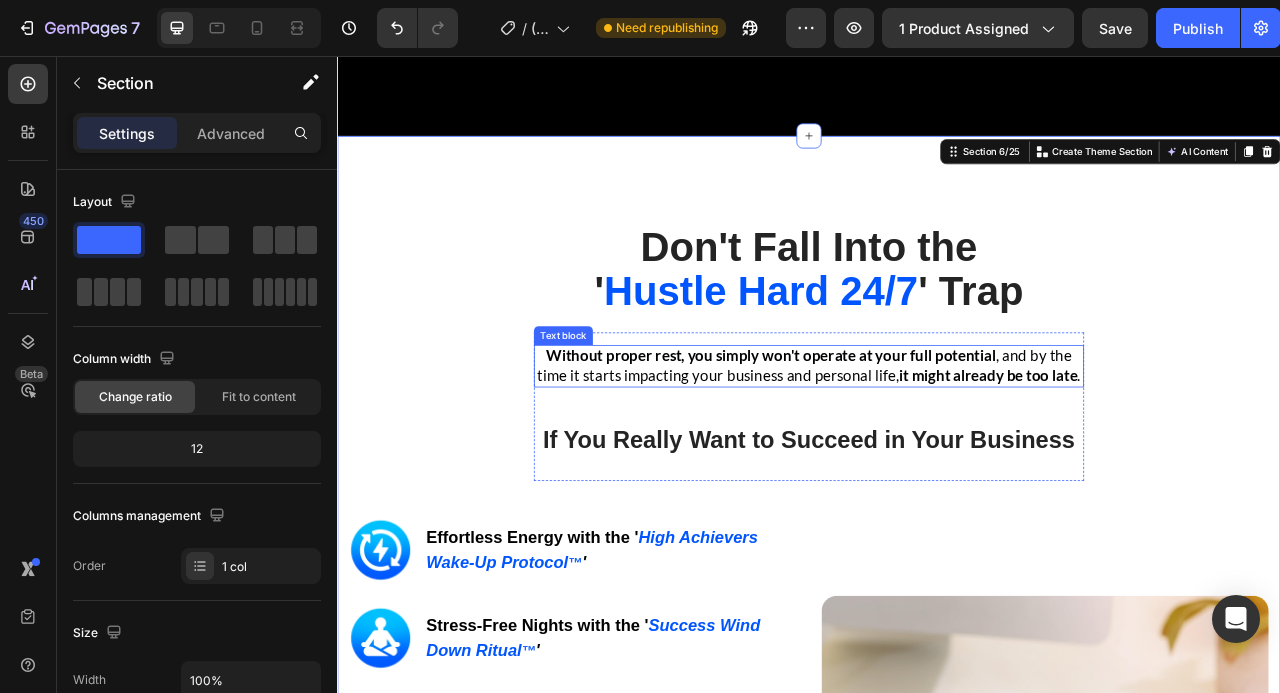 click on "it might already be too late" at bounding box center [1165, 462] 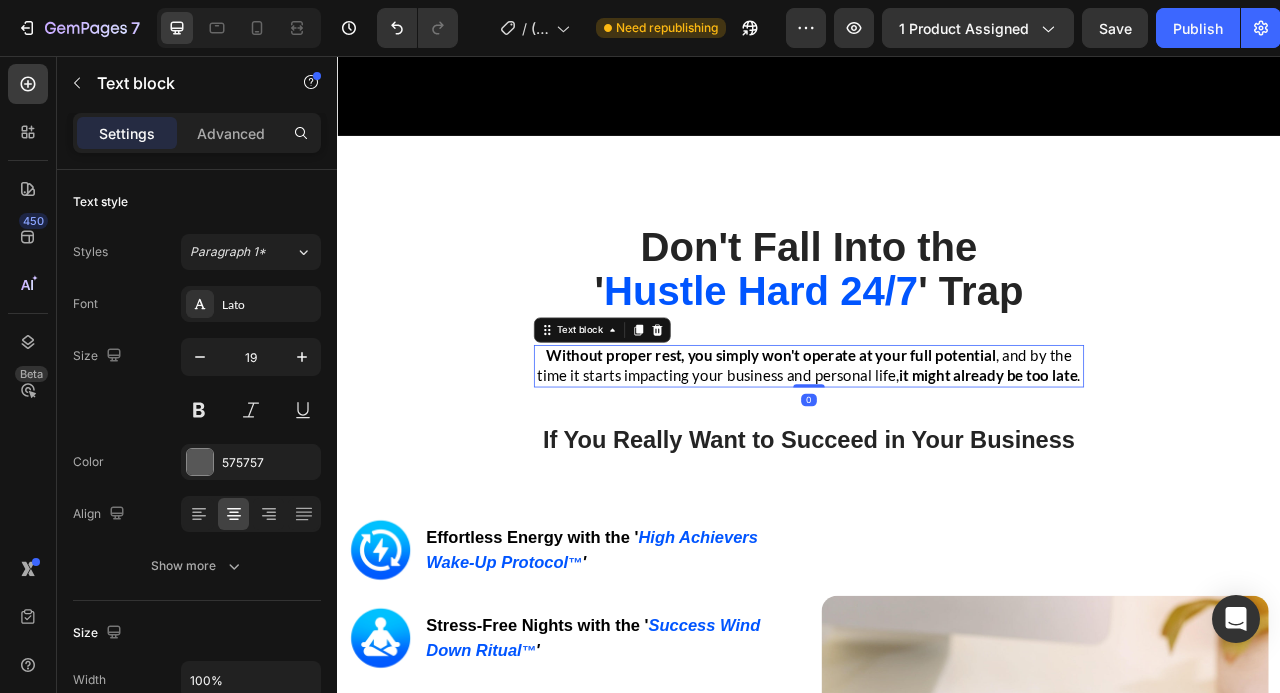 click on "Don't Fall Into the ' Hustle Hard 24/7 ' Trap Heading Row Without proper rest, you simply won't operate at your full potential , and by the time it starts impacting your business and personal life,  it might already be too late . Text block   0 ⁠⁠⁠⁠⁠⁠⁠ If You Really Want to Succeed in Your Business Heading Row Image Image Effortless Energy with the ' High Achievers Wake-Up Protocol ™ ' Heading Row Image Stress-Free Nights with the ' Success Wind  Down Ritual ™ ' Heading Row Image Laser Sharp Focus & Mental Clarity Heading Row Image Consistent Next-Level Performance Heading Row Image Emotional Resilience Heading Row Image Stronger Relationships & Presence Heading Row GET INSTANT DOWNLOAD! 👉 Add to Cart 100% Guaranteed Safe Checkout Text block Product Image Row" at bounding box center (937, 824) 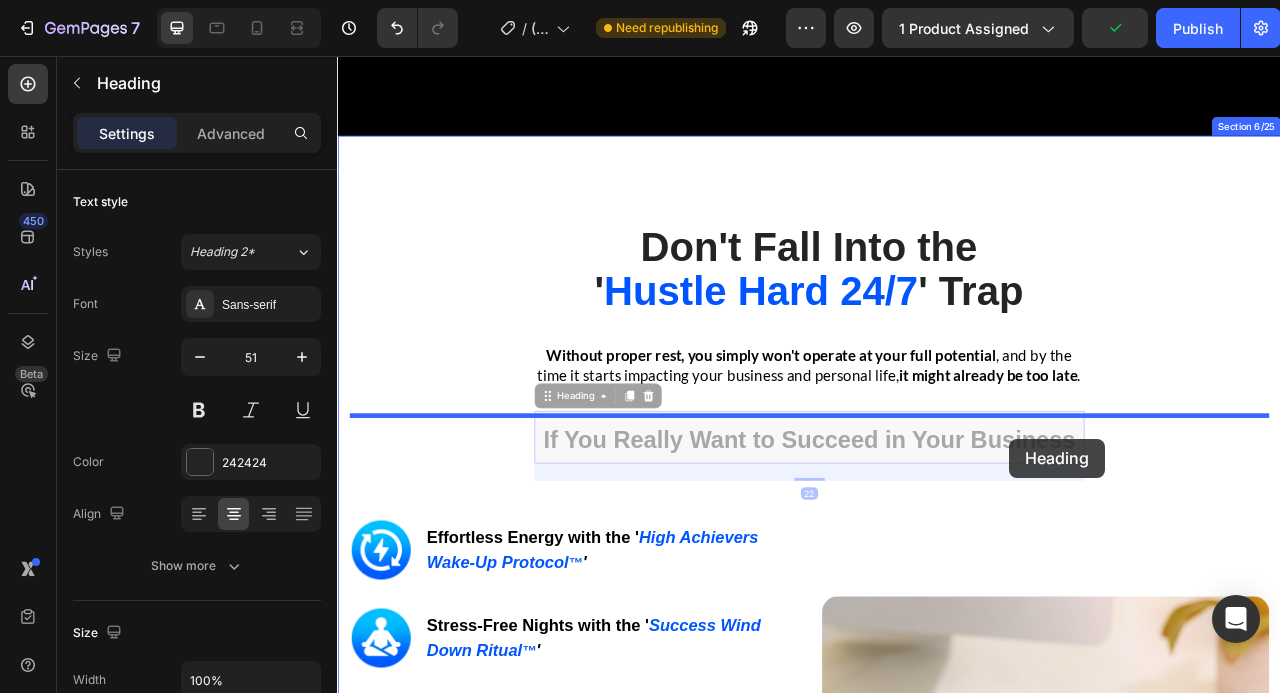 drag, startPoint x: 1198, startPoint y: 454, endPoint x: 1192, endPoint y: 543, distance: 89.20202 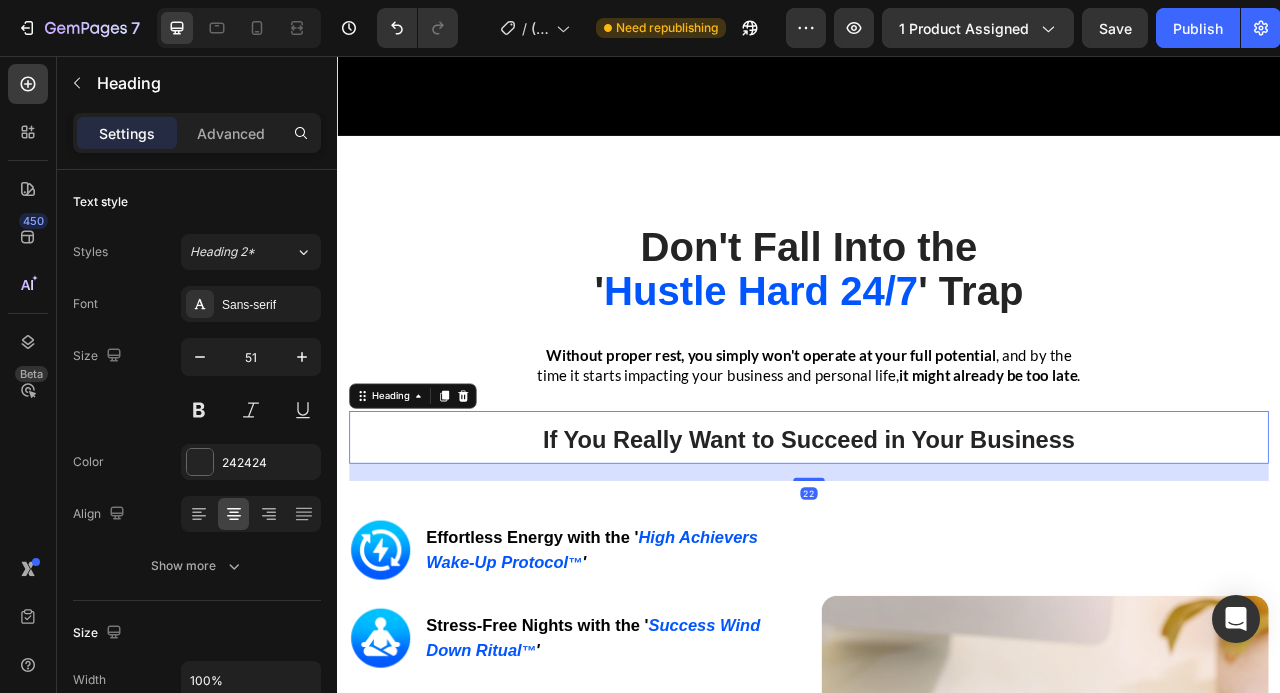 click on "Don't Fall Into the ' Hustle Hard 24/7 ' Trap Heading Row Without proper rest, you simply won't operate at your full potential , and by the time it starts impacting your business and personal life,  it might already be too late . Text block Row Image If You Really Want to Succeed in Your Business Heading   22 Image Effortless Energy with the ' High Achievers Wake-Up Protocol ™ ' Heading Row Image Stress-Free Nights with the ' Success Wind  Down Ritual ™ ' Heading Row Image Laser Sharp Focus & Mental Clarity Heading Row Image Consistent Next-Level Performance Heading Row Image Emotional Resilience Heading Row Image Stronger Relationships & Presence Heading Row GET INSTANT DOWNLOAD! 👉 Add to Cart 100% Guaranteed Safe Checkout Text block Product Image Row" at bounding box center [937, 824] 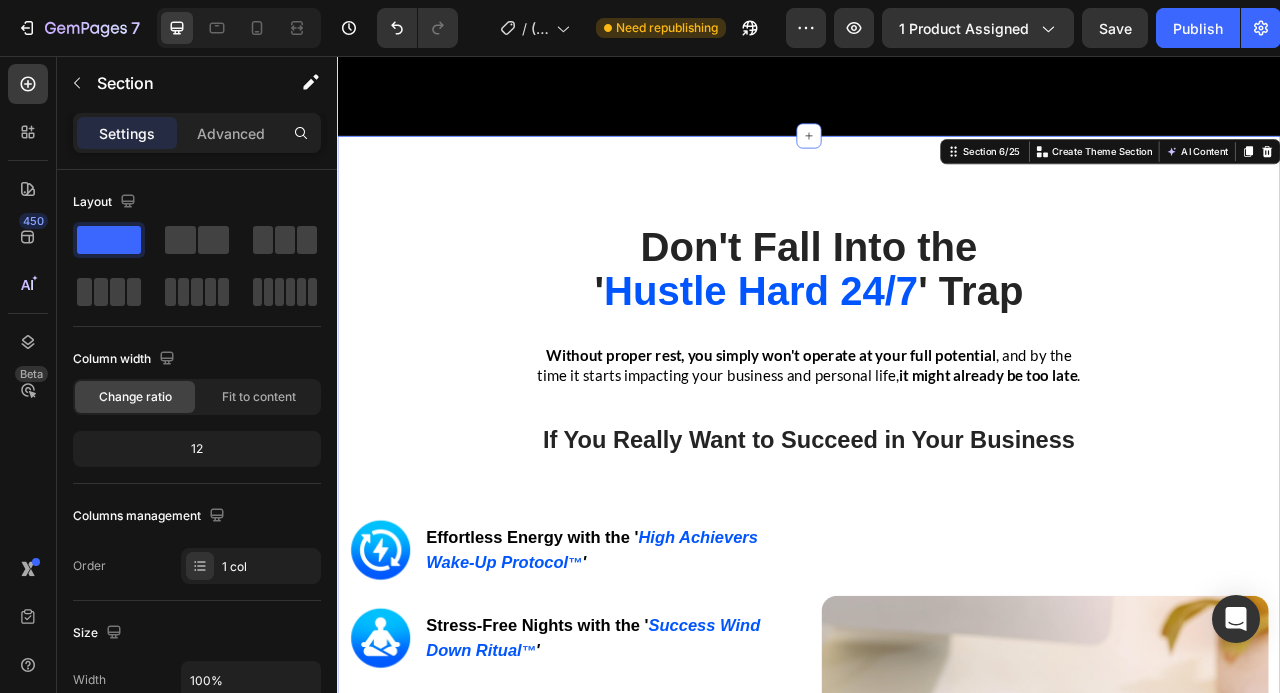 click on "If You Really Want to Succeed in Your Business" at bounding box center [937, 544] 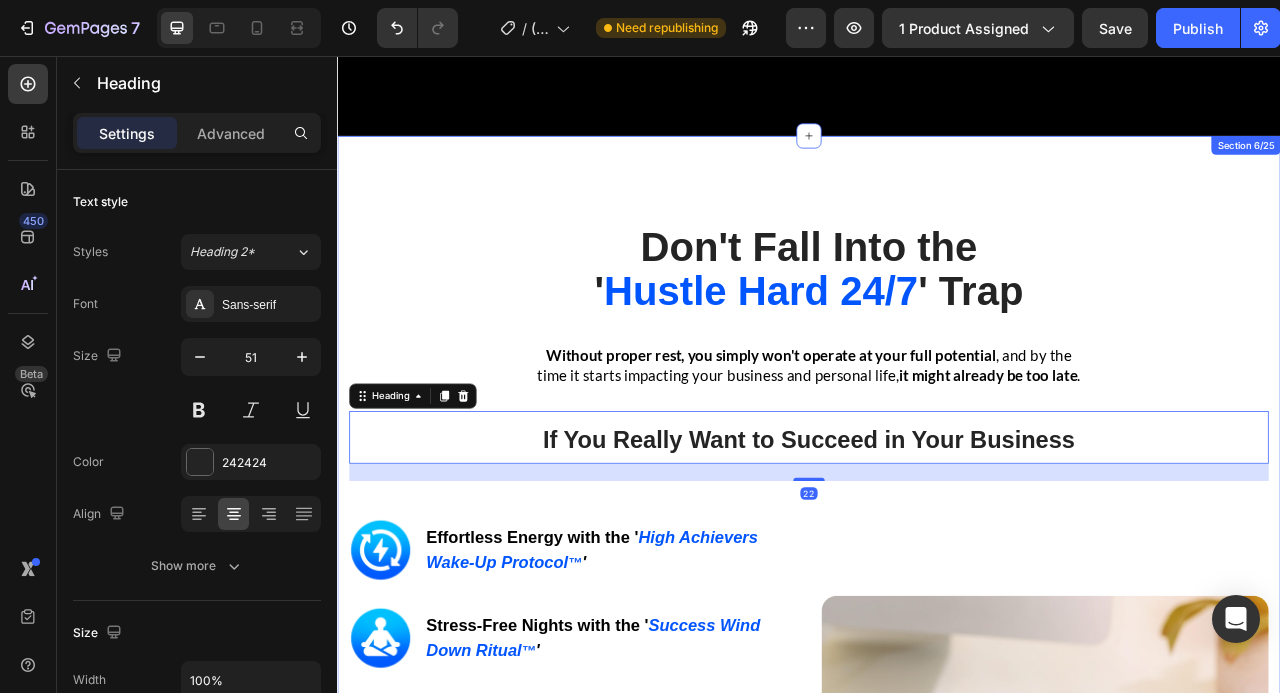 click on "Don't Fall Into the ' Hustle Hard 24/7 ' Trap Heading Row Without proper rest, you simply won't operate at your full potential , and by the time it starts impacting your business and personal life,  it might already be too late . Text block Row Image If You Really Want to Succeed in Your Business Heading   22 Image Effortless Energy with the ' High Achievers Wake-Up Protocol ™ ' Heading Row Image Stress-Free Nights with the ' Success Wind  Down Ritual ™ ' Heading Row Image Laser Sharp Focus & Mental Clarity Heading Row Image Consistent Next-Level Performance Heading Row Image Emotional Resilience Heading Row Image Stronger Relationships & Presence Heading Row GET INSTANT DOWNLOAD! 👉 Add to Cart 100% Guaranteed Safe Checkout Text block Product Image Row" at bounding box center (937, 824) 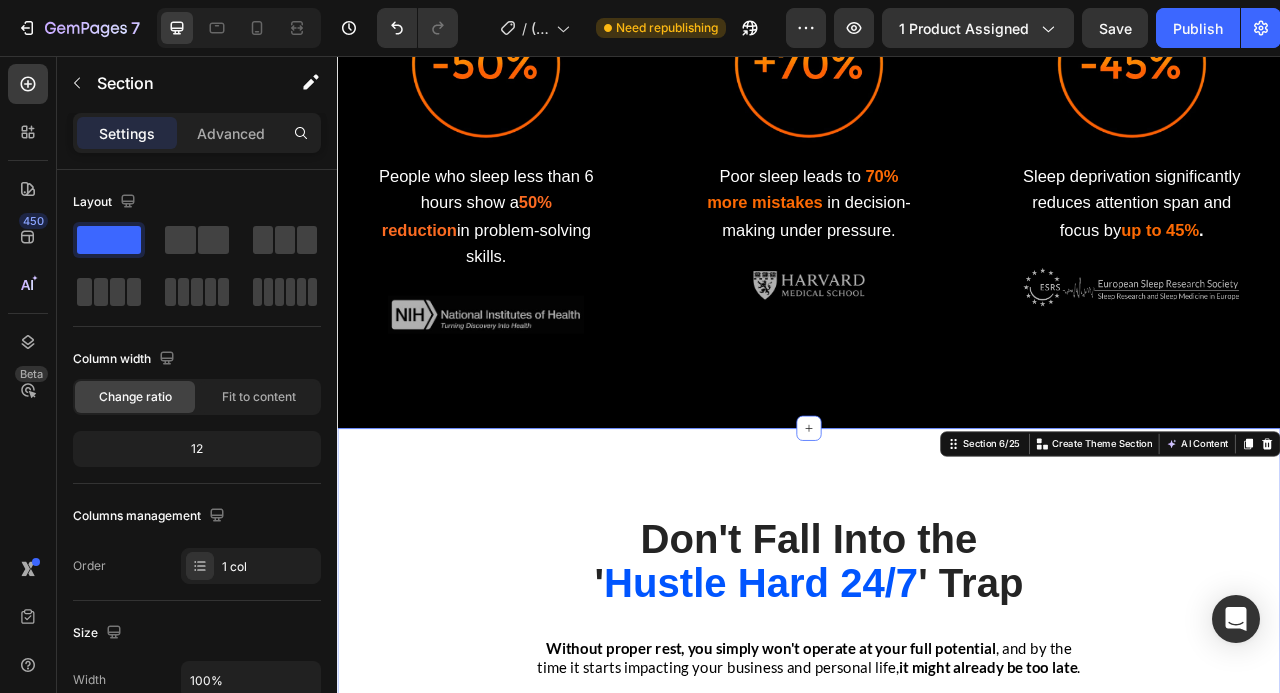 scroll, scrollTop: 2720, scrollLeft: 0, axis: vertical 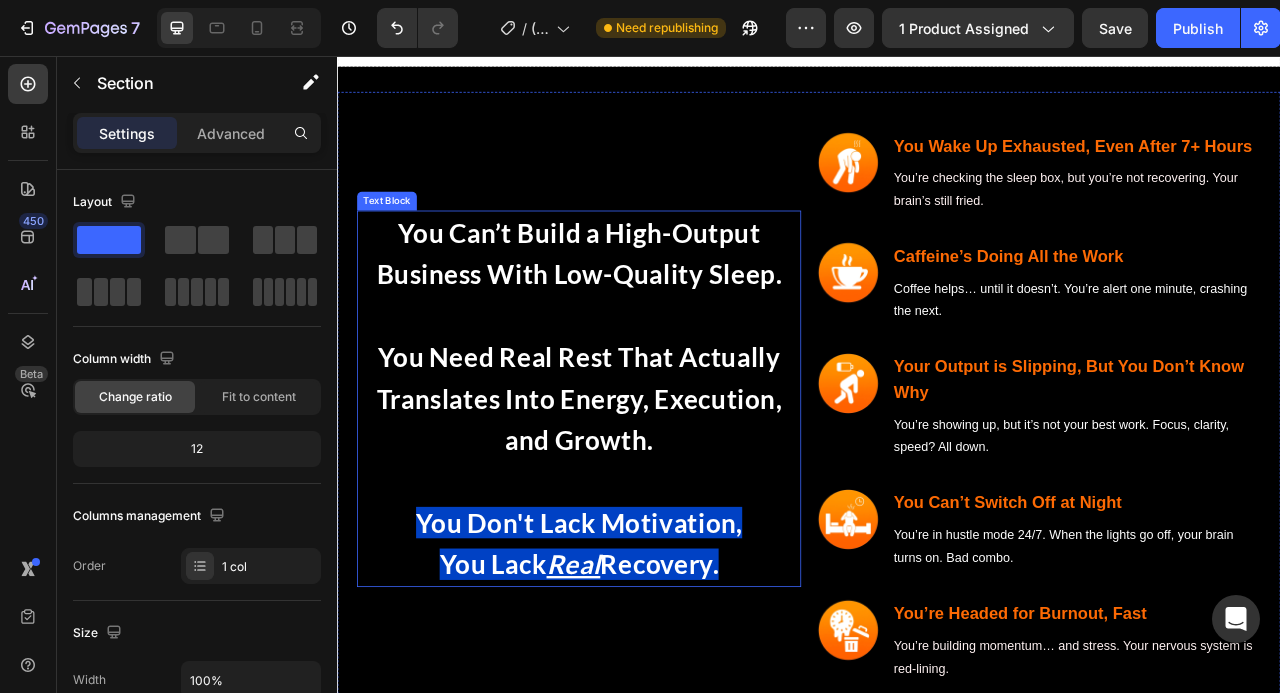 click on "You Can’t Build a High-Output Business With Low-Quality Sleep." at bounding box center [644, 308] 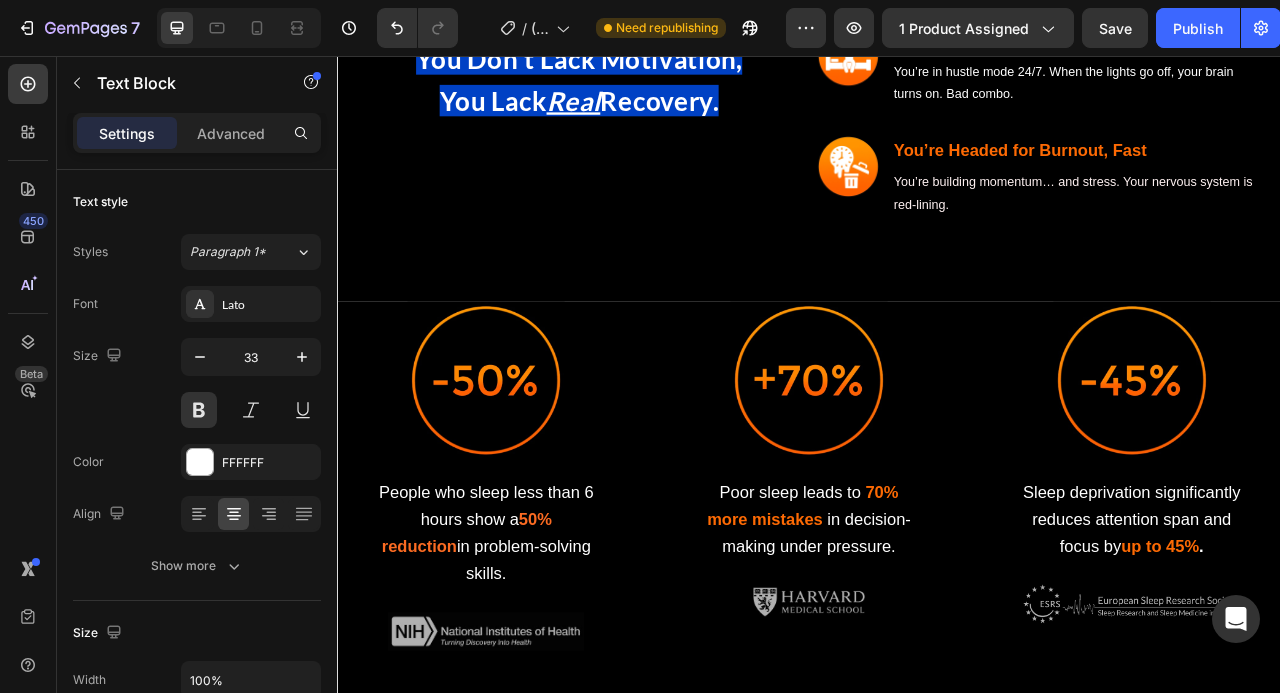 scroll, scrollTop: 2022, scrollLeft: 0, axis: vertical 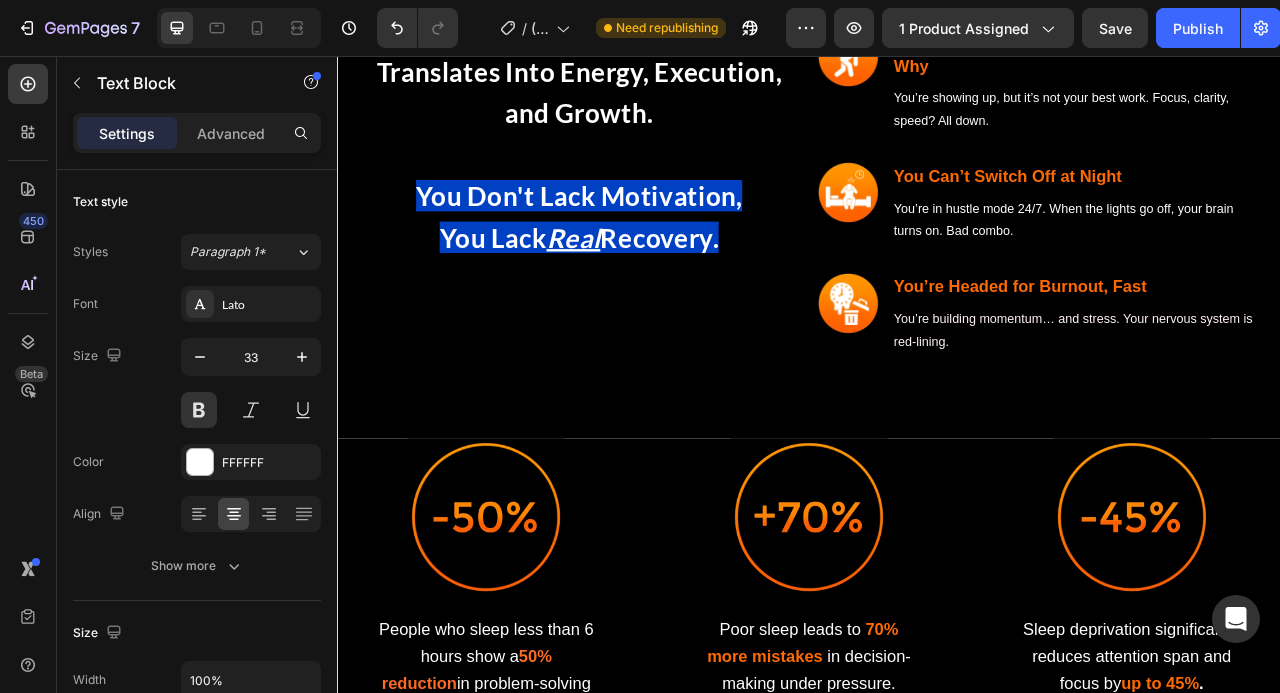 click on "You Don't Lack Motivation," at bounding box center [645, 234] 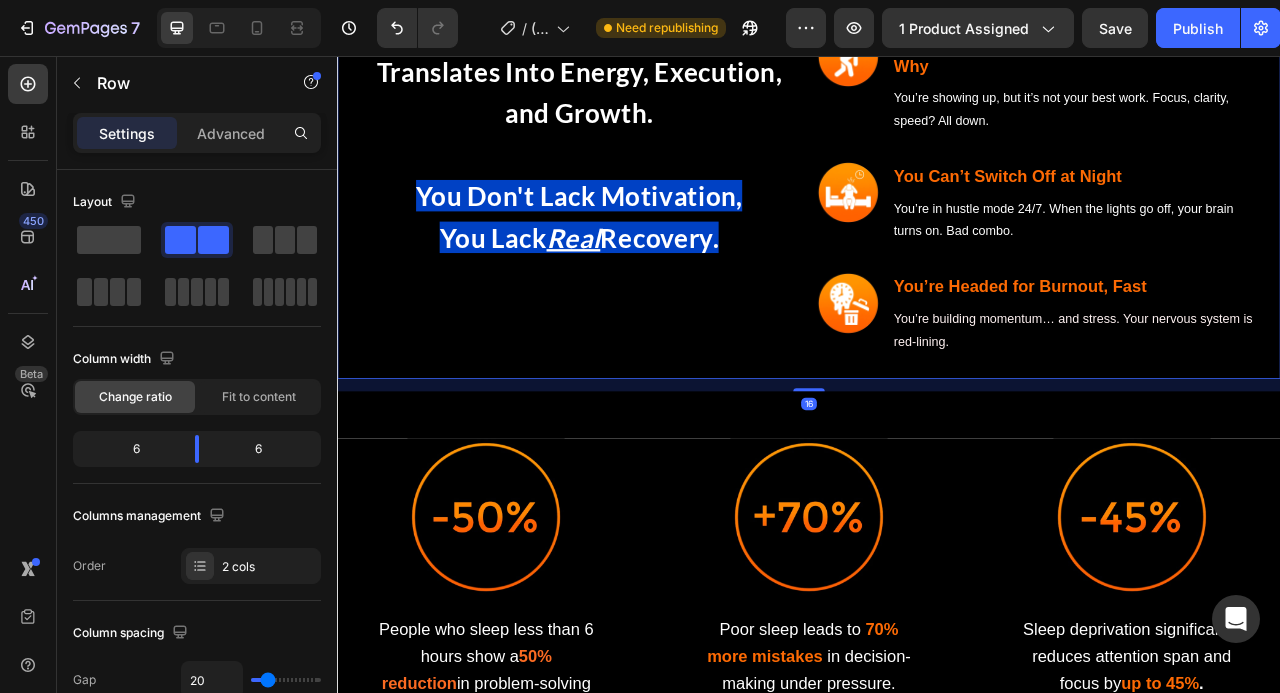 scroll, scrollTop: 1752, scrollLeft: 0, axis: vertical 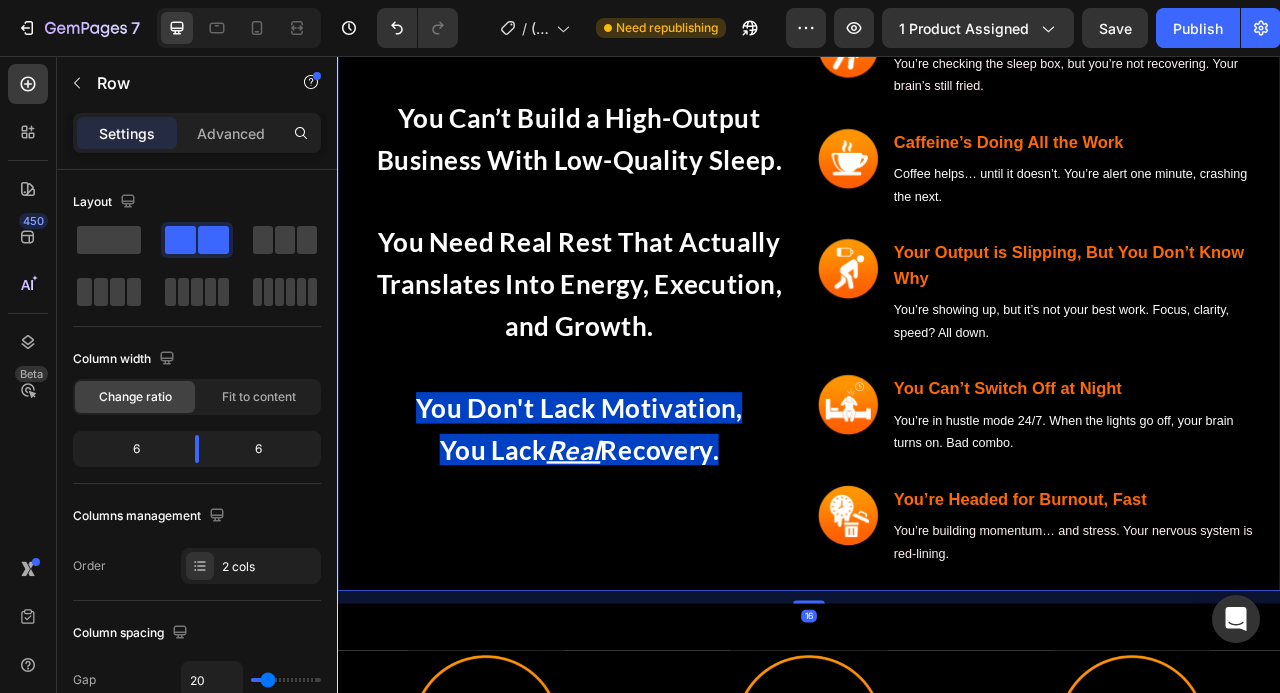 click on "You Need Real Rest That Actually Translates Into Energy, Execution, and Growth." at bounding box center (644, 346) 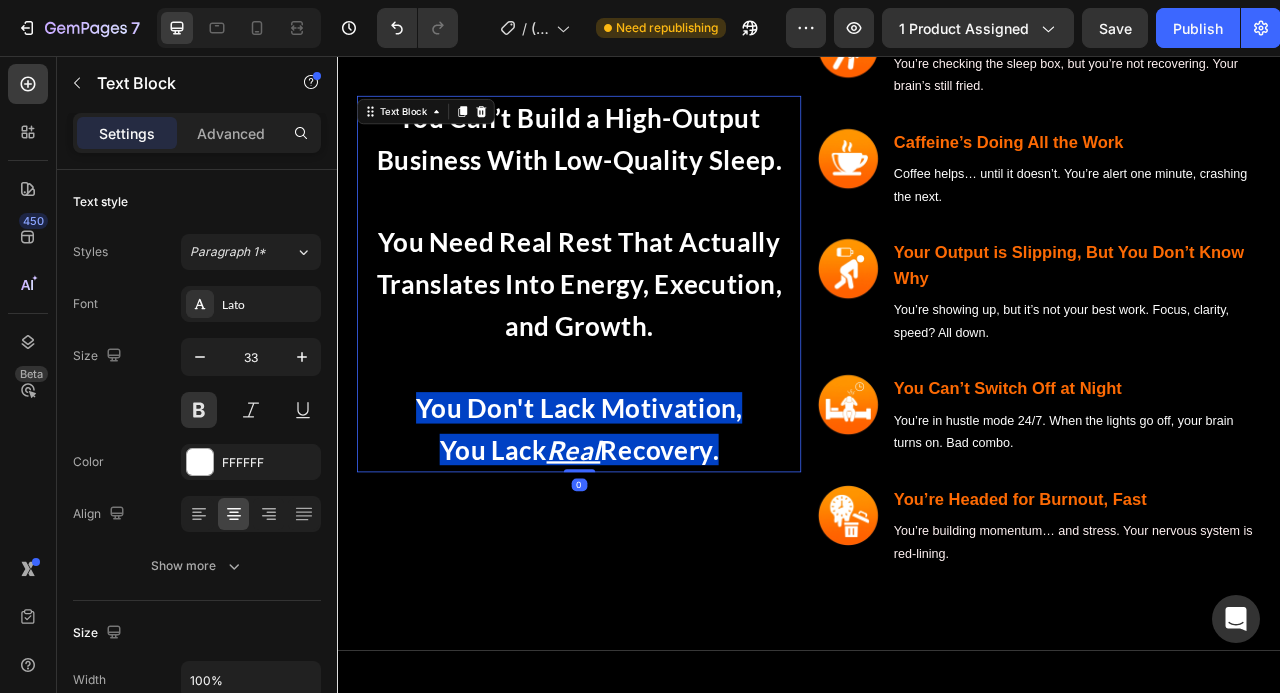 scroll, scrollTop: 1676, scrollLeft: 0, axis: vertical 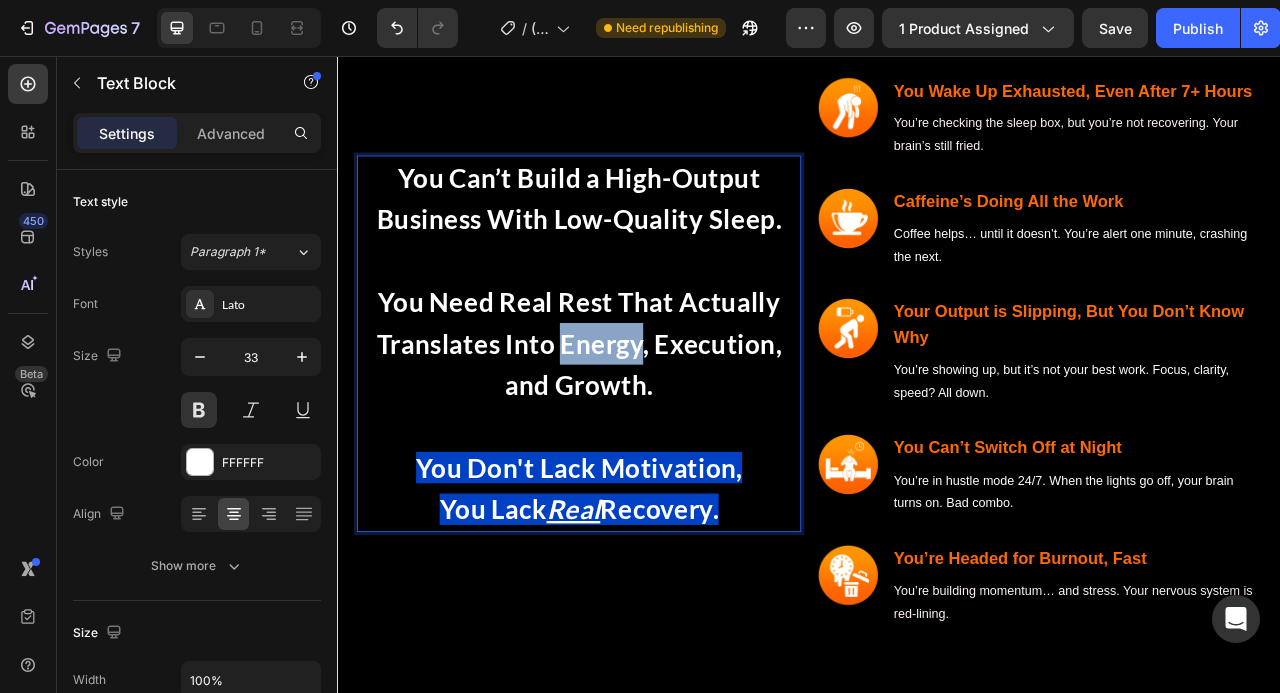 click on "You Need Real Rest That Actually Translates Into Energy, Execution, and Growth." at bounding box center (644, 422) 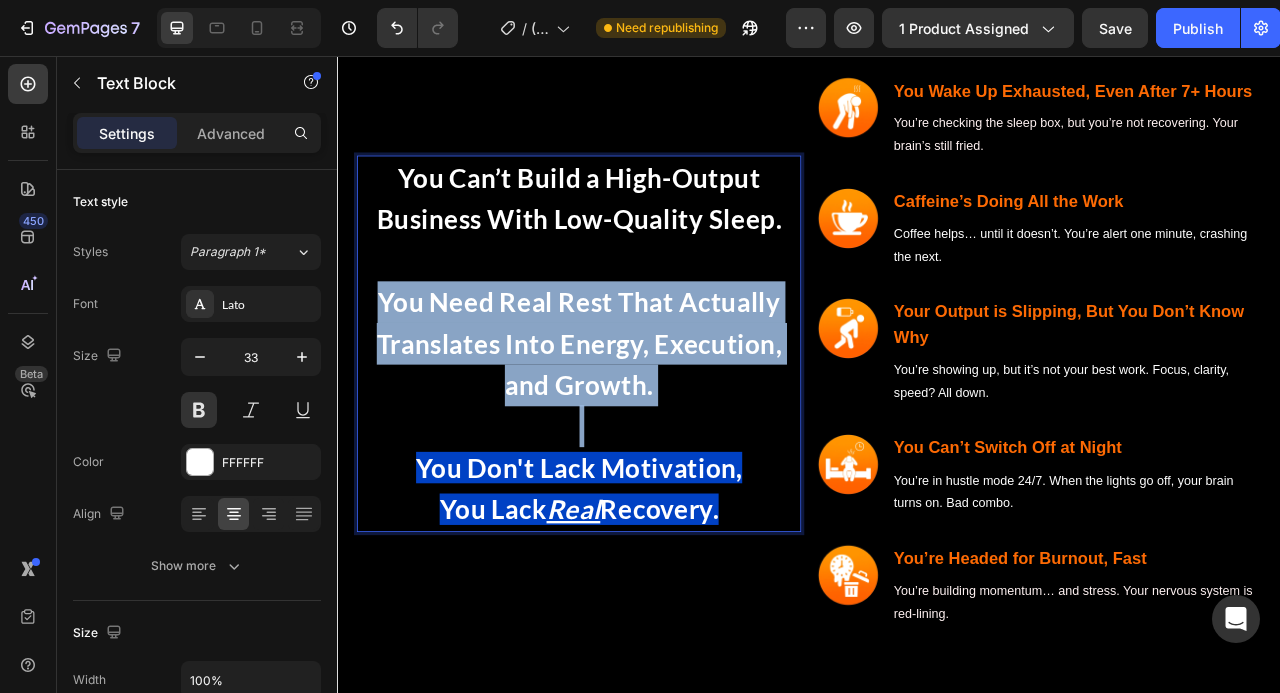 click on "You Need Real Rest That Actually Translates Into Energy, Execution, and Growth." at bounding box center [644, 422] 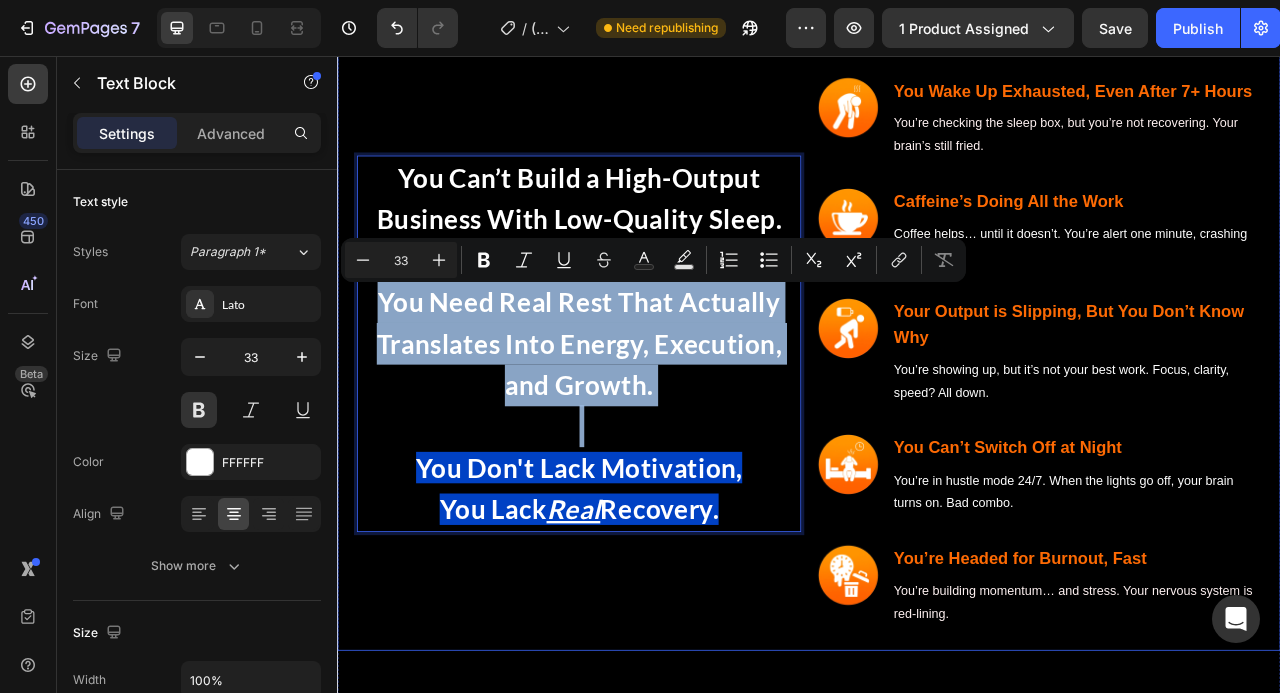click on "You Can’t Build a High-Output Business With Low-Quality Sleep. You Need Real Rest That Actually Translates Into Energy, Execution, and Growth. You Don't Lack Motivation, You Lack Real Recovery. Text Block 0" at bounding box center (644, 422) 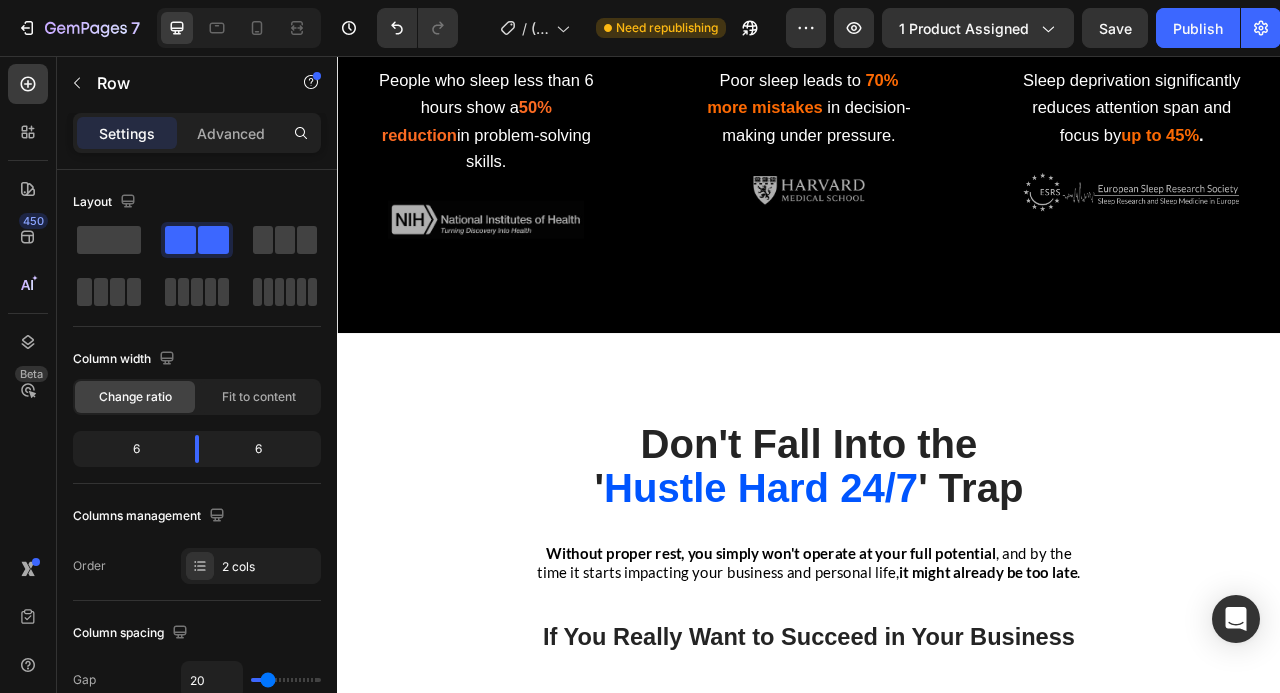 scroll, scrollTop: 2944, scrollLeft: 0, axis: vertical 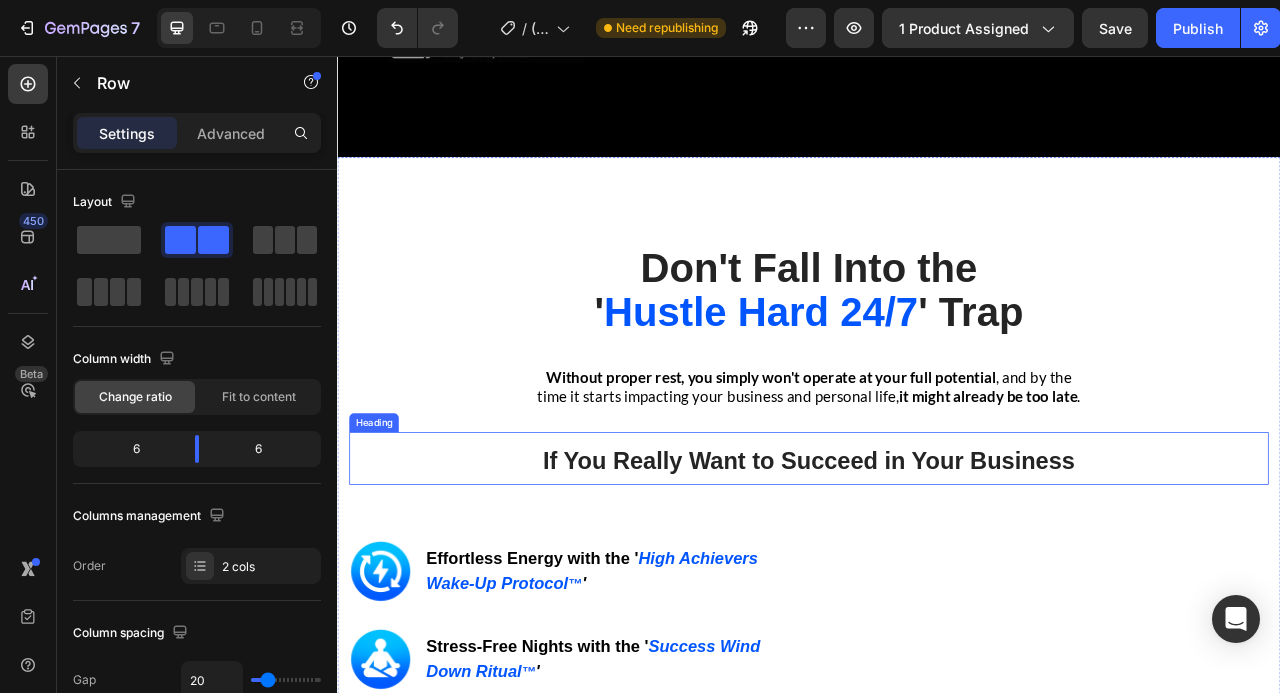 click on "If You Really Want to Succeed in Your Business" at bounding box center [937, 571] 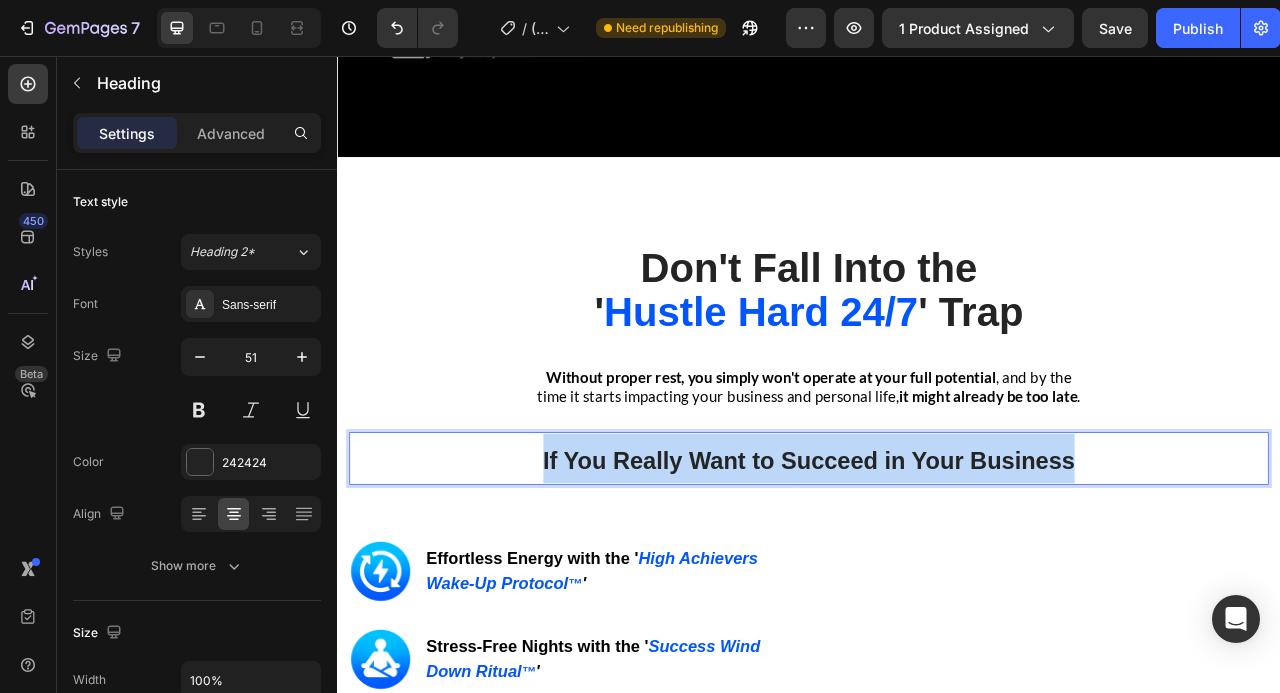 click on "If You Really Want to Succeed in Your Business" at bounding box center [937, 571] 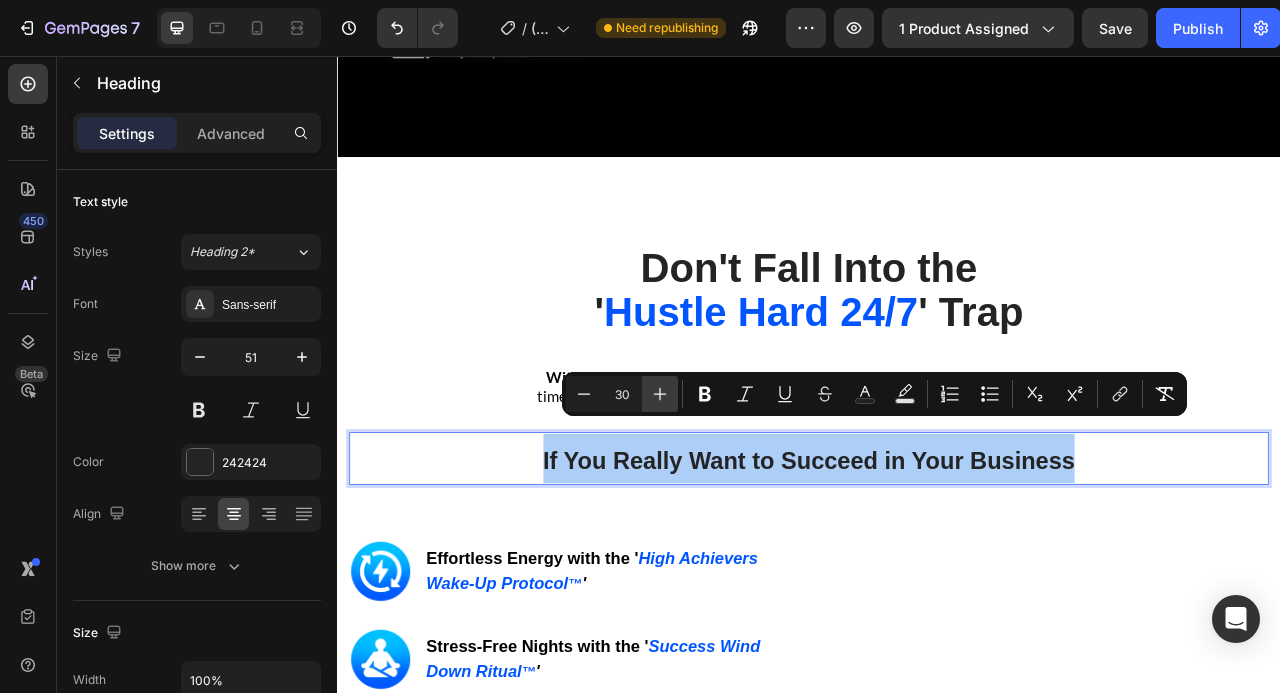 click 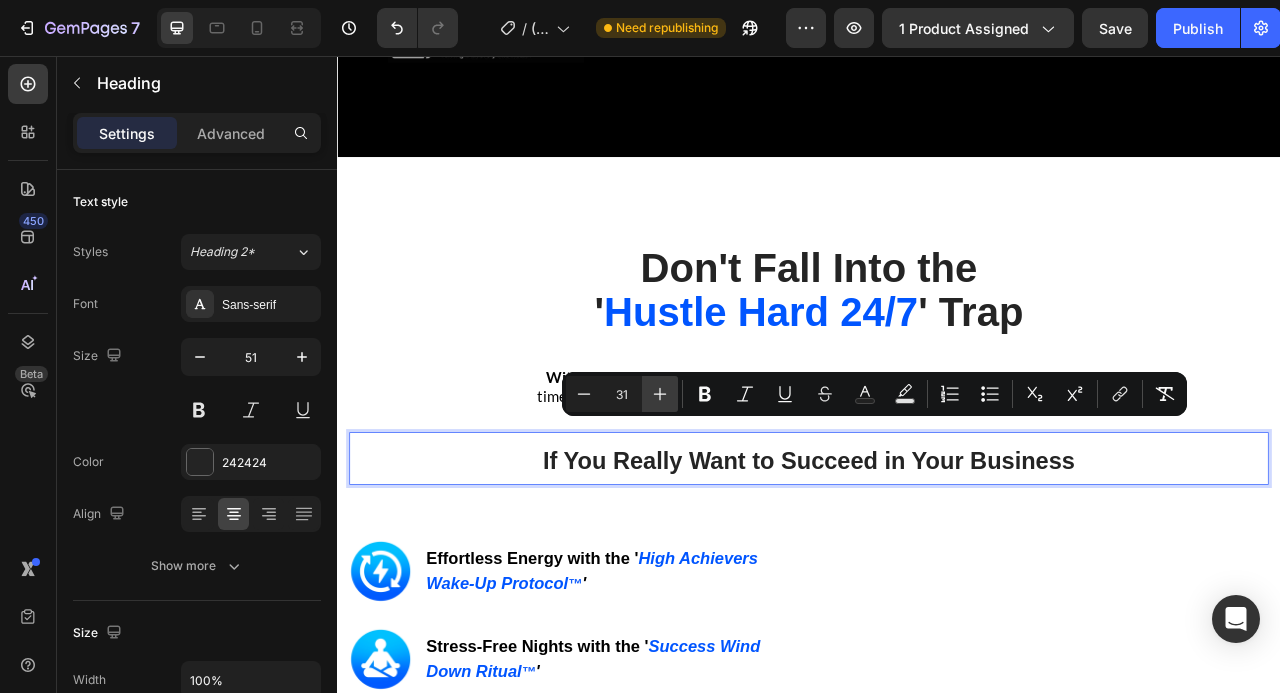 click 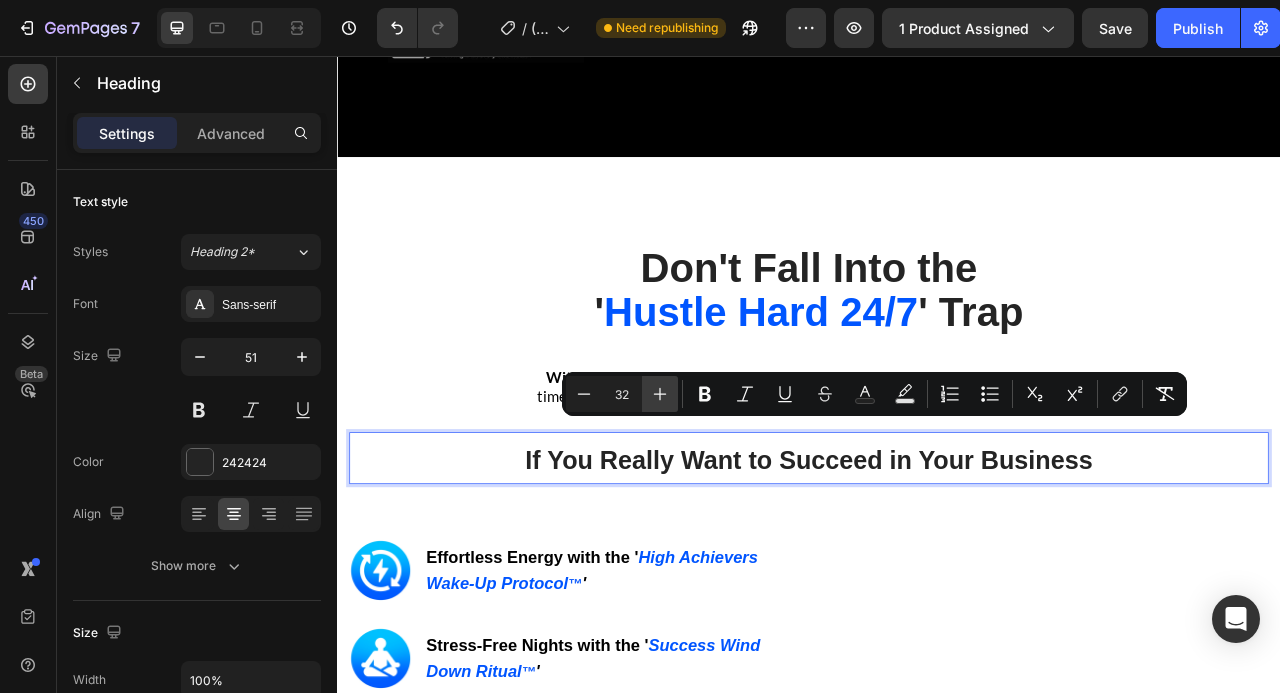 click 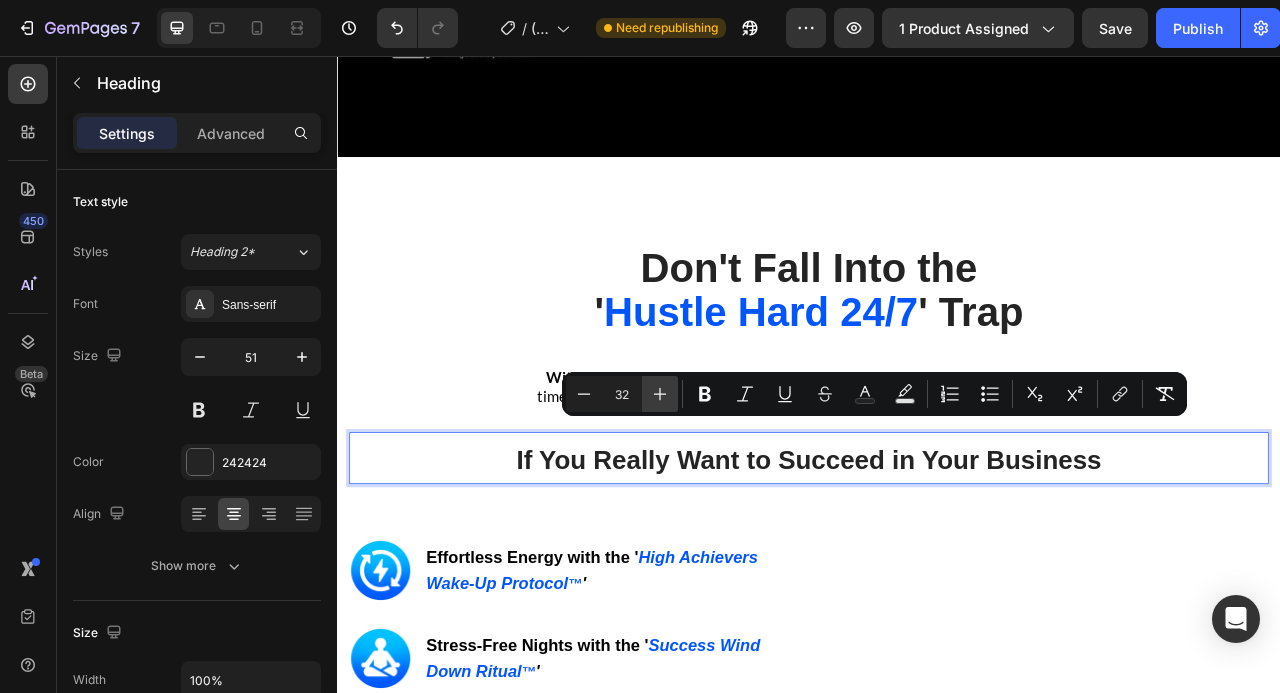 type on "33" 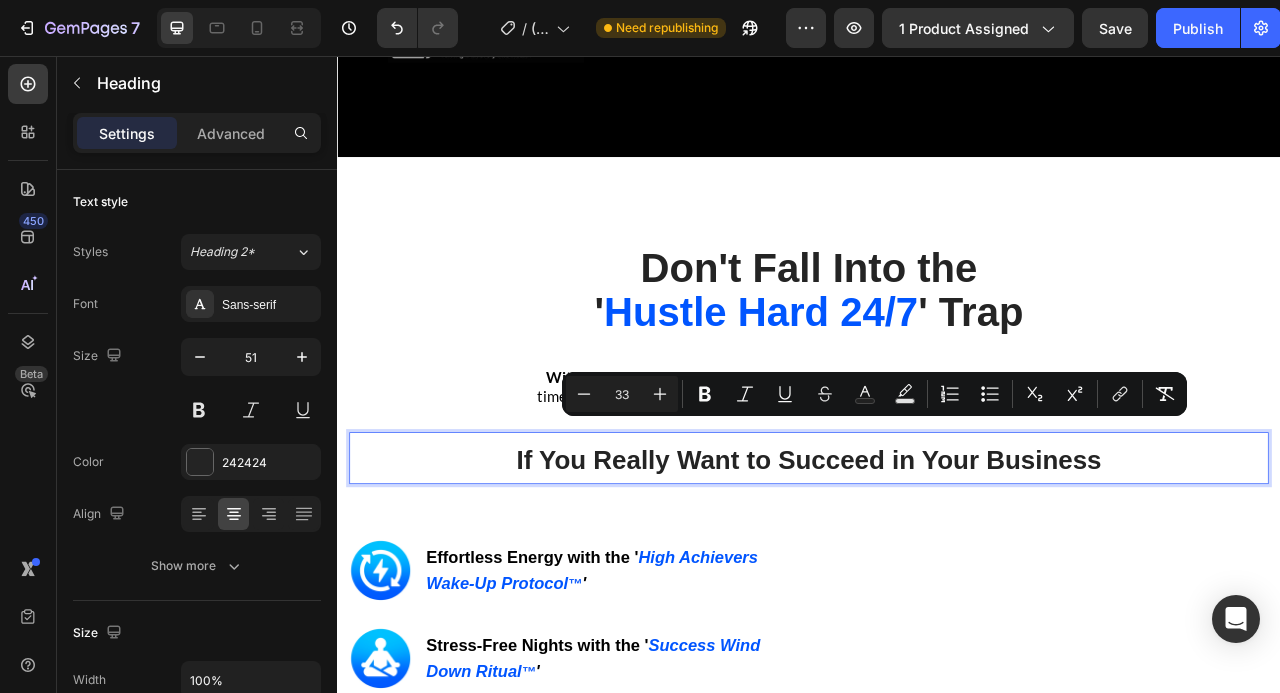 click on "Image Effortless Energy with the ' High Achievers Wake-Up Protocol ™ ' Heading Row Image Stress-Free Nights with the ' Success Wind Down Ritual ™ ' Heading Row Image Laser Sharp Focus & Mental Clarity Heading Row Image Consistent Next-Level Performance Heading Row Image Emotional Resilience Heading Row Image Stronger Relationships & Presence Heading Row GET INSTANT DOWNLOAD! 👉 Add to Cart 100% Guaranteed Safe Checkout Text block Product Image Row" at bounding box center [937, 1030] 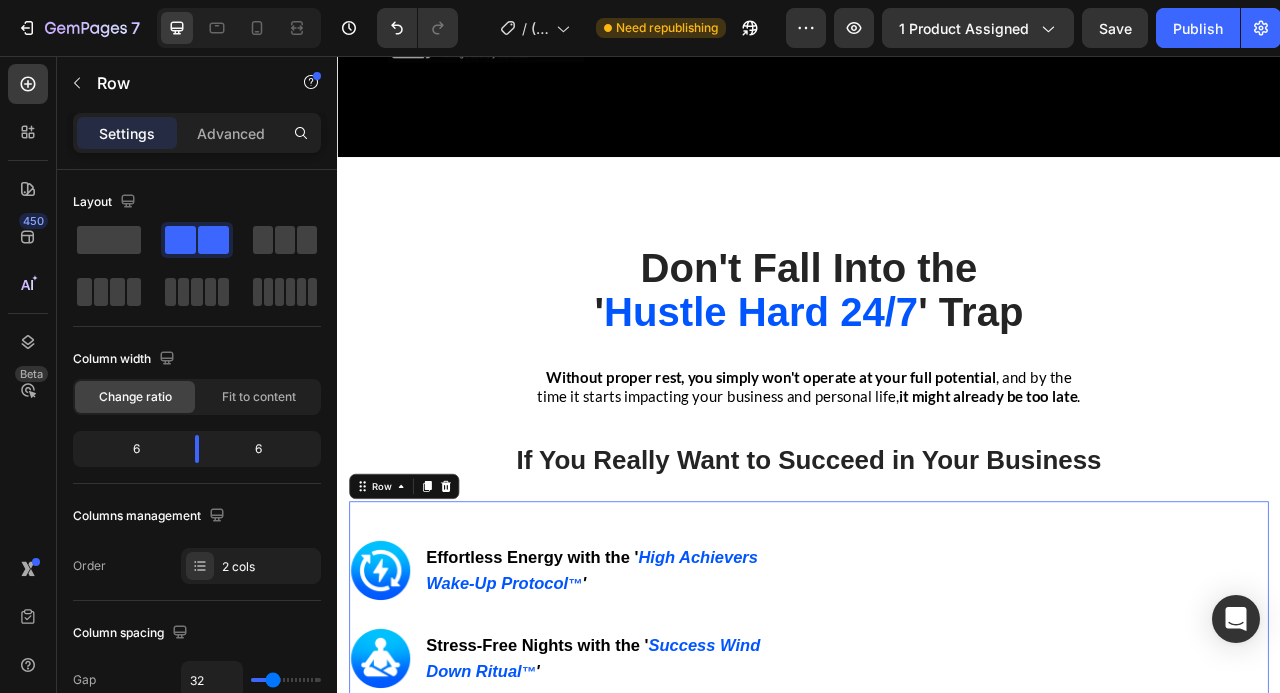 scroll, scrollTop: 3004, scrollLeft: 0, axis: vertical 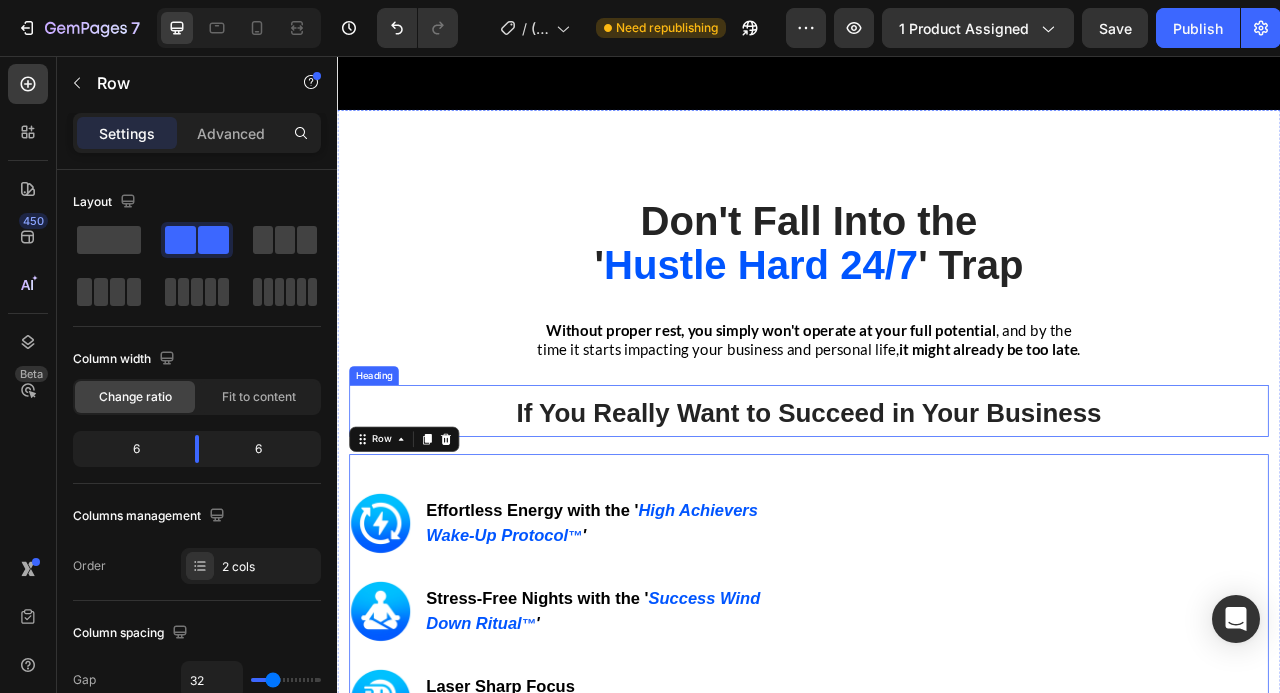 click on "If You Really Want to Succeed in Your Business" at bounding box center [937, 510] 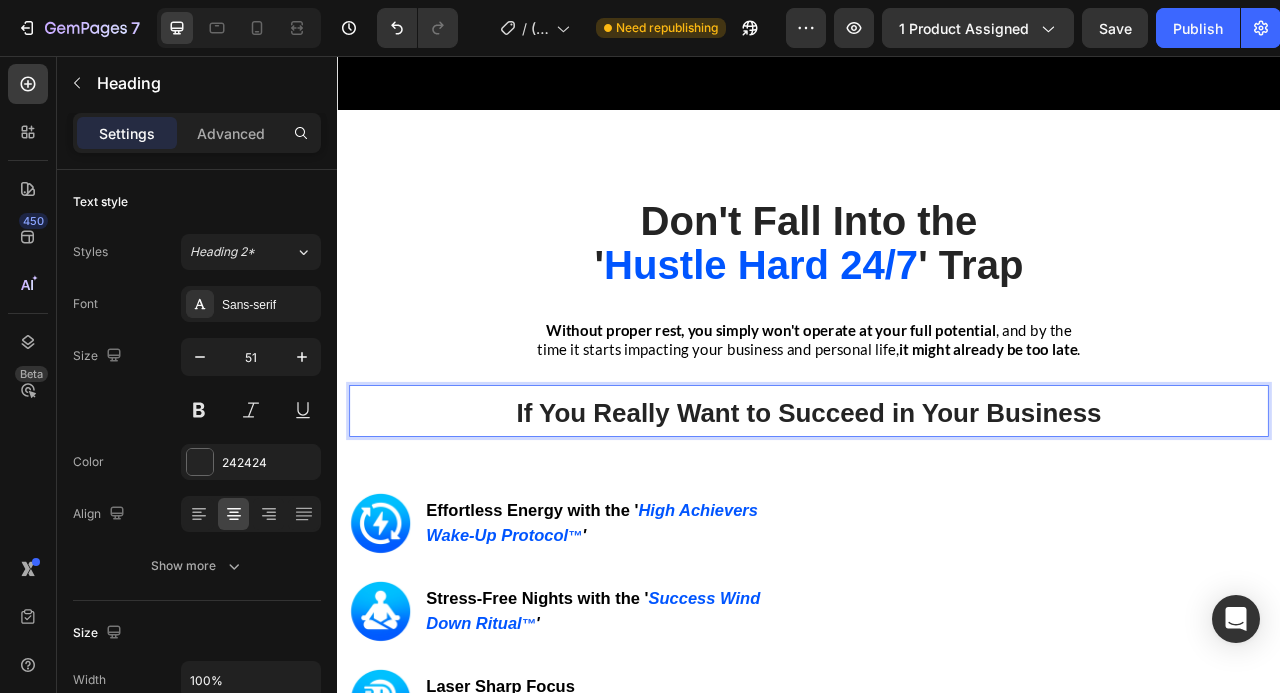 click on "If You Really Want to Succeed in Your Business" at bounding box center [937, 508] 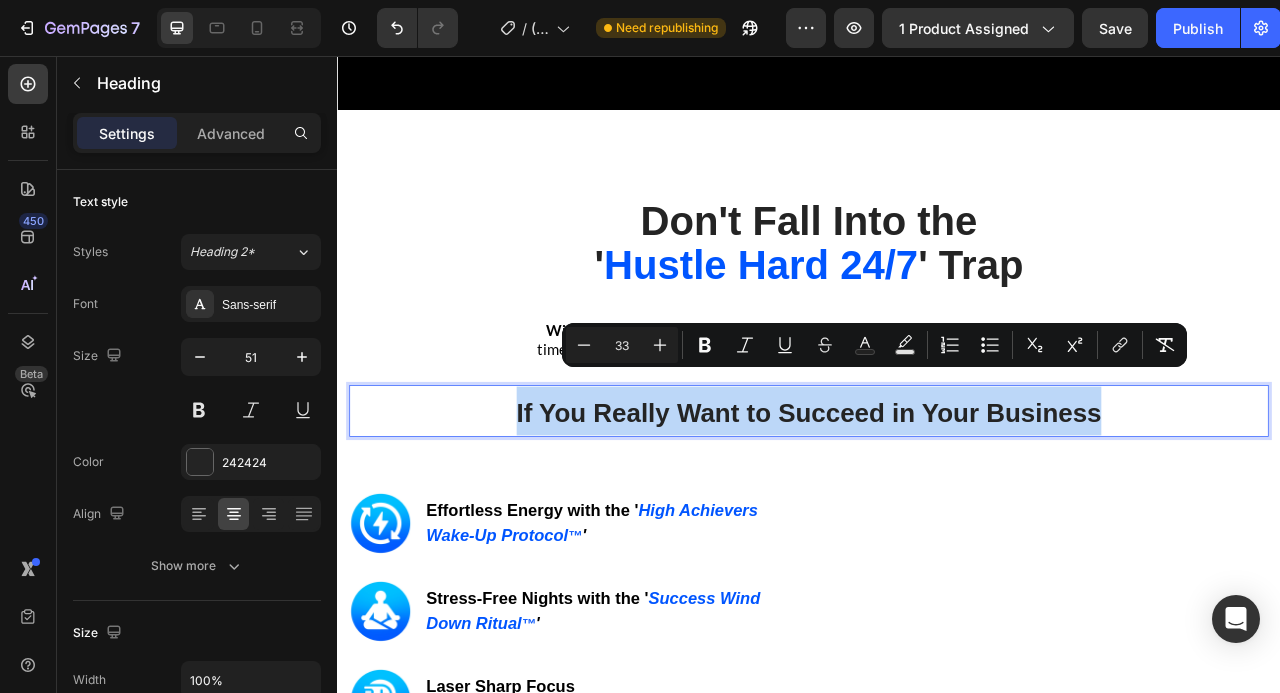 drag, startPoint x: 1326, startPoint y: 475, endPoint x: 534, endPoint y: 476, distance: 792.0006 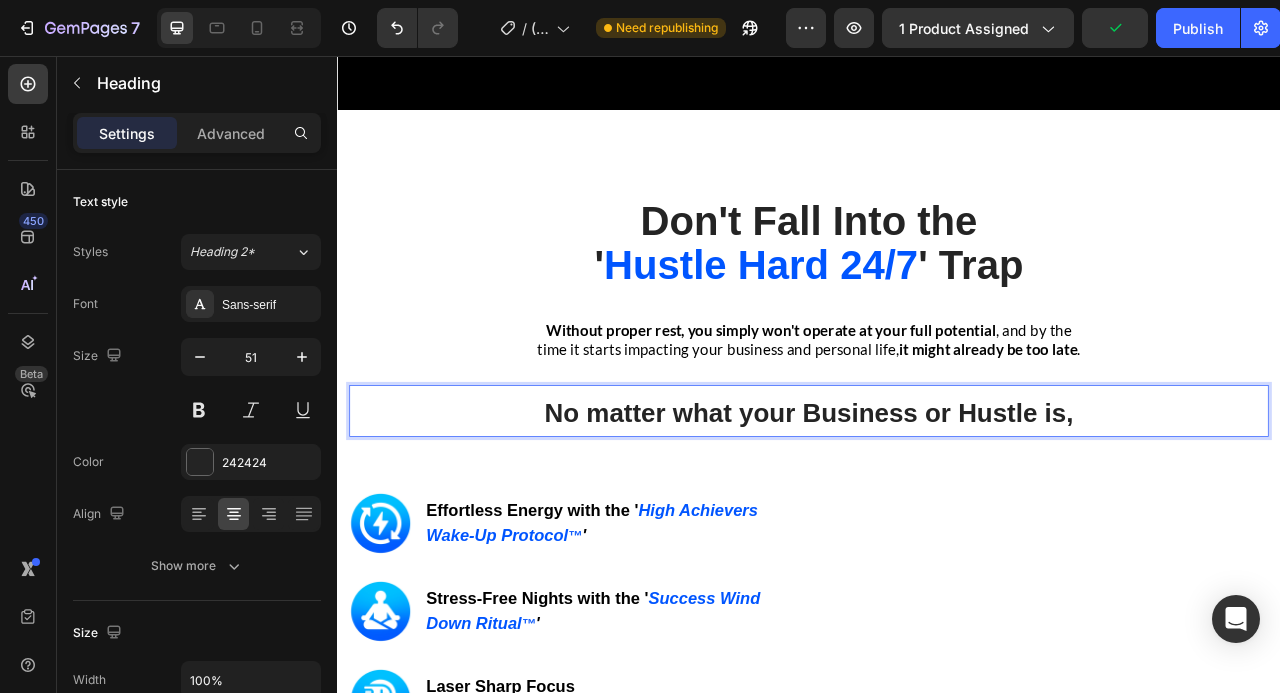 click on "No matter what your Business or Hustle is," at bounding box center (937, 510) 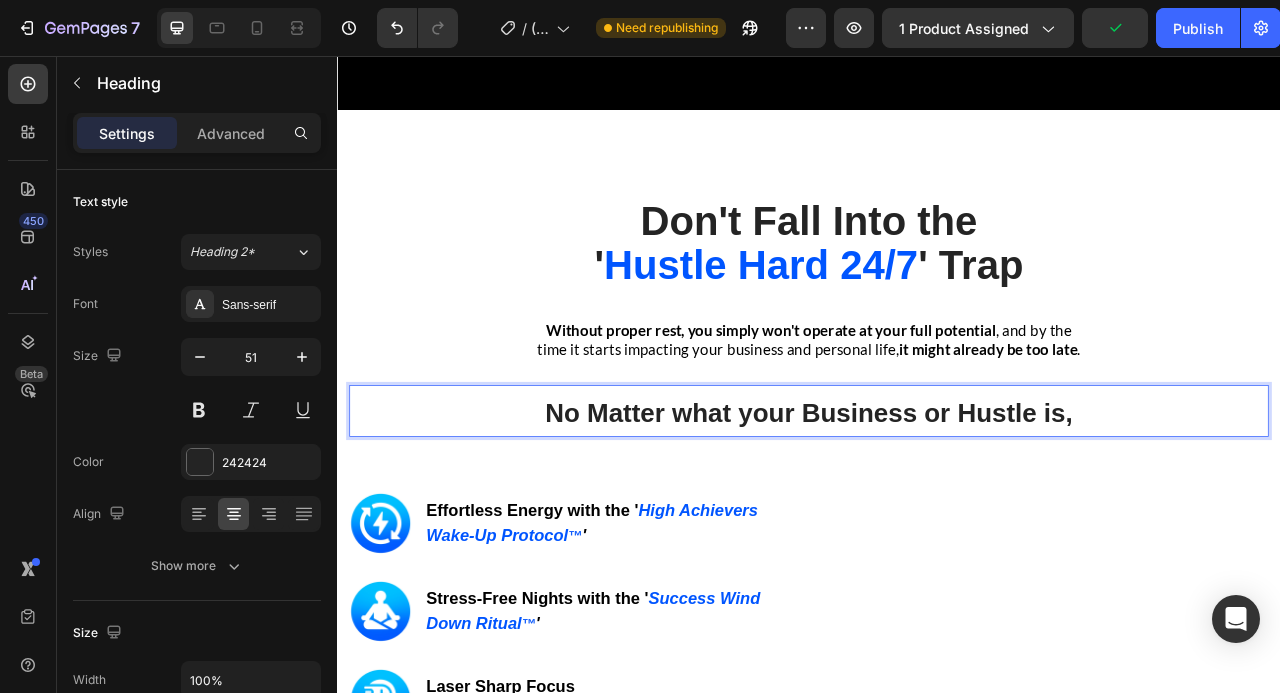 click on "No Matter what your Business or Hustle is," at bounding box center [936, 510] 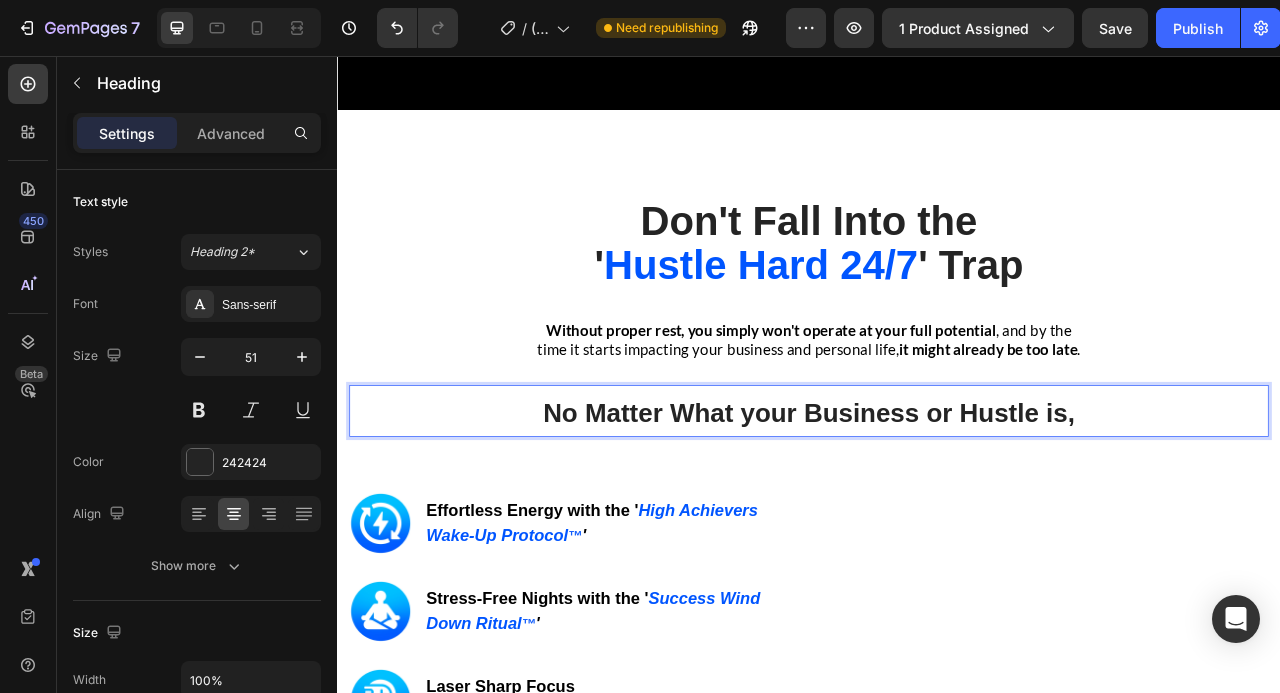 click on "No Matter What your Business or Hustle is," at bounding box center (937, 510) 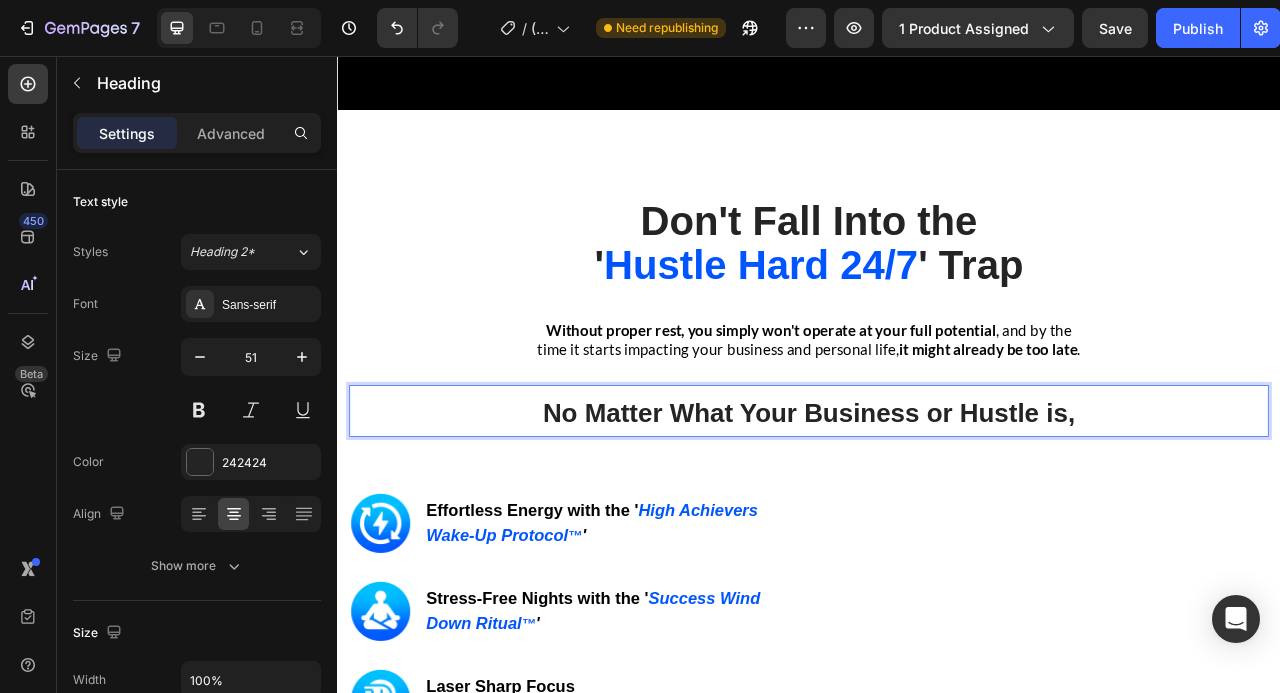 click on "No Matter What Your Business or Hustle is," at bounding box center (937, 508) 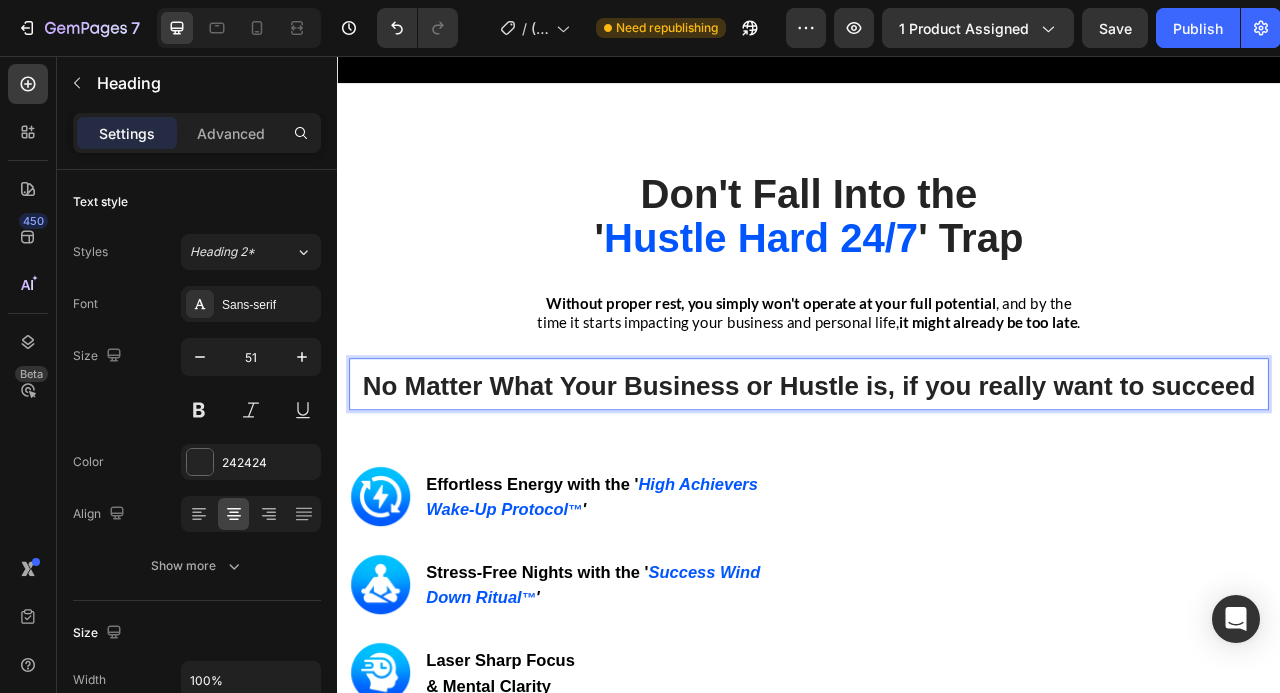scroll, scrollTop: 3039, scrollLeft: 0, axis: vertical 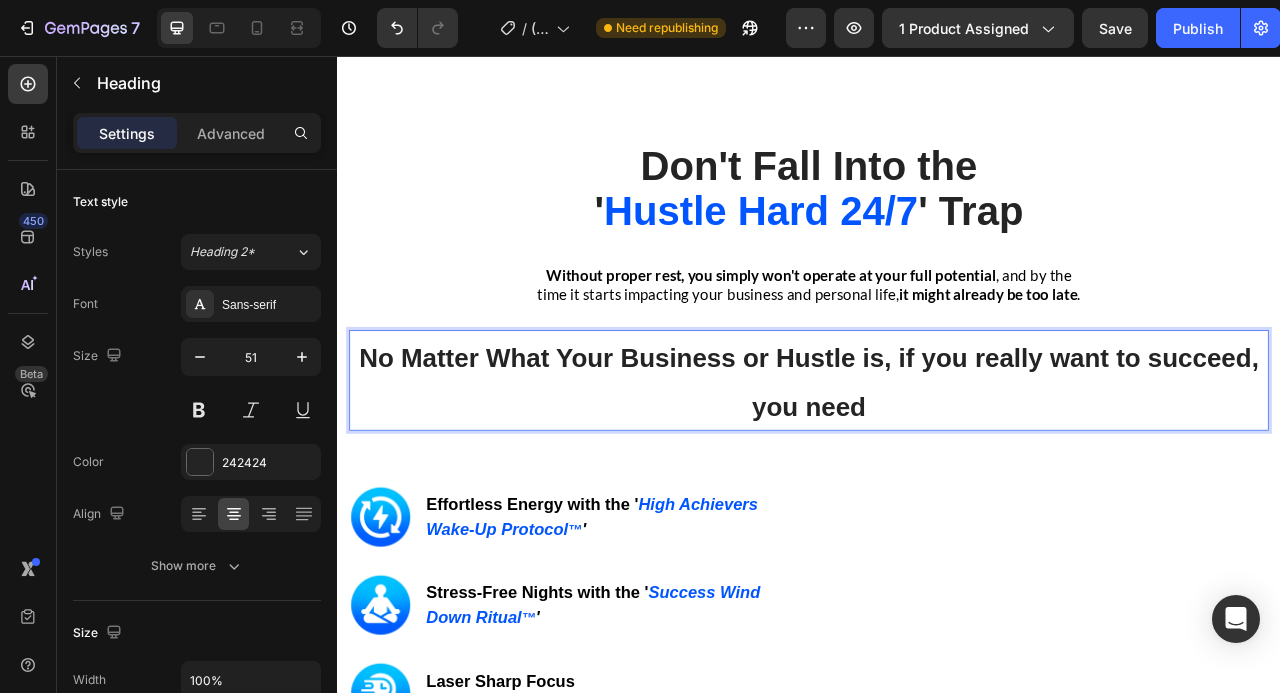 click on "No Matter What Your Business or Hustle is, if you really want to succeed, you need" at bounding box center [937, 469] 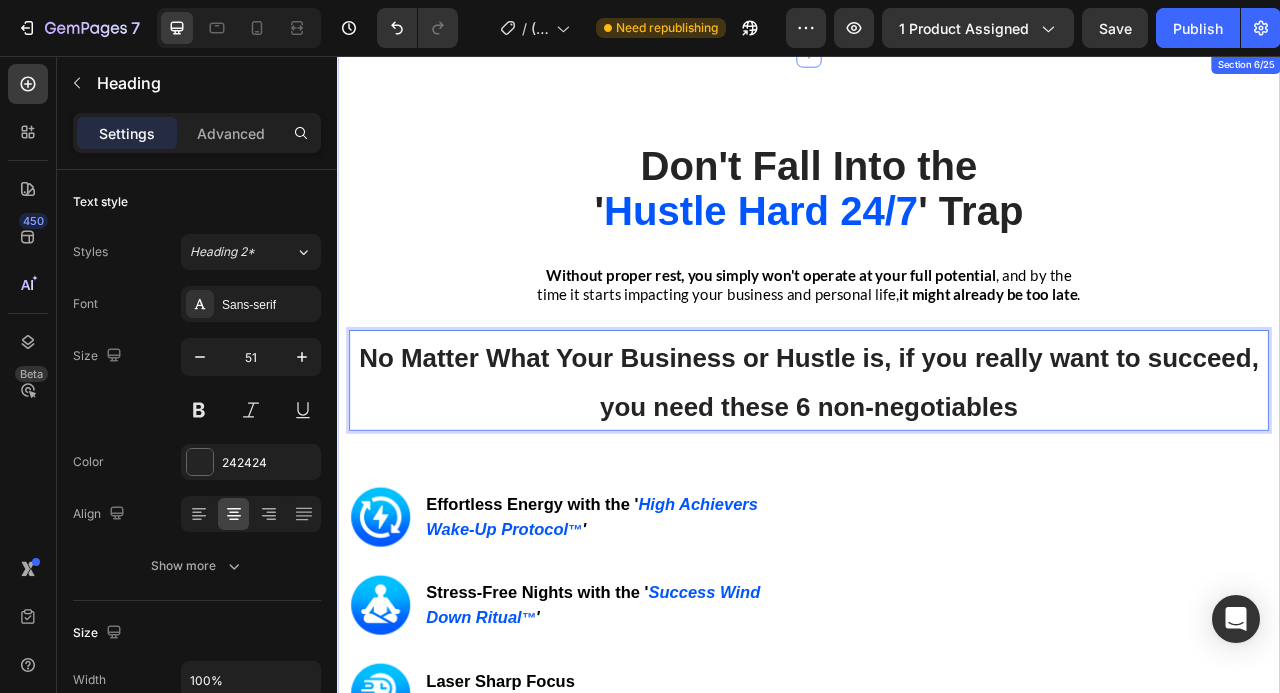 click on "Image Effortless Energy with the ' High Achievers Wake-Up Protocol ™ ' Heading Row Image Stress-Free Nights with the ' Success Wind Down Ritual ™ ' Heading Row Image Laser Sharp Focus & Mental Clarity Heading Row Image Consistent Next-Level Performance Heading Row Image Emotional Resilience Heading Row Image Stronger Relationships & Presence Heading Row GET INSTANT DOWNLOAD! 👉 Add to Cart 100% Guaranteed Safe Checkout Text block Product Image Row" at bounding box center [937, 962] 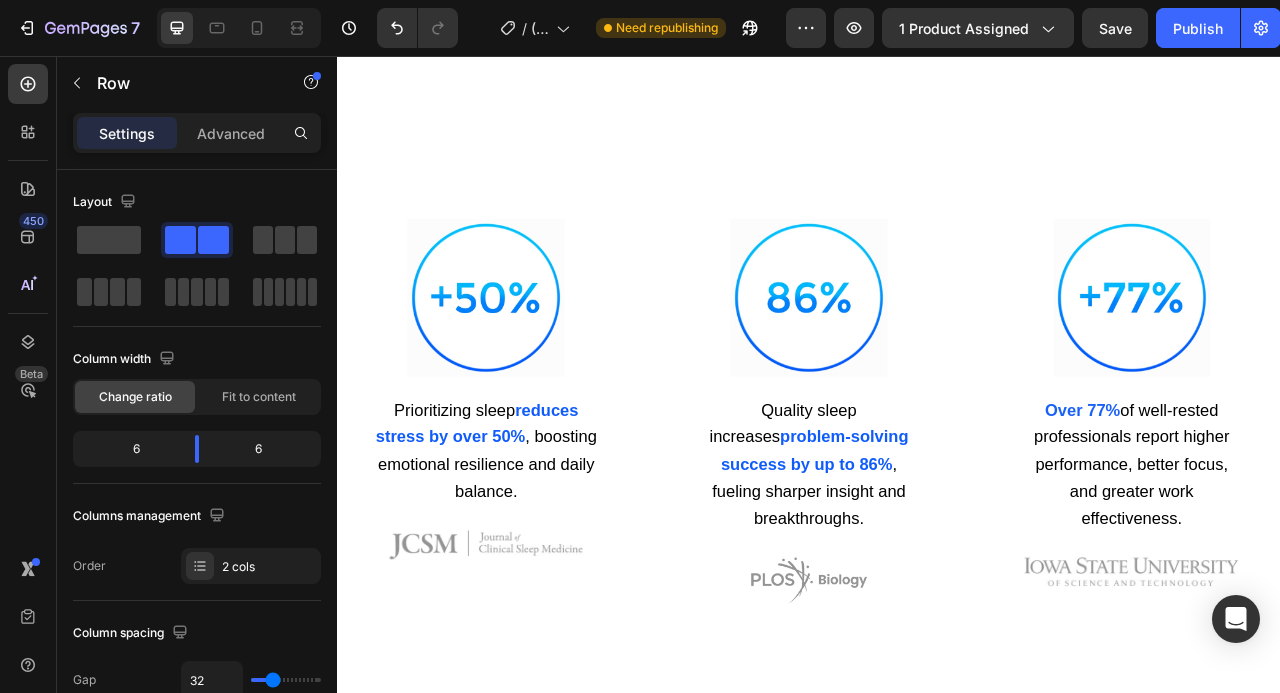 scroll, scrollTop: 4914, scrollLeft: 0, axis: vertical 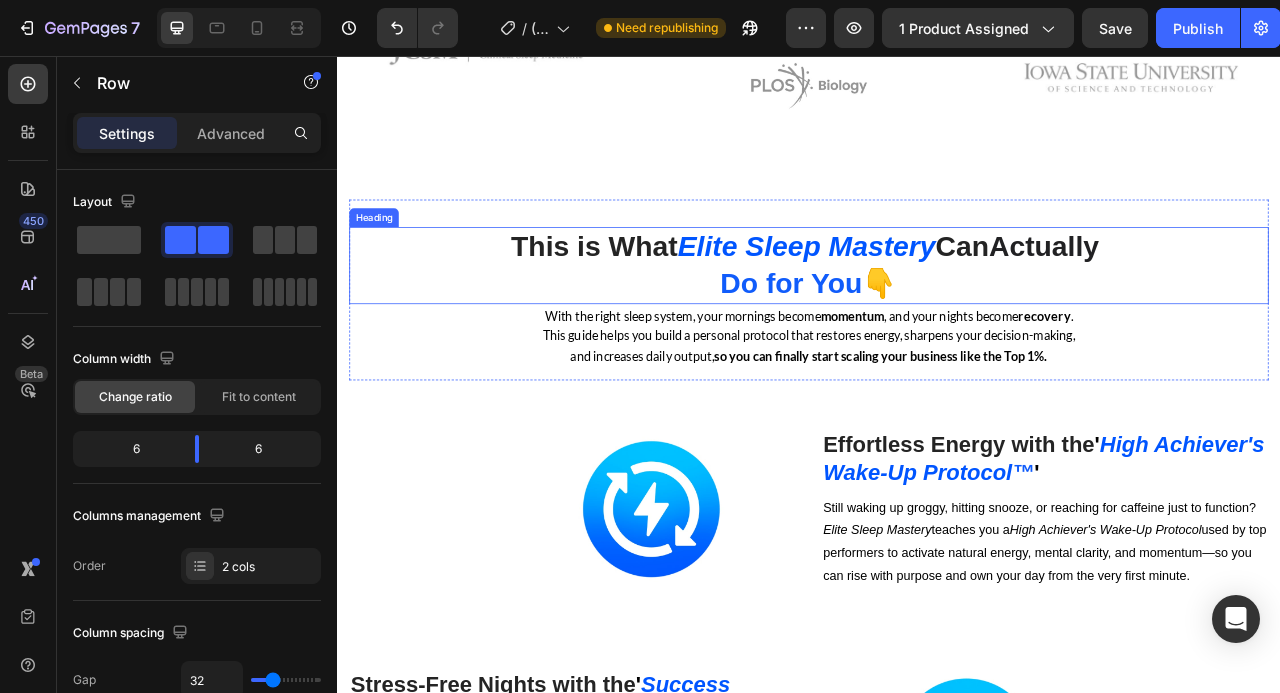 click on "👇" at bounding box center (1027, 345) 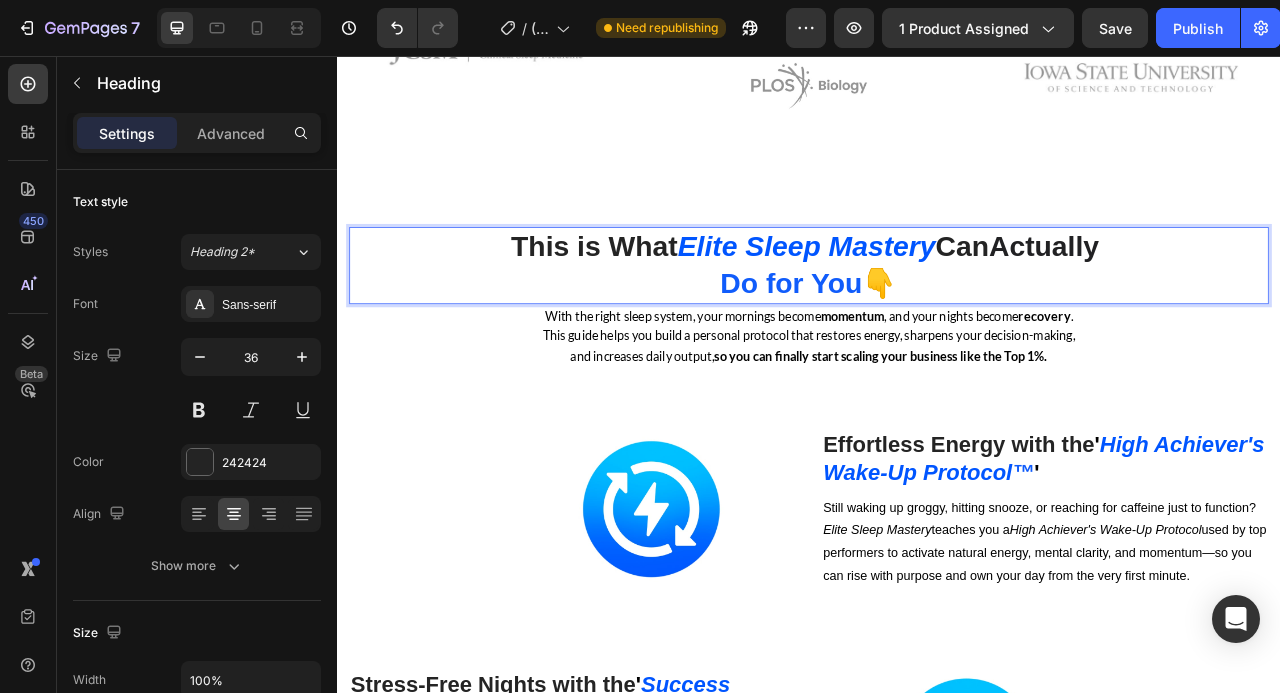 click on "This is What  Elite Sleep Mastery  Can  Actually   Do for You 👇" at bounding box center [937, 323] 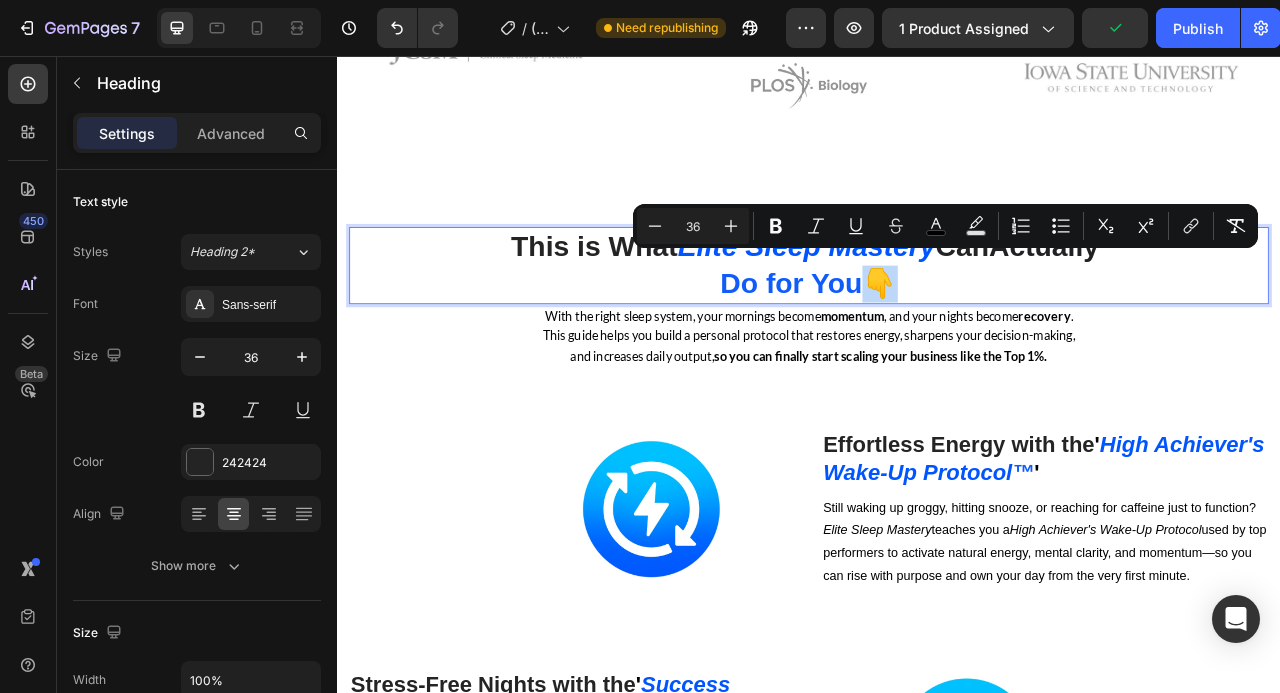 copy on "👇" 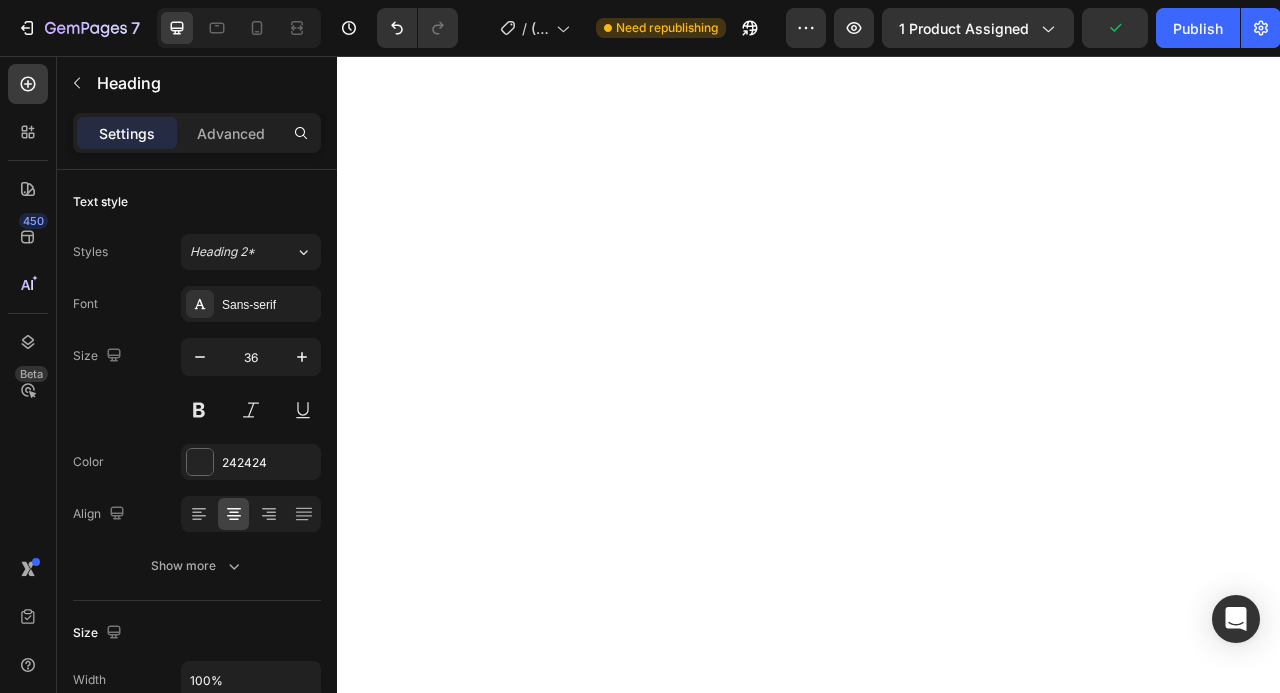 type on "16" 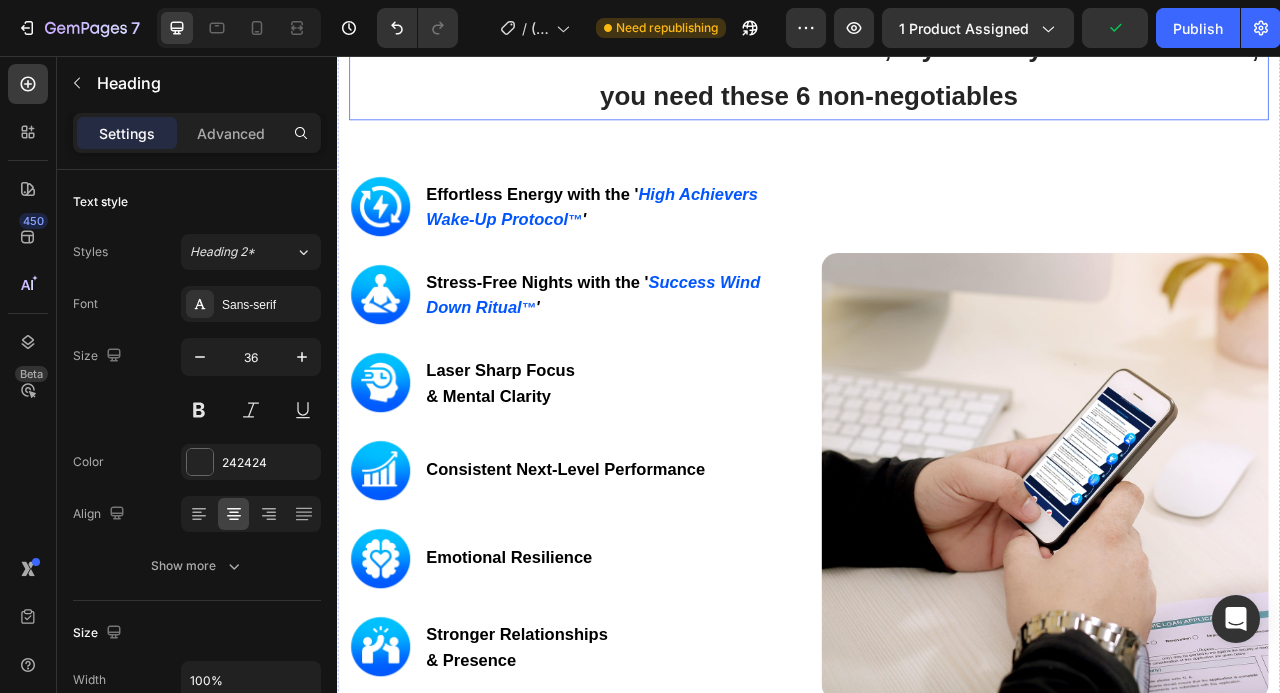 scroll, scrollTop: 3252, scrollLeft: 0, axis: vertical 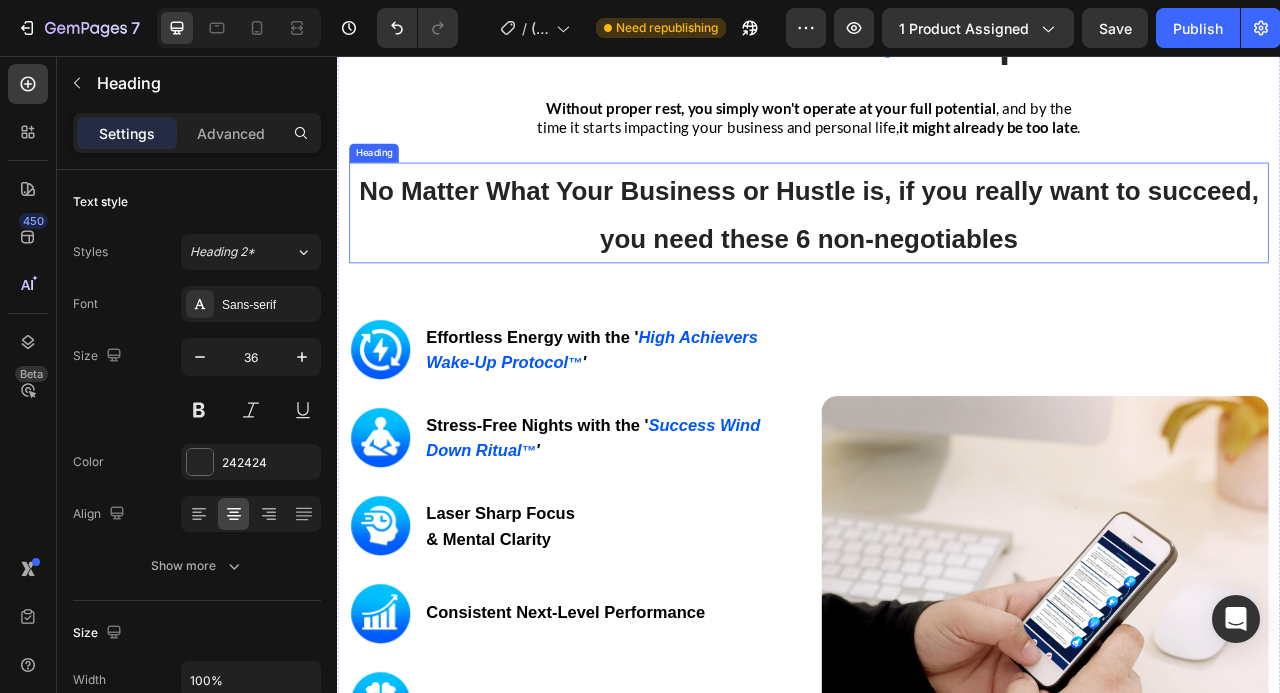 click on "No Matter What Your Business or Hustle is, if you really want to succeed, you need these 6 non-negotiables" at bounding box center [937, 256] 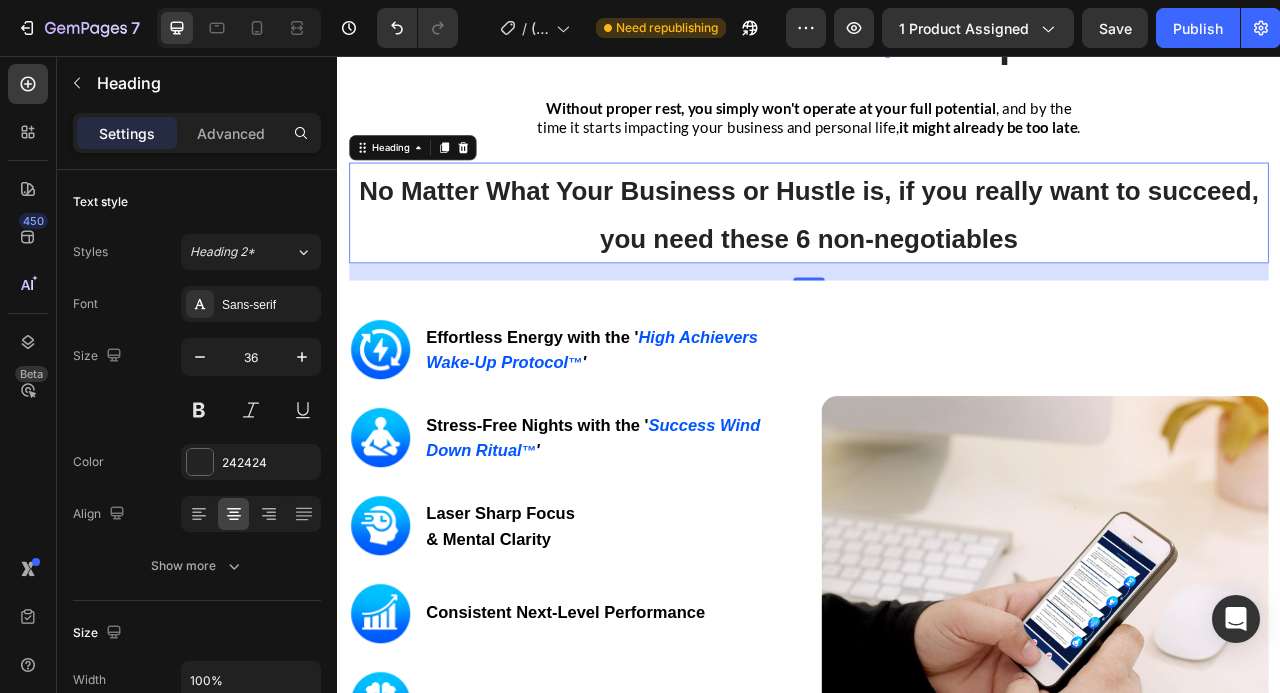 click on "No Matter What Your Business or Hustle is, if you really want to succeed, you need these 6 non-negotiables" at bounding box center [937, 256] 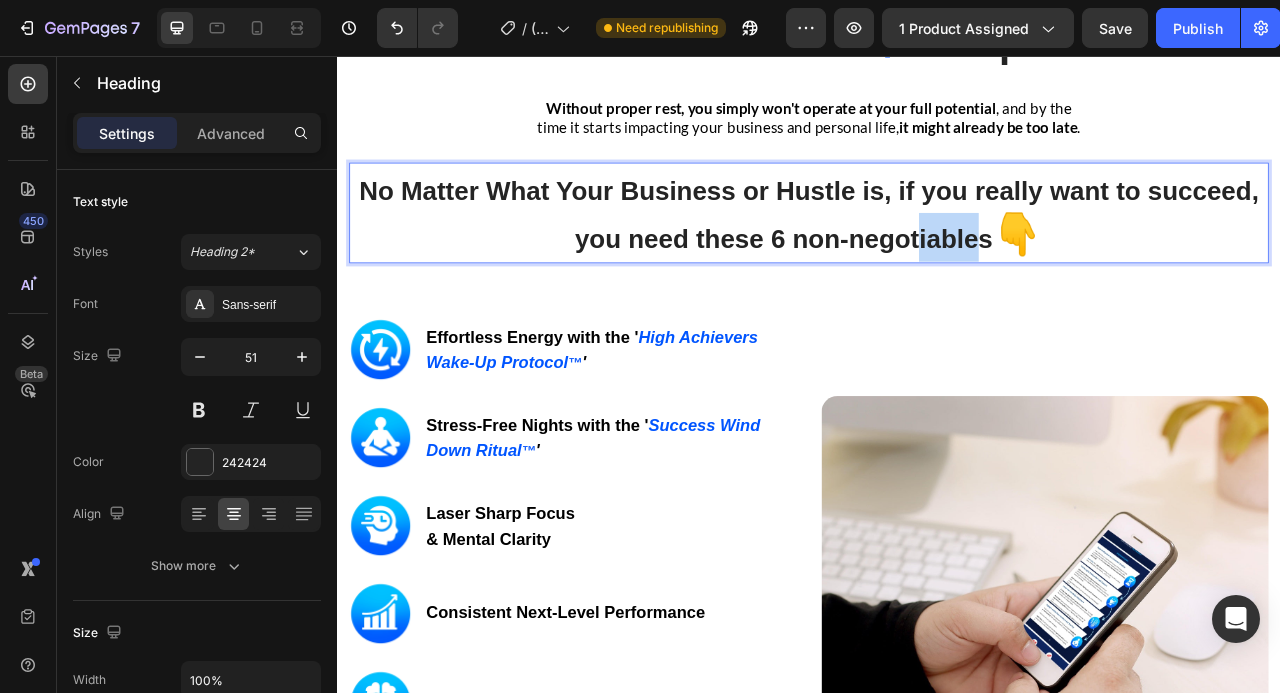 drag, startPoint x: 1158, startPoint y: 290, endPoint x: 1077, endPoint y: 290, distance: 81 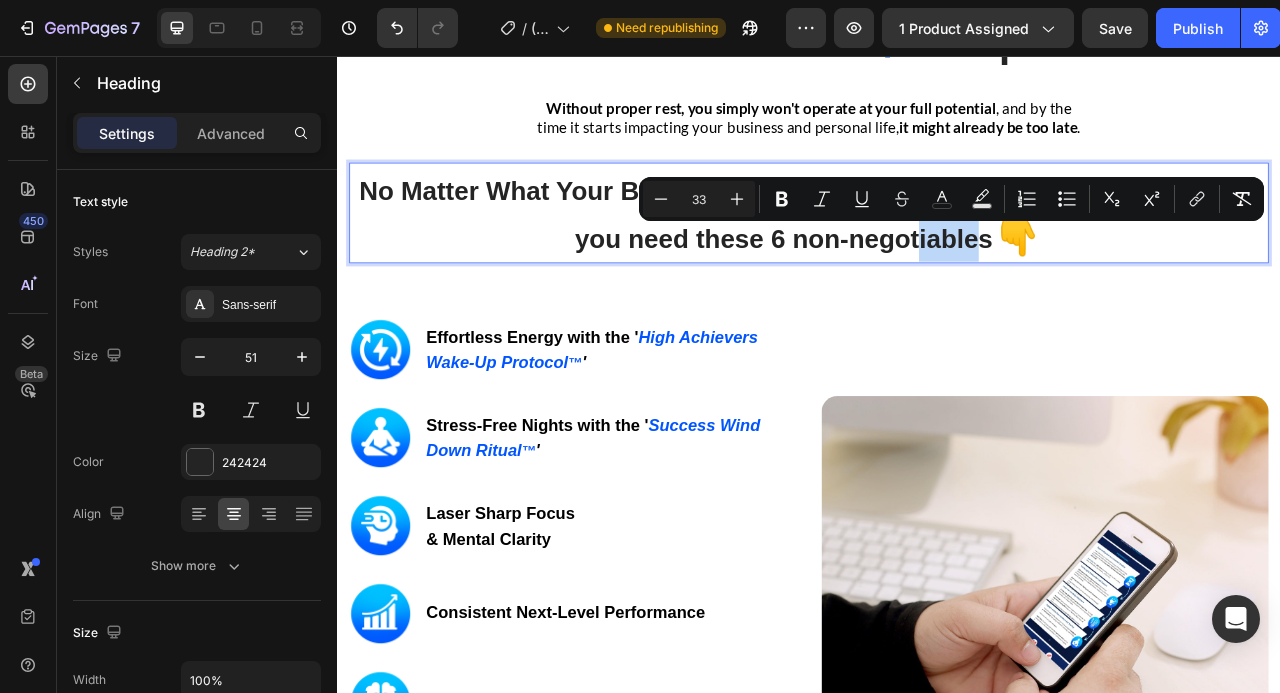 type on "51" 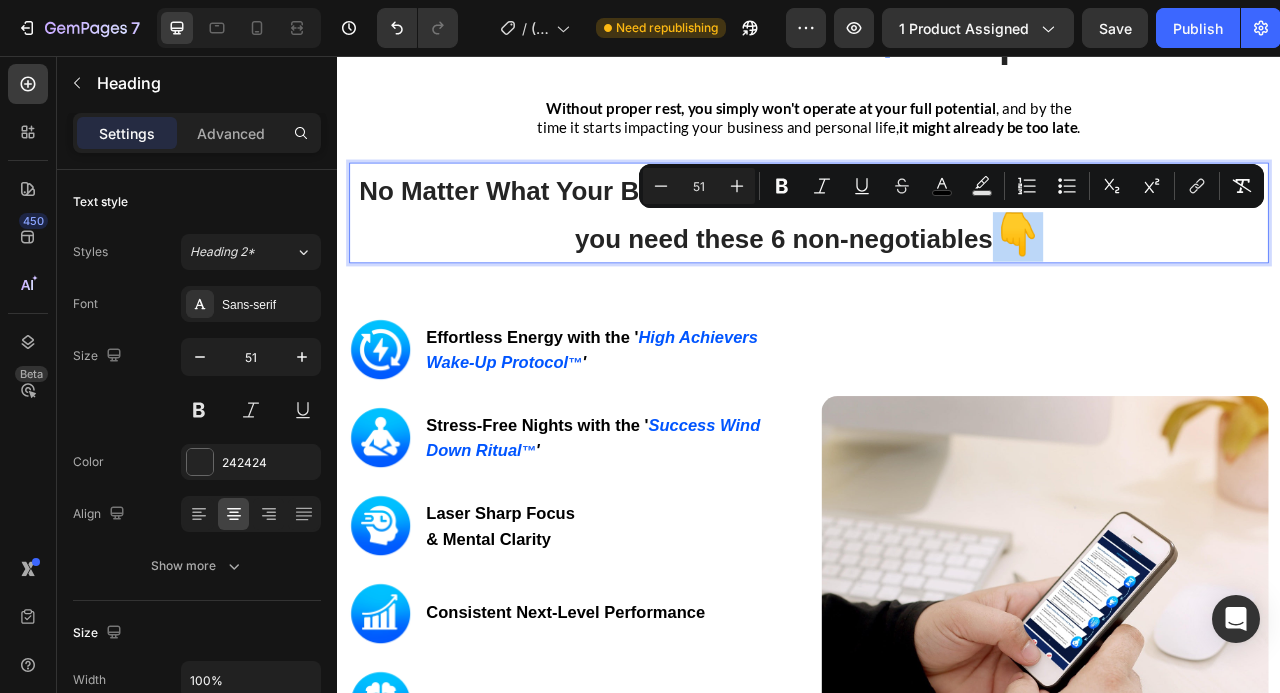 drag, startPoint x: 1211, startPoint y: 301, endPoint x: 1191, endPoint y: 296, distance: 20.615528 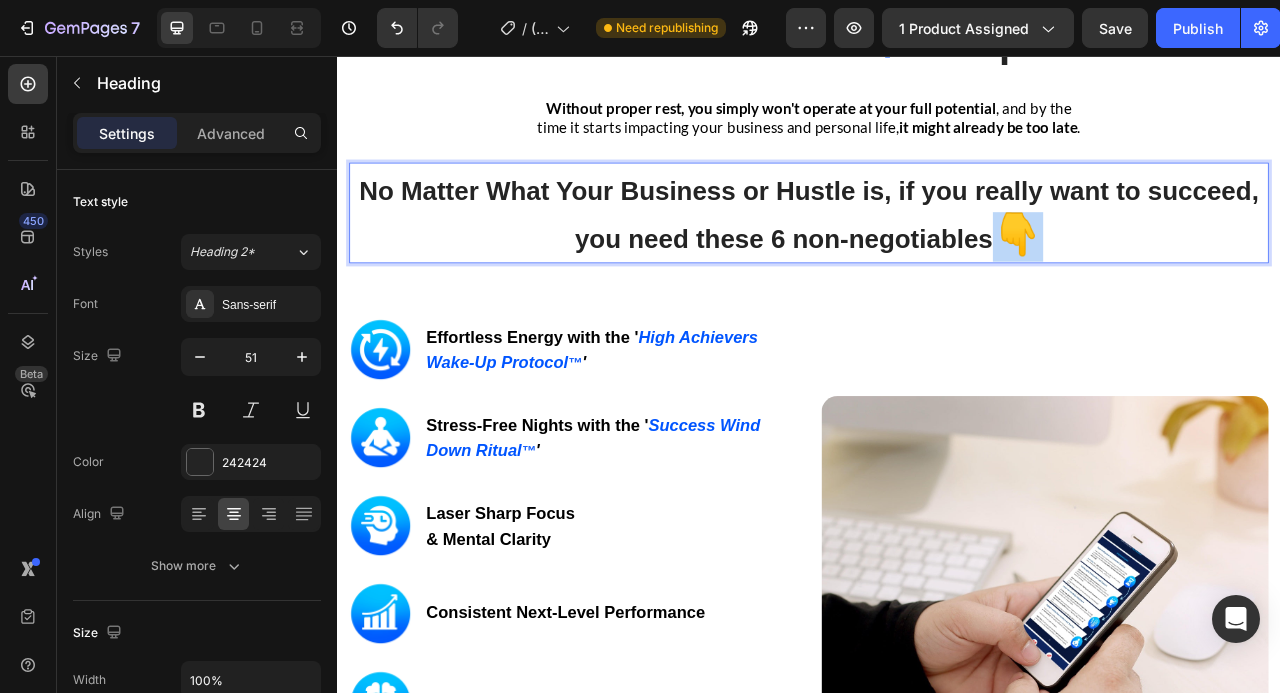 drag, startPoint x: 1276, startPoint y: 288, endPoint x: 1200, endPoint y: 285, distance: 76.05919 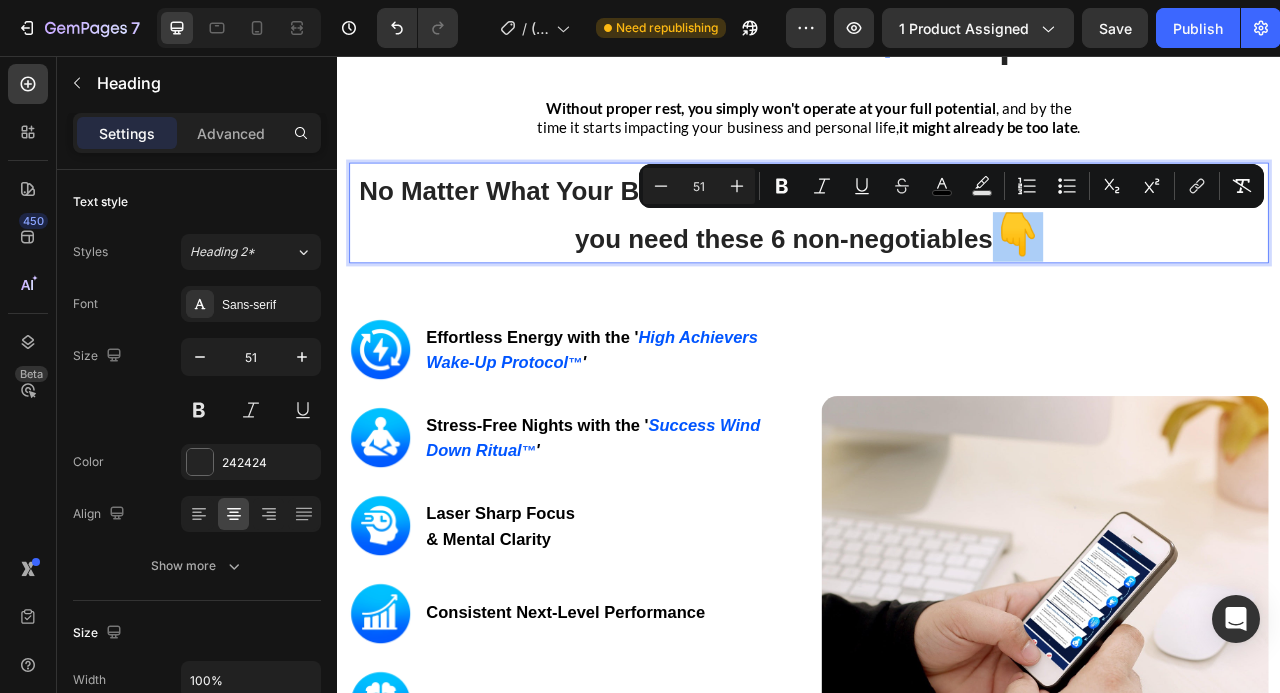 click on "51" at bounding box center (699, 186) 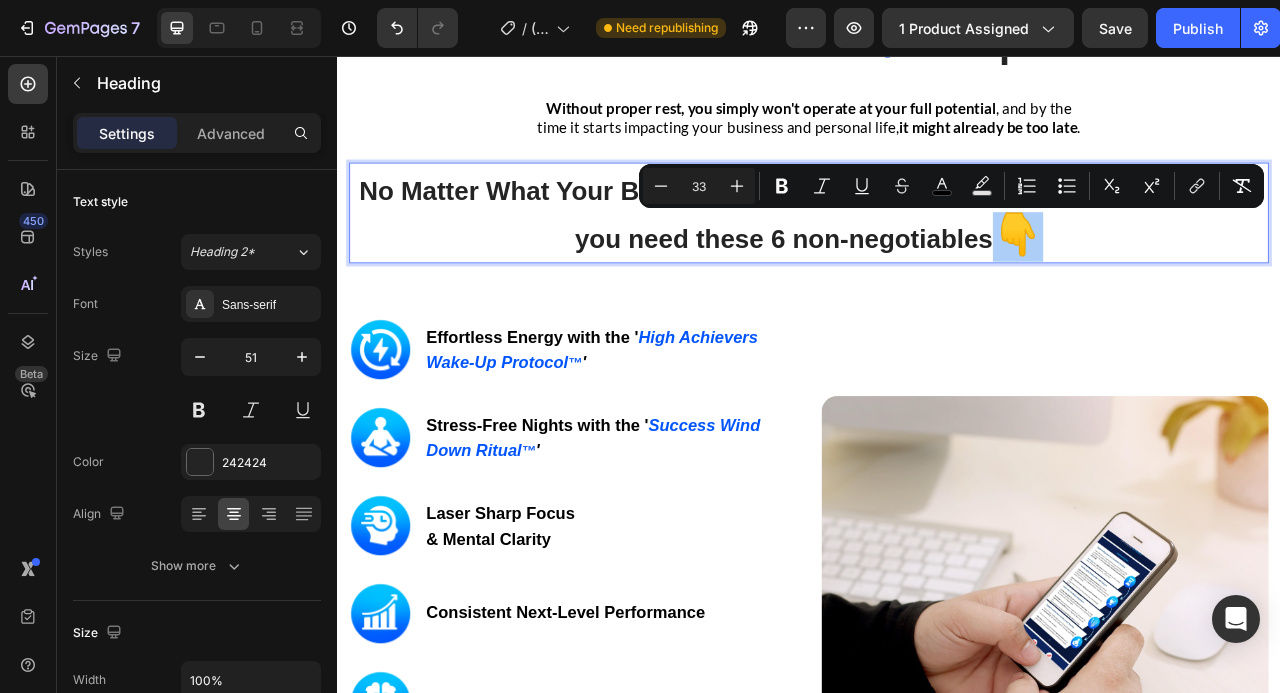 type on "33" 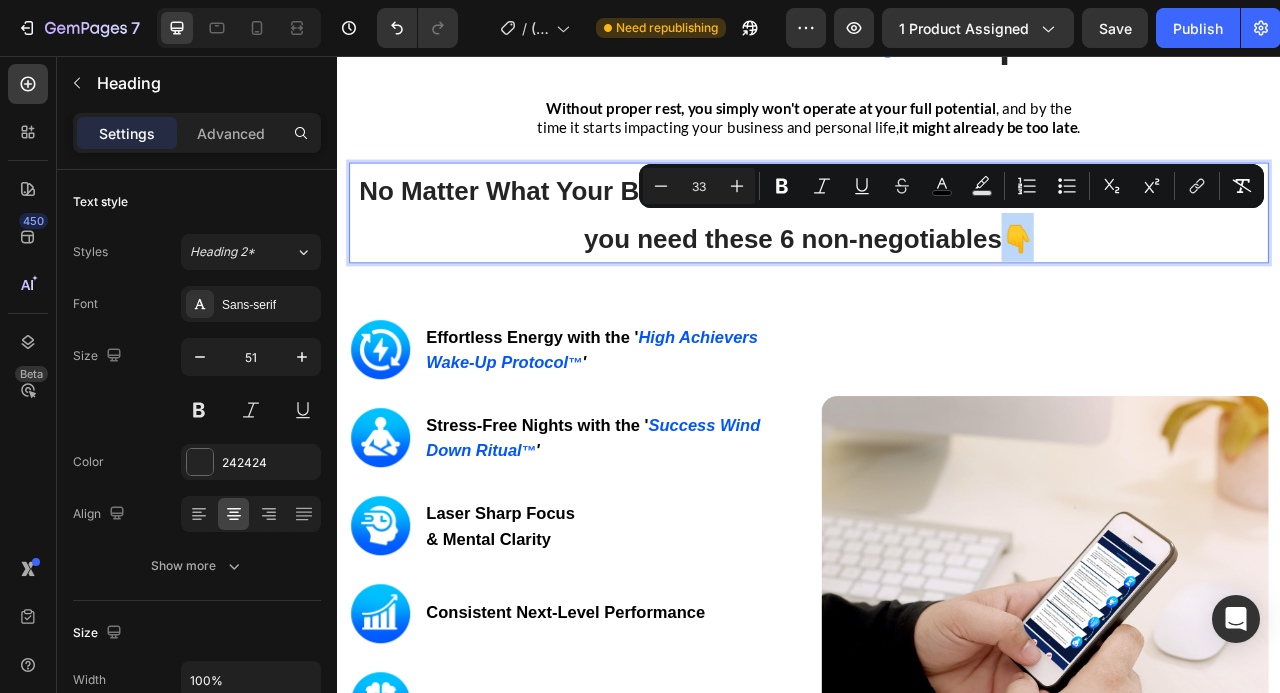 click on "Image Effortless Energy with the ' High Achievers Wake-Up Protocol ™ ' Heading Row Image Stress-Free Nights with the ' Success Wind Down Ritual ™ ' Heading Row Image Laser Sharp Focus & Mental Clarity Heading Row Image Consistent Next-Level Performance Heading Row Image Emotional Resilience Heading Row Image Stronger Relationships & Presence Heading Row GET INSTANT DOWNLOAD! 👉 Add to Cart 100% Guaranteed Safe Checkout Text block Product Image Row" at bounding box center [937, 749] 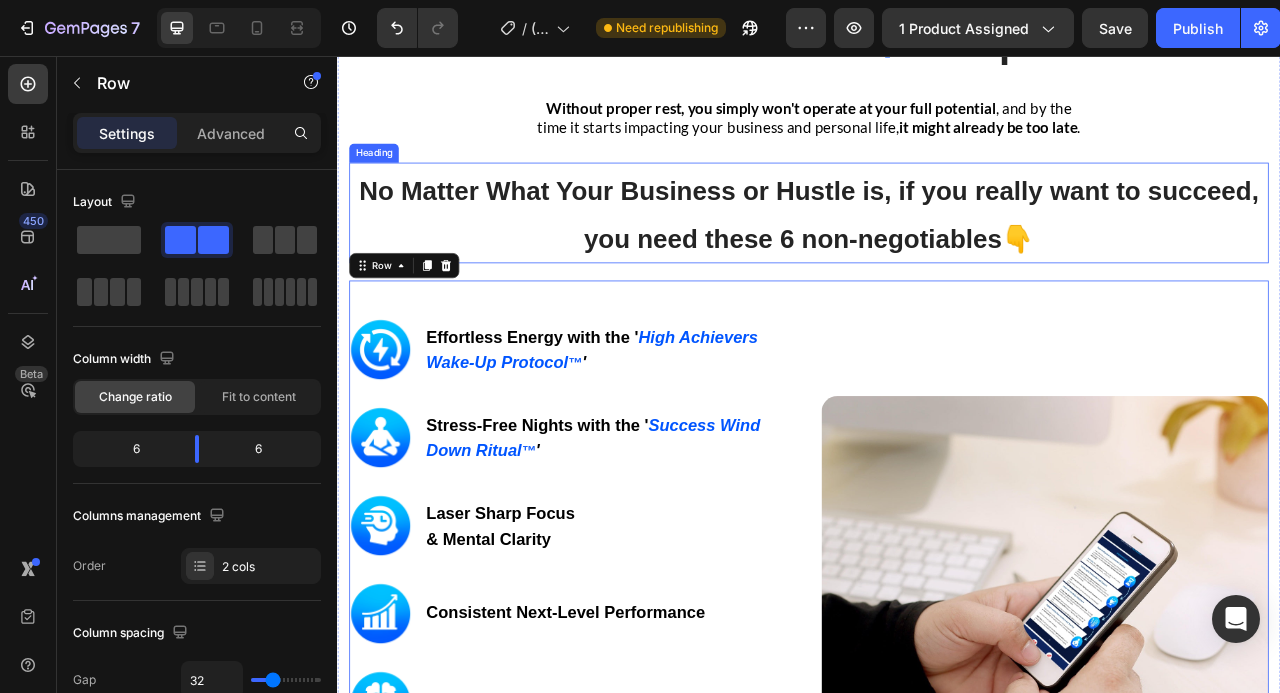 click on "👇" at bounding box center [1202, 289] 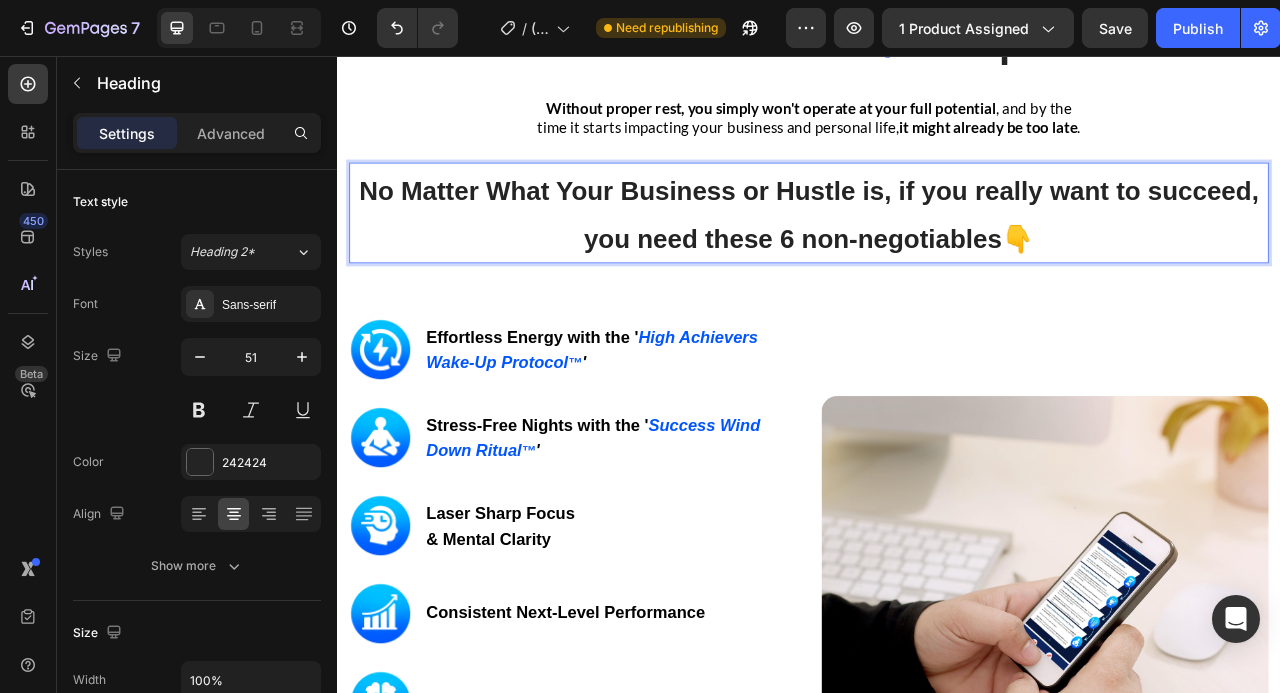 click on "👇" at bounding box center (1202, 289) 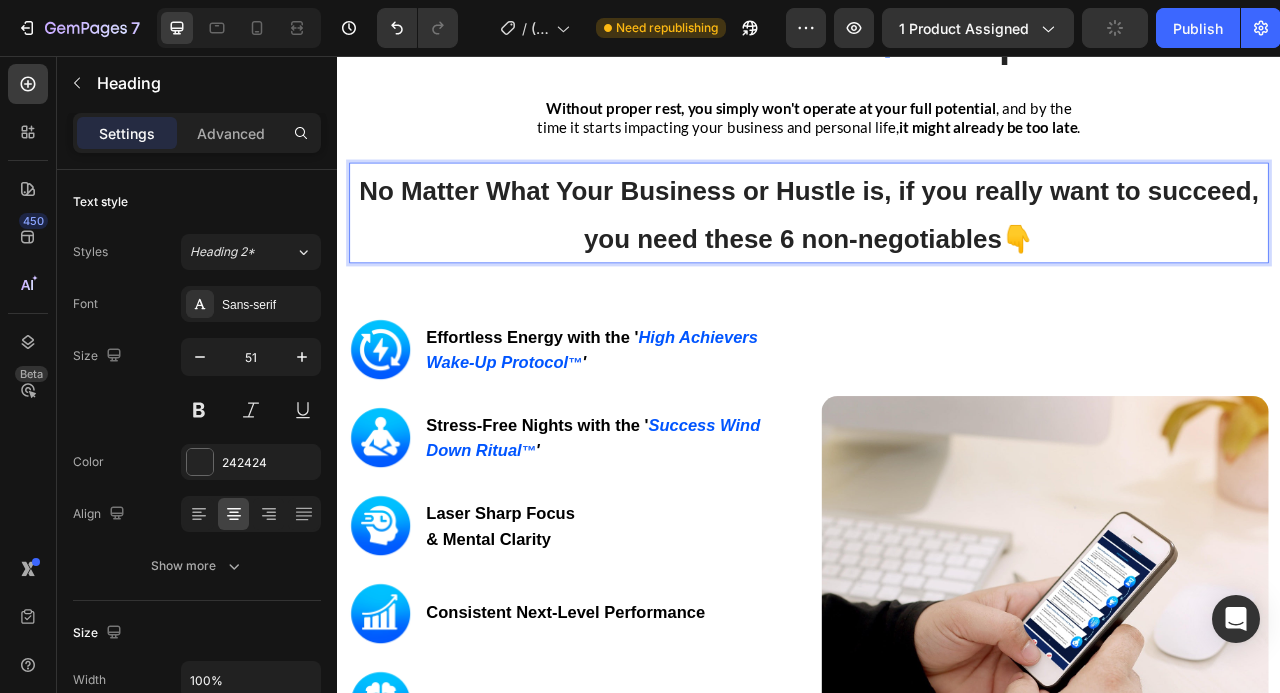 click on "Image Effortless Energy with the ' High Achievers Wake-Up Protocol ™ ' Heading Row Image Stress-Free Nights with the ' Success Wind Down Ritual ™ ' Heading Row Image Laser Sharp Focus & Mental Clarity Heading Row Image Consistent Next-Level Performance Heading Row Image Emotional Resilience Heading Row Image Stronger Relationships & Presence Heading Row GET INSTANT DOWNLOAD! 👉 Add to Cart 100% Guaranteed Safe Checkout Text block Product Image Row" at bounding box center (937, 749) 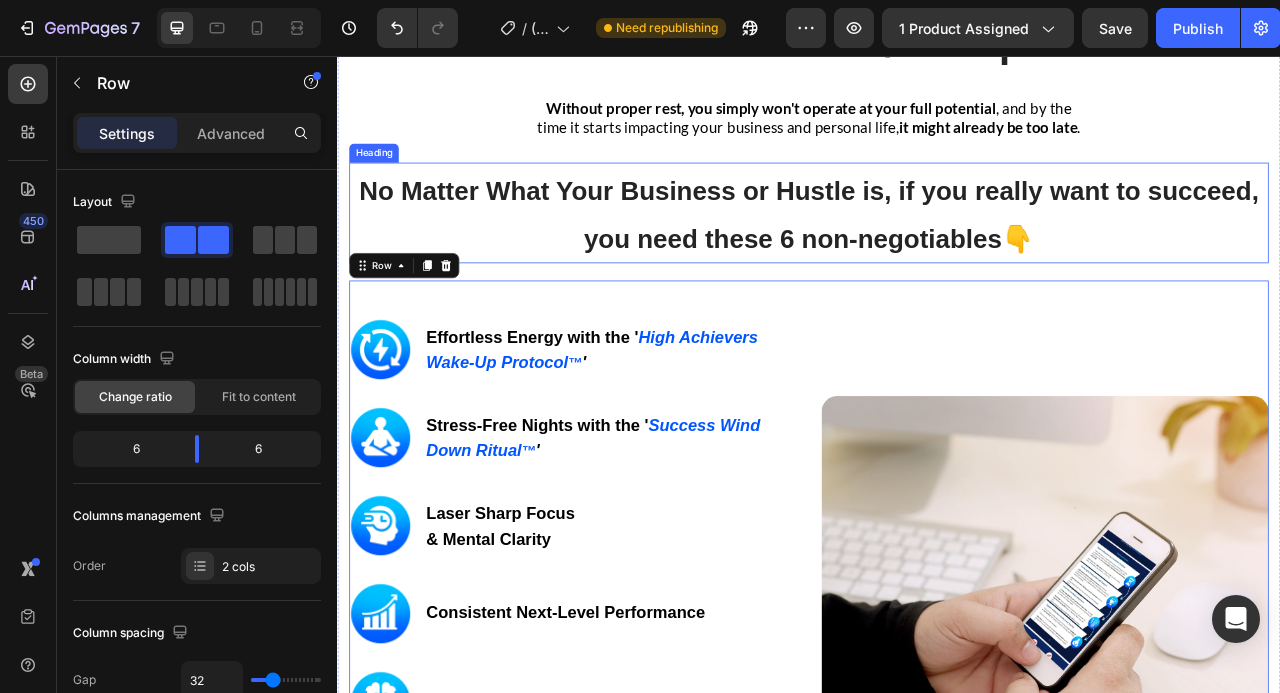 click on "No Matter What Your Business or Hustle is, if you really want to succeed, you need these 6 non-negotiables" at bounding box center (937, 258) 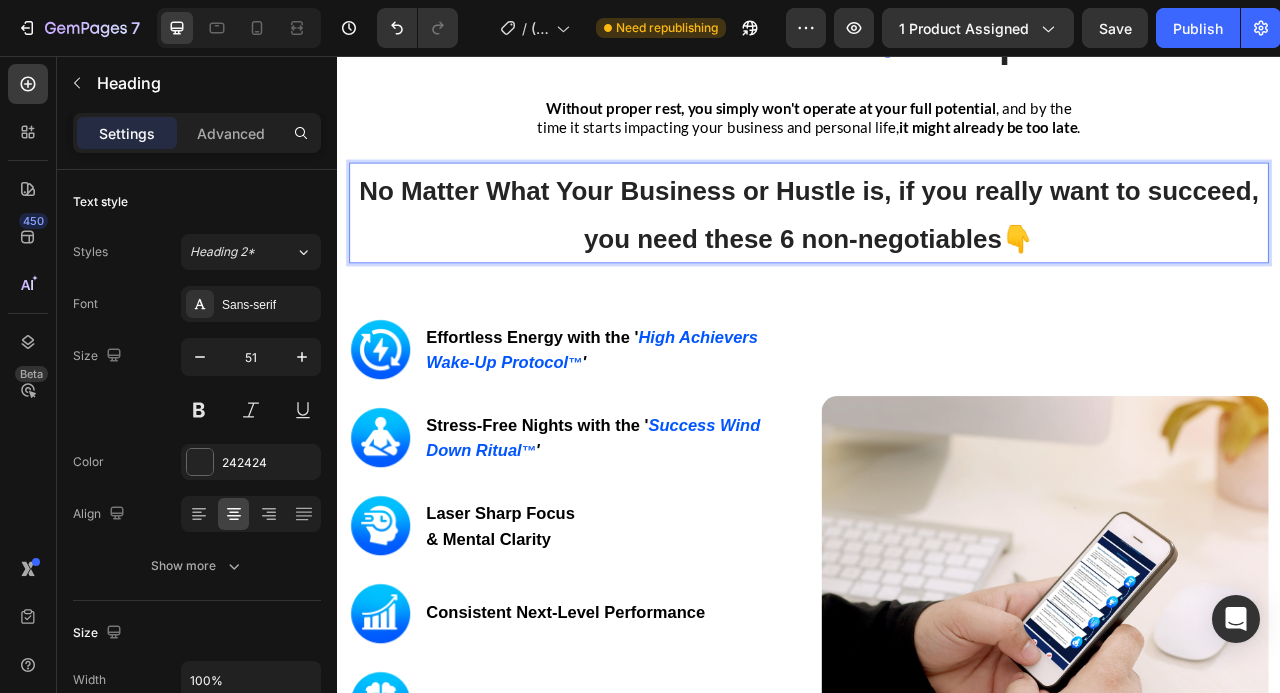 click on "No Matter What Your Business or Hustle is, if you really want to succeed, you need these 6 non-negotiables" at bounding box center [937, 258] 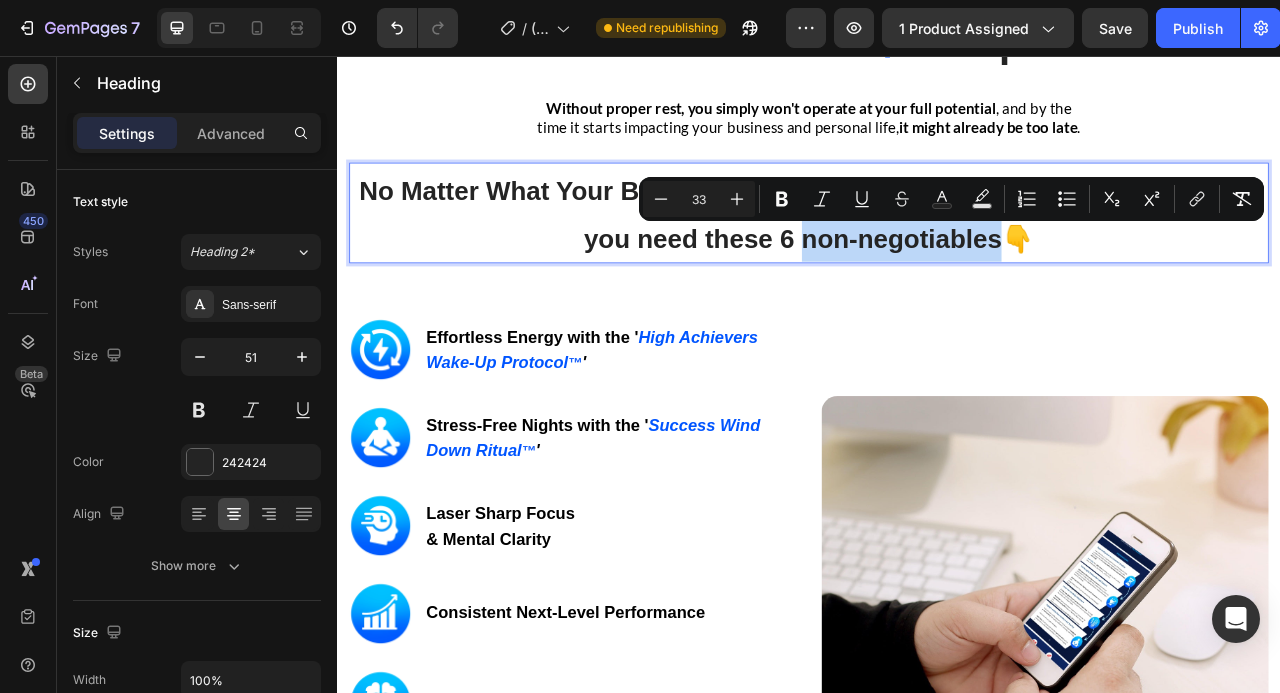 click on "No Matter What Your Business or Hustle is, if you really want to succeed, you need these 6 non-negotiables" at bounding box center [937, 258] 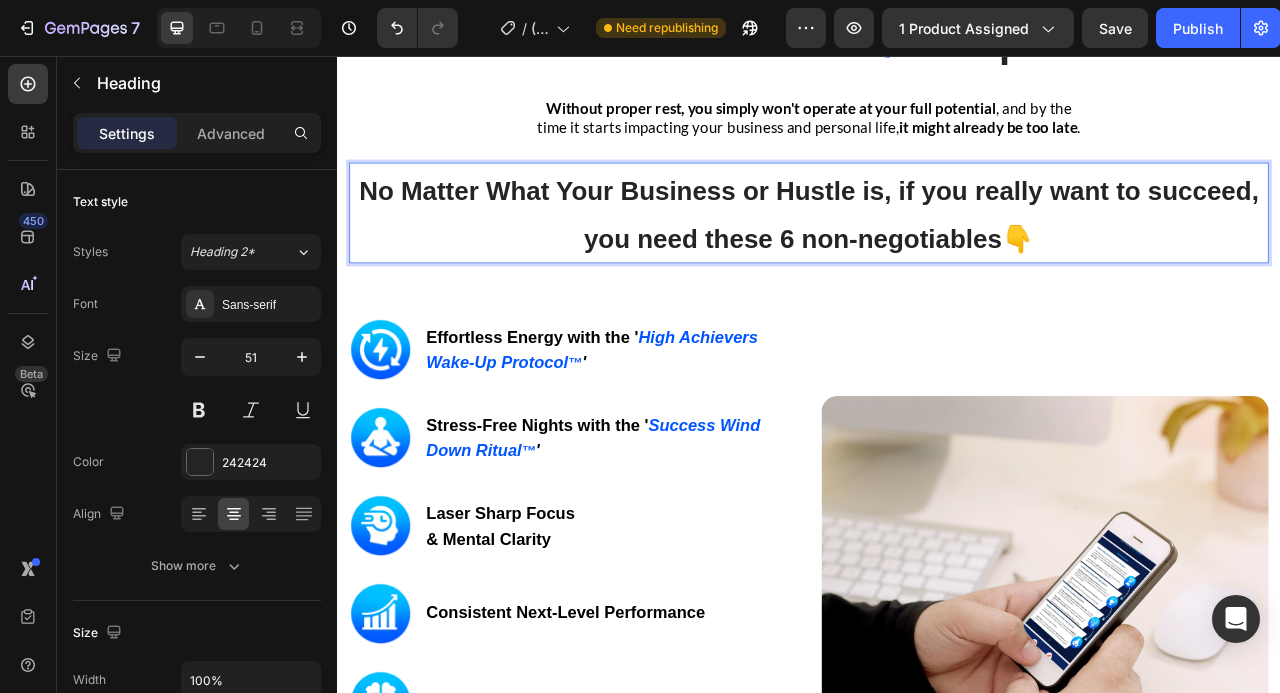 click on "No Matter What Your Business or Hustle is, if you really want to succeed, you need these 6 non-negotiables 👇" at bounding box center [937, 256] 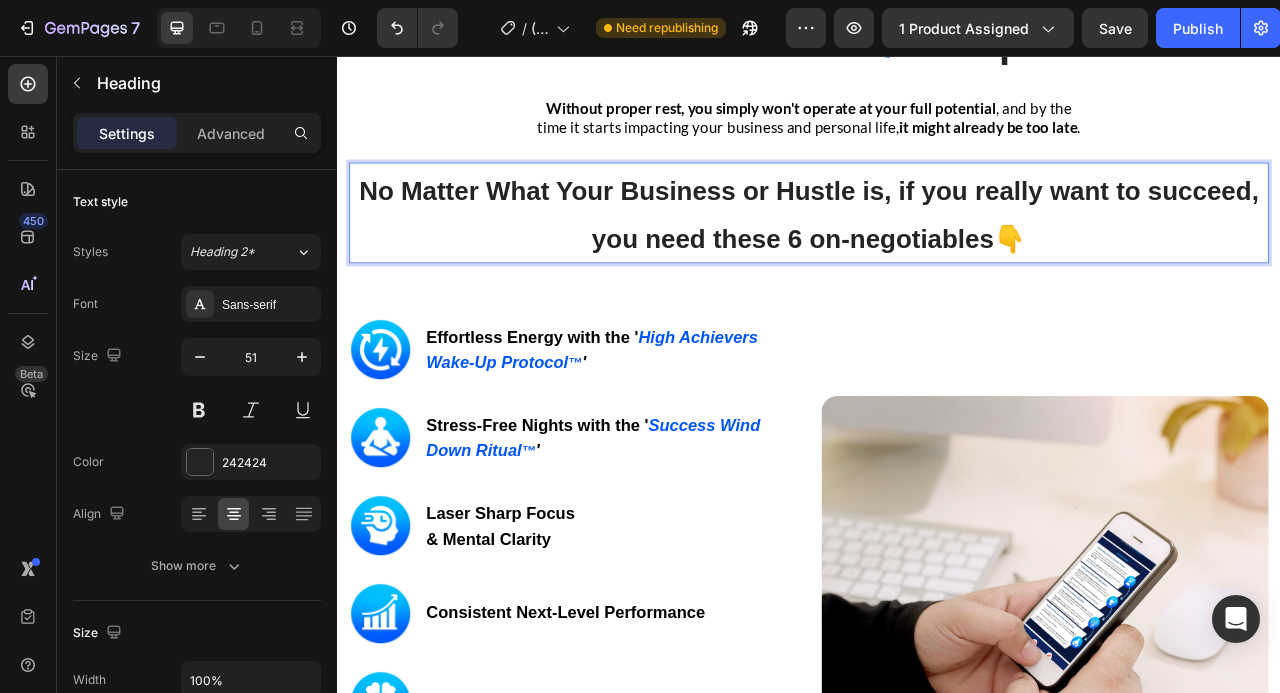 click on "No Matter What Your Business or Hustle is, if you really want to succeed, you need these 6 on-negotiables" at bounding box center [937, 258] 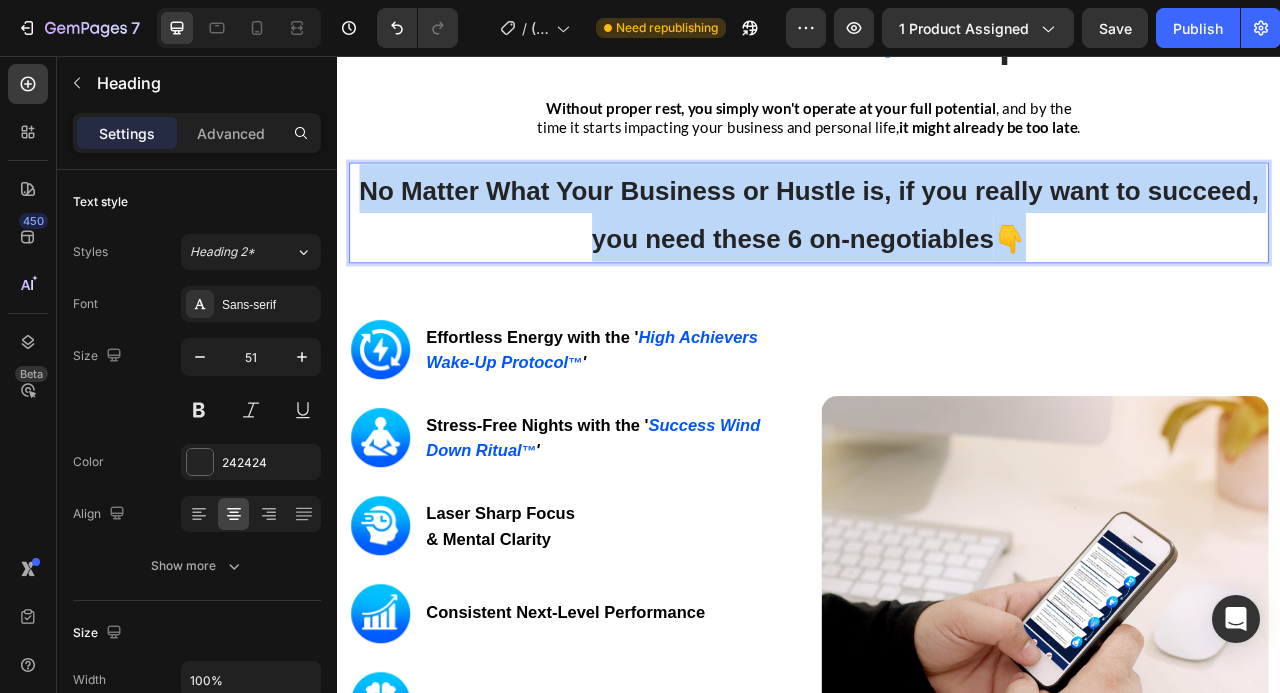 click on "No Matter What Your Business or Hustle is, if you really want to succeed, you need these 6 on-negotiables" at bounding box center [937, 258] 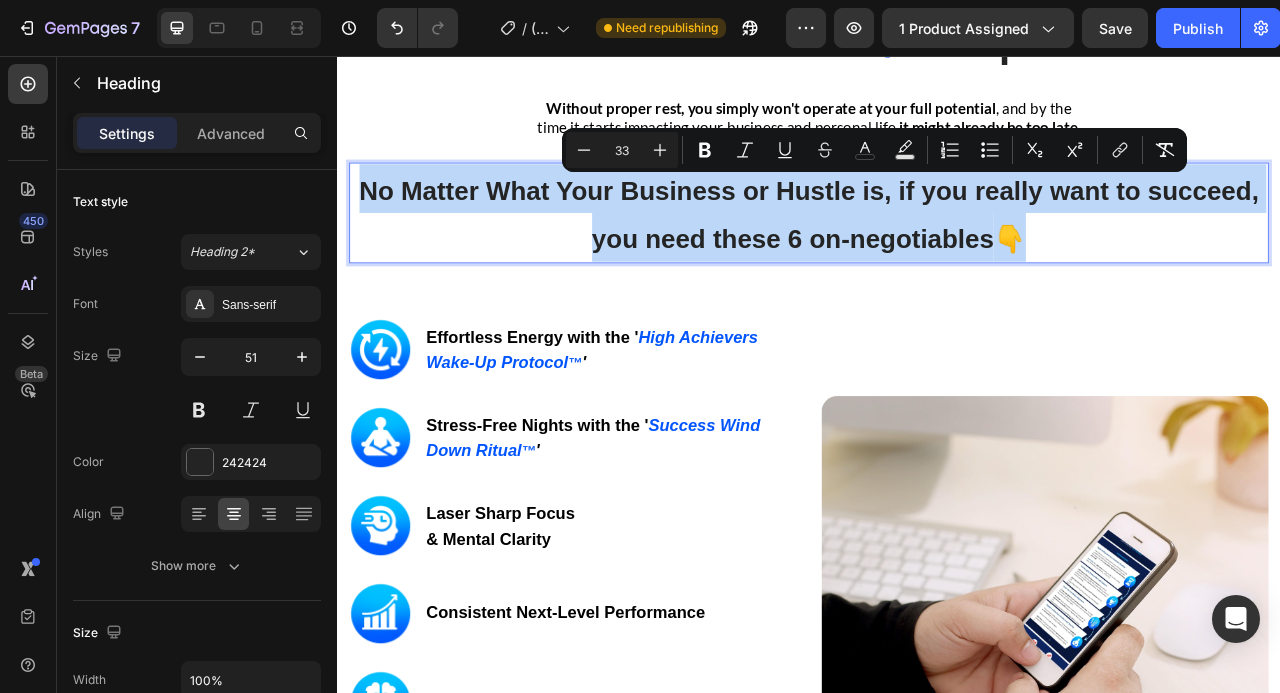 copy on "No Matter What Your Business or Hustle is, if you really want to succeed, you need these 6 on-negotiables 👇" 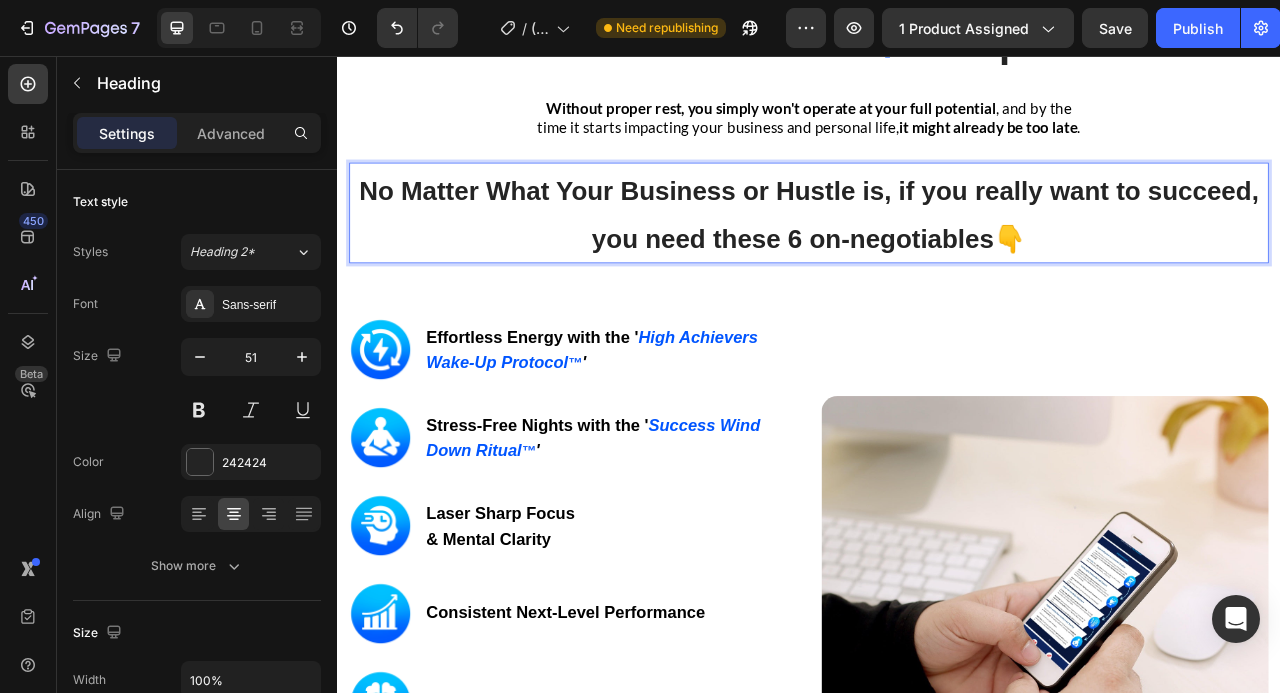 click on "No Matter What Your Business or Hustle is, if you really want to succeed, you need these 6 on-negotiables" at bounding box center [937, 258] 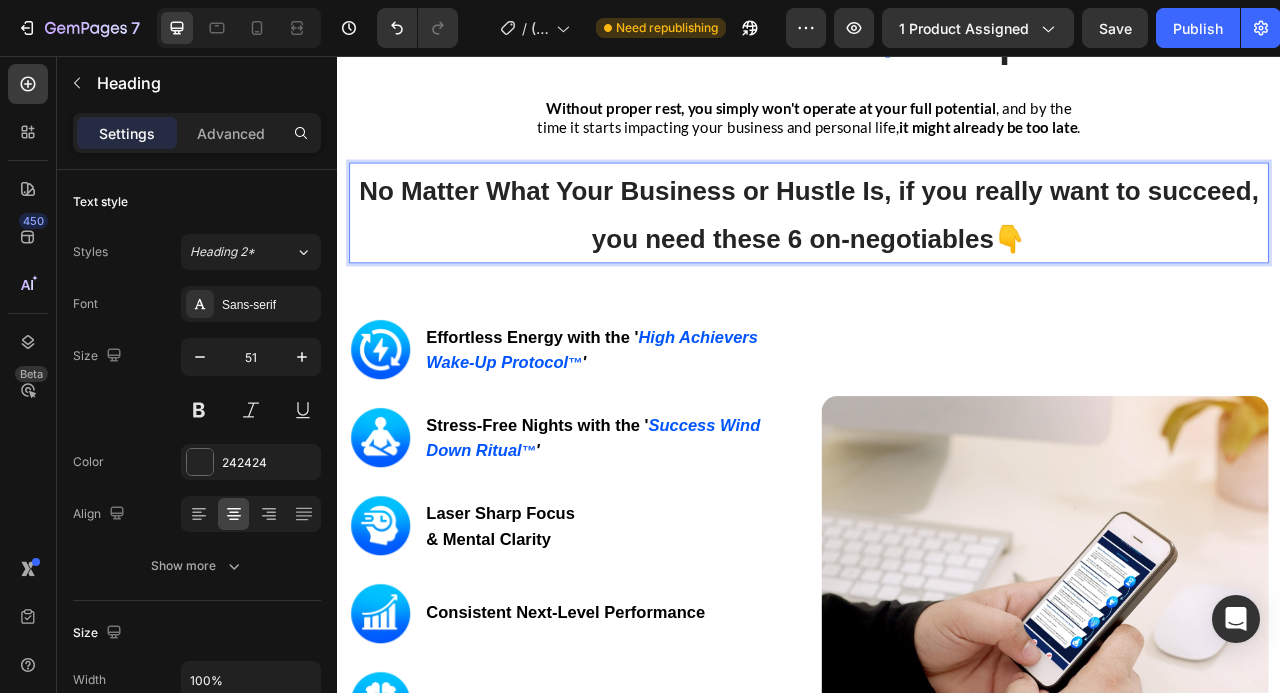 click on "No Matter What Your Business or Hustle Is, if you really want to succeed, you need these 6 on-negotiables" at bounding box center (937, 258) 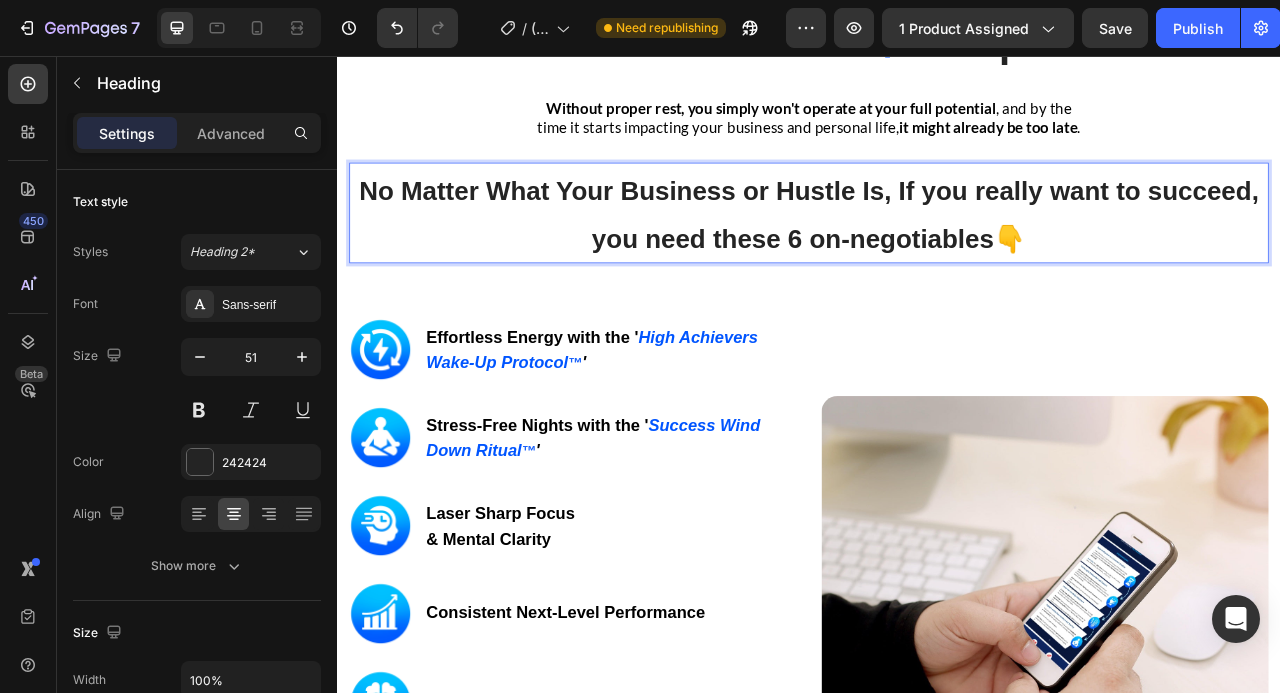 click on "No Matter What Your Business or Hustle Is, If you really want to succeed, you need these 6 on-negotiables" at bounding box center [937, 258] 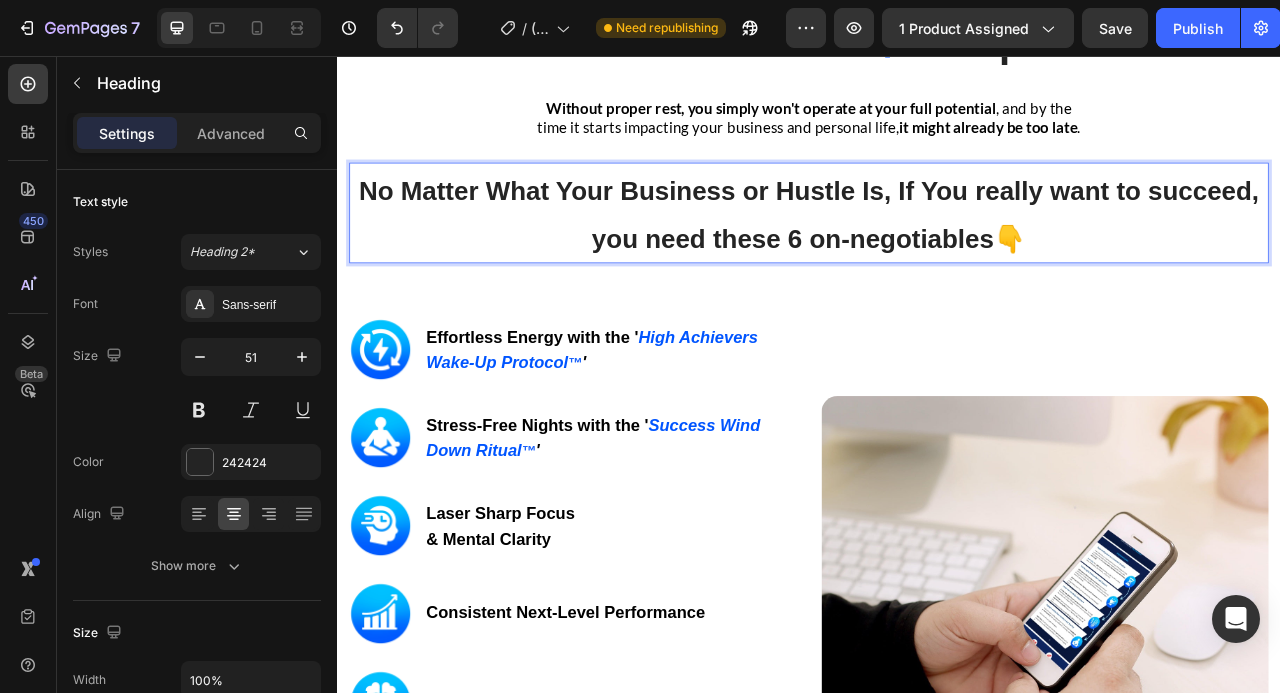 click on "No Matter What Your Business or Hustle Is, If You really want to succeed, you need these 6 on-negotiables" at bounding box center [936, 258] 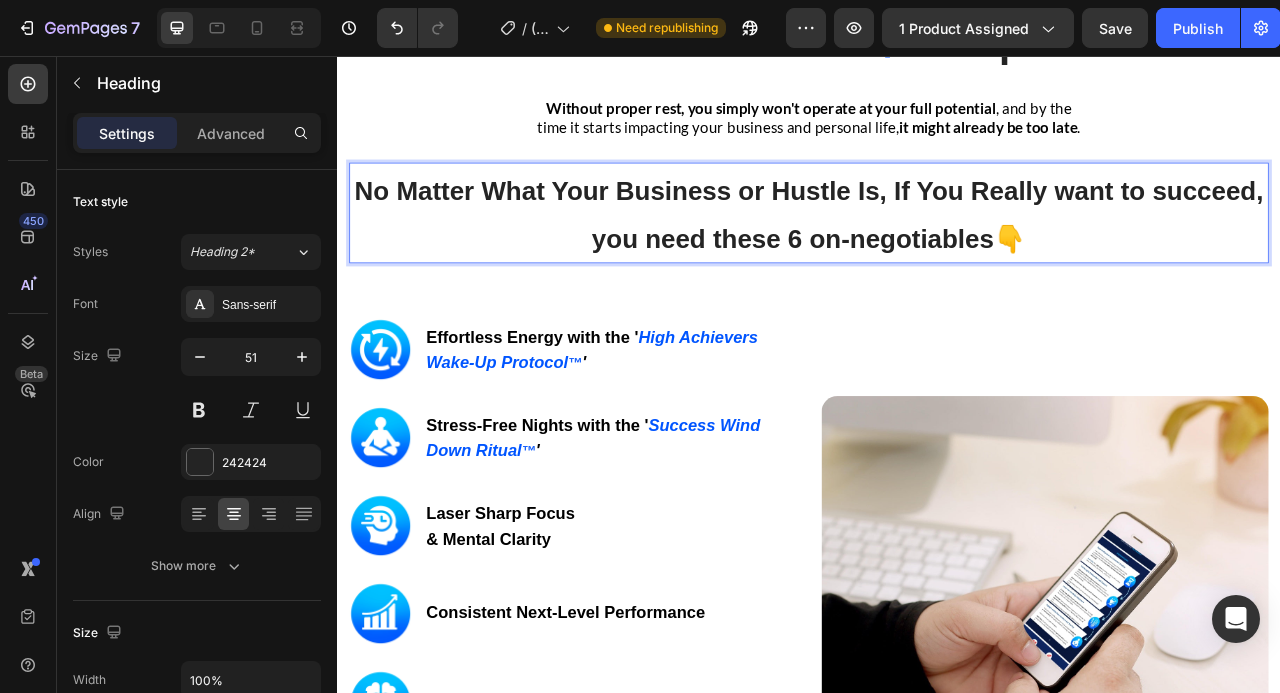 click on "No Matter What Your Business or Hustle Is, If You Really want to succeed, you need these 6 on-negotiables" at bounding box center (937, 258) 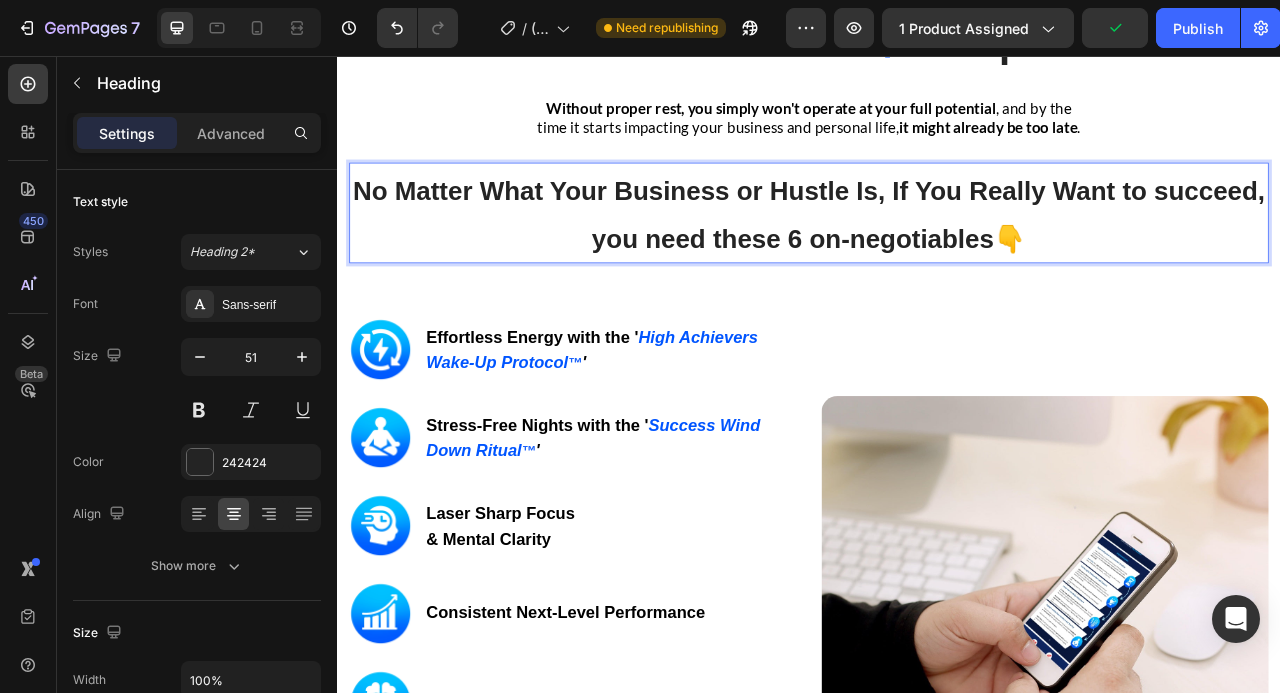 click on "No Matter What Your Business or Hustle Is, If You Really Want to succeed, you need these 6 on-negotiables" at bounding box center [937, 258] 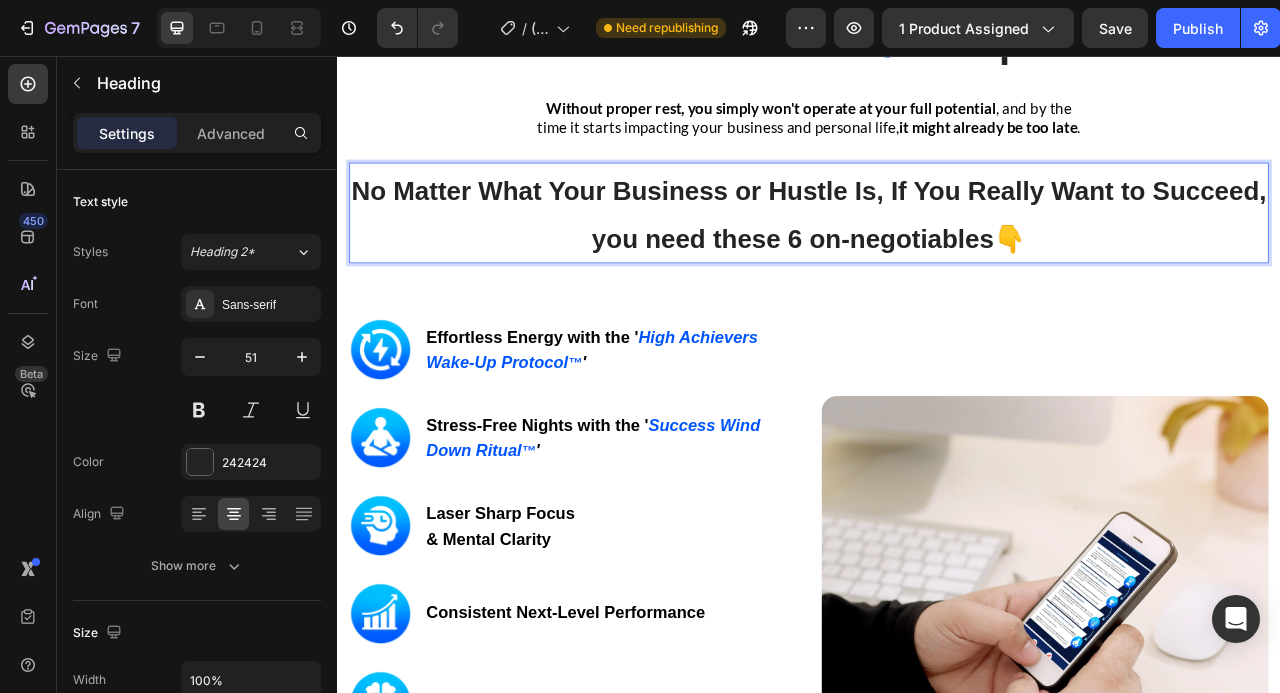 click on "No Matter What Your Business or Hustle Is, If You Really Want to Succeed, you need these 6 on-negotiables" at bounding box center (937, 258) 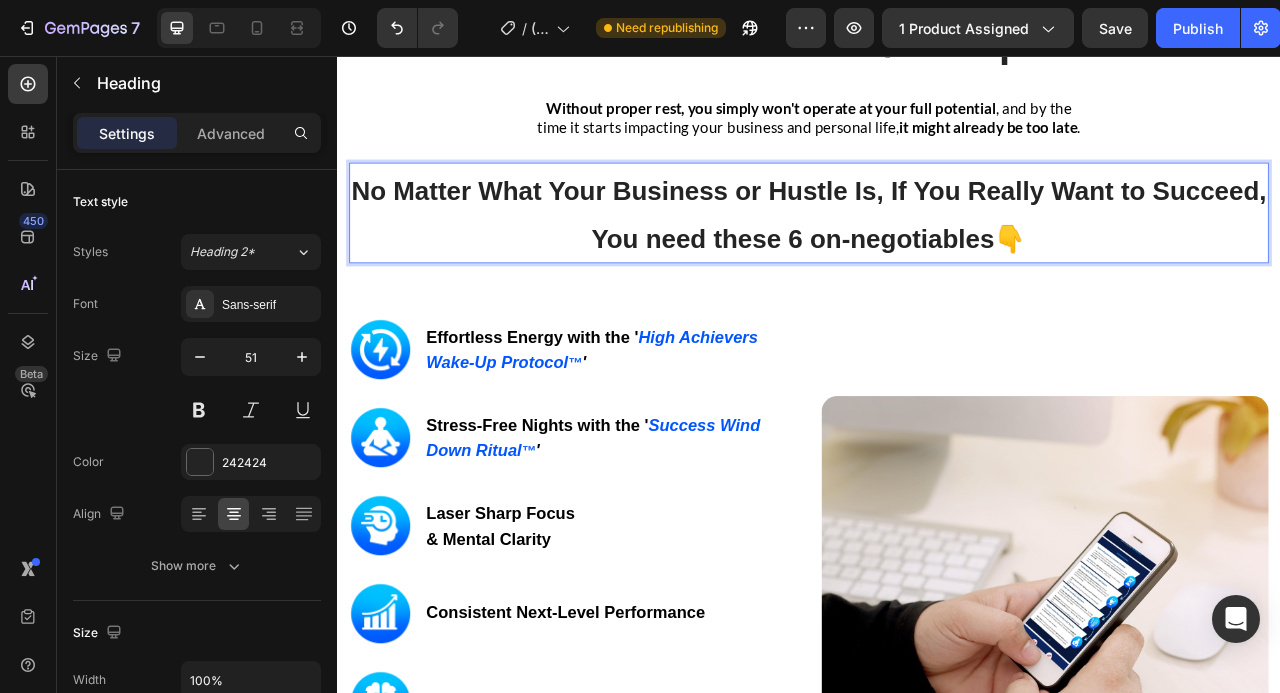 click on "No Matter What Your Business or Hustle Is, If You Really Want to Succeed, You need these 6 on-negotiables" at bounding box center [937, 258] 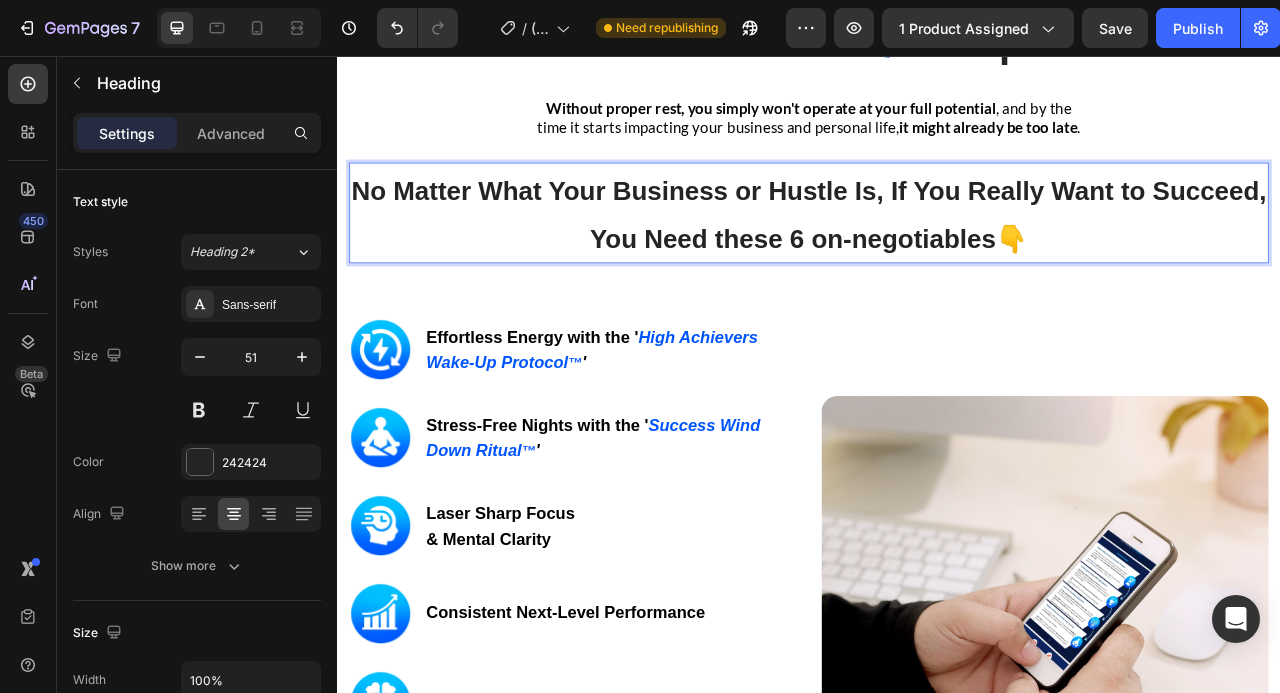click on "No Matter What Your Business or Hustle Is, If You Really Want to Succeed, You Need these 6 on-negotiables" at bounding box center (937, 258) 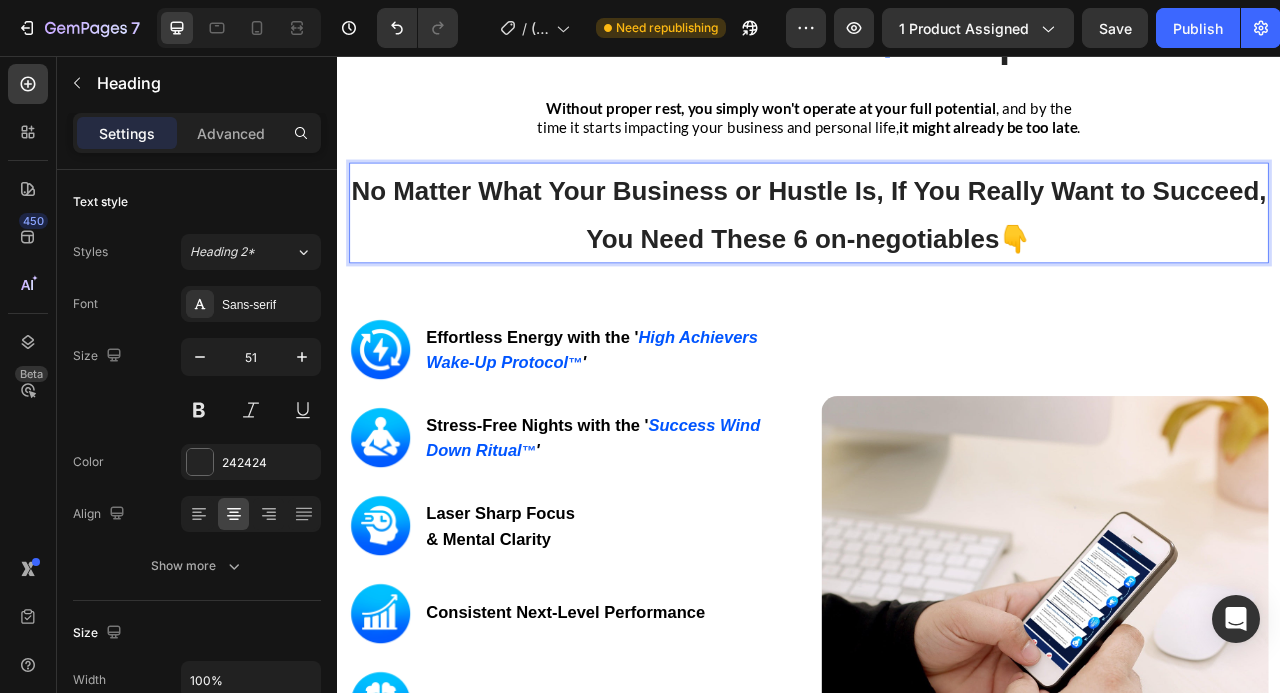 click on "No Matter What Your Business or Hustle Is, If You Really Want to Succeed, You Need These 6 on-negotiables" at bounding box center [937, 258] 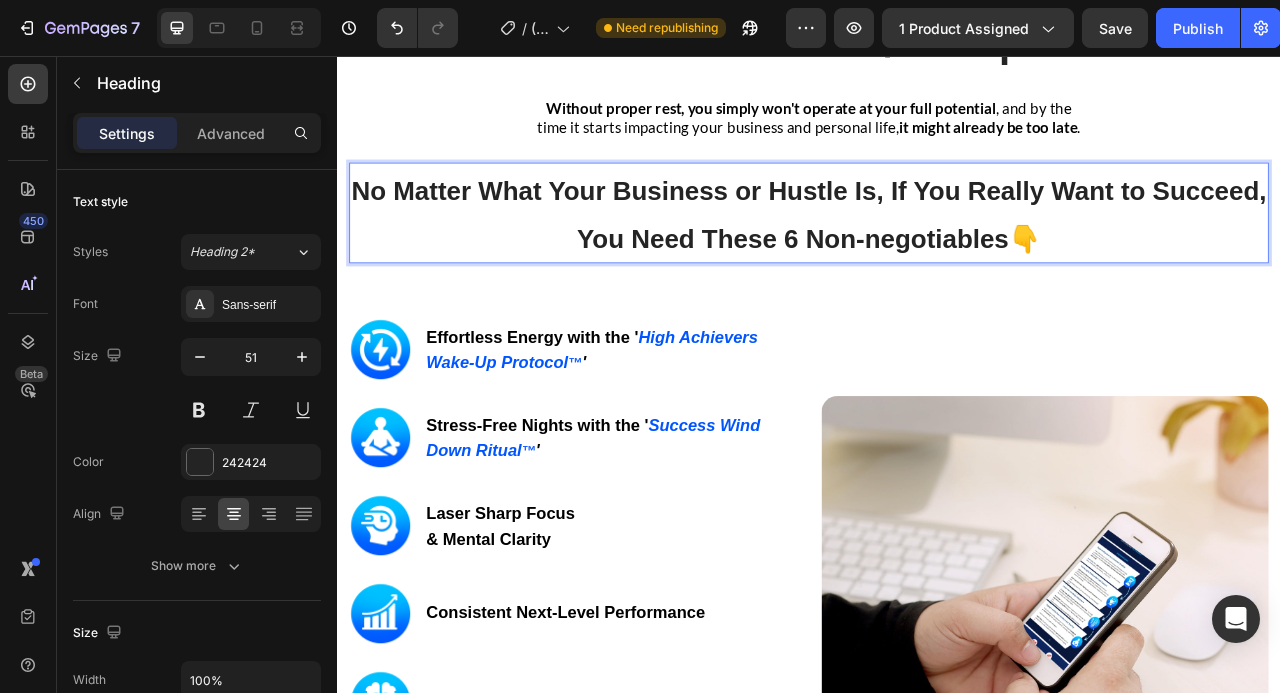 click on "No Matter What Your Business or Hustle Is, If You Really Want to Succeed, You Need These 6 Non-negotiables" at bounding box center [937, 258] 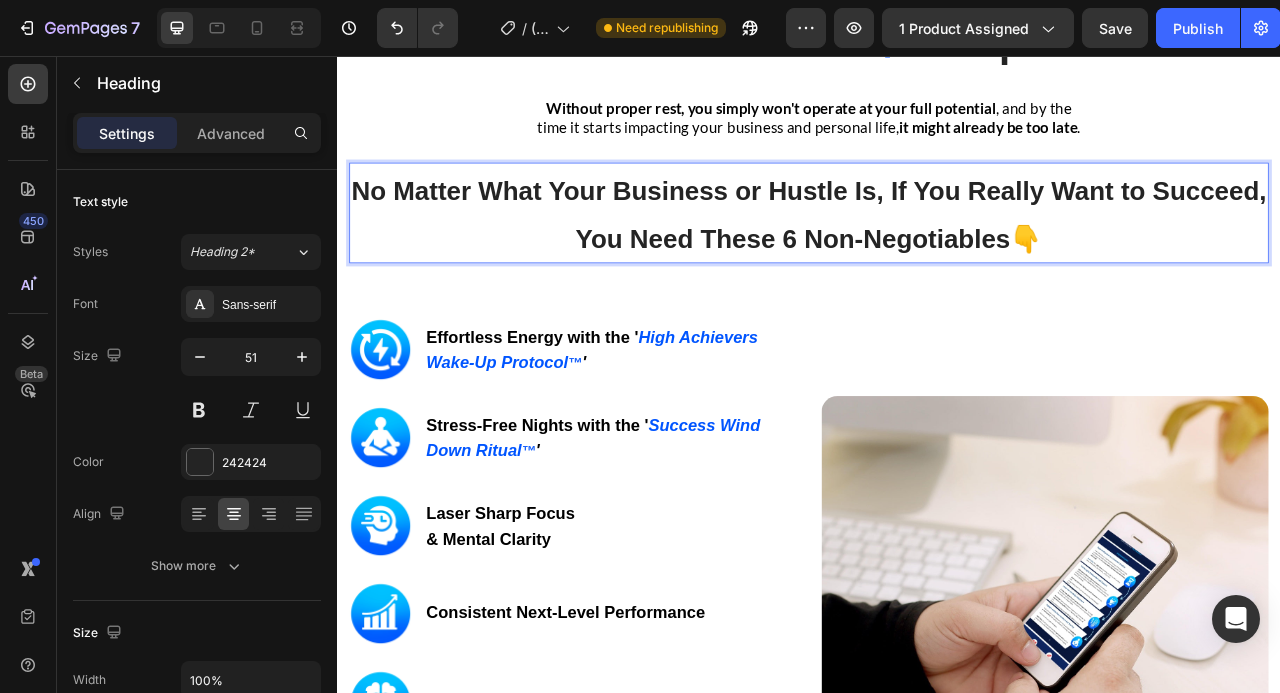 click on "No Matter What Your Business or Hustle Is, If You Really Want to Succeed, You Need These 6 Non-Negotiables 👇" at bounding box center (937, 256) 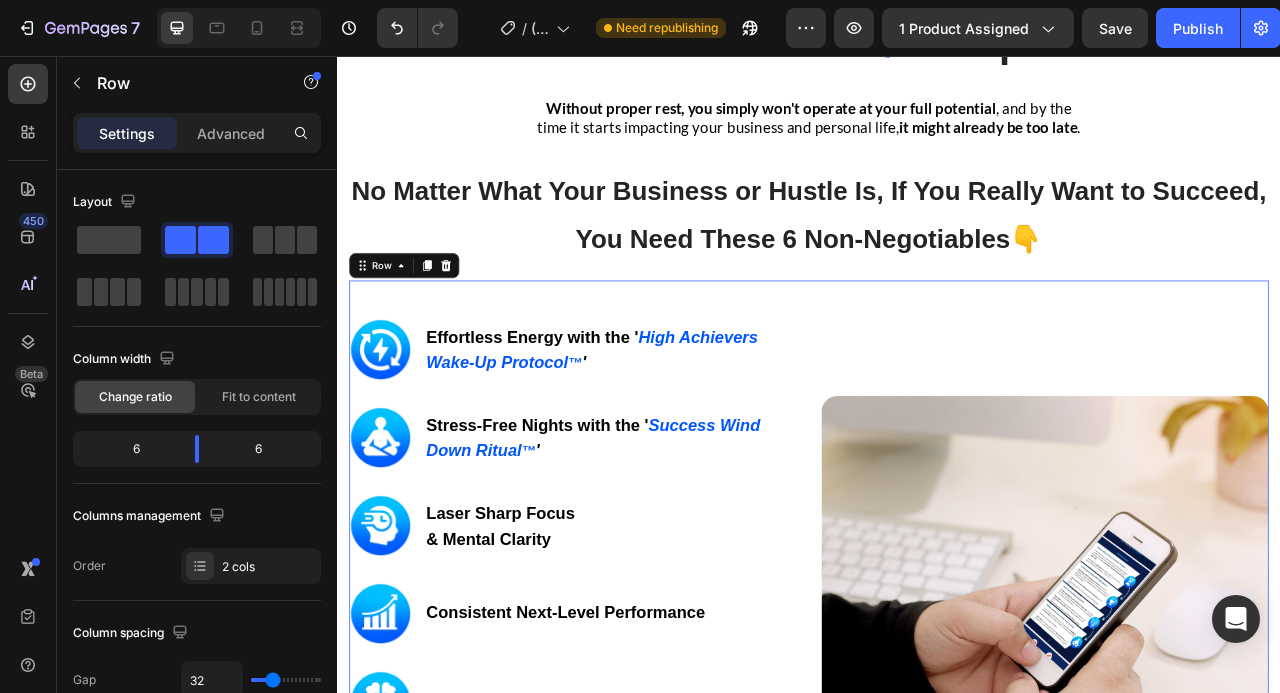 click on "No Matter What Your Business or Hustle Is, If You Really Want to Succeed, You Need These 6 Non-Negotiables" at bounding box center (937, 258) 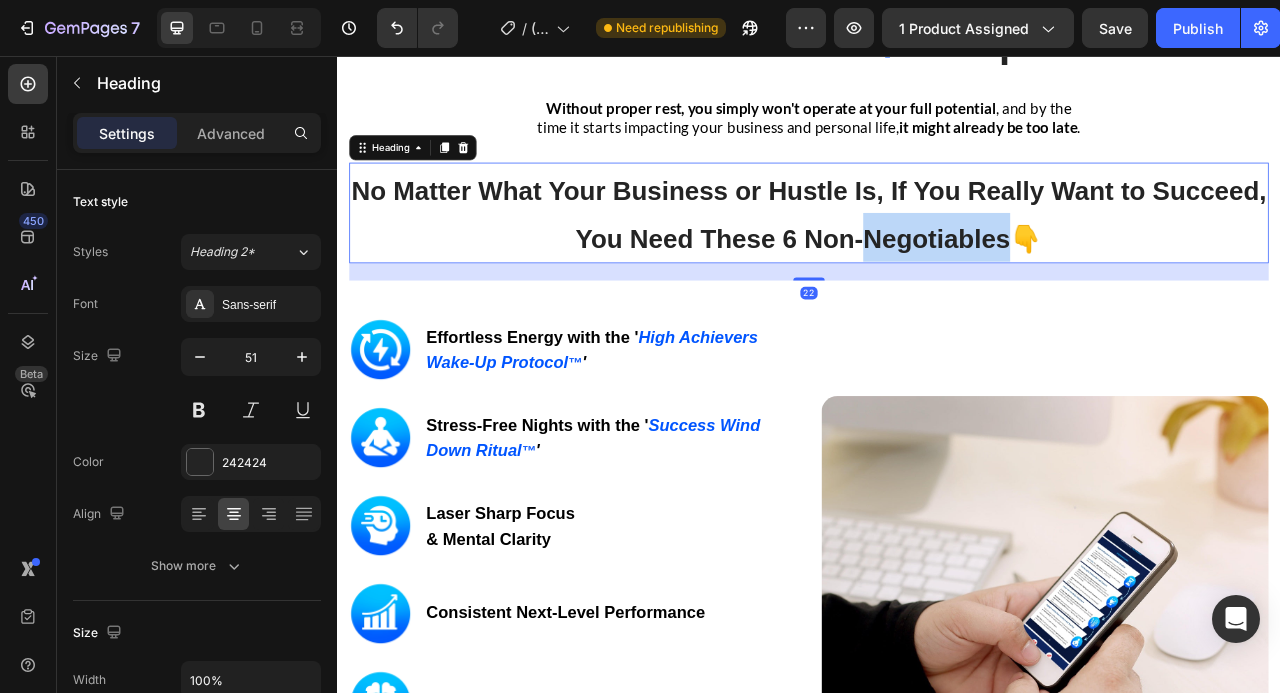 click on "No Matter What Your Business or Hustle Is, If You Really Want to Succeed, You Need These 6 Non-Negotiables" at bounding box center (937, 258) 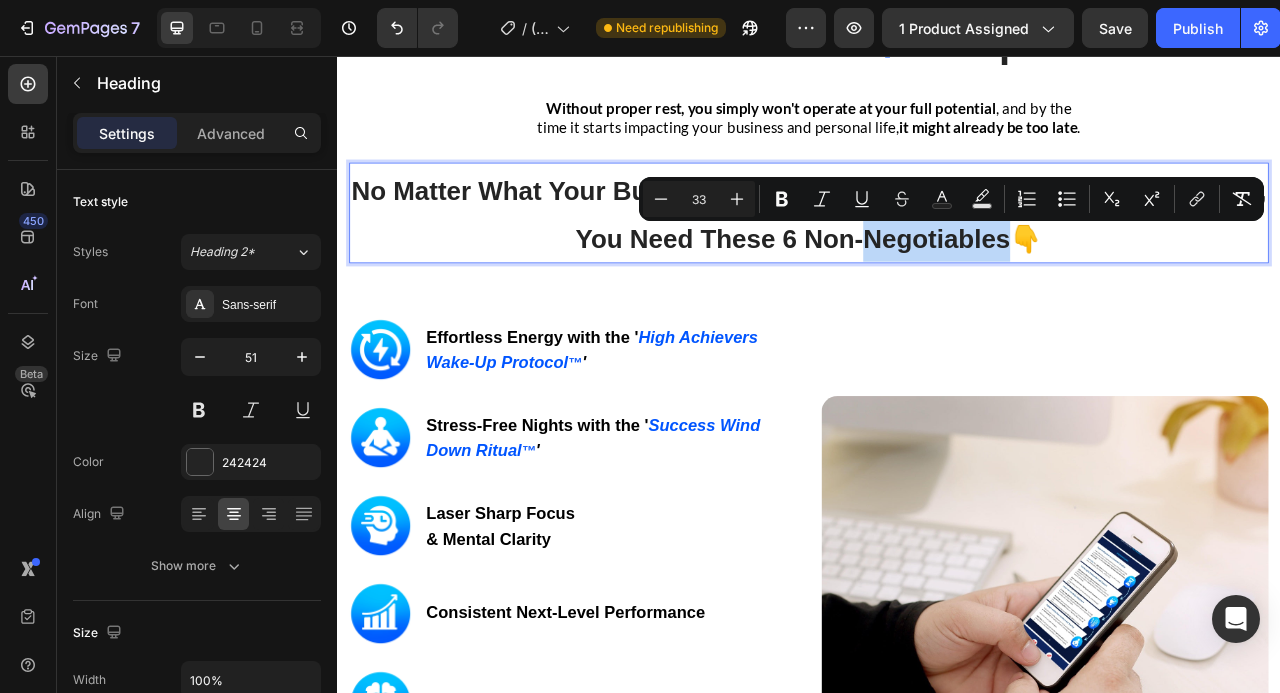 click on "No Matter What Your Business or Hustle Is, If You Really Want to Succeed, You Need These 6 Non-Negotiables" at bounding box center [937, 258] 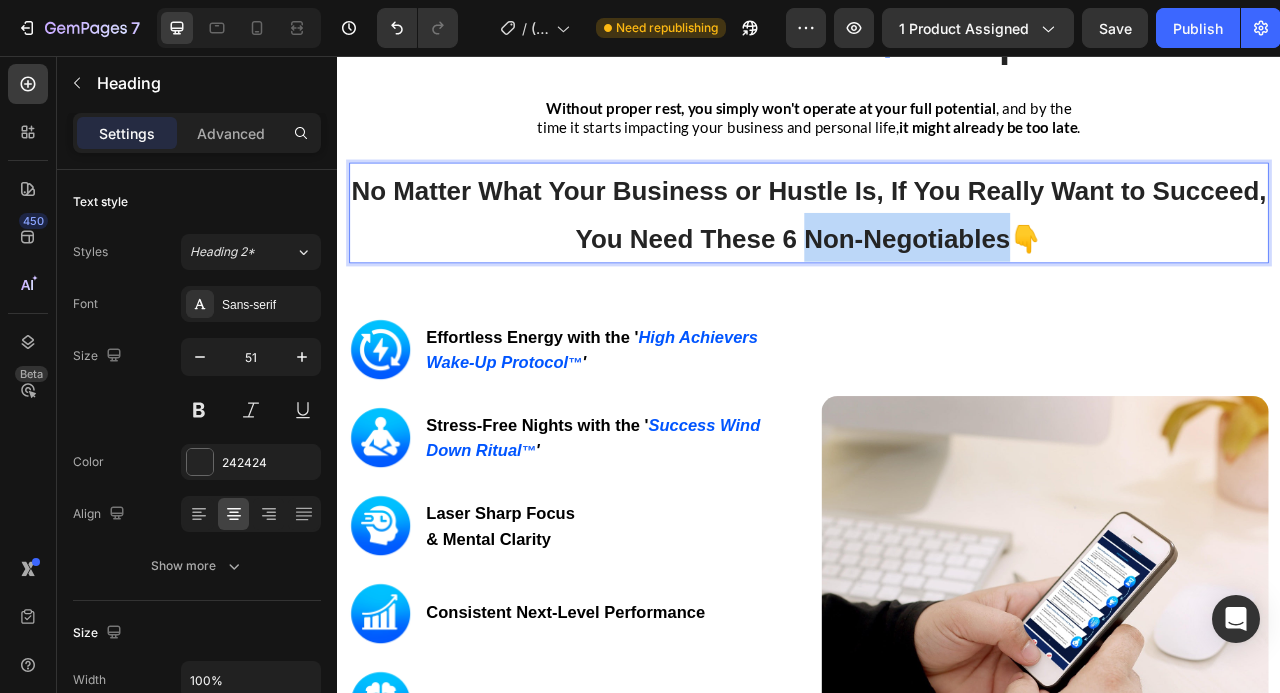 drag, startPoint x: 1195, startPoint y: 289, endPoint x: 940, endPoint y: 293, distance: 255.03137 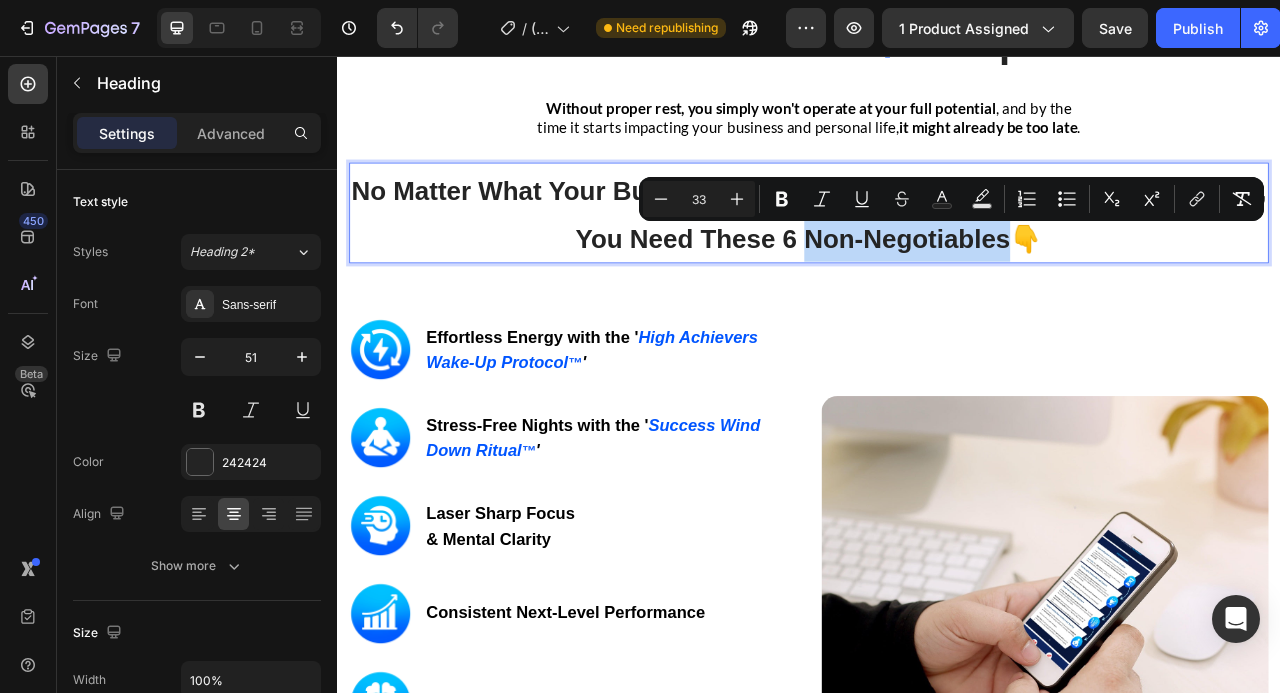 copy on "Non-Negotiables" 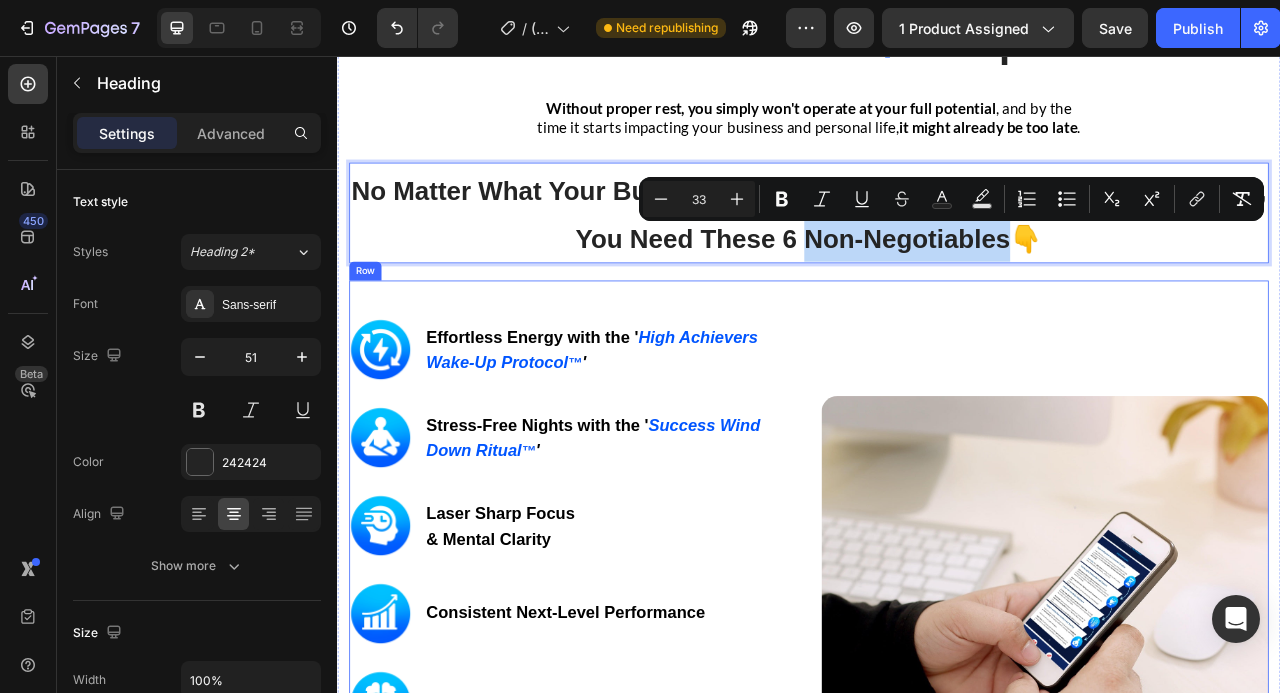 click on "Image Effortless Energy with the ' High Achievers Wake-Up Protocol ™ ' Heading Row Image Stress-Free Nights with the ' Success Wind Down Ritual ™ ' Heading Row Image Laser Sharp Focus & Mental Clarity Heading Row Image Consistent Next-Level Performance Heading Row Image Emotional Resilience Heading Row Image Stronger Relationships & Presence Heading Row GET INSTANT DOWNLOAD! 👉 Add to Cart 100% Guaranteed Safe Checkout Text block Product Image Row" at bounding box center (937, 749) 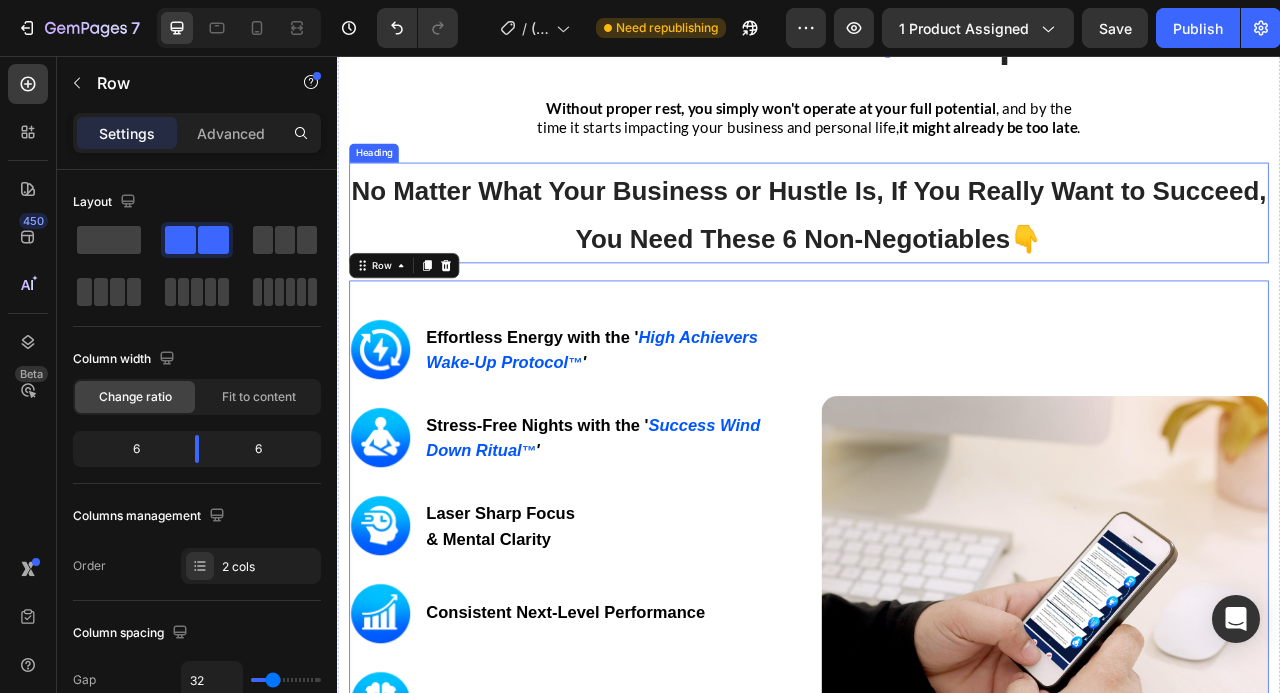 click on "Mental Clarity Under Pressure Heading Image No Matter What Your Business or Hustle Is, If You Really Want to Succeed, You Need These 6 Non-Negotiables 👇" at bounding box center (937, 256) 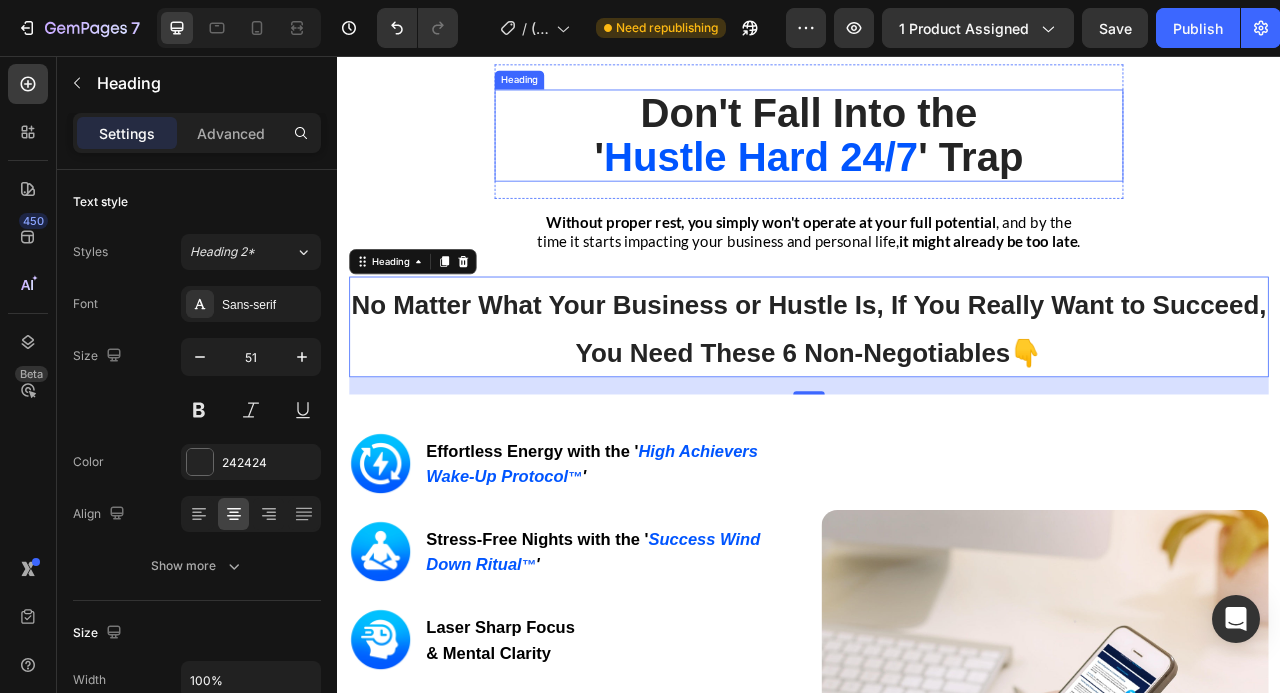 scroll, scrollTop: 3109, scrollLeft: 0, axis: vertical 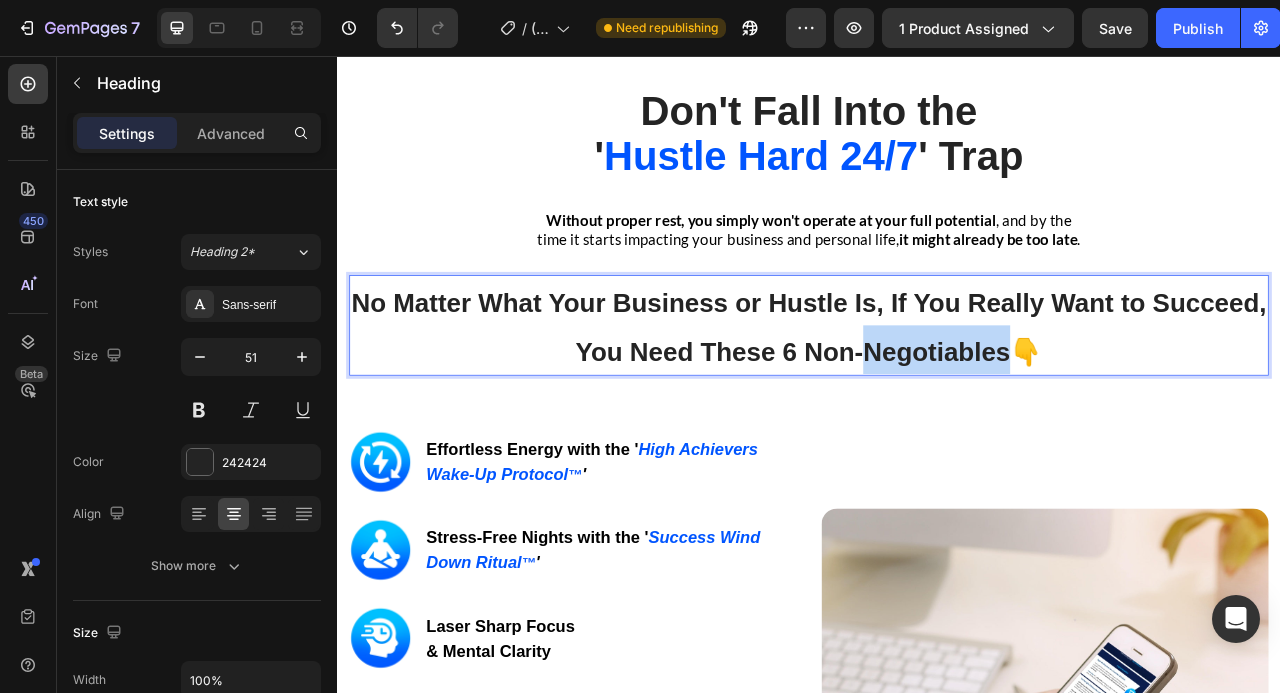 click on "No Matter What Your Business or Hustle Is, If You Really Want to Succeed, You Need These 6 Non-Negotiables 👇" at bounding box center (937, 399) 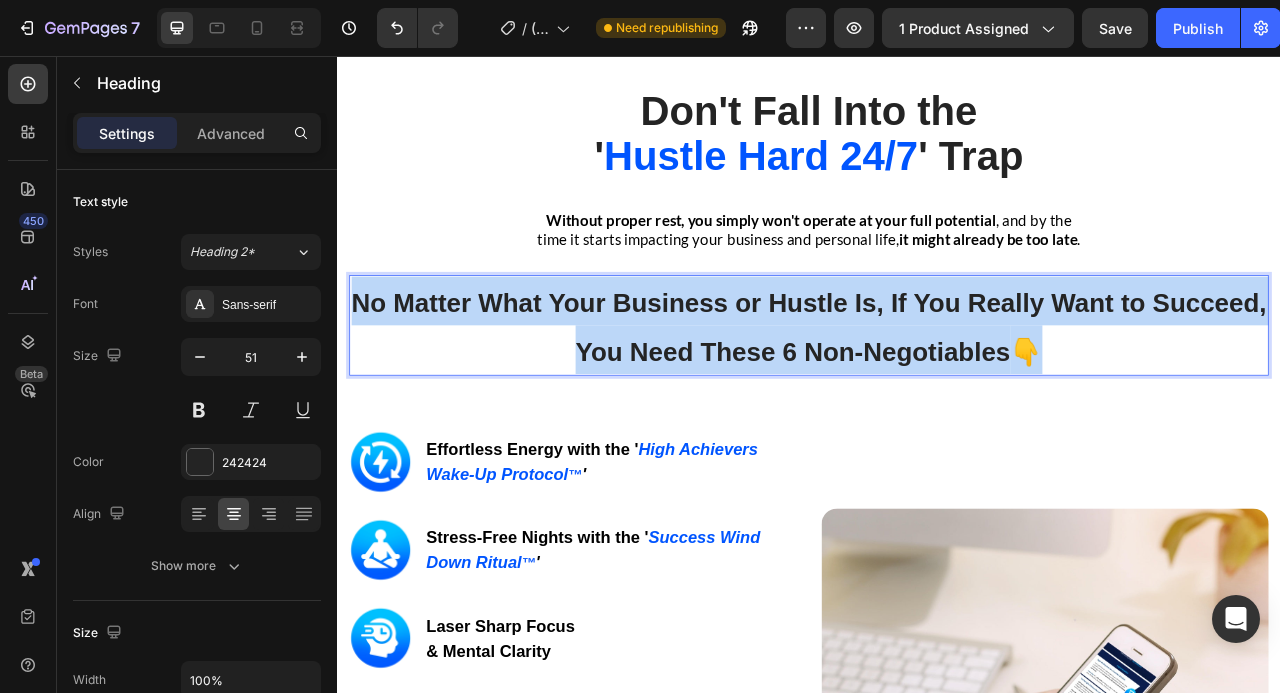 click on "No Matter What Your Business or Hustle Is, If You Really Want to Succeed, You Need These 6 Non-Negotiables 👇" at bounding box center (937, 399) 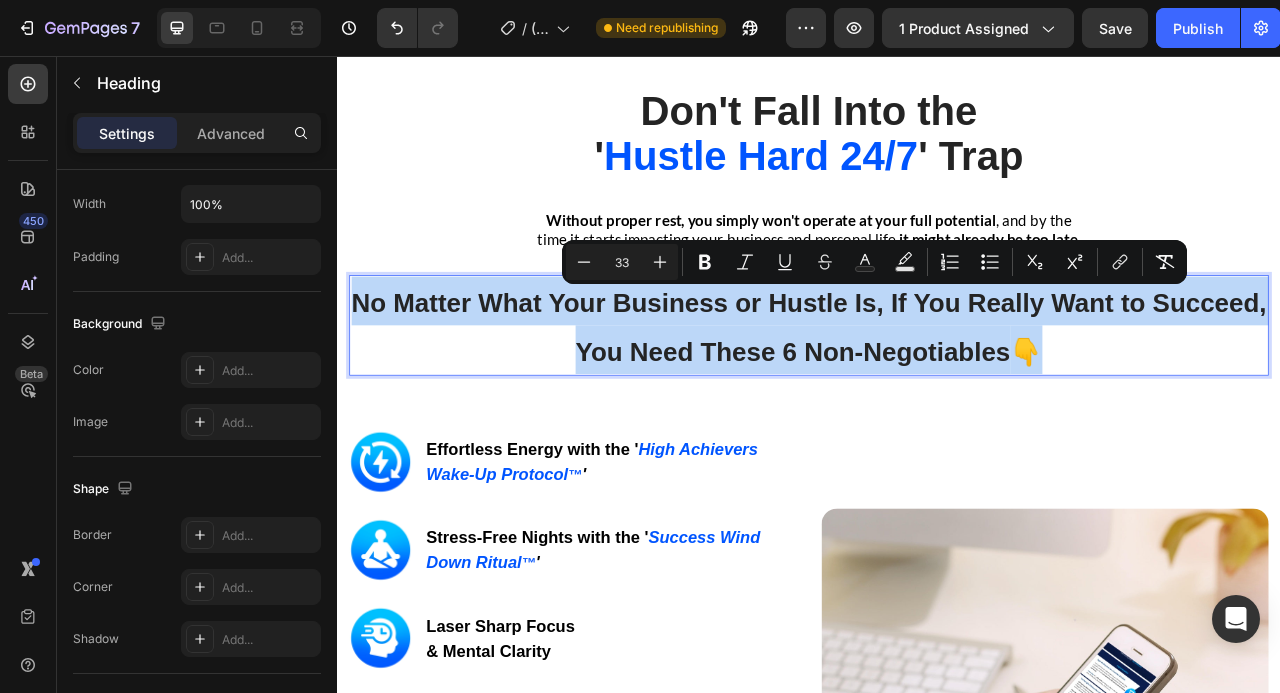 scroll, scrollTop: 0, scrollLeft: 0, axis: both 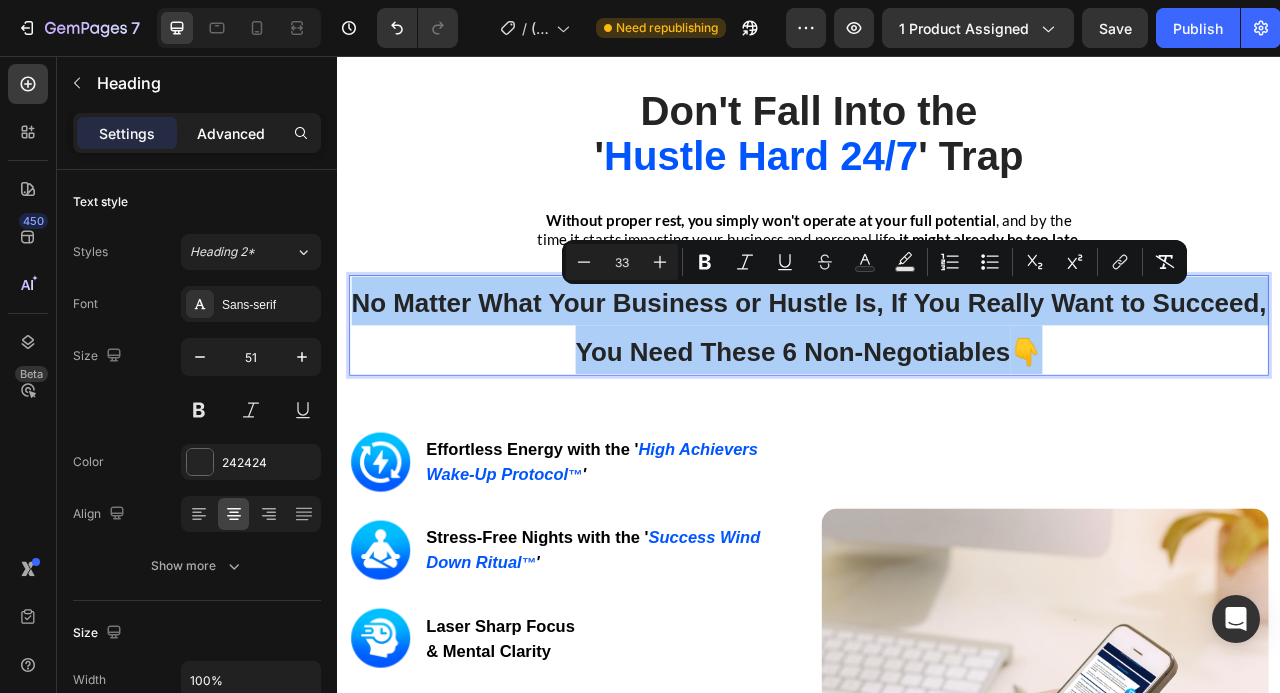 click on "Advanced" at bounding box center (231, 133) 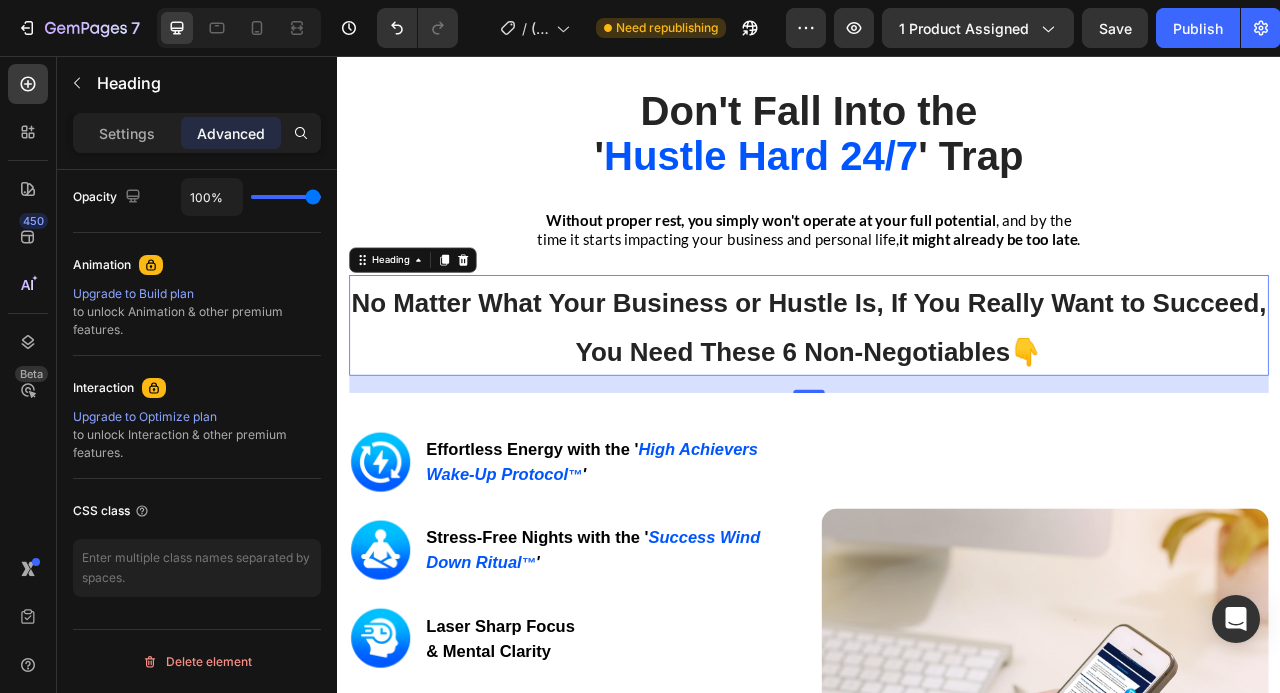 scroll, scrollTop: 0, scrollLeft: 0, axis: both 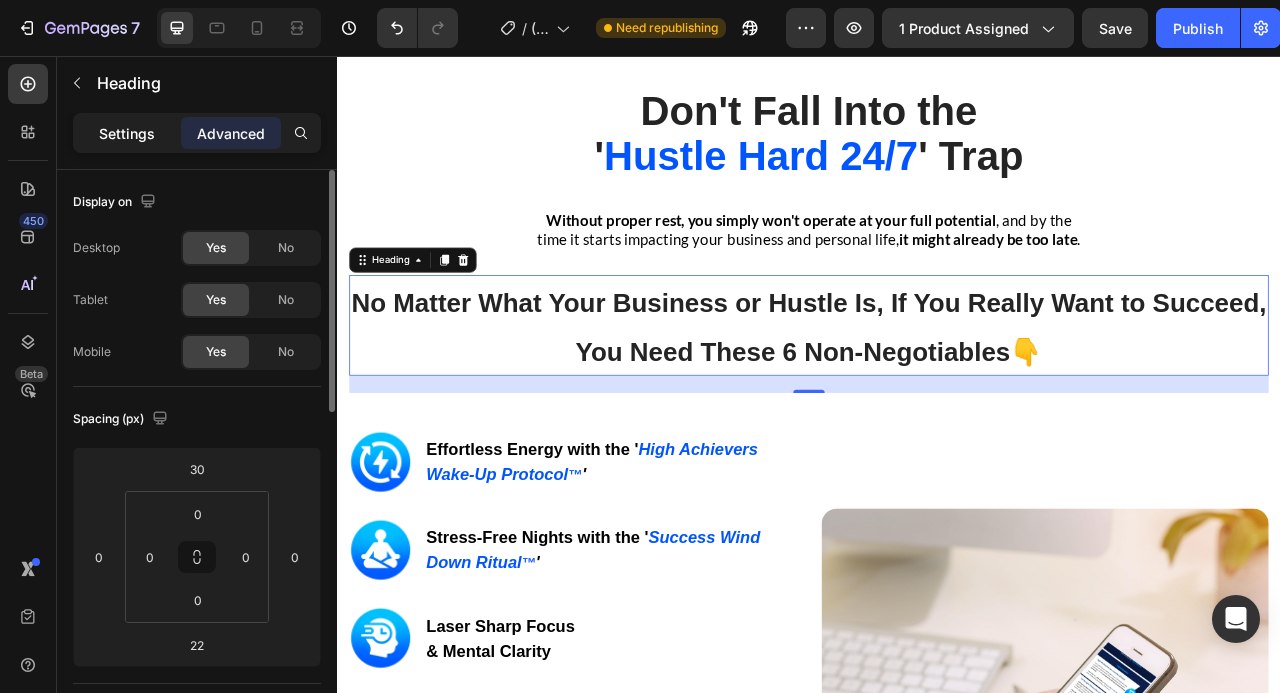 click on "Settings" at bounding box center (127, 133) 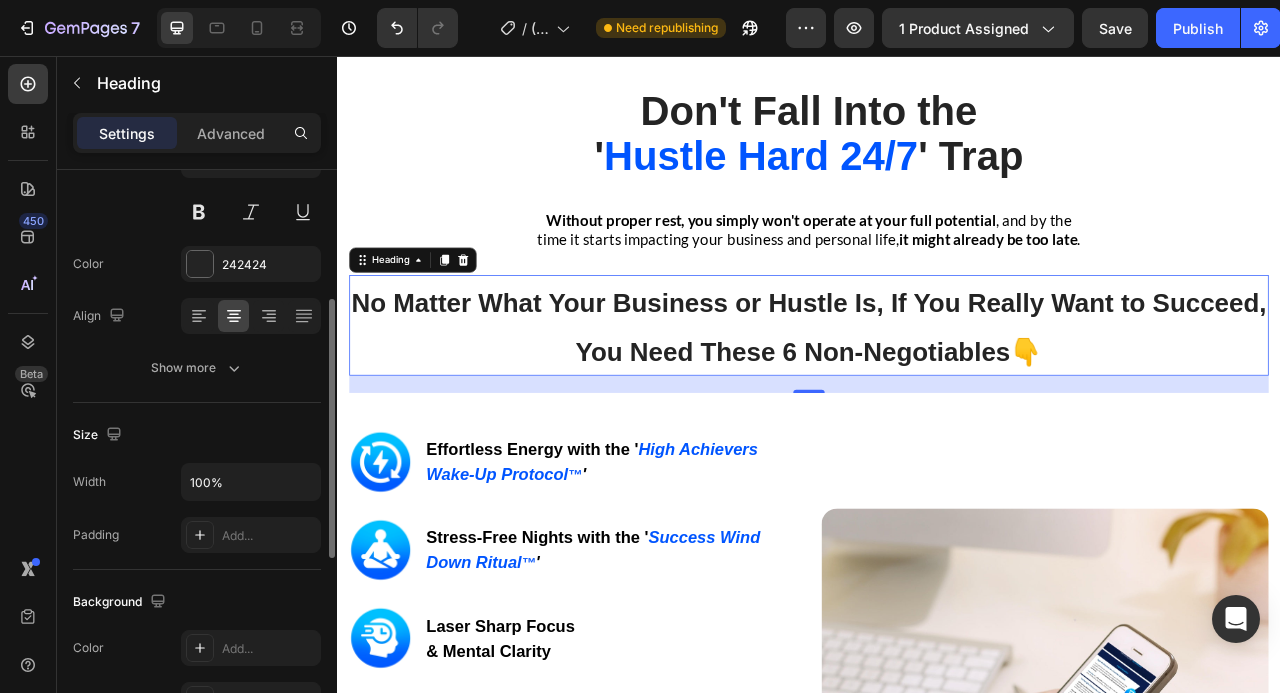 scroll, scrollTop: 226, scrollLeft: 0, axis: vertical 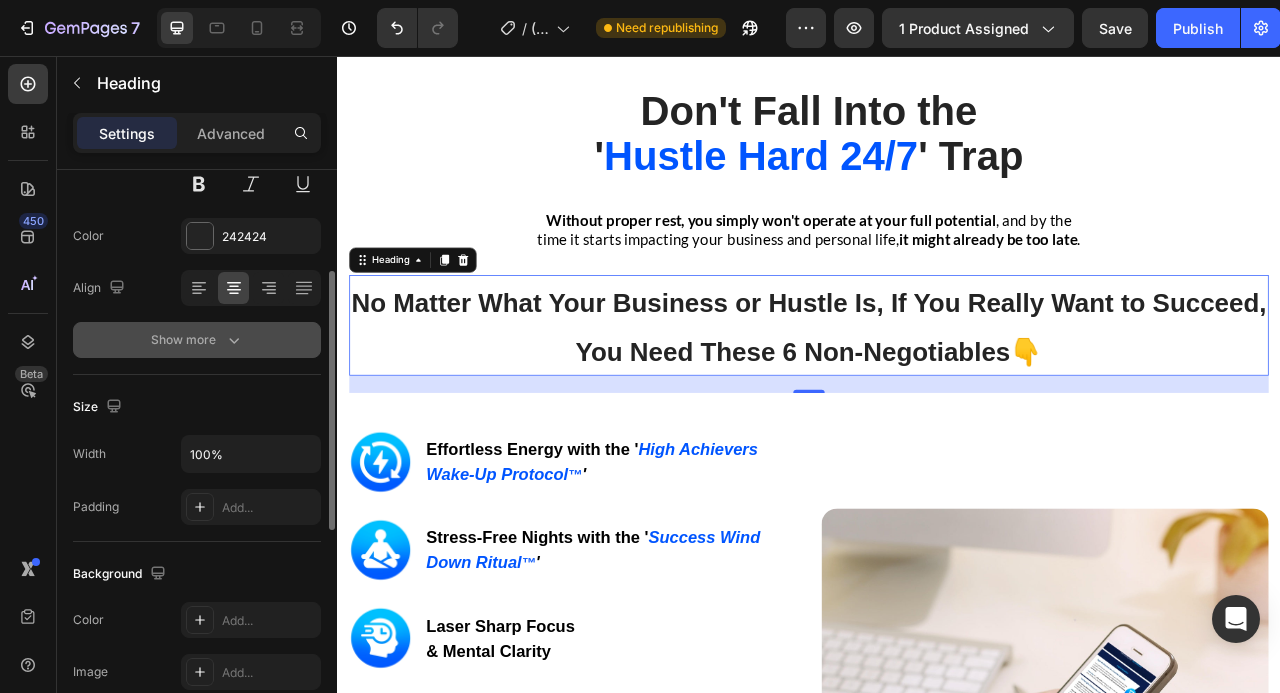 click 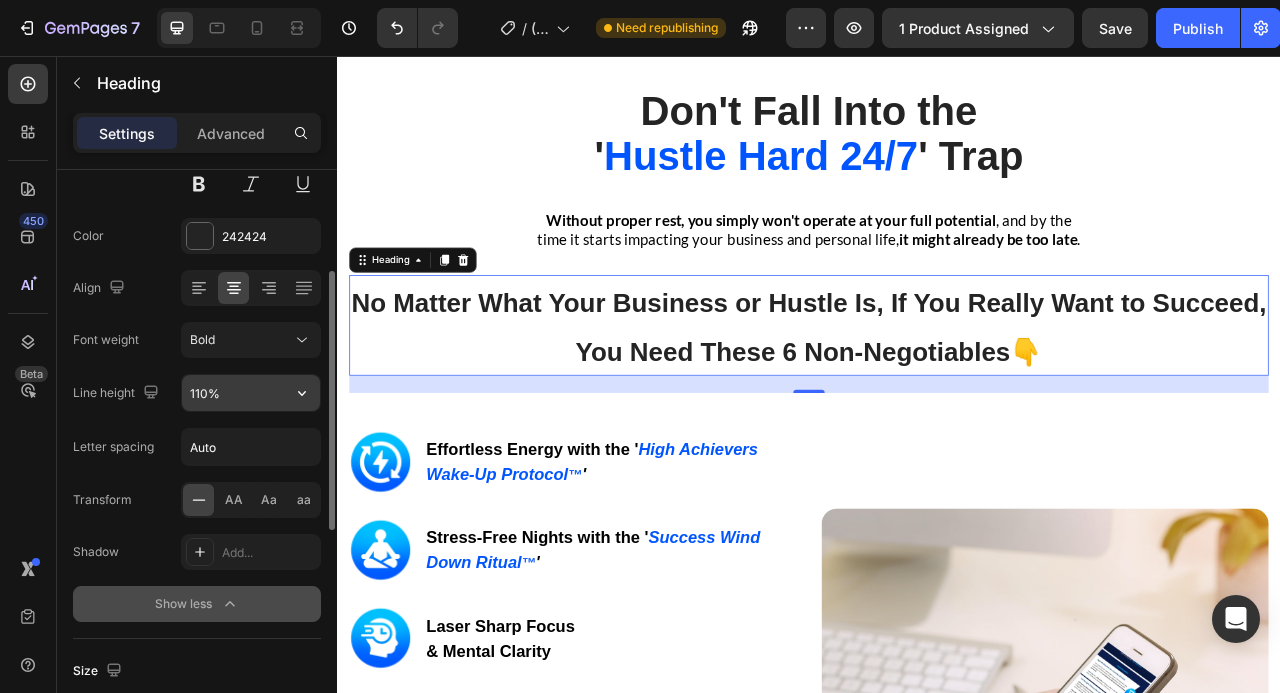 click on "110%" at bounding box center [251, 393] 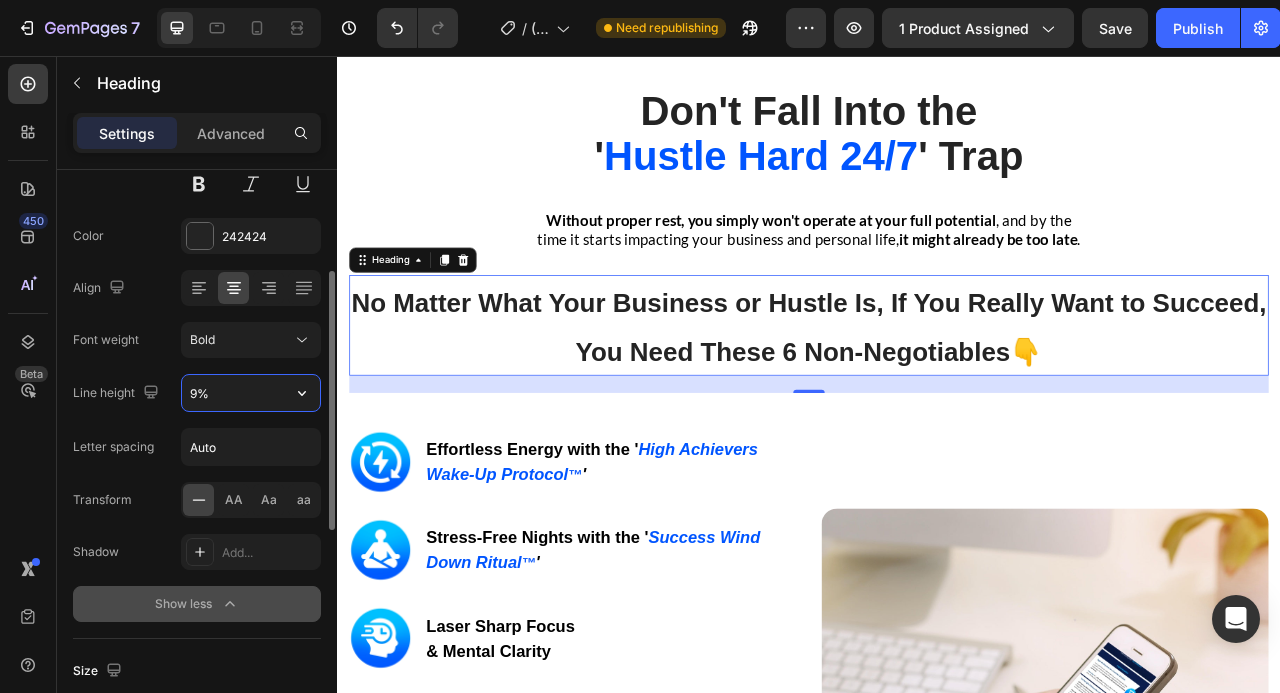 type on "90%" 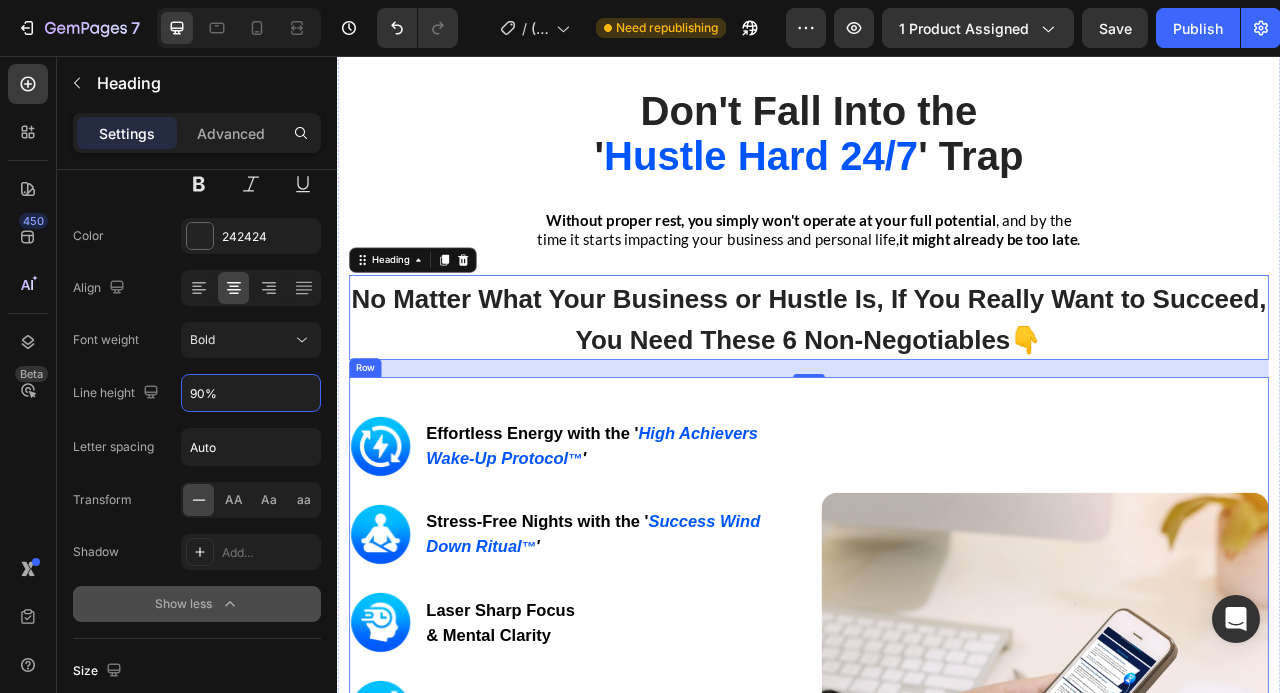 click on "Image" at bounding box center [1237, 896] 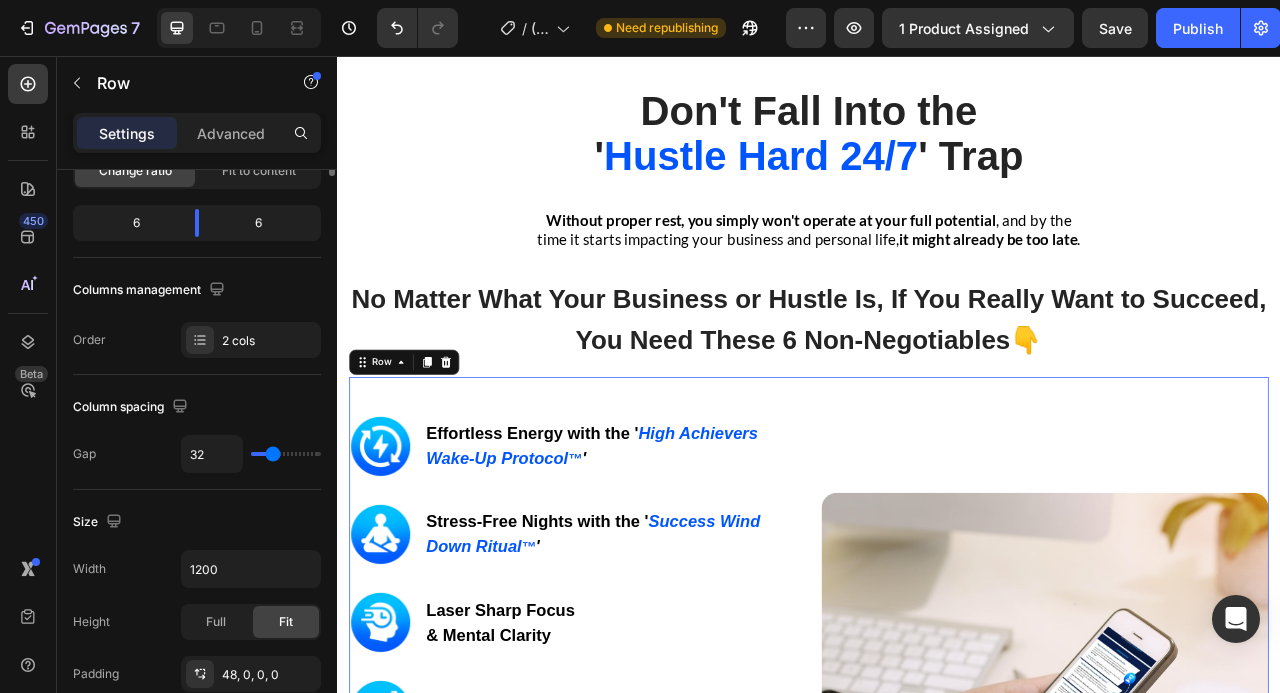 scroll, scrollTop: 0, scrollLeft: 0, axis: both 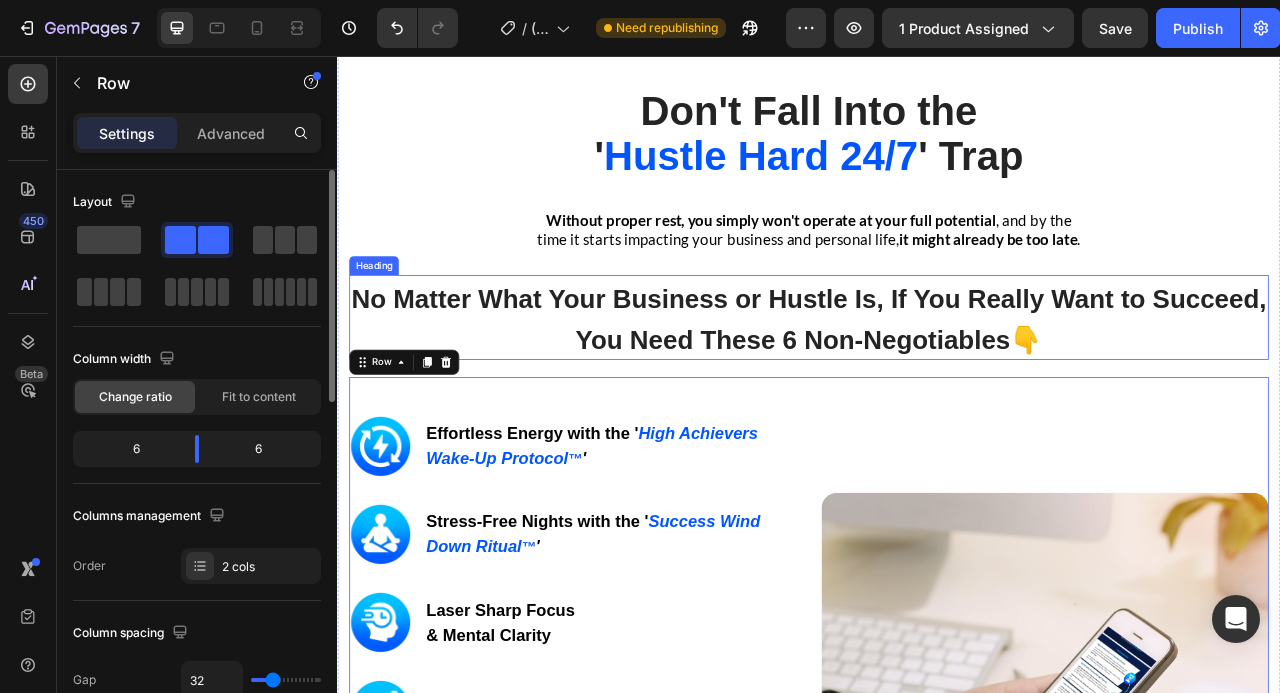 click on "Mental Clarity Under Pressure Heading Image No Matter What Your Business or Hustle Is, If You Really Want to Succeed, You Need These 6 Non-Negotiables 👇" at bounding box center (937, 389) 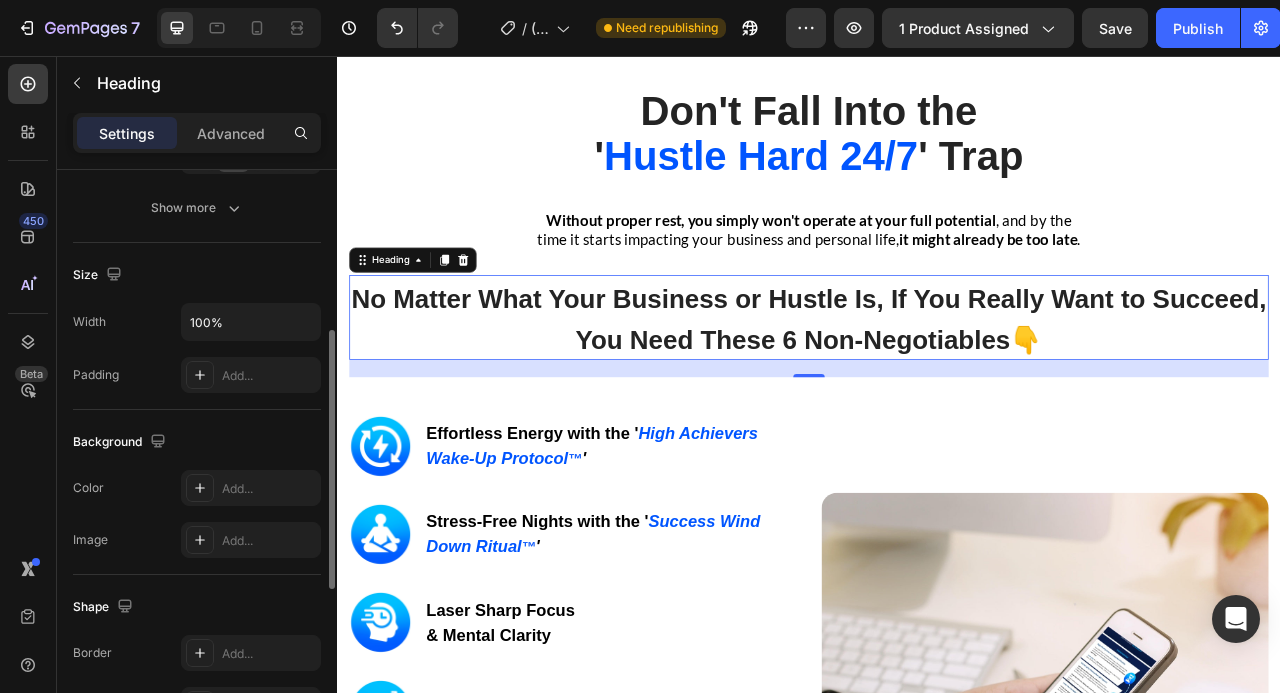 scroll, scrollTop: 364, scrollLeft: 0, axis: vertical 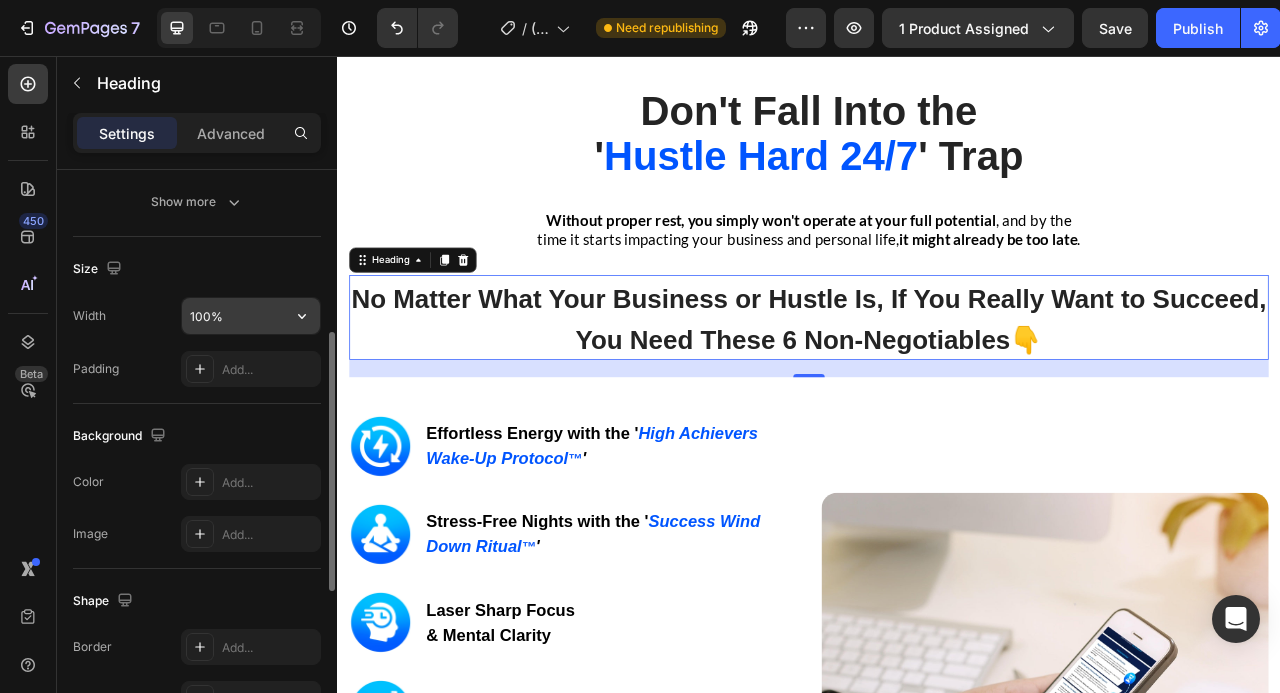 click on "100%" at bounding box center (251, 316) 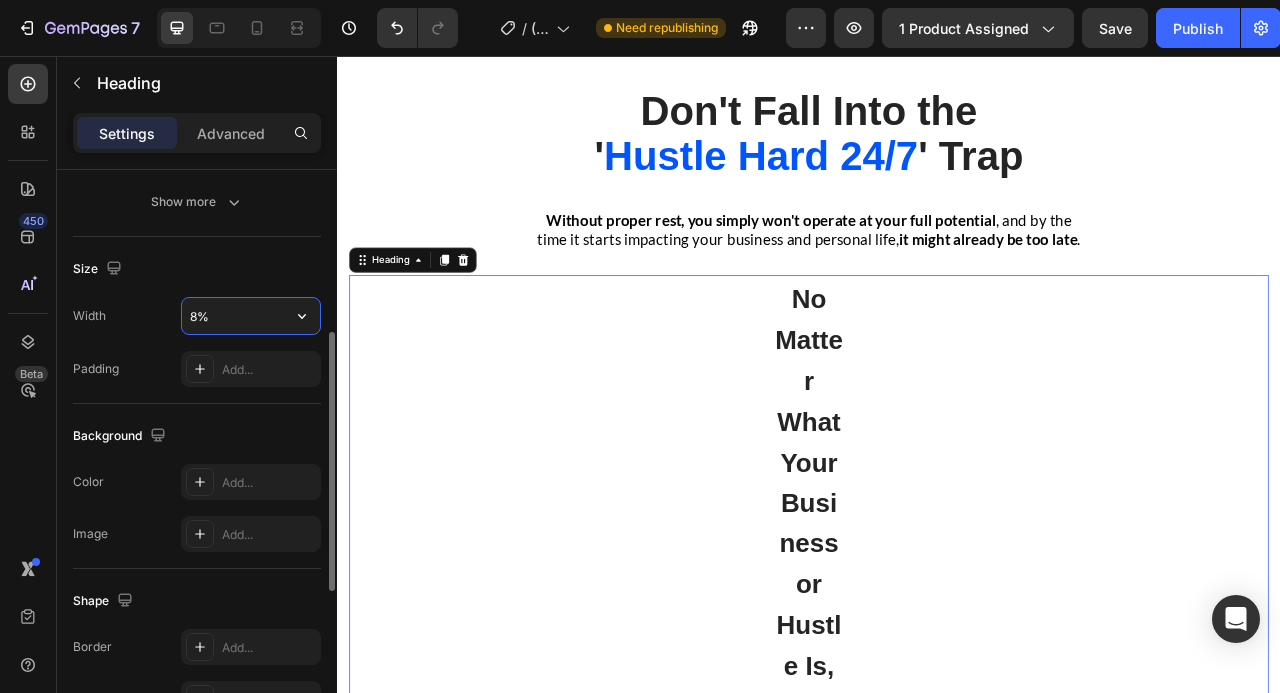 type on "80%" 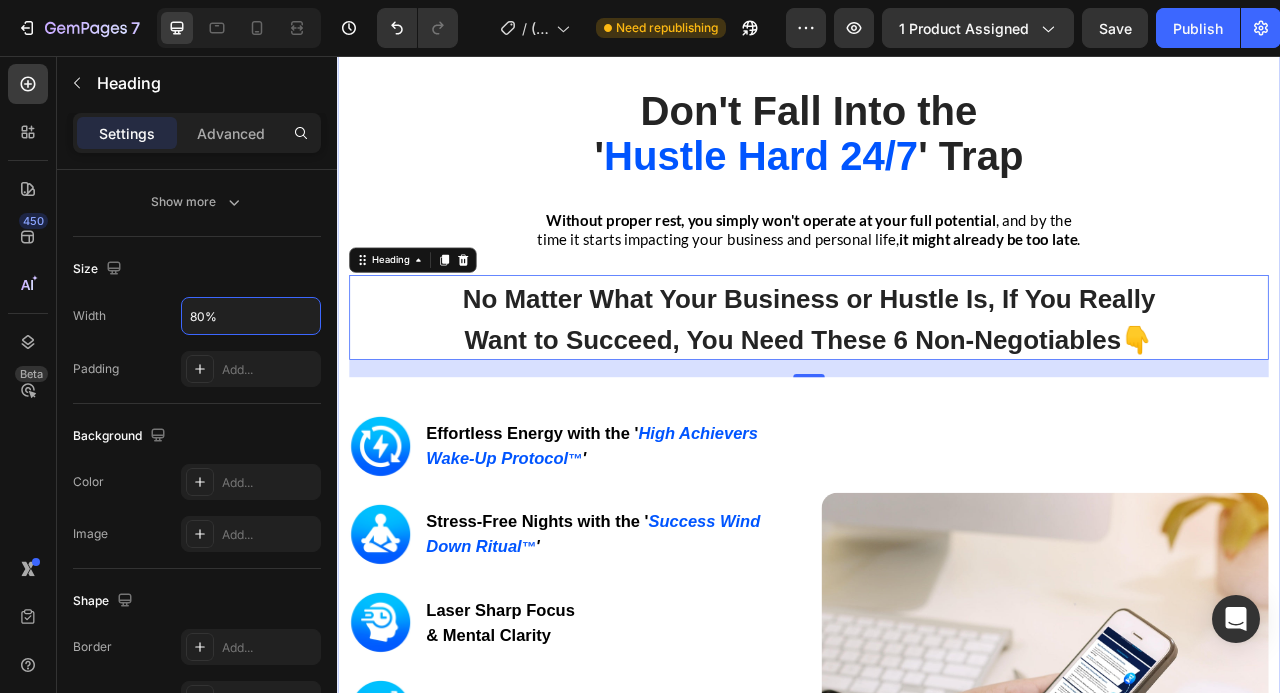 click on "Don't Fall Into the ' Hustle Hard 24/7 ' Trap Heading Row Without proper rest, you simply won't operate at your full potential , and by the time it starts impacting your business and personal life,  it might already be too late . Text block Row Image ⁠⁠⁠⁠⁠⁠⁠ No Matter What Your Business or Hustle Is, If You Really Want to Succeed, You Need These 6 Non-Negotiables 👇 Heading   22 Image Effortless Energy with the ' High Achievers Wake-Up Protocol ™ ' Heading Row Image Stress-Free Nights with the ' Success Wind  Down Ritual ™ ' Heading Row Image Laser Sharp Focus & Mental Clarity Heading Row Image Consistent Next-Level Performance Heading Row Image Emotional Resilience Heading Row Image Stronger Relationships & Presence Heading Row GET INSTANT DOWNLOAD! 👉 Add to Cart 100% Guaranteed Safe Checkout Text block Product Image Row" at bounding box center [937, 672] 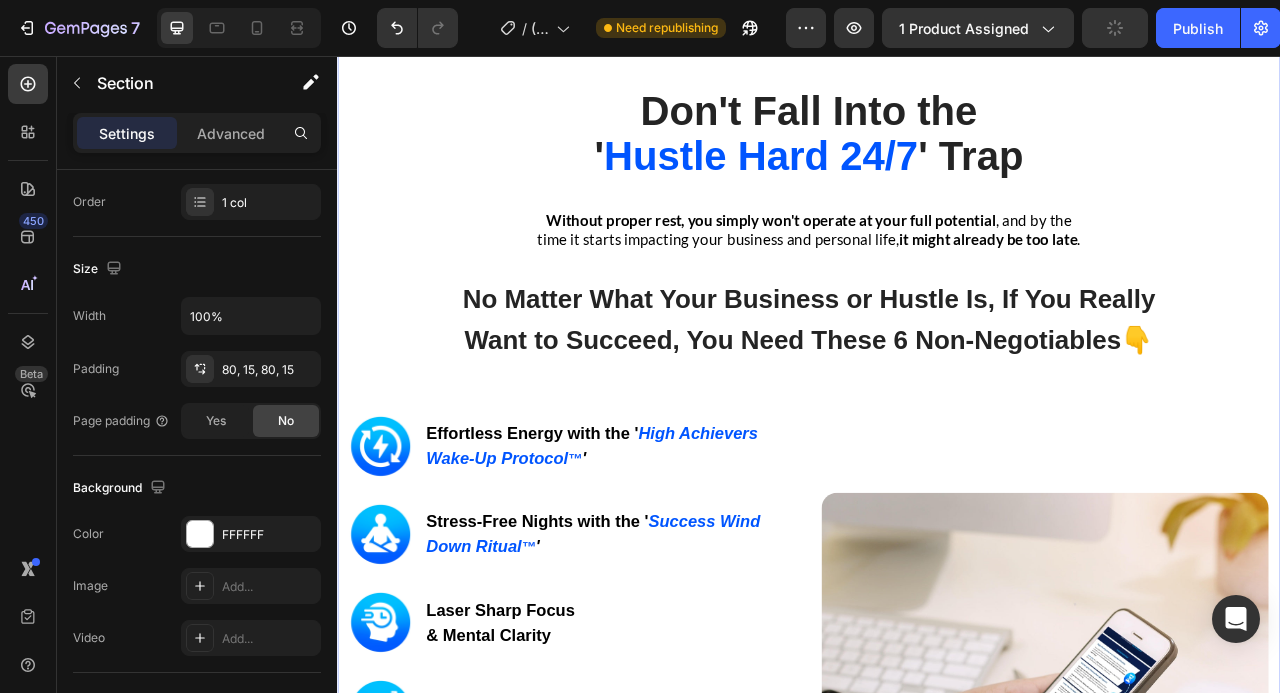click on "No Matter What Your Business or Hustle Is, If You Really Want to Succeed, You Need These 6 Non-Negotiables" at bounding box center [936, 391] 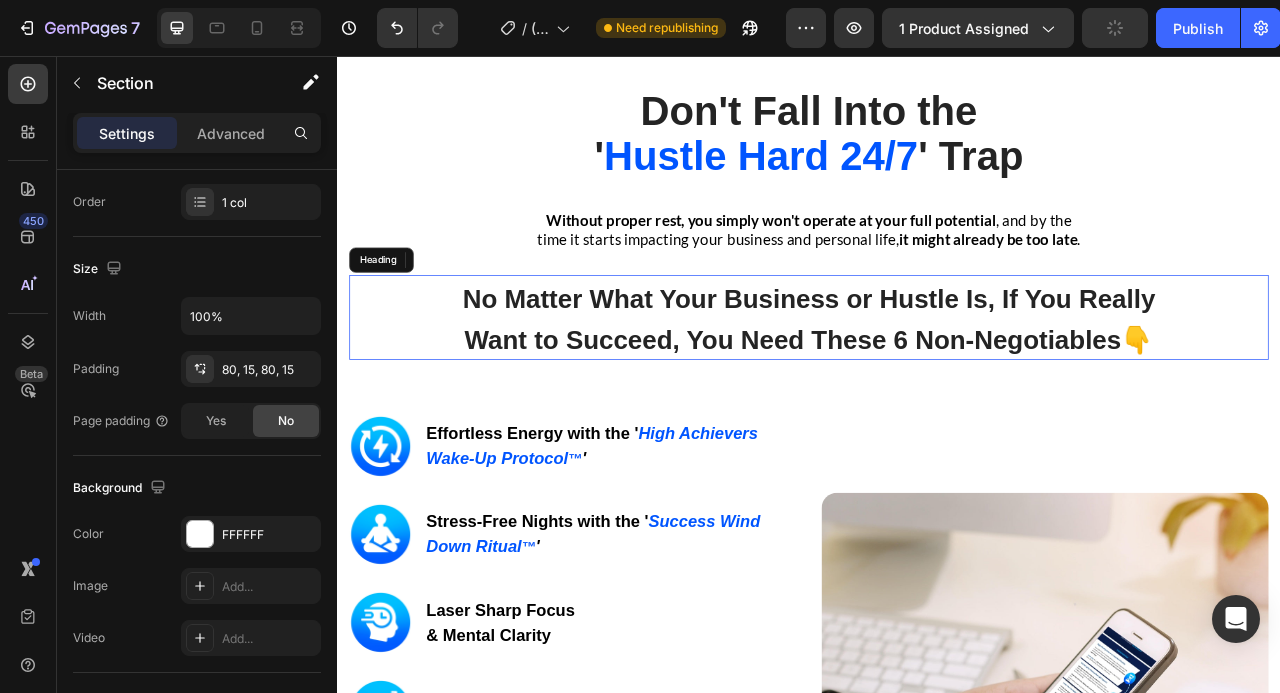 scroll, scrollTop: 0, scrollLeft: 0, axis: both 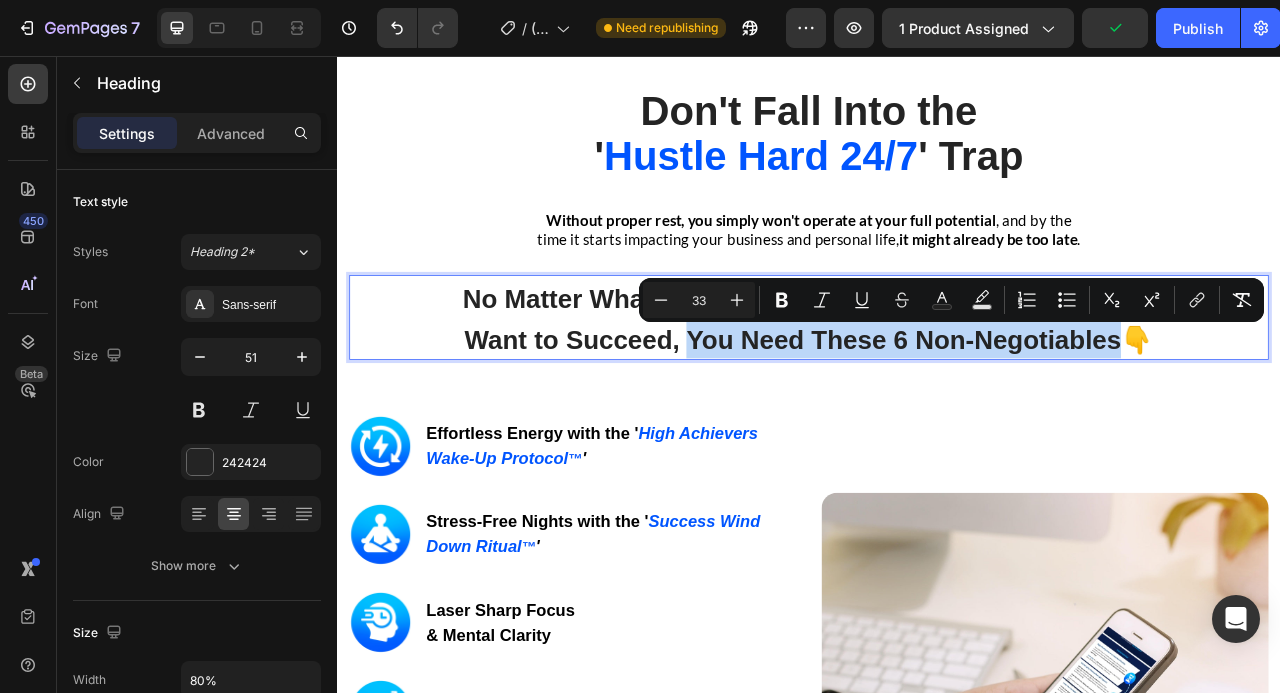 drag, startPoint x: 1341, startPoint y: 417, endPoint x: 790, endPoint y: 414, distance: 551.0082 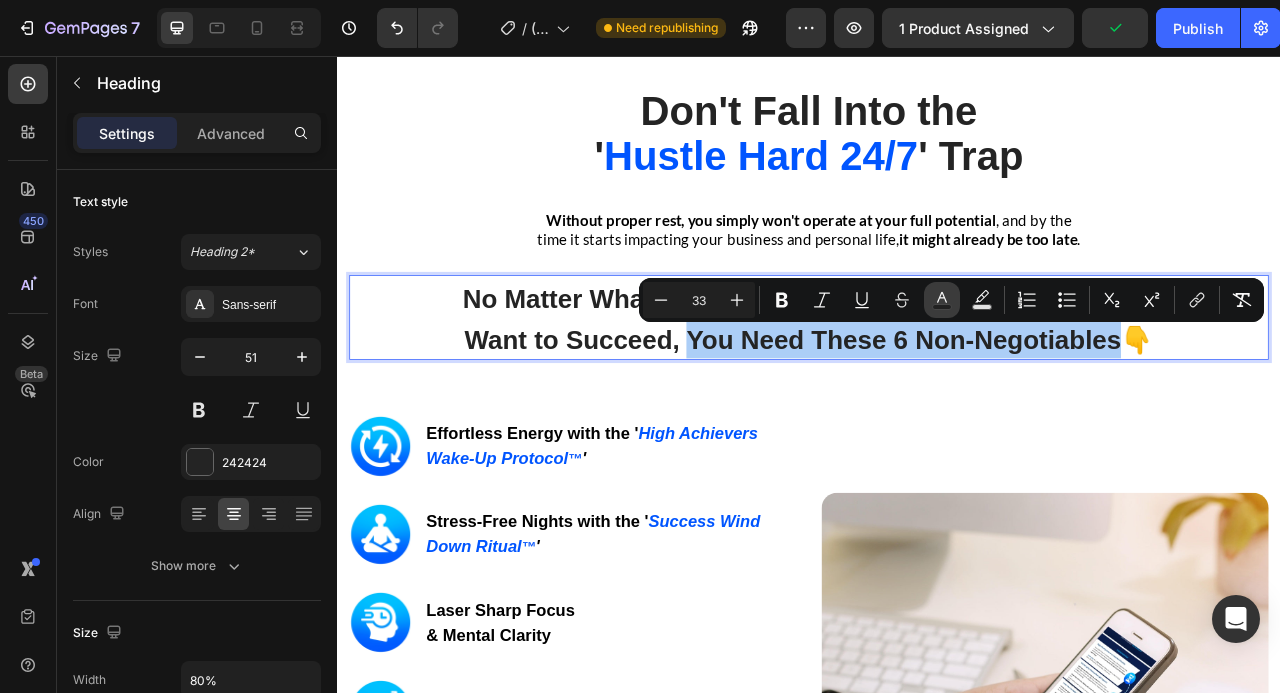 click 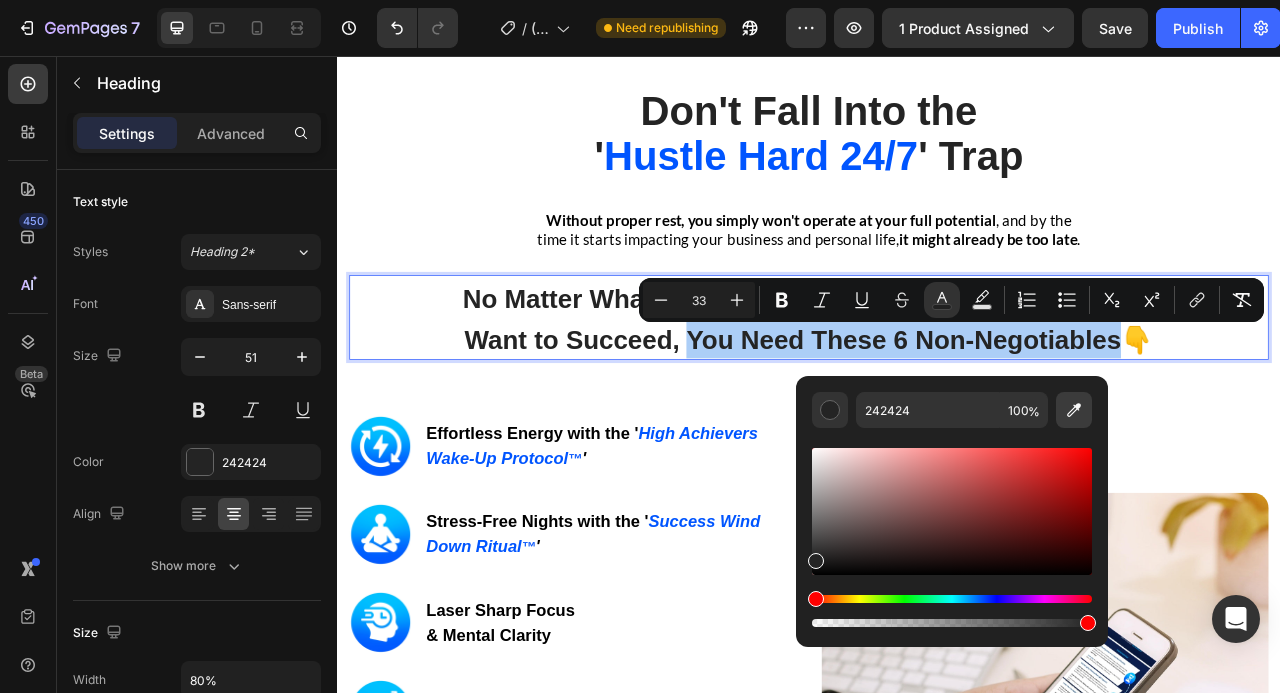 click 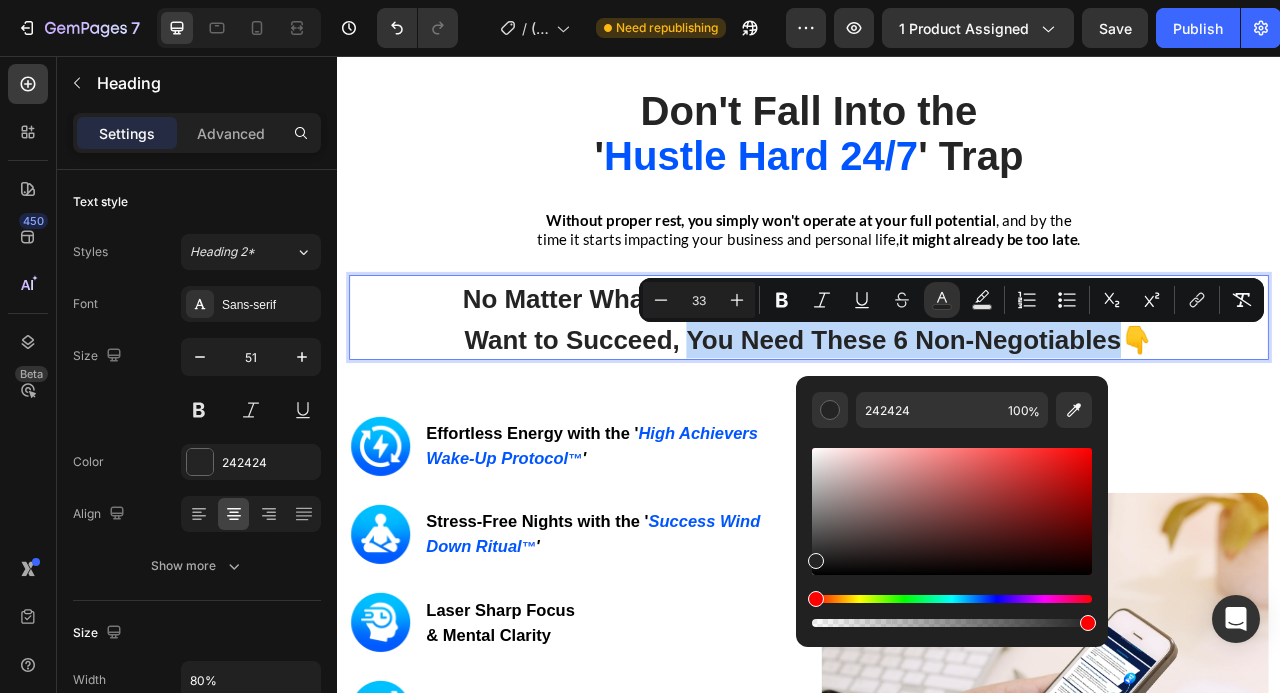 type on "105CFB" 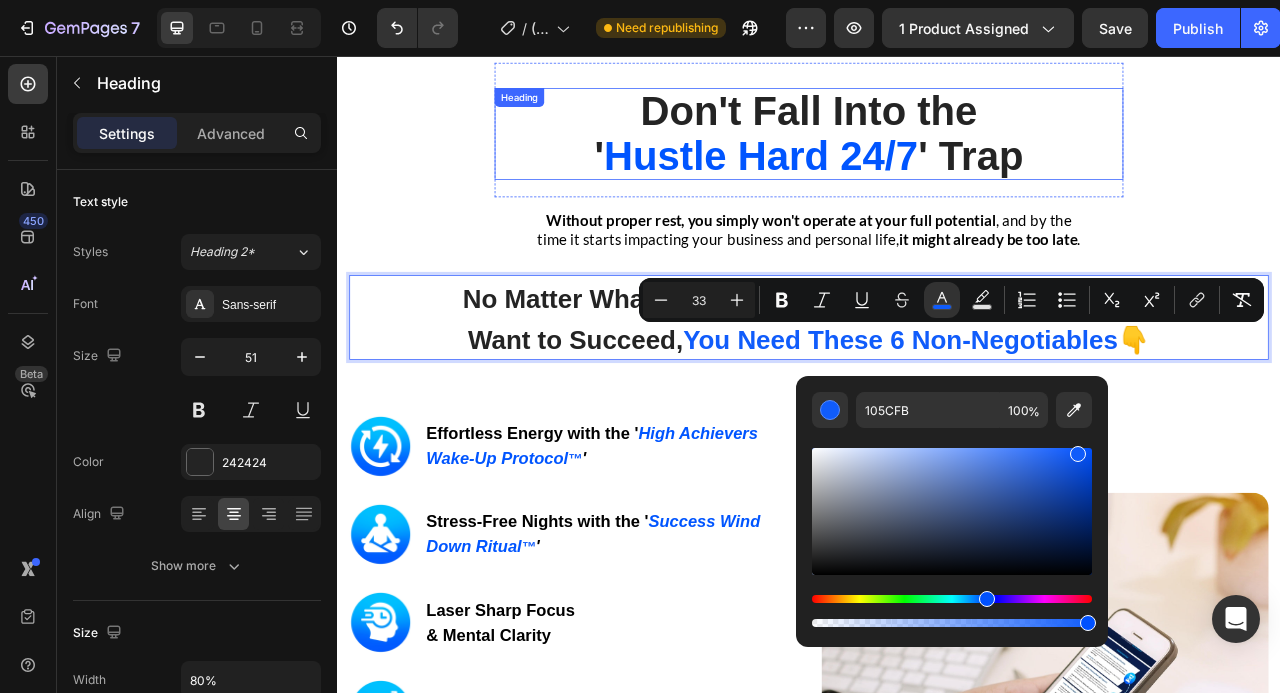 click on "Don't Fall Into the ' Hustle Hard 24/7 ' Trap Heading" at bounding box center [937, 166] 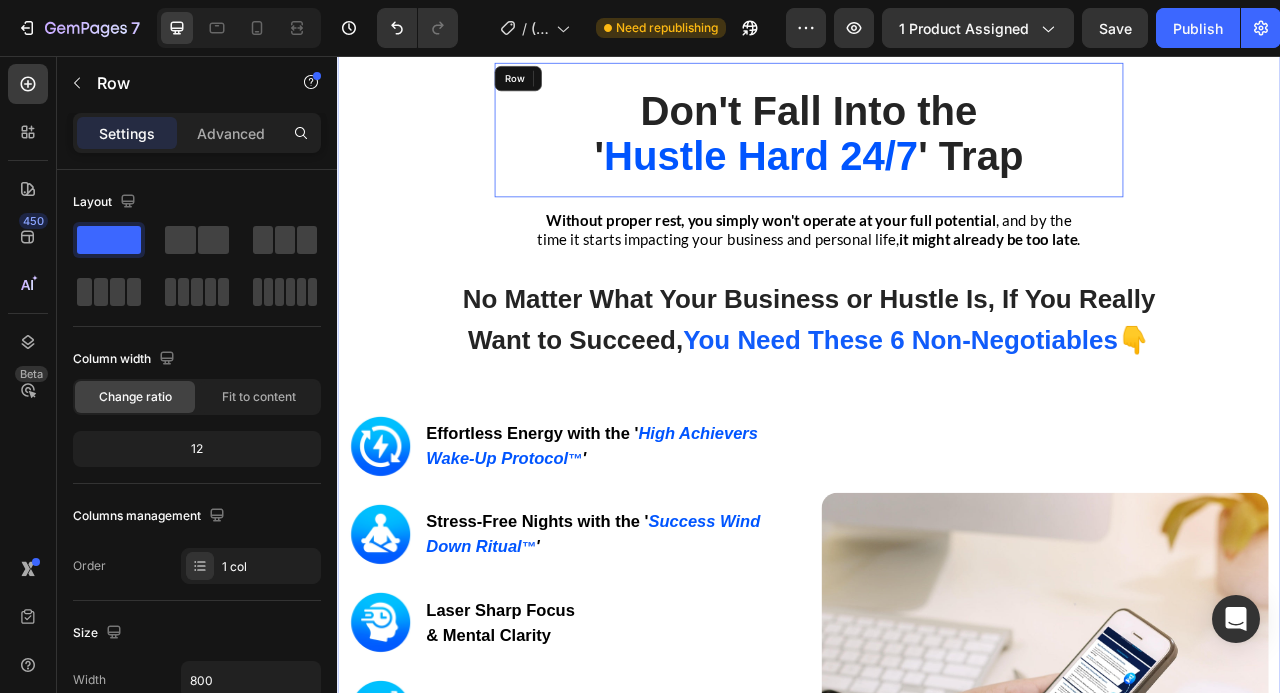 click on "Don't Fall Into the ' Hustle Hard 24/7 ' Trap Heading Row Without proper rest, you simply won't operate at your full potential , and by the time it starts impacting your business and personal life,  it might already be too late . Text block Row Image ⁠⁠⁠⁠⁠⁠⁠ No Matter What Your Business or Hustle Is, If You Really Want to Succeed,  You Need These 6 Non-Negotiables 👇 Heading   22 Image Effortless Energy with the ' High Achievers Wake-Up Protocol ™ ' Heading Row Image Stress-Free Nights with the ' Success Wind  Down Ritual ™ ' Heading Row Image Laser Sharp Focus & Mental Clarity Heading Row Image Consistent Next-Level Performance Heading Row Image Emotional Resilience Heading Row Image Stronger Relationships & Presence Heading Row GET INSTANT DOWNLOAD! 👉 Add to Cart 100% Guaranteed Safe Checkout Text block Product Image Row" at bounding box center (937, 672) 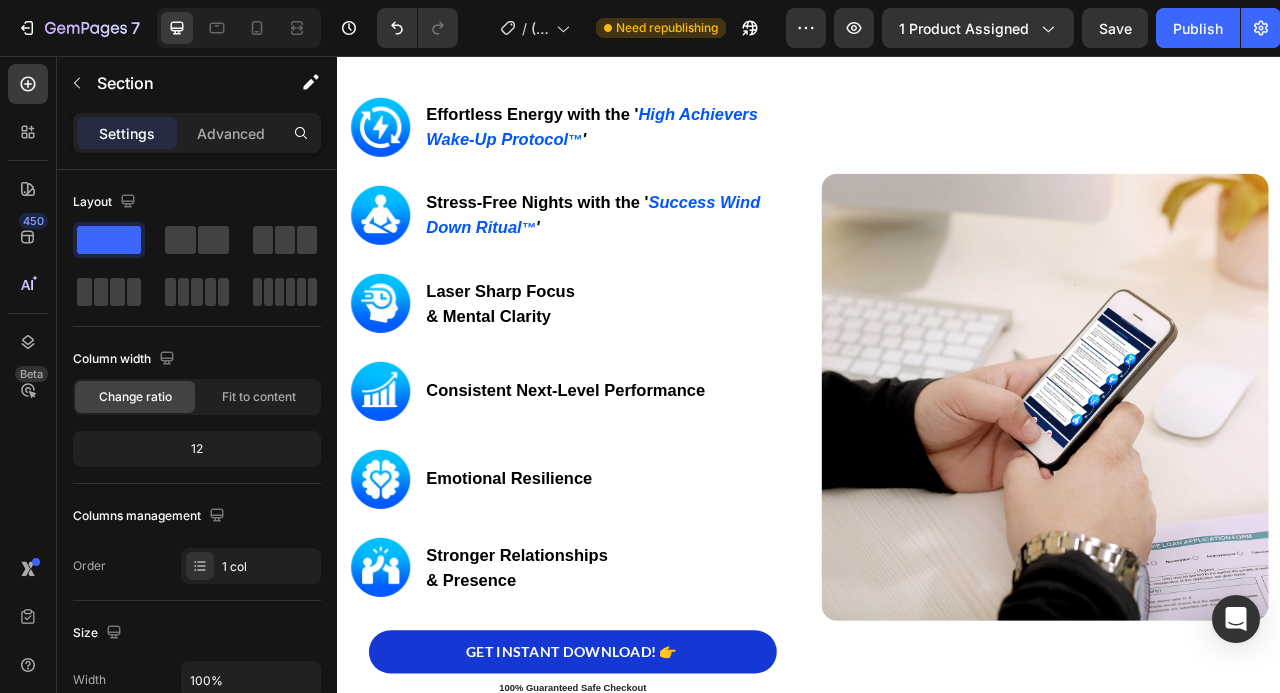 scroll, scrollTop: 3419, scrollLeft: 0, axis: vertical 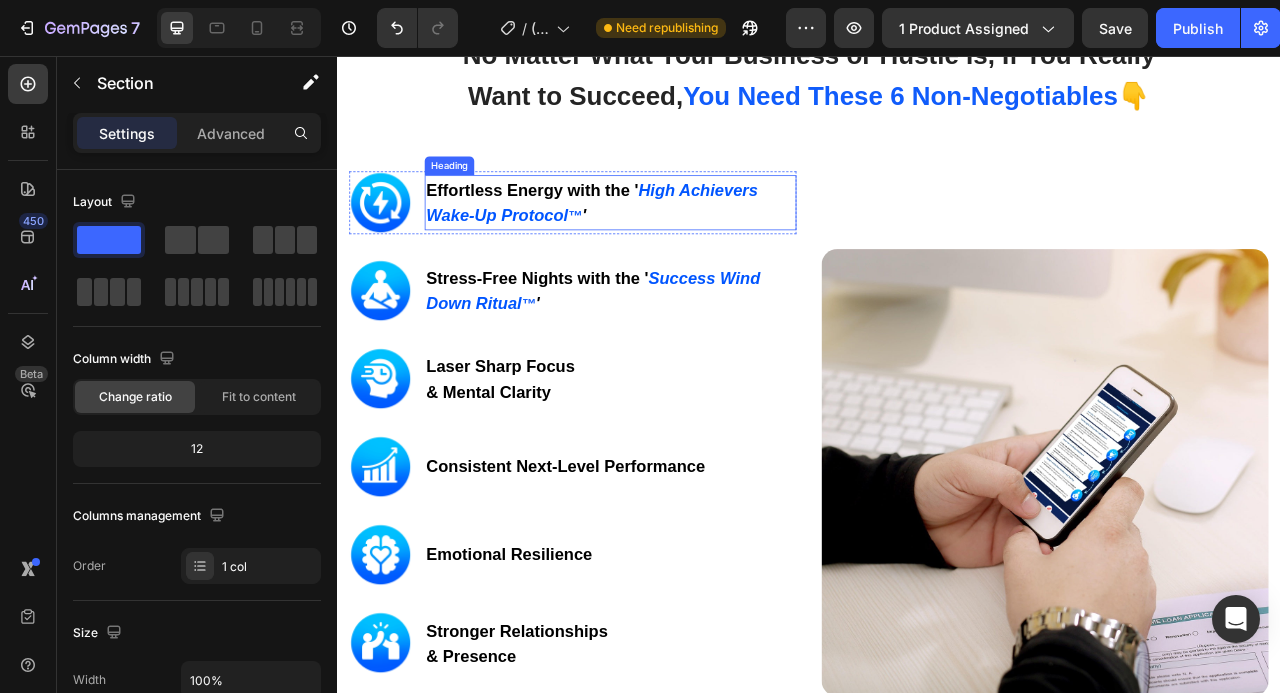 click on "Effortless Energy with the ' High Achievers Wake-Up Protocol ™ '" at bounding box center [684, 243] 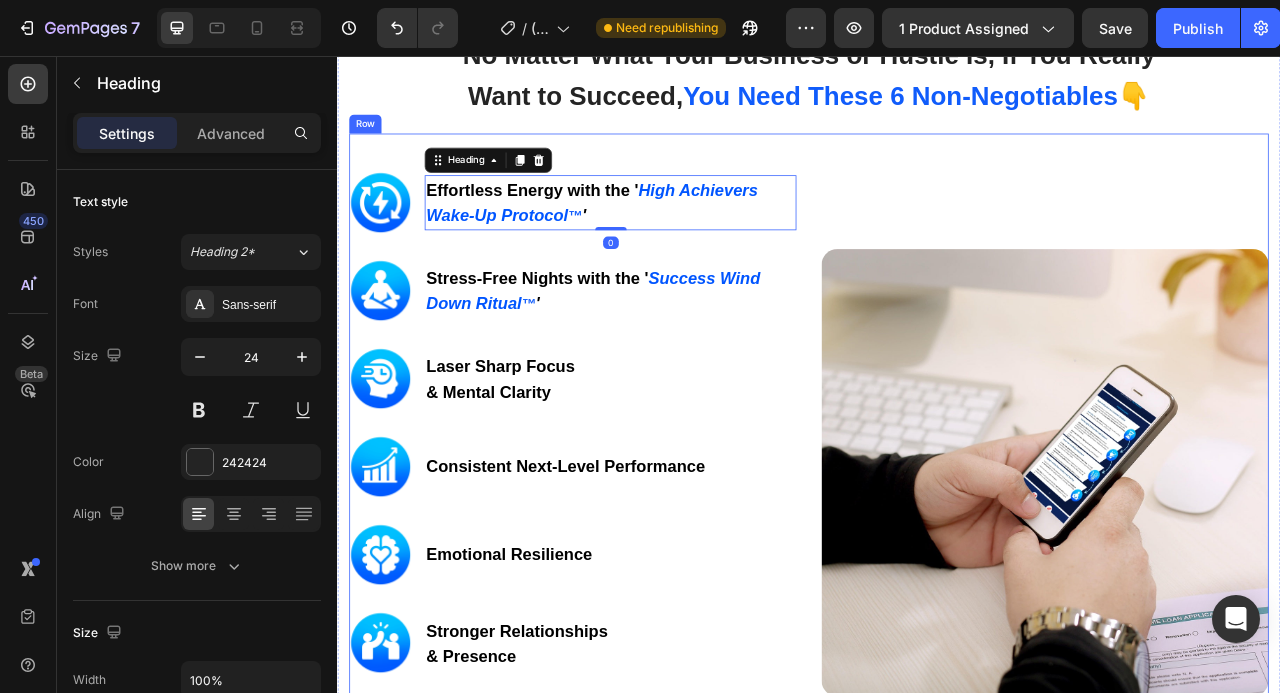 click on "Image" at bounding box center (1237, 586) 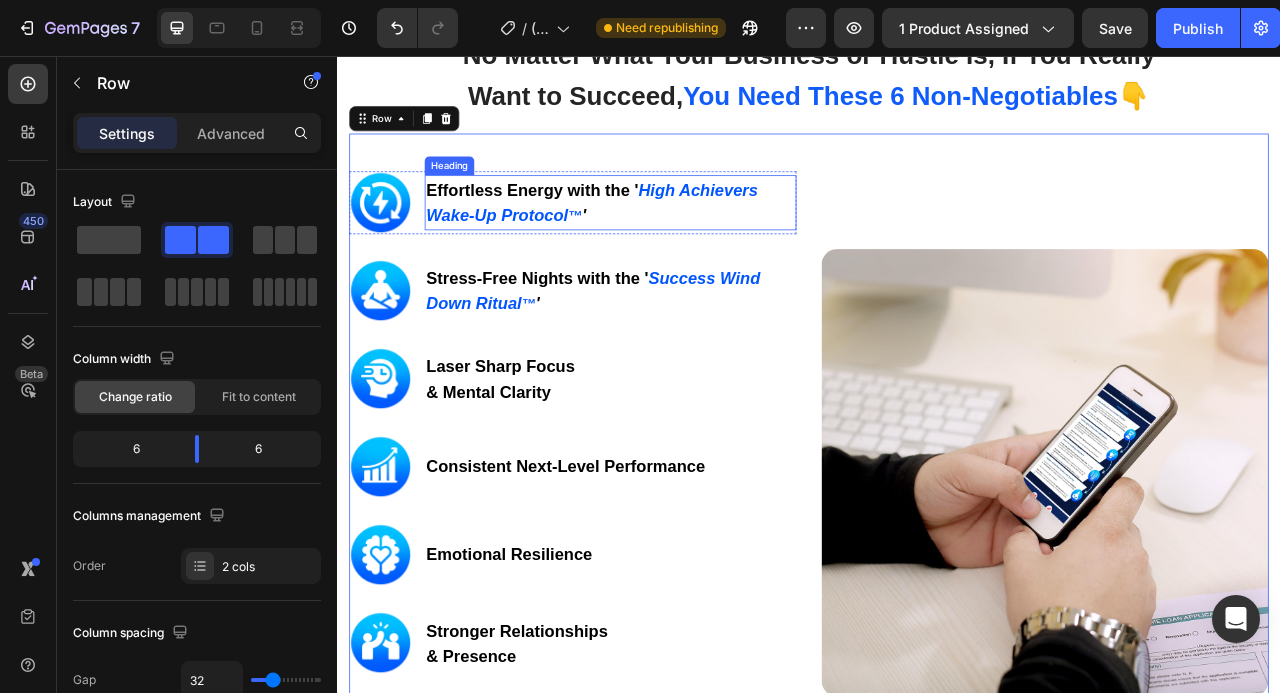 click on "High Achievers Wake-Up Protocol" at bounding box center (661, 242) 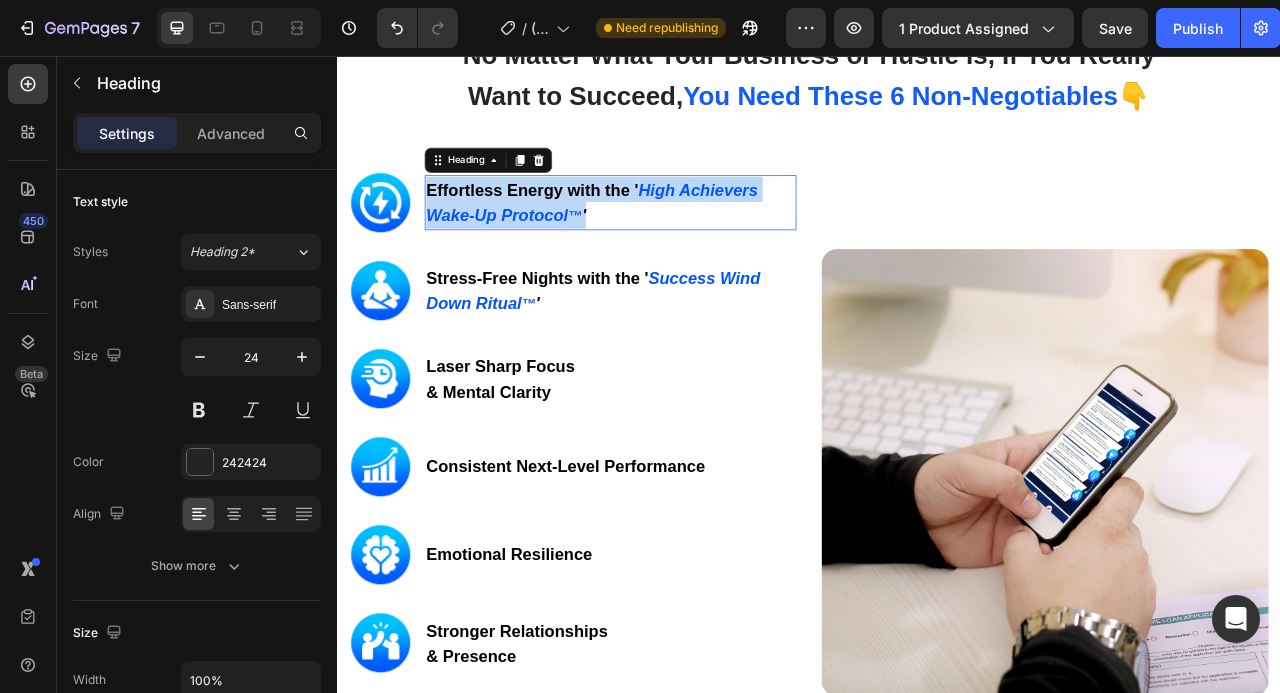 click on "High Achievers Wake-Up Protocol" at bounding box center (661, 242) 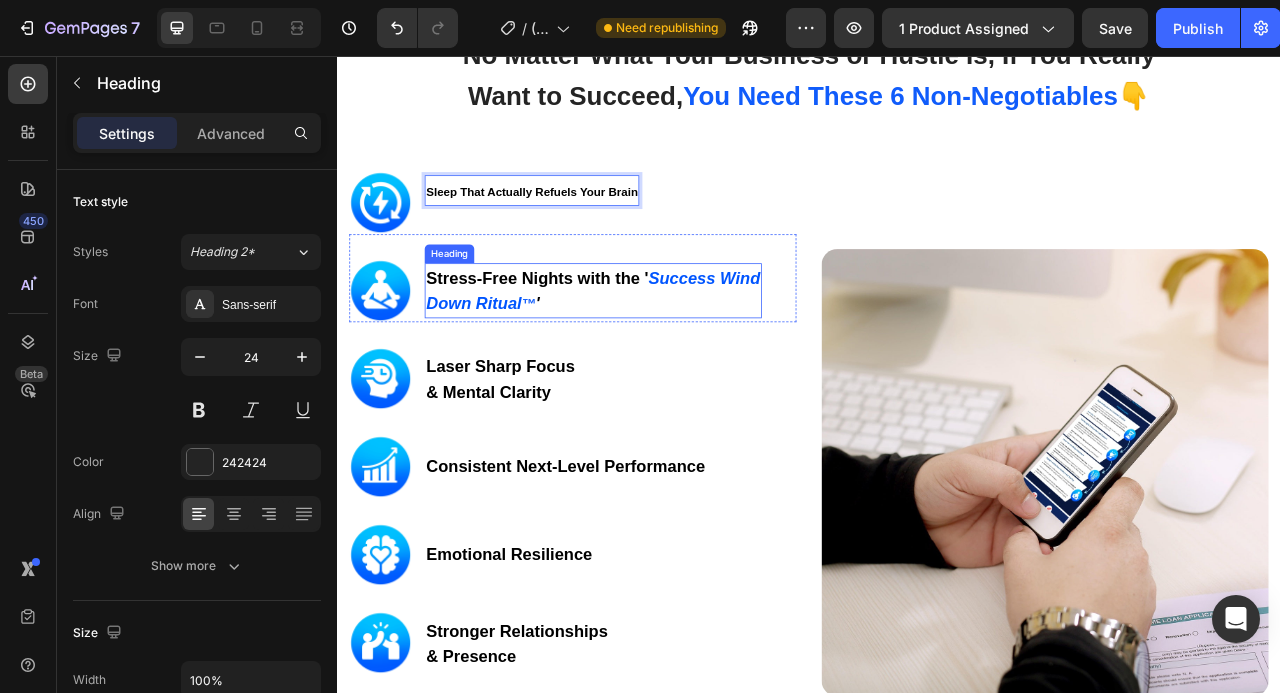 click on "Stress-Free Nights with the '" at bounding box center (591, 338) 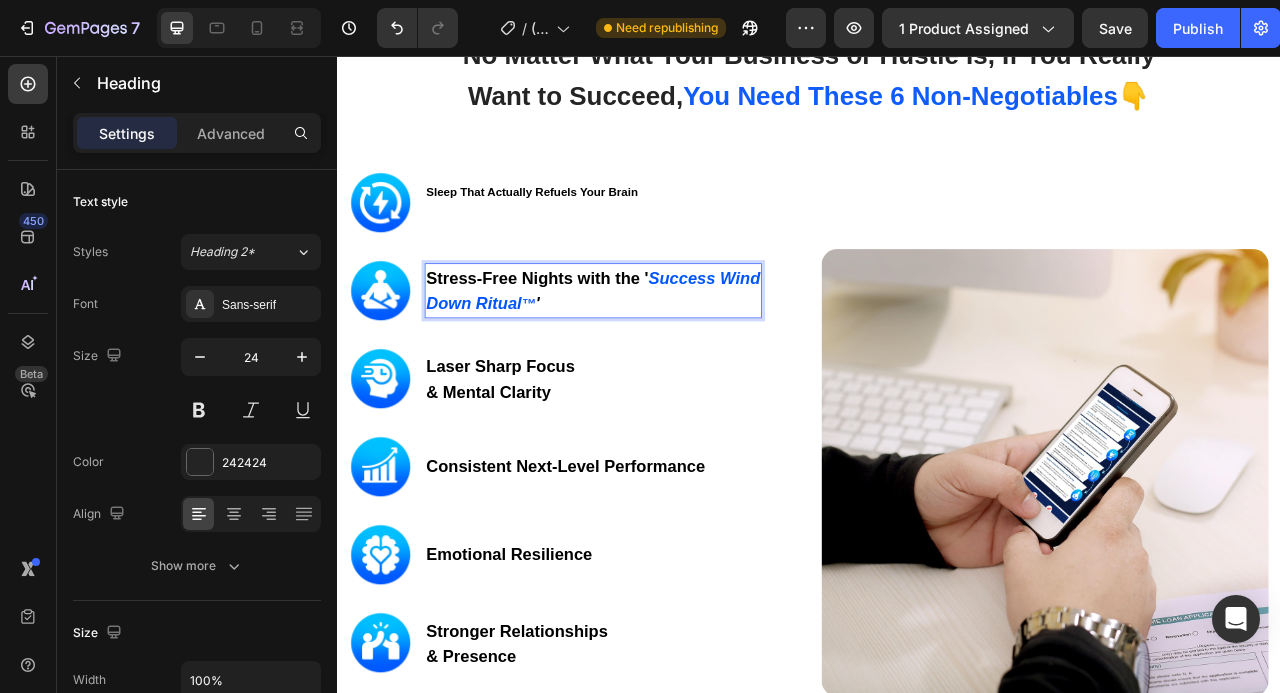 click on "Stress-Free Nights with the '" at bounding box center (591, 338) 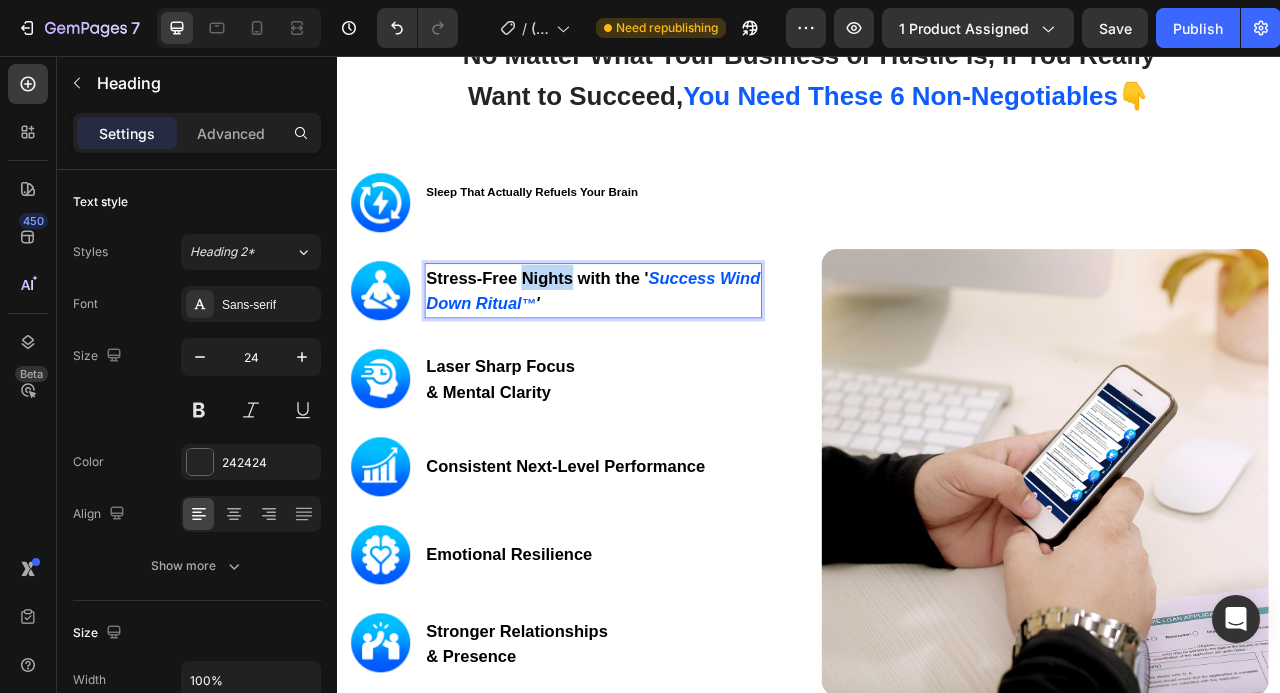 click on "Stress-Free Nights with the '" at bounding box center [591, 338] 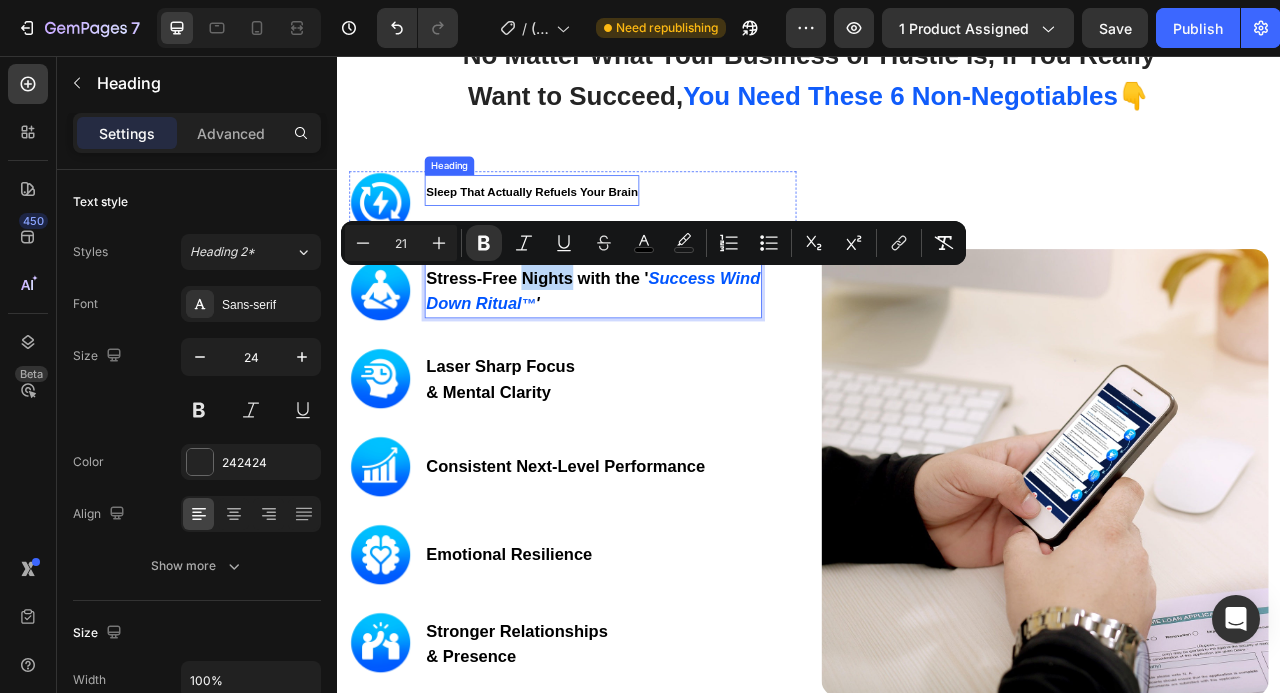click on "Sleep That Actually Refuels Your Brain" at bounding box center [584, 229] 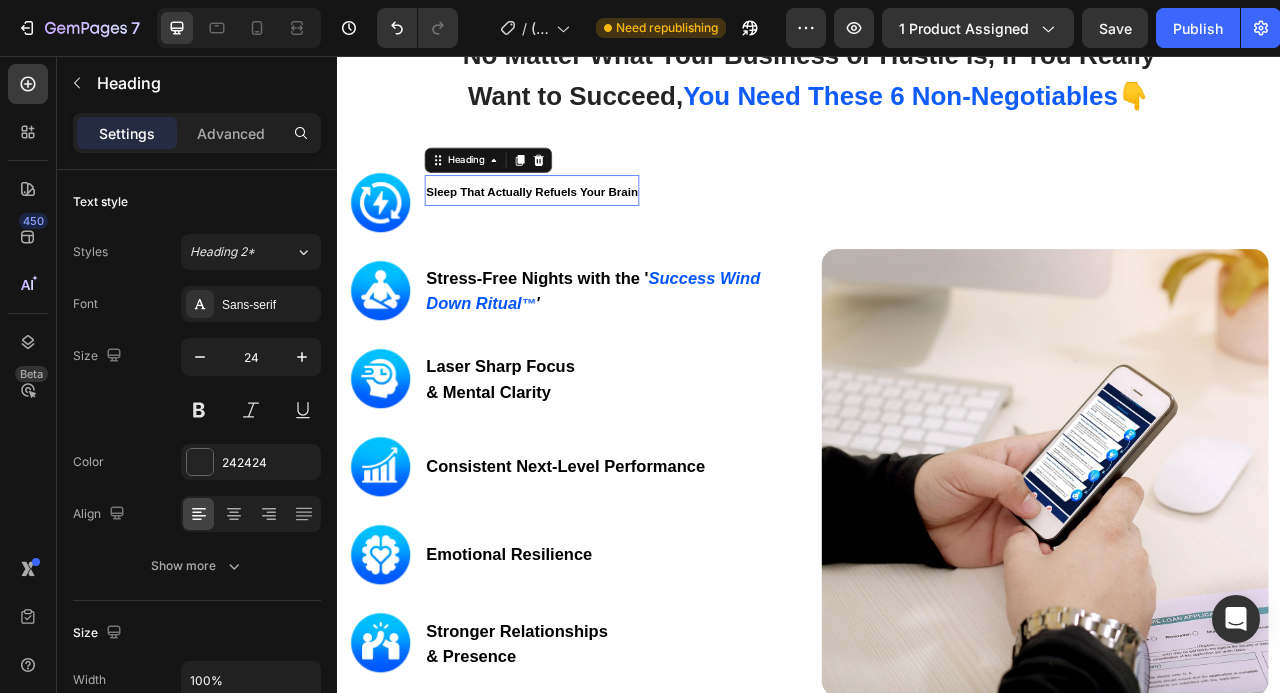 click on "Sleep That Actually Refuels Your Brain" at bounding box center [584, 229] 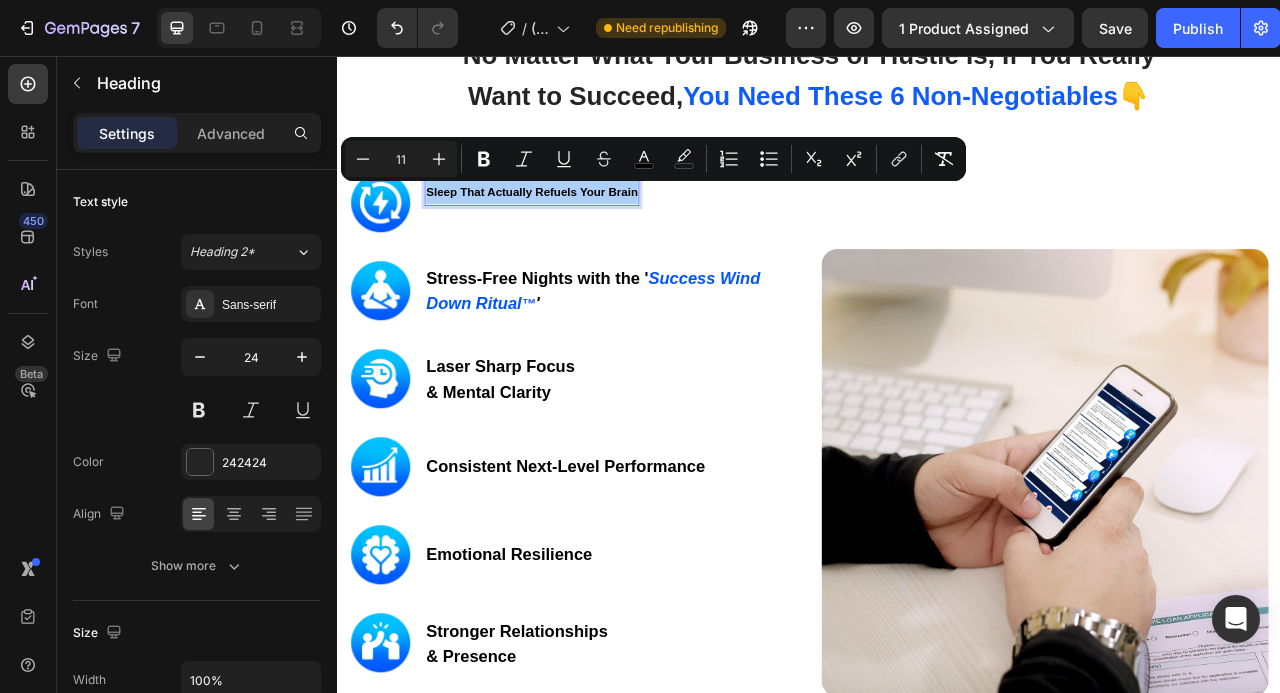 click on "11" at bounding box center [401, 159] 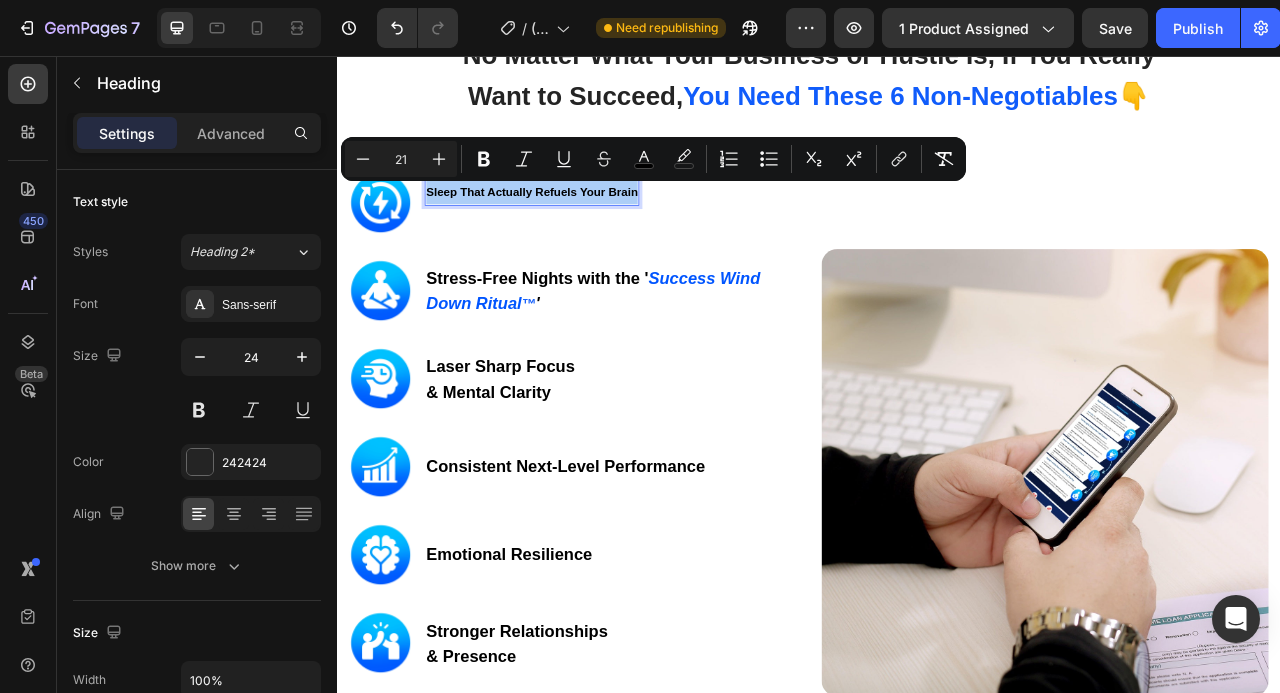 type on "21" 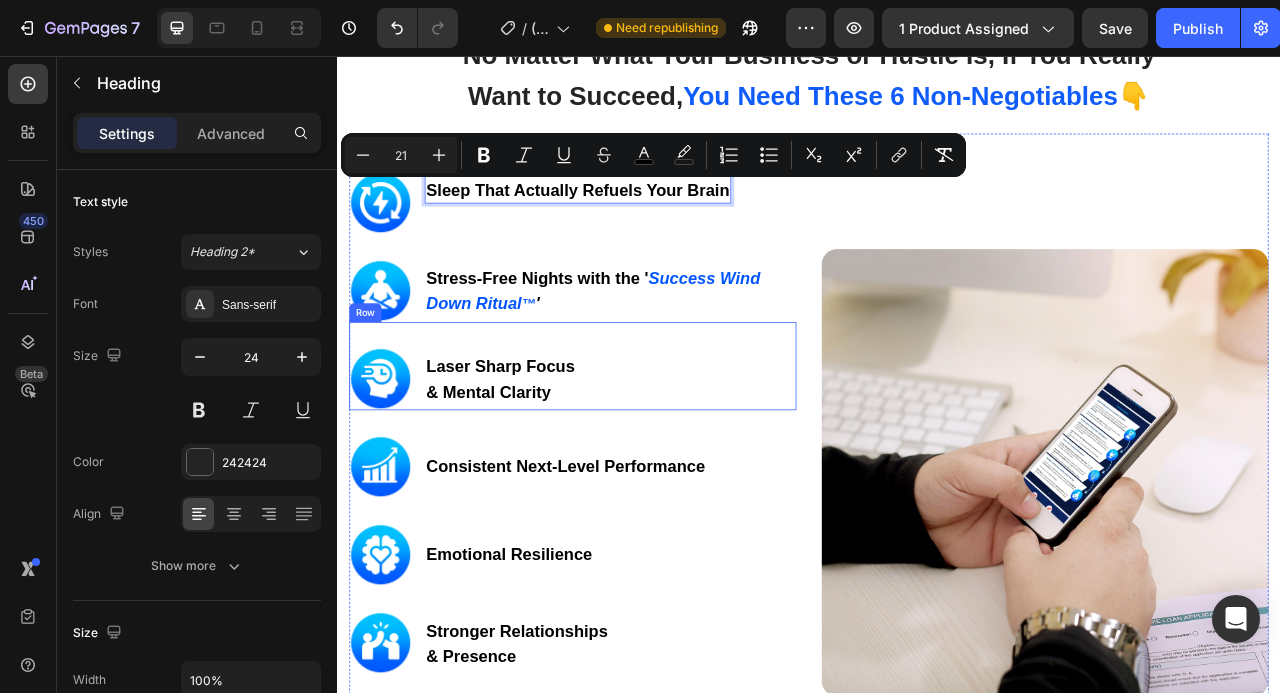 click on "Image Laser Sharp Focus & Mental Clarity Heading Row" at bounding box center [636, 451] 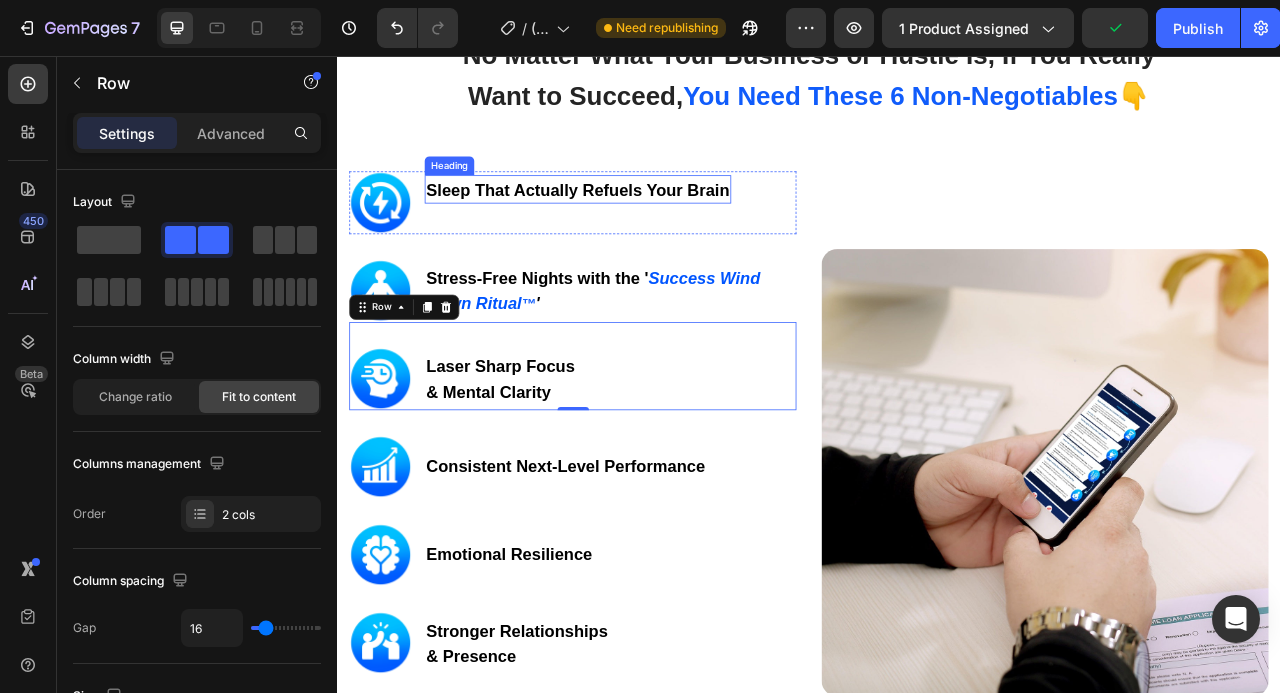 click on "Image ⁠⁠⁠⁠⁠⁠⁠ Sleep That Actually Refuels Your Brain Heading Row" at bounding box center (636, 243) 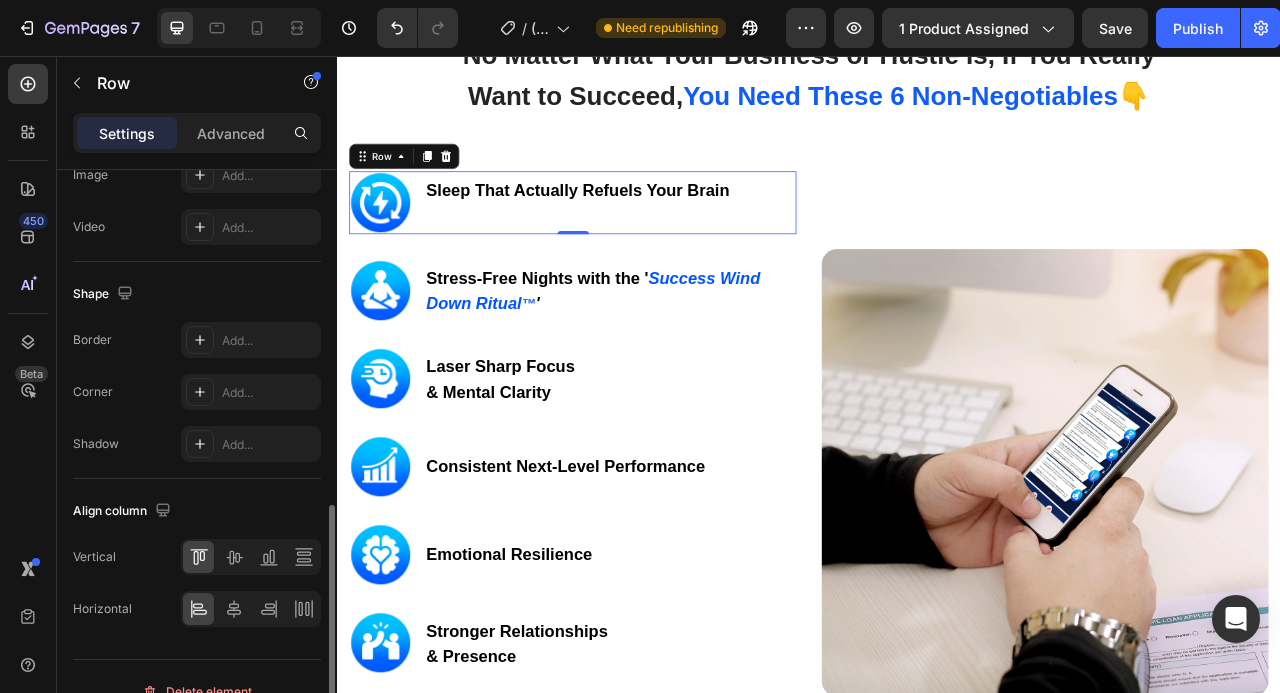 scroll, scrollTop: 868, scrollLeft: 0, axis: vertical 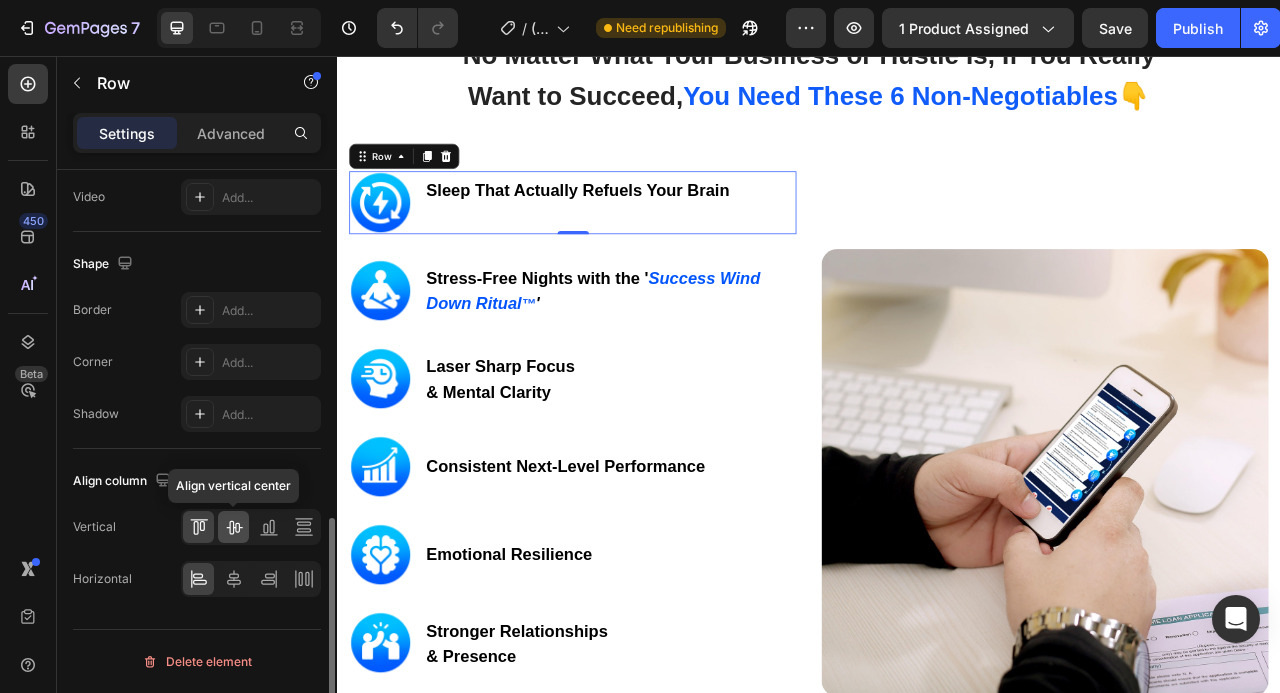 click 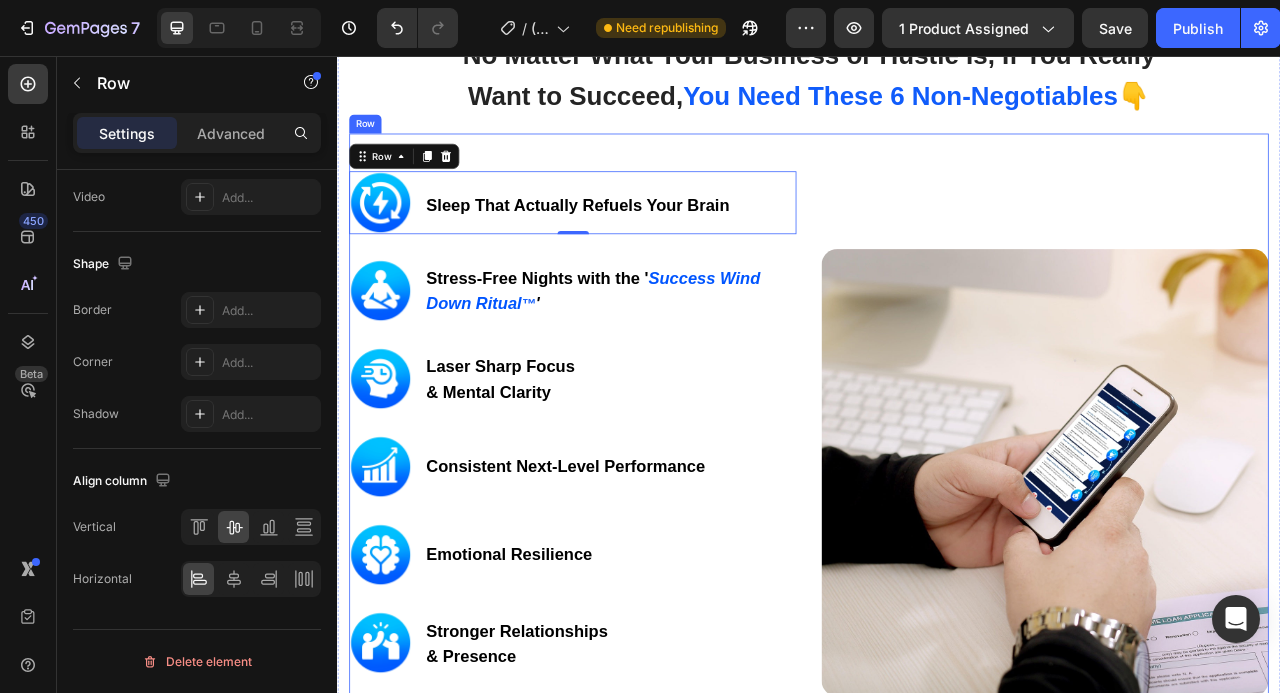 click on "Image" at bounding box center [1237, 586] 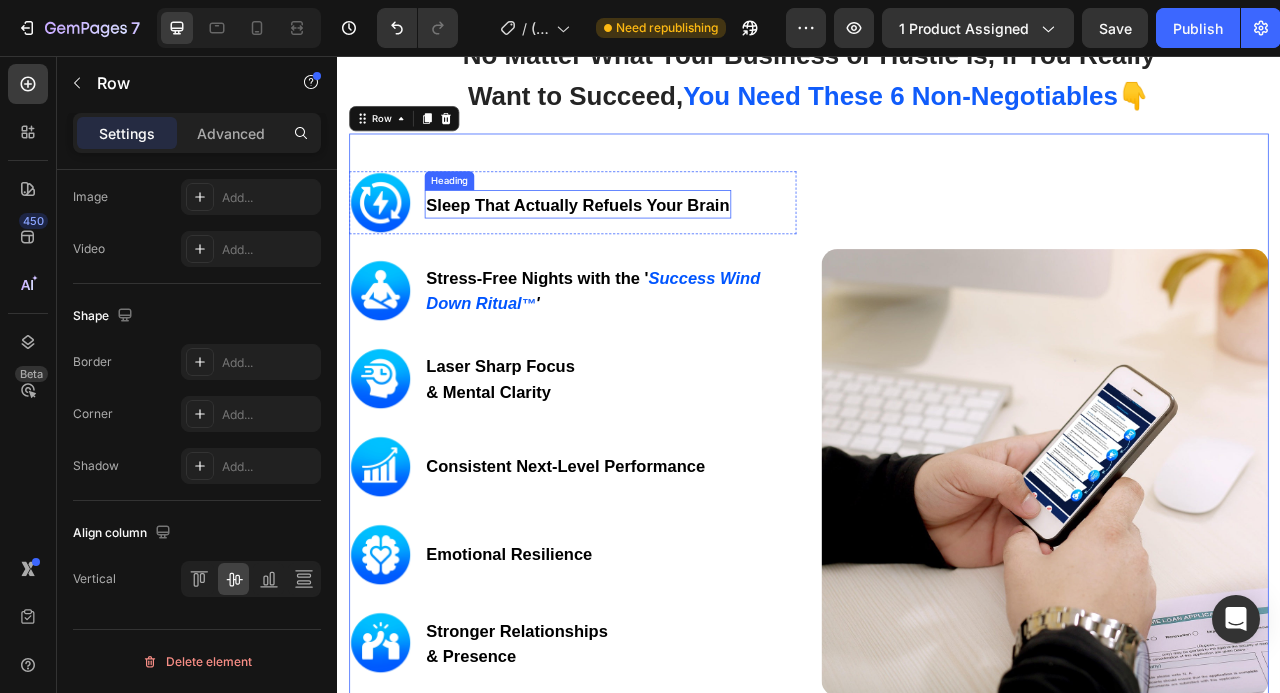 click on "Sleep That Actually Refuels Your Brain" at bounding box center [643, 245] 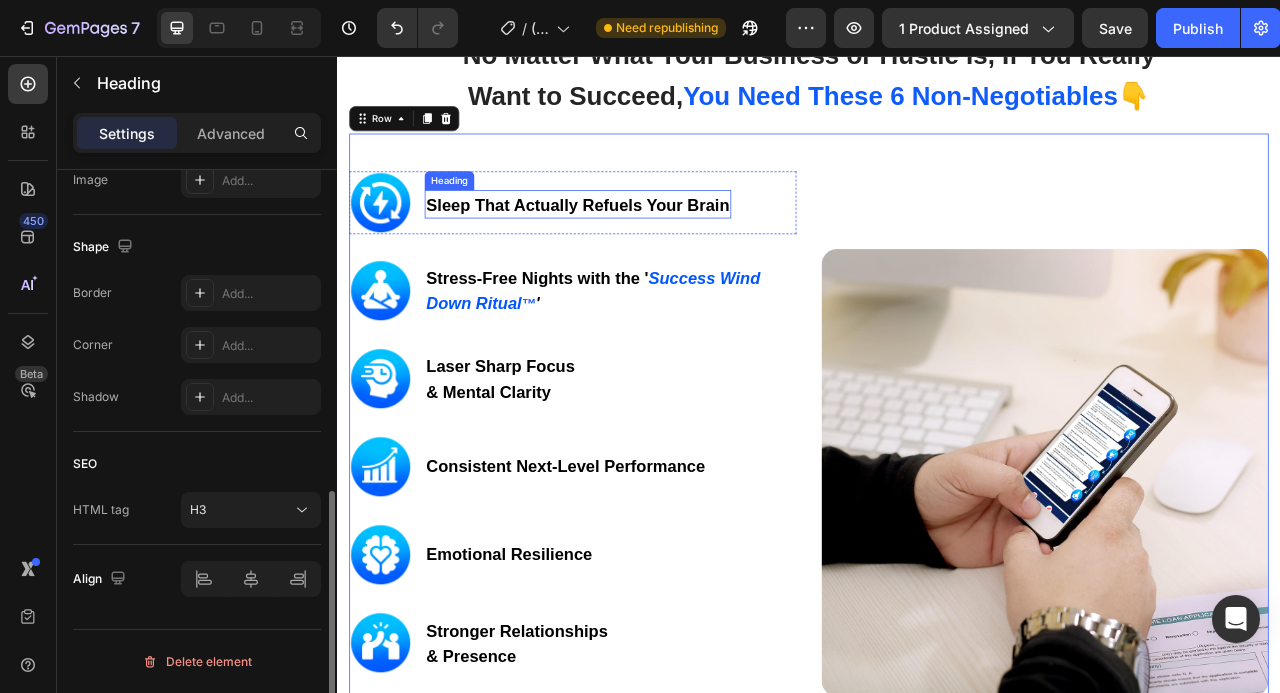 scroll, scrollTop: 0, scrollLeft: 0, axis: both 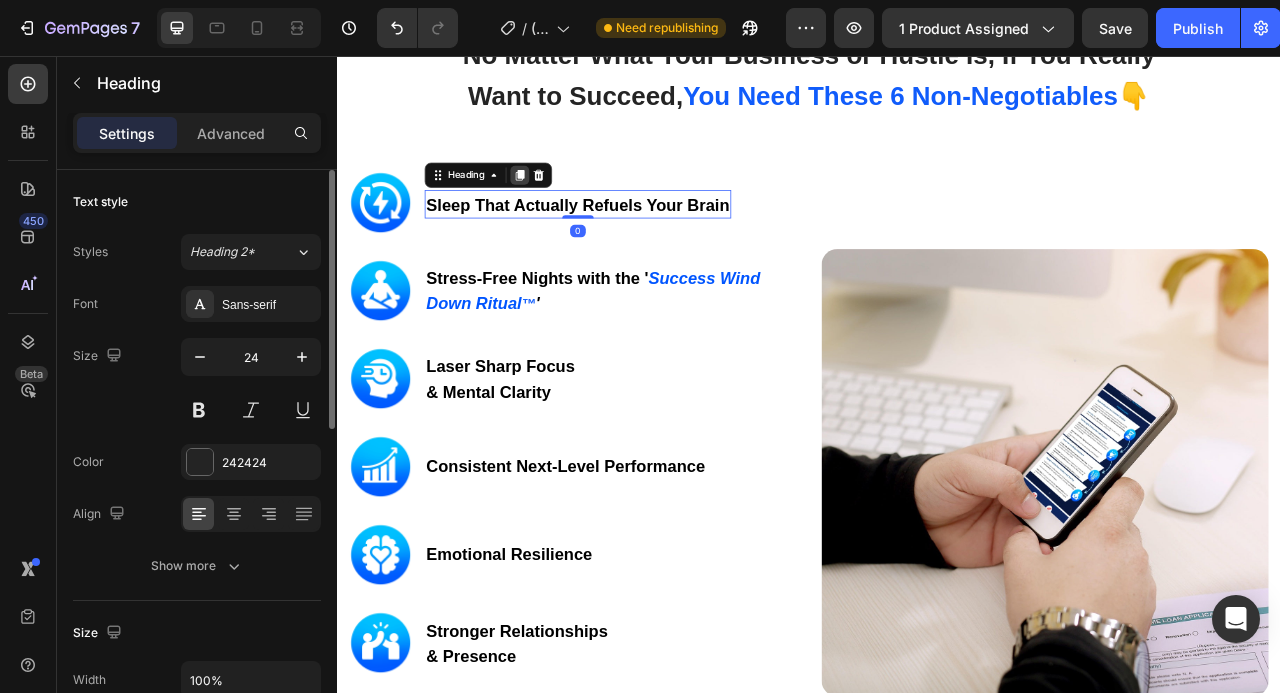 click 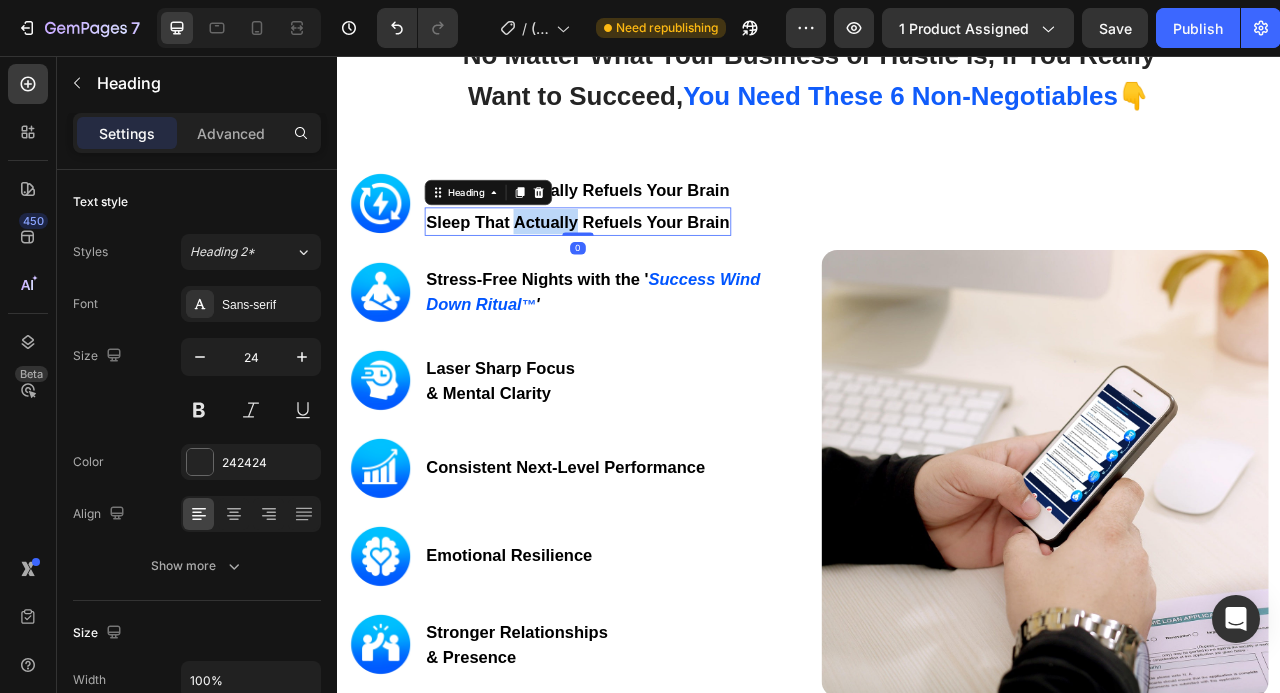 click on "Sleep That Actually Refuels Your Brain" at bounding box center (643, 267) 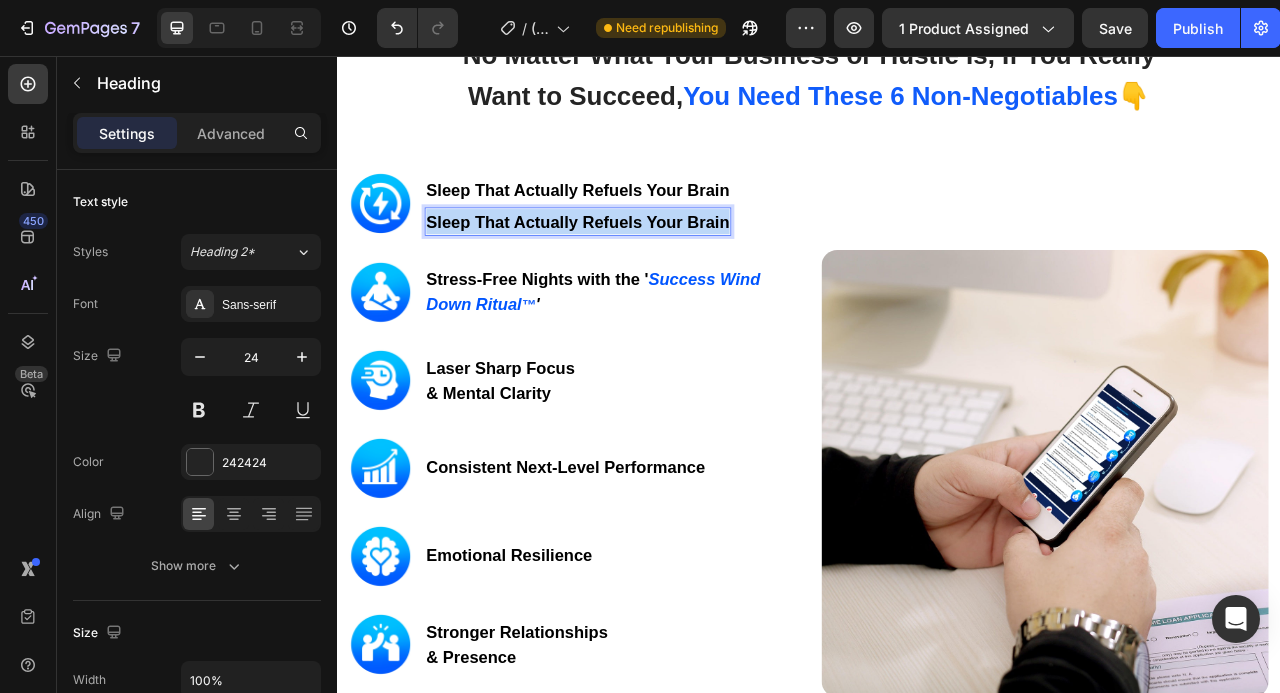 click on "Sleep That Actually Refuels Your Brain" at bounding box center (643, 267) 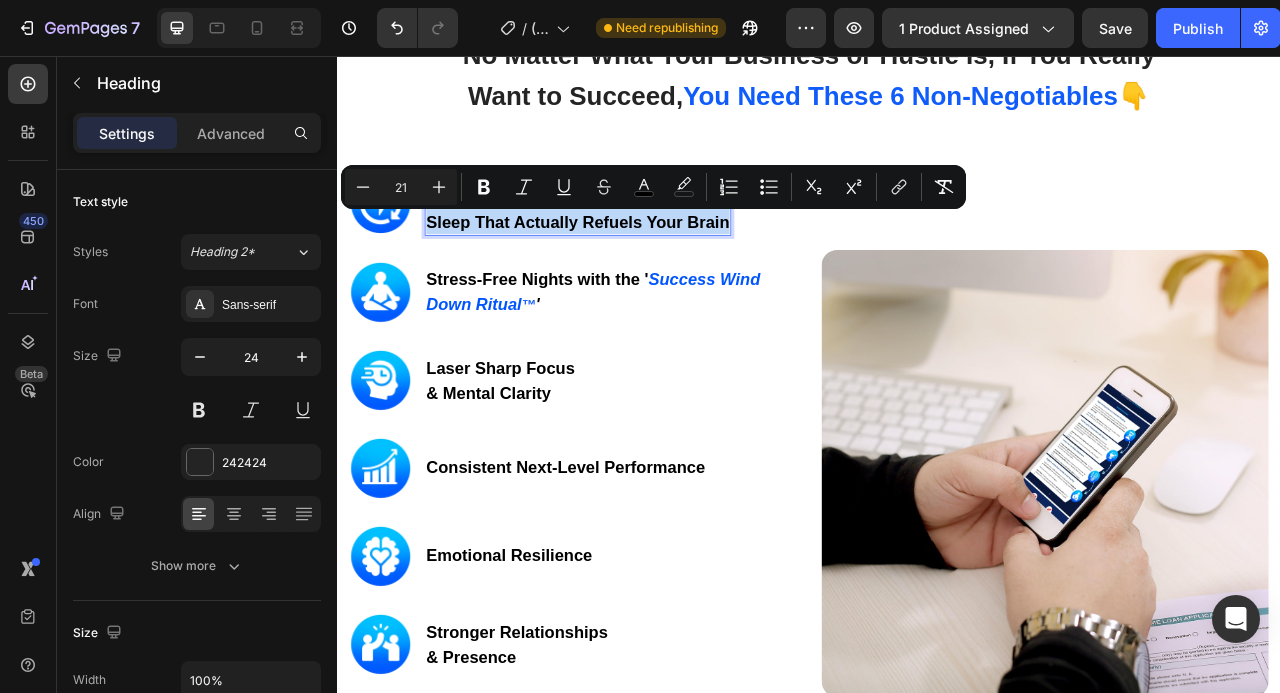 click on "Sleep That Actually Refuels Your Brain" at bounding box center (643, 267) 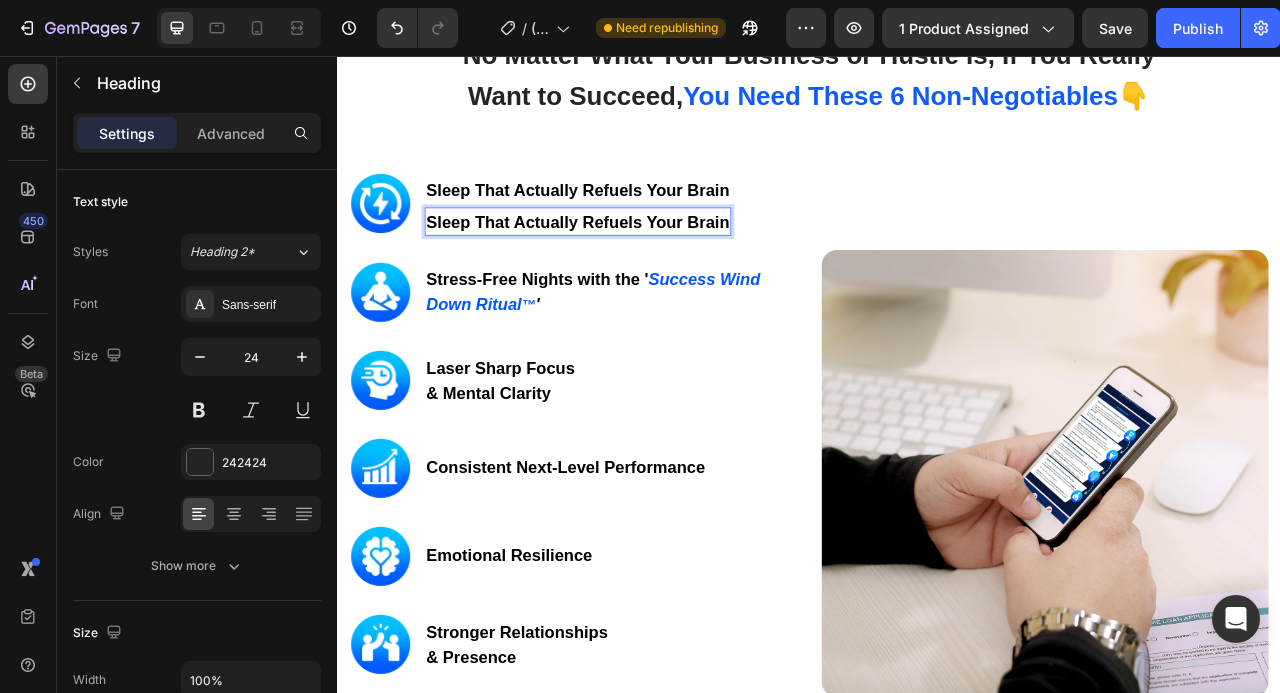 click on "Sleep That Actually Refuels Your Brain" at bounding box center (643, 267) 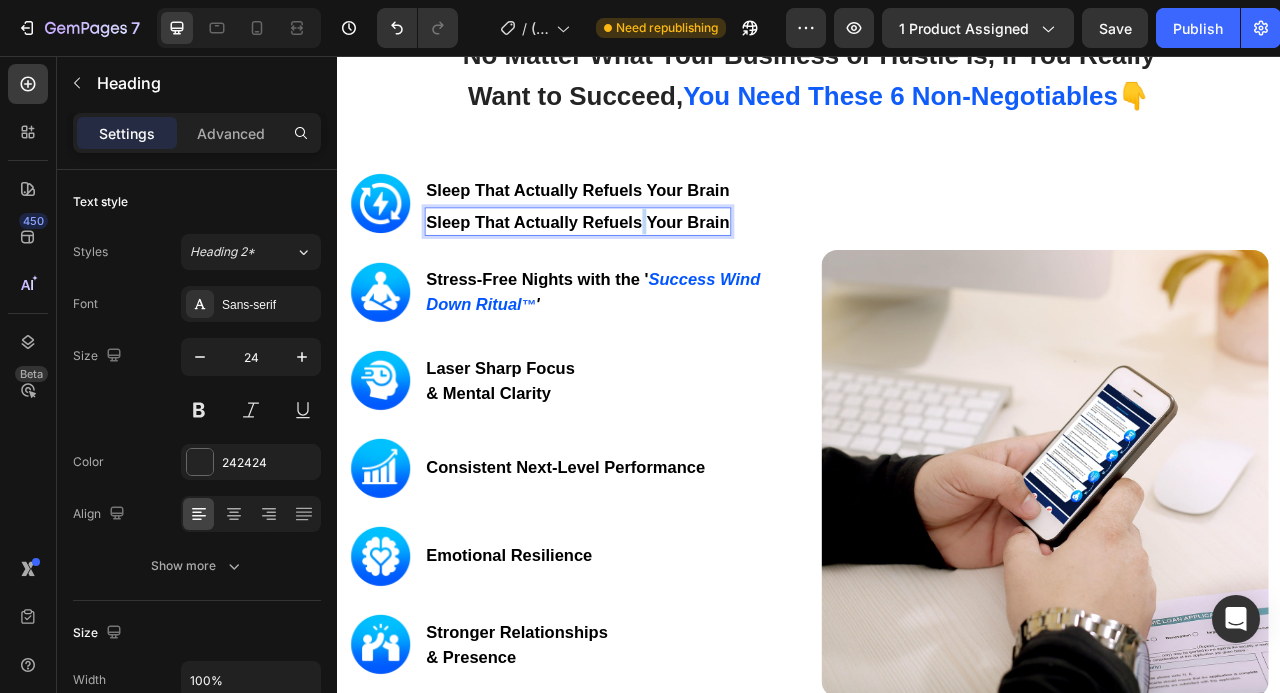 click on "Sleep That Actually Refuels Your Brain" at bounding box center [643, 267] 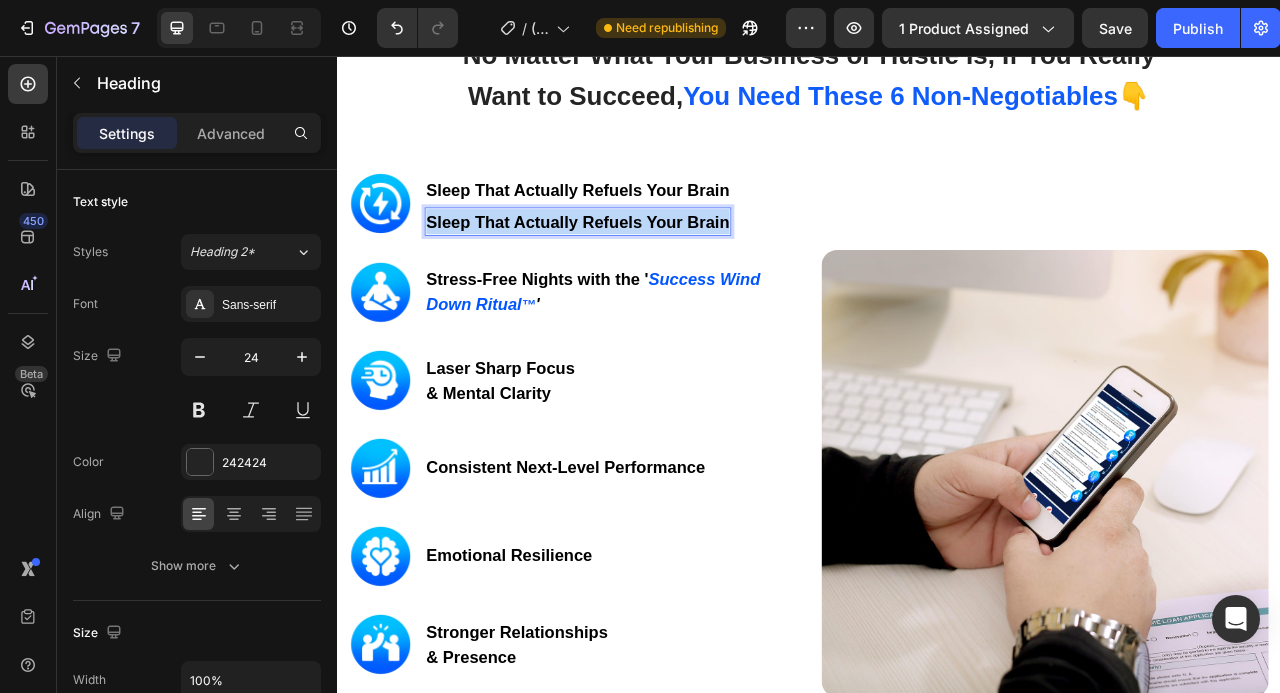 click on "Sleep That Actually Refuels Your Brain" at bounding box center [643, 267] 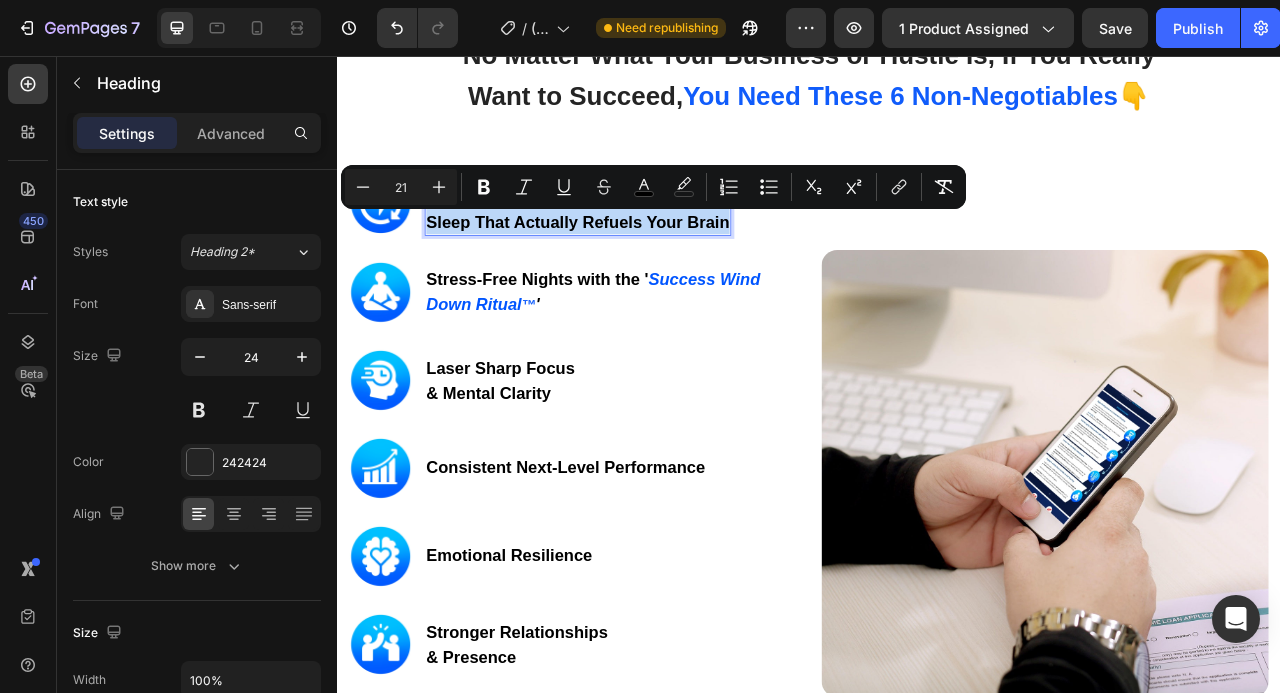 type on "11" 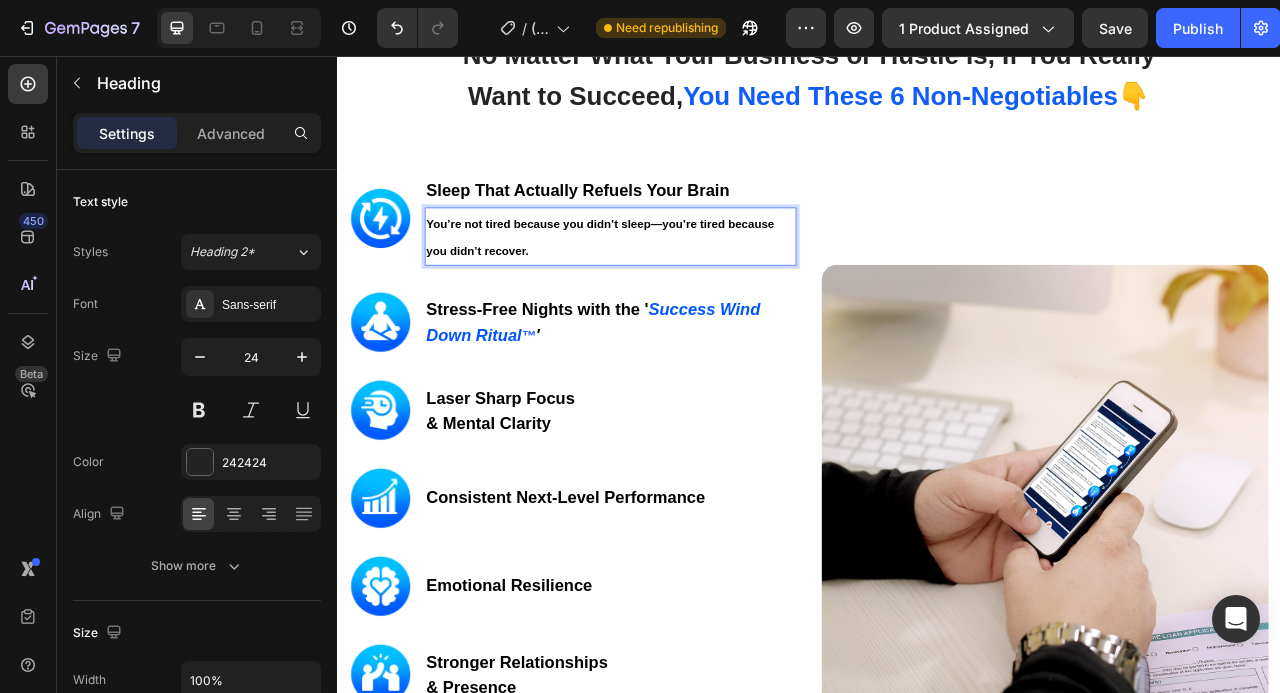 click on "You’re not tired because you didn’t sleep—you’re tired because you didn’t recover." at bounding box center (684, 286) 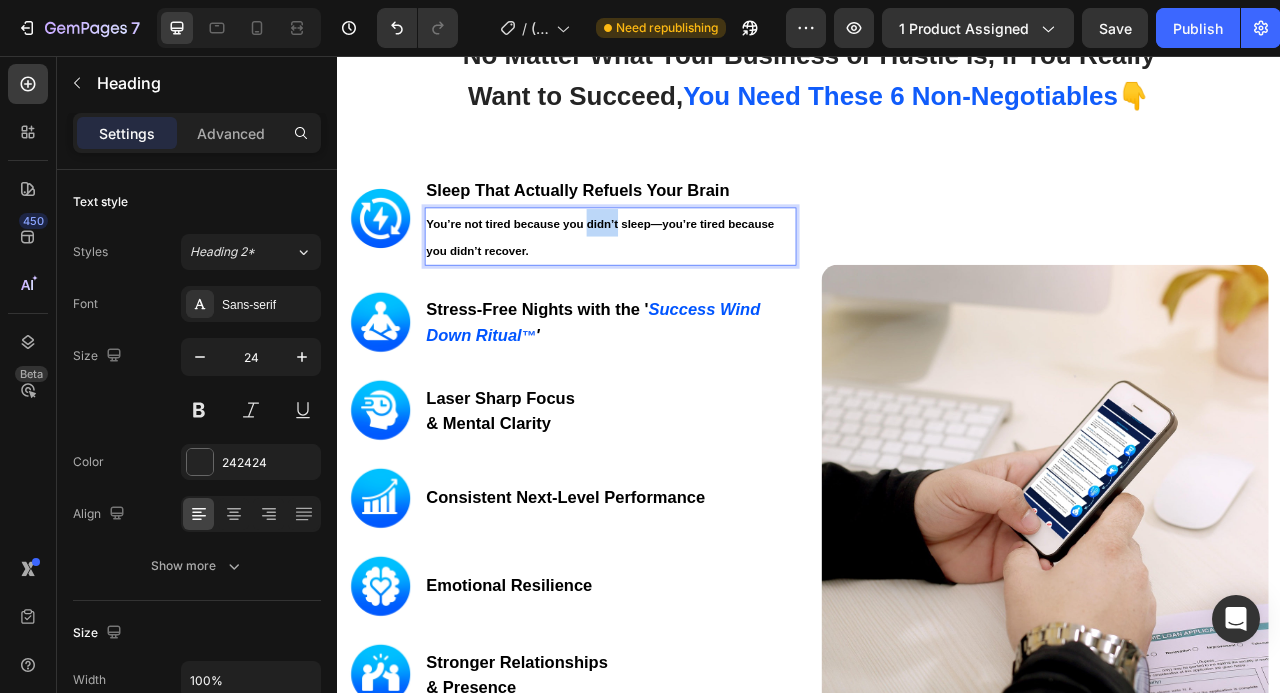 click on "You’re not tired because you didn’t sleep—you’re tired because you didn’t recover." at bounding box center (684, 286) 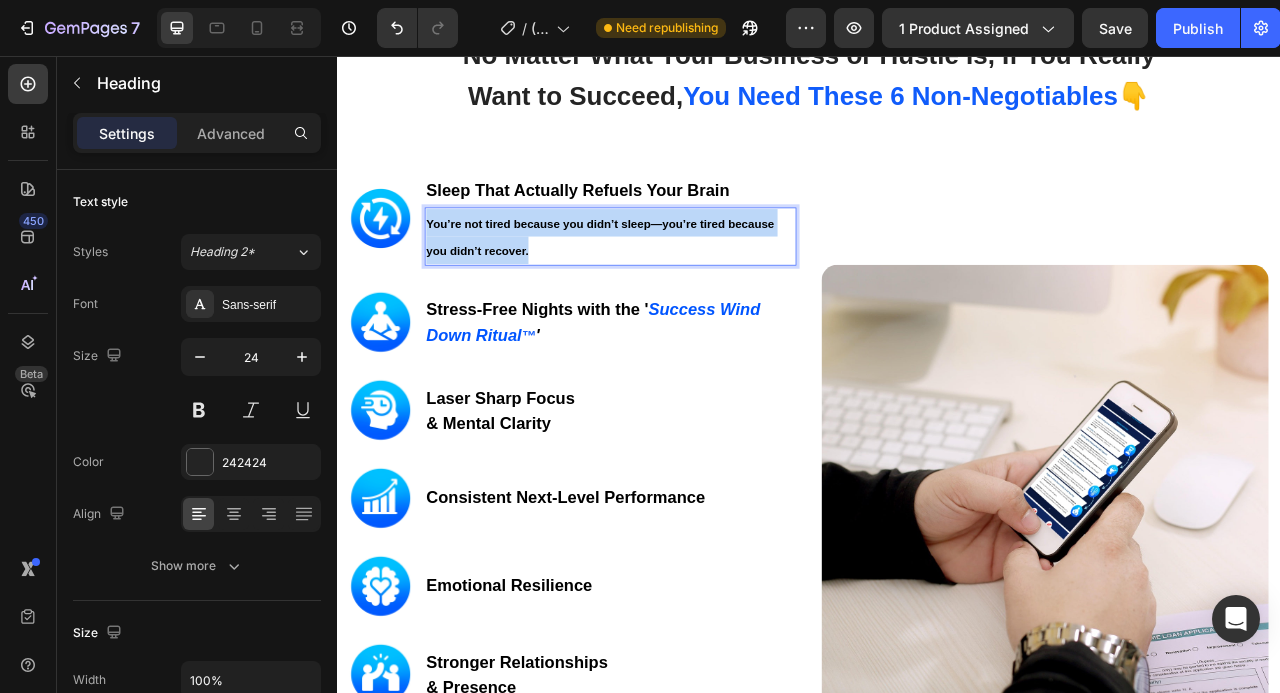 click on "You’re not tired because you didn’t sleep—you’re tired because you didn’t recover." at bounding box center [684, 286] 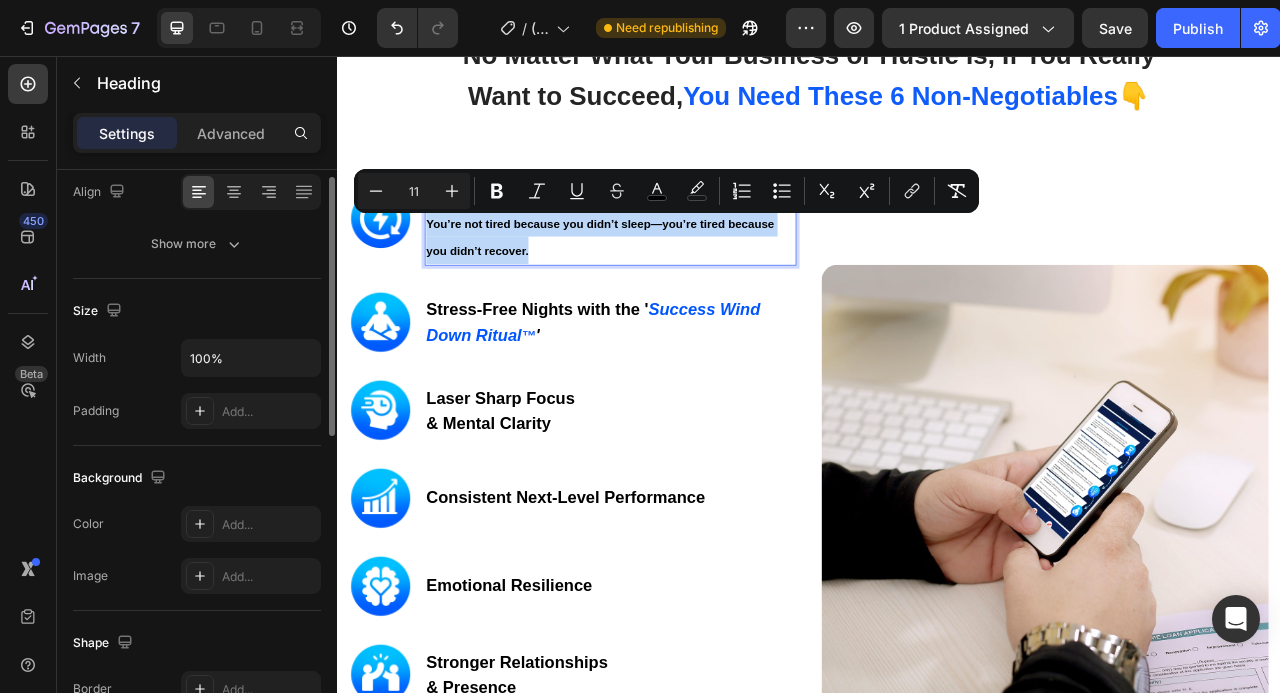 scroll, scrollTop: 332, scrollLeft: 0, axis: vertical 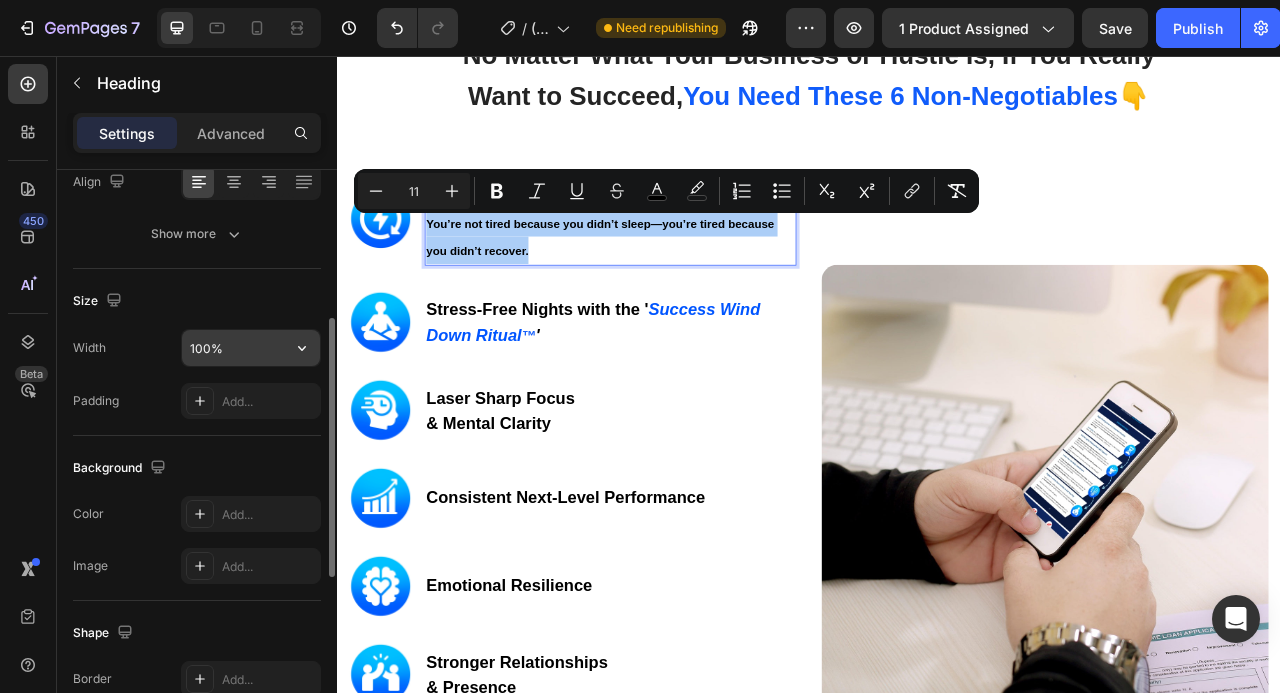 click on "100%" at bounding box center (251, 348) 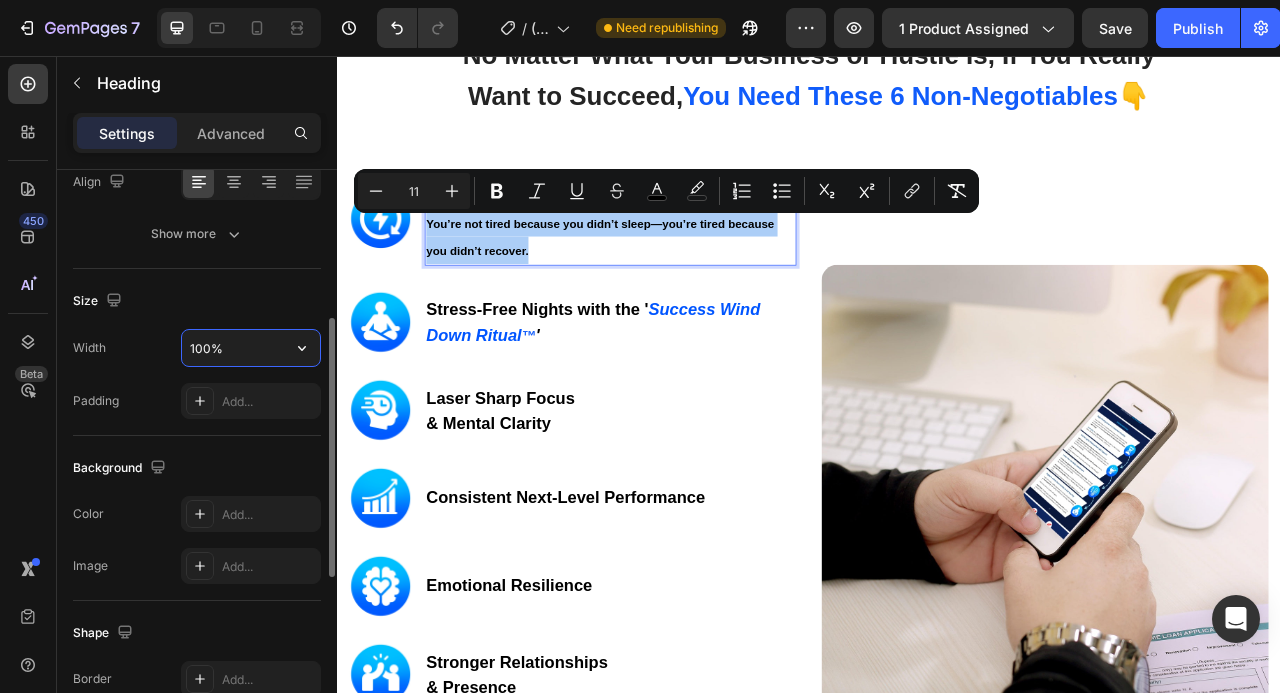 click on "100%" at bounding box center (251, 348) 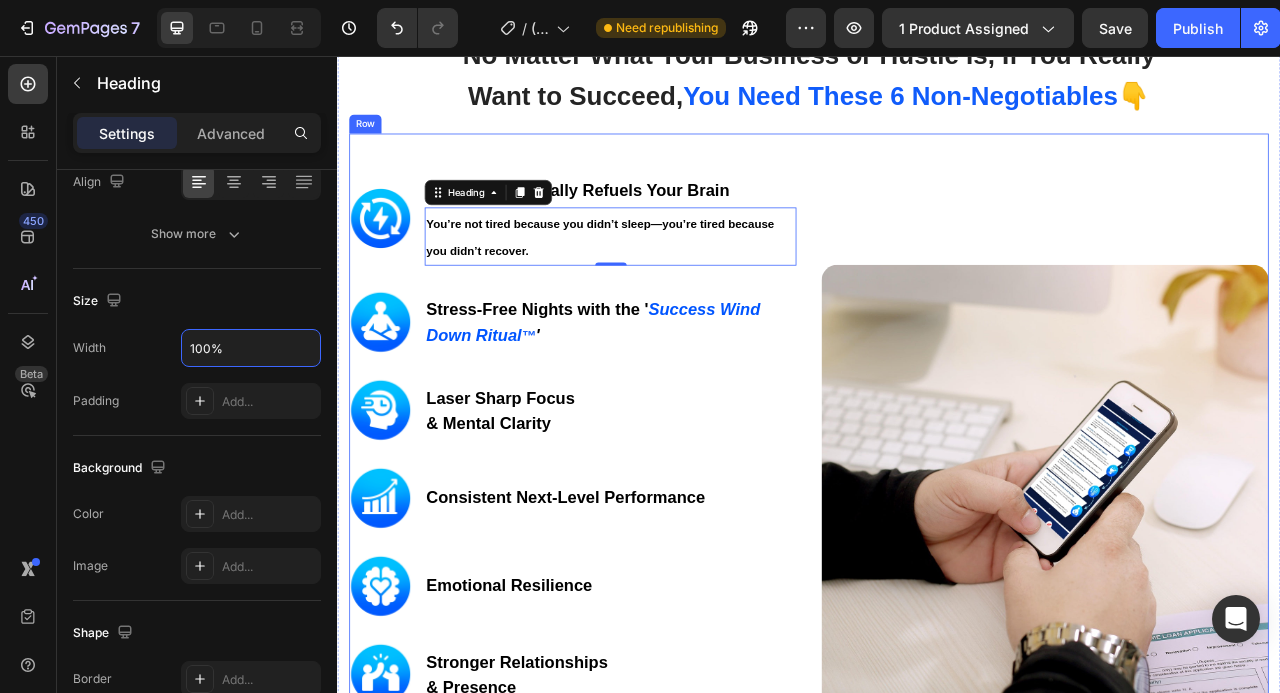 click on "Image" at bounding box center [1237, 606] 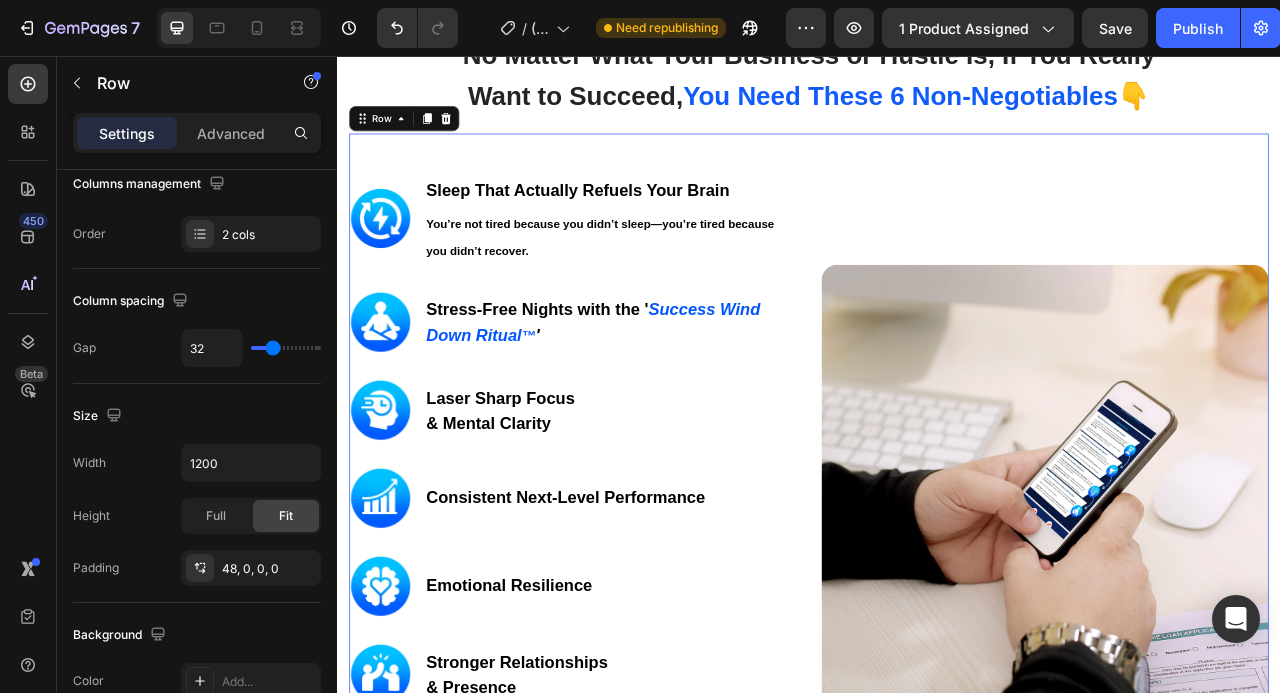 scroll, scrollTop: 0, scrollLeft: 0, axis: both 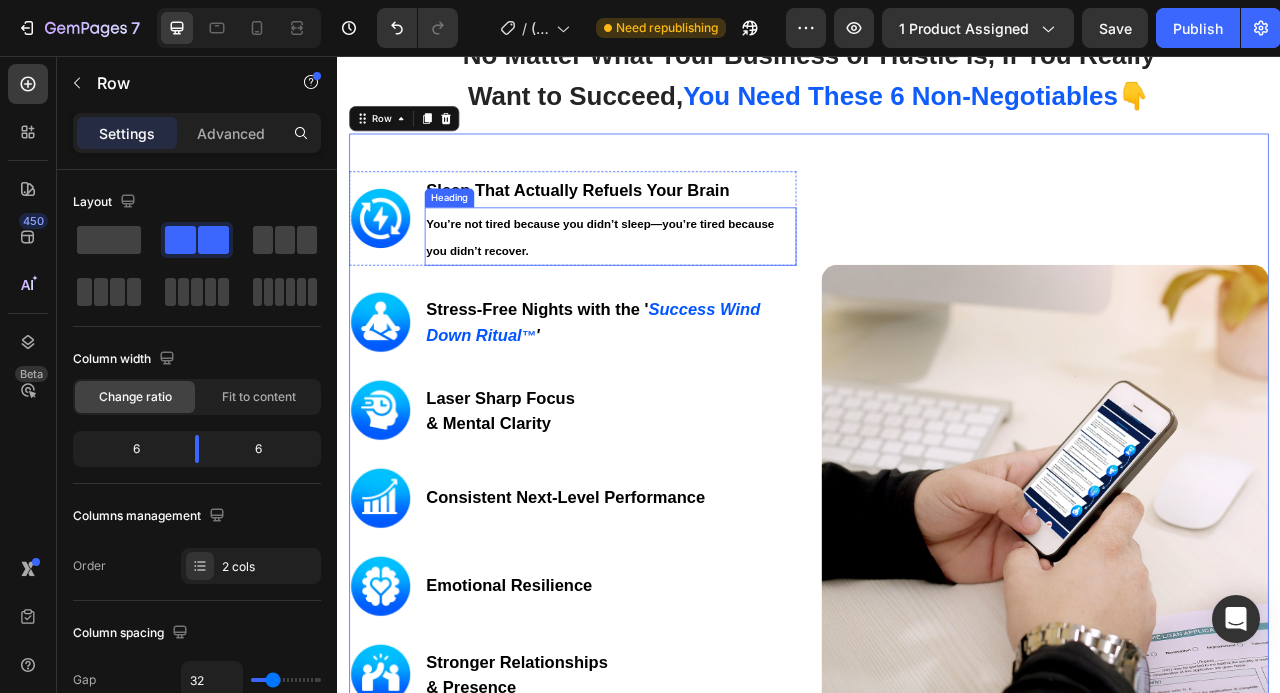 click on "You’re not tired because you didn’t sleep—you’re tired because you didn’t recover." at bounding box center (671, 287) 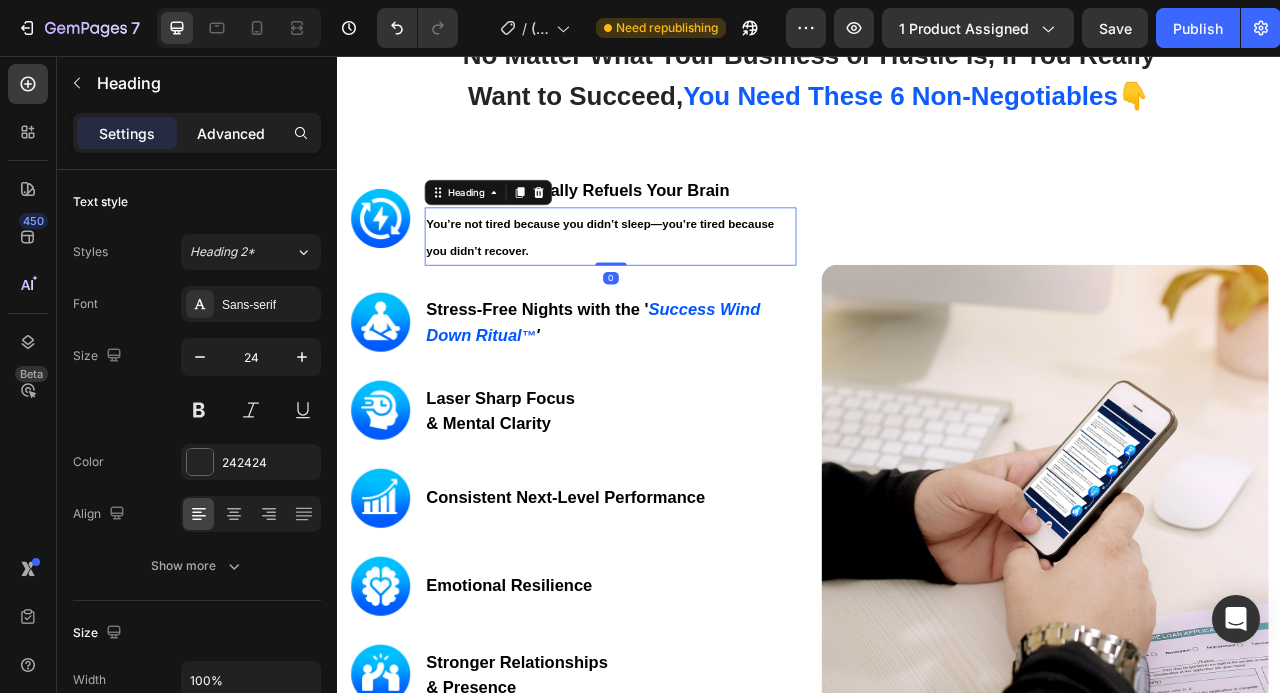click on "Advanced" at bounding box center (231, 133) 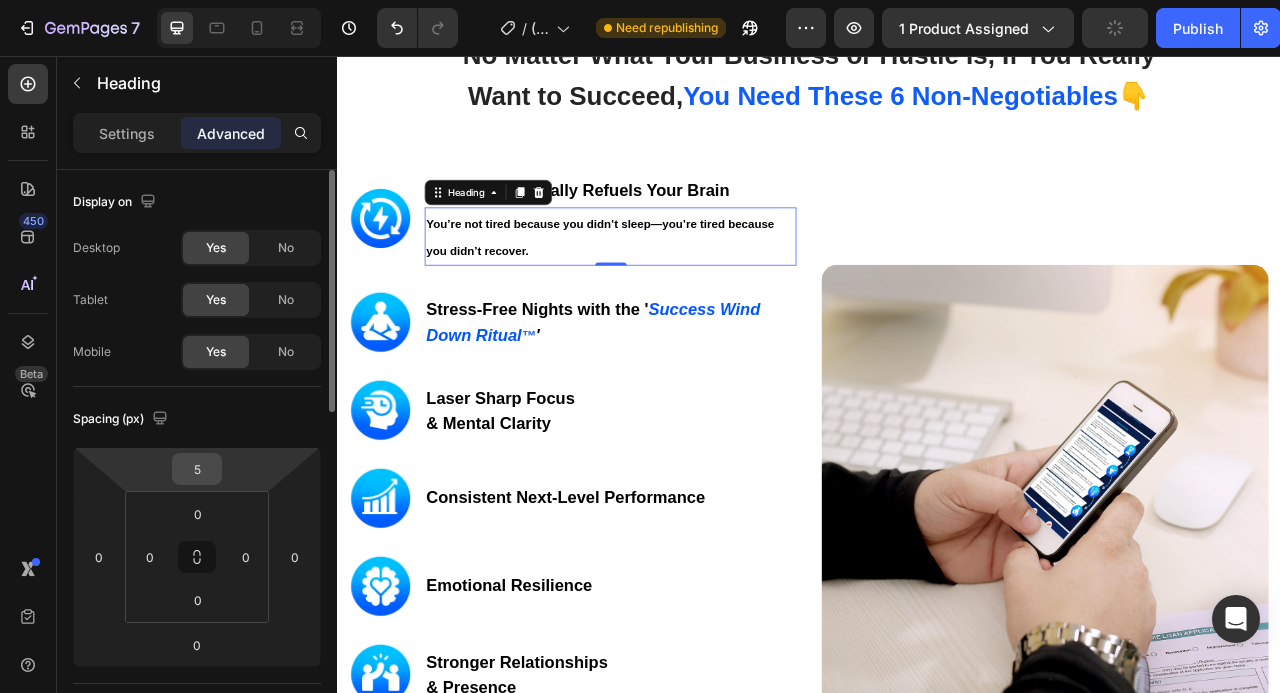 click on "5" at bounding box center [197, 469] 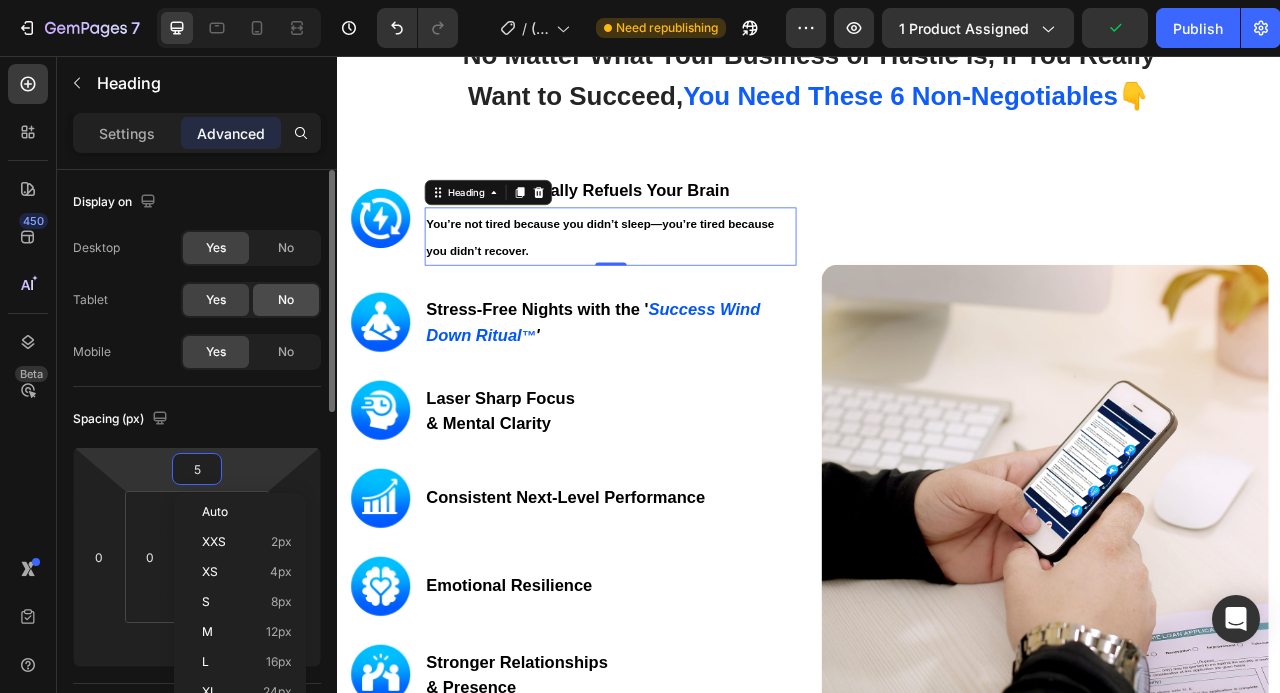 type on "0" 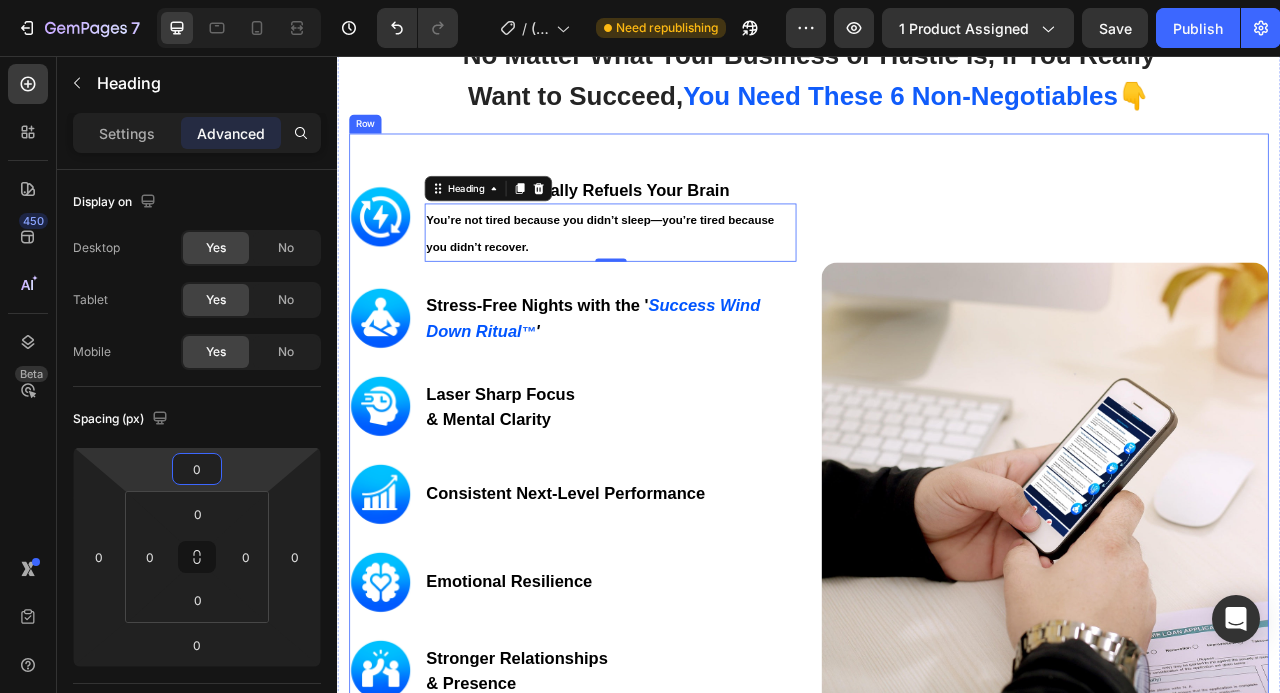 click on "Image" at bounding box center (1237, 604) 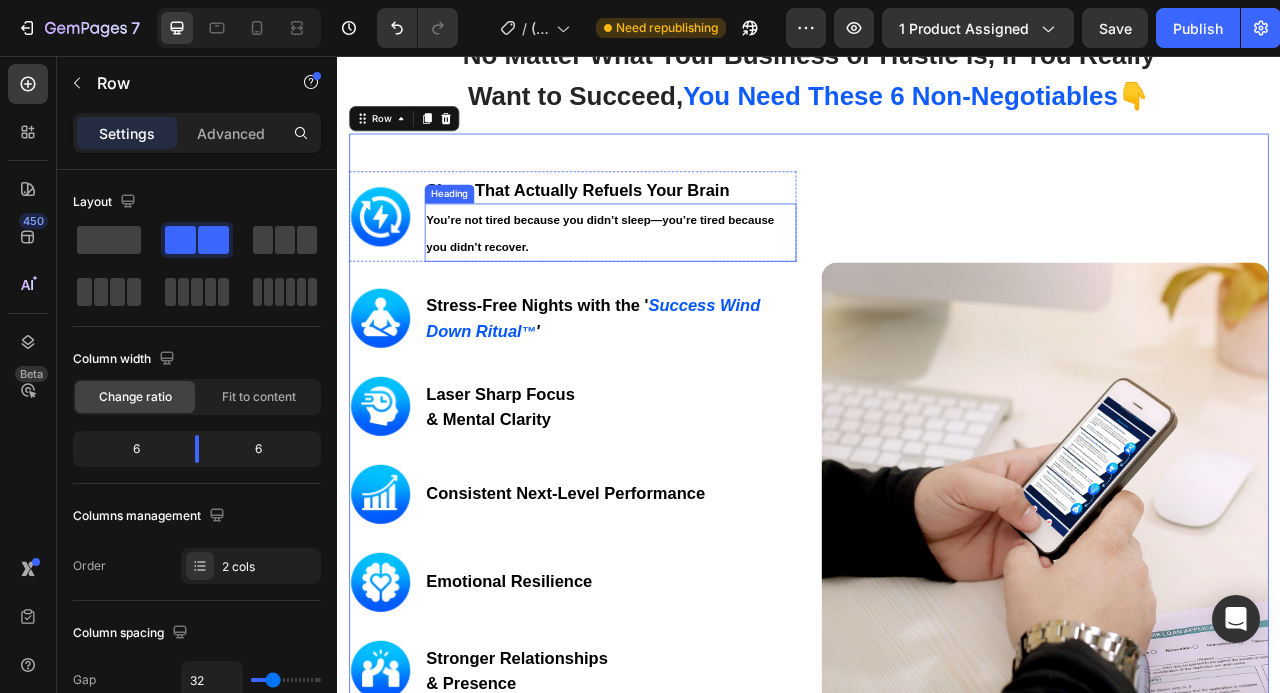 click on "You’re not tired because you didn’t sleep—you’re tired because you didn’t recover." at bounding box center (684, 281) 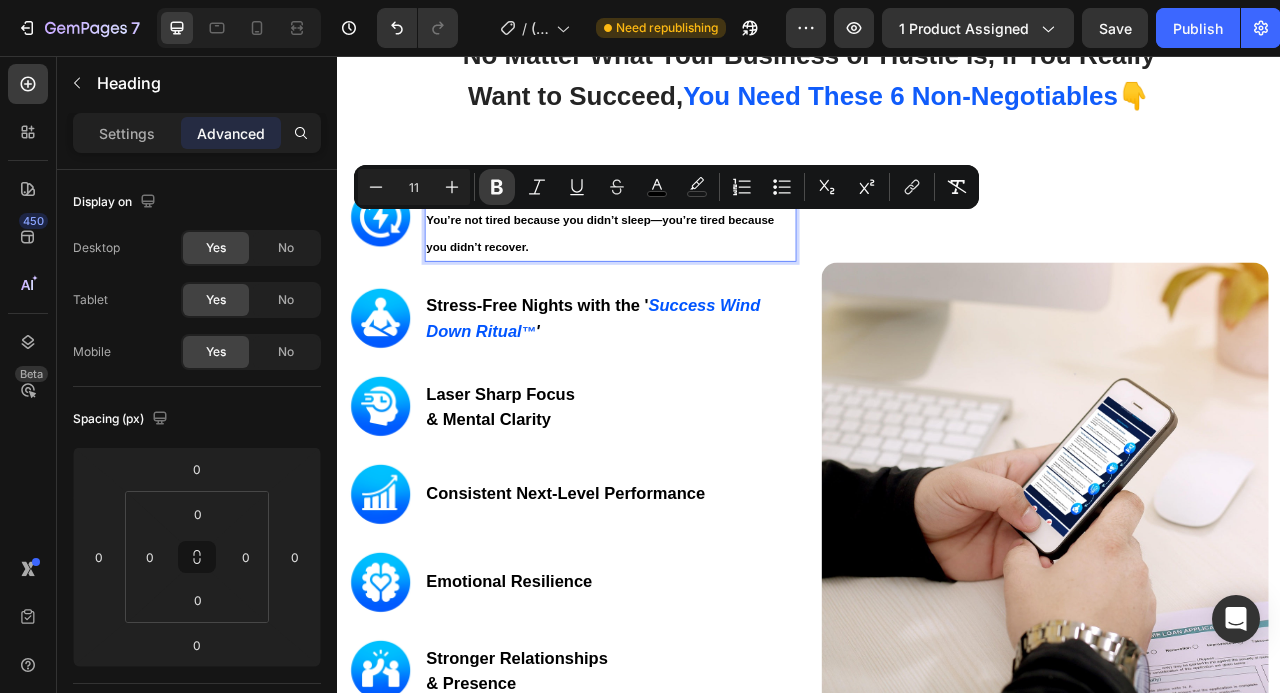 click 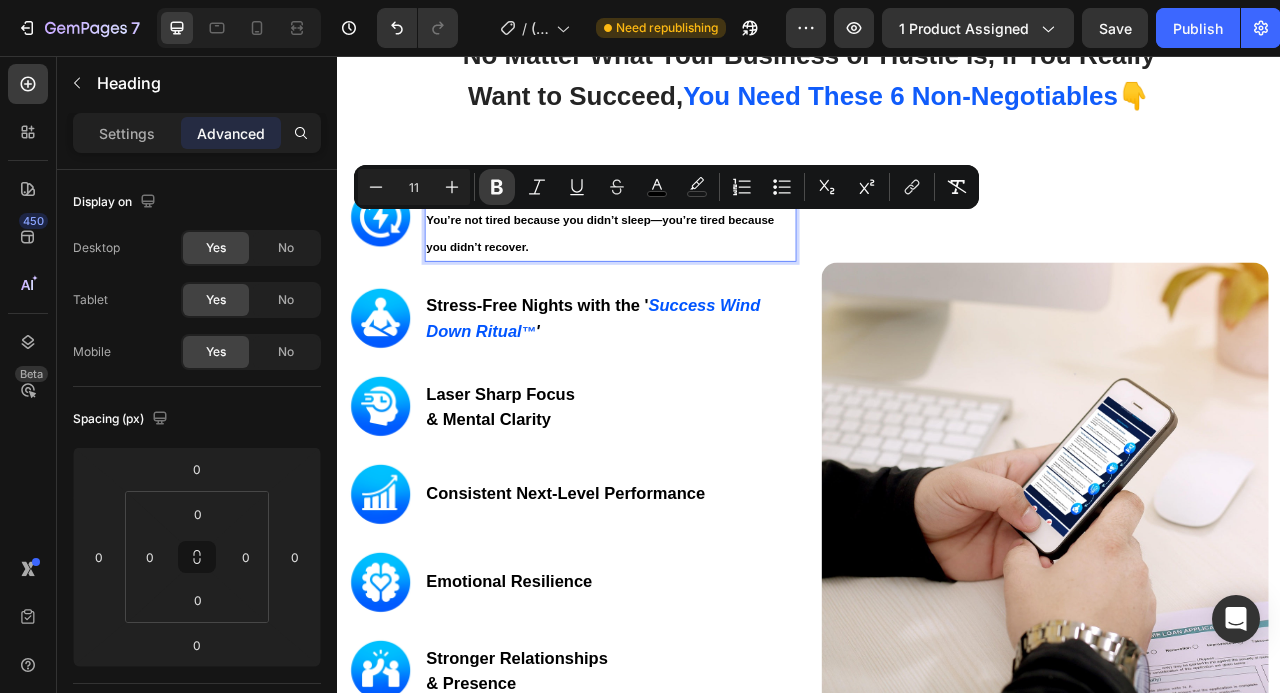 click 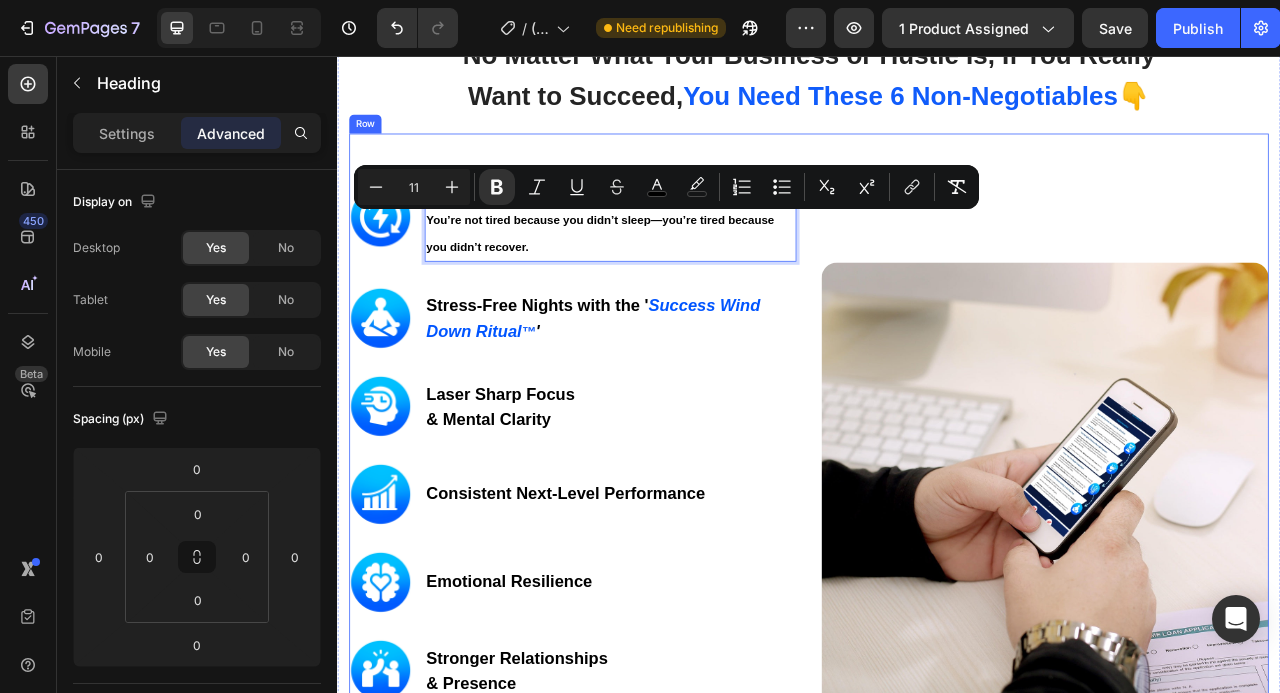 click on "Image" at bounding box center [1237, 604] 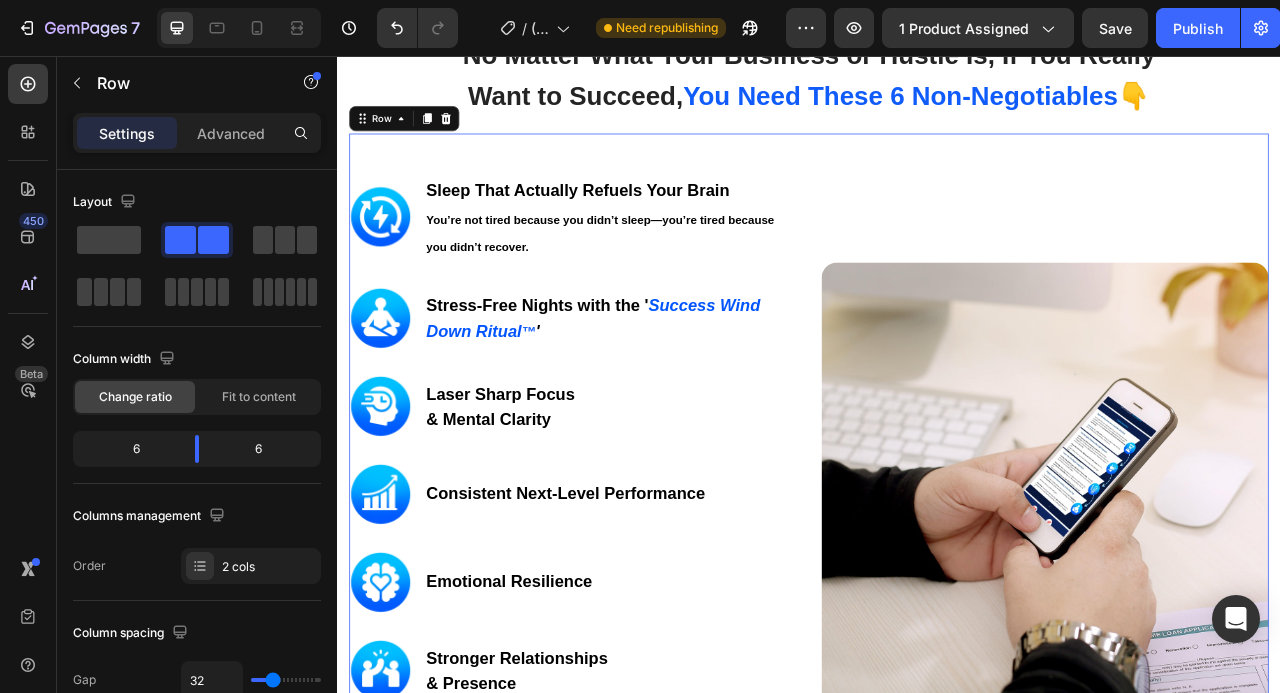 click on "You’re not tired because you didn’t sleep—you’re tired because you didn’t recover." at bounding box center (684, 281) 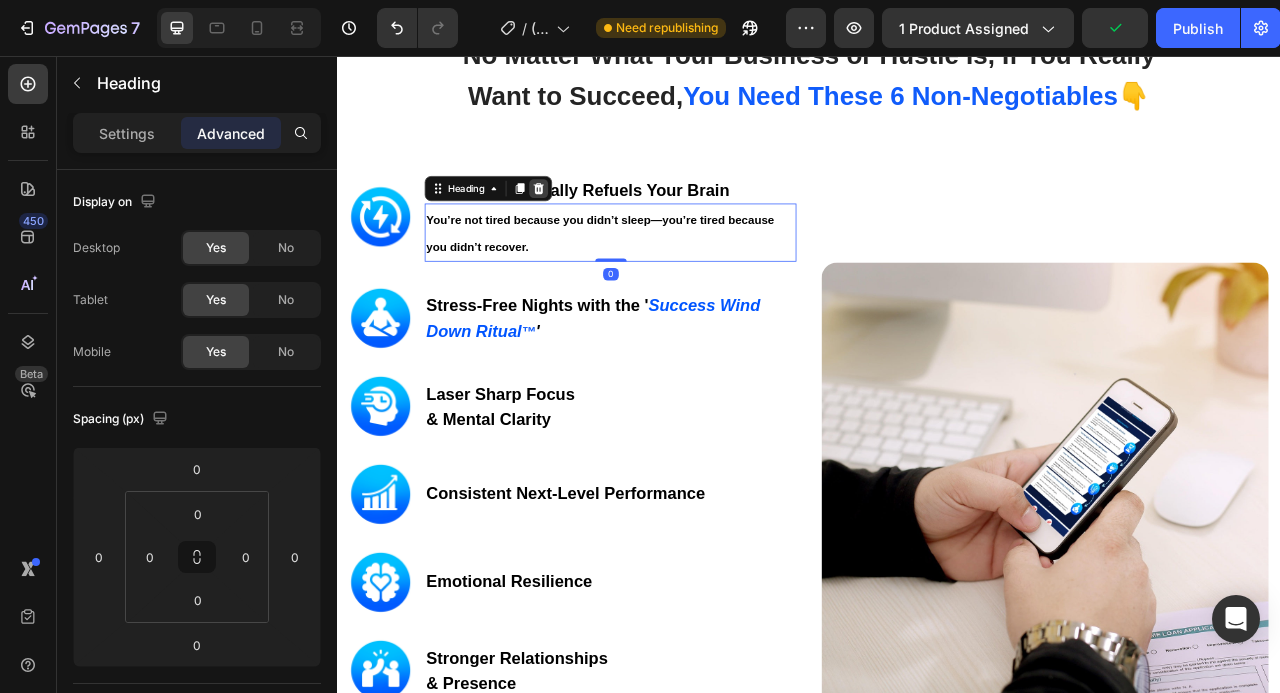 click 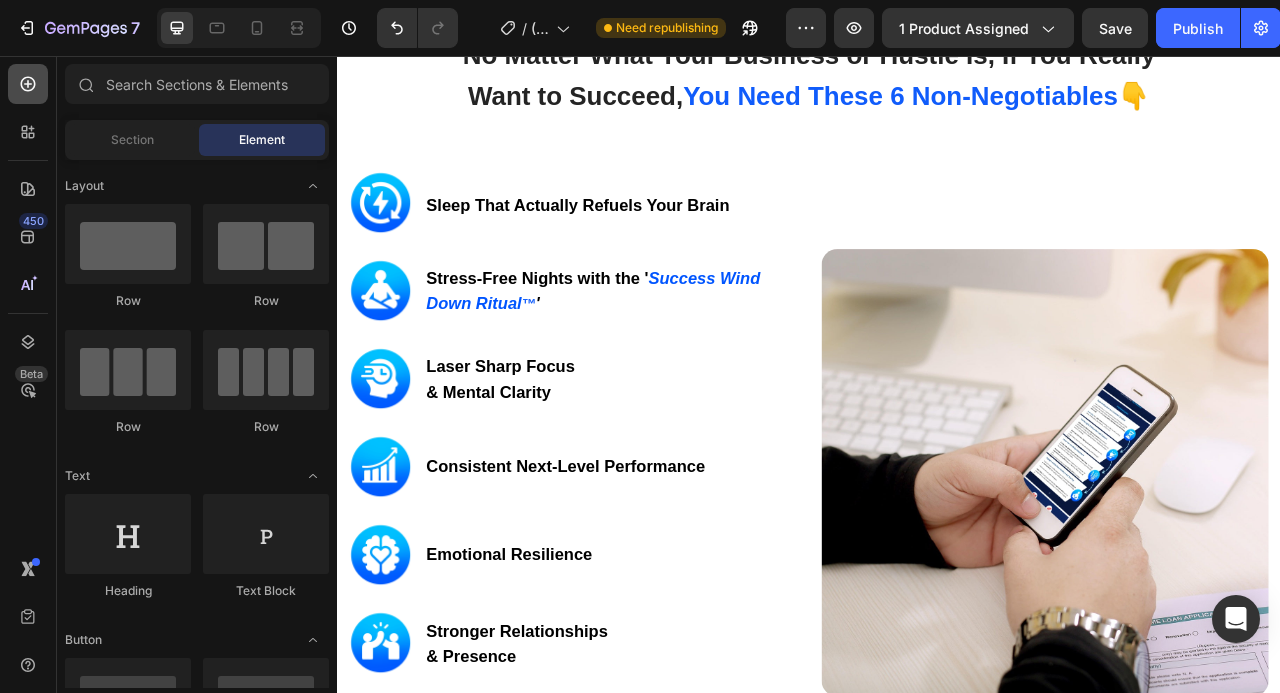 click 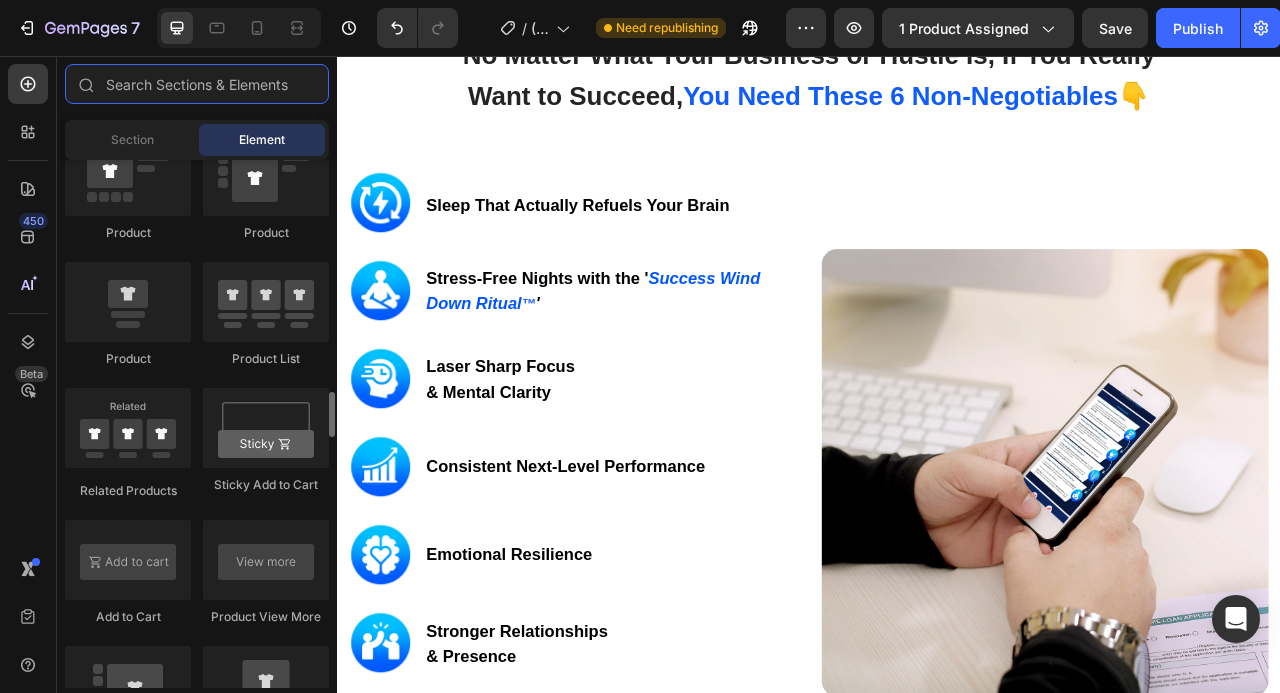 scroll, scrollTop: 2618, scrollLeft: 0, axis: vertical 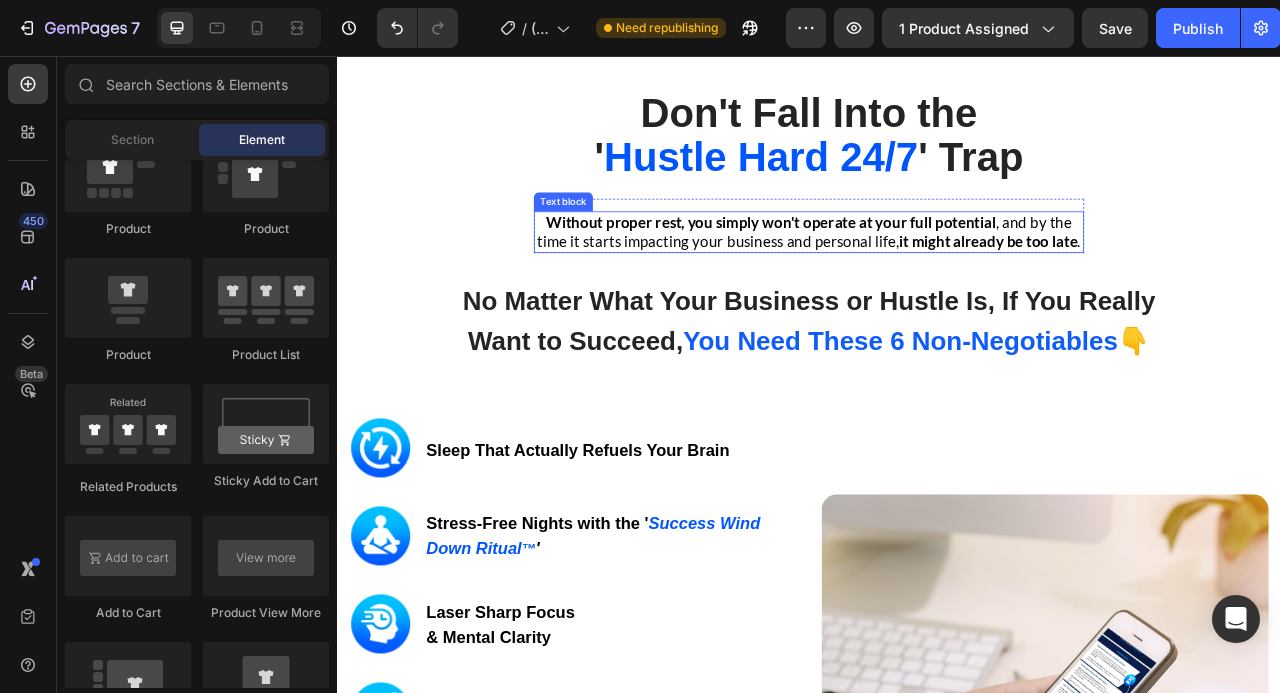 click on "Without proper rest, you simply won't operate at your full potential , and by the time it starts impacting your business and personal life,  it might already be too late ." at bounding box center (937, 280) 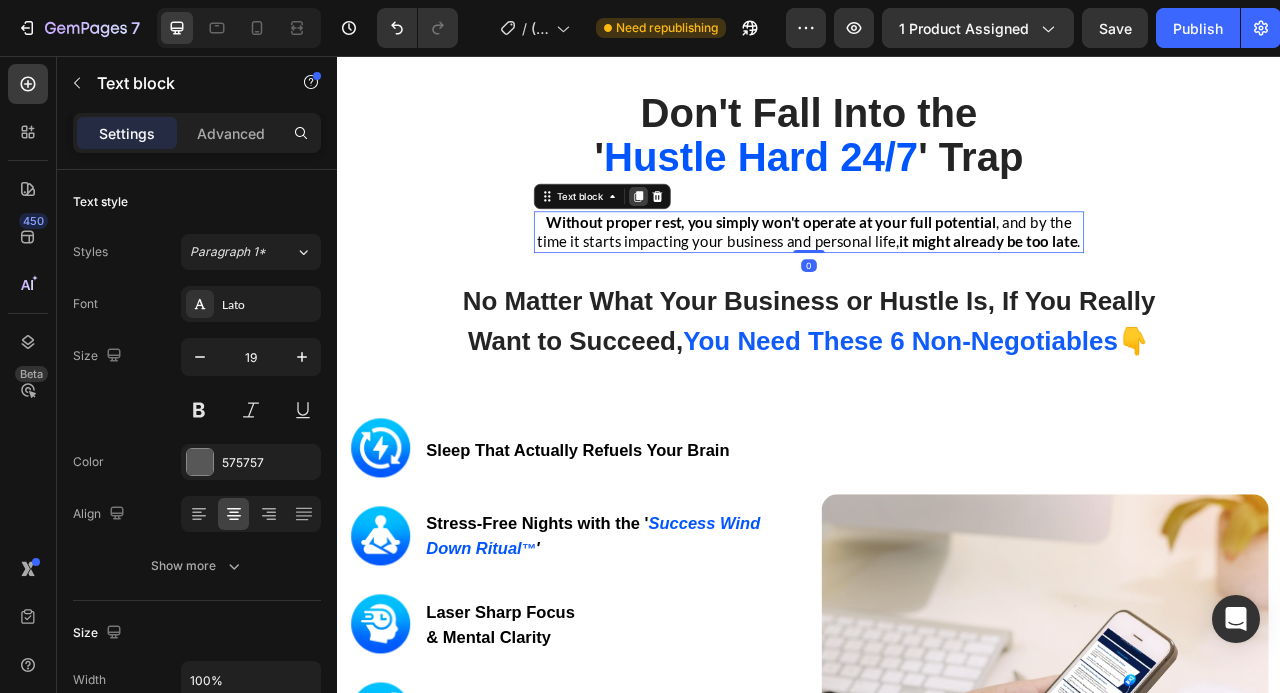 click 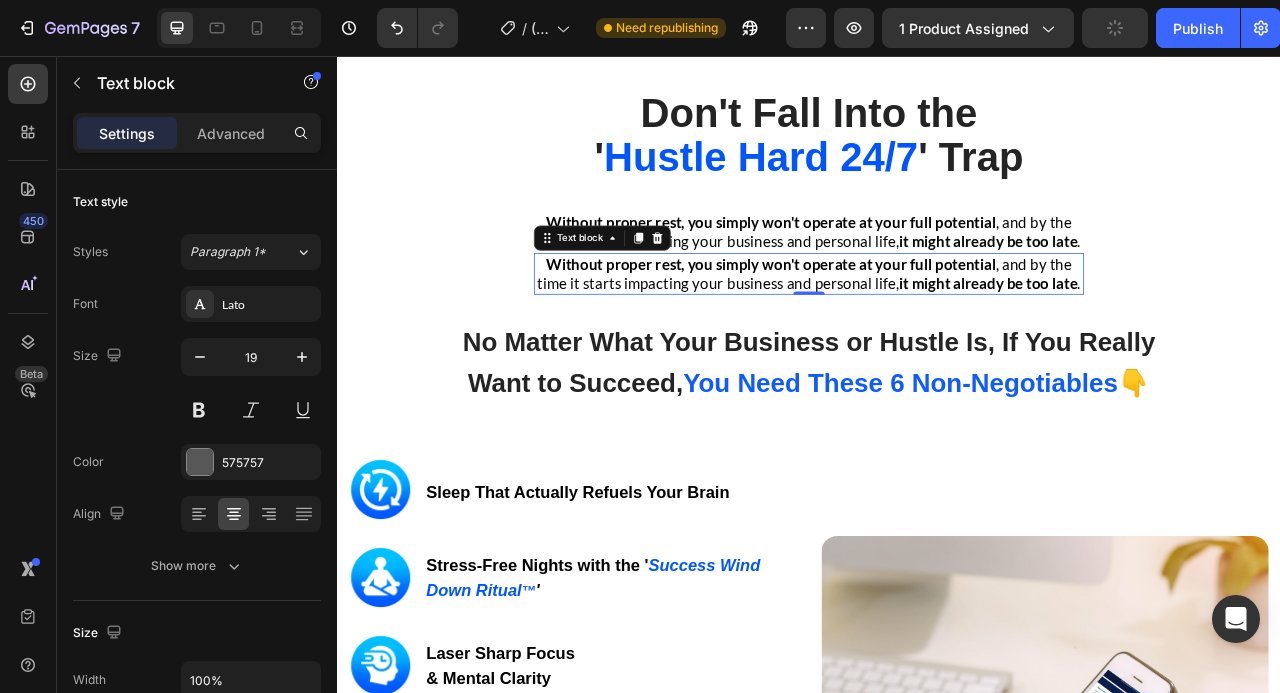 click on "Without proper rest, you simply won't operate at your full potential , and by the time it starts impacting your business and personal life,  it might already be too late ." at bounding box center [937, 333] 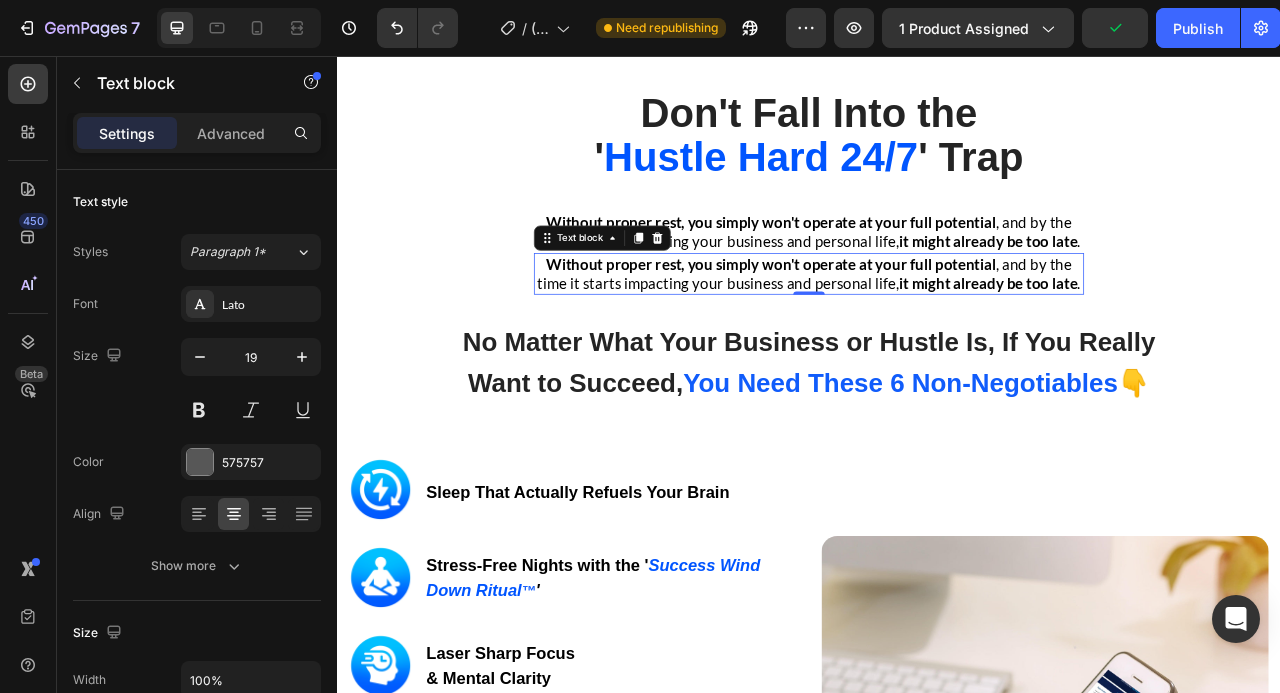 click on "Without proper rest, you simply won't operate at your full potential , and by the time it starts impacting your business and personal life,  it might already be too late ." at bounding box center [937, 333] 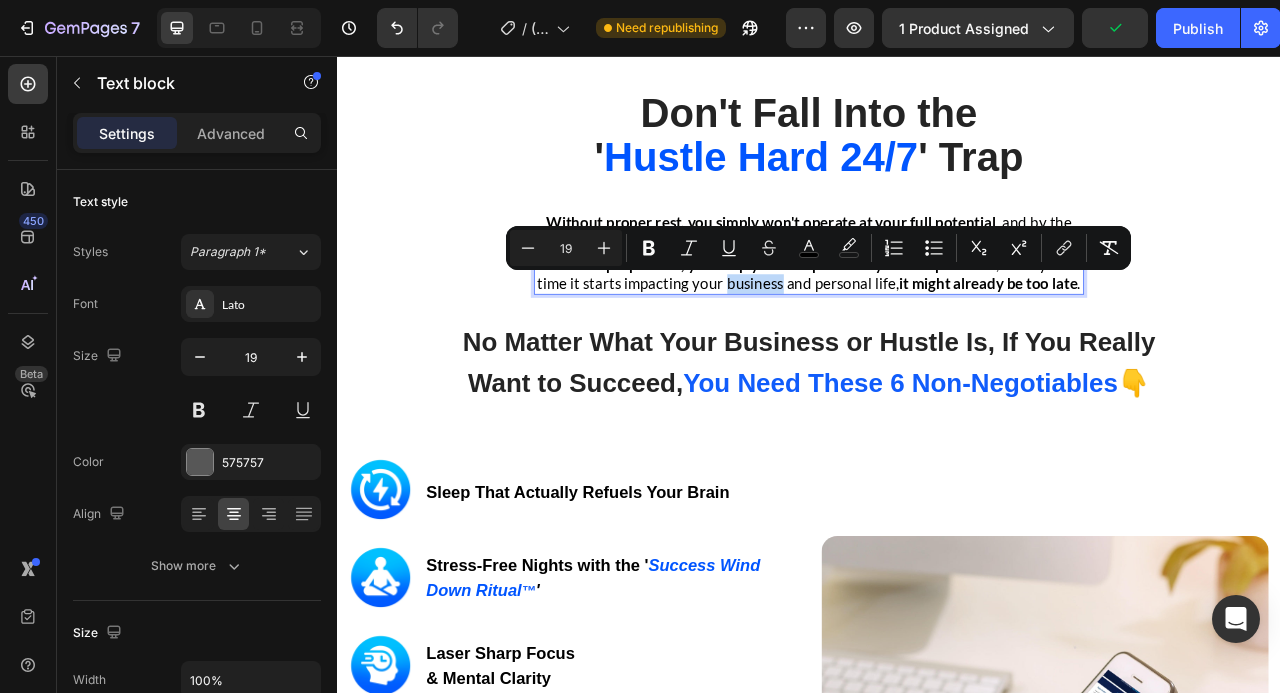 click on "Without proper rest, you simply won't operate at your full potential , and by the time it starts impacting your business and personal life,  it might already be too late ." at bounding box center [937, 333] 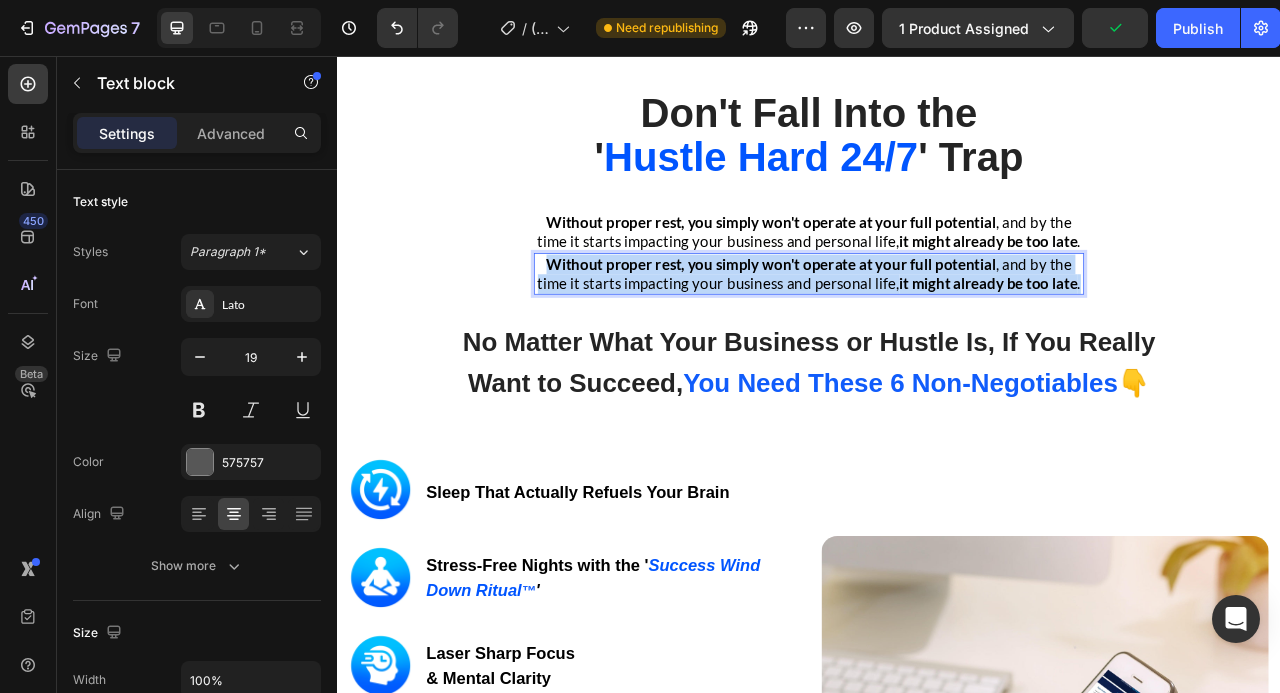click on "Without proper rest, you simply won't operate at your full potential , and by the time it starts impacting your business and personal life,  it might already be too late ." at bounding box center (937, 333) 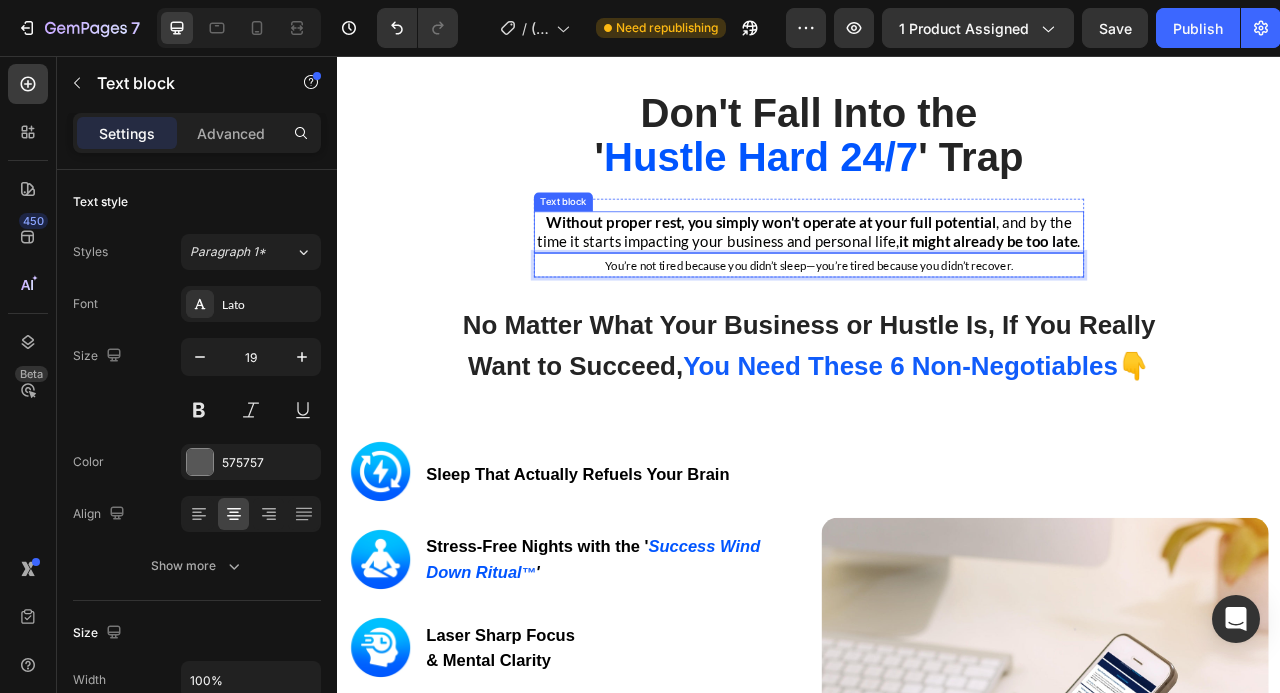 click on "Without proper rest, you simply won't operate at your full potential , and by the time it starts impacting your business and personal life,  it might already be too late ." at bounding box center (937, 280) 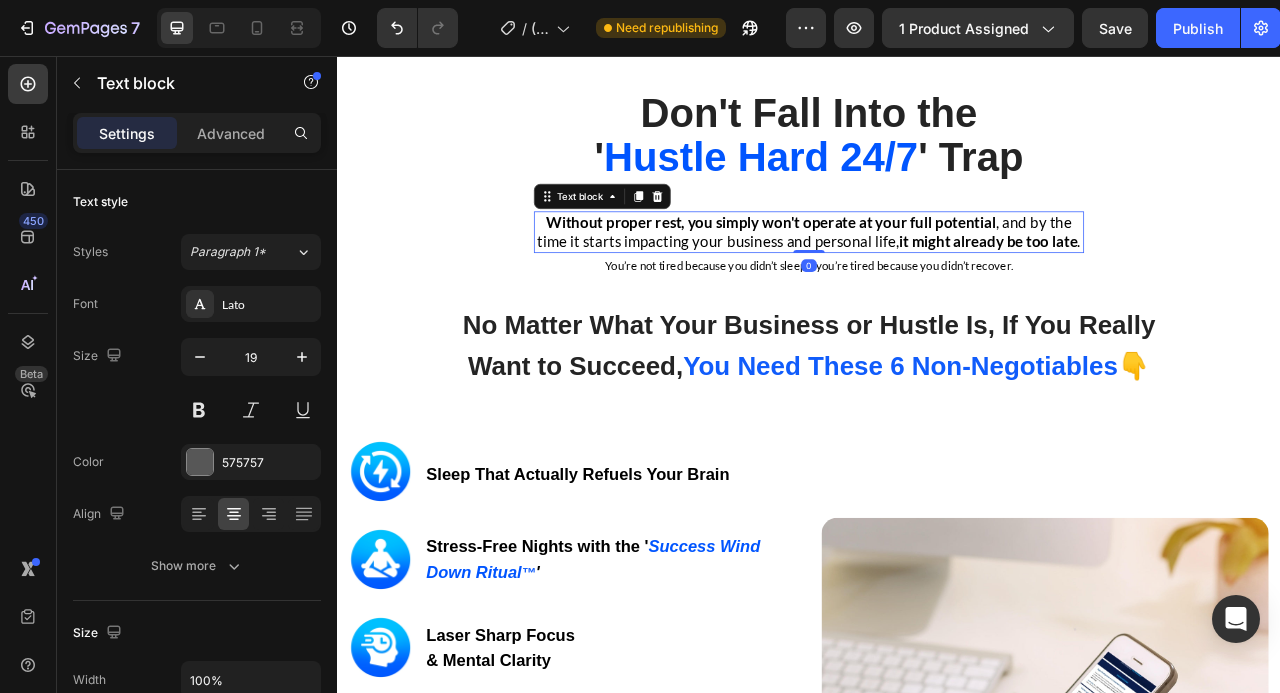 click on "Without proper rest, you simply won't operate at your full potential , and by the time it starts impacting your business and personal life,  it might already be too late ." at bounding box center (937, 280) 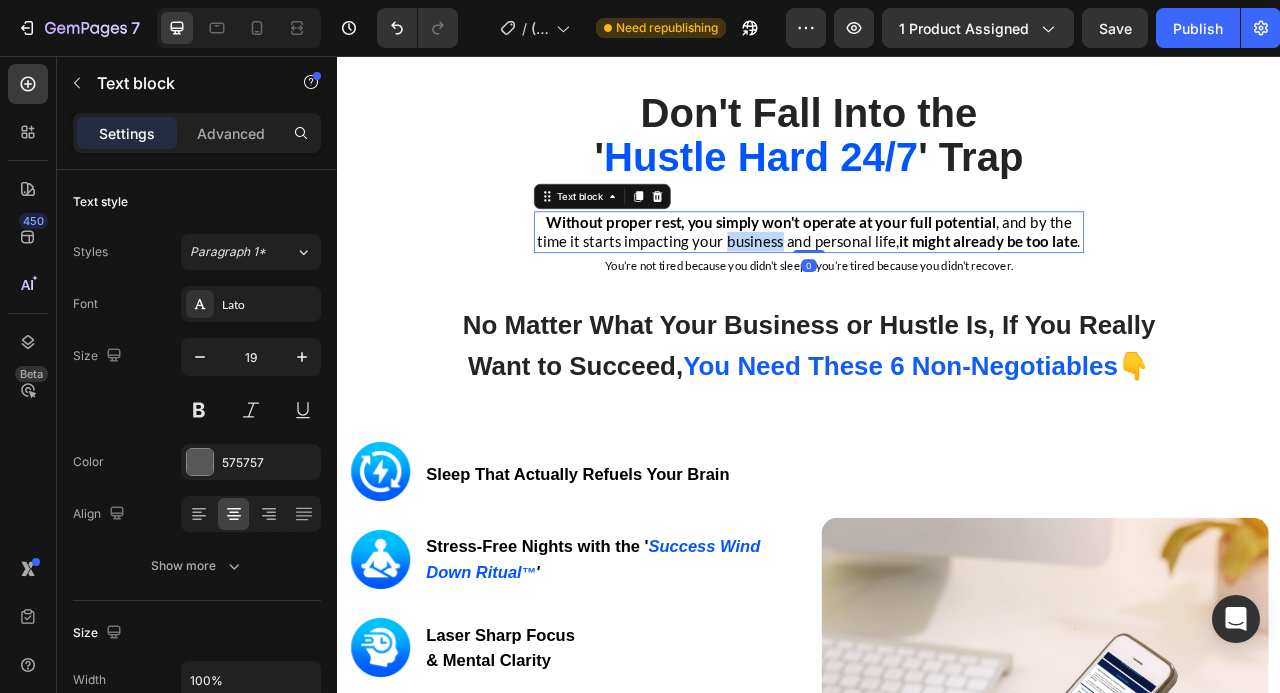 click on "Without proper rest, you simply won't operate at your full potential , and by the time it starts impacting your business and personal life,  it might already be too late ." at bounding box center (937, 280) 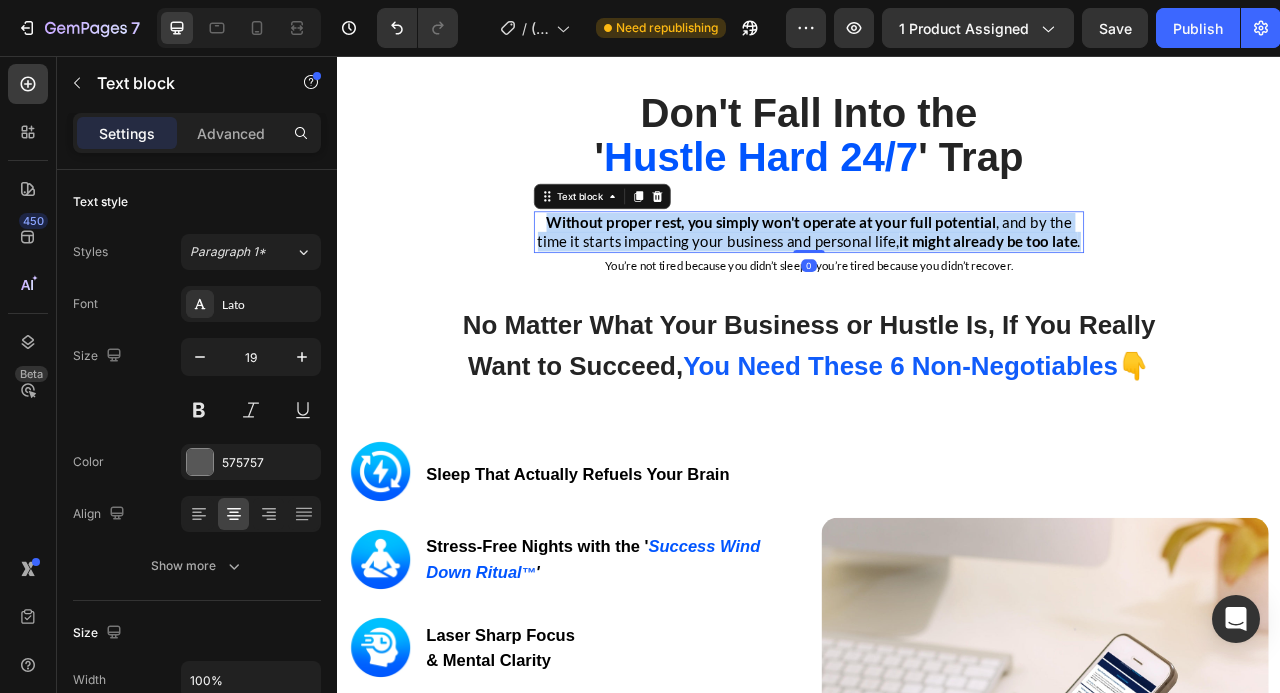 click on "Without proper rest, you simply won't operate at your full potential , and by the time it starts impacting your business and personal life,  it might already be too late ." at bounding box center (937, 280) 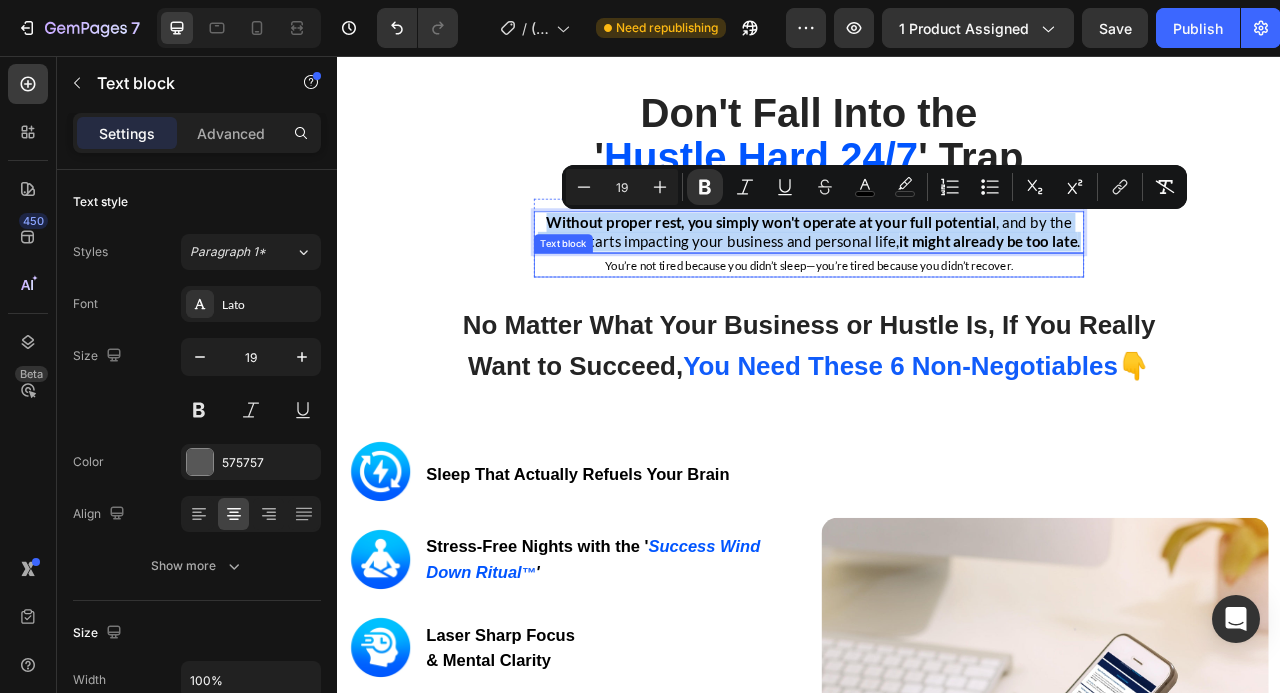 click on "Don't Fall Into the ' Hustle Hard 24/7 ' Trap Heading Row Without proper rest, you simply won't operate at your full potential , and by the time it starts impacting your business and personal life, it might already be too late . Text block 0 You’re not tired because you didn’t sleep—you’re tired because you didn’t recover. Text block Row Image No Matter What Your Business or Hustle Is, If You Really Want to Succeed, You Need These 6 Non-Negotiables 👇 Heading Image ⁠⁠⁠⁠⁠⁠⁠ Sleep That Actually Refuels Your Brain Heading Row Image ⁠⁠⁠⁠⁠⁠⁠ Stress-Free Nights with the ' Success Wind Down Ritual ™ ' Heading Row Image Laser Sharp Focus & Mental Clarity Heading Row Image Consistent Next-Level Performance Heading Row Image Emotional Resilience Heading Row Image Stronger Relationships & Presence Heading Row GET INSTANT DOWNLOAD! 👉 Add to Cart 100% Guaranteed Safe Checkout Text block Product Image Row" at bounding box center (937, 689) 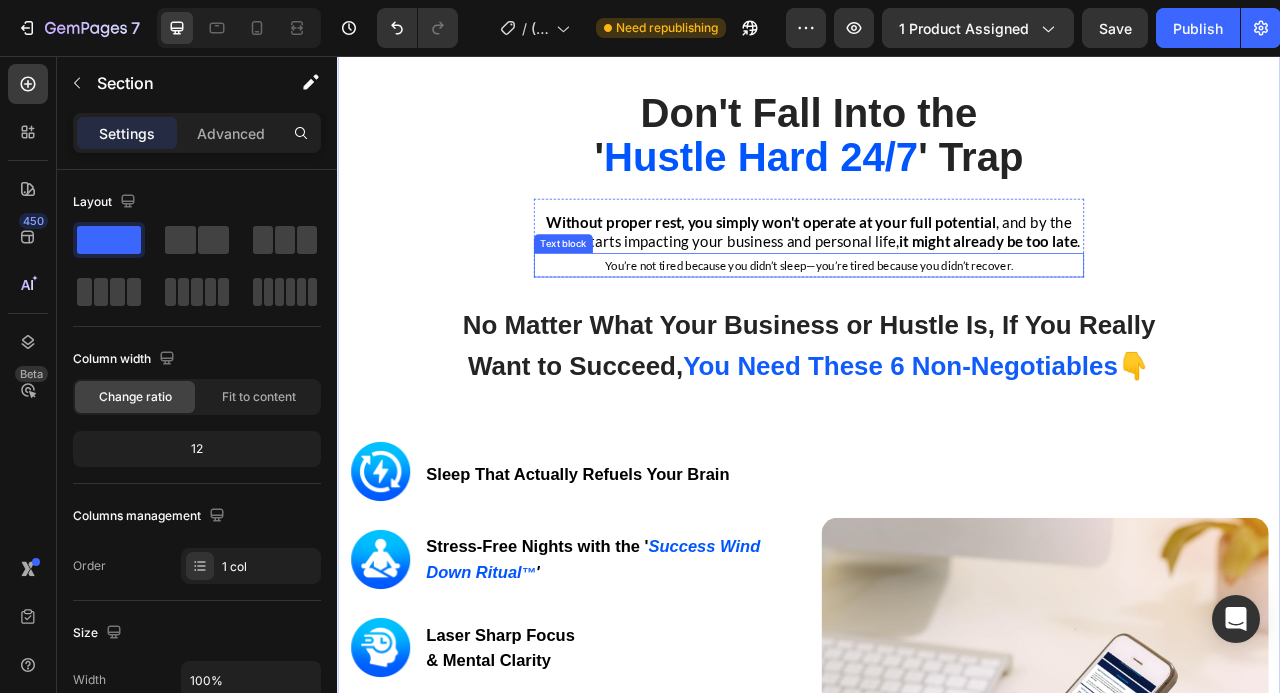 click on "You’re not tired because you didn’t sleep—you’re tired because you didn’t recover." at bounding box center (937, 322) 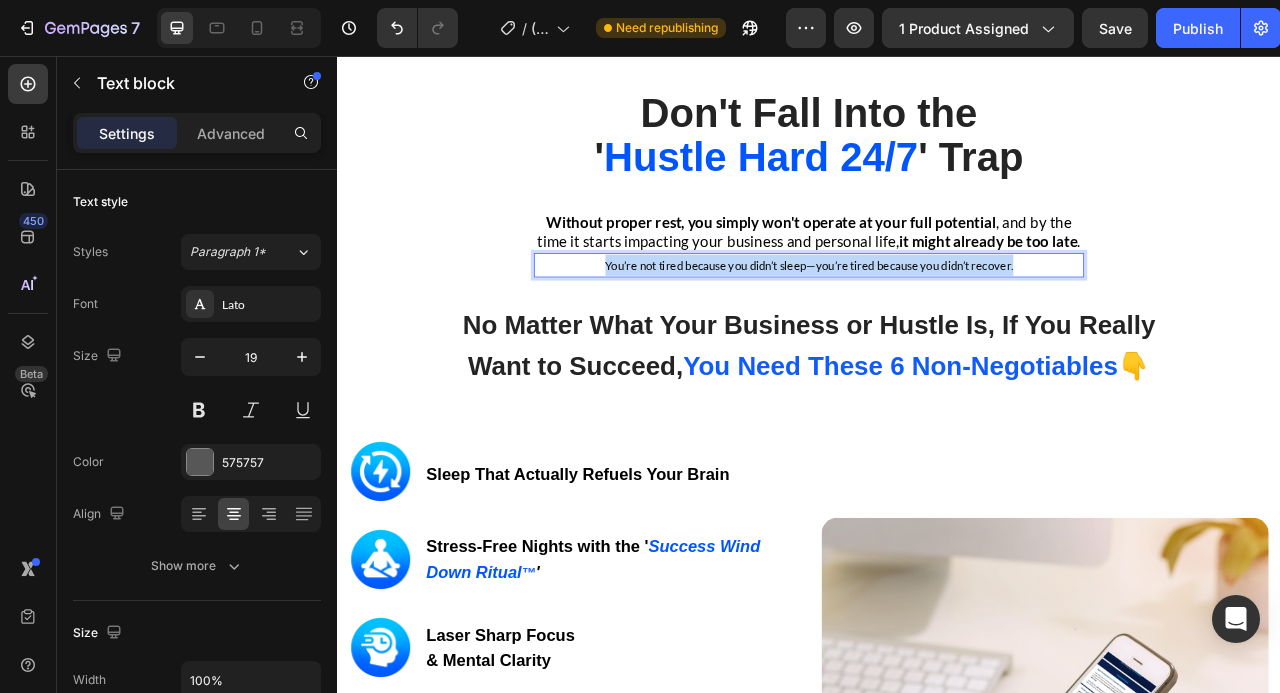 click on "You’re not tired because you didn’t sleep—you’re tired because you didn’t recover." at bounding box center [937, 322] 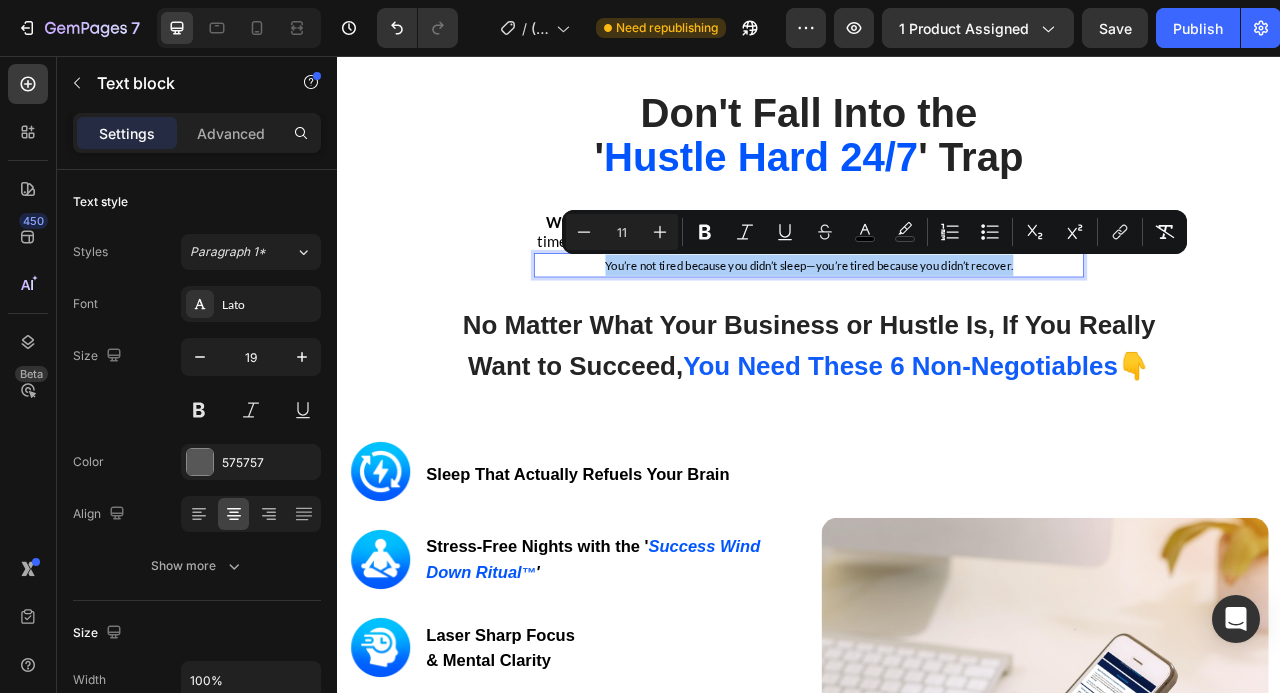 click on "11" at bounding box center (622, 232) 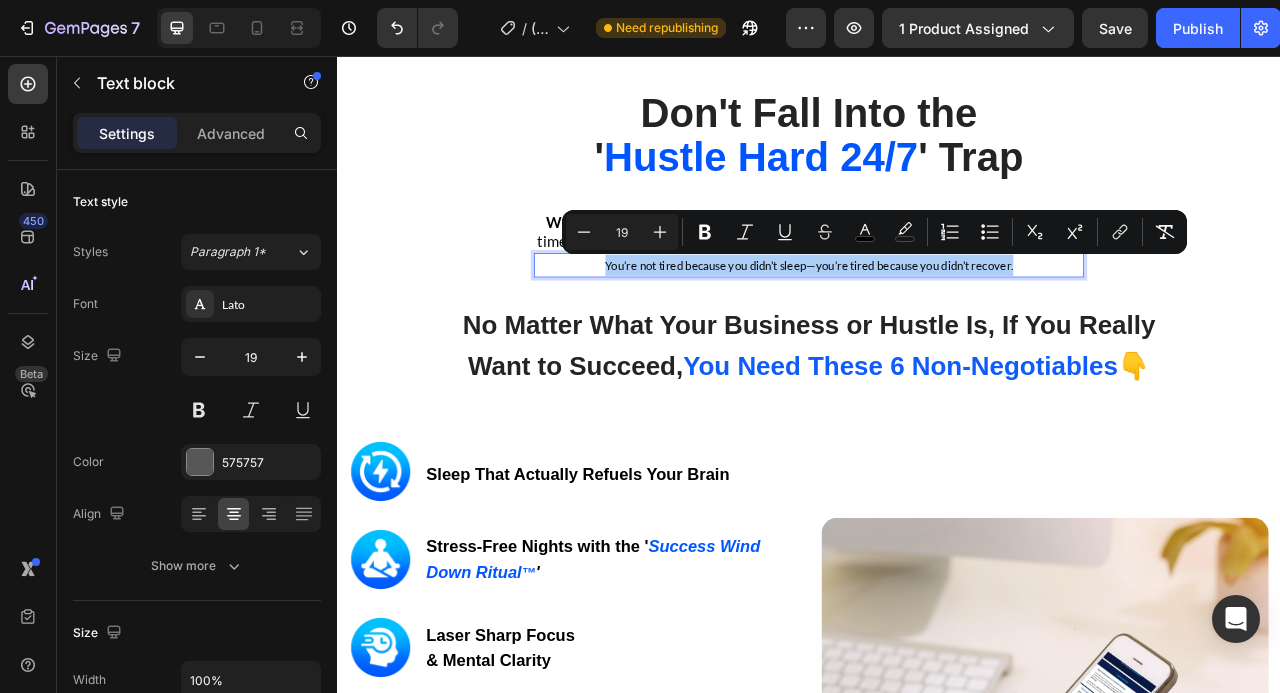 type on "19" 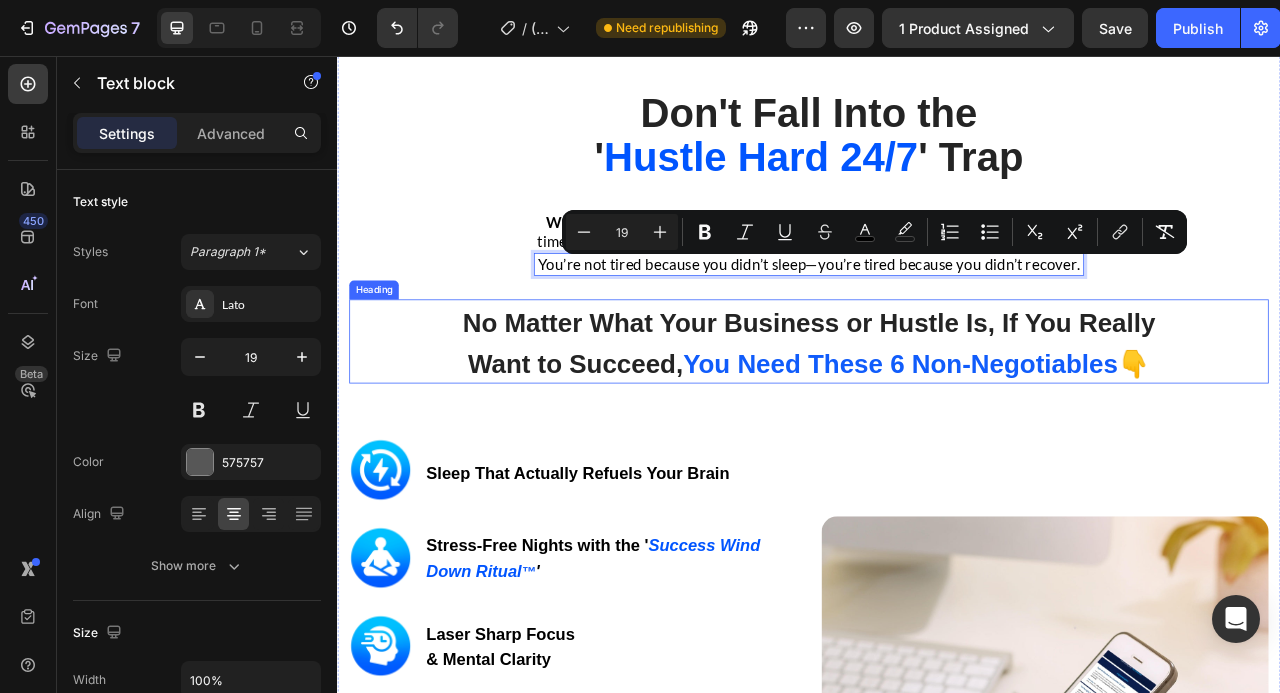 click on "No Matter What Your Business or Hustle Is, If You Really Want to Succeed," at bounding box center (936, 422) 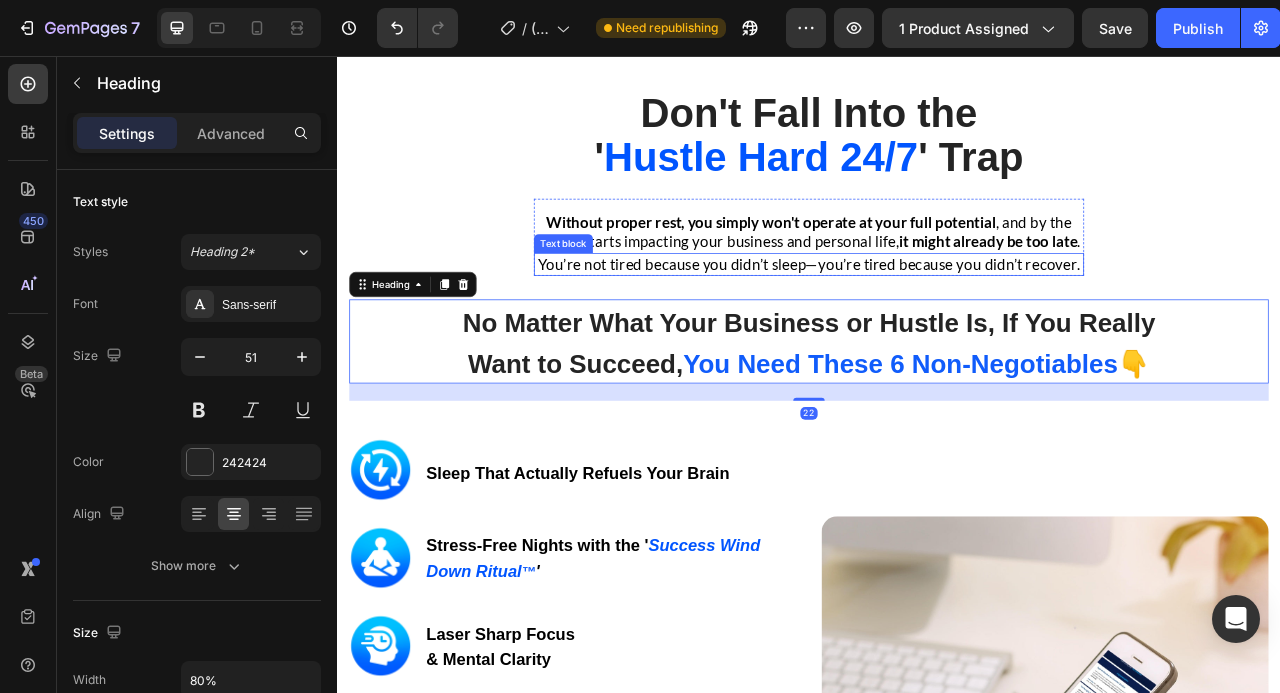 click on "You’re not tired because you didn’t sleep—you’re tired because you didn’t recover." at bounding box center [937, 320] 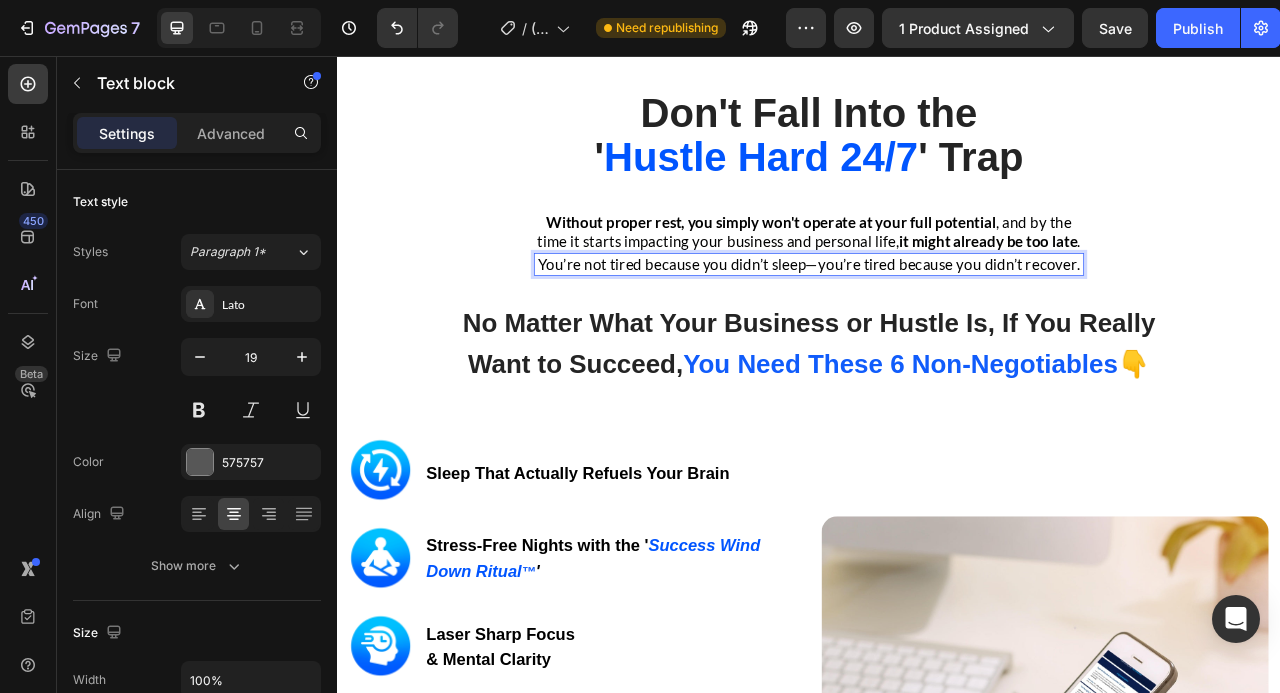 click on "You’re not tired because you didn’t sleep—you’re tired because you didn’t recover." at bounding box center (937, 320) 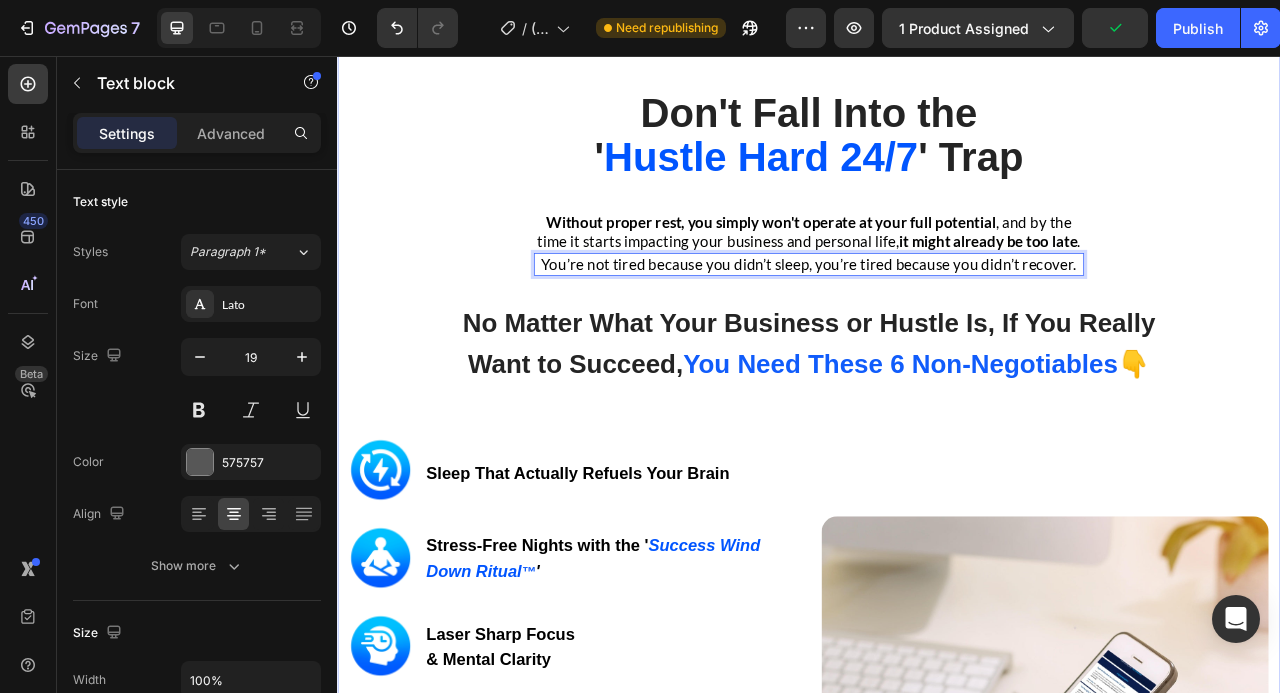 click on "Don't Fall Into the ' Hustle Hard 24/7 ' Trap Heading Row Without proper rest, you simply won't operate at your full potential , and by the time it starts impacting your business and personal life,  it might already be too late . Text block You’re not tired because you didn’t sleep, you’re tired because you didn’t recover. Text block   0 Row Image No Matter What Your Business or Hustle Is, If You Really Want to Succeed,  You Need These 6 Non-Negotiables 👇 Heading Image ⁠⁠⁠⁠⁠⁠⁠ Sleep That Actually Refuels Your Brain Heading Row Image ⁠⁠⁠⁠⁠⁠⁠ Stress-Free Nights with the ' Success Wind  Down Ritual ™ ' Heading Row Image Laser Sharp Focus & Mental Clarity Heading Row Image Consistent Next-Level Performance Heading Row Image Emotional Resilience Heading Row Image Stronger Relationships & Presence Heading Row GET INSTANT DOWNLOAD! 👉 Add to Cart 100% Guaranteed Safe Checkout Text block Product Image Row" at bounding box center [937, 688] 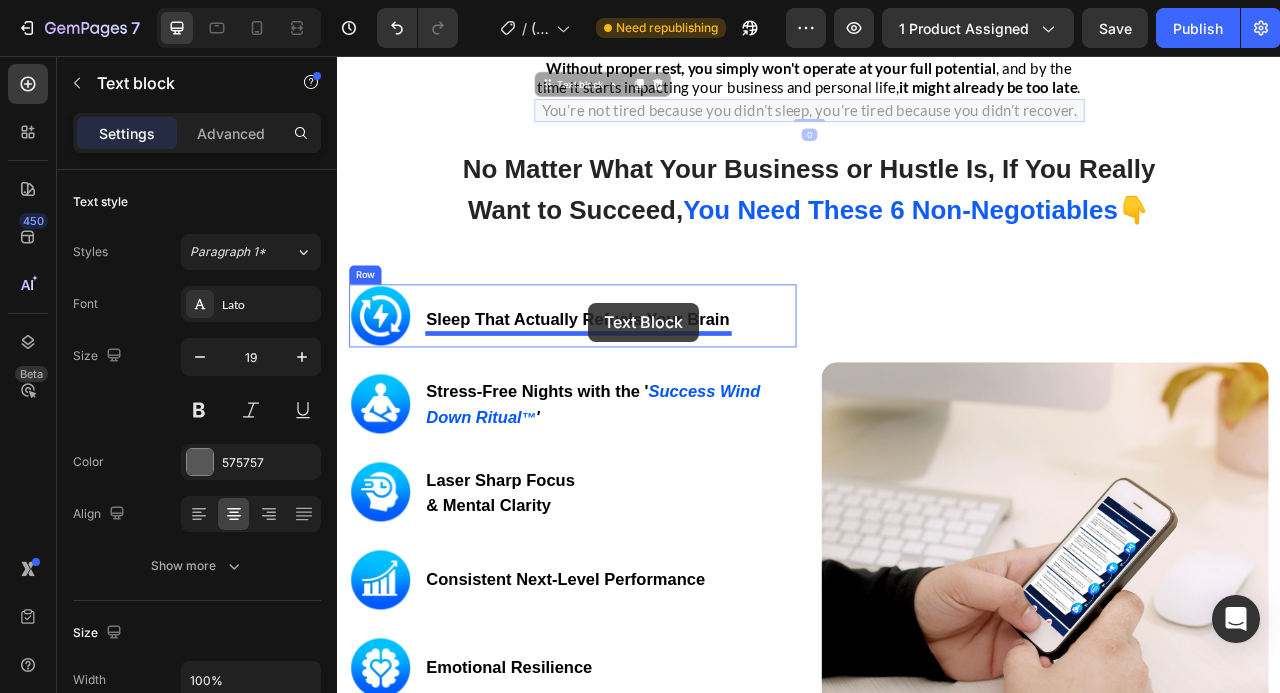 scroll, scrollTop: 3296, scrollLeft: 0, axis: vertical 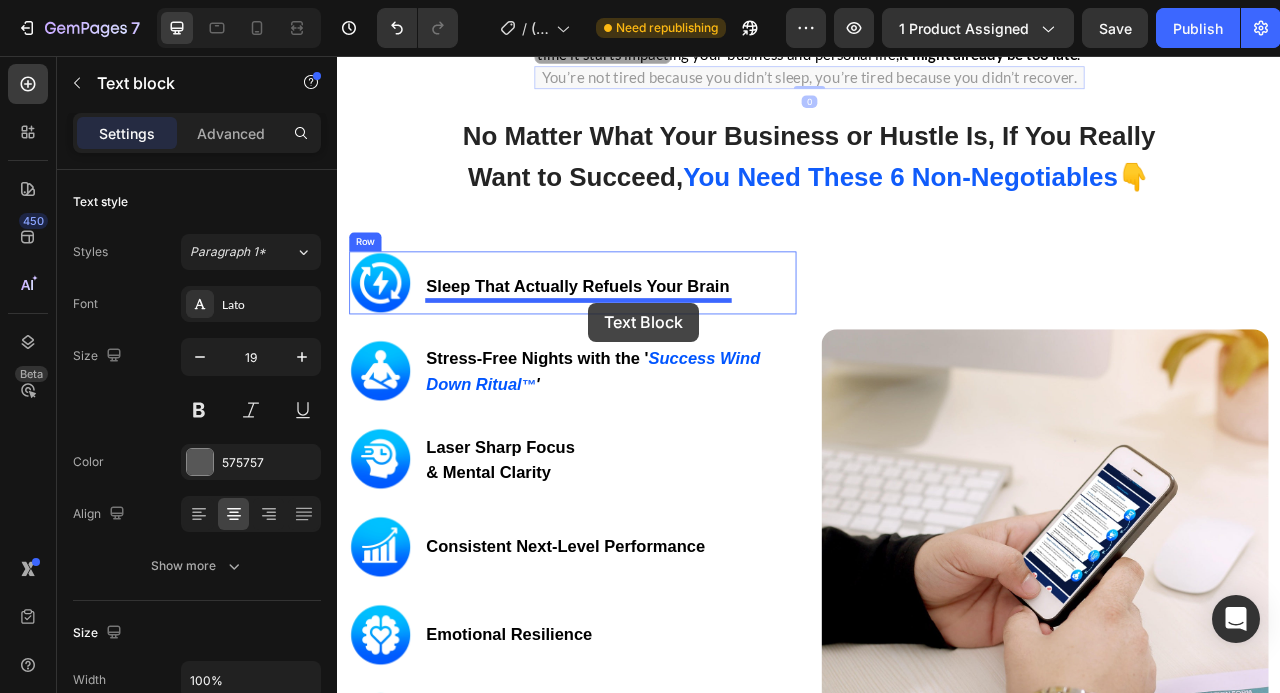 drag, startPoint x: 1146, startPoint y: 316, endPoint x: 656, endPoint y: 370, distance: 492.96652 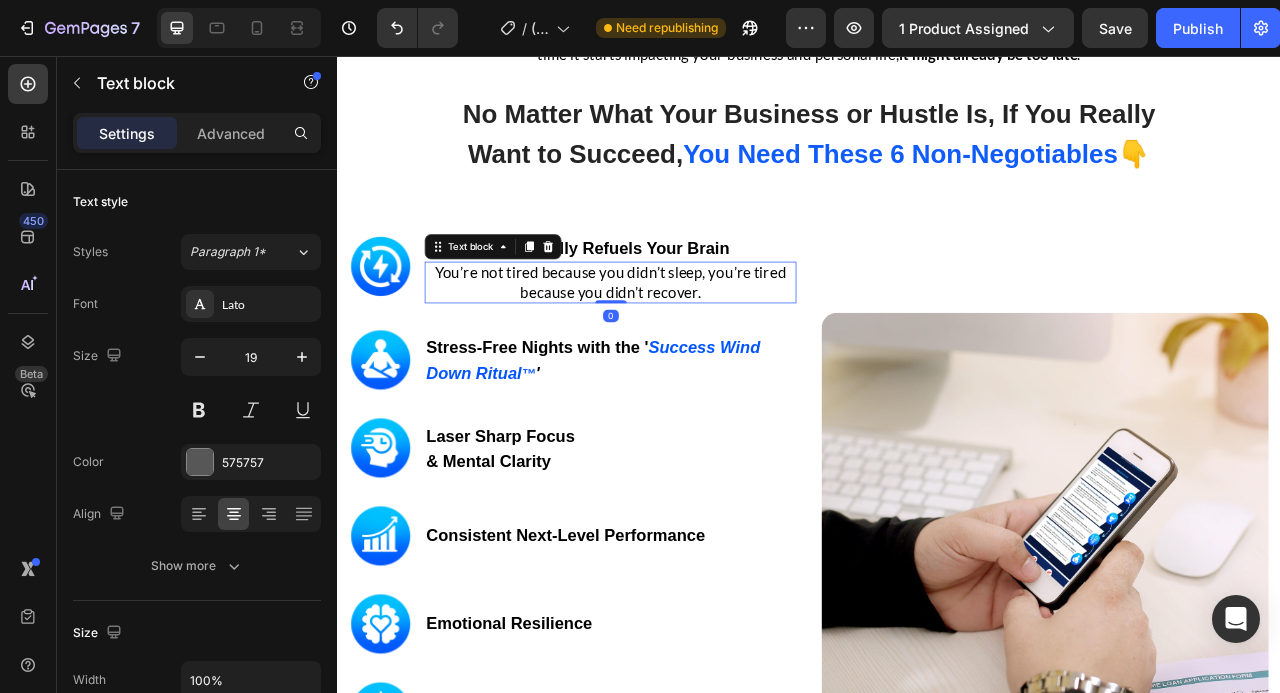click on "You’re not tired because you didn’t sleep, you’re tired because you didn’t recover." at bounding box center (684, 344) 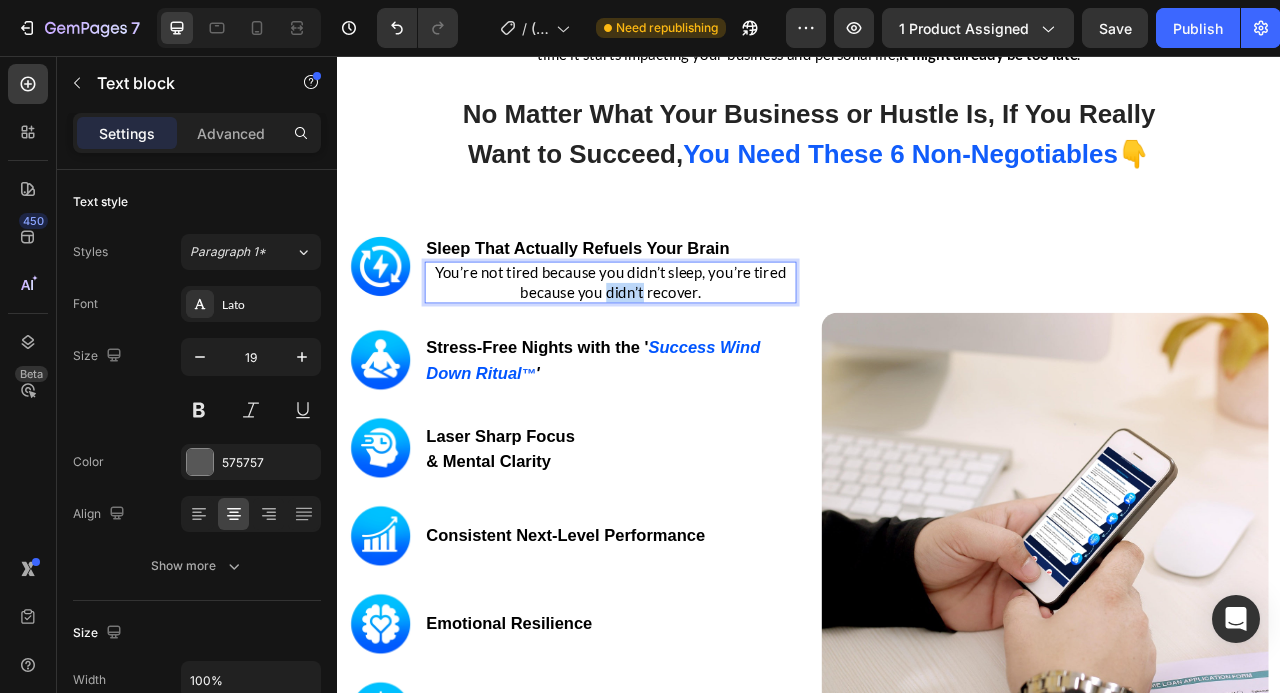 click on "You’re not tired because you didn’t sleep, you’re tired because you didn’t recover." at bounding box center (684, 344) 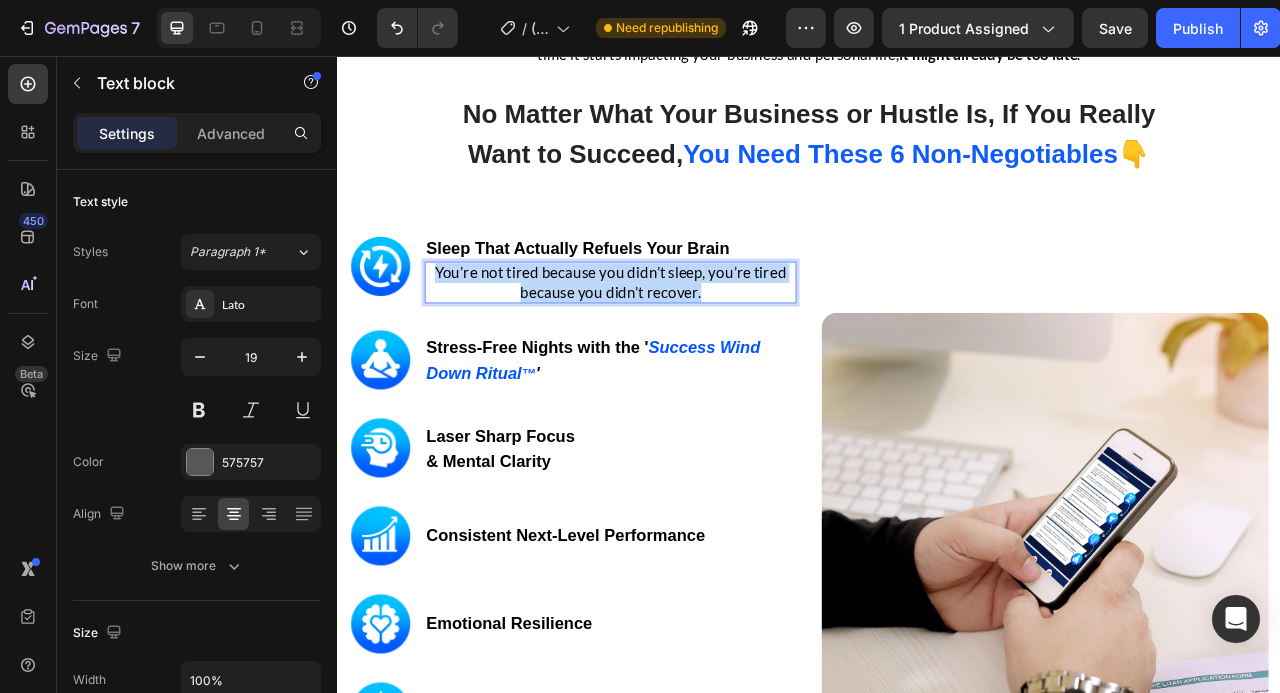 click on "You’re not tired because you didn’t sleep, you’re tired because you didn’t recover." at bounding box center [684, 344] 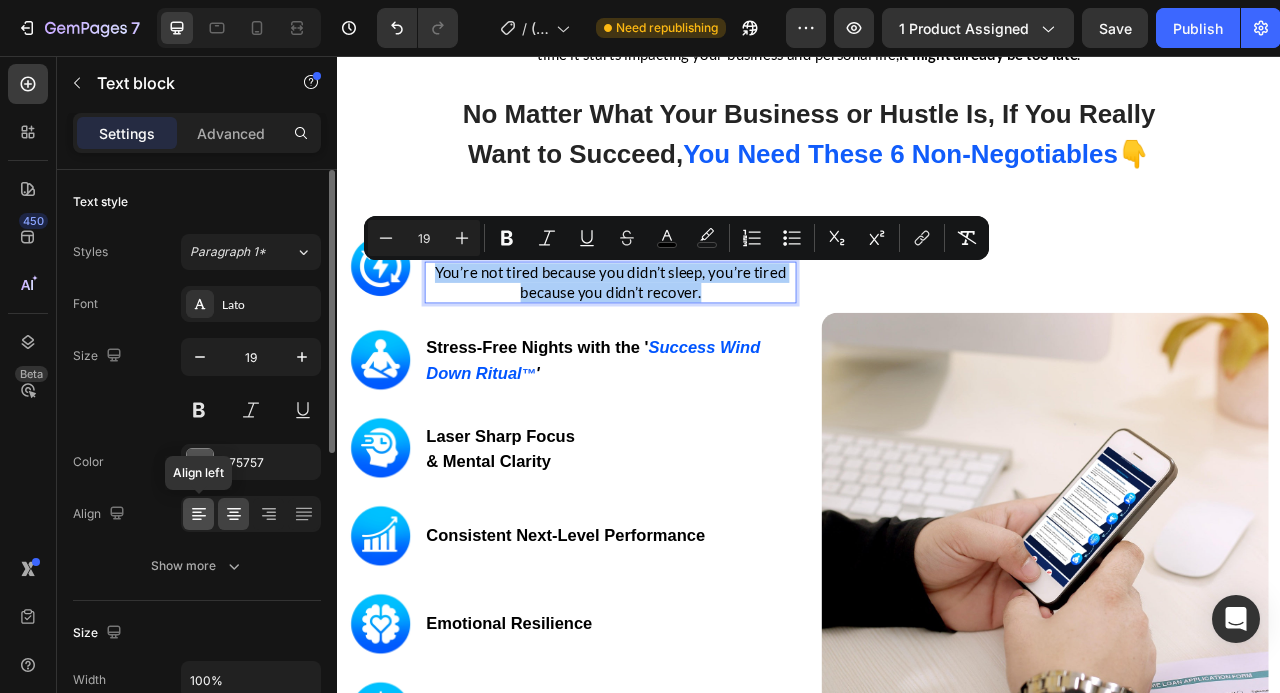 click 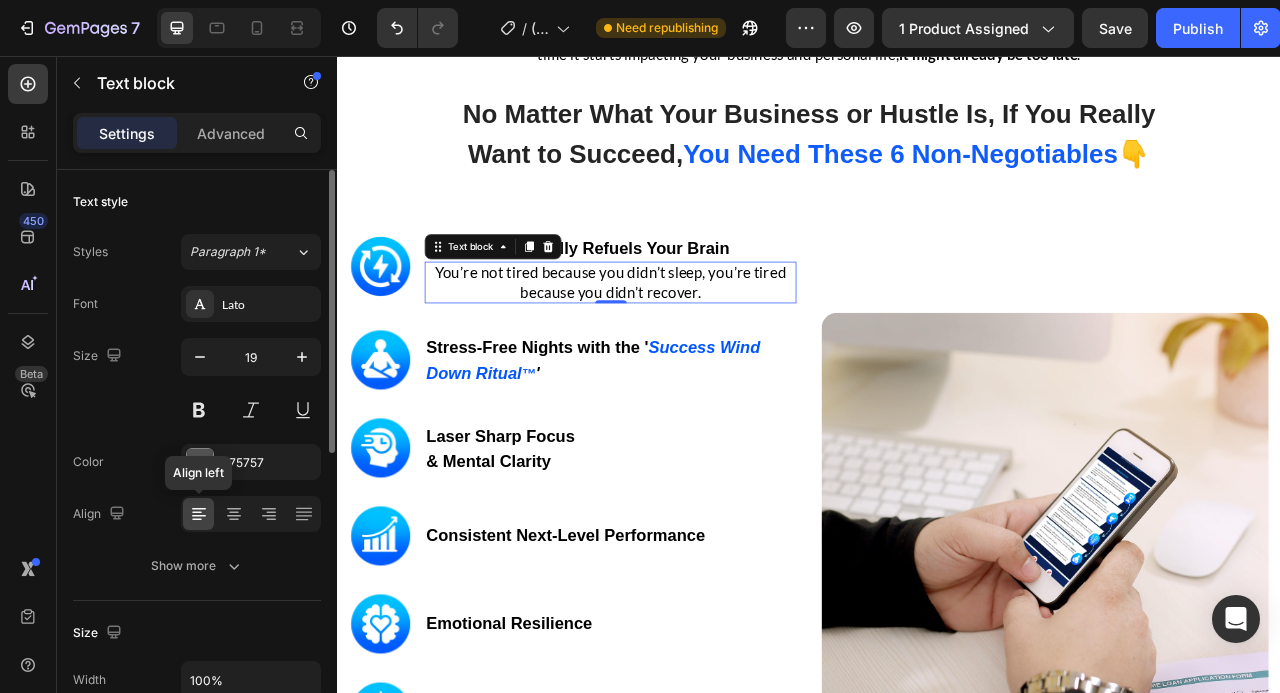 click 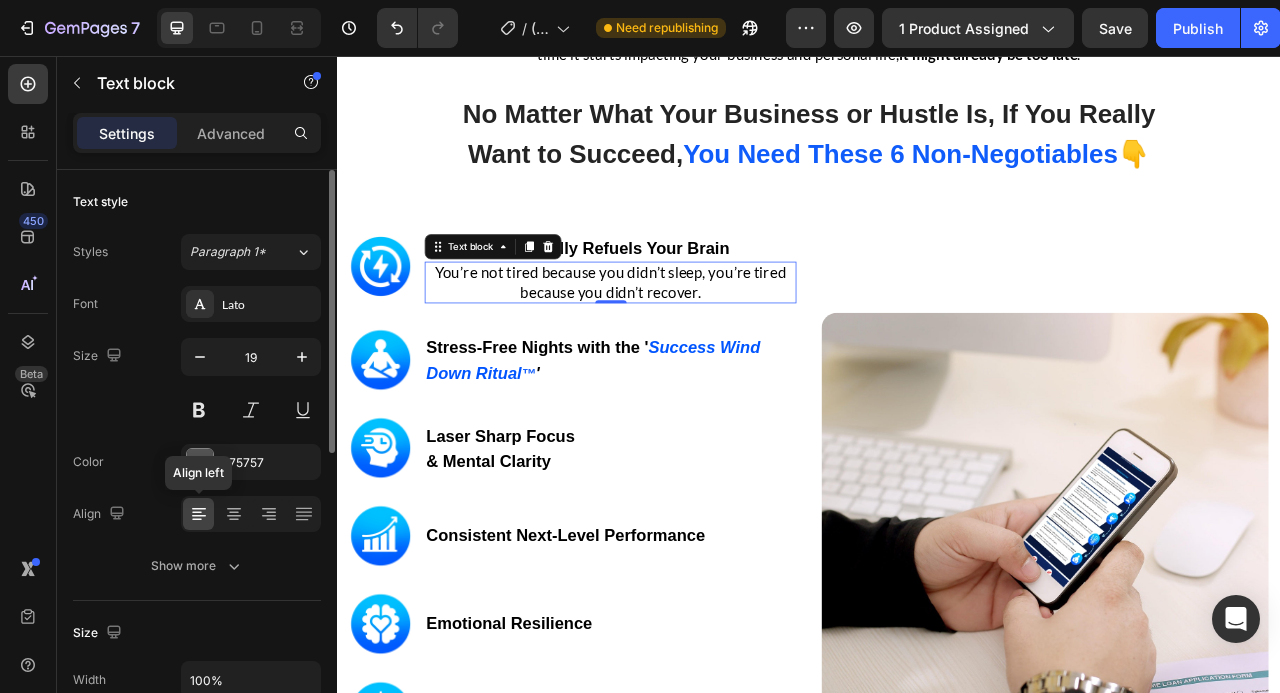 click 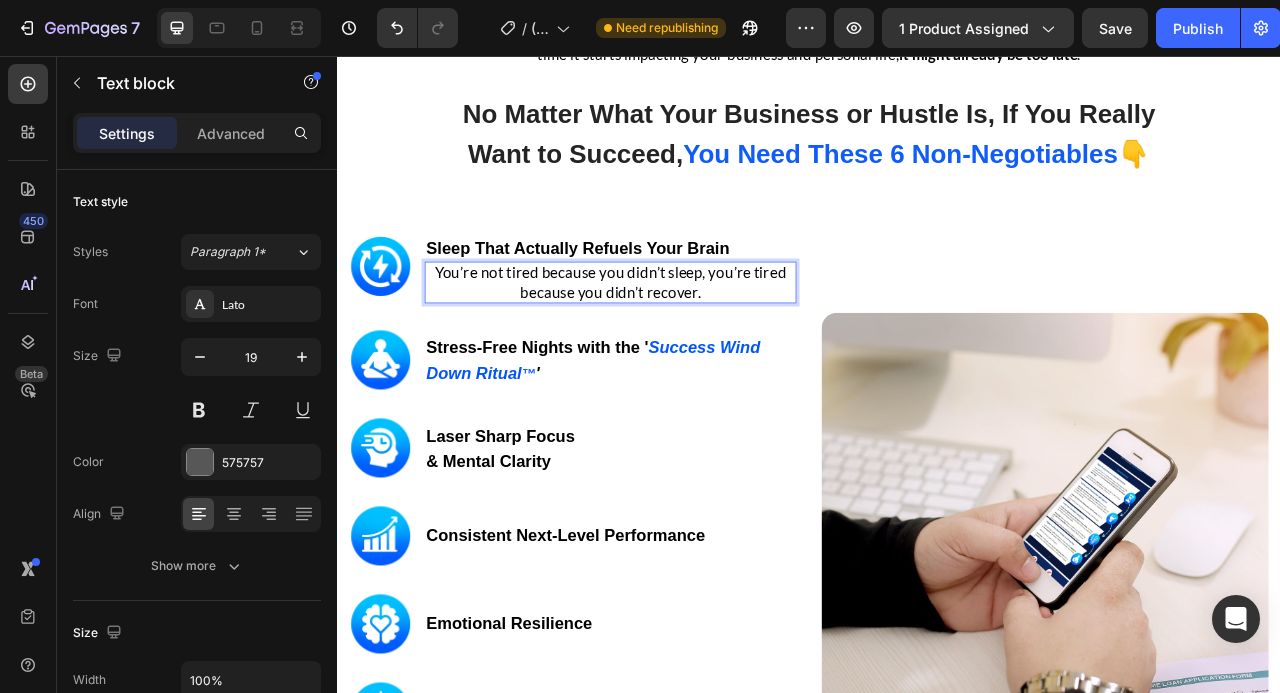 click on "You’re not tired because you didn’t sleep, you’re tired because you didn’t recover." at bounding box center [684, 344] 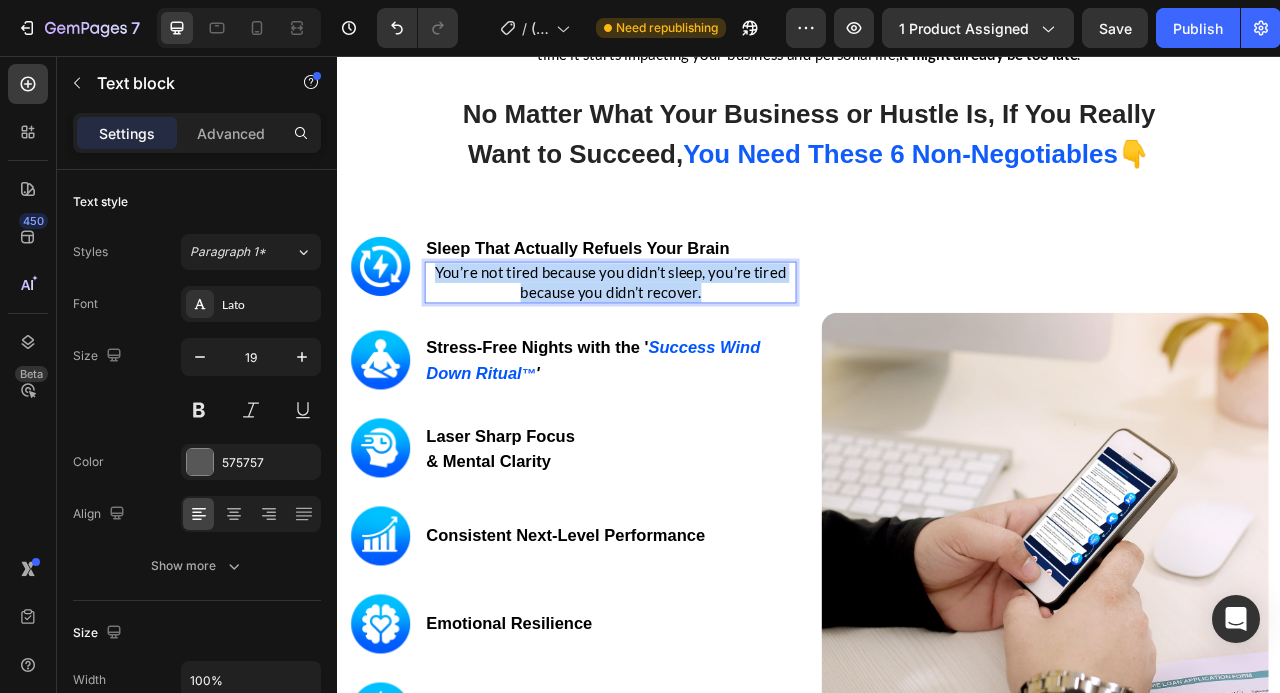click on "You’re not tired because you didn’t sleep, you’re tired because you didn’t recover." at bounding box center [684, 344] 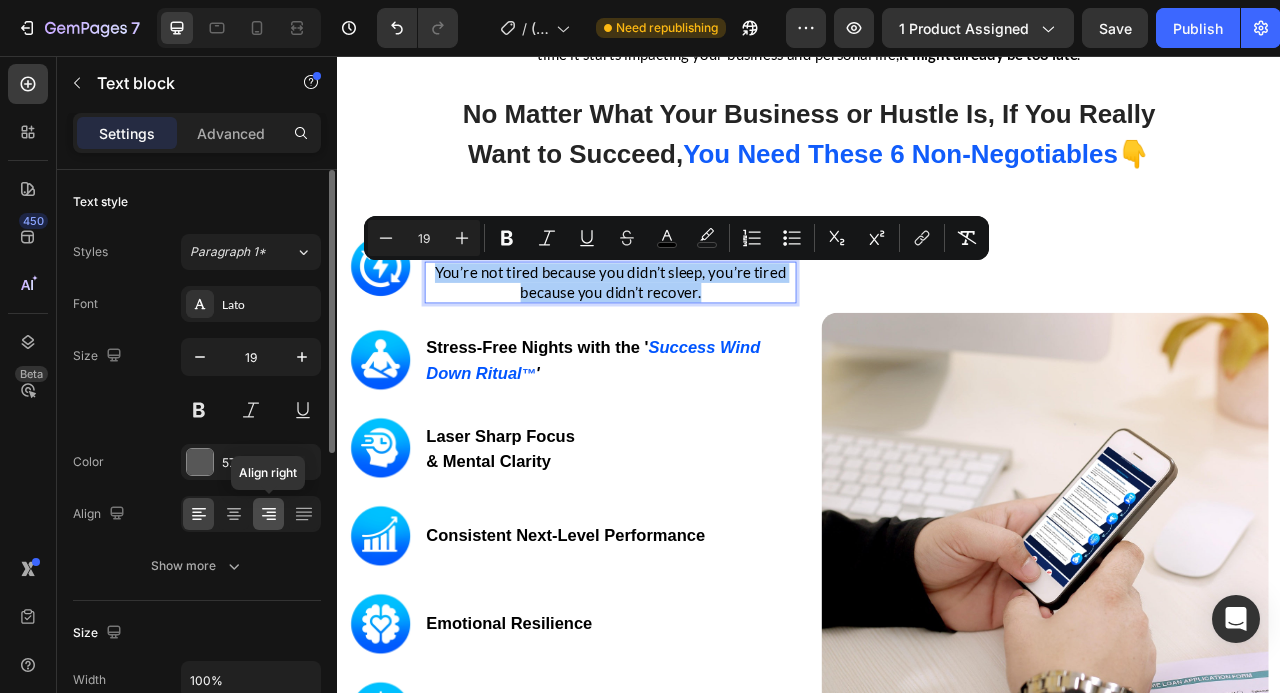 click 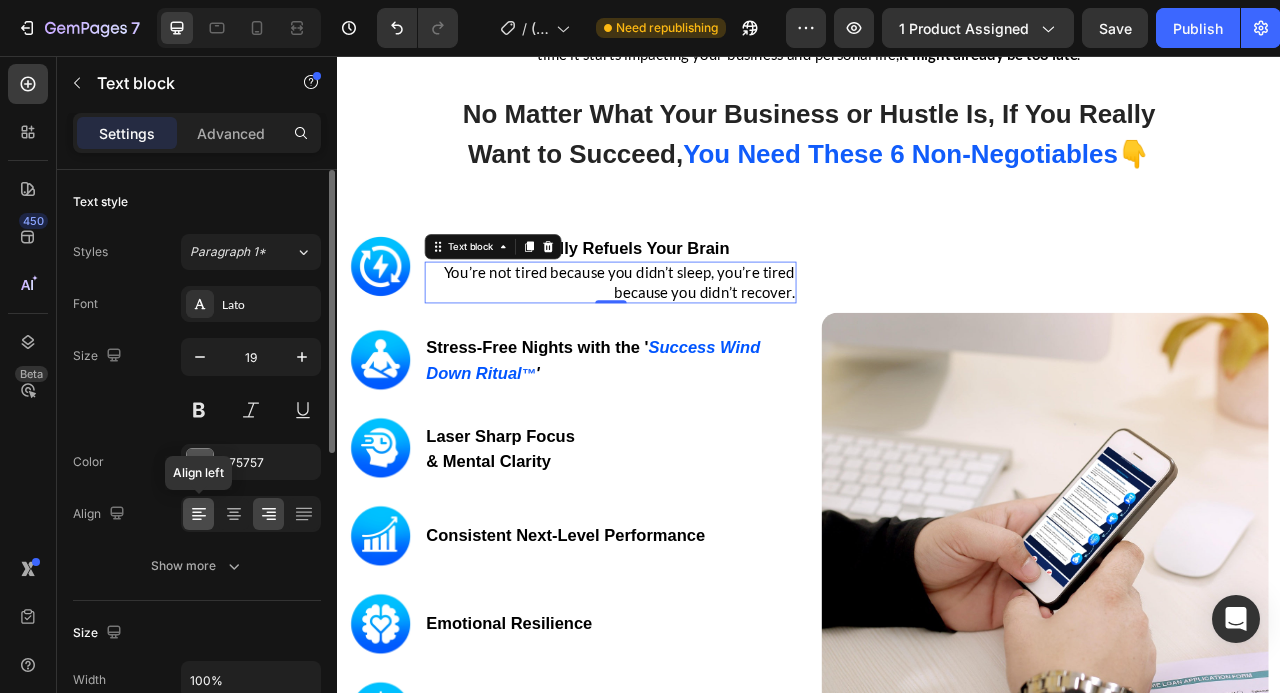 click 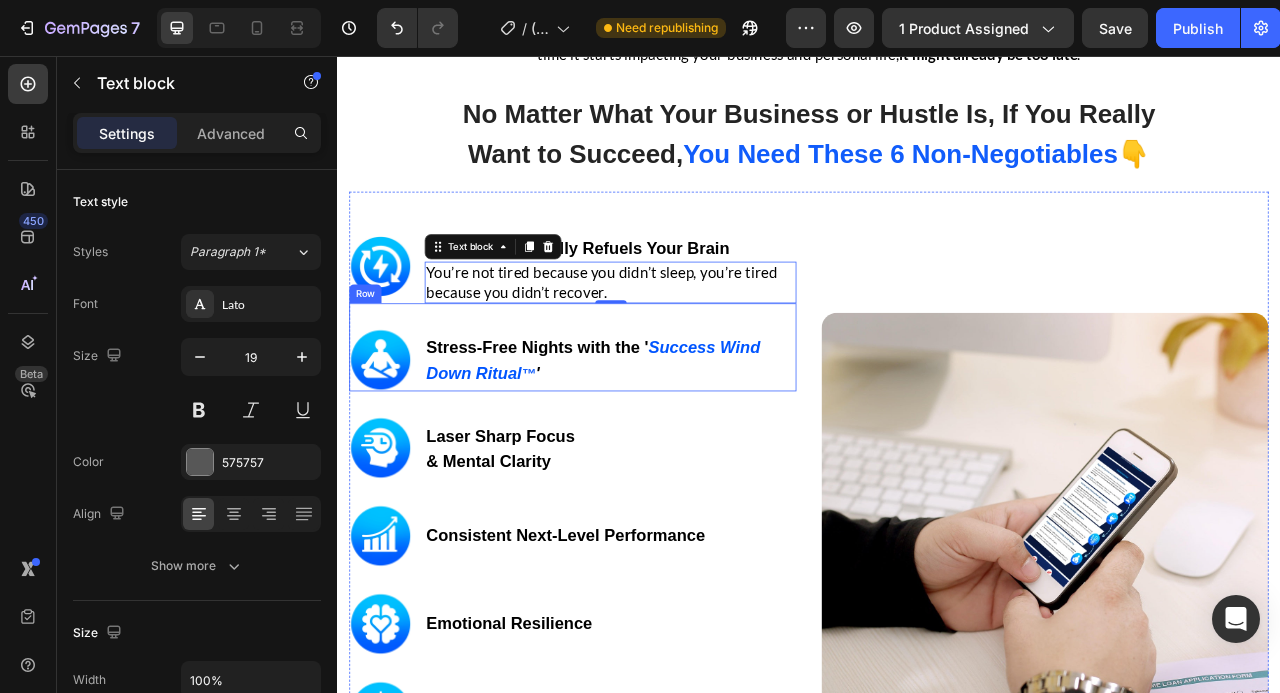 click on "Image Laser Sharp Focus & Mental Clarity Heading Row" at bounding box center [636, 539] 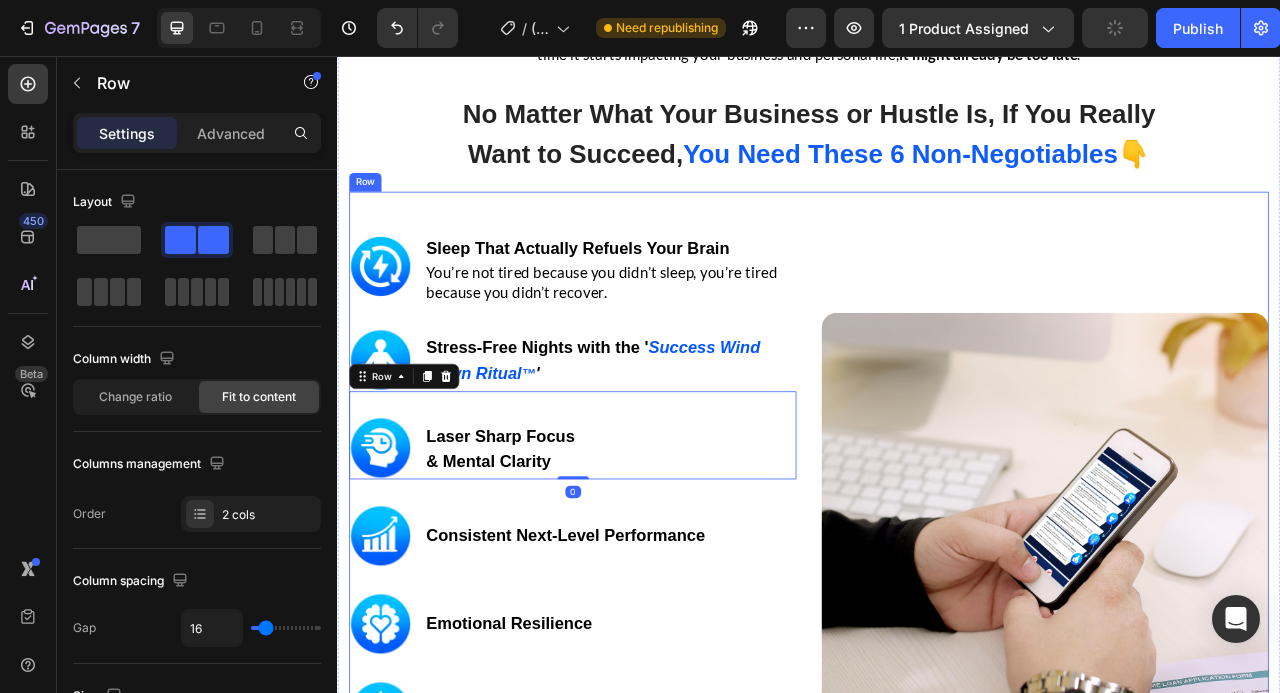 click on "Image" at bounding box center [1237, 667] 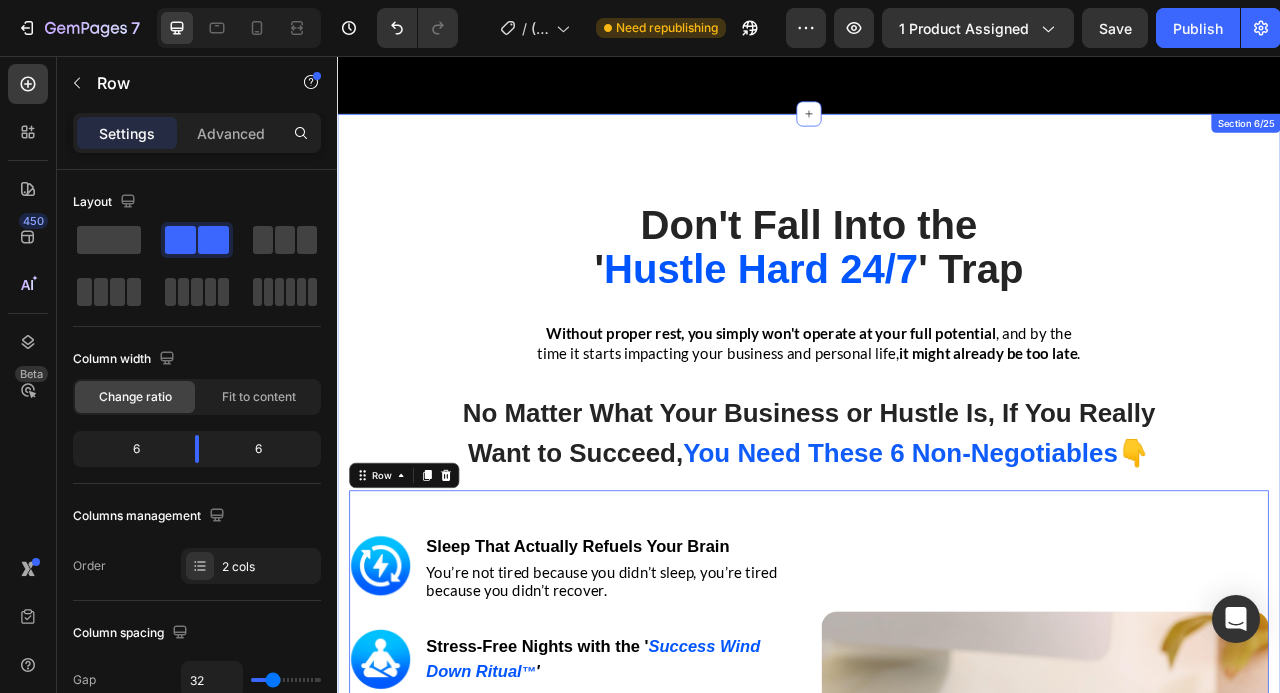 scroll, scrollTop: 3044, scrollLeft: 0, axis: vertical 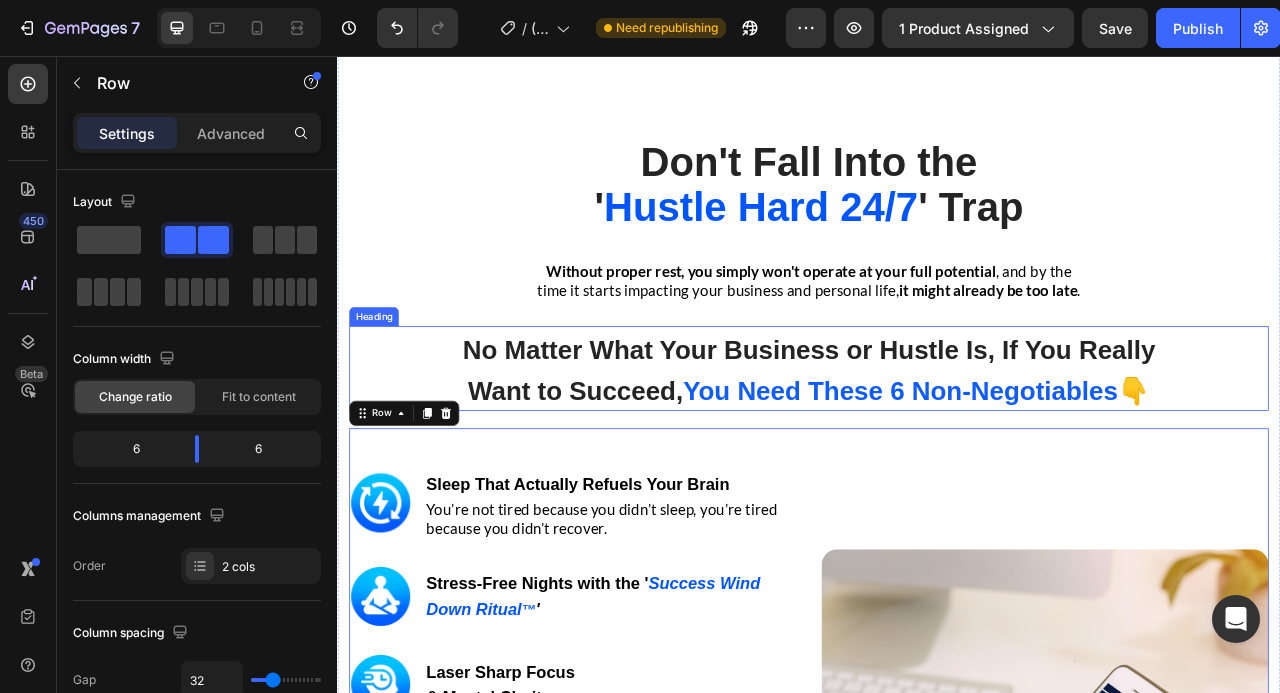 click on "No Matter What Your Business or Hustle Is, If You Really Want to Succeed,  You Need These 6 Non-Negotiables 👇" at bounding box center [937, 454] 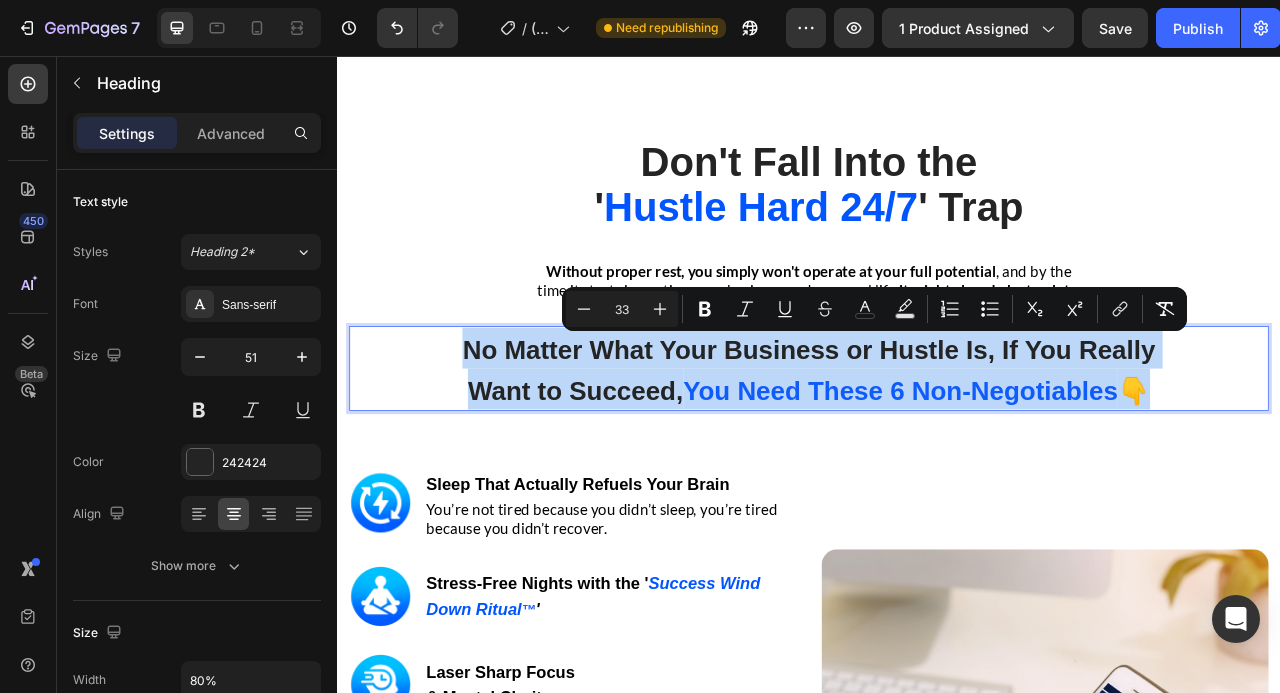 copy on "No Matter What Your Business or Hustle Is, If You Really Want to Succeed,  You Need These 6 Non-Negotiables 👇" 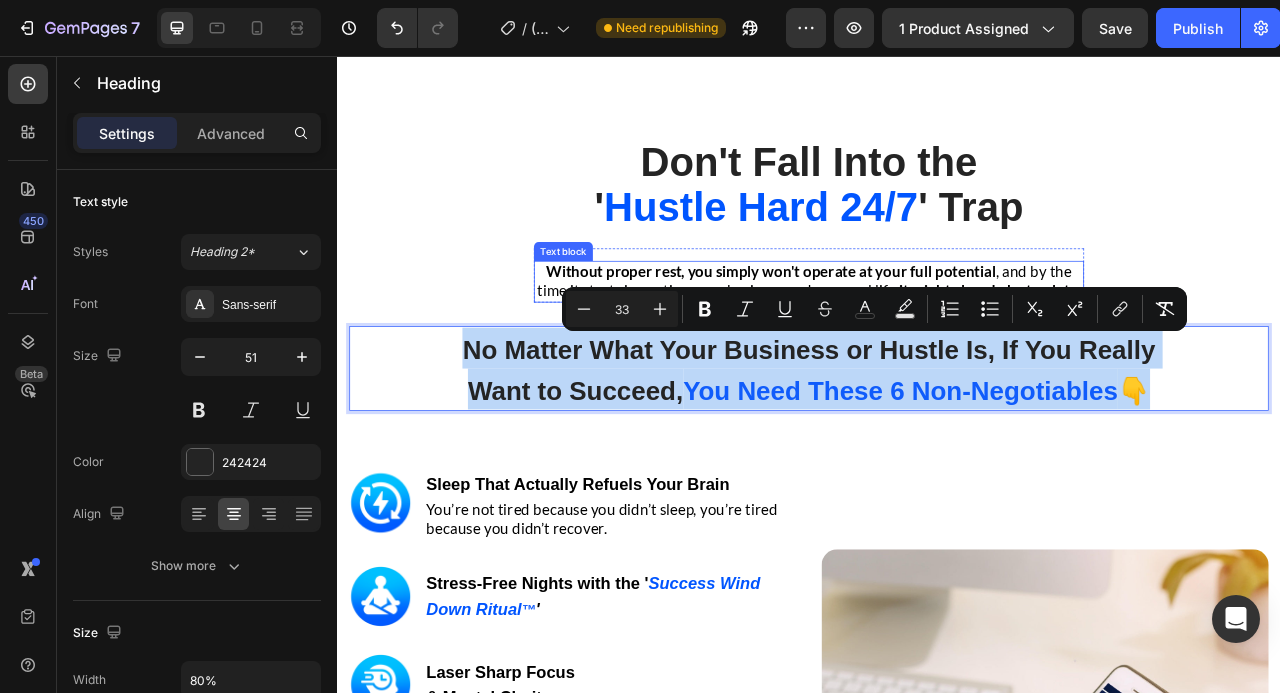 click on "Without proper rest, you simply won't operate at your full potential" at bounding box center (889, 330) 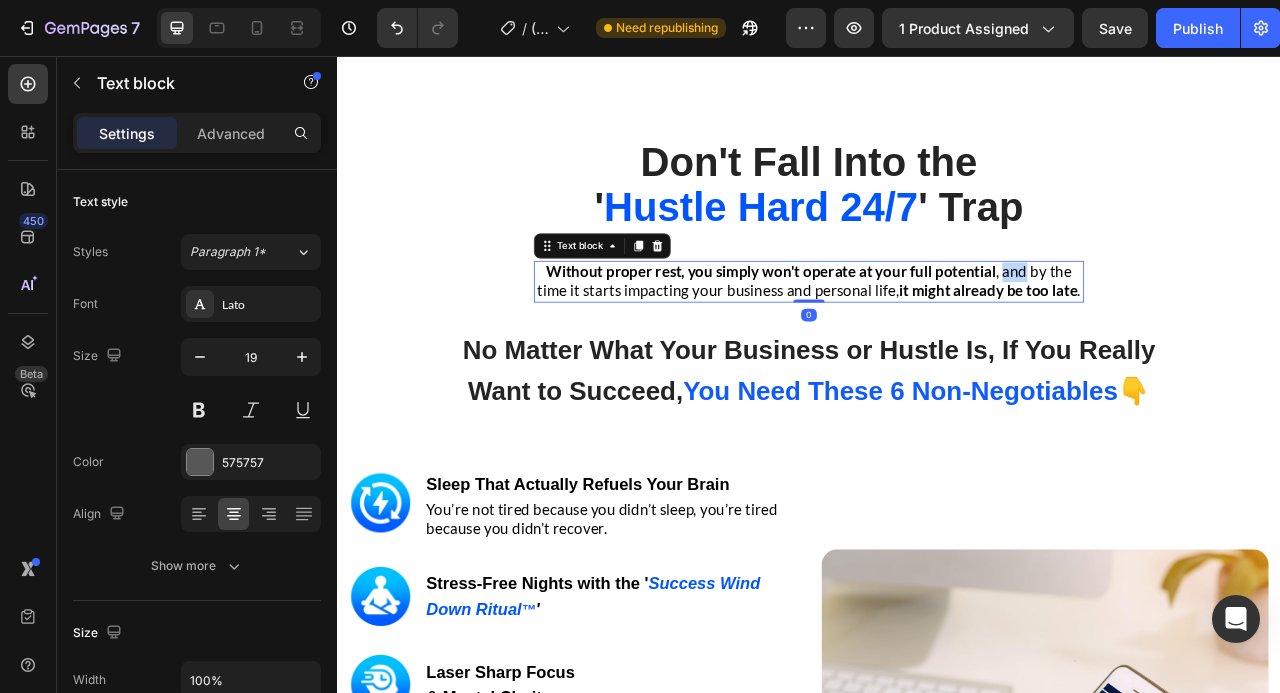 click on "Without proper rest, you simply won't operate at your full potential , and by the time it starts impacting your business and personal life,  it might already be too late ." at bounding box center (937, 343) 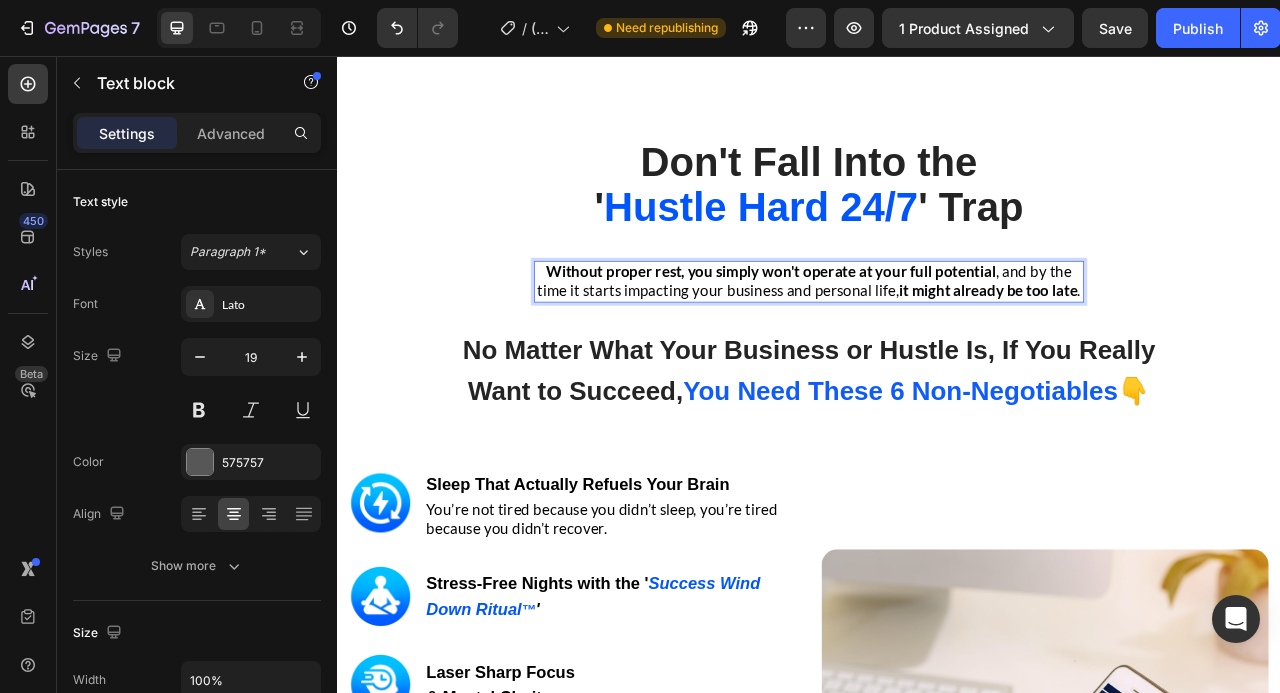 click on "Without proper rest, you simply won't operate at your full potential , and by the time it starts impacting your business and personal life,  it might already be too late ." at bounding box center [937, 343] 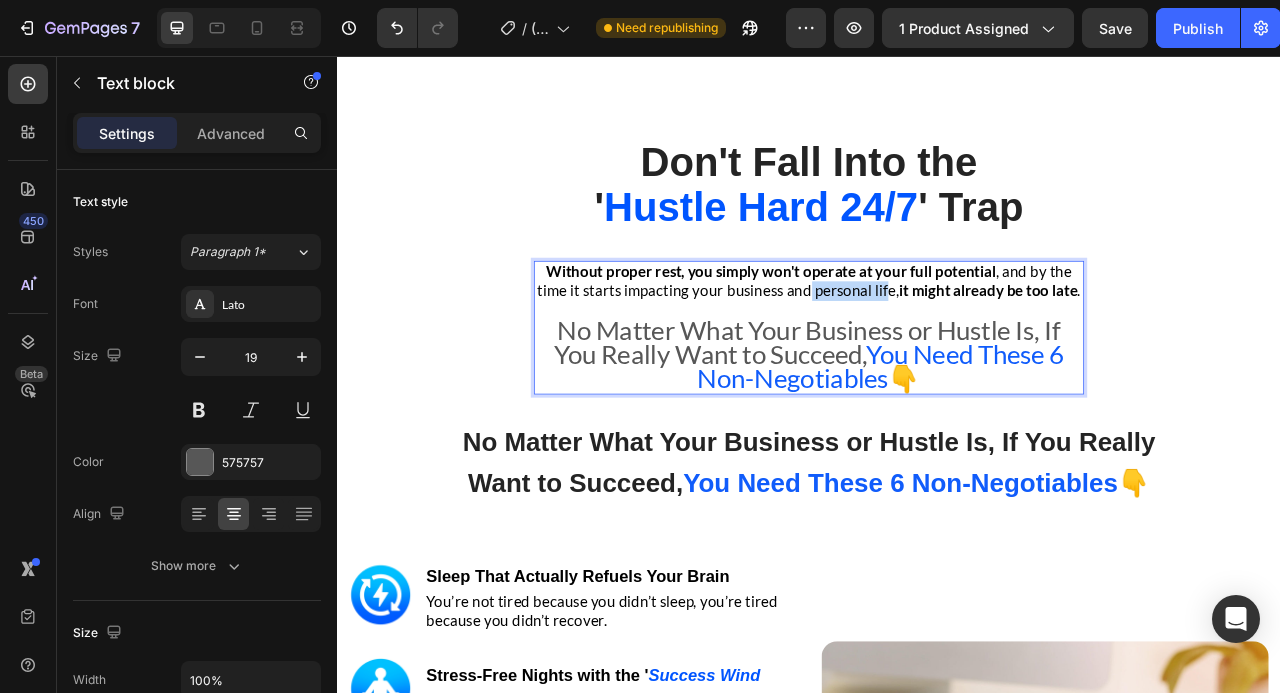 drag, startPoint x: 1033, startPoint y: 359, endPoint x: 902, endPoint y: 358, distance: 131.00381 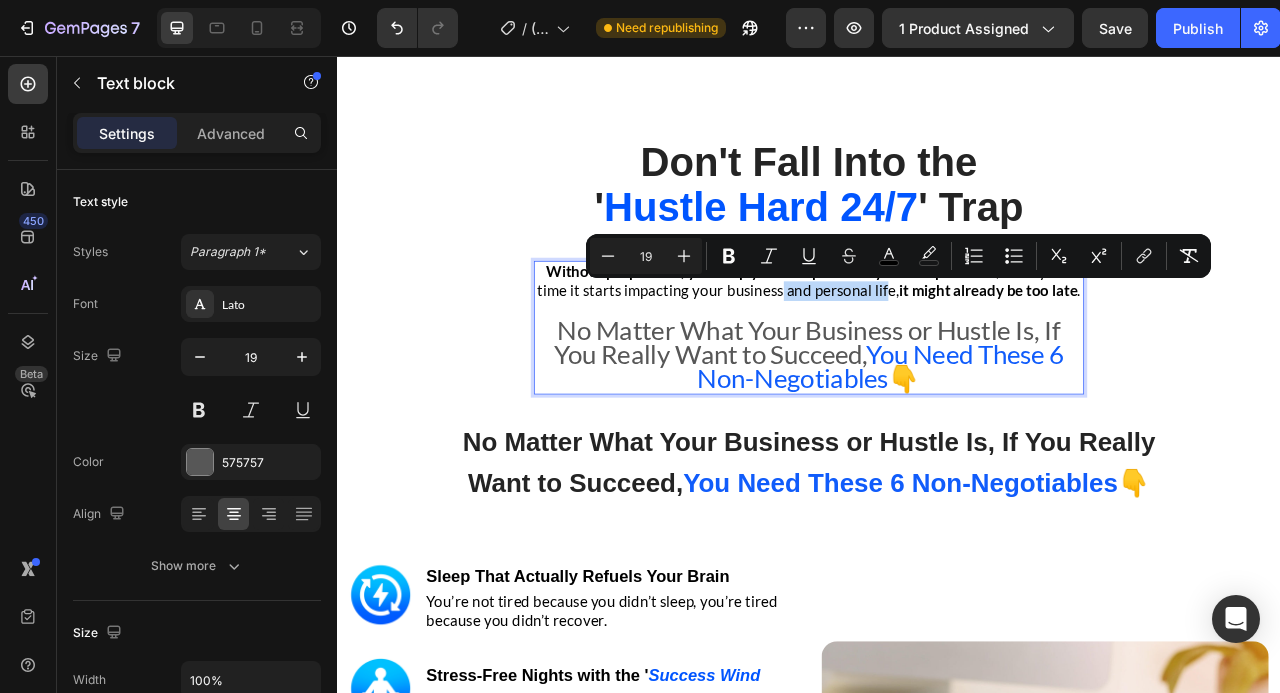 type on "33" 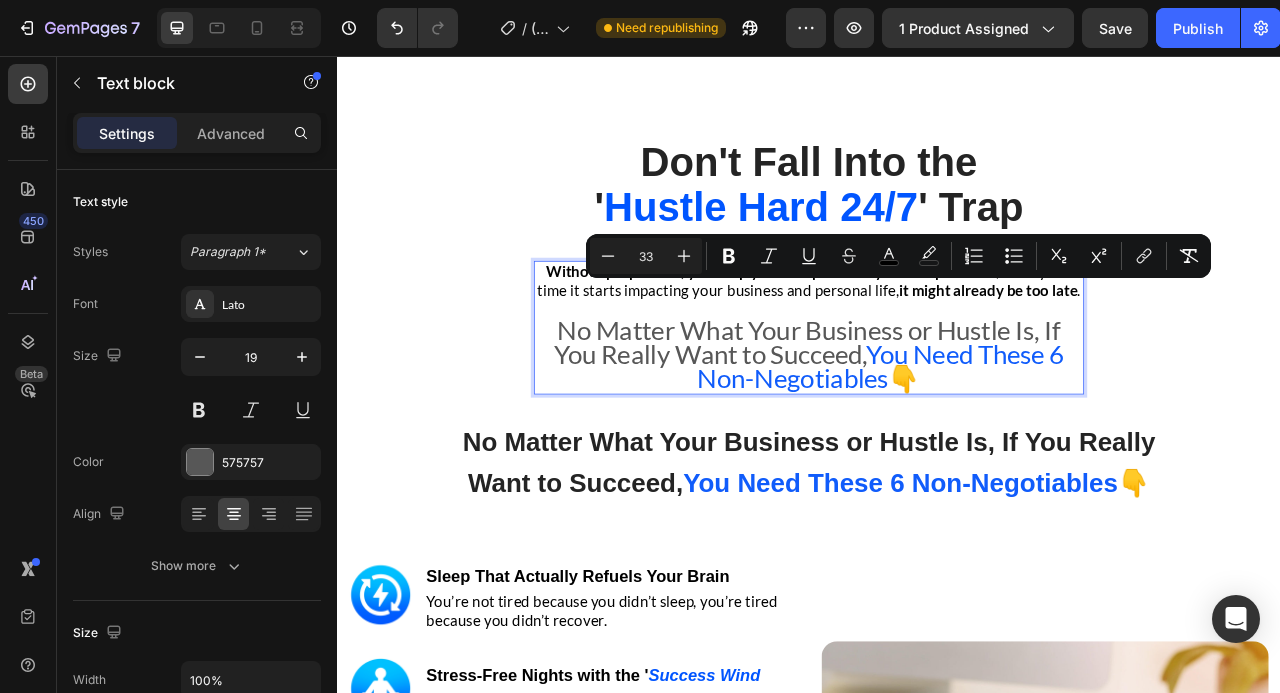 click on "No Matter What Your Business or Hustle Is, If You Really Want to Succeed,  You Need These 6 Non-Negotiables 👇" at bounding box center (937, 439) 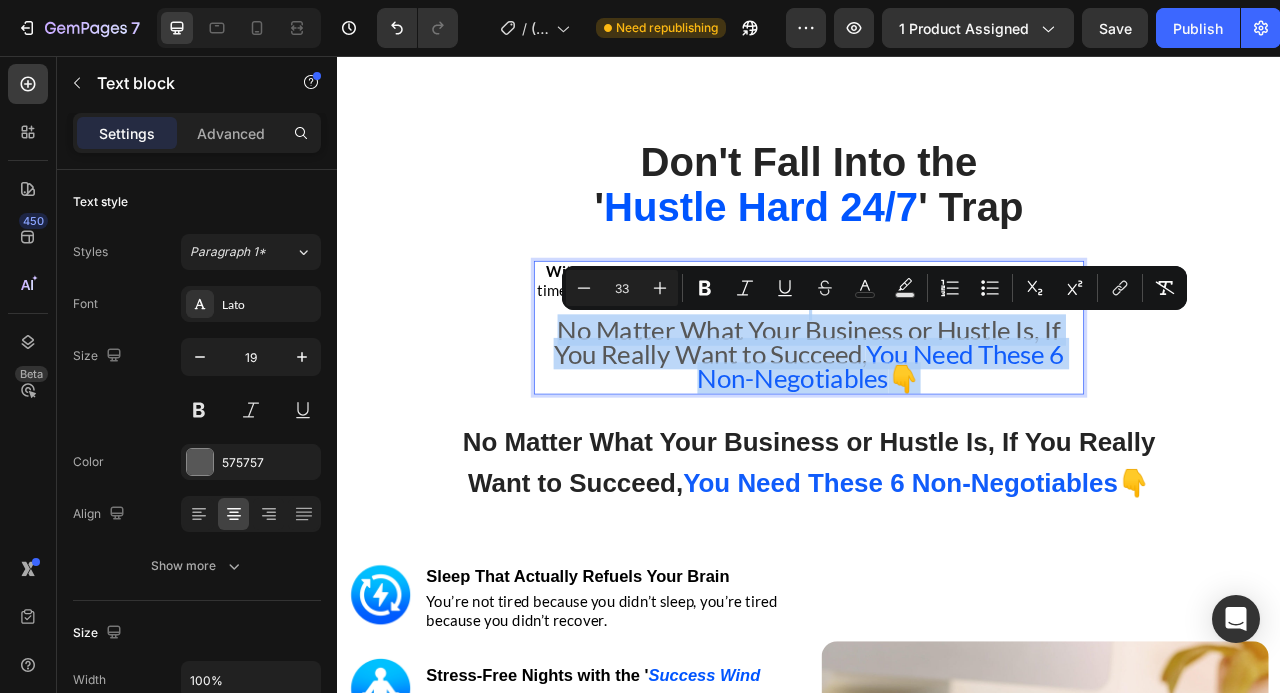 drag, startPoint x: 1153, startPoint y: 467, endPoint x: 596, endPoint y: 381, distance: 563.60004 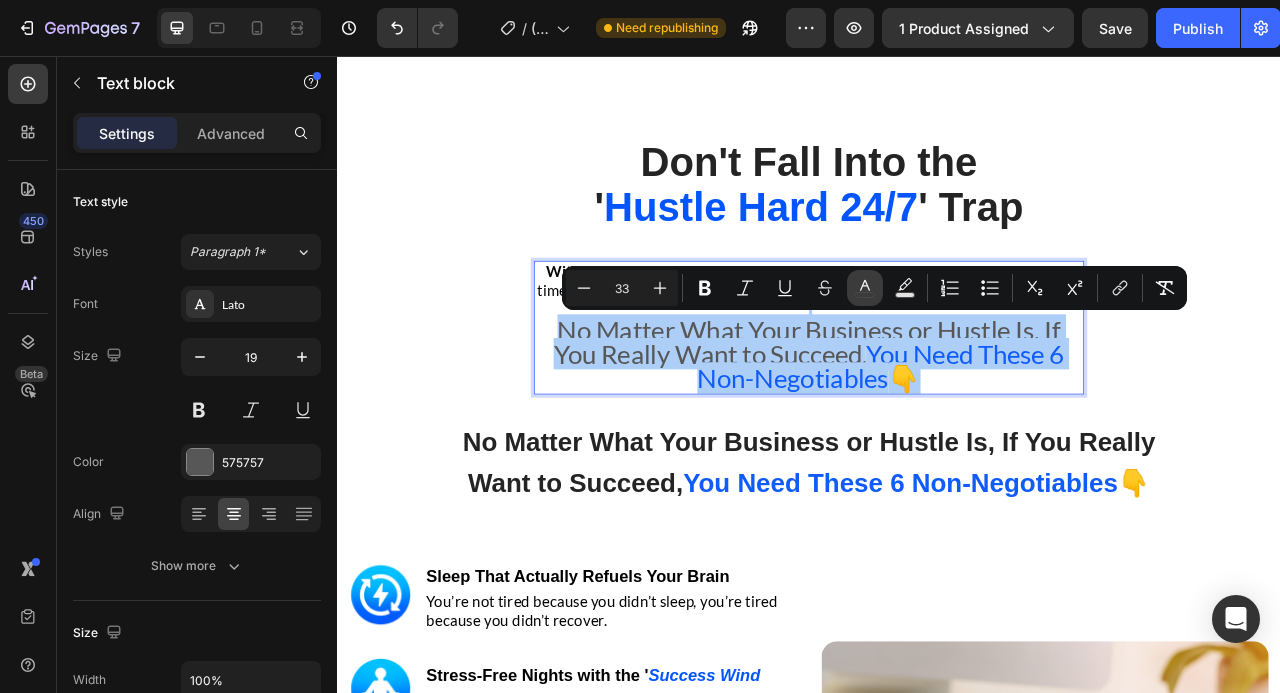 click 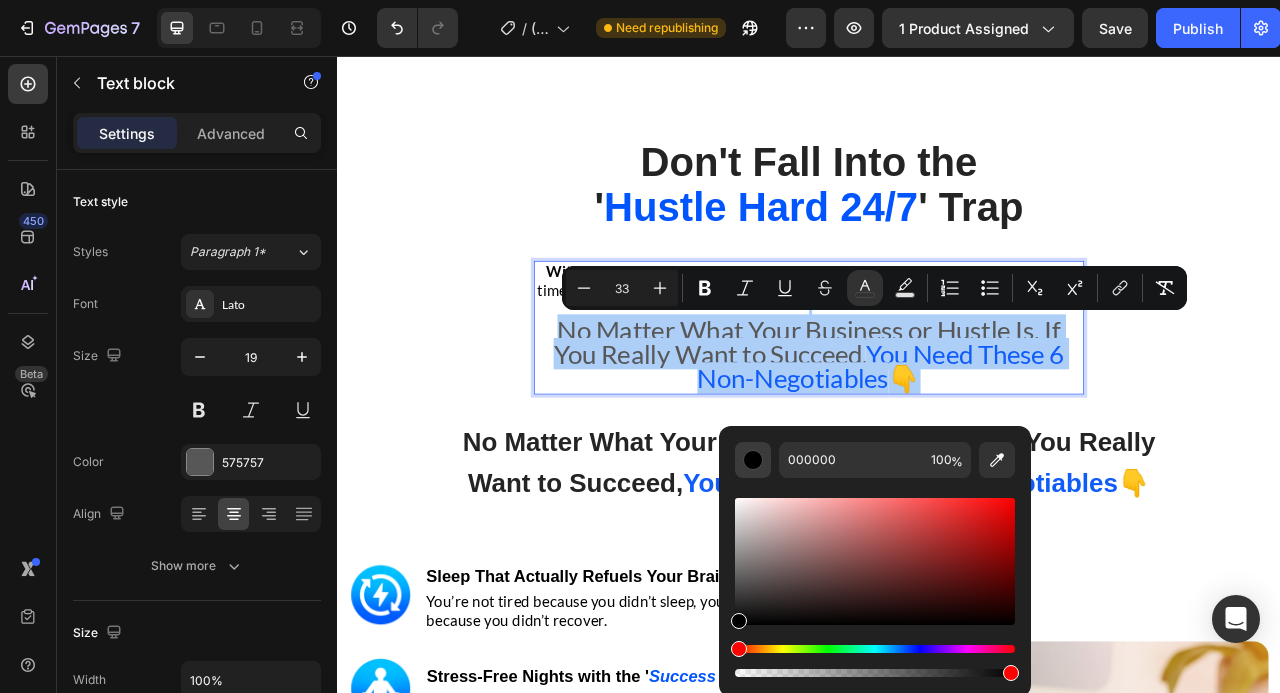 click at bounding box center [753, 460] 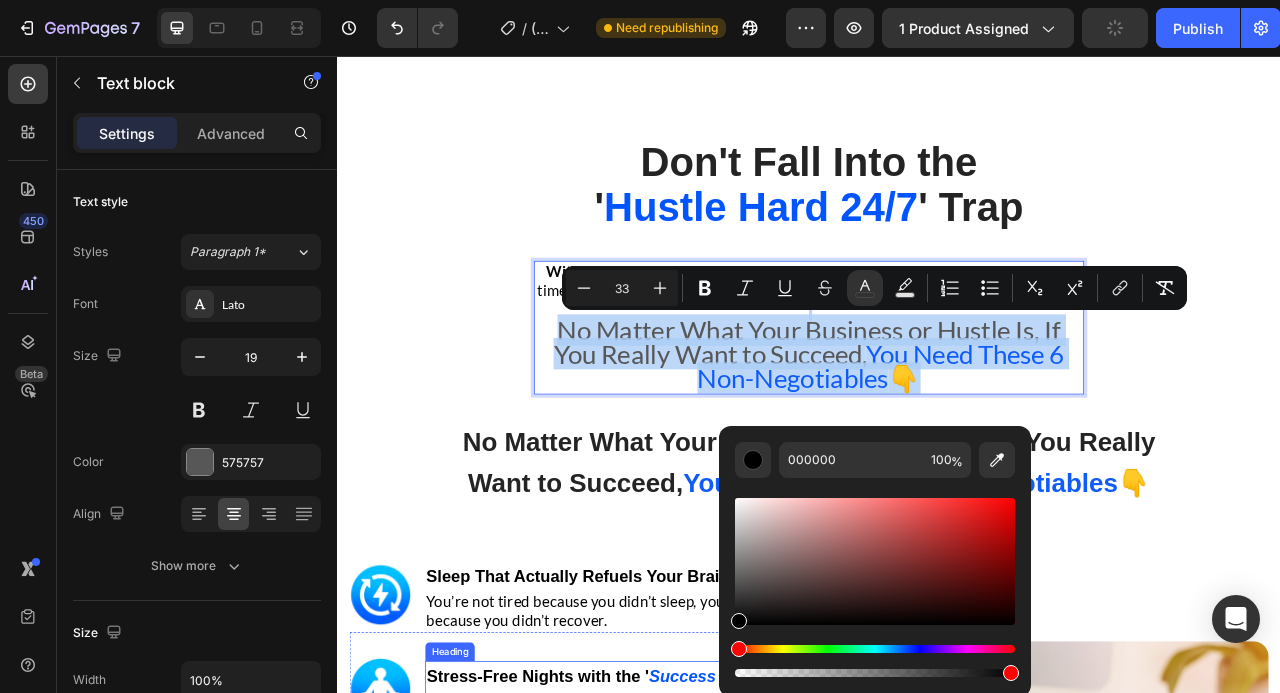 drag, startPoint x: 1107, startPoint y: 566, endPoint x: 809, endPoint y: 855, distance: 415.12045 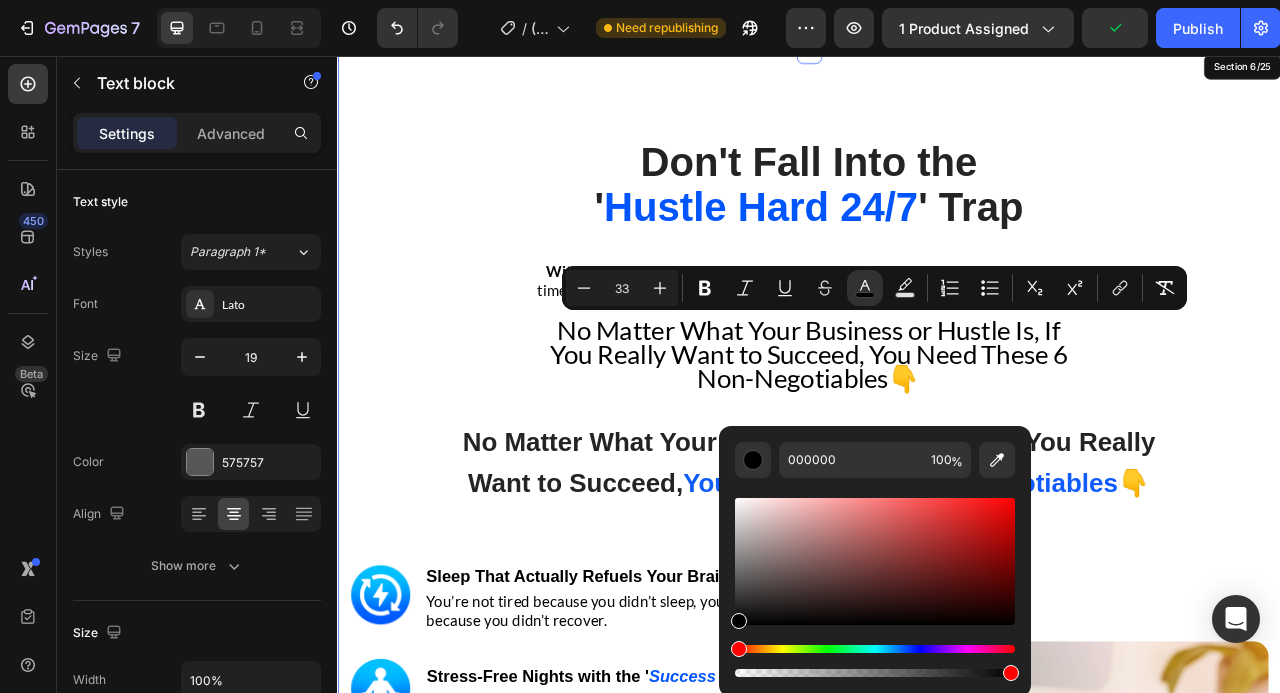 click on "Don't Fall Into the ' Hustle Hard 24/7 ' Trap Heading Row Without proper rest, you simply won't operate at your full potential , and by the time it starts impacting your business and personal life, it might already be too late . No Matter What Your Business or Hustle Is, If You Really Want to Succeed, You Need These 6 Non-Negotiables👇 Text block 0 Row Image Mental Clarity Under Pressure Heading Image Sleep That Actually Refuels Your Brain Heading You’re not tired because you didn’t sleep, you’re tired because you didn’t recover. Text block Row Image Stress-Free Nights with the ' Success Wind Down Ritual ™ ' Heading Row Image Laser Sharp Focus & Mental Clarity Heading Row Image Consistent Next-Level Performance Heading Row Image Emotional Resilience Heading Row Image Stronger Relationships & Presence Heading Row GET INSTANT DOWNLOAD! 👉 Image" at bounding box center [937, 802] 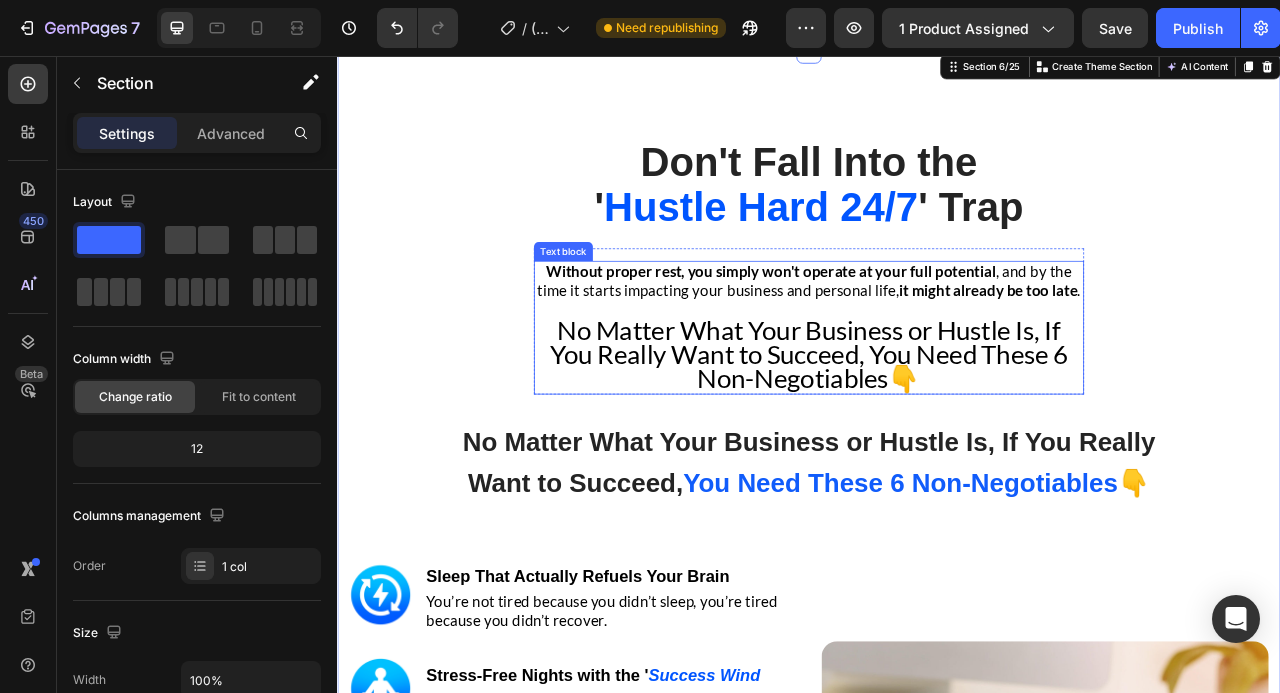 click on "Without proper rest, you simply won't operate at your full potential , and by the time it starts impacting your business and personal life,  it might already be too late ." at bounding box center (937, 343) 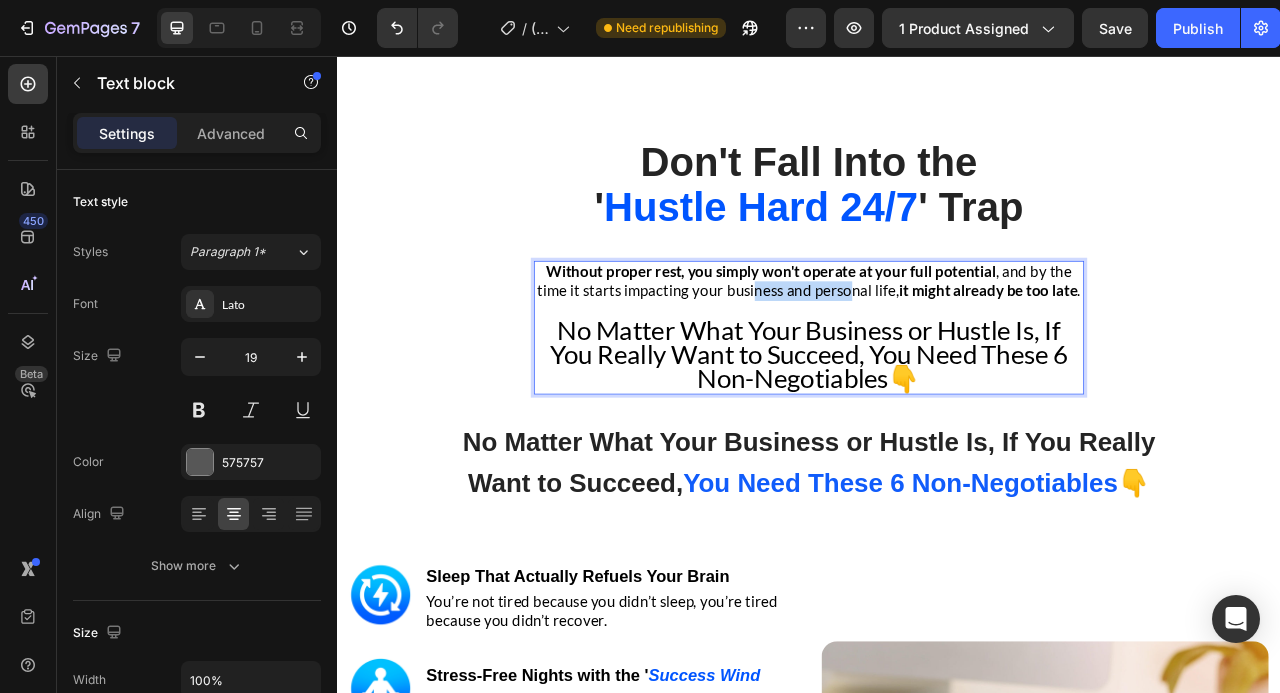 drag, startPoint x: 983, startPoint y: 346, endPoint x: 851, endPoint y: 346, distance: 132 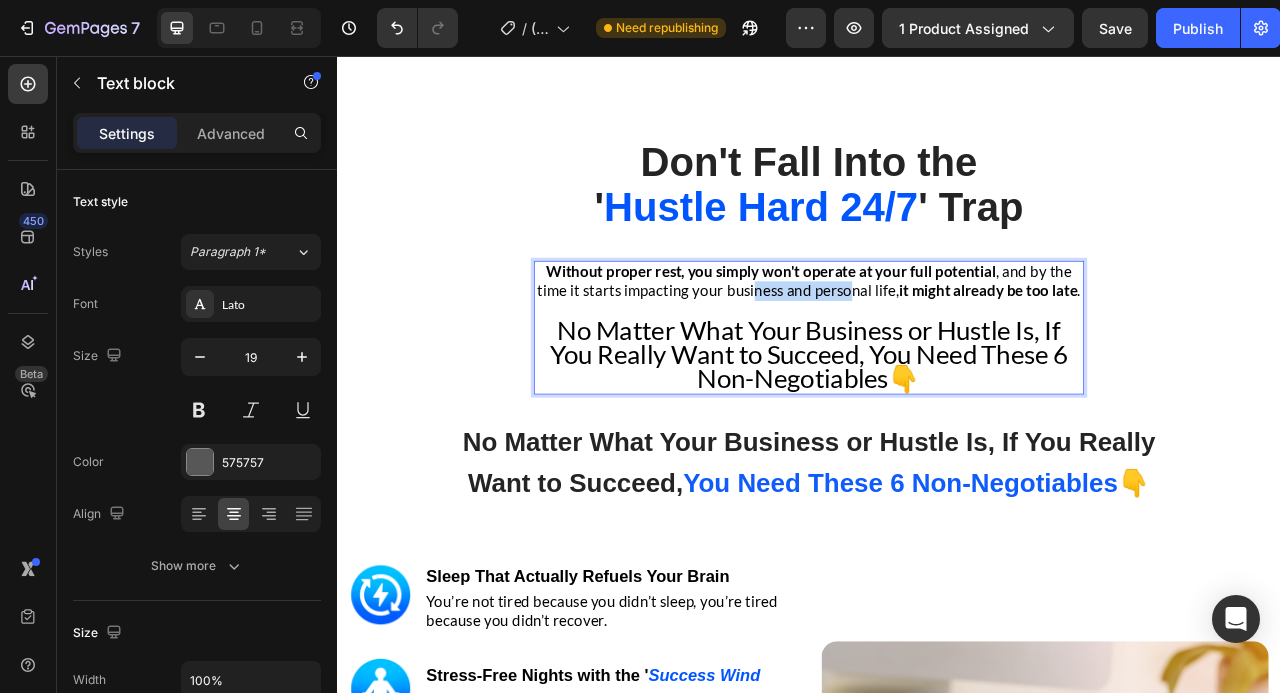 click on "Without proper rest, you simply won't operate at your full potential , and by the time it starts impacting your business and personal life,  it might already be too late ." at bounding box center [937, 343] 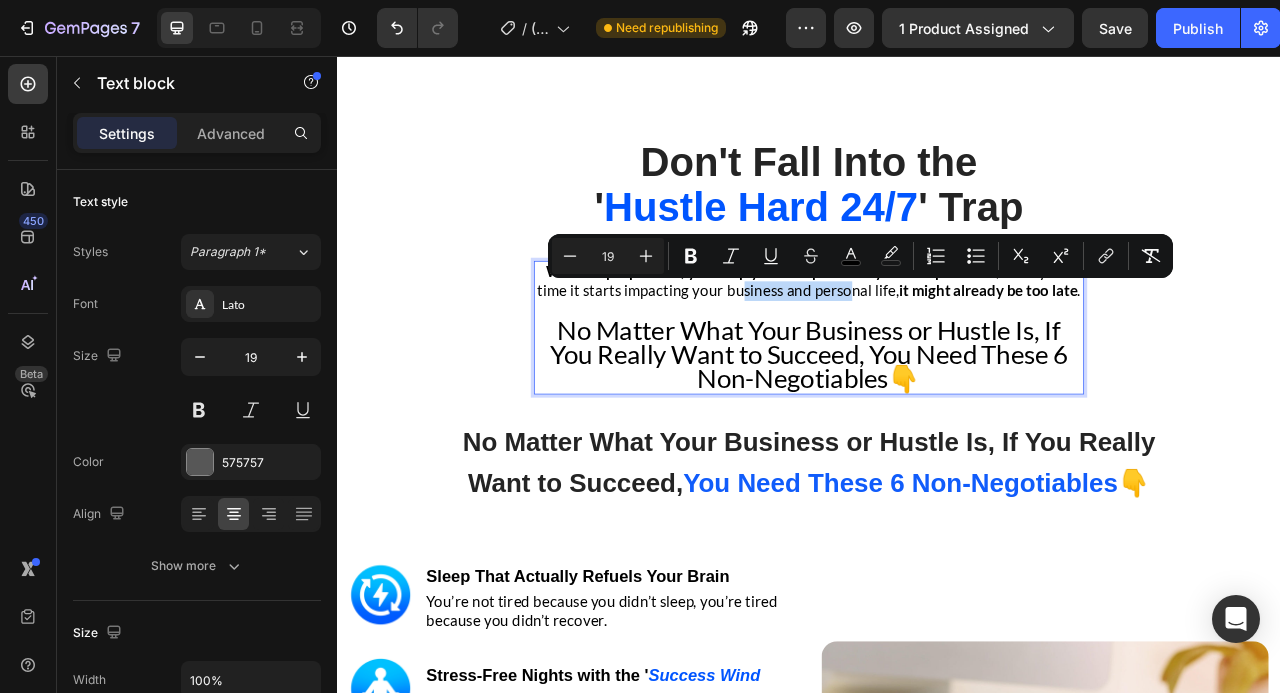 type on "33" 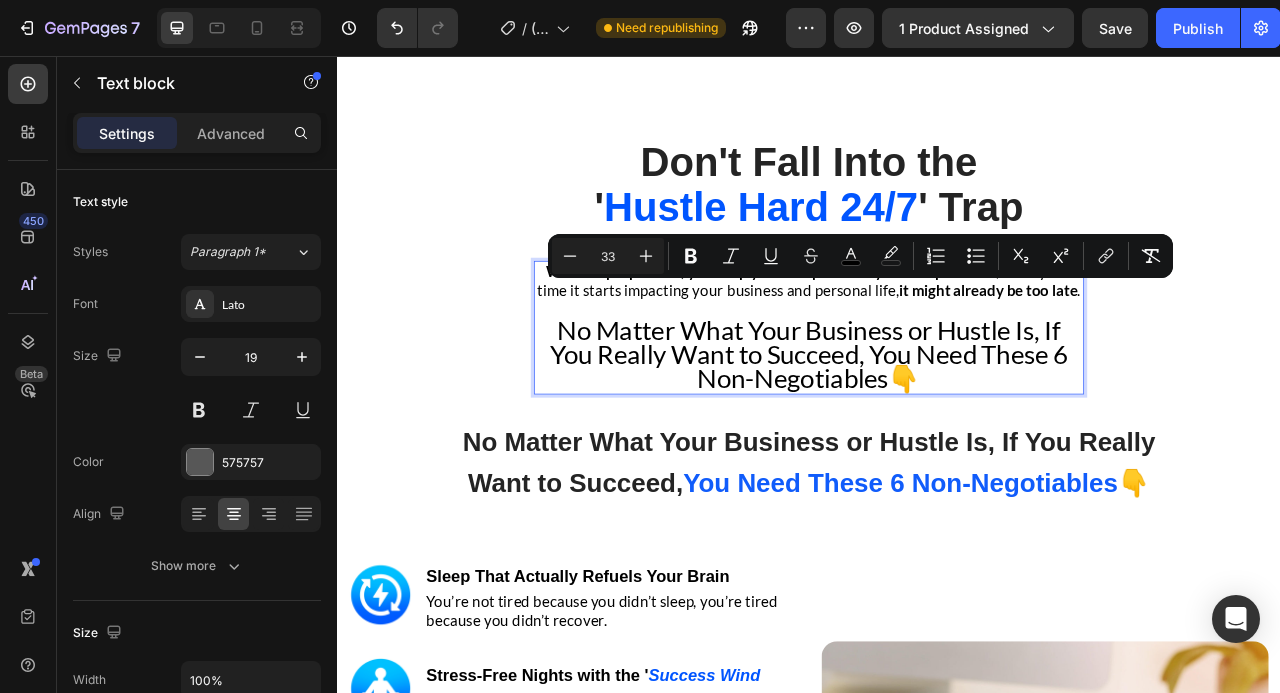 click on "No Matter What Your Business or Hustle Is, If You Really Want to Succeed, You Need These 6 Non-Negotiables👇" at bounding box center [937, 435] 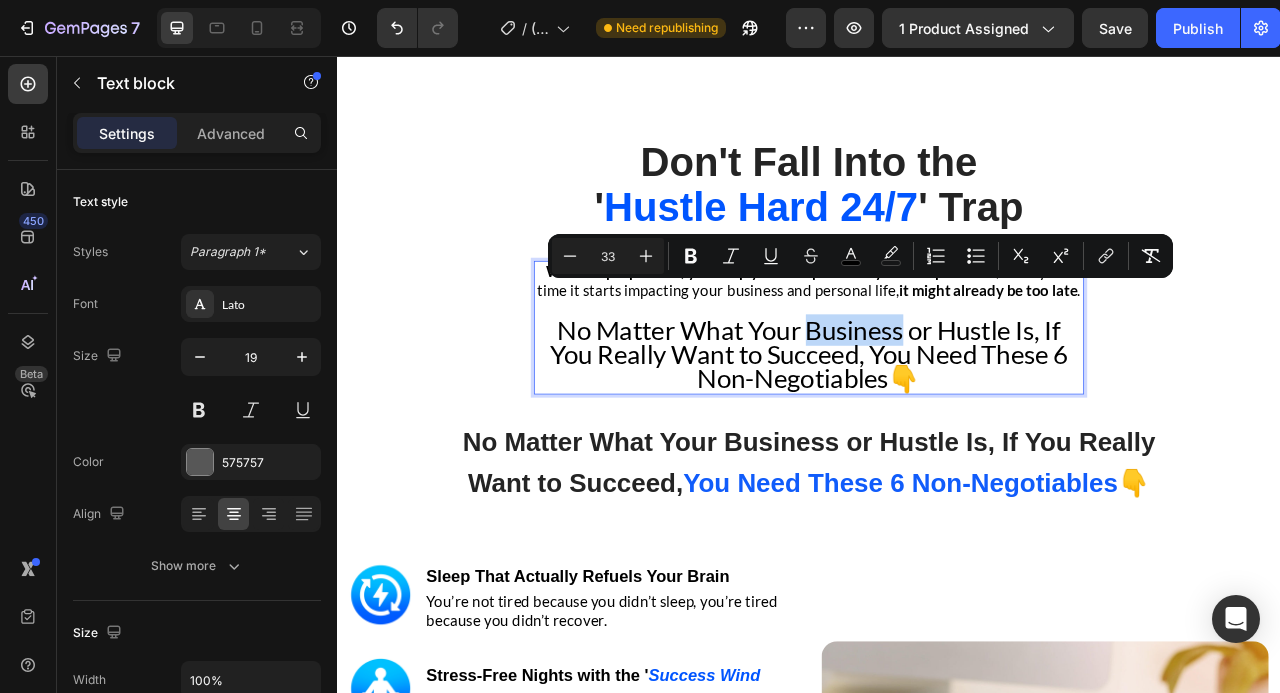 click on "No Matter What Your Business or Hustle Is, If You Really Want to Succeed, You Need These 6 Non-Negotiables👇" at bounding box center [937, 435] 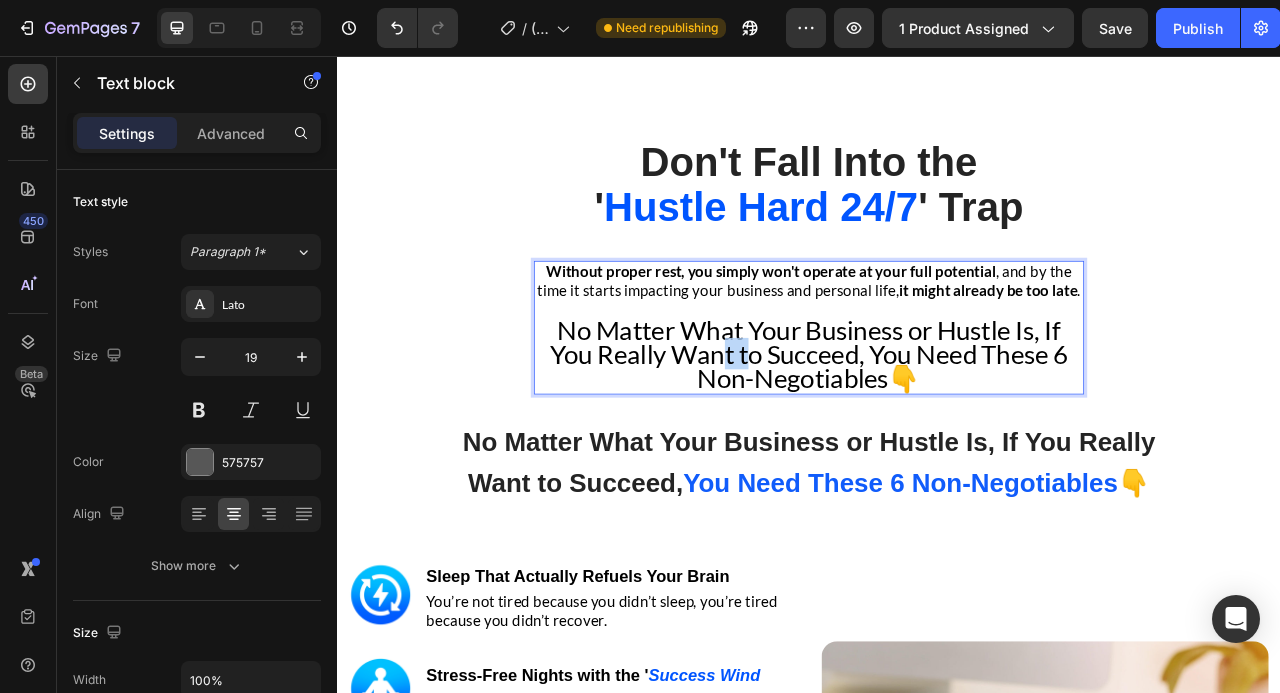 drag, startPoint x: 855, startPoint y: 426, endPoint x: 816, endPoint y: 426, distance: 39 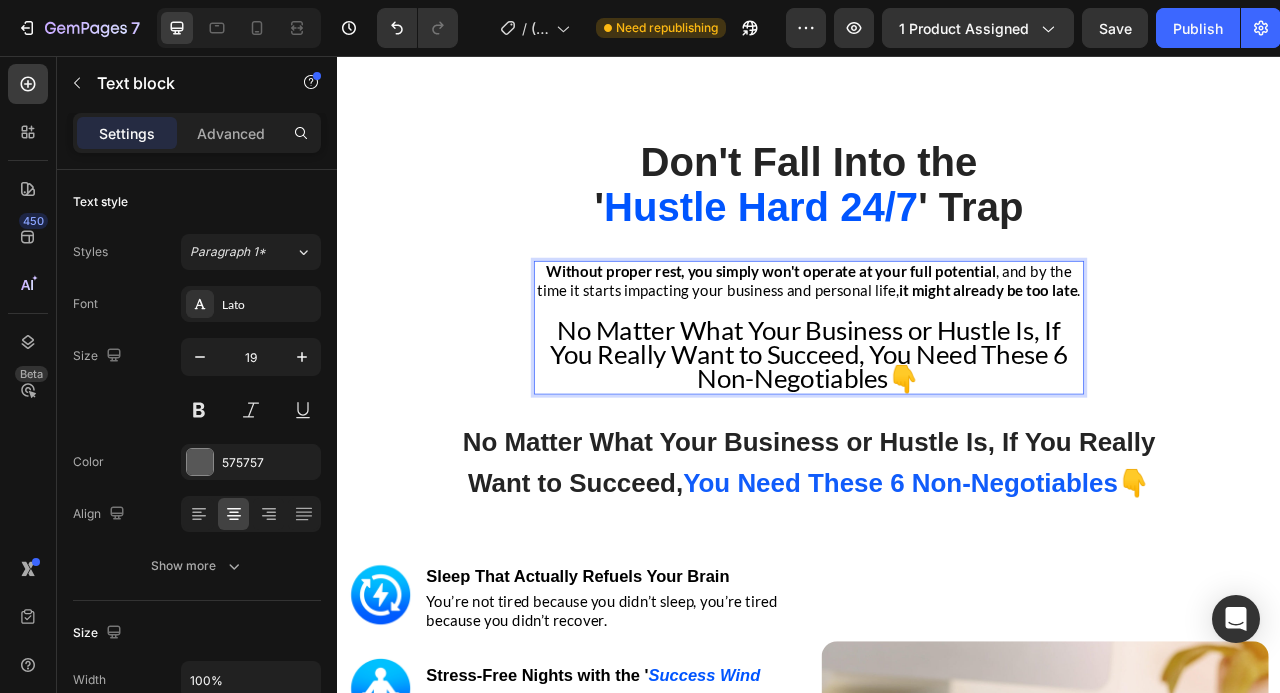 click on "No Matter What Your Business or Hustle Is, If You Really Want to Succeed, You Need These 6 Non-Negotiables👇" at bounding box center (937, 435) 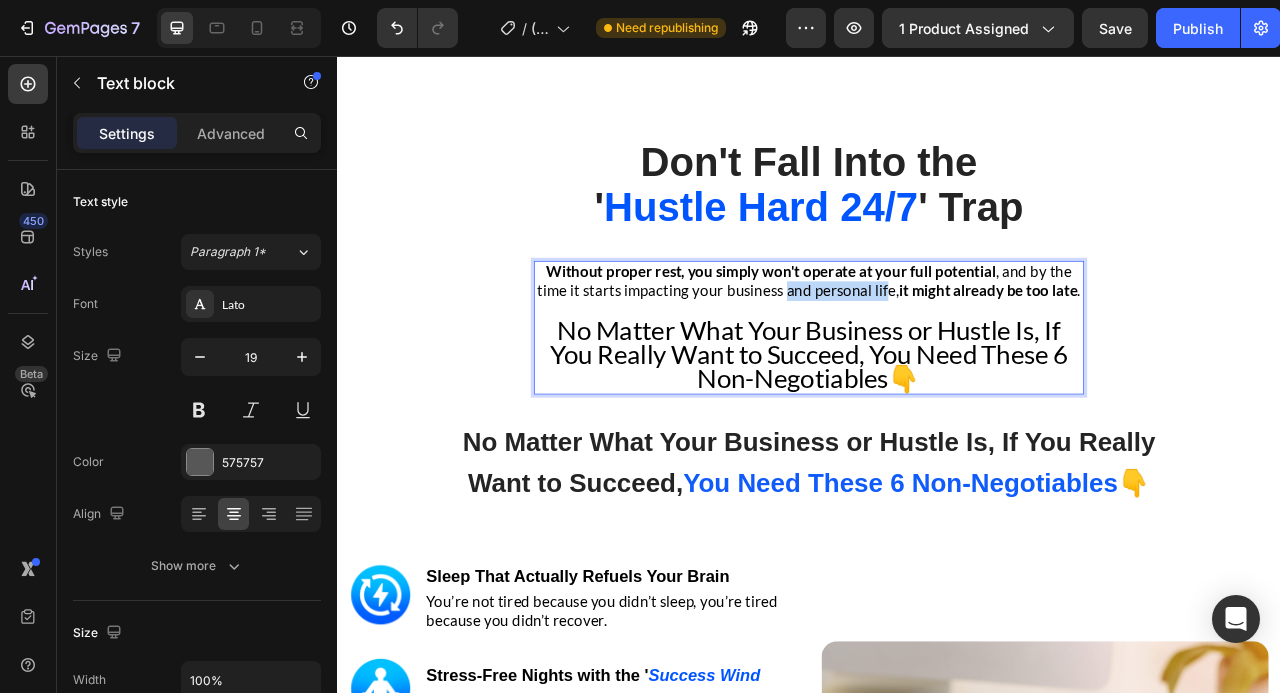drag, startPoint x: 1035, startPoint y: 350, endPoint x: 907, endPoint y: 350, distance: 128 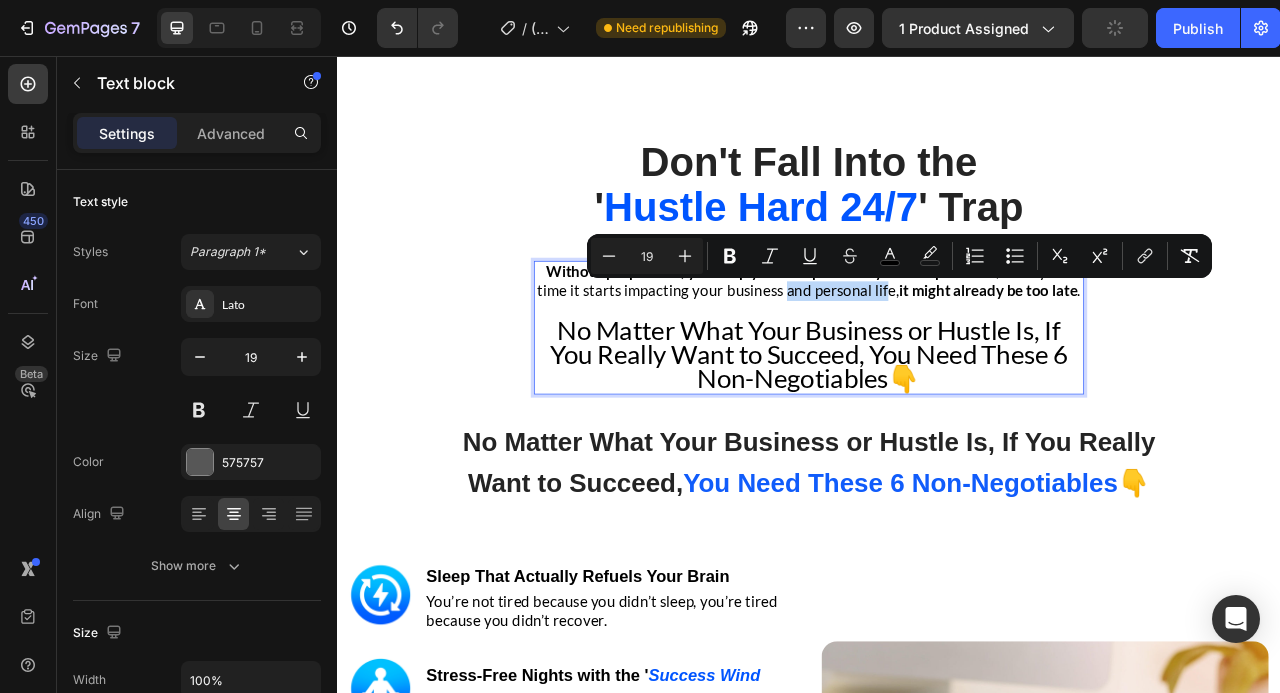 click on "No Matter What Your Business or Hustle Is, If You Really Want to Succeed, You Need These 6 Non-Negotiables👇" at bounding box center (937, 435) 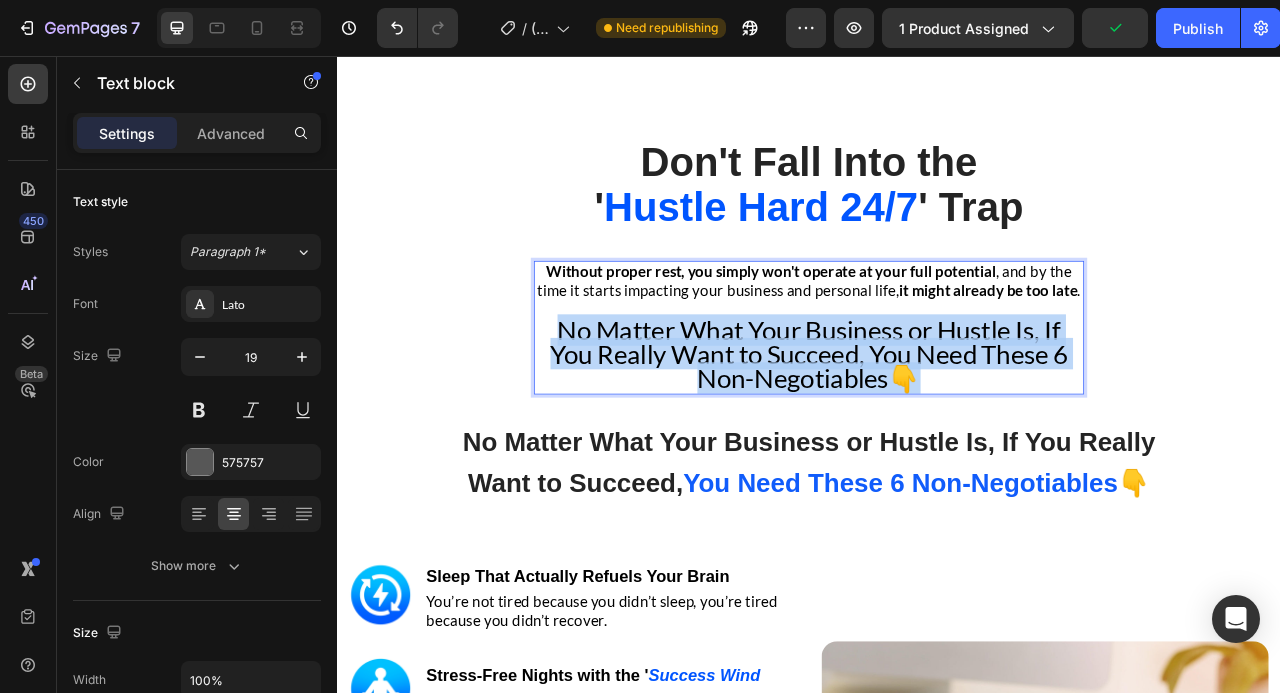 drag, startPoint x: 1139, startPoint y: 461, endPoint x: 601, endPoint y: 405, distance: 540.9066 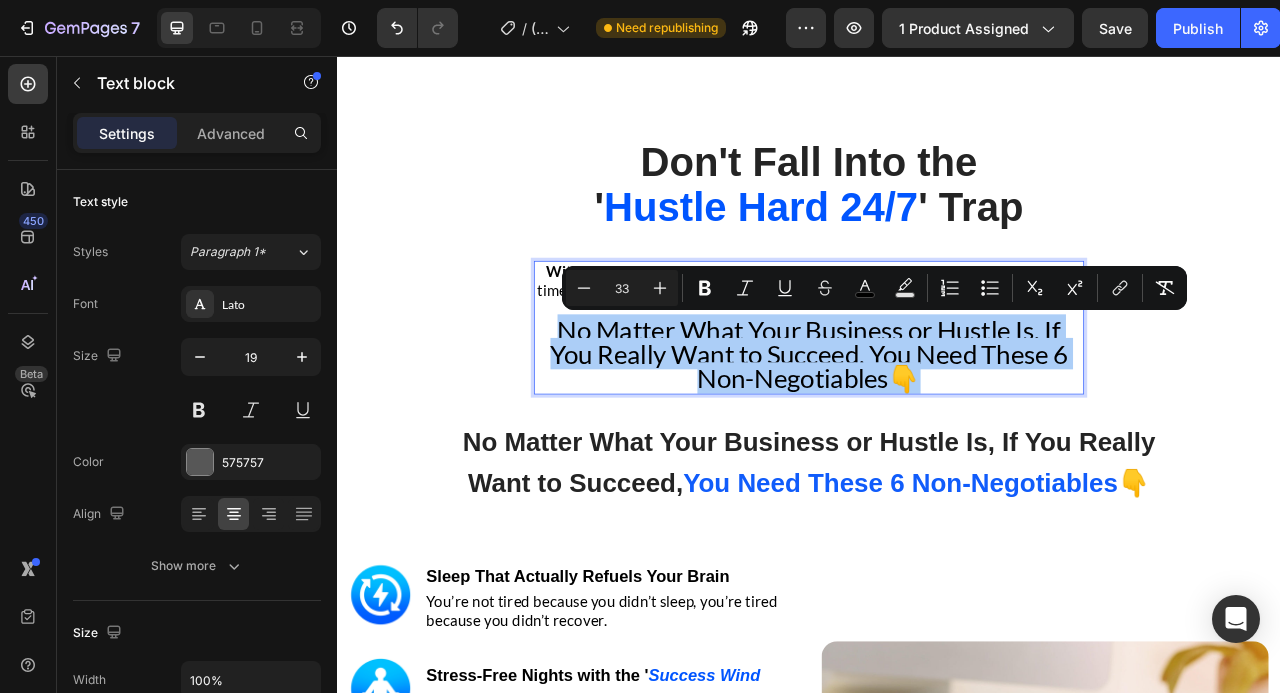 click on "33" at bounding box center (622, 288) 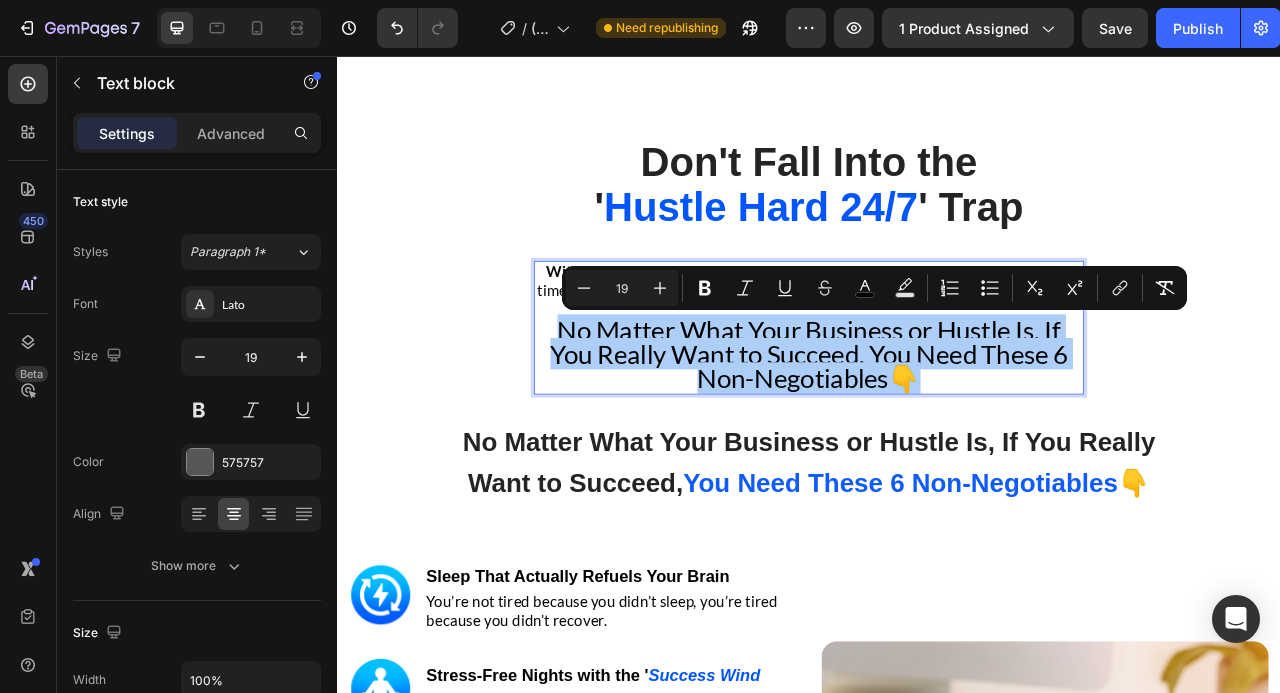 type on "19" 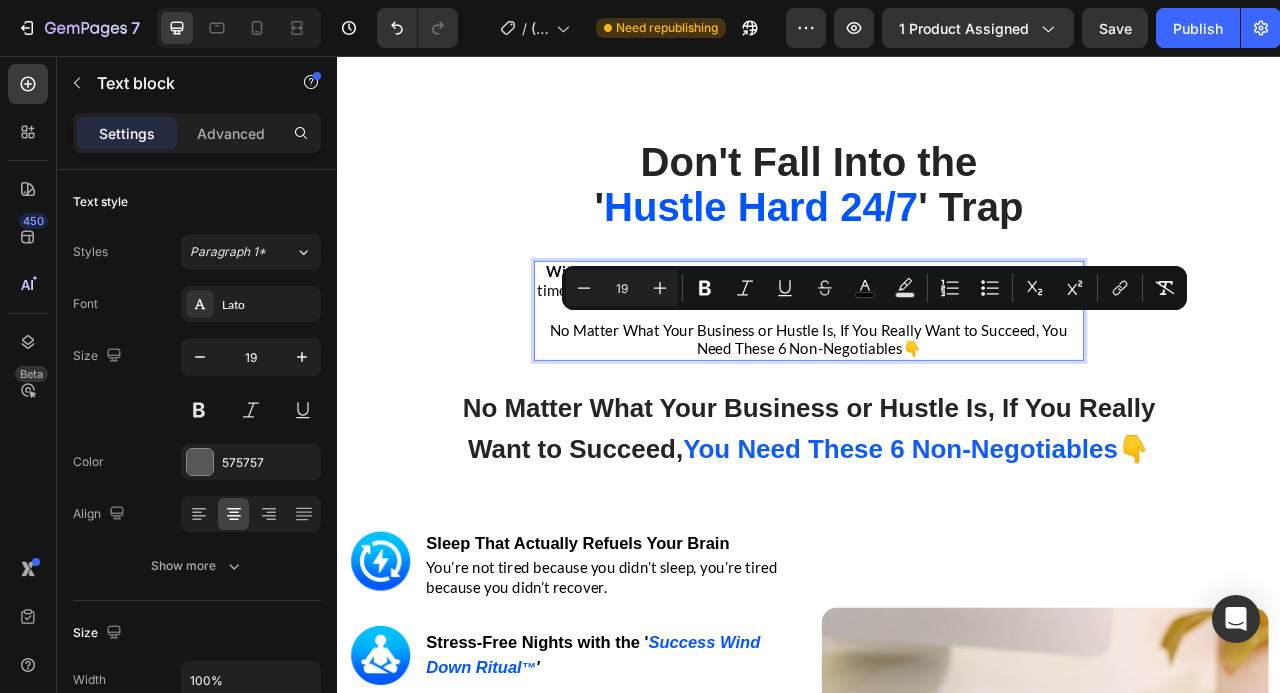 click on "No Matter What Your Business or Hustle Is, If You Really Want to Succeed, You Need These 6 Non-Negotiables👇" at bounding box center (937, 417) 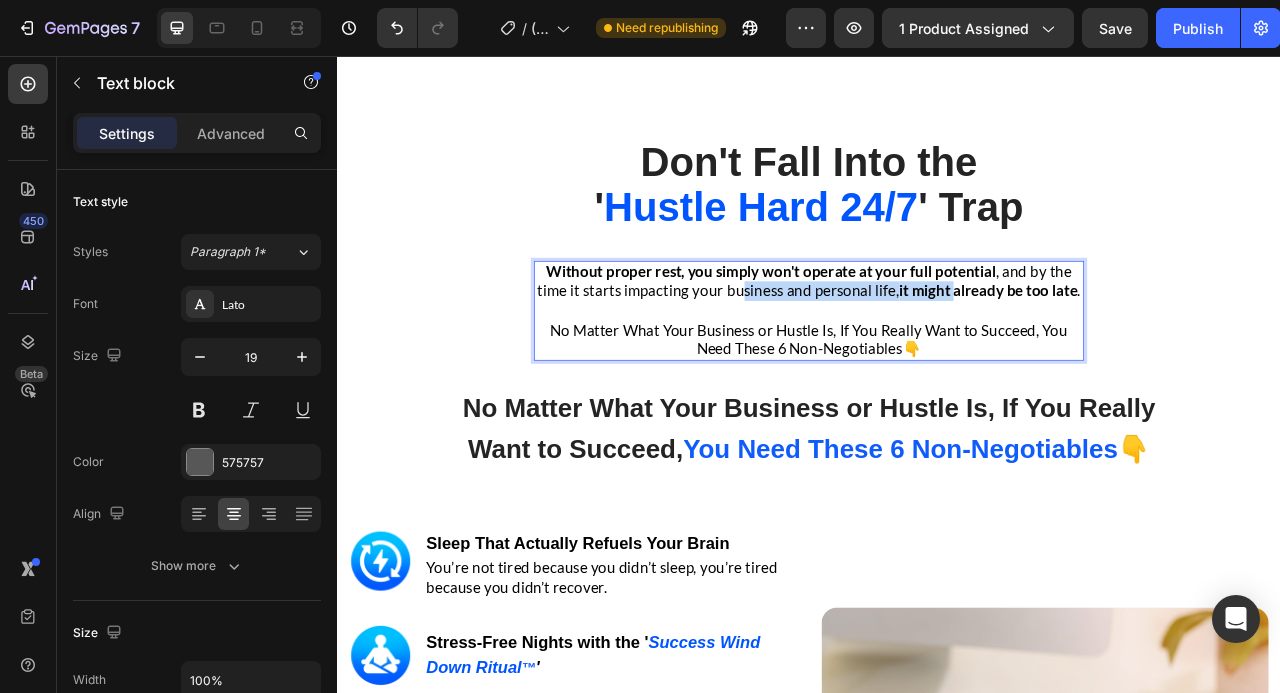 drag, startPoint x: 1119, startPoint y: 364, endPoint x: 852, endPoint y: 355, distance: 267.15164 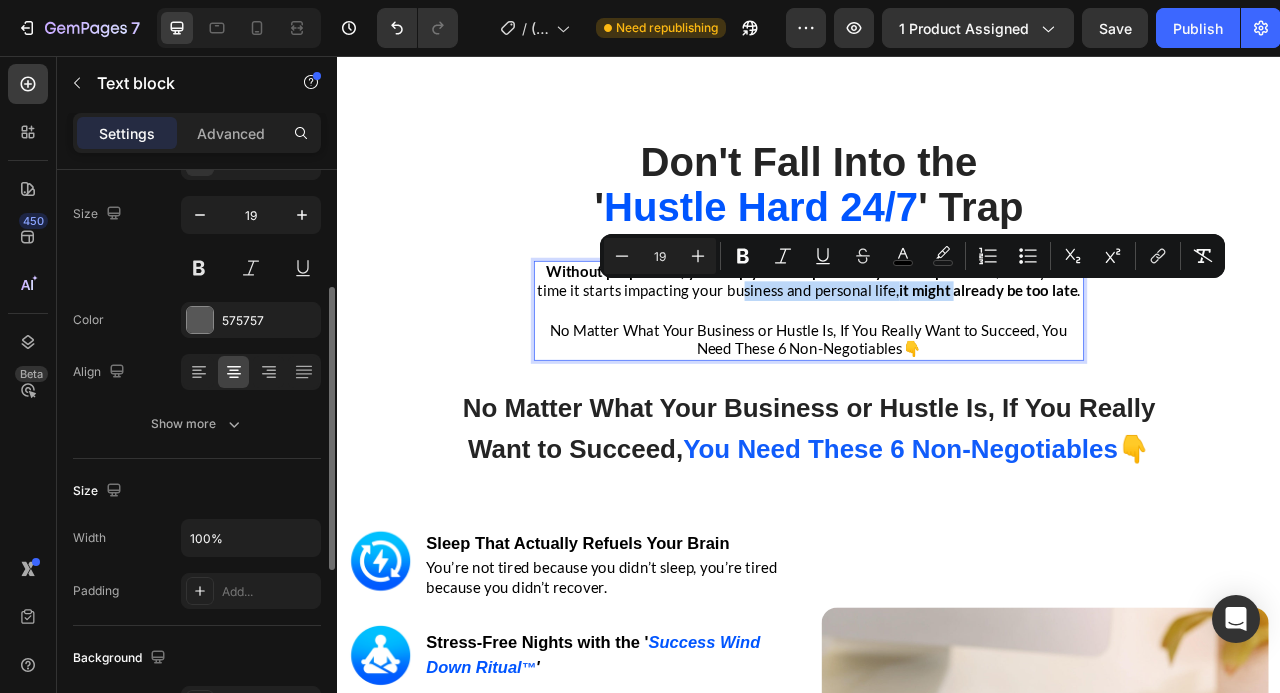 scroll, scrollTop: 174, scrollLeft: 0, axis: vertical 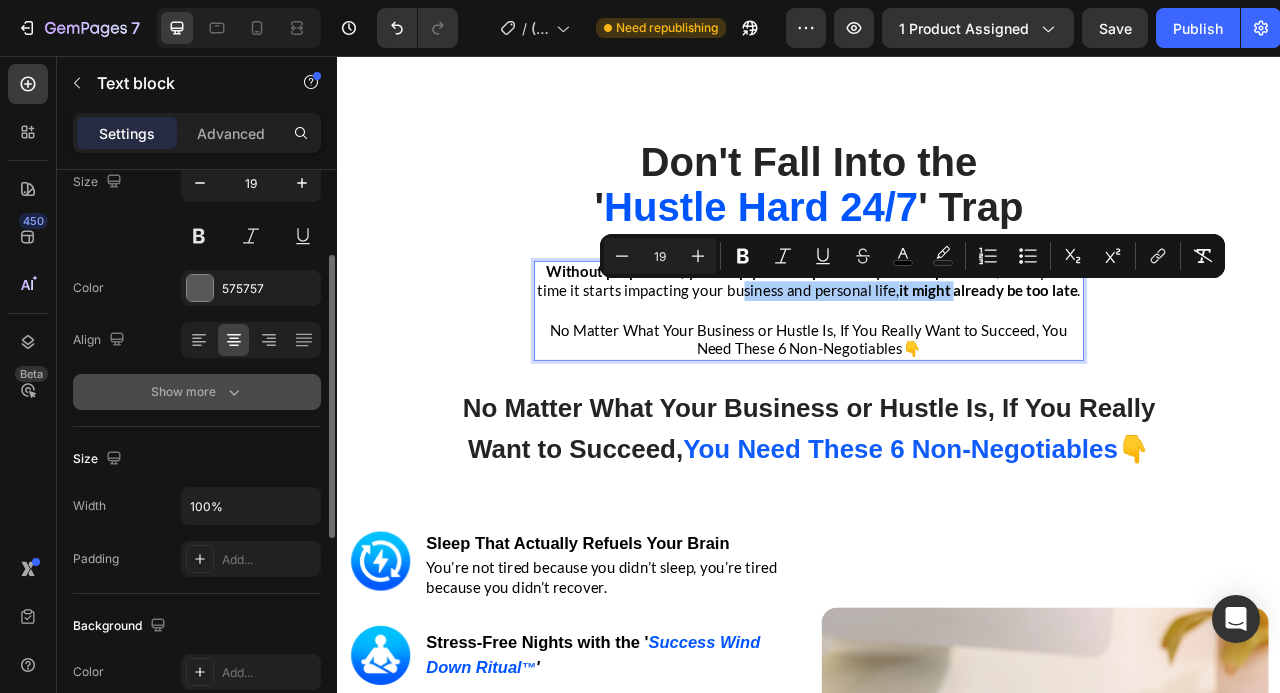 click on "Show more" at bounding box center [197, 392] 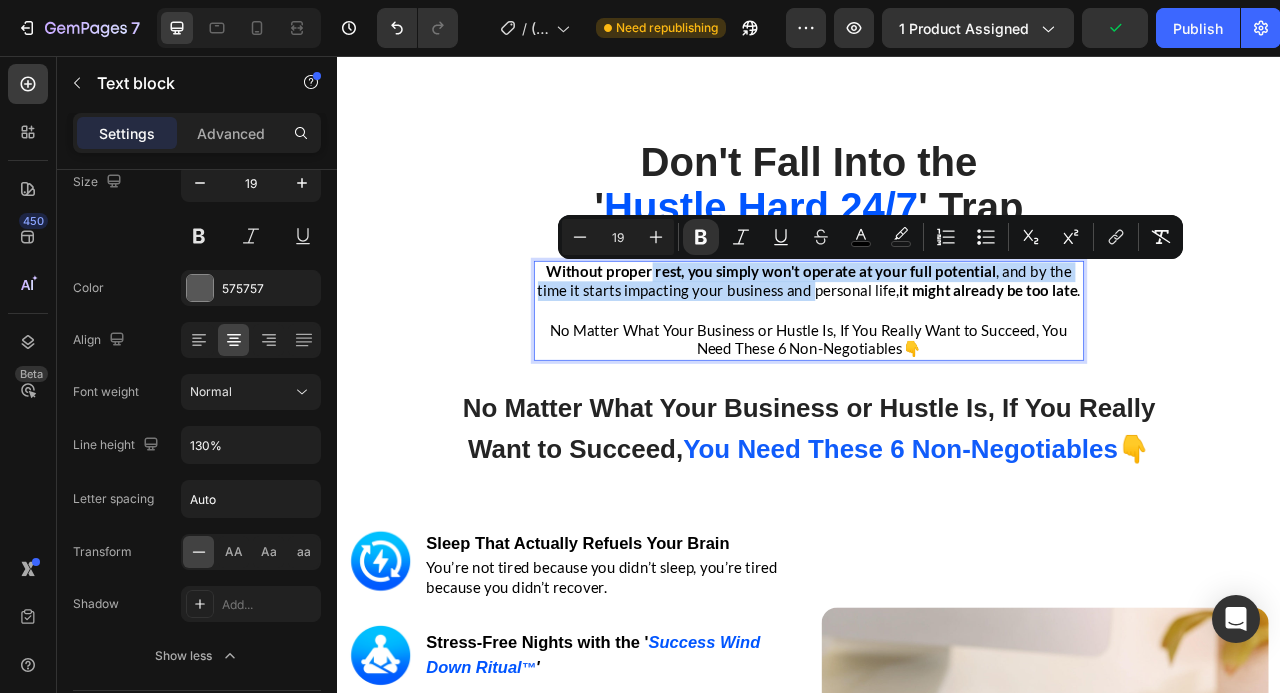 drag, startPoint x: 941, startPoint y: 358, endPoint x: 740, endPoint y: 331, distance: 202.80533 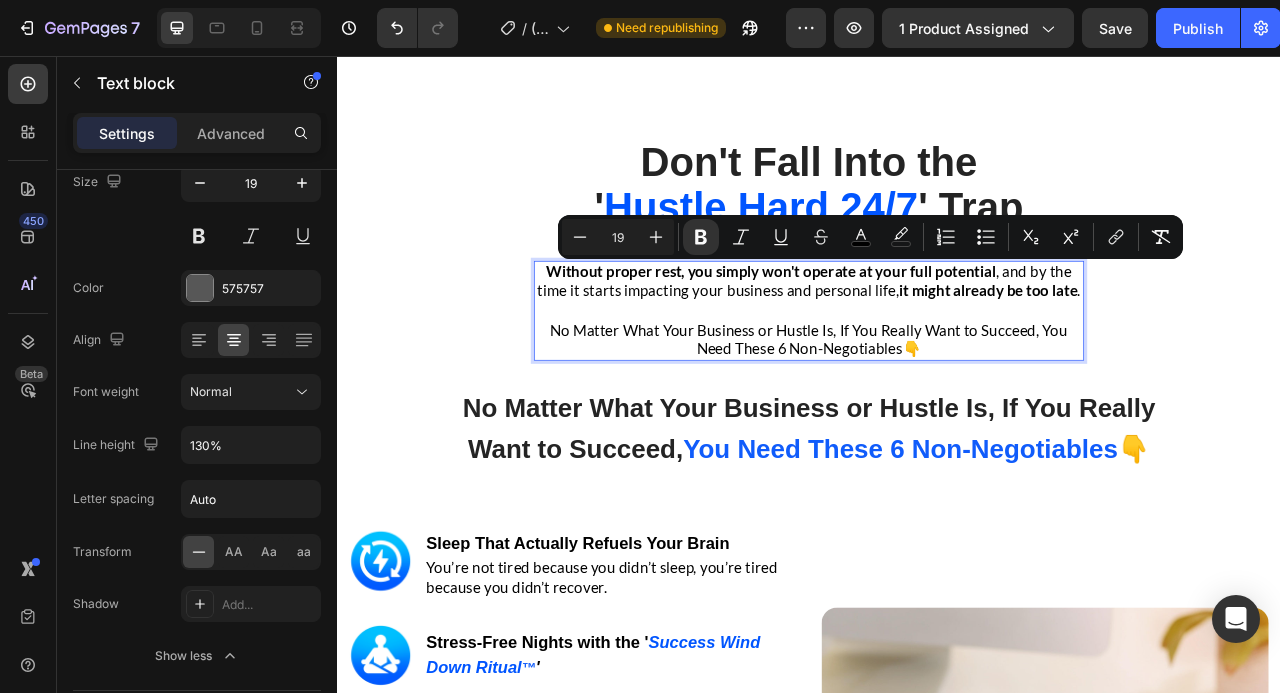 click at bounding box center [937, 380] 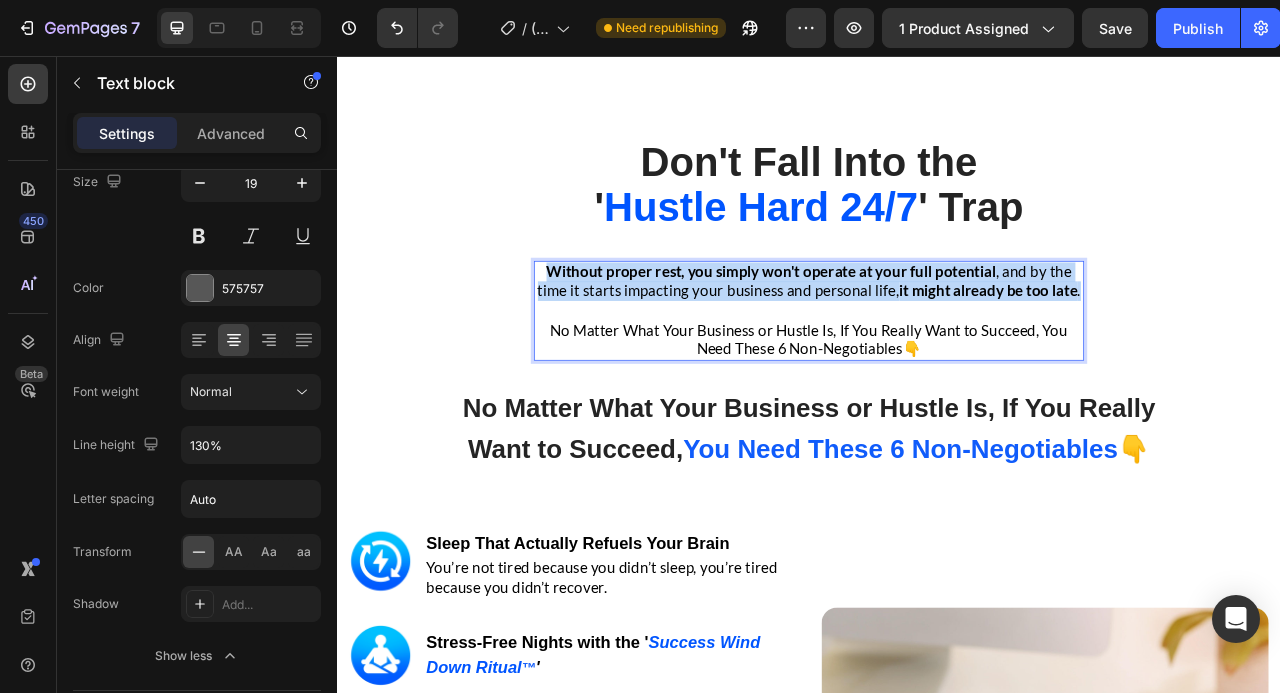 drag, startPoint x: 1280, startPoint y: 361, endPoint x: 610, endPoint y: 334, distance: 670.5438 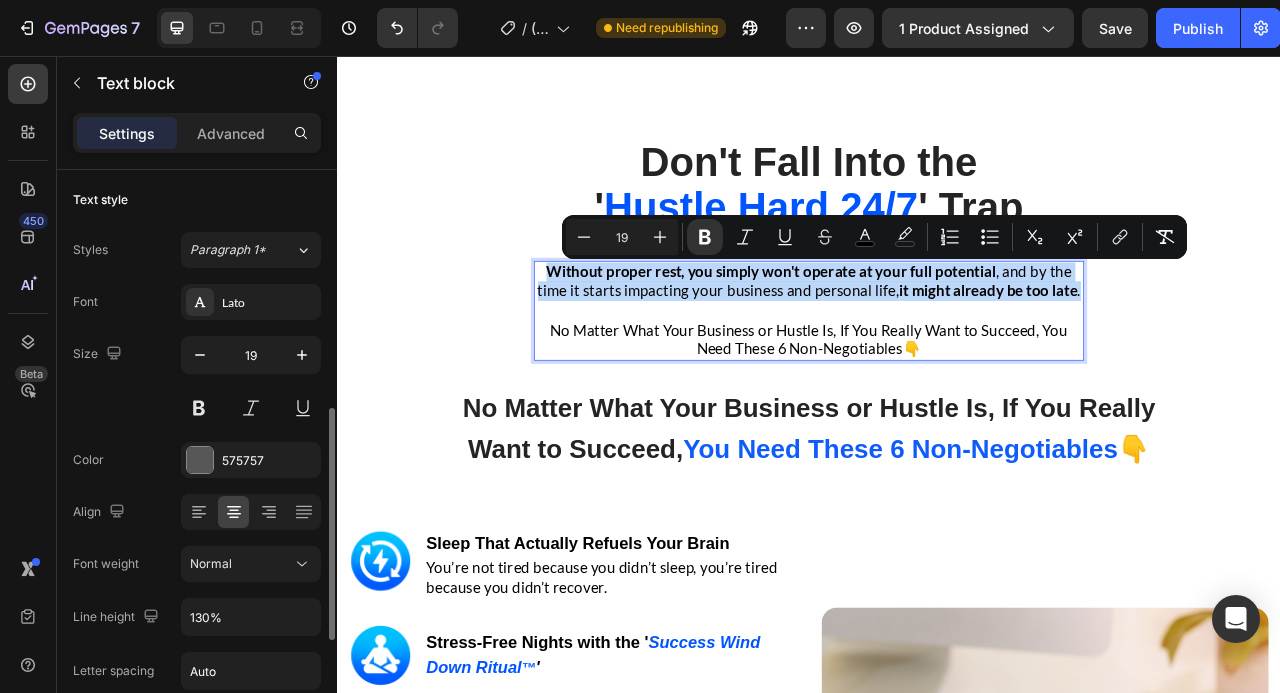 scroll, scrollTop: 0, scrollLeft: 0, axis: both 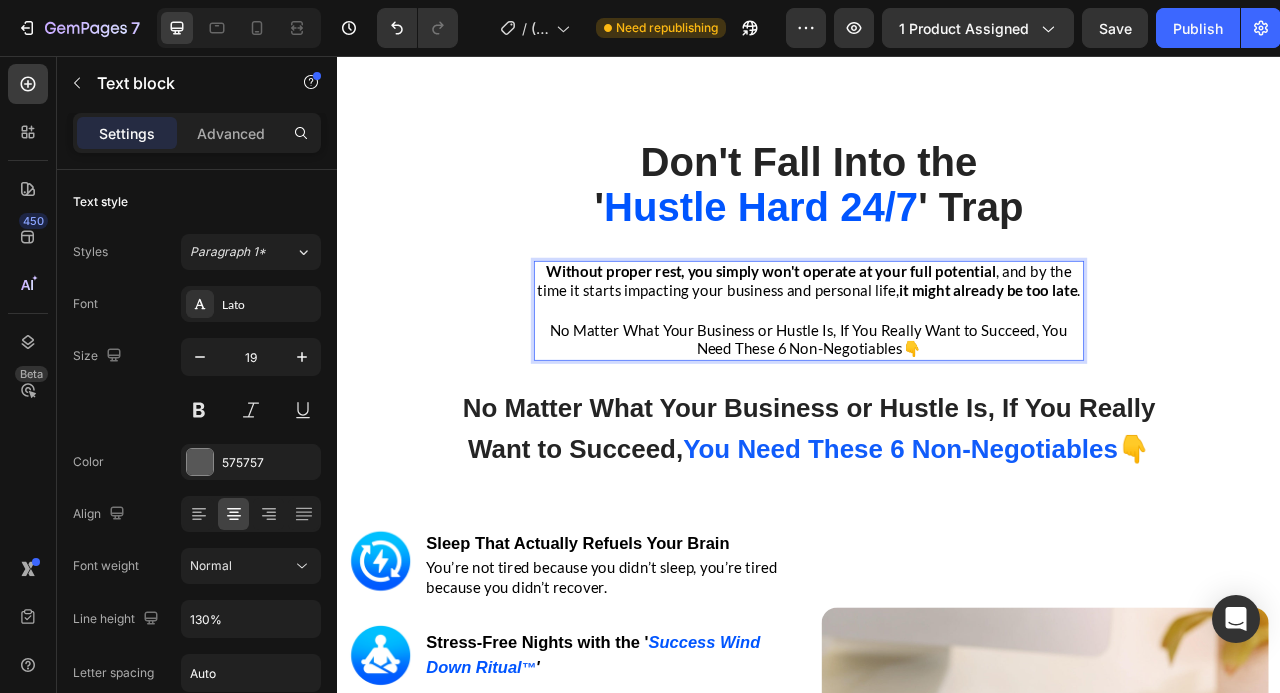 click on "No Matter What Your Business or Hustle Is, If You Really Want to Succeed, You Need These 6 Non-Negotiables👇" at bounding box center [937, 417] 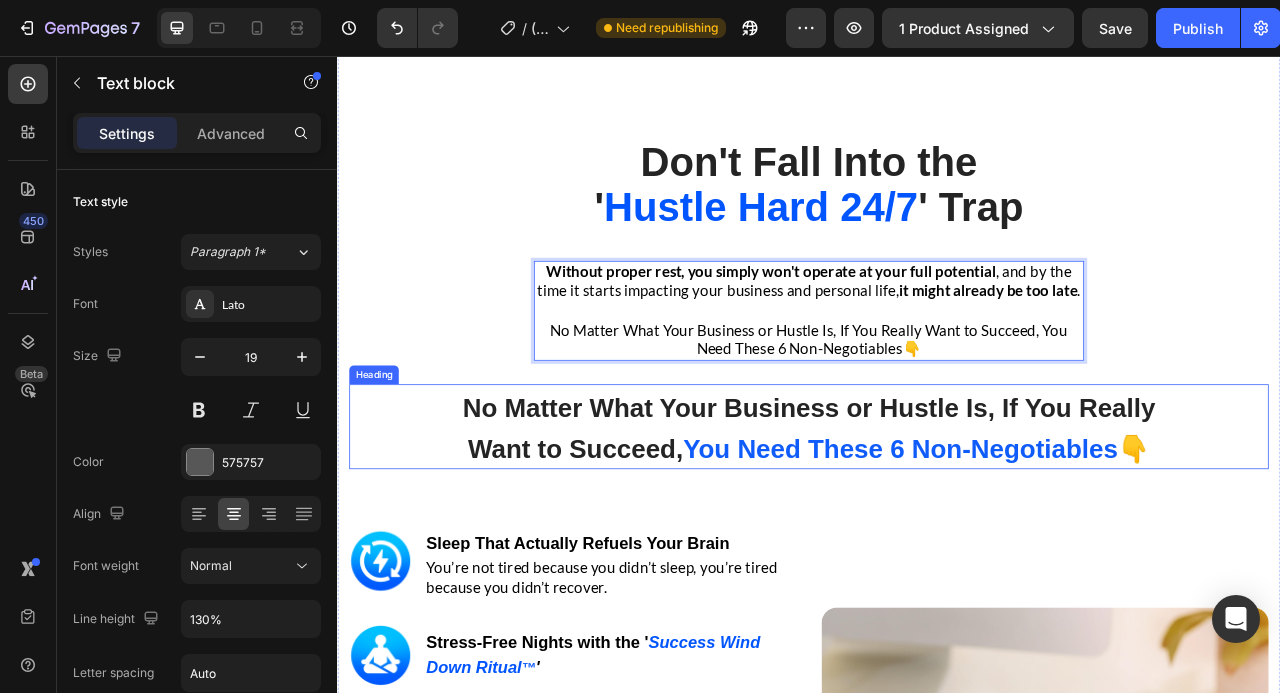 click on "⁠⁠⁠⁠⁠⁠⁠ No Matter What Your Business or Hustle Is, If You Really Want to Succeed,  You Need These 6 Non-Negotiables 👇" at bounding box center [937, 528] 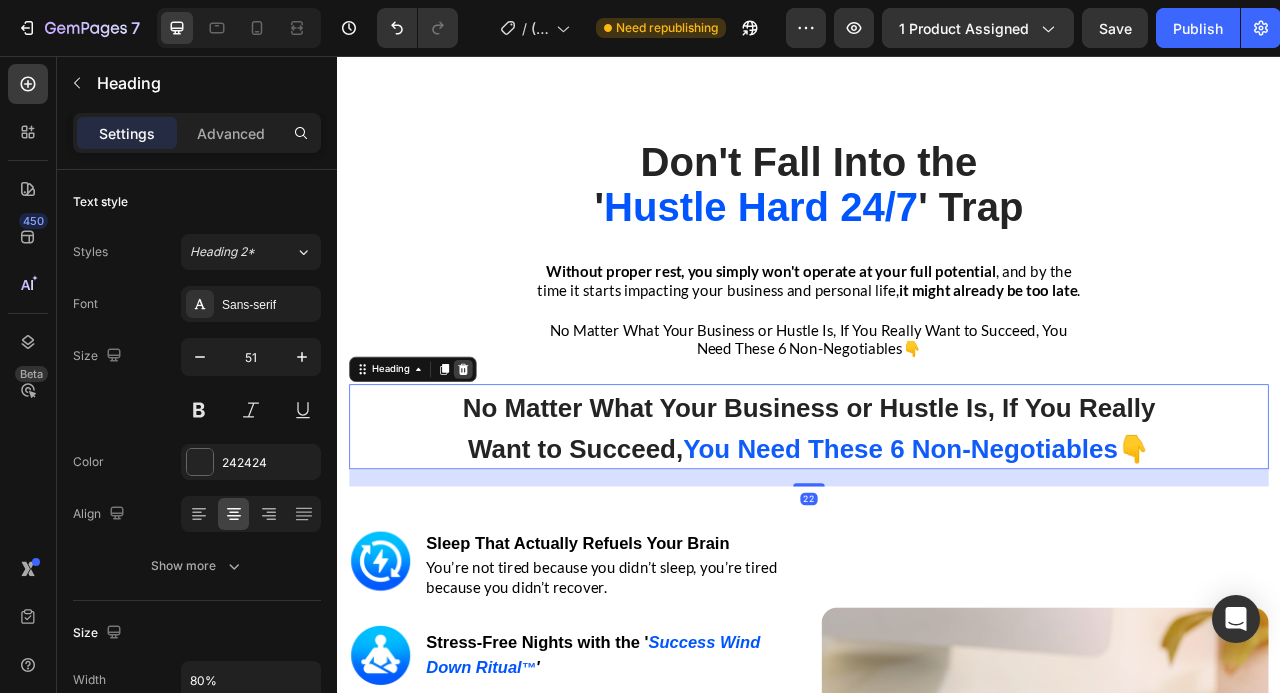 click 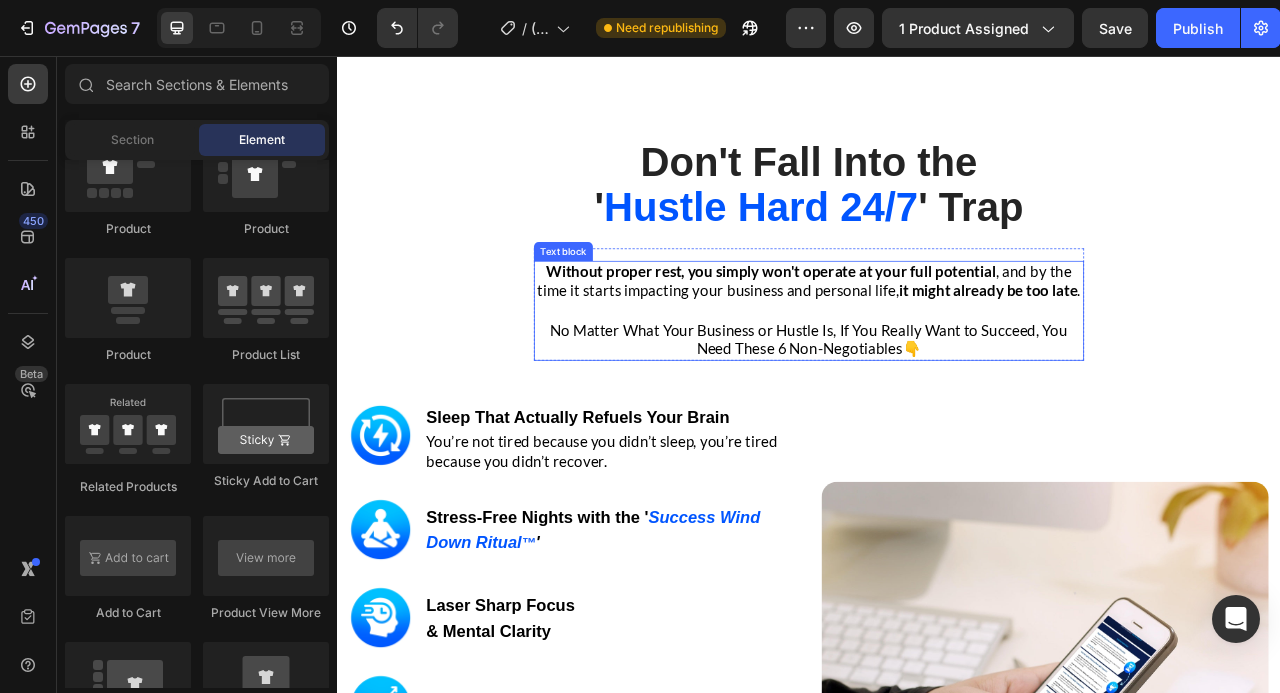 click on "Don't Fall Into the ' Hustle Hard 24/7 ' Trap Heading Row Without proper rest, you simply won't operate at your full potential , and by the time it starts impacting your business and personal life,  it might already be too late . No Matter What Your Business or Hustle Is, If You Really Want to Succeed, You Need These 6 Non-Negotiables👇 Text block Row Image Image ⁠⁠⁠⁠⁠⁠⁠ Sleep That Actually Refuels Your Brain Heading You’re not tired because you didn’t sleep, you’re tired because you didn’t recover. Text block Row Image ⁠⁠⁠⁠⁠⁠⁠ Stress-Free Nights with the ' Success Wind  Down Ritual ™ ' Heading Row Image Laser Sharp Focus & Mental Clarity Heading Row Image Consistent Next-Level Performance Heading Row Image Emotional Resilience Heading Row Image Stronger Relationships & Presence Heading Row GET INSTANT DOWNLOAD! 👉 Add to Cart 100% Guaranteed Safe Checkout Text block Product Image Row" at bounding box center [937, 701] 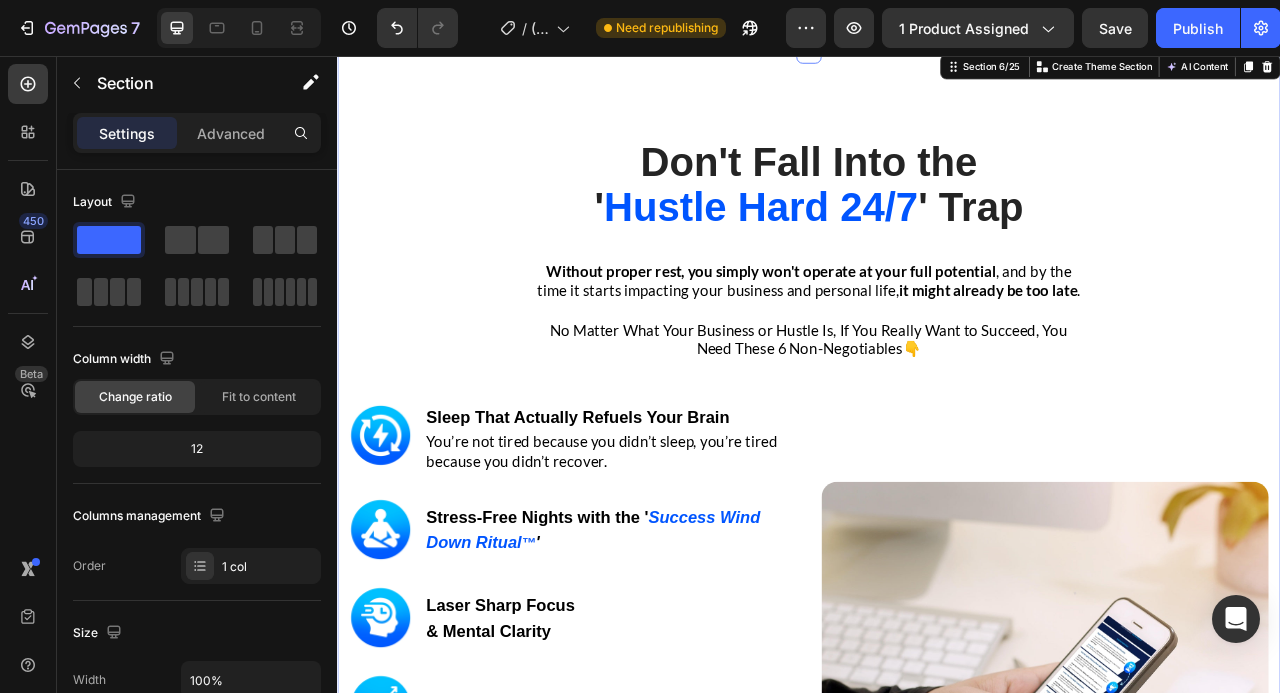 click on "Don't Fall Into the ' Hustle Hard 24/7 ' Trap Heading Row Without proper rest, you simply won't operate at your full potential , and by the time it starts impacting your business and personal life,  it might already be too late . No Matter What Your Business or Hustle Is, If You Really Want to Succeed, You Need These 6 Non-Negotiables👇 Text block Row Image Image ⁠⁠⁠⁠⁠⁠⁠ Sleep That Actually Refuels Your Brain Heading You’re not tired because you didn’t sleep, you’re tired because you didn’t recover. Text block Row Image ⁠⁠⁠⁠⁠⁠⁠ Stress-Free Nights with the ' Success Wind  Down Ritual ™ ' Heading Row Image Laser Sharp Focus & Mental Clarity Heading Row Image Consistent Next-Level Performance Heading Row Image Emotional Resilience Heading Row Image Stronger Relationships & Presence Heading Row GET INSTANT DOWNLOAD! 👉 Add to Cart 100% Guaranteed Safe Checkout Text block Product Image Row" at bounding box center [937, 701] 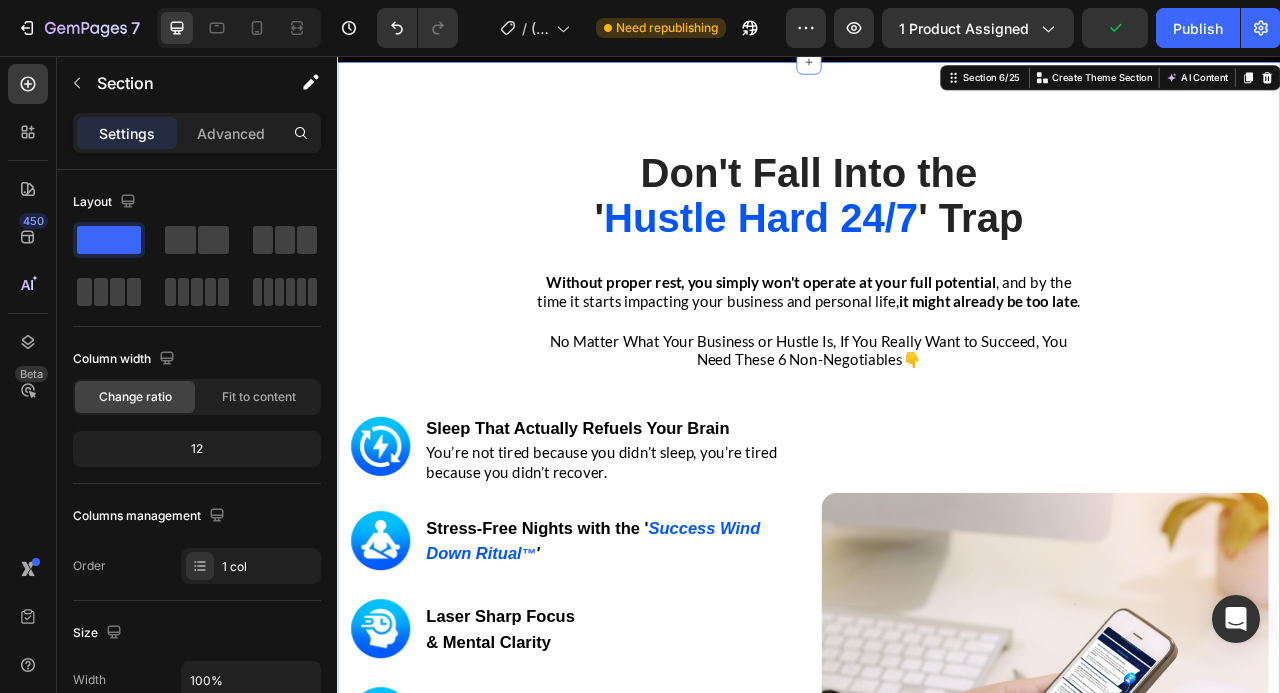 scroll, scrollTop: 3074, scrollLeft: 0, axis: vertical 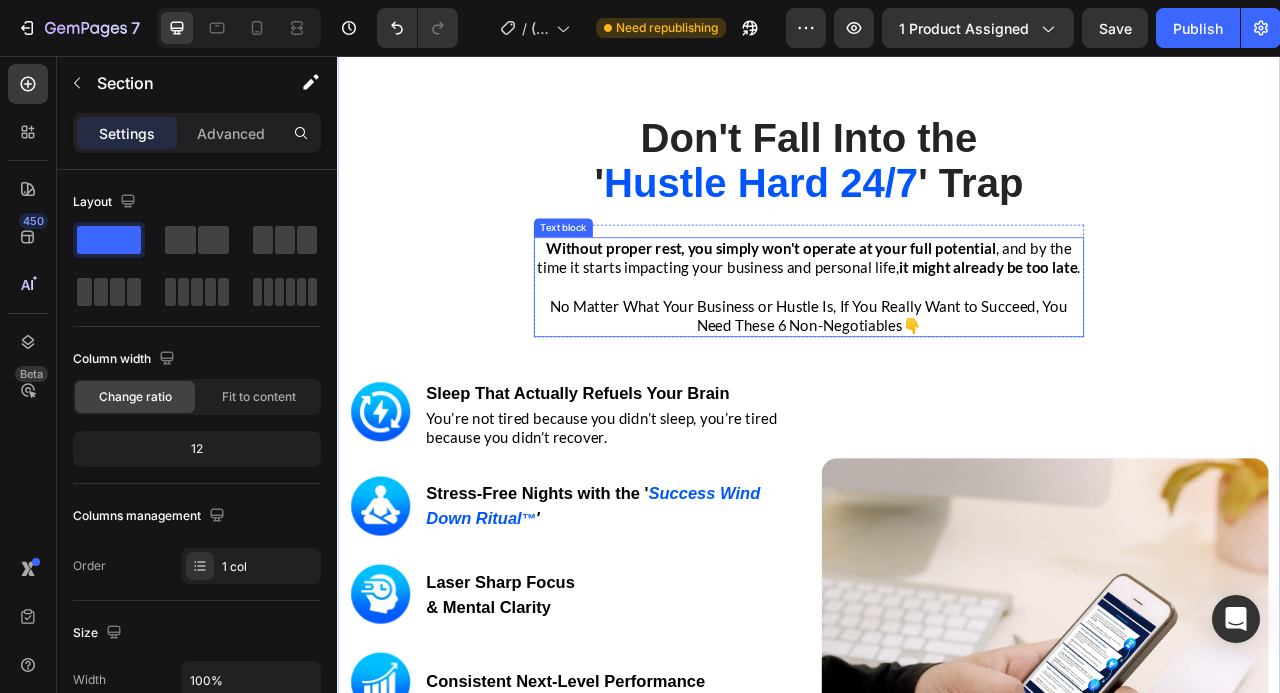 click on "No Matter What Your Business or Hustle Is, If You Really Want to Succeed, You Need These 6 Non-Negotiables👇" at bounding box center (937, 387) 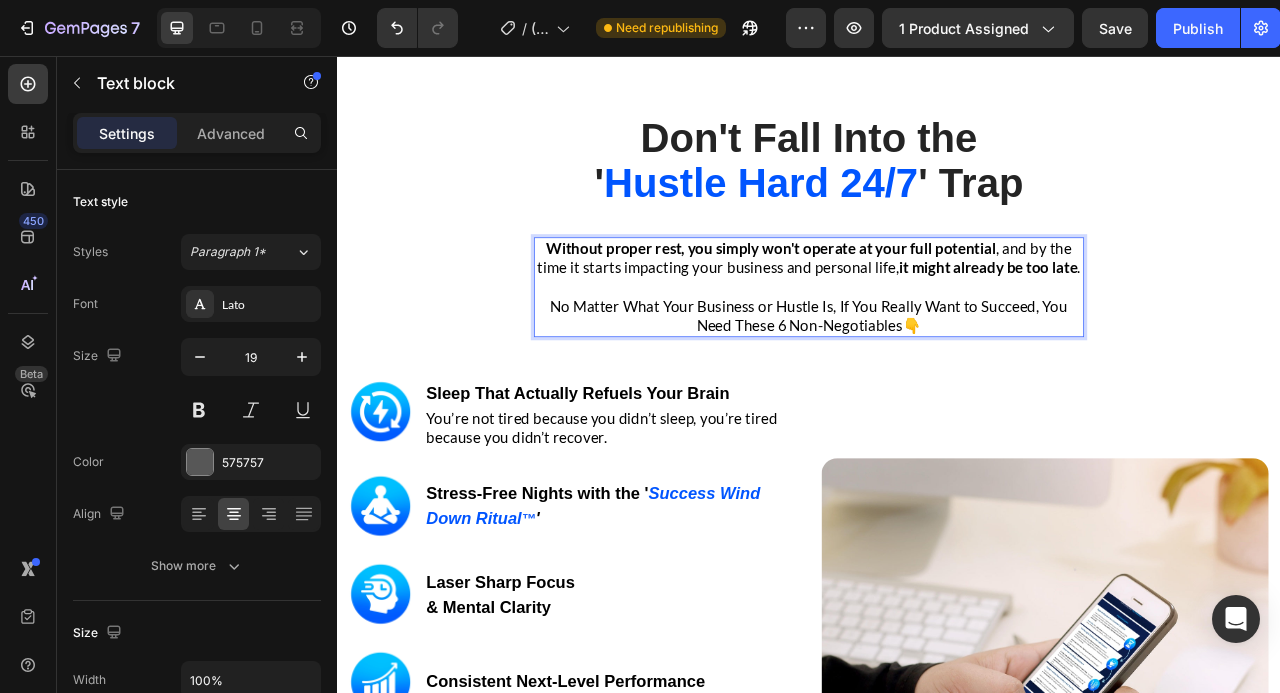 click on "No Matter What Your Business or Hustle Is, If You Really Want to Succeed, You Need These 6 Non-Negotiables👇" at bounding box center (937, 387) 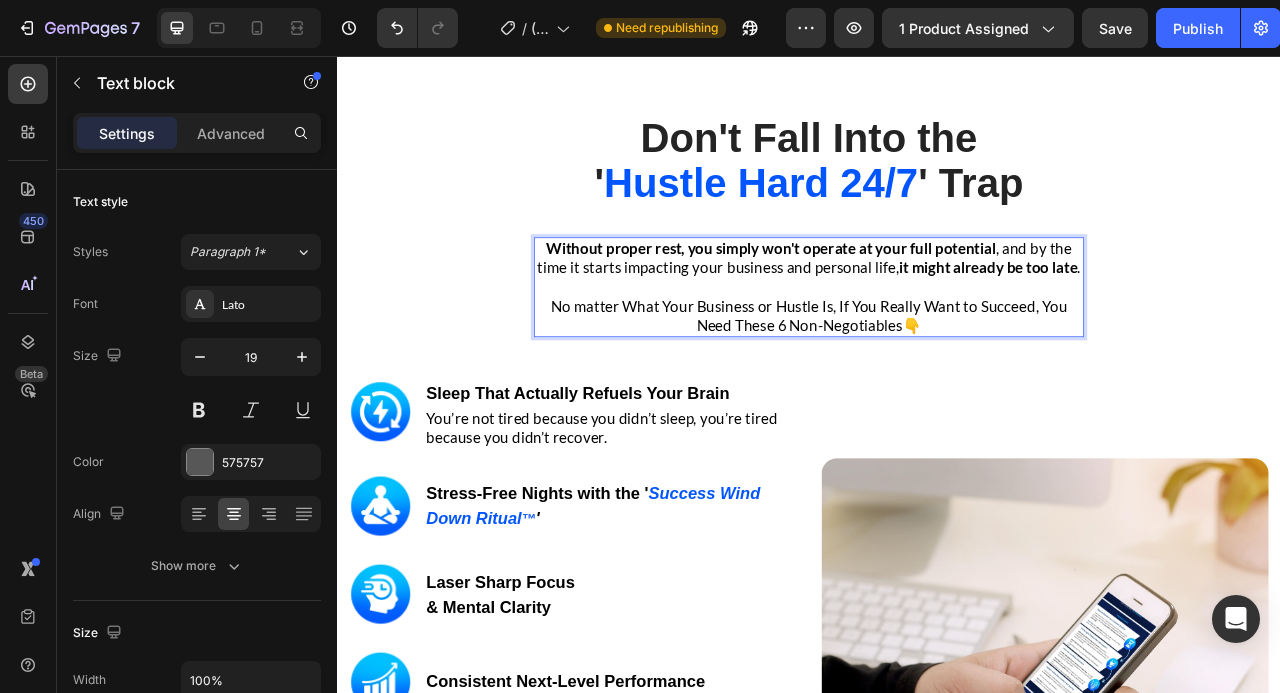 click on "No matter What Your Business or Hustle Is, If You Really Want to Succeed, You Need These 6 Non-Negotiables👇" at bounding box center (937, 387) 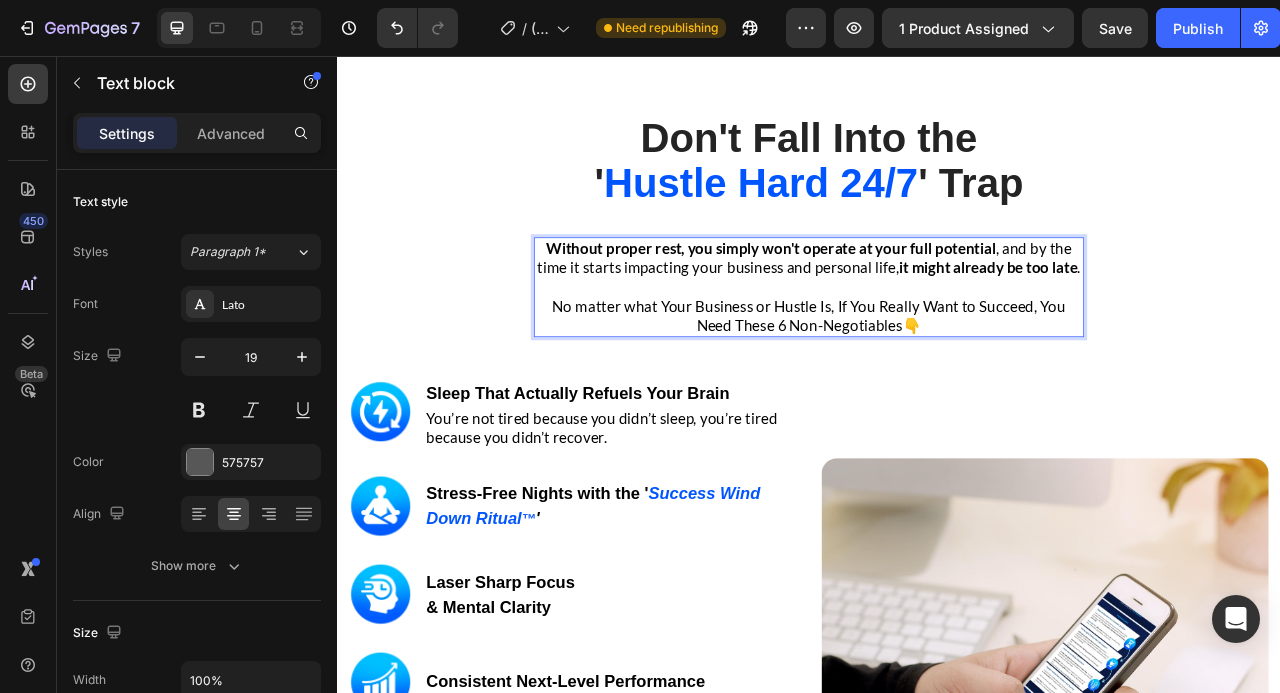 click on "No matter what Your Business or Hustle Is, If You Really Want to Succeed, You Need These 6 Non-Negotiables👇" at bounding box center [937, 387] 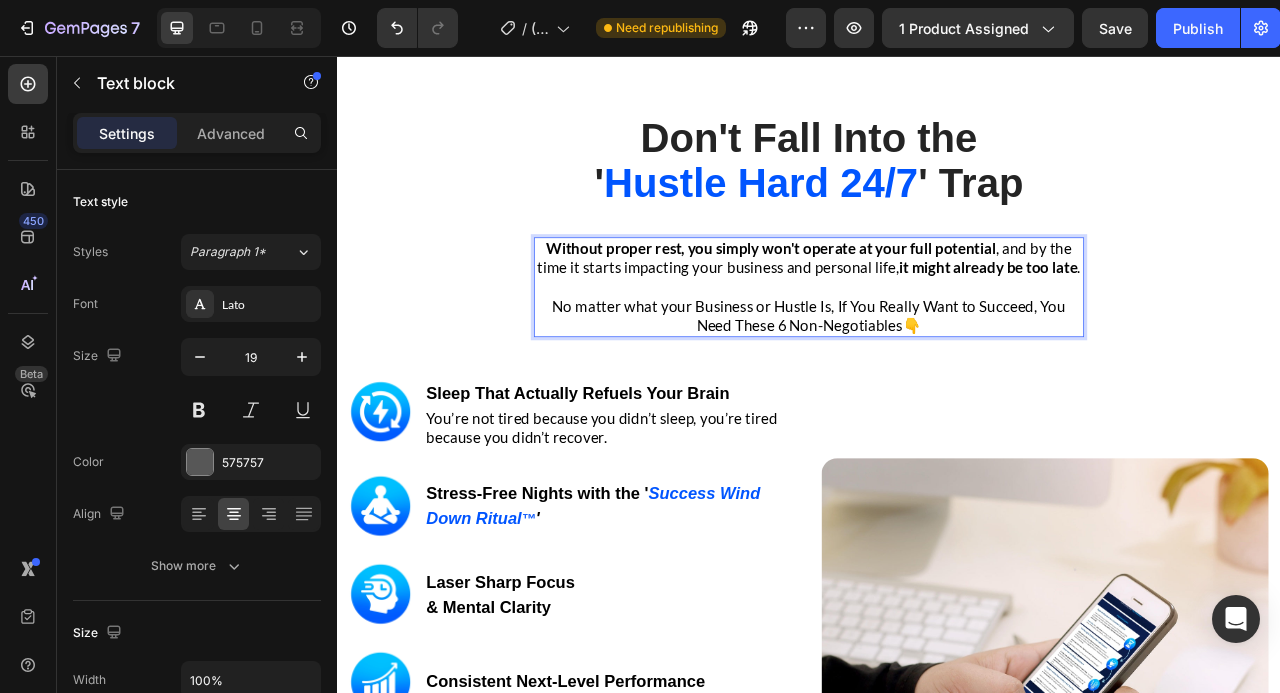 click on "No matter what your Business or Hustle Is, If You Really Want to Succeed, You Need These 6 Non-Negotiables👇" at bounding box center (937, 387) 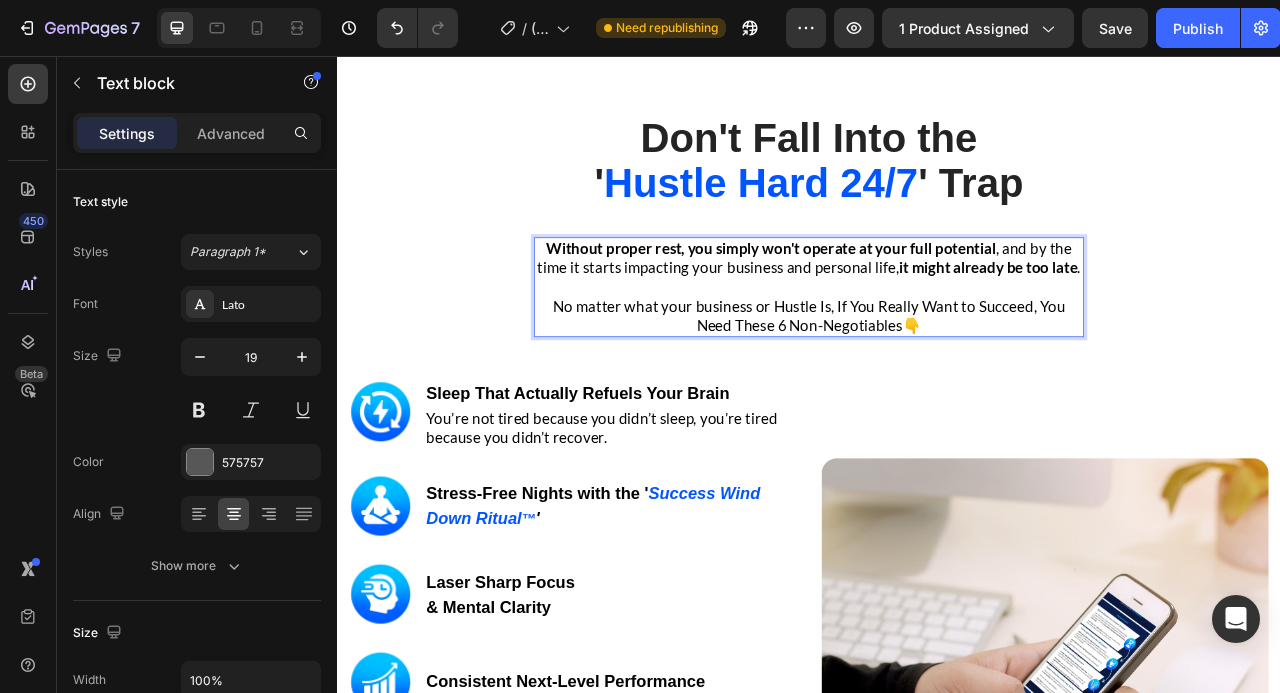 click on "No matter what your business or Hustle Is, If You Really Want to Succeed, You Need These 6 Non-Negotiables👇" at bounding box center [937, 387] 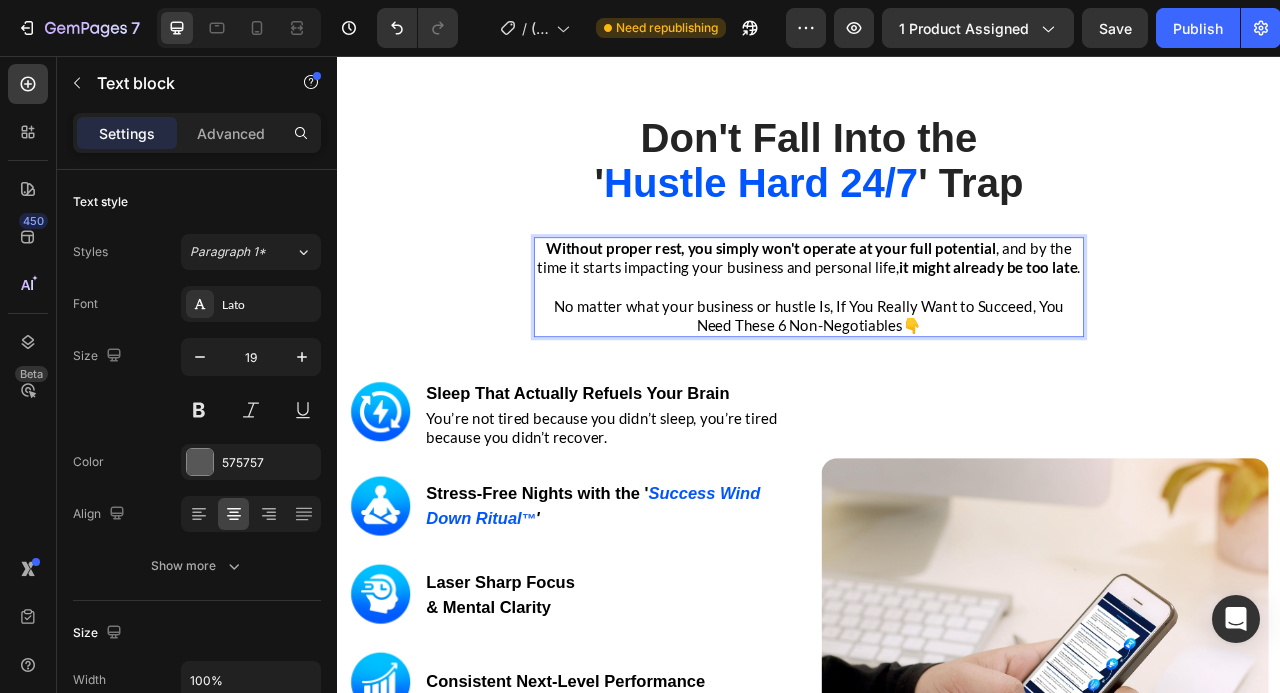click on "No matter what your business or hustle Is, If You Really Want to Succeed, You Need These 6 Non-Negotiables👇" at bounding box center [937, 387] 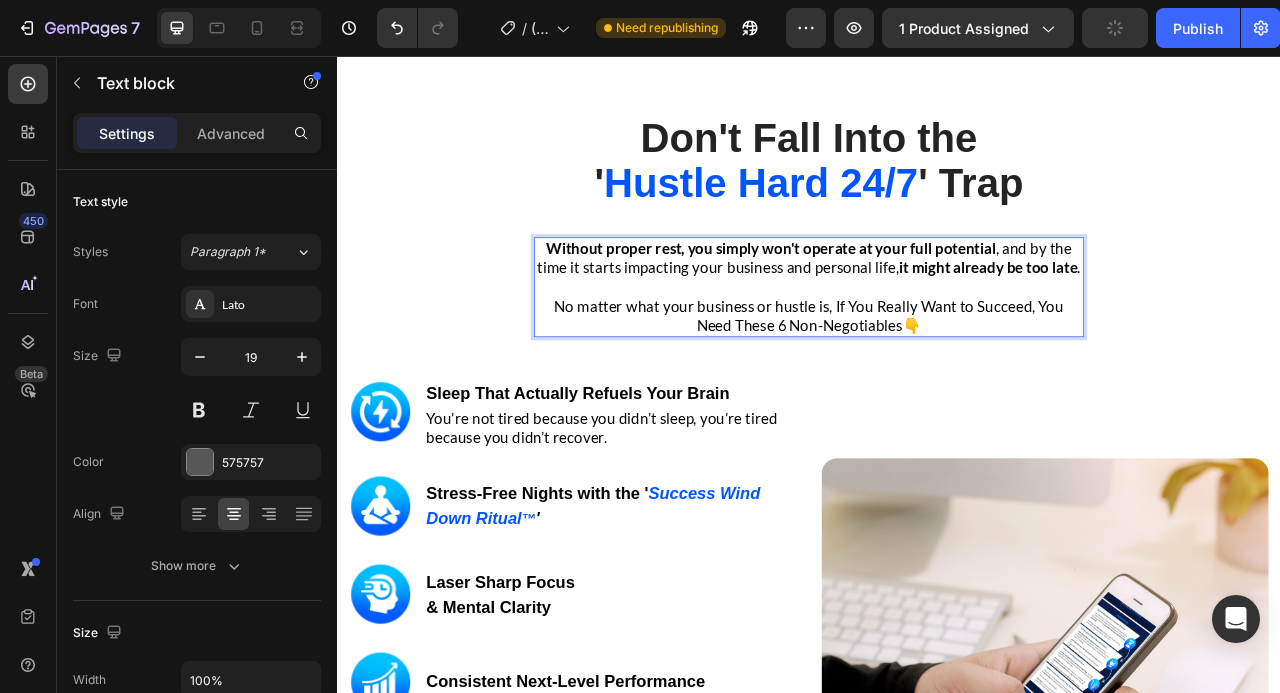click on "No matter what your business or hustle is, If You Really Want to Succeed, You Need These 6 Non-Negotiables👇" at bounding box center [937, 387] 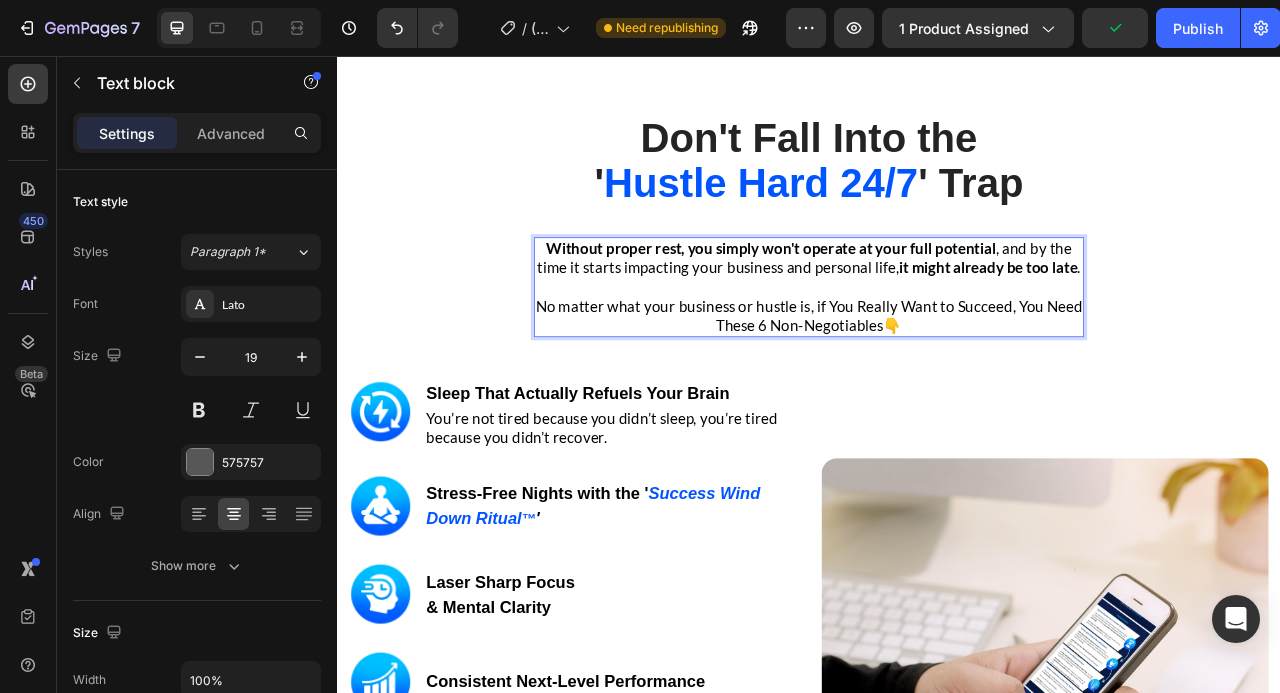 click on "No matter what your business or hustle is, if You Really Want to Succeed, You Need These 6 Non-Negotiables👇" at bounding box center [937, 387] 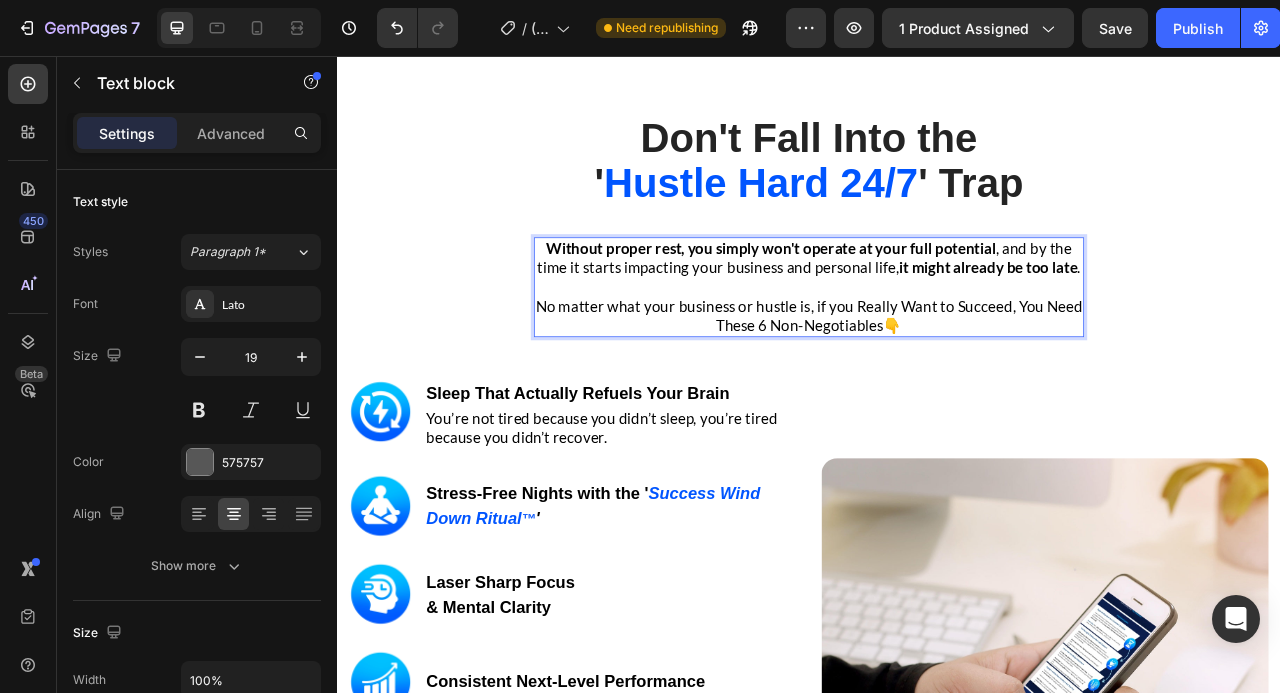 click on "No matter what your business or hustle is, if you Really Want to Succeed, You Need These 6 Non-Negotiables👇" at bounding box center [937, 387] 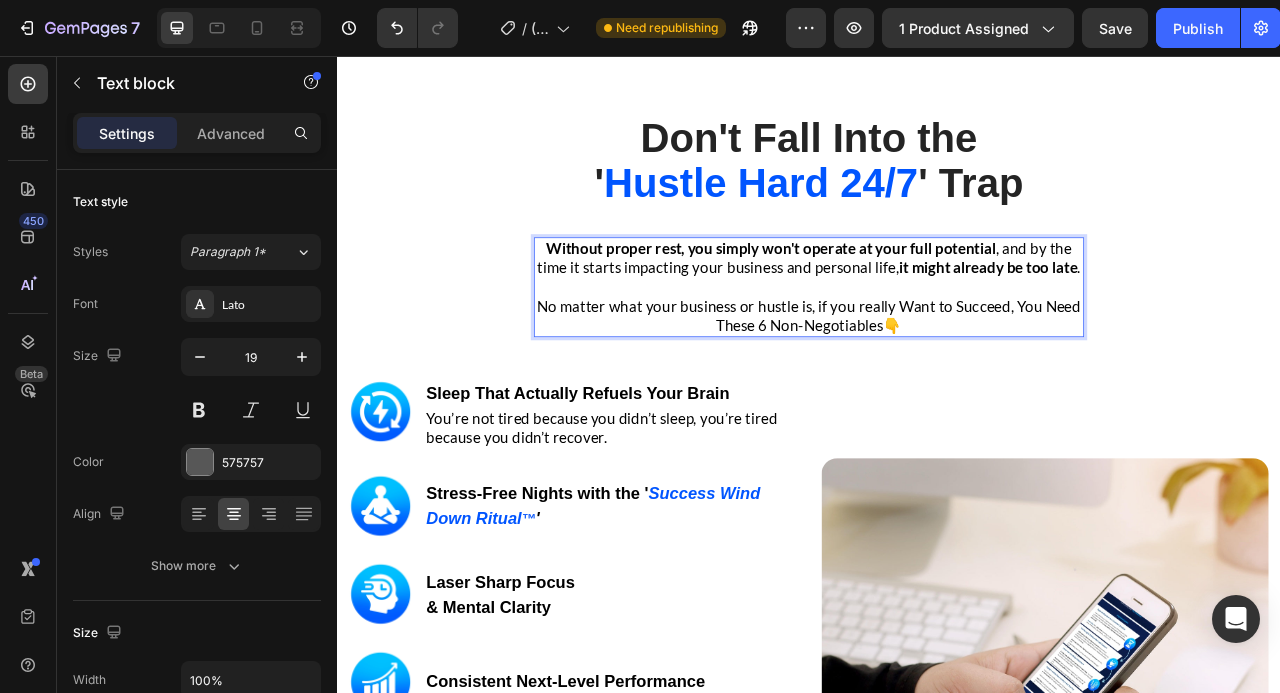 click on "No matter what your business or hustle is, if you really Want to Succeed, You Need These 6 Non-Negotiables👇" at bounding box center (937, 387) 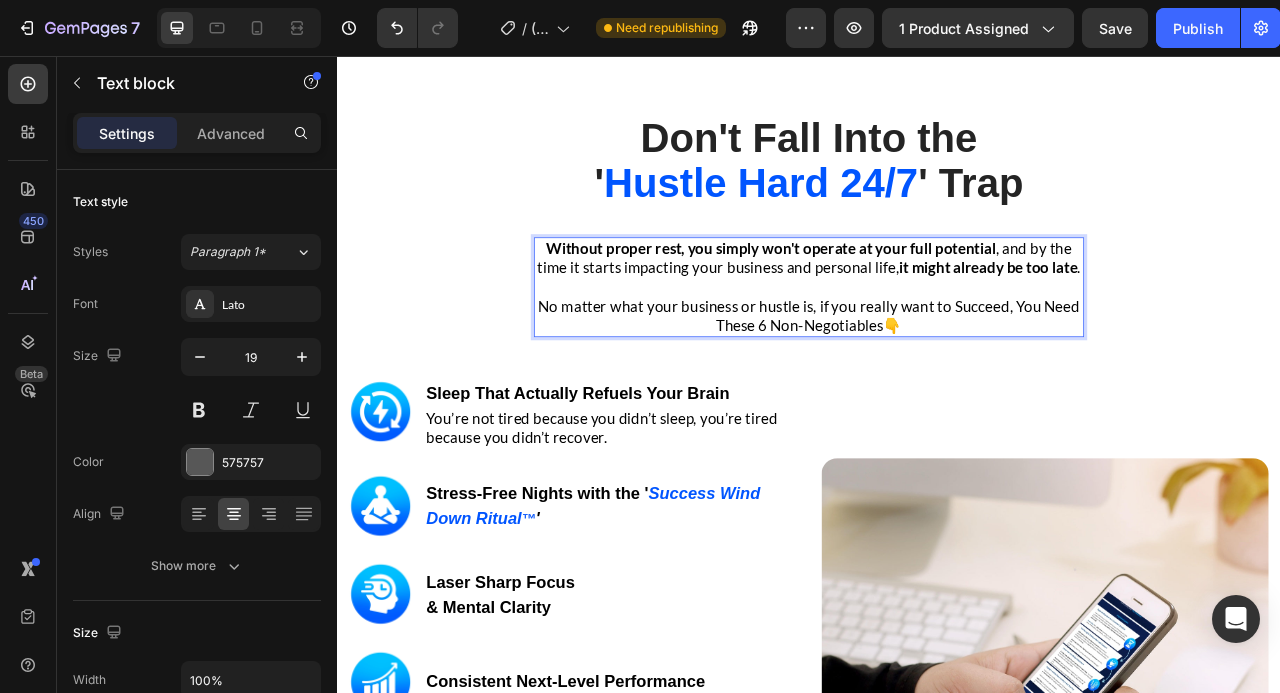 click on "No matter what your business or hustle is, if you really want to Succeed, You Need These 6 Non-Negotiables👇" at bounding box center [937, 387] 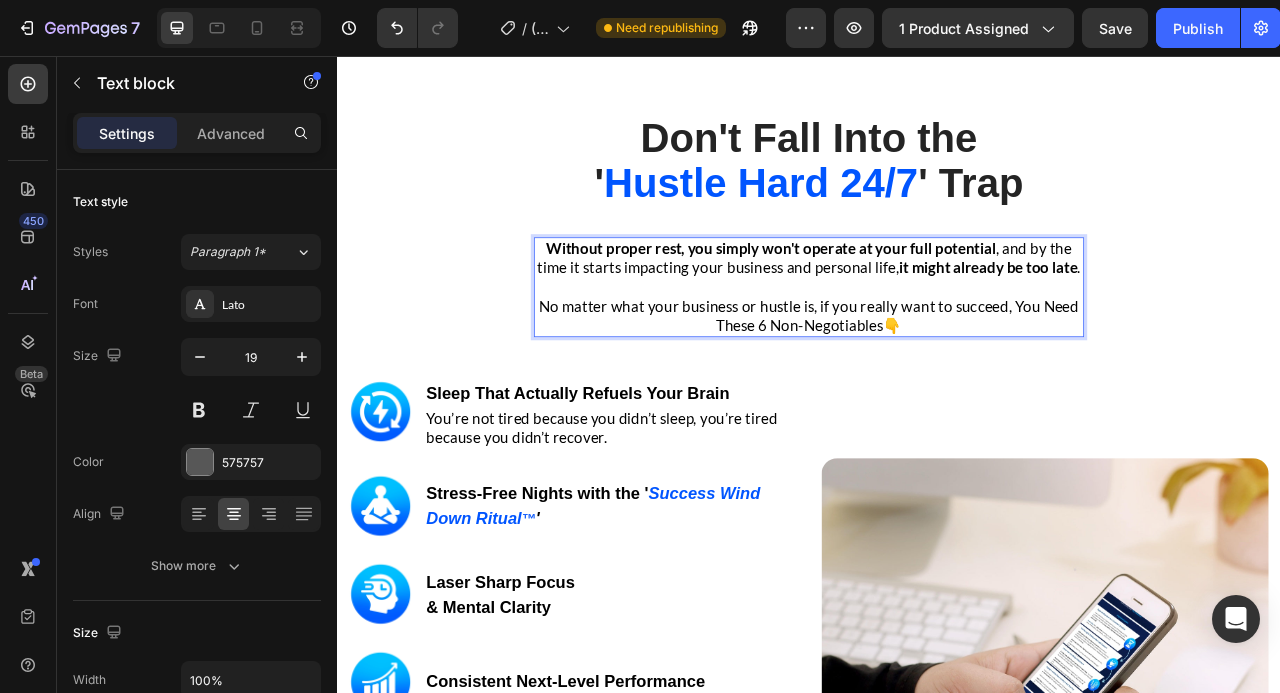 click on "No matter what your business or hustle is, if you really want to succeed, You Need These 6 Non-Negotiables👇" at bounding box center [937, 387] 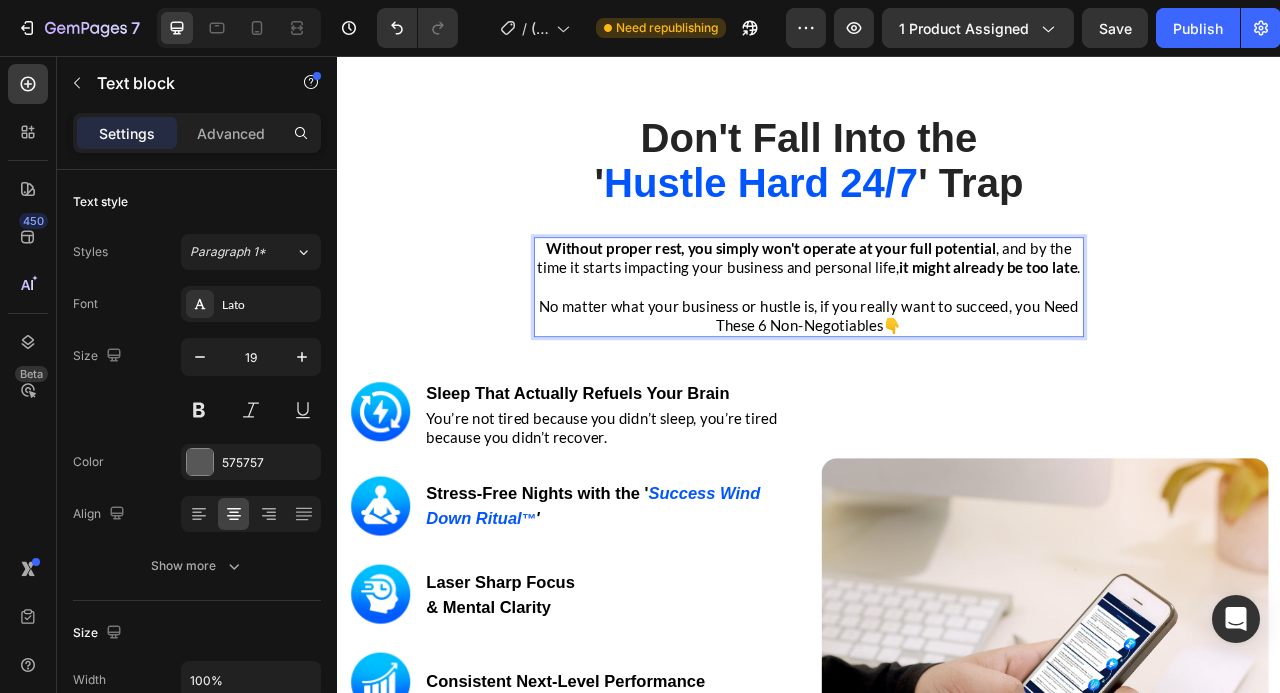 click on "No matter what your business or hustle is, if you really want to succeed, you Need These 6 Non-Negotiables👇" at bounding box center [937, 387] 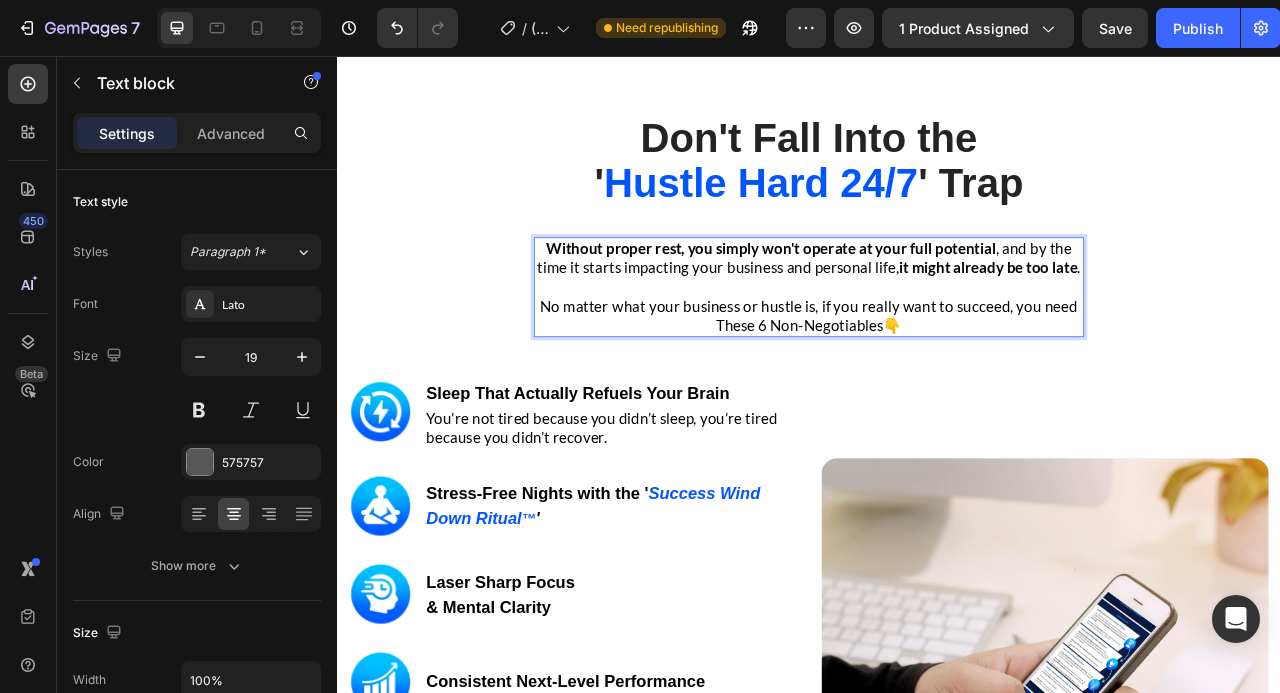click on "No matter what your business or hustle is, if you really want to succeed, you need These 6 Non-Negotiables👇" at bounding box center (937, 387) 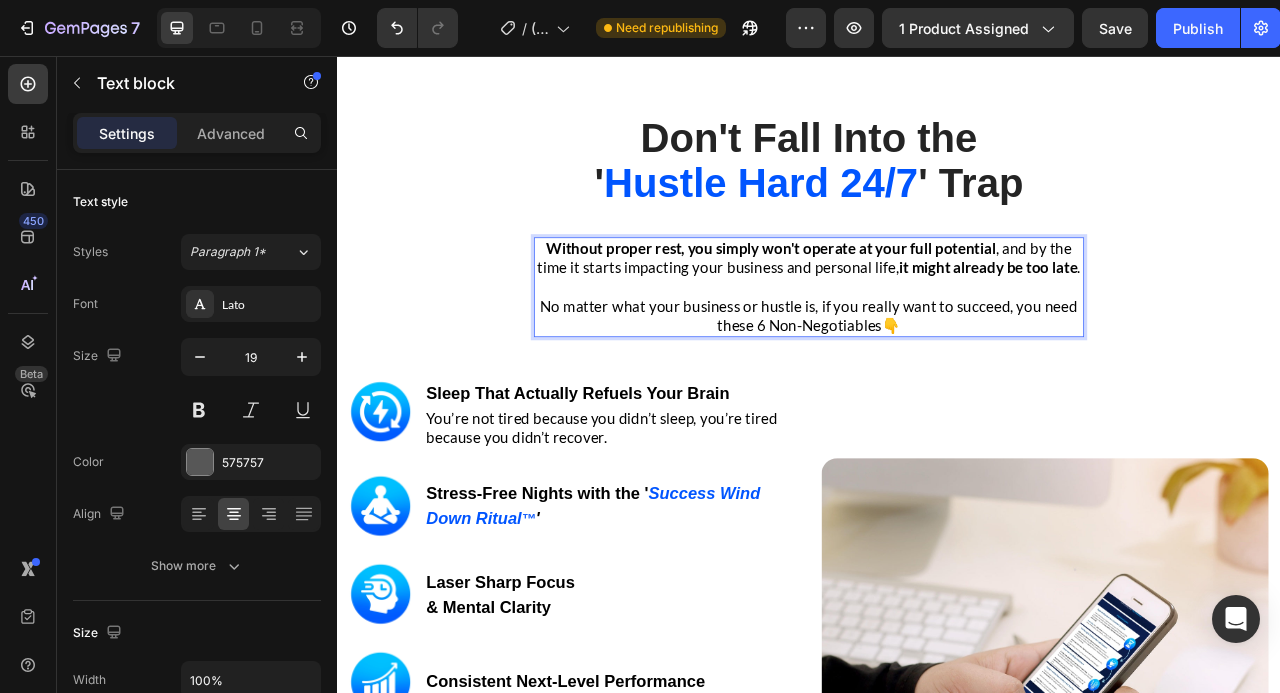 click on "No matter what your business or hustle is, if you really want to succeed, you need these 6 Non-Negotiables👇" at bounding box center (937, 387) 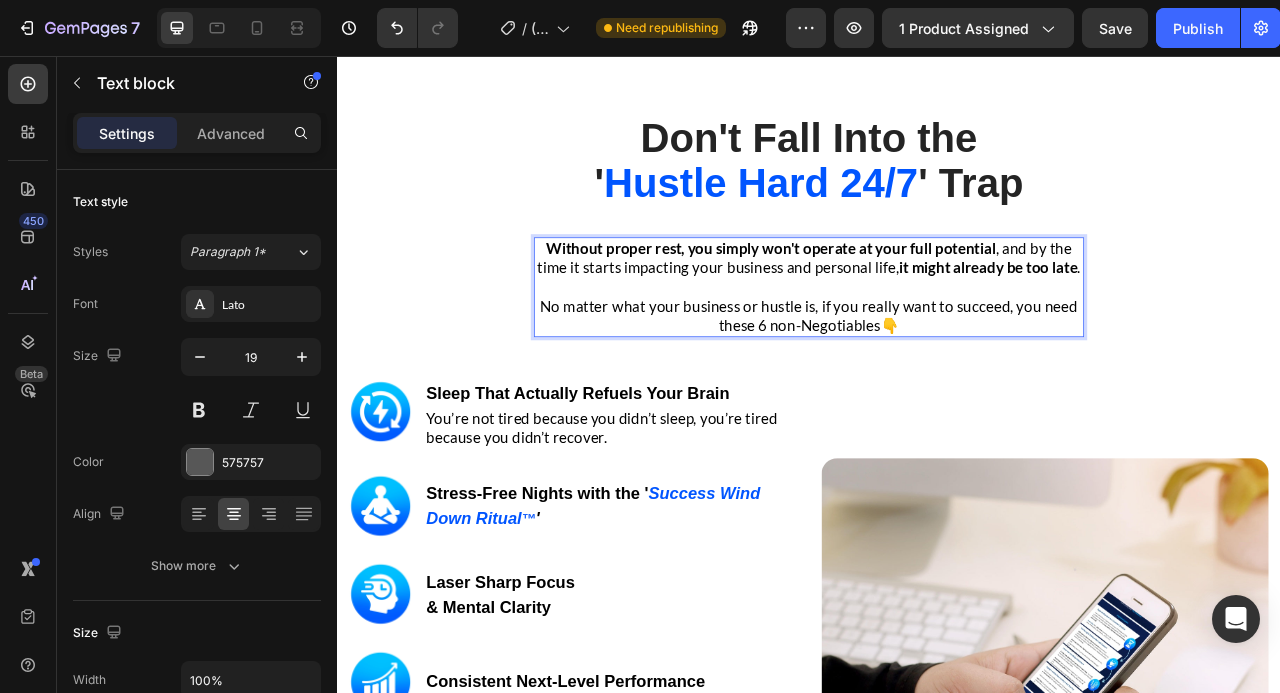 click on "No matter what your business or hustle is, if you really want to succeed, you need these 6 non-Negotiables👇" at bounding box center [937, 387] 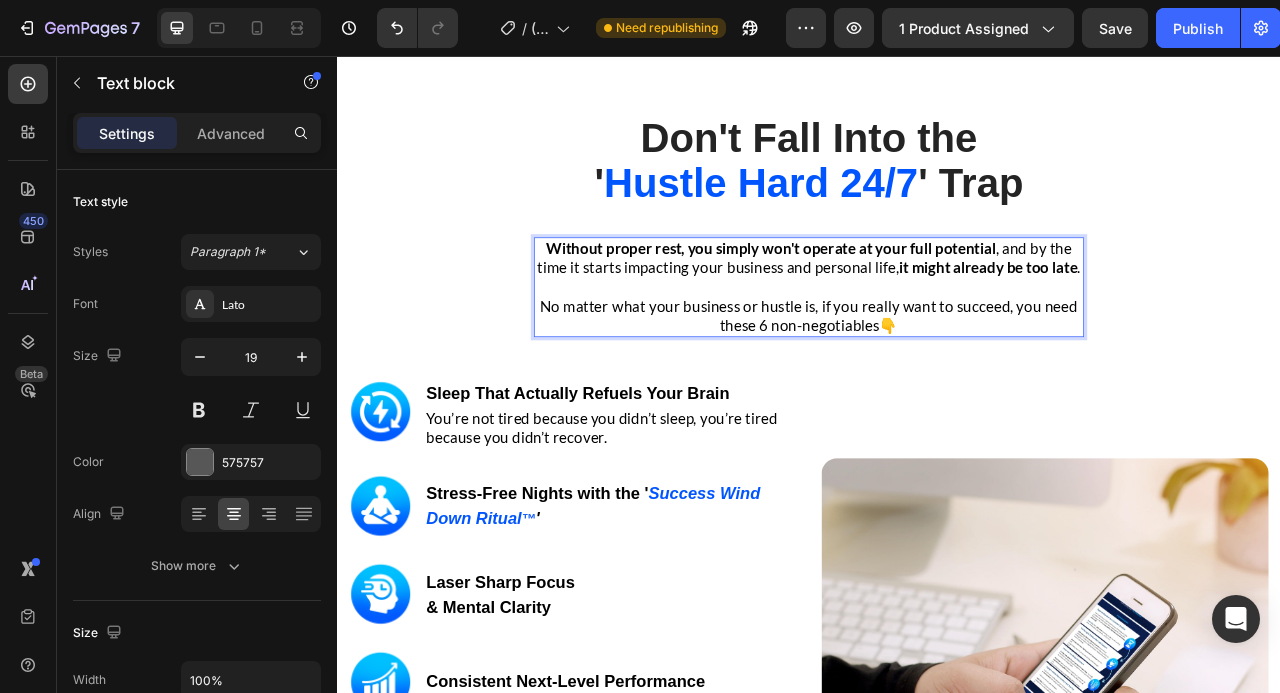 click on "No matter what your business or hustle is, if you really want to succeed, you need these 6 non-negotiables👇" at bounding box center [937, 387] 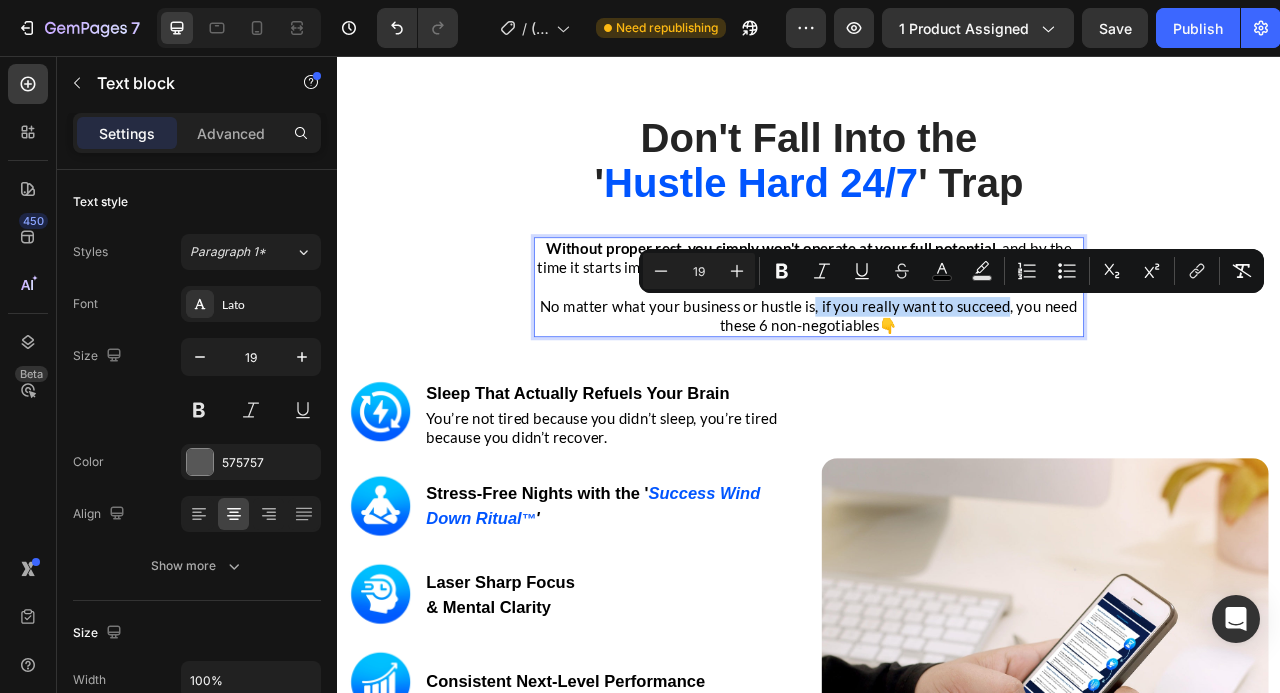 drag, startPoint x: 1185, startPoint y: 376, endPoint x: 944, endPoint y: 375, distance: 241.00208 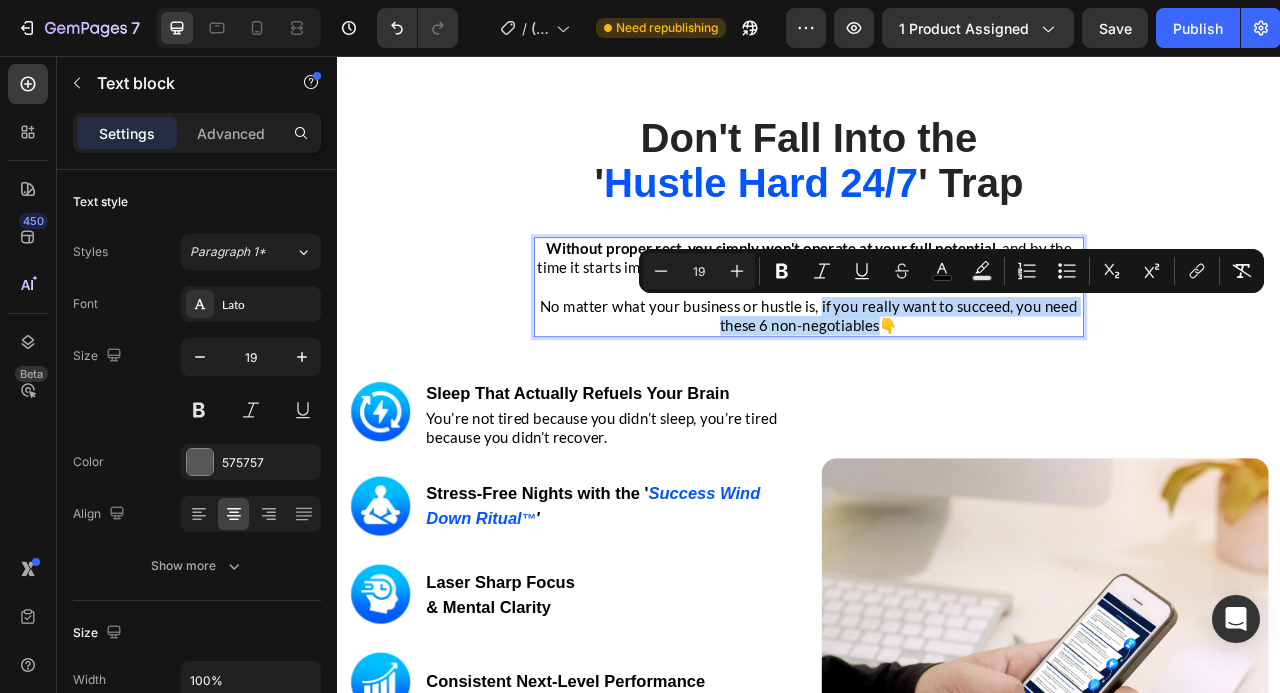 drag, startPoint x: 1028, startPoint y: 401, endPoint x: 953, endPoint y: 371, distance: 80.77747 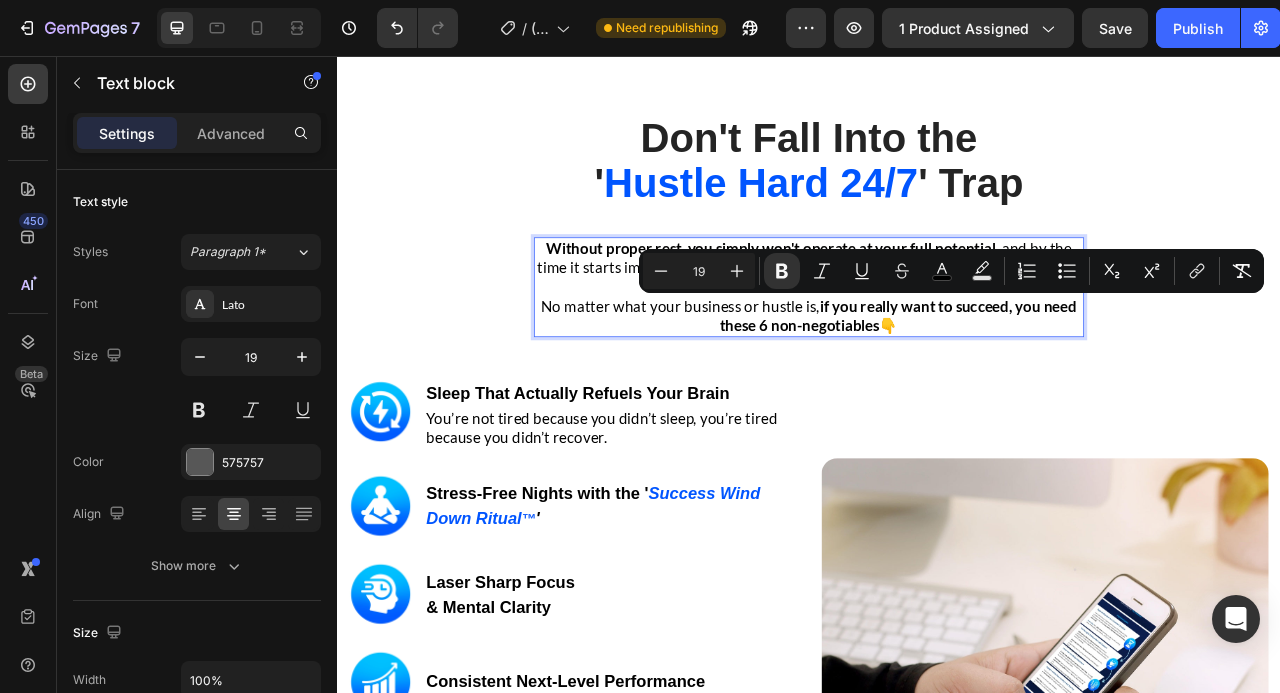 click on "Don't Fall Into the ' Hustle Hard 24/7 ' Trap Heading Row Without proper rest, you simply won't operate at your full potential , and by the time it starts impacting your business and personal life, it might already be too late . No matter what your business or hustle is, if you really want to succeed, you need these 6 non-negotiables 👇 Text block 0 Row Image Image Sleep That Actually Refuels Your Brain Heading You’re not tired because you didn’t sleep, you’re tired because you didn’t recover. Text block Row Image Stress-Free Nights with the ' Success Wind Down Ritual ™ ' Heading Row Image Laser Sharp Focus & Mental Clarity Heading Row Image Consistent Next-Level Performance Heading Row Image Emotional Resilience Heading Row Image Stronger Relationships & Presence Heading Row GET INSTANT DOWNLOAD! 👉 Add to Cart 100% Guaranteed Safe Checkout Text block Product Image Row" at bounding box center [937, 671] 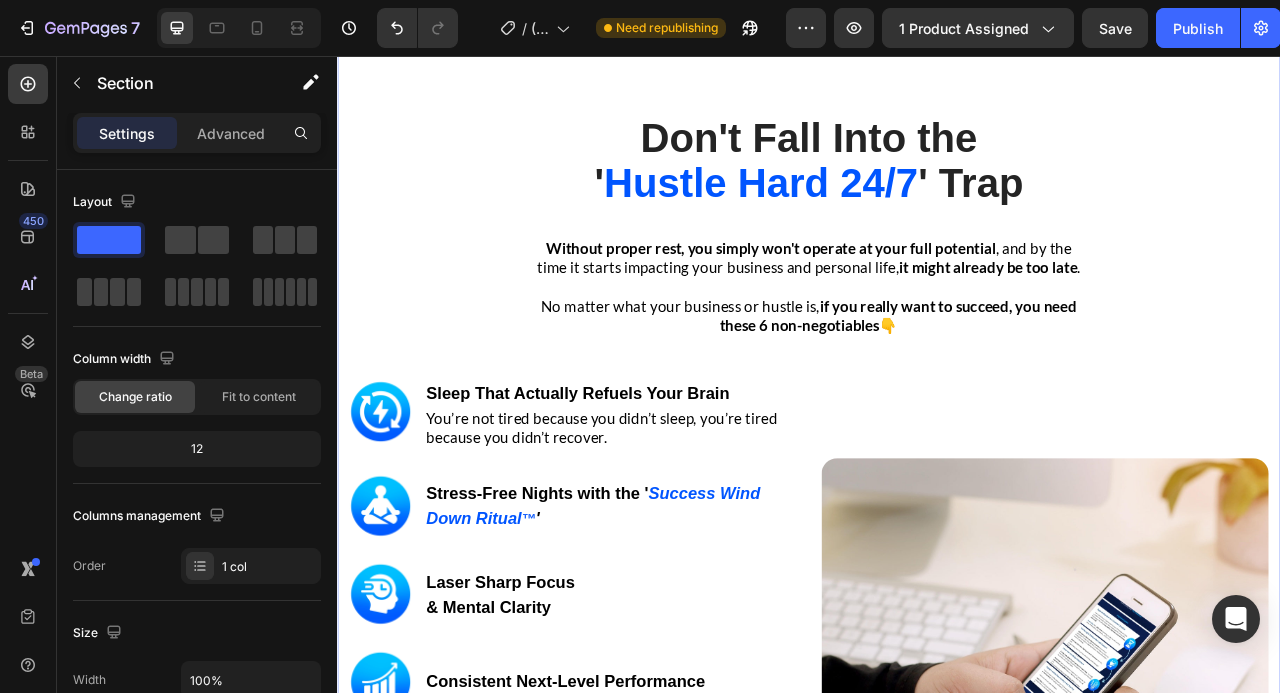 click on "it might already be too late" at bounding box center [1165, 324] 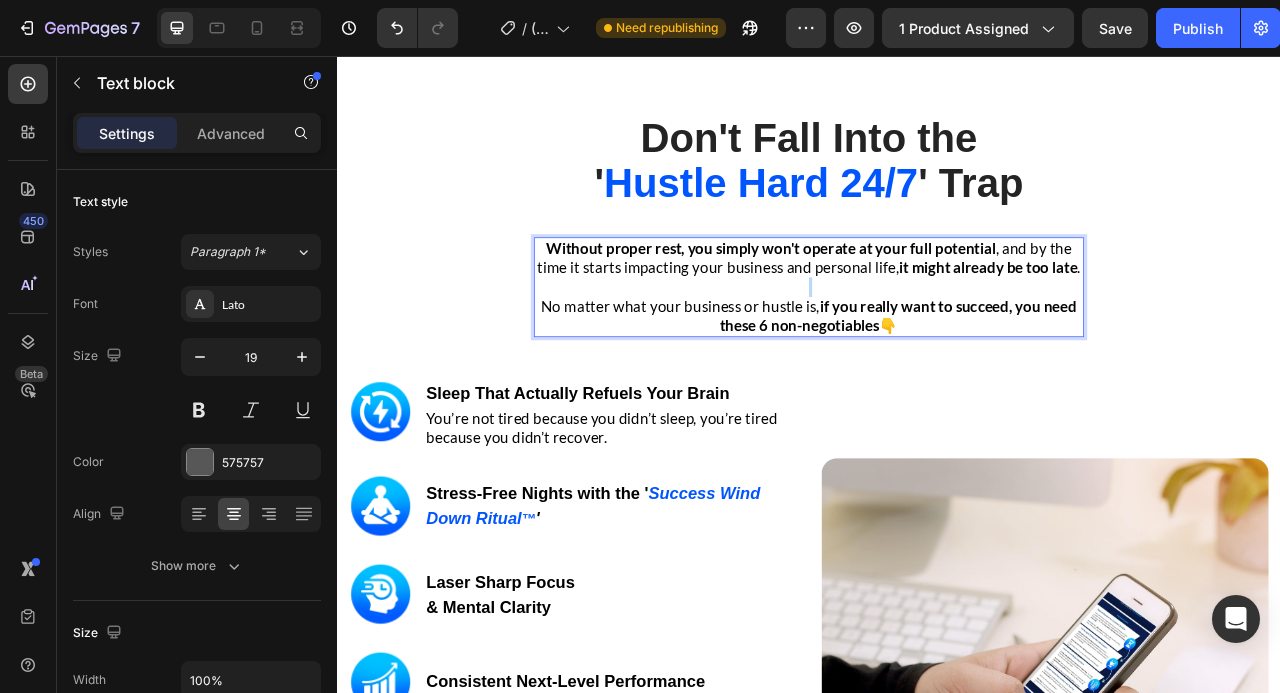 click at bounding box center [937, 350] 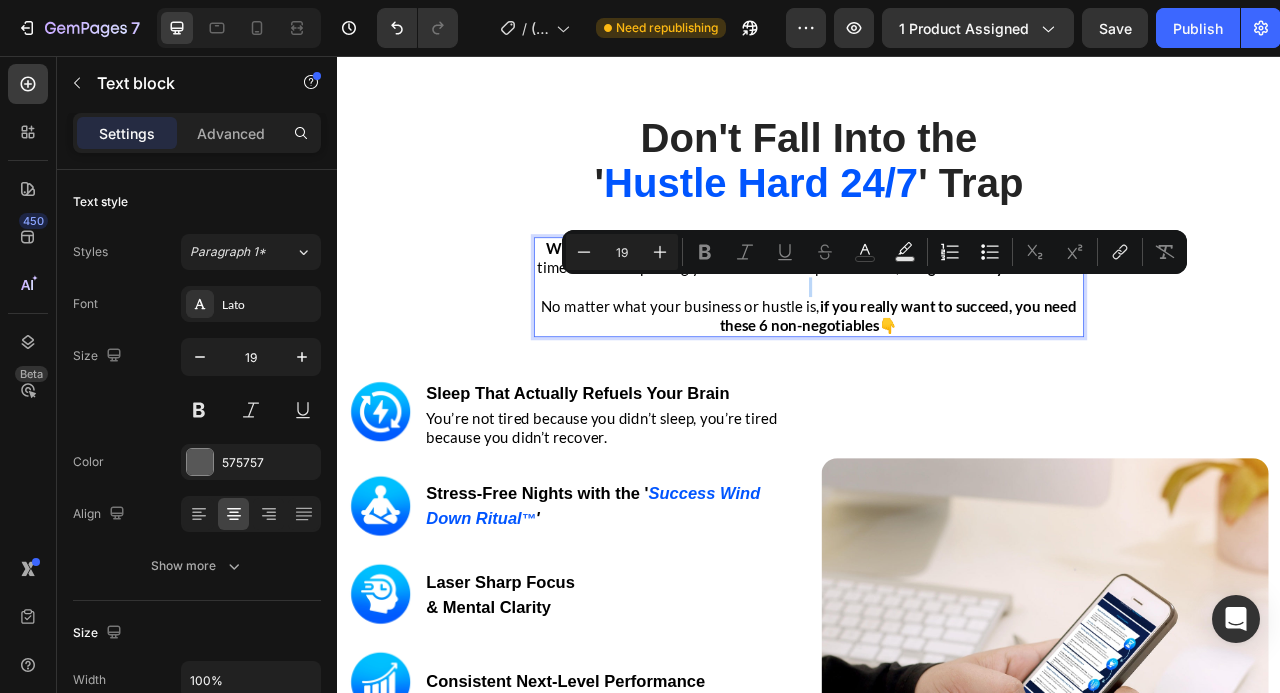 click on "Don't Fall Into the ' Hustle Hard 24/7 ' Trap Heading Row Without proper rest, you simply won't operate at your full potential , and by the time it starts impacting your business and personal life, it might already be too late . No matter what your business or hustle is, if you really want to succeed, you need these 6 non-negotiables 👇 Text block 0 Row Image Image Sleep That Actually Refuels Your Brain Heading You’re not tired because you didn’t sleep, you’re tired because you didn’t recover. Text block Row Image Stress-Free Nights with the ' Success Wind Down Ritual ™ ' Heading Row Image Laser Sharp Focus & Mental Clarity Heading Row Image Consistent Next-Level Performance Heading Row Image Emotional Resilience Heading Row Image Stronger Relationships & Presence Heading Row GET INSTANT DOWNLOAD! 👉 Add to Cart 100% Guaranteed Safe Checkout Text block Product Image Row" at bounding box center [937, 671] 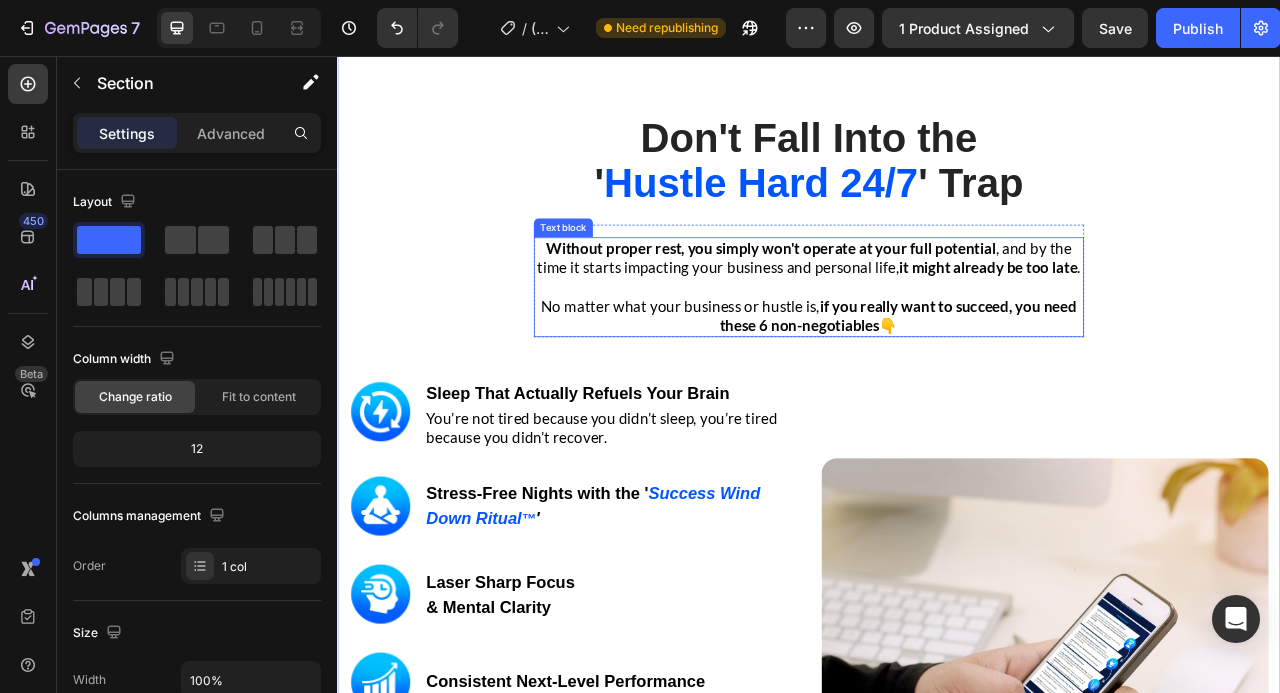 click on "if you really want to succeed, you need these 6 non-negotiables" at bounding box center (1051, 387) 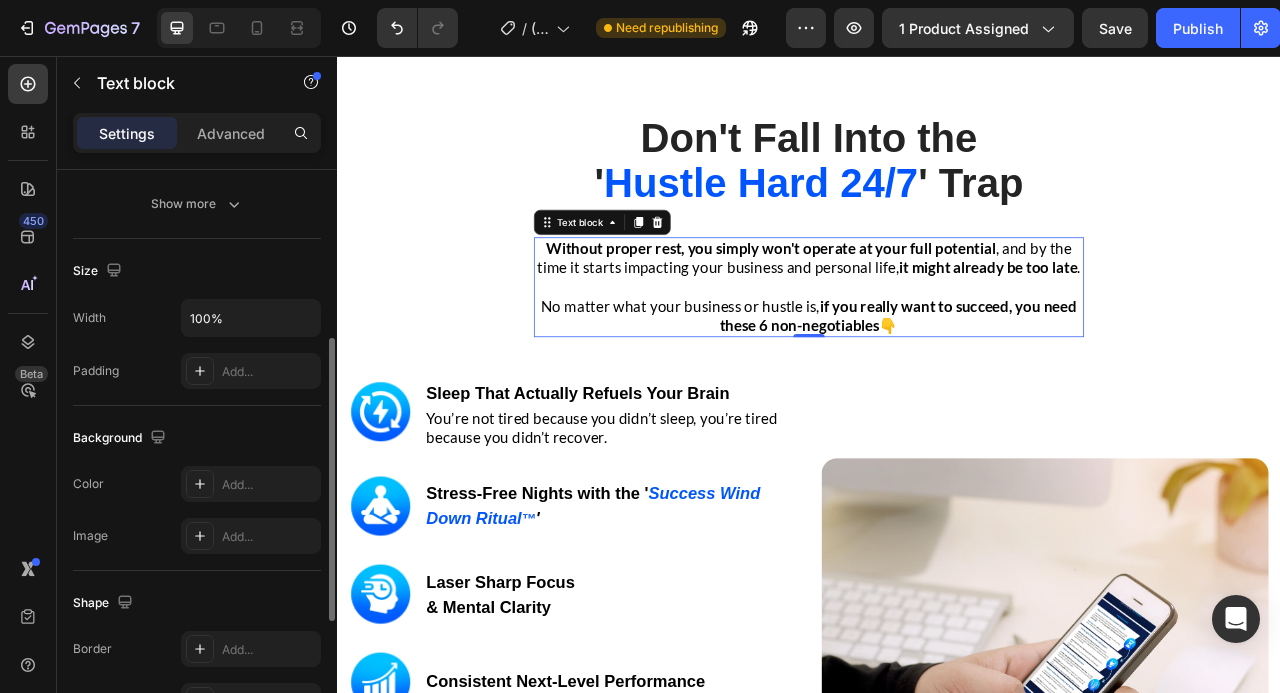 scroll, scrollTop: 356, scrollLeft: 0, axis: vertical 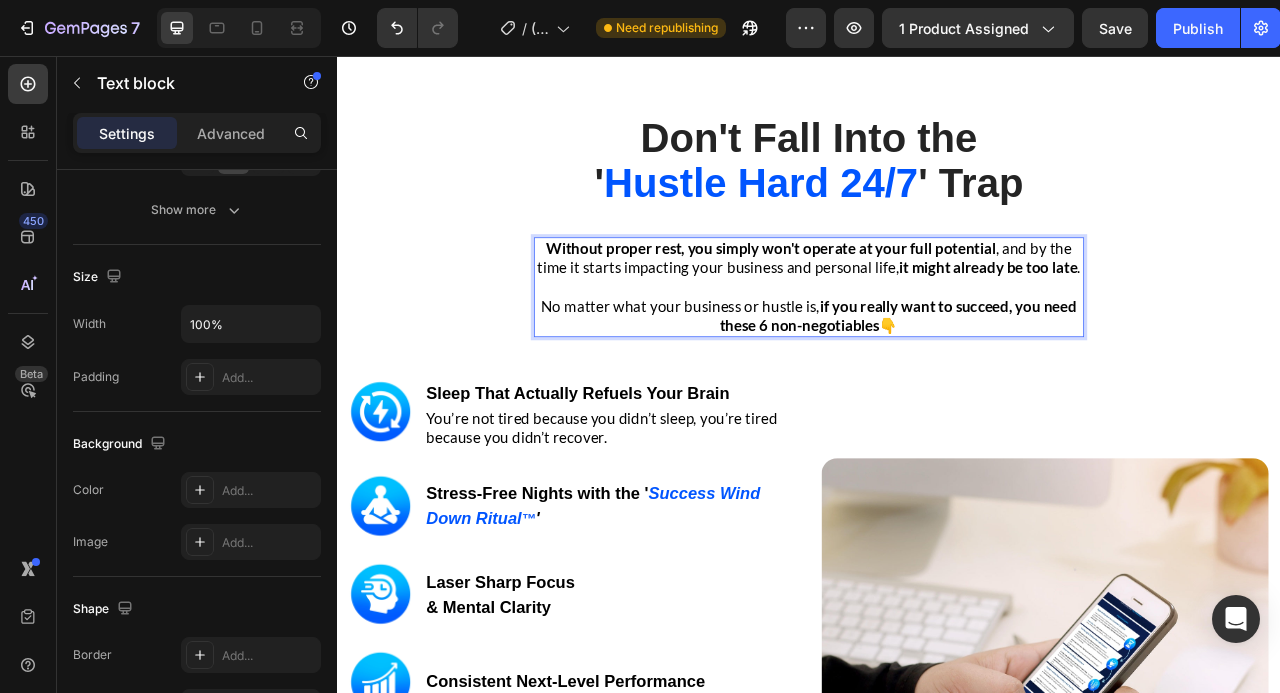 click on "Don't Fall Into the ' Hustle Hard 24/7 ' Trap Heading Row Without proper rest, you simply won't operate at your full potential , and by the time it starts impacting your business and personal life, it might already be too late . No matter what your business or hustle is, if you really want to succeed, you need these 6 non-negotiables 👇 Text block 0 Row Image Image Sleep That Actually Refuels Your Brain Heading You’re not tired because you didn’t sleep, you’re tired because you didn’t recover. Text block Row Image Stress-Free Nights with the ' Success Wind Down Ritual ™ ' Heading Row Image Laser Sharp Focus & Mental Clarity Heading Row Image Consistent Next-Level Performance Heading Row Image Emotional Resilience Heading Row Image Stronger Relationships & Presence Heading Row GET INSTANT DOWNLOAD! 👉 Add to Cart 100% Guaranteed Safe Checkout Text block Product Image Row" at bounding box center [937, 671] 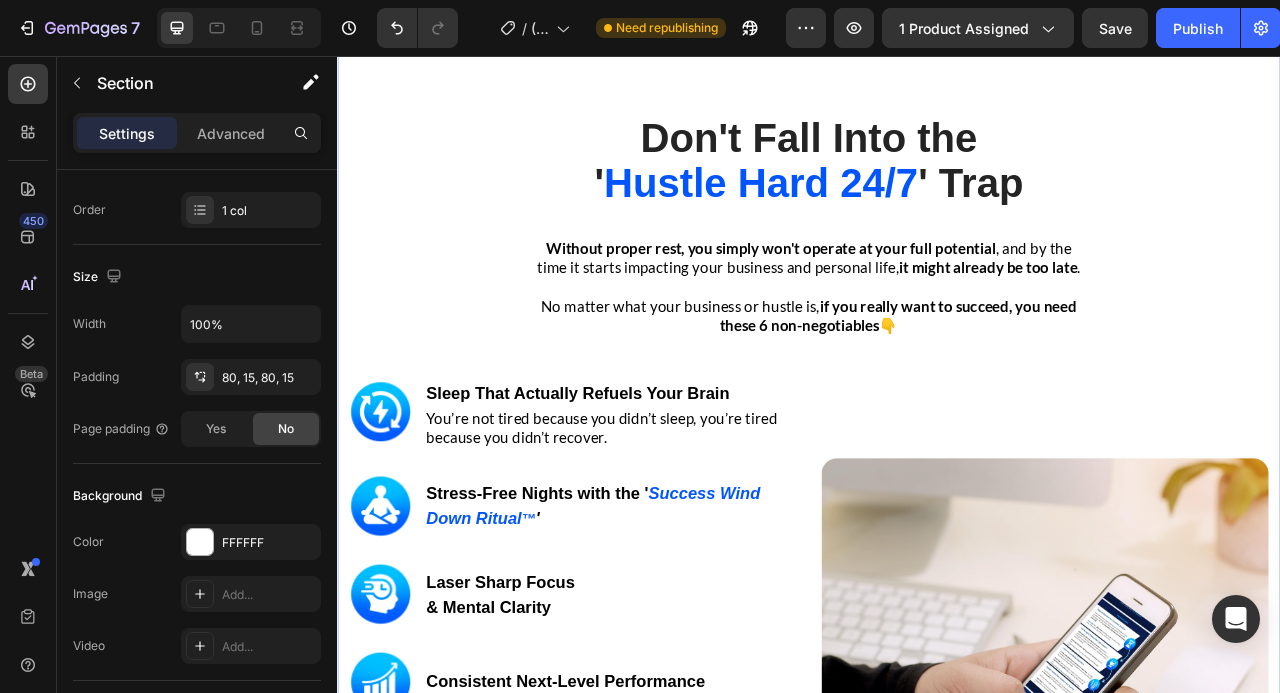 click at bounding box center (937, 350) 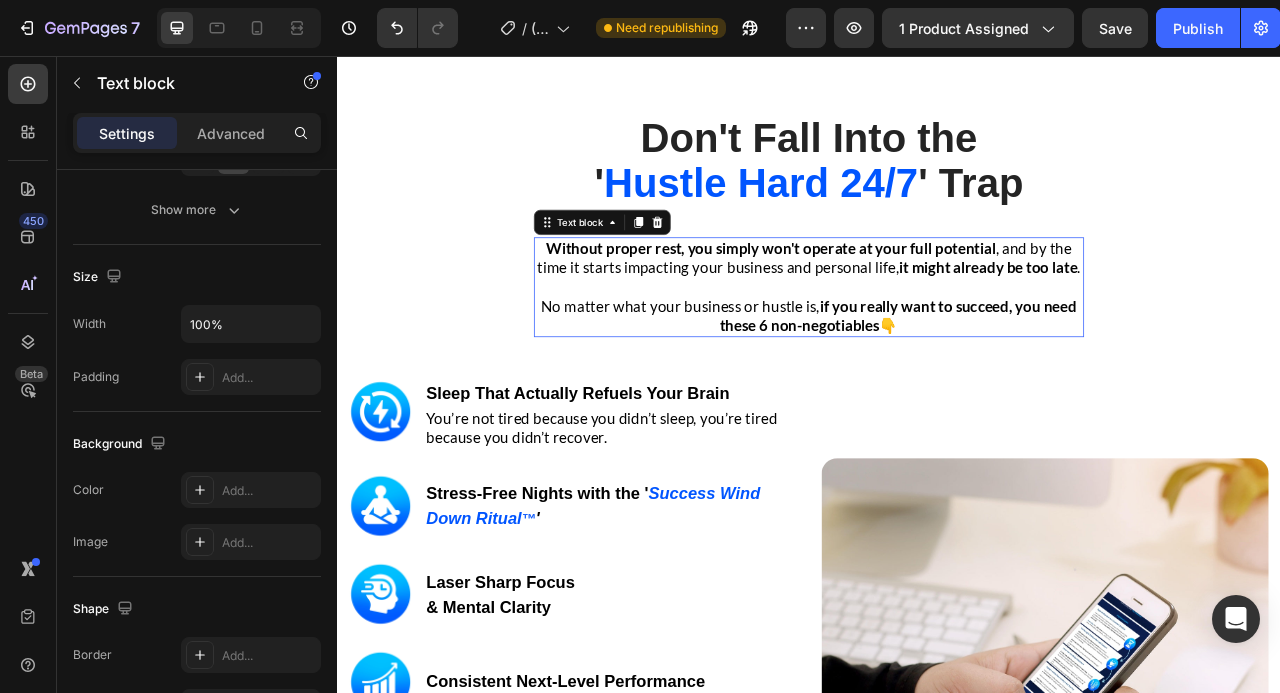 scroll, scrollTop: 0, scrollLeft: 0, axis: both 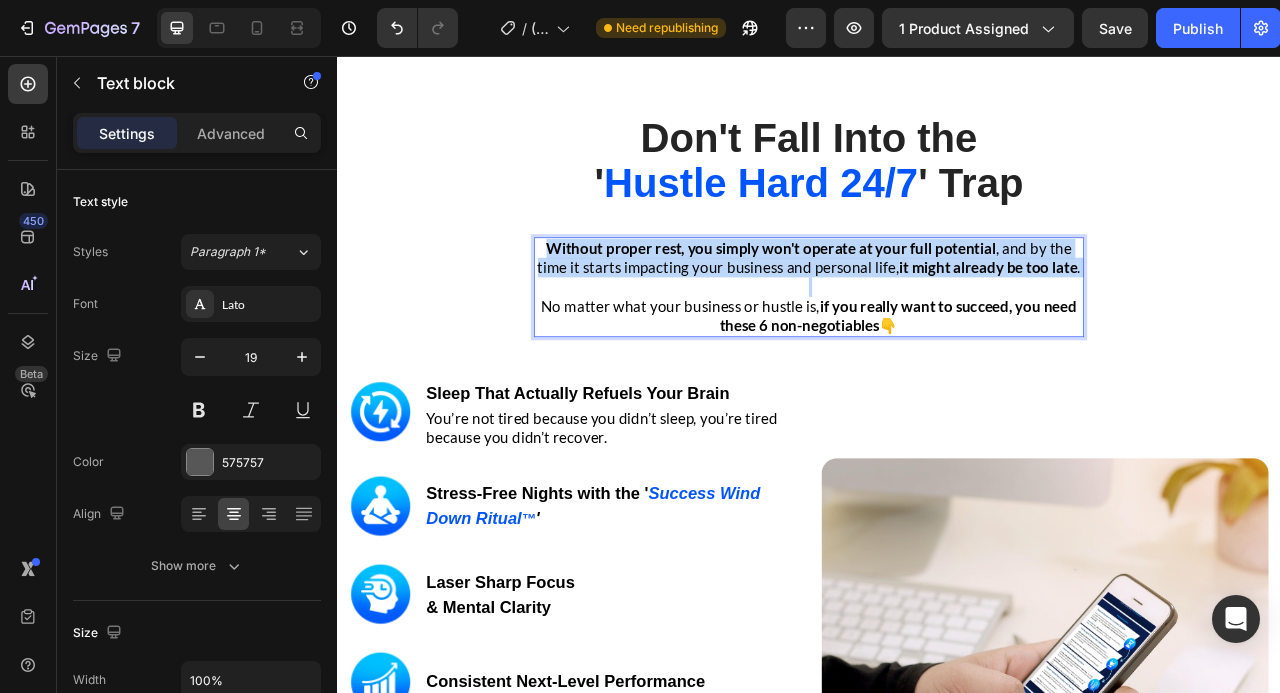 click on "Without proper rest, you simply won't operate at your full potential , and by the time it starts impacting your business and personal life,  it might already be too late ." at bounding box center [937, 313] 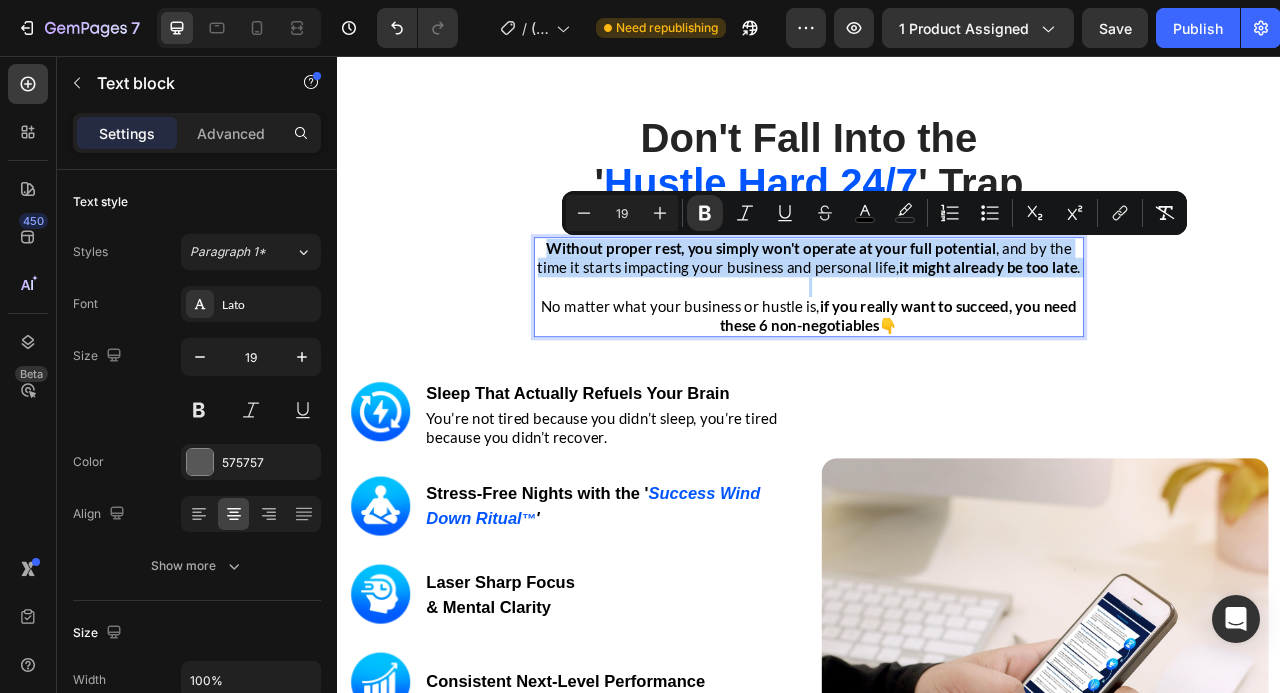 click on "Don't Fall Into the ' Hustle Hard 24/7 ' Trap Heading Row Without proper rest, you simply won't operate at your full potential , and by the time it starts impacting your business and personal life, it might already be too late . No matter what your business or hustle is, if you really want to succeed, you need these 6 non-negotiables 👇 Text block 0 Row Image Image Sleep That Actually Refuels Your Brain Heading You’re not tired because you didn’t sleep, you’re tired because you didn’t recover. Text block Row Image Stress-Free Nights with the ' Success Wind Down Ritual ™ ' Heading Row Image Laser Sharp Focus & Mental Clarity Heading Row Image Consistent Next-Level Performance Heading Row Image Emotional Resilience Heading Row Image Stronger Relationships & Presence Heading Row GET INSTANT DOWNLOAD! 👉 Add to Cart 100% Guaranteed Safe Checkout Text block Product Image Row" at bounding box center [937, 671] 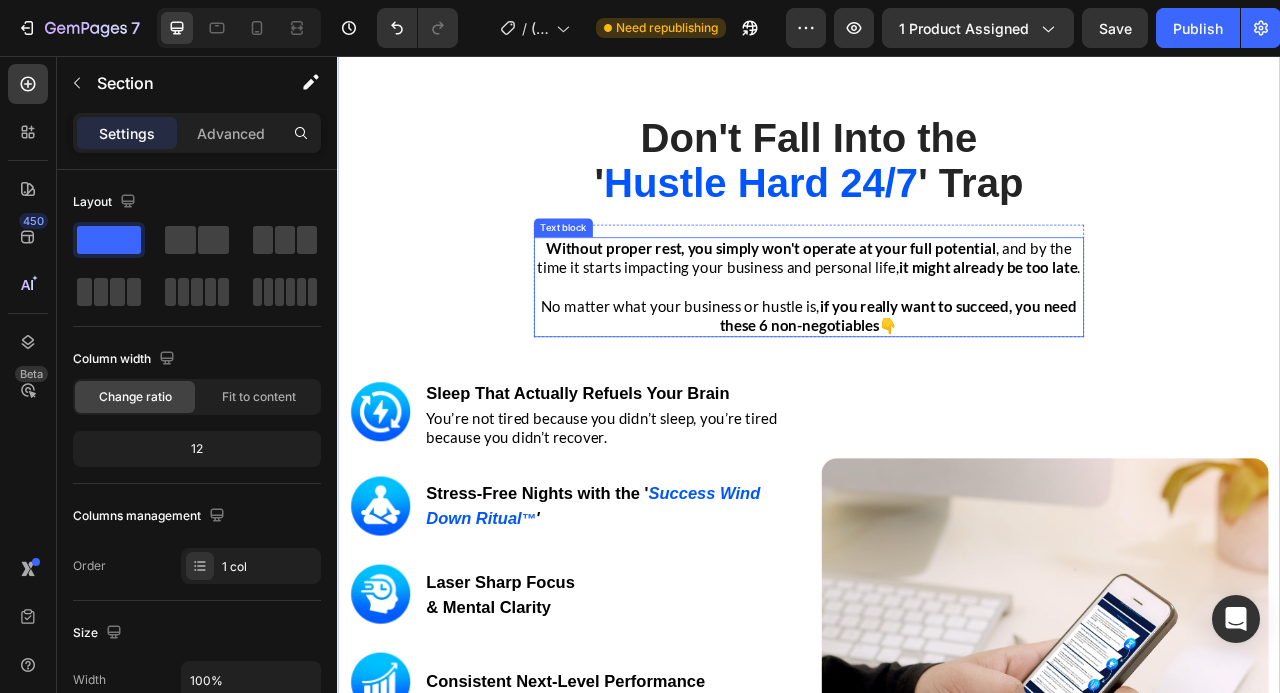 click on "if you really want to succeed, you need these 6 non-negotiables" at bounding box center (1051, 387) 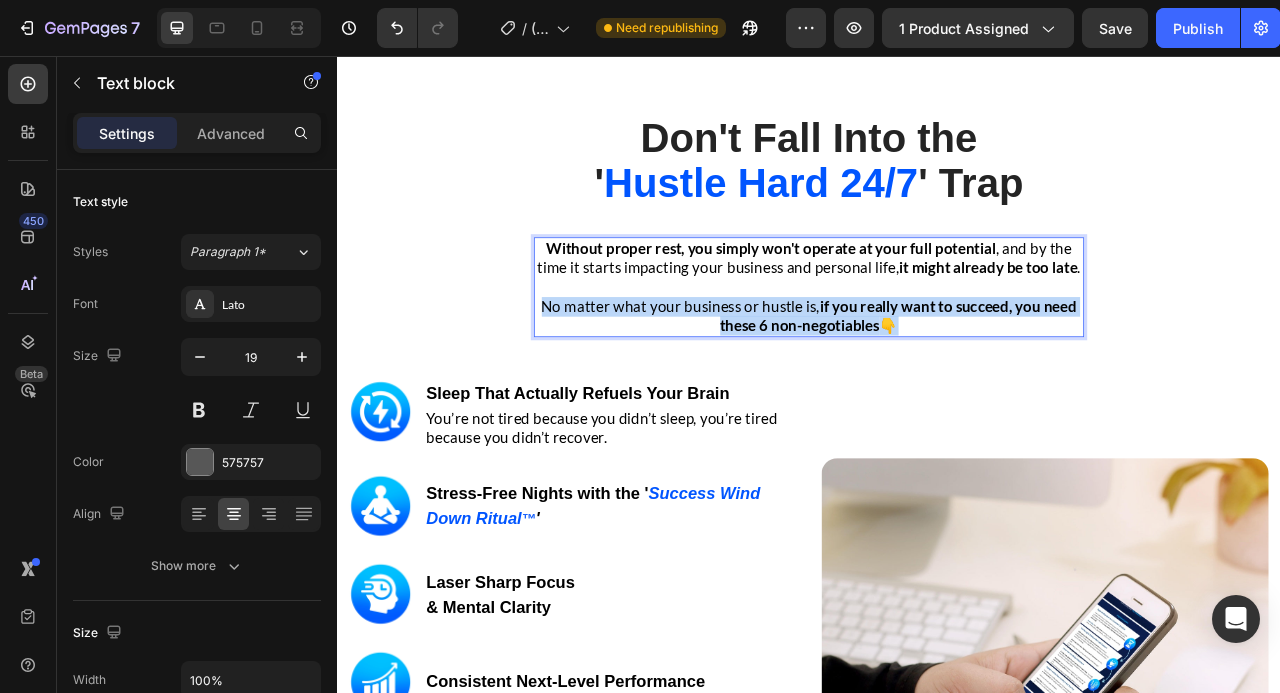 click on "if you really want to succeed, you need these 6 non-negotiables" at bounding box center (1051, 387) 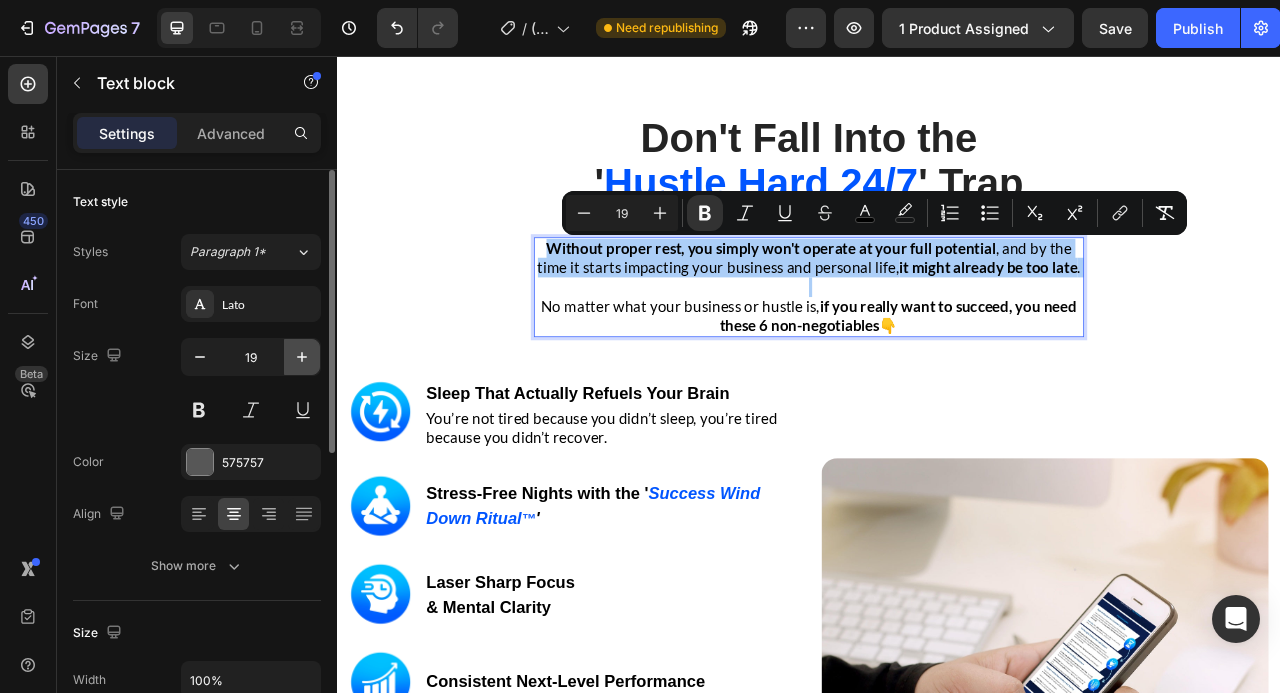 click 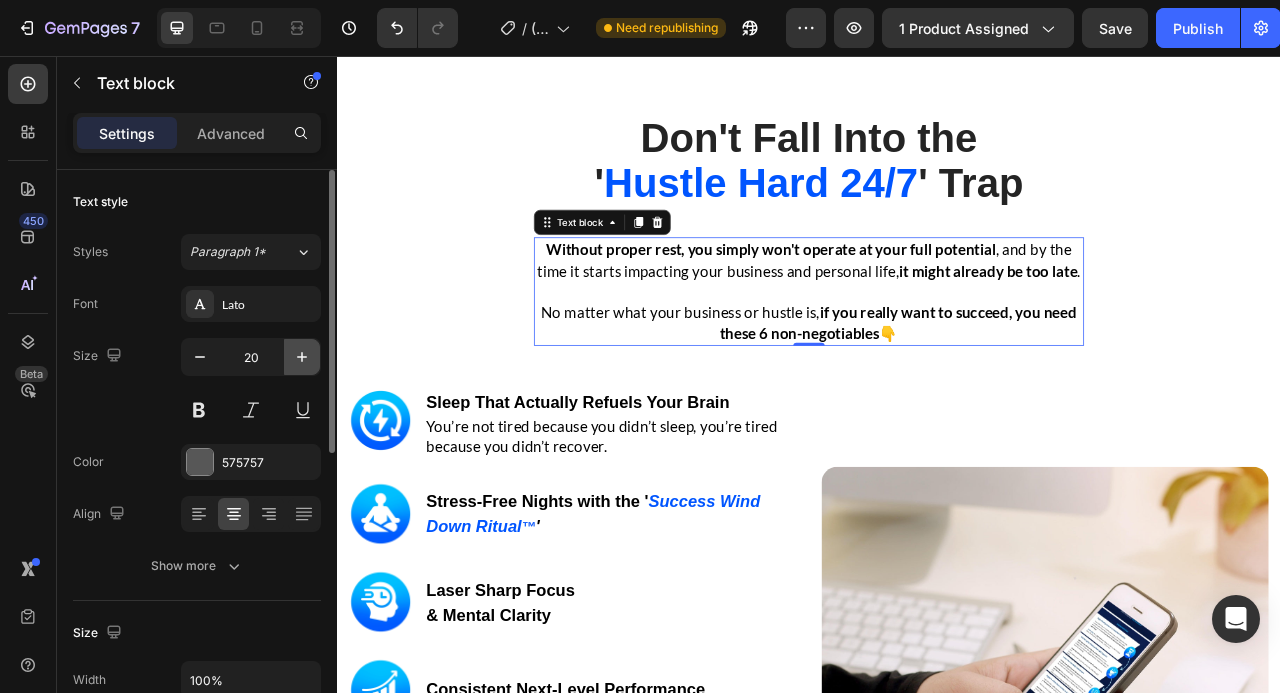 click 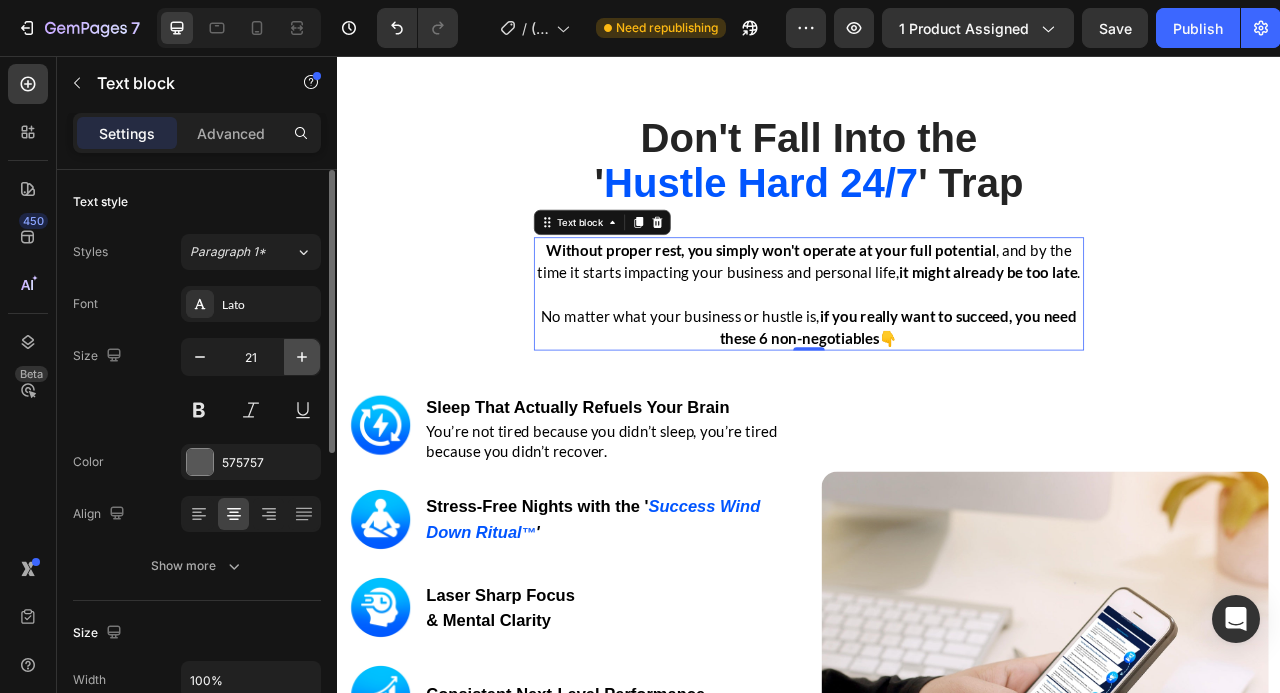 click 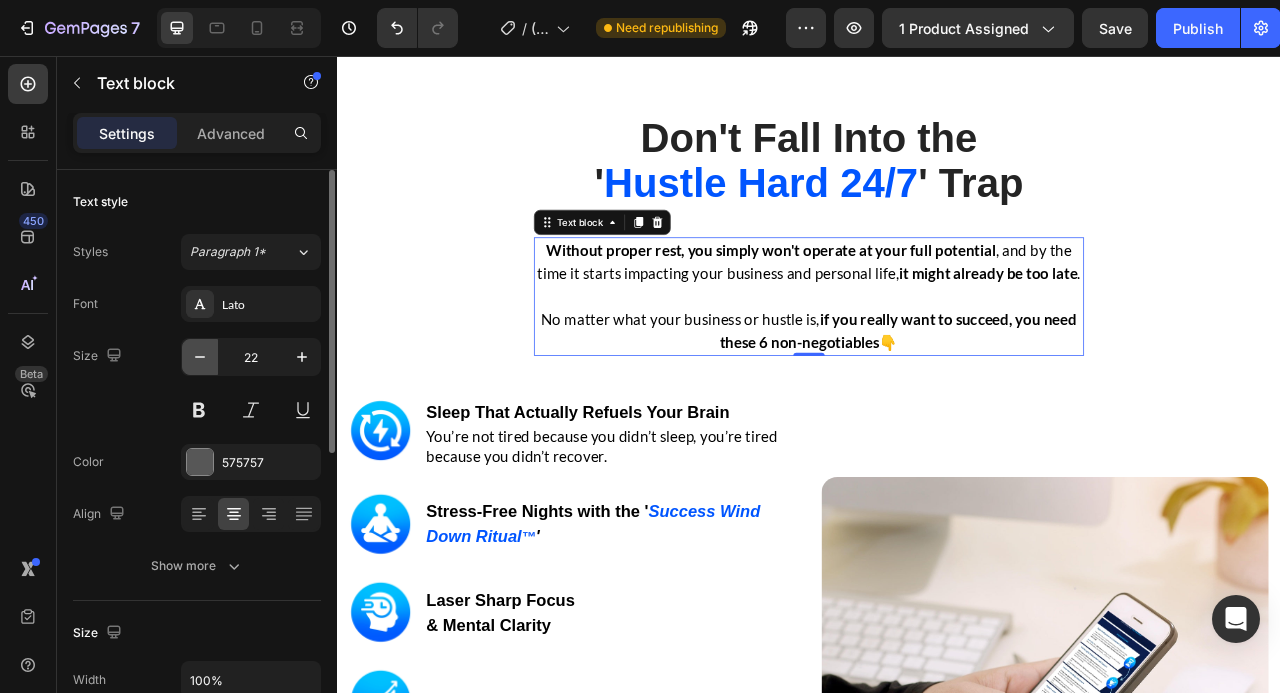click 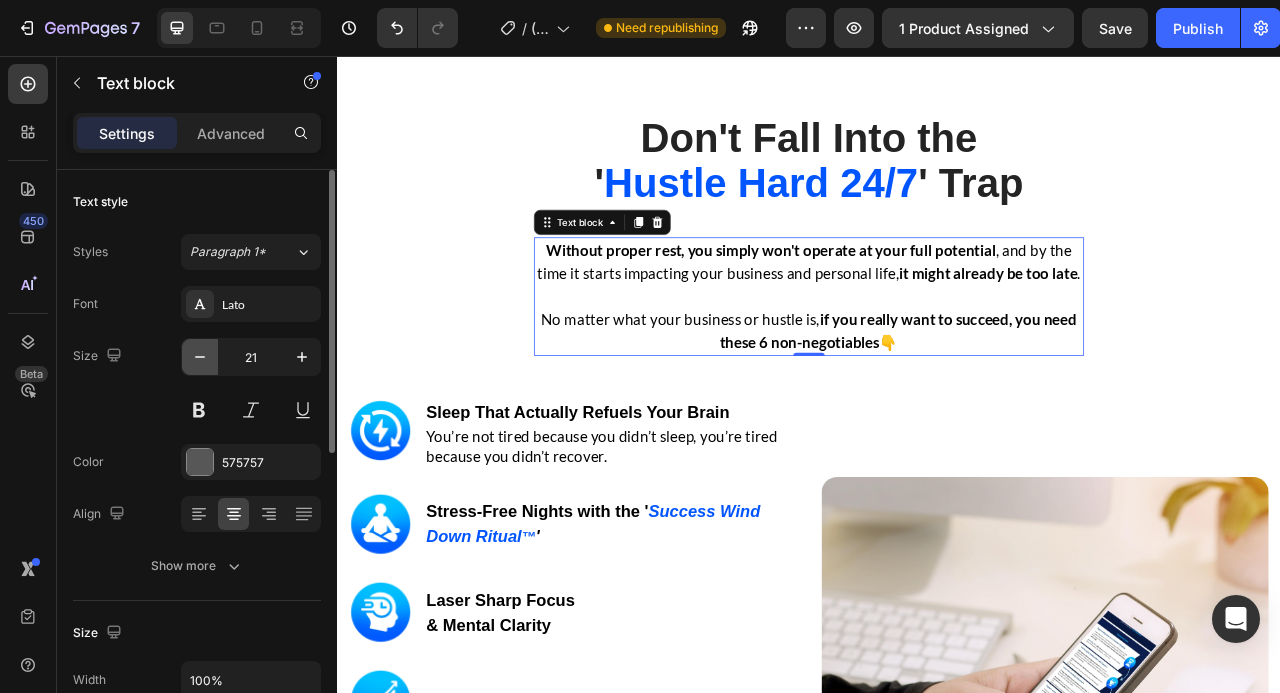click 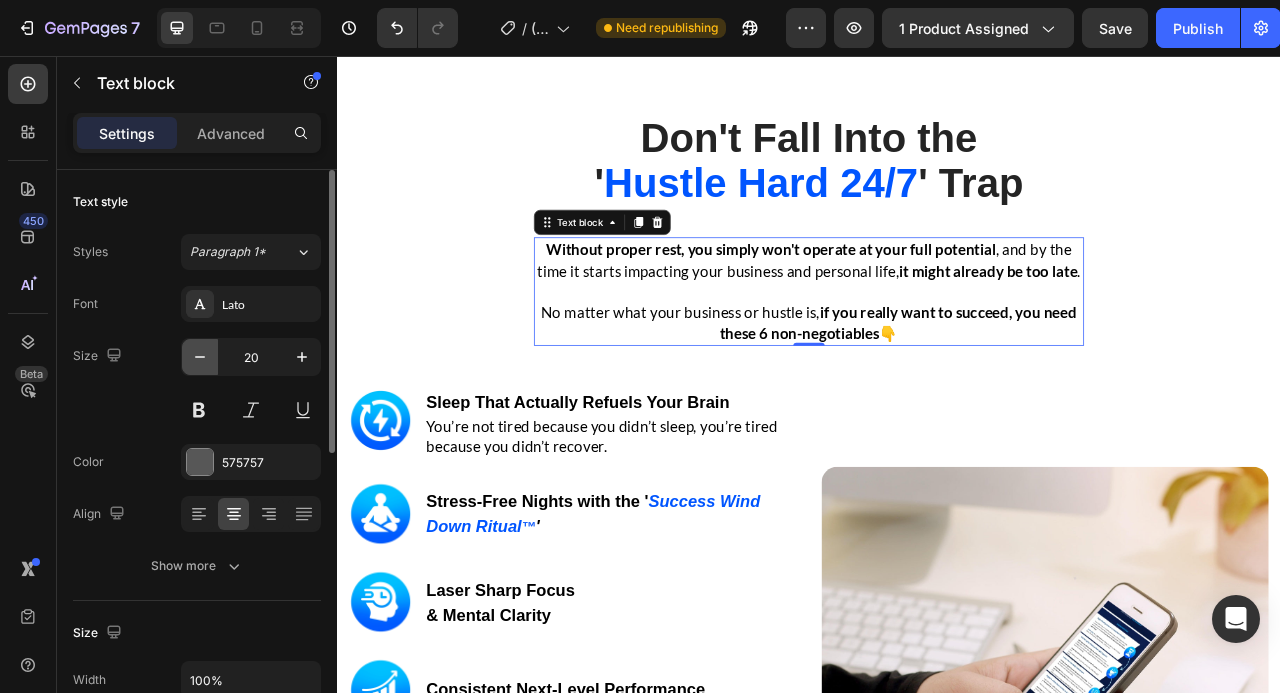 click 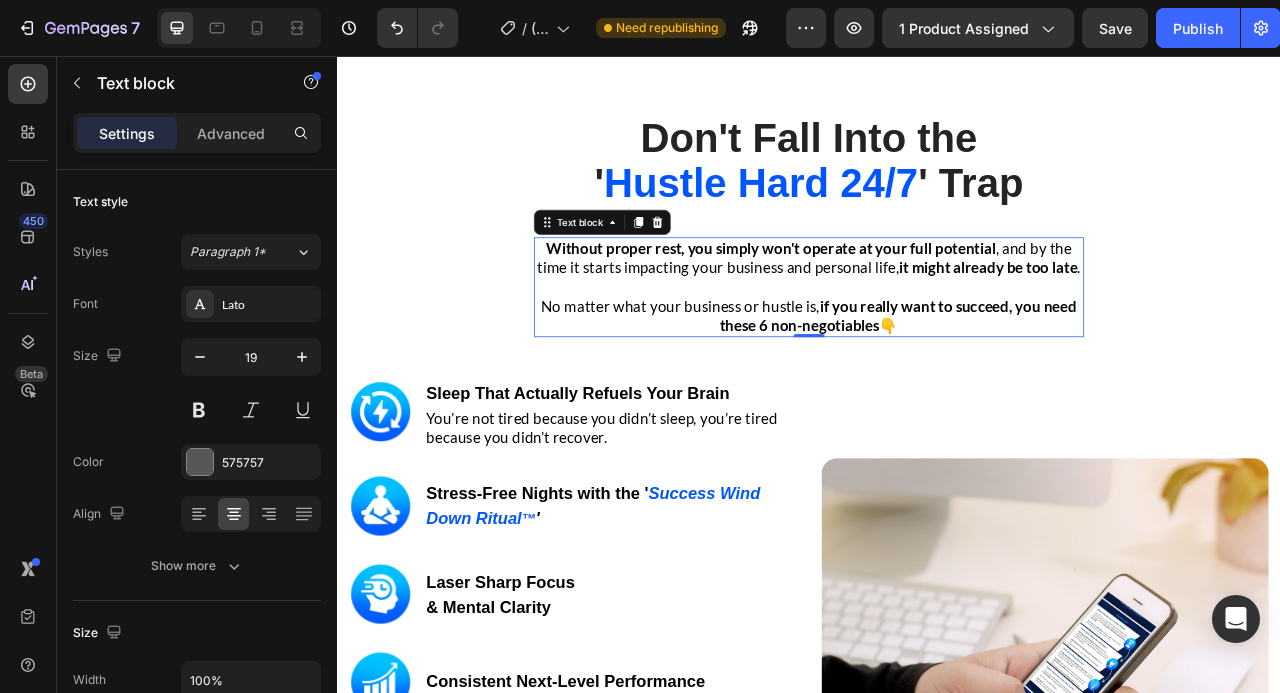 click at bounding box center [937, 350] 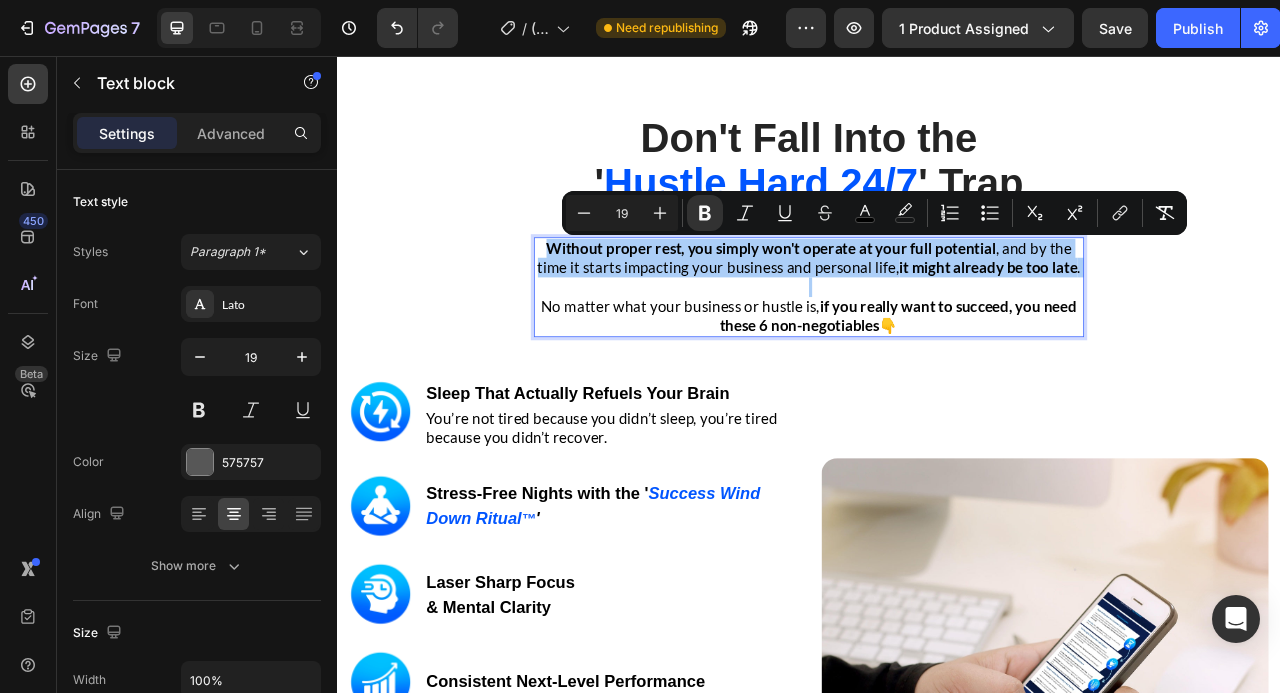 click on "19" at bounding box center (622, 213) 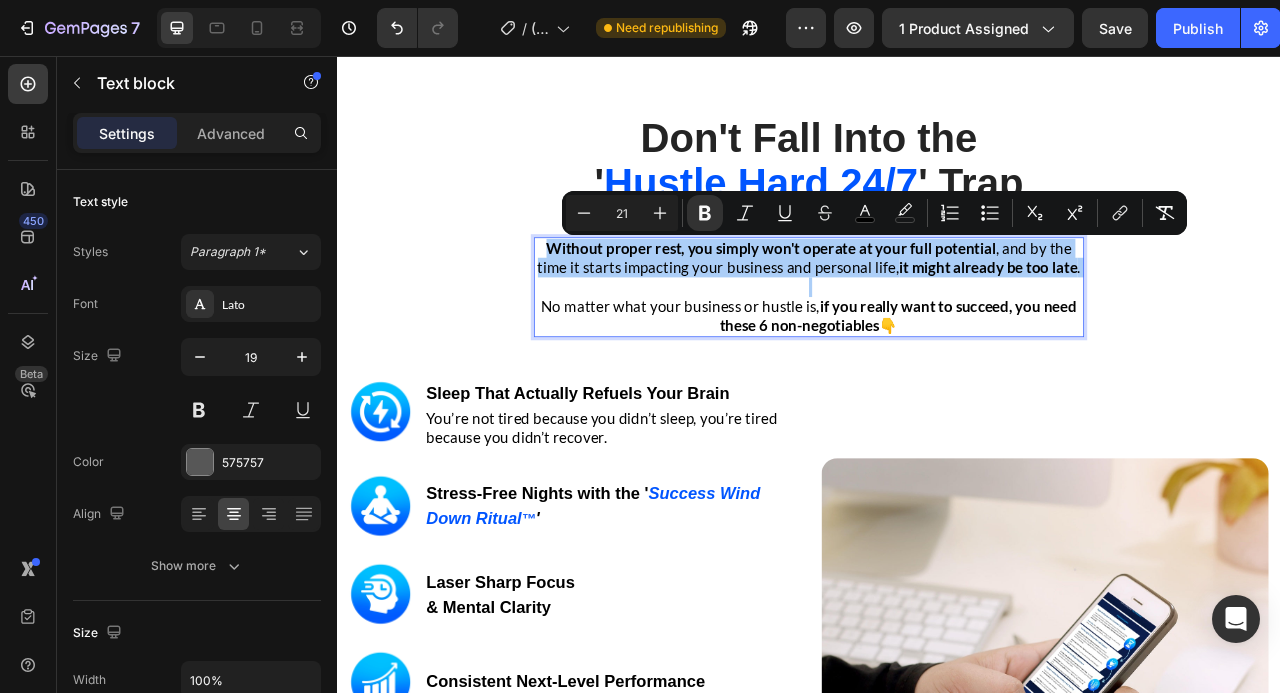 type on "21" 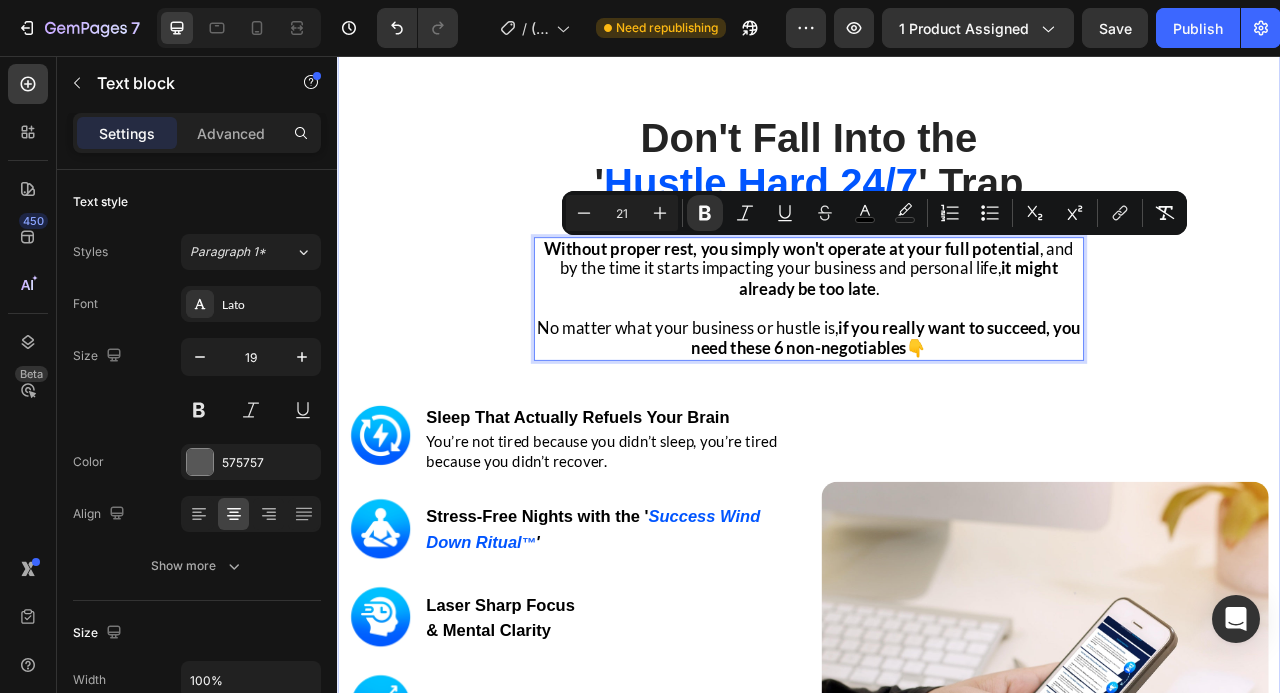 click on "Don't Fall Into the ' Hustle Hard 24/7 ' Trap Heading Row Without proper rest, you simply won't operate at your full potential , and by the time it starts impacting your business and personal life, it might already be too late . No matter what your business or hustle is, if you really want to succeed, you need these 6 non-negotiables 👇 Text block 0 Row Image Image Sleep That Actually Refuels Your Brain Heading You’re not tired because you didn’t sleep, you’re tired because you didn’t recover. Text block Row Image Stress-Free Nights with the ' Success Wind Down Ritual ™ ' Heading Row Image Laser Sharp Focus & Mental Clarity Heading Row Image Consistent Next-Level Performance Heading Row Image Emotional Resilience Heading Row Image Stronger Relationships & Presence Heading Row GET INSTANT DOWNLOAD! 👉 Add to Cart 100% Guaranteed Safe Checkout Text block Product Image Row" at bounding box center (937, 686) 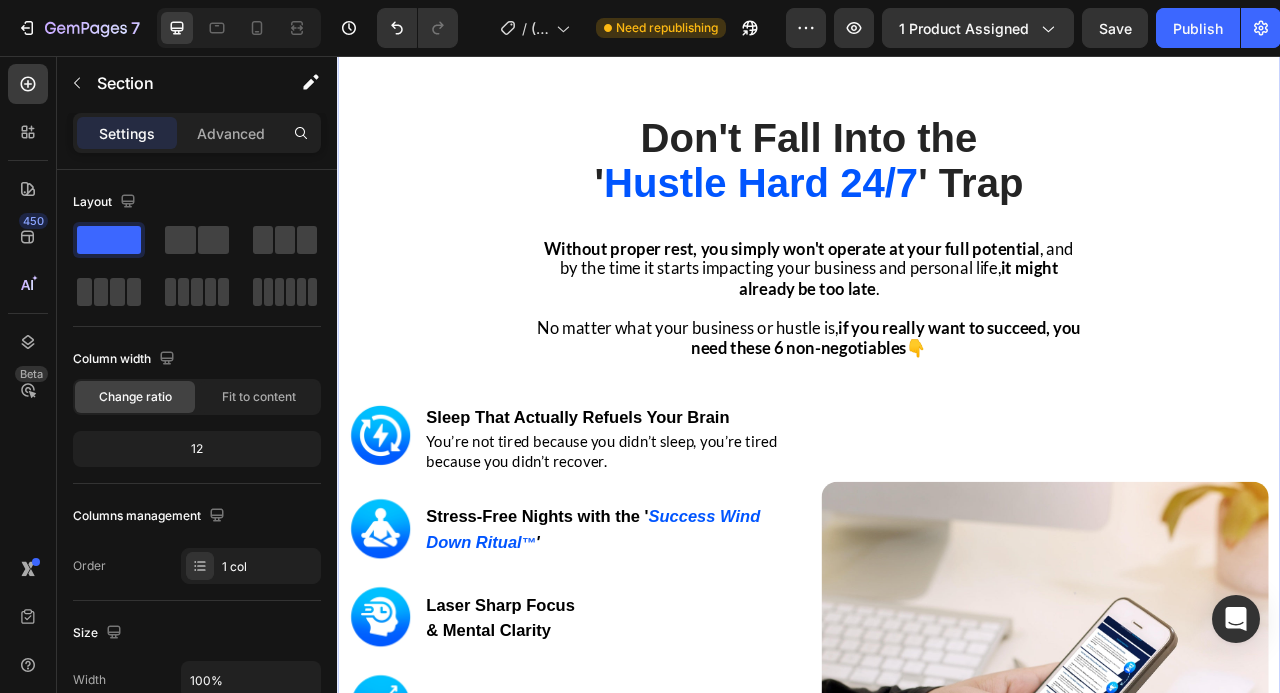 scroll, scrollTop: 3132, scrollLeft: 0, axis: vertical 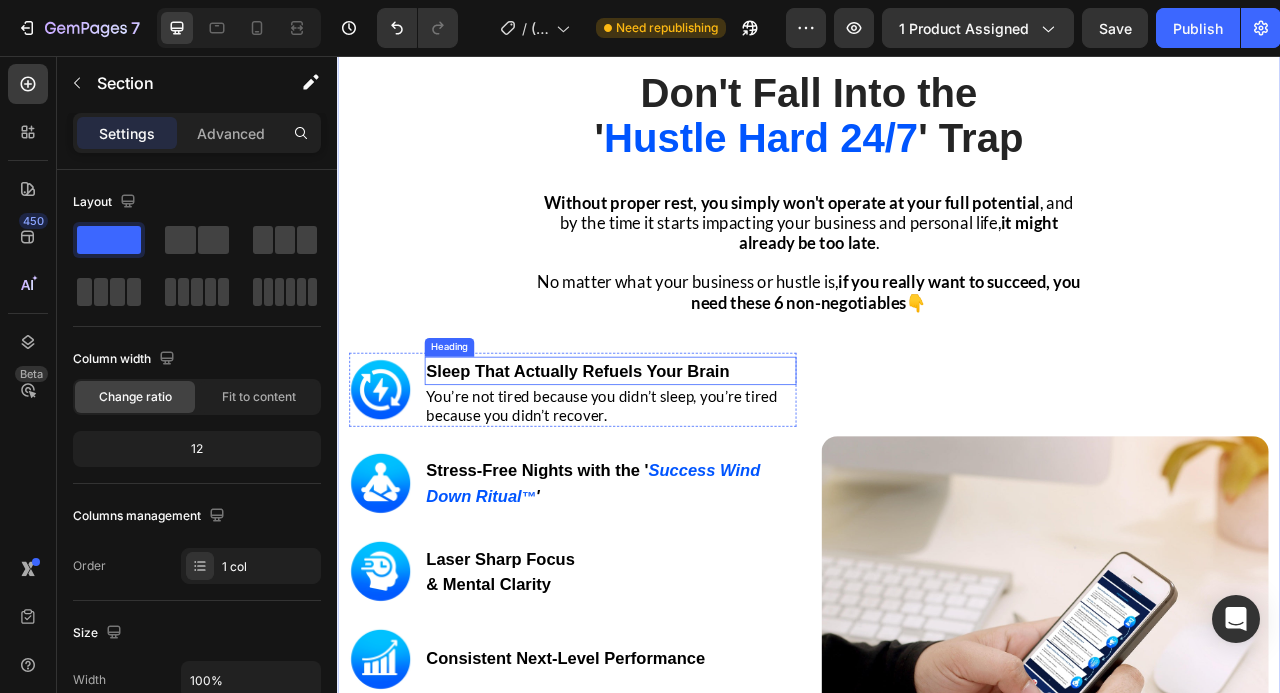 click on "Sleep That Actually Refuels Your Brain" at bounding box center [643, 457] 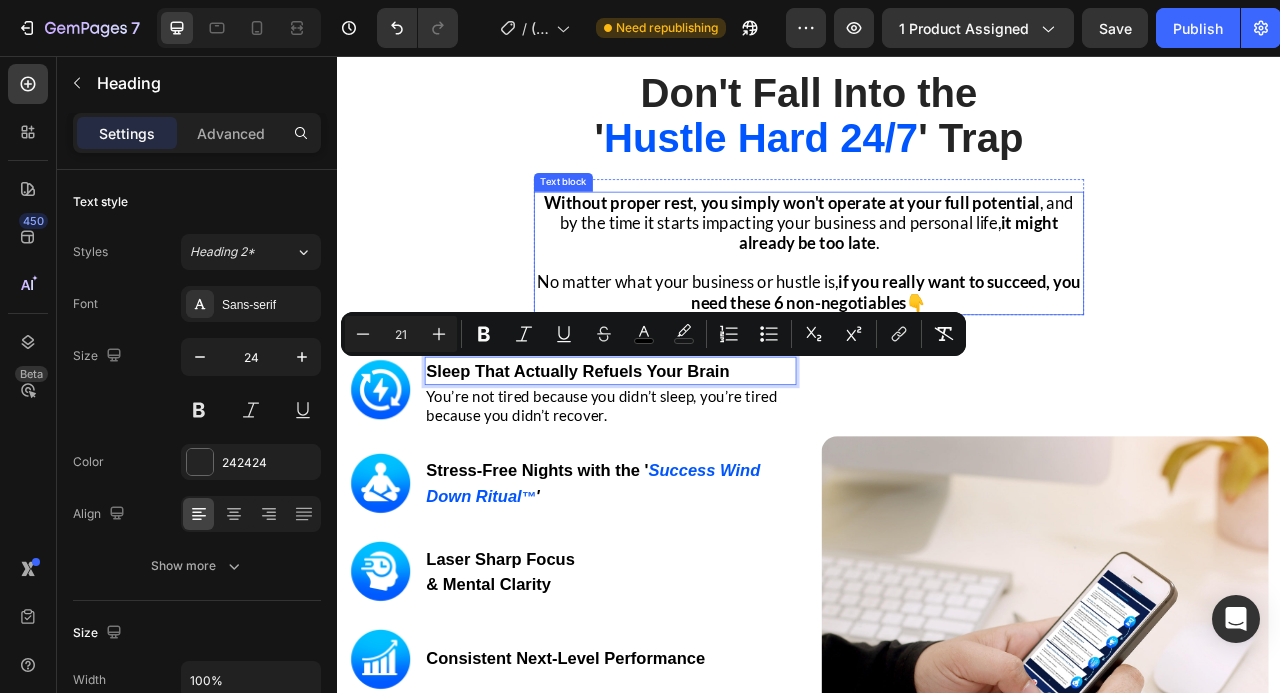 click at bounding box center (937, 320) 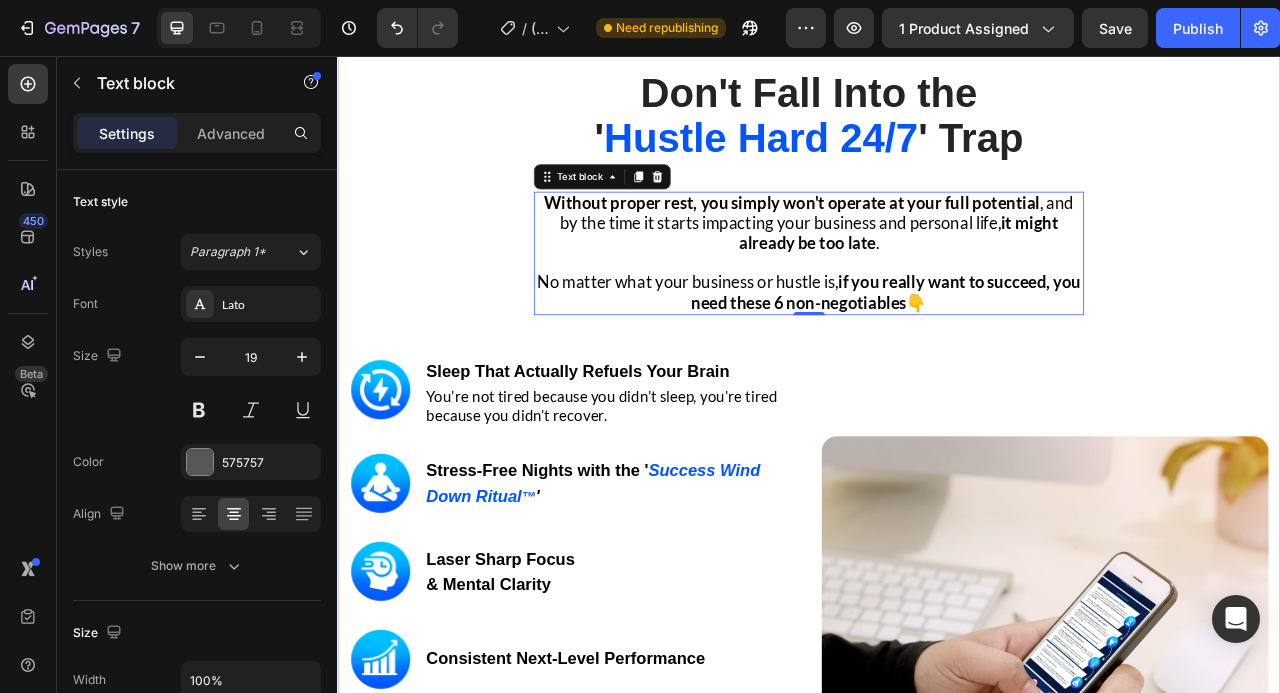 click on "Don't Fall Into the ' Hustle Hard 24/7 ' Trap Heading Row Without proper rest, you simply won't operate at your full potential , and by the time it starts impacting your business and personal life, it might already be too late . No matter what your business or hustle is, if you really want to succeed, you need these 6 non-negotiables 👇 Text block 0 Row Image Image Sleep That Actually Refuels Your Brain Heading You’re not tired because you didn’t sleep, you’re tired because you didn’t recover. Text block Row Image Stress-Free Nights with the ' Success Wind Down Ritual ™ ' Heading Row Image Laser Sharp Focus & Mental Clarity Heading Row Image Consistent Next-Level Performance Heading Row Image Emotional Resilience Heading Row Image Stronger Relationships & Presence Heading Row GET INSTANT DOWNLOAD! 👉 Add to Cart 100% Guaranteed Safe Checkout Text block Product Image Row" at bounding box center [937, 628] 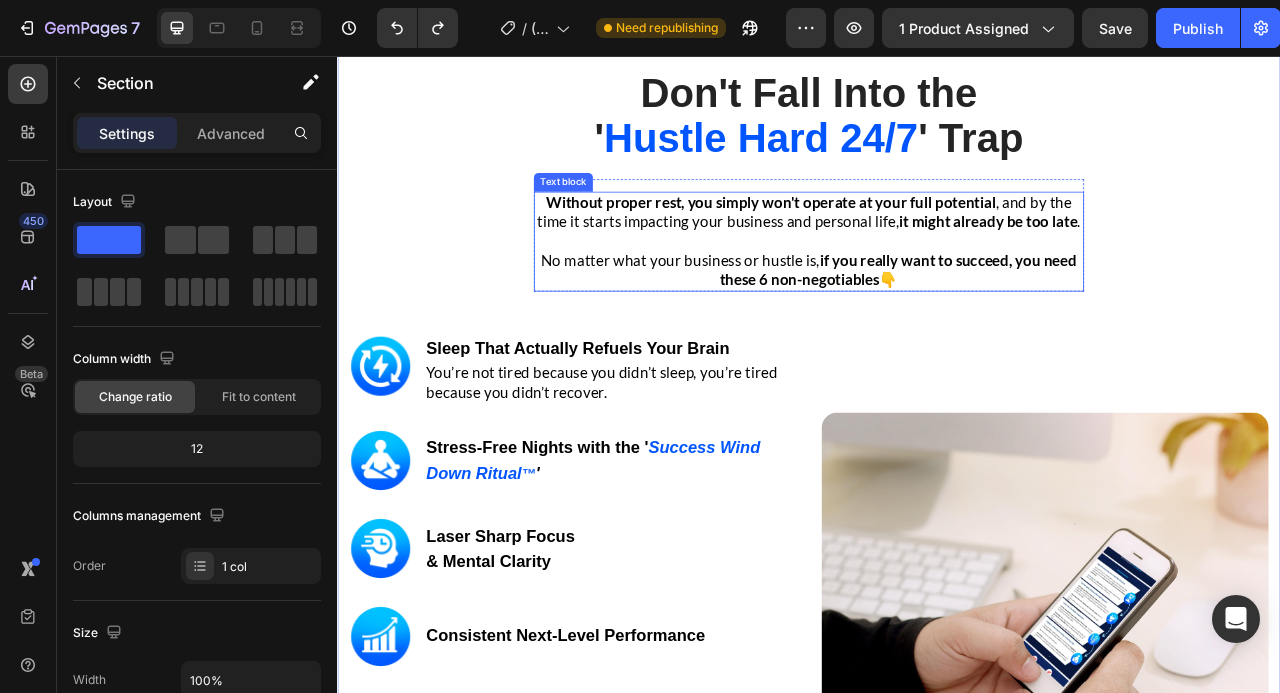click on "it might already be too late" at bounding box center [1165, 266] 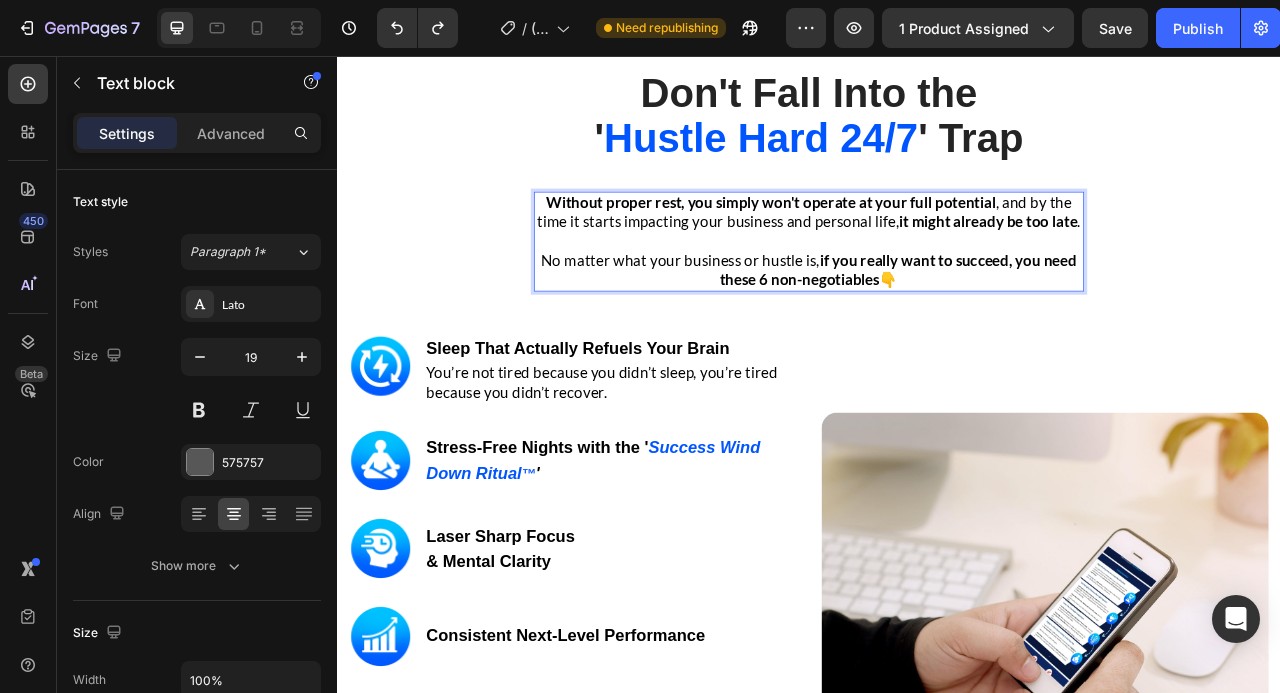 click on "it might already be too late" at bounding box center (1165, 266) 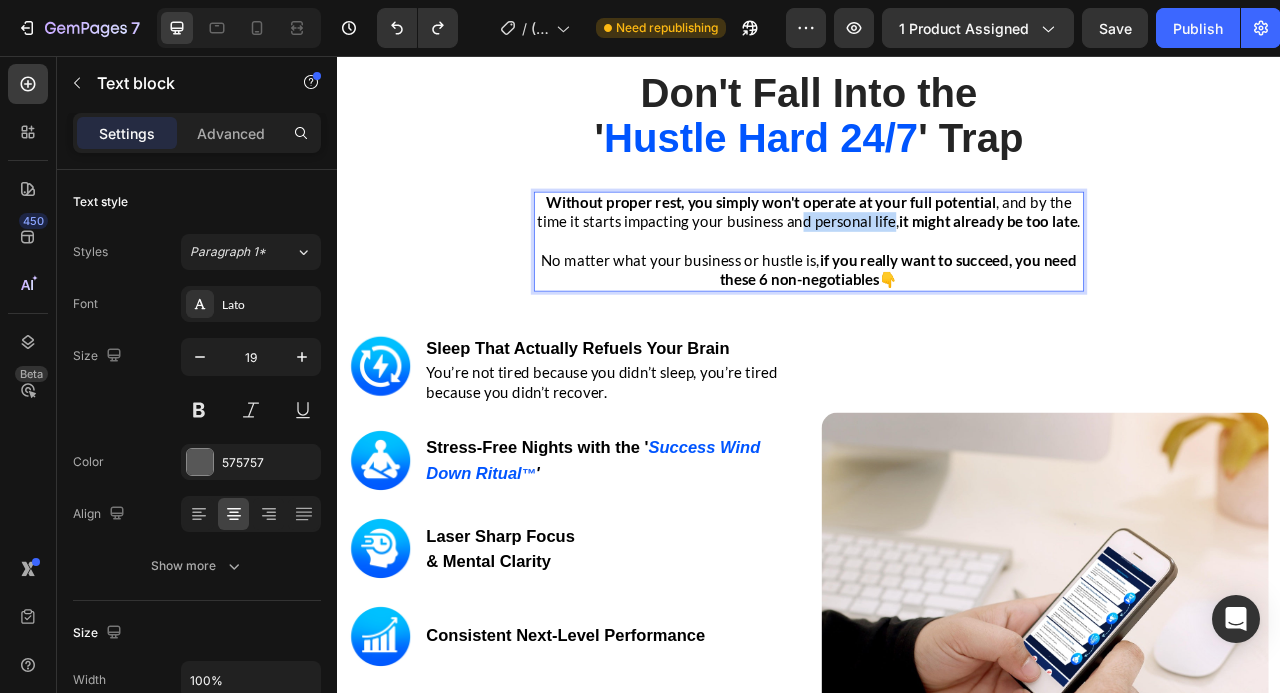 drag, startPoint x: 1039, startPoint y: 266, endPoint x: 920, endPoint y: 265, distance: 119.0042 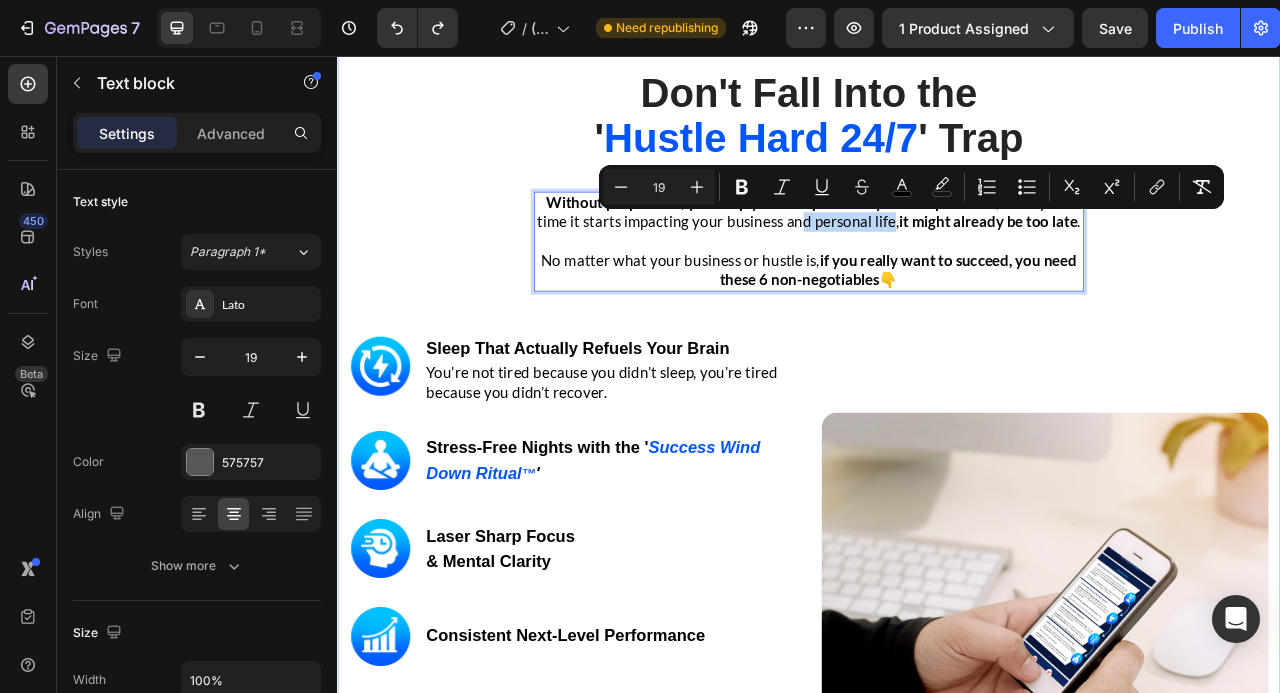 click on "Don't Fall Into the ' Hustle Hard 24/7 ' Trap Heading Row Without proper rest, you simply won't operate at your full potential , and by the time it starts impacting your business and personal life, it might already be too late . No matter what your business or hustle is, if you really want to succeed, you need these 6 non-negotiables 👇 Text block 0 Row Image Image Sleep That Actually Refuels Your Brain Heading You’re not tired because you didn’t sleep, you’re tired because you didn’t recover. Text block Row Image Stress-Free Nights with the ' Success Wind Down Ritual ™ ' Heading Row Image Laser Sharp Focus & Mental Clarity Heading Row Image Consistent Next-Level Performance Heading Row Image Emotional Resilience Heading Row Image Stronger Relationships & Presence Heading Row GET INSTANT DOWNLOAD! 👉 Add to Cart 100% Guaranteed Safe Checkout Text block Product Image Row" at bounding box center (937, 613) 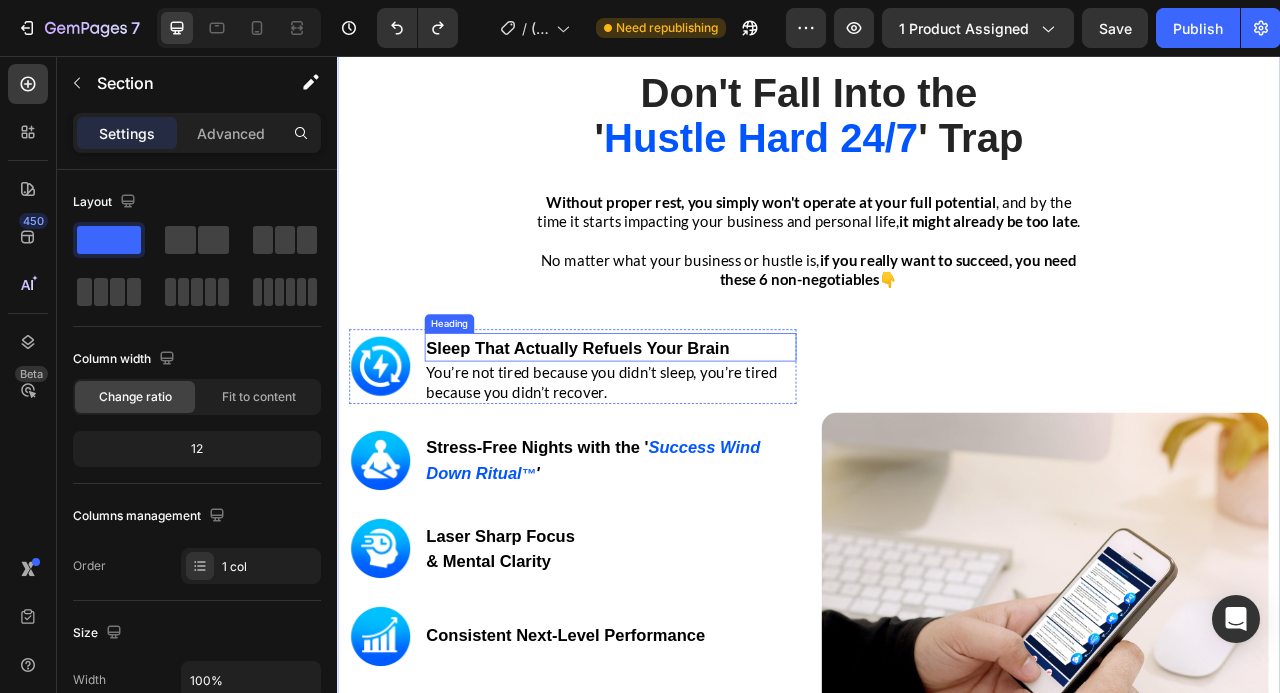 click on "You’re not tired because you didn’t sleep, you’re tired because you didn’t recover." at bounding box center (673, 471) 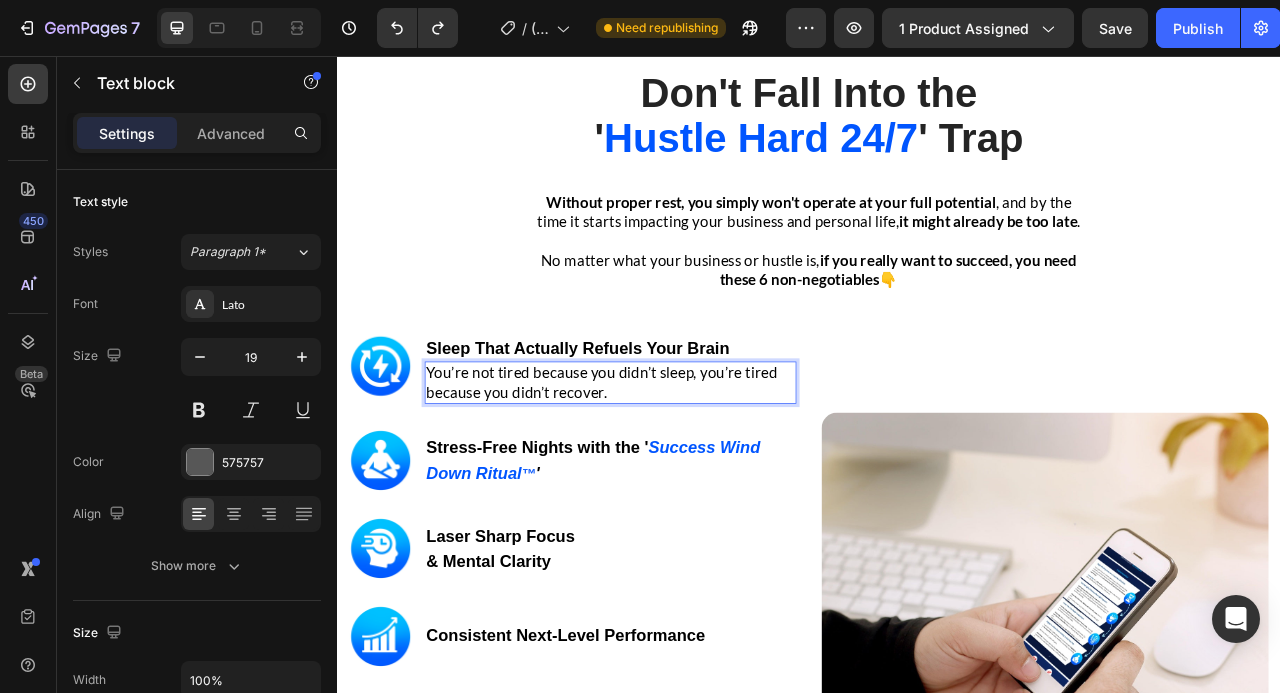 click on "You’re not tired because you didn’t sleep, you’re tired because you didn’t recover." at bounding box center [673, 471] 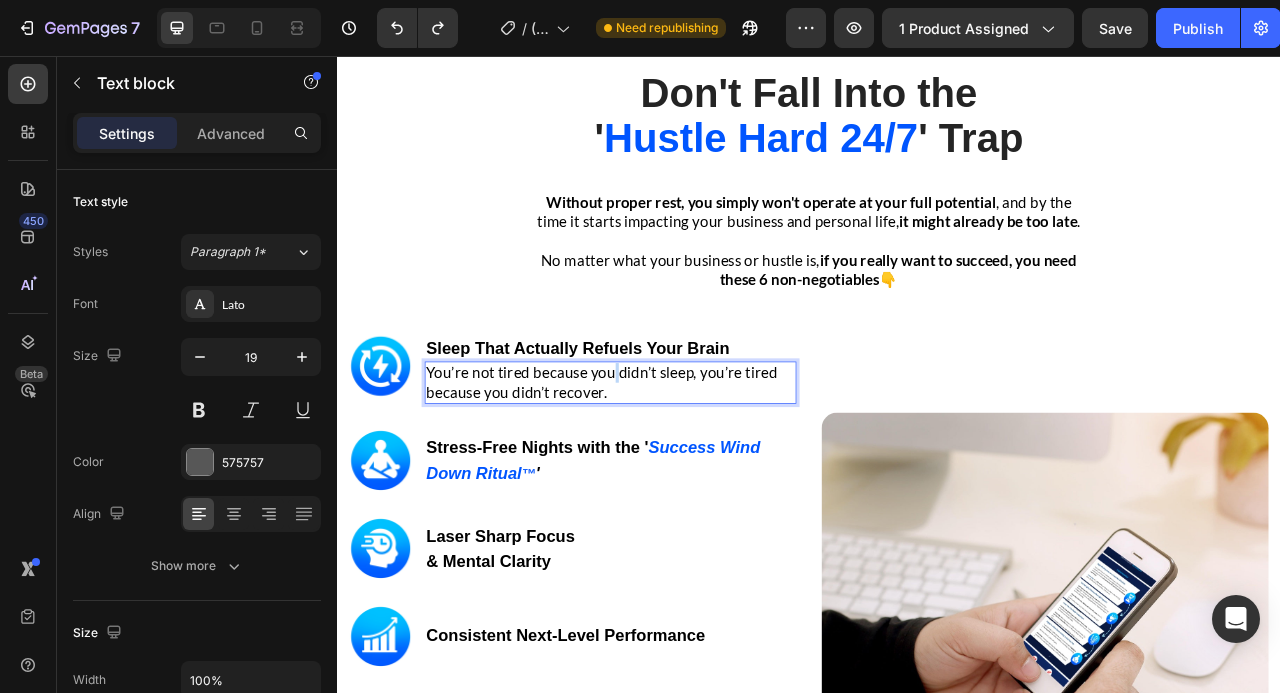 click on "You’re not tired because you didn’t sleep, you’re tired because you didn’t recover." at bounding box center (673, 471) 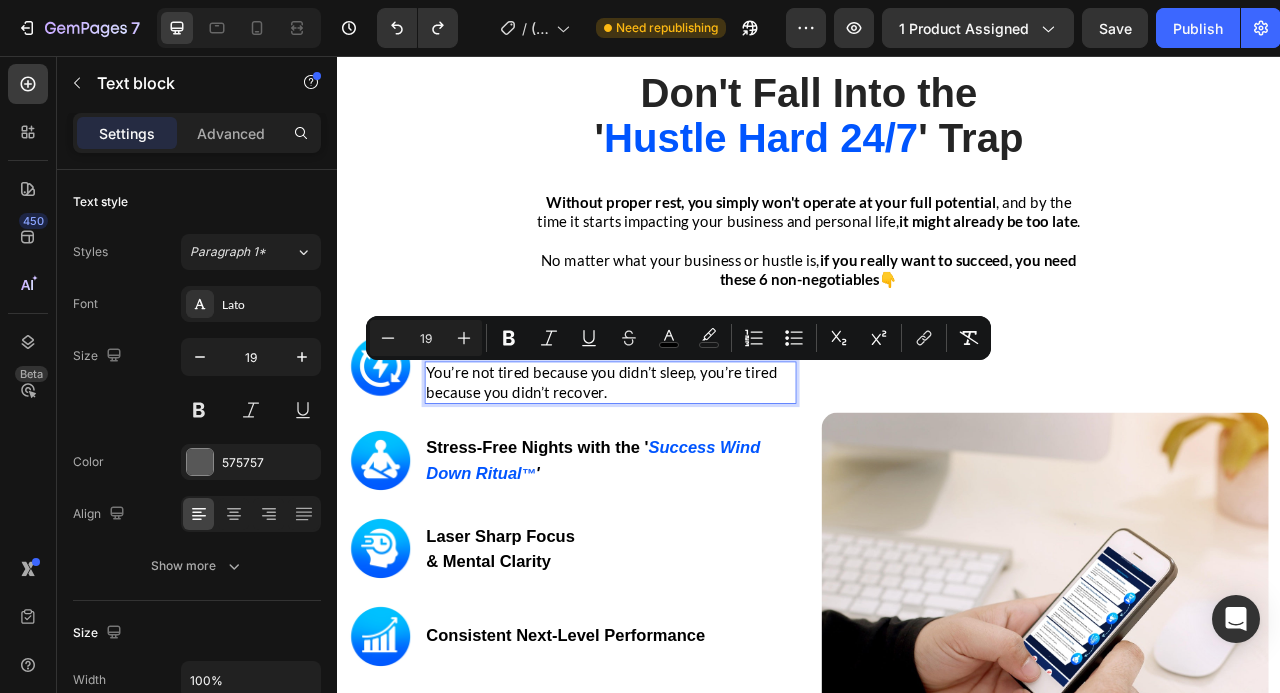 click on "You’re not tired because you didn’t sleep, you’re tired because you didn’t recover." at bounding box center (684, 471) 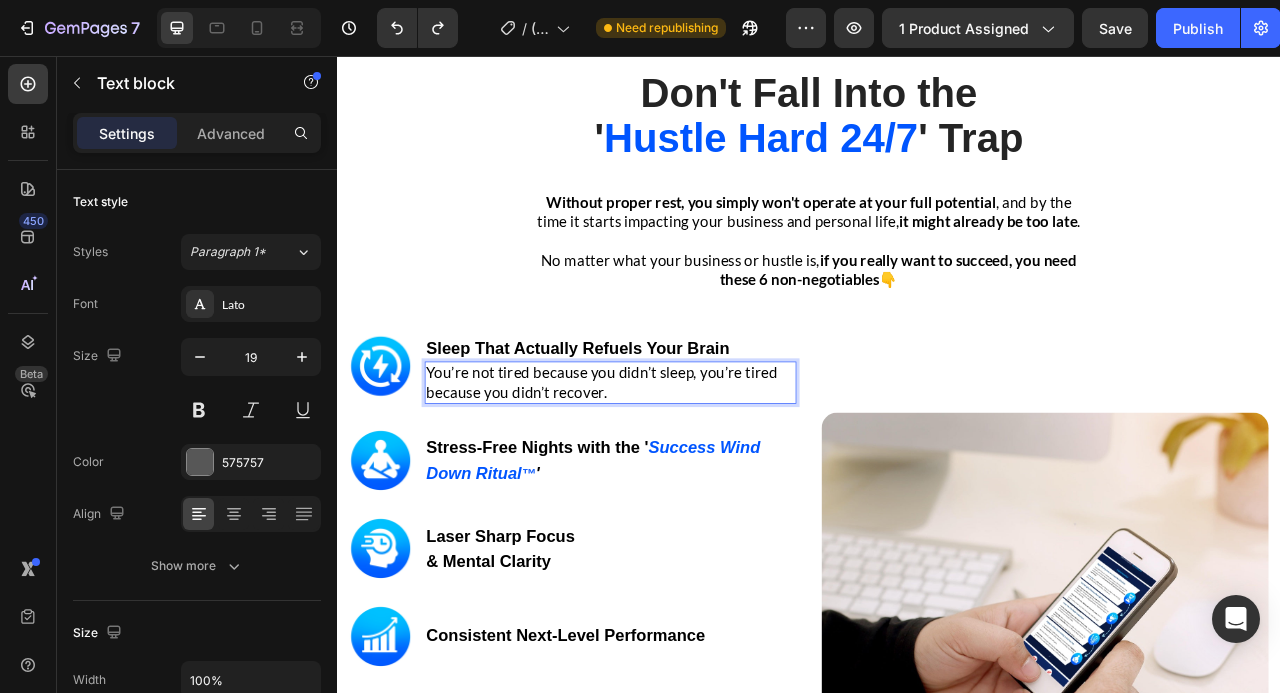 click on "Image" at bounding box center (1237, 794) 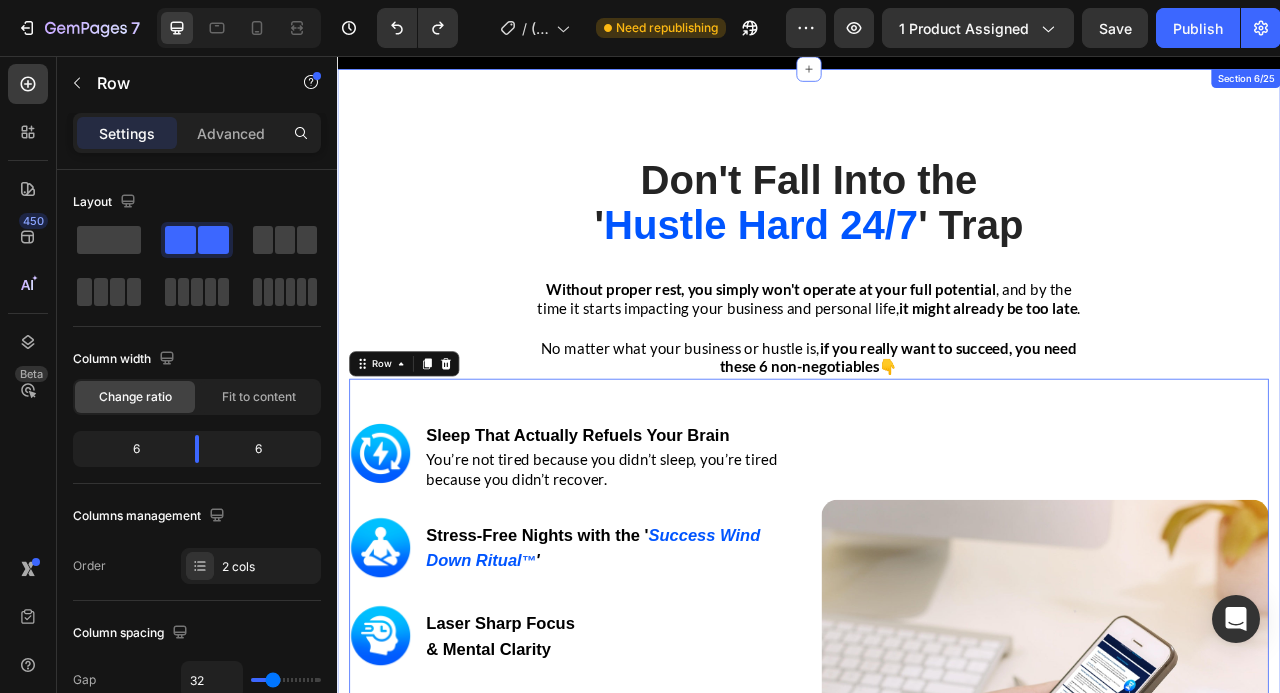 scroll, scrollTop: 3105, scrollLeft: 0, axis: vertical 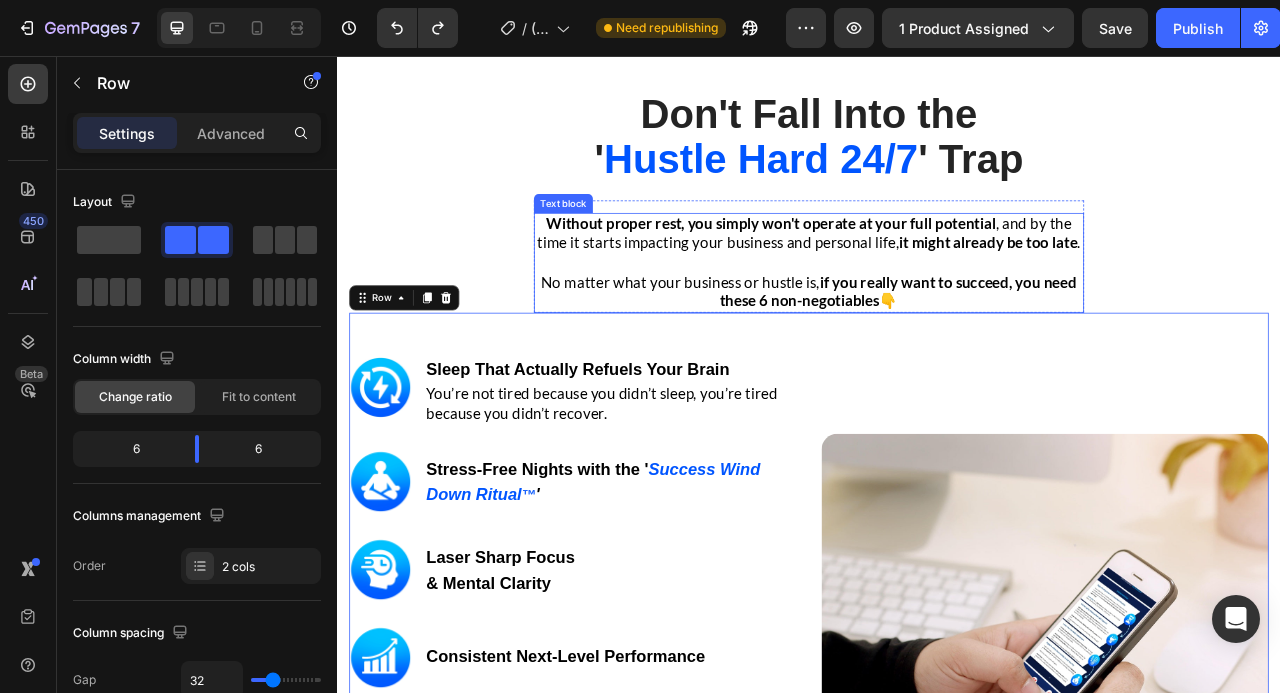click on "No matter what your business or hustle is,  if you really want to succeed, you need these 6 non-negotiables 👇" at bounding box center (937, 356) 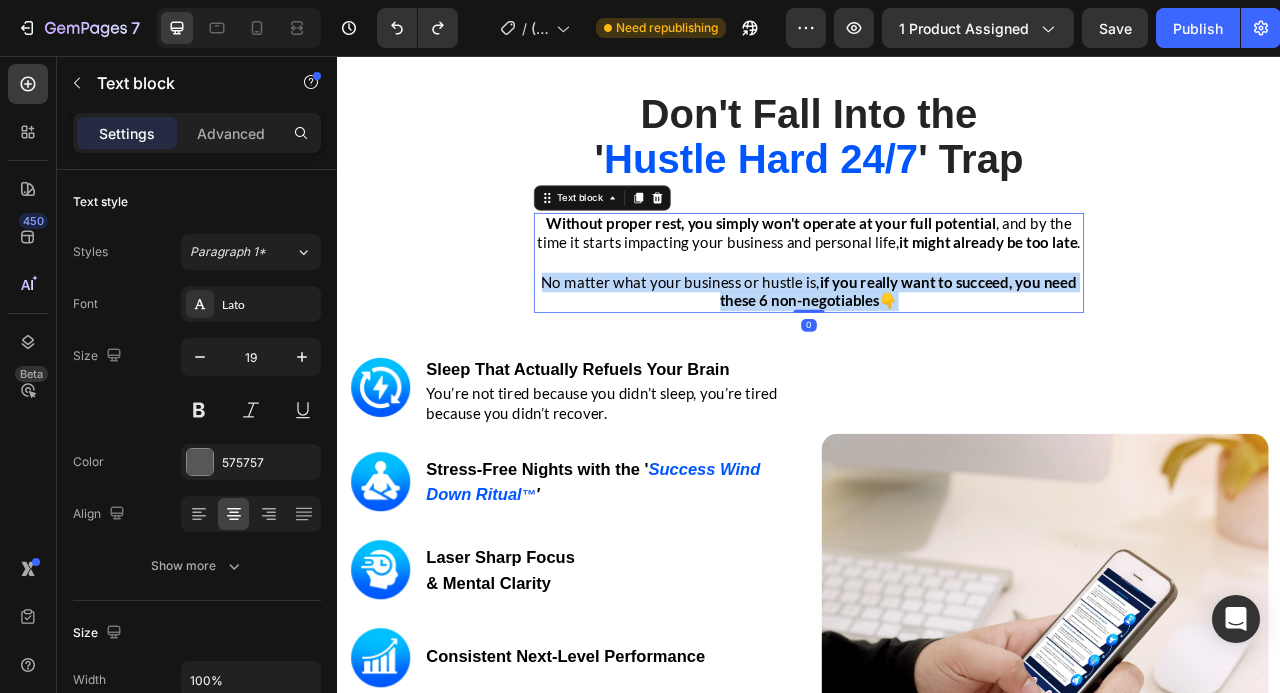 click on "No matter what your business or hustle is,  if you really want to succeed, you need these 6 non-negotiables 👇" at bounding box center (937, 356) 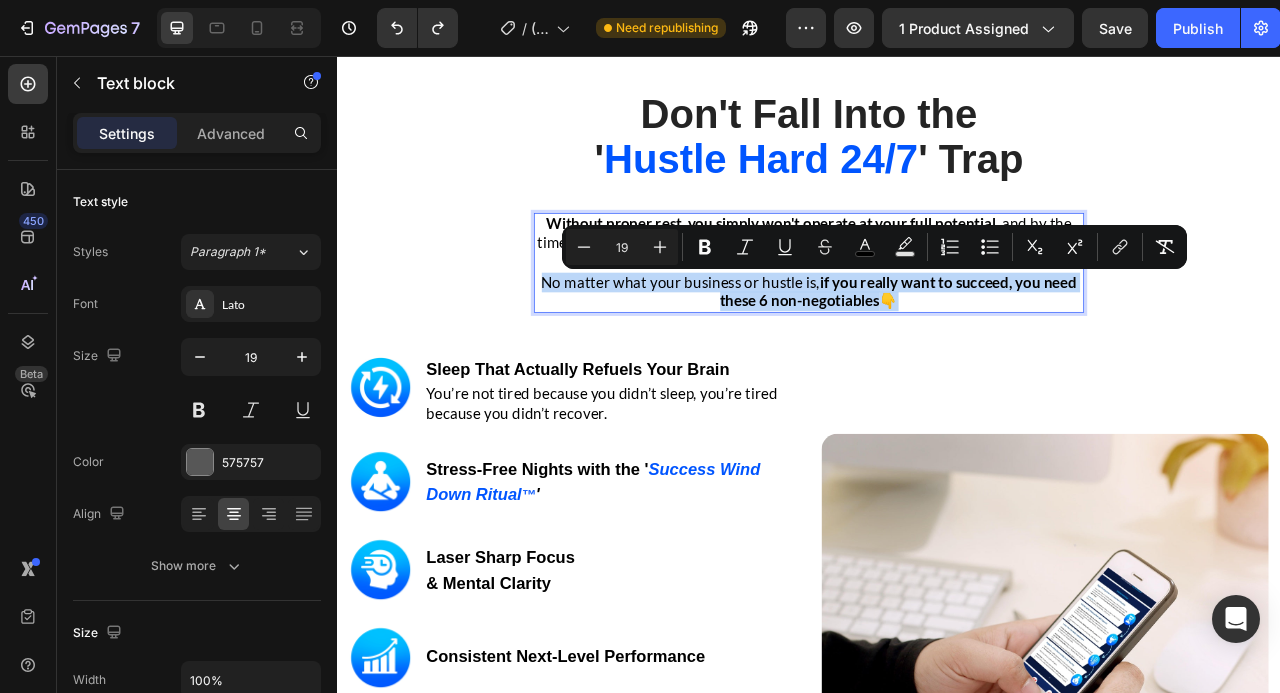 click on "No matter what your business or hustle is,  if you really want to succeed, you need these 6 non-negotiables 👇" at bounding box center (937, 356) 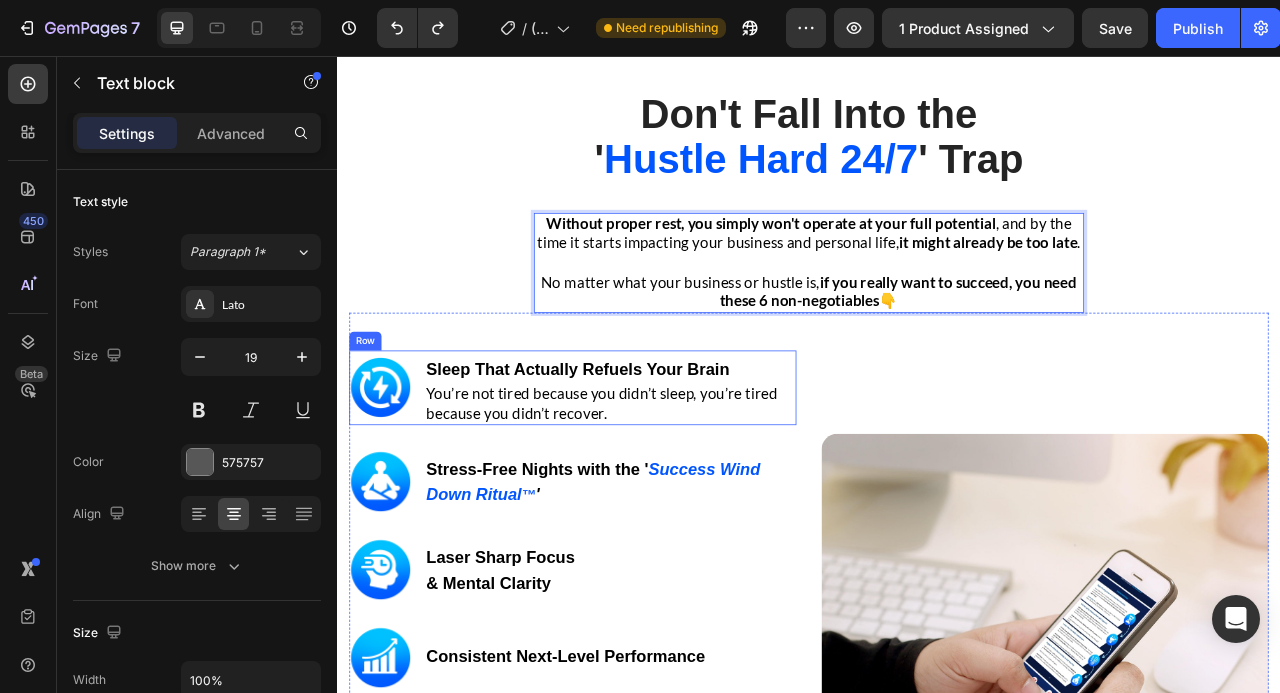 click on "Sleep That Actually Refuels Your Brain" at bounding box center [643, 454] 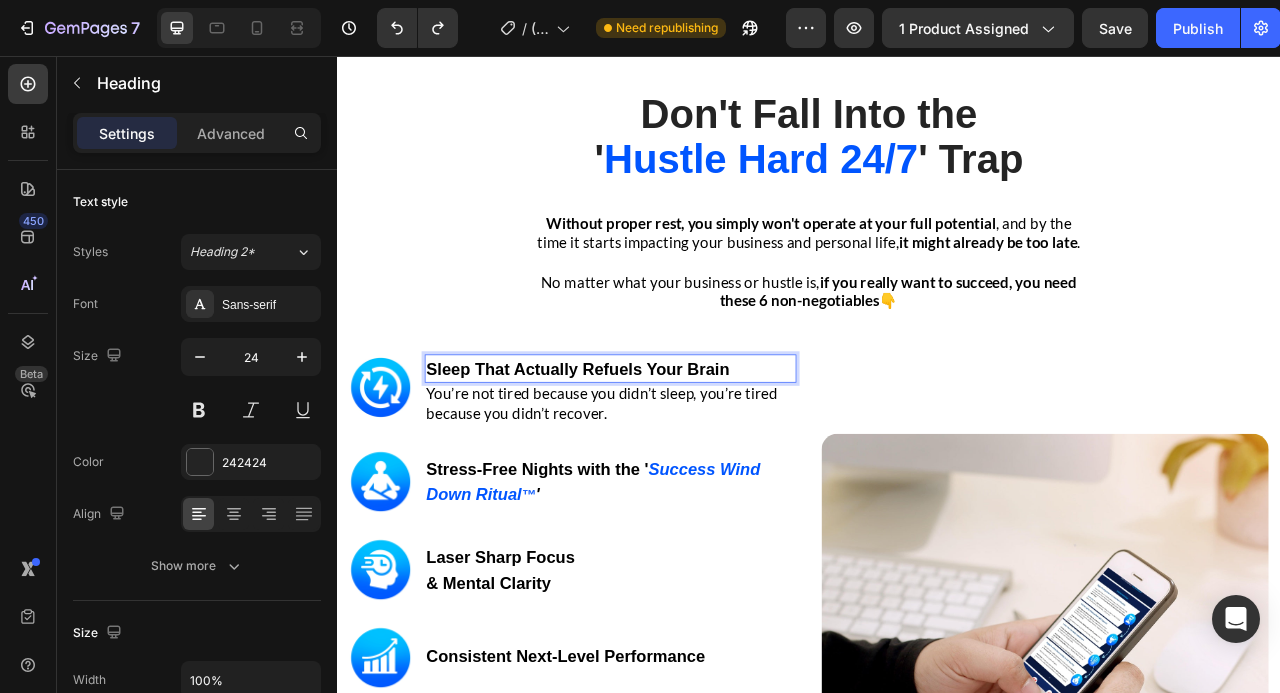 click on "Sleep That Actually Refuels Your Brain" at bounding box center (643, 454) 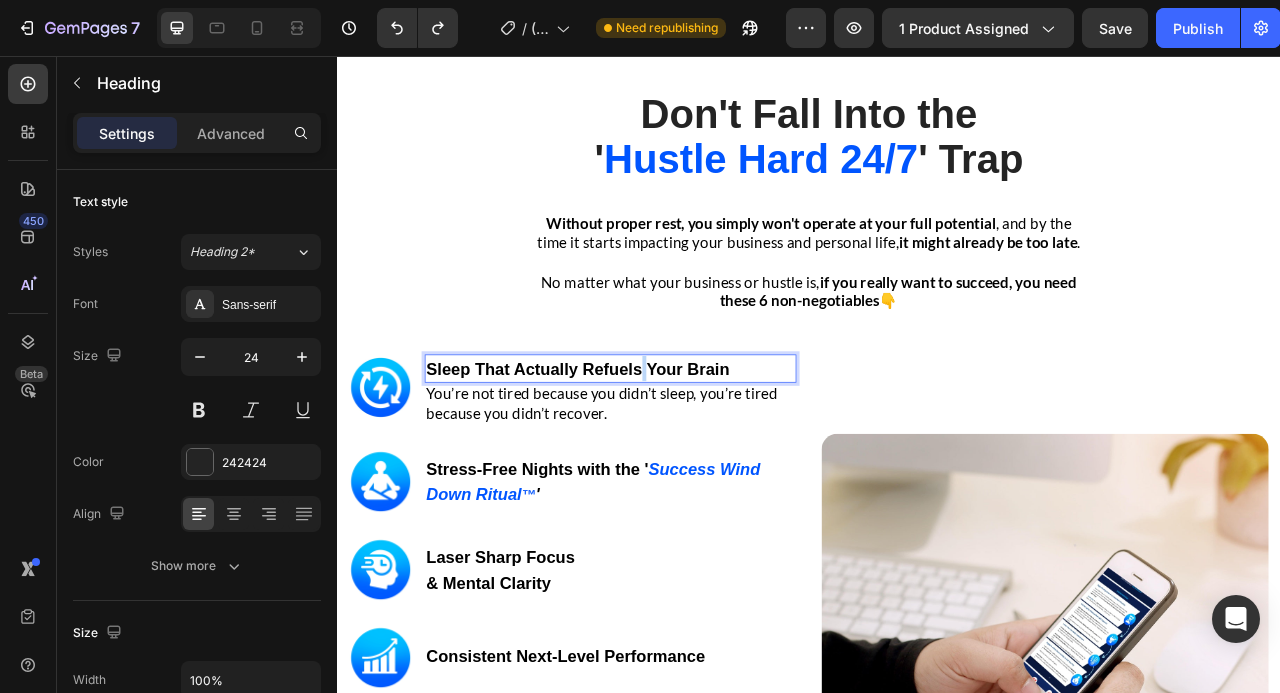 click on "Sleep That Actually Refuels Your Brain" at bounding box center (643, 454) 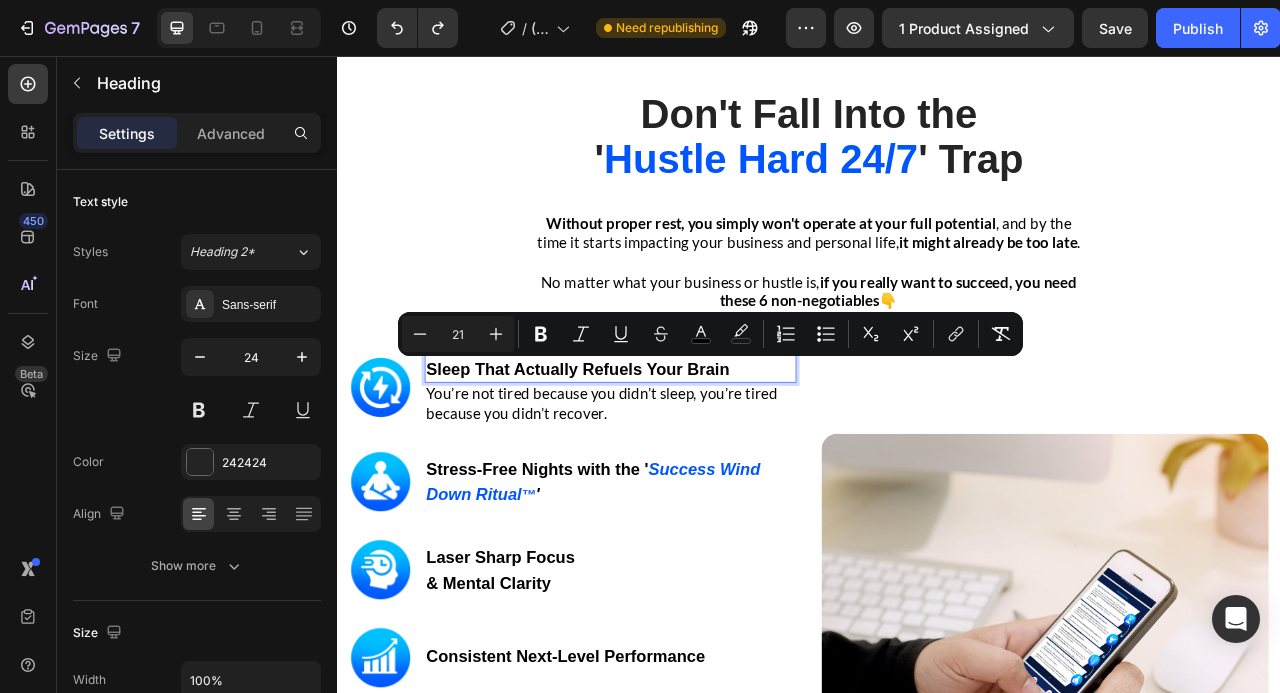 click on "Sleep That Actually Refuels Your Brain" at bounding box center (643, 454) 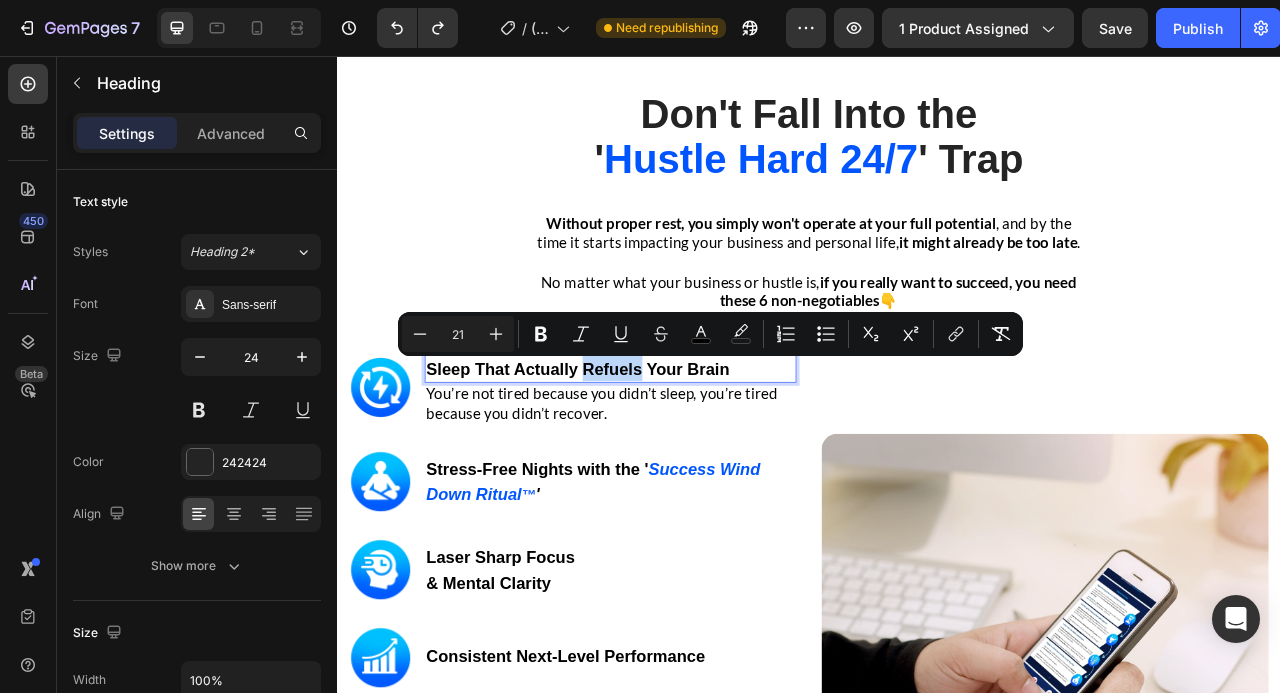 click on "Sleep That Actually Refuels Your Brain" at bounding box center [643, 454] 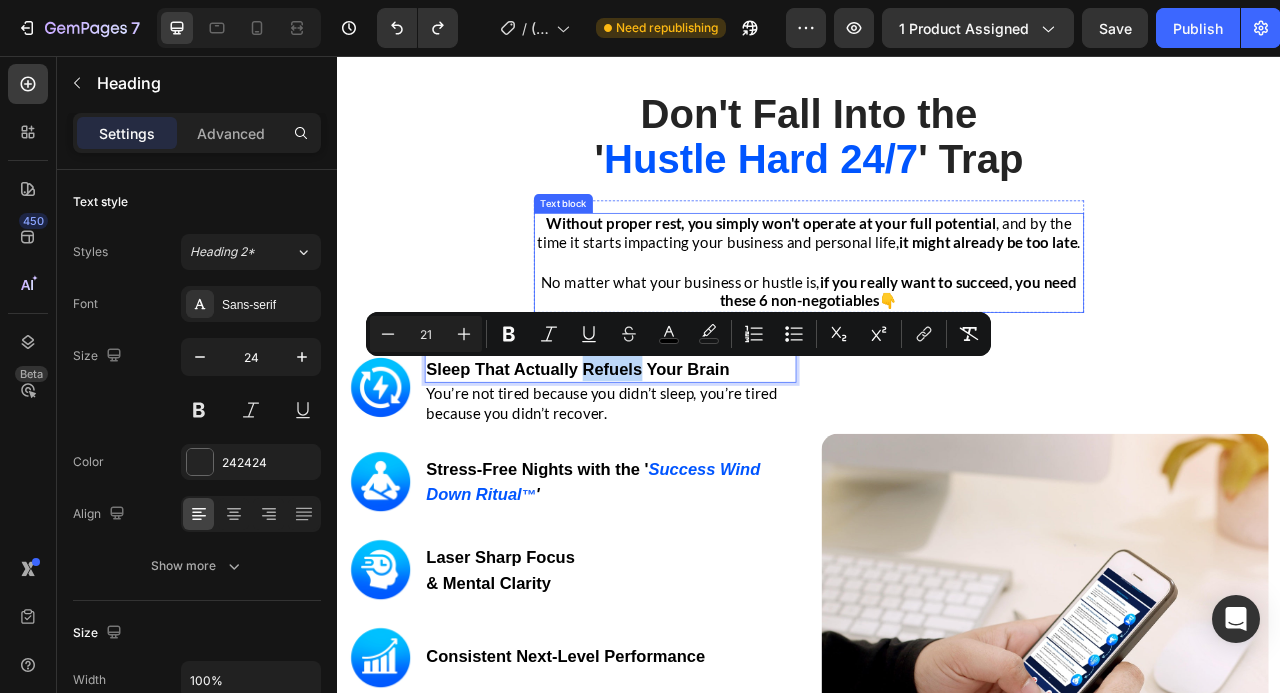 click on "Without proper rest, you simply won't operate at your full potential , and by the time it starts impacting your business and personal life,  it might already be too late ." at bounding box center [937, 282] 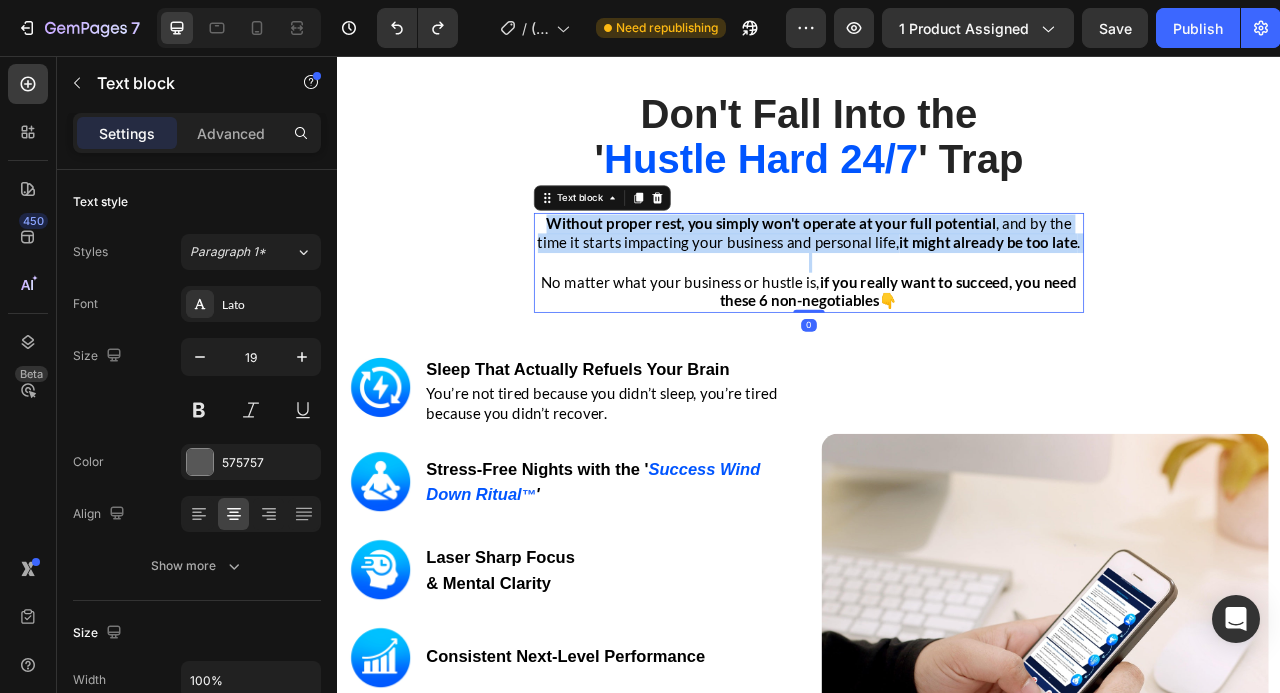 click on "Without proper rest, you simply won't operate at your full potential , and by the time it starts impacting your business and personal life,  it might already be too late ." at bounding box center [937, 282] 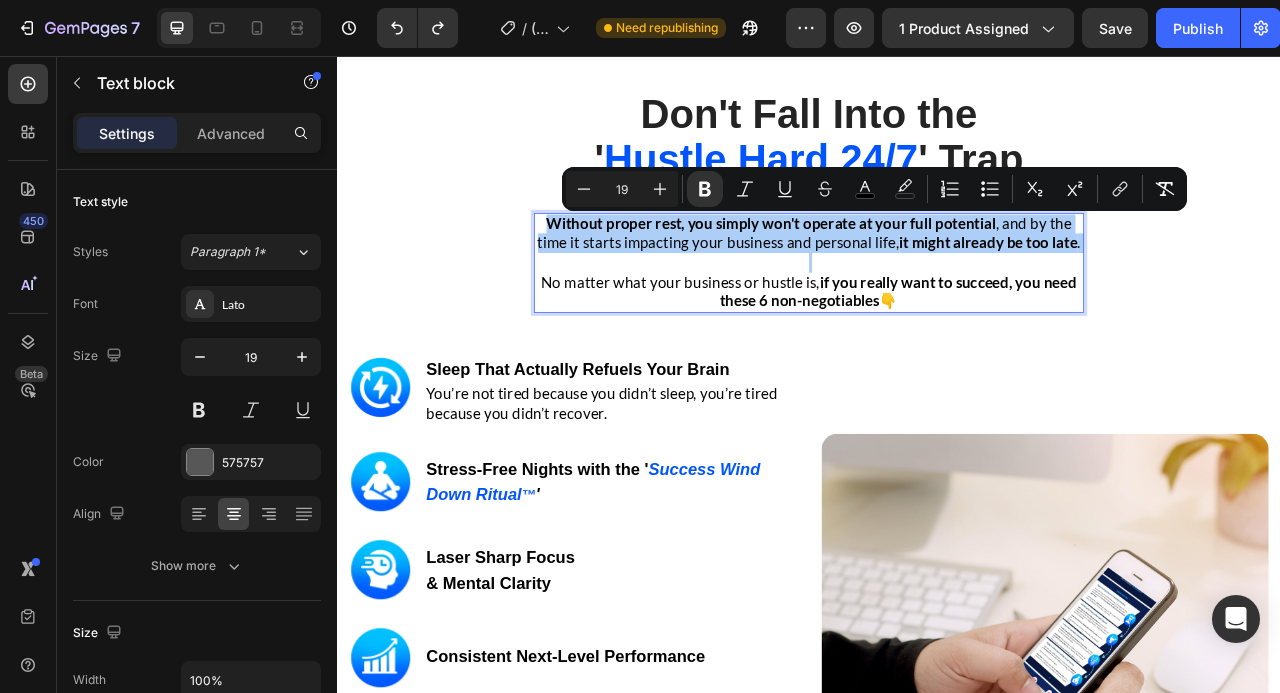 click on "19" at bounding box center [622, 189] 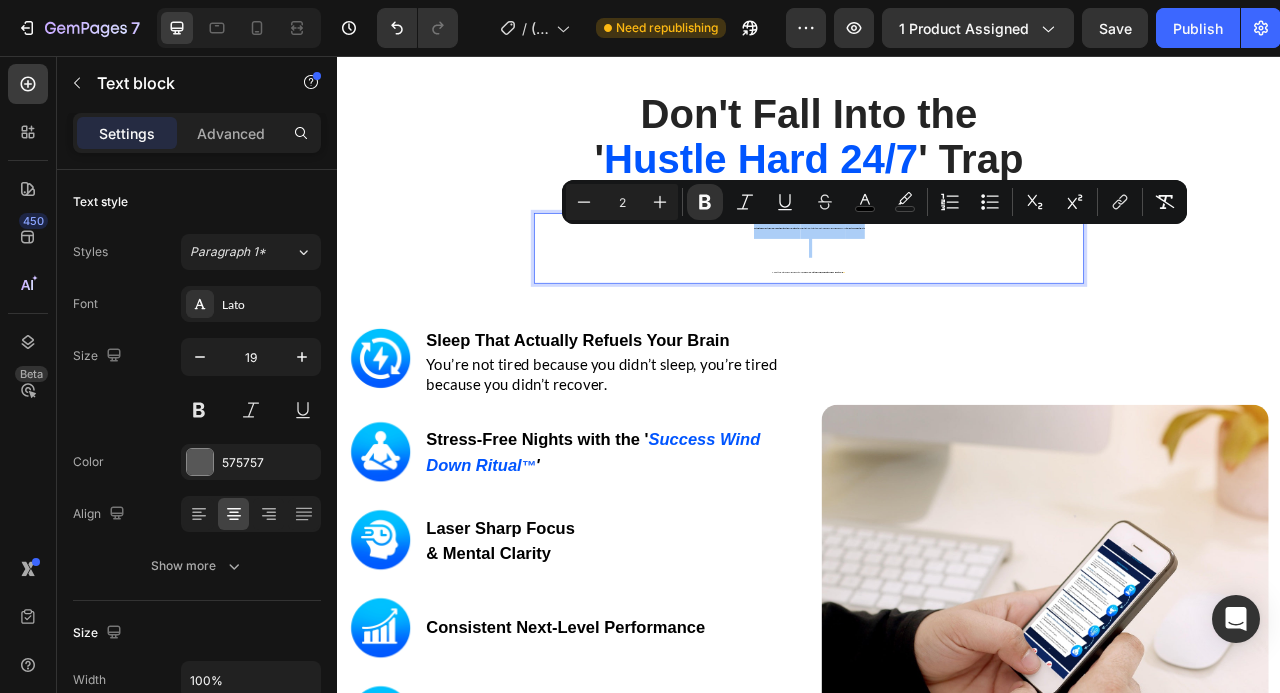 click on "2" at bounding box center (622, 202) 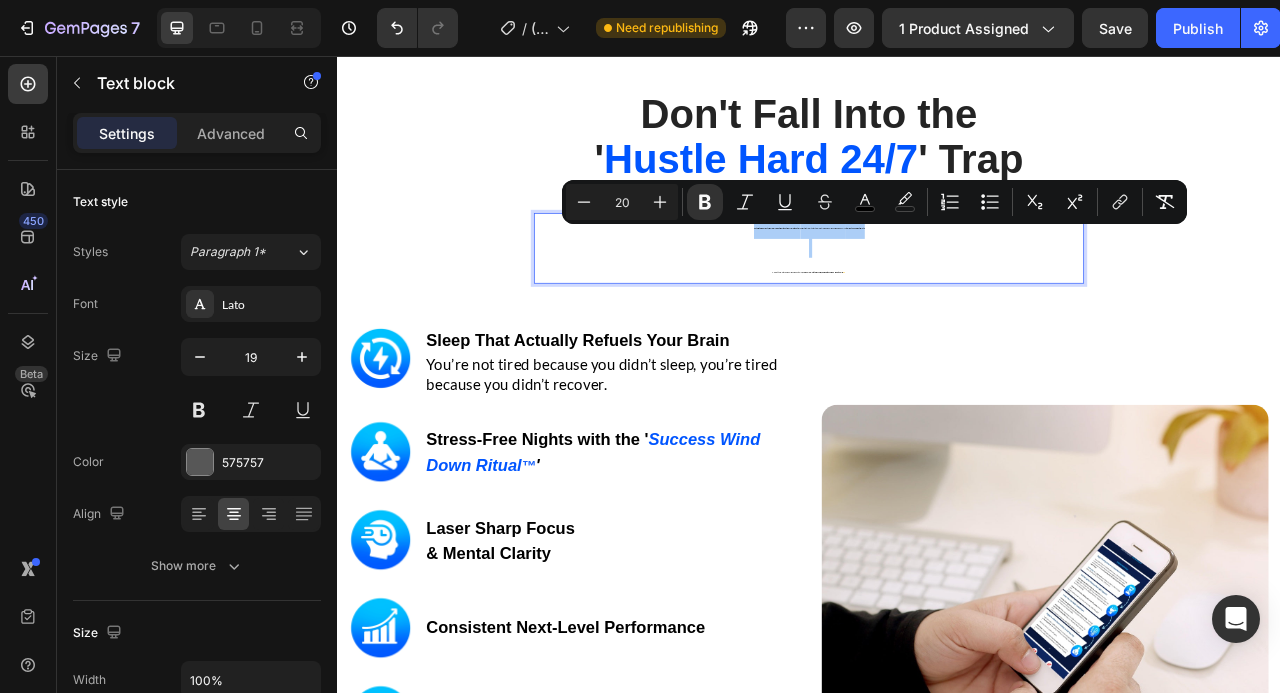 type on "20" 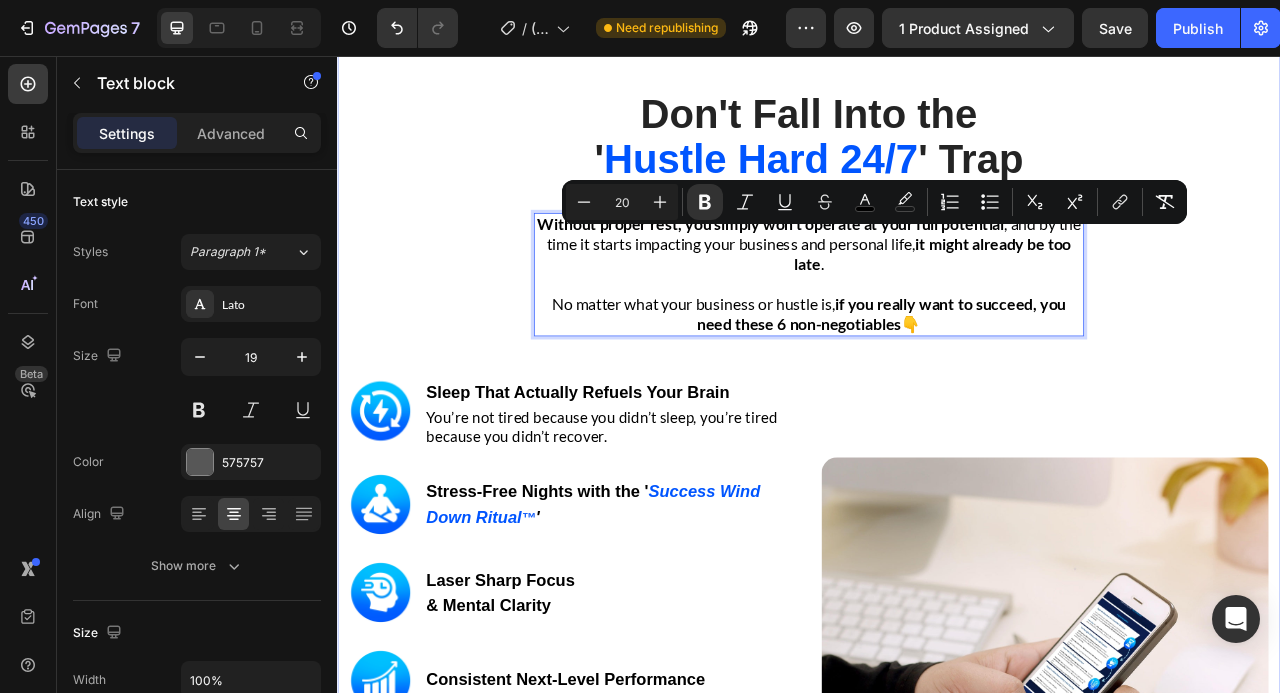 click on "Don't Fall Into the ' Hustle Hard 24/7 ' Trap Heading Row Without proper rest, you simply won't operate at your full potential , and by the time it starts impacting your business and personal life, it might already be too late . No matter what your business or hustle is, if you really want to succeed, you need these 6 non-negotiables 👇 Text block 0 Row Image Image Sleep That Actually Refuels Your Brain Heading You’re not tired because you didn’t sleep, you’re tired because you didn’t recover. Text block Row Image Stress-Free Nights with the ' Success Wind Down Ritual ™ ' Heading Row Image Laser Sharp Focus & Mental Clarity Heading Row Image Consistent Next-Level Performance Heading Row Image Emotional Resilience Heading Row Image Stronger Relationships & Presence Heading Row GET INSTANT DOWNLOAD! 👉 Add to Cart 100% Guaranteed Safe Checkout Text block Product Image Row" at bounding box center (937, 655) 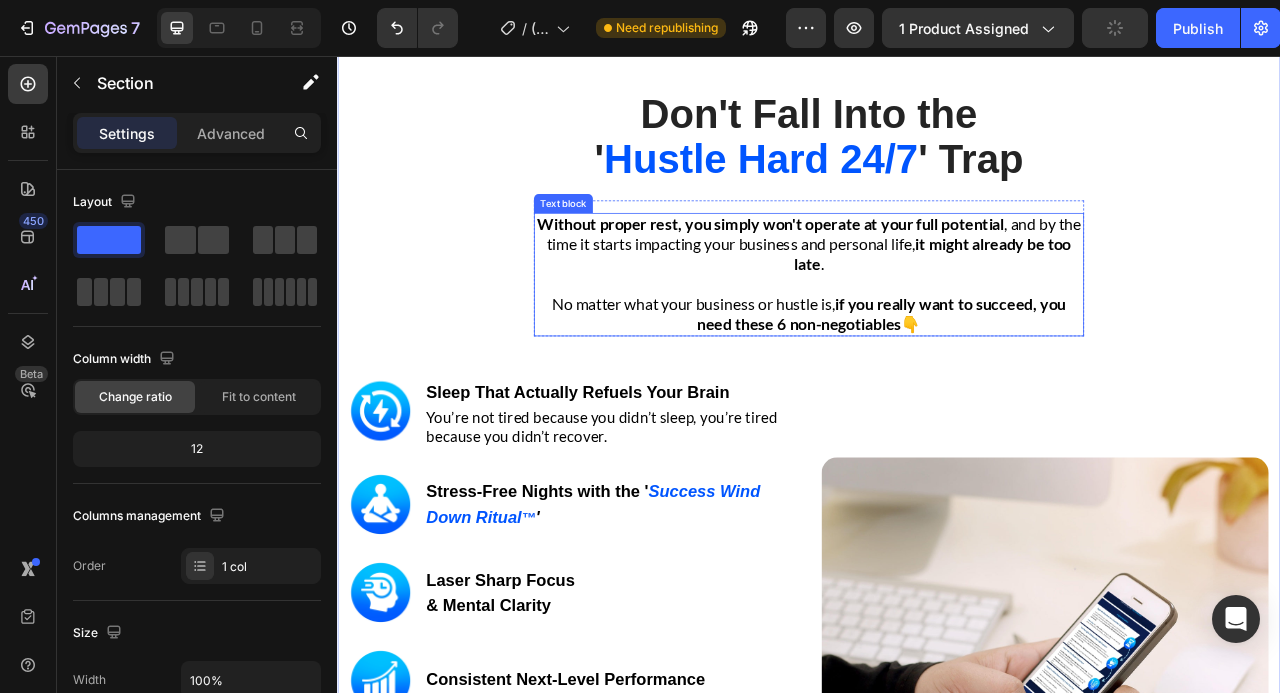click on "Without proper rest, you simply won't operate at your full potential , and by the time it starts impacting your business and personal life,  it might already be too late ." at bounding box center [937, 296] 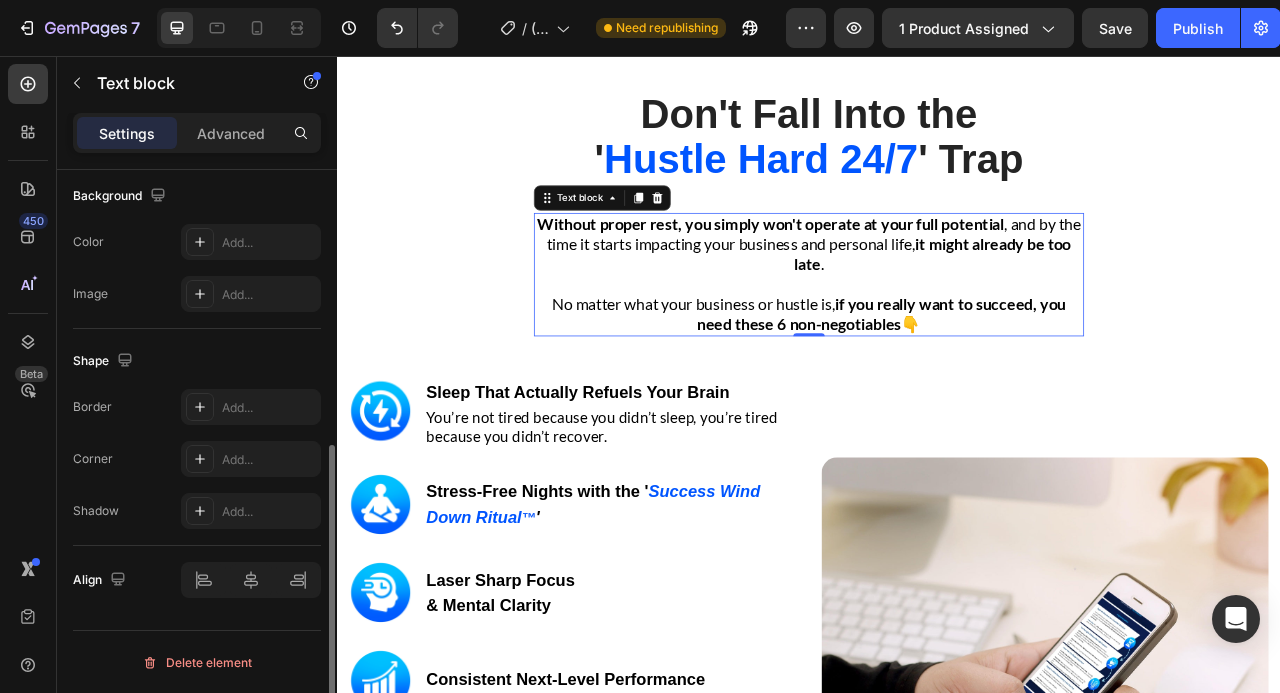 scroll, scrollTop: 468, scrollLeft: 0, axis: vertical 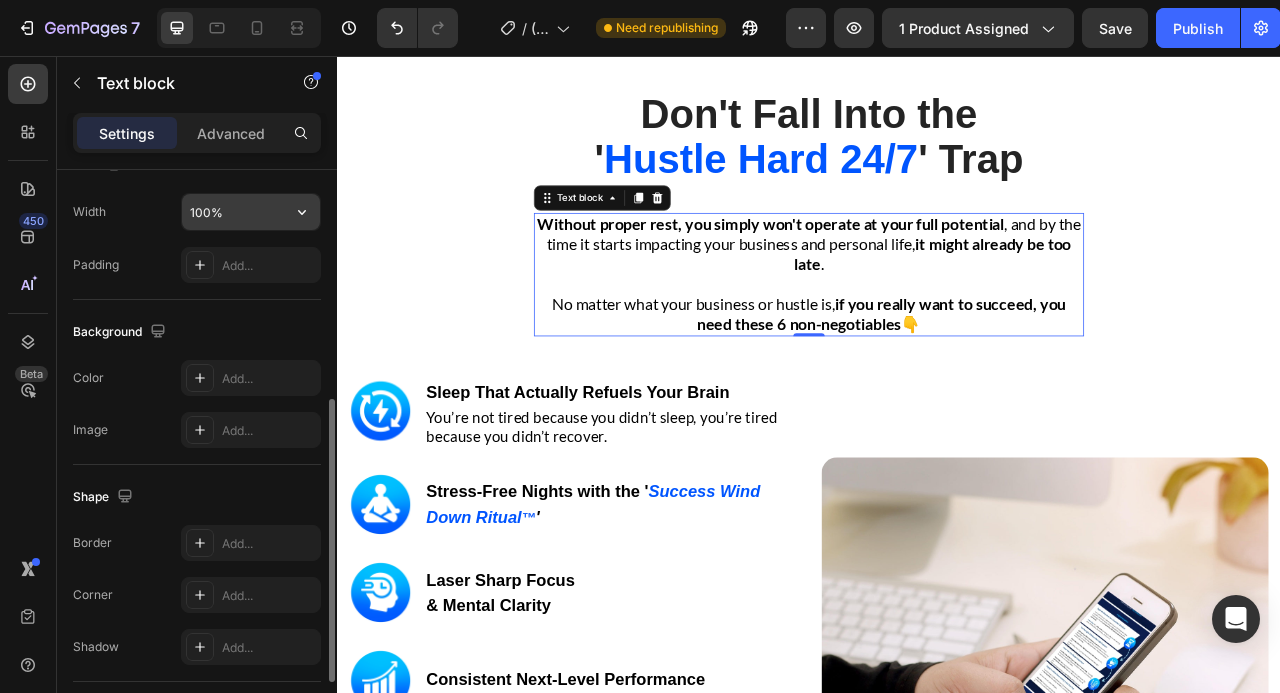 click on "100%" at bounding box center (251, 212) 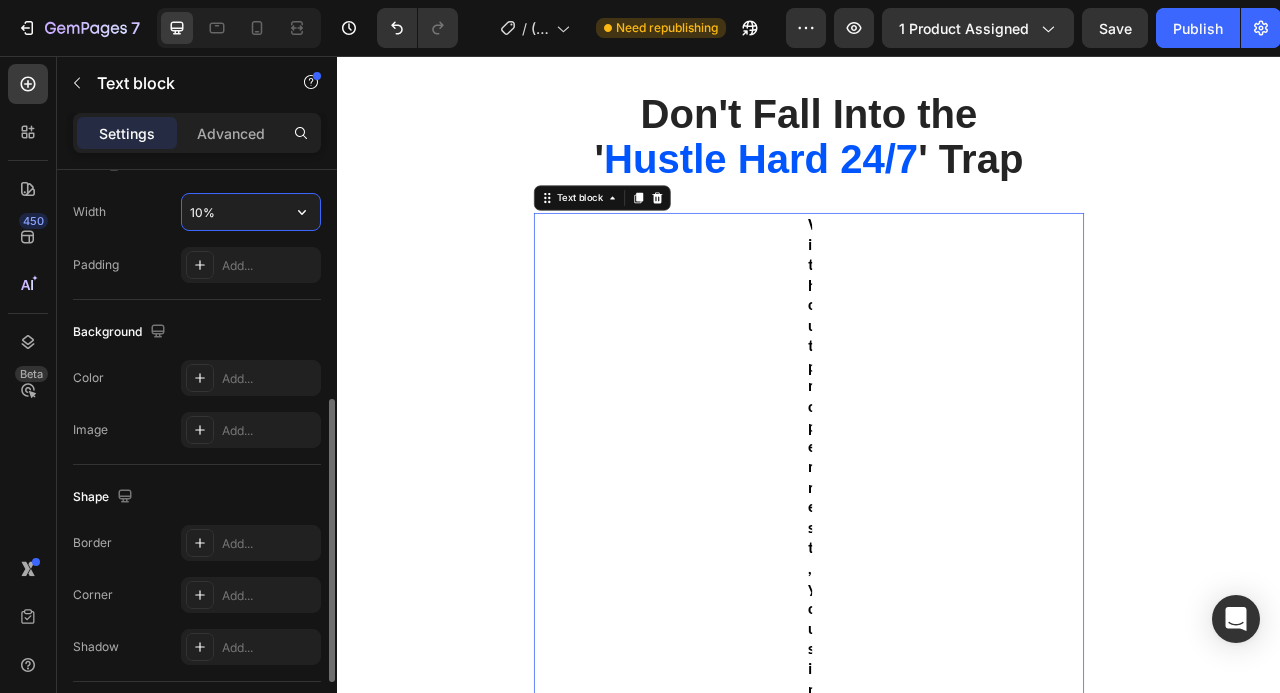 type on "100%" 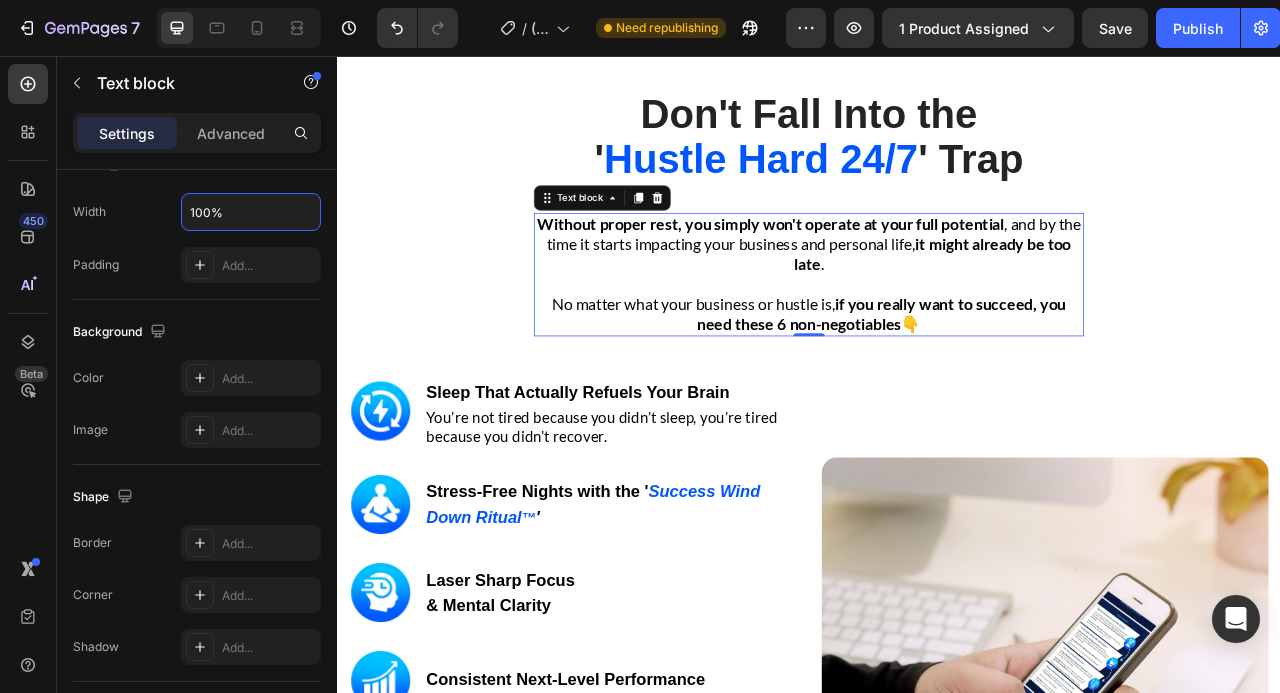 click on "Don't Fall Into the ' Hustle Hard 24/7 ' Trap Heading Row Without proper rest, you simply won't operate at your full potential , and by the time it starts impacting your business and personal life, it might already be too late . No matter what your business or hustle is, if you really want to succeed, you need these 6 non-negotiables 👇 Text block 0 Row Image Image Sleep That Actually Refuels Your Brain Heading You’re not tired because you didn’t sleep, you’re tired because you didn’t recover. Text block Row Image Stress-Free Nights with the ' Success Wind Down Ritual ™ ' Heading Row Image Laser Sharp Focus & Mental Clarity Heading Row Image Consistent Next-Level Performance Heading Row Image Emotional Resilience Heading Row Image Stronger Relationships & Presence Heading Row GET INSTANT DOWNLOAD! 👉 Add to Cart 100% Guaranteed Safe Checkout Text block Product Image Row" at bounding box center [937, 655] 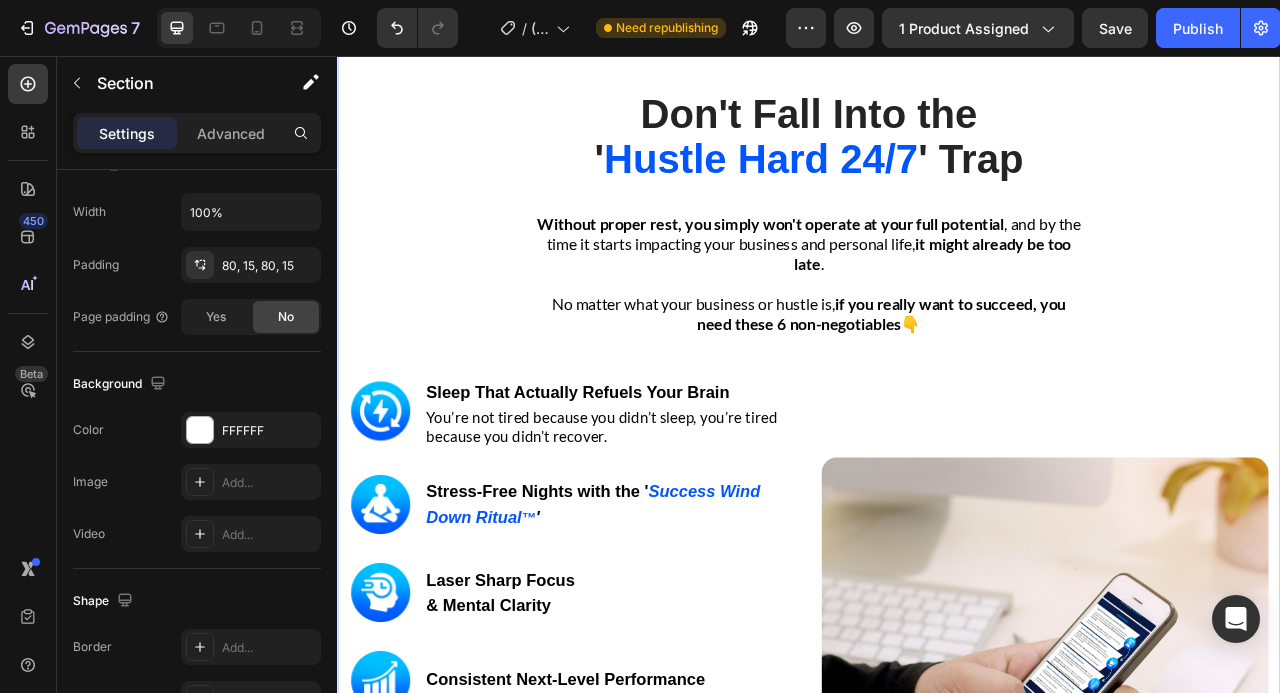 scroll, scrollTop: 0, scrollLeft: 0, axis: both 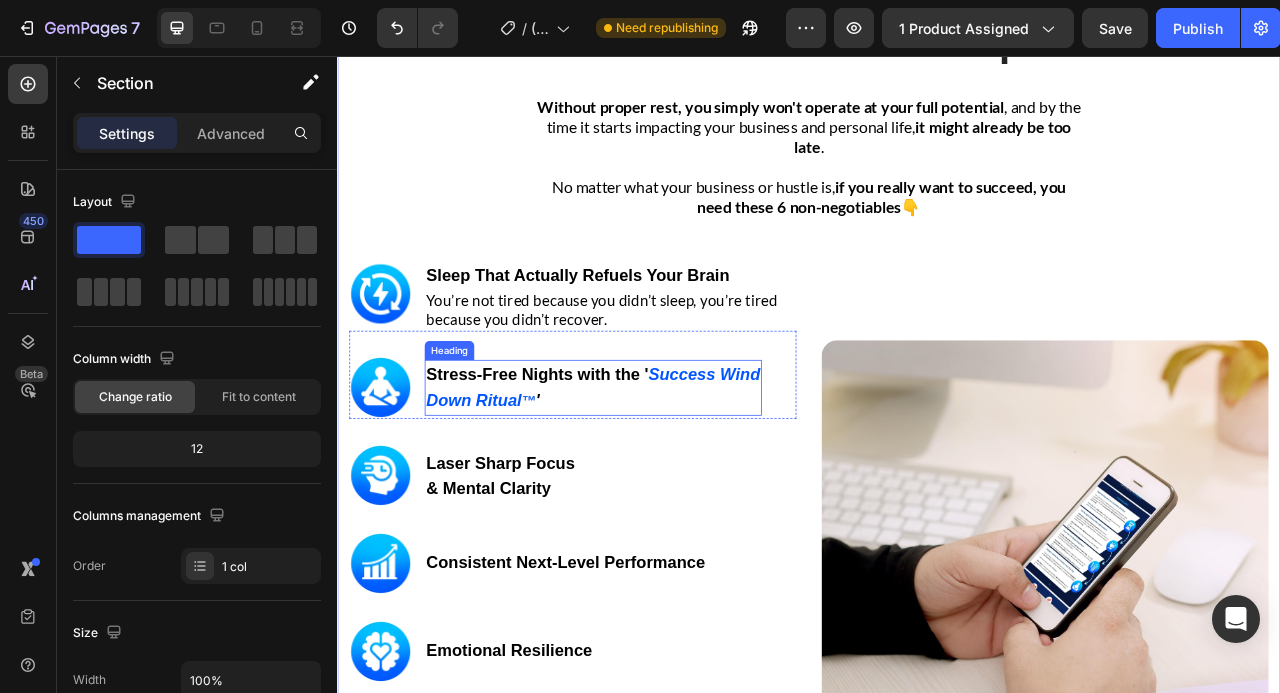 click on "Stress-Free Nights with the '" at bounding box center [591, 461] 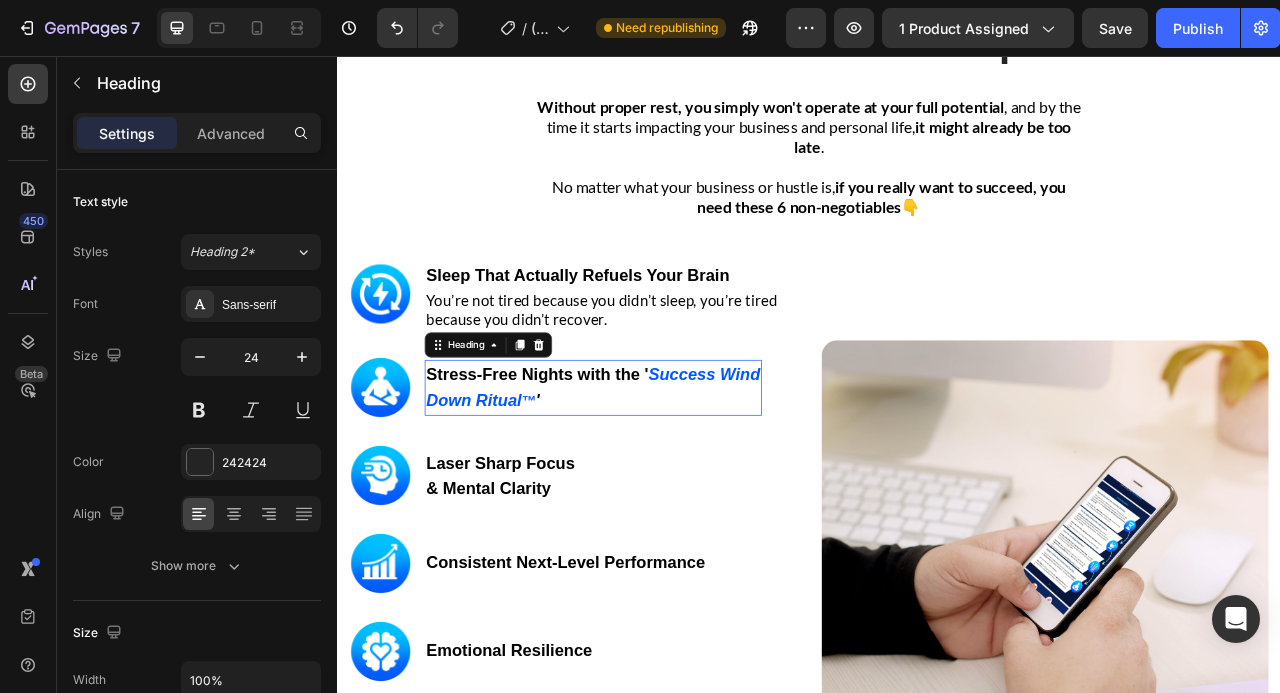 click on "Stress-Free Nights with the '" at bounding box center [591, 461] 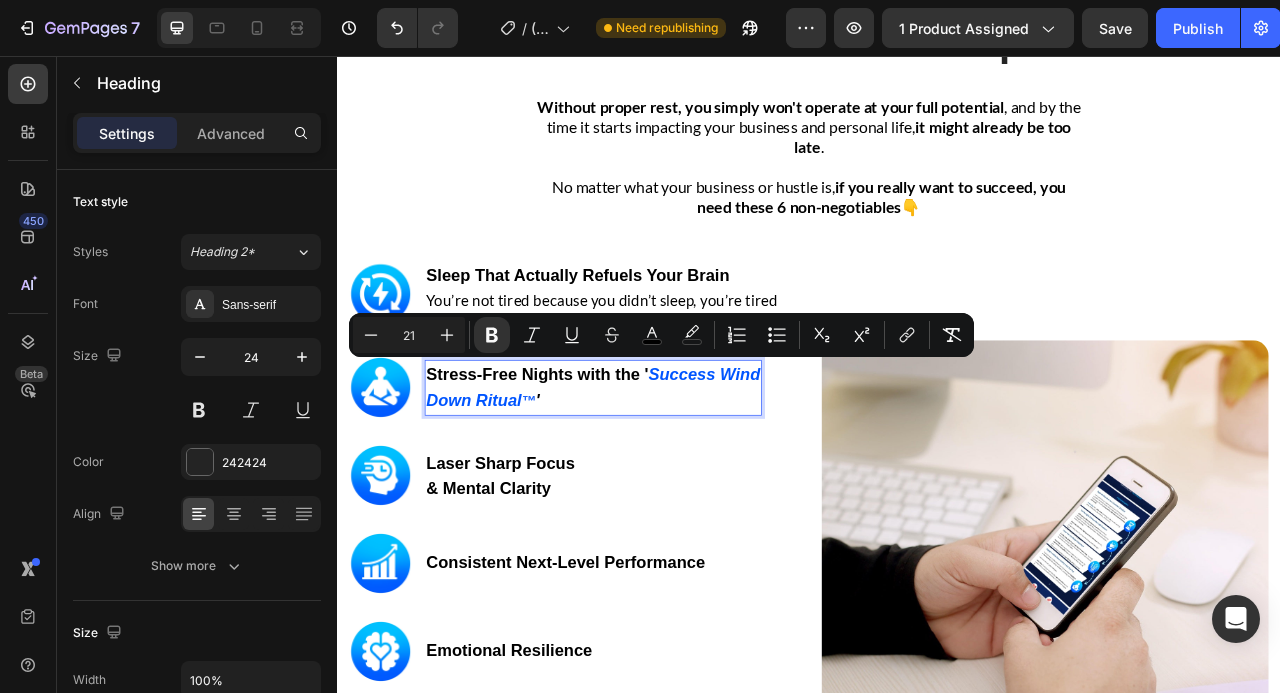 click on "Stress-Free Nights with the ' Success Wind  Down Ritual ™ '" at bounding box center (662, 478) 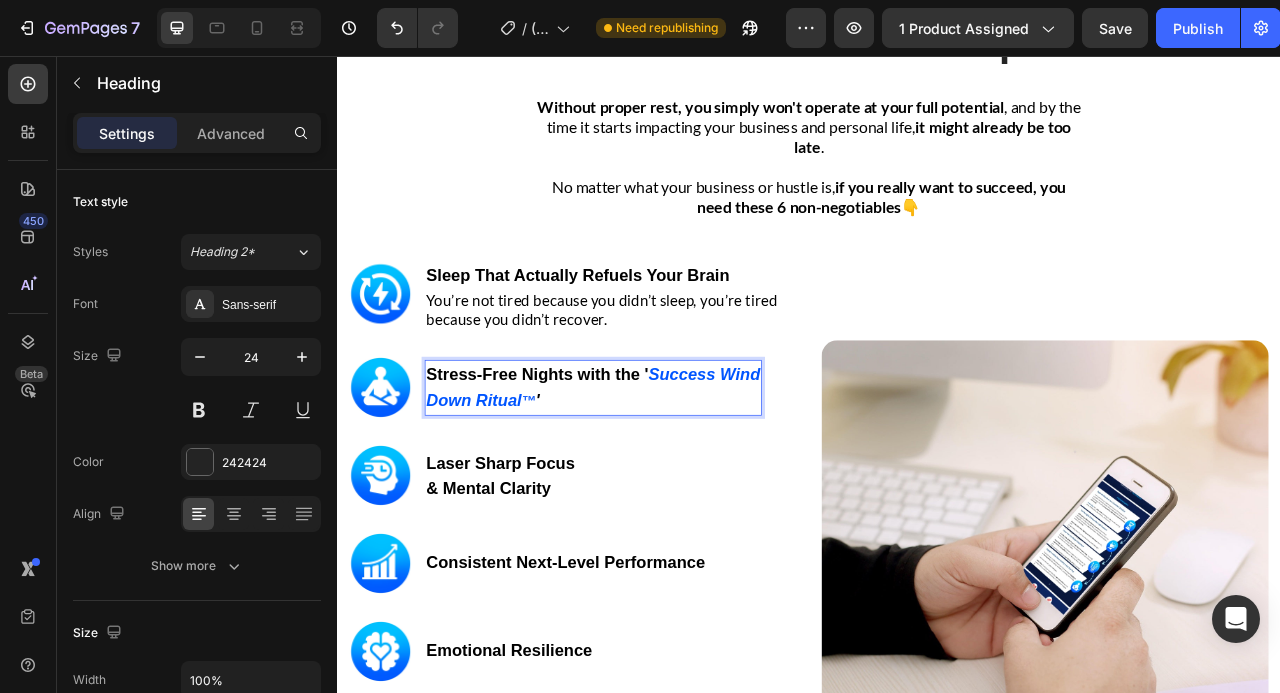 click on "Stress-Free Nights with the ' Success Wind  Down Ritual ™ '" at bounding box center (662, 478) 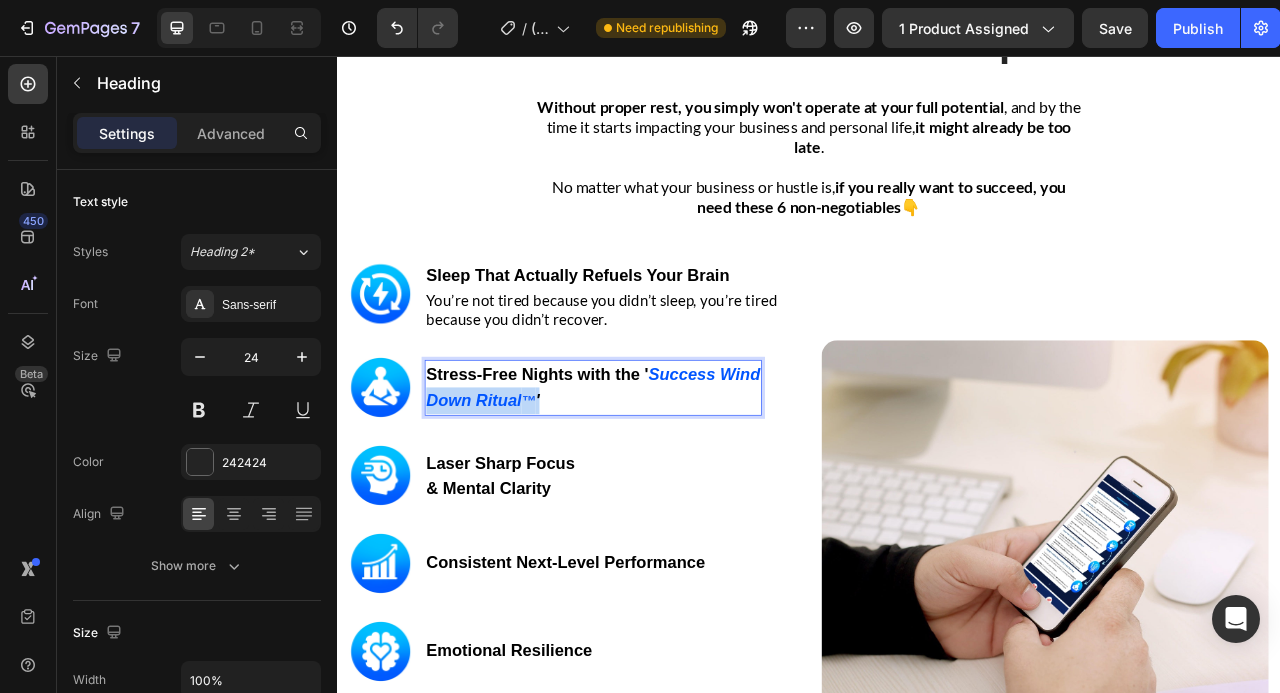 click on "Stress-Free Nights with the ' Success Wind  Down Ritual ™ '" at bounding box center [662, 478] 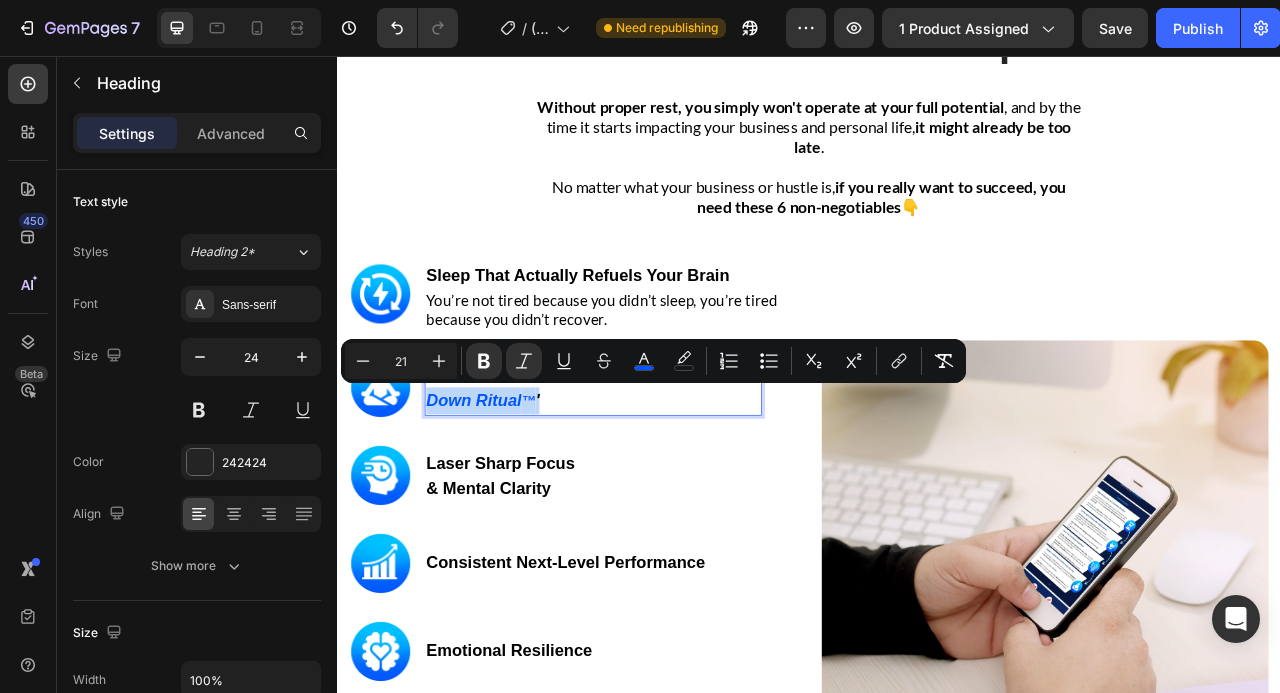 click on "Stress-Free Nights with the ' Success Wind  Down Ritual ™ '" at bounding box center (662, 478) 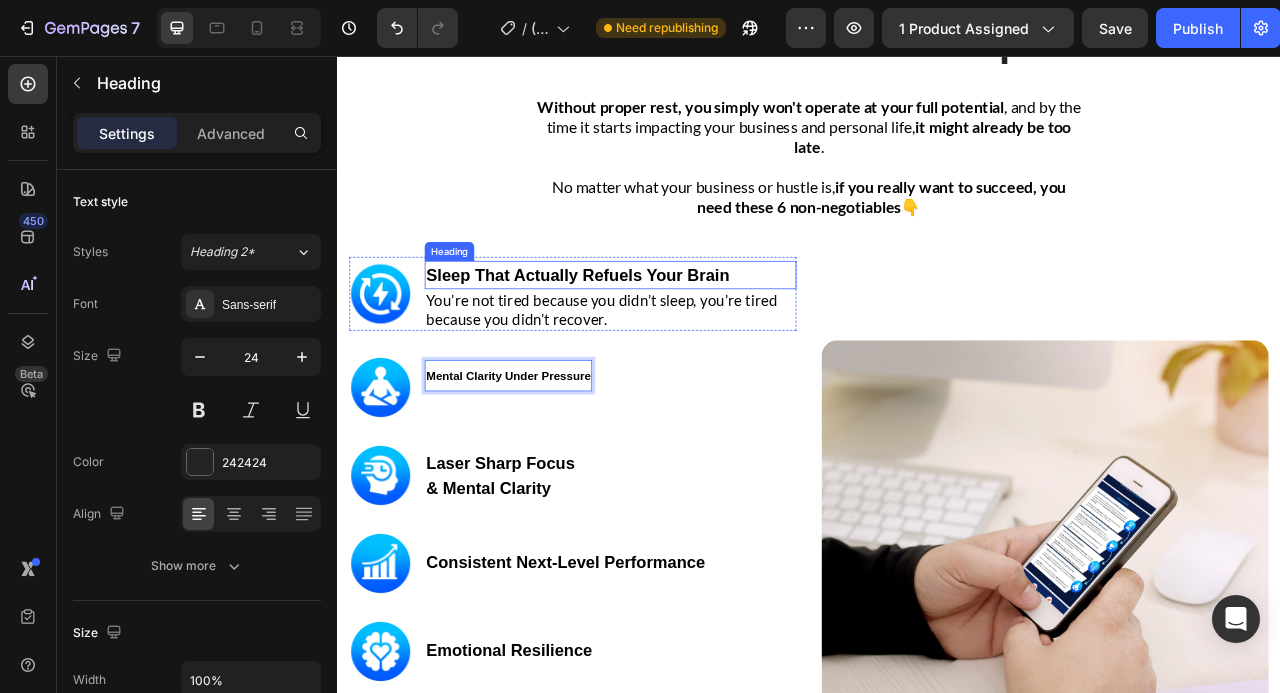click on "Sleep That Actually Refuels Your Brain" at bounding box center [643, 335] 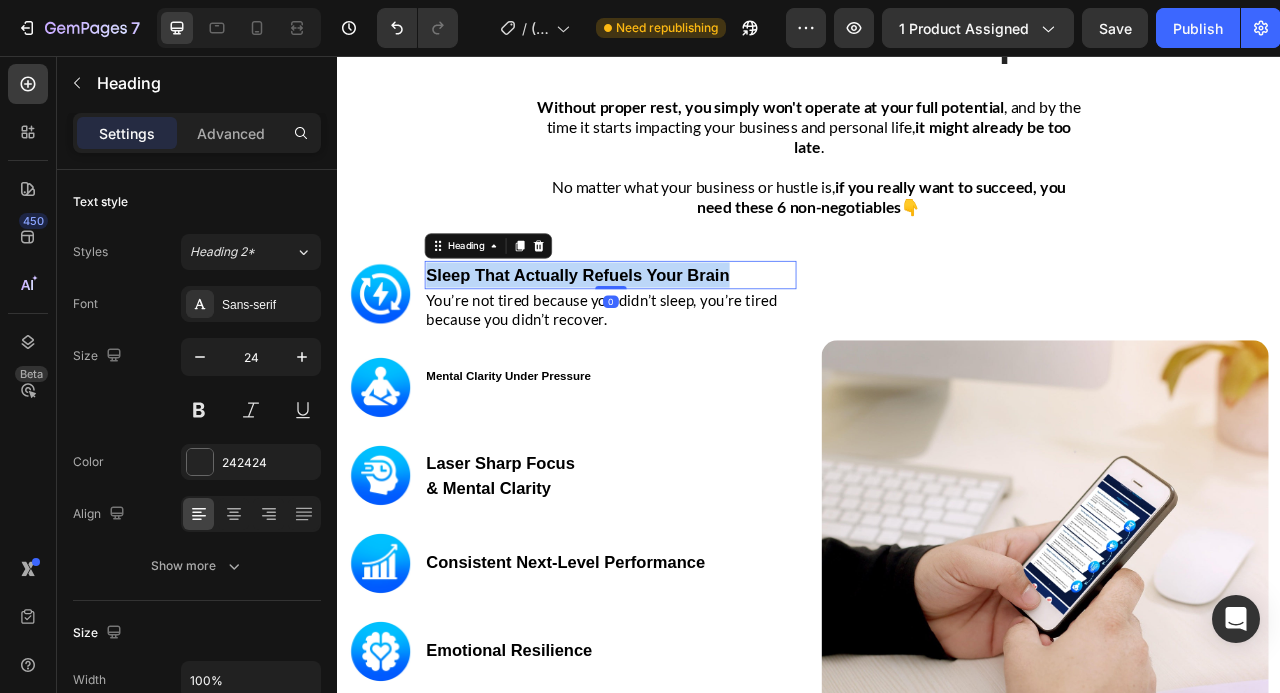 click on "Sleep That Actually Refuels Your Brain" at bounding box center (643, 335) 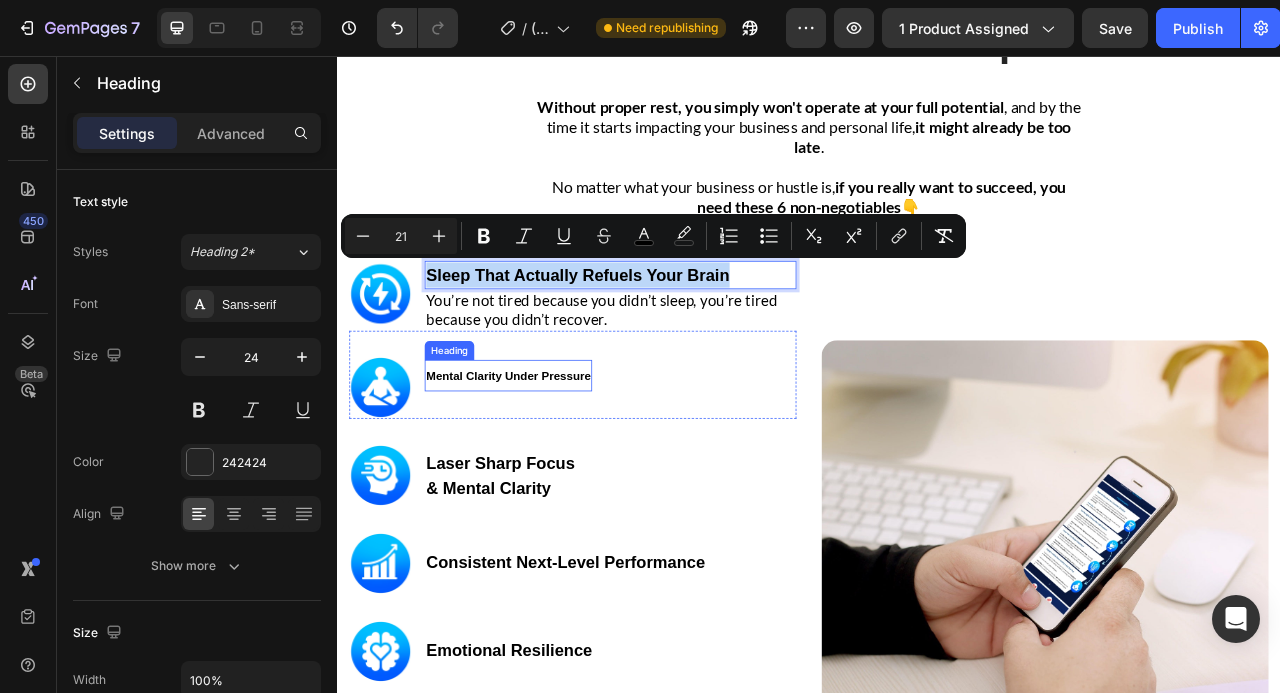 click on "Mental Clarity Under Pressure" at bounding box center [554, 464] 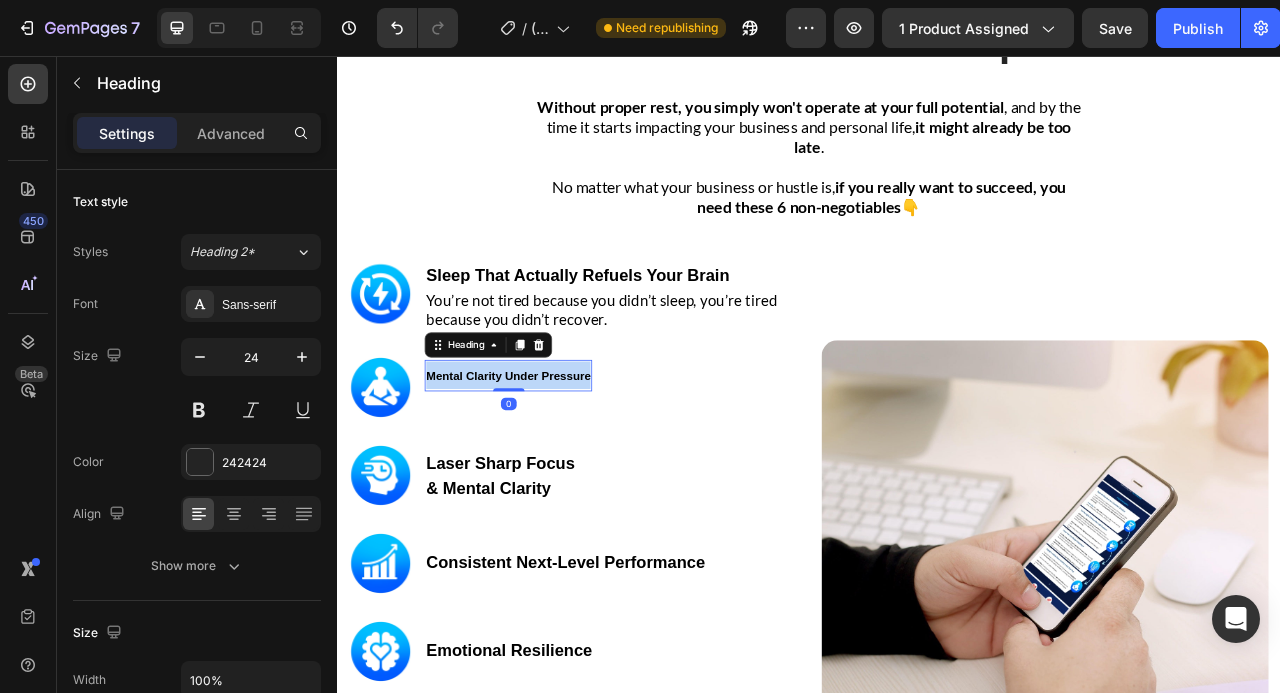 click on "Mental Clarity Under Pressure" at bounding box center (554, 464) 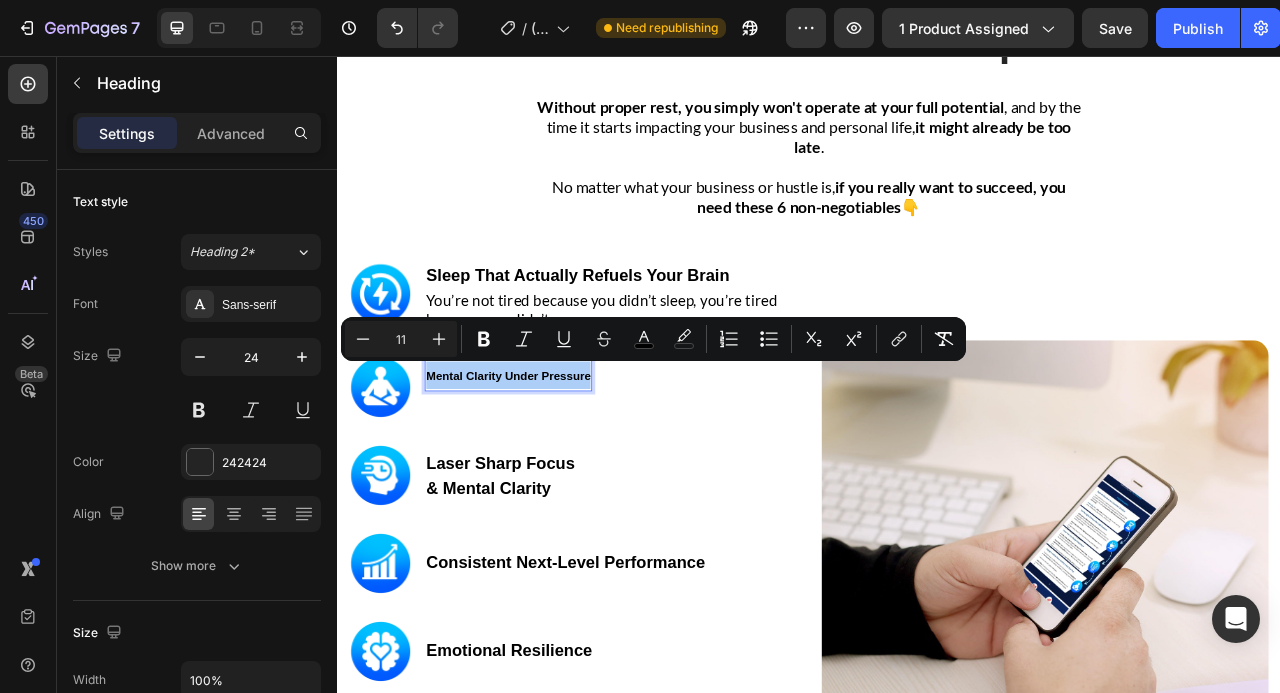 click on "11" at bounding box center (401, 339) 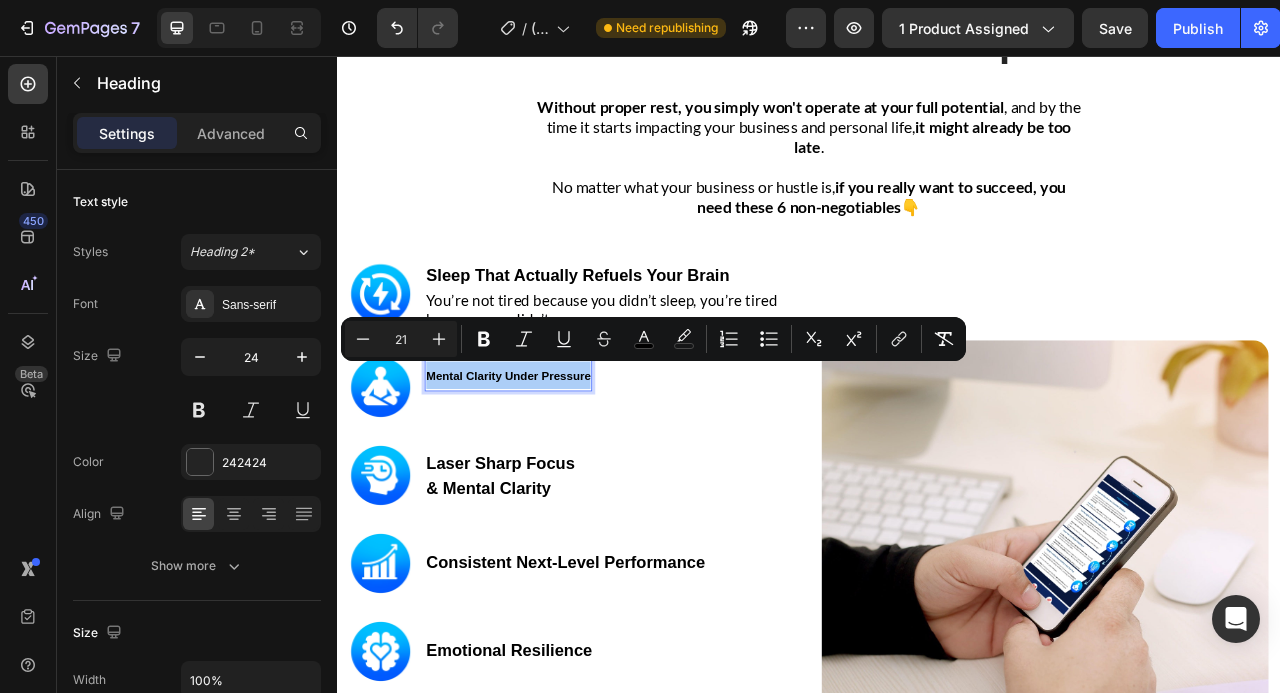 type on "21" 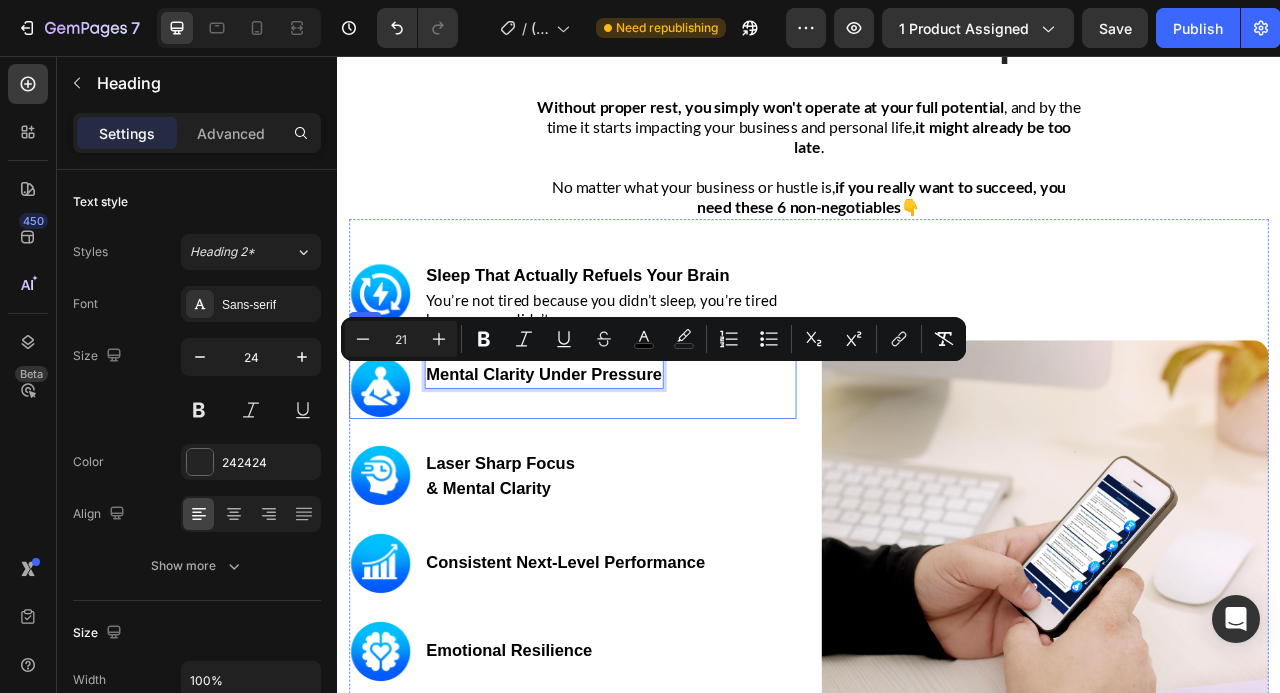 click on "Image Mental Clarity Under Pressure Heading   0 Row" at bounding box center [636, 462] 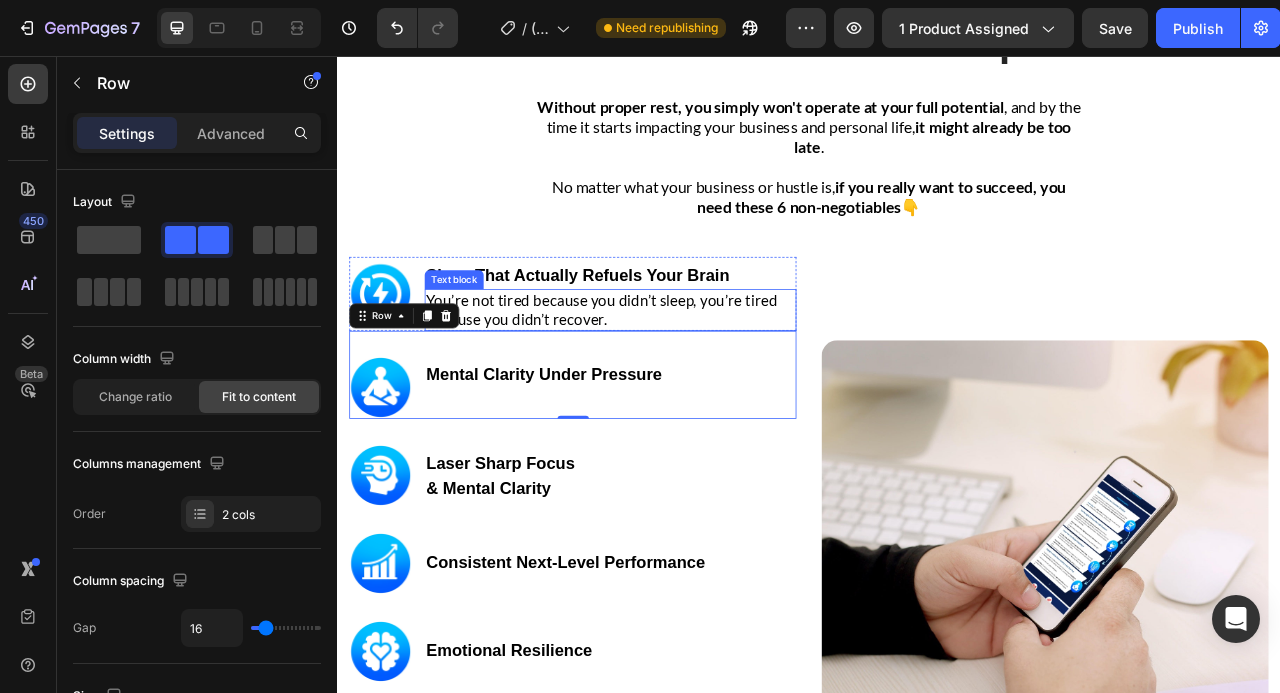 click on "You’re not tired because you didn’t sleep, you’re tired because you didn’t recover." at bounding box center [684, 379] 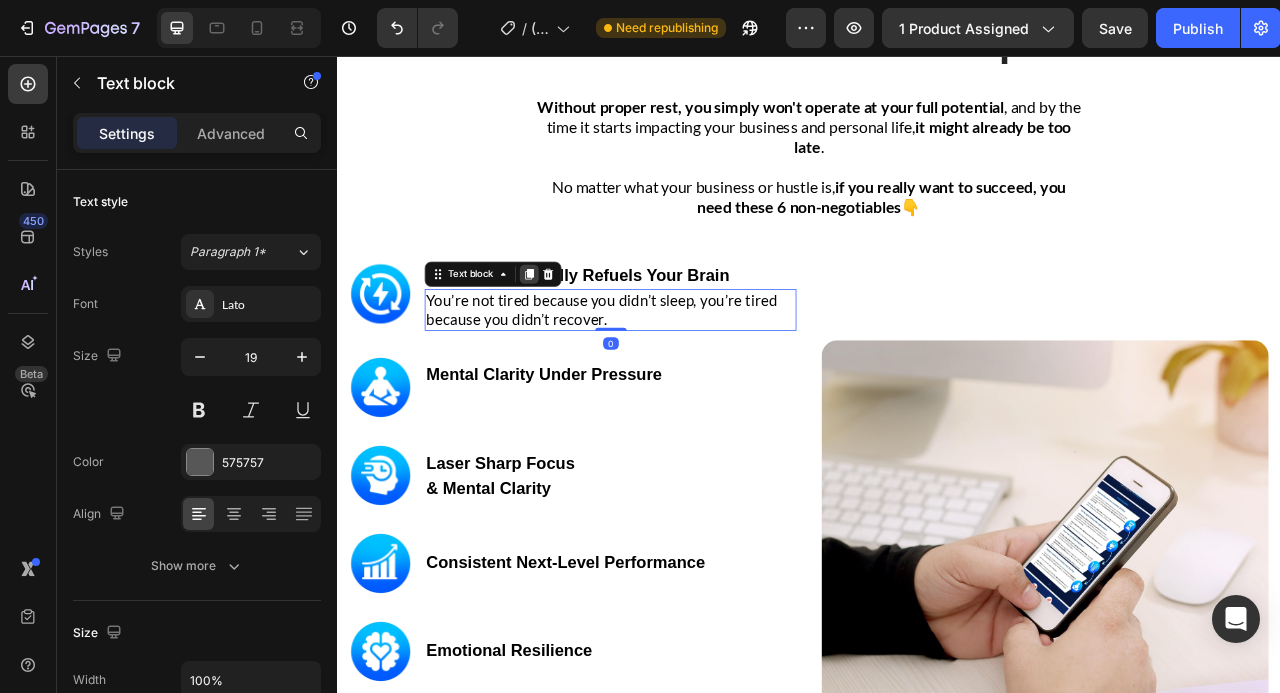 click 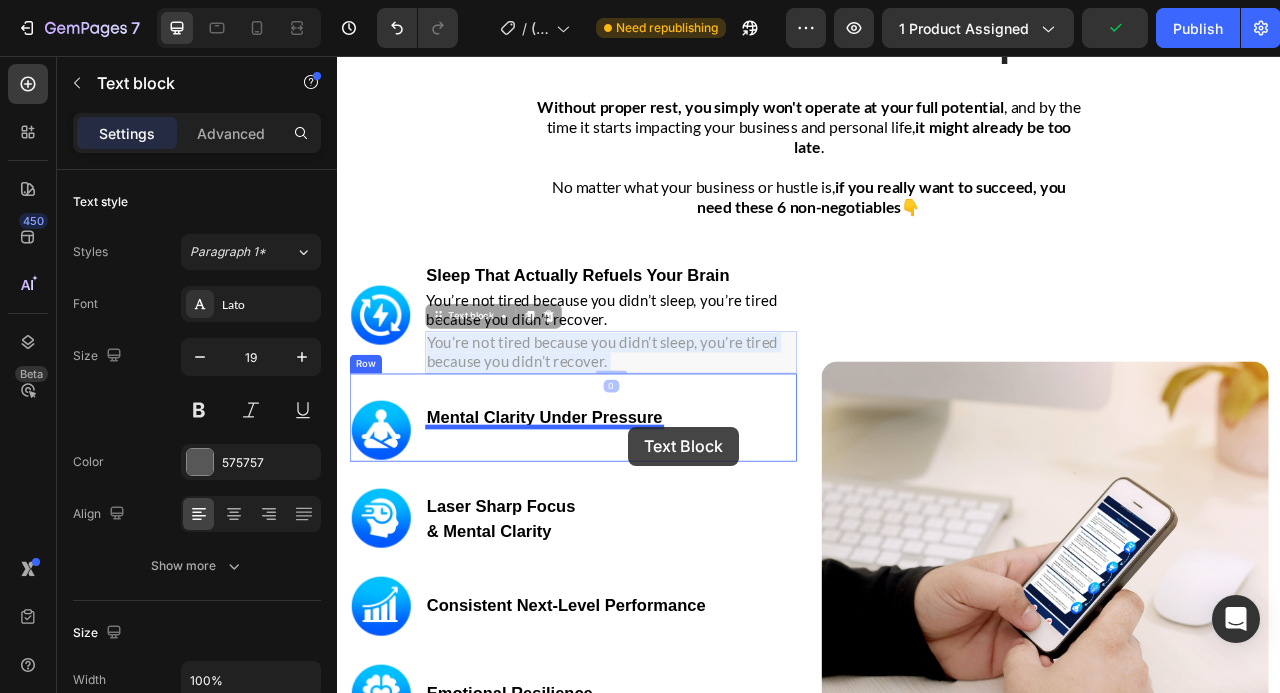 drag, startPoint x: 741, startPoint y: 421, endPoint x: 707, endPoint y: 528, distance: 112.27199 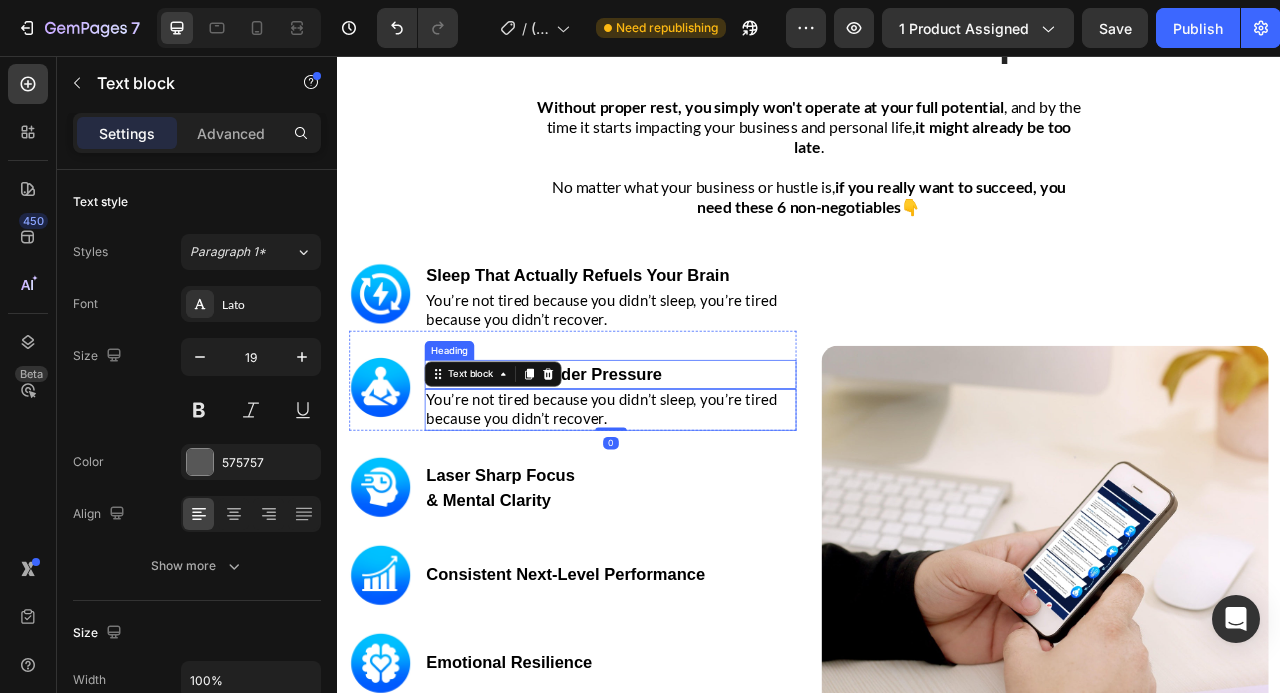 click on "Mental Clarity Under Pressure" at bounding box center (684, 461) 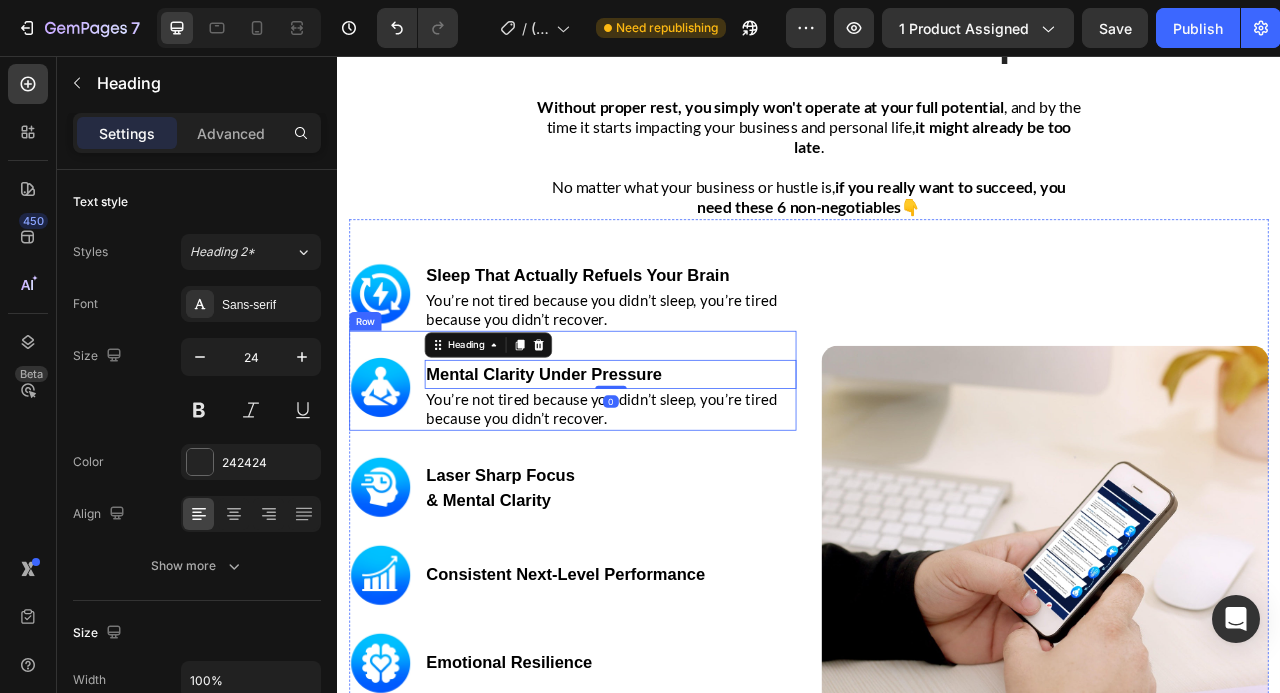 click on "Image ⁠⁠⁠⁠⁠⁠⁠ Mental Clarity Under Pressure Heading   0 You’re not tired because you didn’t sleep, you’re tired because you didn’t recover. Text block Row" at bounding box center [636, 469] 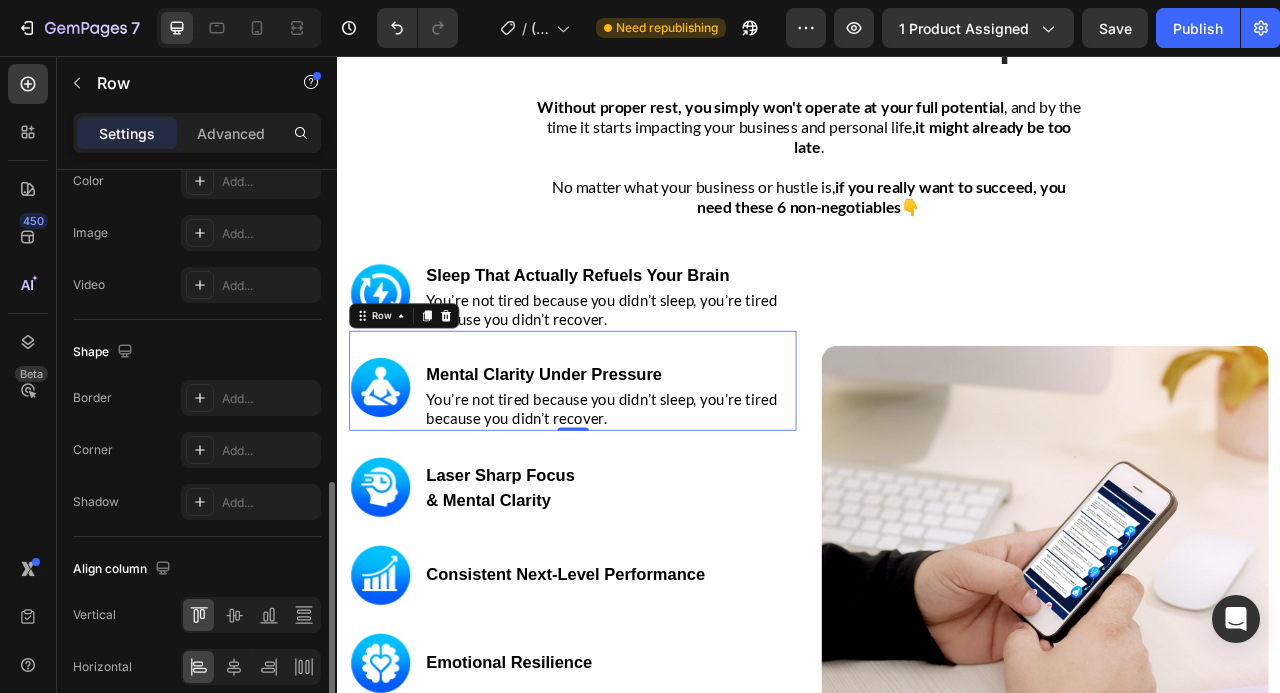 scroll, scrollTop: 858, scrollLeft: 0, axis: vertical 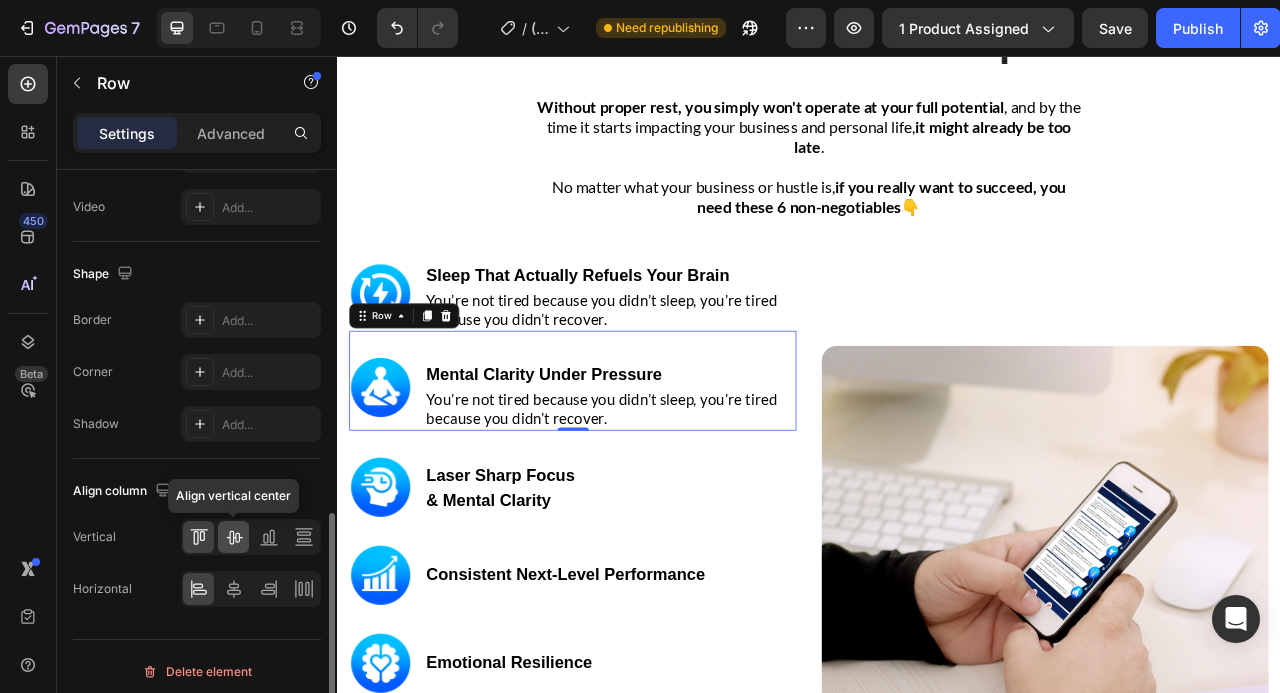 click 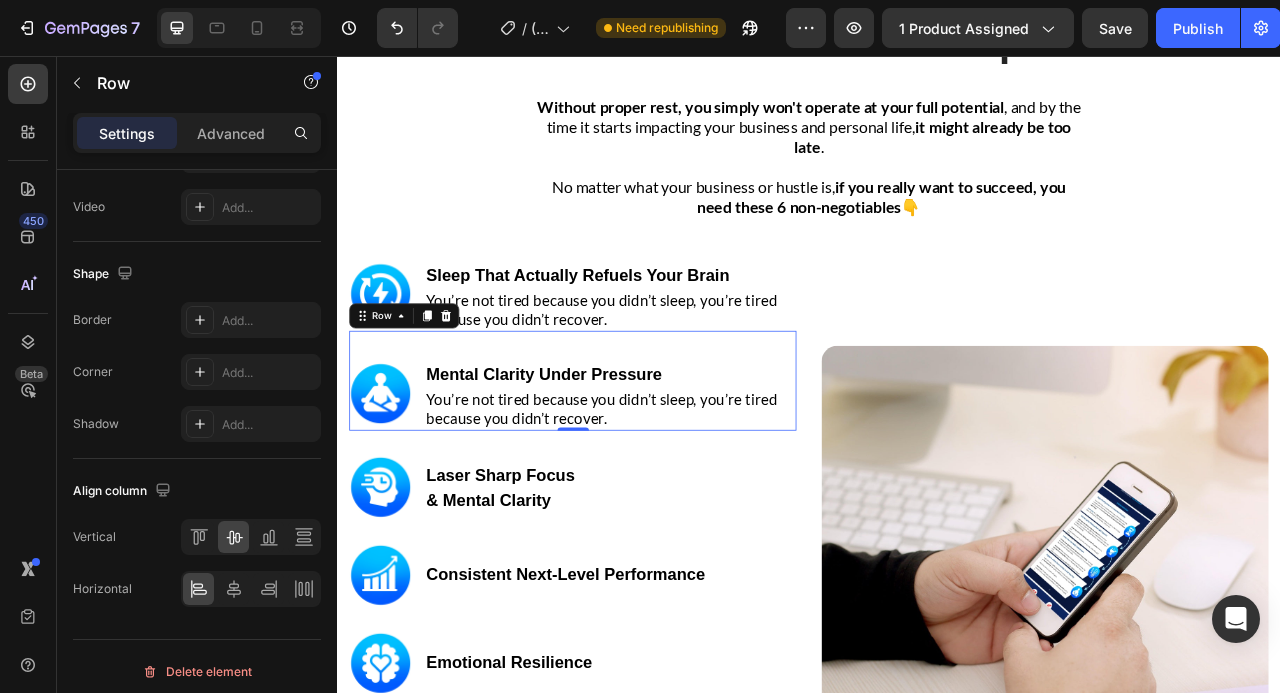 click on "Mental Clarity Under Pressure Heading You’re not tired because you didn’t sleep, you’re tired because you didn’t recover. Text block" at bounding box center [684, 485] 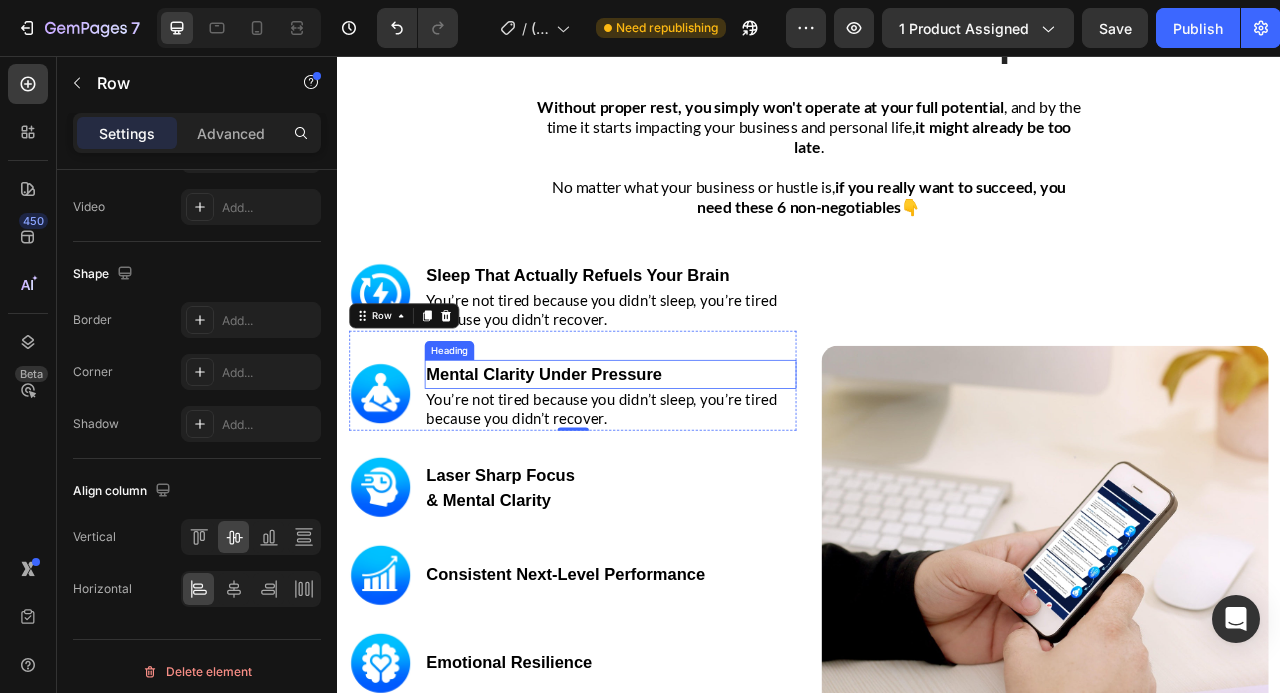 click on "Image" at bounding box center [1237, 710] 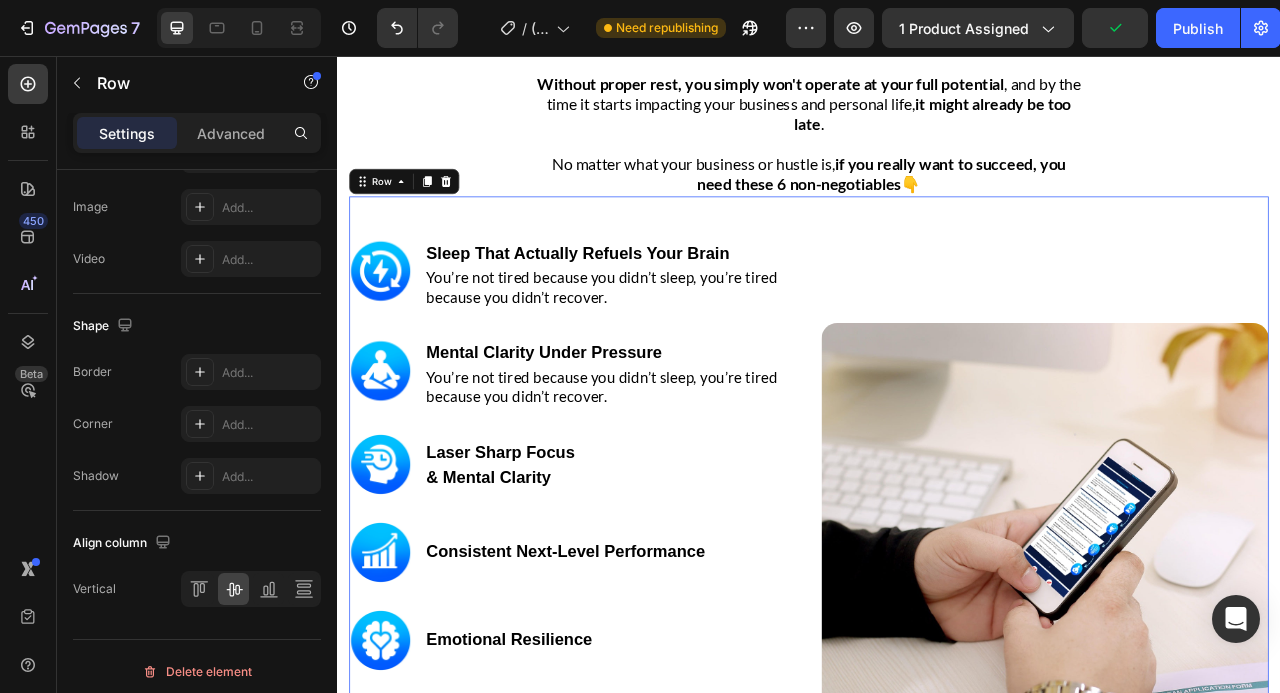 scroll, scrollTop: 3311, scrollLeft: 0, axis: vertical 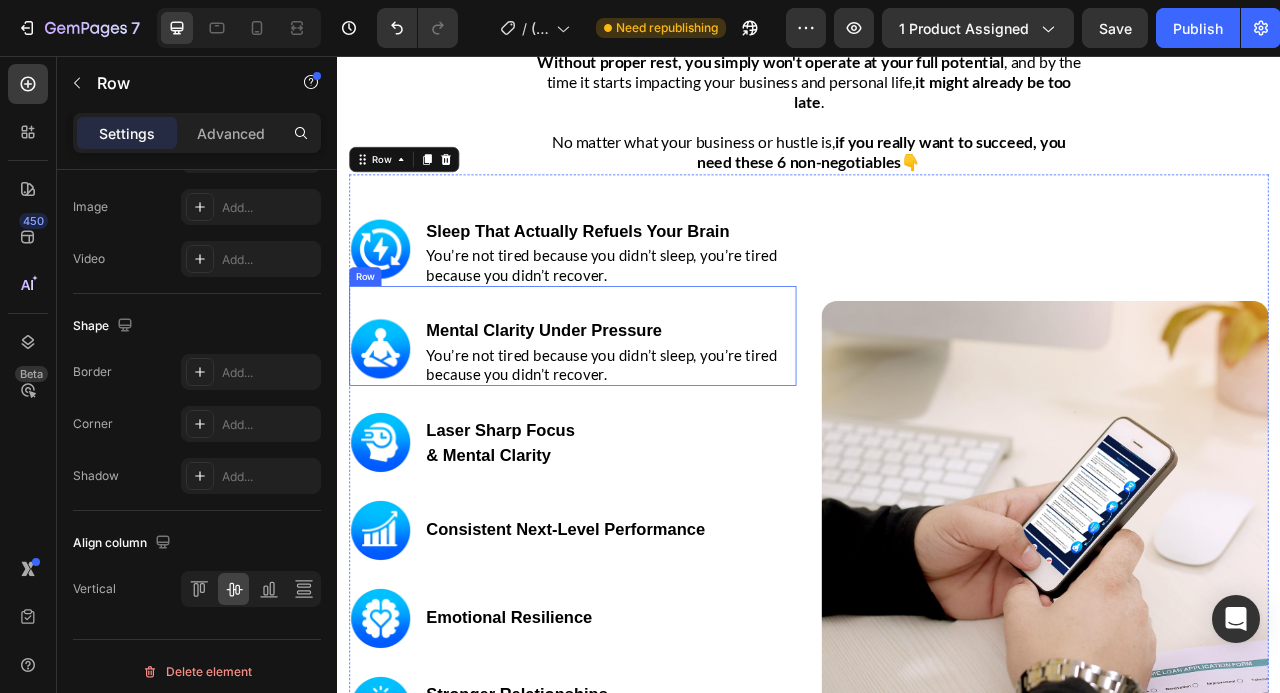 click on "Image Mental Clarity Under Pressure Heading You’re not tired because you didn’t sleep, you’re tired because you didn’t recover. Text block Row" at bounding box center [636, 412] 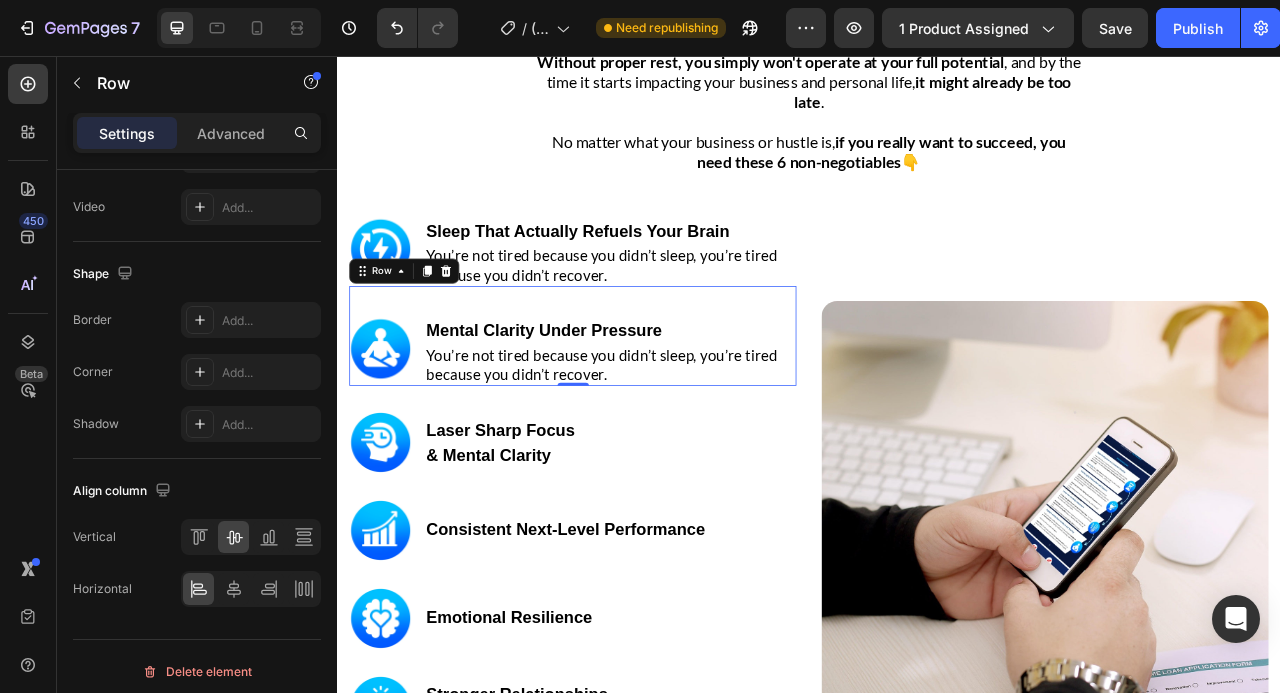 click on "Settings Advanced" at bounding box center (197, 133) 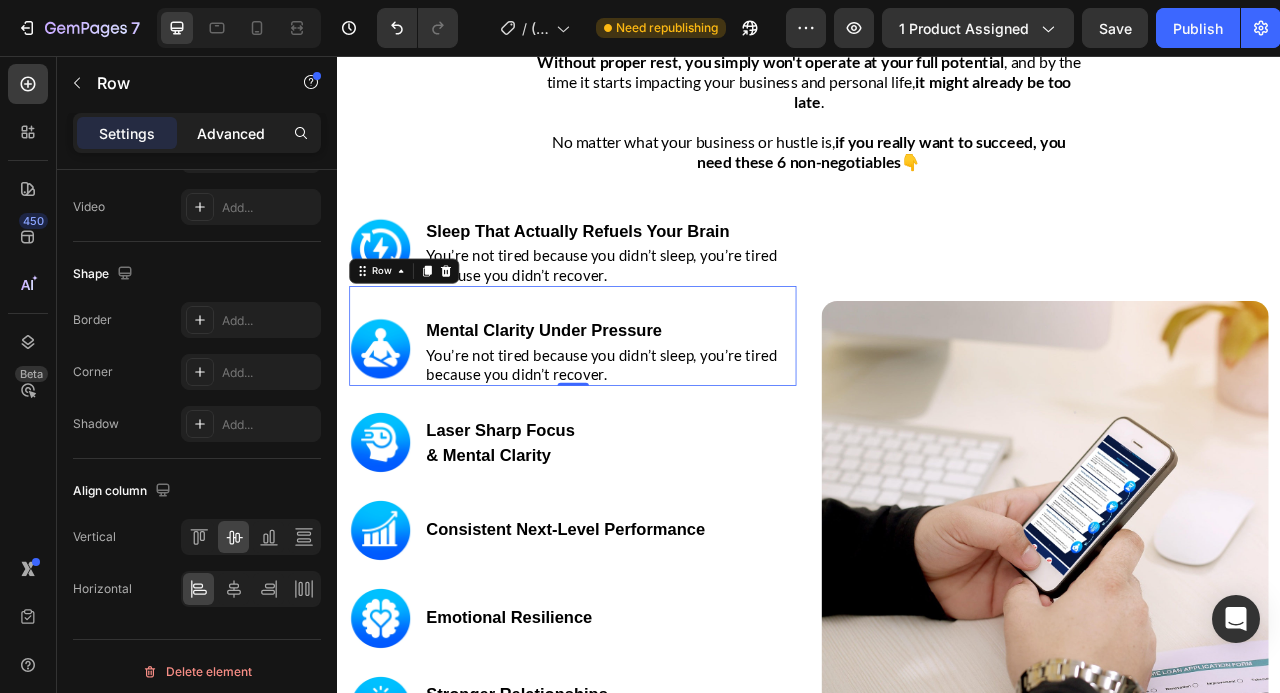 click on "Advanced" at bounding box center (231, 133) 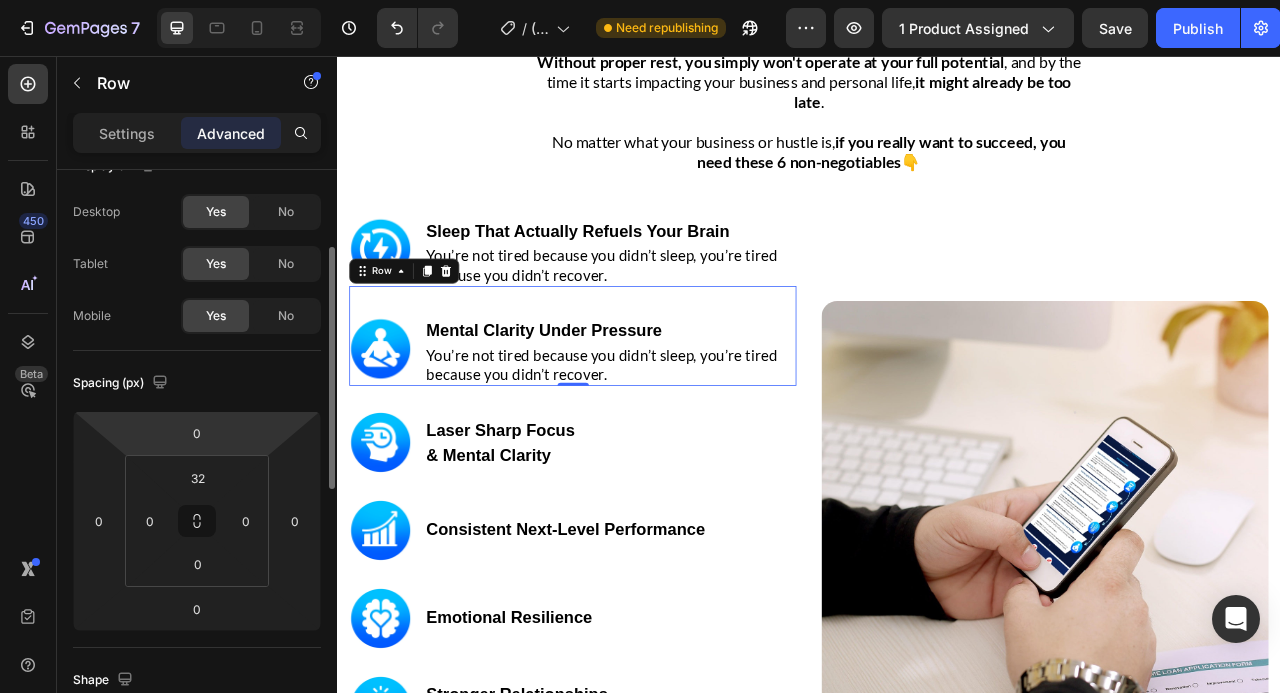 scroll, scrollTop: 80, scrollLeft: 0, axis: vertical 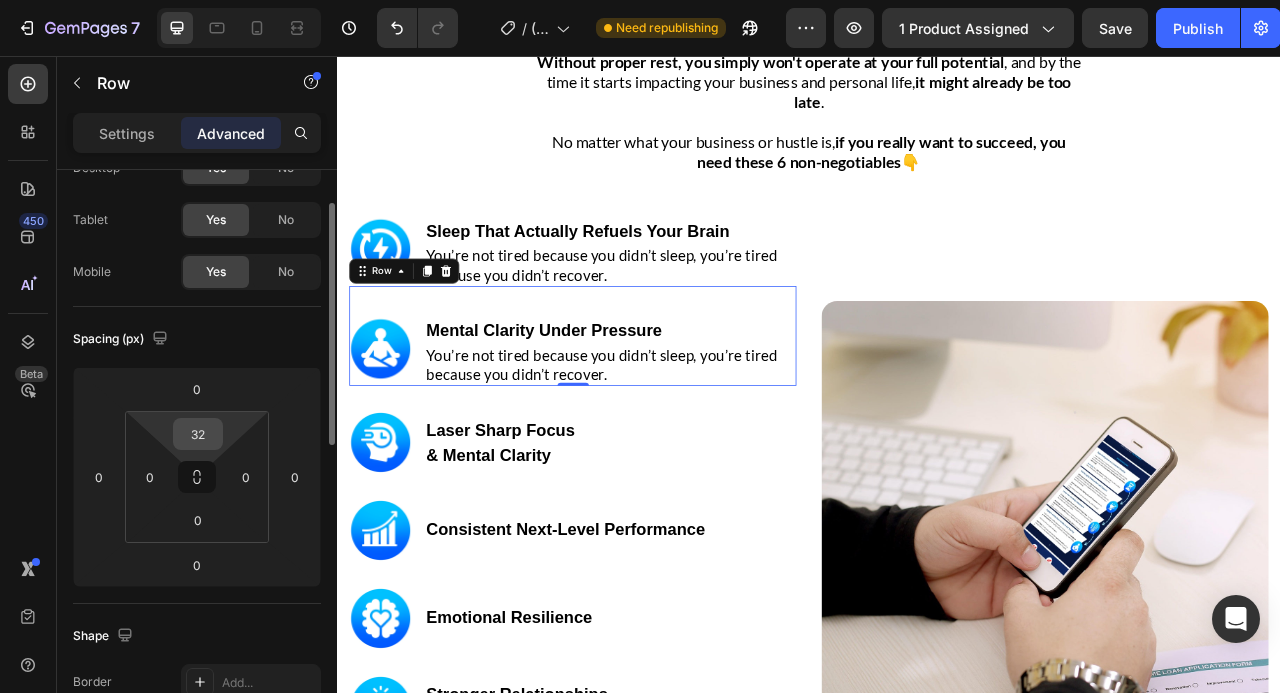 click on "32" at bounding box center (198, 434) 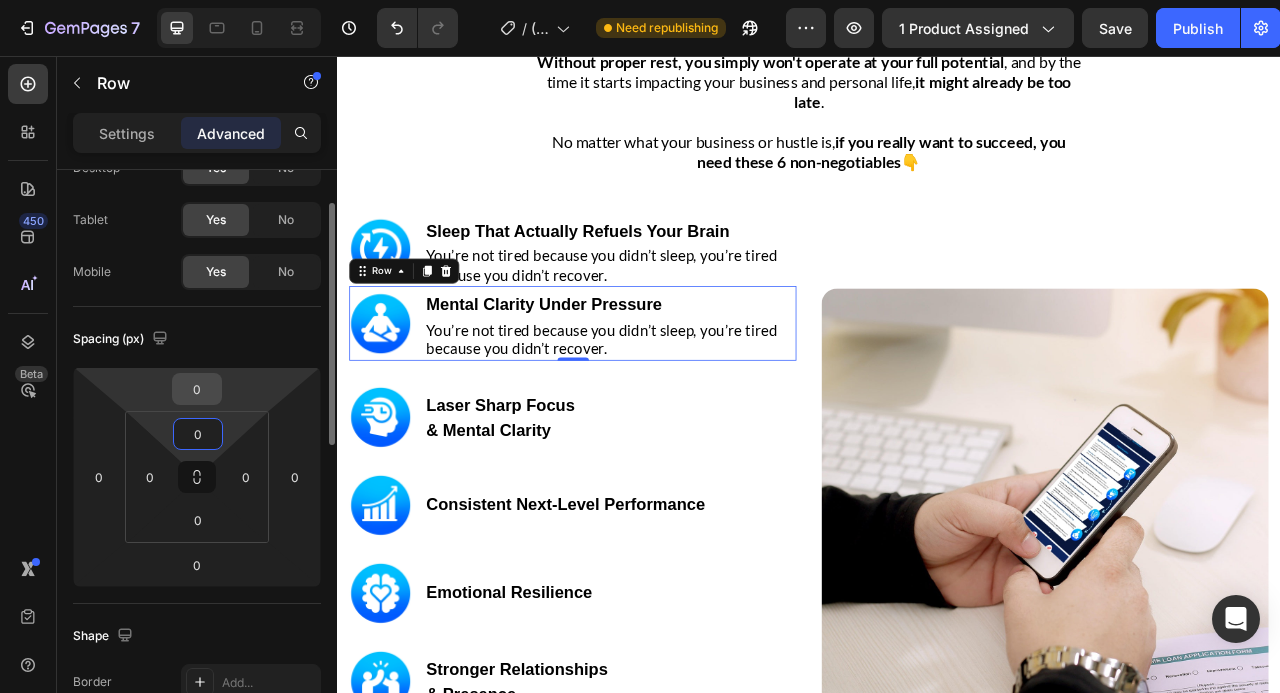type on "0" 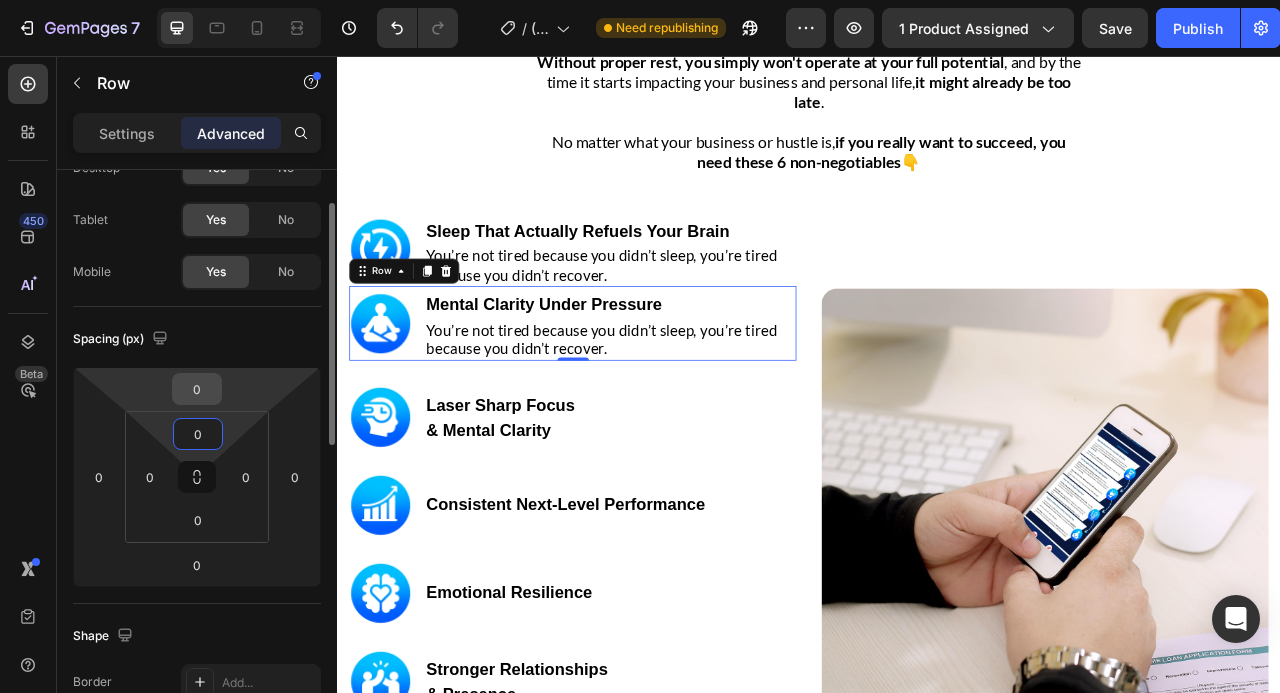 click on "0" at bounding box center [197, 389] 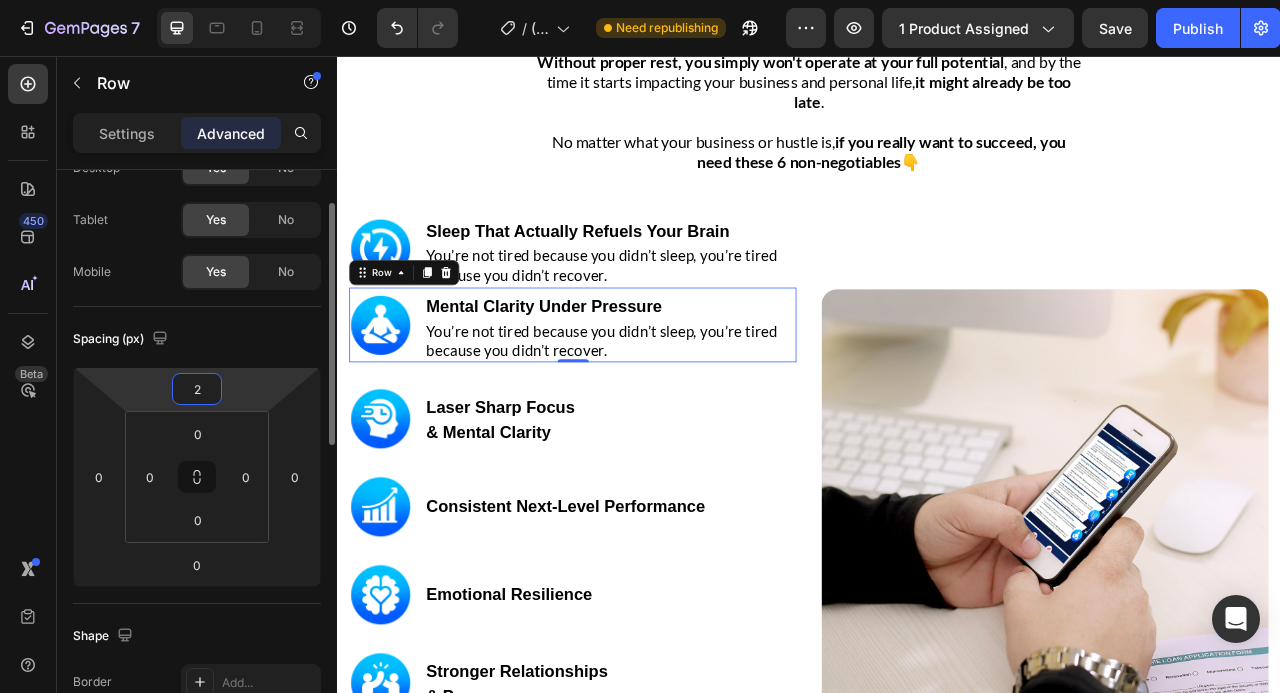 type on "25" 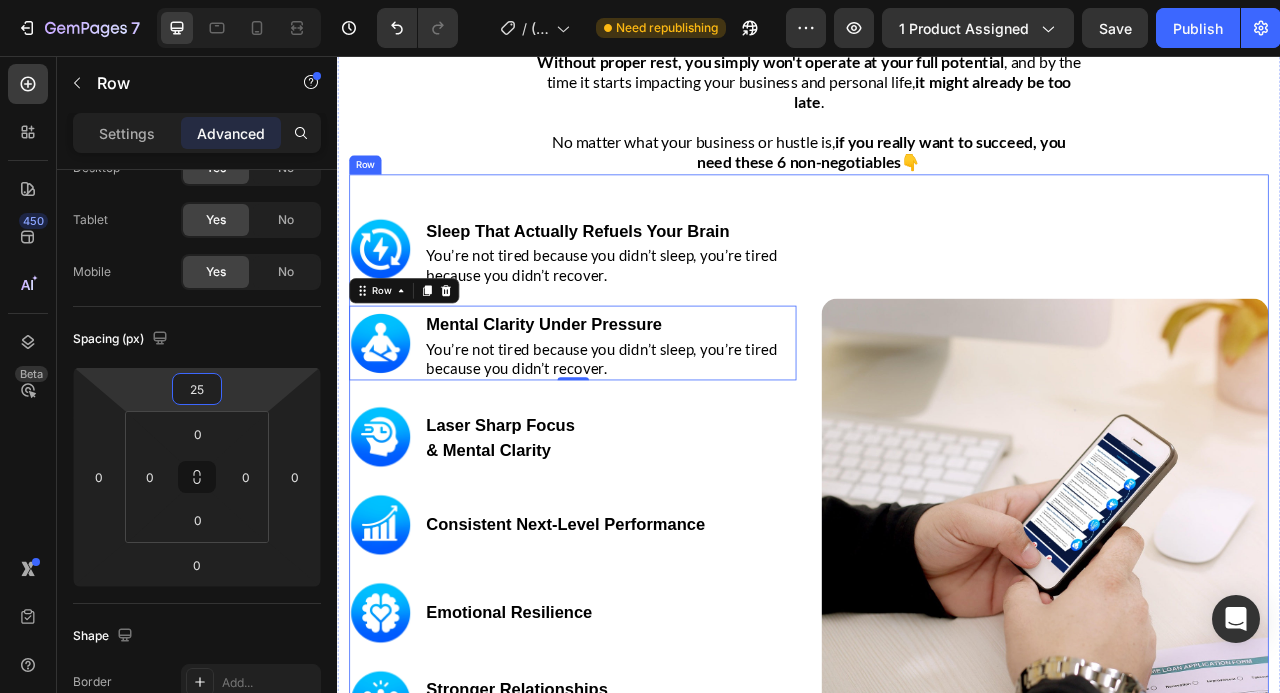 click on "Image" at bounding box center (1237, 649) 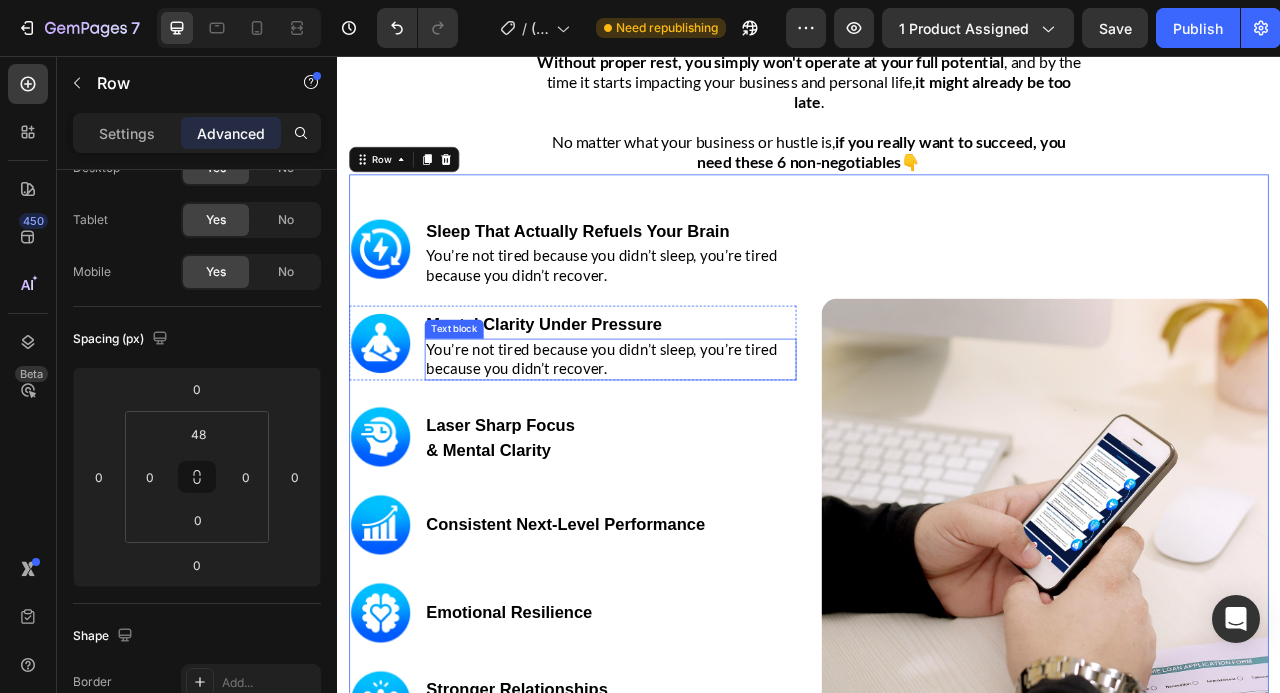 click on "You’re not tired because you didn’t sleep, you’re tired because you didn’t recover." at bounding box center [673, 442] 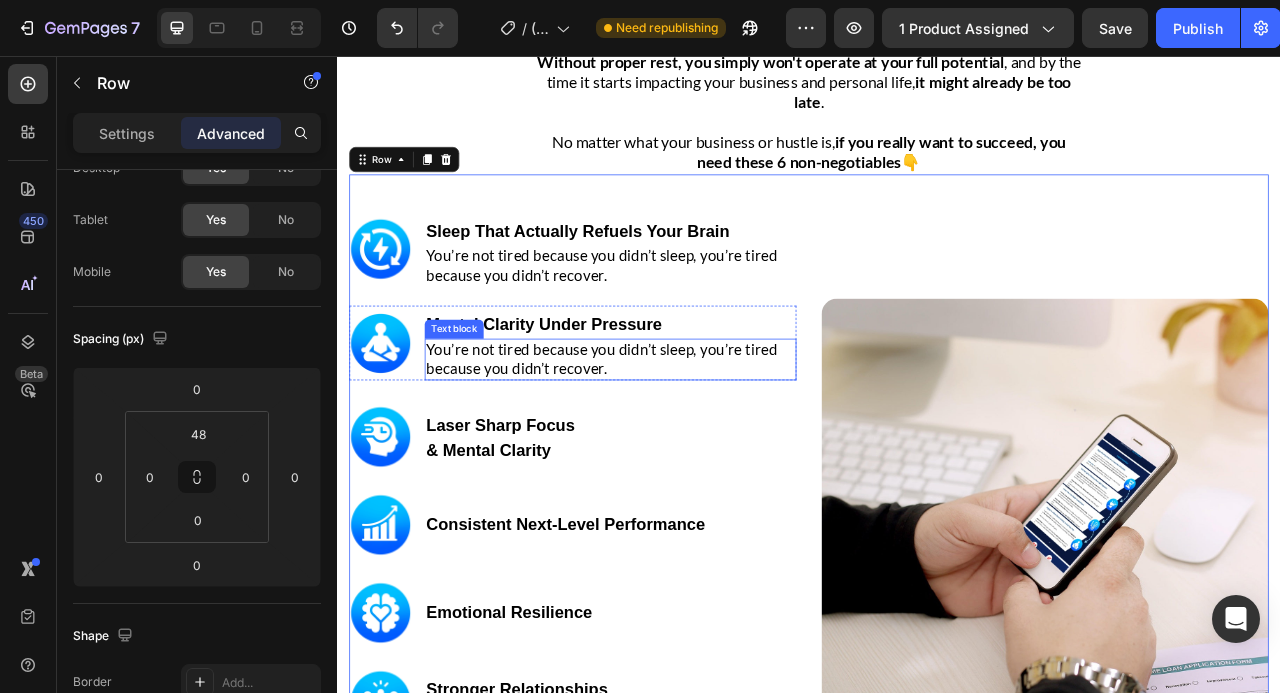 click on "You’re not tired because you didn’t sleep, you’re tired because you didn’t recover." at bounding box center [673, 442] 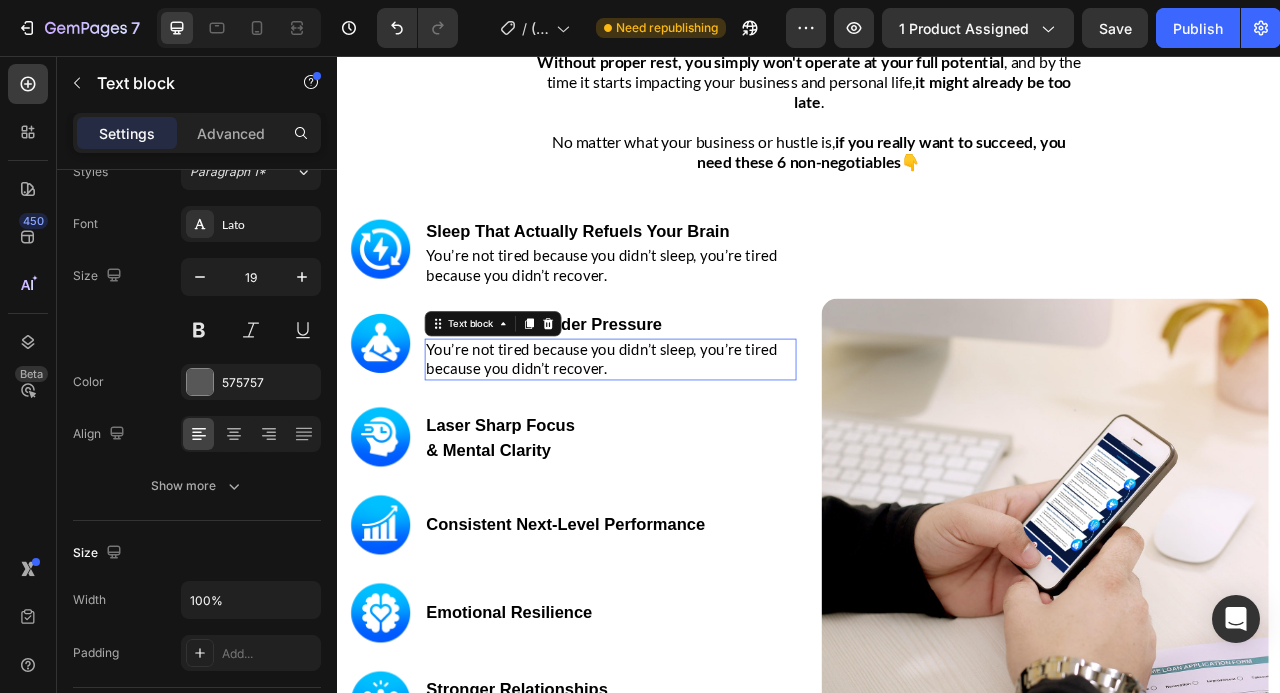 click on "You’re not tired because you didn’t sleep, you’re tired because you didn’t recover." at bounding box center [673, 442] 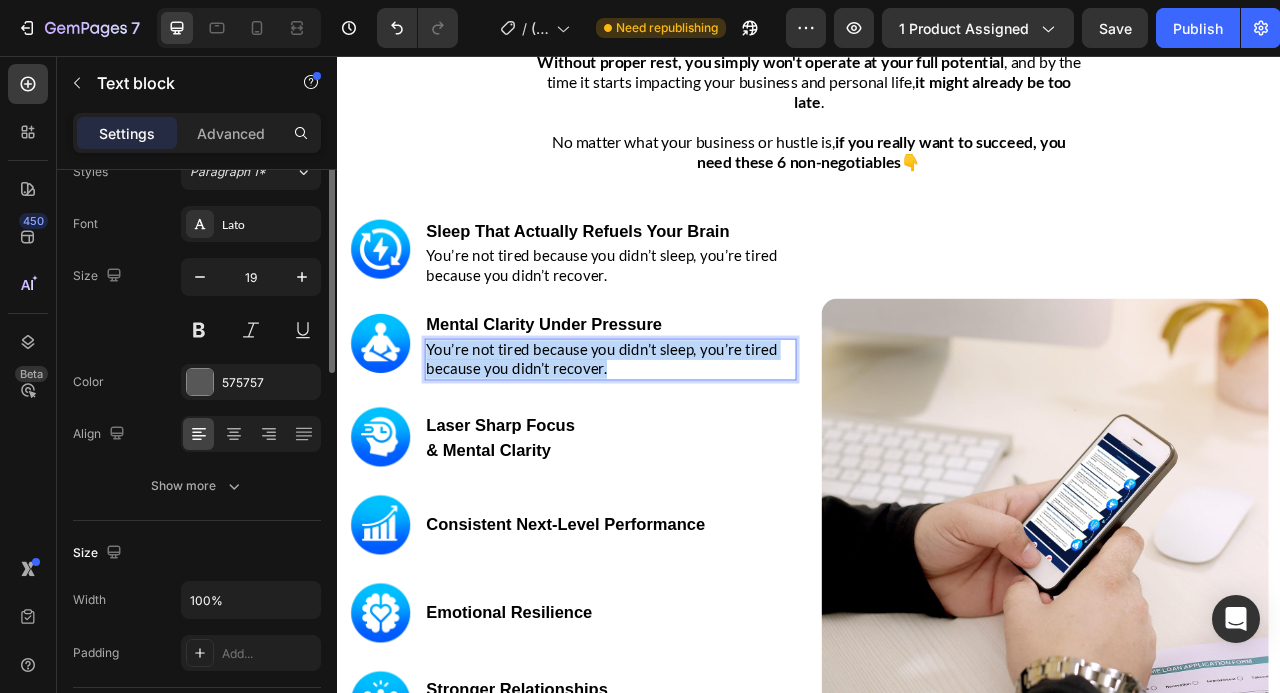 scroll, scrollTop: 0, scrollLeft: 0, axis: both 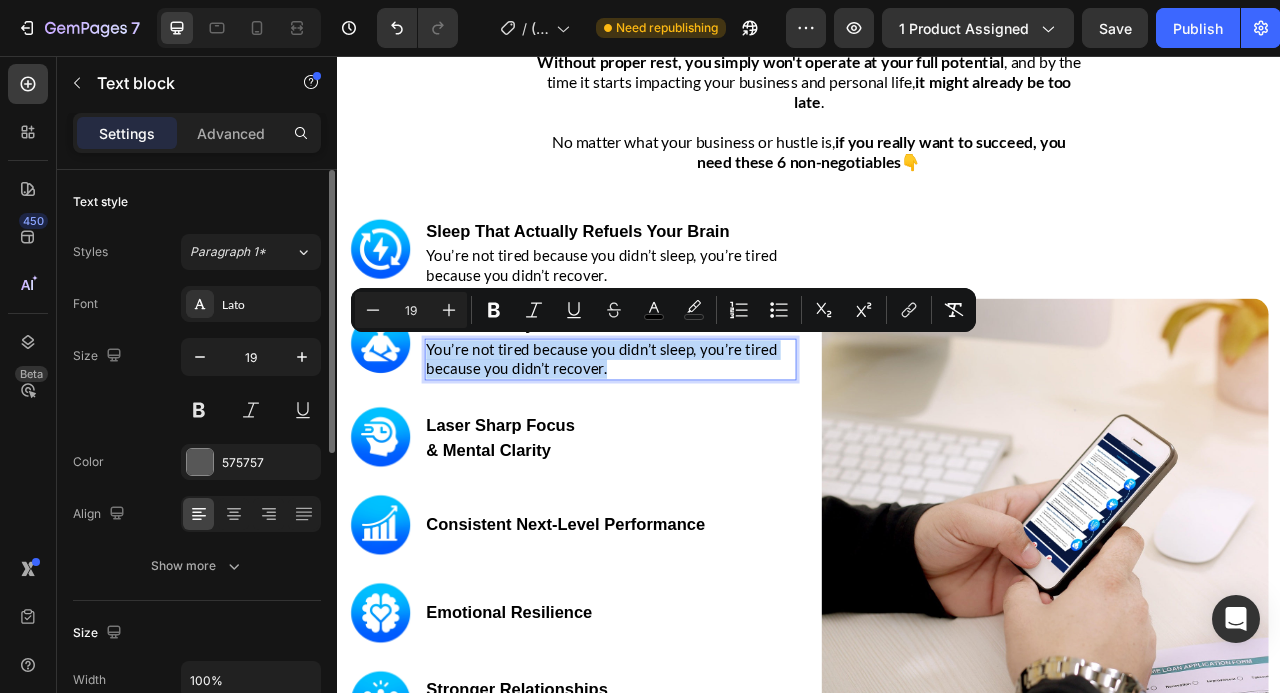 type on "11" 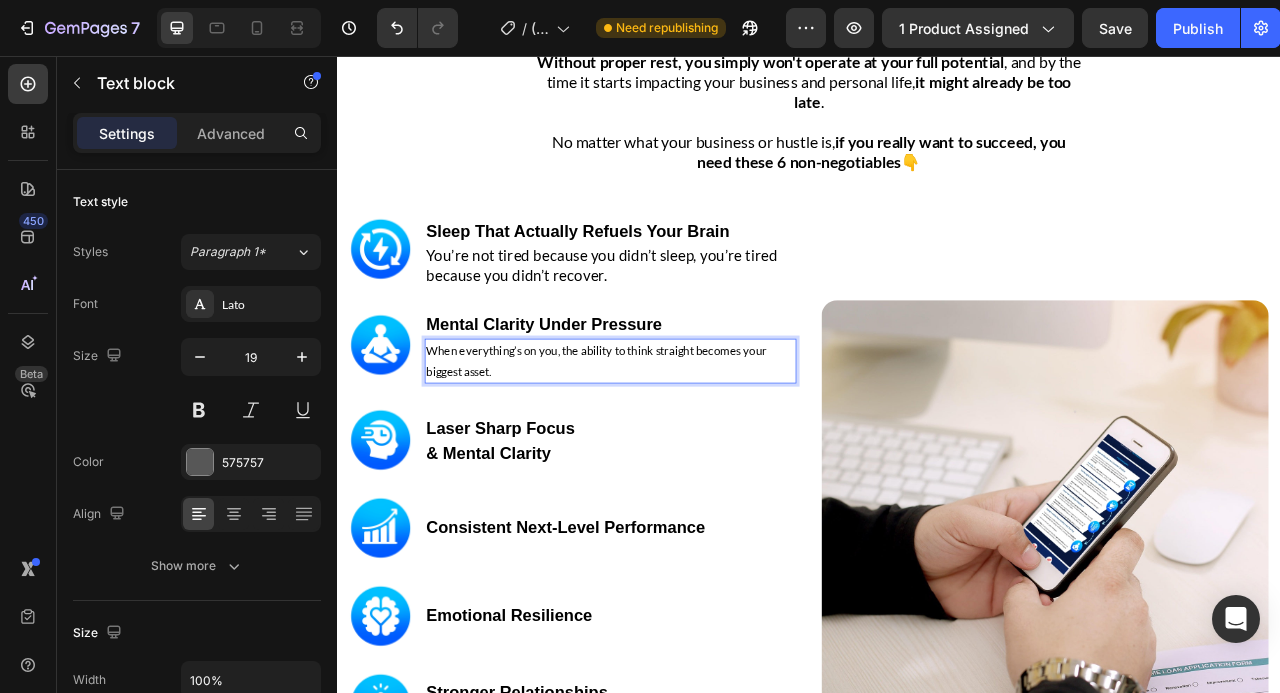 click on "When everything’s on you, the ability to think straight becomes your biggest asset." at bounding box center [684, 444] 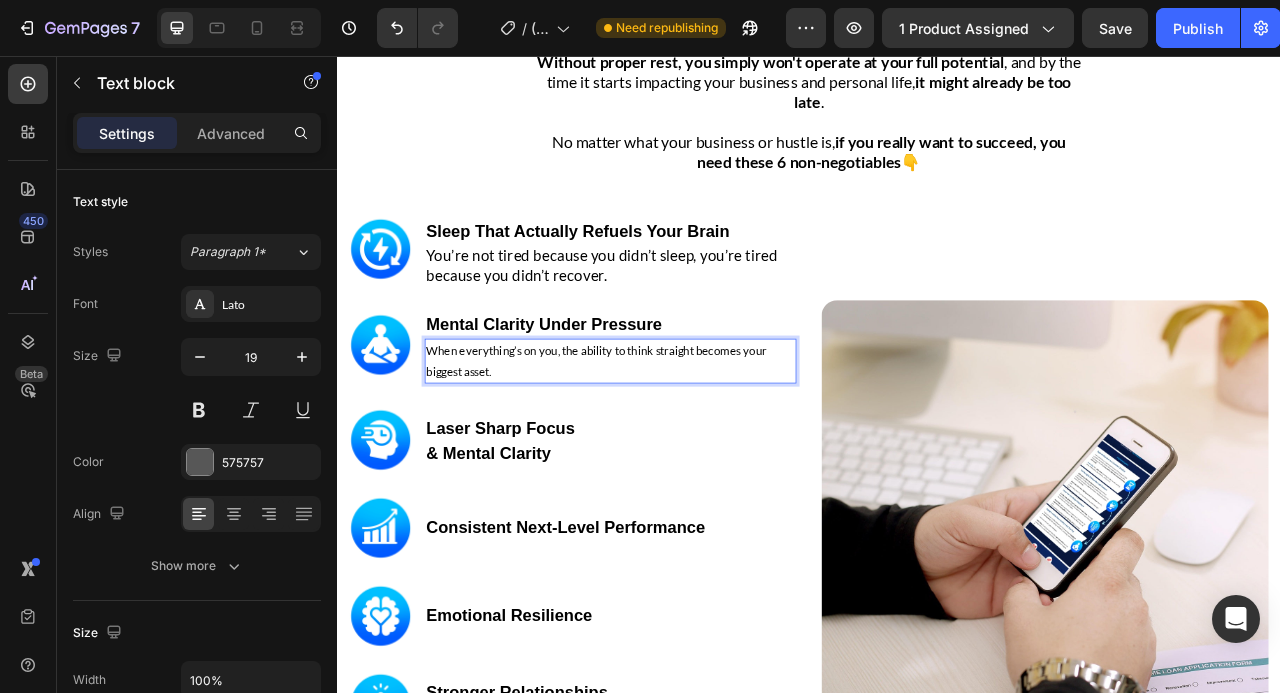 click on "When everything’s on you, the ability to think straight becomes your biggest asset." at bounding box center (684, 444) 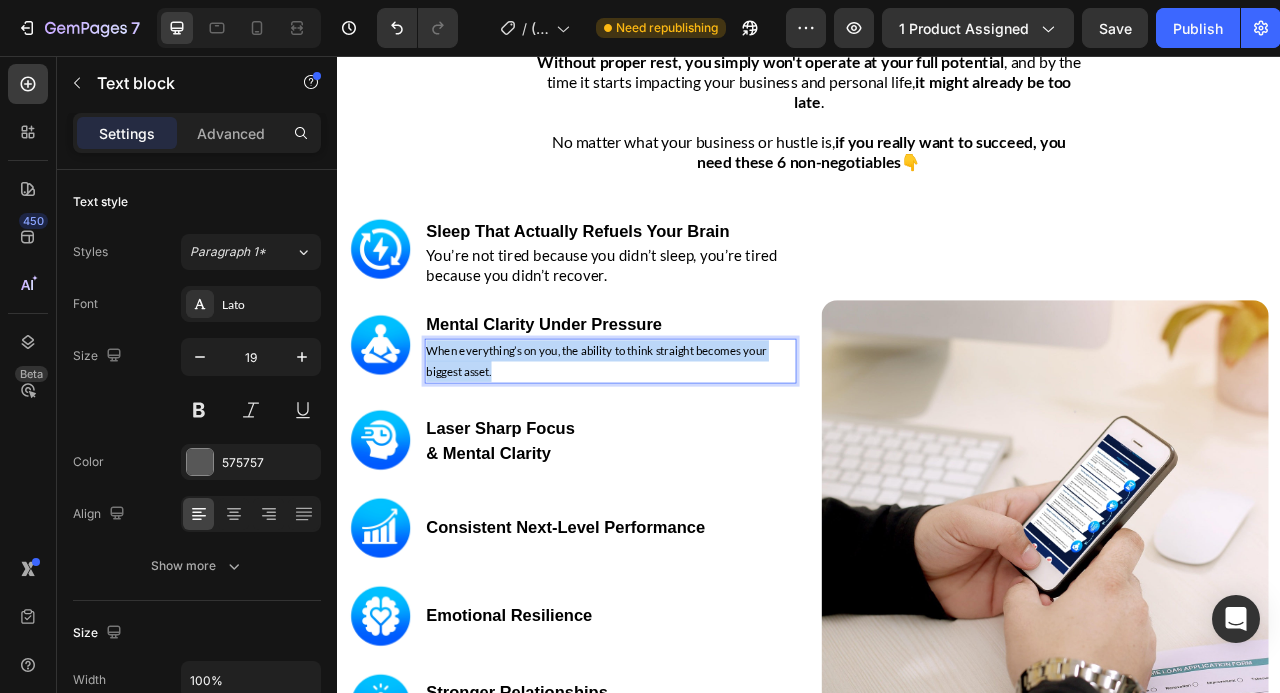click on "When everything’s on you, the ability to think straight becomes your biggest asset." at bounding box center [684, 444] 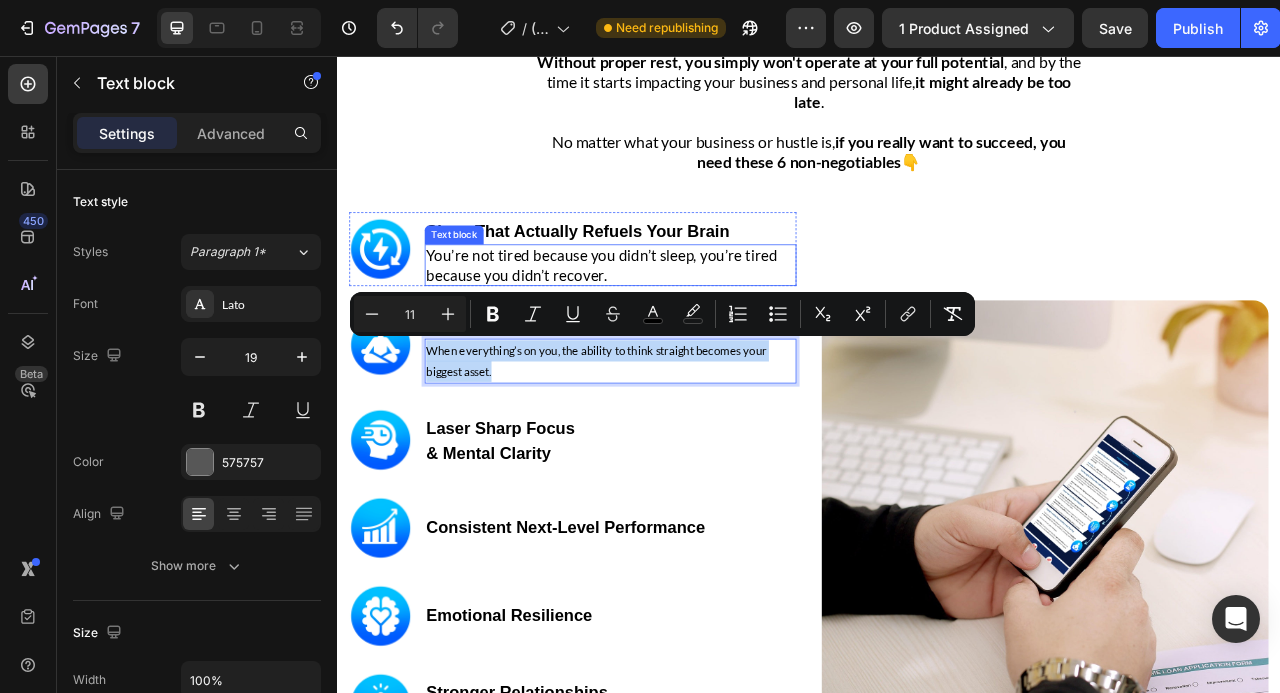 click on "You’re not tired because you didn’t sleep, you’re tired because you didn’t recover." at bounding box center (673, 322) 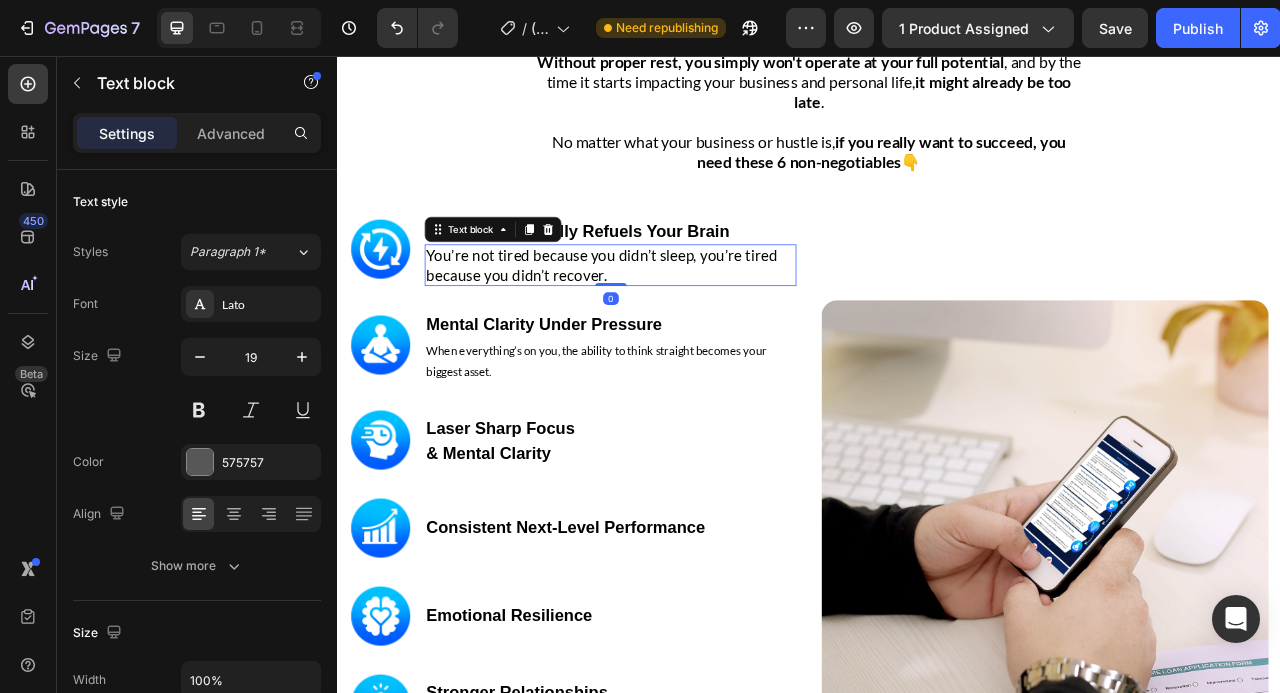 click on "You’re not tired because you didn’t sleep, you’re tired because you didn’t recover." at bounding box center (673, 322) 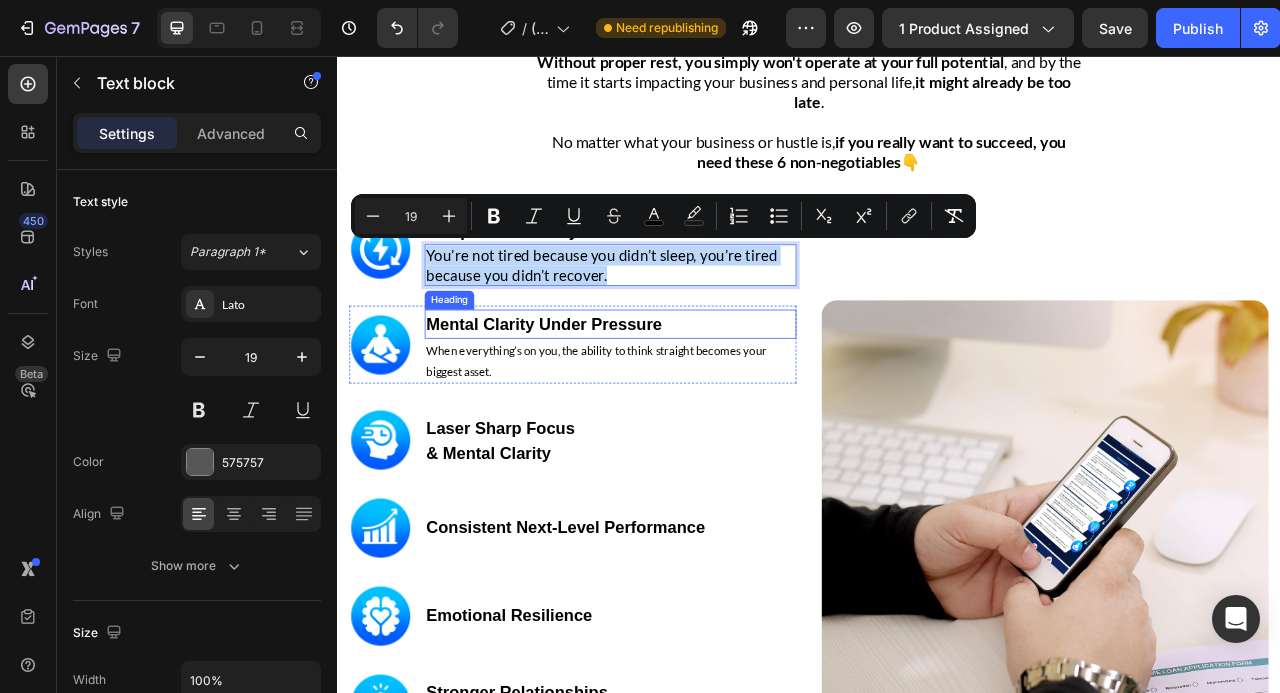 click on "Mental Clarity Under Pressure" at bounding box center (684, 397) 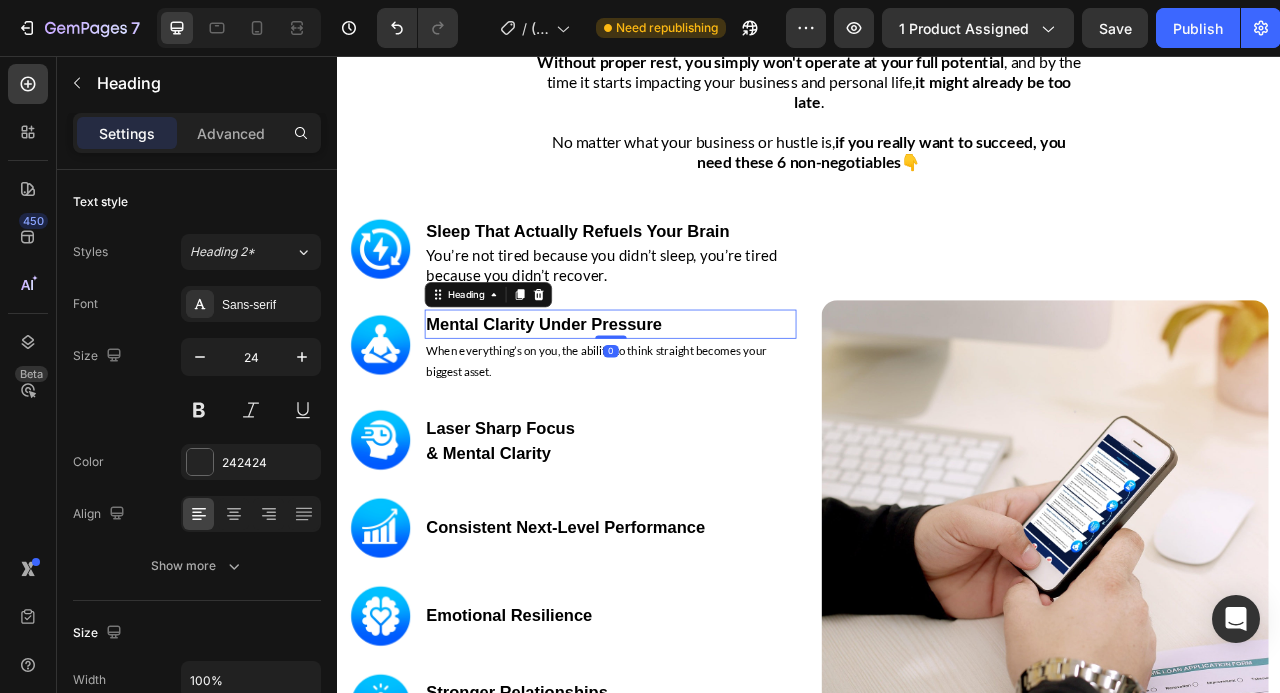 click on "When everything’s on you, the ability to think straight becomes your biggest asset." at bounding box center [684, 444] 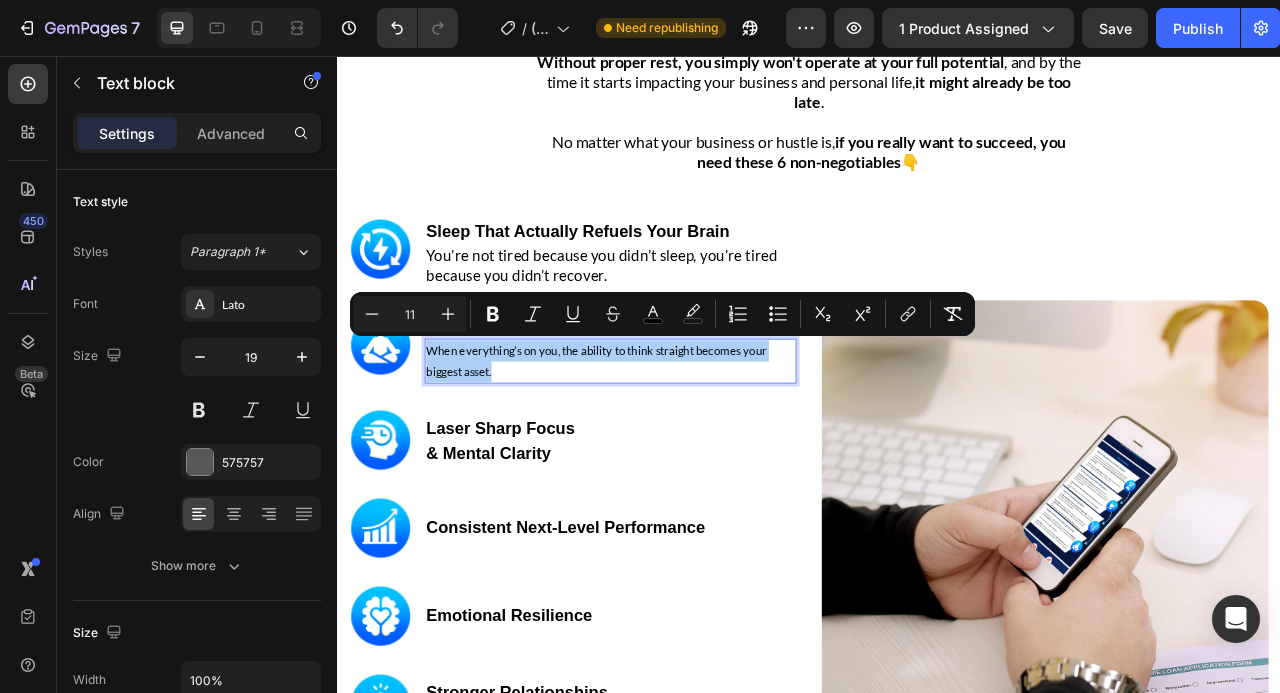 click on "11" at bounding box center [410, 314] 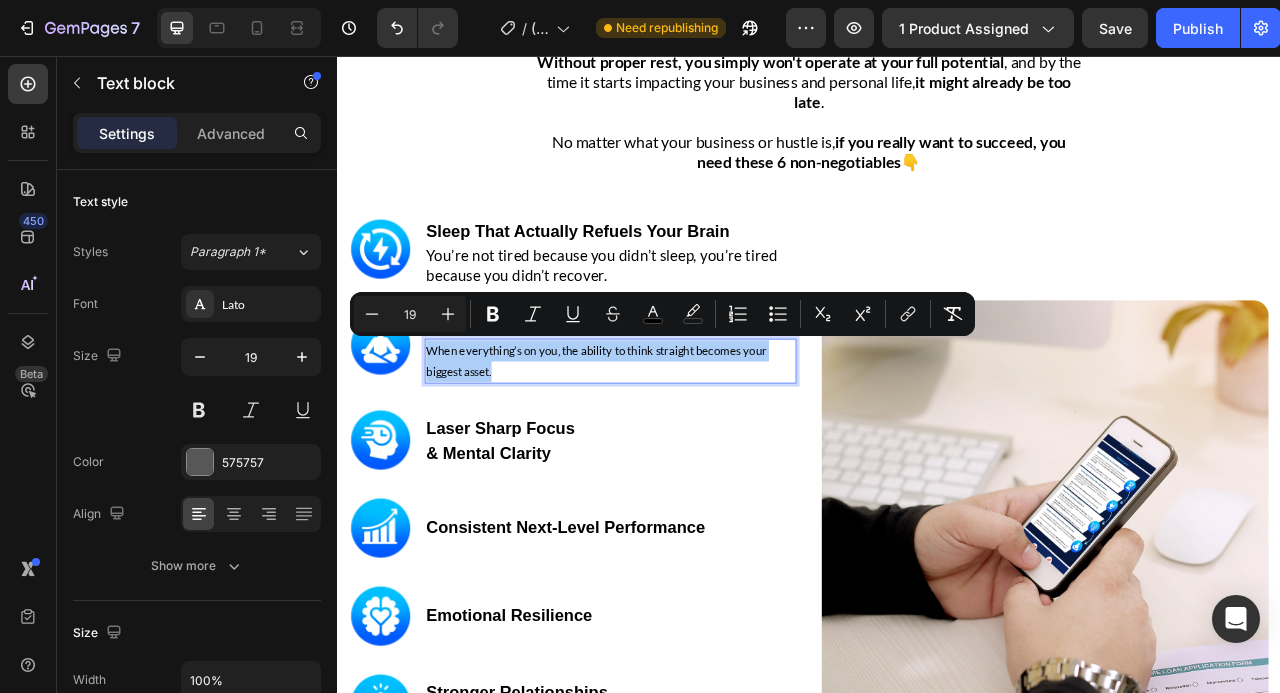type on "19" 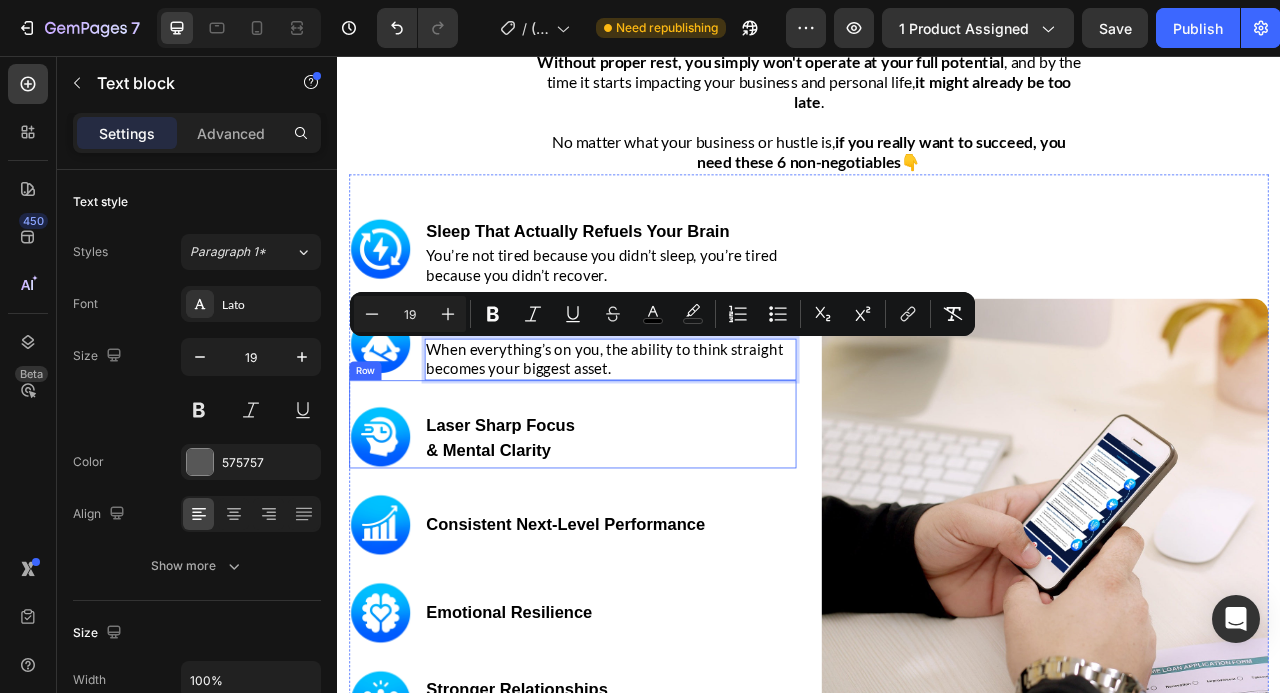click on "Image Consistent Next-Level Performance Heading Row" at bounding box center [636, 637] 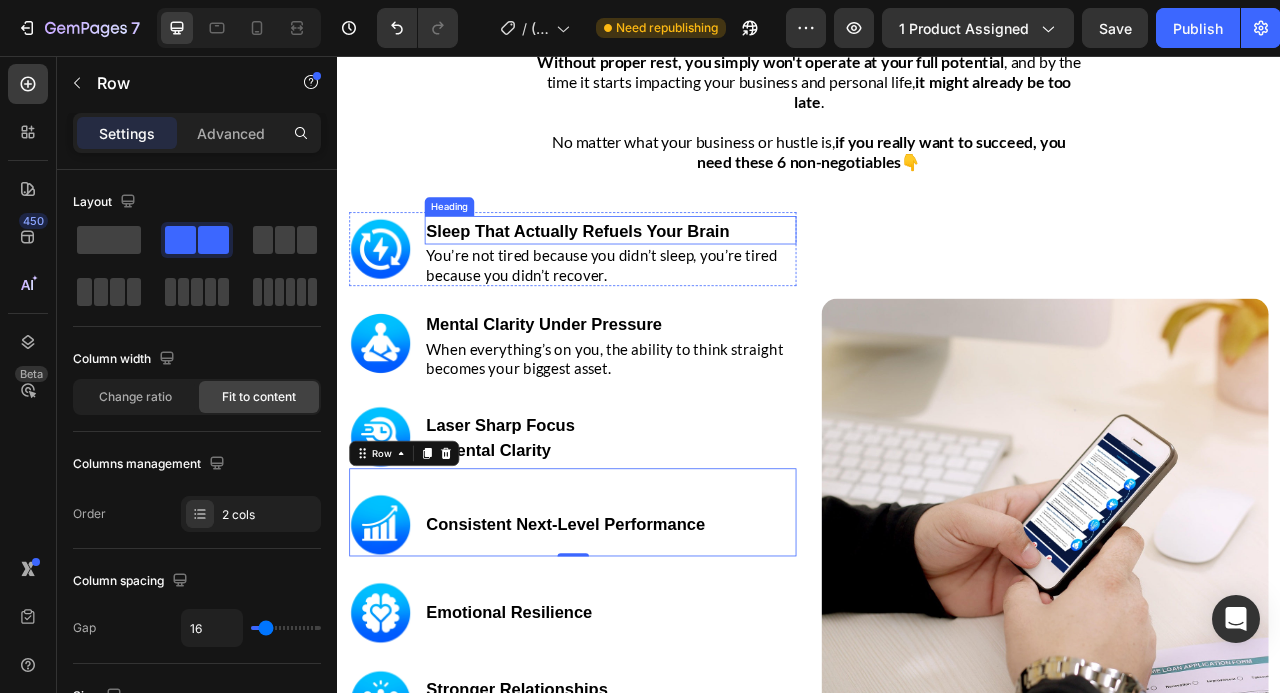 click on "Sleep That Actually Refuels Your Brain" at bounding box center [643, 278] 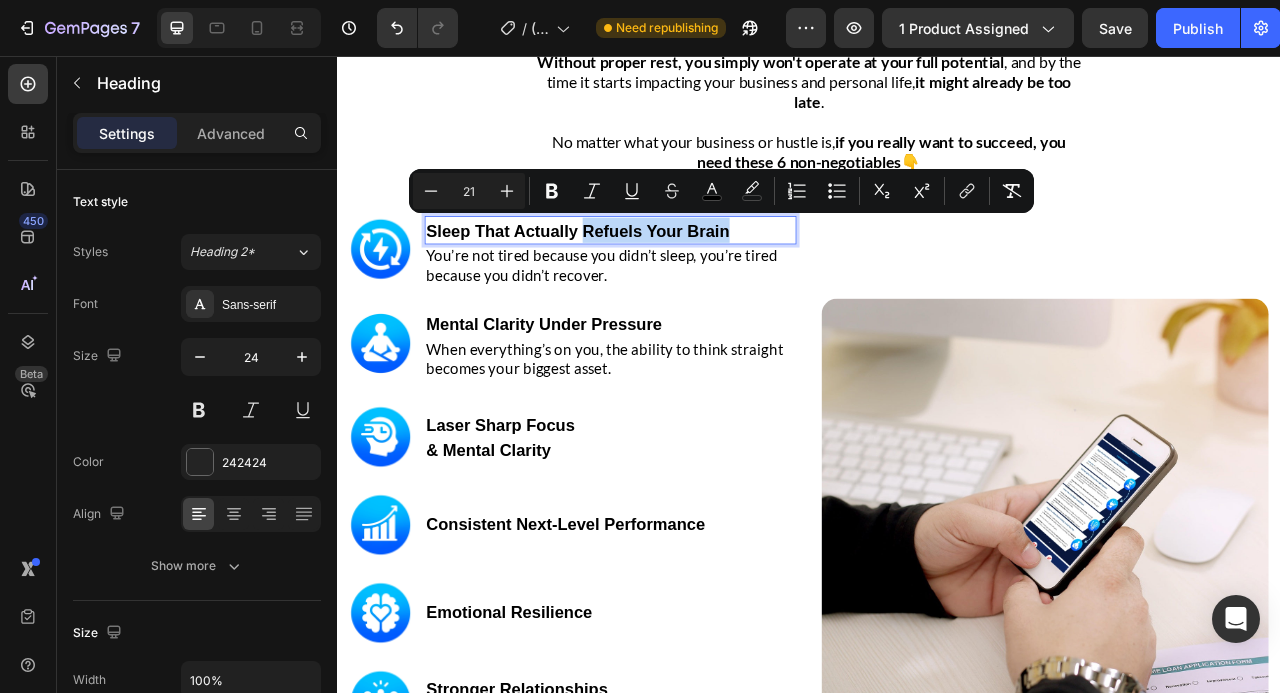 drag, startPoint x: 839, startPoint y: 270, endPoint x: 646, endPoint y: 276, distance: 193.09325 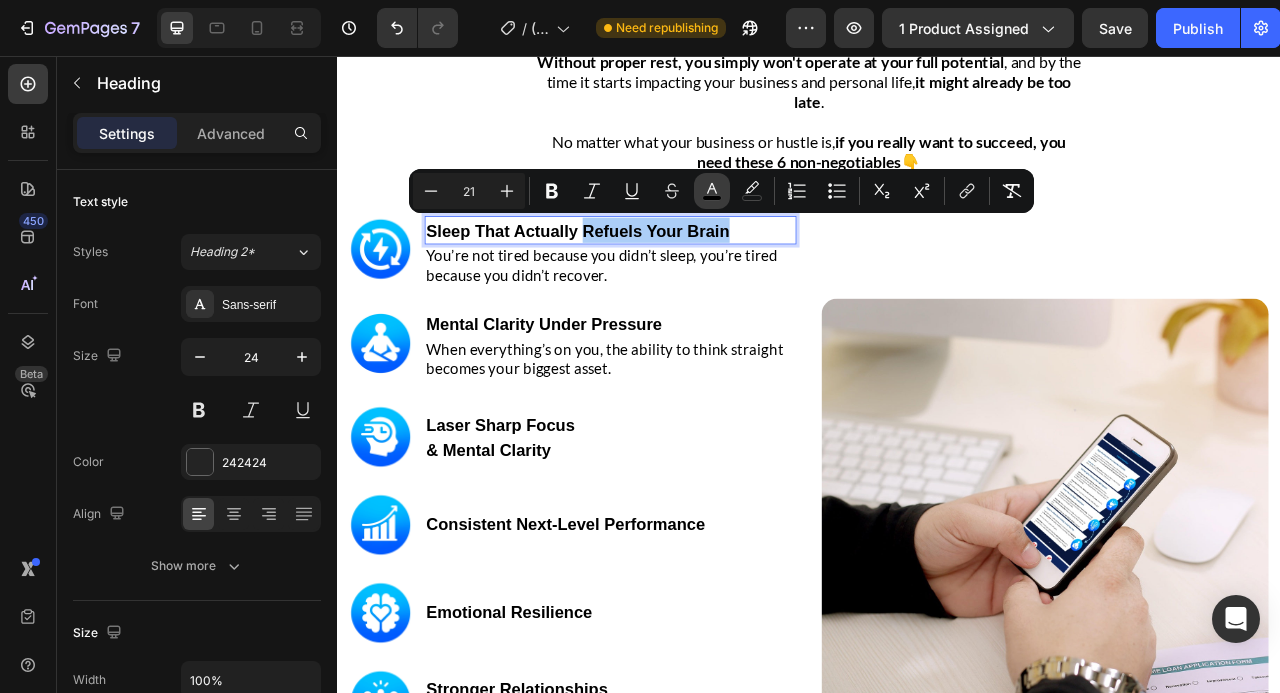 click 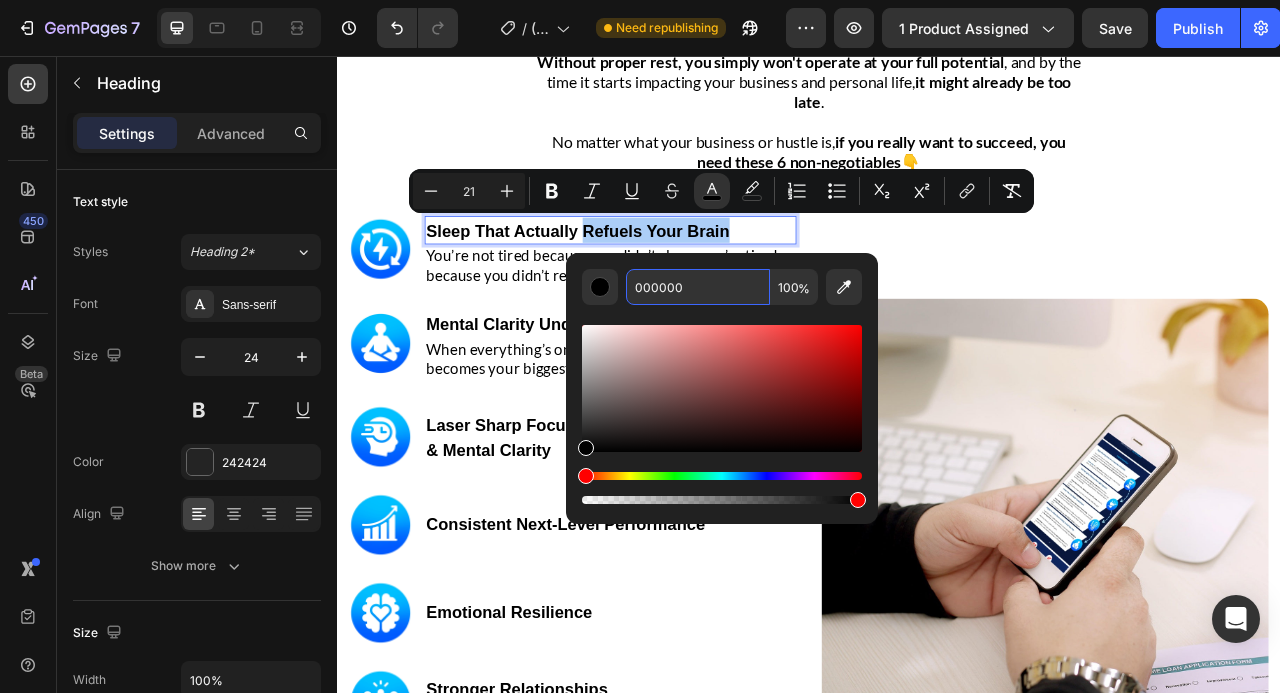 click on "000000" at bounding box center [698, 287] 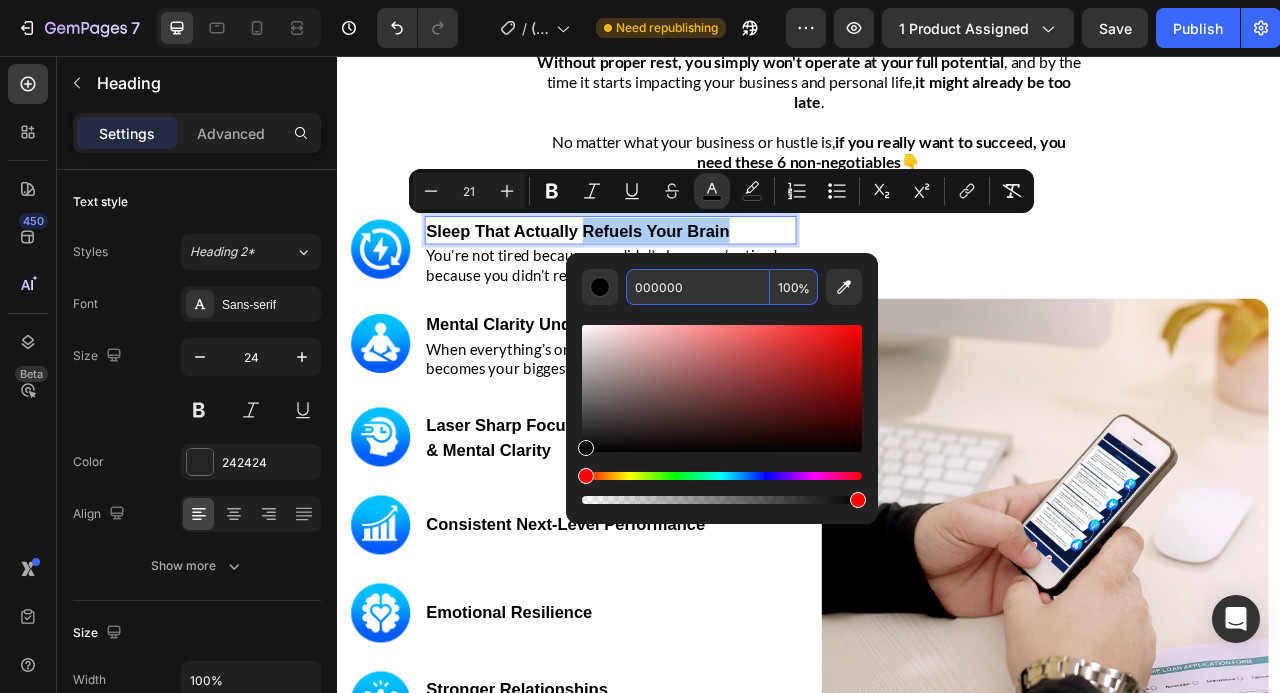 click on "000000" at bounding box center [698, 287] 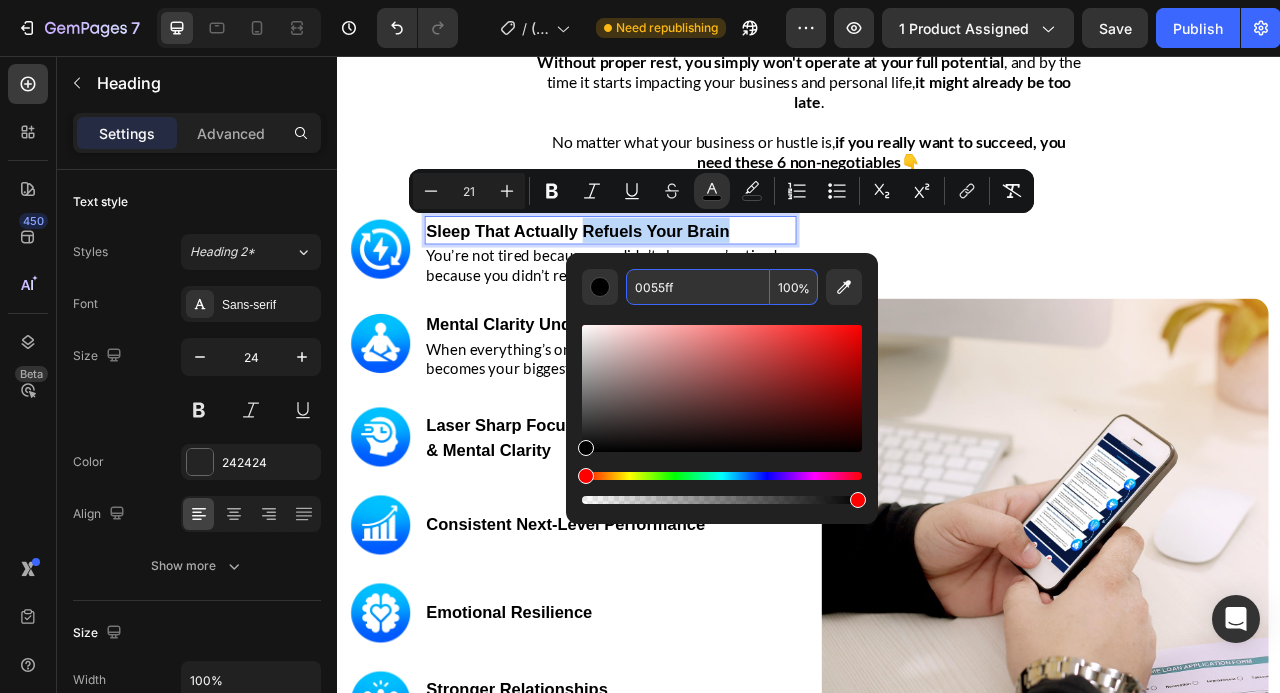 type on "0055FF" 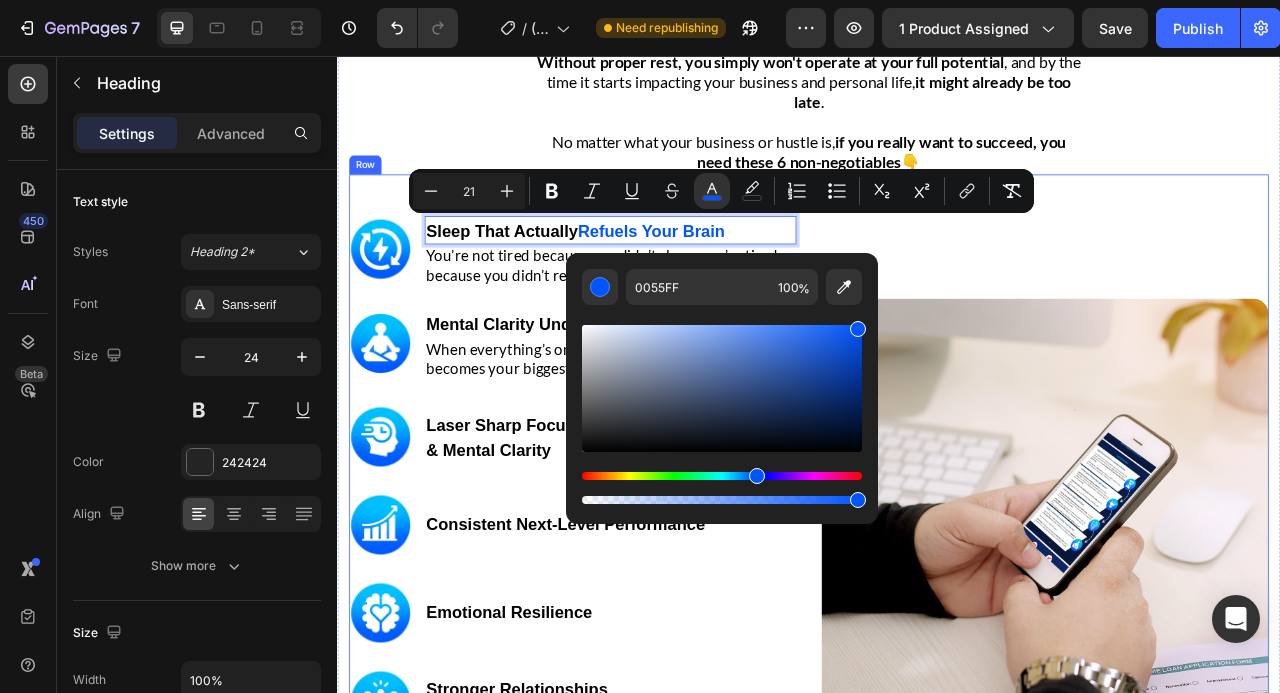 click on "Image" at bounding box center (1237, 649) 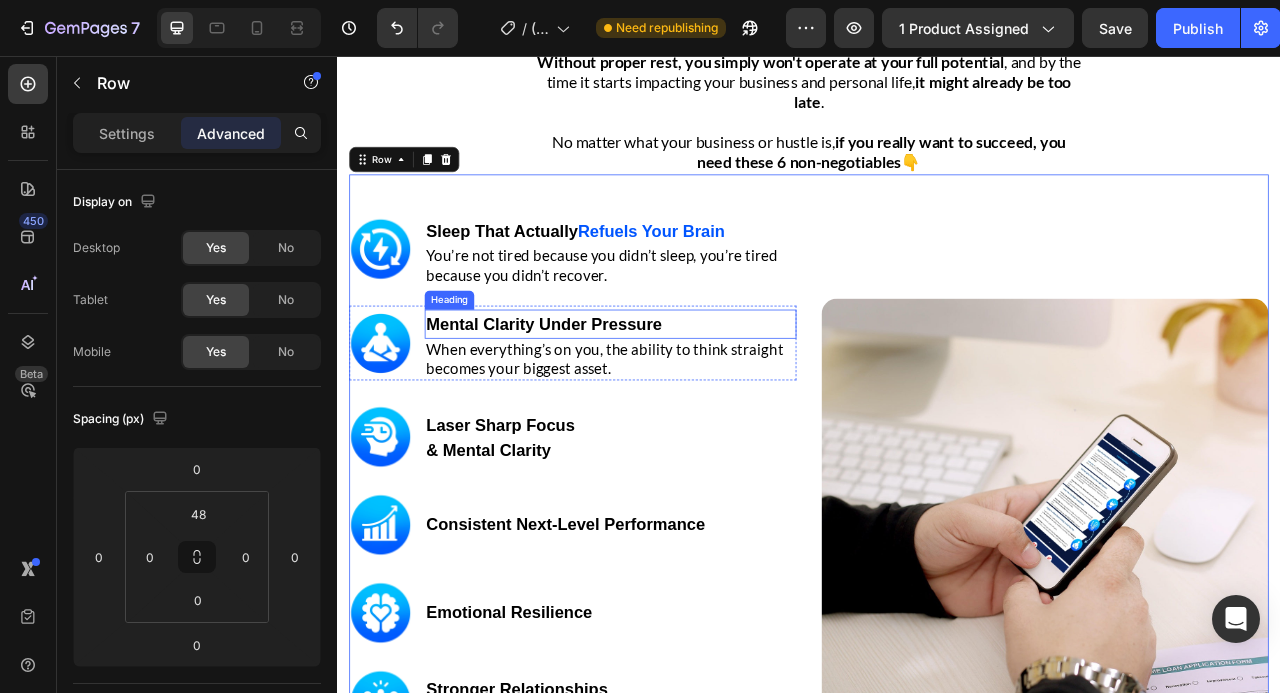 click on "Mental Clarity Under Pressure" at bounding box center [600, 397] 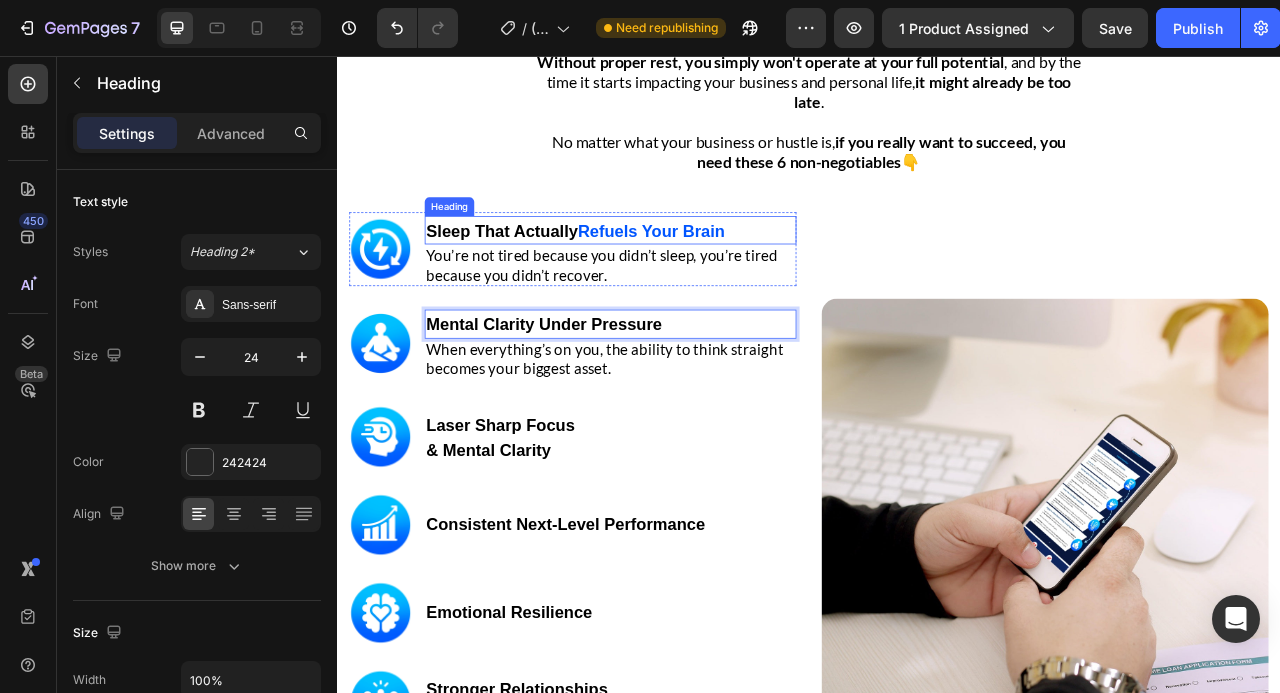 click on "Refuels Your Brain" at bounding box center [736, 278] 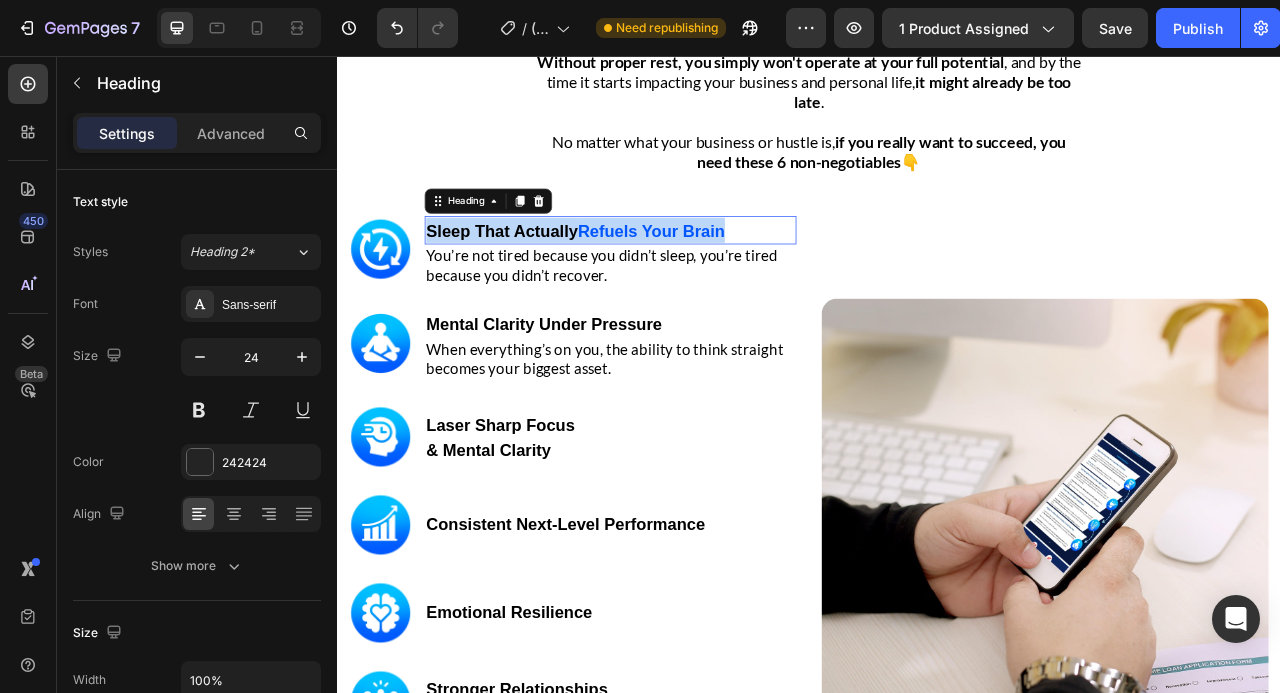 click on "Refuels Your Brain" at bounding box center [736, 278] 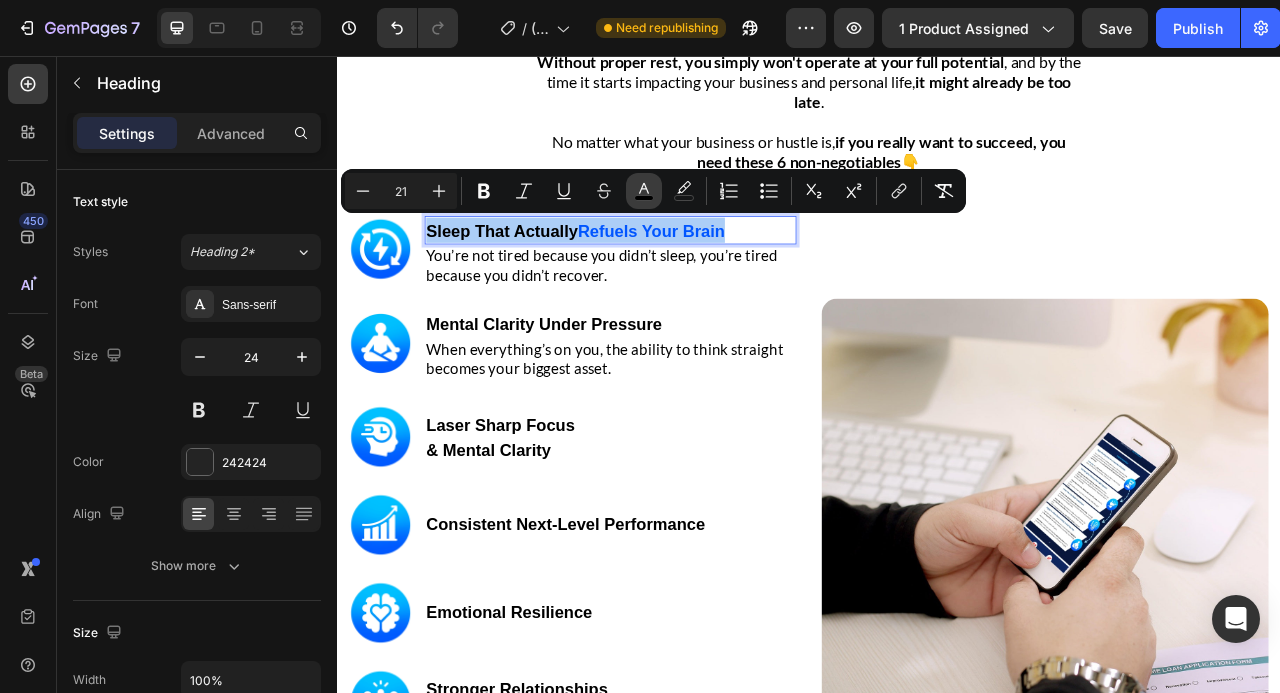 click 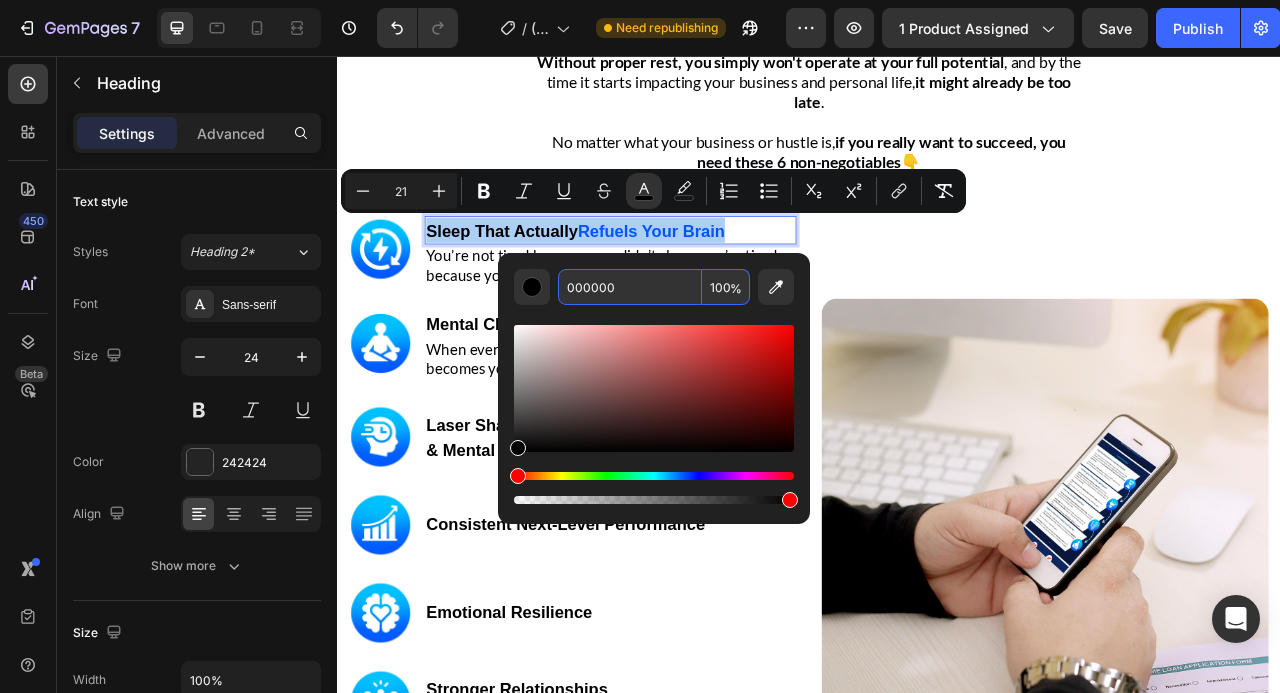 click on "000000" at bounding box center (630, 287) 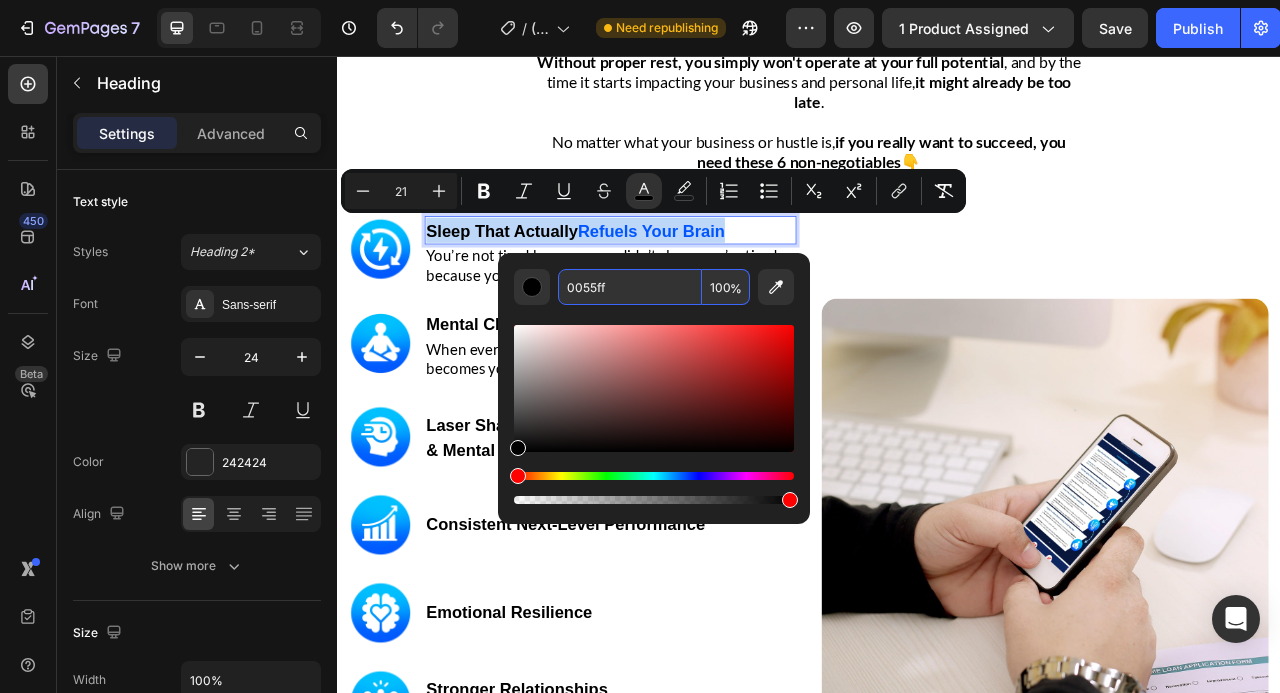 type on "0055FF" 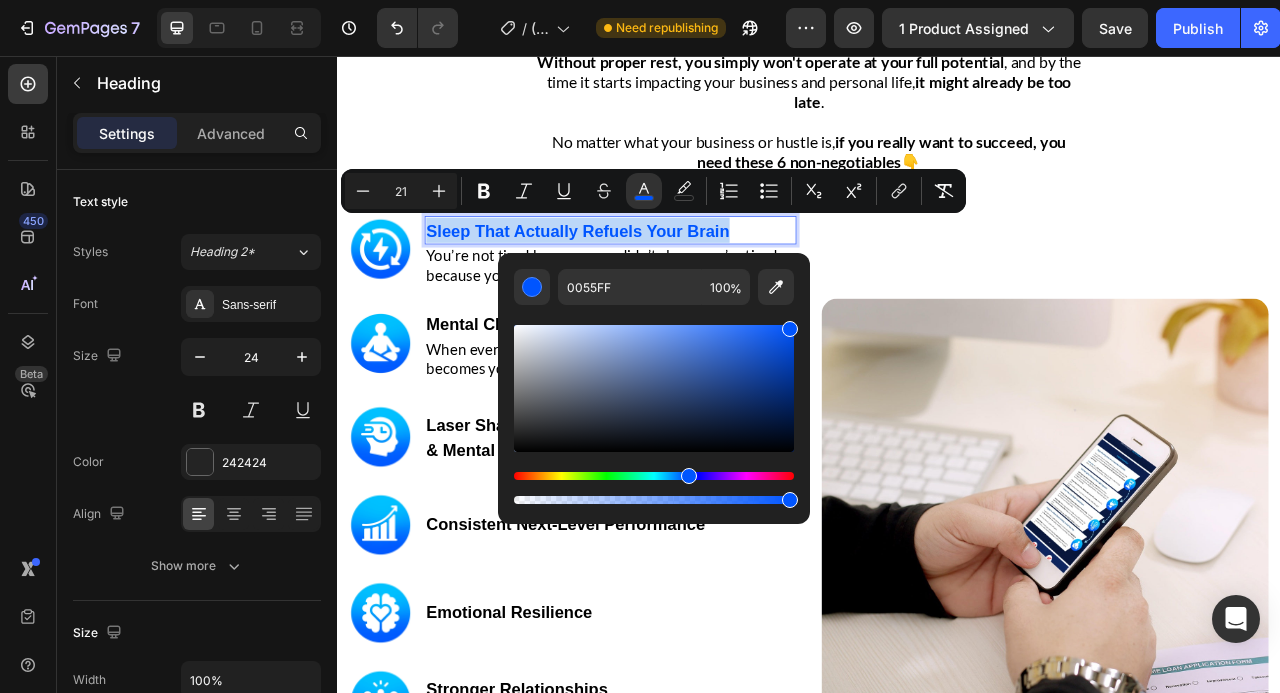 click on "Image" at bounding box center (1237, 649) 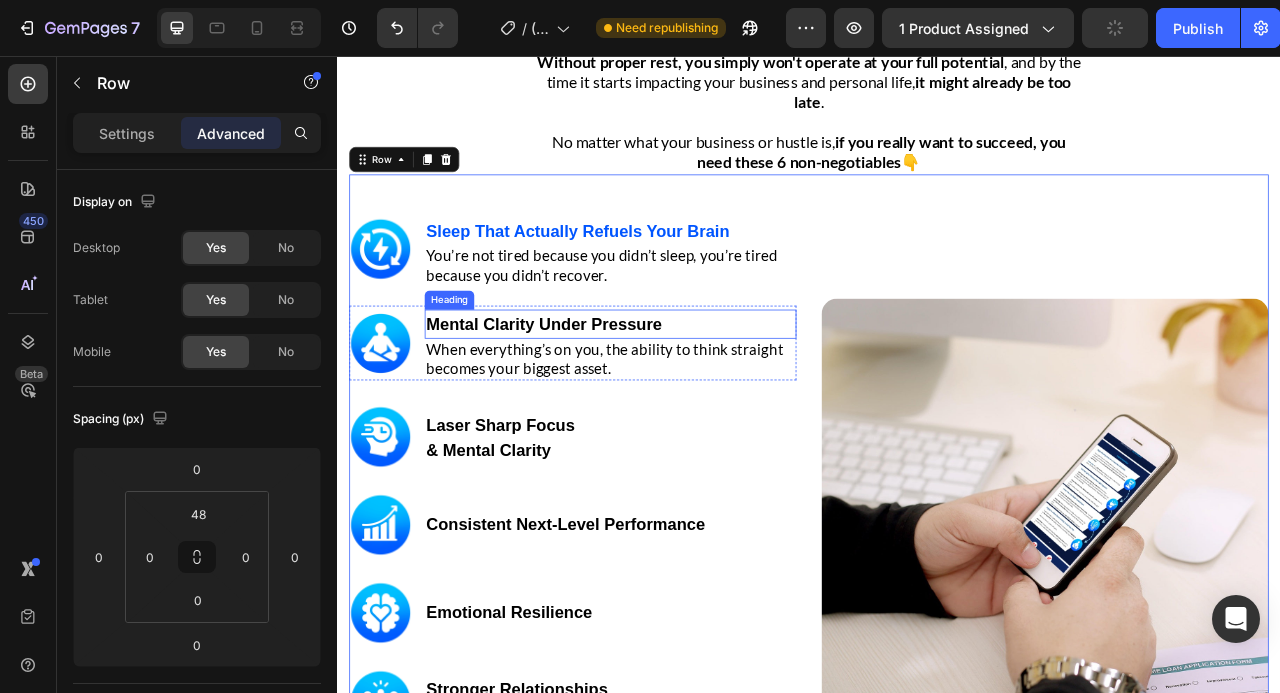 click on "Mental Clarity Under Pressure" at bounding box center [600, 397] 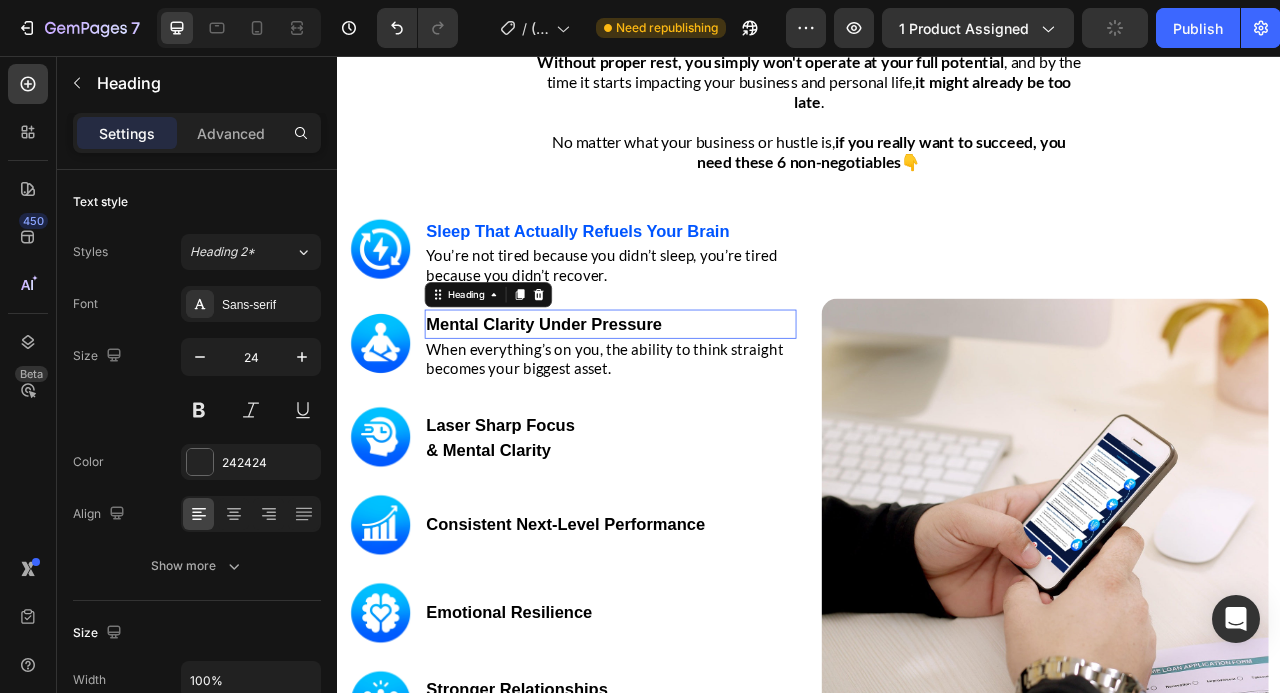 click on "Mental Clarity Under Pressure" at bounding box center [600, 397] 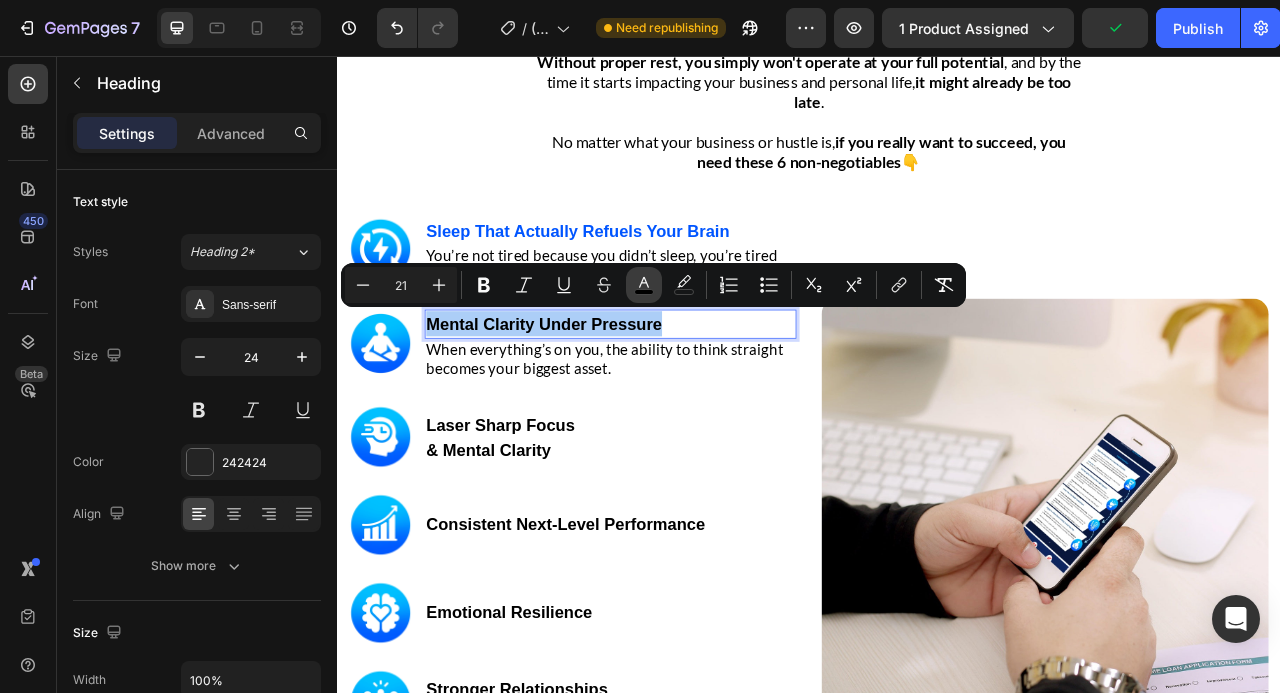 click 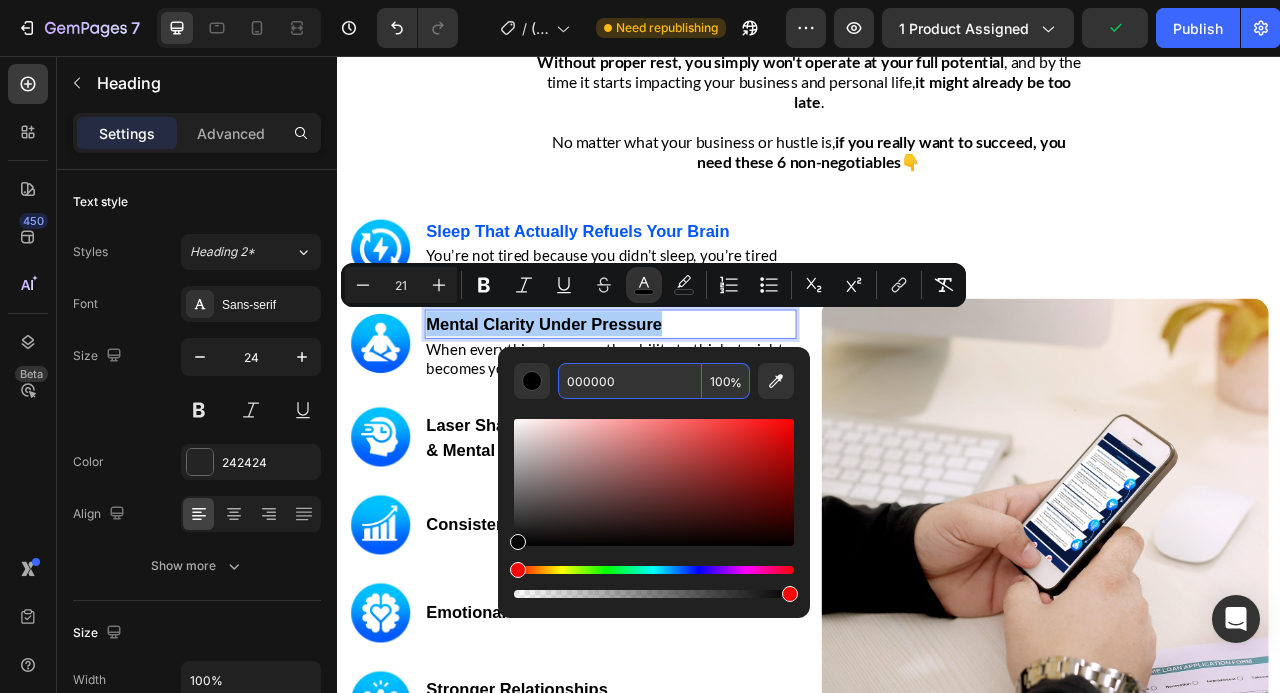 click on "000000" at bounding box center [630, 381] 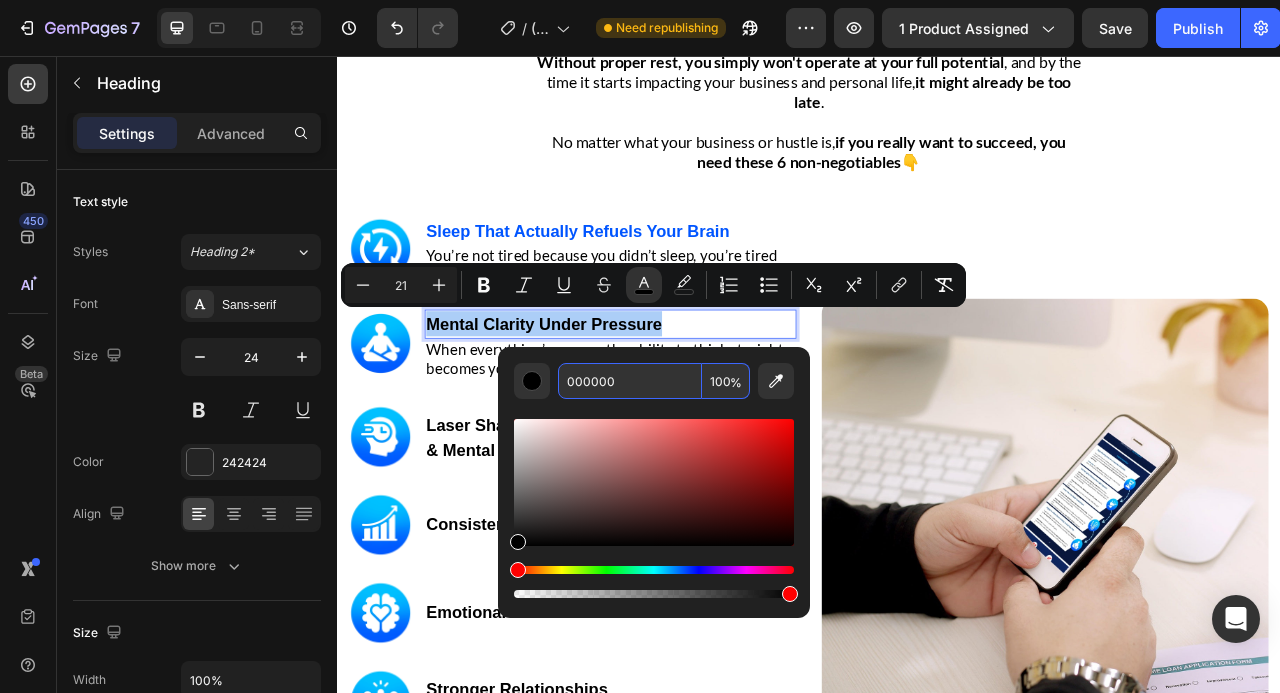 click on "000000" at bounding box center [630, 381] 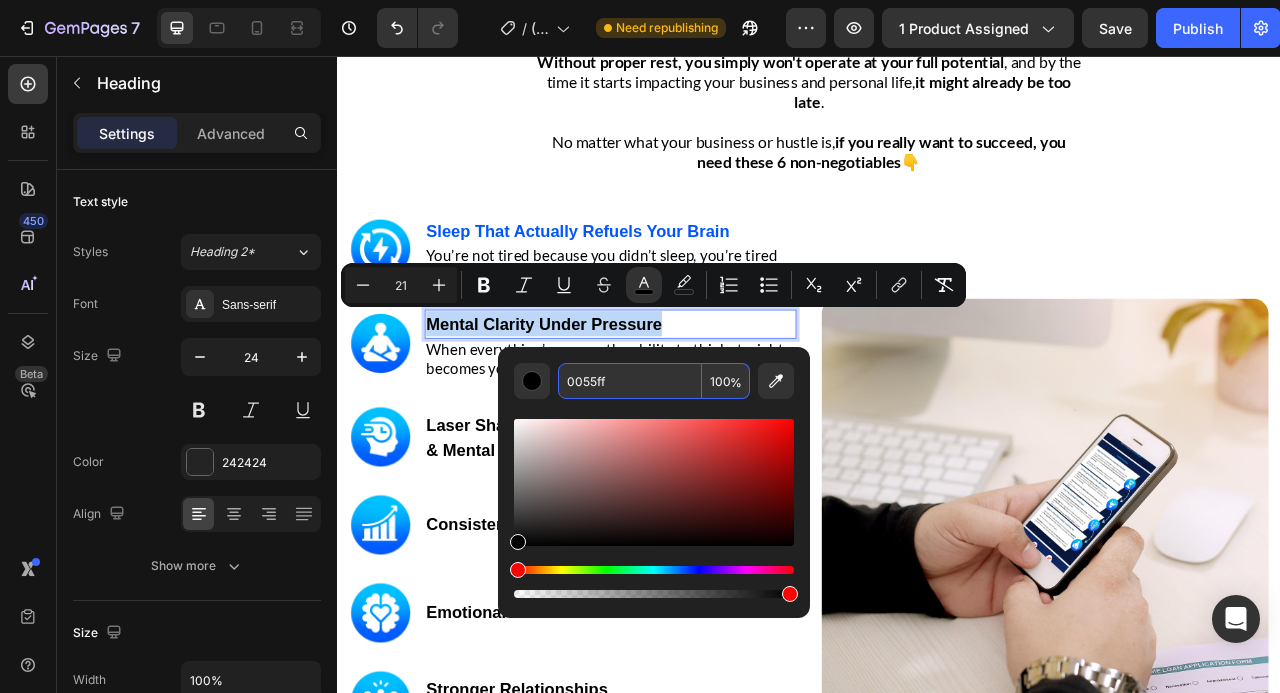 type on "0055FF" 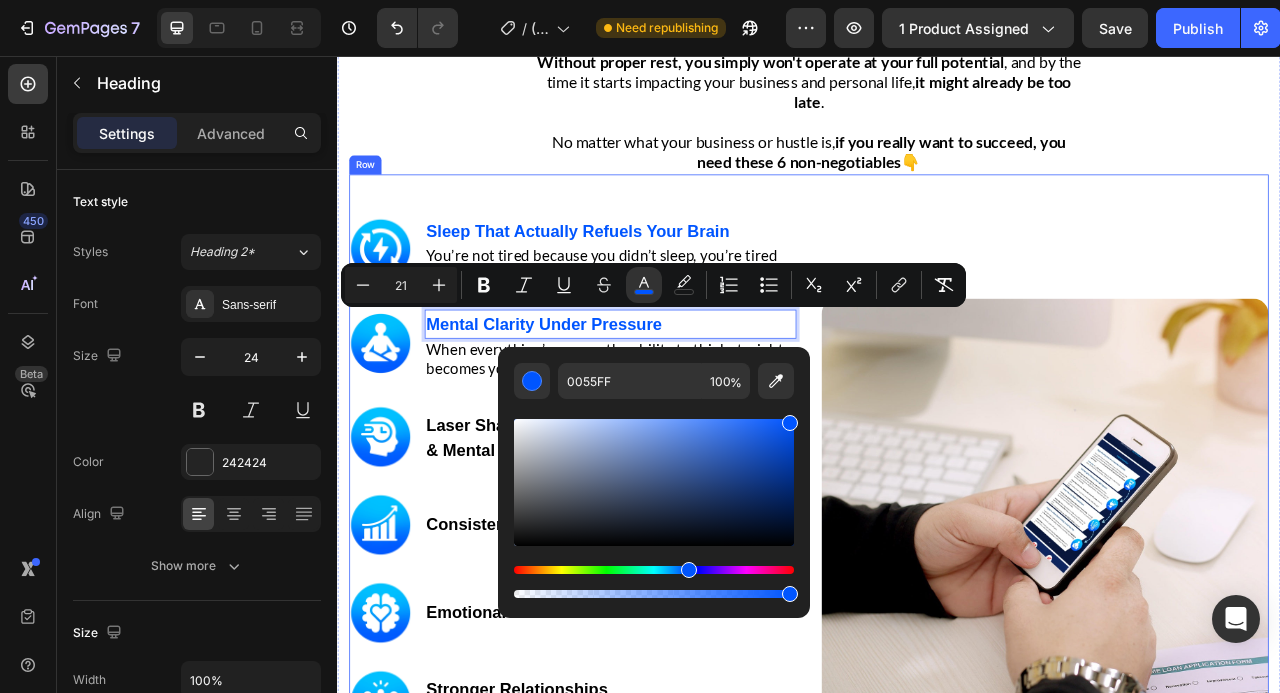 click on "Image" at bounding box center (1237, 649) 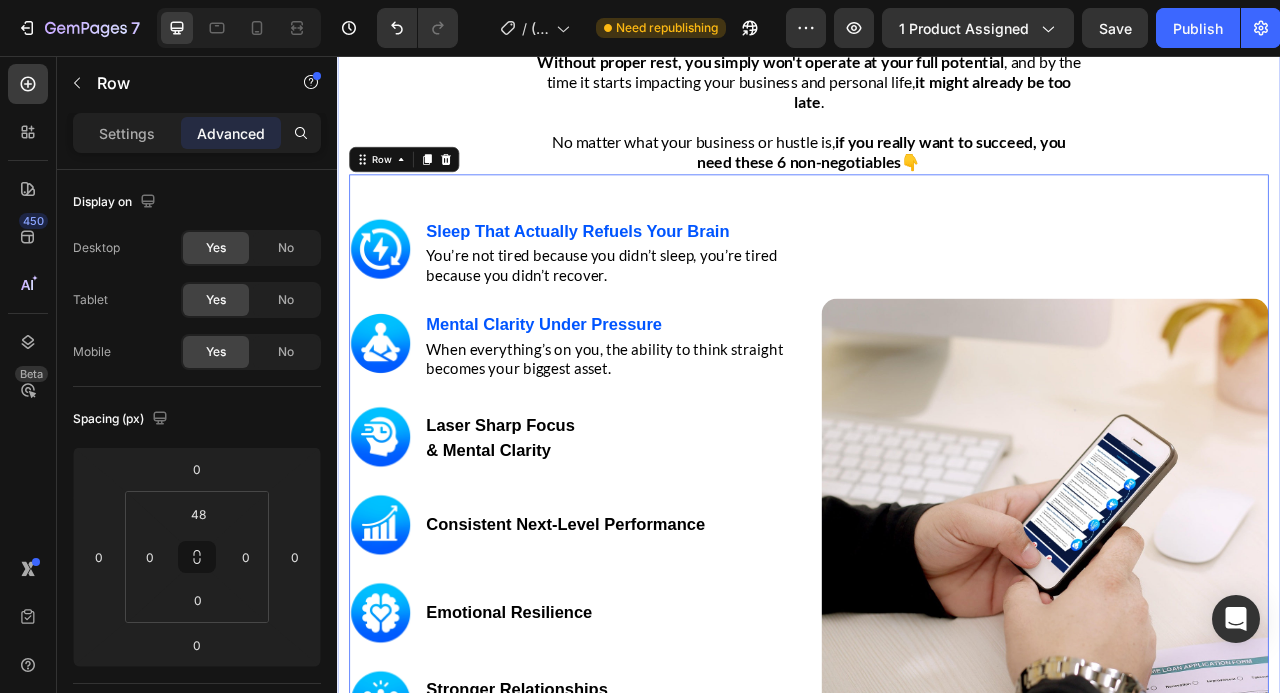 click on "Don't Fall Into the ' Hustle Hard 24/7 ' Trap Heading Row Without proper rest, you simply won't operate at your full potential , and by the time it starts impacting your business and personal life, it might already be too late . No matter what your business or hustle is, if you really want to succeed, you need these 6 non-negotiables 👇 Text block Row Image Image Sleep That Actually Refuels Your Brain Heading You’re not tired because you didn’t sleep, you’re tired because you didn’t recover. Text block Row Image Mental Clarity Under Pressure Heading When everything’s on you, the ability to think straight becomes your biggest asset. Text block Row Image Laser Sharp Focus & Mental Clarity Heading Row Image Consistent Next-Level Performance Heading Row Image Emotional Resilience Heading Row Image Stronger Relationships & Presence Heading Row GET INSTANT DOWNLOAD! 👉 Add to Cart 100% Guaranteed Safe Checkout Text block Product Image Row" at bounding box center (937, 453) 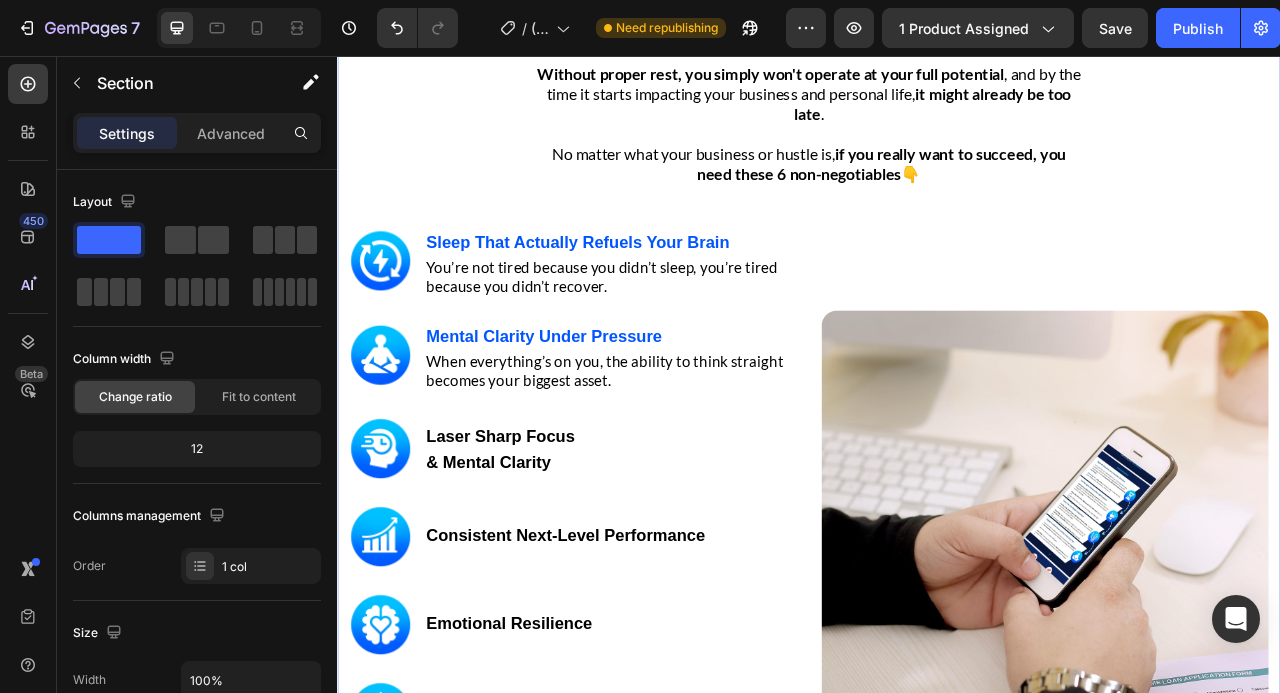 scroll, scrollTop: 3337, scrollLeft: 0, axis: vertical 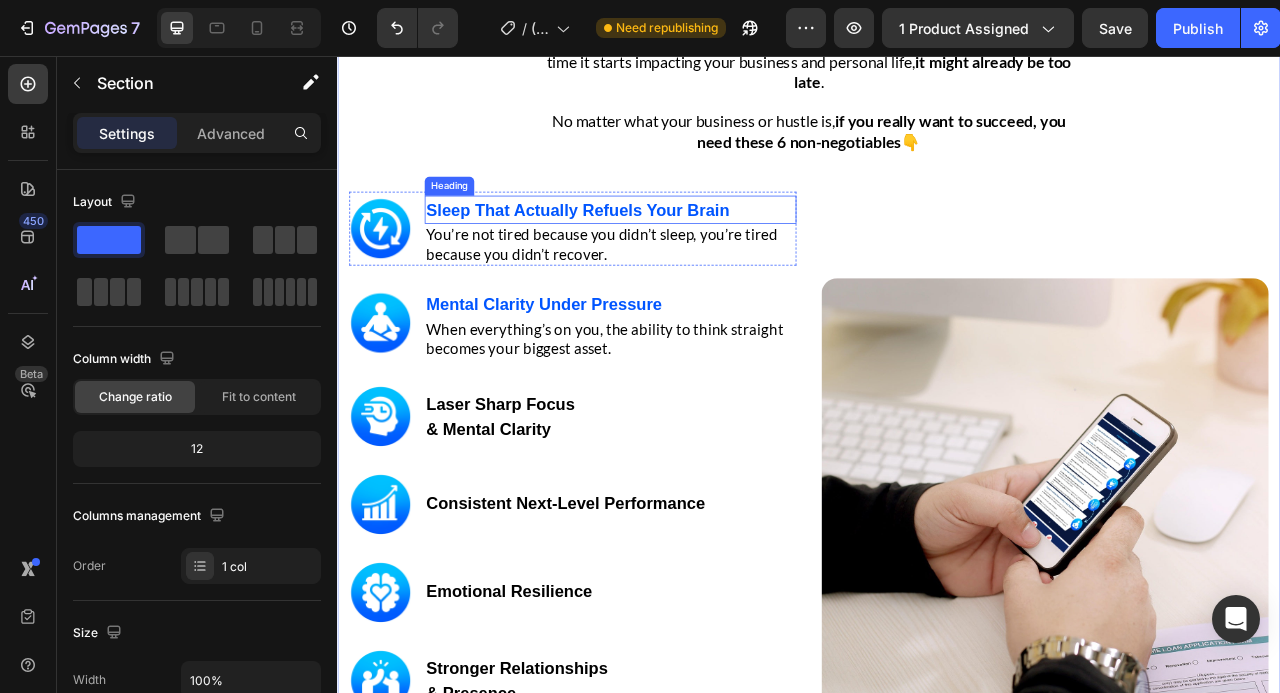 click on "Sleep That Actually Refuels Your Brain" at bounding box center [643, 252] 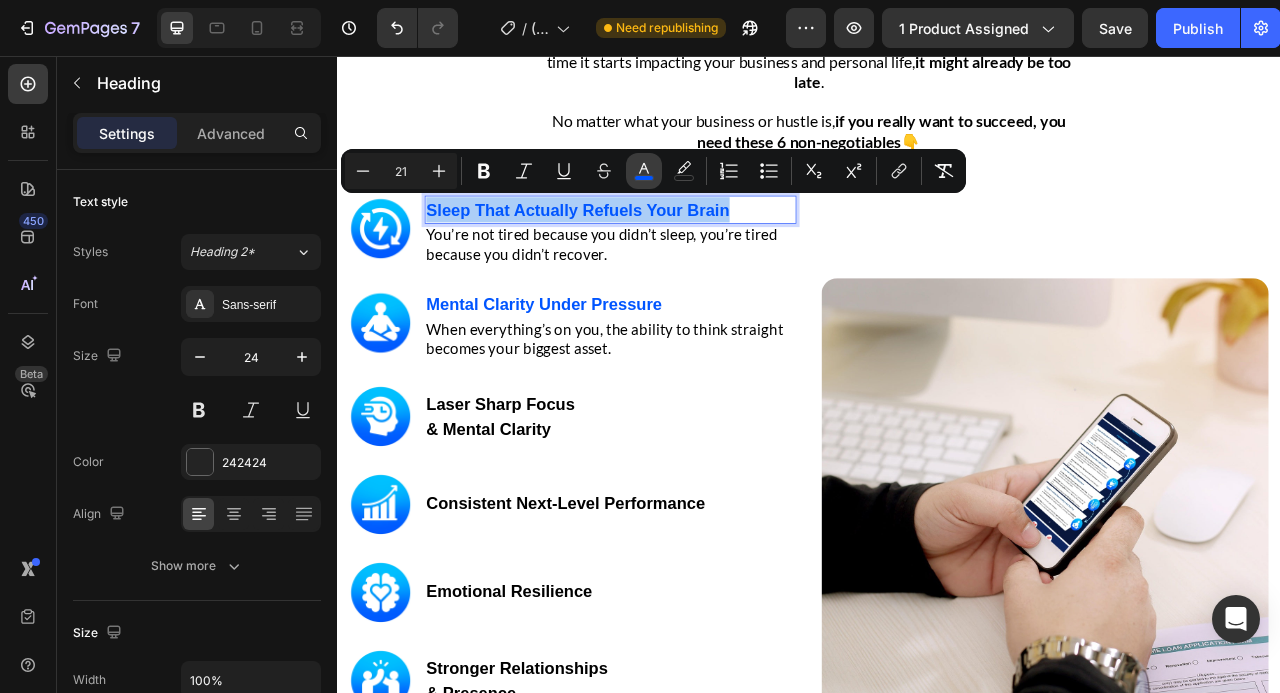 click 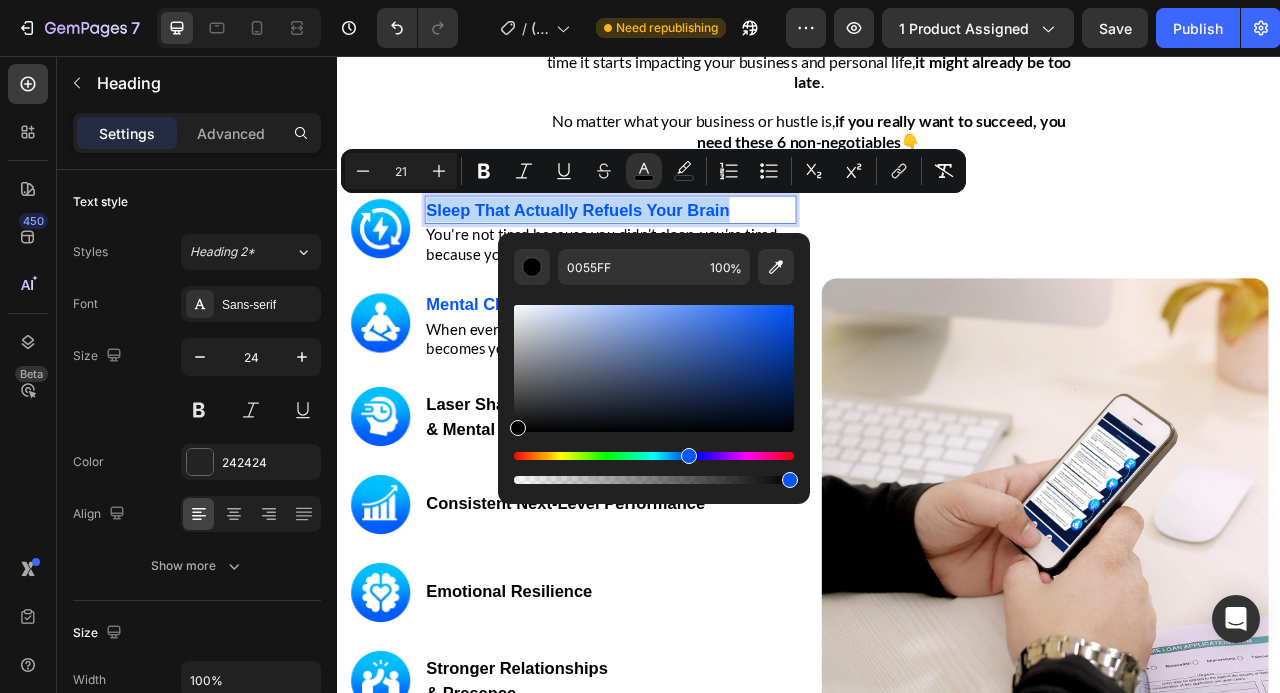 type on "000000" 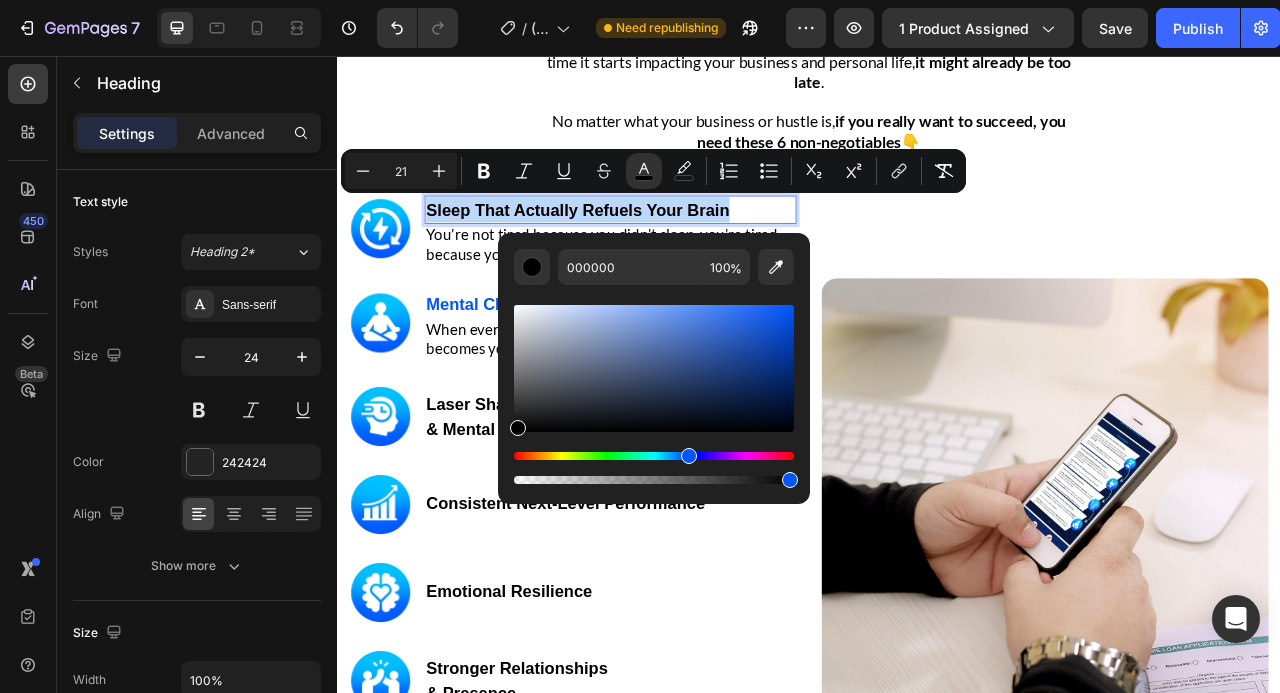 drag, startPoint x: 576, startPoint y: 381, endPoint x: 500, endPoint y: 440, distance: 96.2133 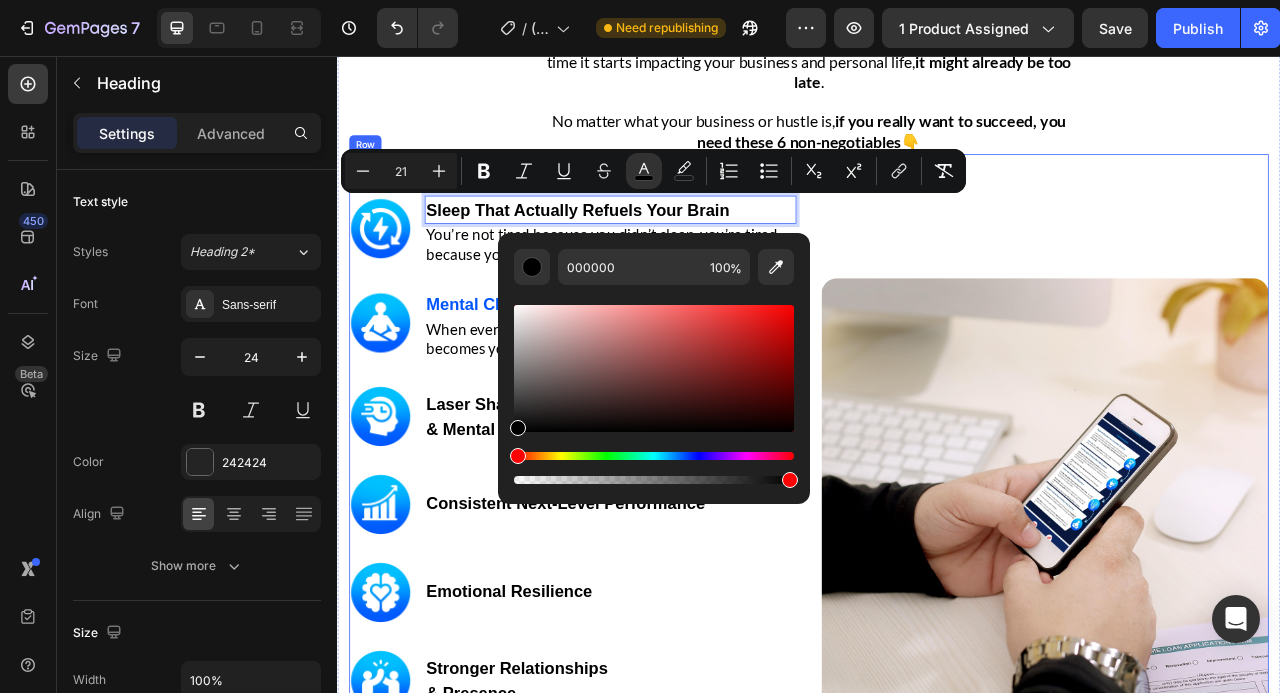 click on "Mental Clarity Under Pressure" at bounding box center (600, 371) 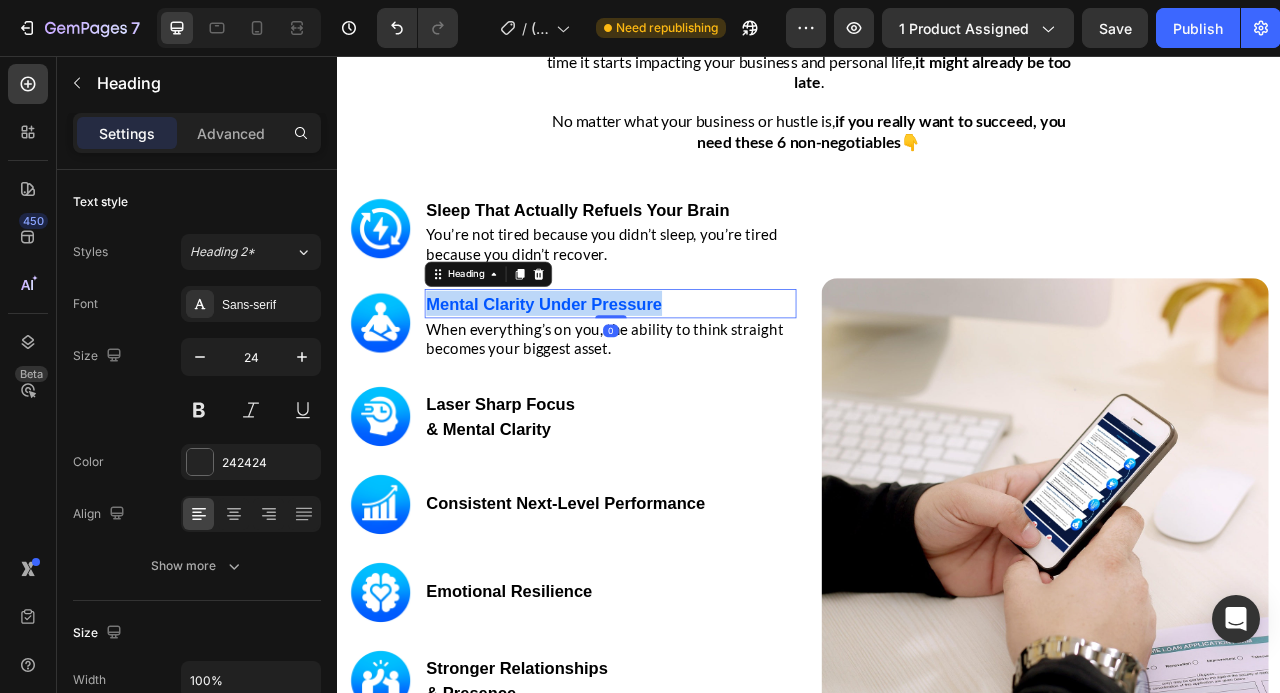 click on "Mental Clarity Under Pressure" at bounding box center [600, 371] 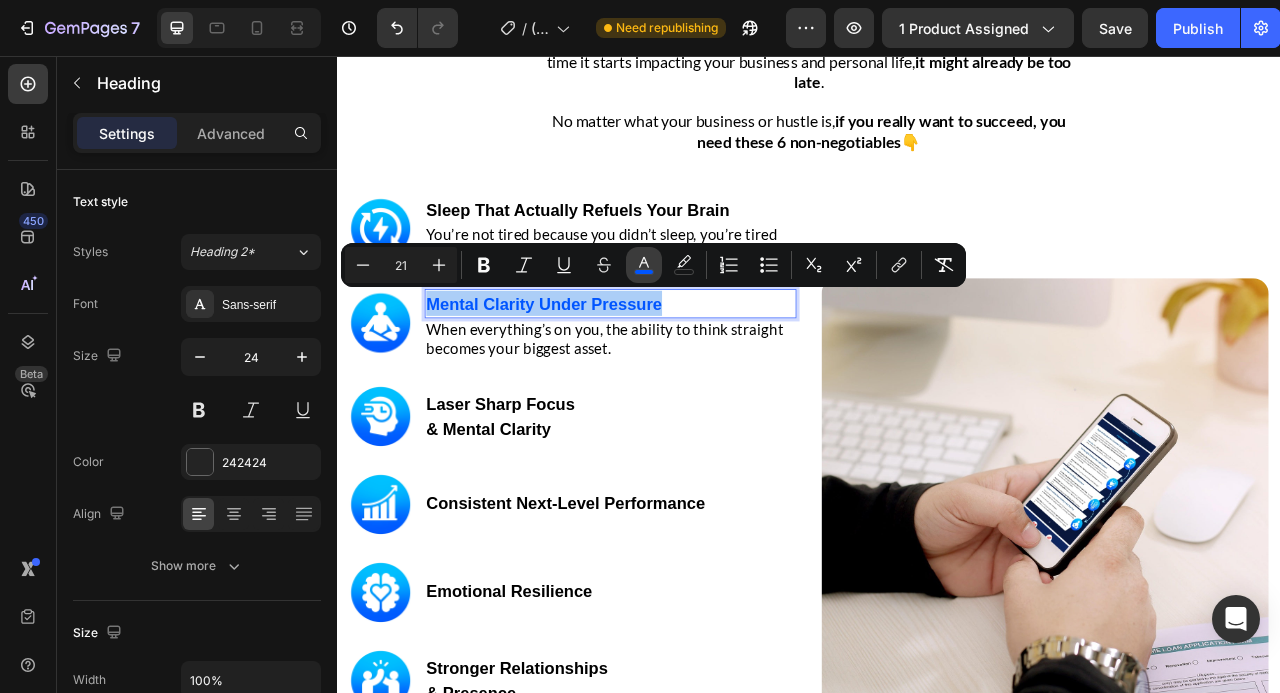 click 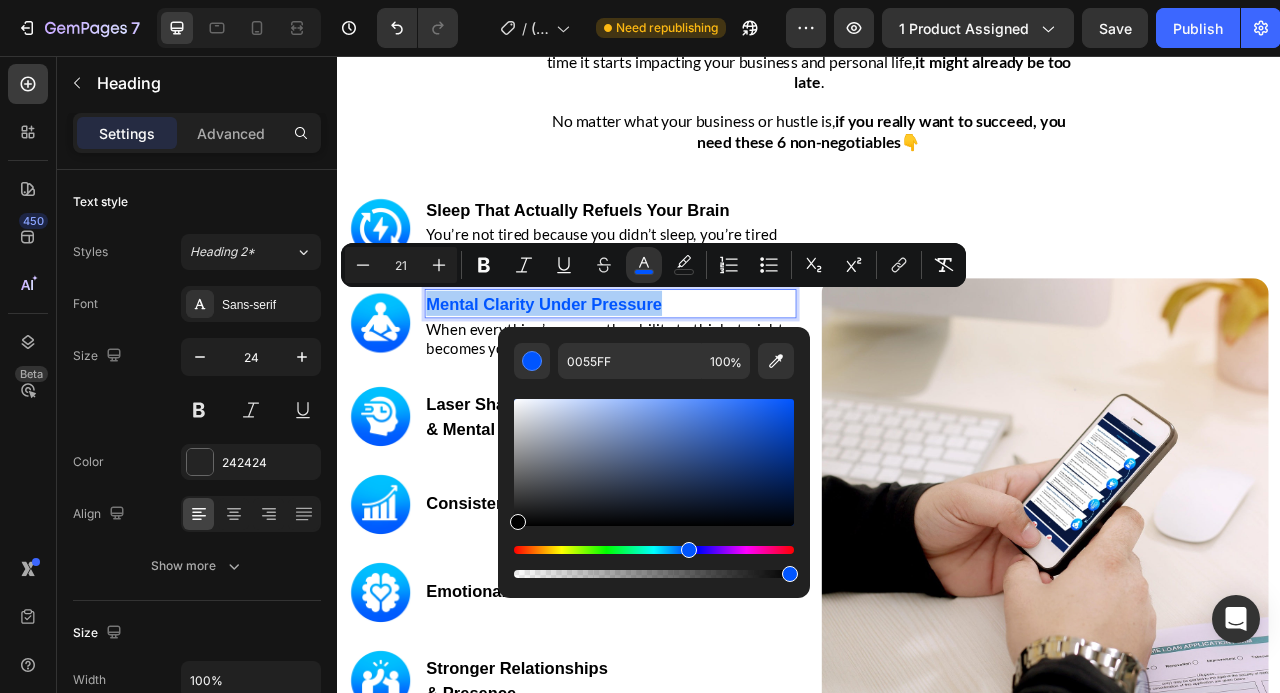 drag, startPoint x: 537, startPoint y: 504, endPoint x: 500, endPoint y: 540, distance: 51.62364 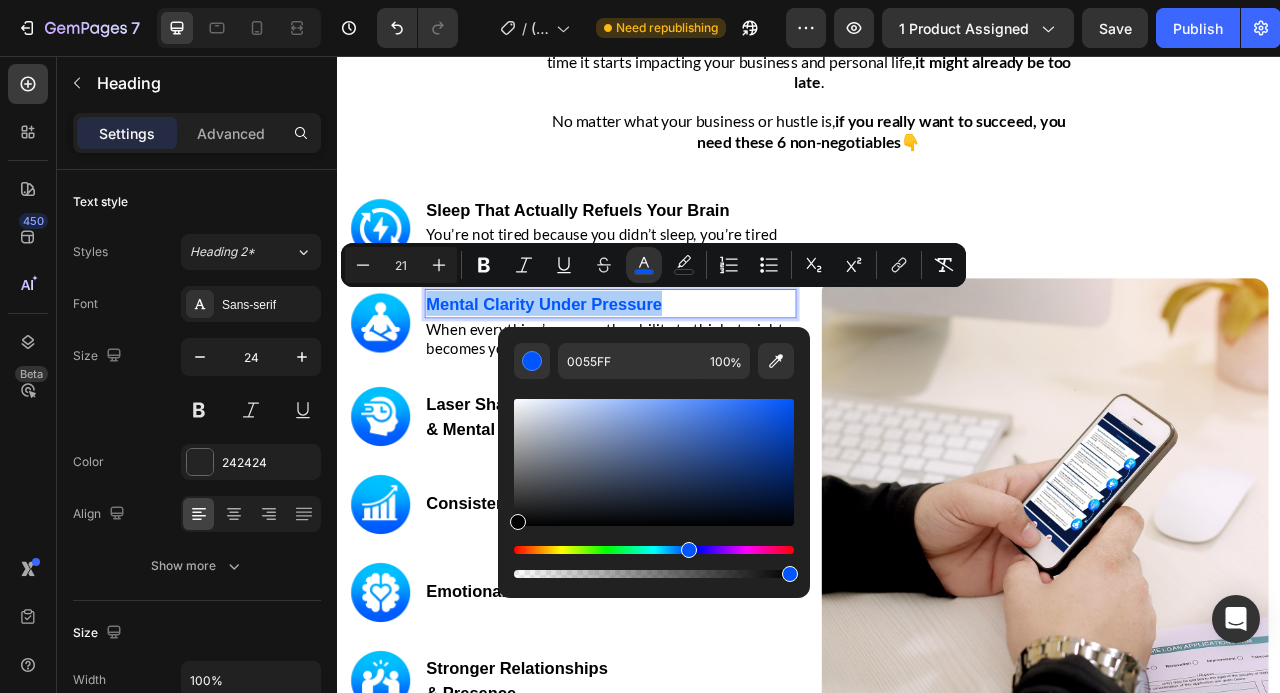 click on "0055FF 100 %" at bounding box center [654, 454] 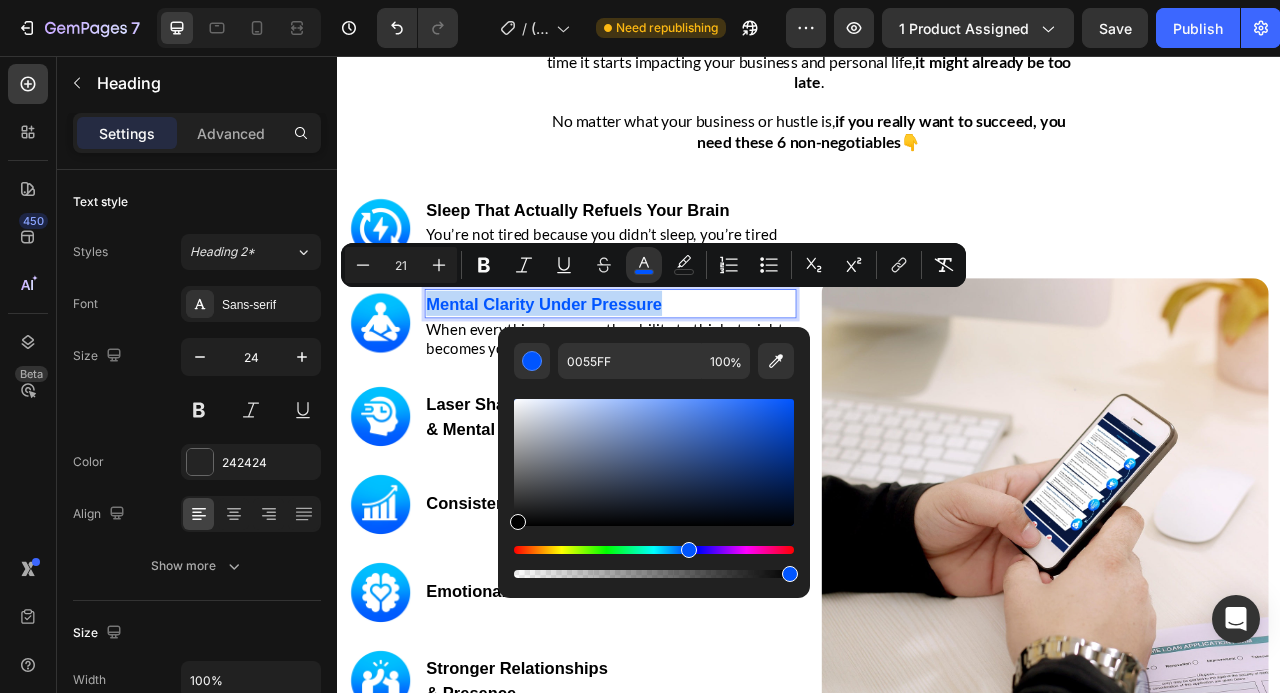 type on "000000" 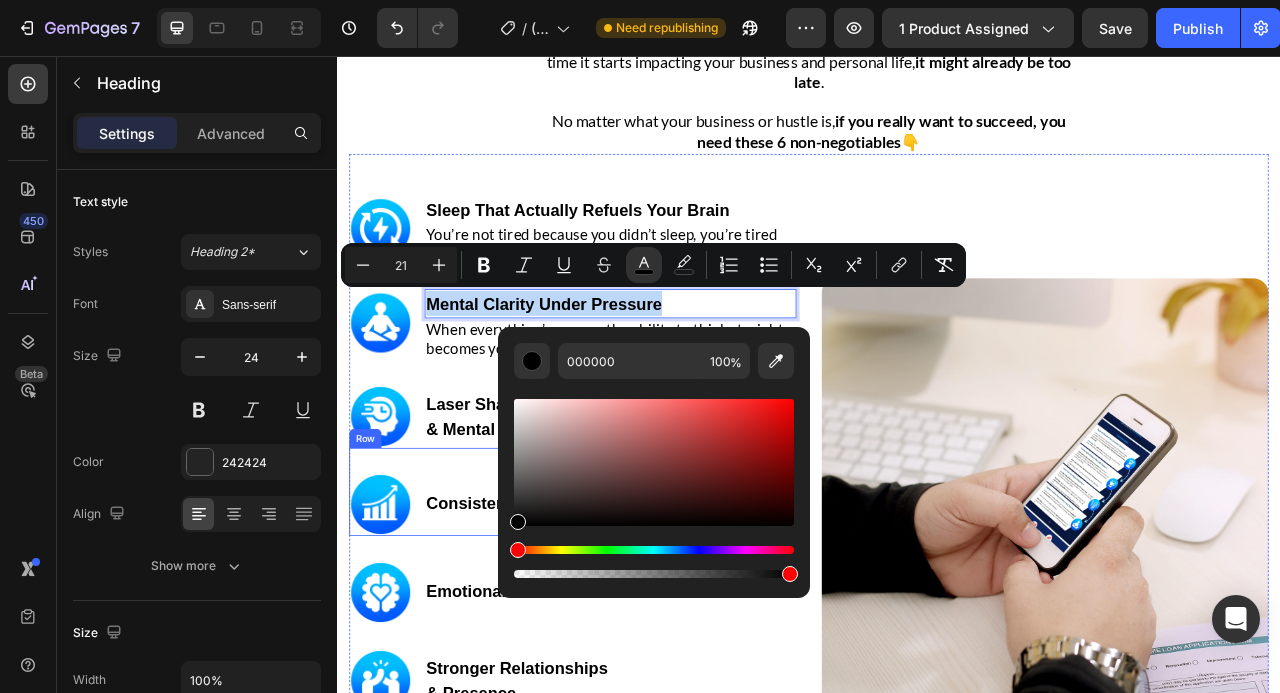 click on "Image Consistent Next-Level Performance Heading Row" at bounding box center (636, 611) 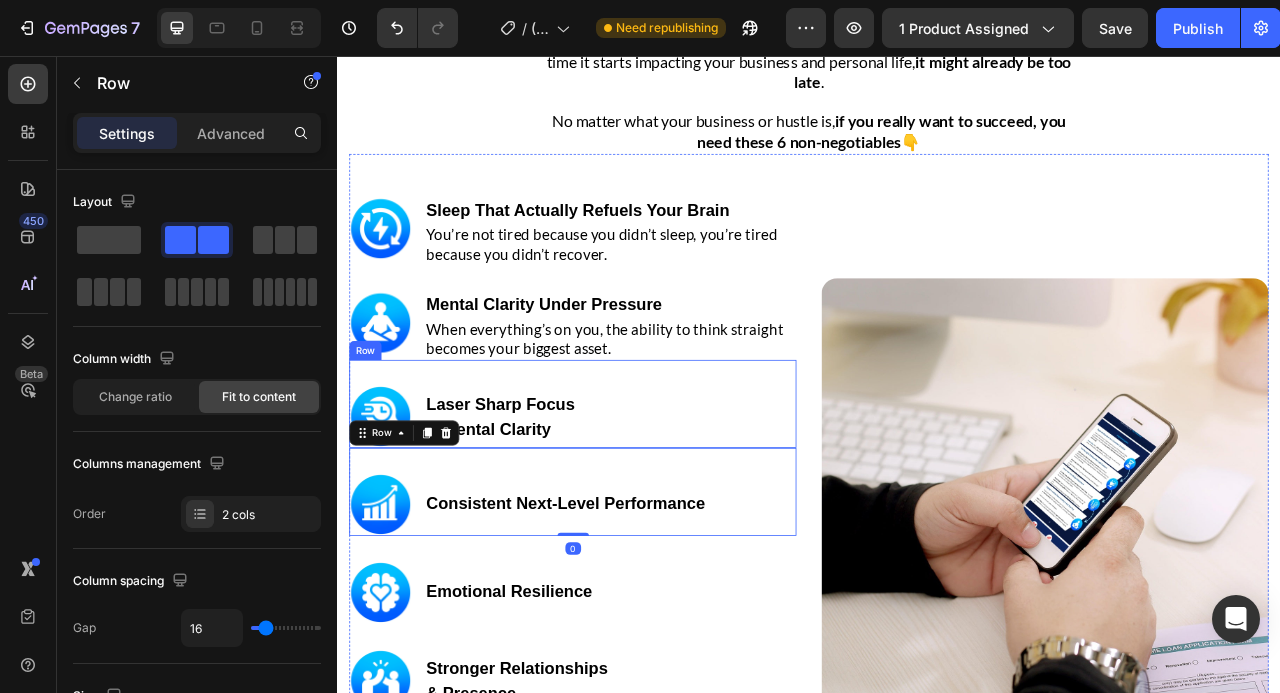 click on "Image Laser Sharp Focus & Mental Clarity Heading Row" at bounding box center (636, 499) 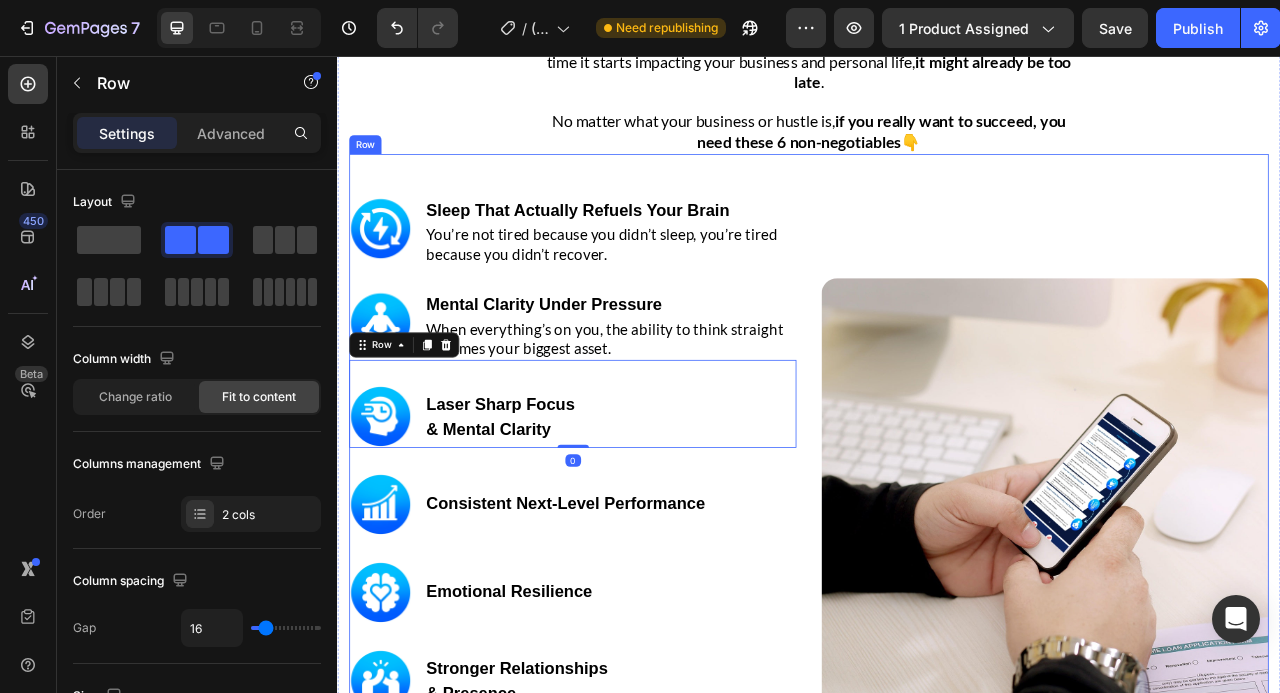 click on "Image ⁠⁠⁠⁠⁠⁠⁠ Sleep That Actually Refuels Your Brain Heading You’re not tired because you didn’t sleep, you’re tired because you didn’t recover. Text block Row Image ⁠⁠⁠⁠⁠⁠⁠ Mental Clarity Under Pressure Heading When everything’s on you, the ability to think straight becomes your biggest asset. Text block Row Image Laser Sharp Focus & Mental Clarity Heading Row   0 Image Consistent Next-Level Performance Heading Row Image Emotional Resilience Heading Row Image Stronger Relationships & Presence Heading Row GET INSTANT DOWNLOAD! 👉 Add to Cart 100% Guaranteed Safe Checkout Text block Product Image Row" at bounding box center (937, 599) 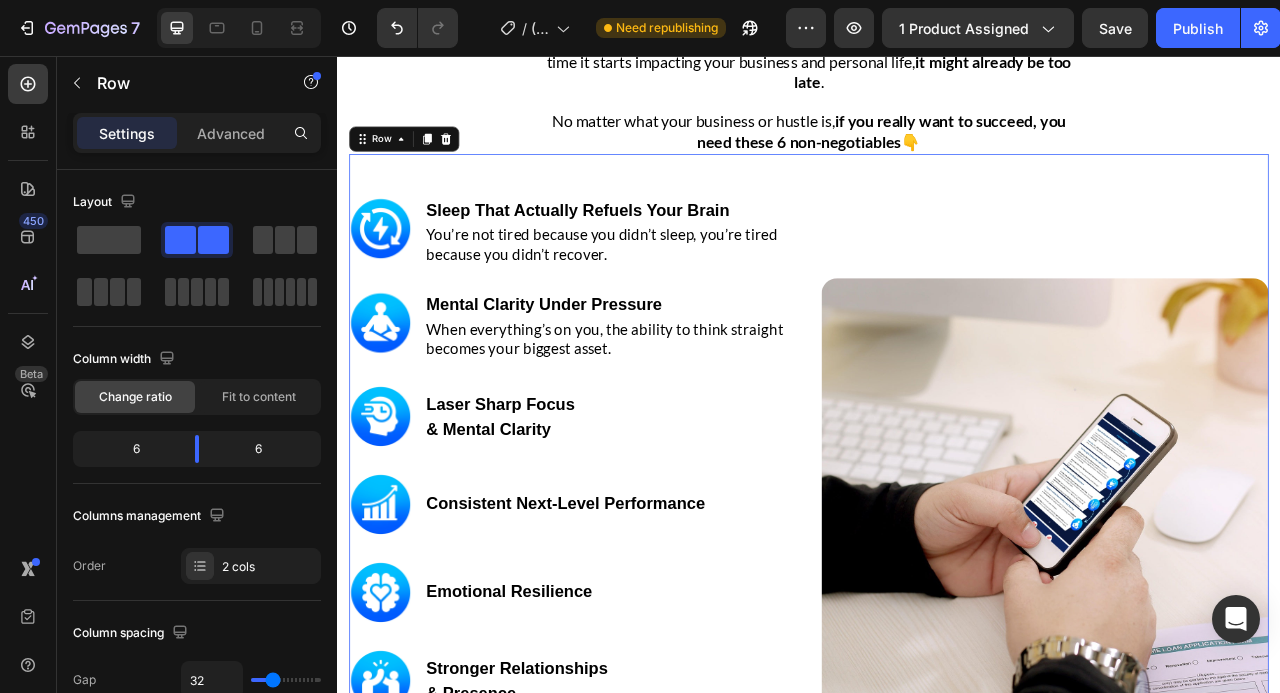 scroll, scrollTop: 2759, scrollLeft: 0, axis: vertical 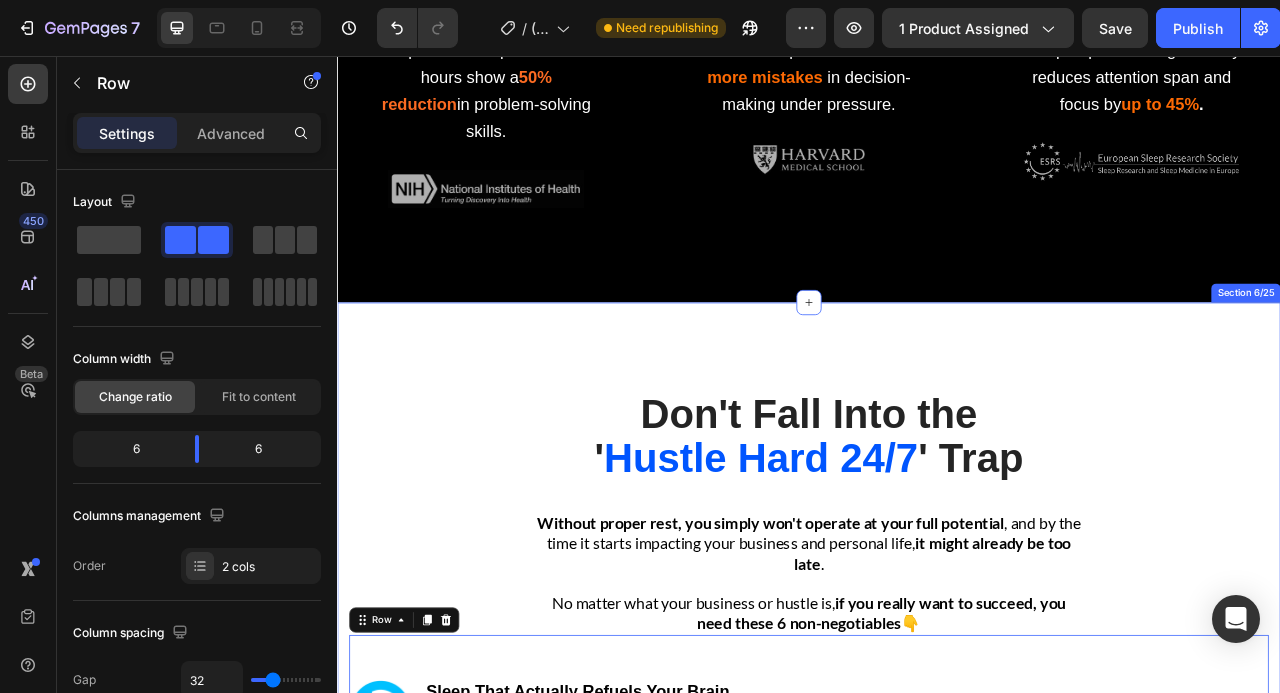 click on "Don't Fall Into the ' Hustle Hard 24/7 ' Trap Heading Row Without proper rest, you simply won't operate at your full potential , and by the time it starts impacting your business and personal life,  it might already be too late . No Matter What Your Business or Hustle is,  if you really want to succeed, you need these 6 non-negotiables 👇 Text block Row Image Image ⁠⁠⁠⁠⁠⁠⁠ Sleep That Actually Refuels Your Brain Heading You’re not tired because you didn’t sleep, you’re tired because you didn’t recover. Text block Row Image ⁠⁠⁠⁠⁠⁠⁠ Mental Clarity Under Pressure Heading When everything’s on you, the ability to think straight becomes your biggest asset. Text block Row Image Laser Sharp Focus & Mental Clarity Heading Row Image Consistent Next-Level Performance Heading Row Image Emotional Resilience Heading Row Image Stronger Relationships & Presence Heading Row GET INSTANT DOWNLOAD! 👉 Add to Cart 100% Guaranteed Safe Checkout Text block Product Image Row   0 Section 6/25" at bounding box center (937, 1040) 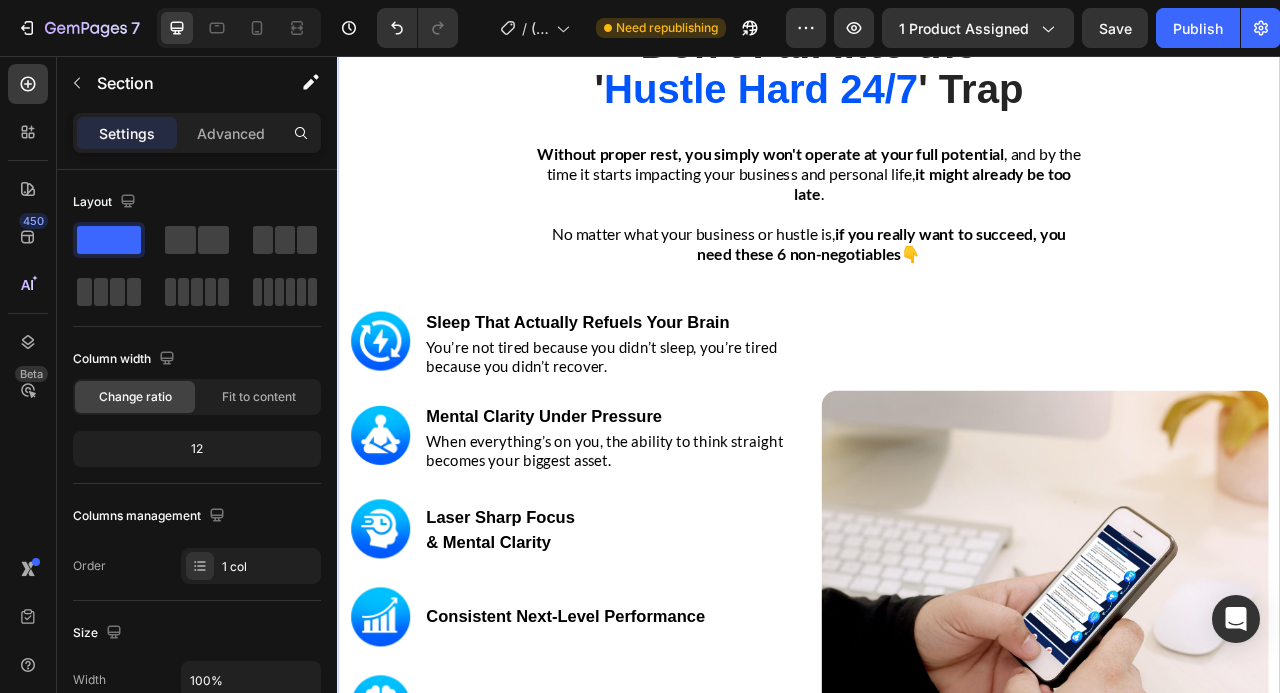 scroll, scrollTop: 3271, scrollLeft: 0, axis: vertical 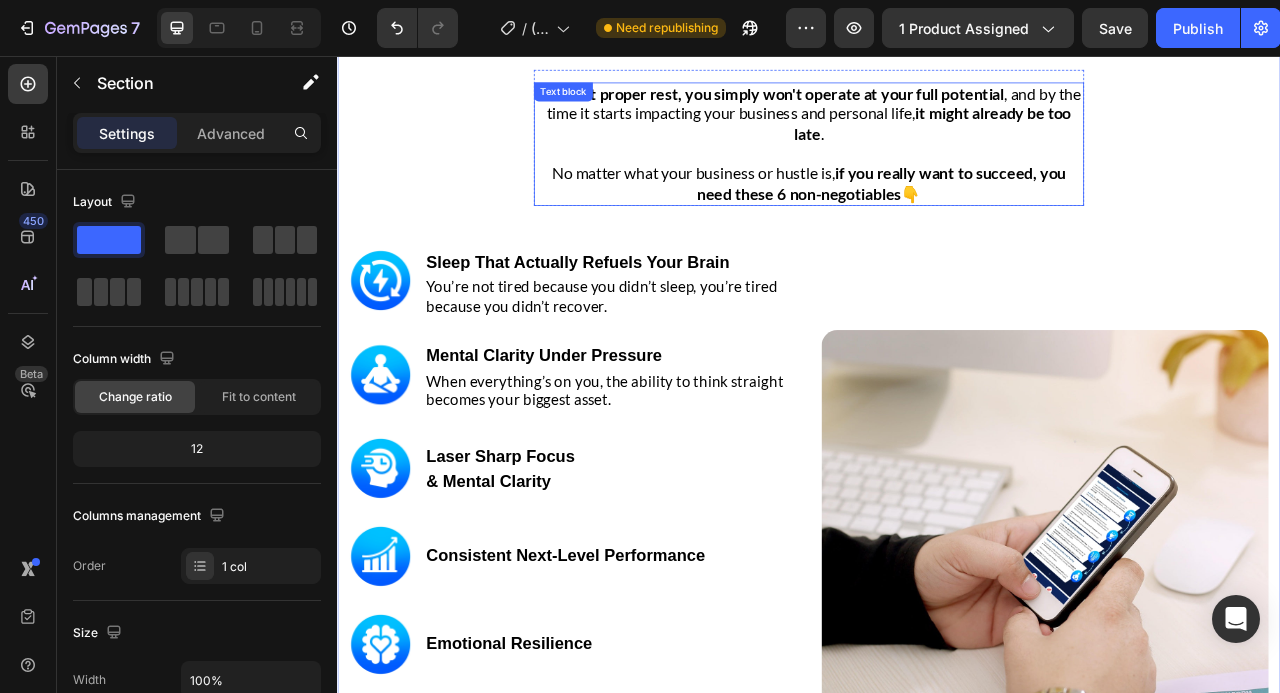 click on "if you really want to succeed, you need these 6 non-negotiables" at bounding box center [1030, 218] 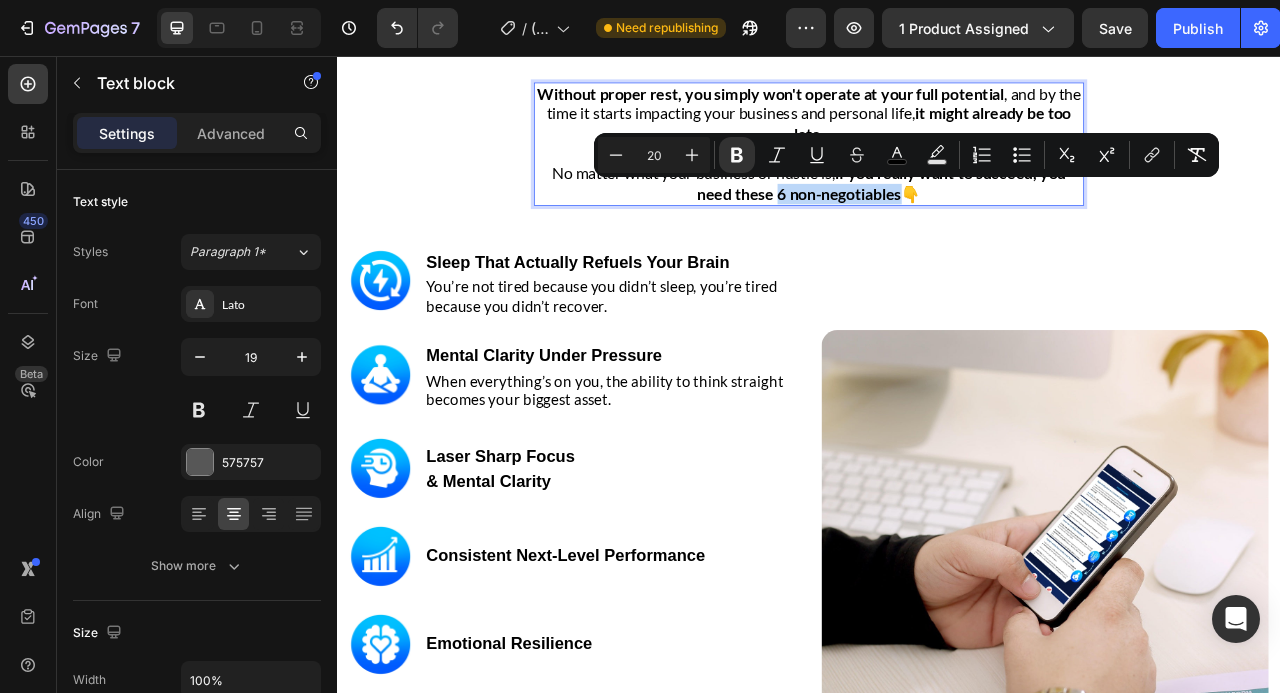 drag, startPoint x: 1057, startPoint y: 231, endPoint x: 900, endPoint y: 230, distance: 157.00319 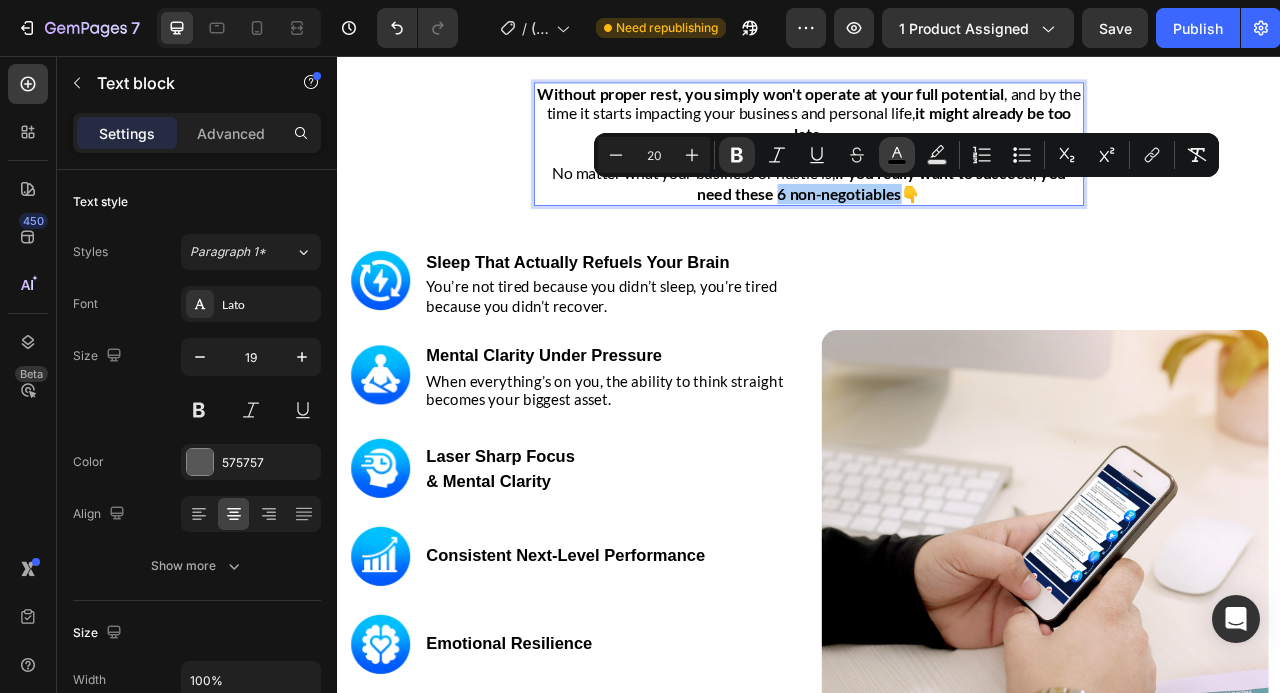 click 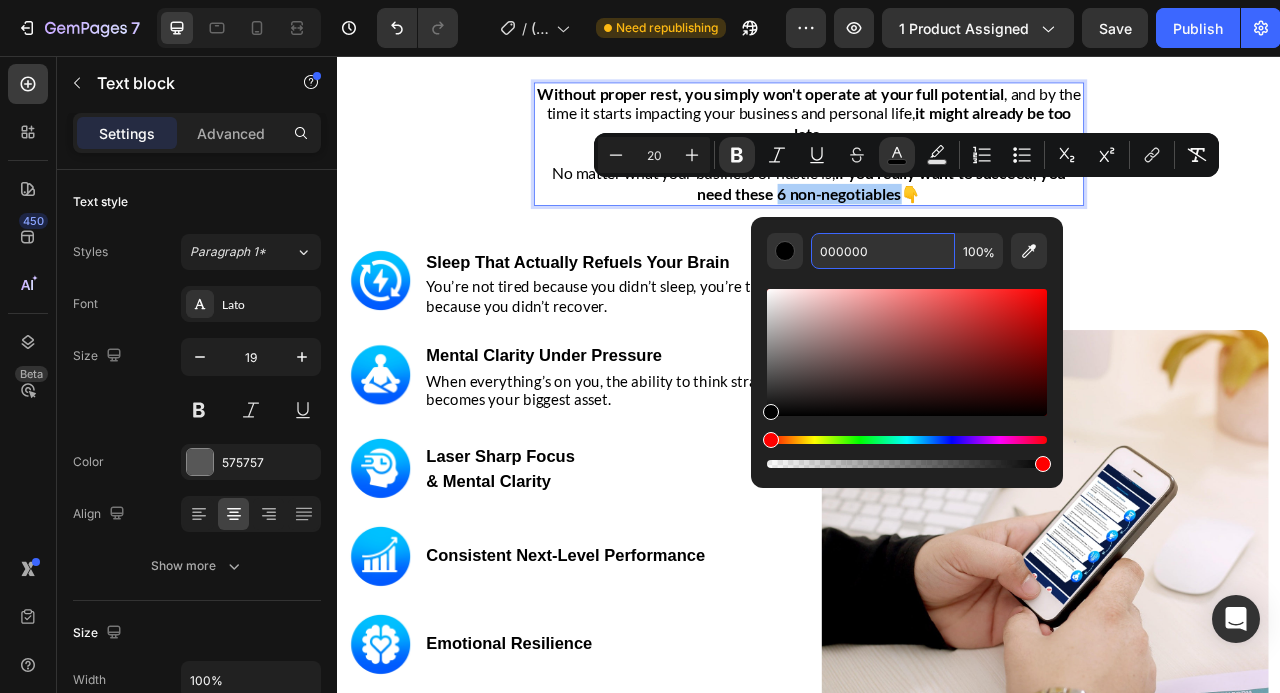 click on "000000" at bounding box center [883, 251] 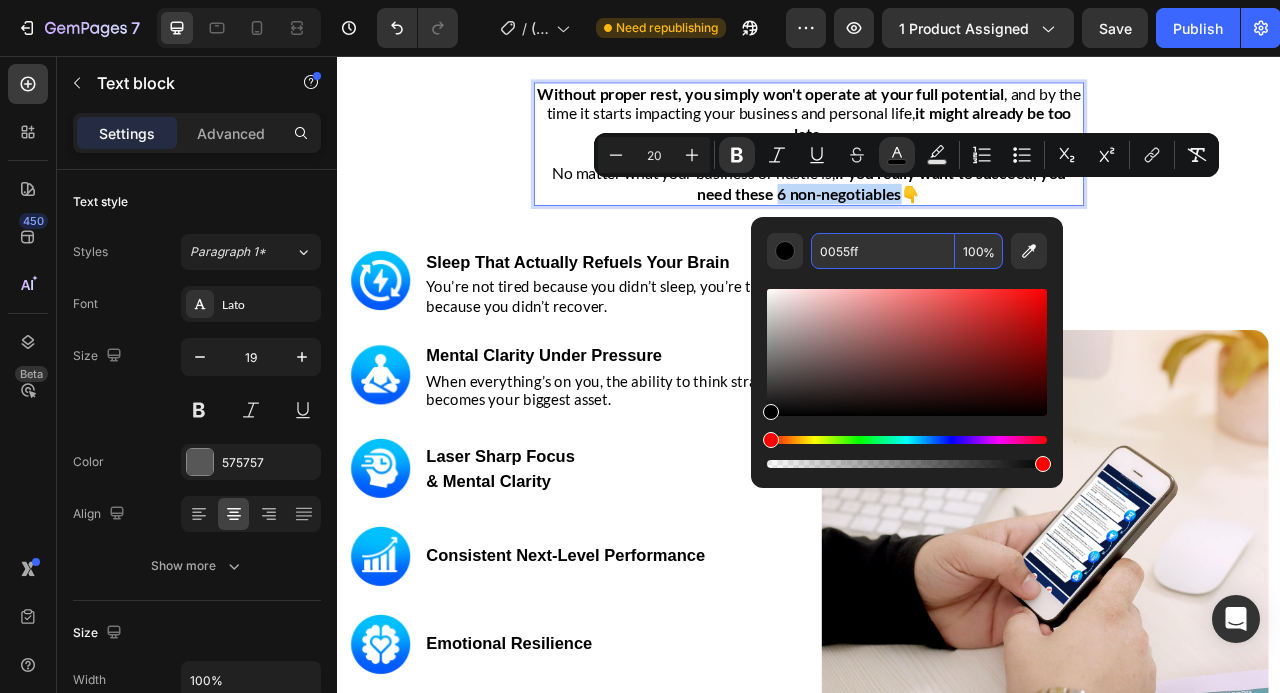 type on "0055FF" 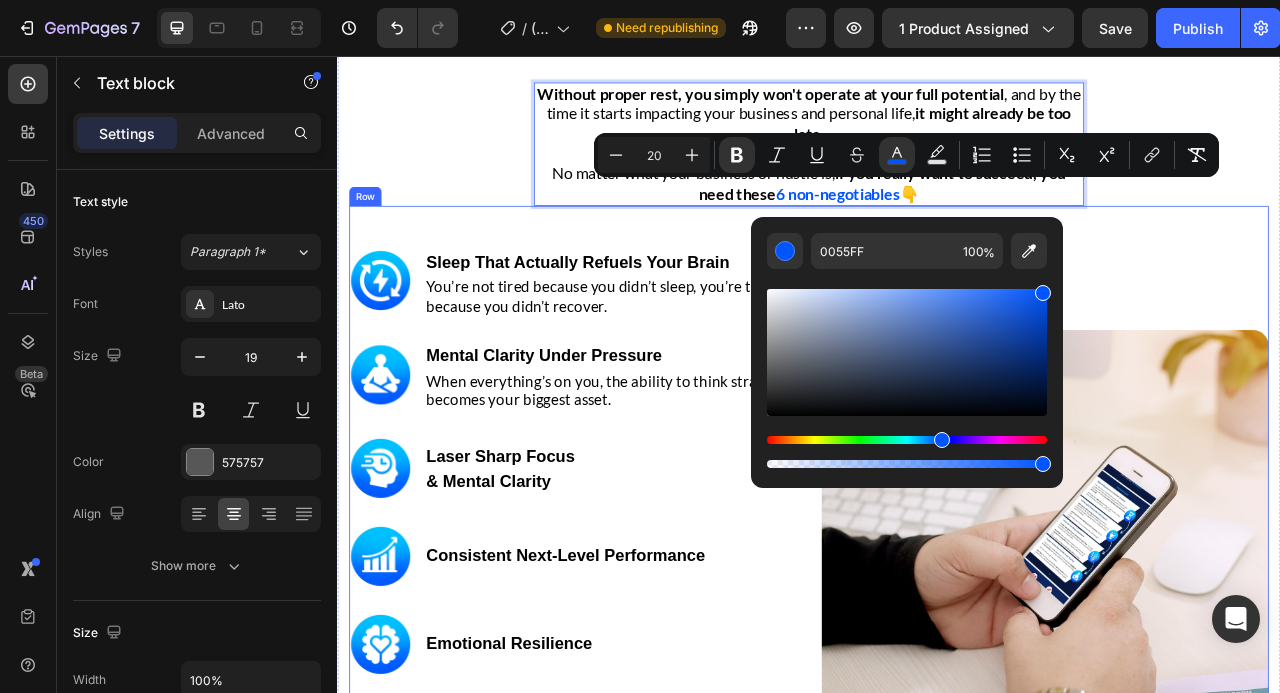 click on "Image" at bounding box center [1237, 689] 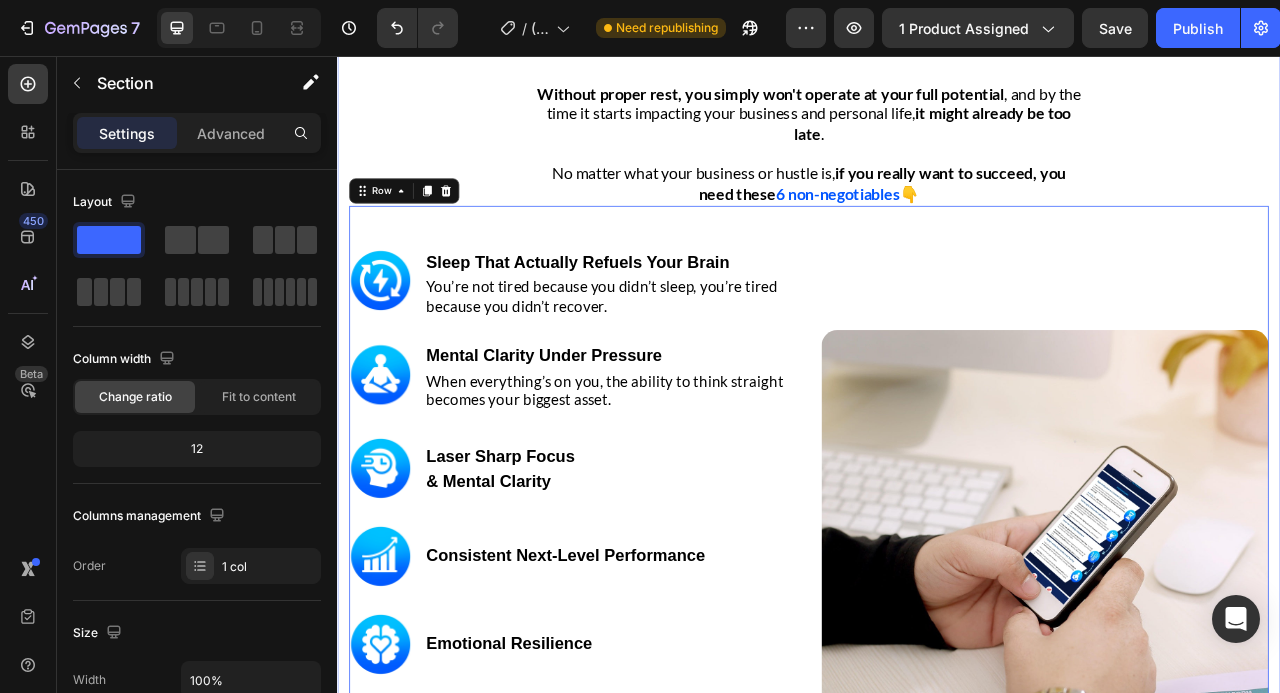 click on "Don't Fall Into the ' Hustle Hard 24/7 ' Trap Heading Row Without proper rest, you simply won't operate at your full potential , and by the time it starts impacting your business and personal life, it might already be too late . No matter what your business or hustle is, if you really want to succeed, you need these 6 non-negotiables 👇 Text block Row Image Image ⁠⁠⁠⁠⁠⁠⁠ Sleep That Actually Refuels Your Brain Heading You’re not tired because you didn’t sleep, you’re tired because you didn’t recover. Text block Row Image ⁠⁠⁠⁠⁠⁠⁠ Mental Clarity Under Pressure Heading When everything’s on you, the ability to think straight becomes your biggest asset. Text block Row Image Laser Sharp Focus & Mental Clarity Heading Row Image Consistent Next-Level Performance Heading Row Image Emotional Resilience Heading Row Image Stronger Relationships & Presence Heading Row GET INSTANT DOWNLOAD! 👉 Add to Cart 100% Guaranteed Safe Checkout Text block Product Image Row" at bounding box center [937, 493] 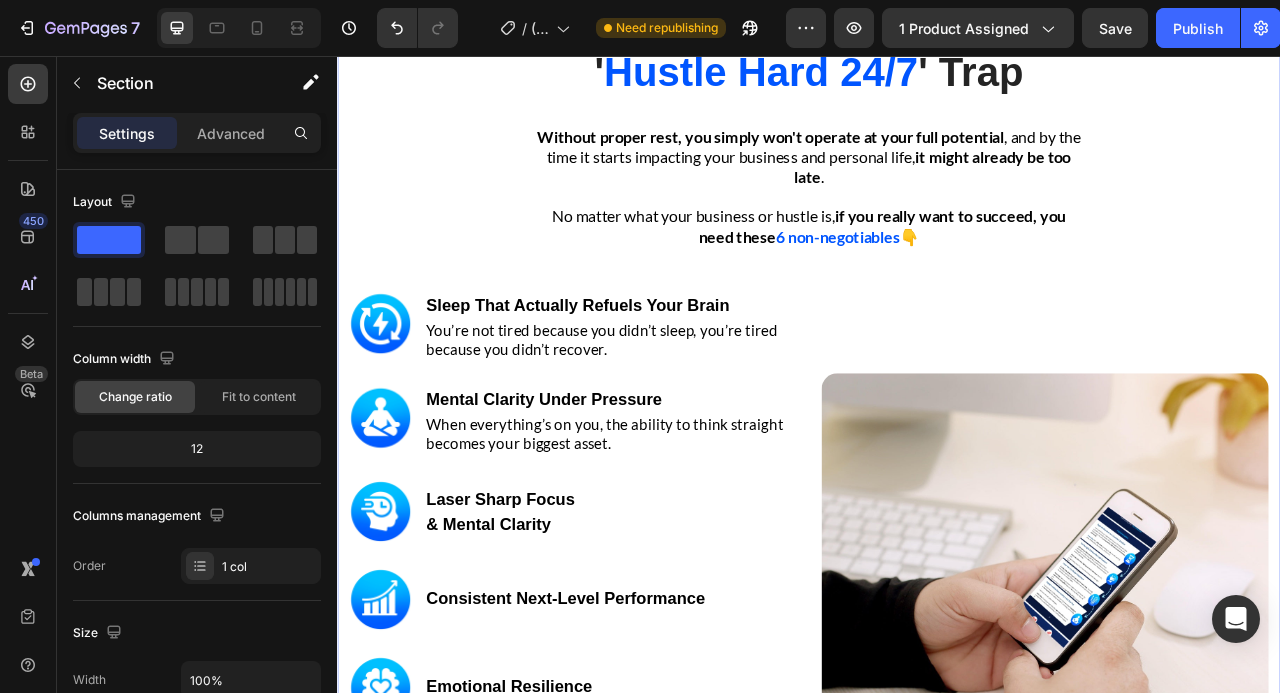 scroll, scrollTop: 3304, scrollLeft: 0, axis: vertical 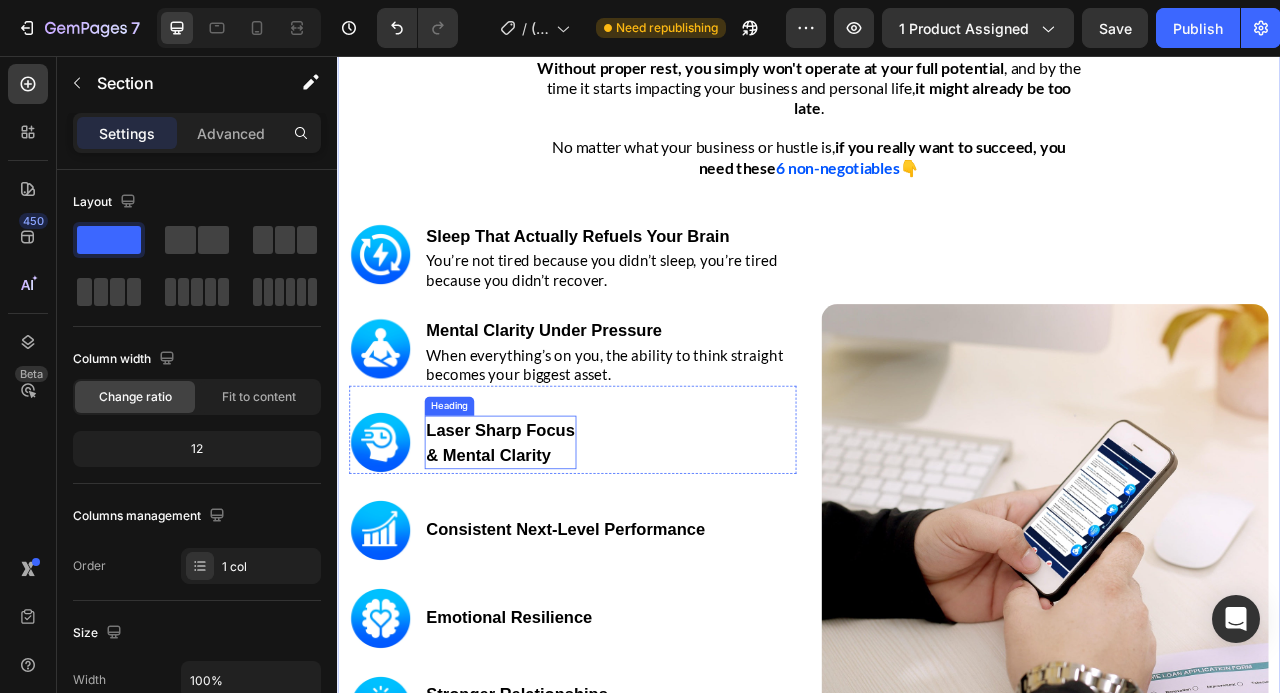 click on "Laser Sharp Focus" at bounding box center [544, 532] 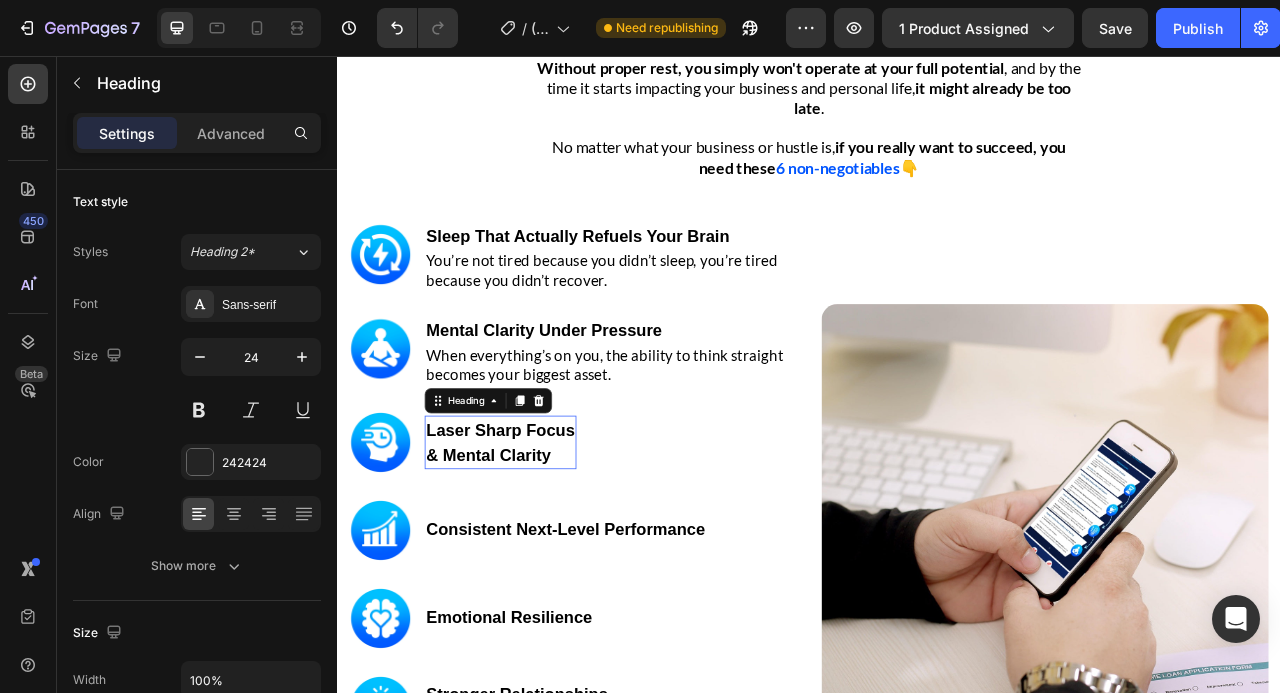 click on "Laser Sharp Focus" at bounding box center (544, 532) 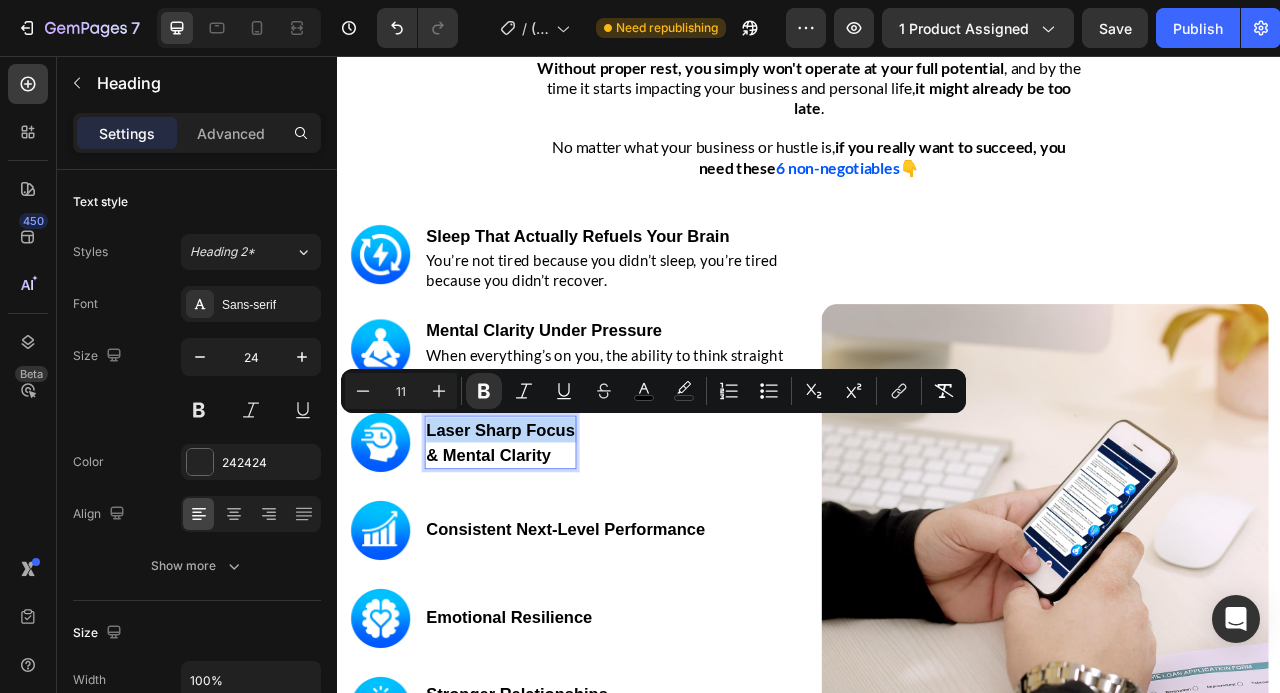 scroll, scrollTop: 3319, scrollLeft: 0, axis: vertical 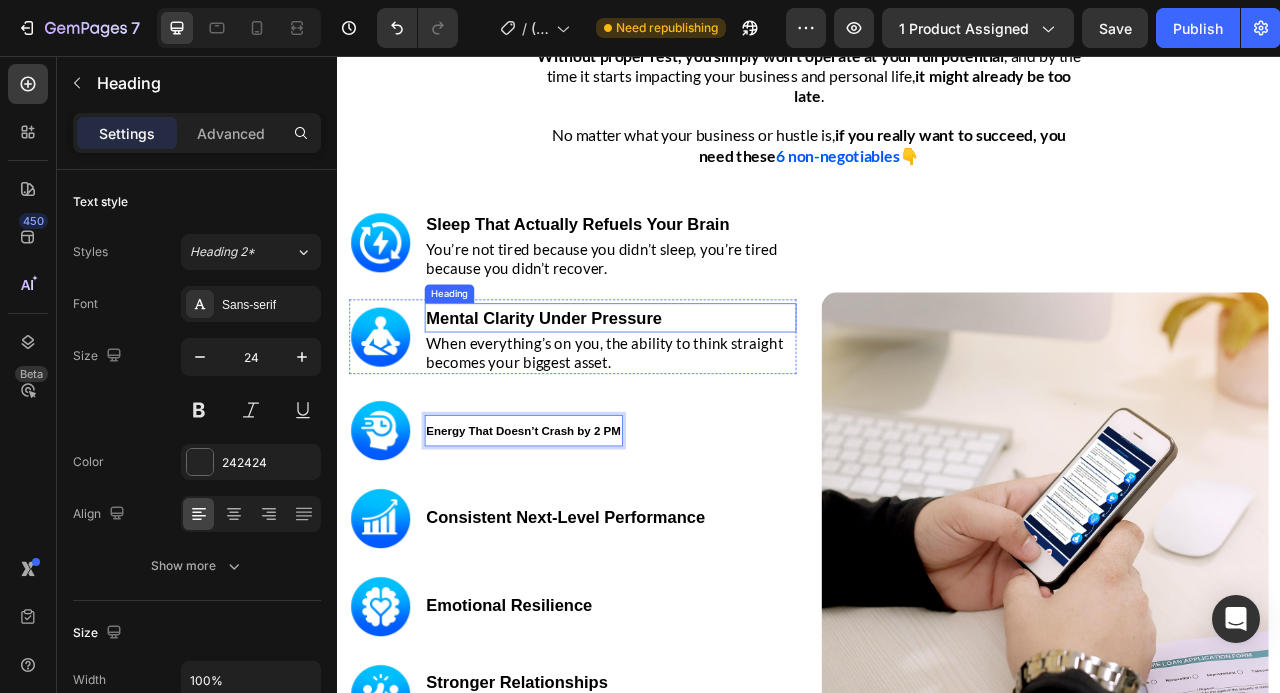 click on "Mental Clarity Under Pressure" at bounding box center (600, 389) 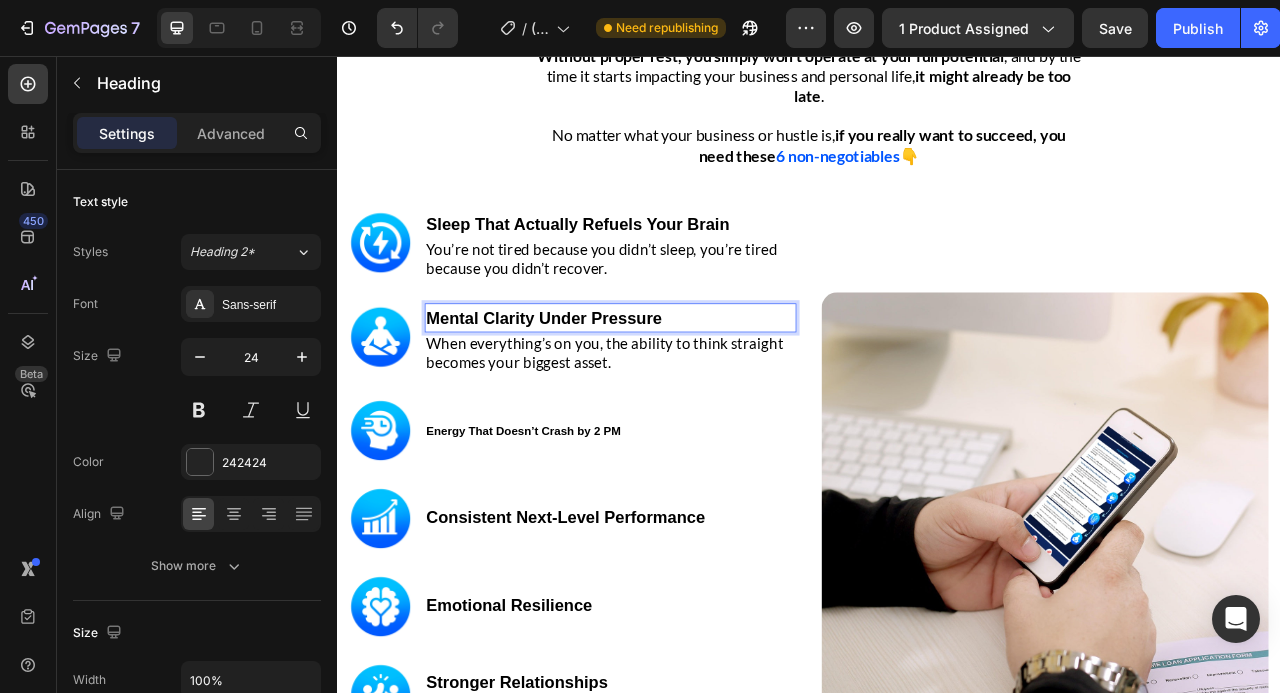 click on "Mental Clarity Under Pressure" at bounding box center [600, 389] 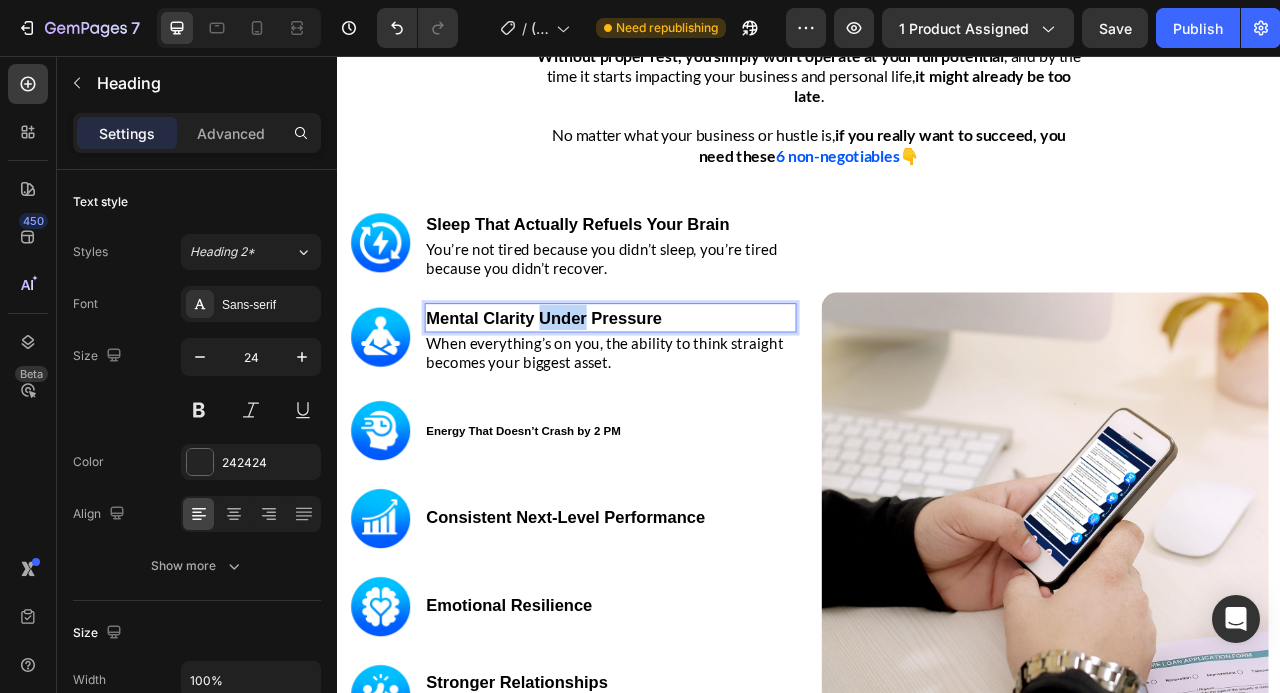 click on "Mental Clarity Under Pressure" at bounding box center [600, 389] 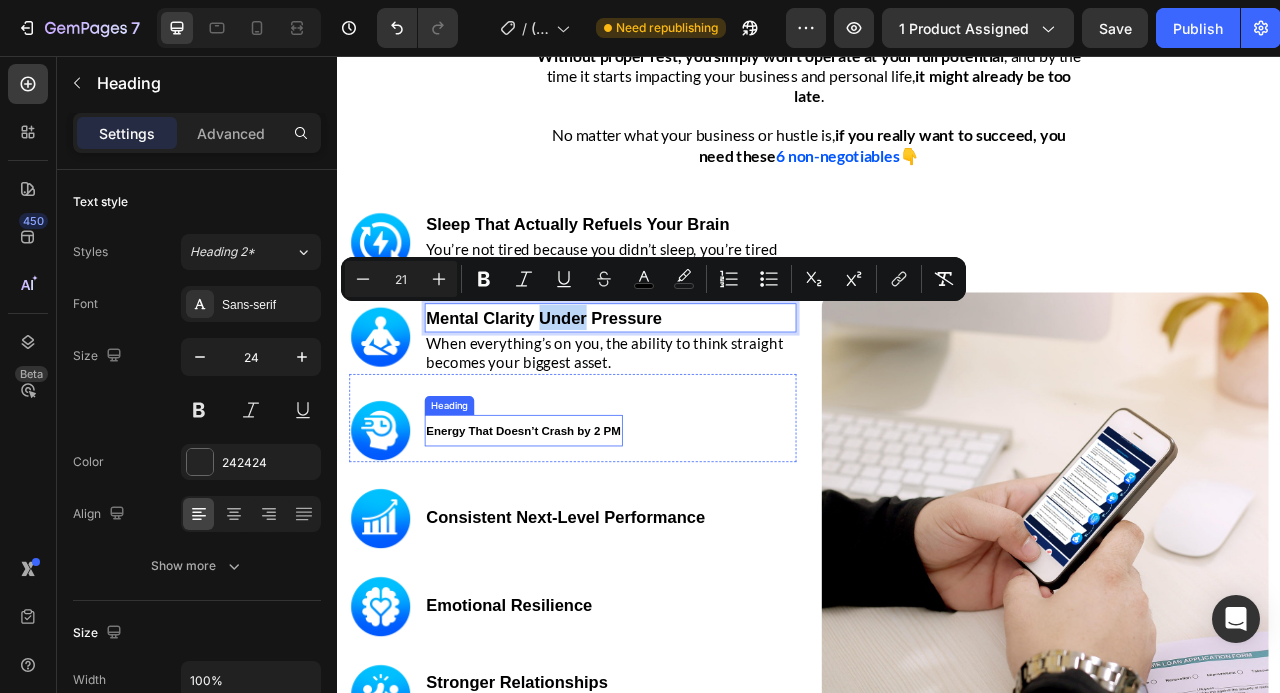 click on "Energy That Doesn’t Crash by 2 PM" at bounding box center [574, 534] 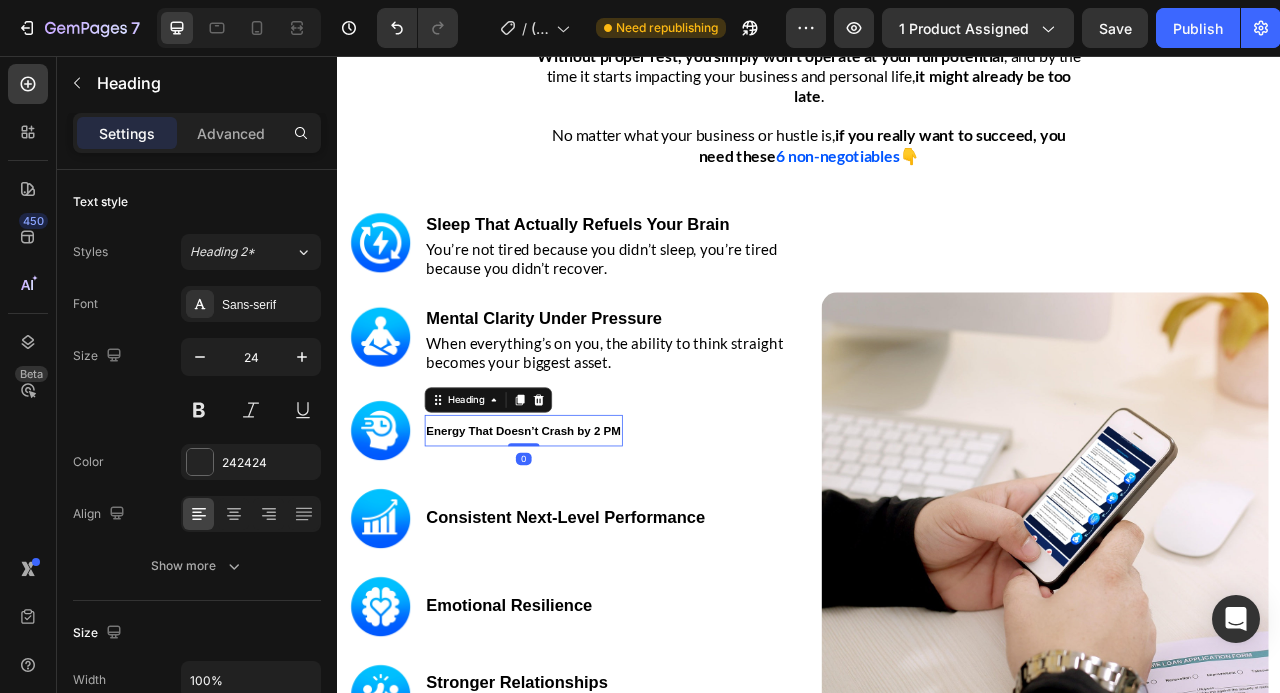 click on "Energy That Doesn’t Crash by 2 PM" at bounding box center [574, 534] 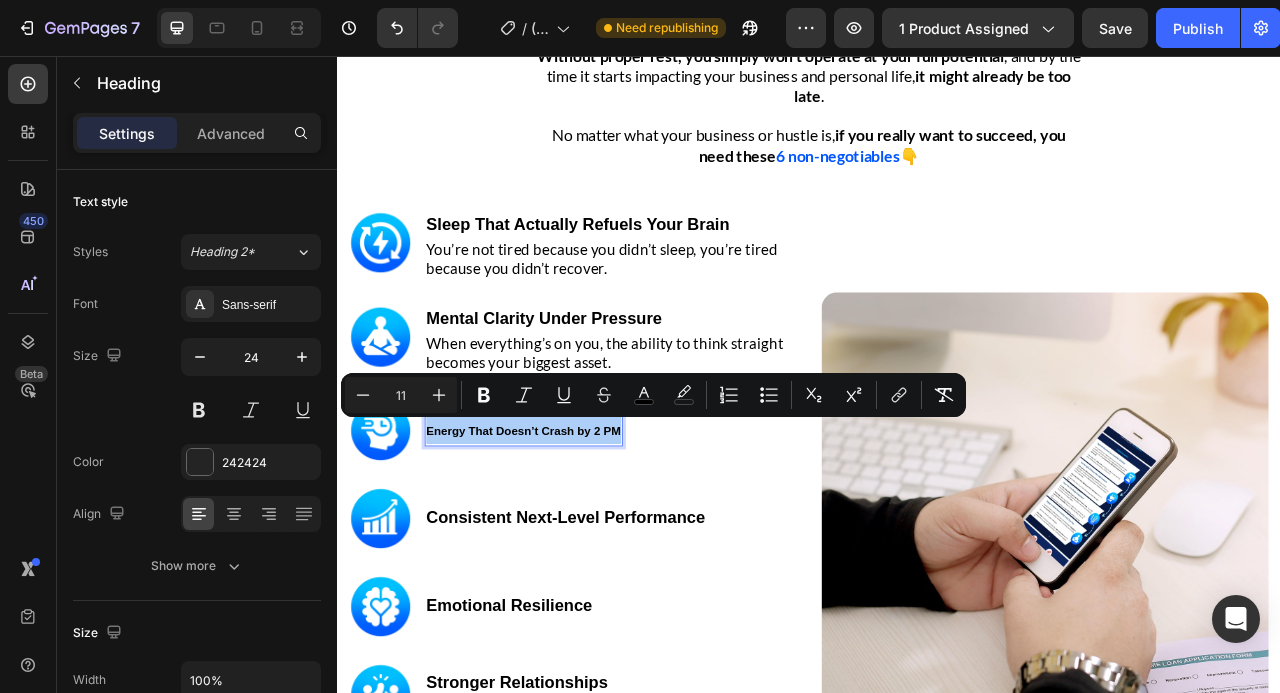 click on "11" at bounding box center [401, 395] 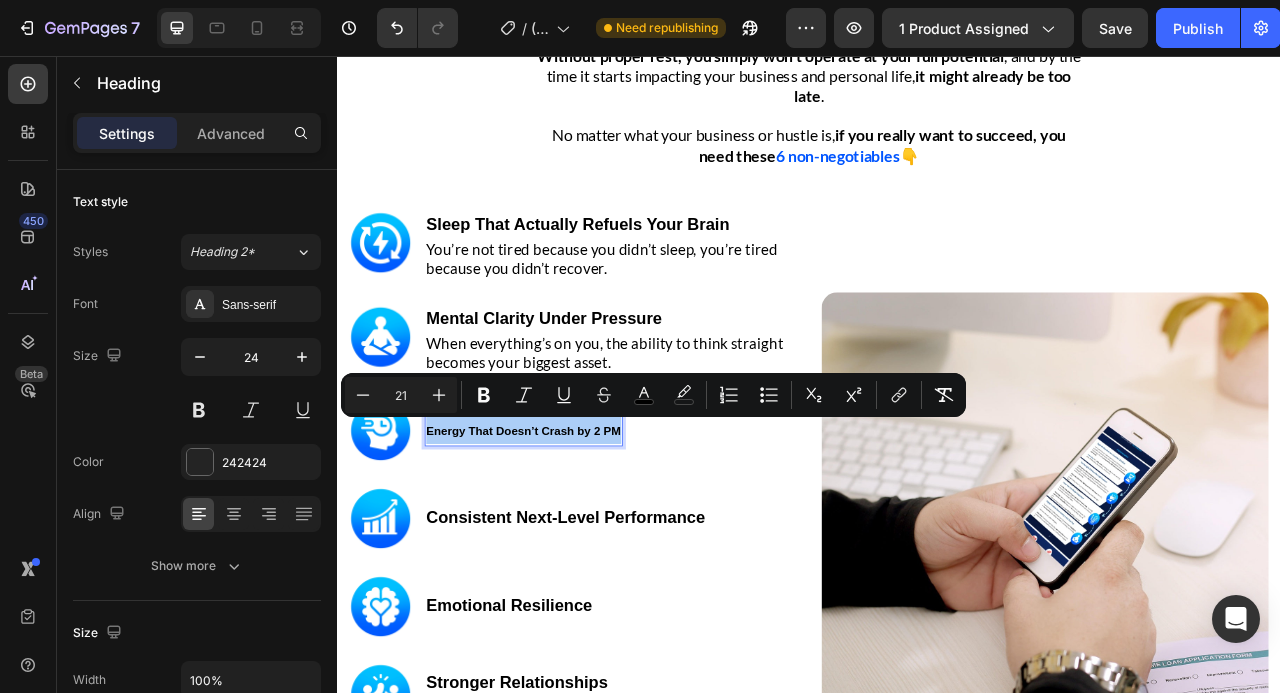 type on "21" 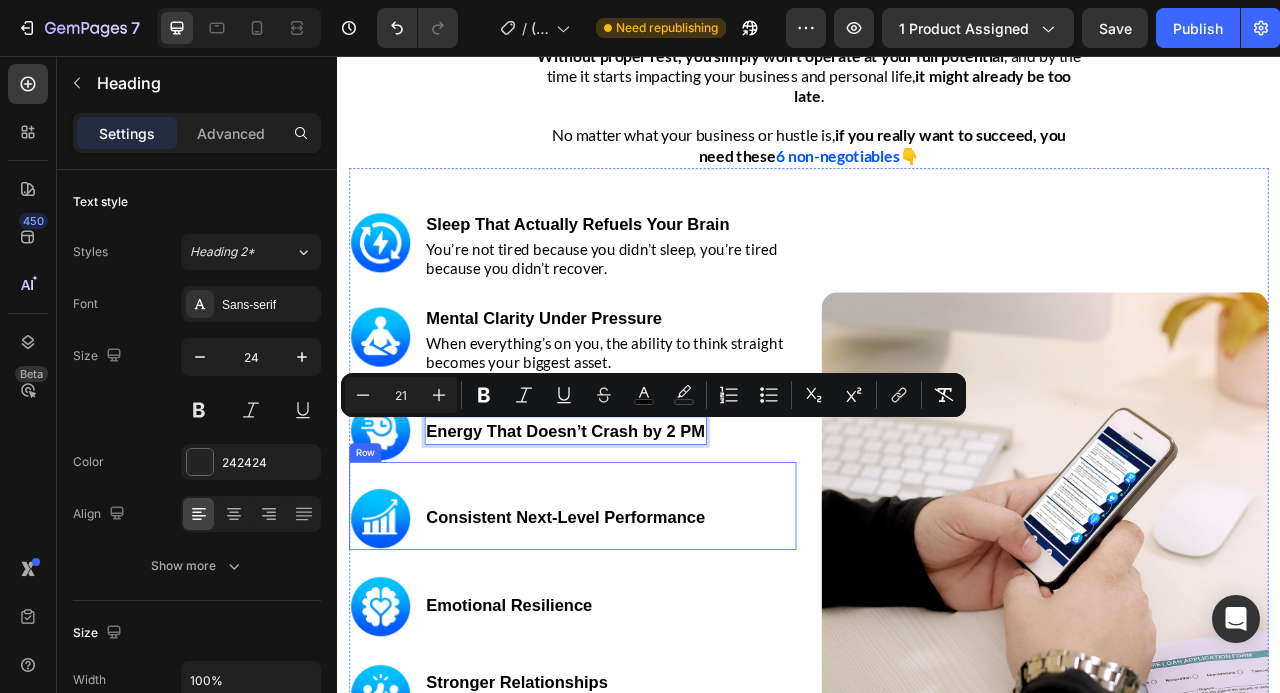 click on "Image Consistent Next-Level Performance Heading Row" at bounding box center (636, 629) 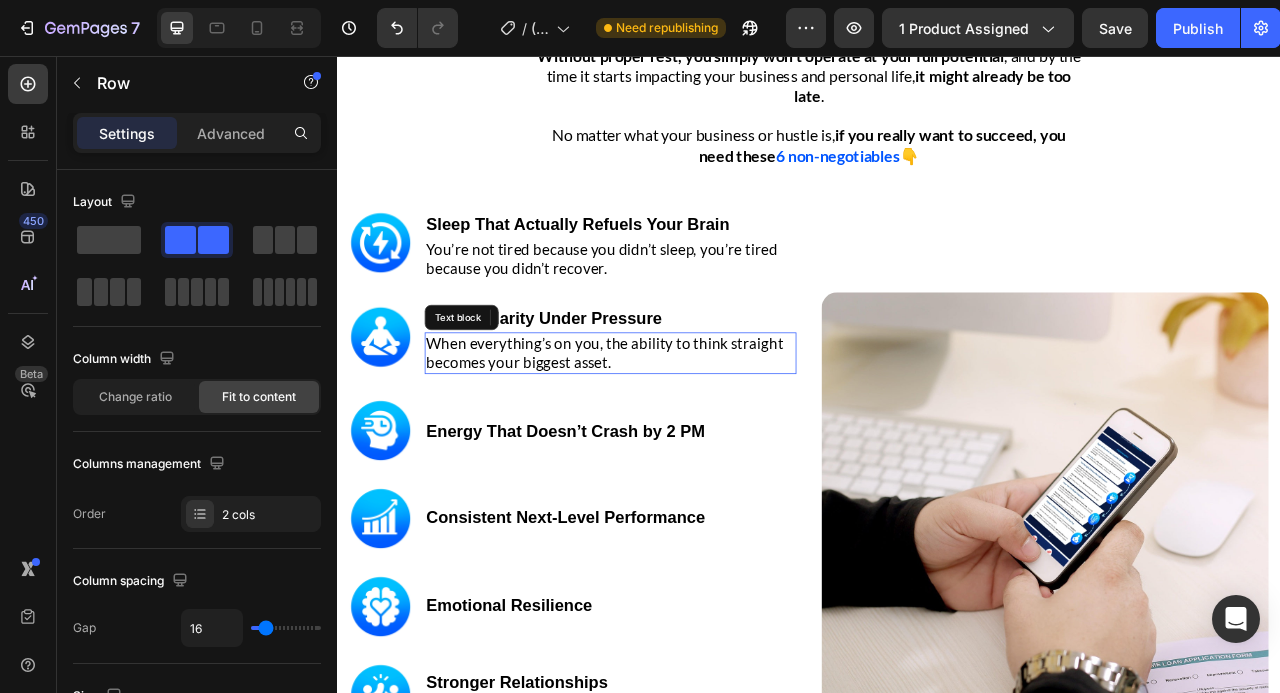 click on "When everything’s on you, the ability to think straight becomes your biggest asset." at bounding box center [677, 434] 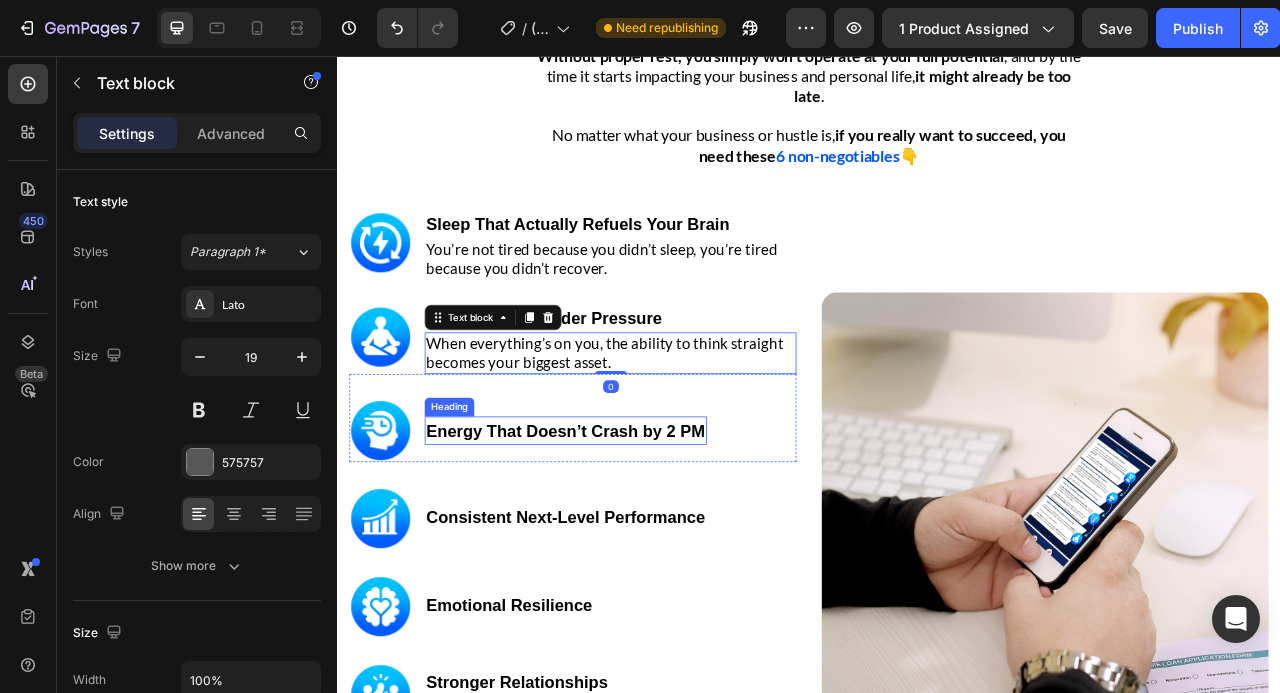 click on "⁠⁠⁠⁠⁠⁠⁠ Energy That Doesn’t Crash by 2 PM Heading" at bounding box center [627, 533] 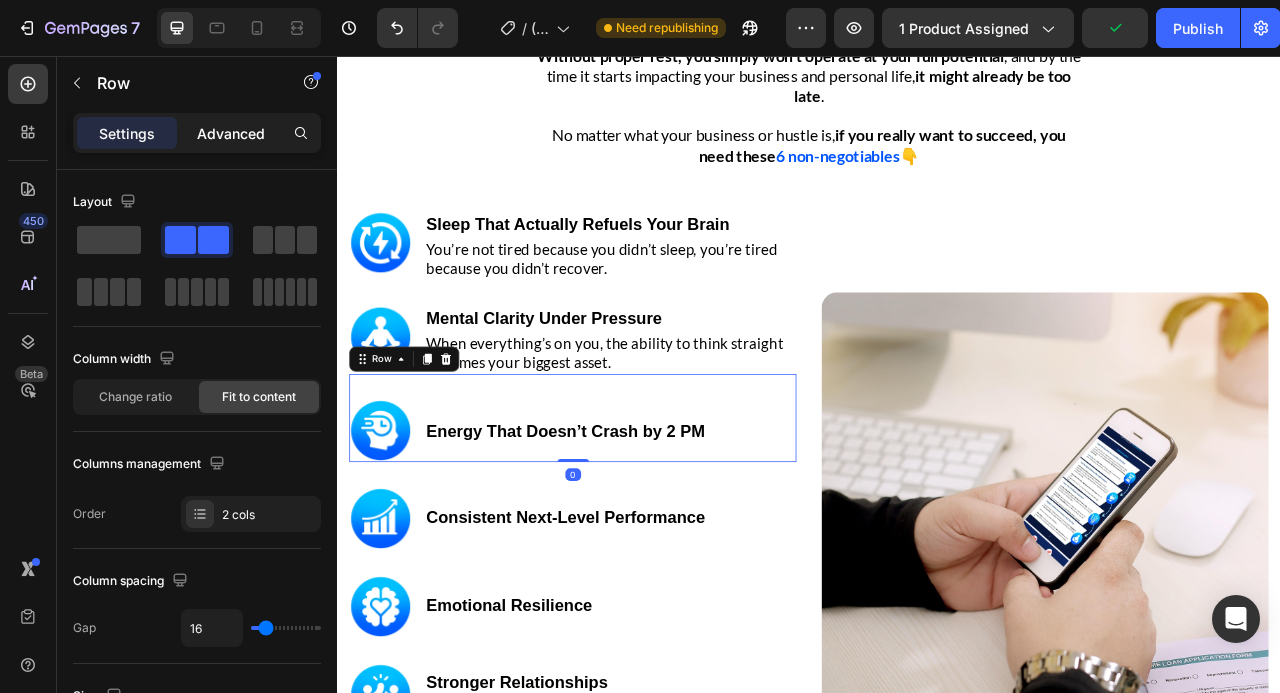 click on "Advanced" at bounding box center (231, 133) 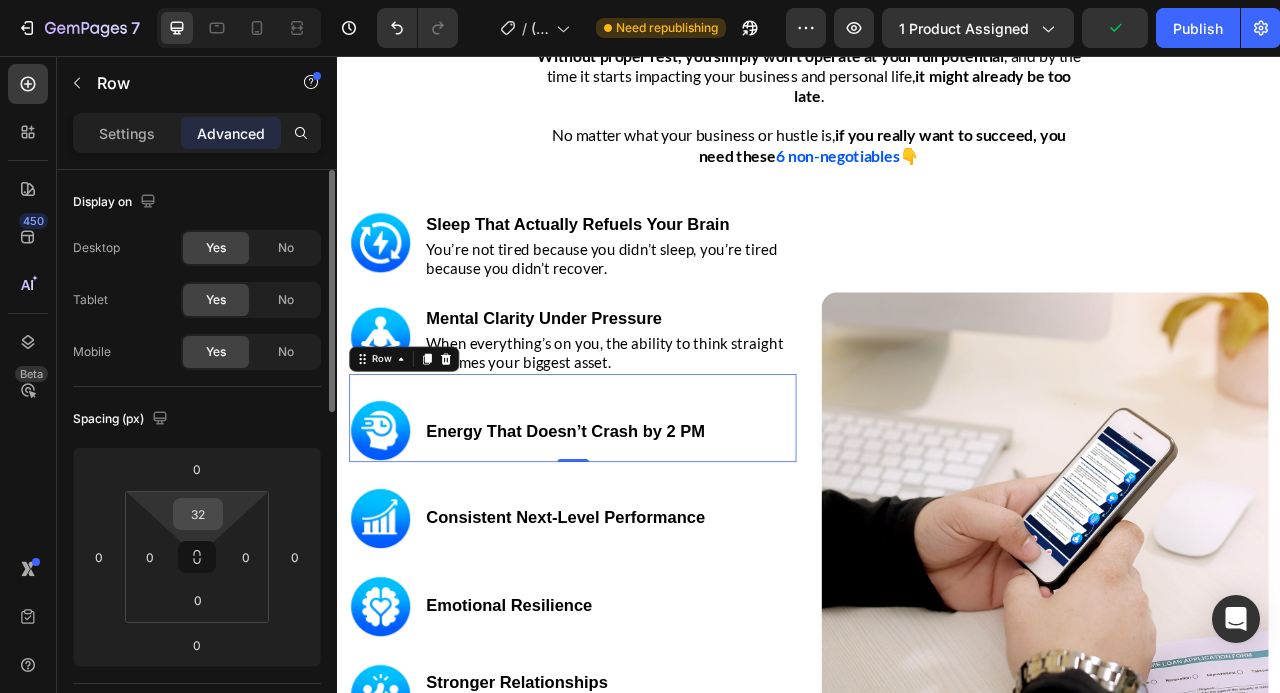 click on "32" at bounding box center (198, 514) 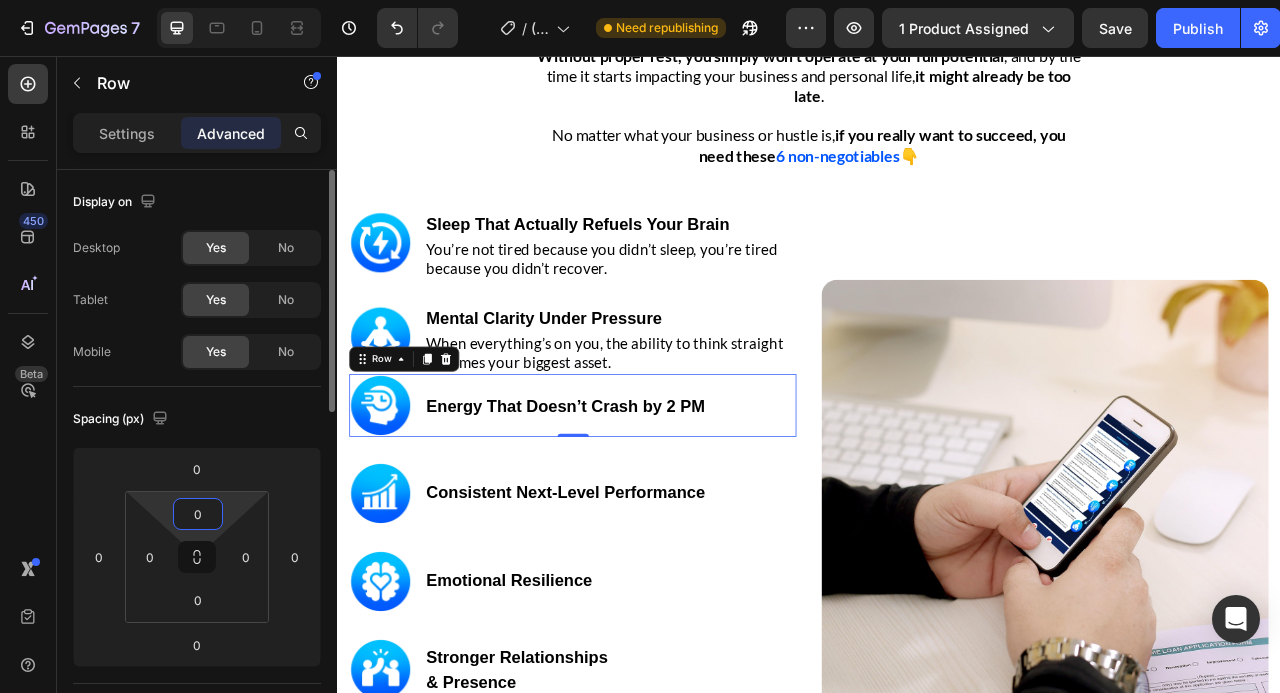 type on "0" 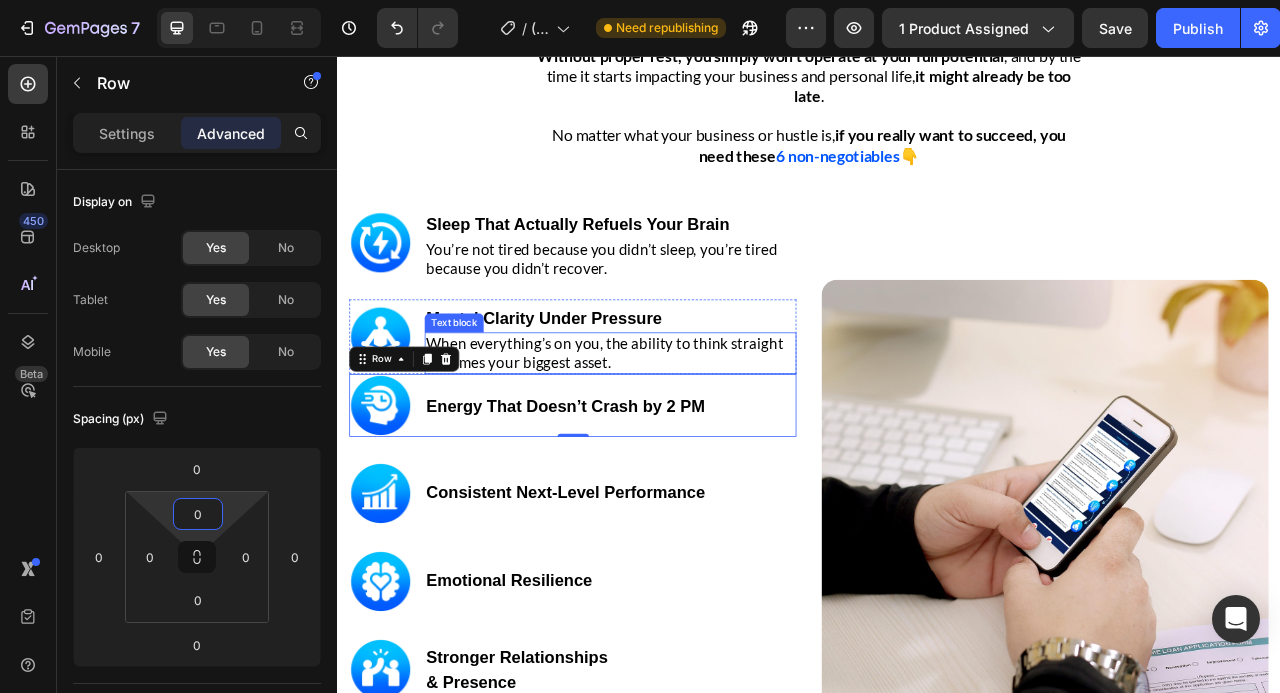 click on "Mental Clarity Under Pressure" at bounding box center [684, 389] 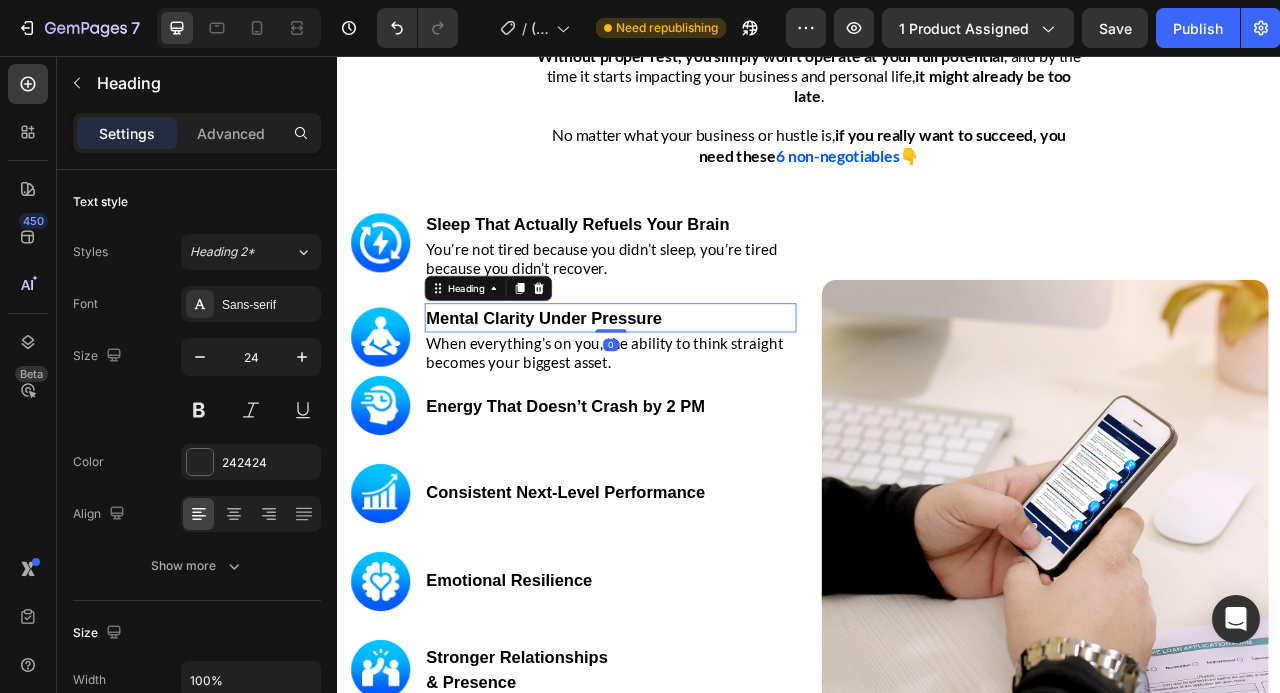 click on "Image ⁠⁠⁠⁠⁠⁠⁠ Sleep That Actually Refuels Your Brain Heading You’re not tired because you didn’t sleep, you’re tired because you didn’t recover. Text block Row Image ⁠⁠⁠⁠⁠⁠⁠ Mental Clarity Under Pressure Heading 0 When everything’s on you, the ability to think straight becomes your biggest asset. Text block Row Image ⁠⁠⁠⁠⁠⁠⁠ Energy That Doesn’t Crash by 2 PM Heading Row Image Consistent Next-Level Performance Heading Row Image Emotional Resilience Heading Row Image Stronger Relationships & Presence Heading Row GET INSTANT DOWNLOAD! 👉 Add to Cart 100% Guaranteed Safe Checkout Text block Product" at bounding box center [636, 625] 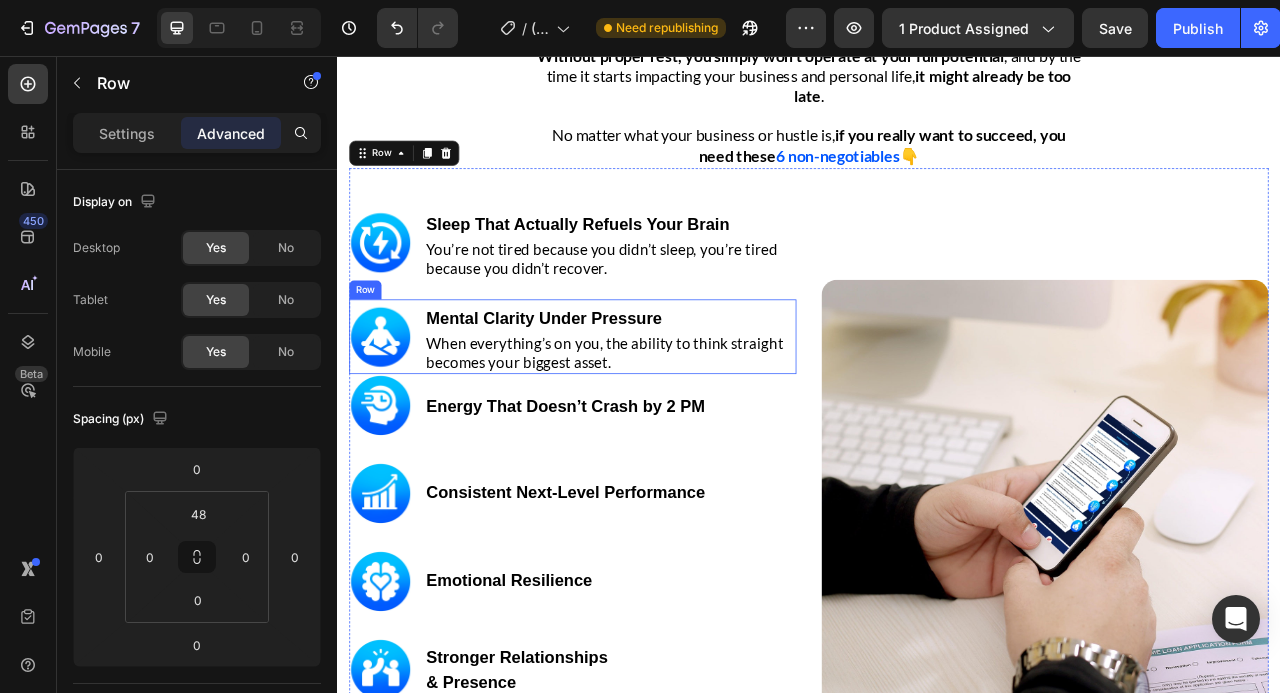 click on "Mental Clarity Under Pressure Heading When everything’s on you, the ability to think straight becomes your biggest asset. Text block" at bounding box center [684, 413] 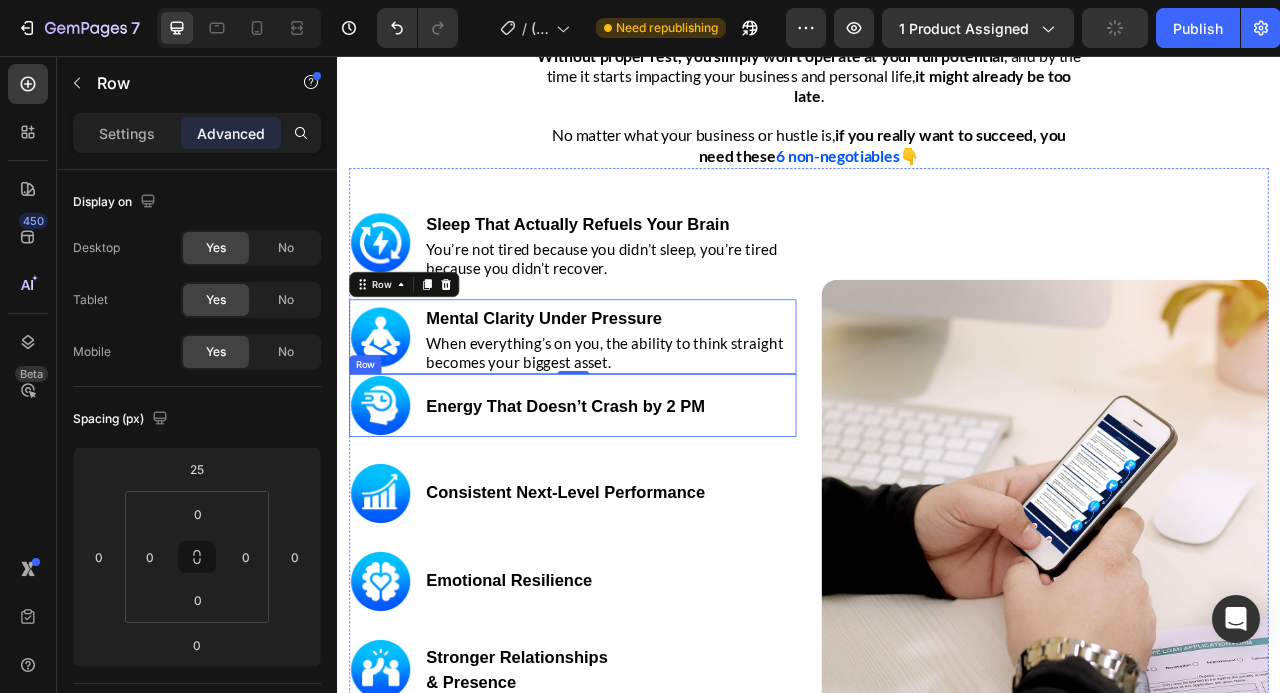 click on "Image ⁠⁠⁠⁠⁠⁠⁠ Energy That Doesn’t Crash by 2 PM Heading Row" at bounding box center (636, 501) 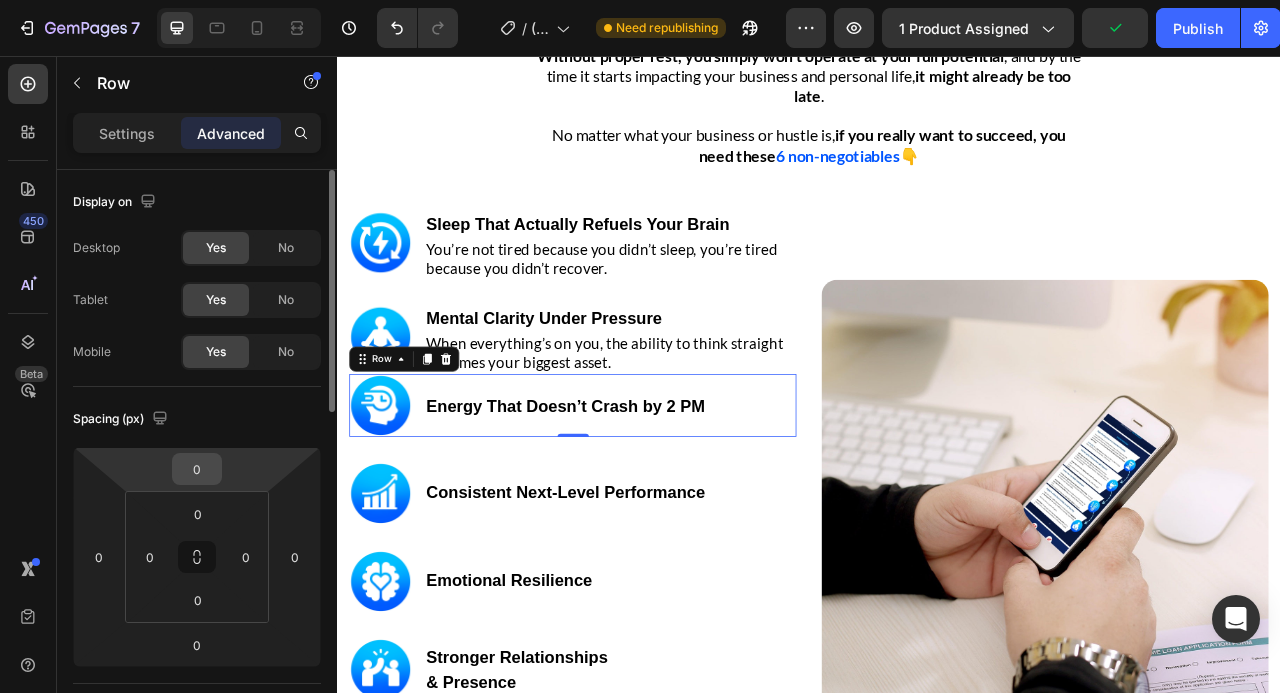 click on "0" at bounding box center (197, 469) 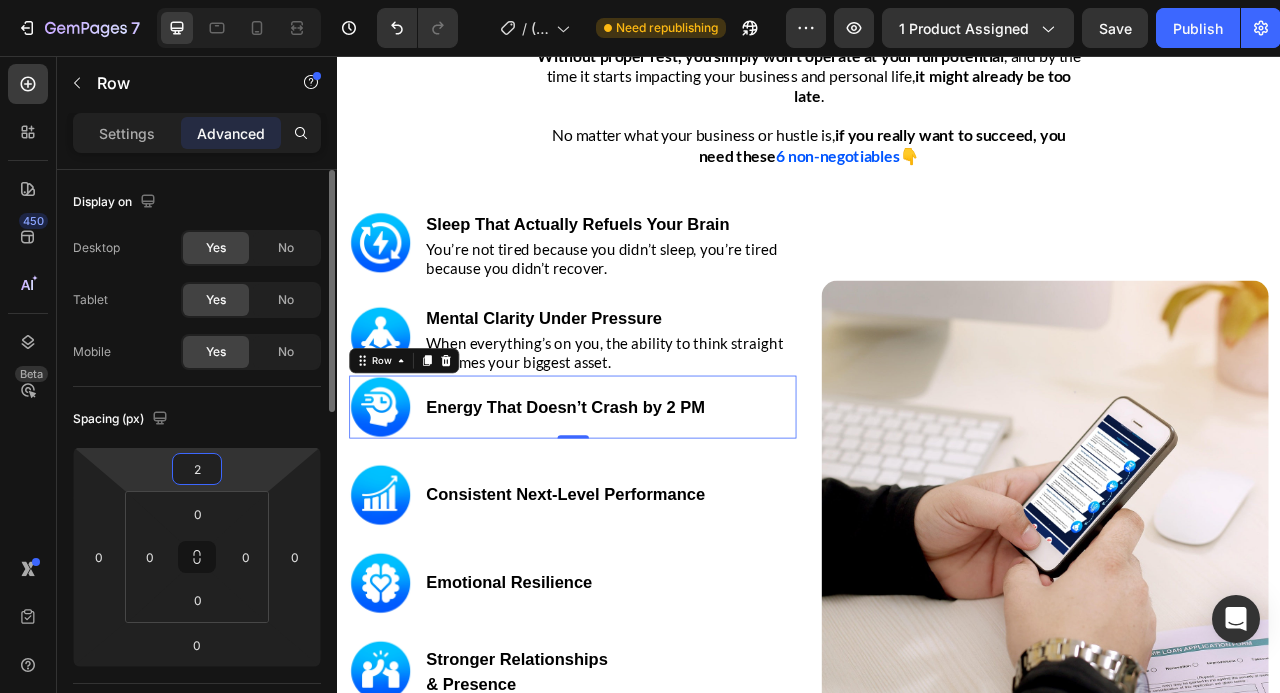 type on "25" 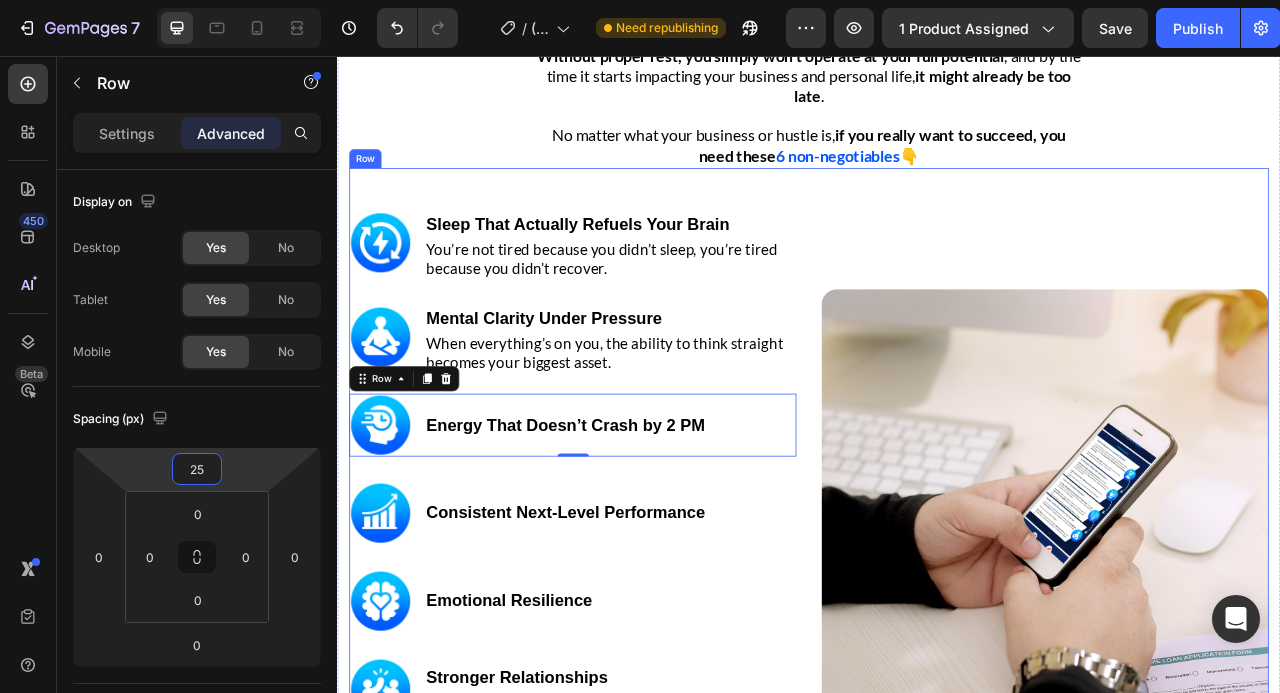 click on "Image" at bounding box center (1237, 638) 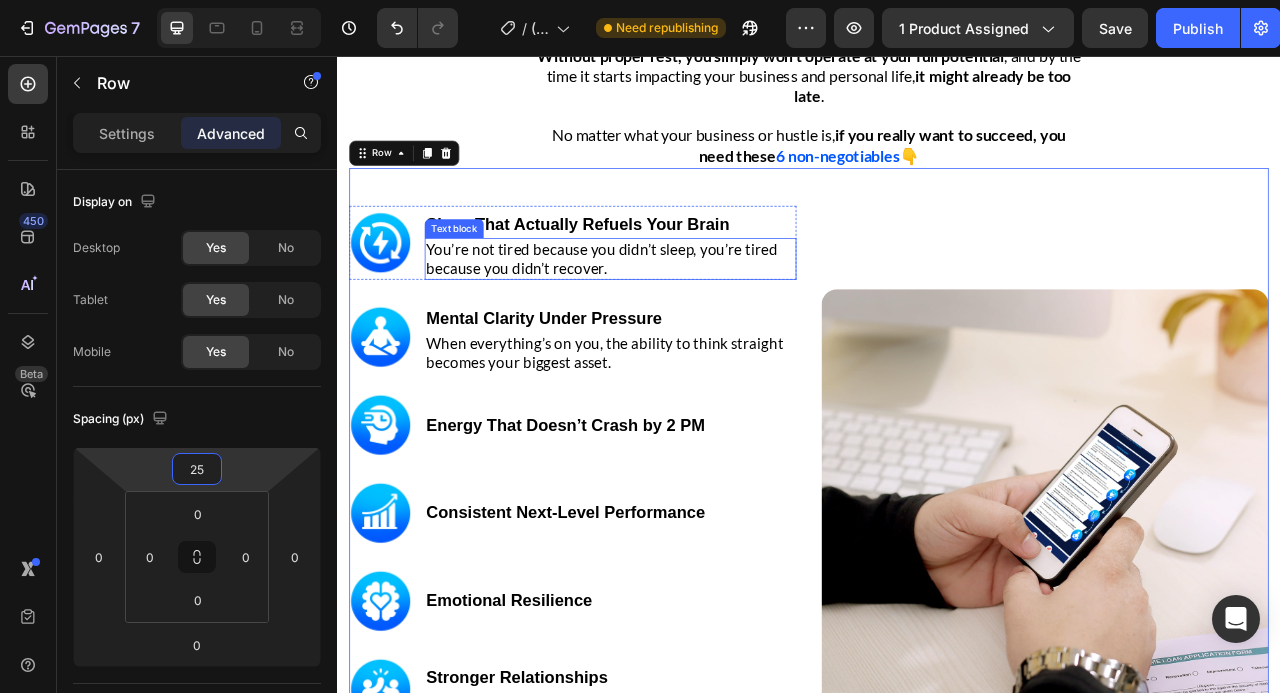 click on "When everything’s on you, the ability to think straight becomes your biggest asset." at bounding box center [677, 434] 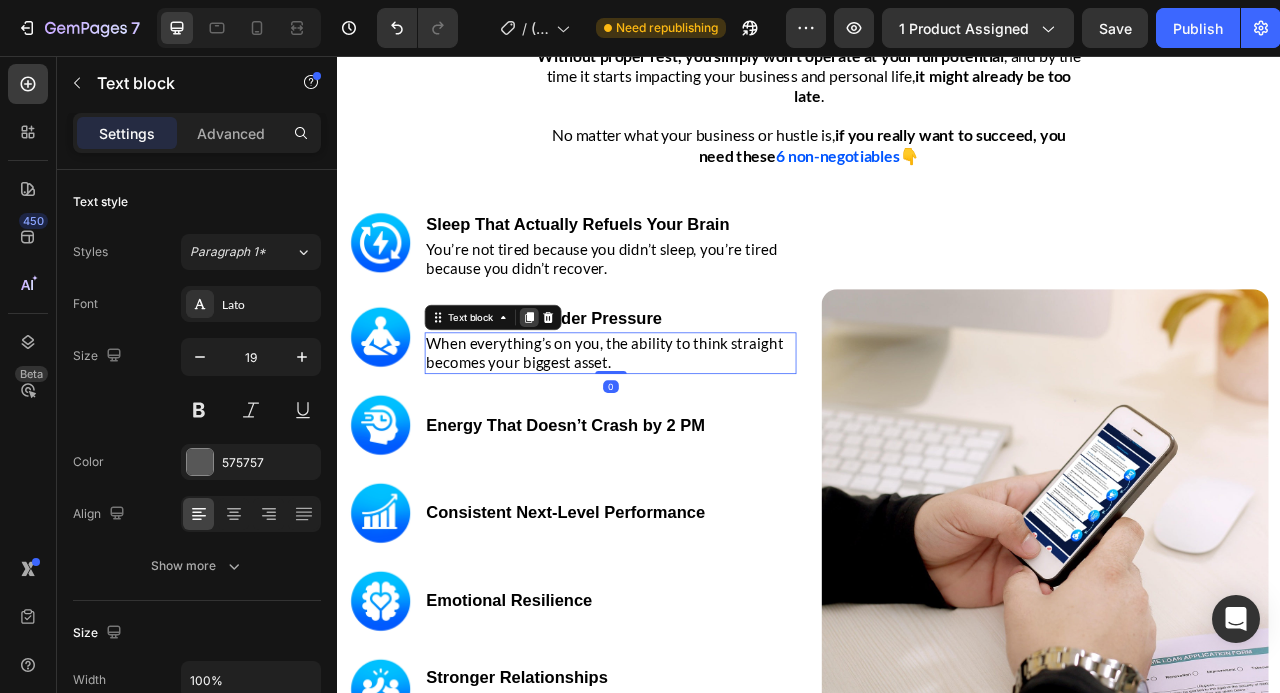 click 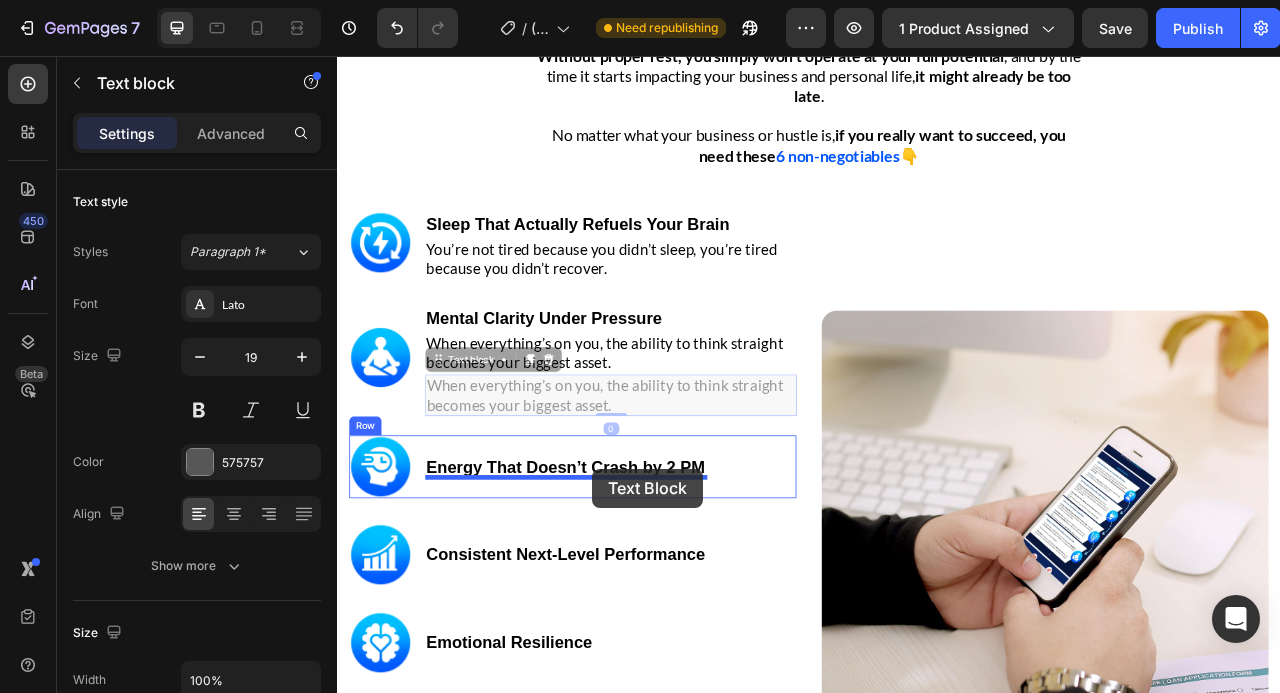 drag, startPoint x: 688, startPoint y: 472, endPoint x: 661, endPoint y: 581, distance: 112.29426 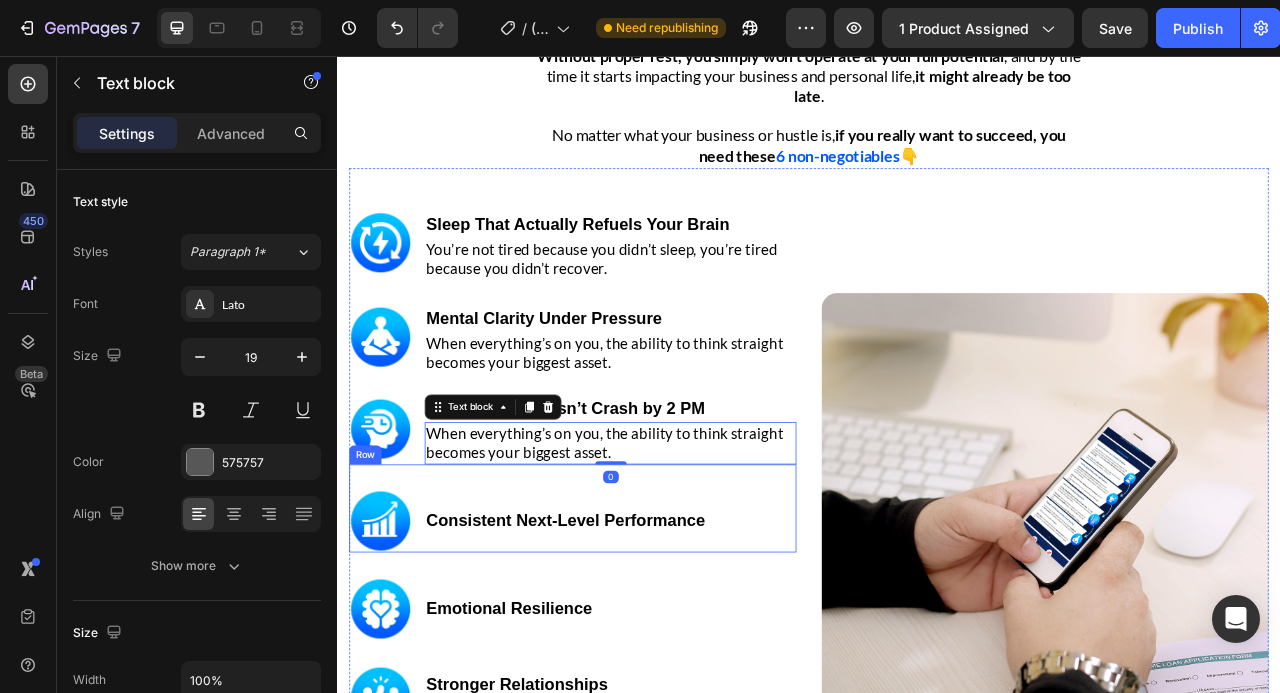 click on "Image Consistent Next-Level Performance Heading Row" at bounding box center (636, 632) 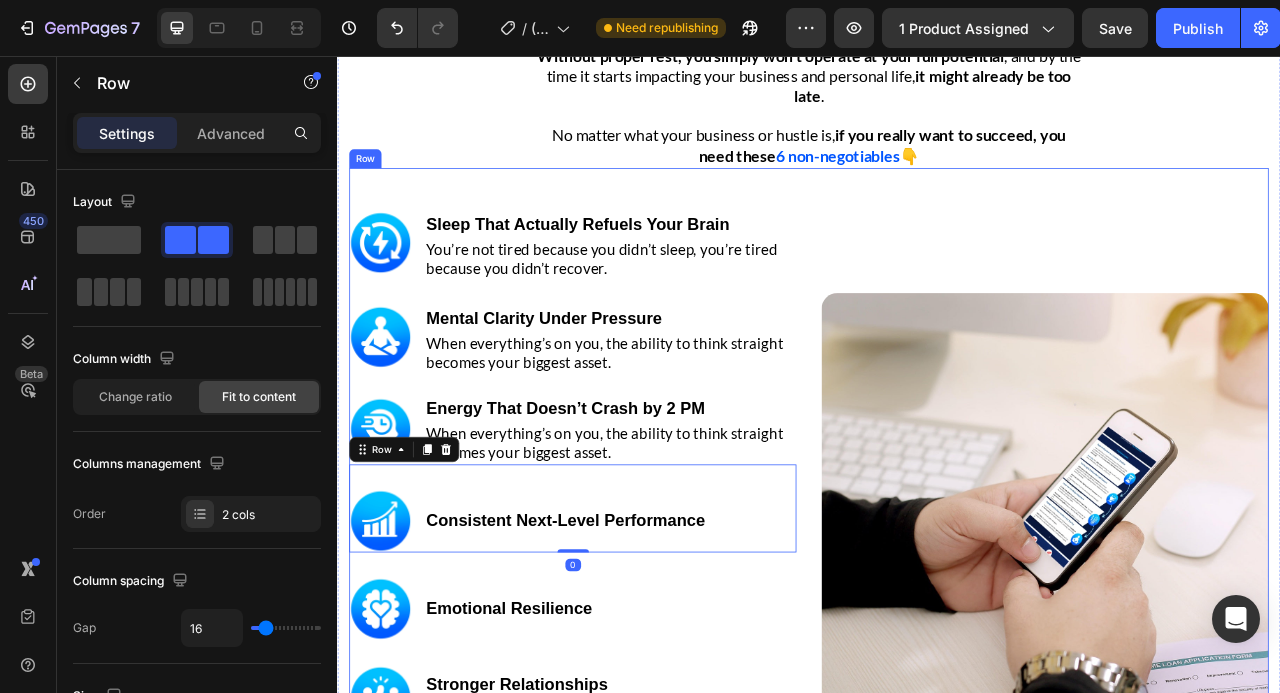 click on "Image ⁠⁠⁠⁠⁠⁠⁠ Sleep That Actually Refuels Your Brain Heading You’re not tired because you didn’t sleep, you’re tired because you didn’t recover. Text block Row Image ⁠⁠⁠⁠⁠⁠⁠ Mental Clarity Under Pressure Heading When everything’s on you, the ability to think straight becomes your biggest asset. Text block Row Image ⁠⁠⁠⁠⁠⁠⁠ Energy That Doesn’t Crash by 2 PM Heading When everything’s on you, the ability to think straight becomes your biggest asset. Text block Row Image Consistent Next-Level Performance Heading Row   0 Image Emotional Resilience Heading Row Image Stronger Relationships & Presence Heading Row GET INSTANT DOWNLOAD! 👉 Add to Cart 100% Guaranteed Safe Checkout Text block Product" at bounding box center [636, 642] 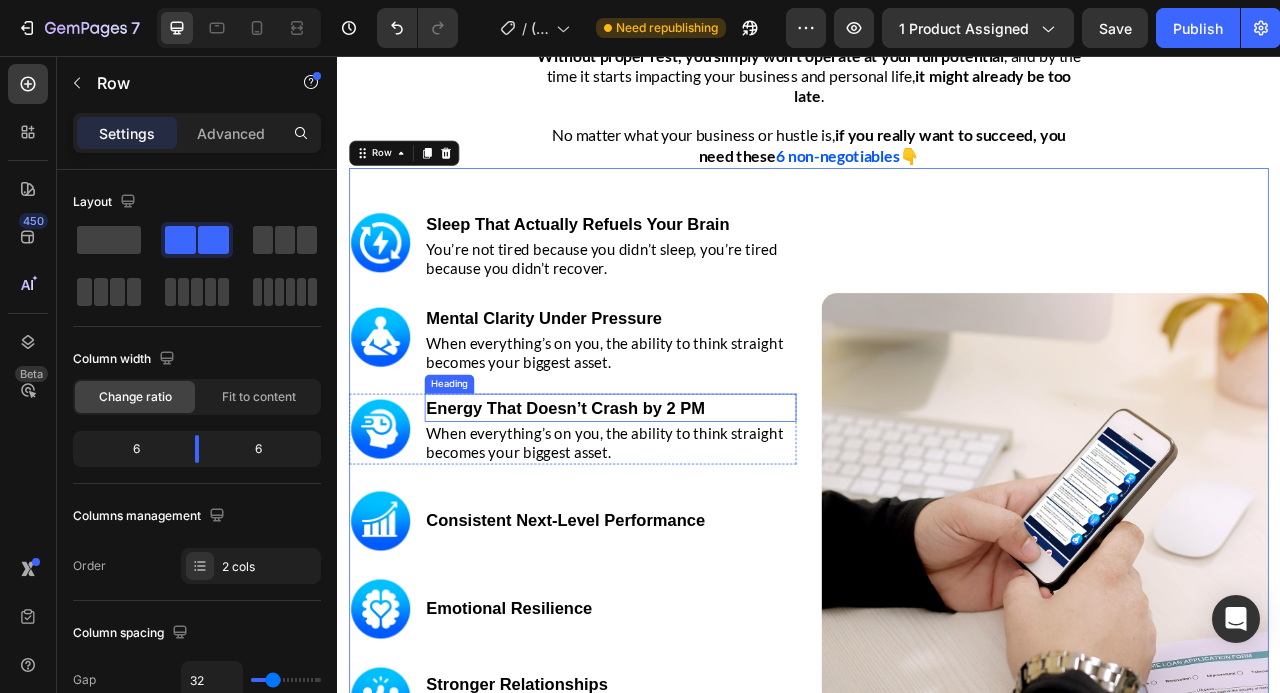 click on "Energy That Doesn’t Crash by 2 PM" at bounding box center (684, 504) 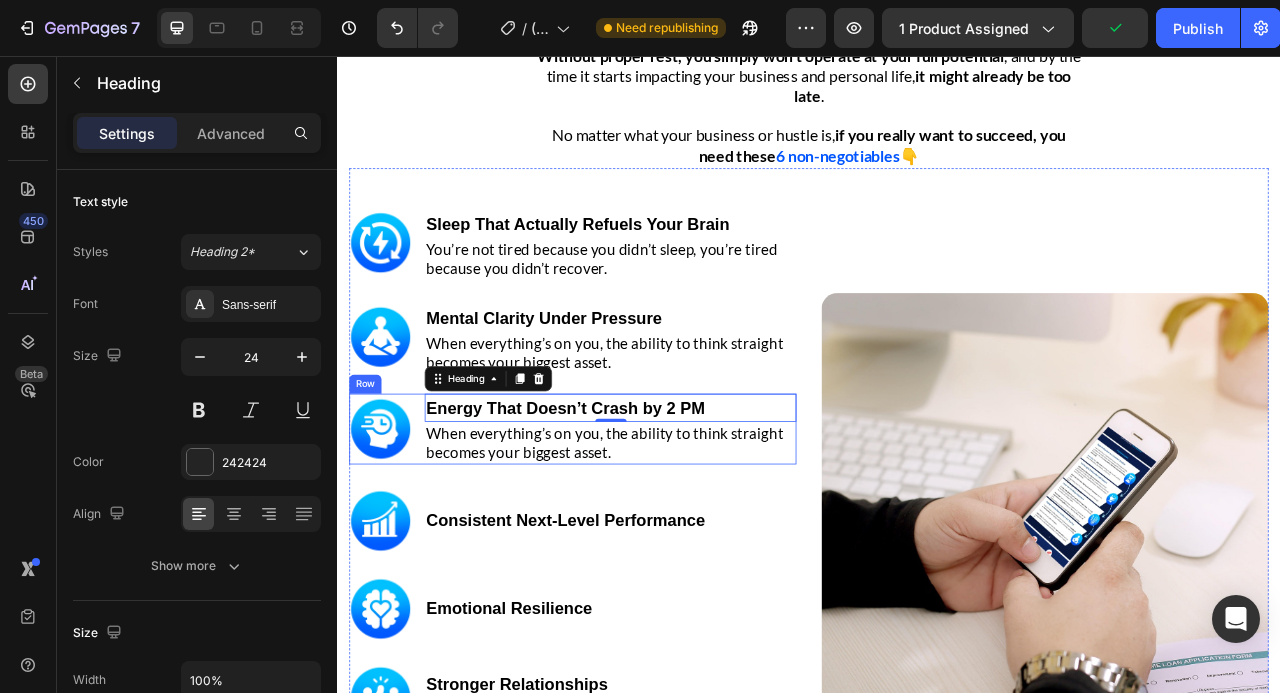 click on "Image" at bounding box center (392, 531) 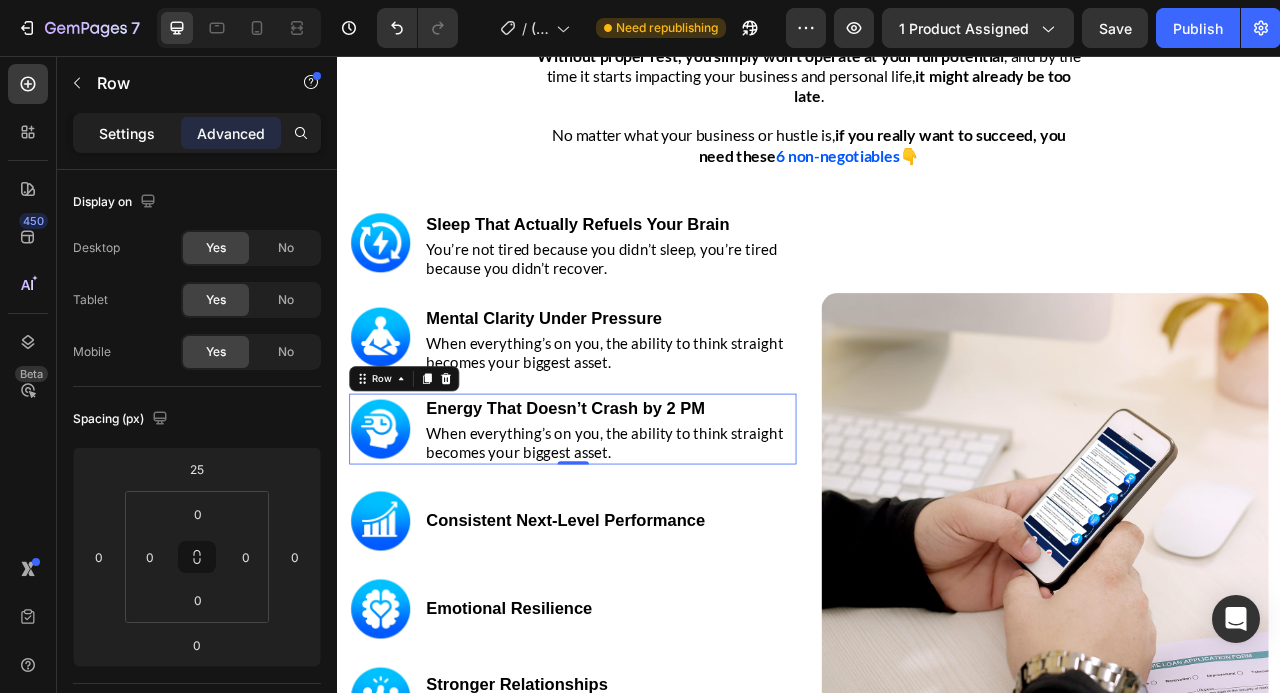 click on "Settings" at bounding box center (127, 133) 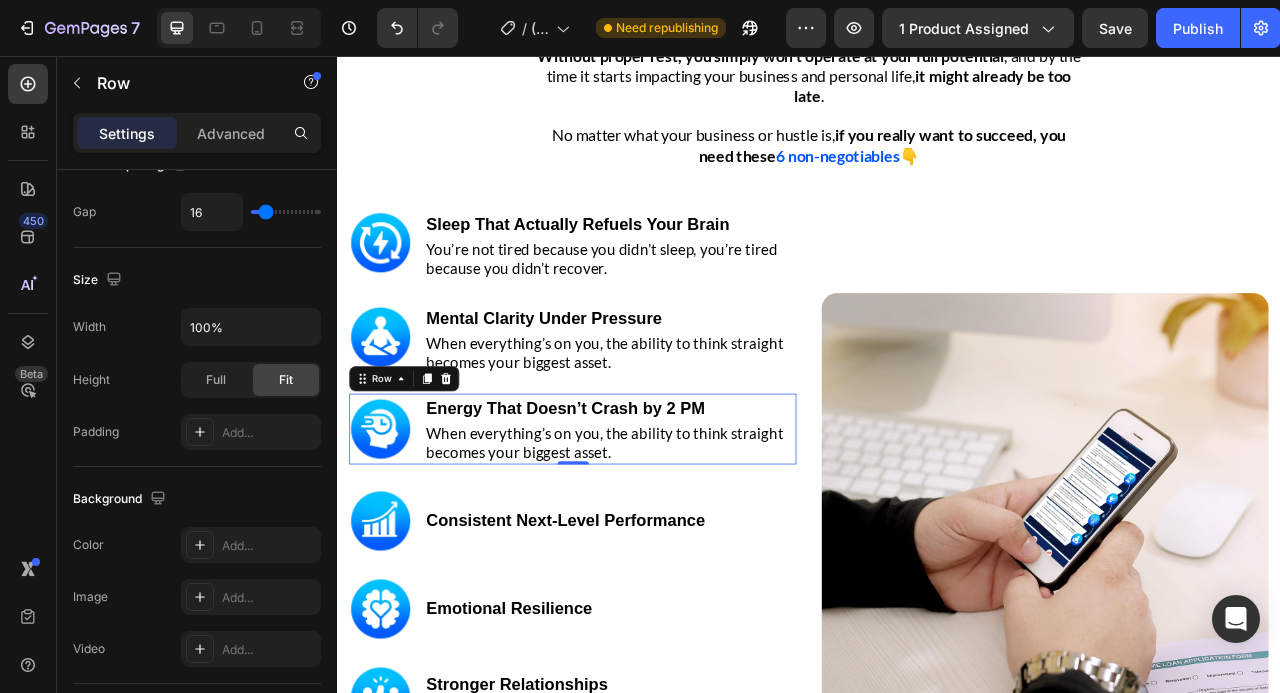 scroll, scrollTop: 868, scrollLeft: 0, axis: vertical 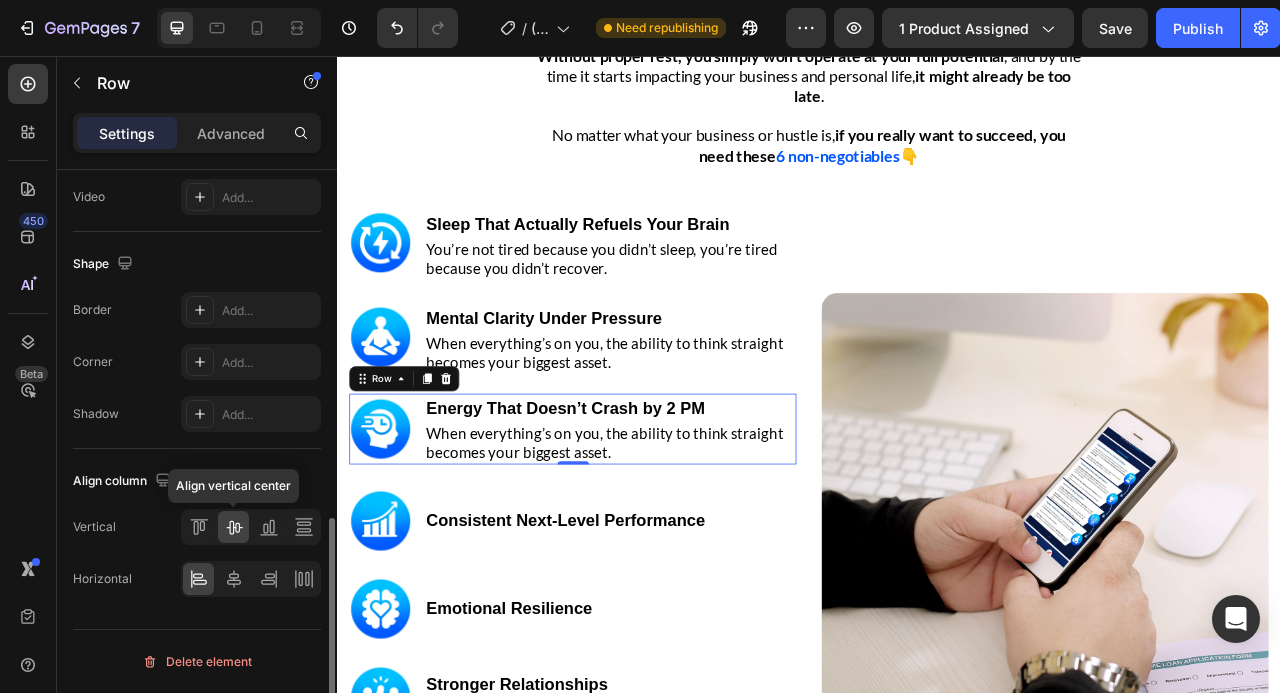 click 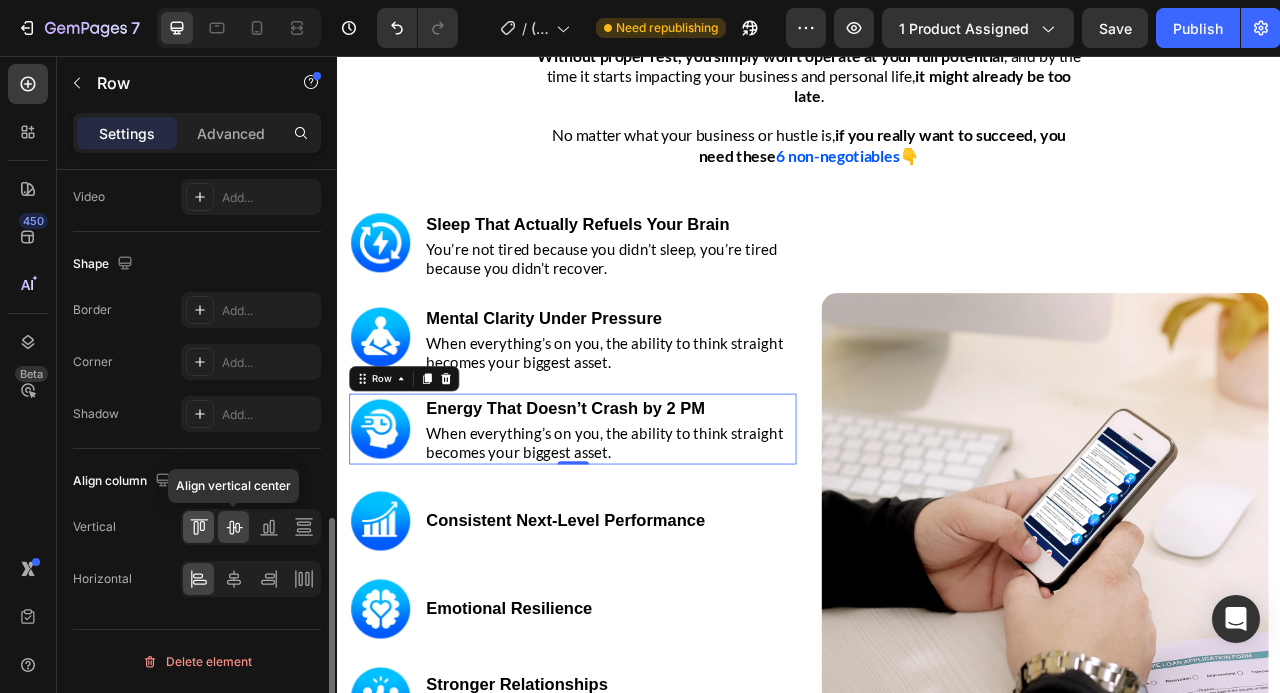 click 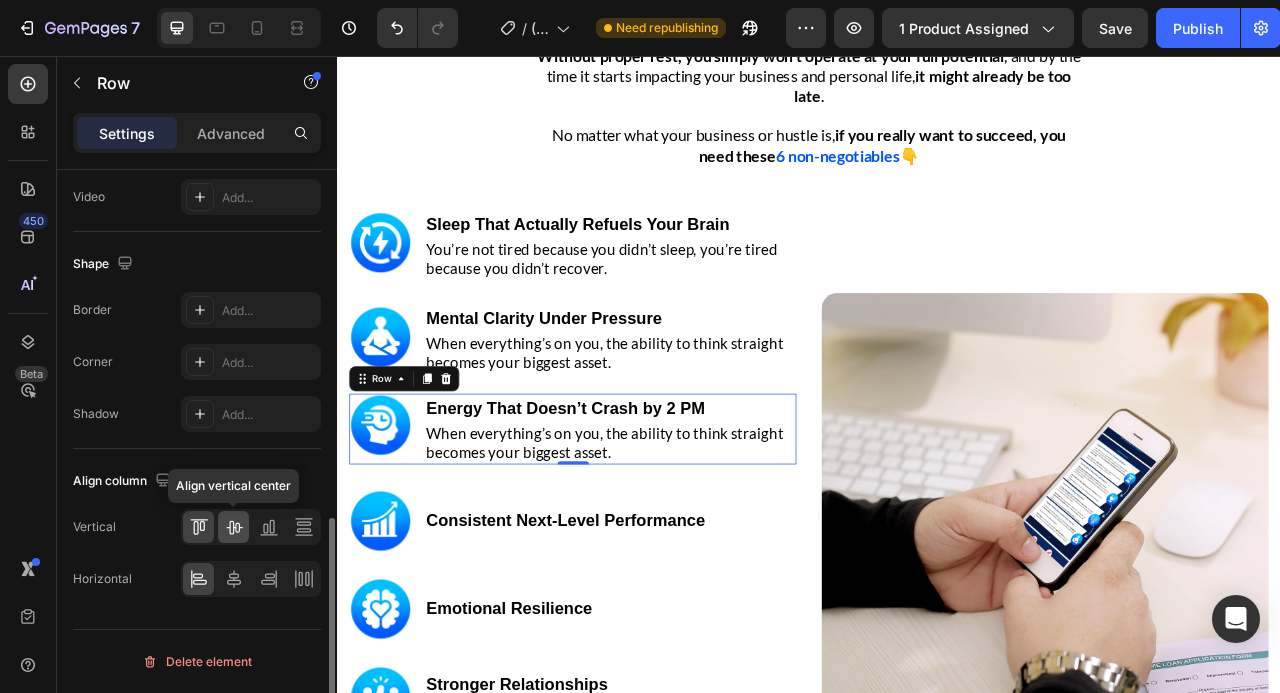 click 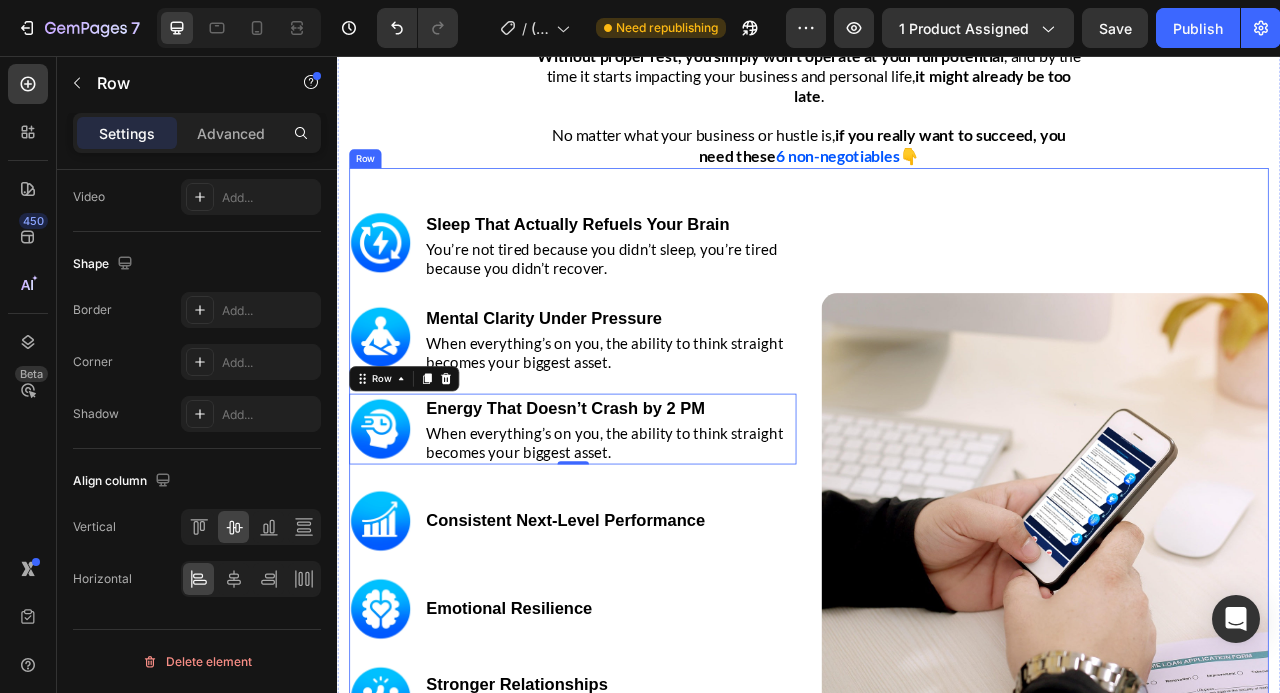 click on "Image" at bounding box center (1237, 642) 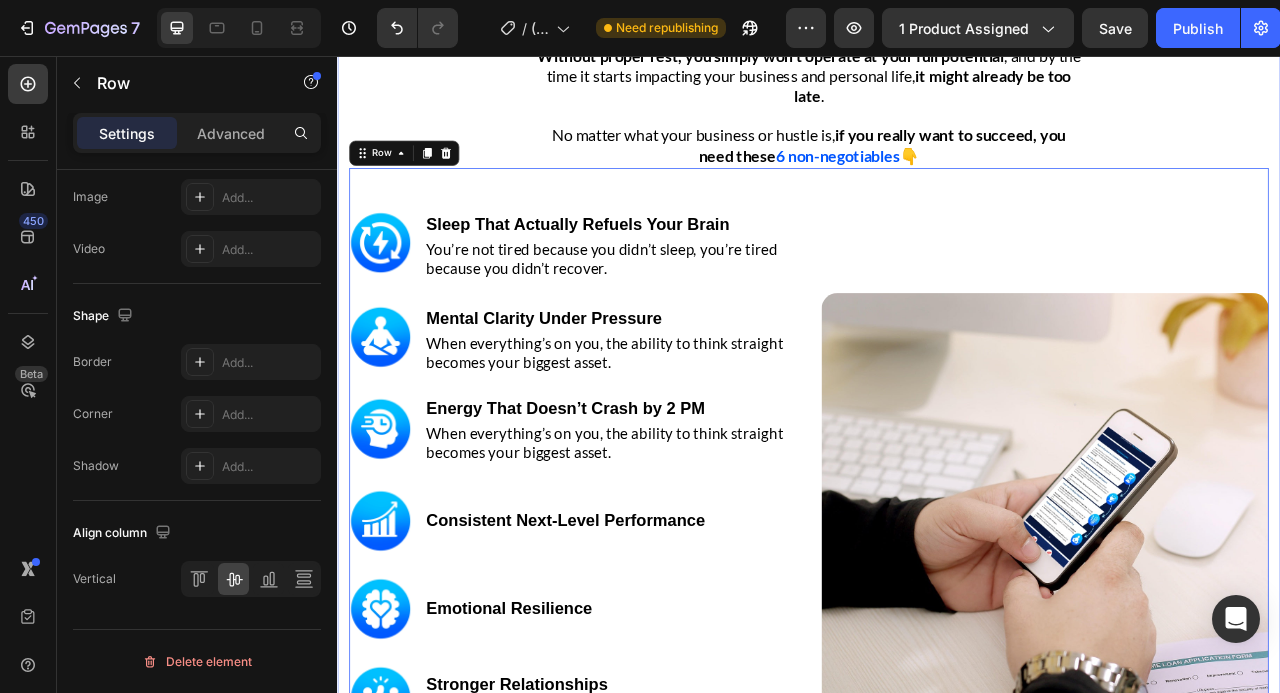 click on "Don't Fall Into the ' Hustle Hard 24/7 ' Trap Heading Row Without proper rest, you simply won't operate at your full potential , and by the time it starts impacting your business and personal life, it might already be too late . No matter what your business or hustle is, if you really want to succeed, you need these 6 non-negotiables 👇 Text block Row Image Image ⁠⁠⁠⁠⁠⁠⁠ Sleep That Actually Refuels Your Brain Heading You’re not tired because you didn’t sleep, you’re tired because you didn’t recover. Text block Row Image ⁠⁠⁠⁠⁠⁠⁠ Mental Clarity Under Pressure Heading When everything’s on you, the ability to think straight becomes your biggest asset. Text block Row Image ⁠⁠⁠⁠⁠⁠⁠ Energy That Doesn’t Crash by 2 PM Heading When everything’s on you, the ability to think straight becomes your biggest asset. Text block Row Image Consistent Next-Level Performance Heading Row Image Emotional Resilience Heading Row Image Stronger Relationships & Presence Row" at bounding box center [937, 446] 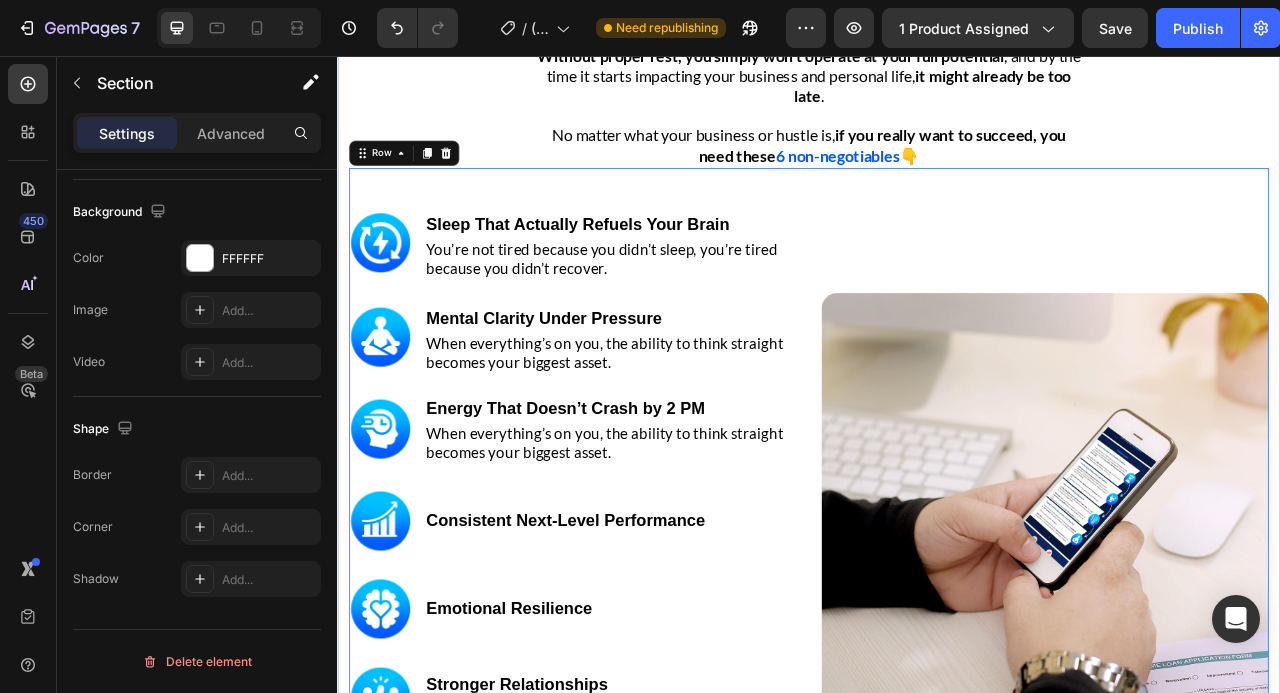 scroll, scrollTop: 0, scrollLeft: 0, axis: both 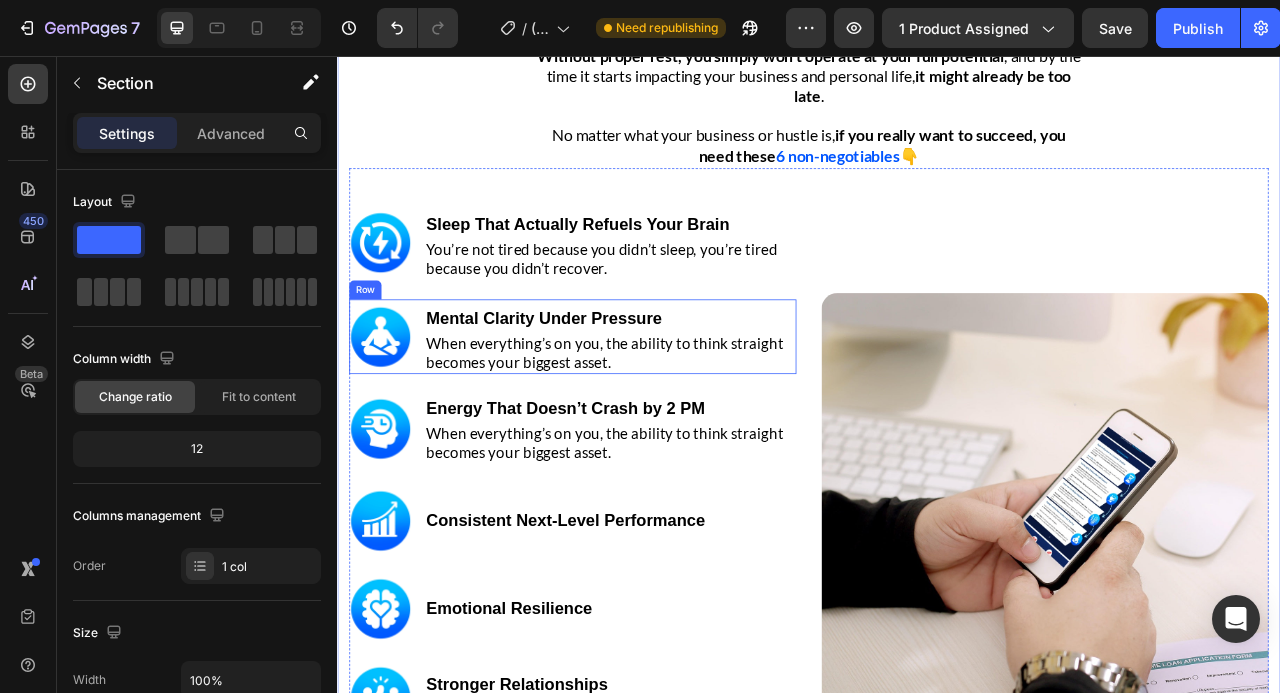 click on "Mental Clarity Under Pressure Heading When everything’s on you, the ability to think straight becomes your biggest asset. Text block" at bounding box center (684, 413) 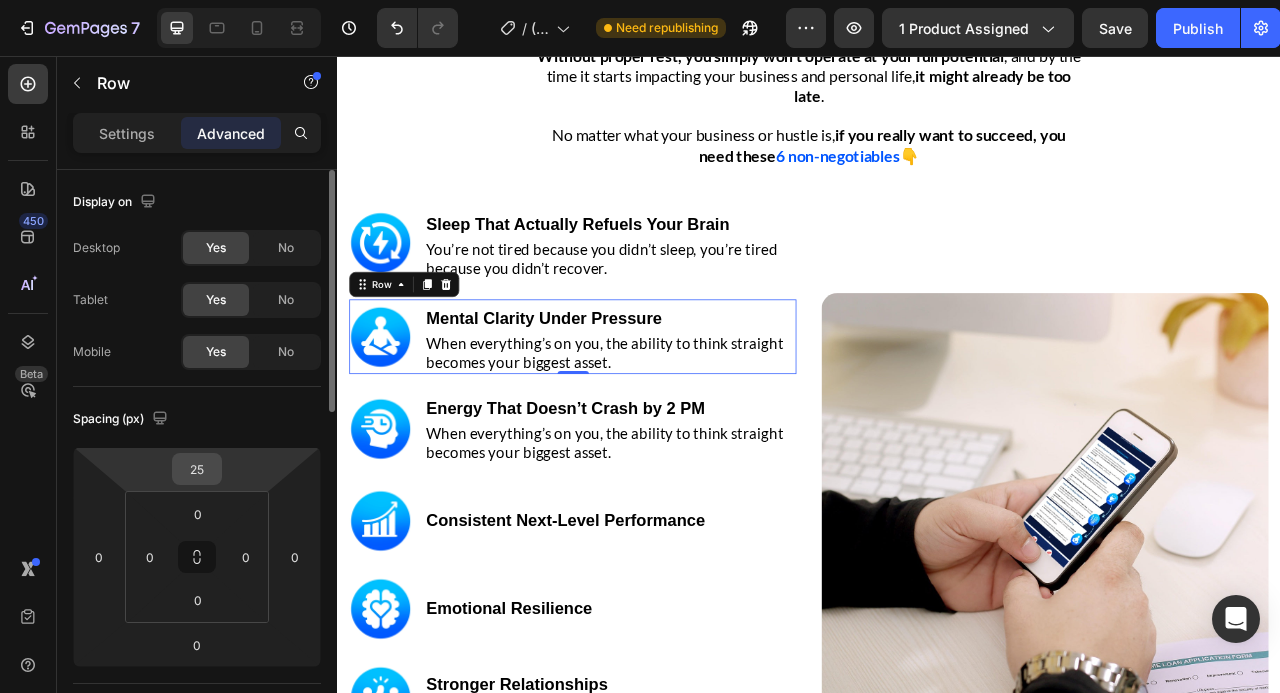 click on "25" at bounding box center [197, 469] 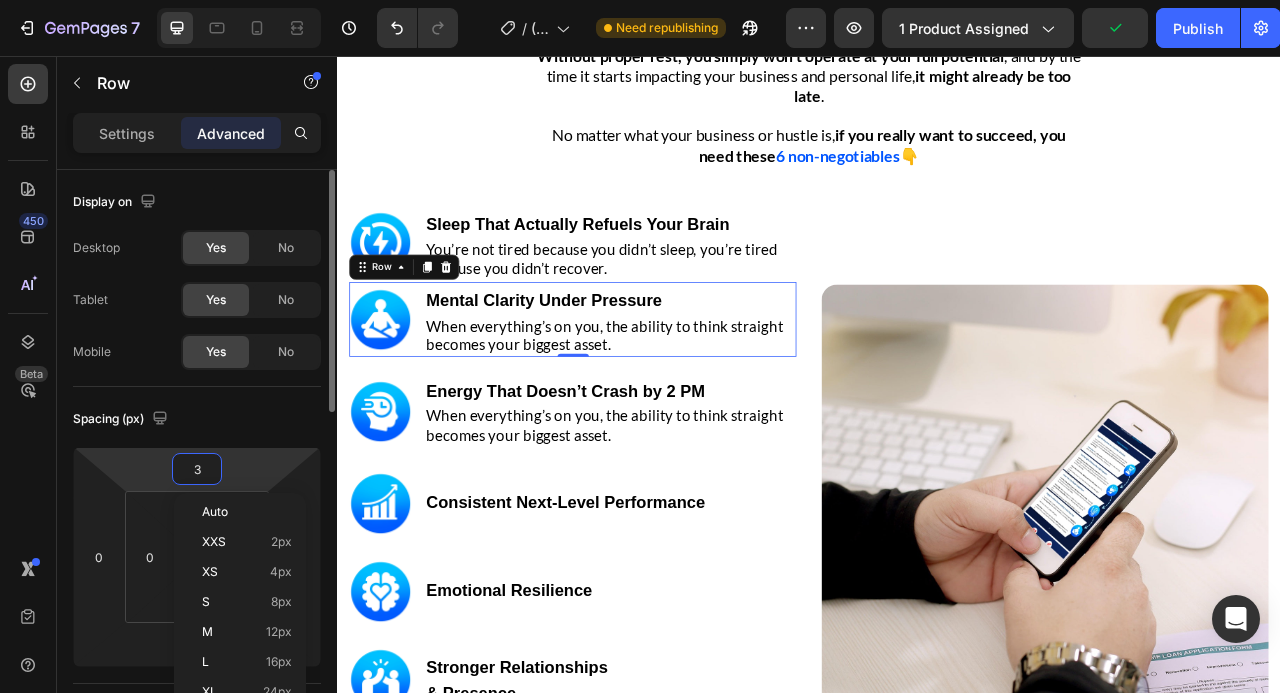 type on "30" 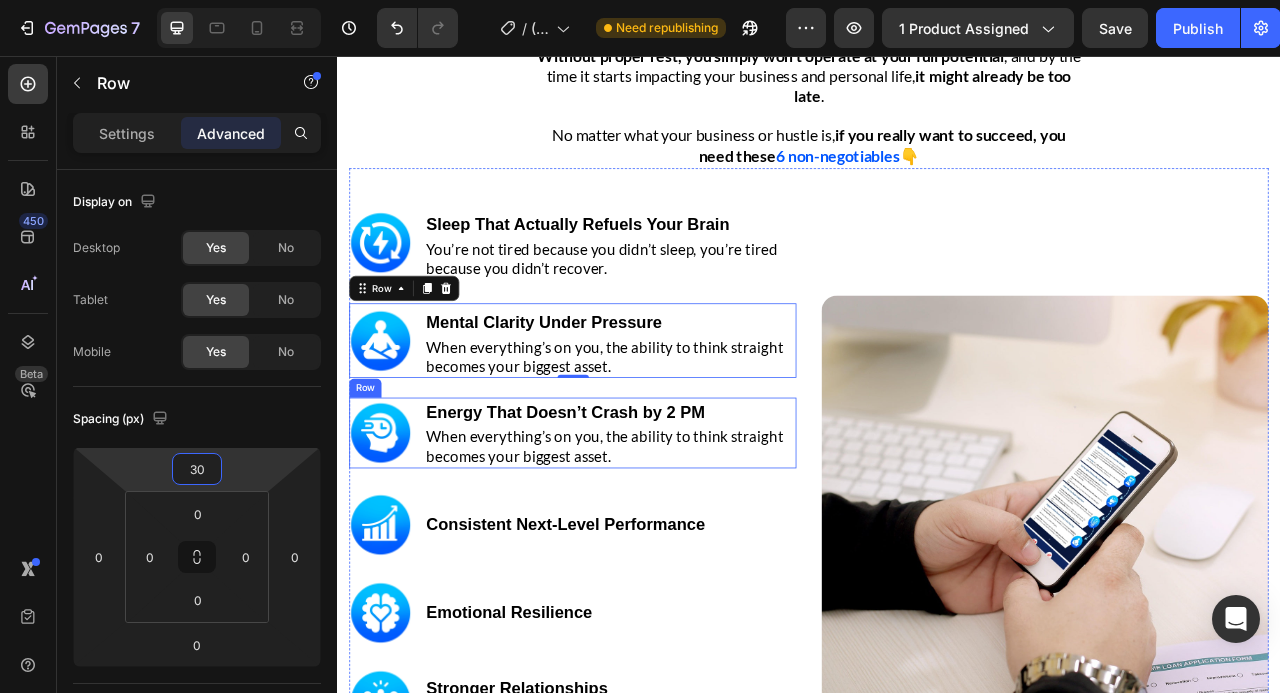 click on "Image Energy That Doesn’t Crash by 2 PM Heading When everything’s on you, the ability to think straight becomes your biggest asset. Text block Row" at bounding box center (636, 536) 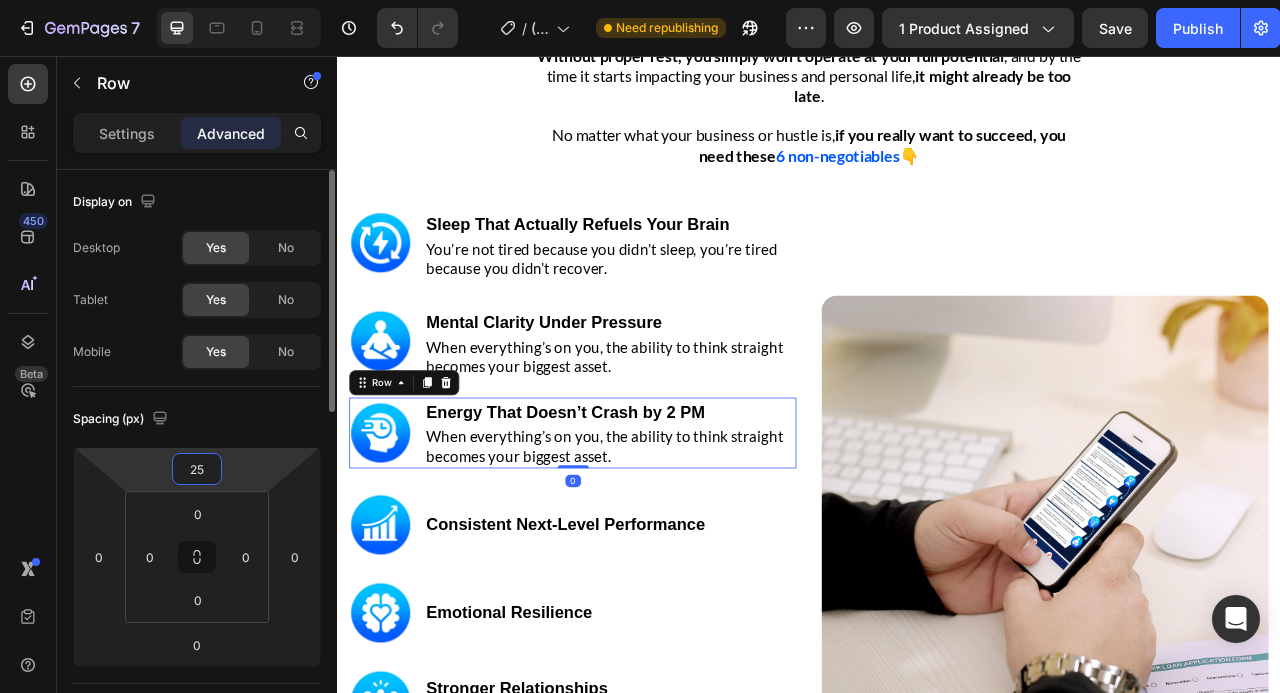 click on "25" at bounding box center (197, 469) 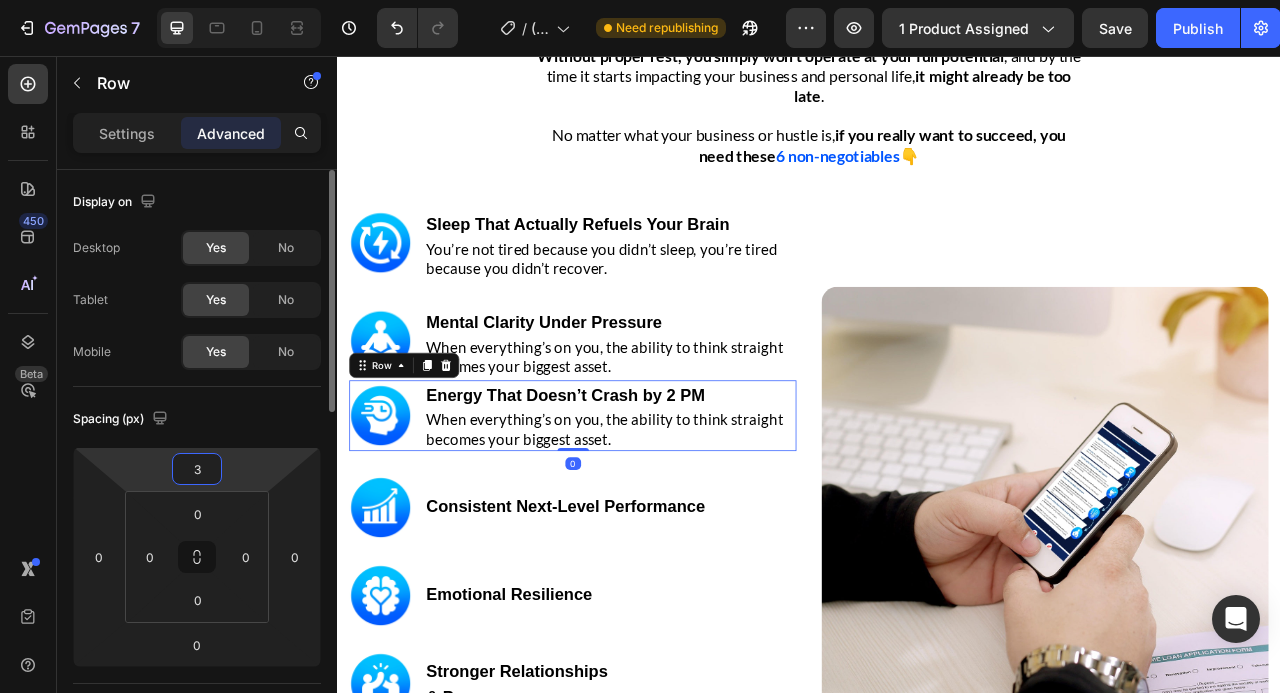 type on "30" 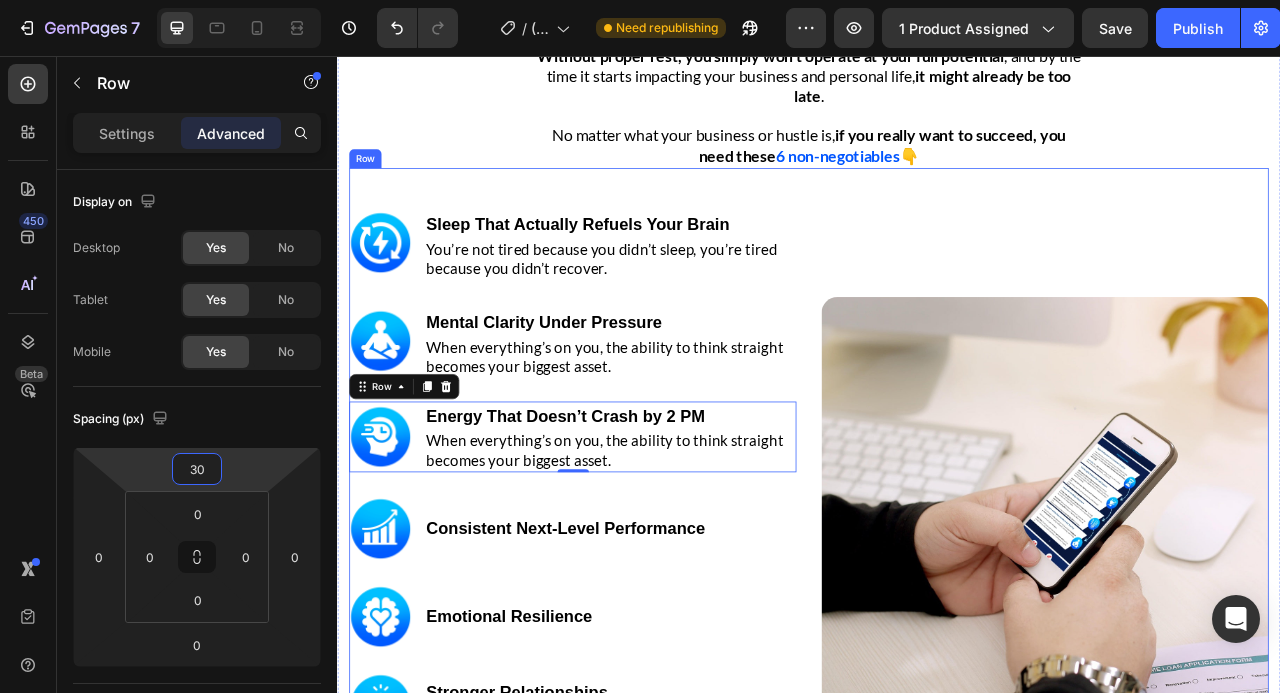 click on "Image" at bounding box center (1237, 647) 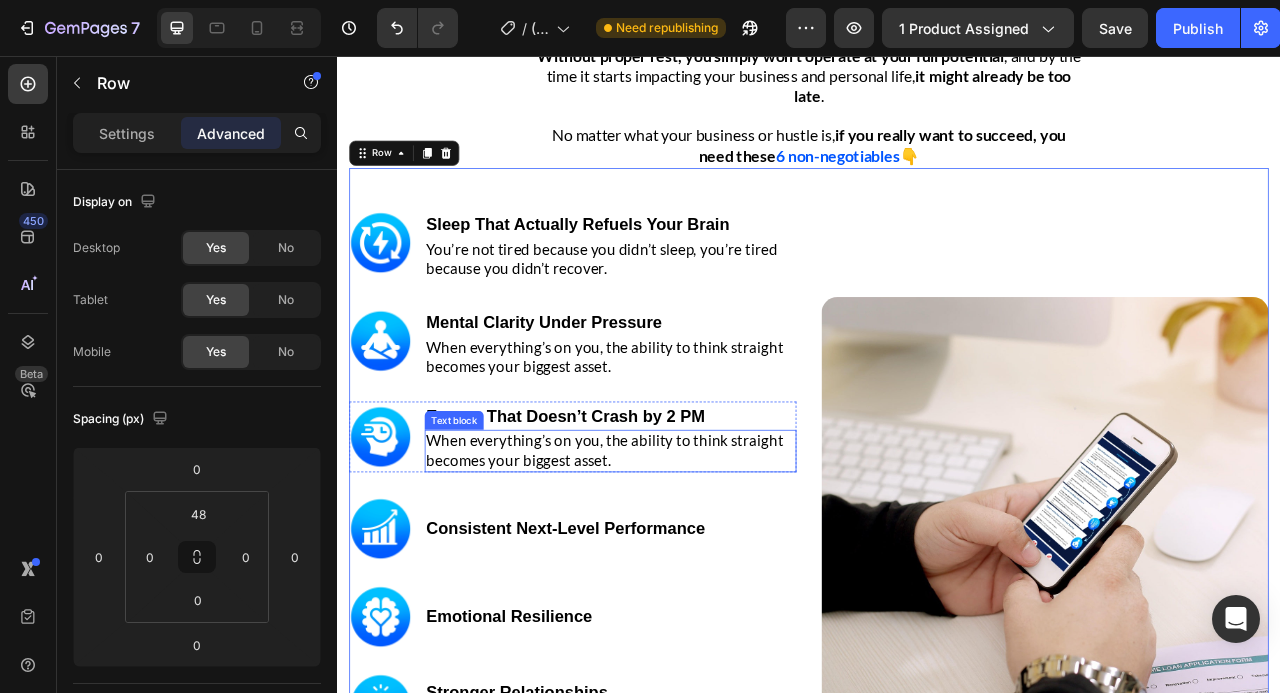 click on "When everything’s on you, the ability to think straight becomes your biggest asset." at bounding box center (684, 558) 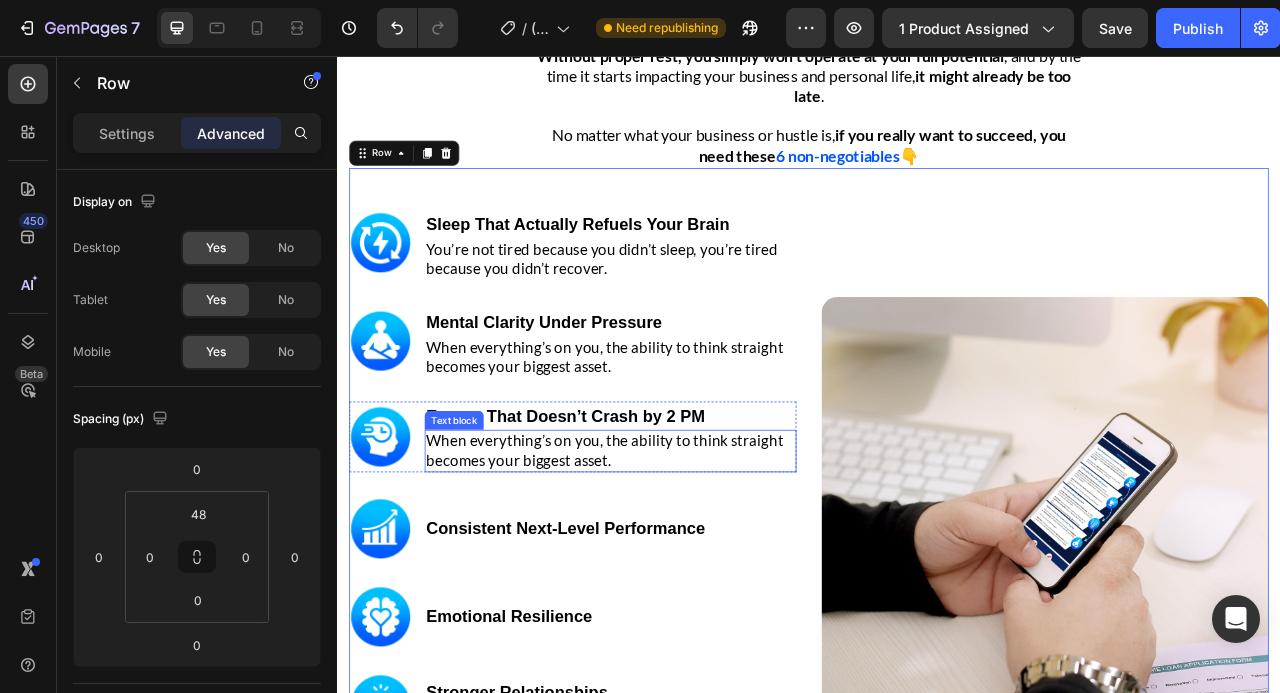 click on "When everything’s on you, the ability to think straight becomes your biggest asset." at bounding box center (684, 558) 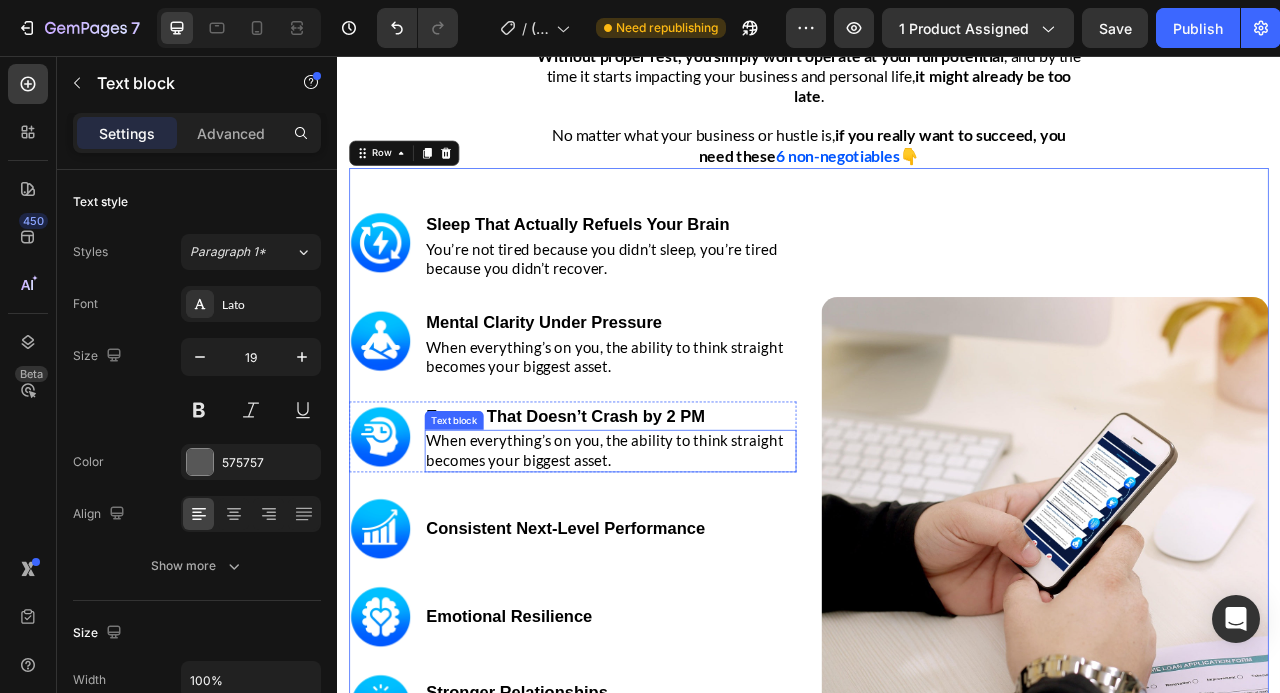 click on "When everything’s on you, the ability to think straight becomes your biggest asset." at bounding box center (684, 558) 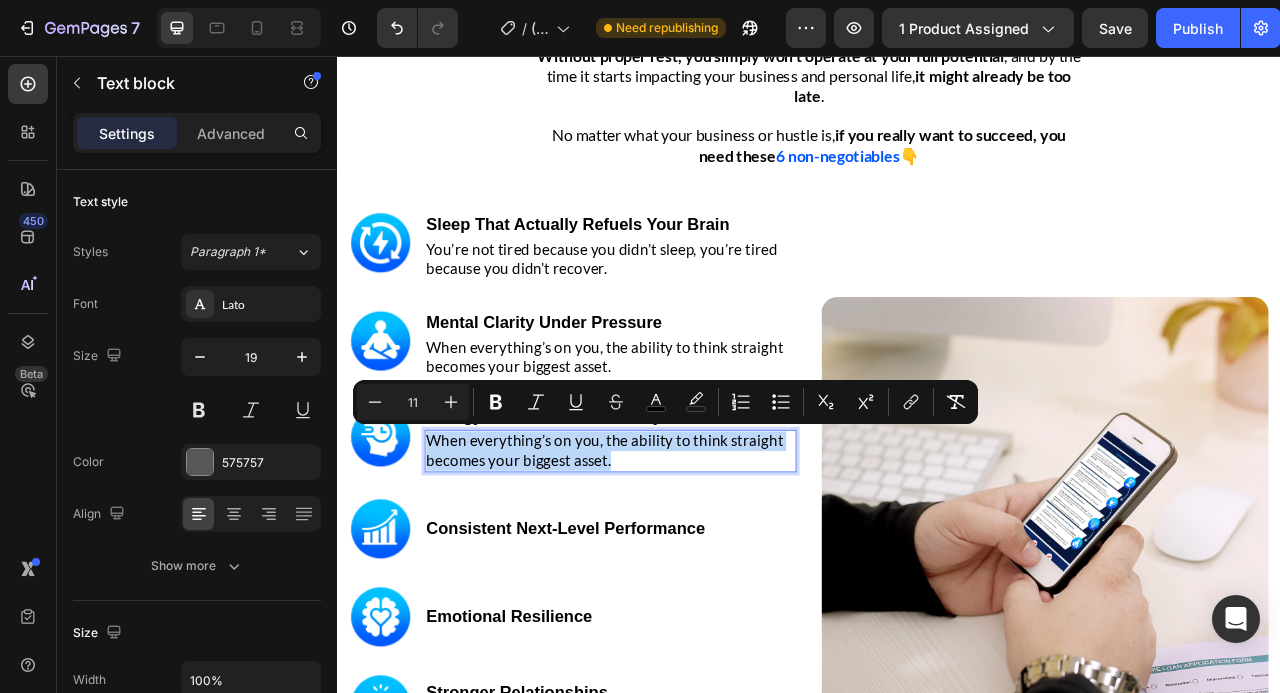 scroll, scrollTop: 3326, scrollLeft: 0, axis: vertical 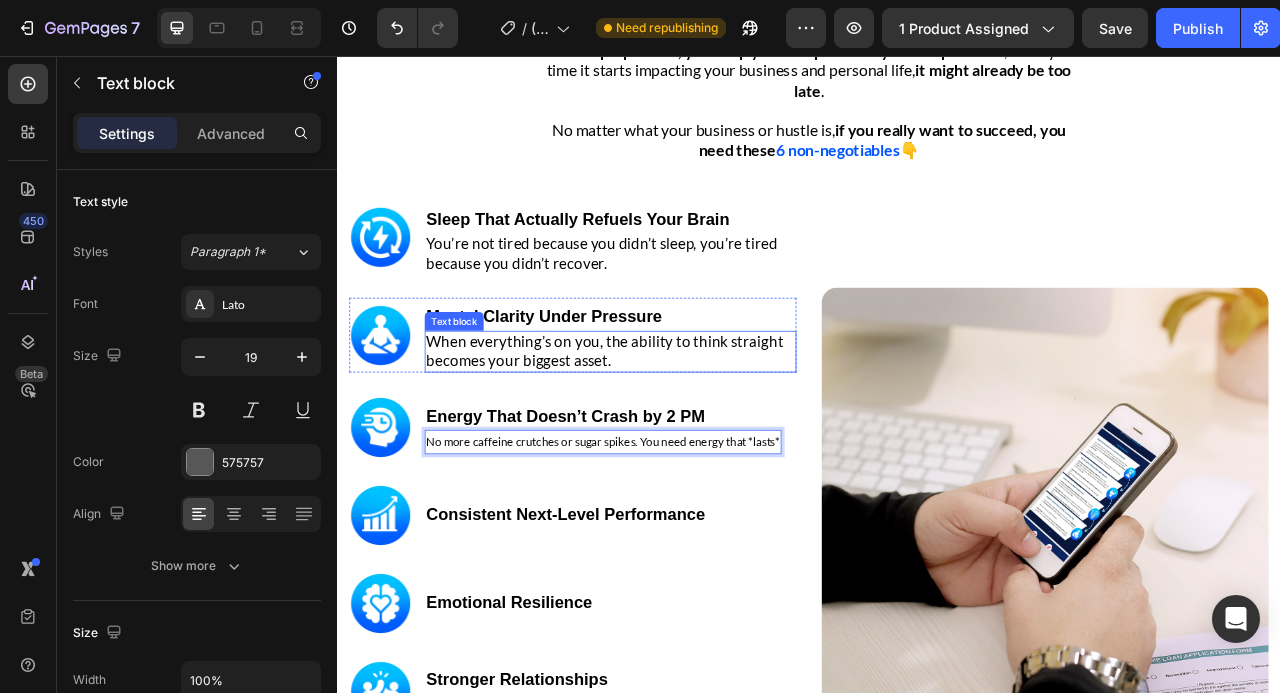 click on "When everything’s on you, the ability to think straight becomes your biggest asset." at bounding box center [677, 432] 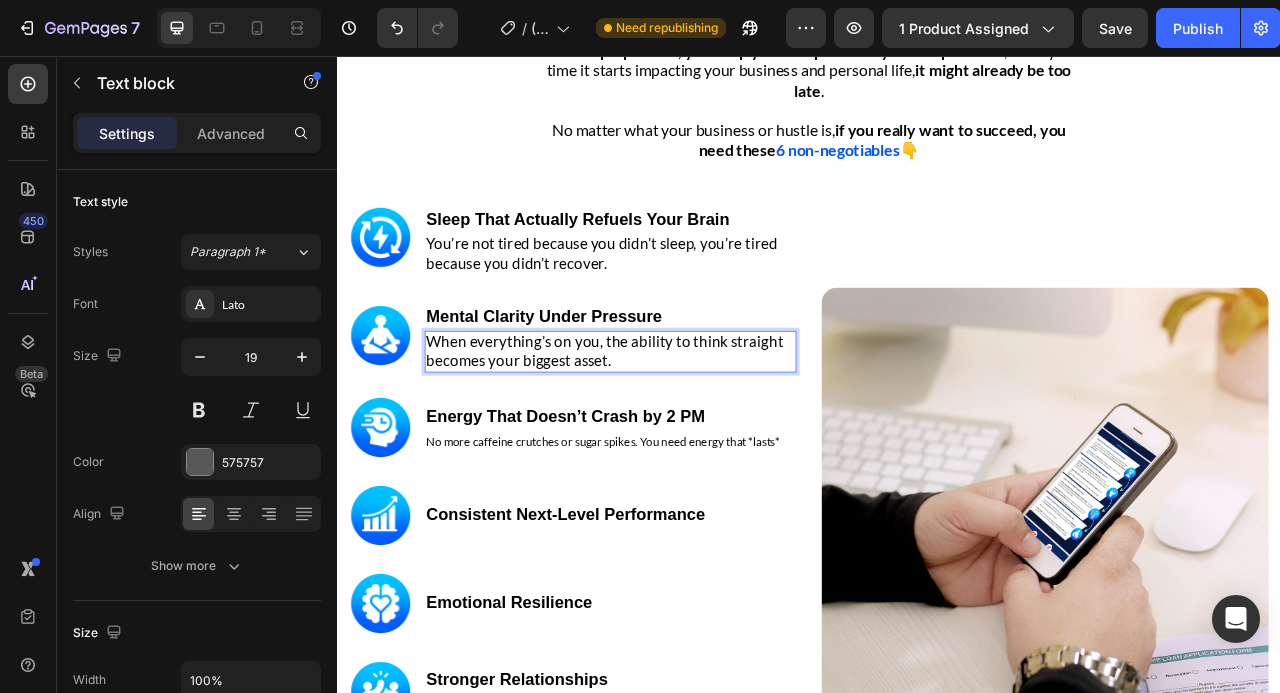 click on "When everything’s on you, the ability to think straight becomes your biggest asset." at bounding box center (677, 432) 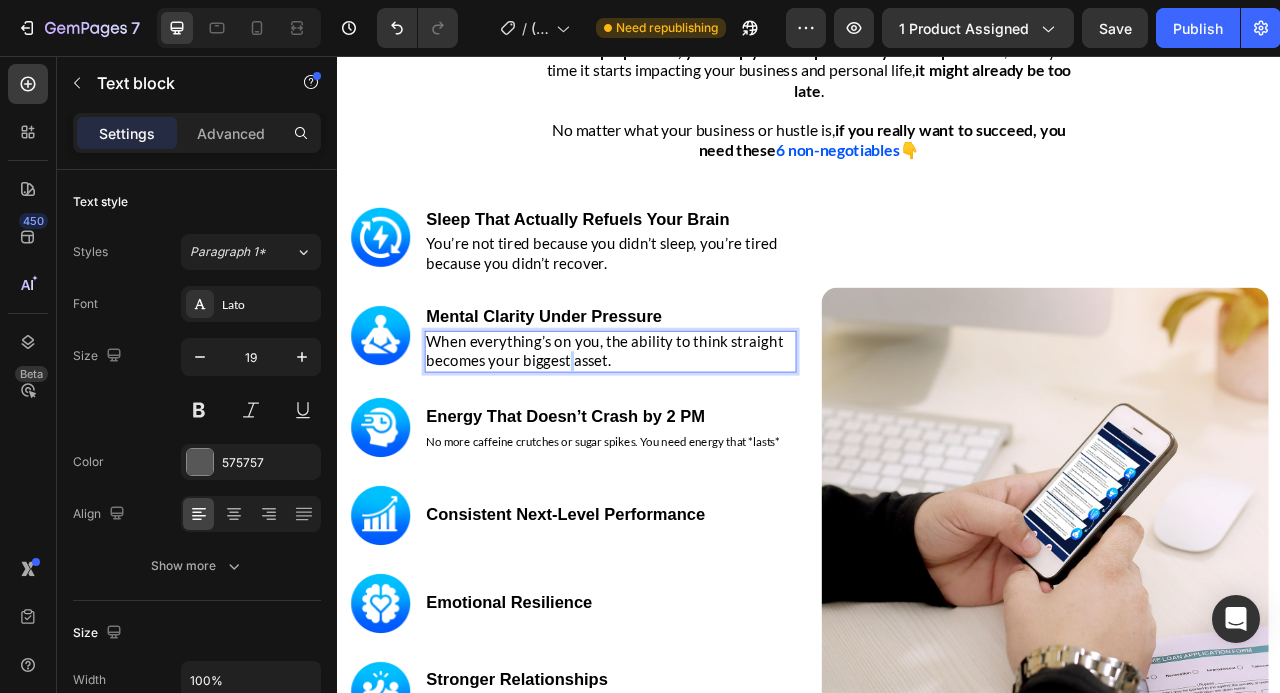 click on "When everything’s on you, the ability to think straight becomes your biggest asset." at bounding box center [677, 432] 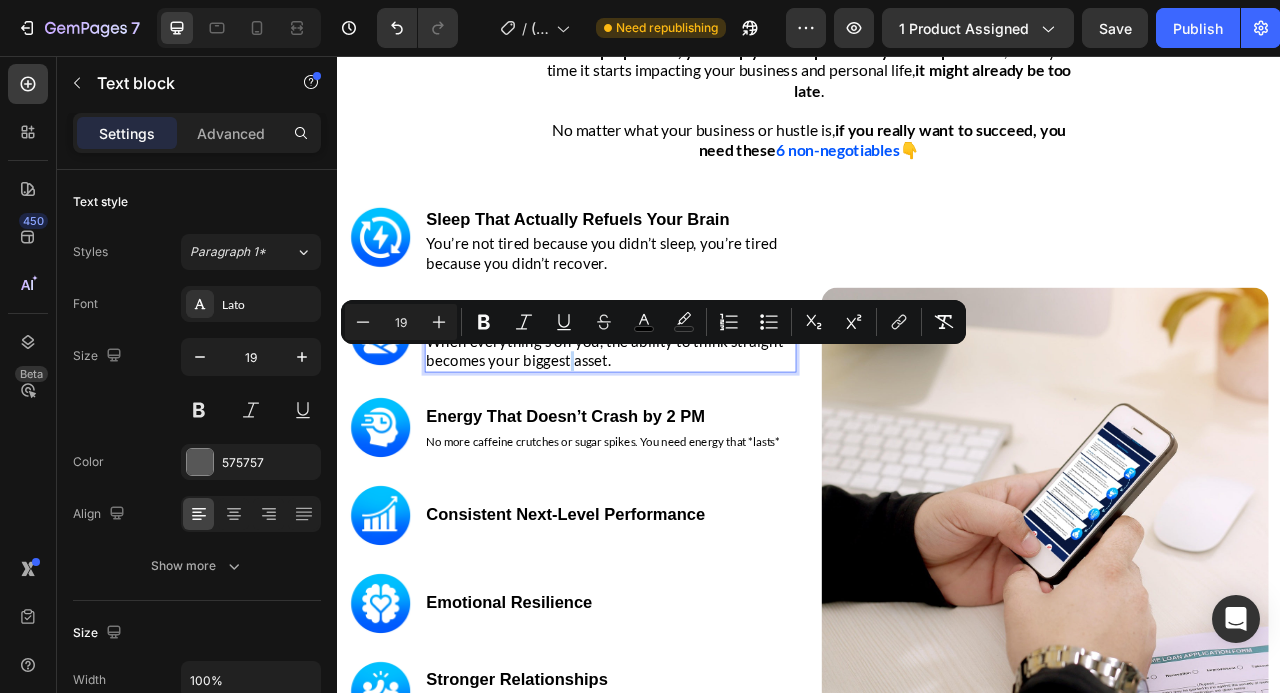 click on "When everything’s on you, the ability to think straight becomes your biggest asset." at bounding box center (677, 432) 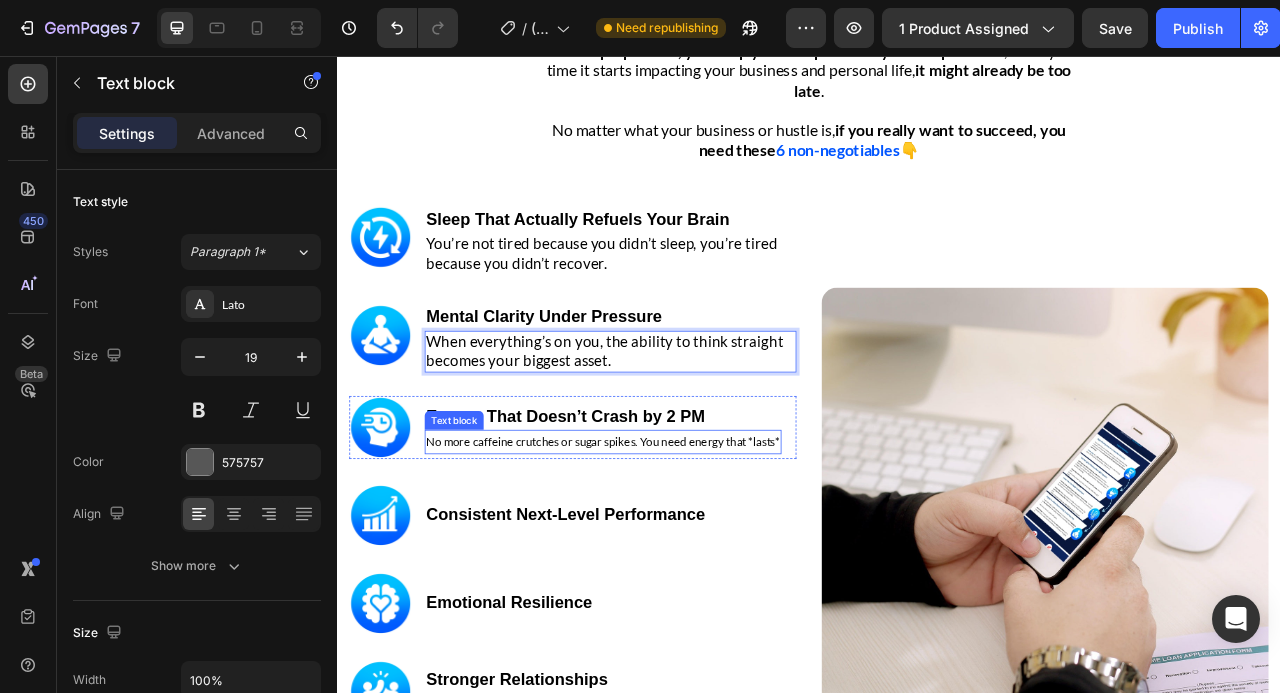 click on "No more caffeine crutches or sugar spikes. You need energy that *lasts*" at bounding box center [675, 547] 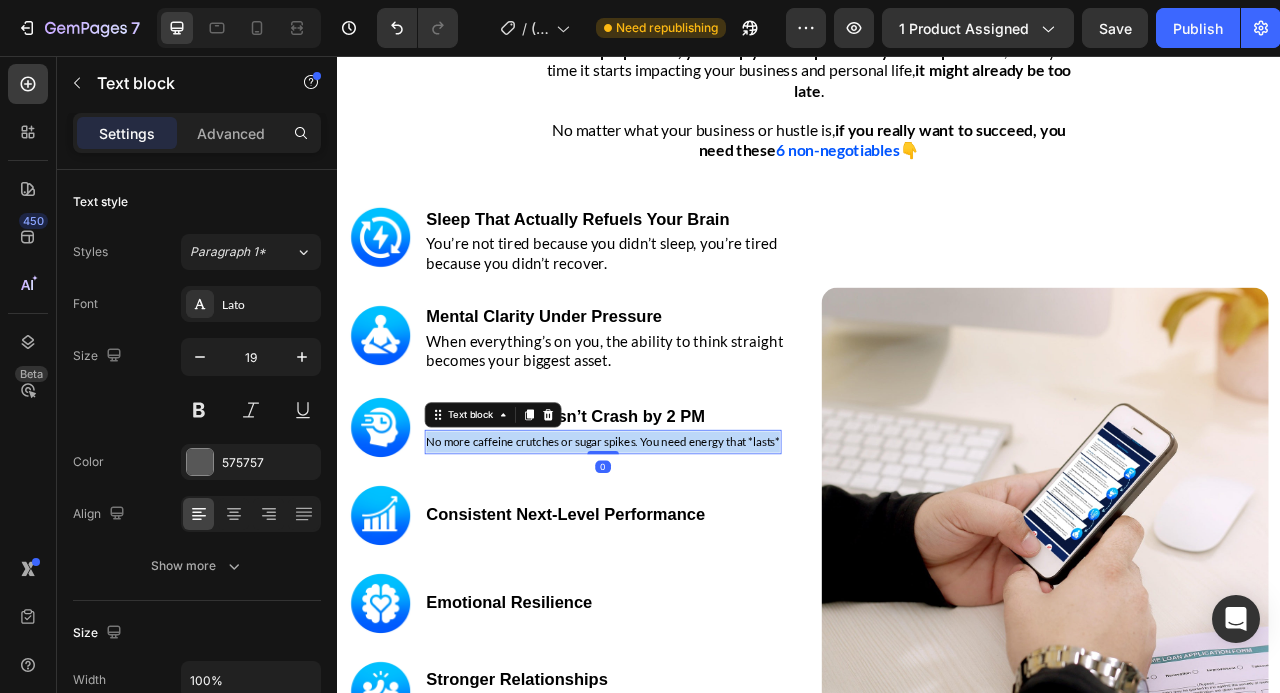 click on "No more caffeine crutches or sugar spikes. You need energy that *lasts*" at bounding box center [675, 547] 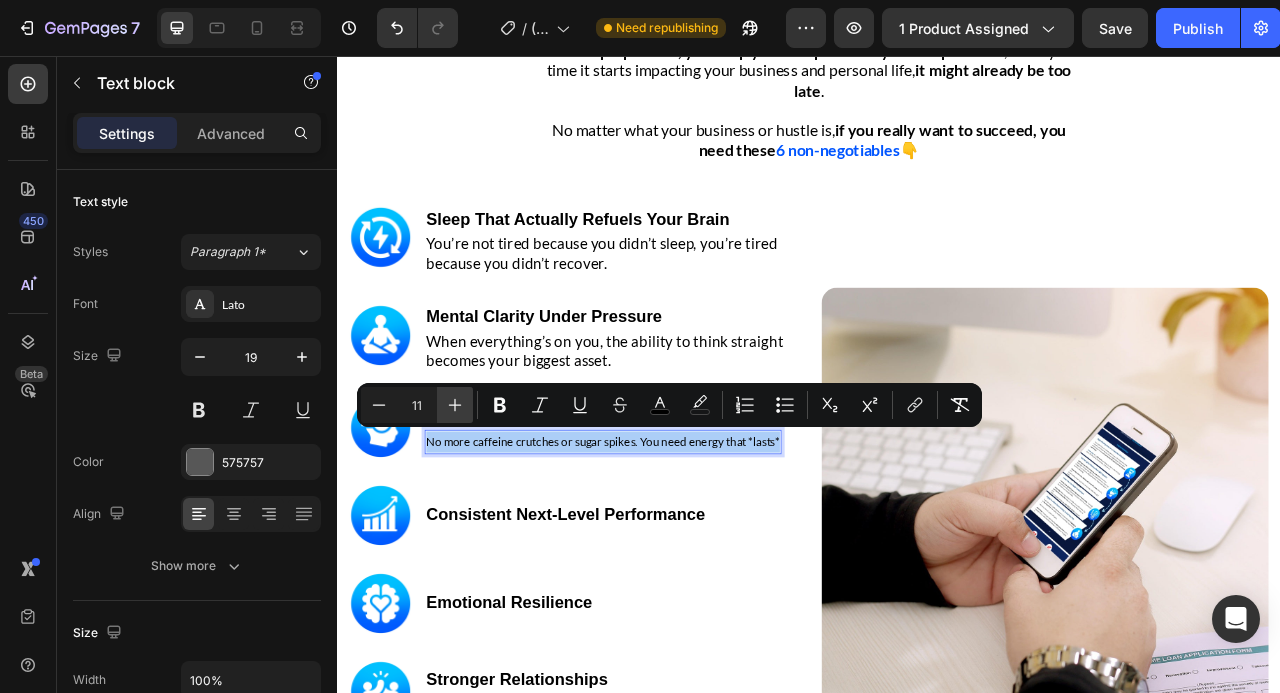 click 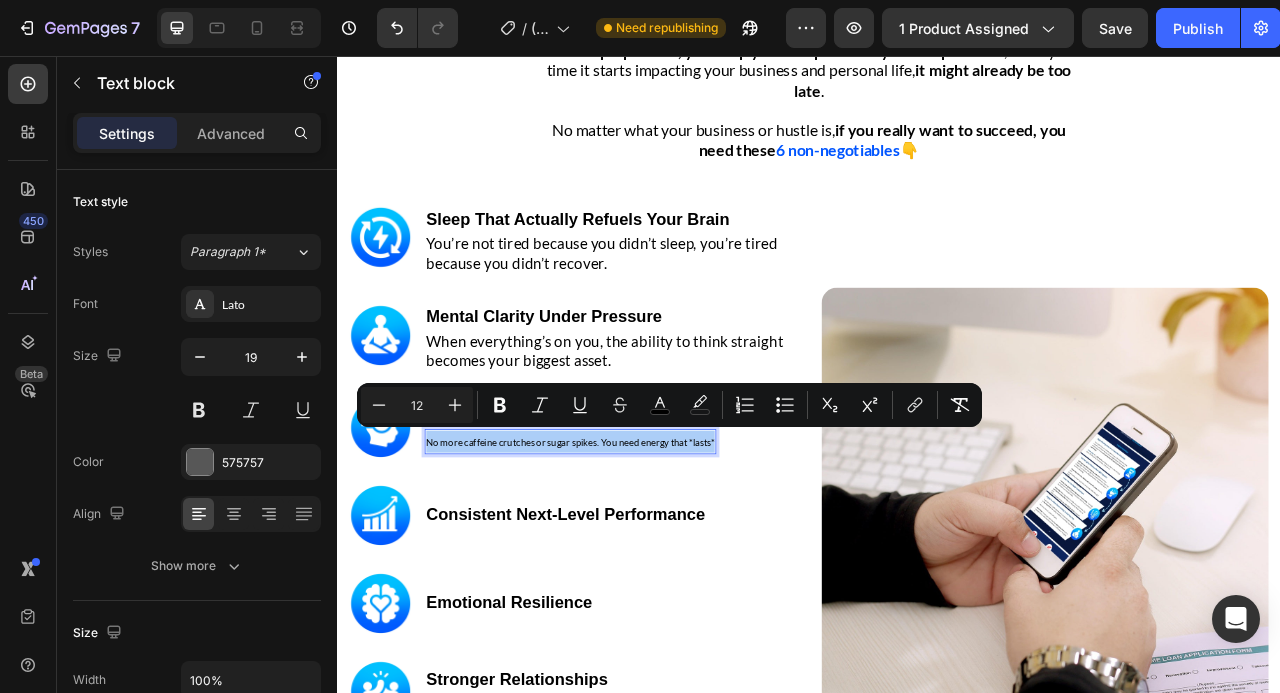 click on "12" at bounding box center (417, 405) 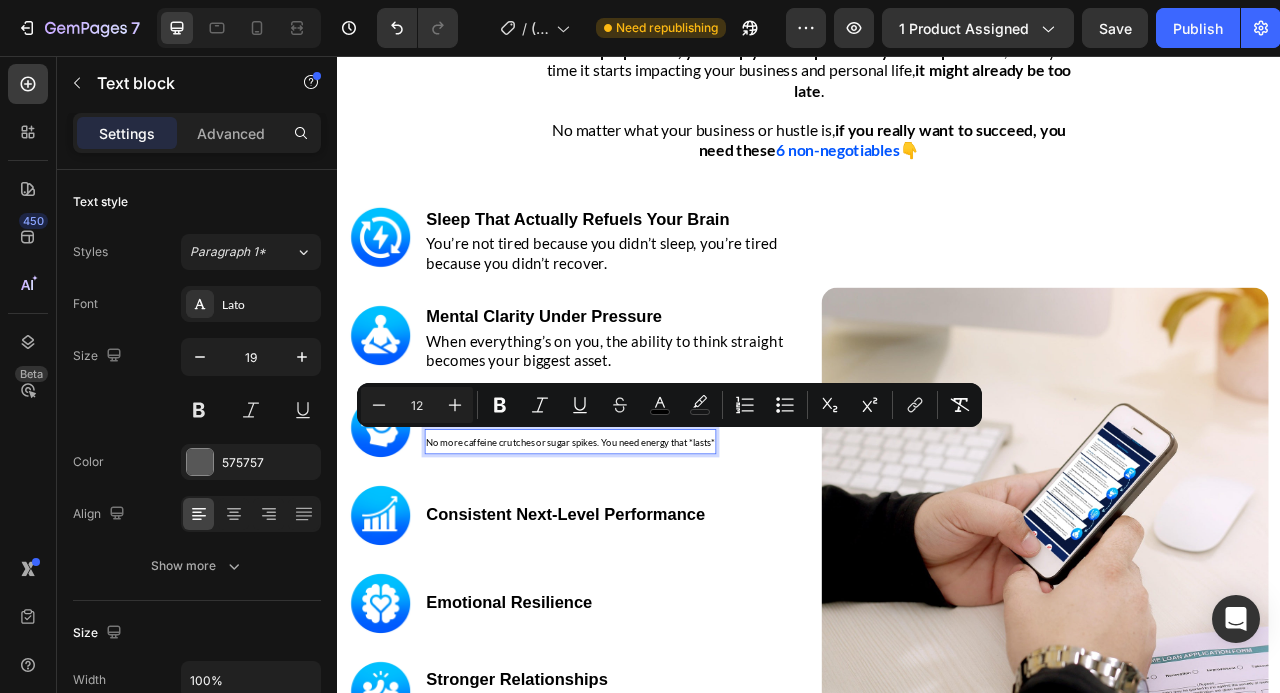 click on "12" at bounding box center (417, 405) 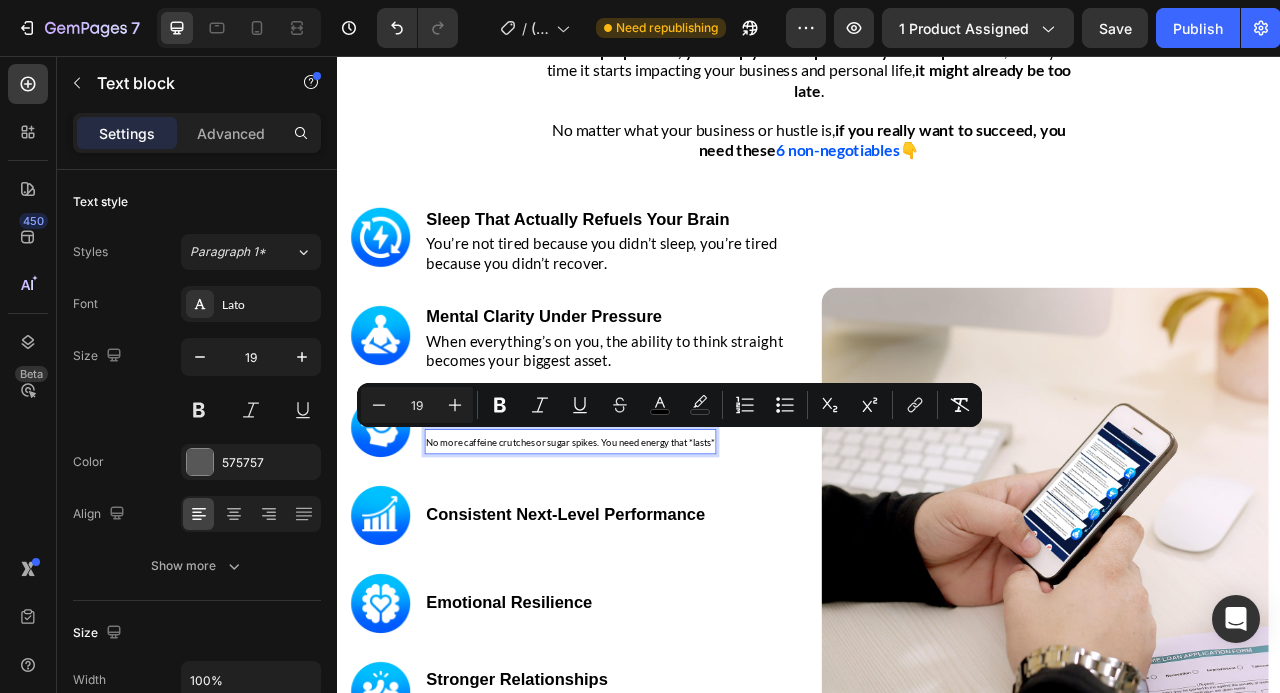 type on "19" 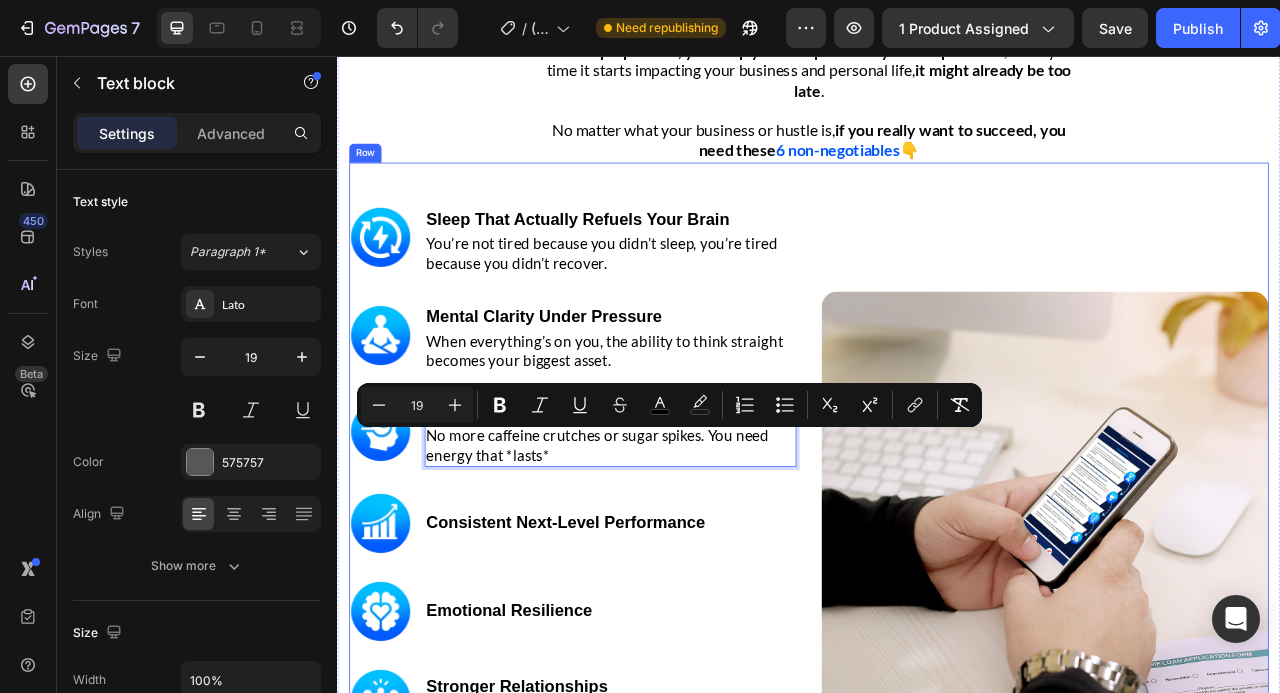 click on "Image" at bounding box center (1237, 640) 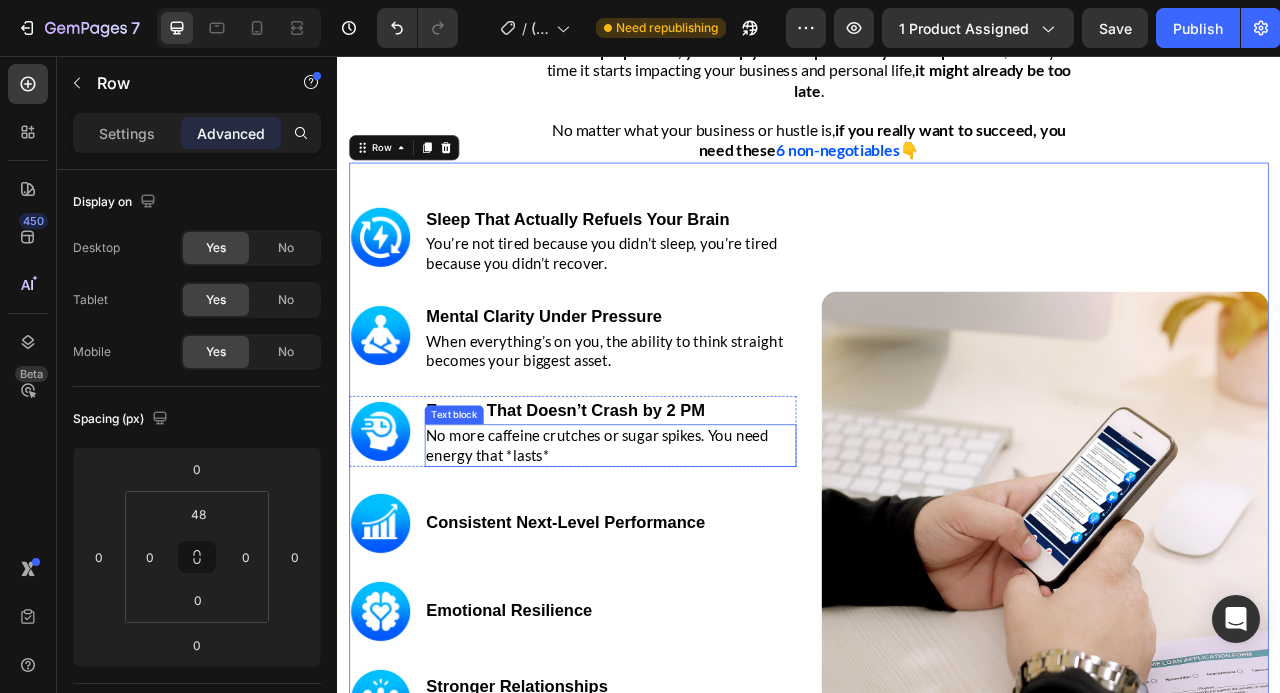 click on "No more caffeine crutches or sugar spikes. You need energy that *lasts*" at bounding box center [684, 551] 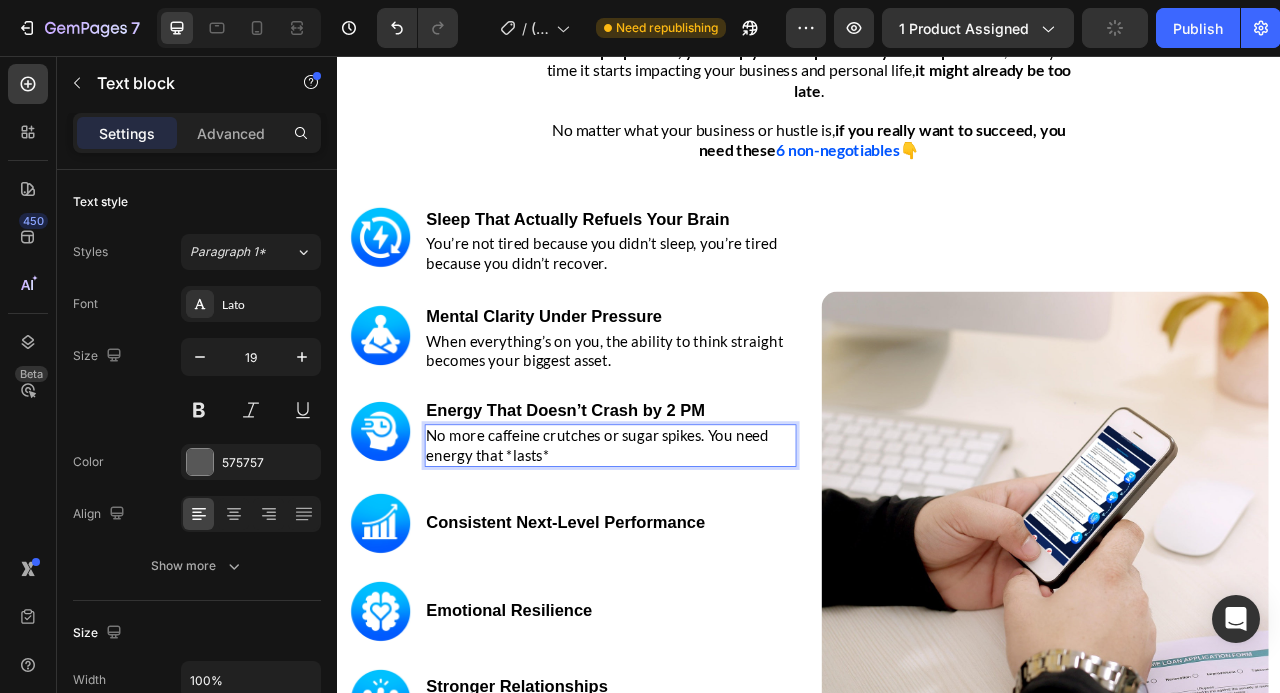 click on "No more caffeine crutches or sugar spikes. You need energy that *lasts*" at bounding box center (668, 551) 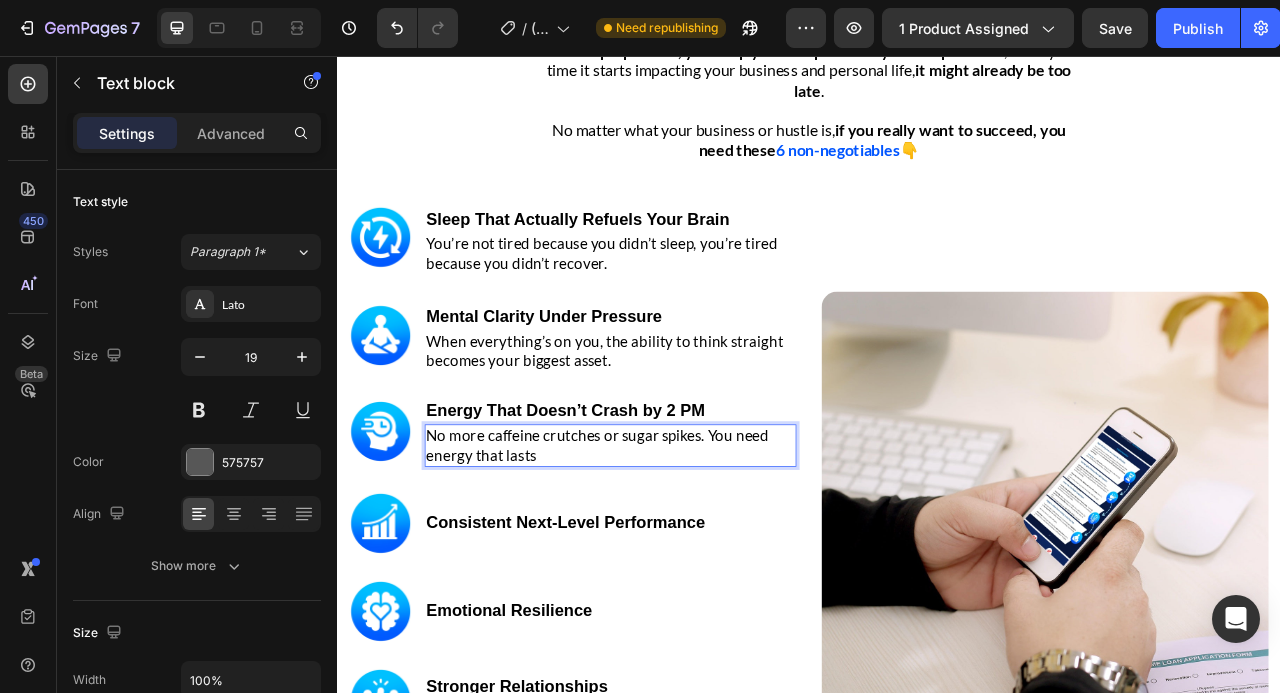 click on "No more caffeine crutches or sugar spikes. You need energy that lasts" at bounding box center [684, 551] 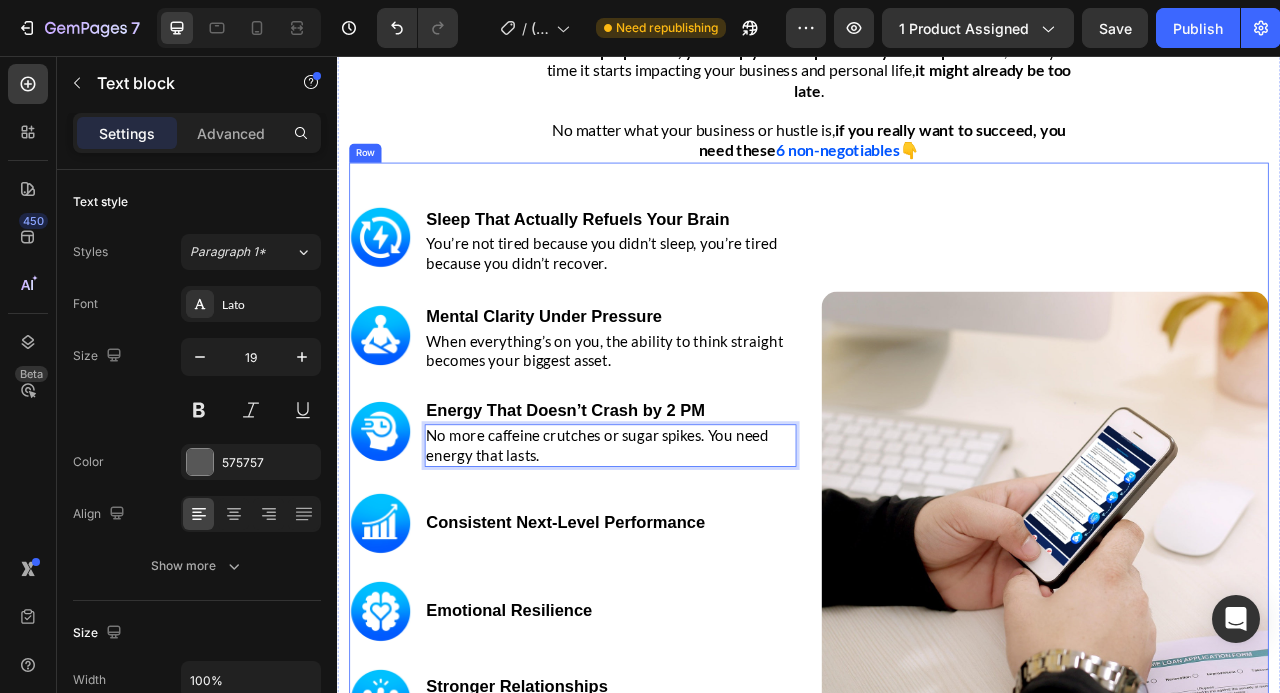 click on "Image ⁠⁠⁠⁠⁠⁠⁠ Sleep That Actually Refuels Your Brain Heading You’re not tired because you didn’t sleep, you’re tired because you didn’t recover. Text block Row Image ⁠⁠⁠⁠⁠⁠⁠ Mental Clarity Under Pressure Heading When everything’s on you, the ability to think straight becomes your biggest asset. Text block Row Image ⁠⁠⁠⁠⁠⁠⁠ Energy That Doesn’t Crash by 2 PM Heading No more caffeine crutches or sugar spikes. You need energy that lasts. Text block   0 Row Image Consistent Next-Level Performance Heading Row Image Emotional Resilience Heading Row Image Stronger Relationships & Presence Heading Row GET INSTANT DOWNLOAD! 👉 Add to Cart 100% Guaranteed Safe Checkout Text block Product Image Row" at bounding box center [937, 616] 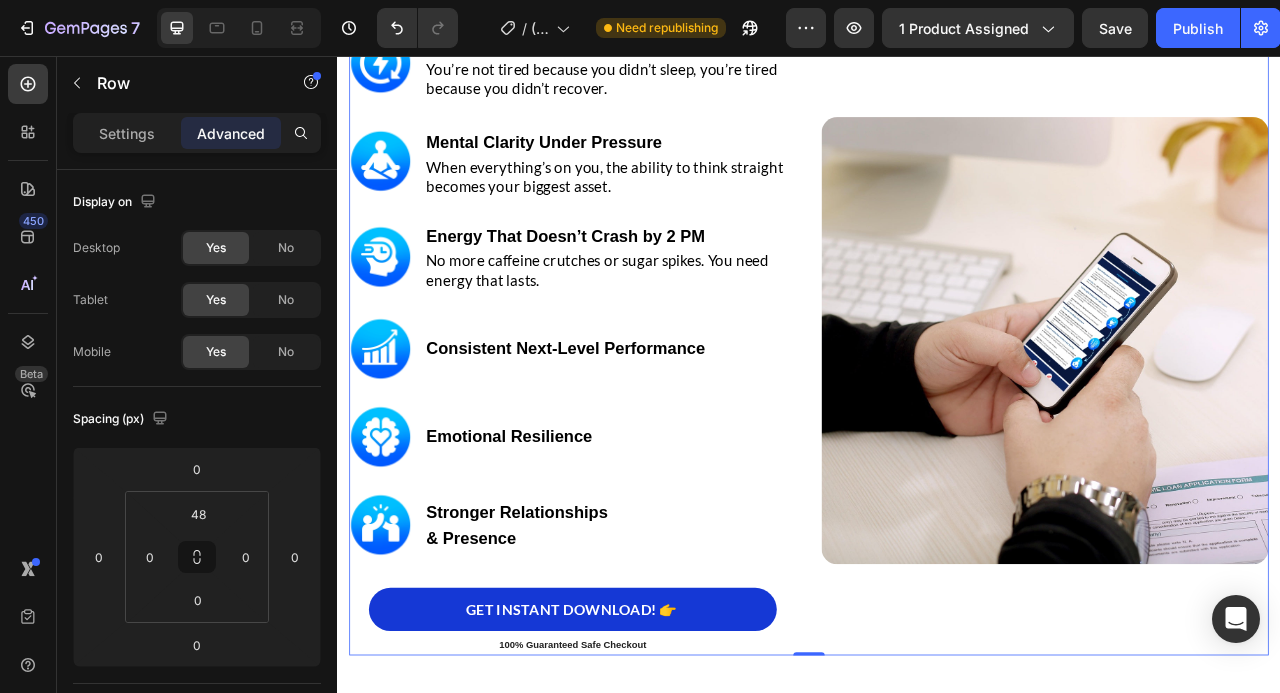 scroll, scrollTop: 3550, scrollLeft: 0, axis: vertical 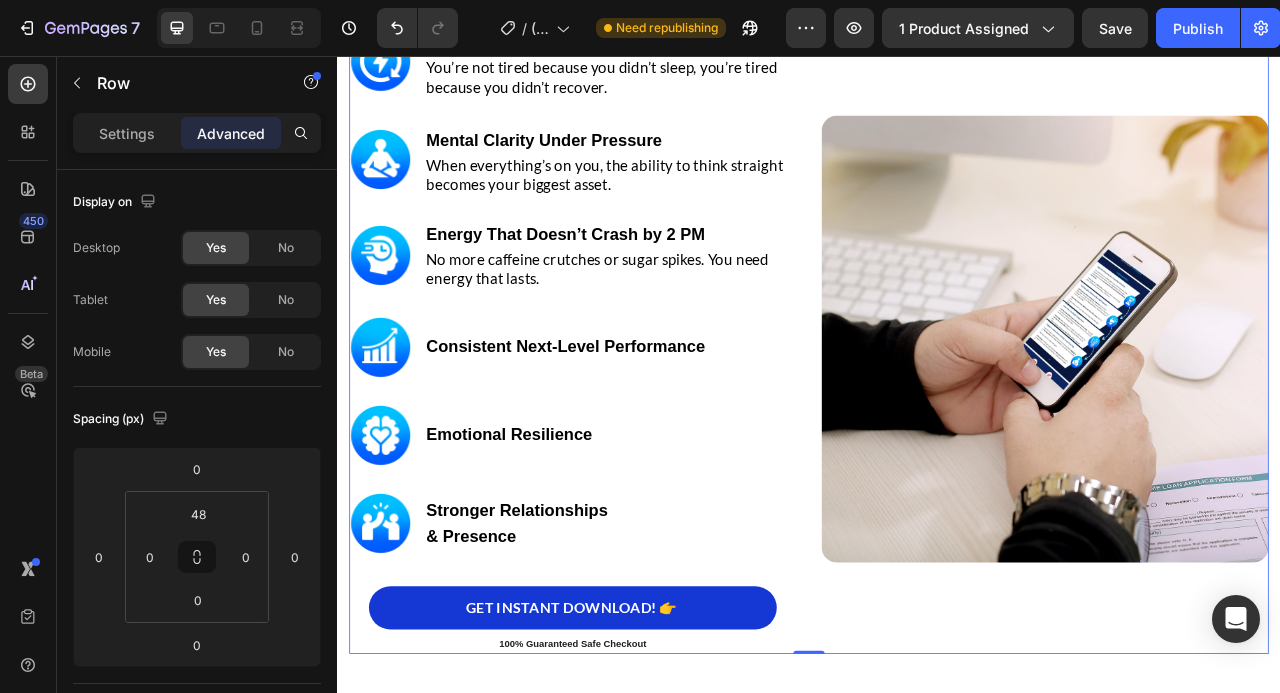 click on "Don't Fall Into the ' Hustle Hard 24/7 ' Trap Heading Row Without proper rest, you simply won't operate at your full potential , and by the time it starts impacting your business and personal life, it might already be too late . No matter what your business or hustle is, if you really want to succeed, you need these 6 non-negotiables 👇 Text block Row Image Image Sleep That Actually Refuels Your Brain Heading You’re not tired because you didn’t sleep, you’re tired because you didn’t recover. Text block Row Image Mental Clarity Under Pressure Heading When everything’s on you, the ability to think straight becomes your biggest asset. Text block Row Image Energy That Doesn’t Crash by 2 PM Heading No more caffeine crutches or sugar spikes. You need energy that lasts. Text block Row Image Consistent Next-Level Performance Heading Row Image Emotional Resilience Heading Row Image Stronger Relationships & Presence Heading Row Product" at bounding box center (937, 220) 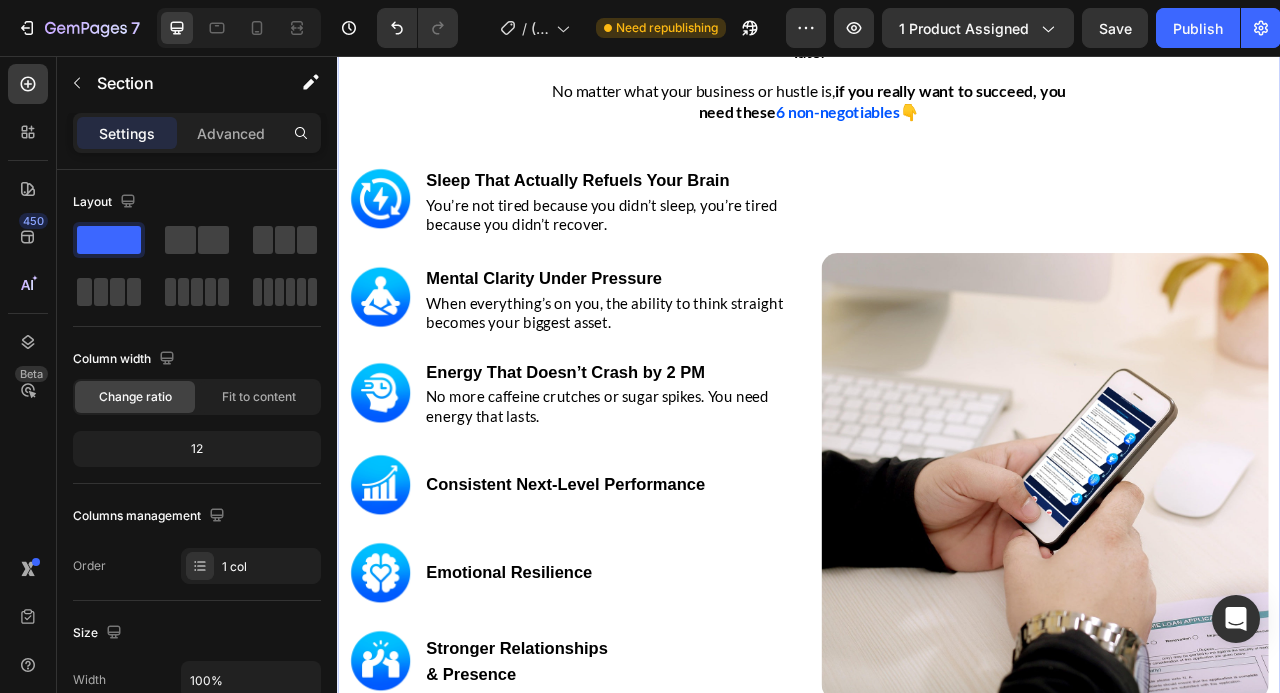 scroll, scrollTop: 3490, scrollLeft: 0, axis: vertical 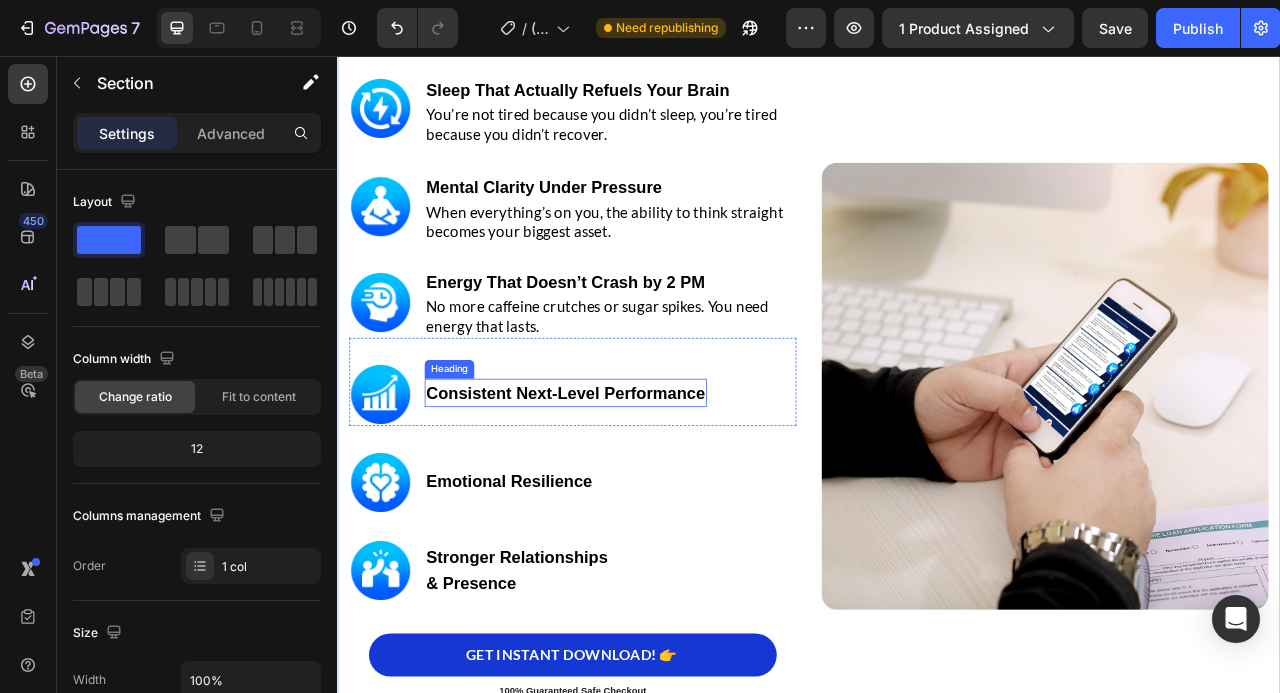 click on "Consistent Next-Level Performance" at bounding box center [627, 485] 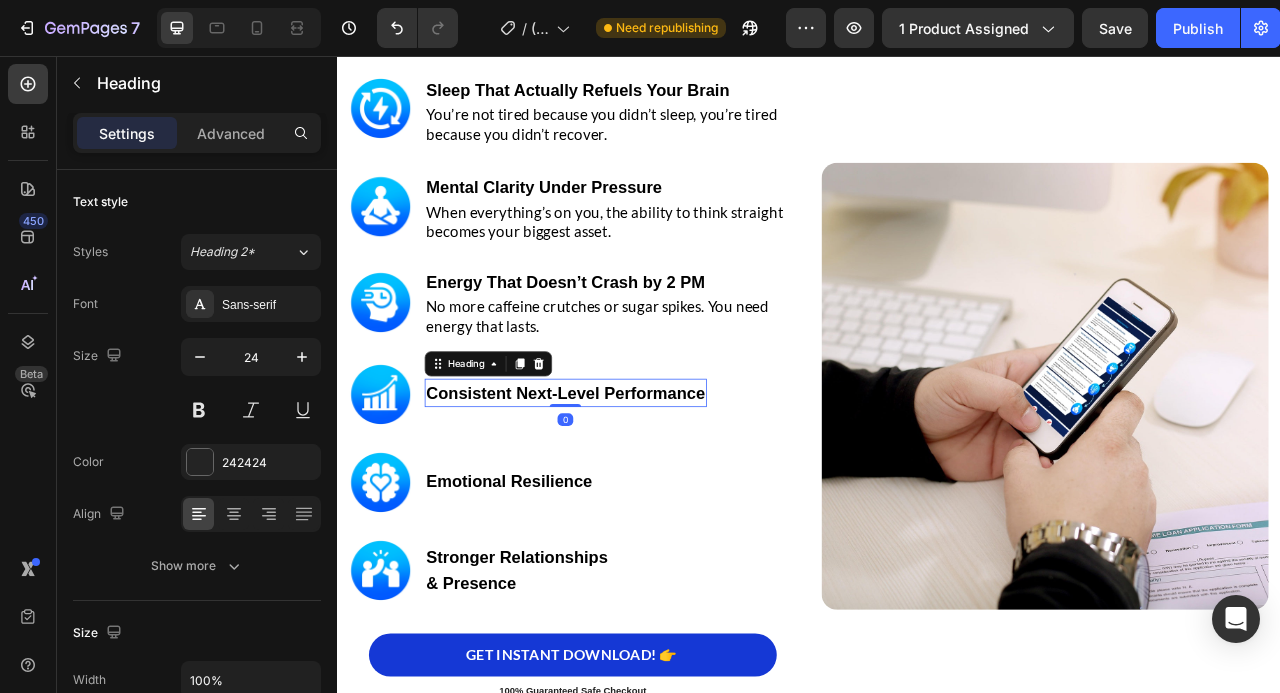 click on "Consistent Next-Level Performance" at bounding box center (627, 485) 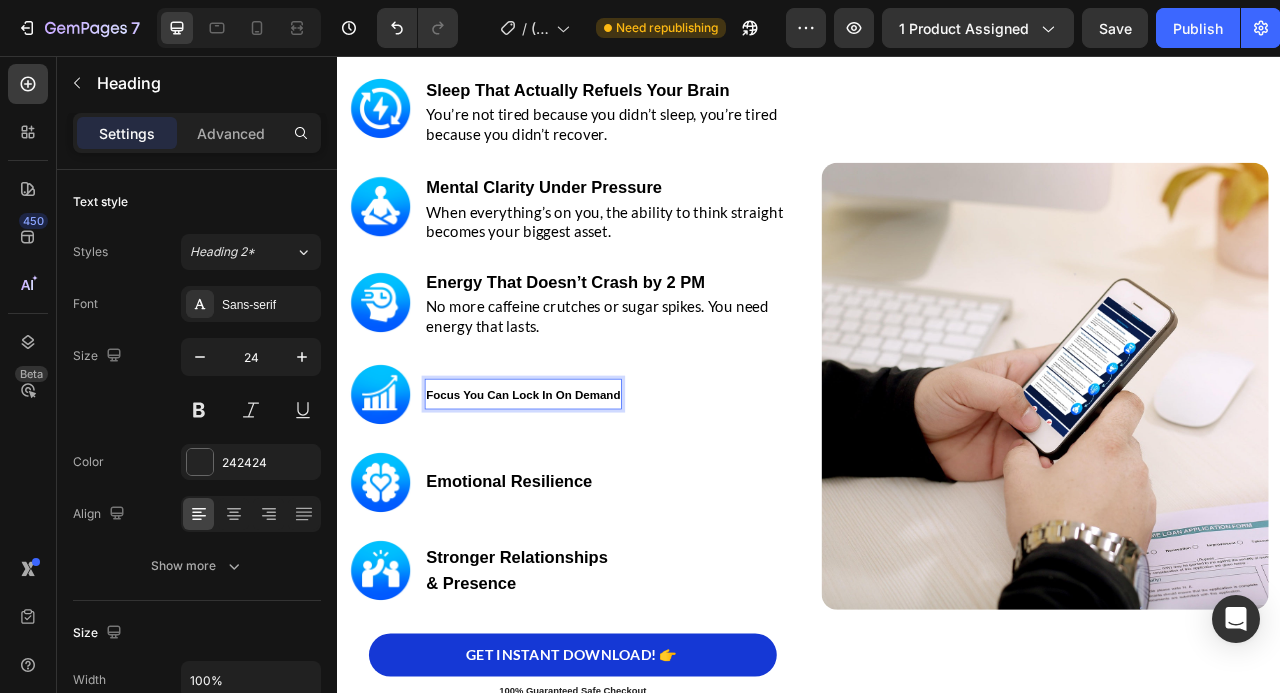 click on "Focus You Can Lock In On Demand" at bounding box center (573, 488) 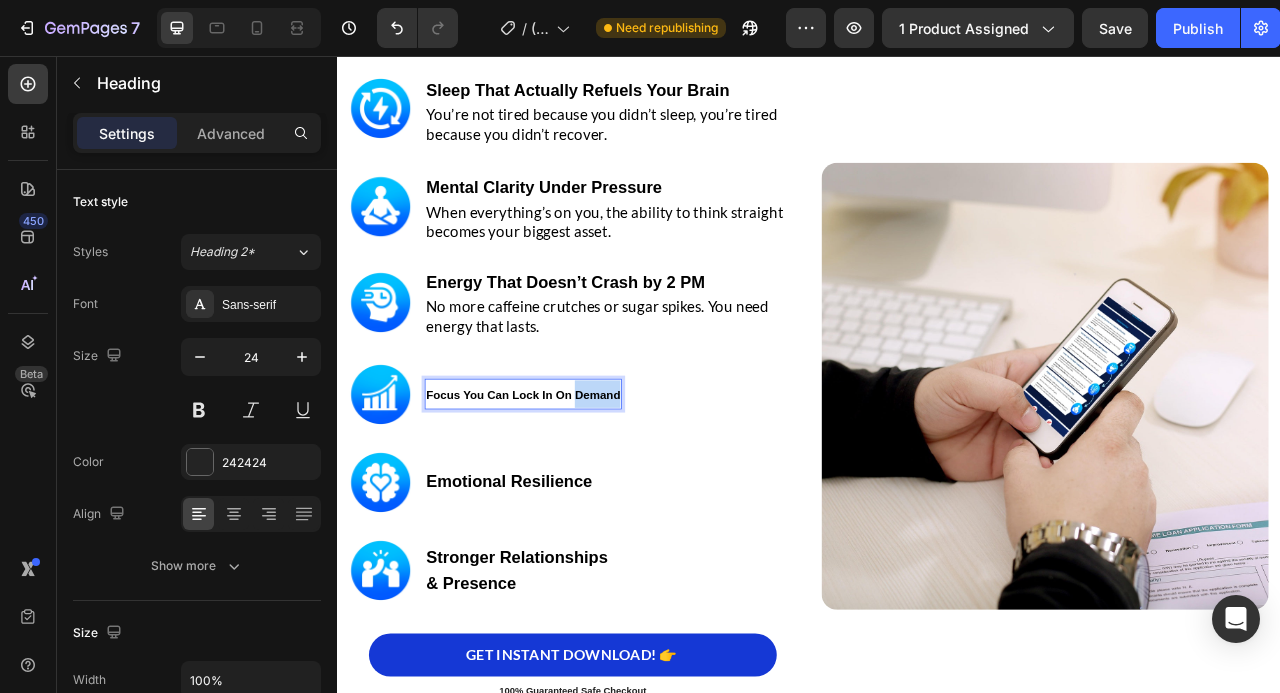 click on "Focus You Can Lock In On Demand" at bounding box center [573, 488] 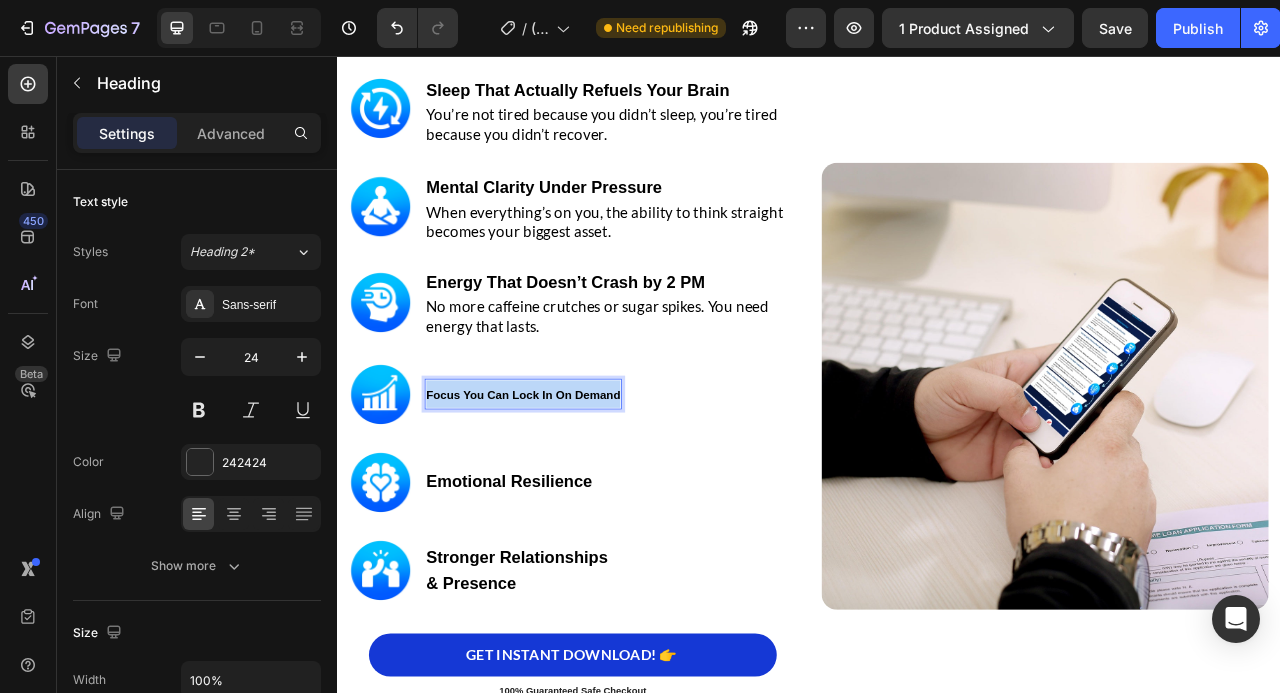 click on "Focus You Can Lock In On Demand" at bounding box center [573, 488] 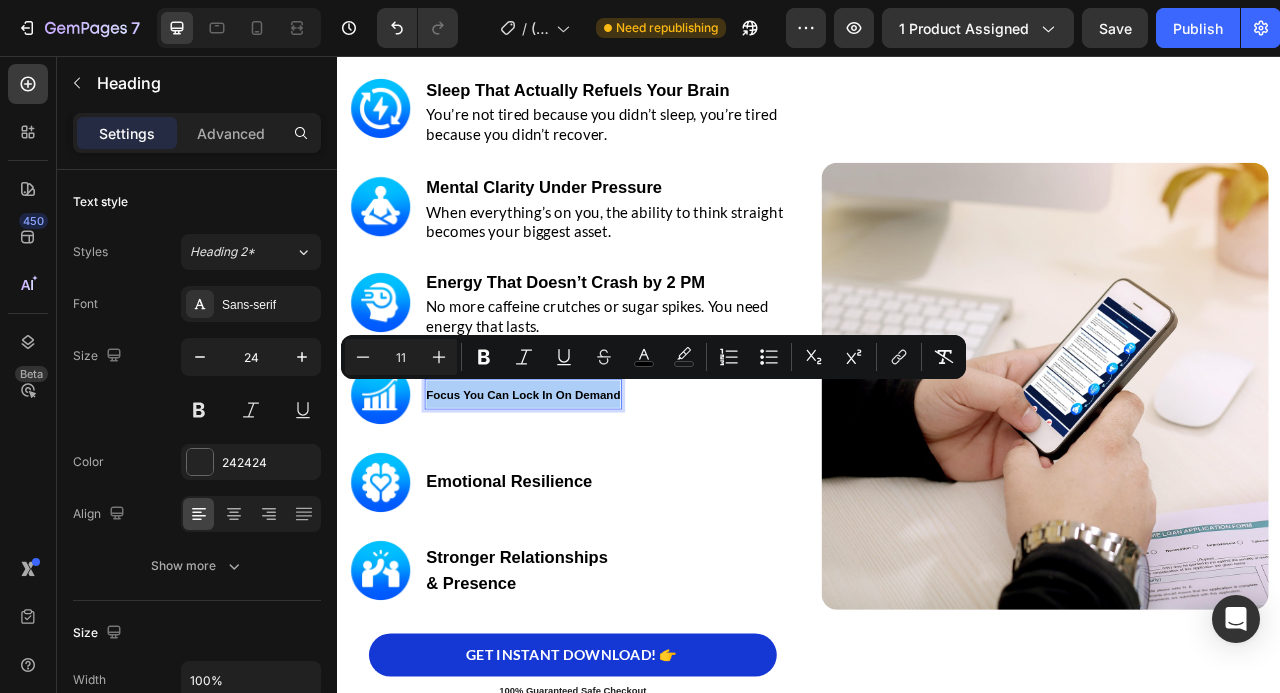 click on "11" at bounding box center [401, 357] 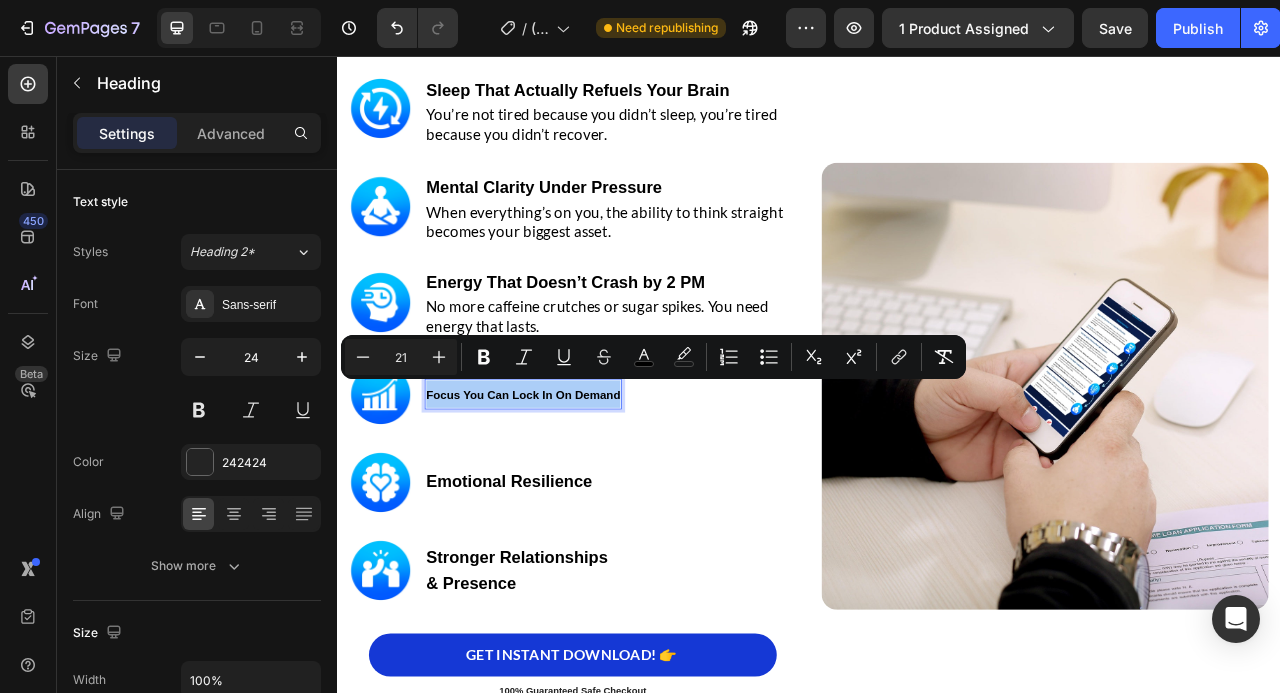type on "21" 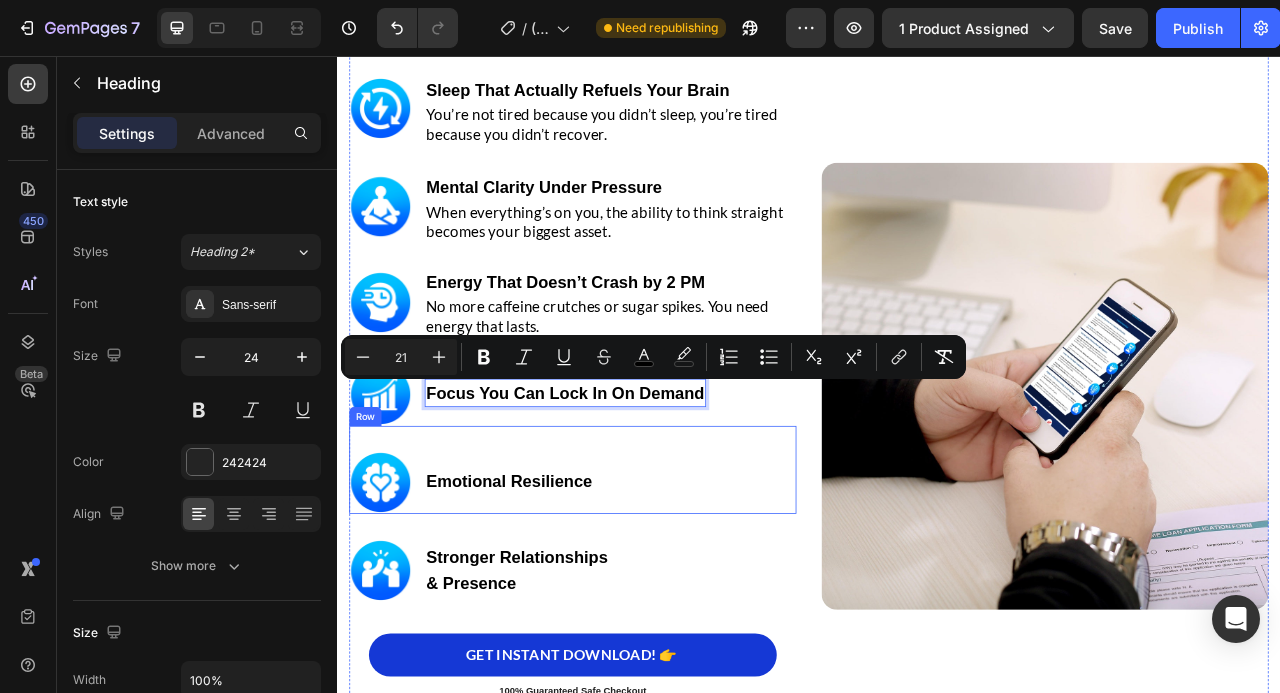 click on "Emotional Resilience Heading" at bounding box center (555, 599) 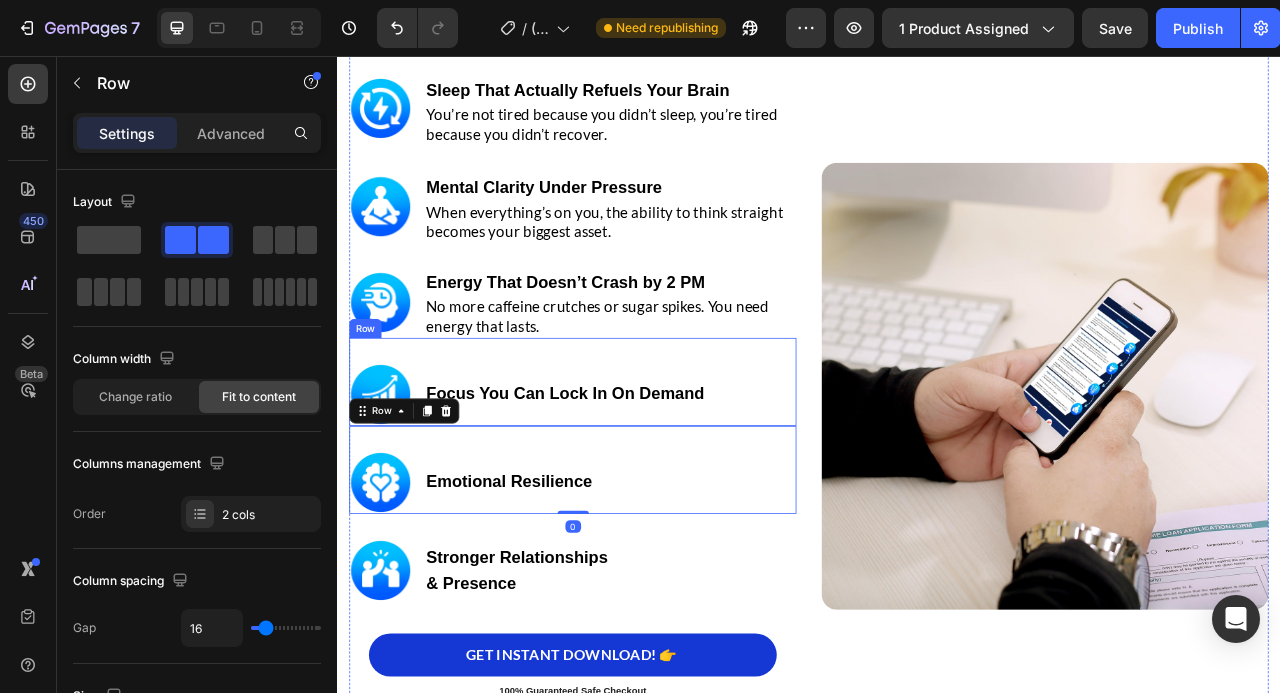 click on "⁠⁠⁠⁠⁠⁠⁠ Focus You Can Lock In On Demand Heading" at bounding box center [627, 487] 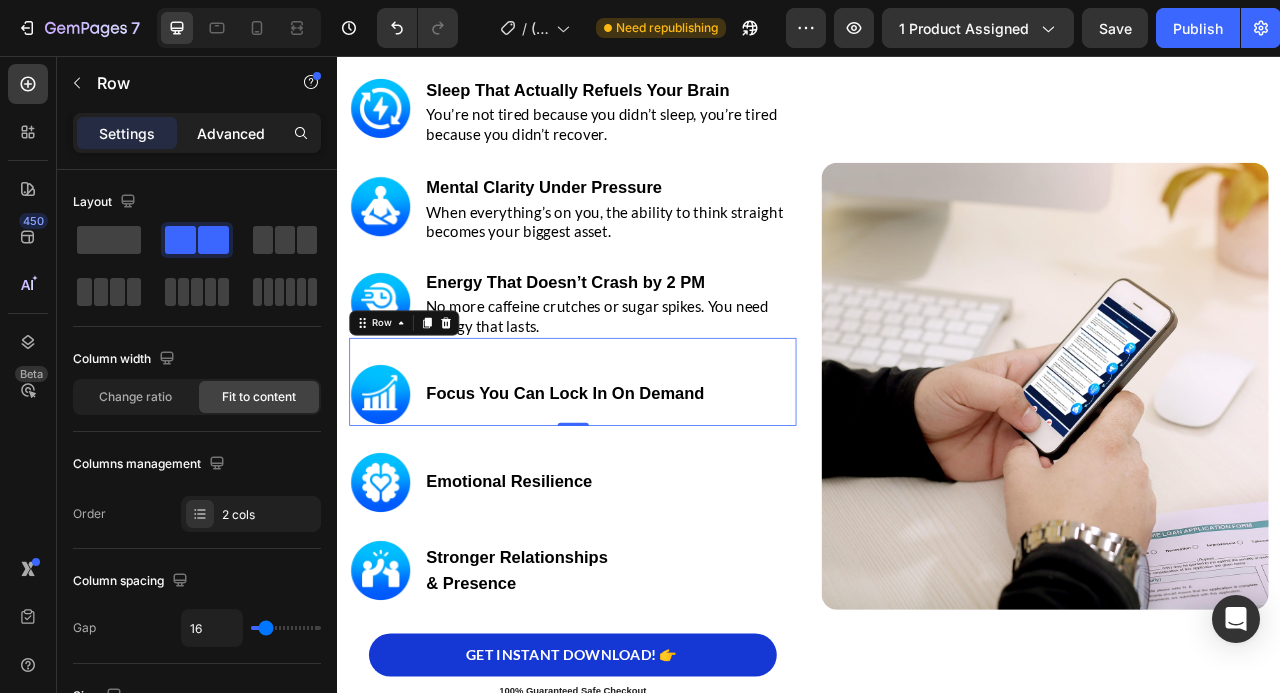 click on "Advanced" at bounding box center [231, 133] 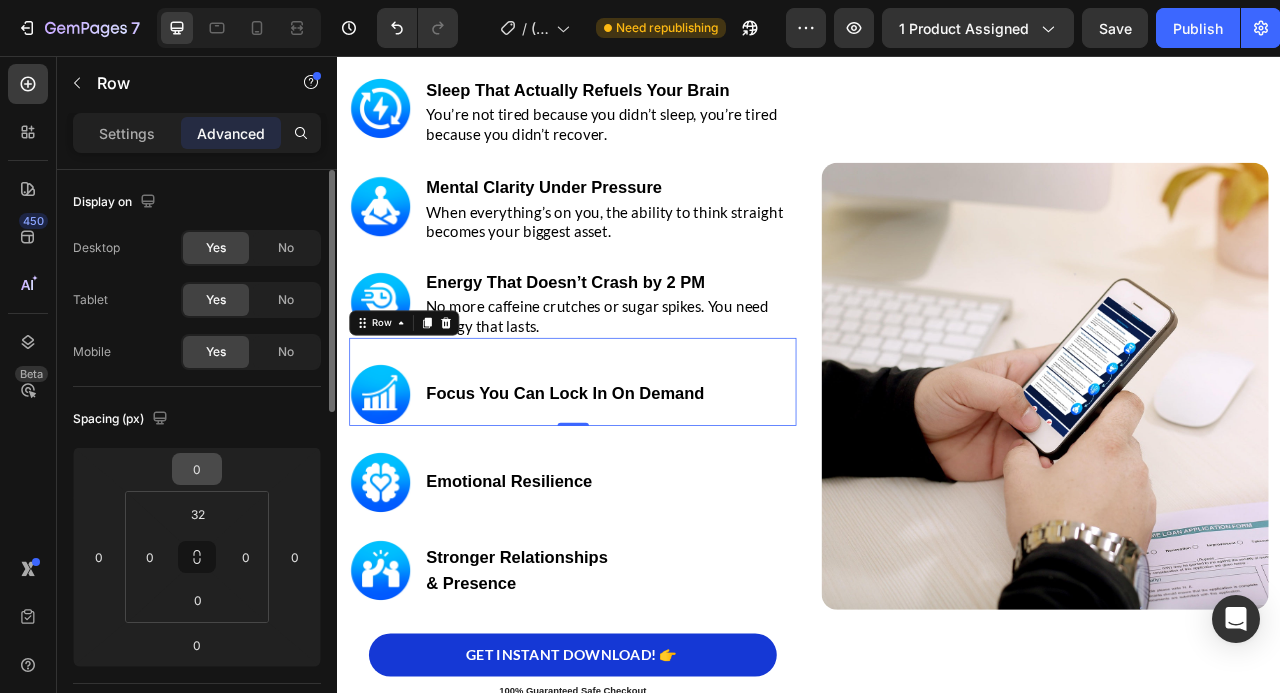 click on "0" at bounding box center [197, 469] 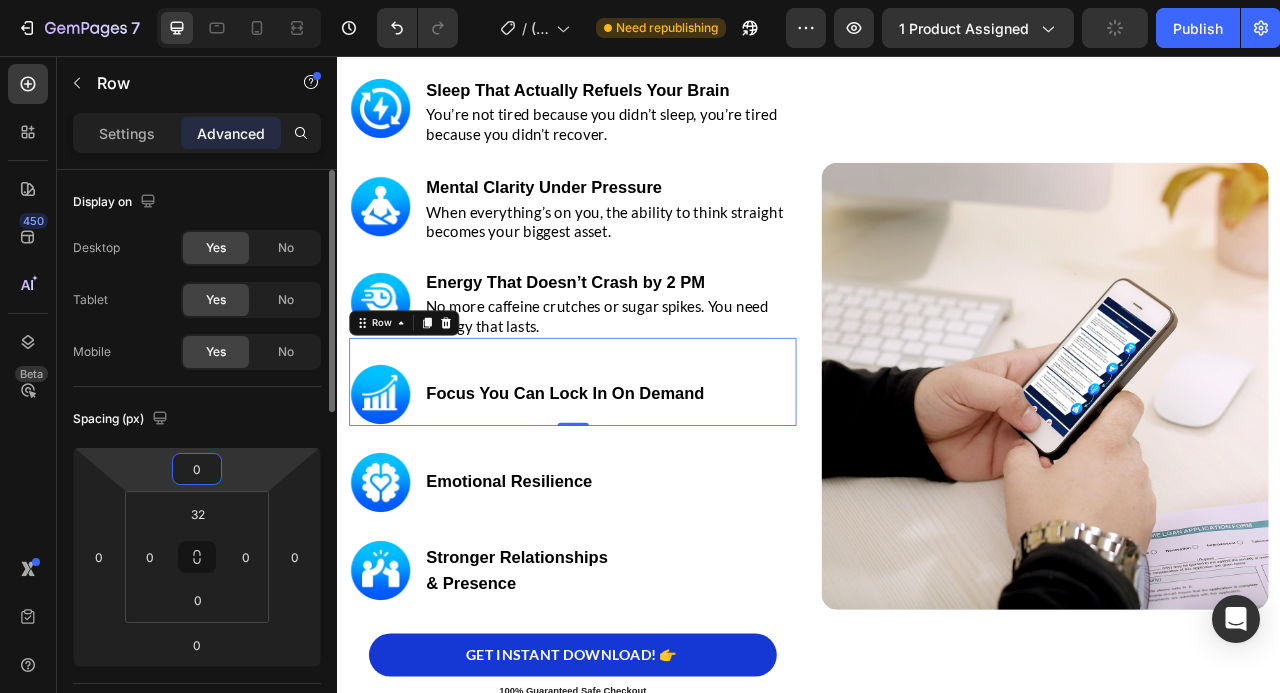 click on "0" at bounding box center [197, 469] 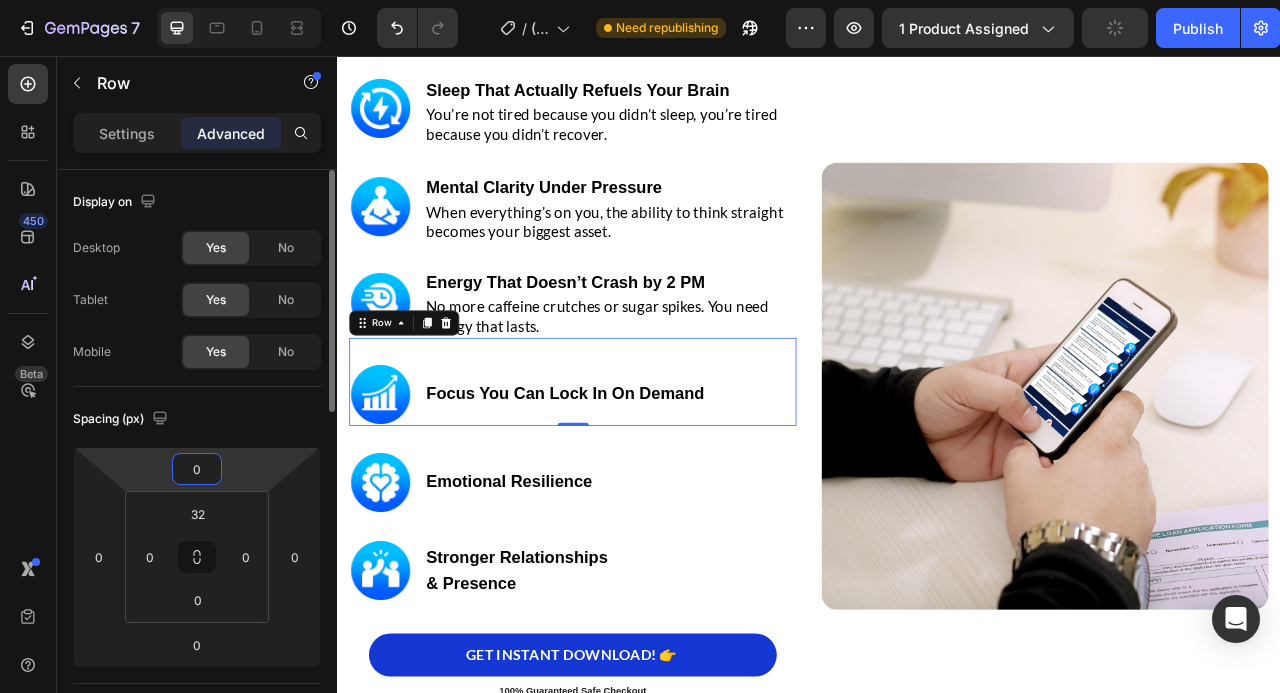 click on "0" at bounding box center (197, 469) 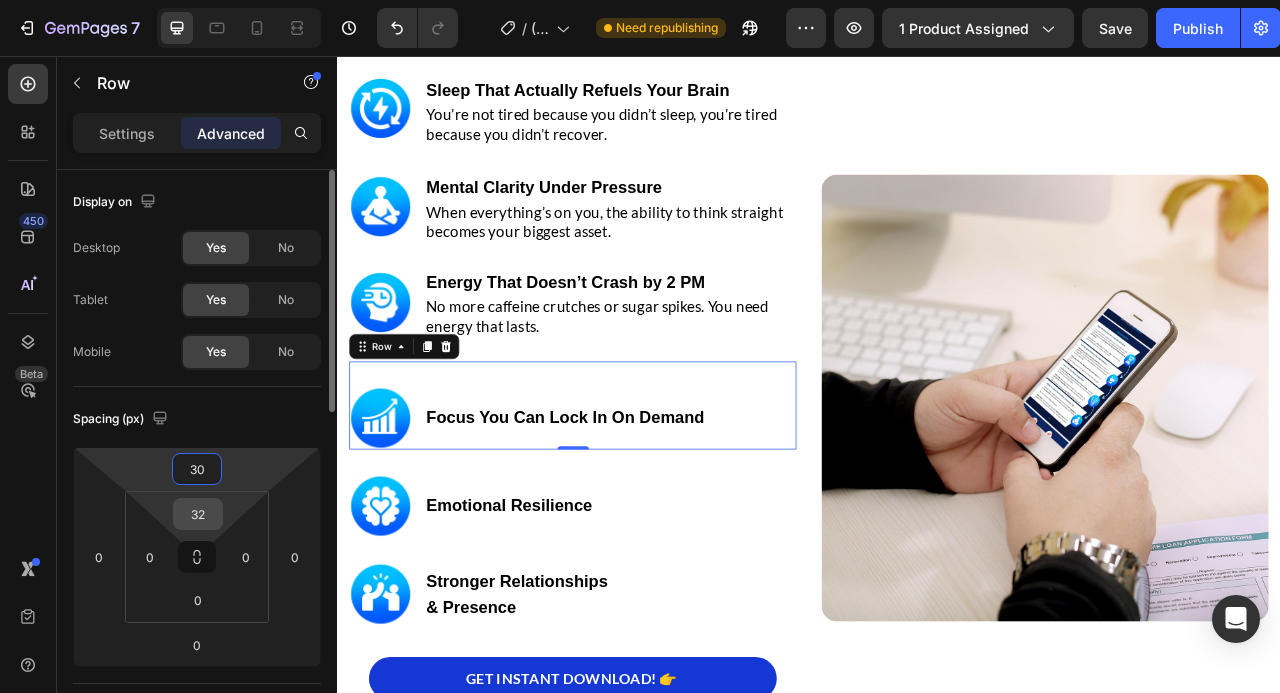 type on "30" 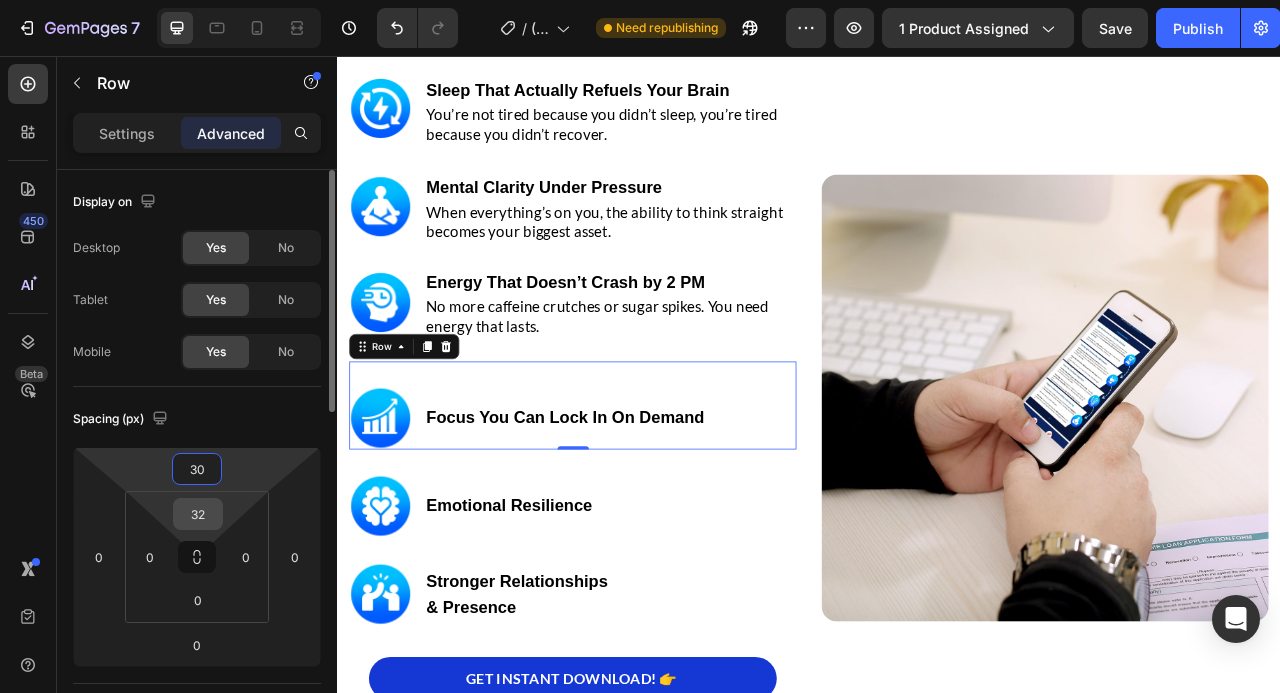 click on "32" at bounding box center (198, 514) 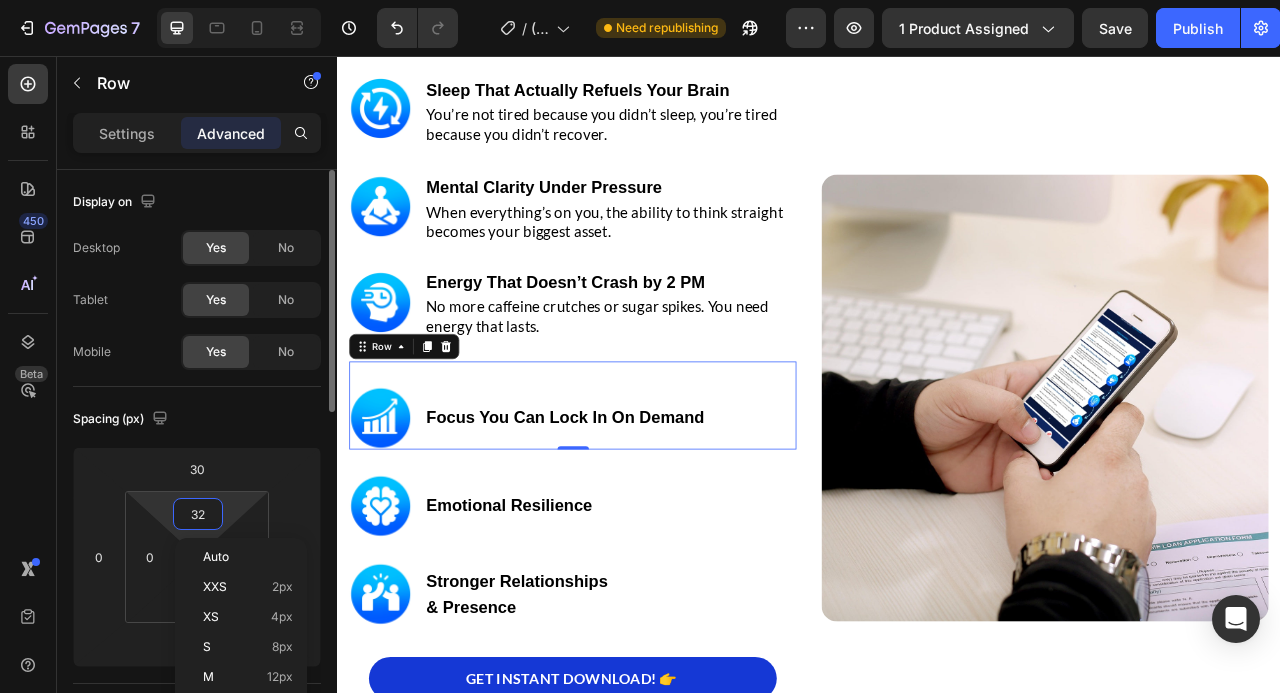 type 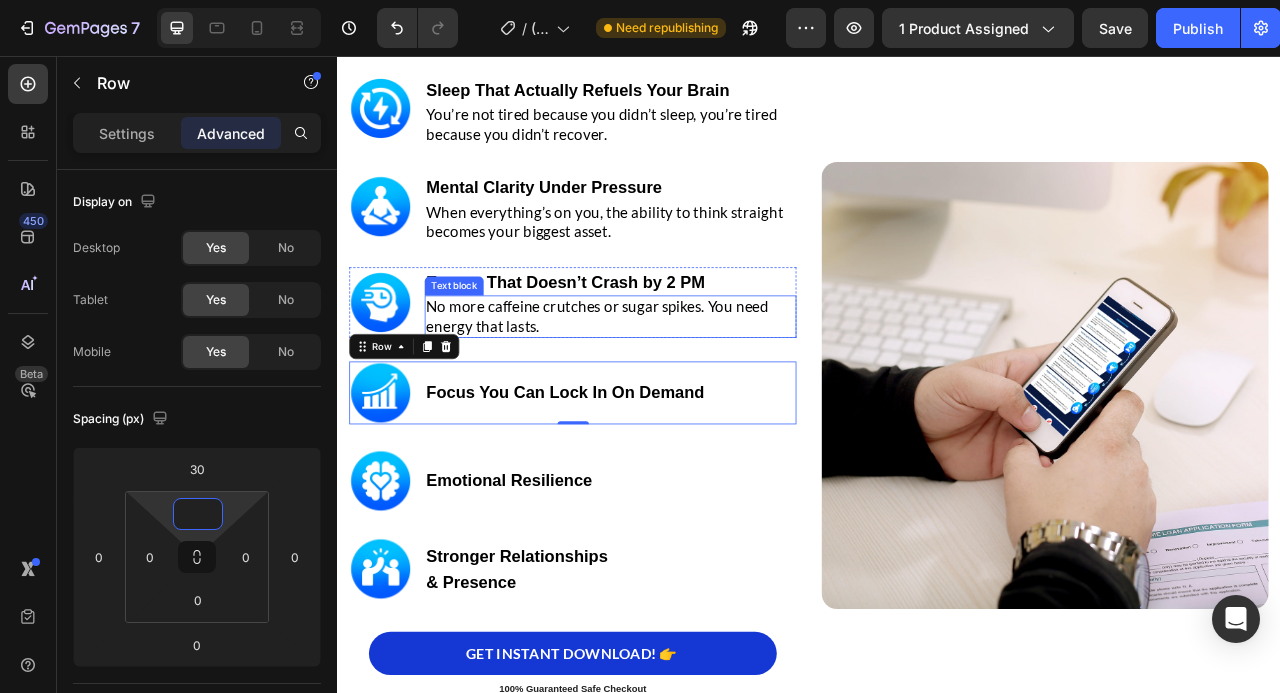click on "No more caffeine crutches or sugar spikes. You need energy that lasts." at bounding box center [668, 387] 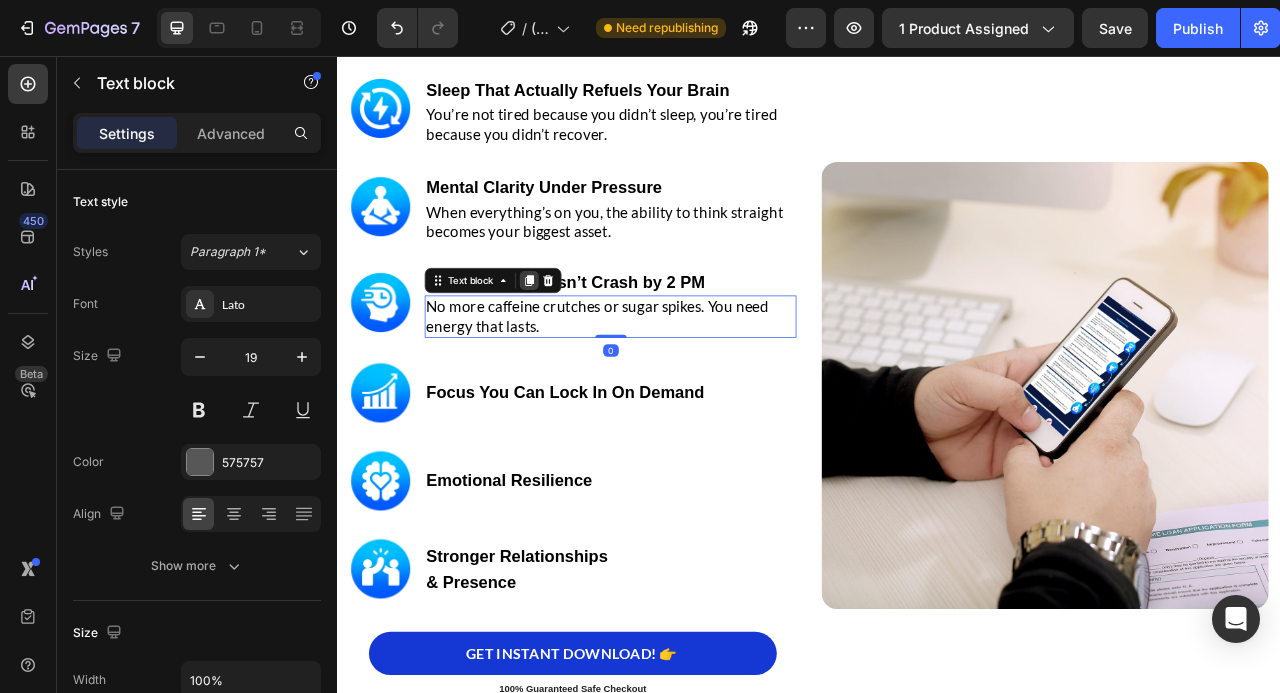 click 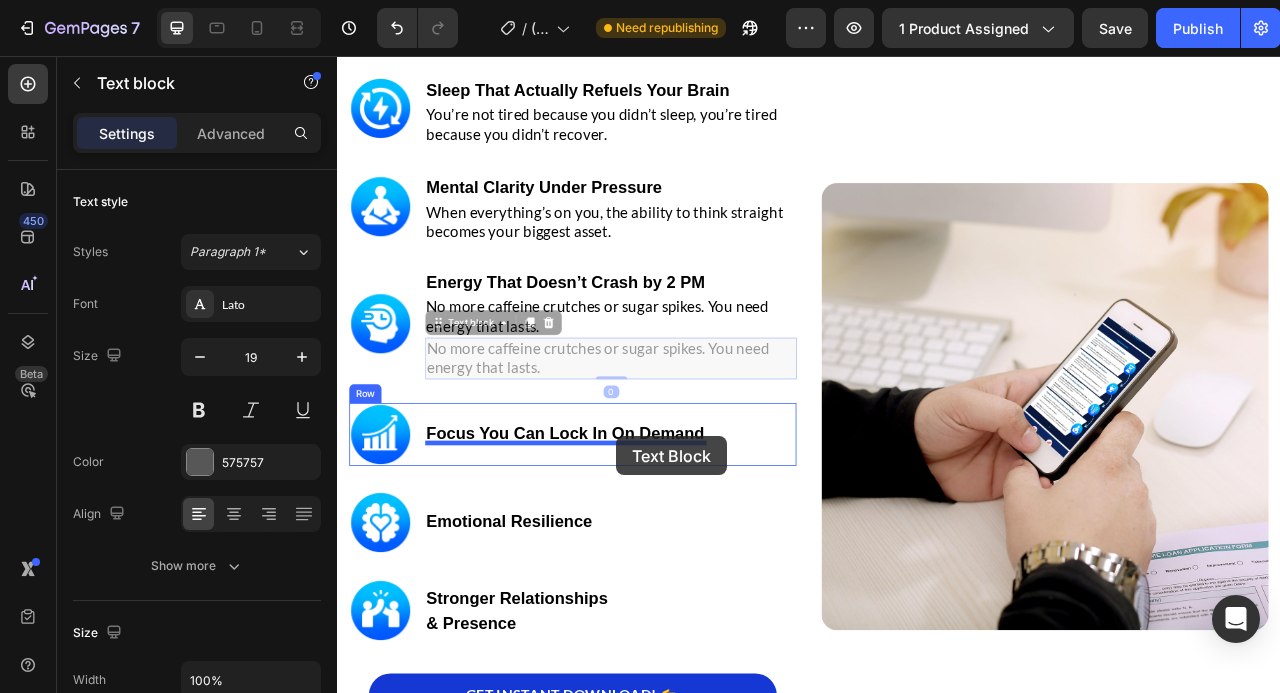 drag, startPoint x: 711, startPoint y: 435, endPoint x: 692, endPoint y: 538, distance: 104.73777 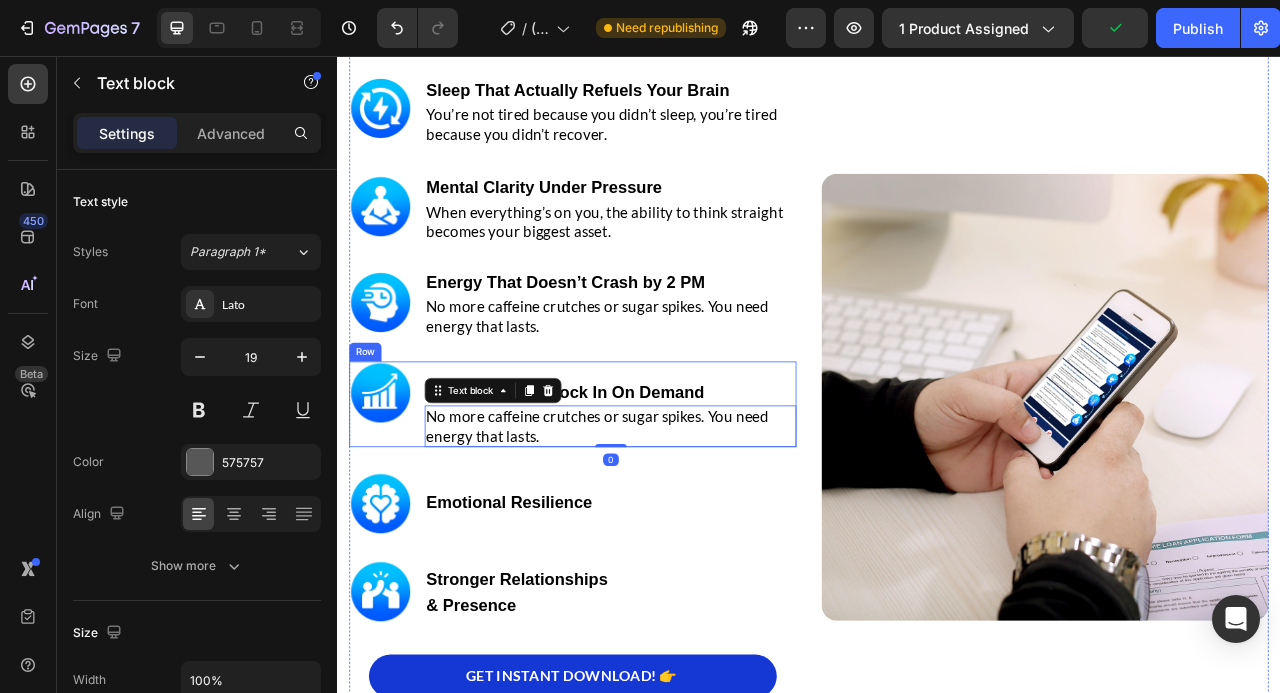 click on "⁠⁠⁠⁠⁠⁠⁠ Focus You Can Lock In On Demand Heading No more caffeine crutches or sugar spikes. You need energy that lasts. Text block   0" at bounding box center [684, 500] 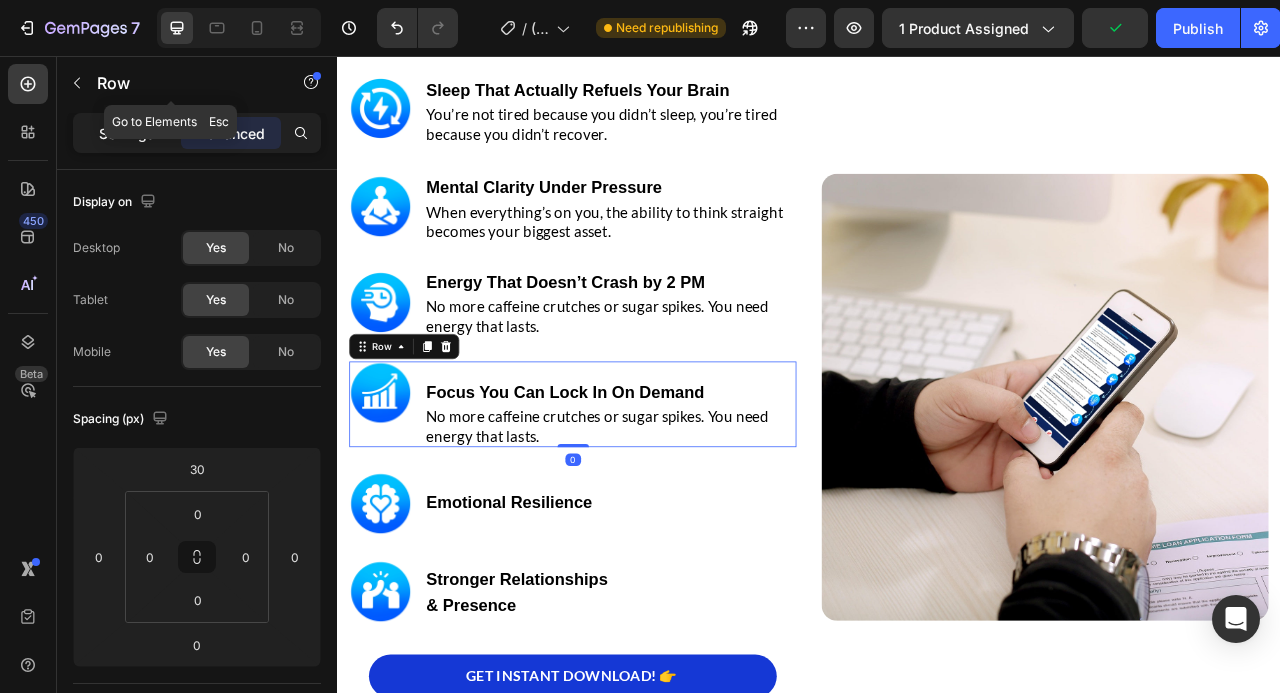 click on "Settings" at bounding box center [127, 133] 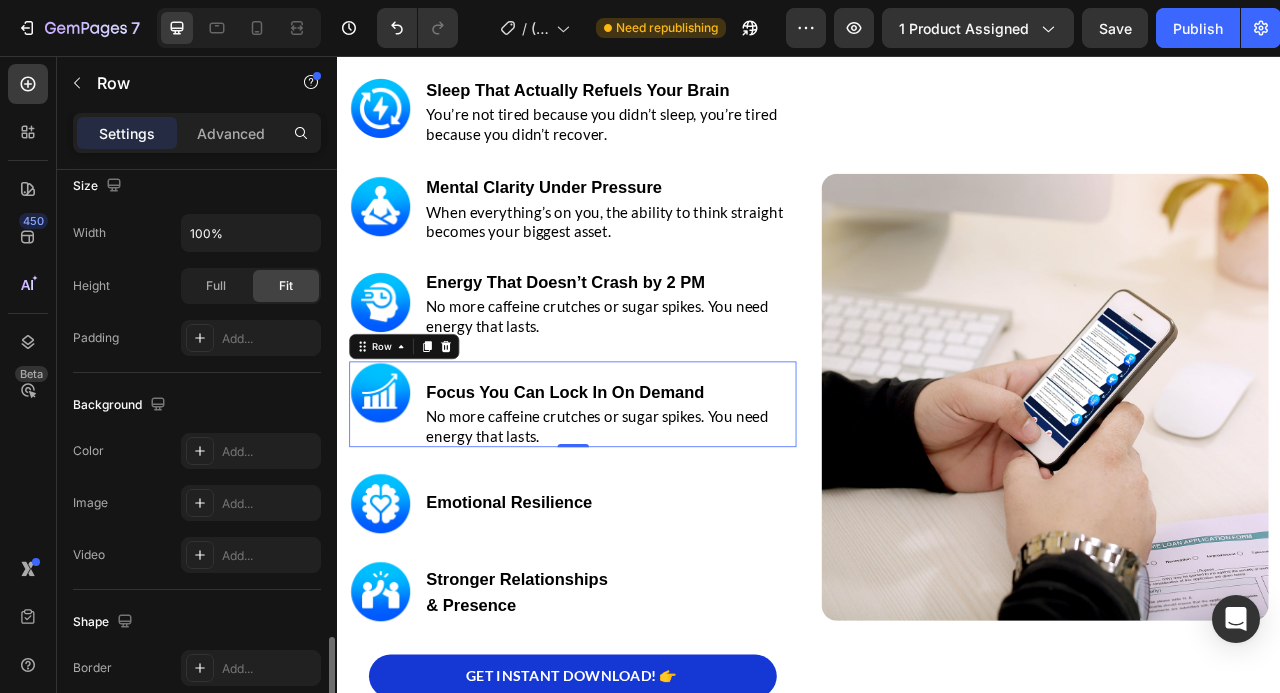 scroll, scrollTop: 868, scrollLeft: 0, axis: vertical 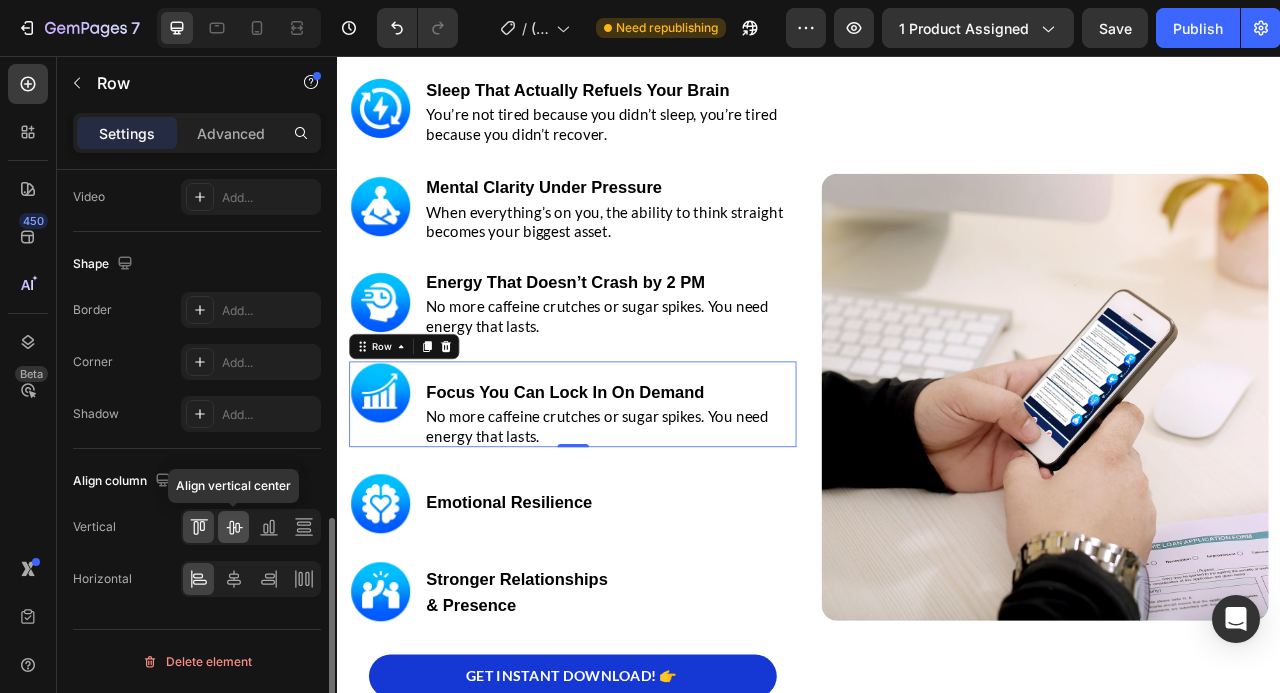 click 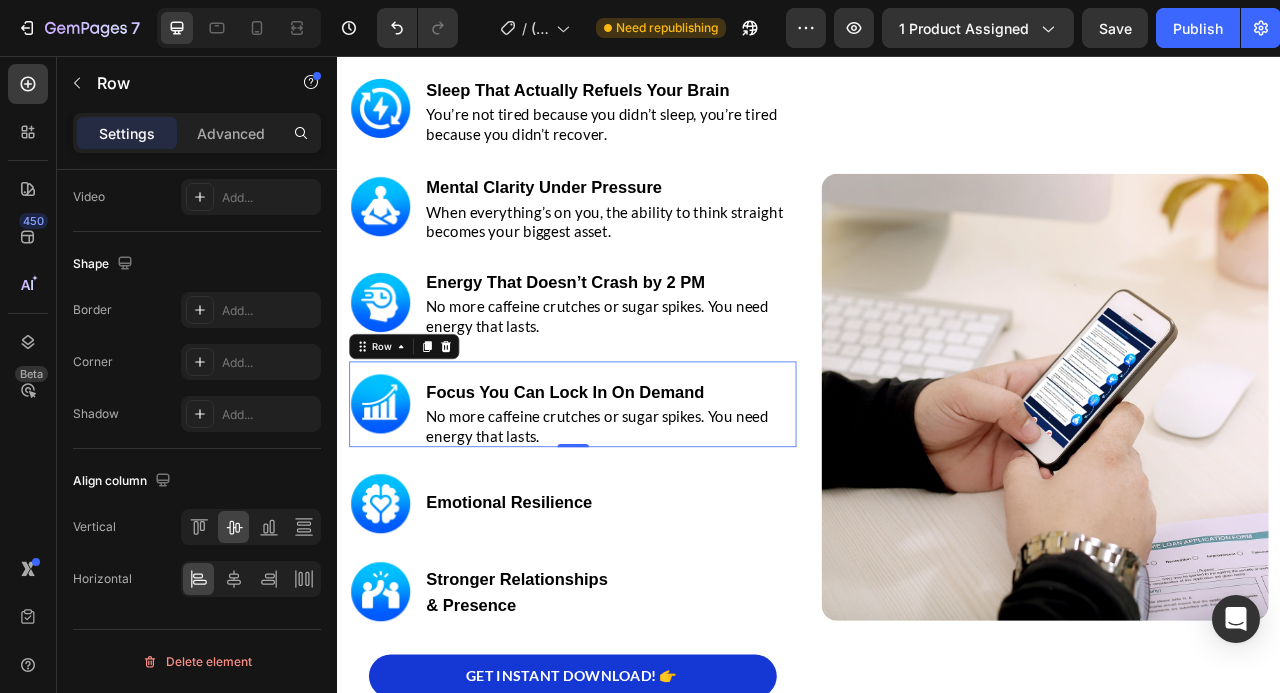 click on "⁠⁠⁠⁠⁠⁠⁠ Focus You Can Lock In On Demand" at bounding box center (684, 483) 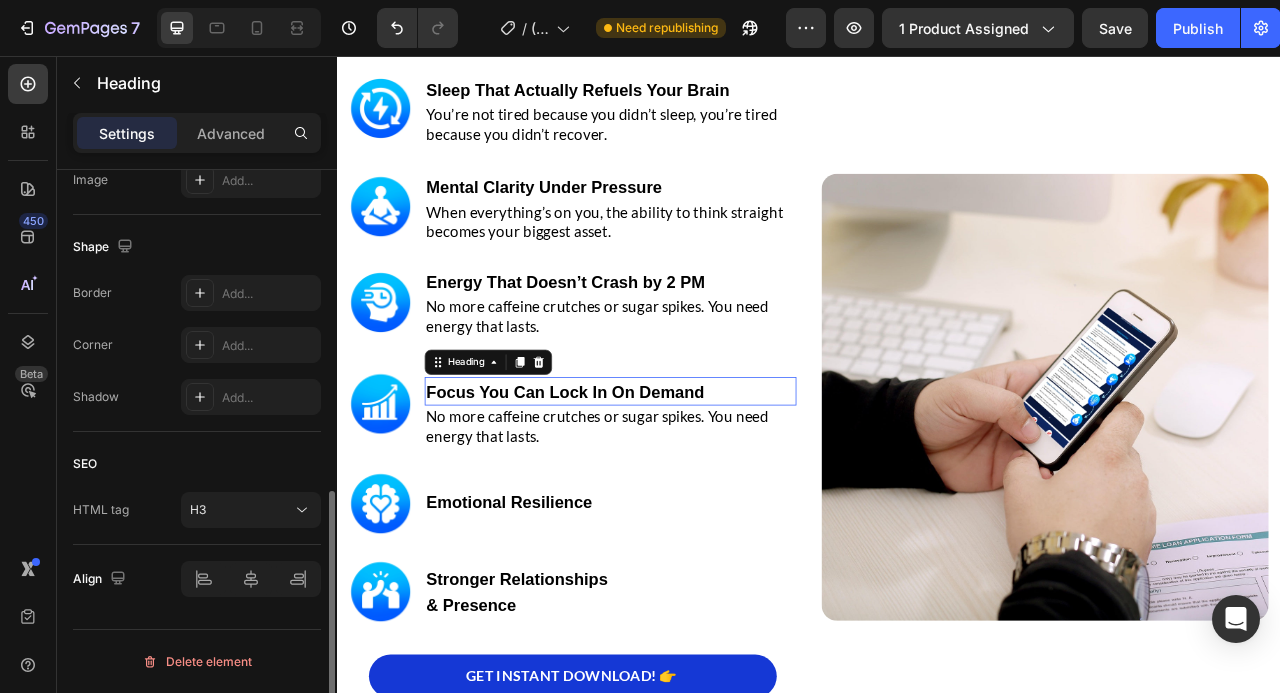 scroll, scrollTop: 0, scrollLeft: 0, axis: both 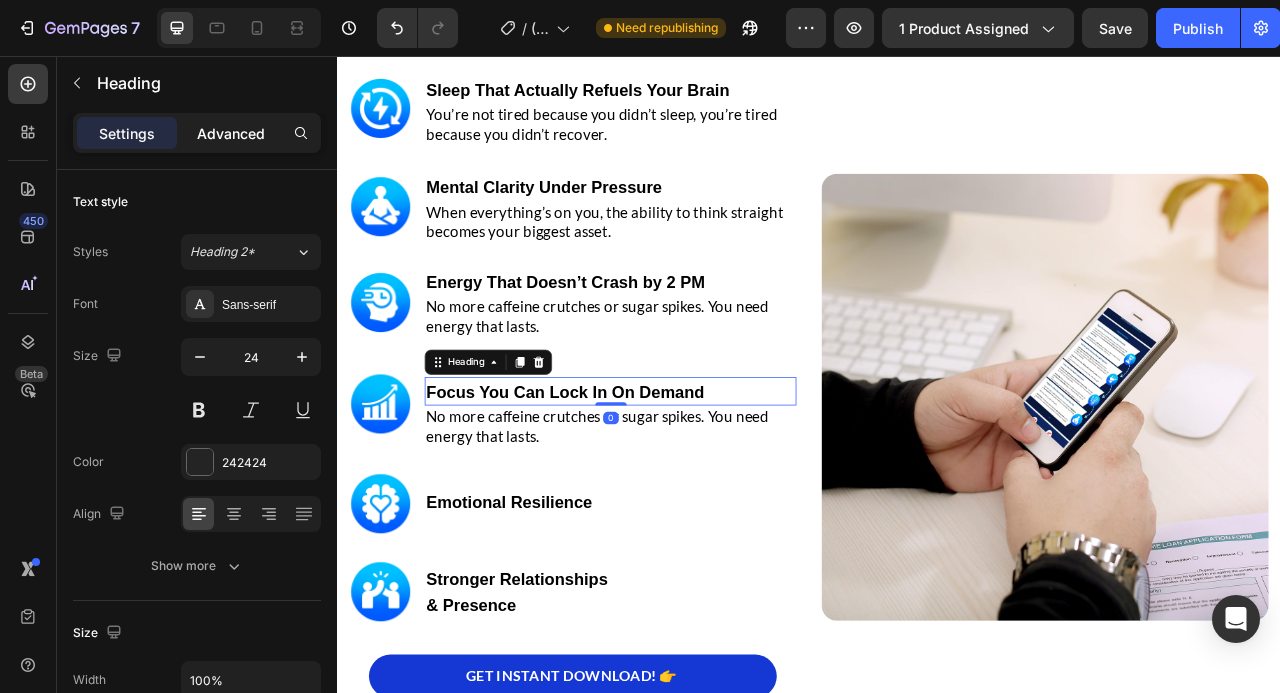 click on "Advanced" at bounding box center [231, 133] 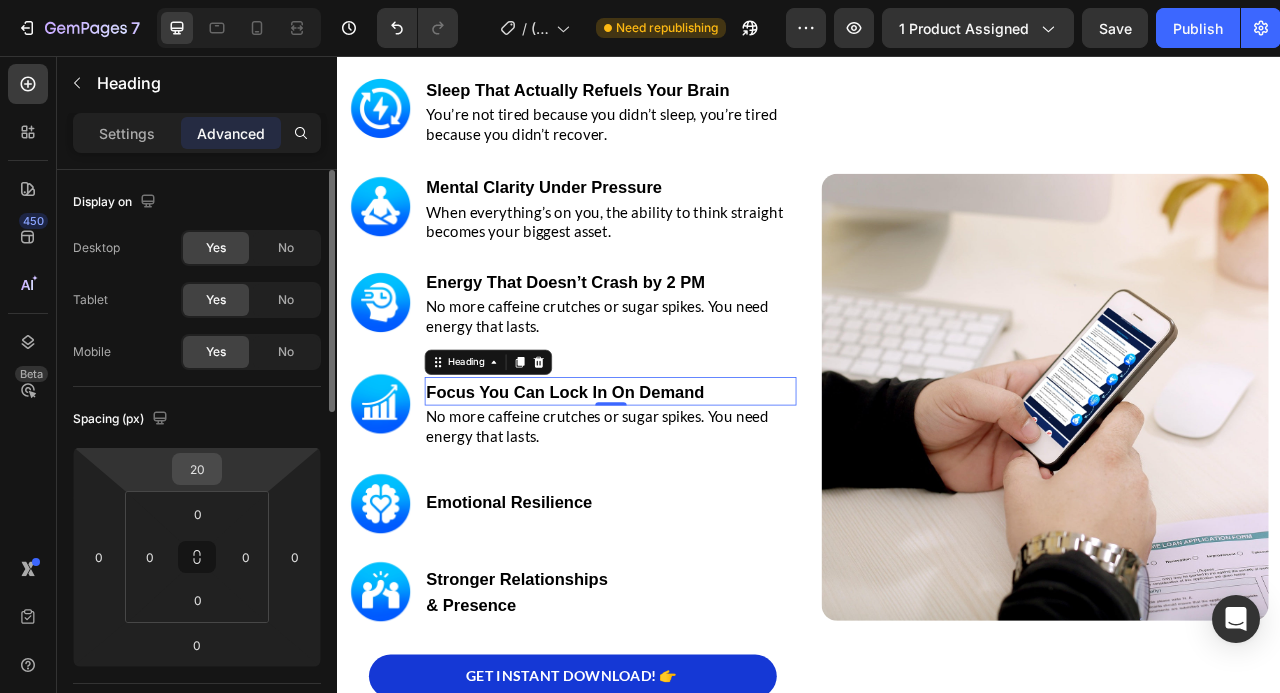 click on "20" at bounding box center [197, 469] 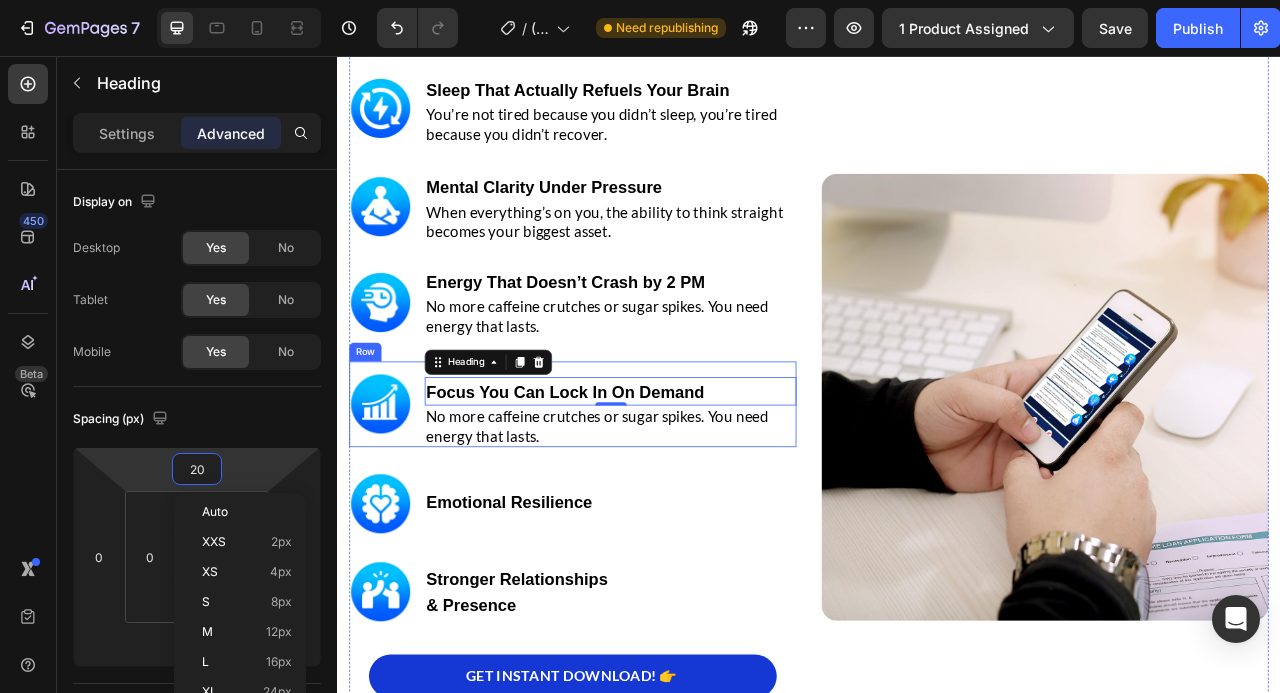 click on "⁠⁠⁠⁠⁠⁠⁠ Focus You Can Lock In On Demand Heading   0 No more caffeine crutches or sugar spikes. You need energy that lasts. Text block" at bounding box center (684, 500) 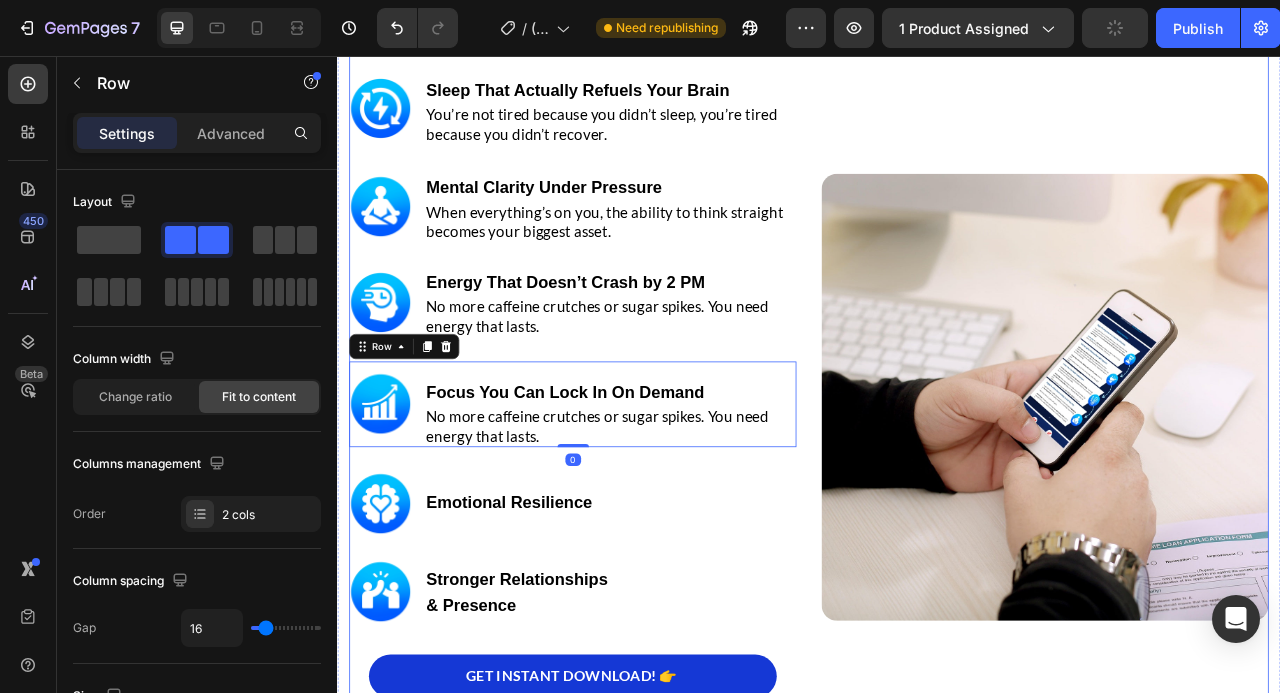 click on "Image ⁠⁠⁠⁠⁠⁠⁠ Sleep That Actually Refuels Your Brain Heading You’re not tired because you didn’t sleep, you’re tired because you didn’t recover. Text block Row Image ⁠⁠⁠⁠⁠⁠⁠ Mental Clarity Under Pressure Heading When everything’s on you, the ability to think straight becomes your biggest asset. Text block Row Image ⁠⁠⁠⁠⁠⁠⁠ Energy That Doesn’t Crash by 2 PM Heading No more caffeine crutches or sugar spikes. You need energy that lasts. Text block Row Image ⁠⁠⁠⁠⁠⁠⁠ Focus You Can Lock In On Demand Heading No more caffeine crutches or sugar spikes. You need energy that lasts. Text block Row 0 Image Emotional Resilience Heading Row Image Stronger Relationships & Presence Heading Row GET INSTANT DOWNLOAD! 👉 Add to Cart 100% Guaranteed Safe Checkout Text block Product Image Row" at bounding box center [937, 466] 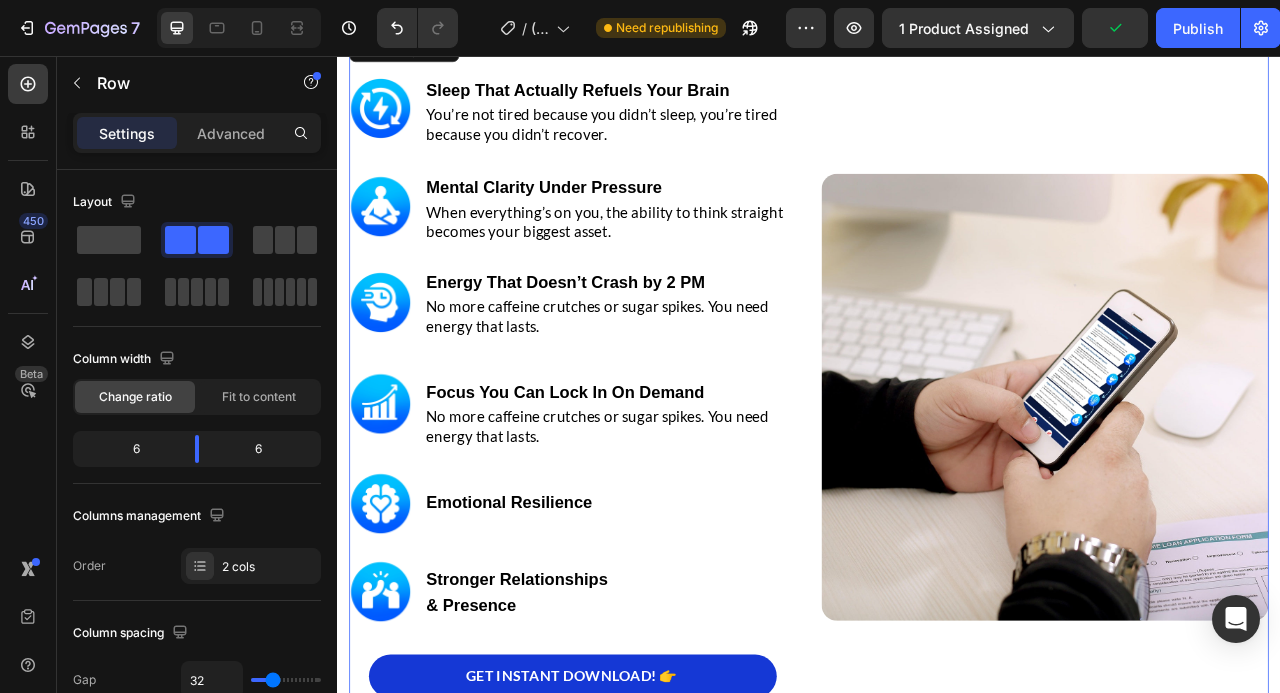 scroll, scrollTop: 3561, scrollLeft: 0, axis: vertical 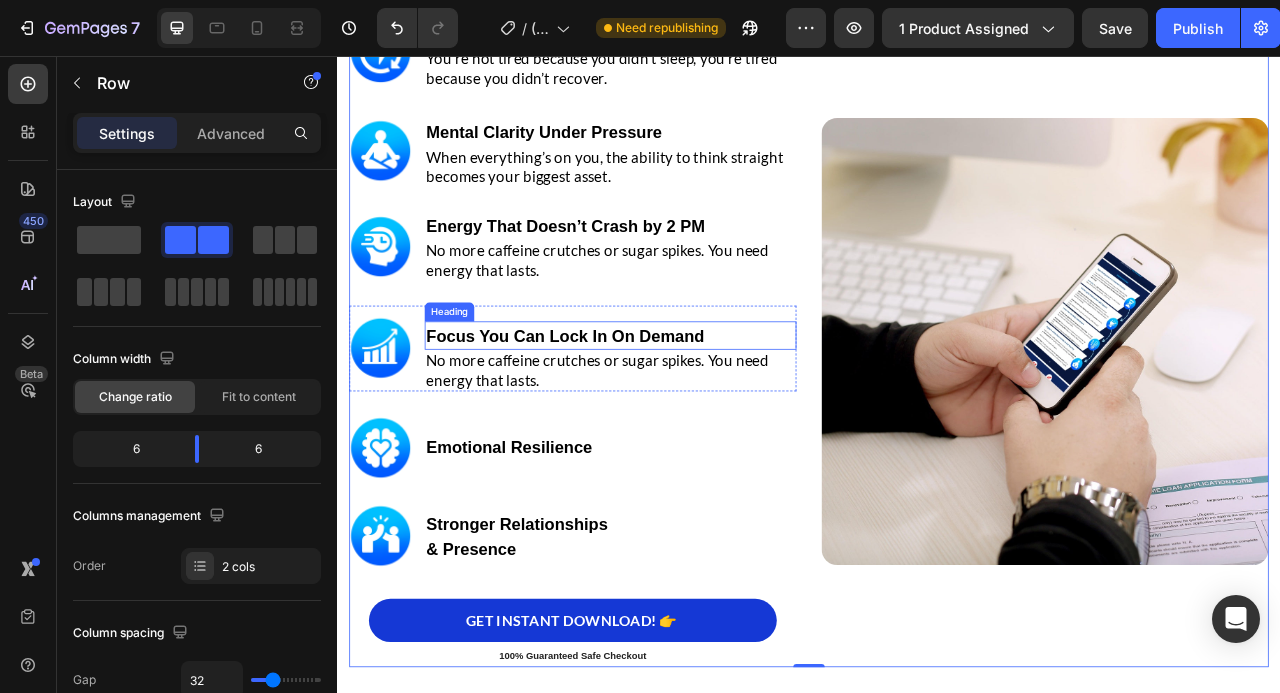 click on "Focus You Can Lock In On Demand" at bounding box center [627, 412] 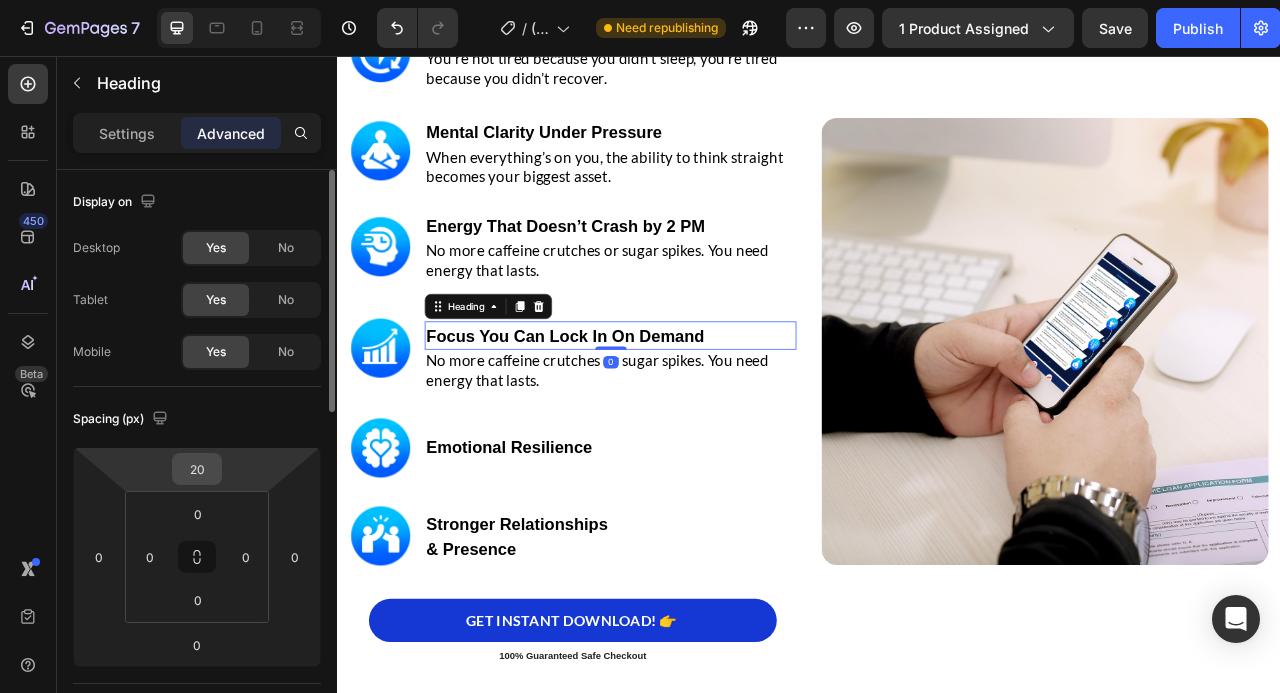 click on "20" at bounding box center (197, 469) 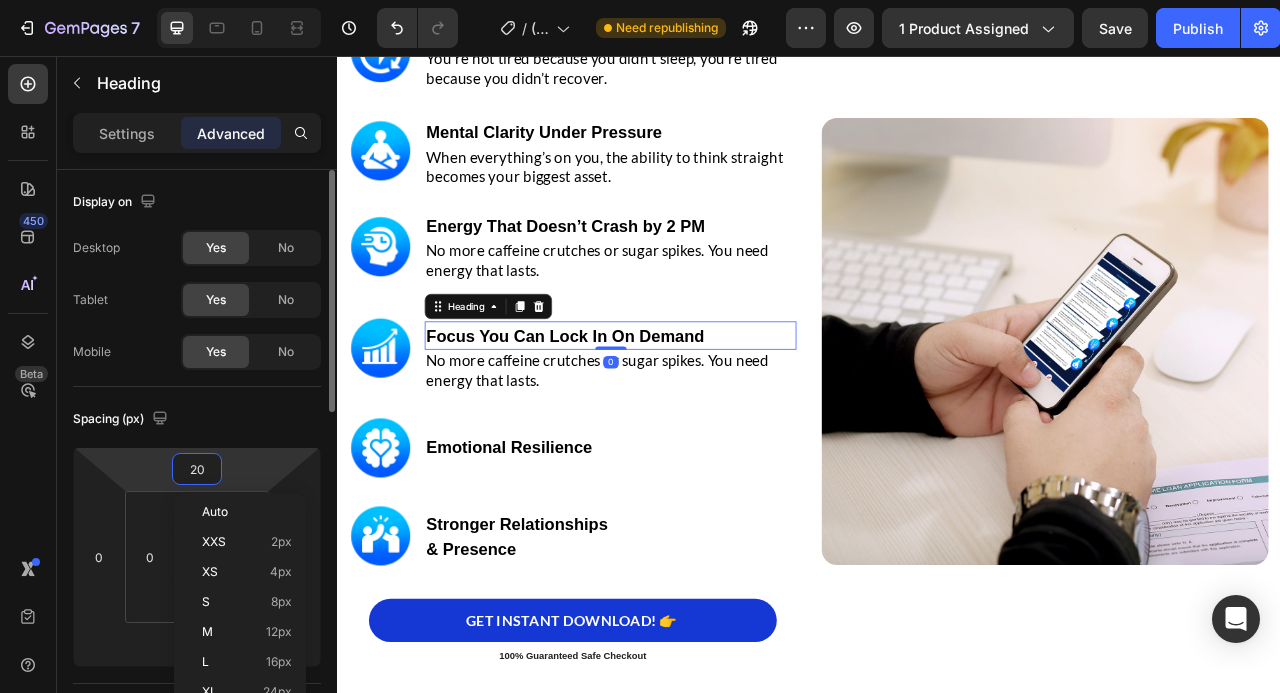 click on "20" at bounding box center [197, 469] 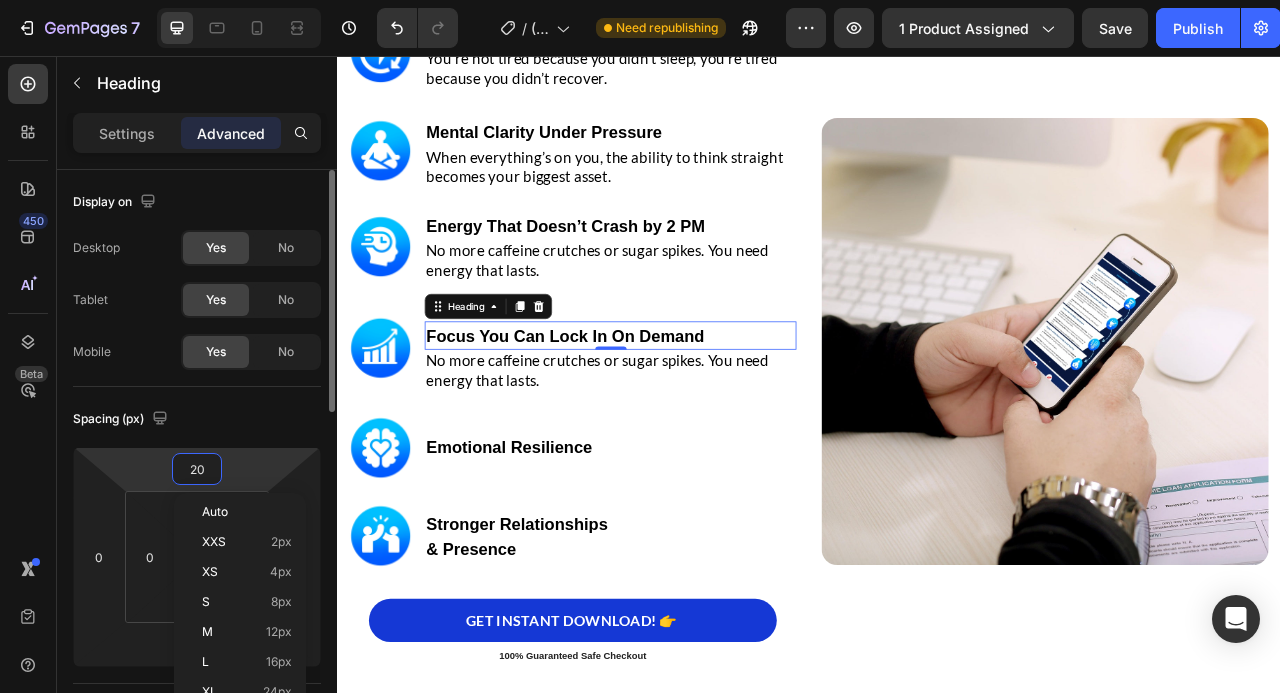 type on "0" 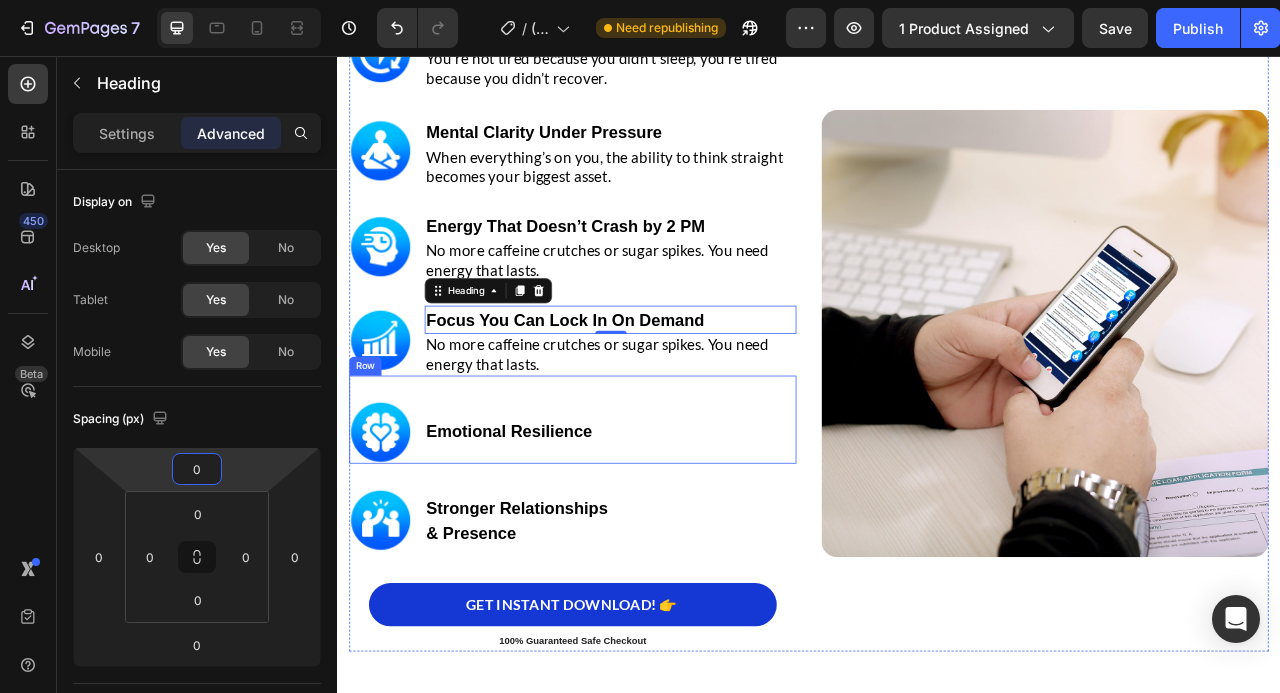click on "Image Emotional Resilience Heading Row" at bounding box center [636, 519] 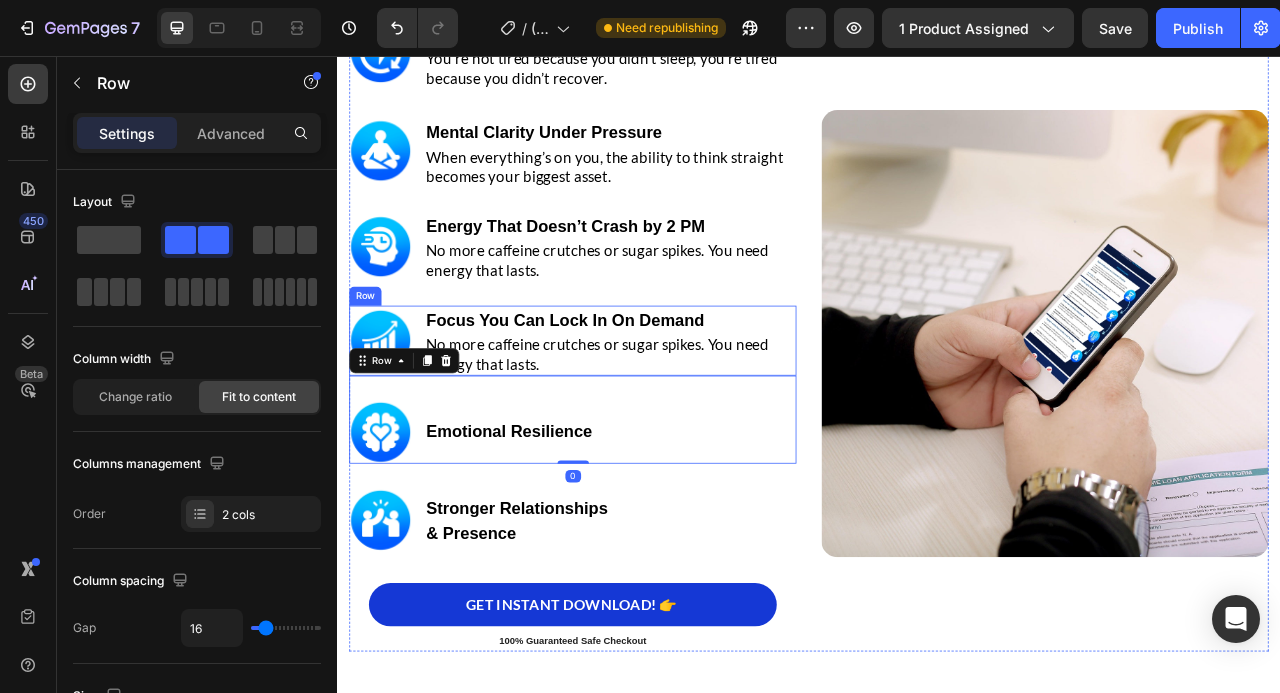 click on "Image ⁠⁠⁠⁠⁠⁠⁠ Focus You Can Lock In On Demand Heading No more caffeine crutches or sugar spikes. You need energy that lasts. Text block Row" at bounding box center [636, 419] 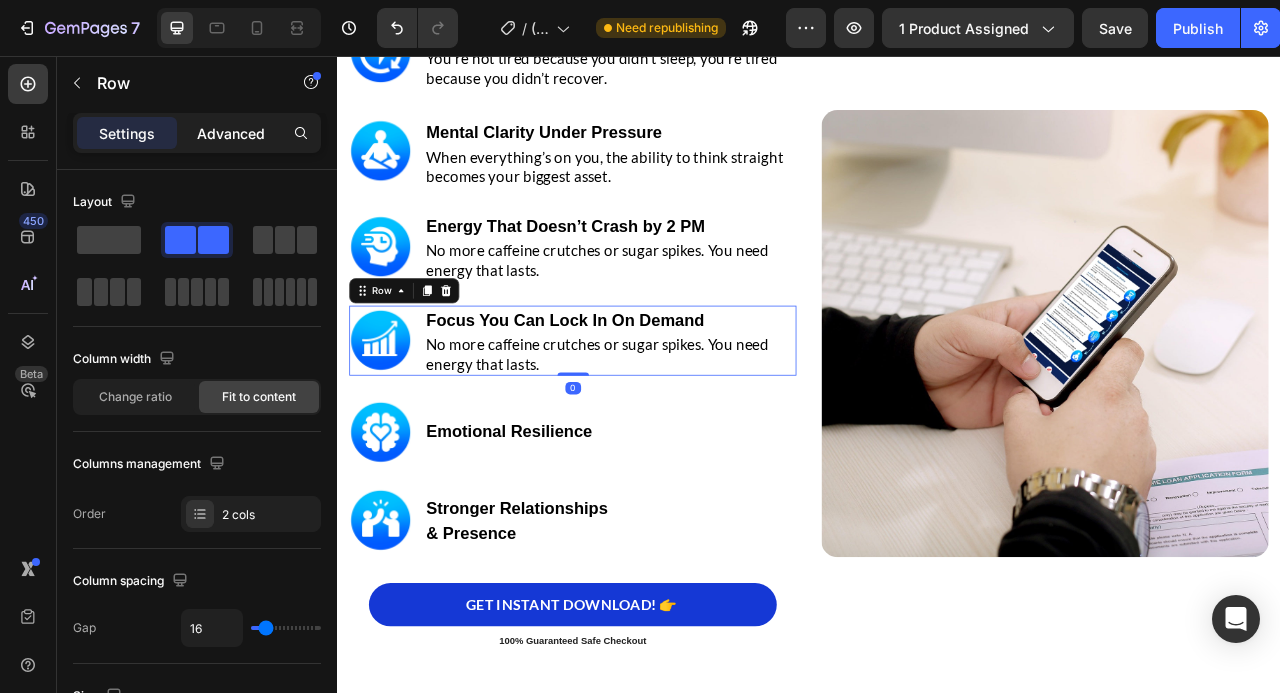 click on "Advanced" at bounding box center [231, 133] 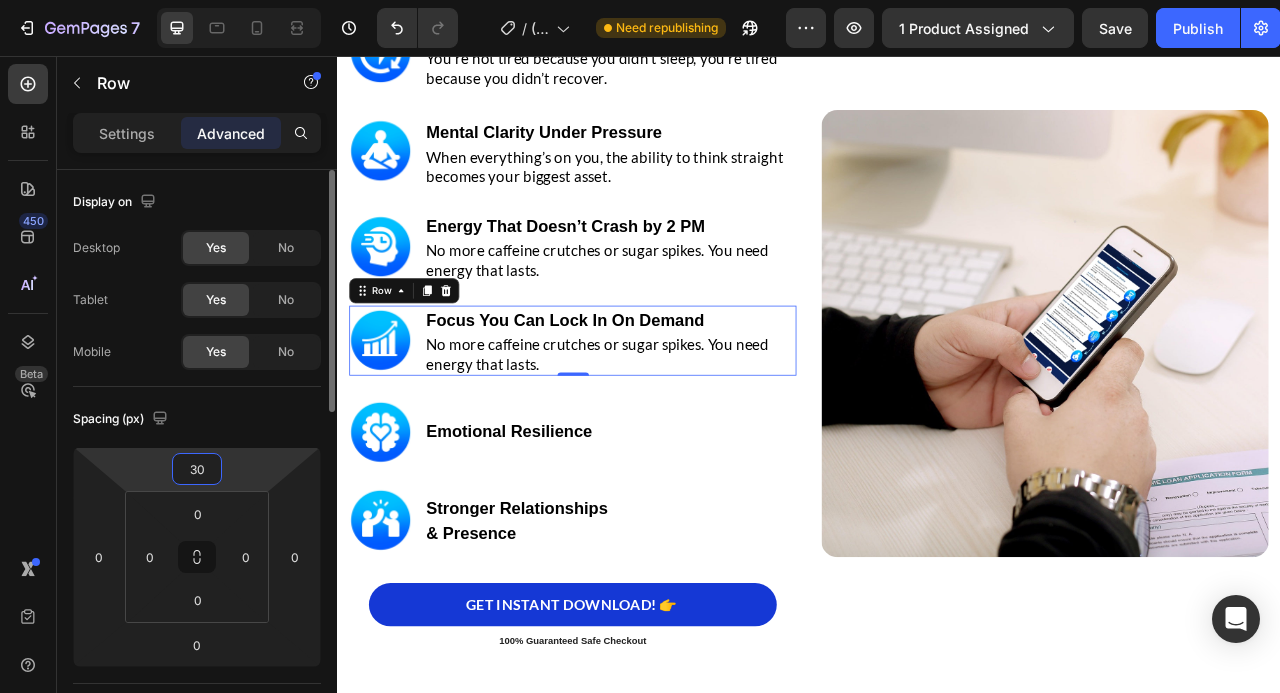 click on "30" at bounding box center [197, 469] 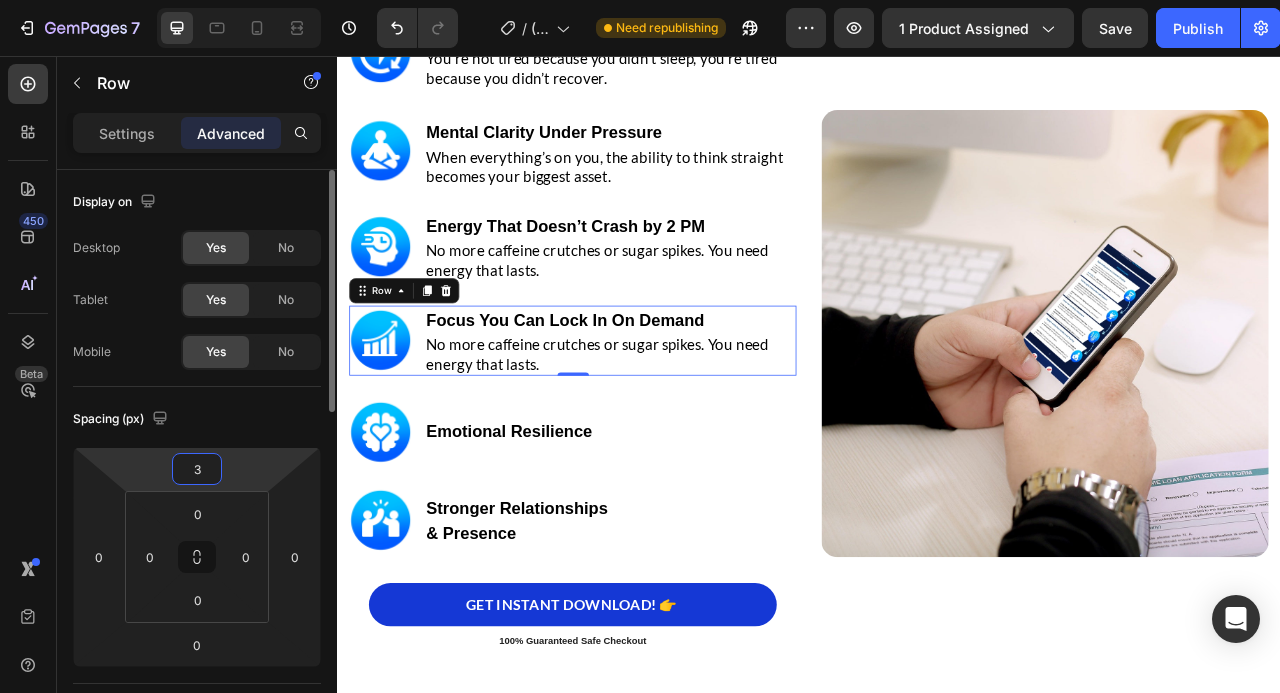 type on "30" 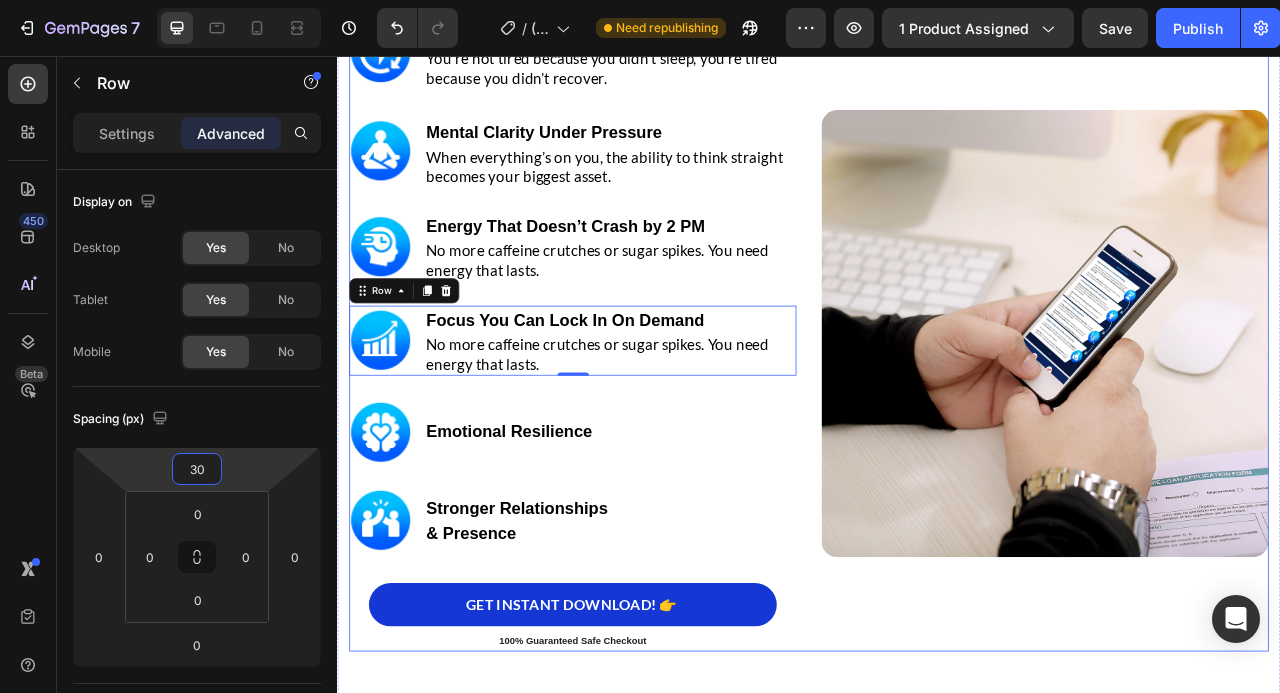 click on "Image ⁠⁠⁠⁠⁠⁠⁠ Sleep That Actually Refuels Your Brain Heading You’re not tired because you didn’t sleep, you’re tired because you didn’t recover. Text block Row Image ⁠⁠⁠⁠⁠⁠⁠ Mental Clarity Under Pressure Heading When everything’s on you, the ability to think straight becomes your biggest asset. Text block Row Image ⁠⁠⁠⁠⁠⁠⁠ Energy That Doesn’t Crash by 2 PM Heading No more caffeine crutches or sugar spikes. You need energy that lasts. Text block Row Image ⁠⁠⁠⁠⁠⁠⁠ Focus You Can Lock In On Demand Heading No more caffeine crutches or sugar spikes. You need energy that lasts. Text block Row 0 Image Emotional Resilience Heading Row Image Stronger Relationships & Presence Heading Row GET INSTANT DOWNLOAD! 👉 Add to Cart 100% Guaranteed Safe Checkout Text block Product Image Row" at bounding box center [937, 385] 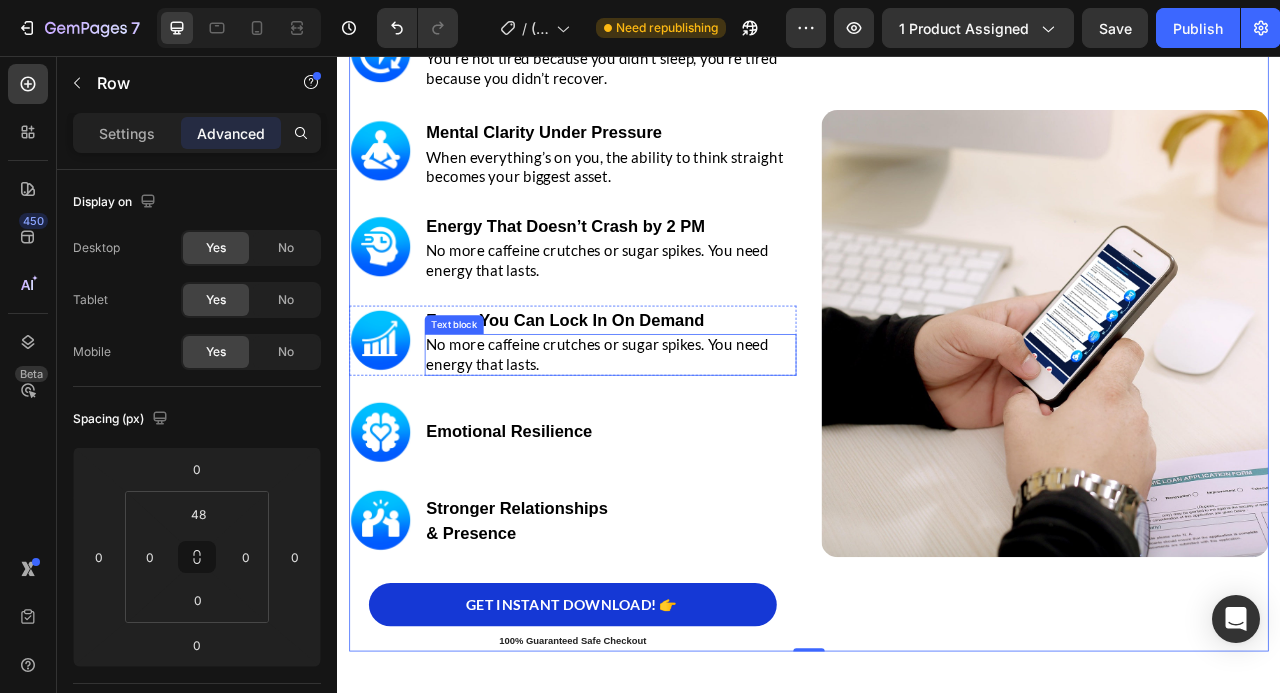 click on "No more caffeine crutches or sugar spikes. You need energy that lasts." at bounding box center [668, 436] 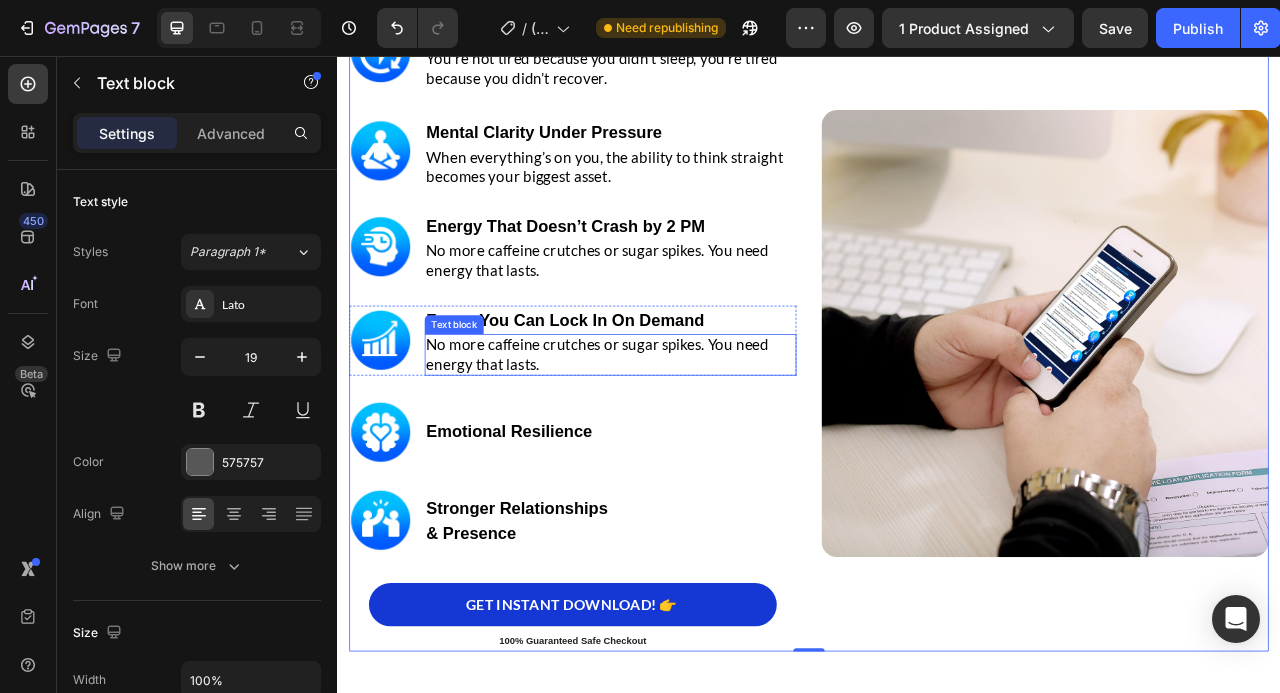 click on "No more caffeine crutches or sugar spikes. You need energy that lasts." at bounding box center [668, 436] 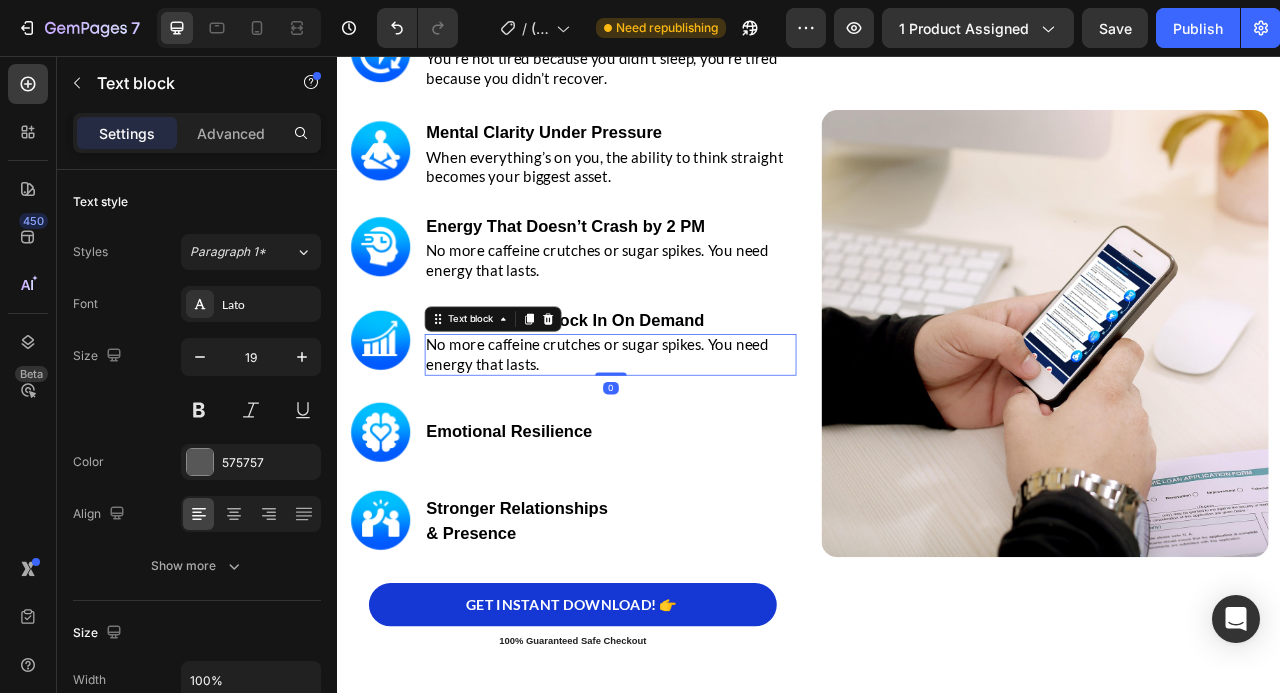 click on "No more caffeine crutches or sugar spikes. You need energy that lasts." at bounding box center (668, 436) 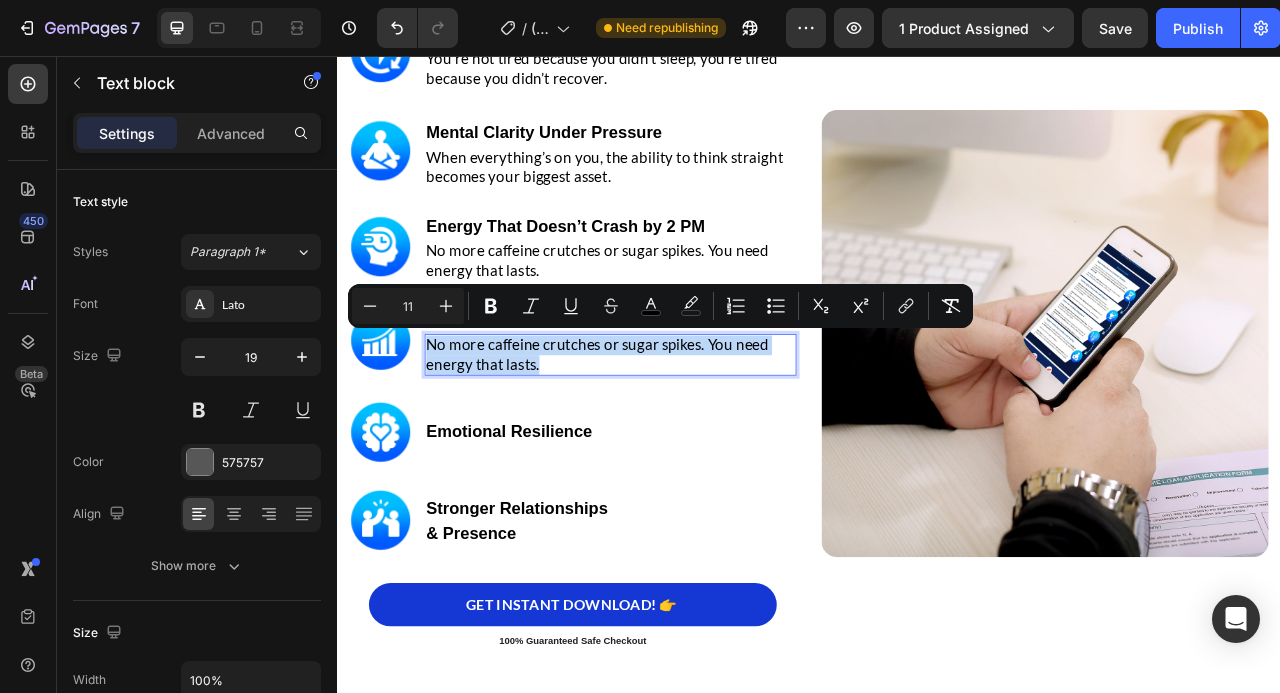 scroll, scrollTop: 3567, scrollLeft: 0, axis: vertical 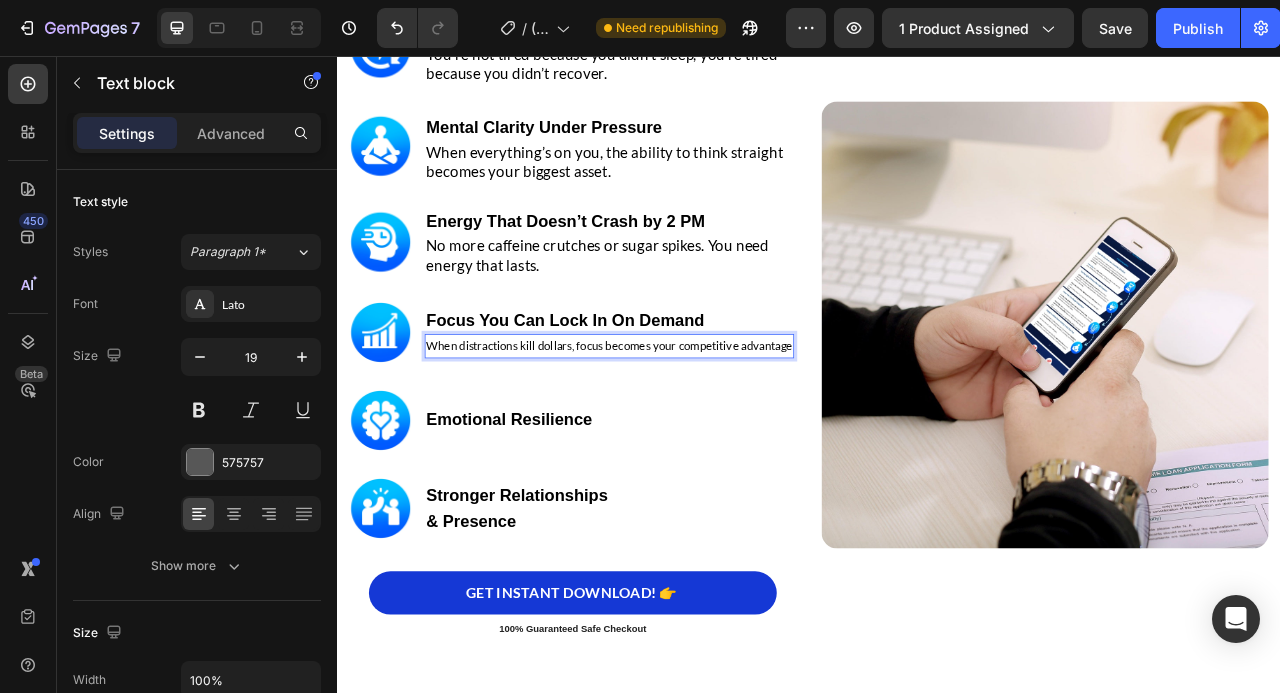 click on "When distractions kill dollars, focus becomes your competitive advantage" at bounding box center (683, 425) 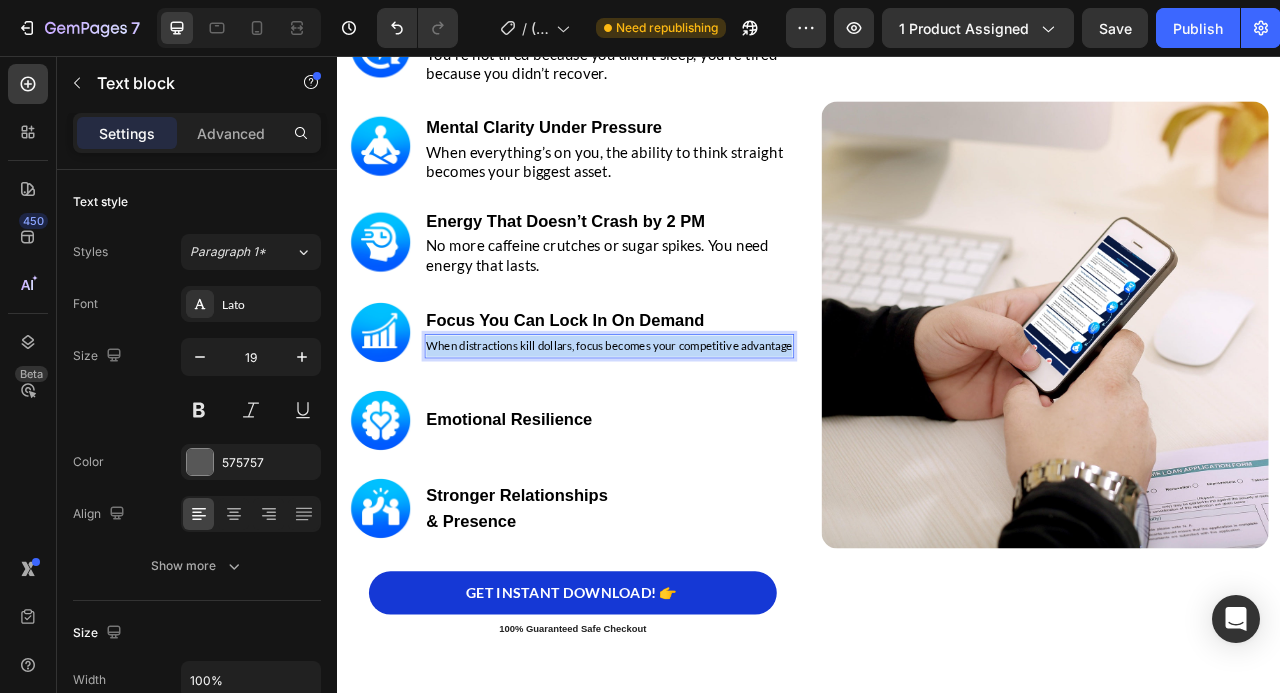 click on "When distractions kill dollars, focus becomes your competitive advantage" at bounding box center [683, 425] 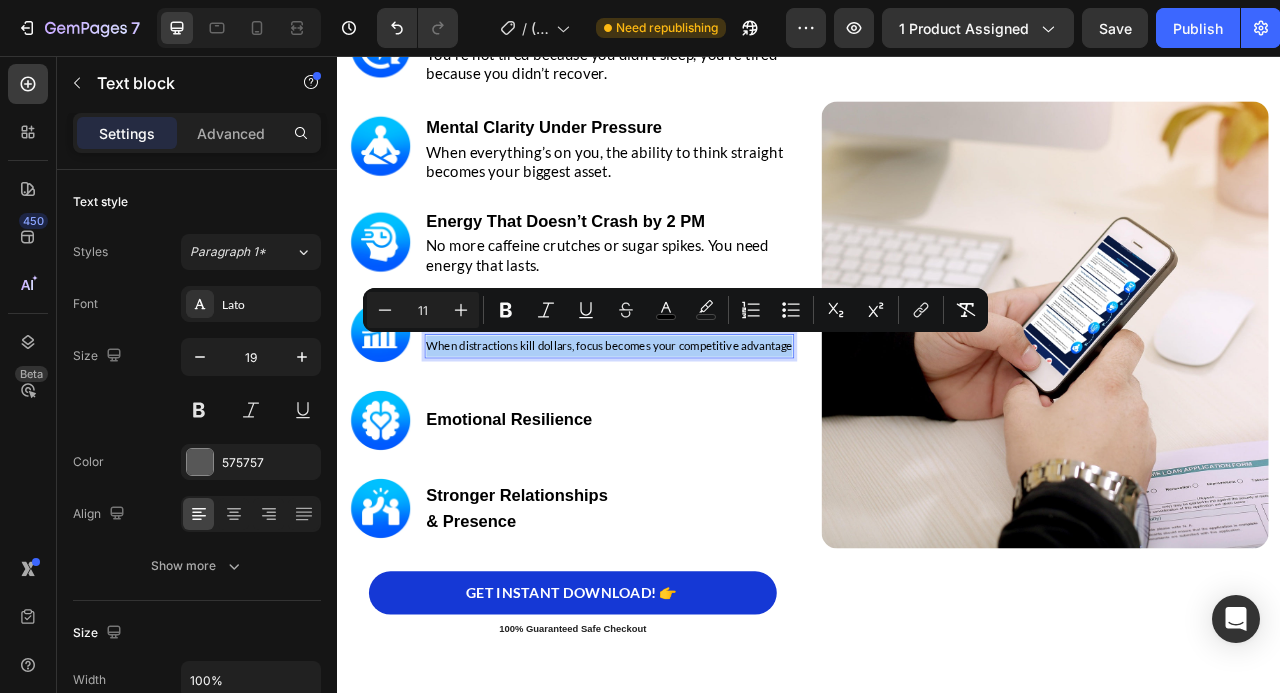 click on "11" at bounding box center (423, 310) 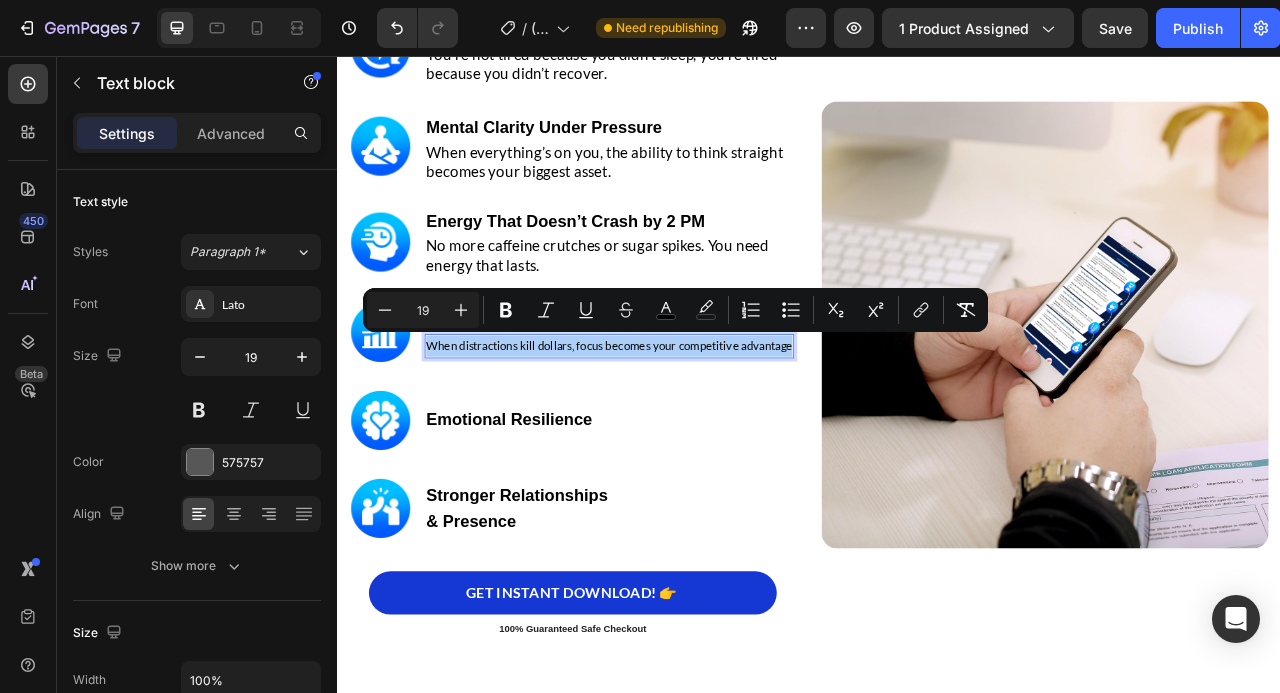 type on "19" 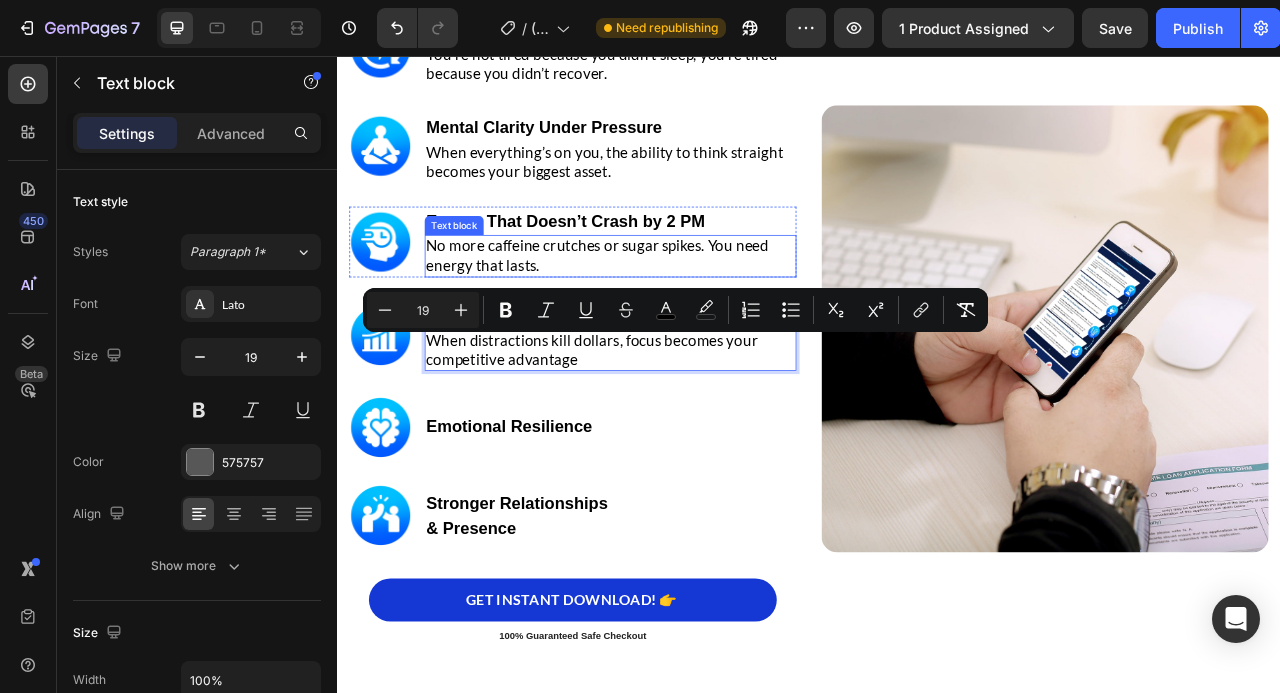 click on "No more caffeine crutches or sugar spikes. You need energy that lasts." at bounding box center (668, 310) 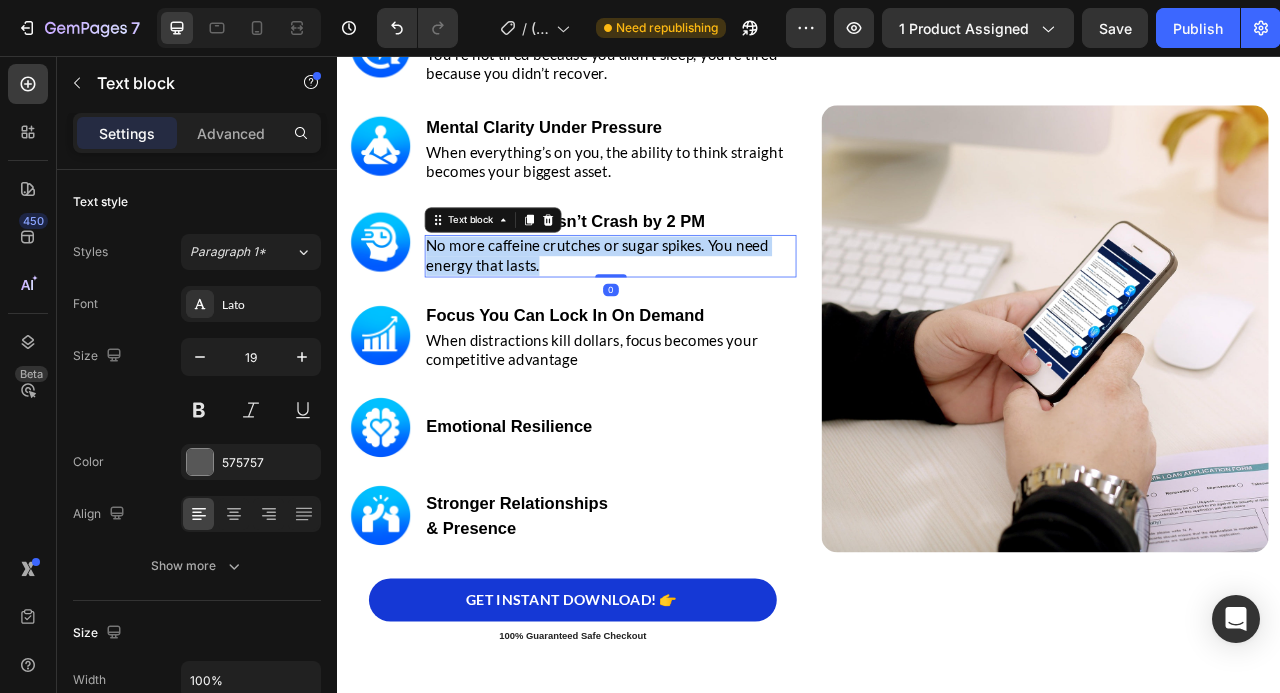 click on "No more caffeine crutches or sugar spikes. You need energy that lasts." at bounding box center (668, 310) 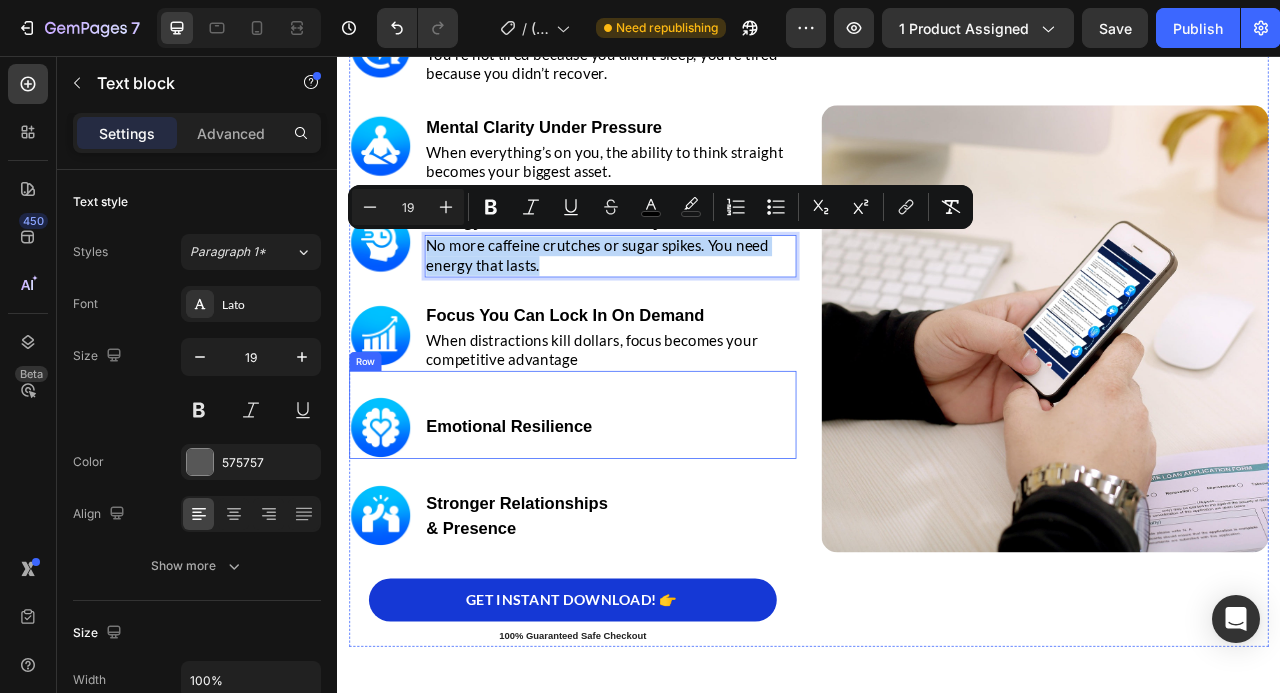 click on "Image Emotional Resilience Heading Row" at bounding box center (636, 513) 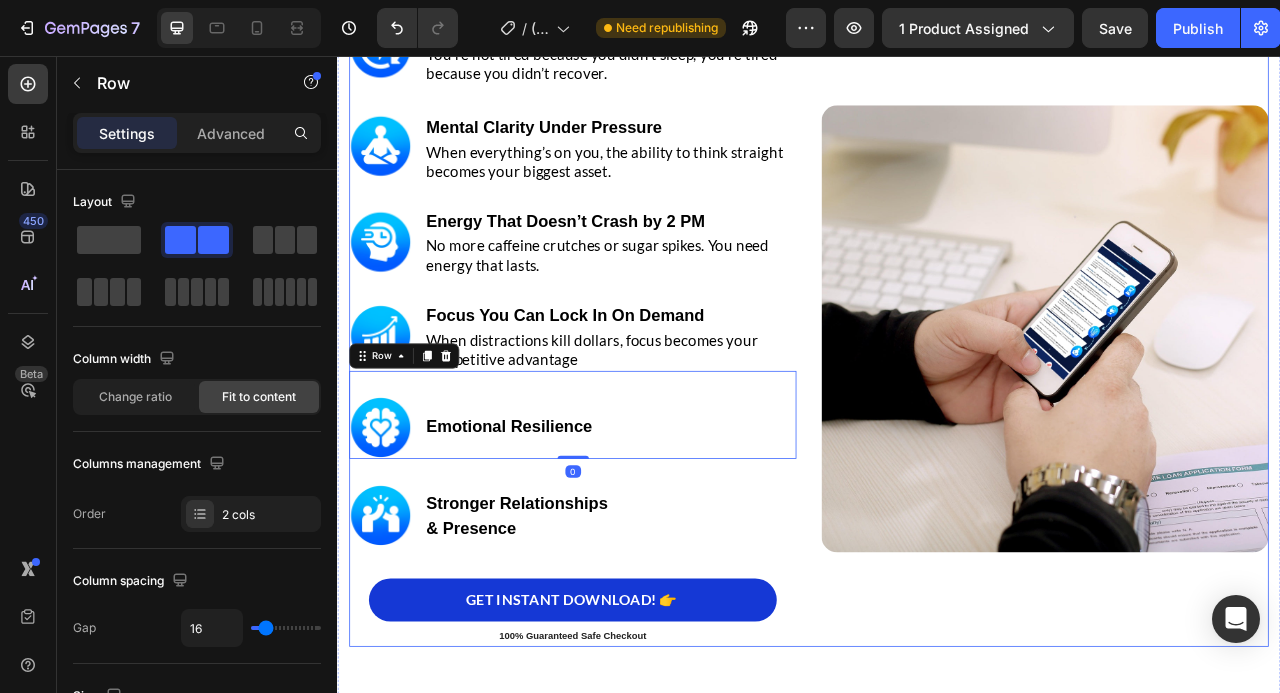 click on "Image ⁠⁠⁠⁠⁠⁠⁠ Sleep That Actually Refuels Your Brain Heading You’re not tired because you didn’t sleep, you’re tired because you didn’t recover. Text block Row Image ⁠⁠⁠⁠⁠⁠⁠ Mental Clarity Under Pressure Heading When everything’s on you, the ability to think straight becomes your biggest asset. Text block Row Image ⁠⁠⁠⁠⁠⁠⁠ Energy That Doesn’t Crash by 2 PM Heading No more caffeine crutches or sugar spikes. You need energy that lasts. Text block Row Image ⁠⁠⁠⁠⁠⁠⁠ Focus You Can Lock In On Demand Heading When distractions kill dollars, focus becomes your competitive advantage Text block Row Image Emotional Resilience Heading Row   0 Image Stronger Relationships & Presence Heading Row GET INSTANT DOWNLOAD! 👉 Add to Cart 100% Guaranteed Safe Checkout Text block Product Image Row" at bounding box center [937, 379] 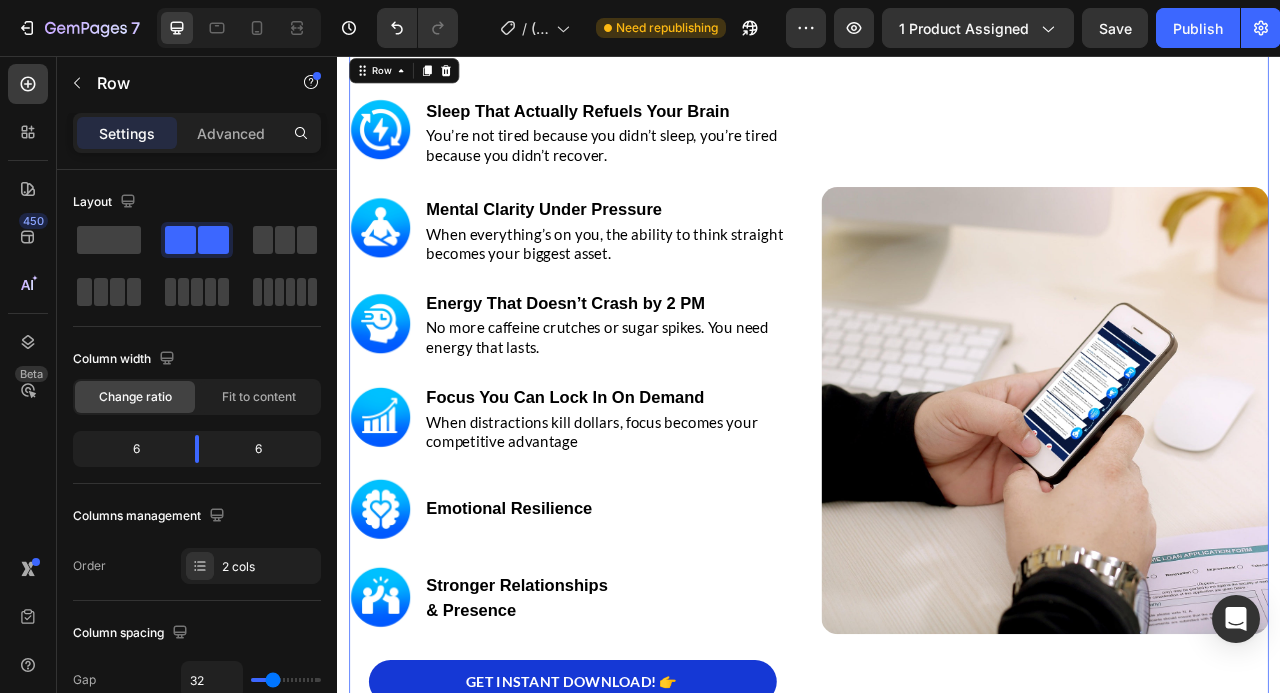 scroll, scrollTop: 3485, scrollLeft: 0, axis: vertical 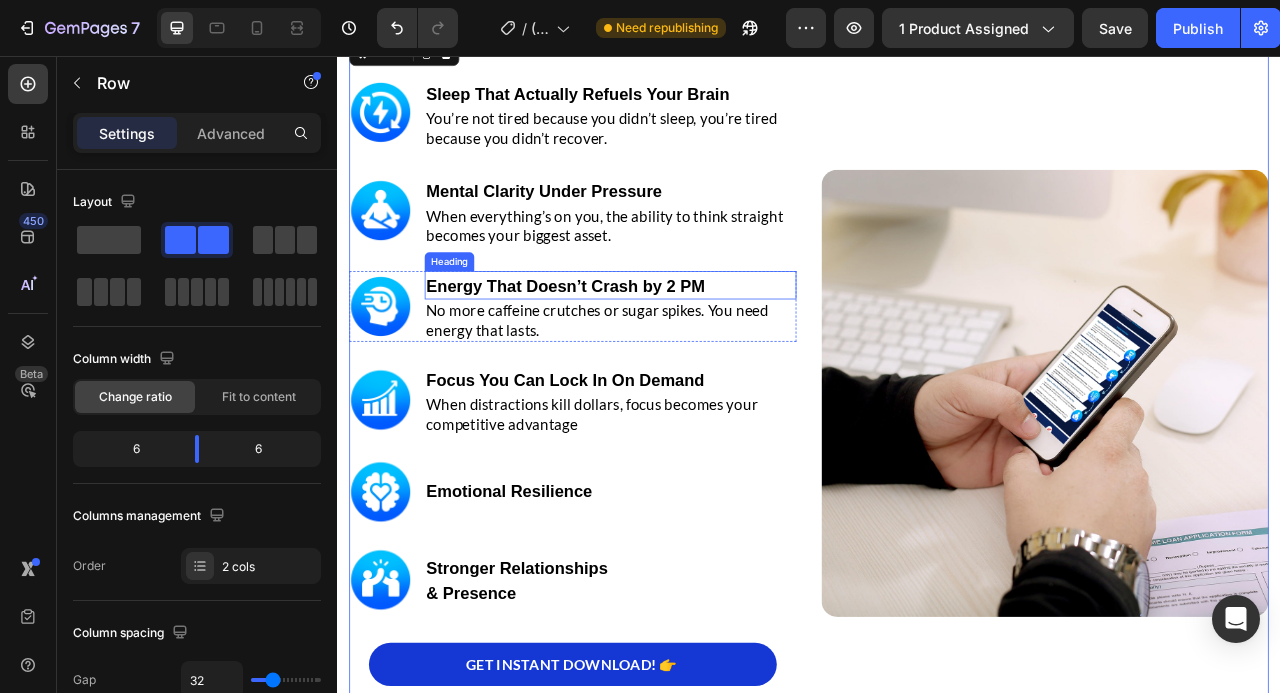 click on "Energy That Doesn’t Crash by 2 PM" at bounding box center (627, 348) 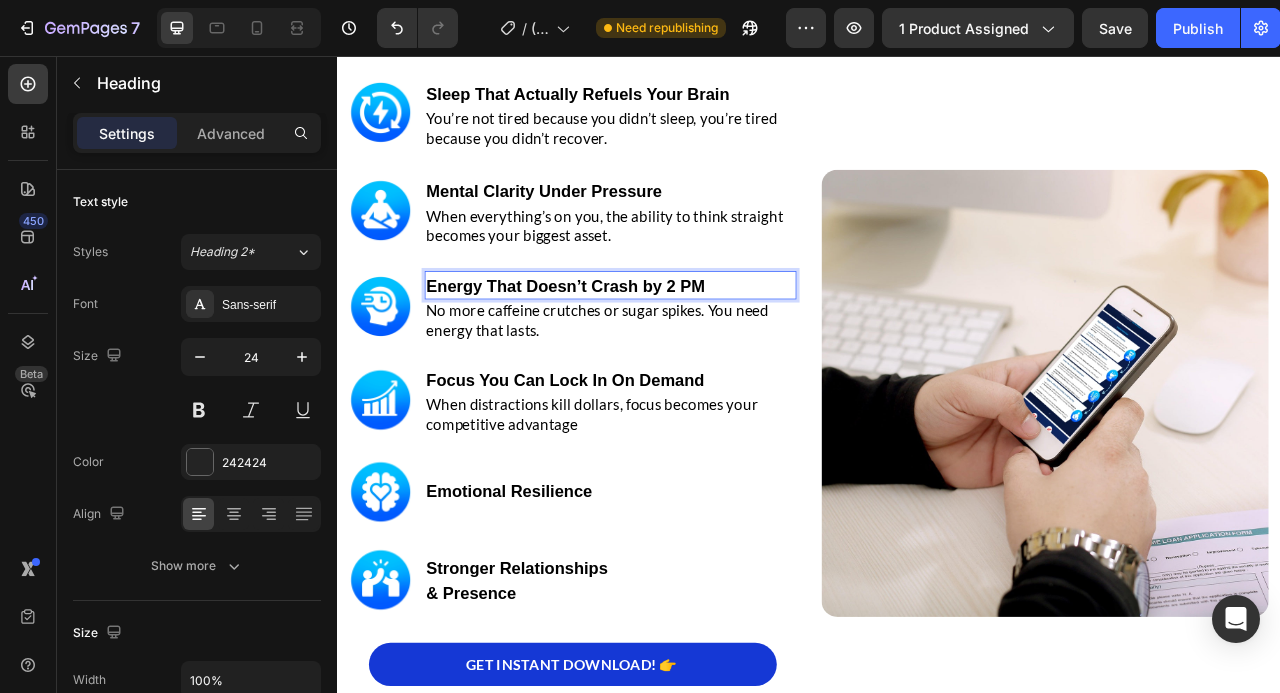 click on "Energy That Doesn’t Crash by 2 PM" at bounding box center (627, 348) 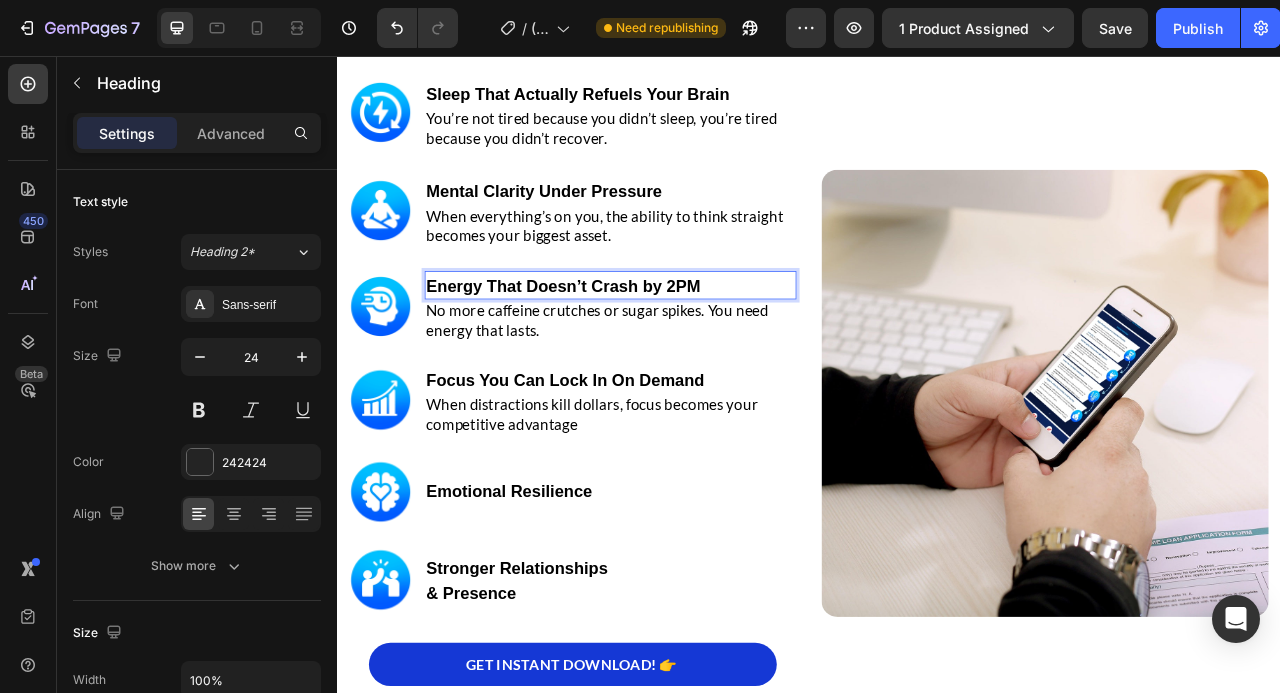 click on "When distractions kill dollars, focus becomes your competitive advantage" at bounding box center (684, 512) 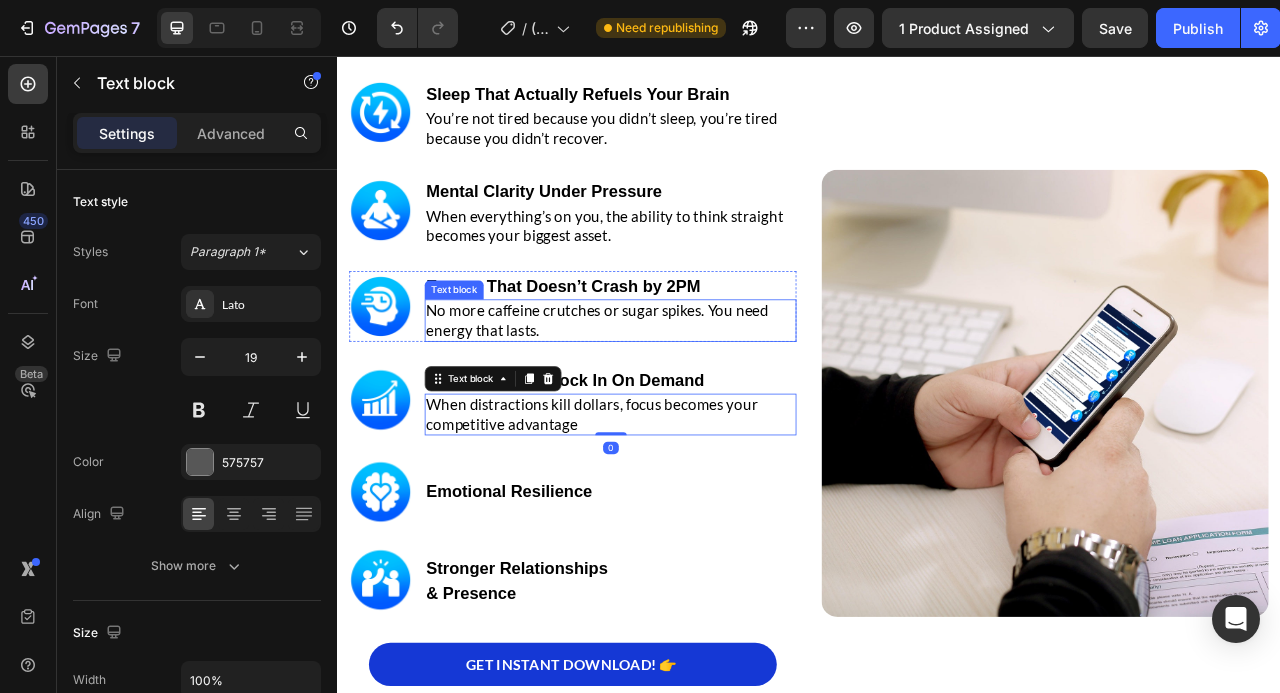 click on "Energy That Doesn’t Crash by 2PM" at bounding box center (624, 348) 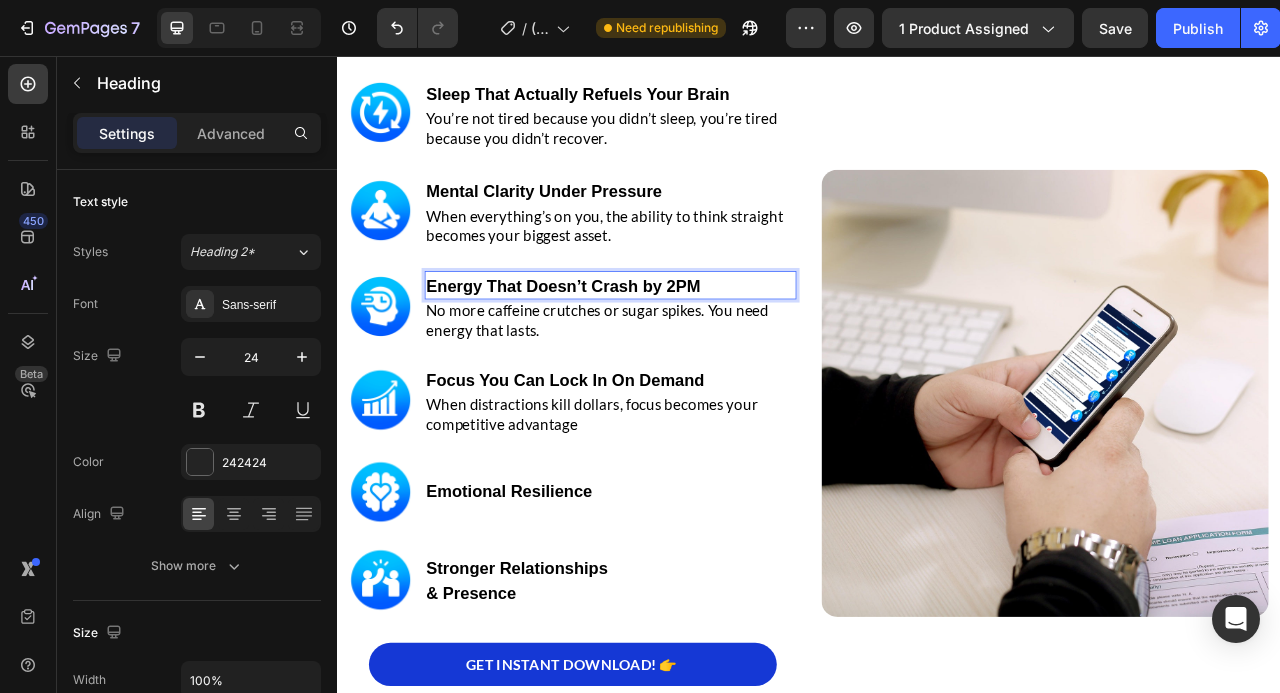 click on "Energy That Doesn’t Crash by 2PM" at bounding box center (624, 348) 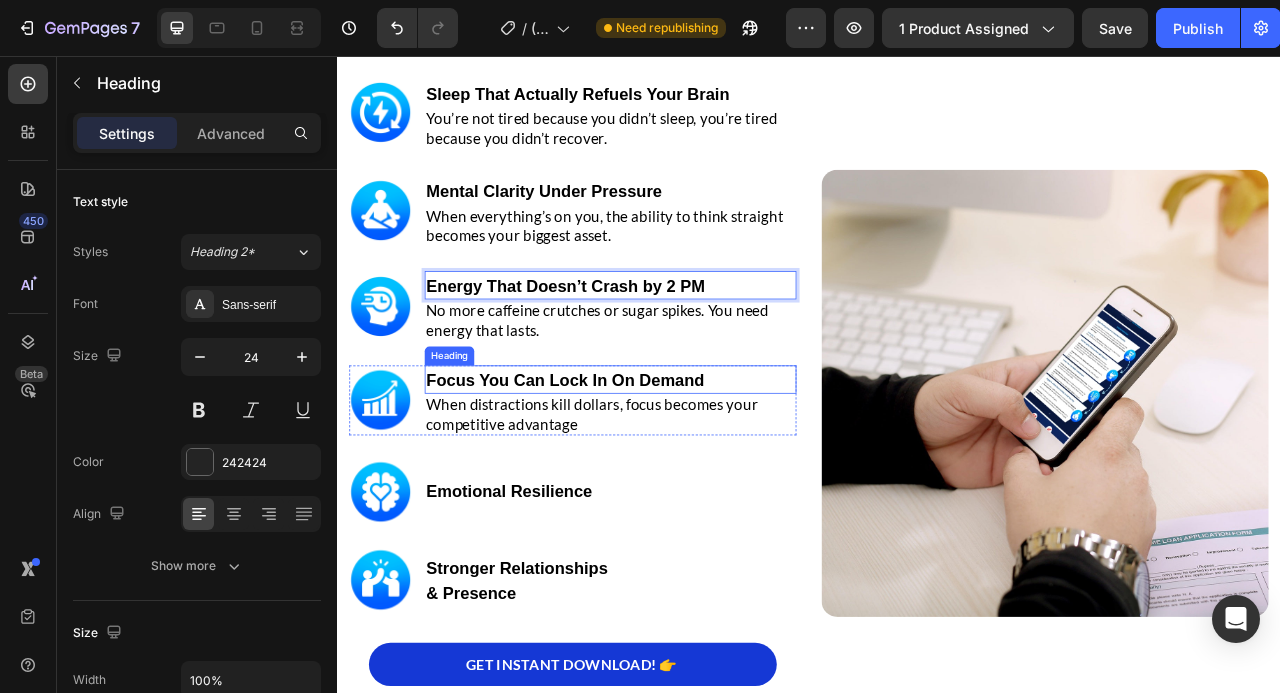 click on "Image ⁠⁠⁠⁠⁠⁠⁠ Sleep That Actually Refuels Your Brain Heading You’re not tired because you didn’t sleep, you’re tired because you didn’t recover. Text block Row Image ⁠⁠⁠⁠⁠⁠⁠ Mental Clarity Under Pressure Heading When everything’s on you, the ability to think straight becomes your biggest asset. Text block Row Image Energy That Doesn’t Crash by 2 PM Heading   0 No more caffeine crutches or sugar spikes. You need energy that lasts. Text block Row Image ⁠⁠⁠⁠⁠⁠⁠ Focus You Can Lock In On Demand Heading When distractions kill dollars, focus becomes your competitive advantage Text block Row Image Emotional Resilience Heading Row Image Stronger Relationships & Presence Heading Row GET INSTANT DOWNLOAD! 👉 Add to Cart 100% Guaranteed Safe Checkout Text block Product Image Row" at bounding box center [937, 461] 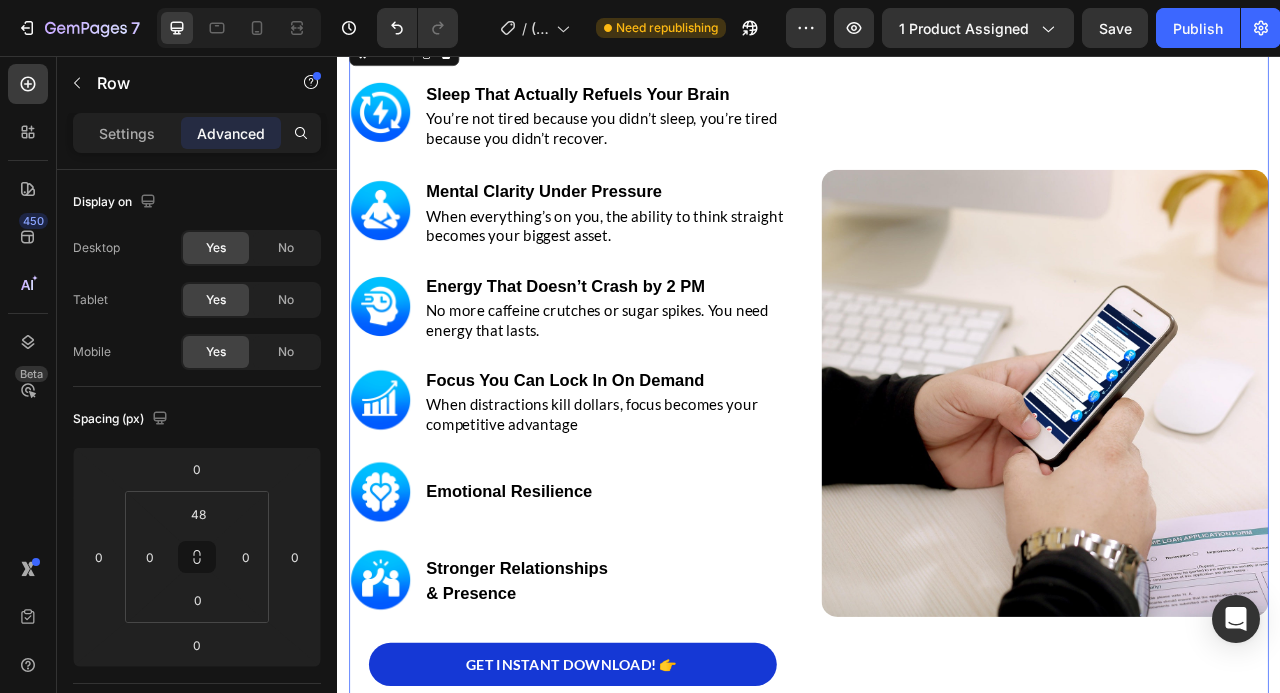 click on "Image ⁠⁠⁠⁠⁠⁠⁠ Sleep That Actually Refuels Your Brain Heading You’re not tired because you didn’t sleep, you’re tired because you didn’t recover. Text block Row Image ⁠⁠⁠⁠⁠⁠⁠ Mental Clarity Under Pressure Heading When everything’s on you, the ability to think straight becomes your biggest asset. Text block Row Image ⁠⁠⁠⁠⁠⁠⁠ Energy That Doesn’t Crash by 2 PM Heading No more caffeine crutches or sugar spikes. You need energy that lasts. Text block Row Image ⁠⁠⁠⁠⁠⁠⁠ Focus You Can Lock In On Demand Heading When distractions kill dollars, focus becomes your competitive advantage Text block Row Image Emotional Resilience Heading Row Image Stronger Relationships & Presence Heading Row GET INSTANT DOWNLOAD! 👉 Add to Cart 100% Guaranteed Safe Checkout Text block Product Image Row   0" at bounding box center (937, 461) 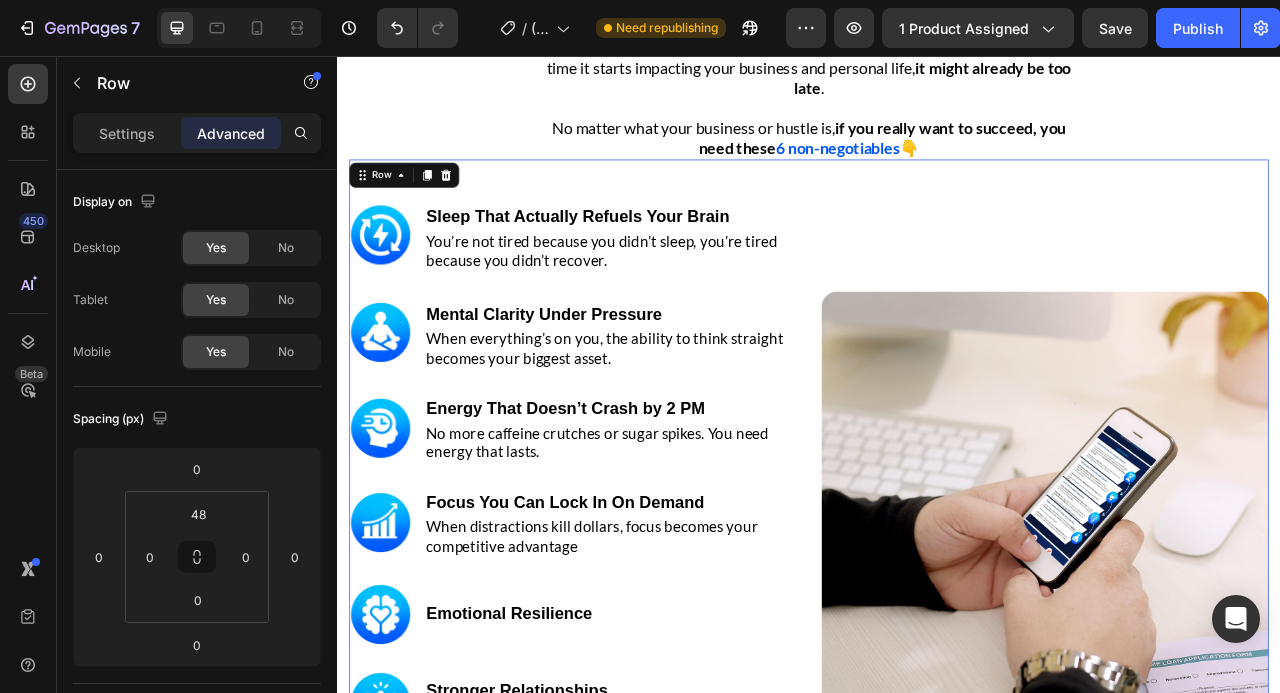 scroll, scrollTop: 3022, scrollLeft: 0, axis: vertical 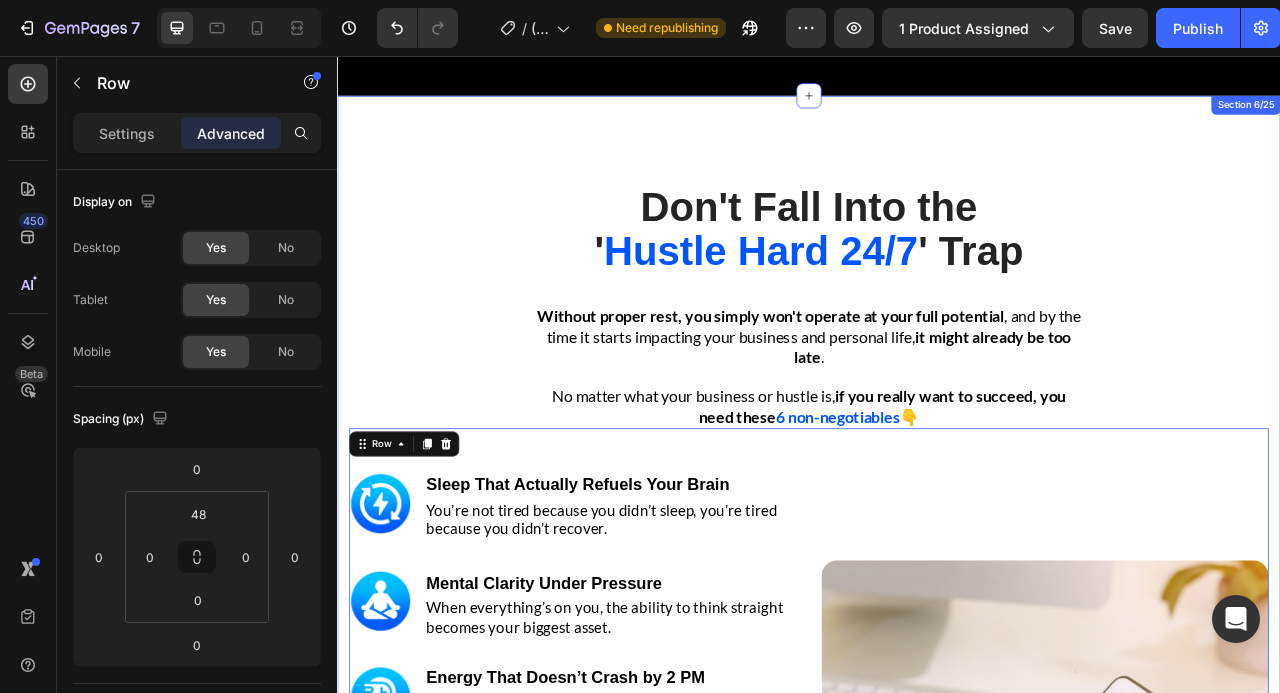 click on "Don't Fall Into the ' Hustle Hard 24/7 ' Trap Heading Row Without proper rest, you simply won't operate at your full potential , and by the time it starts impacting your business and personal life, it might already be too late . No matter what your business or hustle is, if you really want to succeed, you need these 6 non-negotiables 👇 Text block Row Image Image Sleep That Actually Refuels Your Brain Heading You’re not tired because you didn’t sleep, you’re tired because you didn’t recover. Text block Row Image Mental Clarity Under Pressure Heading When everything’s on you, the ability to think straight becomes your biggest asset. Text block Row Image Energy That Doesn’t Crash by 2 PM Heading No more caffeine crutches or sugar spikes. You need energy that lasts. Text block Row Image Focus You Can Lock In On Demand Heading When distractions kill dollars, focus becomes your competitive advantage Text block" at bounding box center (937, 787) 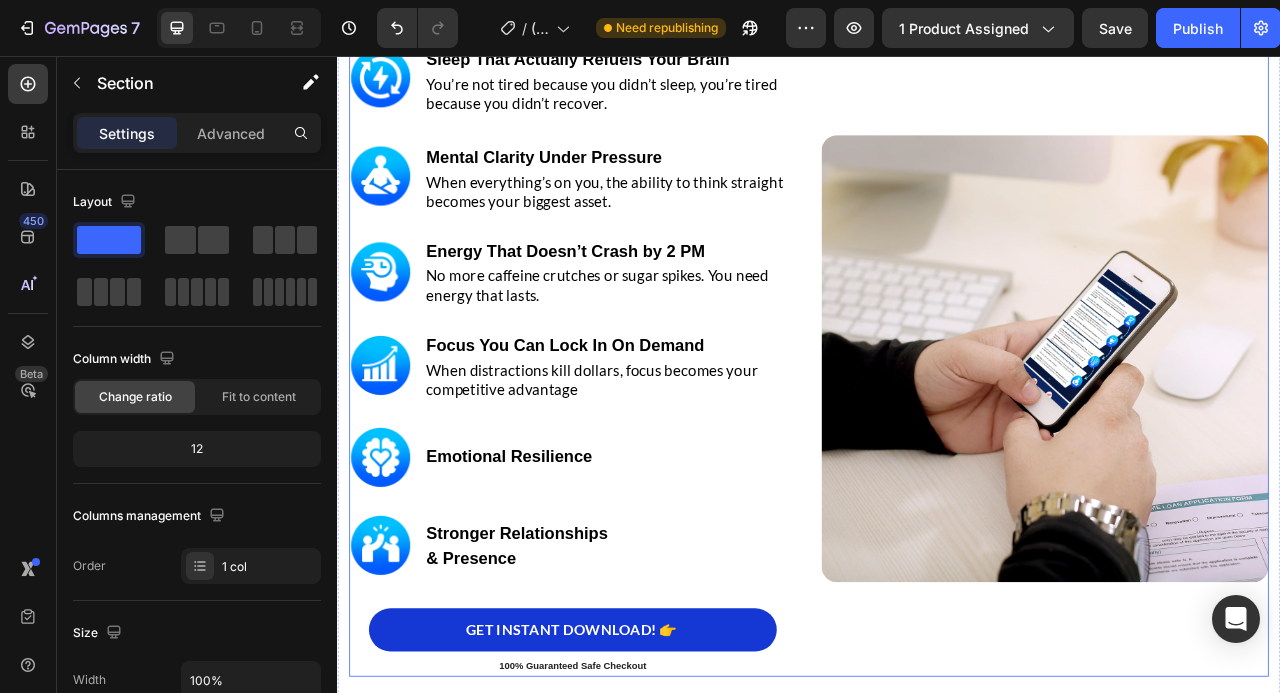 scroll, scrollTop: 3591, scrollLeft: 0, axis: vertical 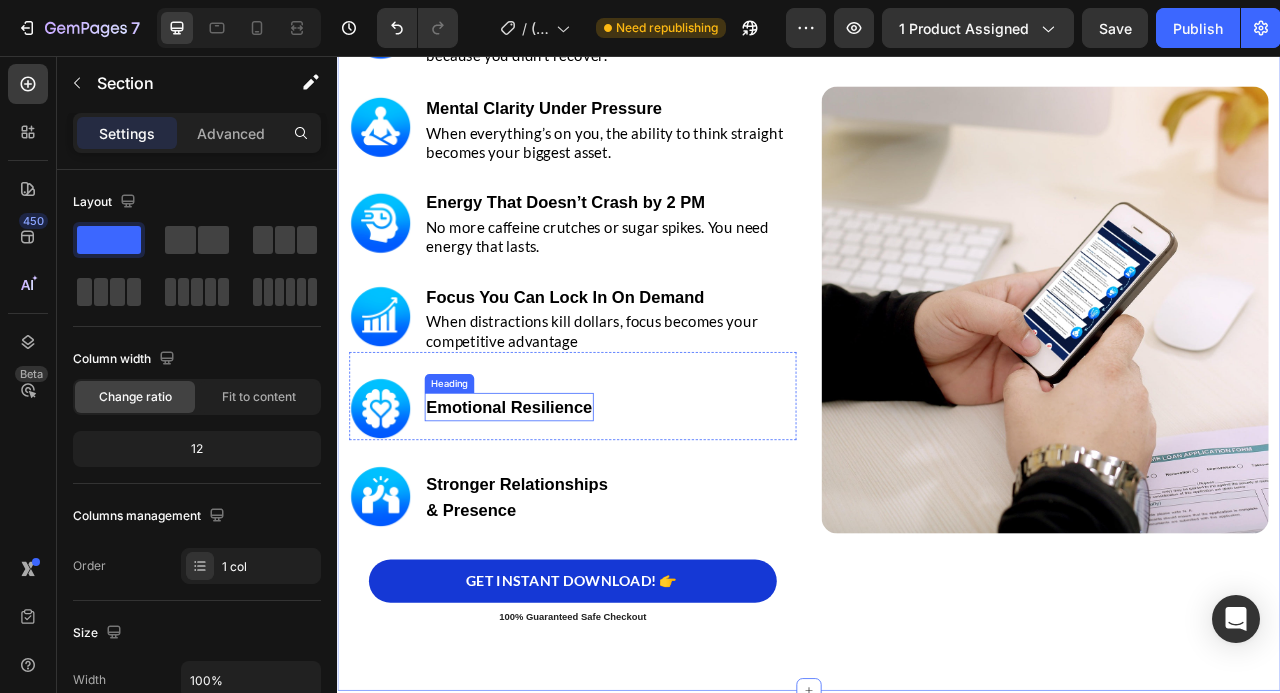 click on "Emotional Resilience" at bounding box center [555, 503] 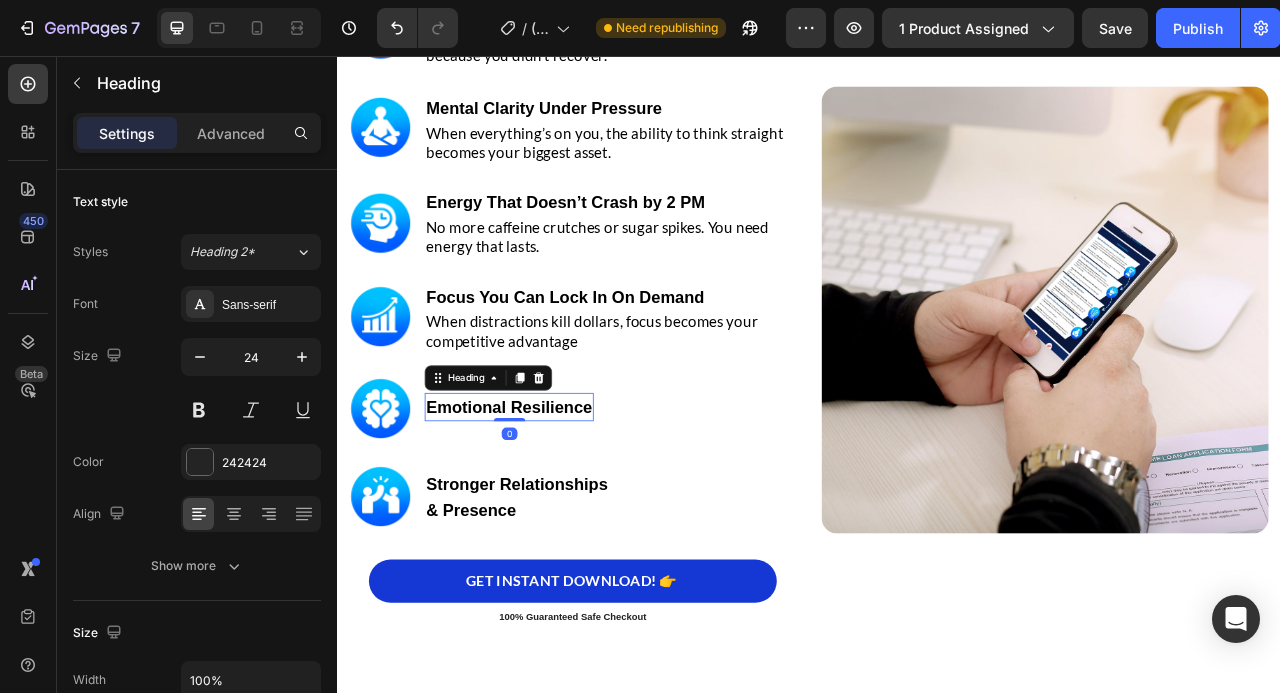 click on "Emotional Resilience" at bounding box center [555, 503] 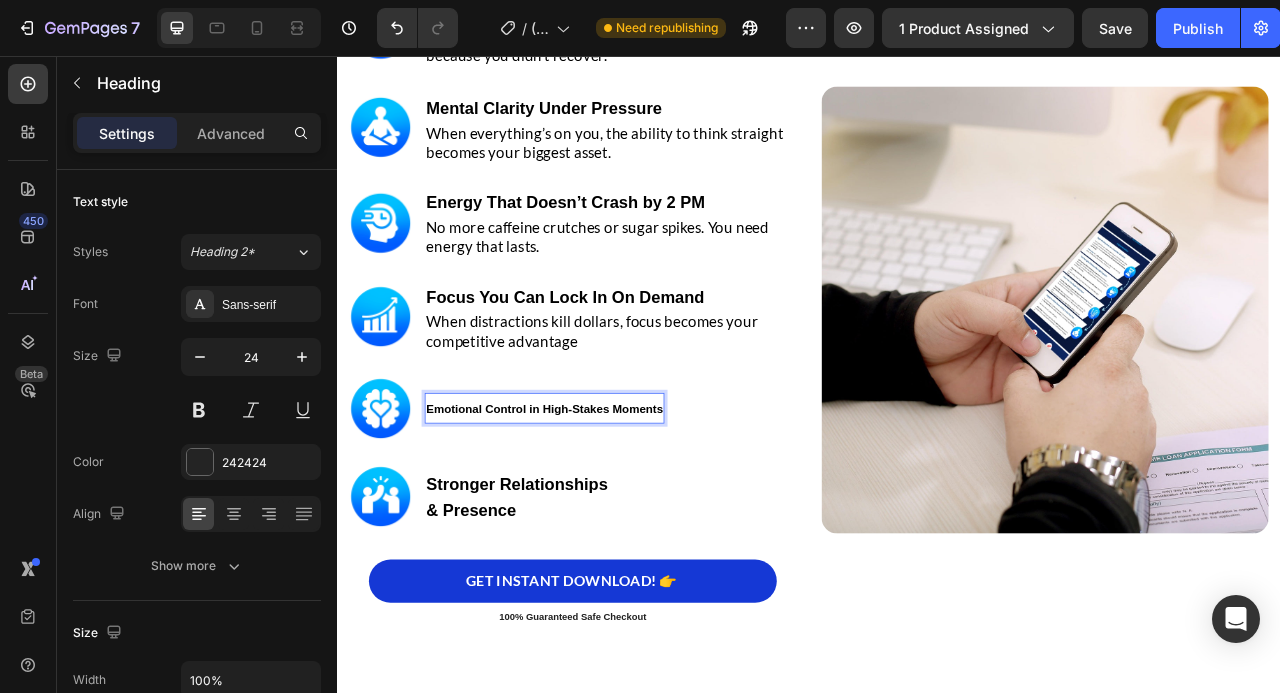 click on "Emotional Control in High-Stakes Moments" at bounding box center (600, 506) 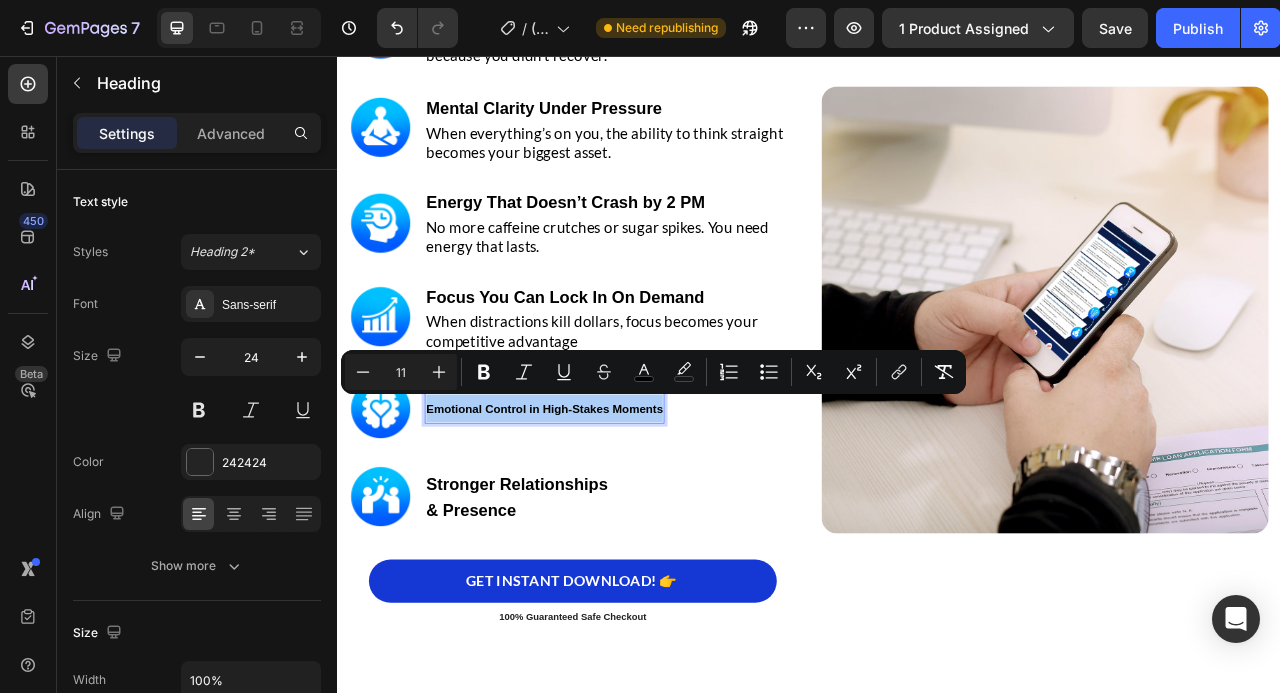 click on "11" at bounding box center (401, 372) 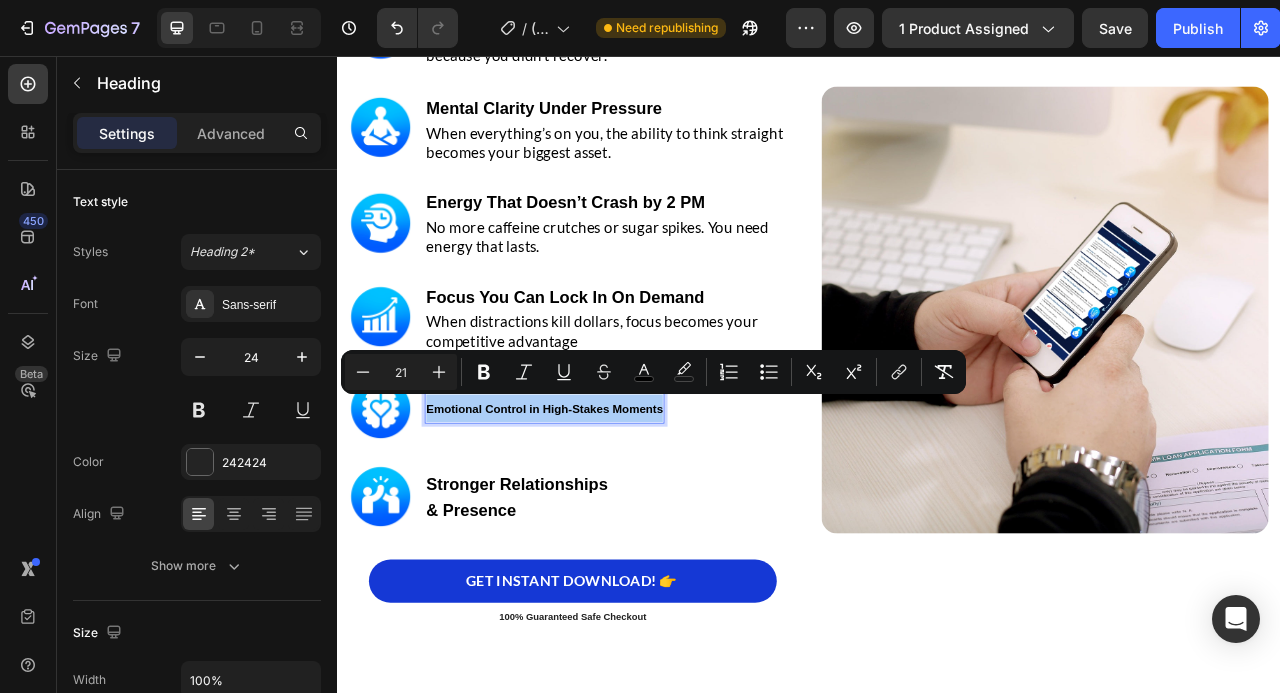 type on "21" 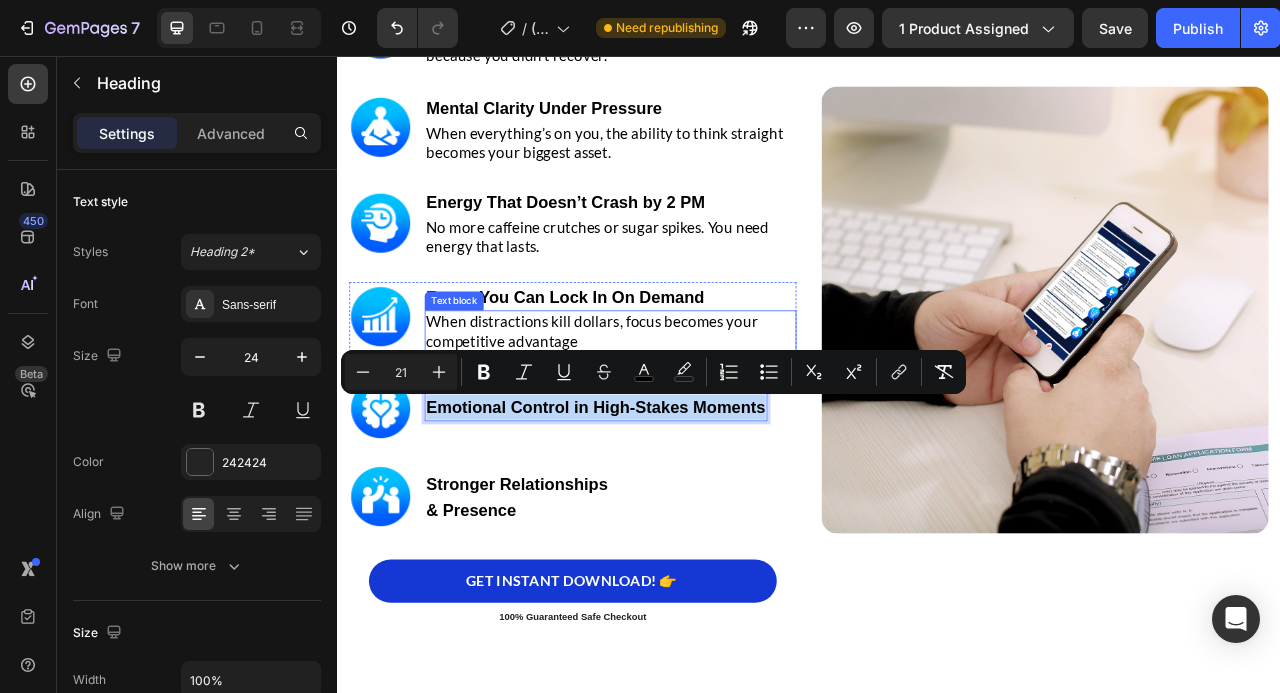 click on "When distractions kill dollars, focus becomes your competitive advantage" at bounding box center [661, 406] 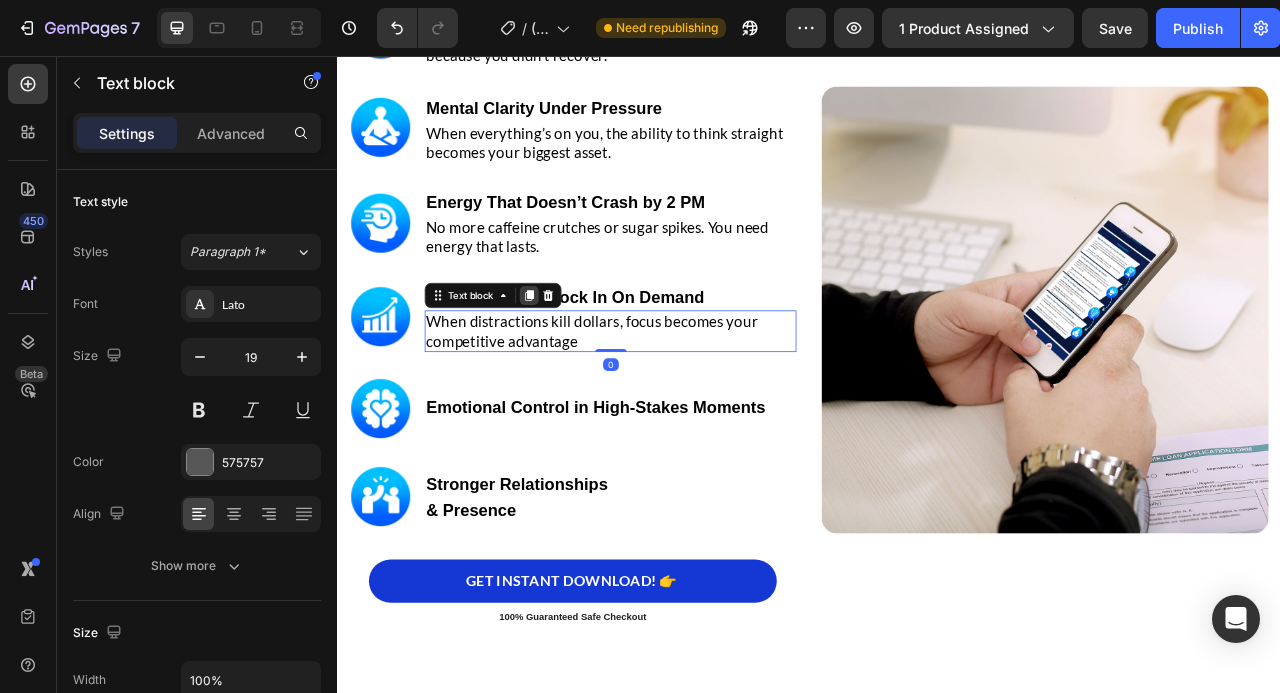 click 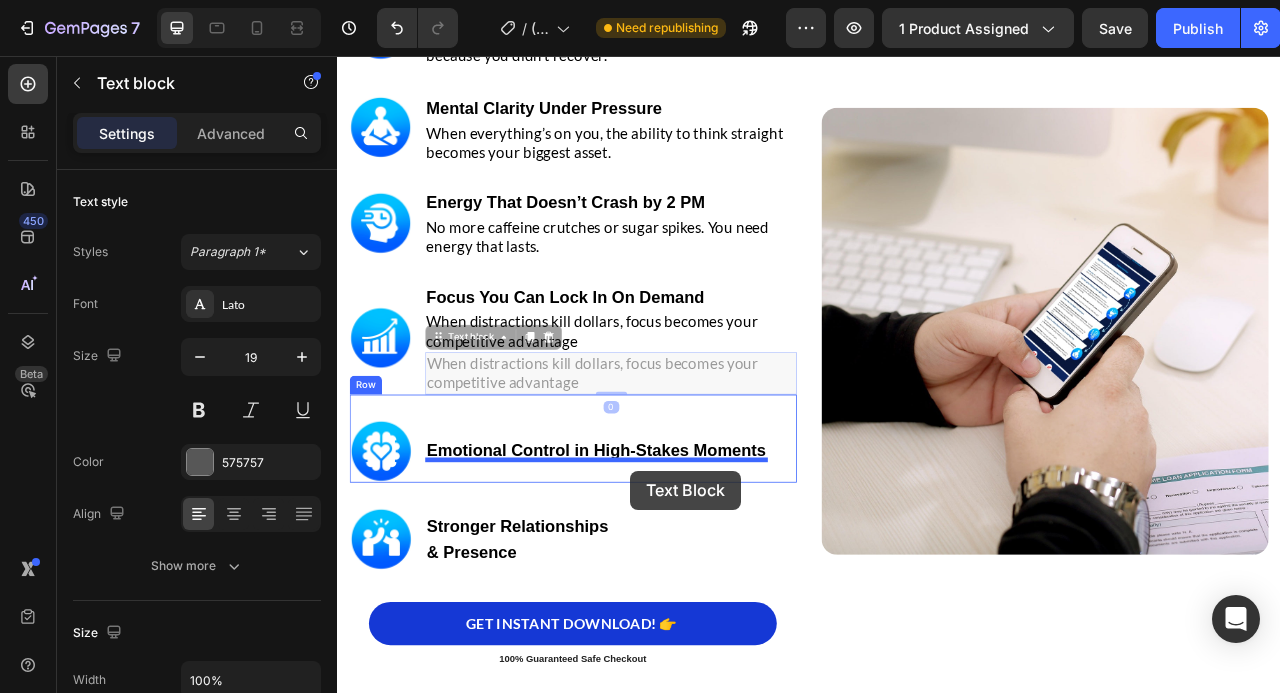 drag, startPoint x: 716, startPoint y: 457, endPoint x: 710, endPoint y: 584, distance: 127.141655 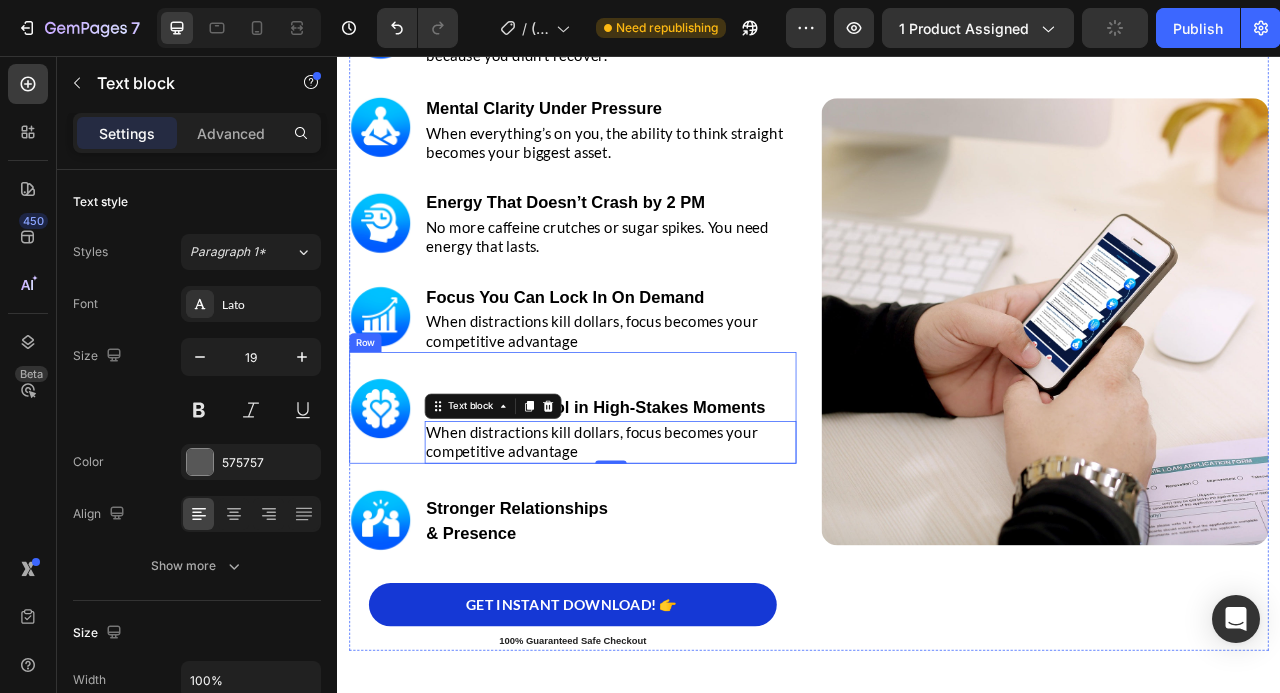 click on "Emotional Control in High-Stakes Moments Heading When distractions kill dollars, focus becomes your competitive advantage Text block 0 Row" at bounding box center (636, 504) 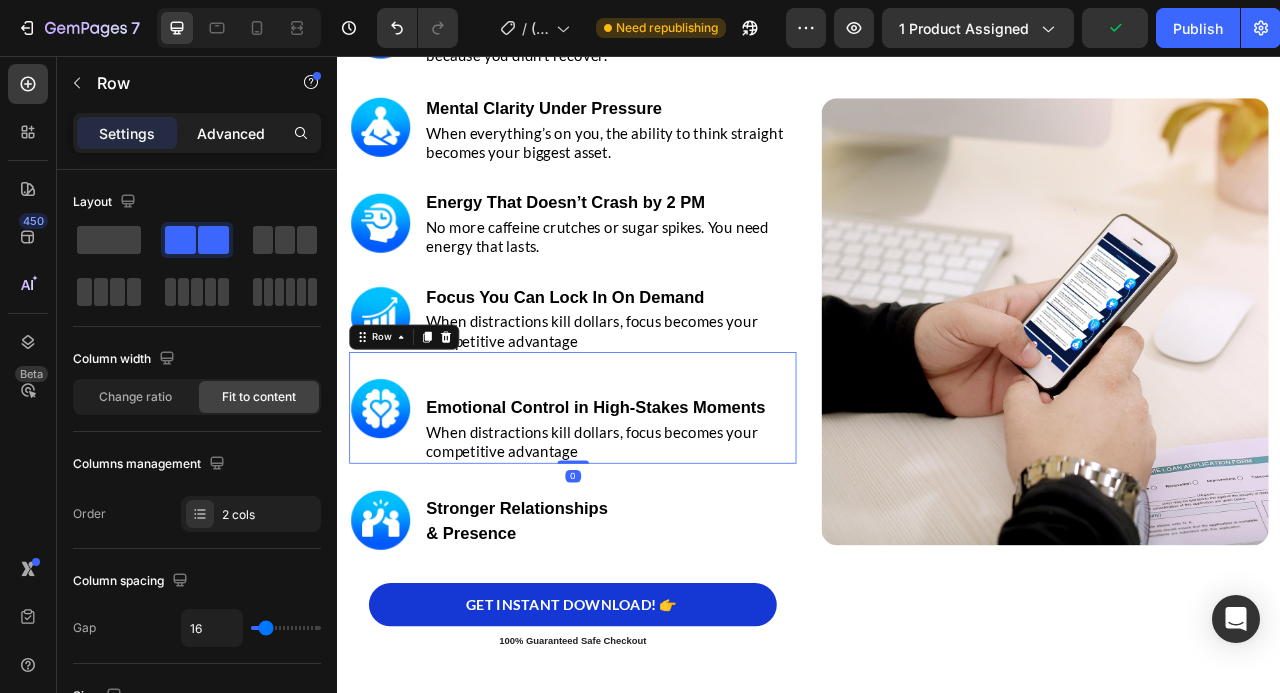 click on "Advanced" 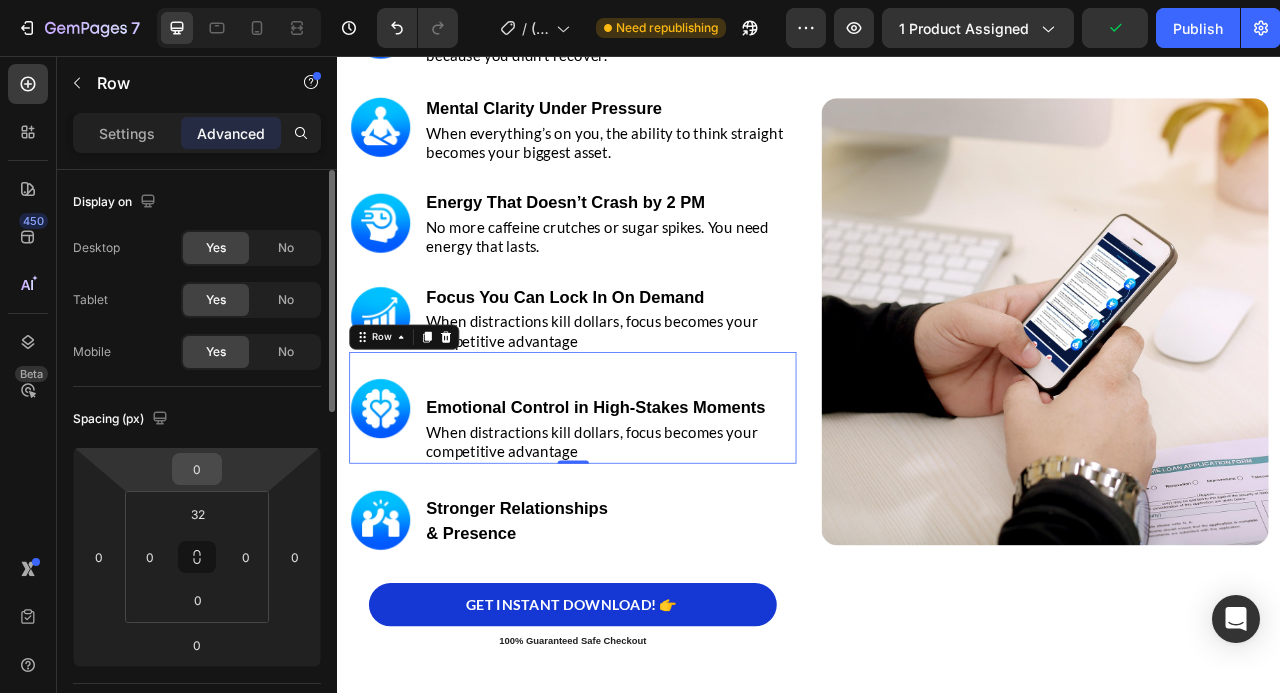 click on "7   /  (New) DIGITAL PRODUCT SALES PAGE TEMPLATE | Tanner Planes Need republishing Preview 1 product assigned  Publish  450 Beta Sections(18) Elements(84) Section Element Hero Section Product Detail Brands Trusted Badges Guarantee Product Breakdown How to use Testimonials Compare Bundle FAQs Social Proof Brand Story Product List Collection Blog List Contact Sticky Add to Cart Custom Footer Browse Library 450 Layout
Row
Row
Row
Row Text
Heading
Text Block Button
Button
Button Media
Image
Image" at bounding box center (640, 0) 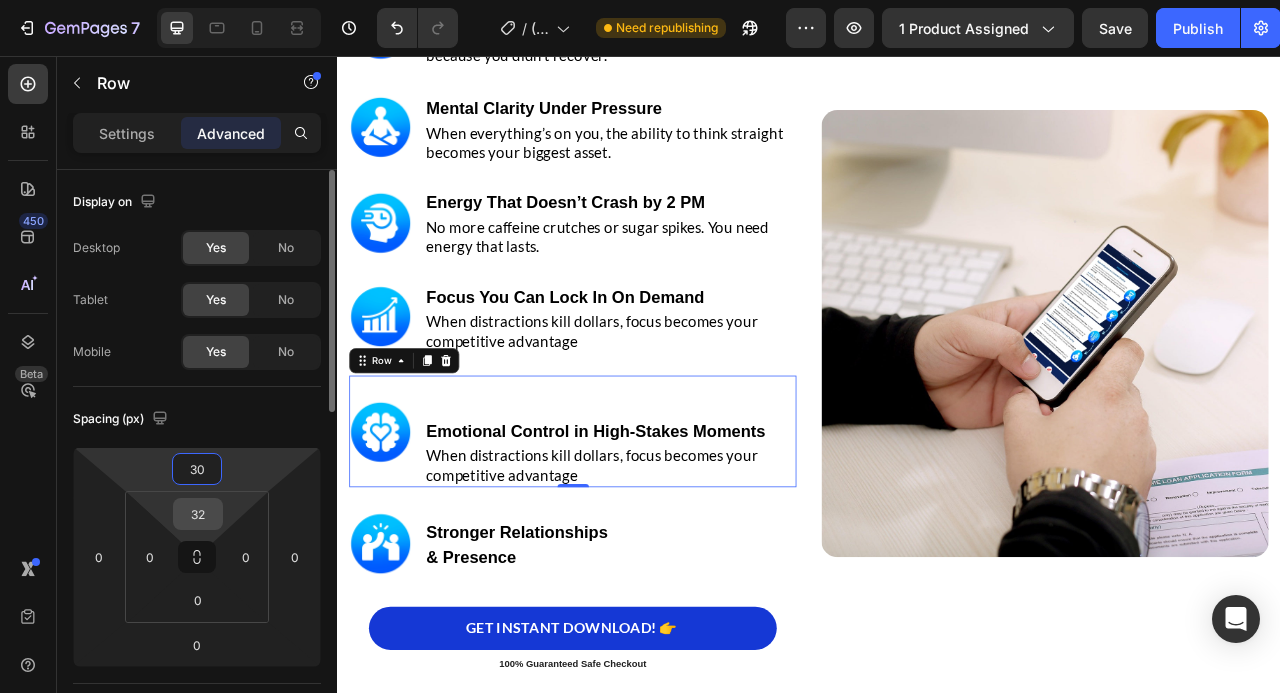 type on "30" 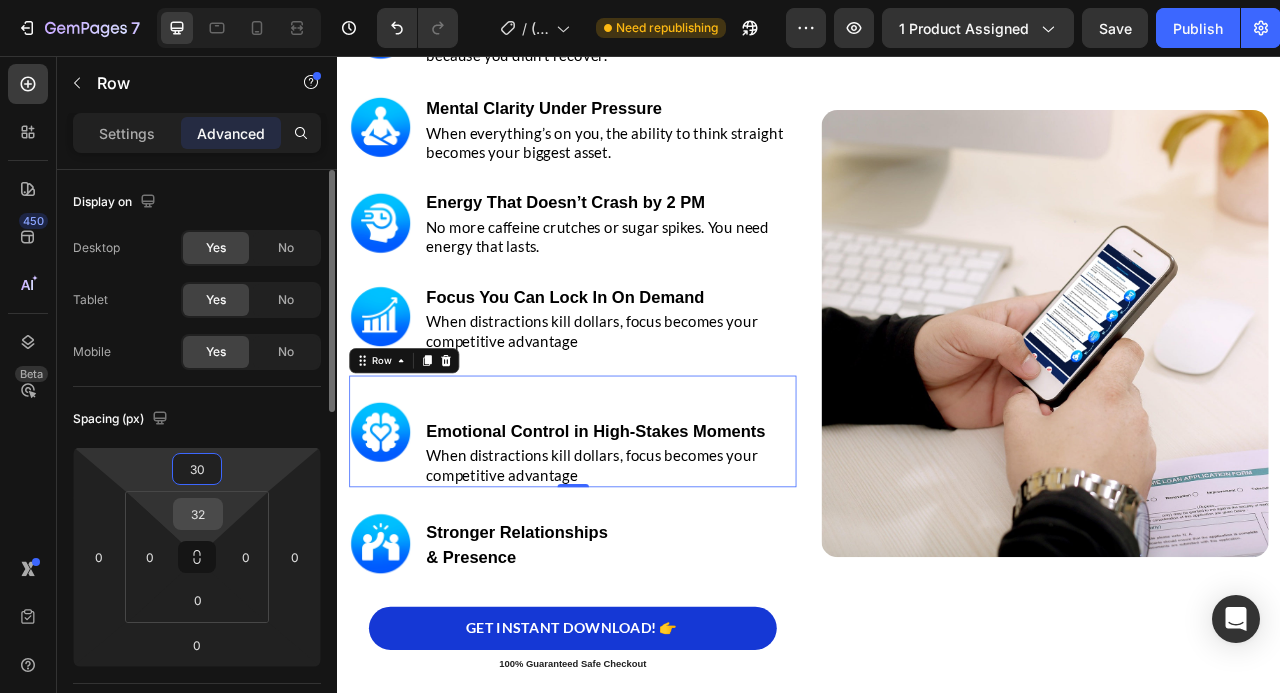 click on "32" at bounding box center [198, 514] 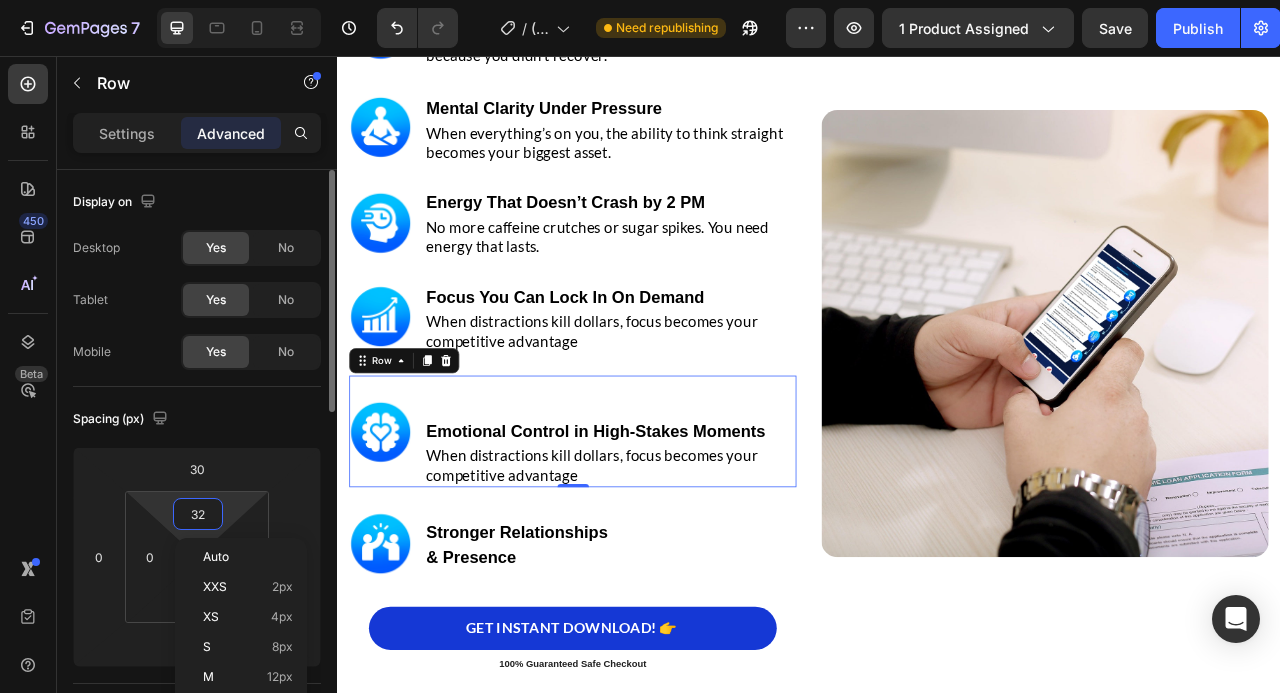 click on "32" at bounding box center (198, 514) 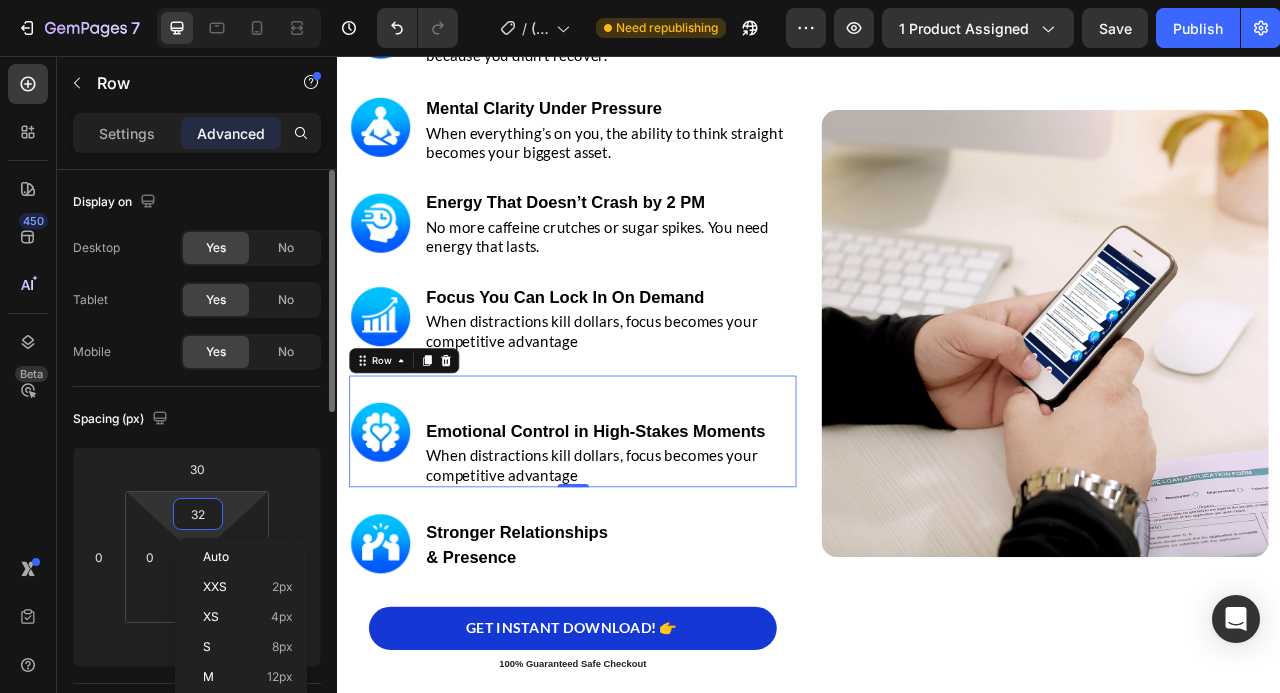 click on "32" at bounding box center (198, 514) 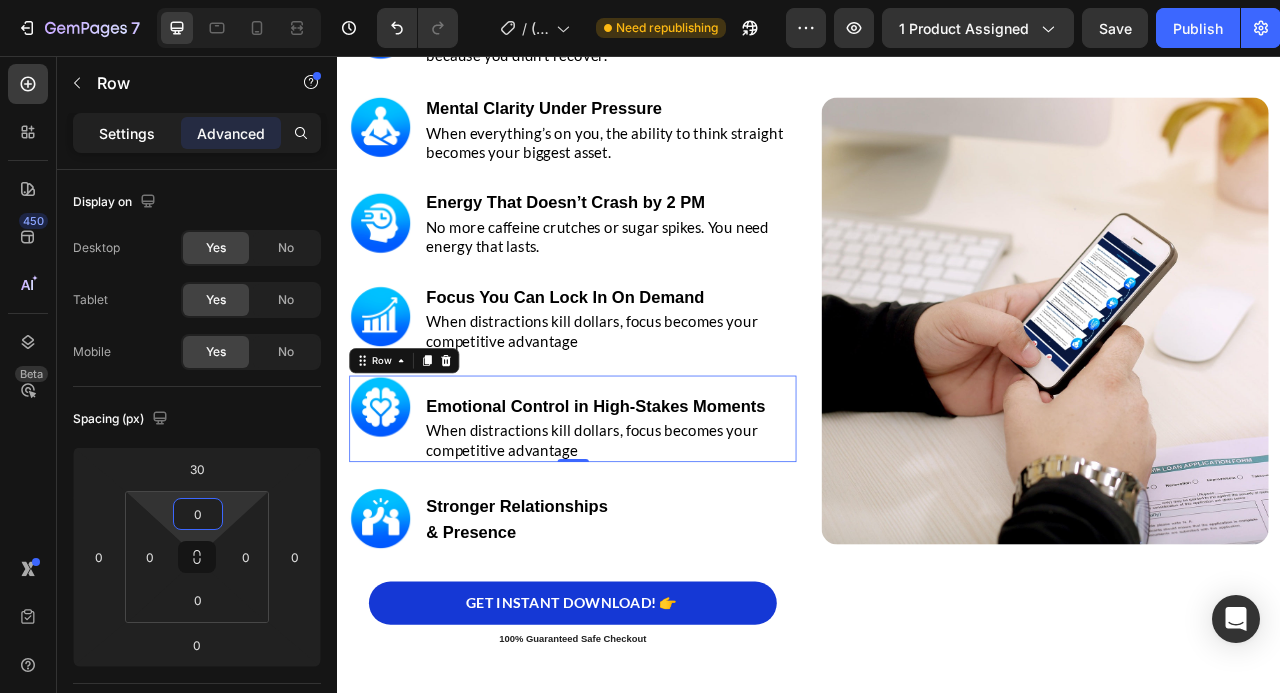 click on "Settings" 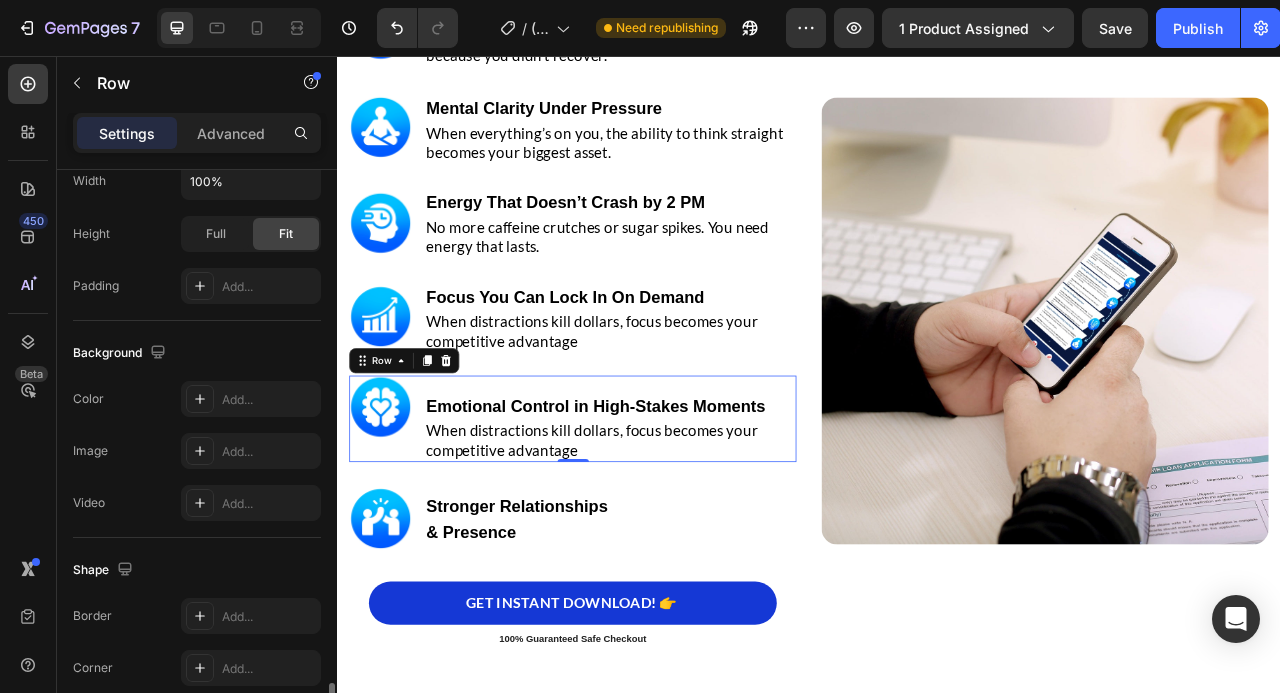 scroll, scrollTop: 780, scrollLeft: 0, axis: vertical 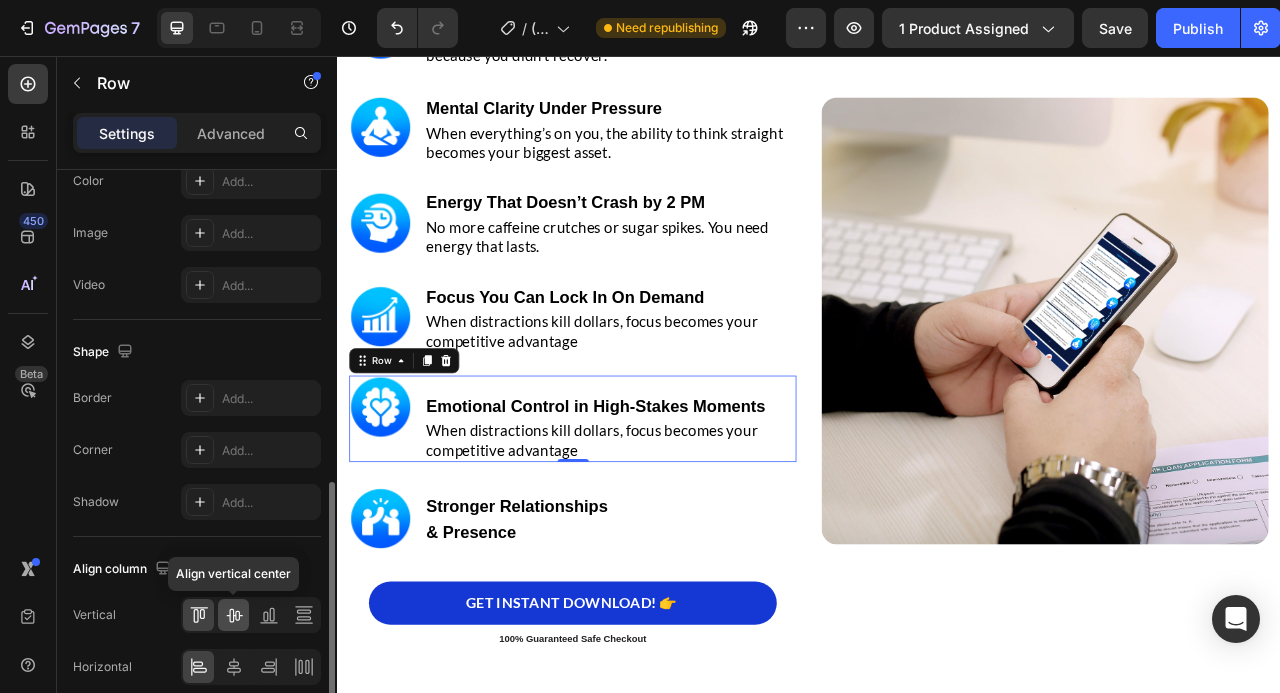 click 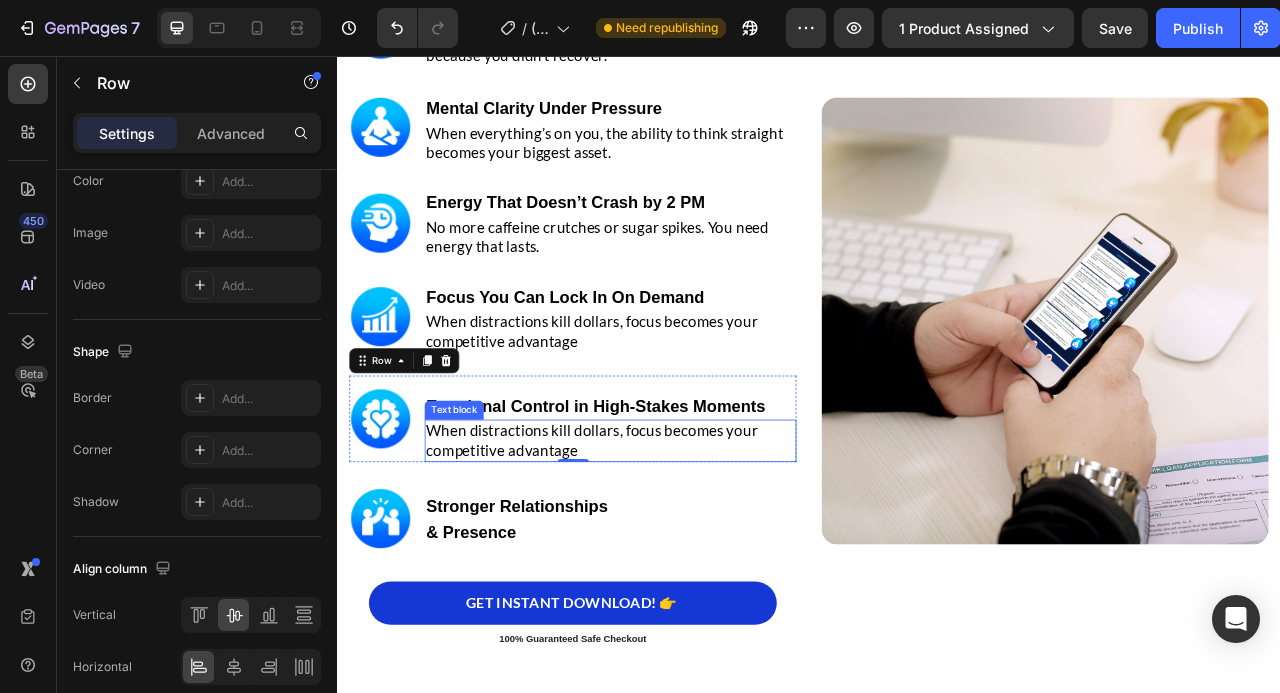 click on "Emotional Control in High-Stakes Moments" at bounding box center [684, 501] 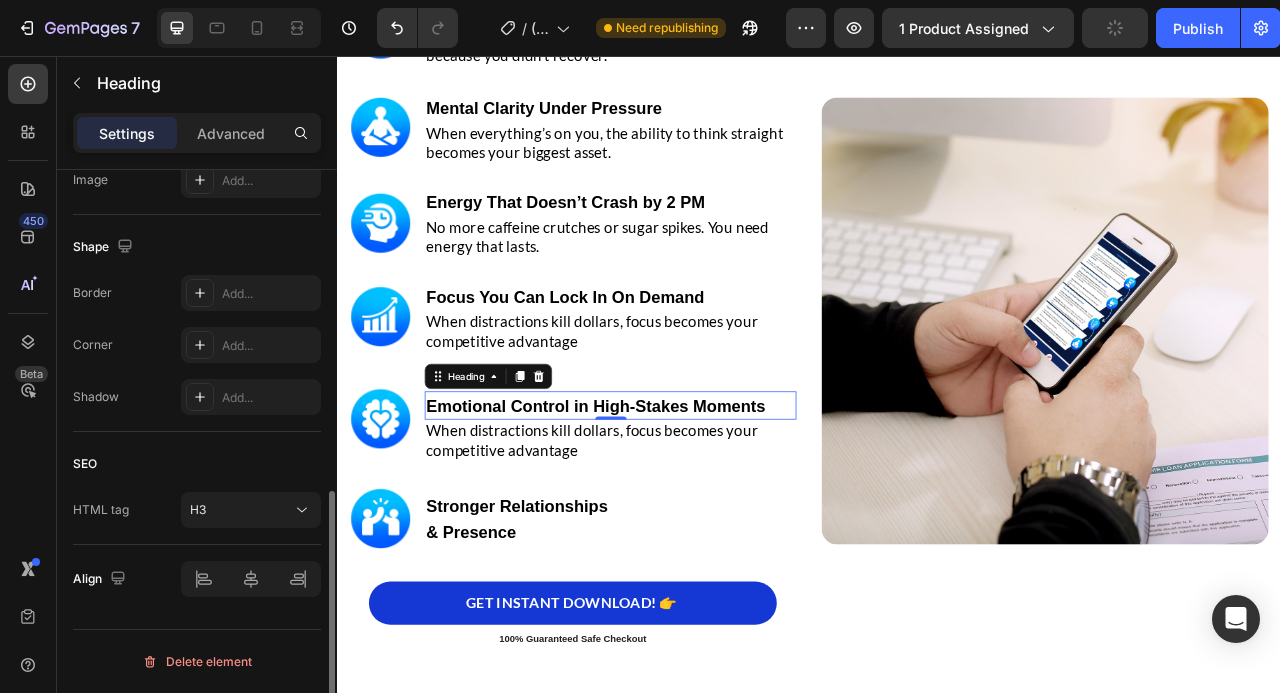 scroll, scrollTop: 718, scrollLeft: 0, axis: vertical 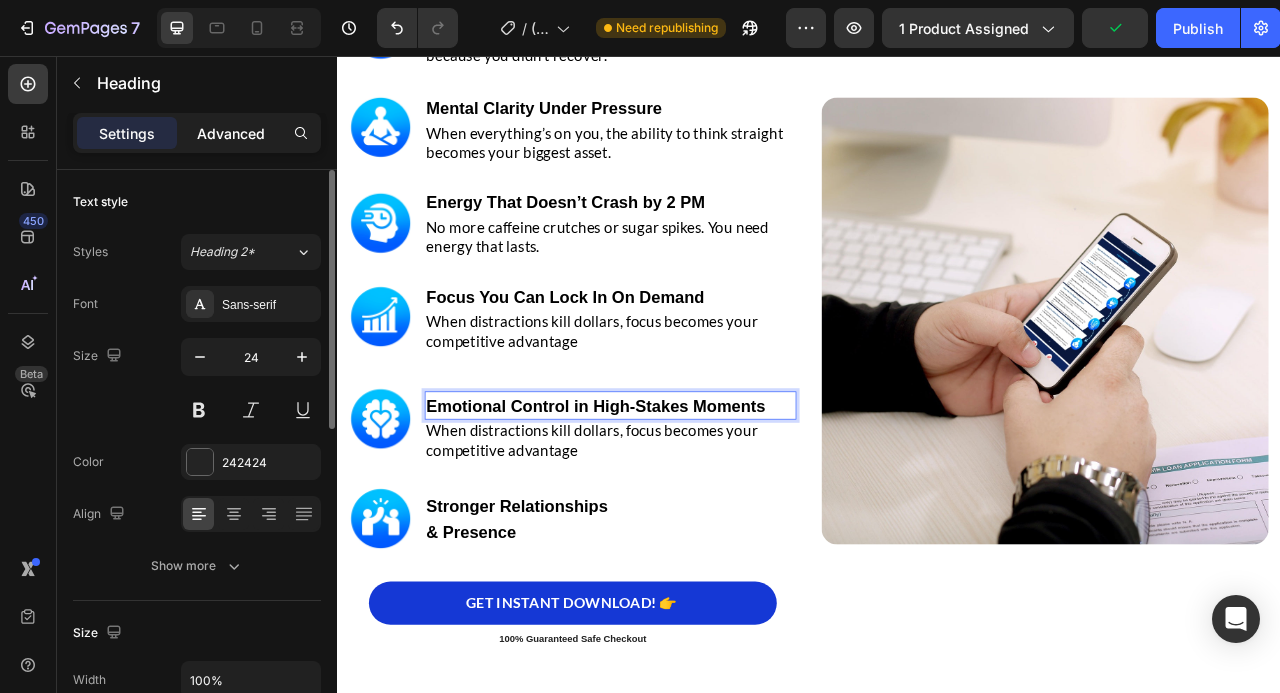 click on "Advanced" at bounding box center [231, 133] 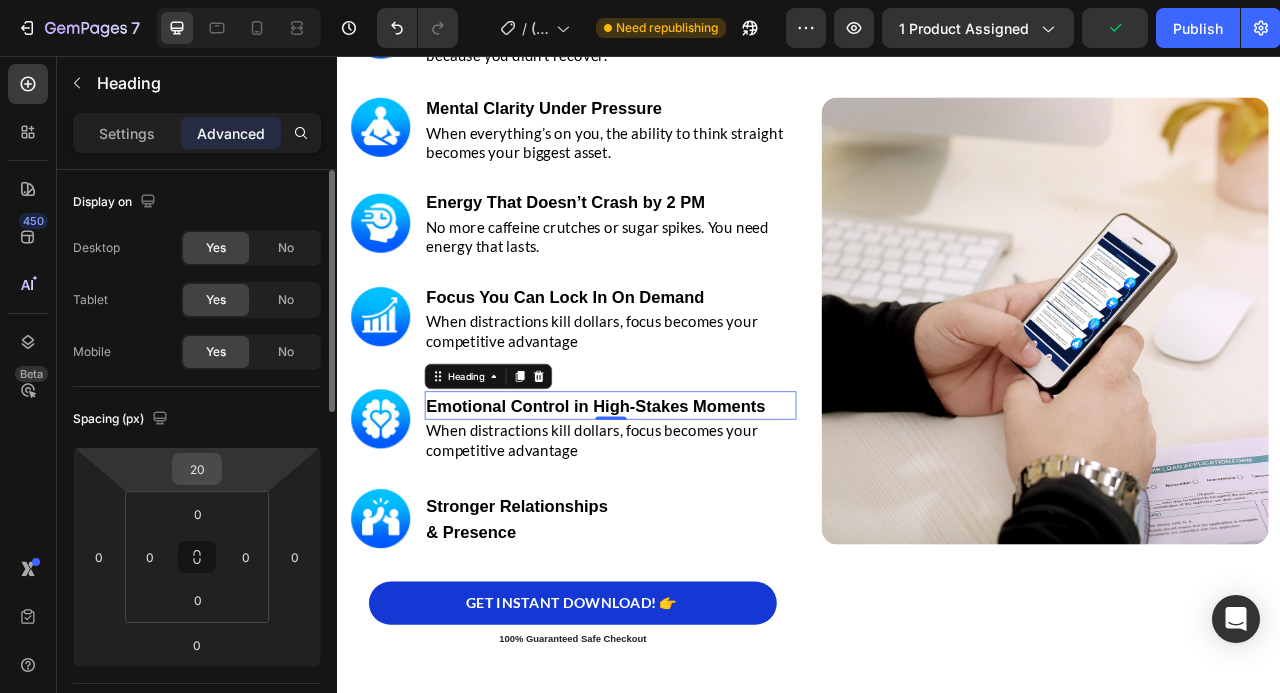 click on "20" at bounding box center [197, 469] 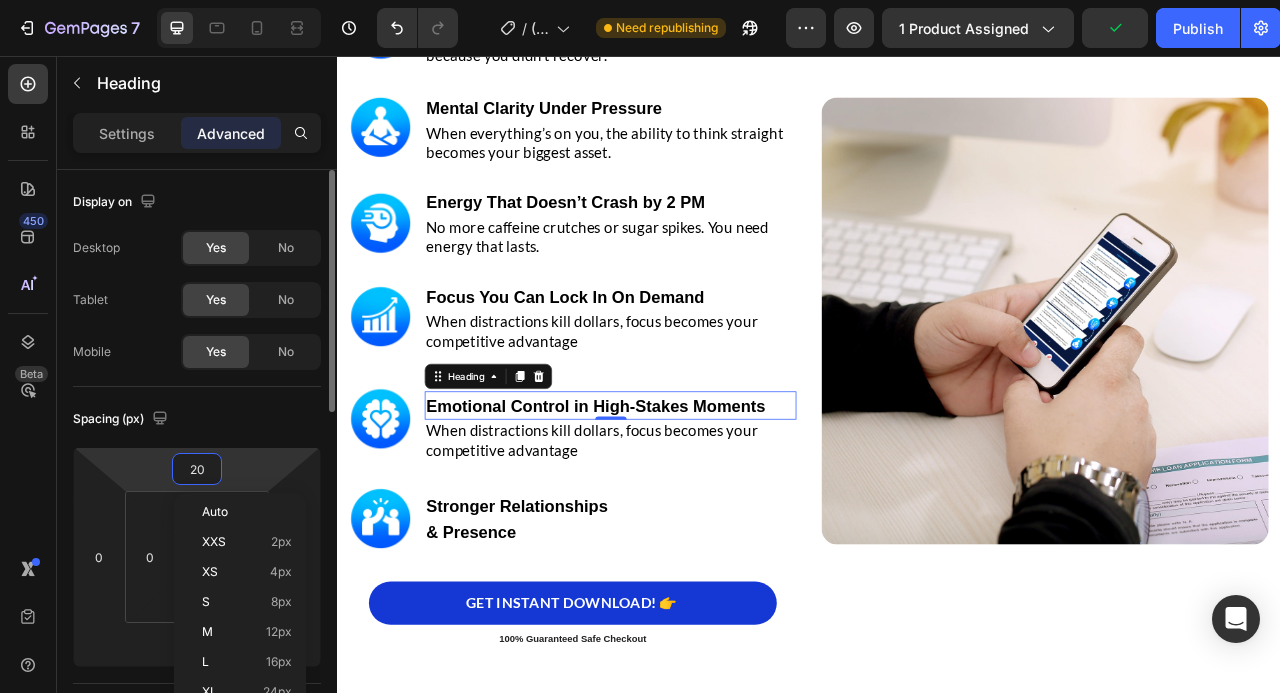 type 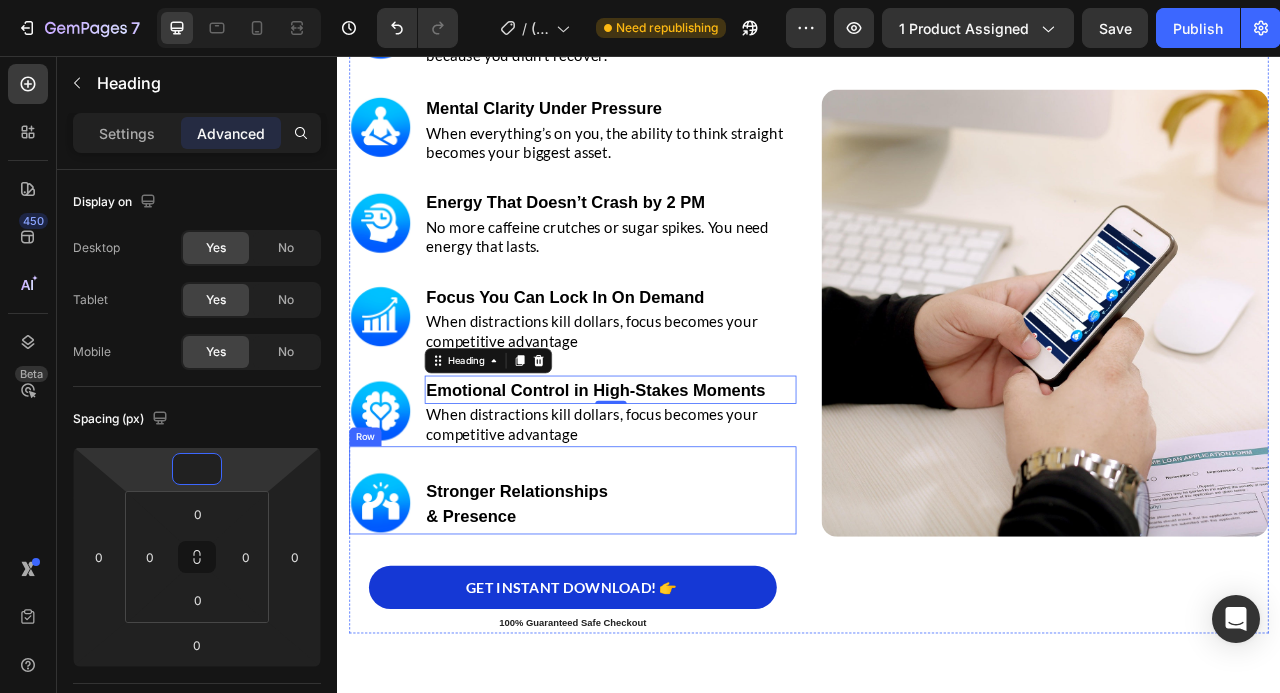 click on "Image Stronger Relationships & Presence Heading Row" at bounding box center [636, 609] 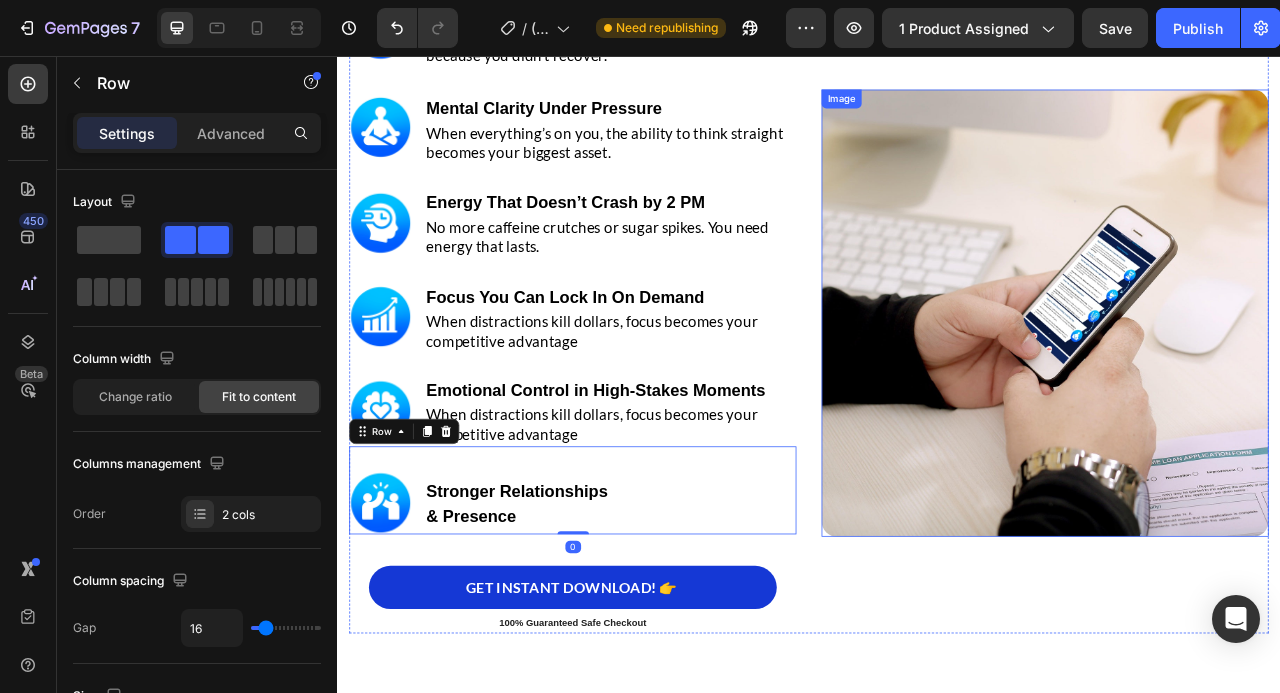 click on "Image" at bounding box center [1237, 383] 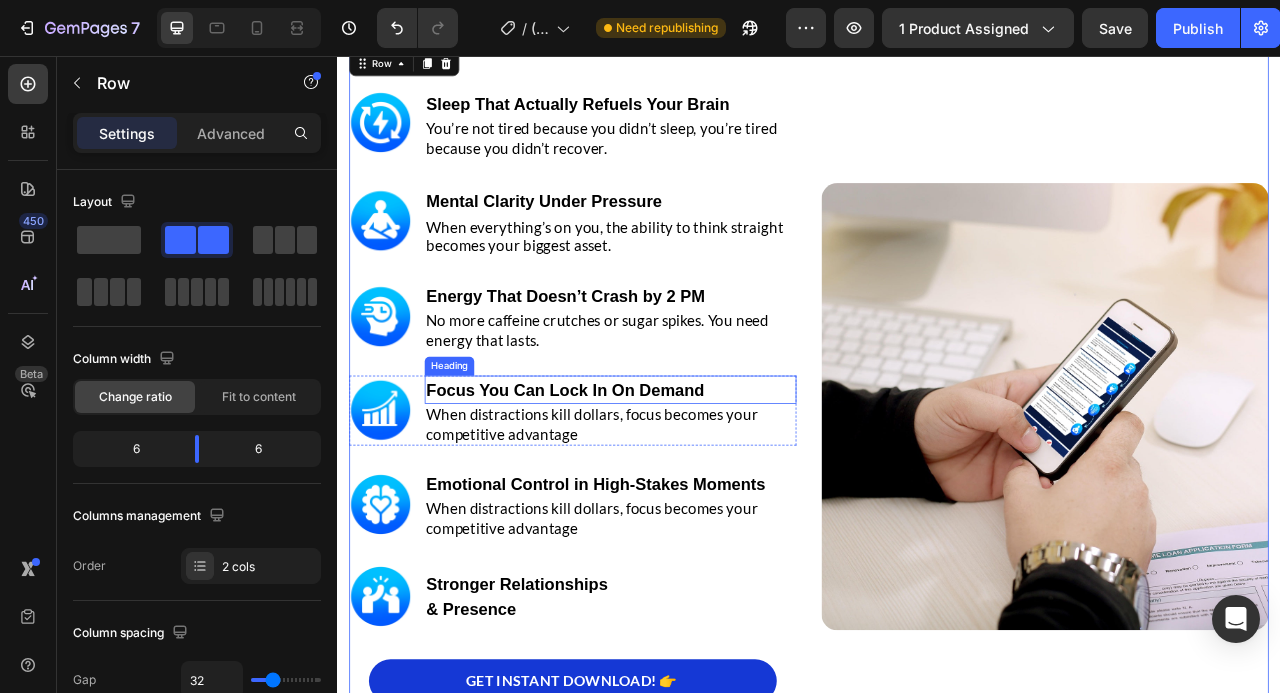 scroll, scrollTop: 3363, scrollLeft: 0, axis: vertical 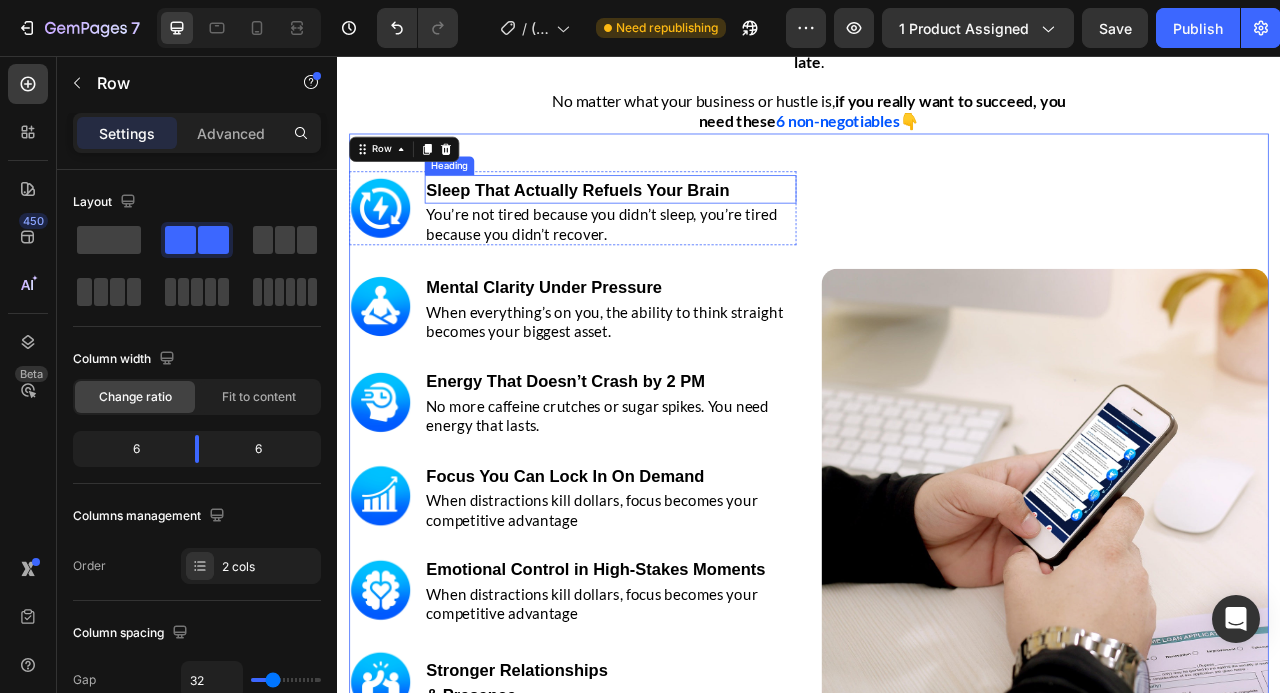 click on "Sleep That Actually Refuels Your Brain" at bounding box center (643, 226) 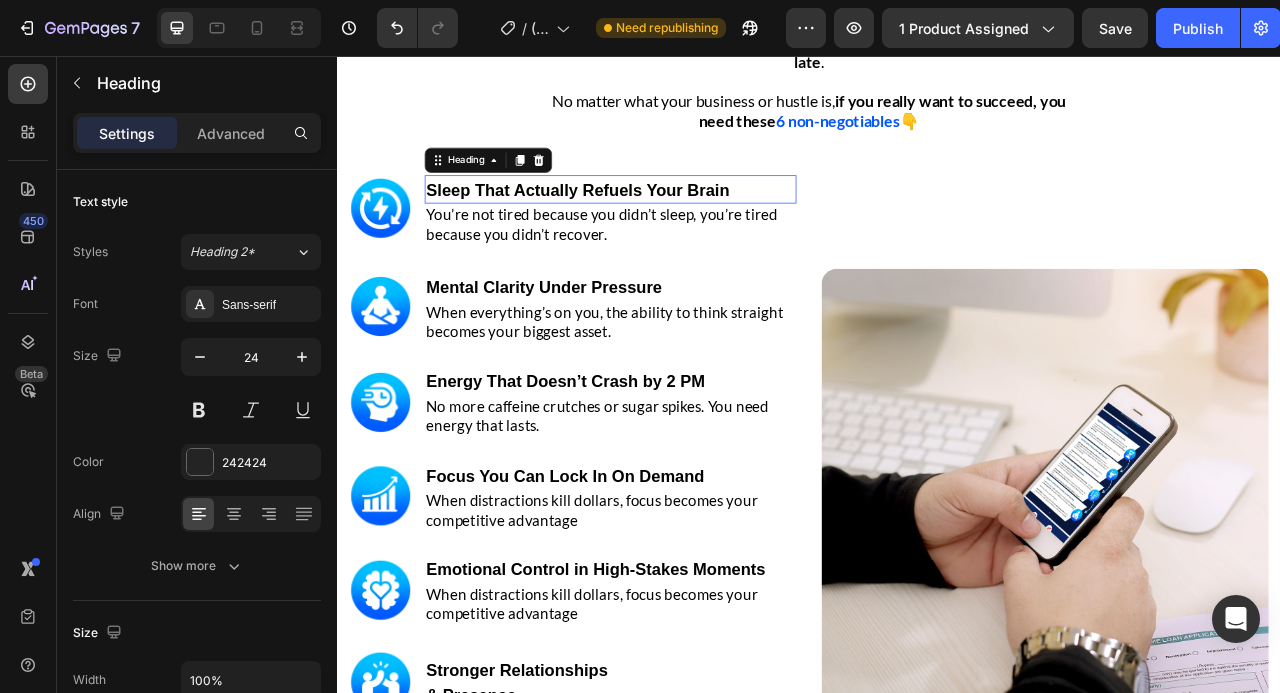 click on "Sleep That Actually Refuels Your Brain" at bounding box center (643, 226) 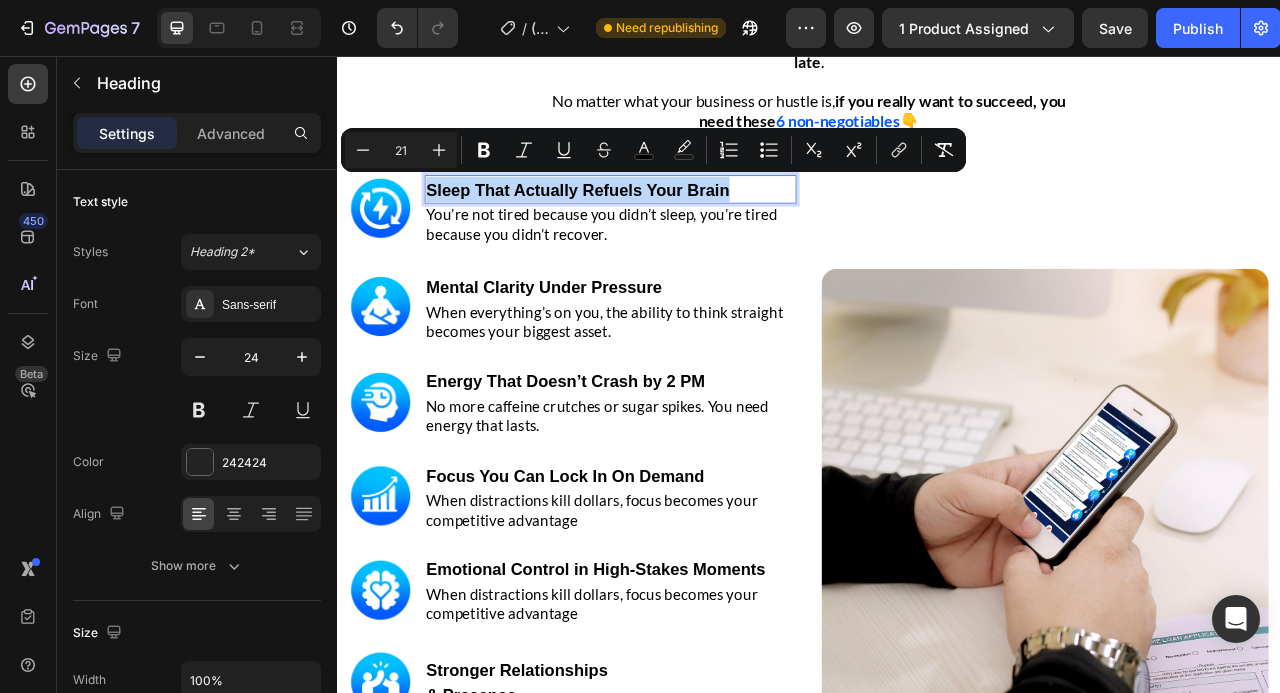type on "11" 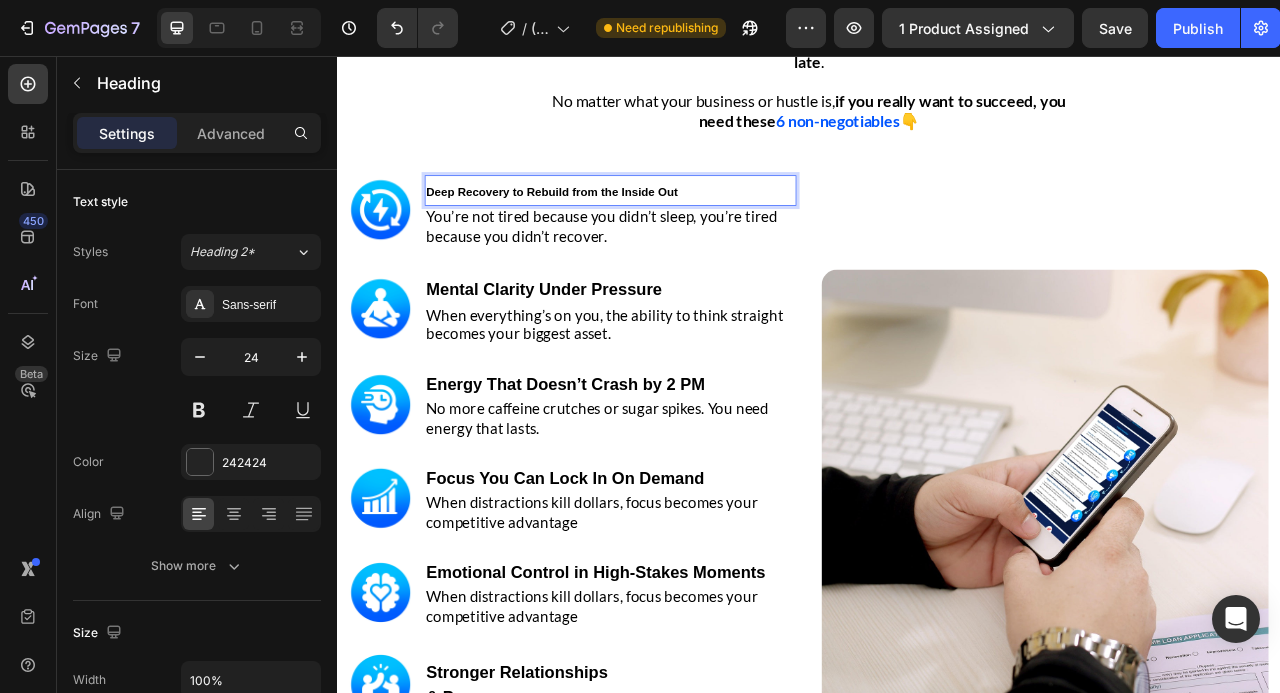 click on "Deep Recovery to Rebuild from the Inside Out" at bounding box center (610, 229) 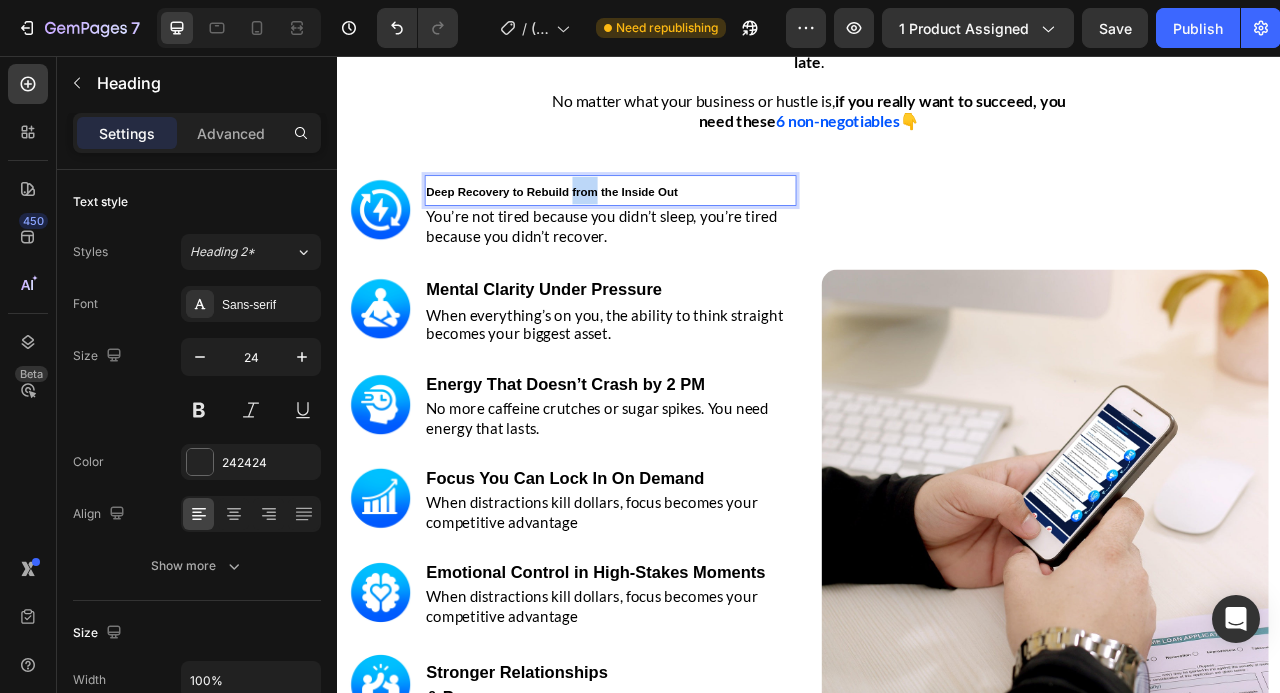 click on "Deep Recovery to Rebuild from the Inside Out" at bounding box center (610, 229) 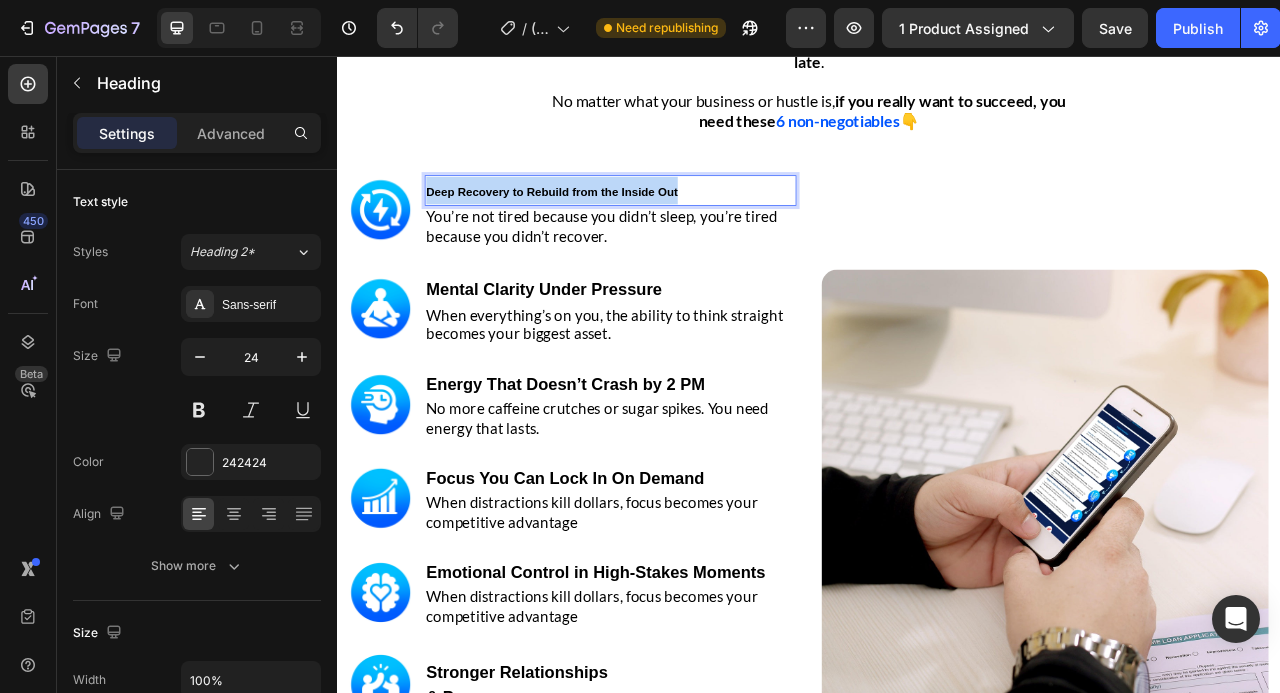 click on "Deep Recovery to Rebuild from the Inside Out" at bounding box center (610, 229) 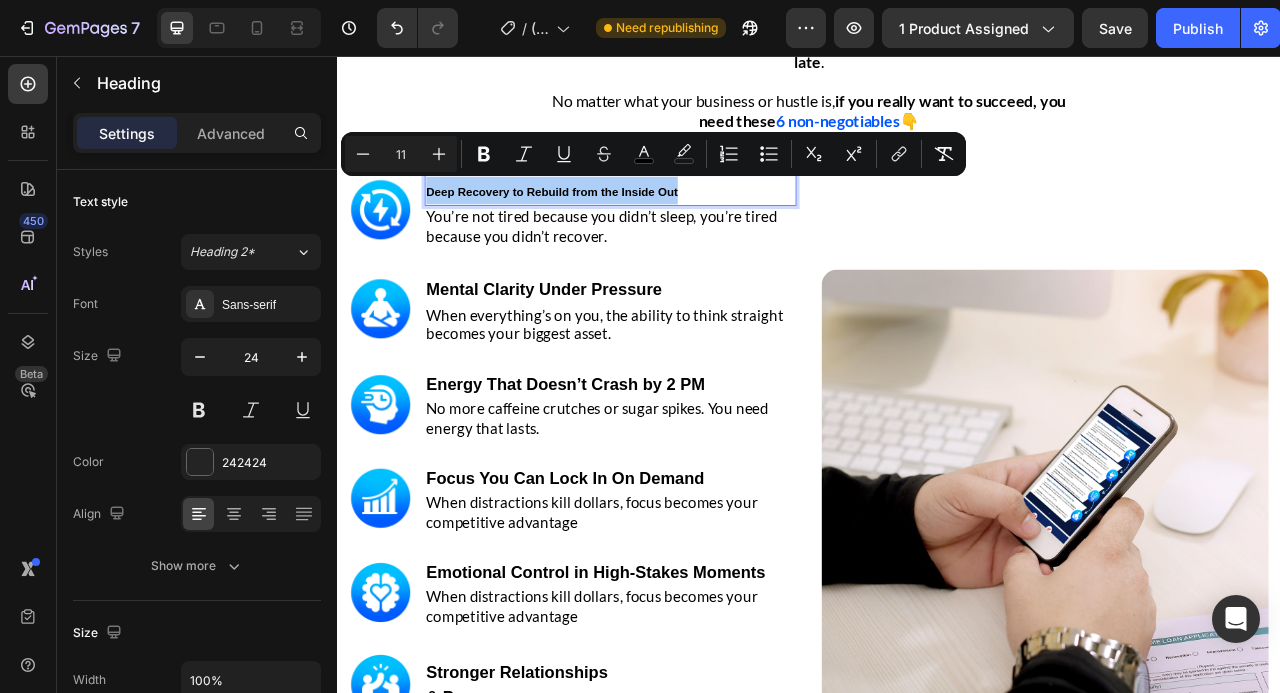 click on "11" at bounding box center [401, 154] 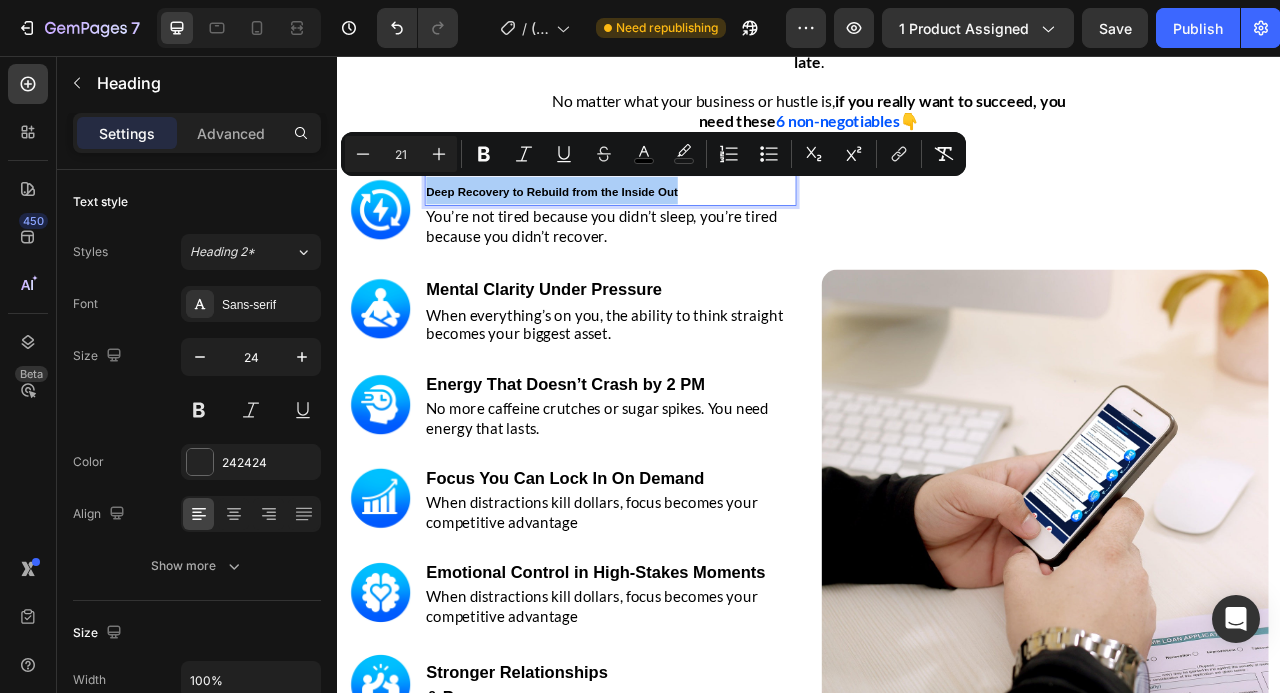 type on "21" 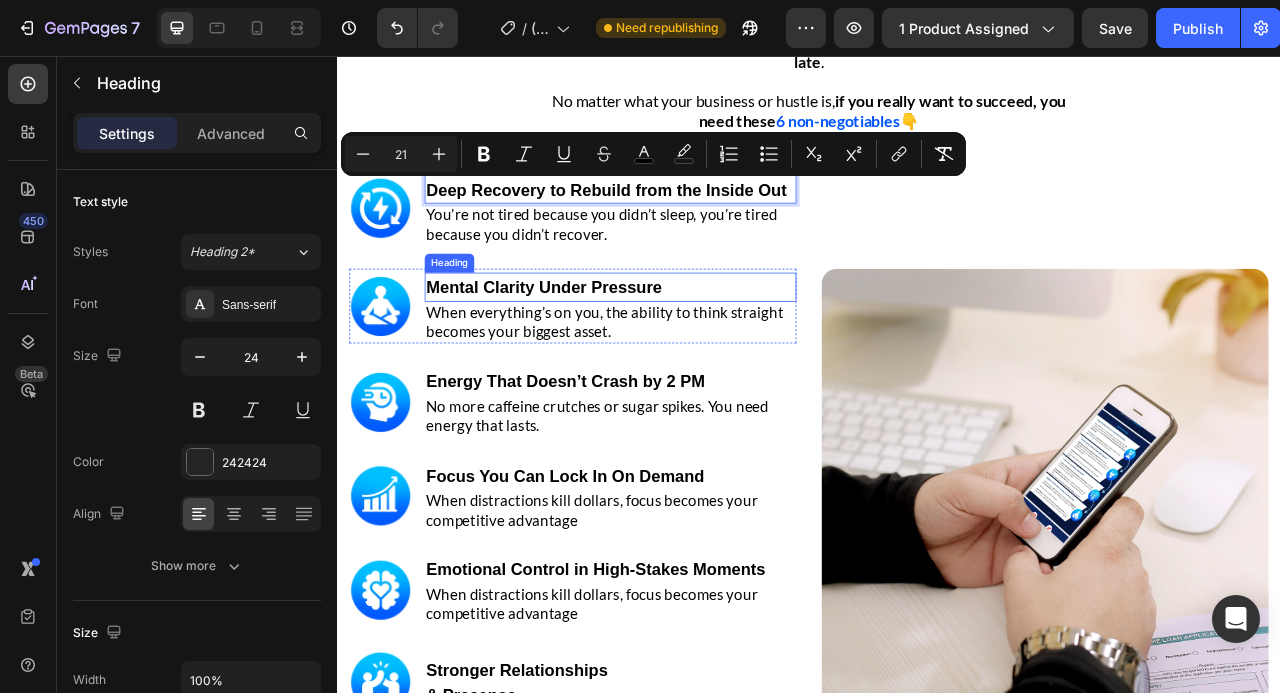 click on "Image Deep Recovery to Rebuild from the Inside Out Heading 0 You’re not tired because you didn’t sleep, you’re tired because you didn’t recover. Text block Row Image ⁠⁠⁠⁠⁠⁠⁠ Mental Clarity Under Pressure Heading When everything’s on you, the ability to think straight becomes your biggest asset. Text block Row Image ⁠⁠⁠⁠⁠⁠⁠ Energy That Doesn’t Crash by 2 PM Heading No more caffeine crutches or sugar spikes. You need energy that lasts. Text block Row Image ⁠⁠⁠⁠⁠⁠⁠ Focus You Can Lock In On Demand Heading When distractions kill dollars, focus becomes your competitive advantage Text block Row Image ⁠⁠⁠⁠⁠⁠⁠ Emotional Control in High-Stakes Moments Heading When distractions kill dollars, focus becomes your competitive advantage Text block Row Image Stronger Relationships & Presence Heading Row GET INSTANT DOWNLOAD! 👉 Add to Cart 100% Guaranteed Safe Checkout Text block Product Image Row" at bounding box center [937, 587] 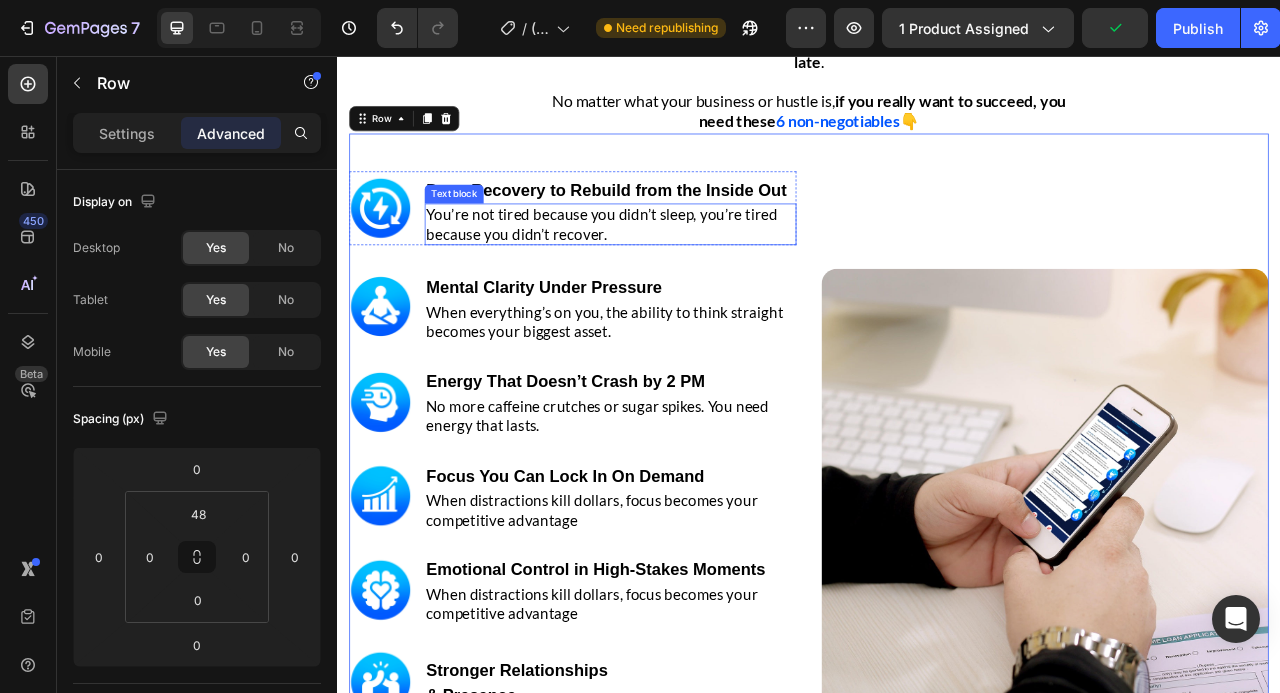 click on "You’re not tired because you didn’t sleep, you’re tired because you didn’t recover." at bounding box center (673, 270) 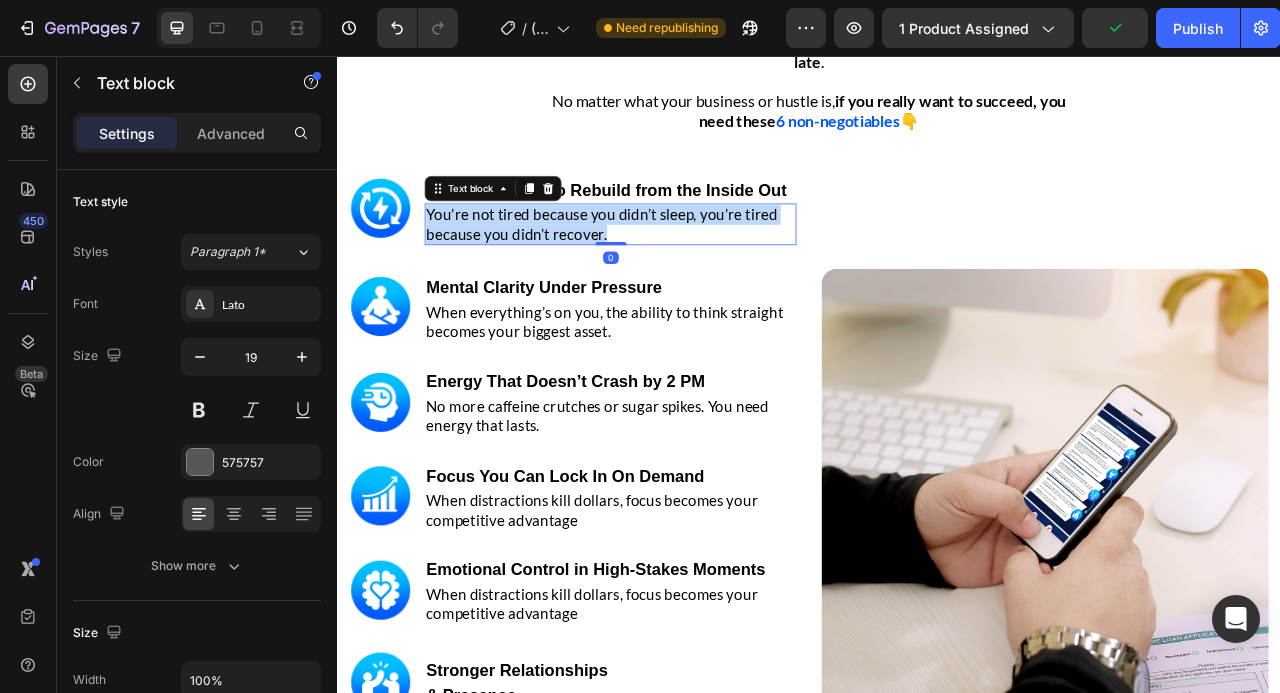 click on "You’re not tired because you didn’t sleep, you’re tired because you didn’t recover." at bounding box center (673, 270) 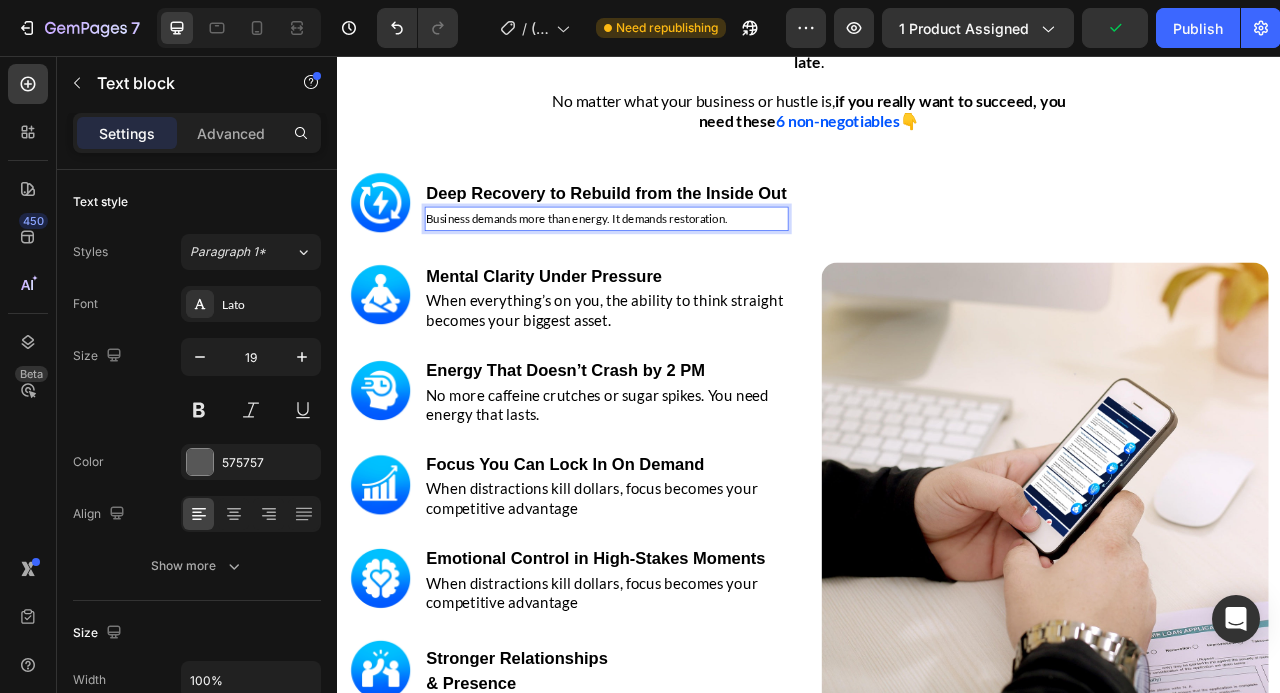 scroll, scrollTop: 3368, scrollLeft: 0, axis: vertical 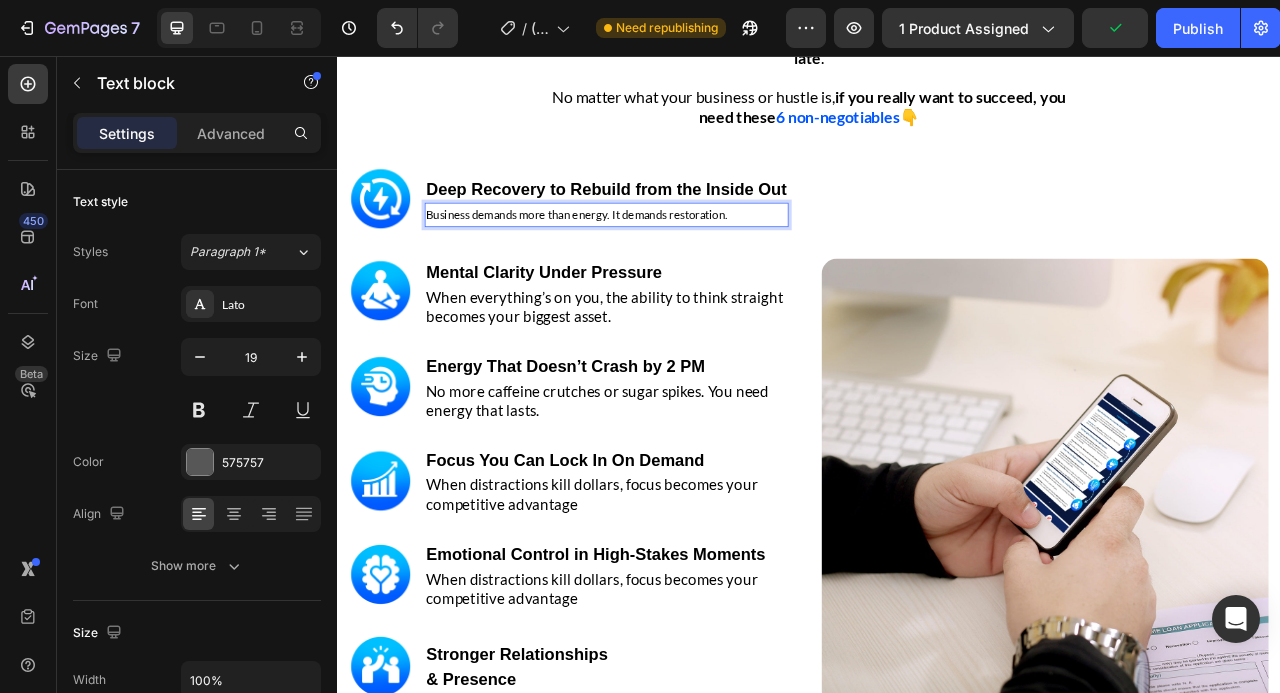click on "Business demands more than energy. It demands restoration." at bounding box center (641, 258) 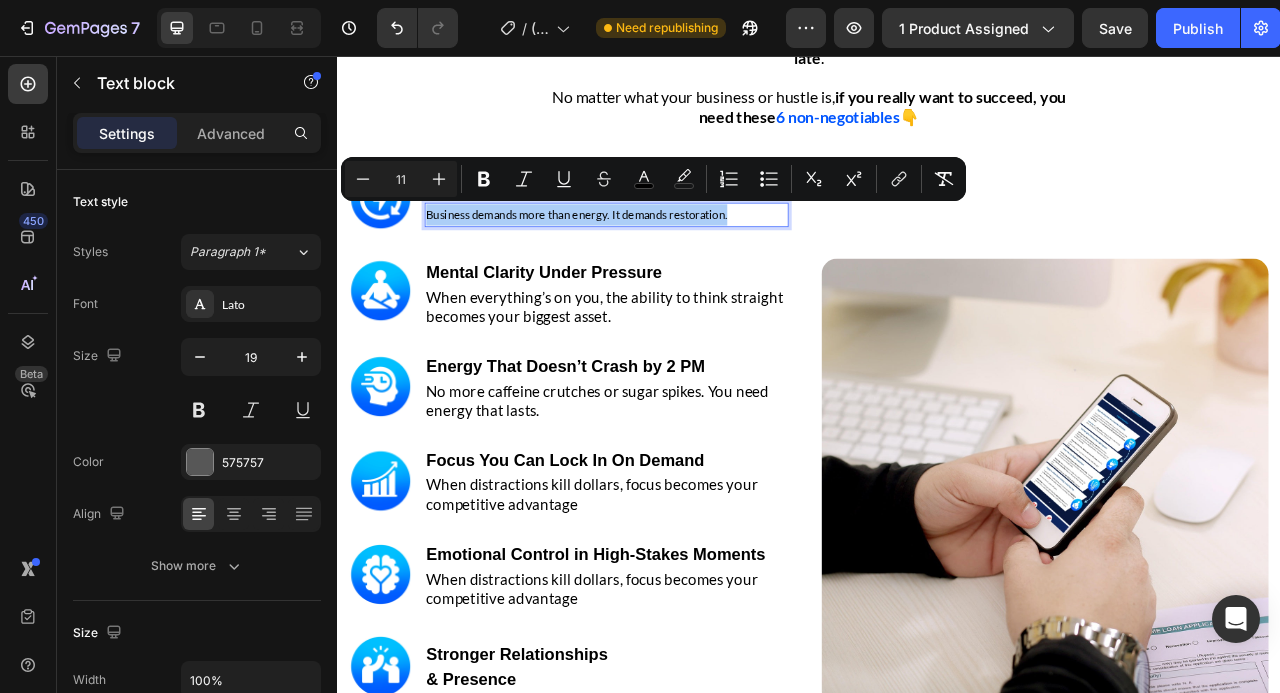 click on "11" at bounding box center (401, 179) 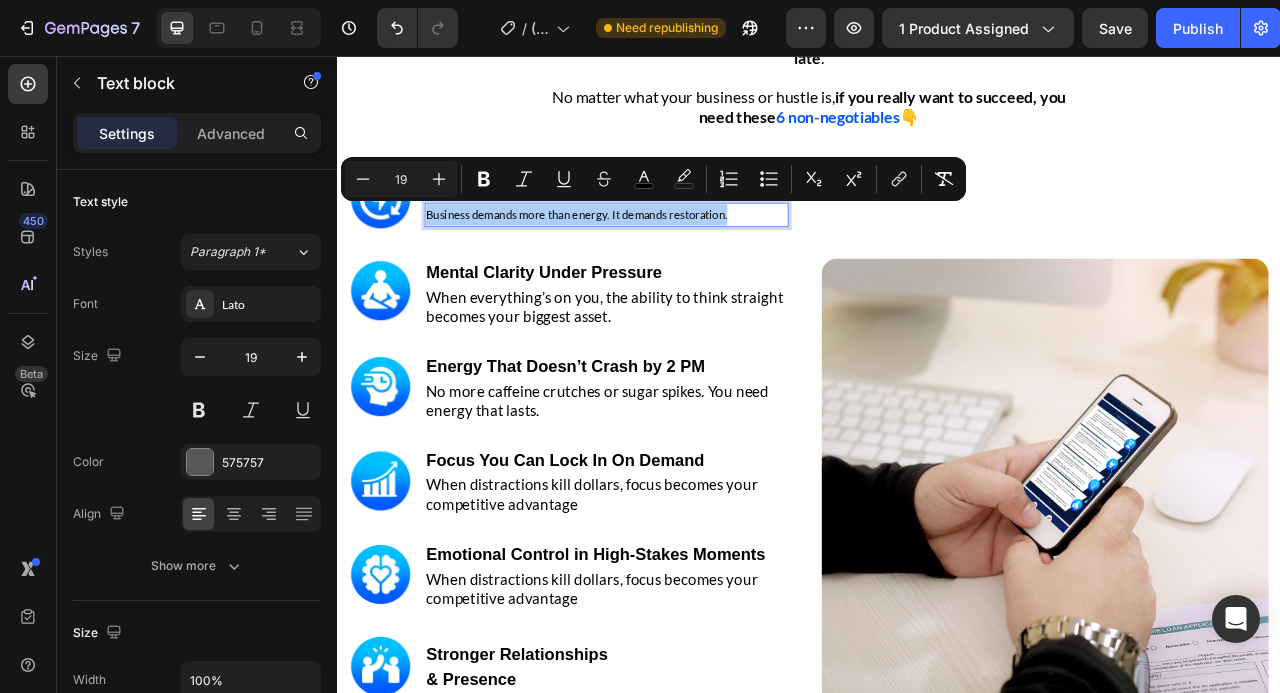 type on "19" 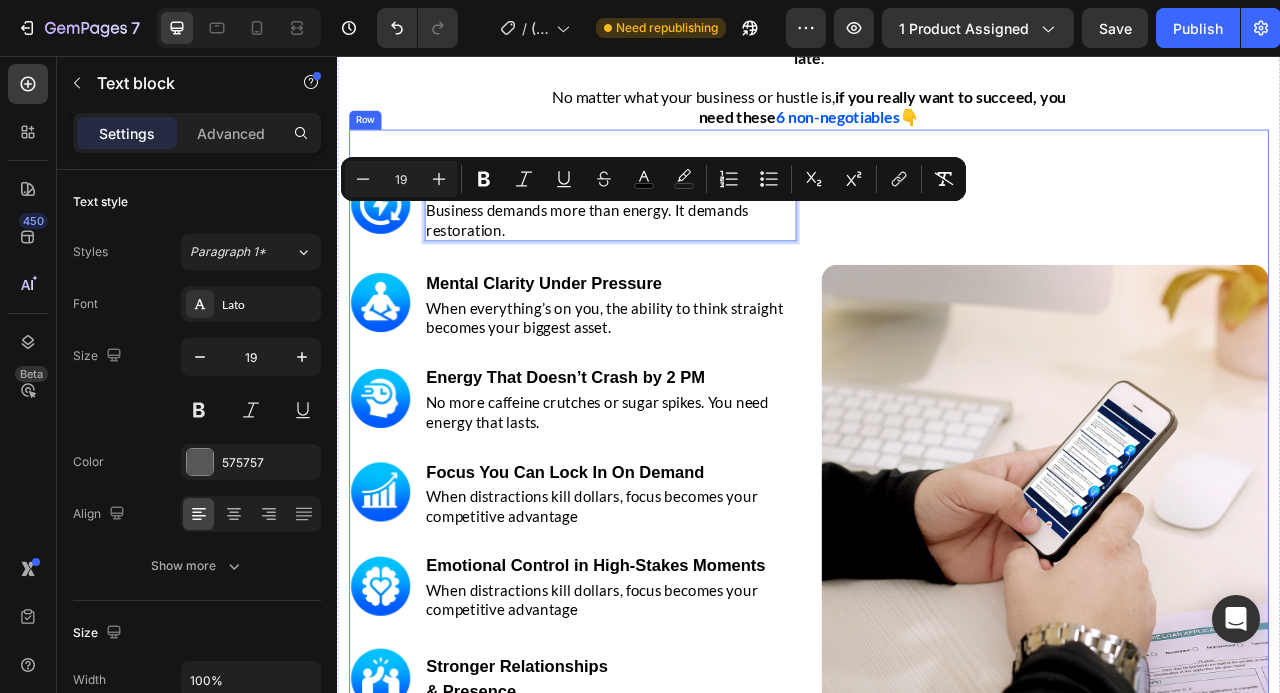 click on "When everything’s on you, the ability to think straight becomes your biggest asset." at bounding box center (684, 390) 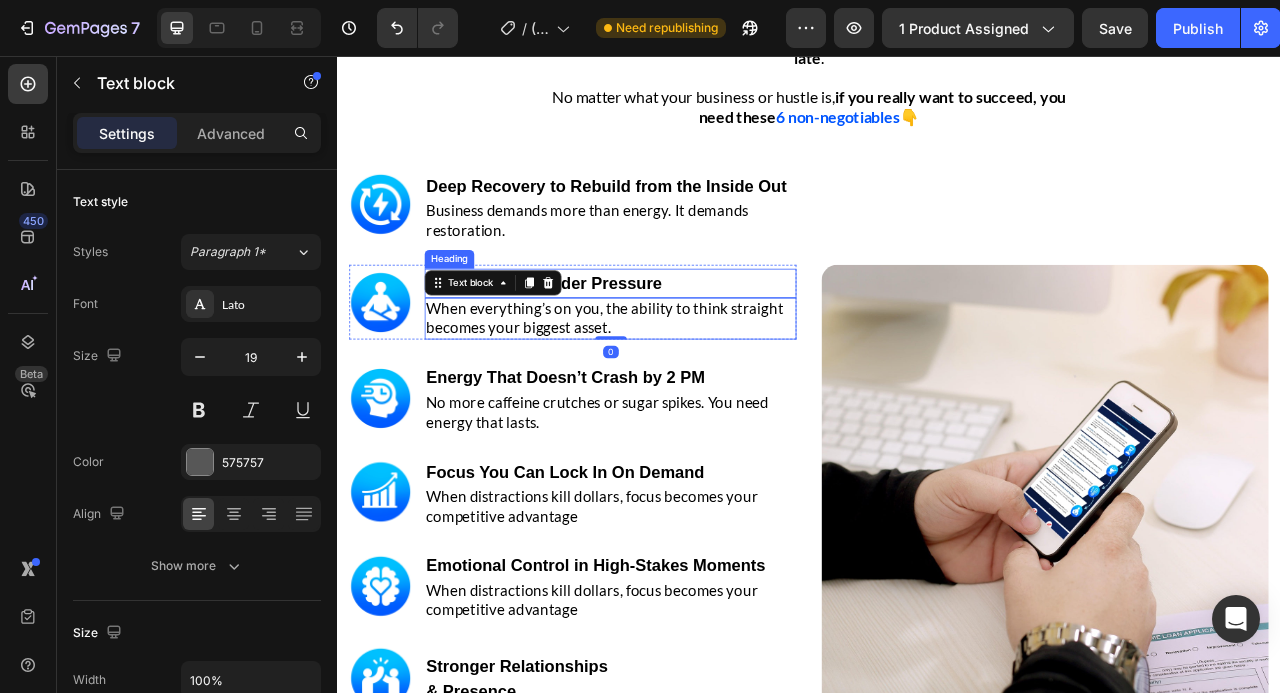 click on "Mental Clarity Under Pressure" at bounding box center (684, 345) 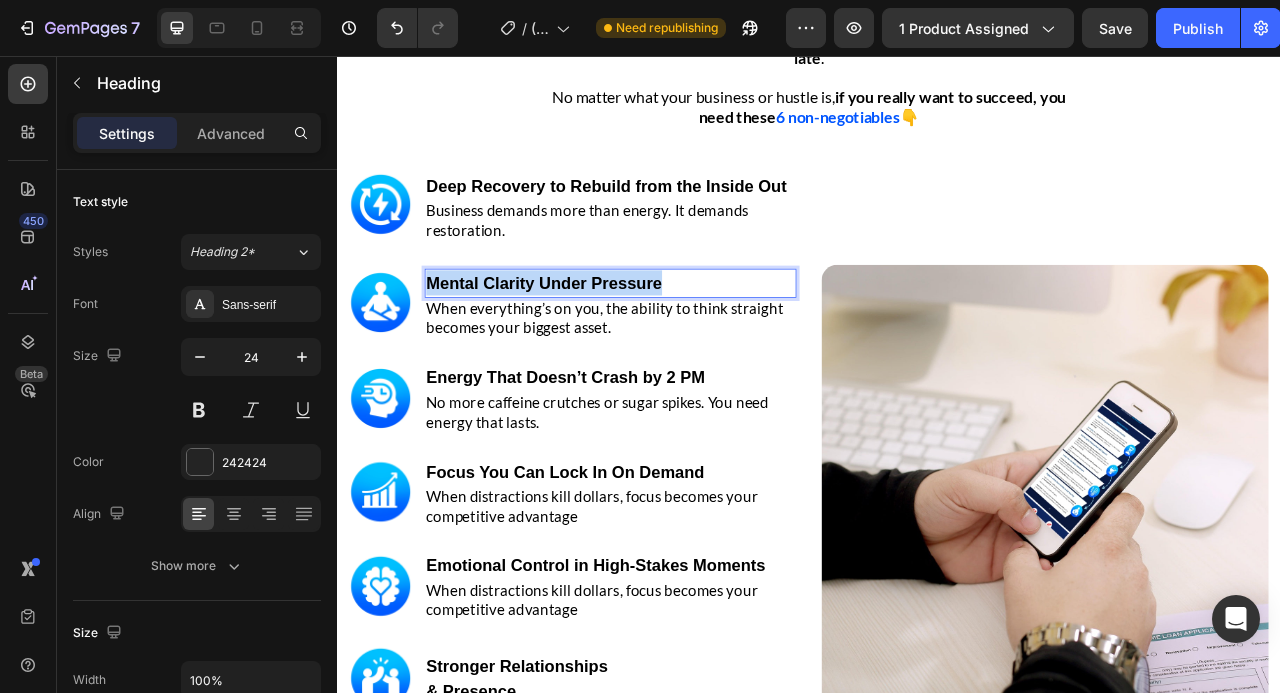 click on "Mental Clarity Under Pressure" at bounding box center (600, 345) 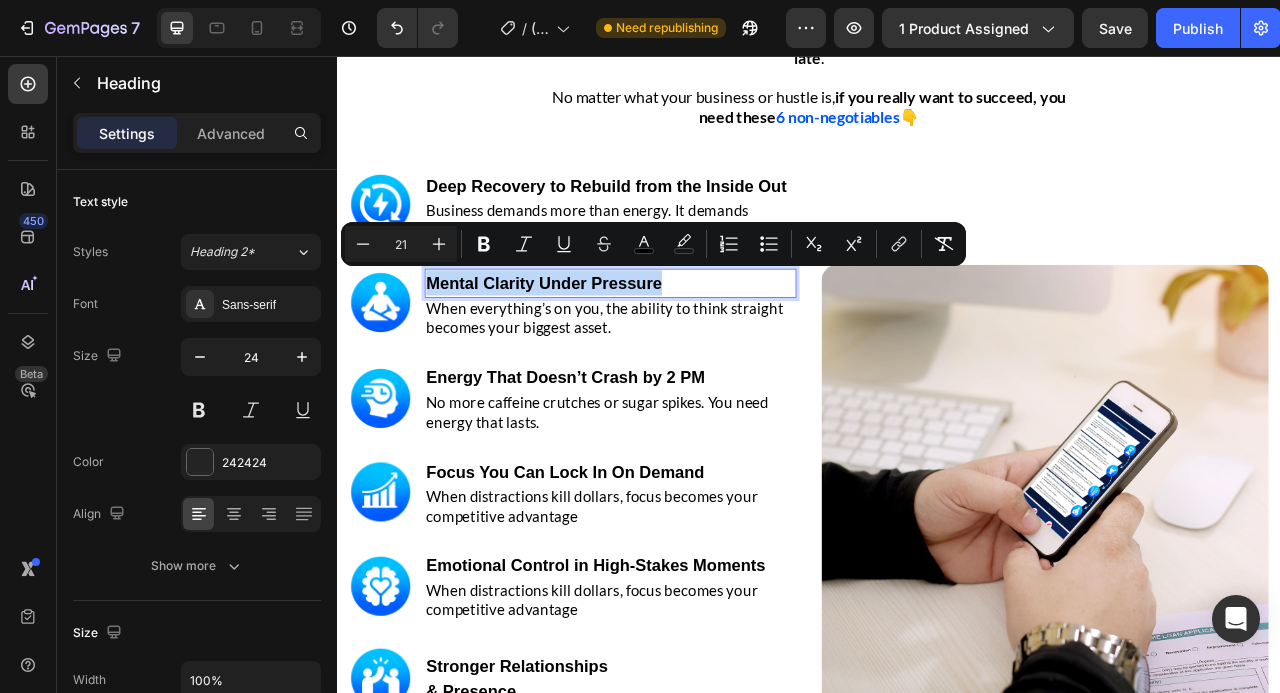 type on "11" 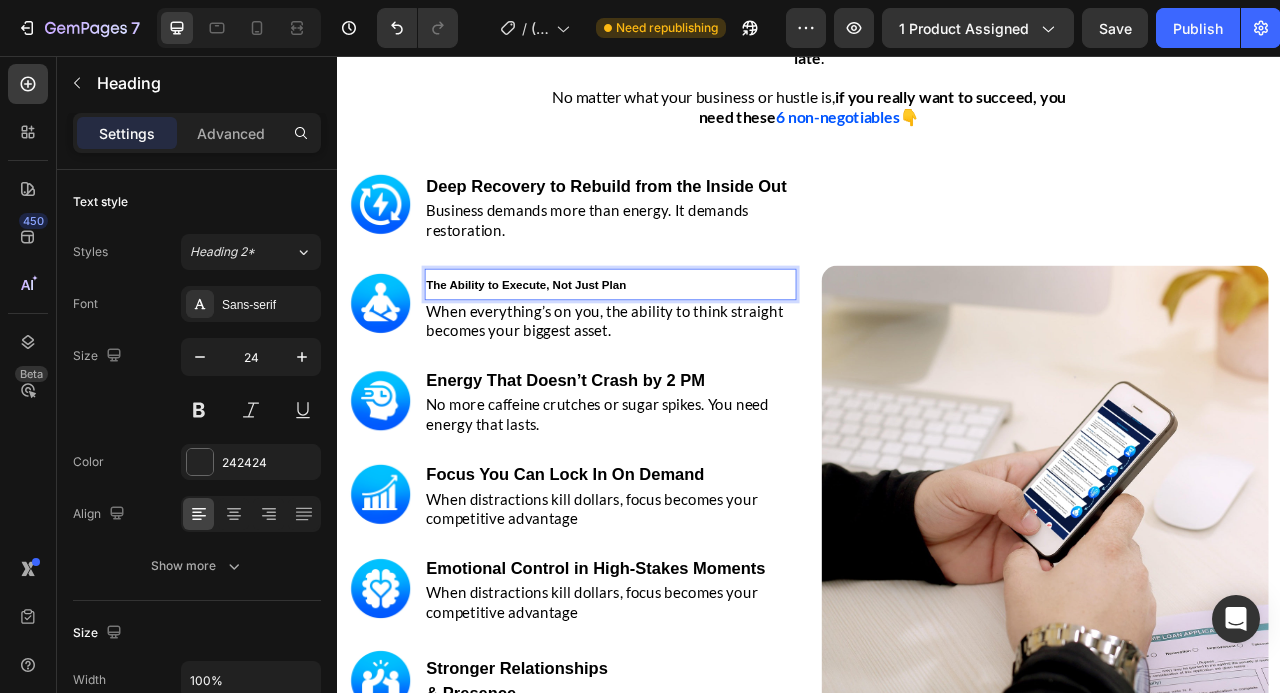 click on "The Ability to Execute, Not Just Plan" at bounding box center (577, 348) 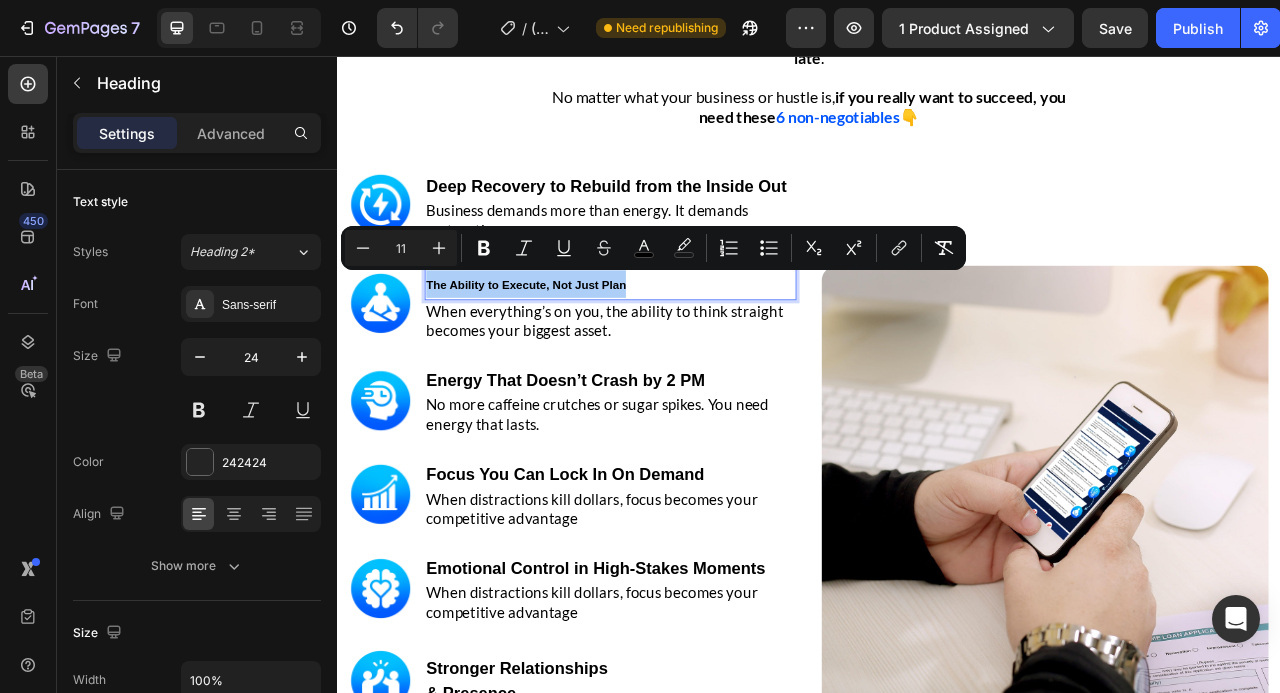 click on "11" at bounding box center [401, 248] 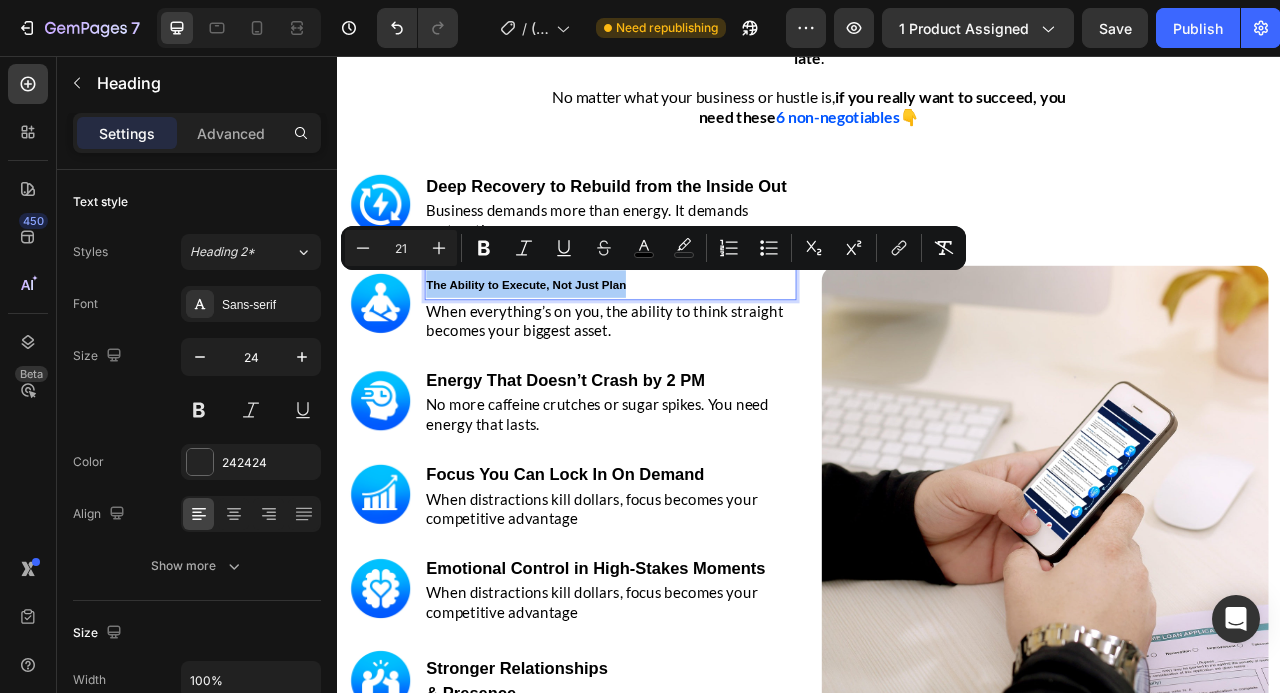 type on "21" 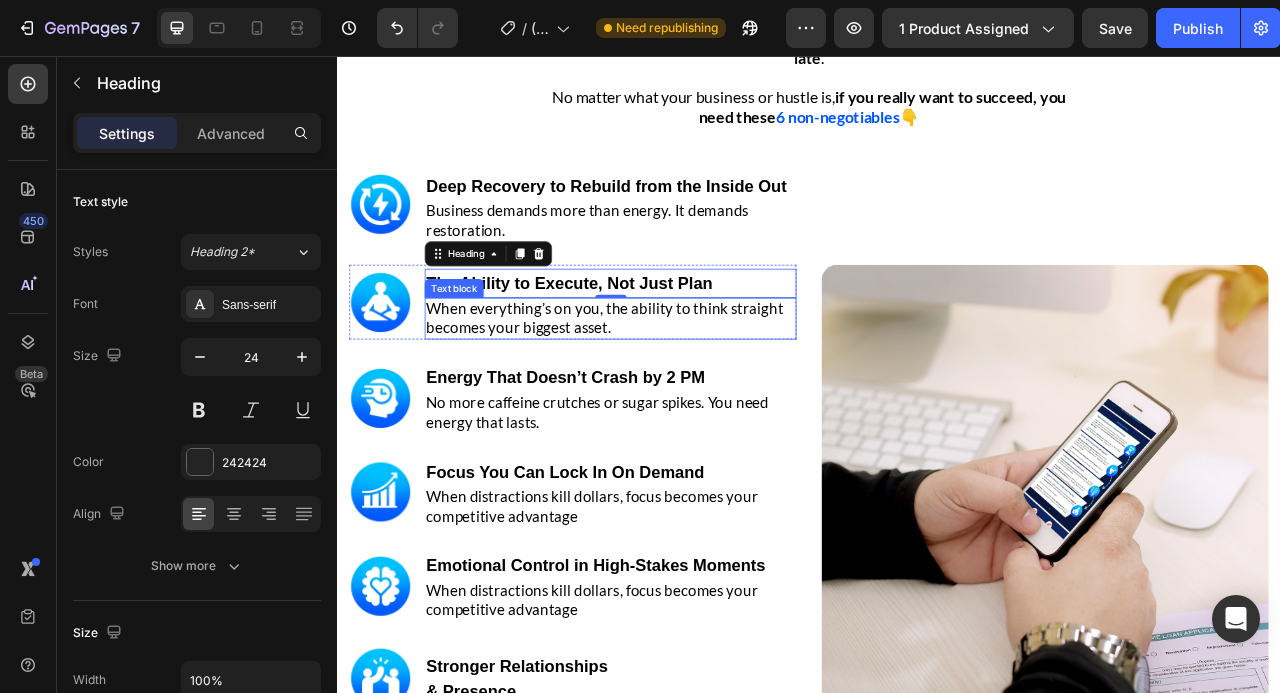 click on "When everything’s on you, the ability to think straight becomes your biggest asset." at bounding box center [677, 390] 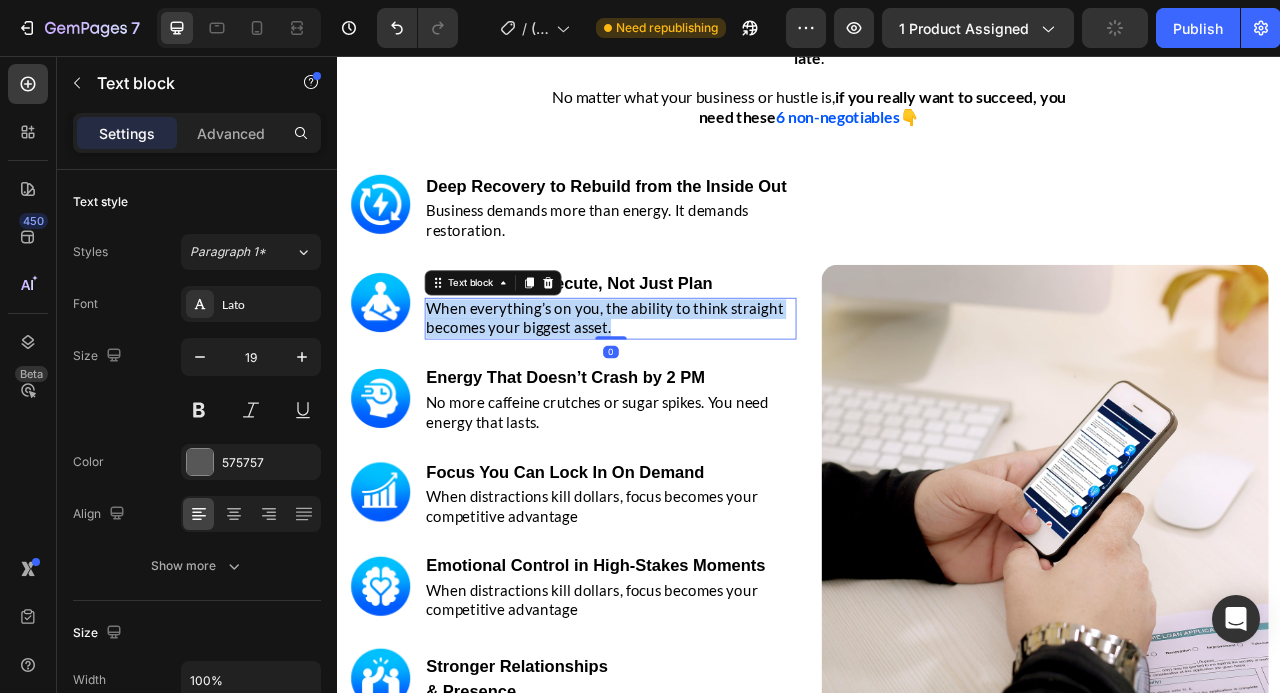 scroll, scrollTop: 3372, scrollLeft: 0, axis: vertical 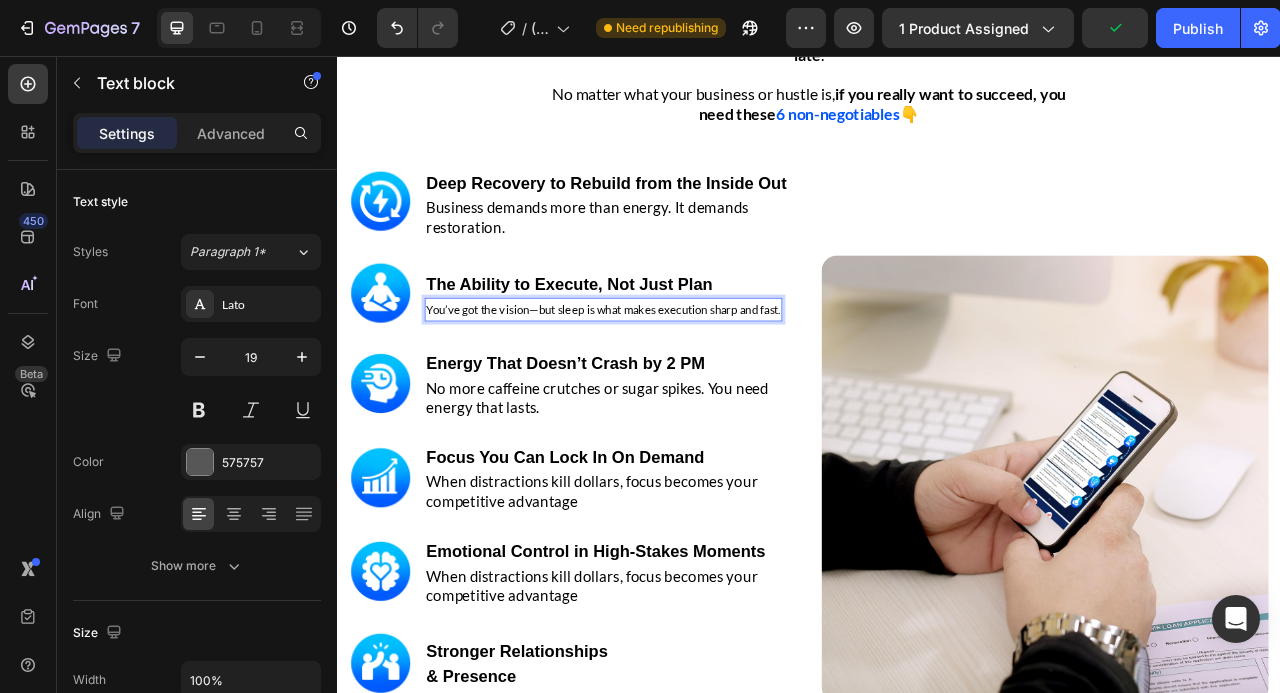 click on "You’ve got the vision—but sleep is what makes execution sharp and fast." at bounding box center (675, 379) 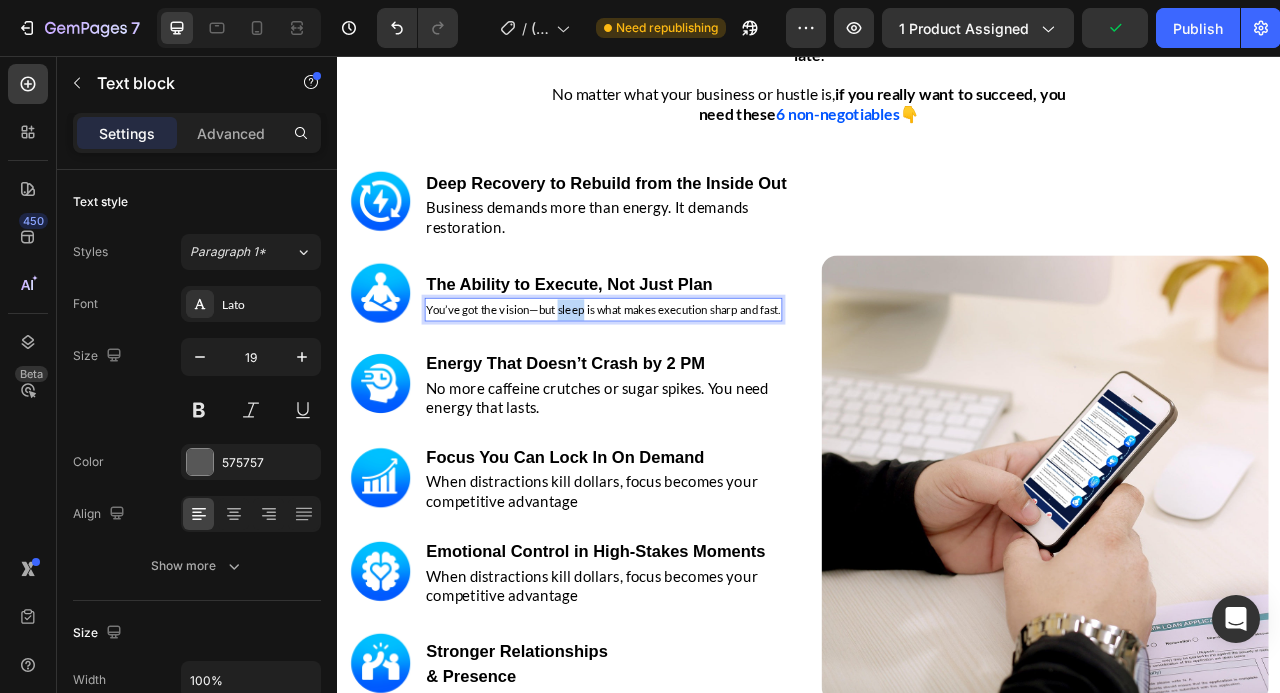 click on "You’ve got the vision—but sleep is what makes execution sharp and fast." at bounding box center [675, 379] 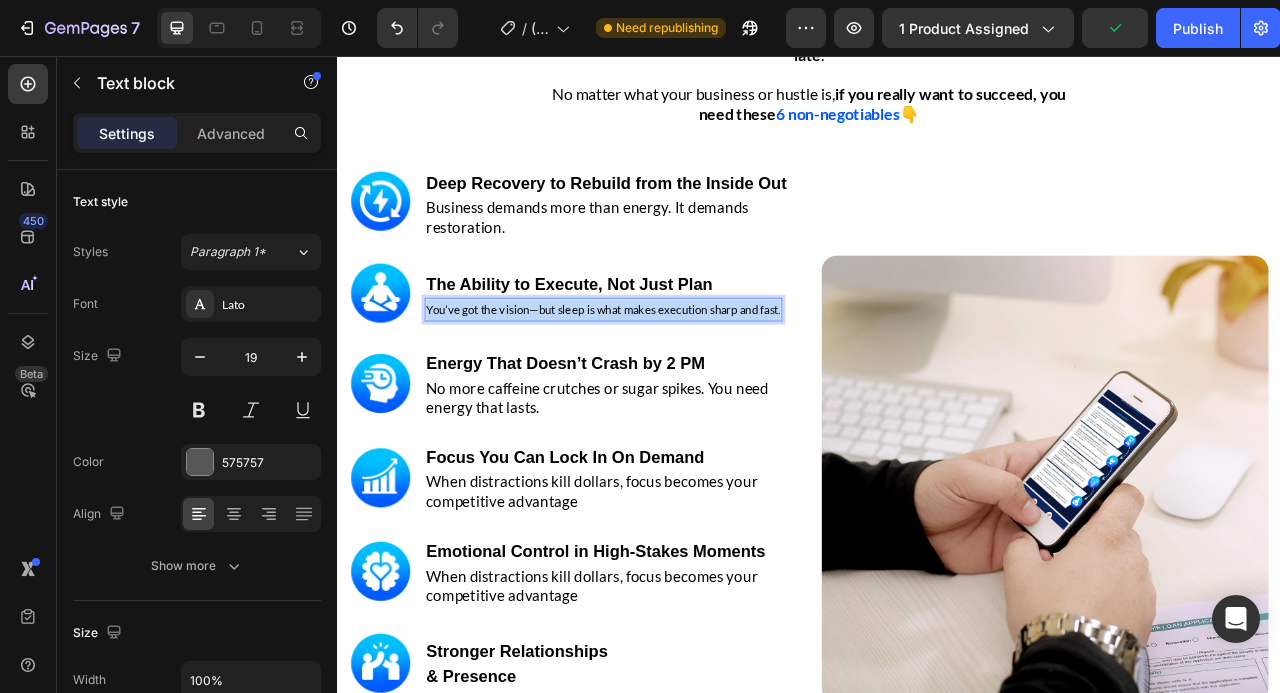 click on "You’ve got the vision—but sleep is what makes execution sharp and fast." at bounding box center (675, 379) 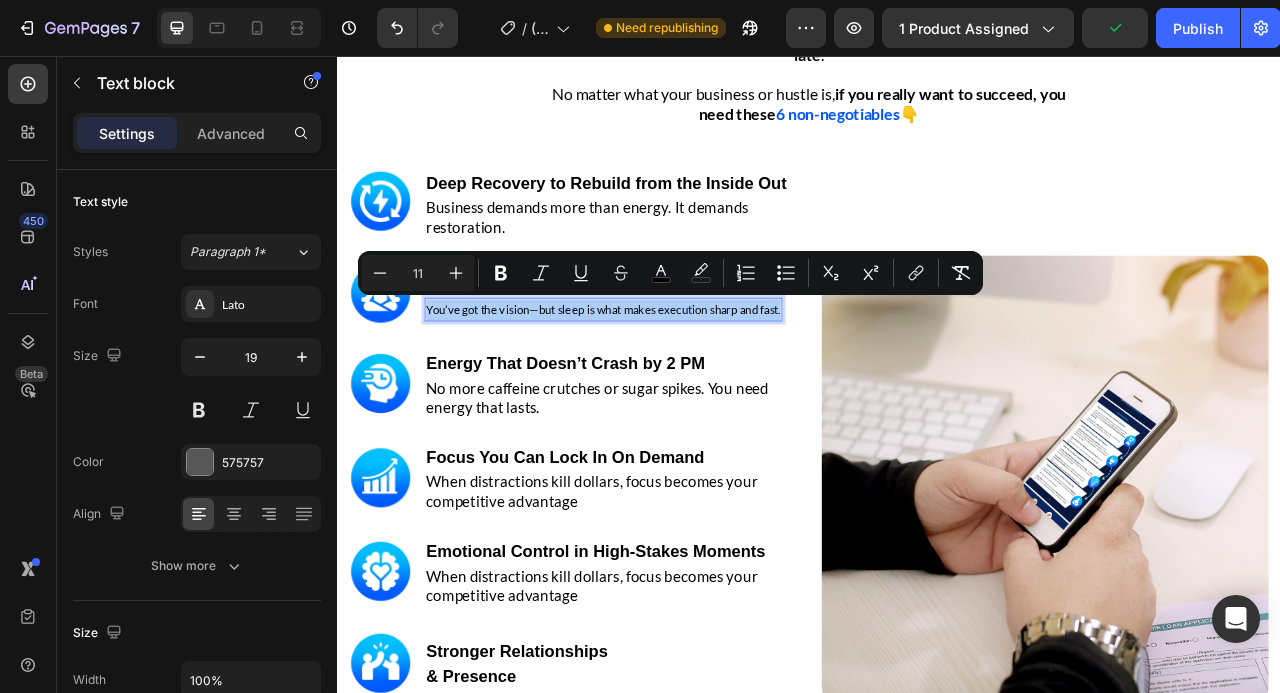 click on "11" at bounding box center (418, 273) 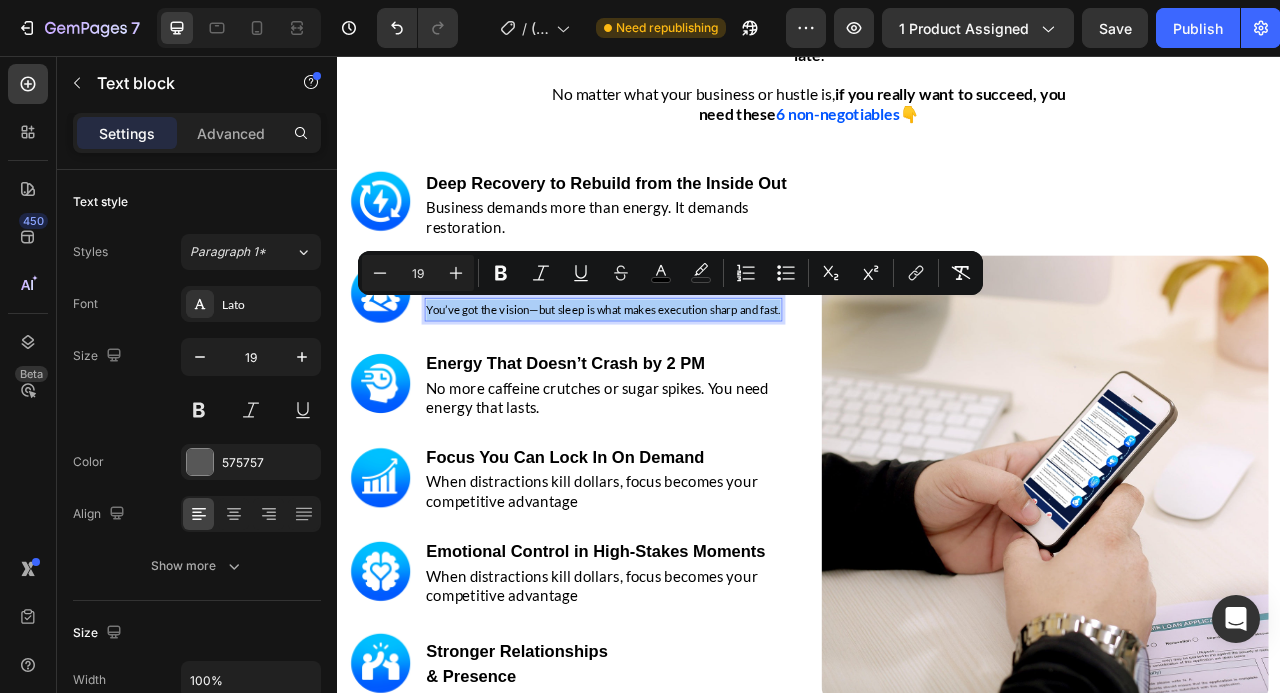 type on "19" 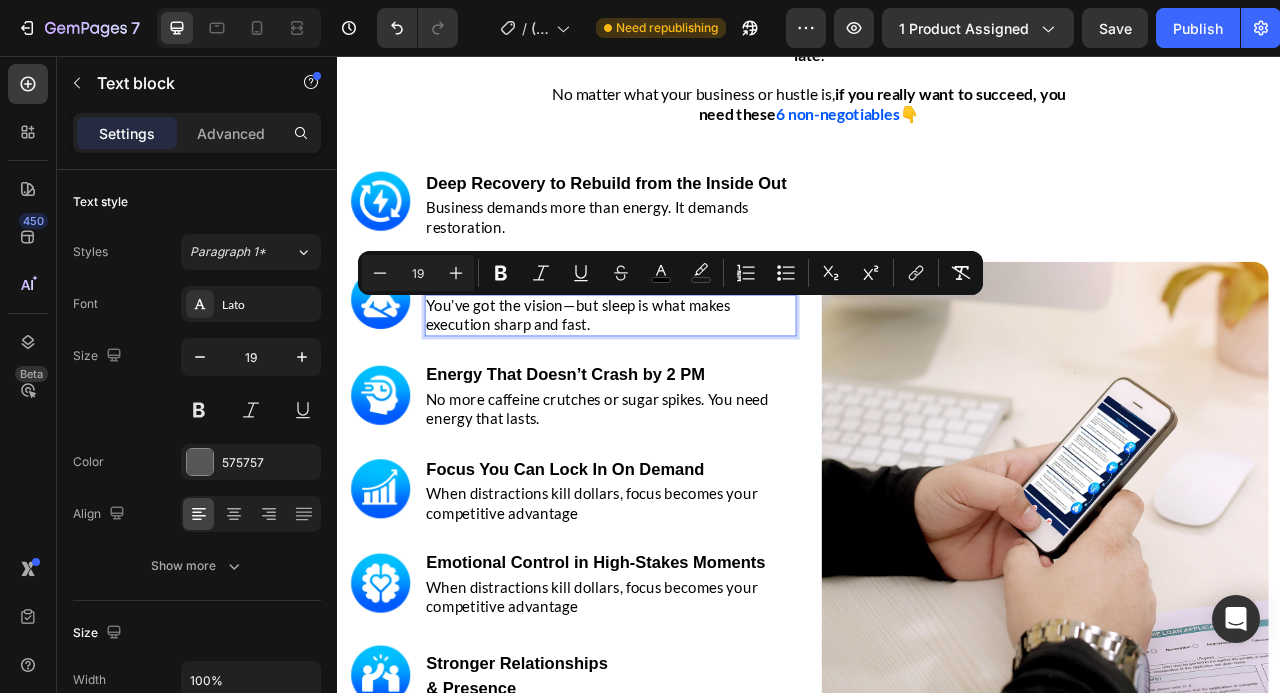 click on "You’ve got the vision—but sleep is what makes execution sharp and fast." at bounding box center [684, 386] 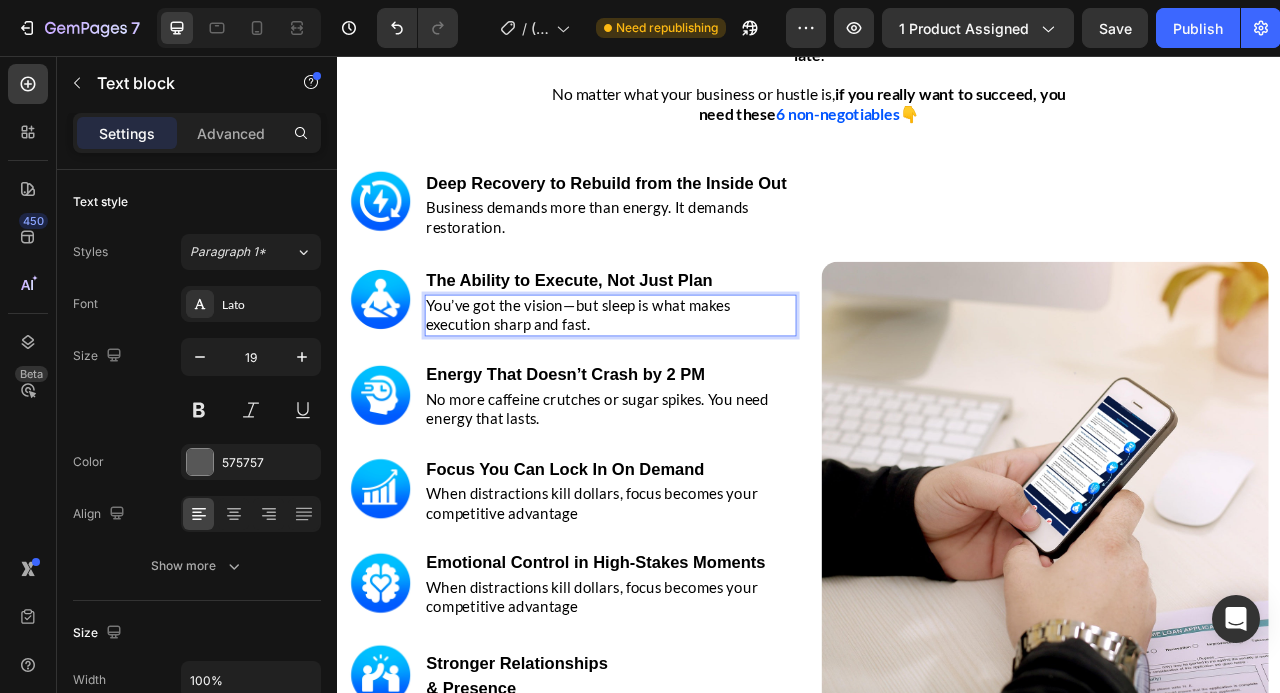 click on "You’ve got the vision—but sleep is what makes execution sharp and fast." at bounding box center (643, 386) 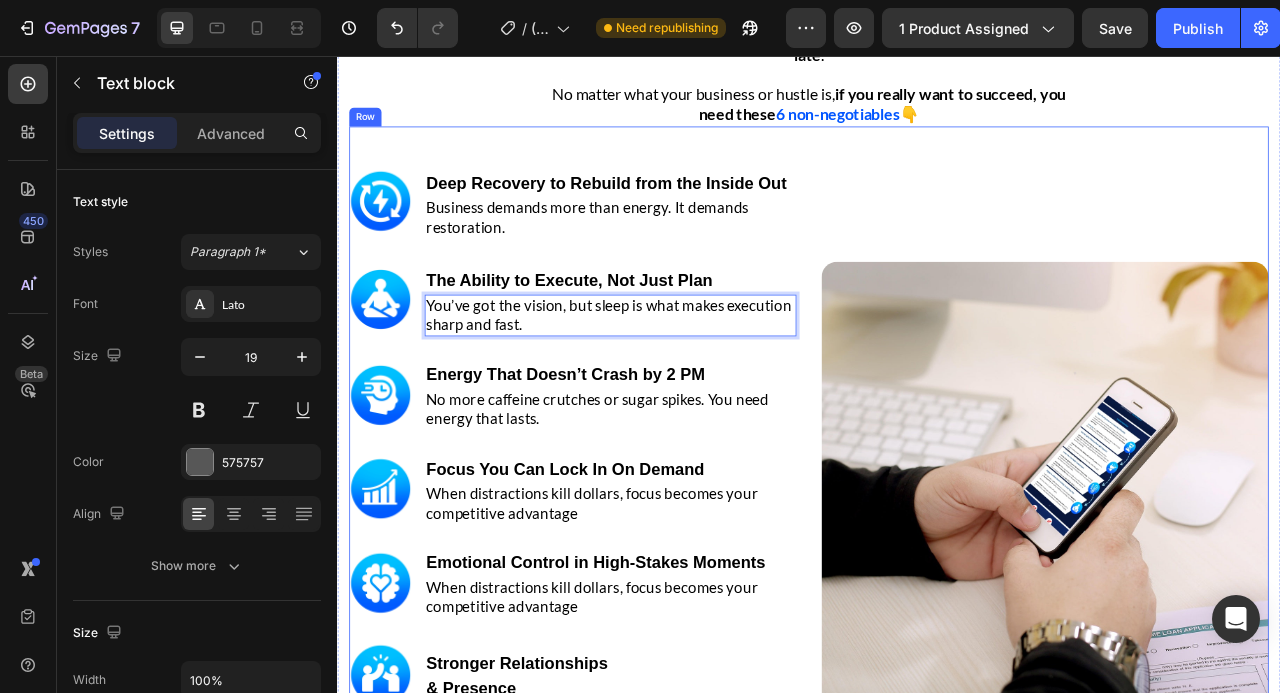 click on "Image" at bounding box center (1237, 602) 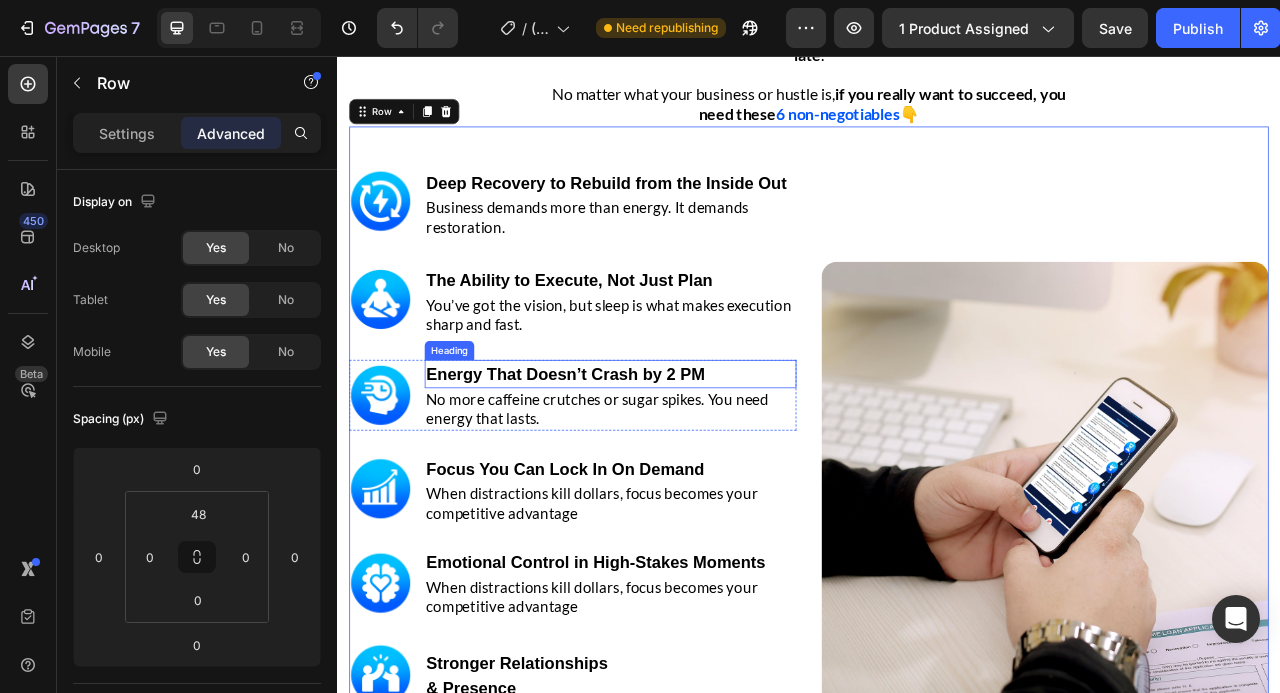 click on "Energy That Doesn’t Crash by 2 PM" at bounding box center (627, 461) 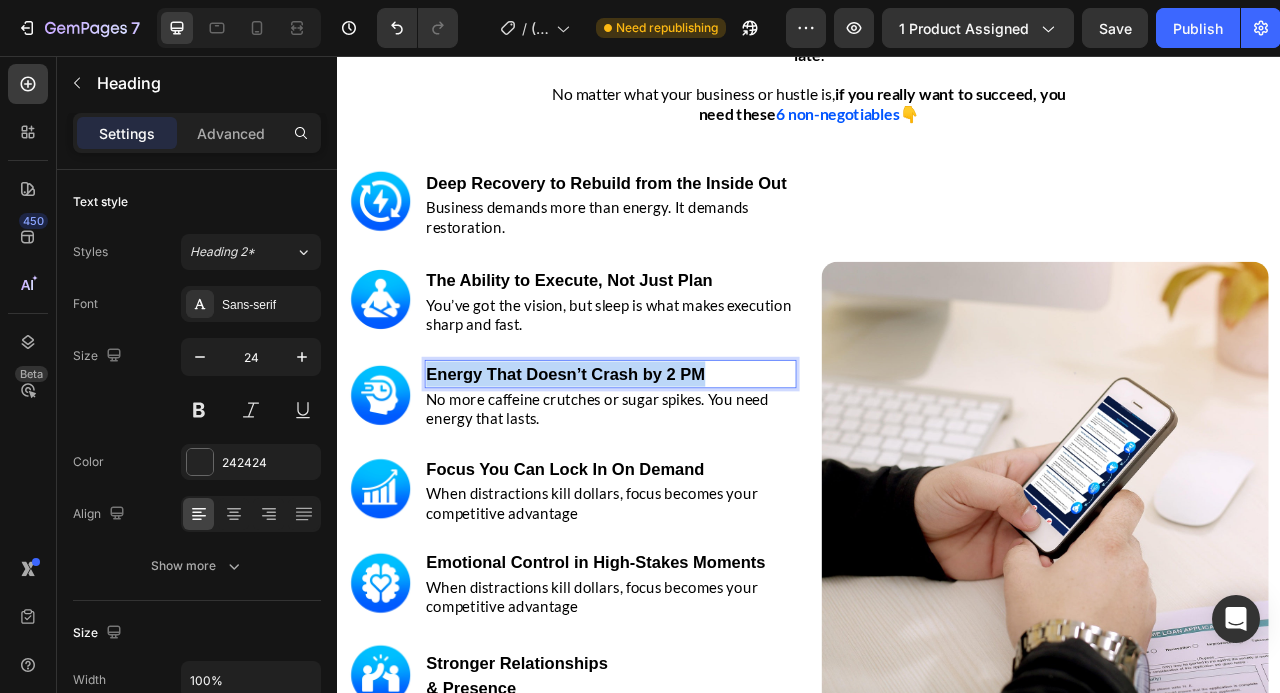 click on "Energy That Doesn’t Crash by 2 PM" at bounding box center [627, 461] 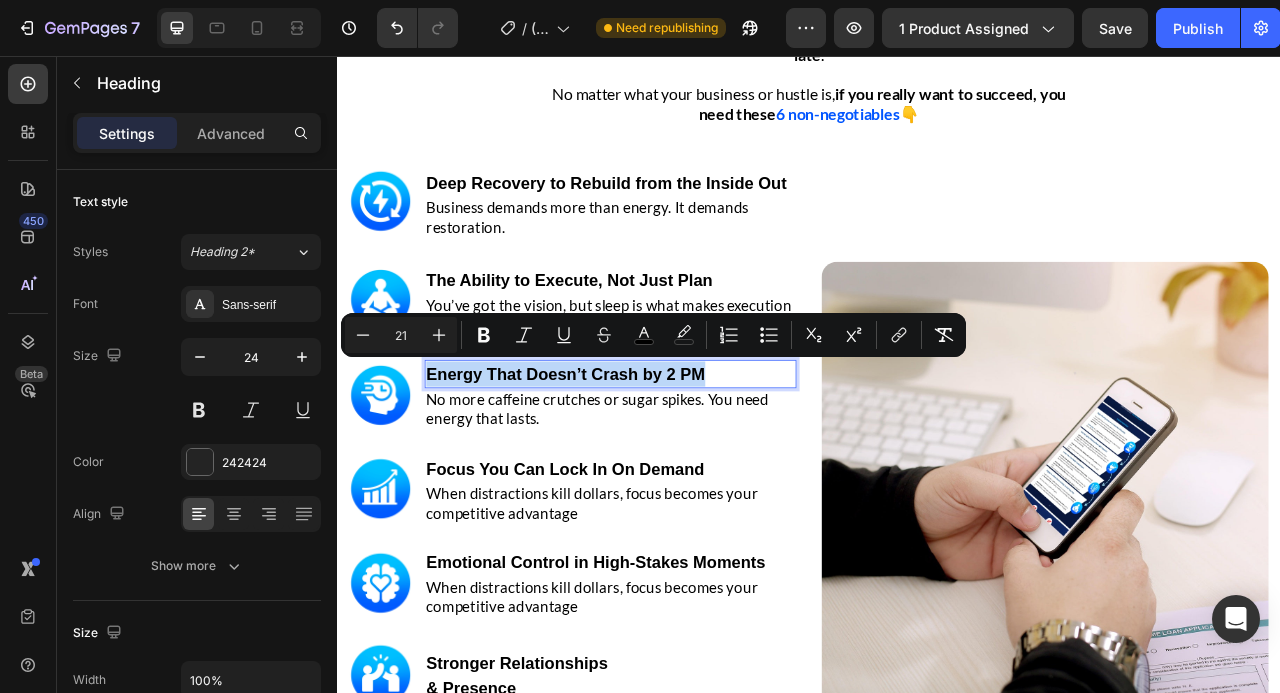 type on "11" 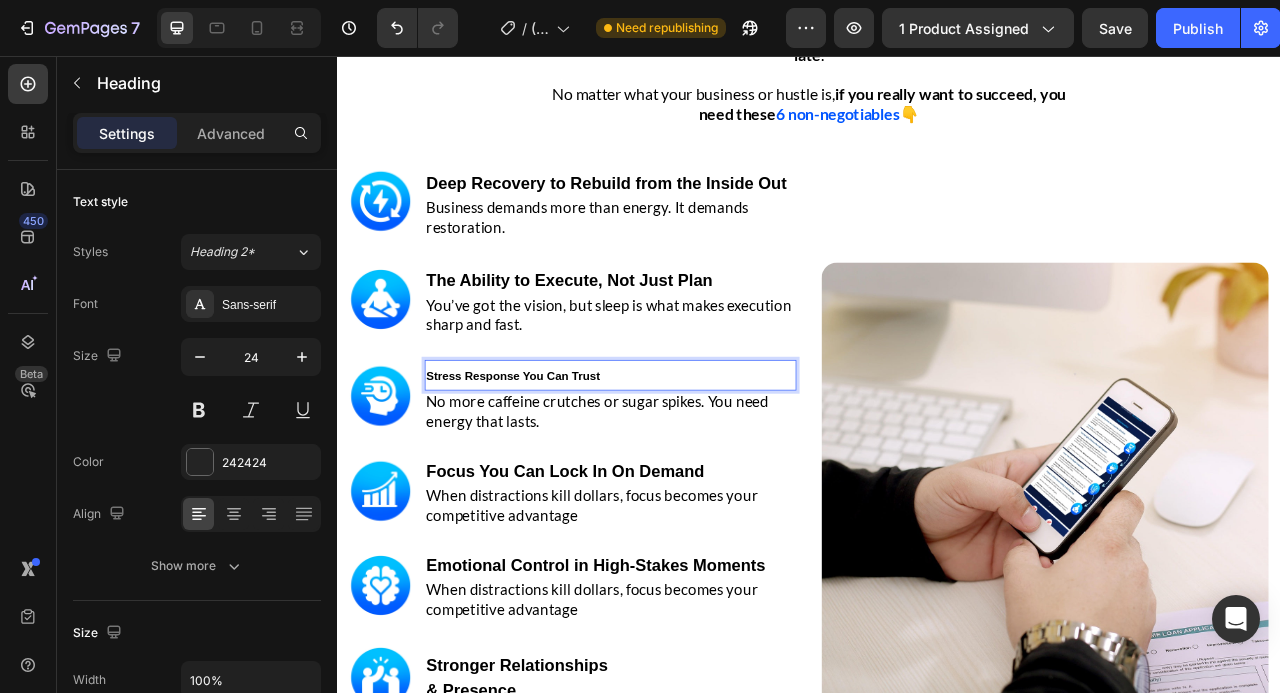 click on "Stress Response You Can Trust" at bounding box center [560, 464] 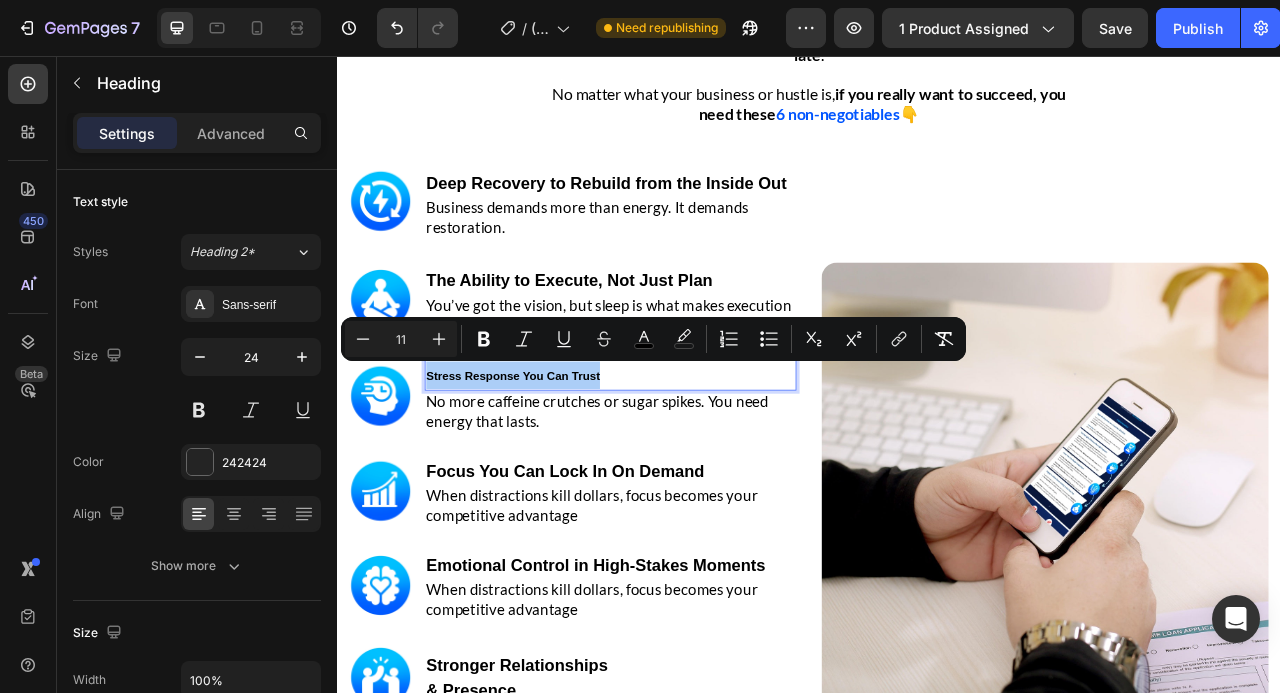 click on "11" at bounding box center [401, 339] 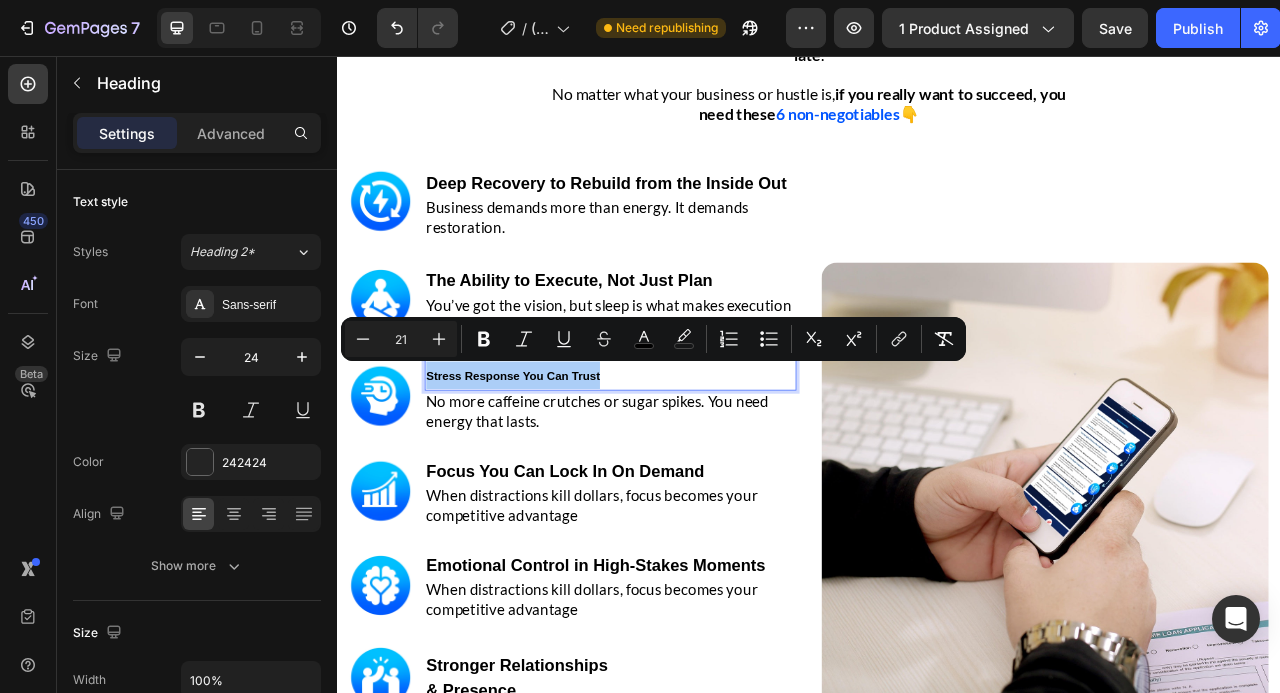 type on "21" 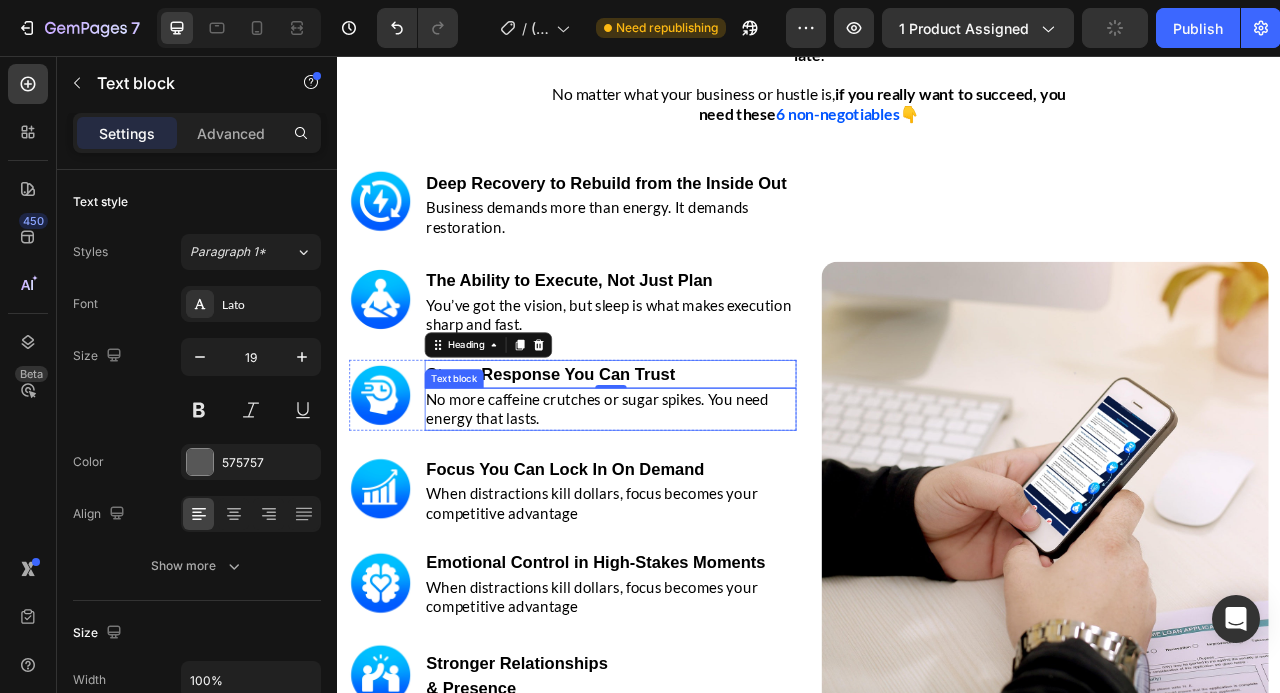 click on "No more caffeine crutches or sugar spikes. You need energy that lasts." at bounding box center (668, 505) 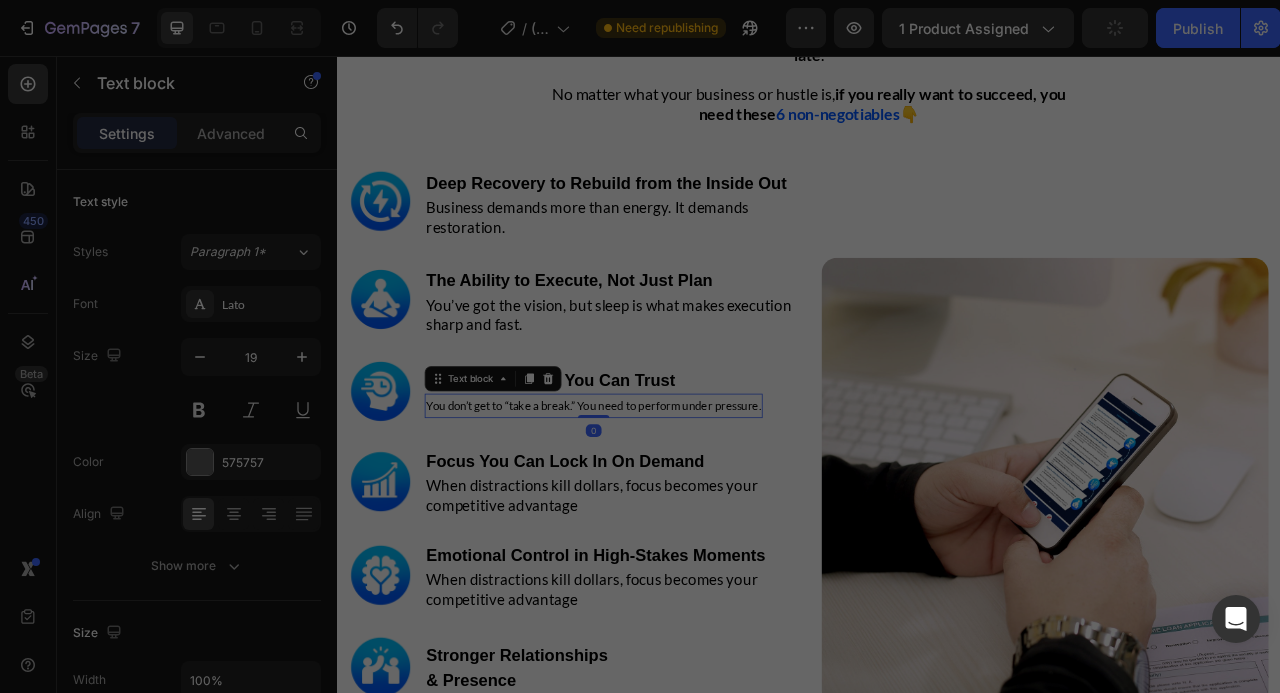scroll, scrollTop: 3379, scrollLeft: 0, axis: vertical 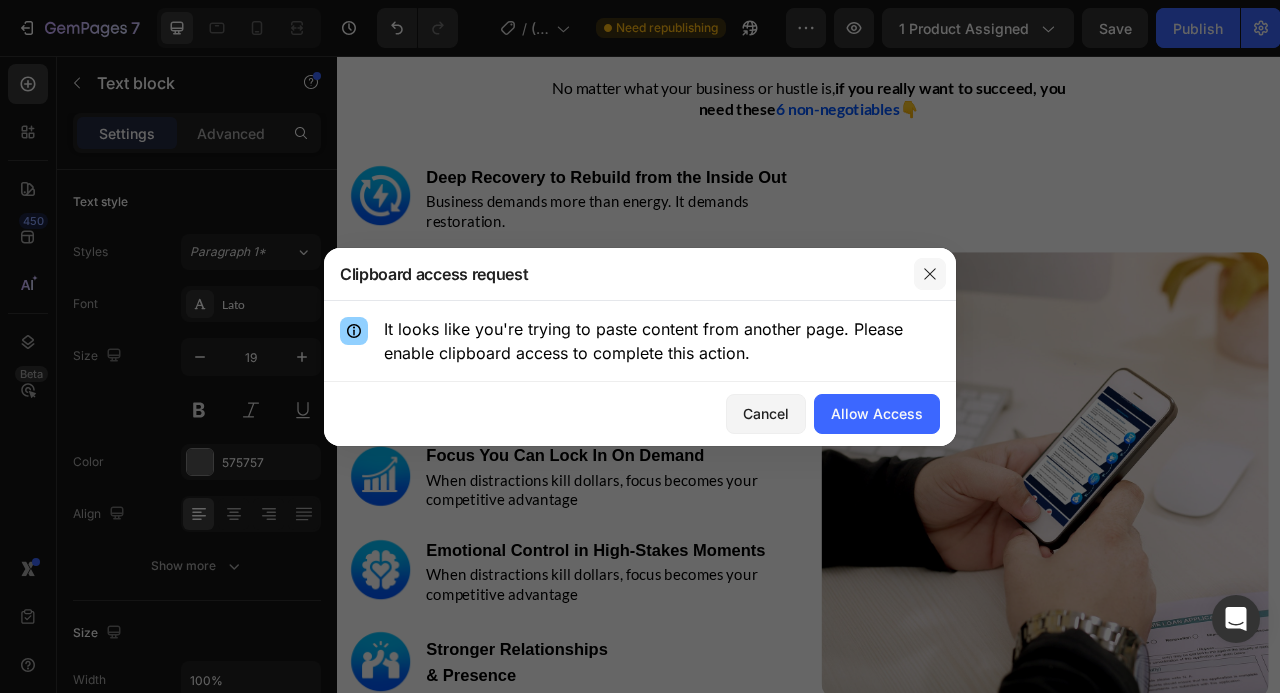 click 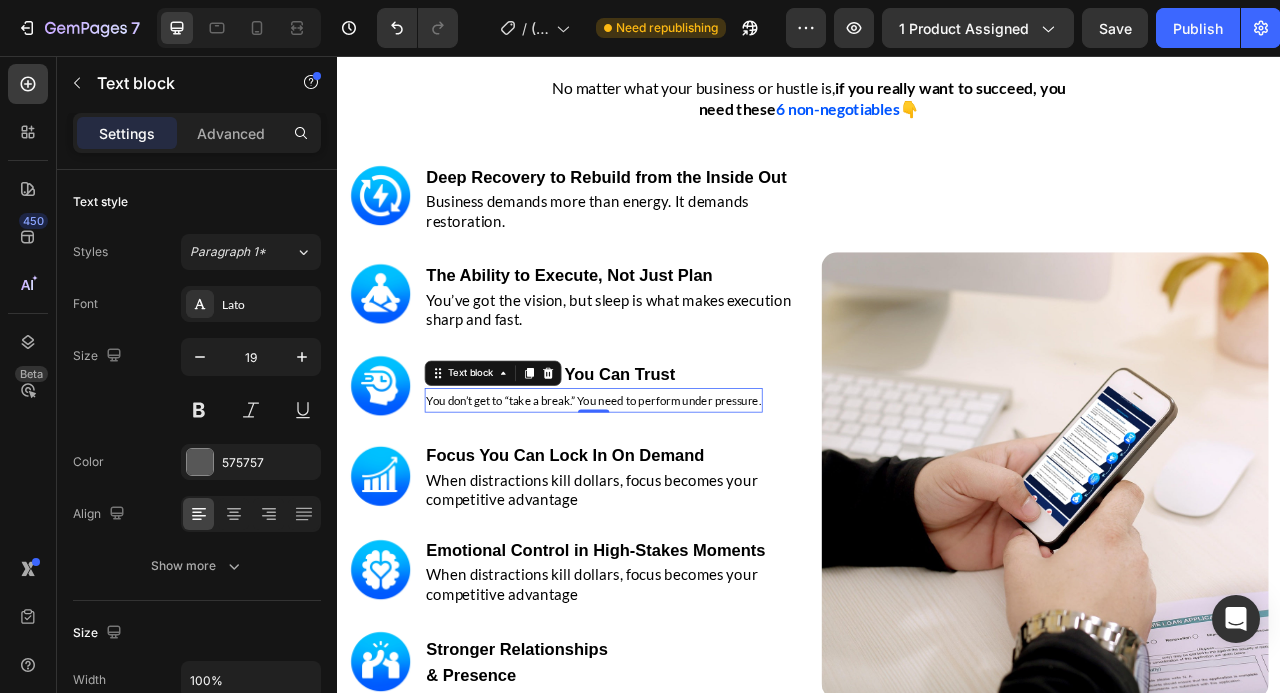 click on "You don’t get to “take a break.” You need to perform under pressure." at bounding box center (663, 494) 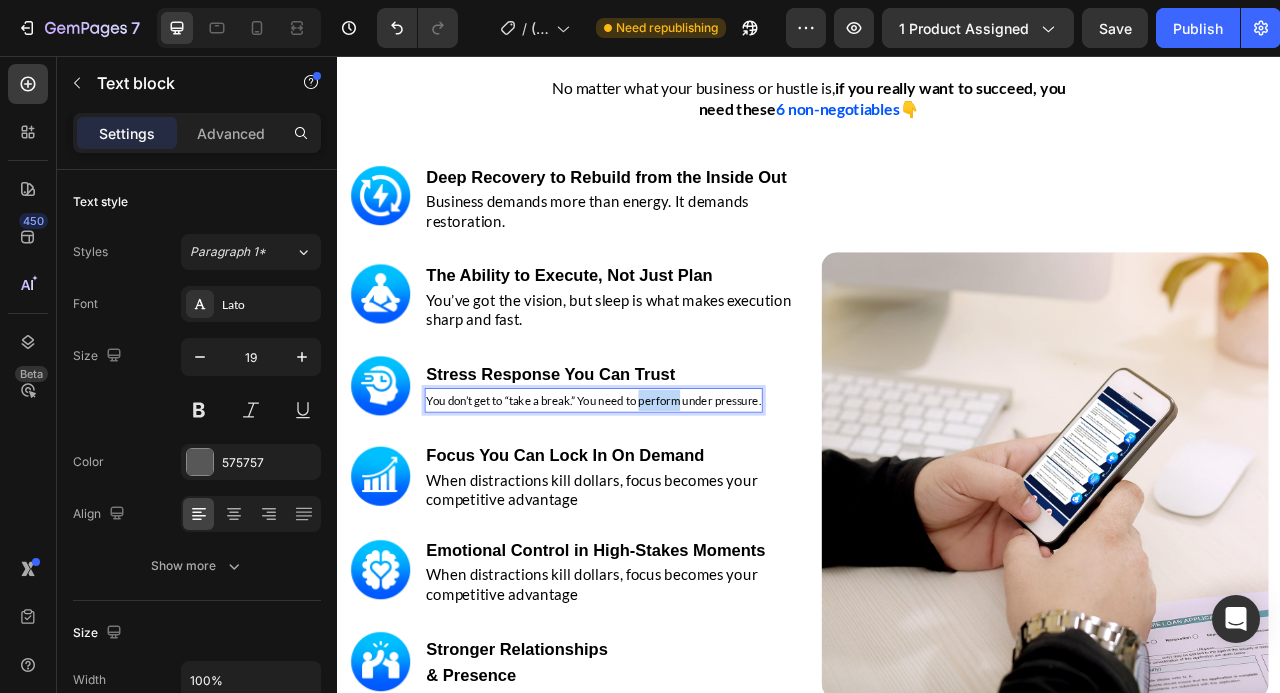 click on "You don’t get to “take a break.” You need to perform under pressure." at bounding box center [663, 494] 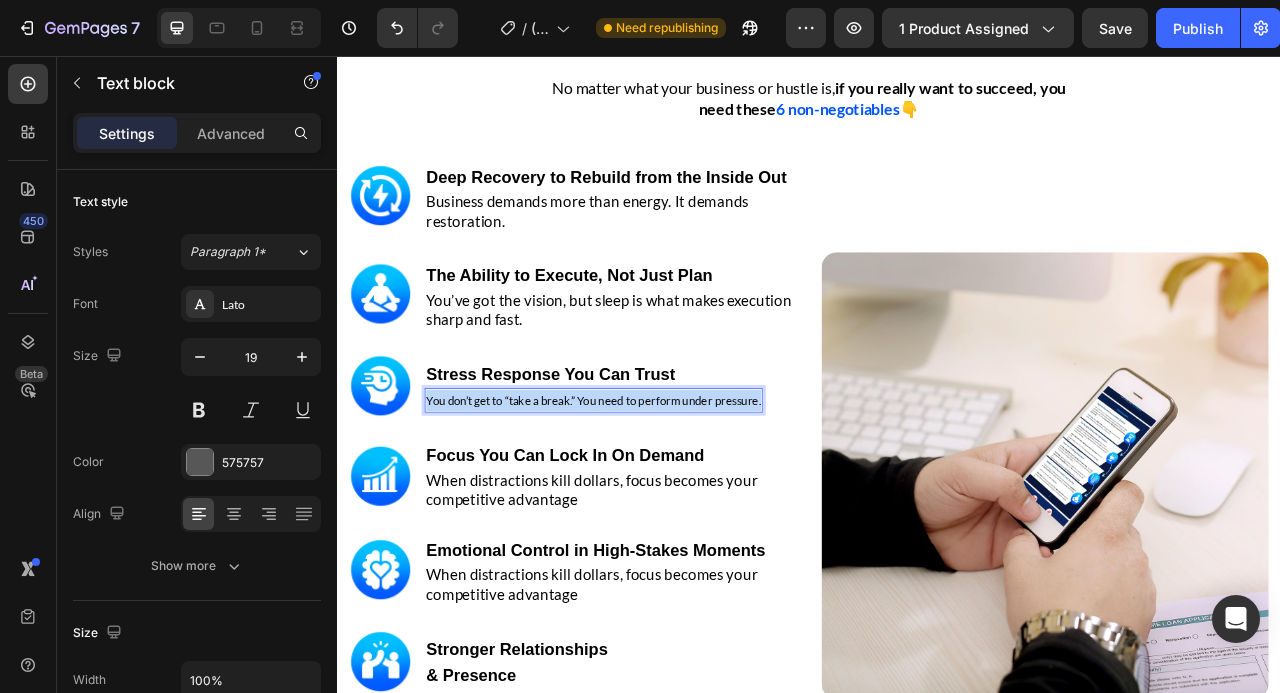 click on "You don’t get to “take a break.” You need to perform under pressure." at bounding box center [663, 494] 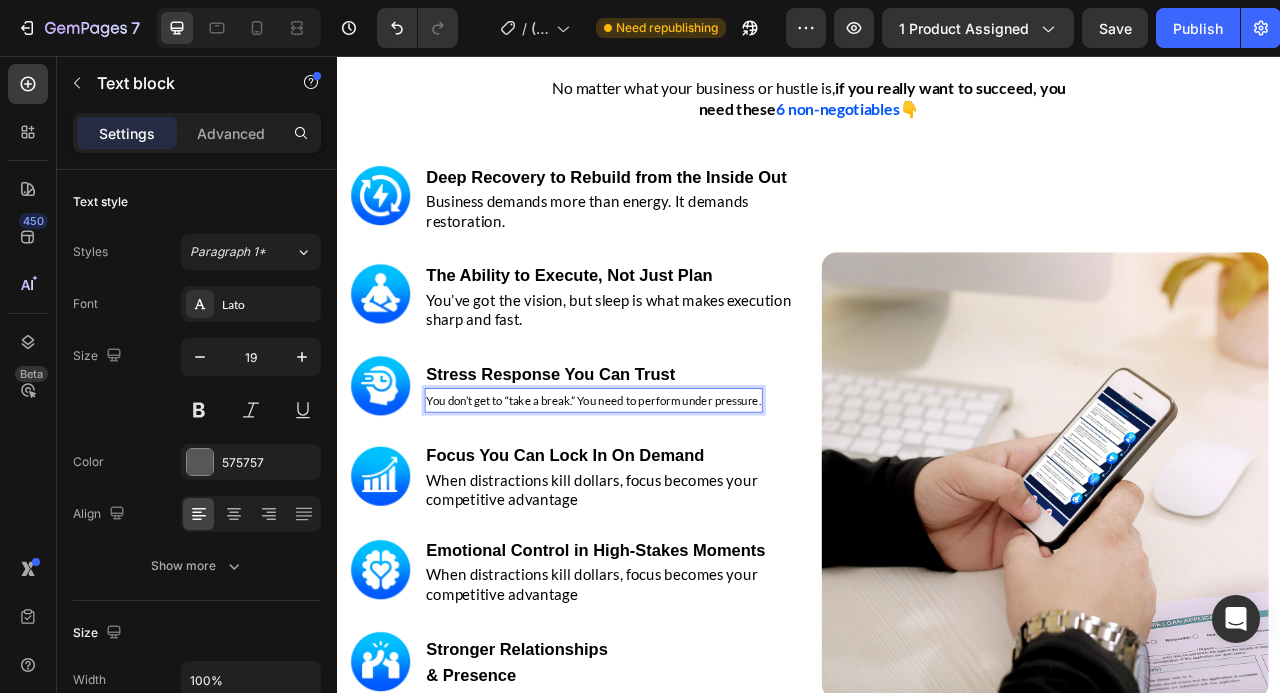 click on "You don’t get to “take a break.” You need to perform under pressure." at bounding box center (663, 494) 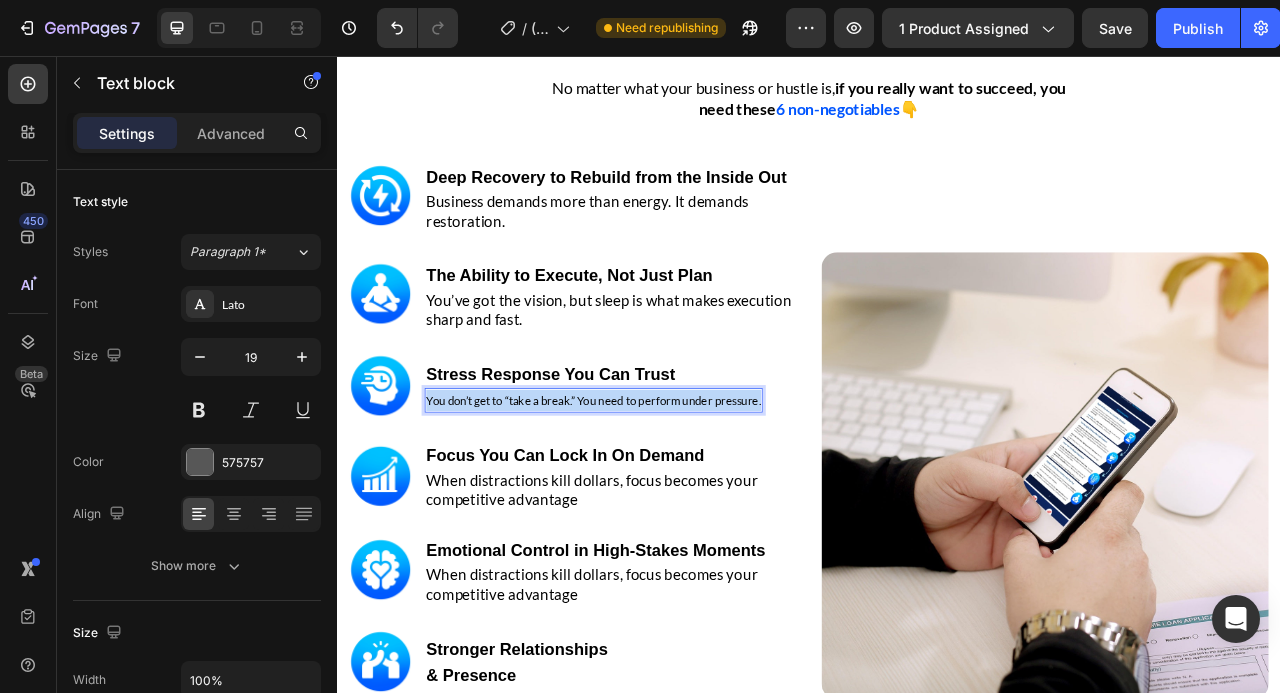 click on "You don’t get to “take a break.” You need to perform under pressure." at bounding box center [663, 494] 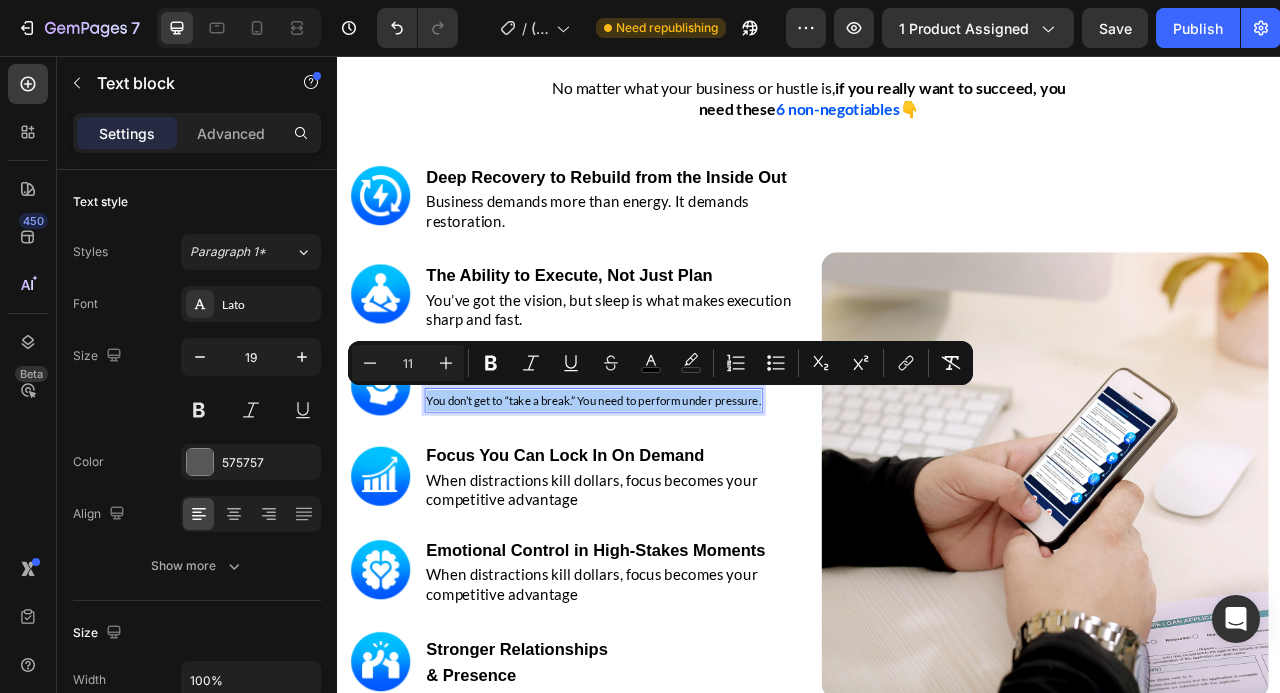 click on "11" at bounding box center (408, 363) 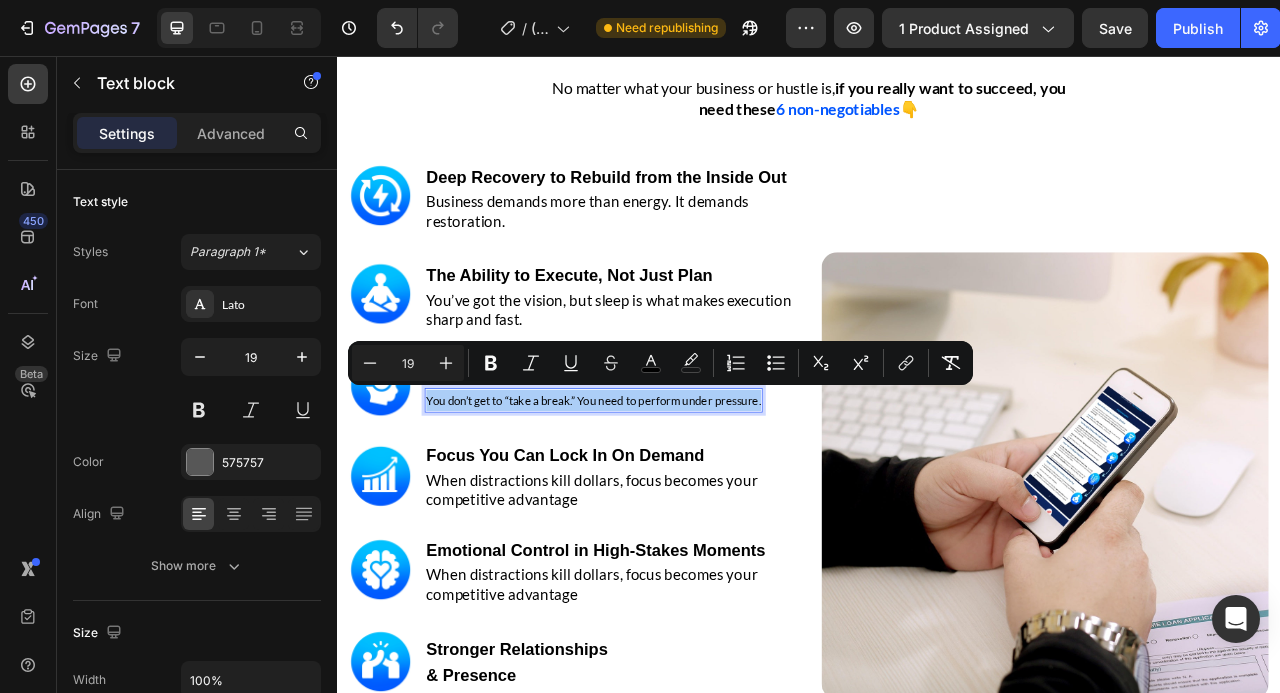 type on "19" 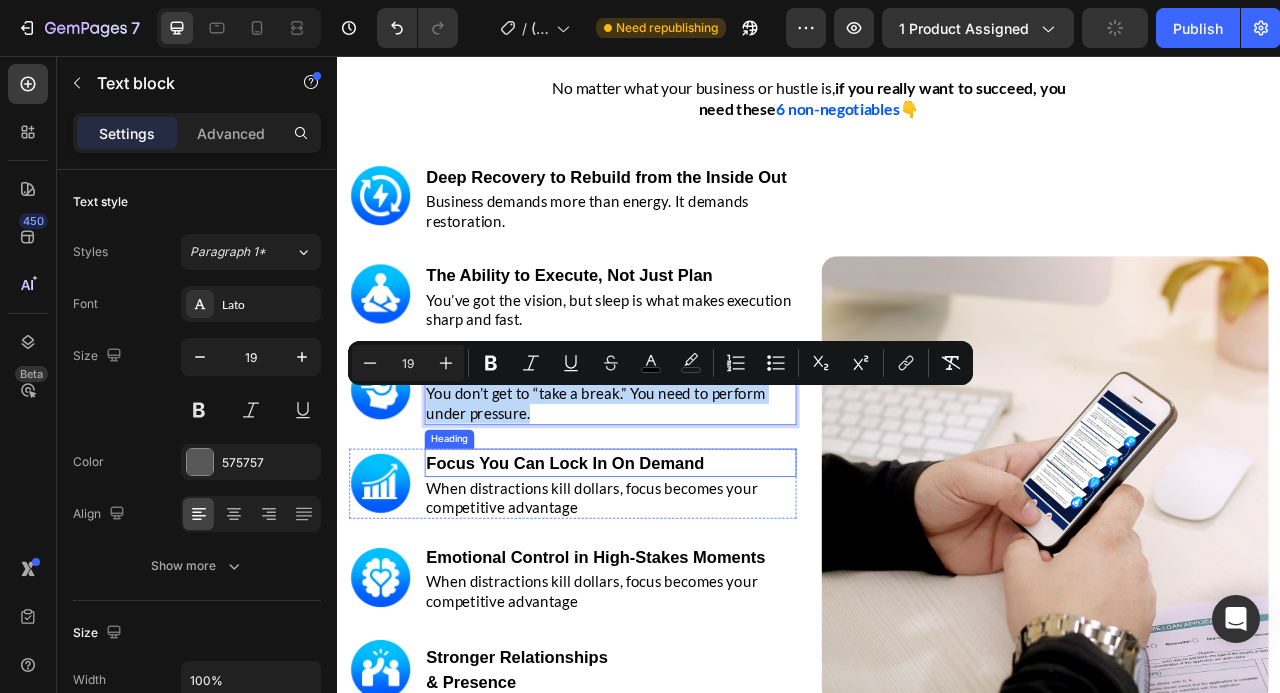 click on "⁠⁠⁠⁠⁠⁠⁠ Focus You Can Lock In On Demand" at bounding box center (684, 574) 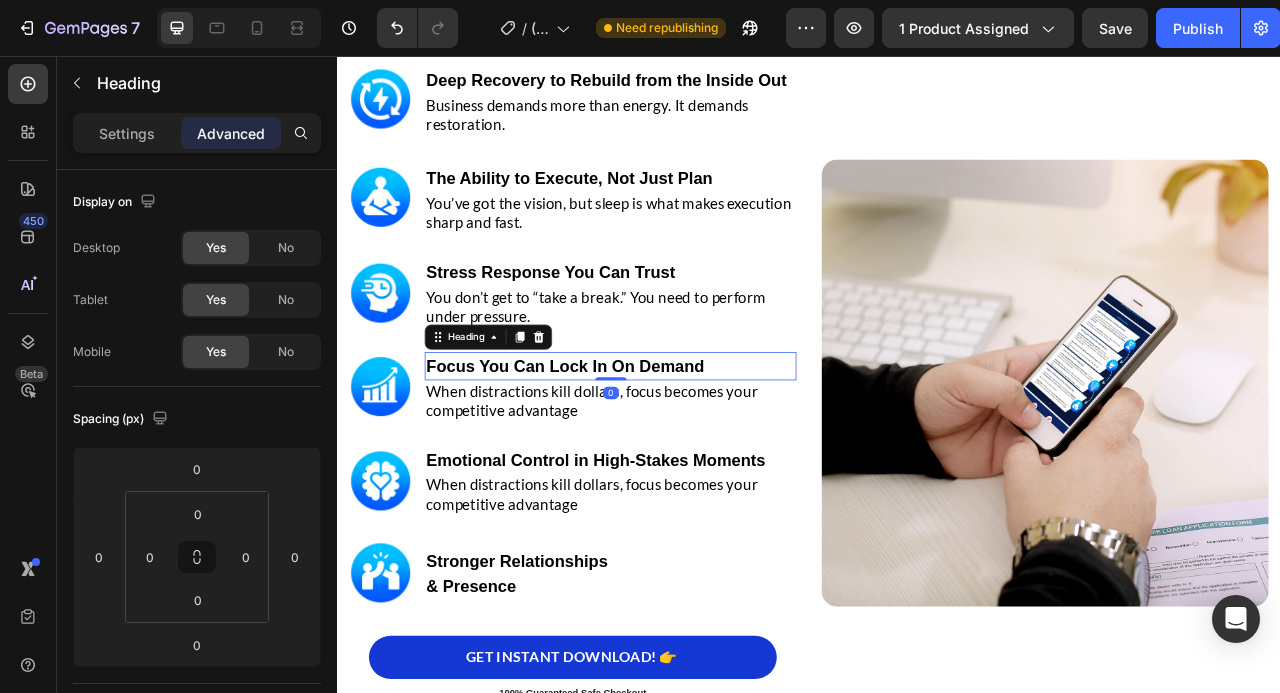 scroll, scrollTop: 3503, scrollLeft: 0, axis: vertical 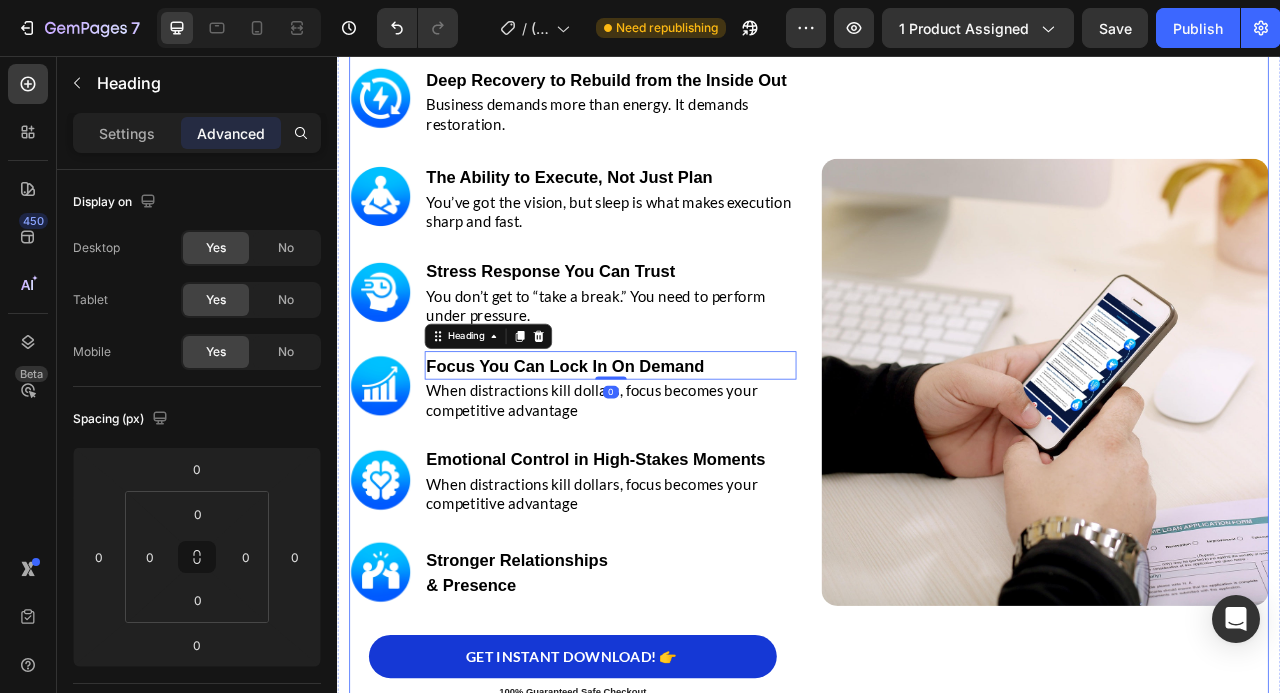 click on "Image Deep Recovery to Rebuild from the Inside Out Heading Business demands more than energy. It demands restoration. Text block Row Image The Ability to Execute, Not Just Plan Heading You’ve got the vision, but sleep is what makes execution sharp and fast. Text block Row Image Stress Response You Can Trust Heading You don’t get to “take a break.” You need to perform under pressure. Text block Row Image Focus You Can Lock In On Demand Heading 0 When distractions kill dollars, focus becomes your competitive advantage Text block Row Image Emotional Control in High-Stakes Moments Heading When distractions kill dollars, focus becomes your competitive advantage Text block Row Image Stronger Relationships & Presence Heading Row GET INSTANT DOWNLOAD! 👉 Add to Cart 100% Guaranteed Safe Checkout Text block Product Image Row" at bounding box center (937, 447) 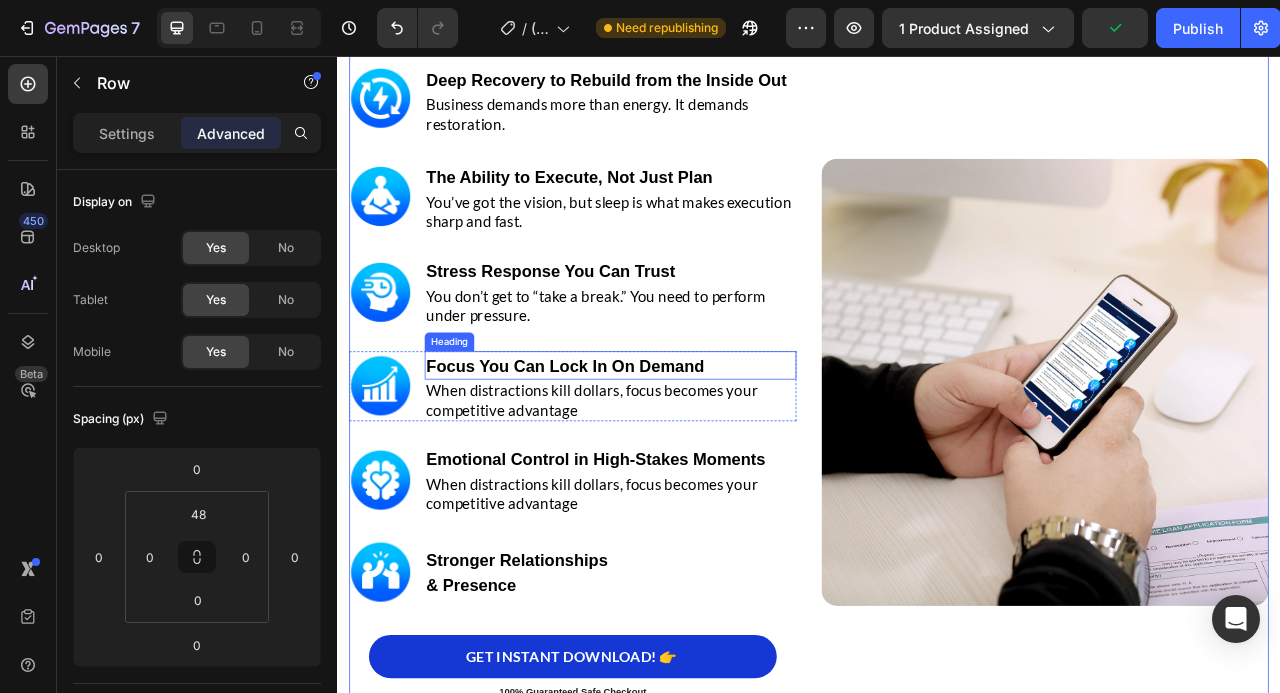 click on "Focus You Can Lock In On Demand" at bounding box center (627, 450) 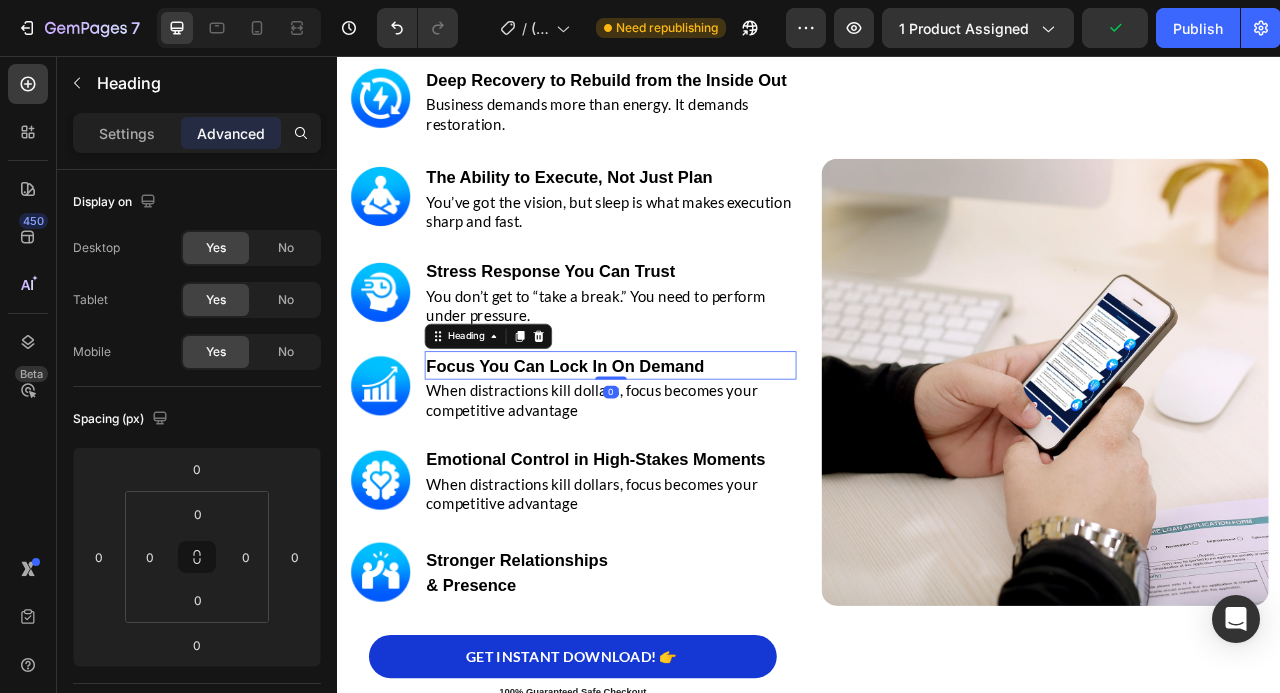 click on "Focus You Can Lock In On Demand" at bounding box center [627, 450] 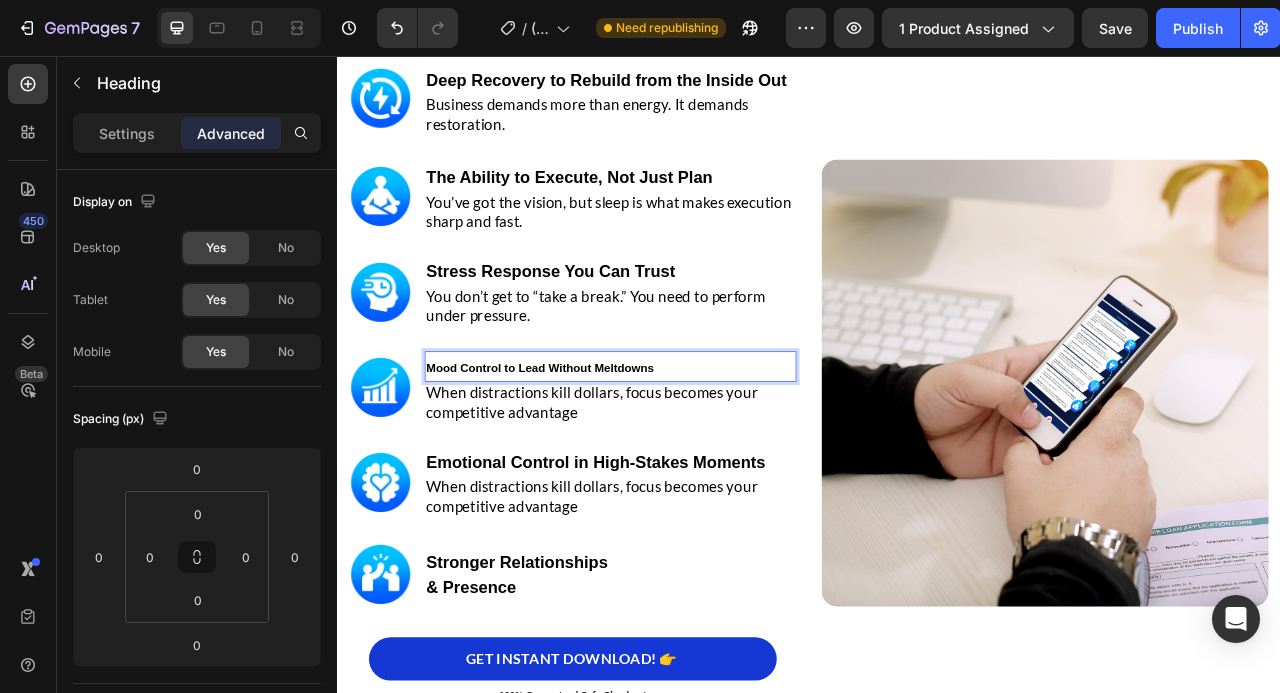 click on "Mood Control to Lead Without Meltdowns" at bounding box center [595, 453] 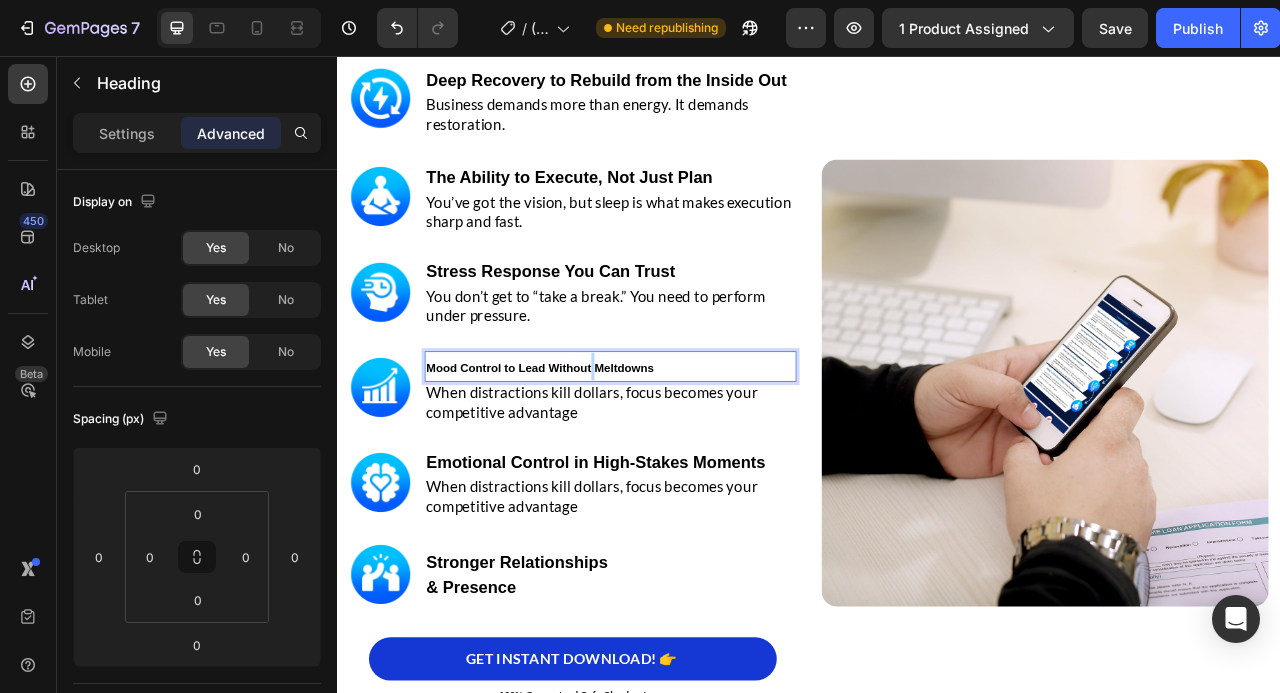 click on "Mood Control to Lead Without Meltdowns" at bounding box center (595, 453) 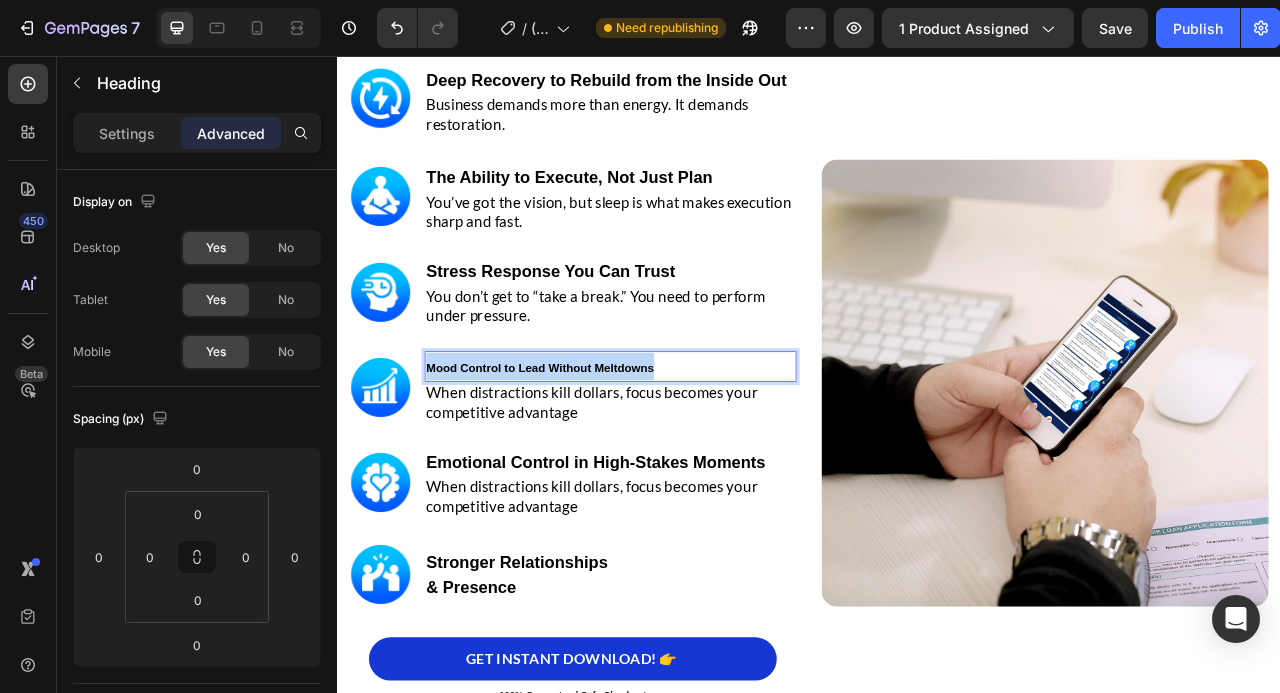 click on "Mood Control to Lead Without Meltdowns" at bounding box center (595, 453) 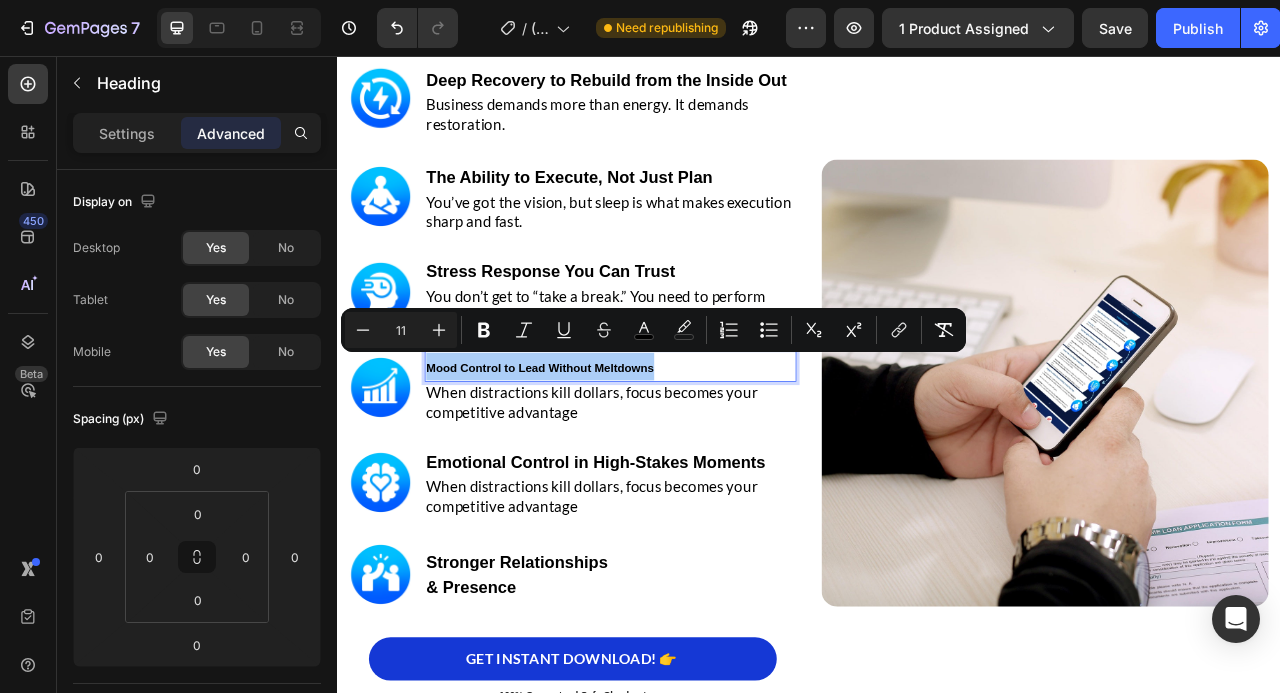 click on "11" at bounding box center [401, 330] 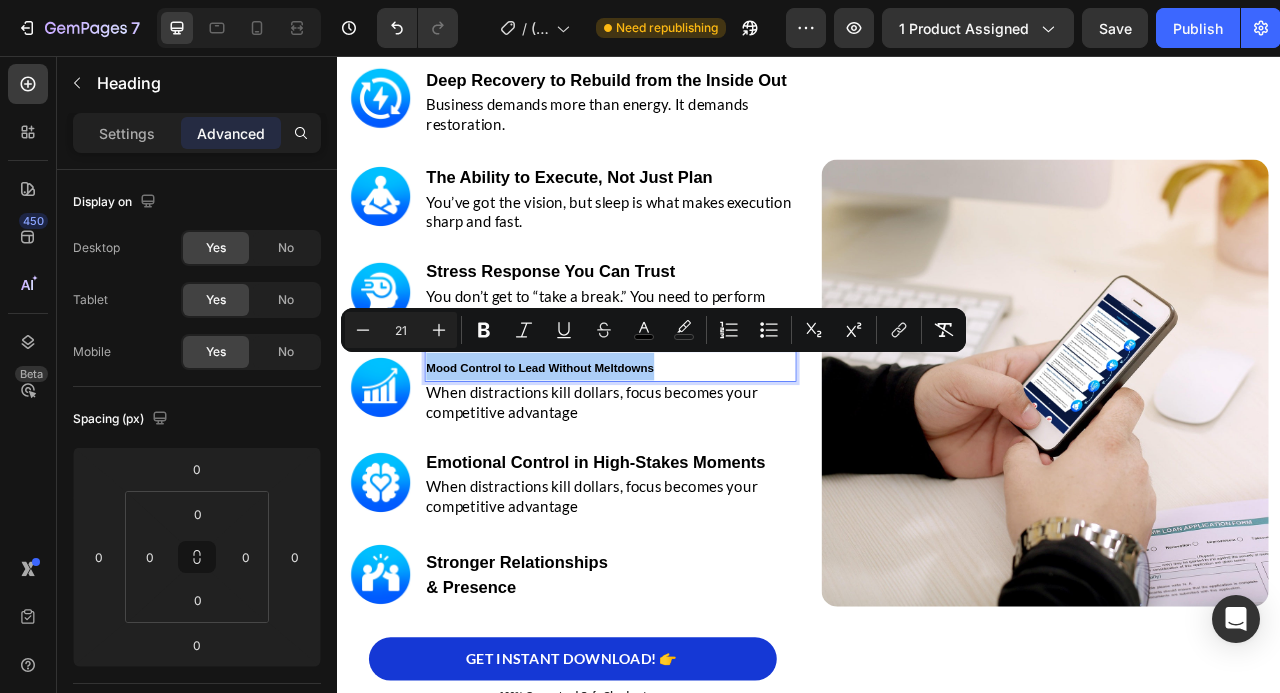 type on "21" 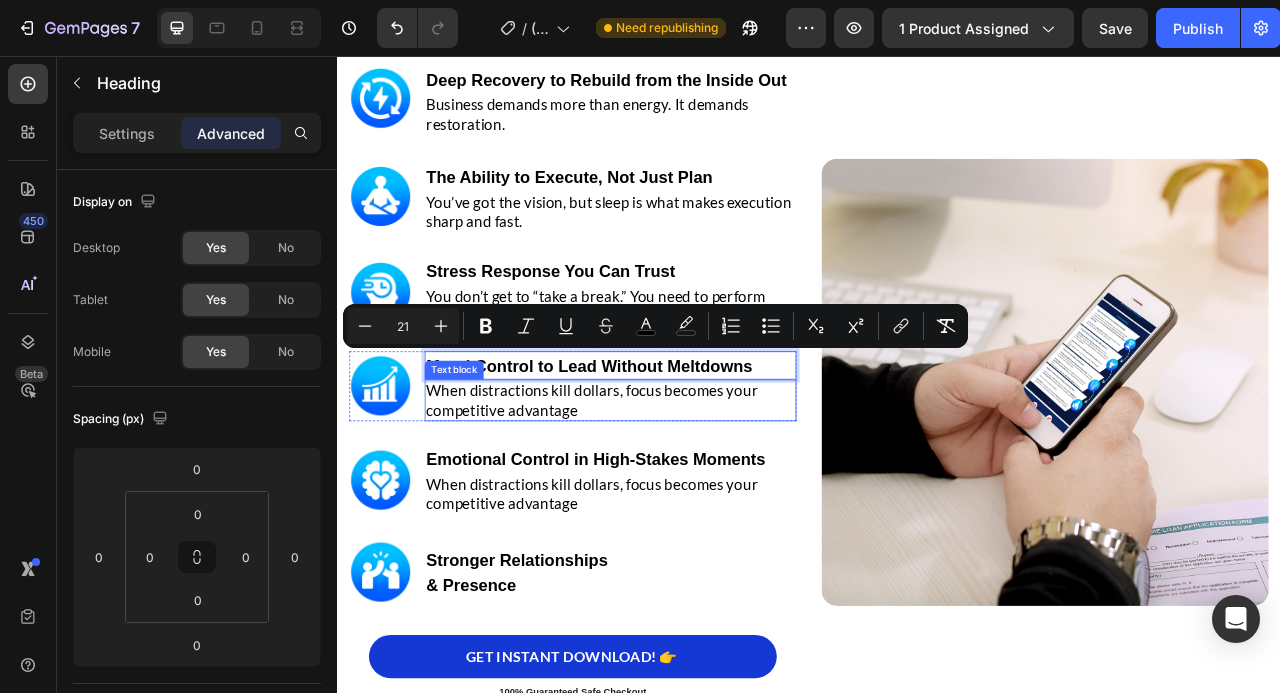 click on "When distractions kill dollars, focus becomes your competitive advantage" at bounding box center (661, 494) 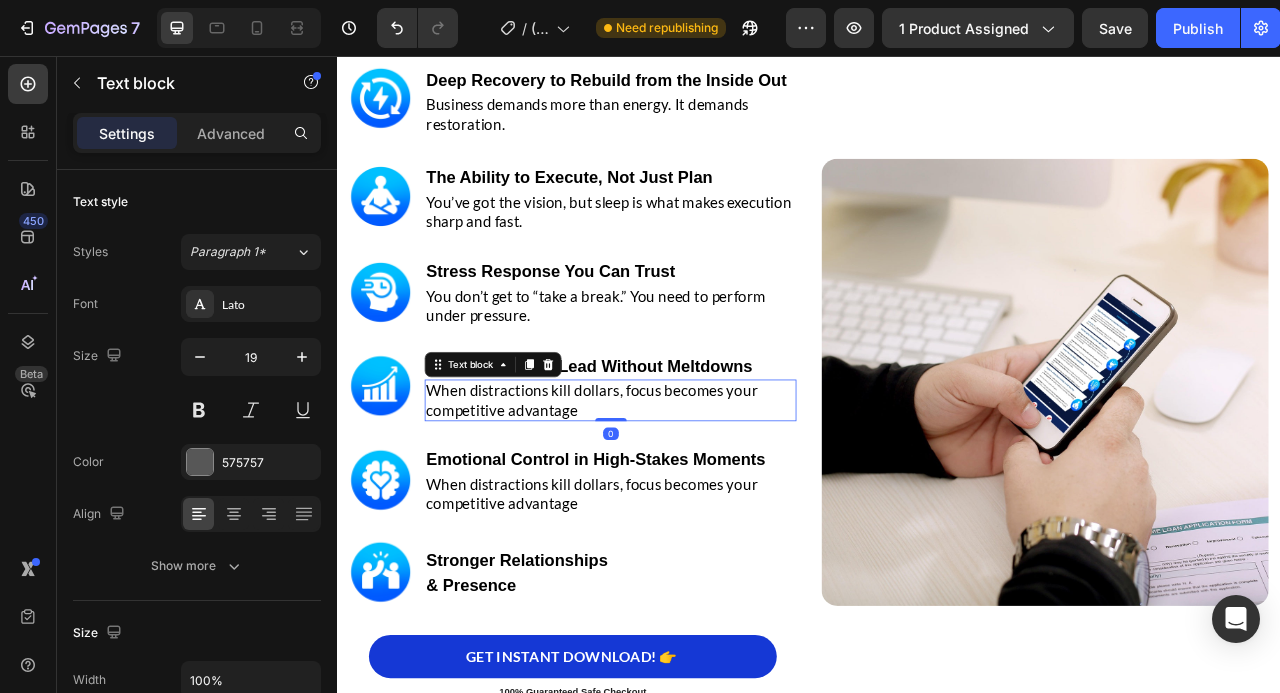 click on "Image ⁠⁠⁠⁠⁠⁠⁠ Deep Recovery to Rebuild from the Inside Out Heading Business demands more than energy. It demands restoration. Text block Row Image ⁠⁠⁠⁠⁠⁠⁠ The Ability to Execute, Not Just Plan Heading You’ve got the vision, but sleep is what makes execution sharp and fast. Text block Row Image ⁠⁠⁠⁠⁠⁠⁠ Stress Response You Can Trust Heading You don’t get to “take a break.” You need to perform under pressure. Text block Row Image ⁠⁠⁠⁠⁠⁠⁠ Mood Control to Lead Without Meltdowns Heading When distractions kill dollars, focus becomes your competitive advantage Text block   0 Row Image ⁠⁠⁠⁠⁠⁠⁠ Emotional Control in High-Stakes Moments Heading When distractions kill dollars, focus becomes your competitive advantage Text block Row Image Stronger Relationships & Presence Heading Row GET INSTANT DOWNLOAD! 👉 Add to Cart 100% Guaranteed Safe Checkout Text block Product" at bounding box center [636, 471] 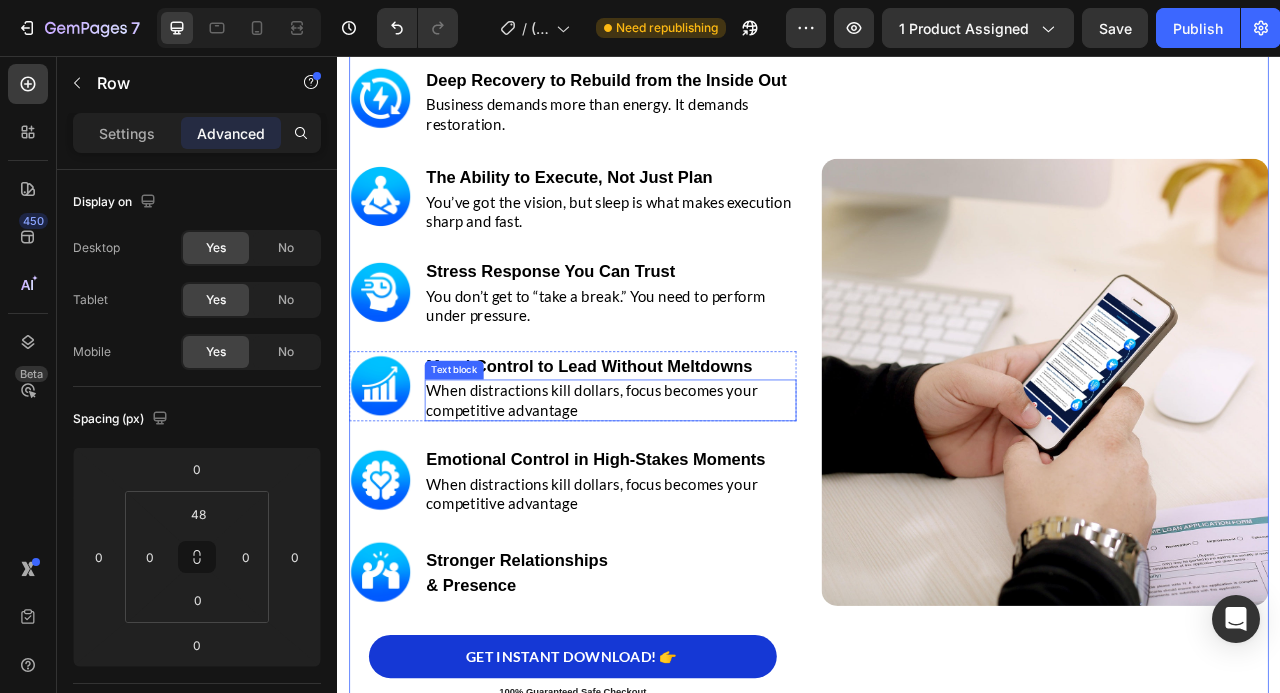 click on "When distractions kill dollars, focus becomes your competitive advantage" at bounding box center (661, 494) 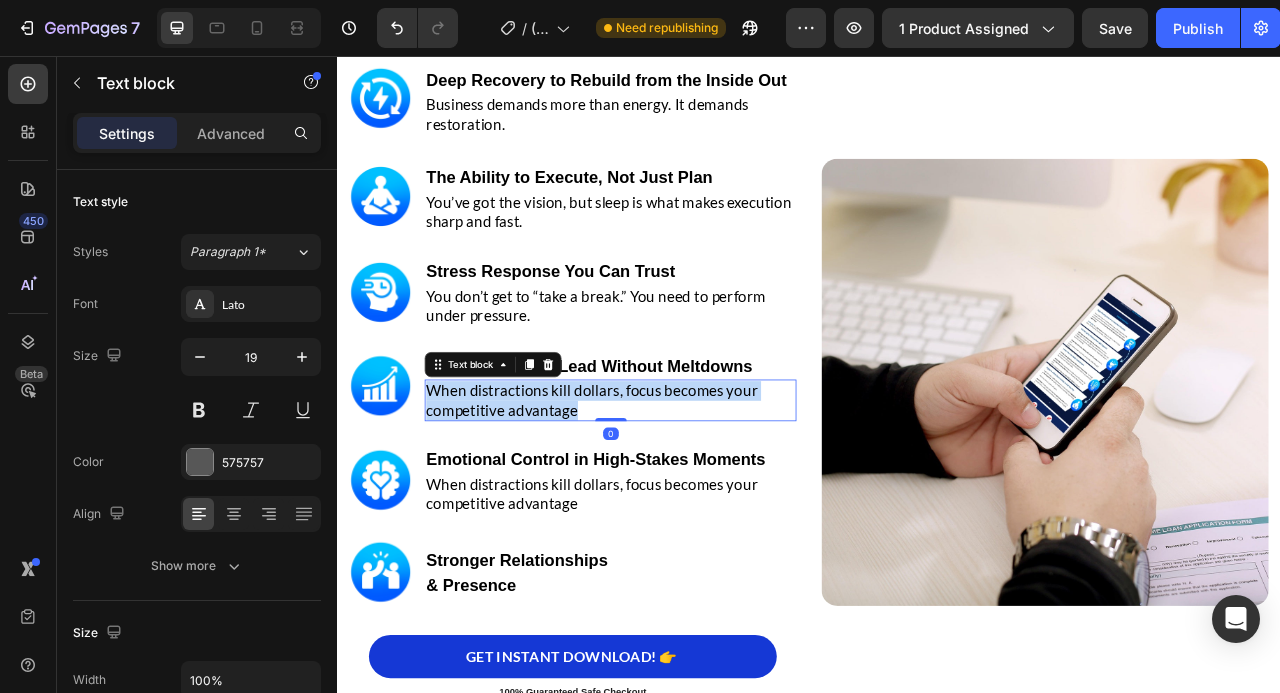 click on "When distractions kill dollars, focus becomes your competitive advantage" at bounding box center [661, 494] 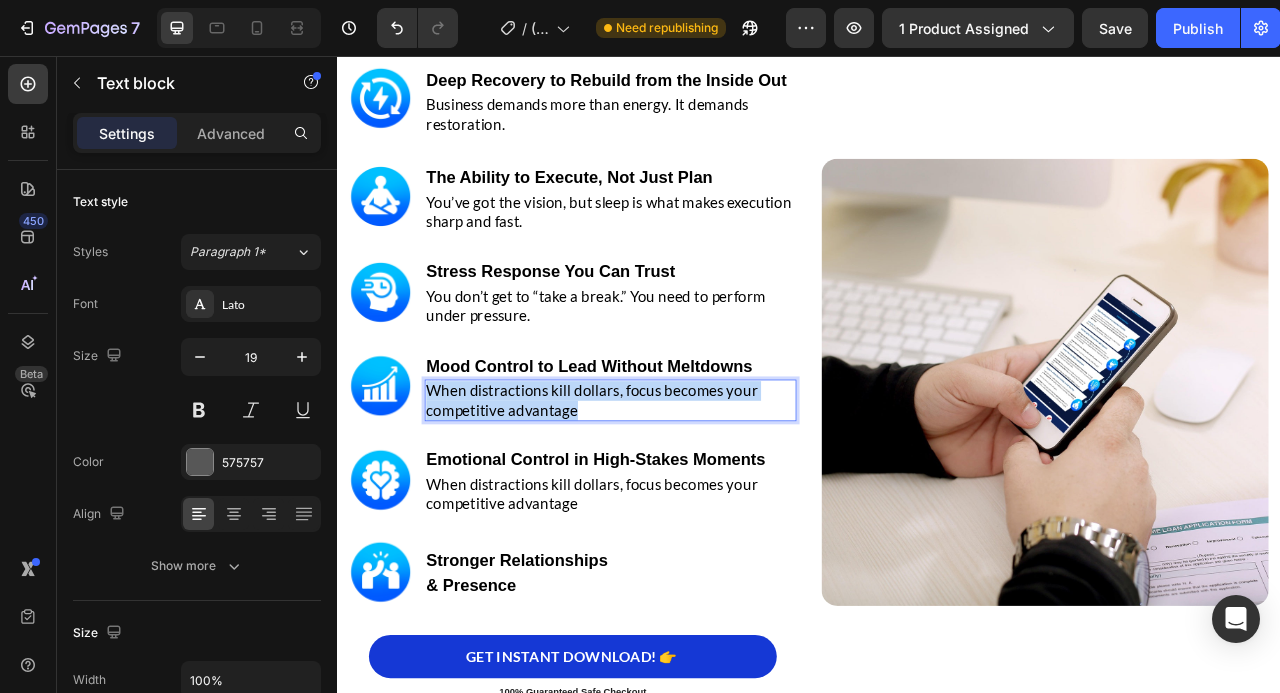 scroll, scrollTop: 3510, scrollLeft: 0, axis: vertical 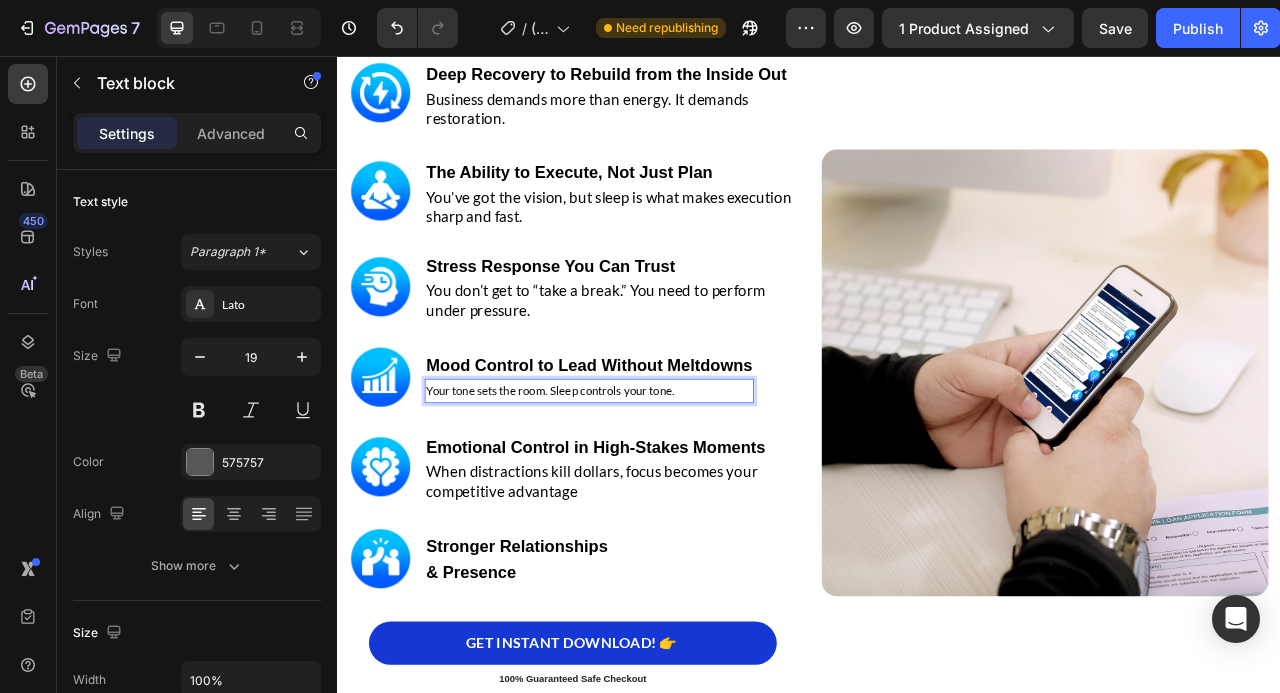 click on "Your tone sets the room. Sleep controls your tone." at bounding box center (657, 482) 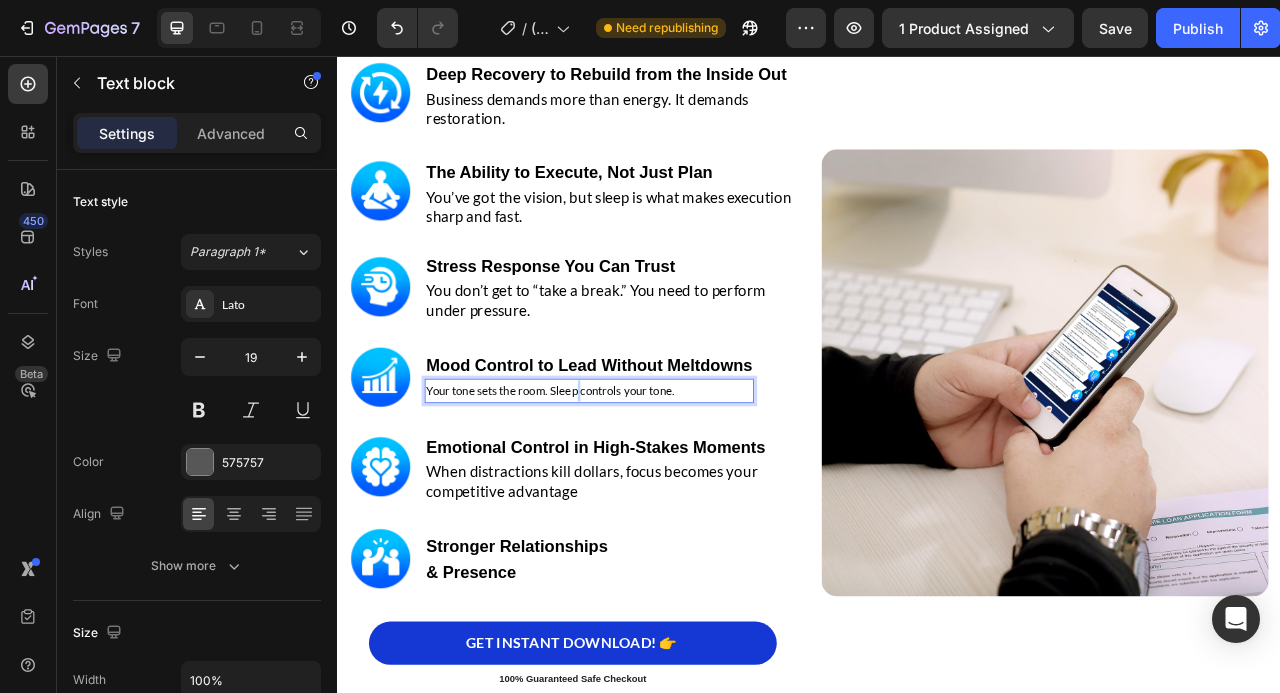 click on "Your tone sets the room. Sleep controls your tone." at bounding box center [608, 482] 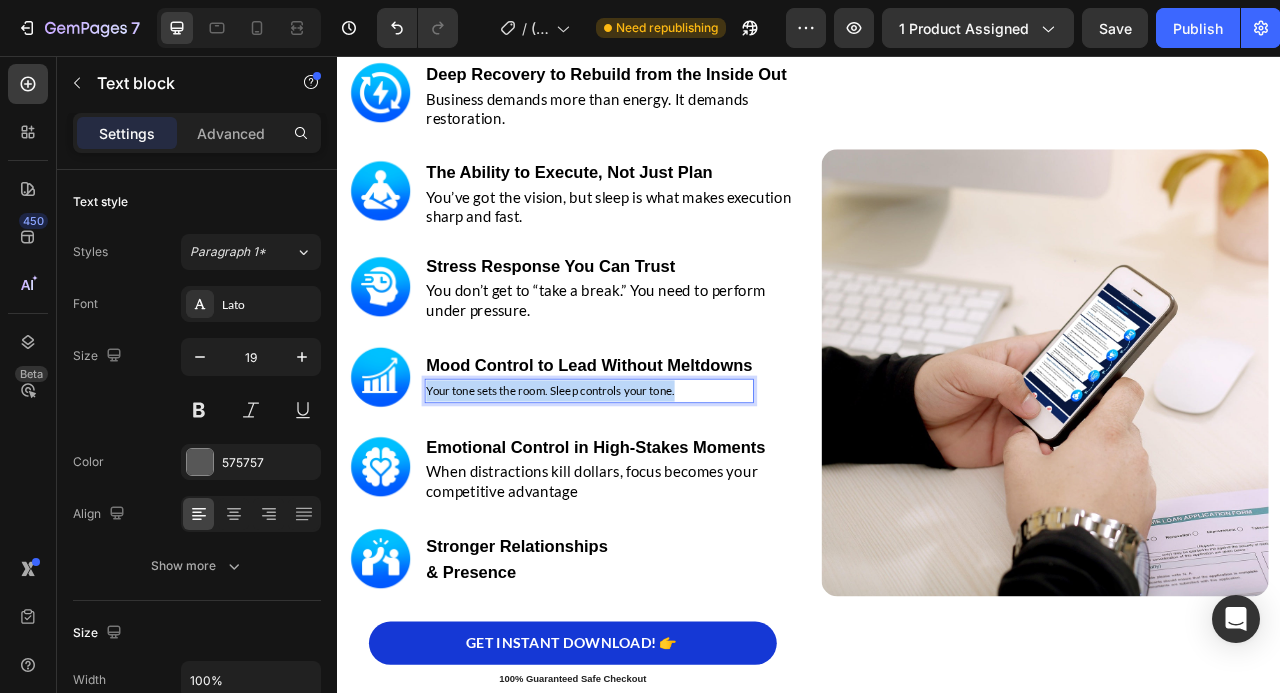 click on "Your tone sets the room. Sleep controls your tone." at bounding box center (608, 482) 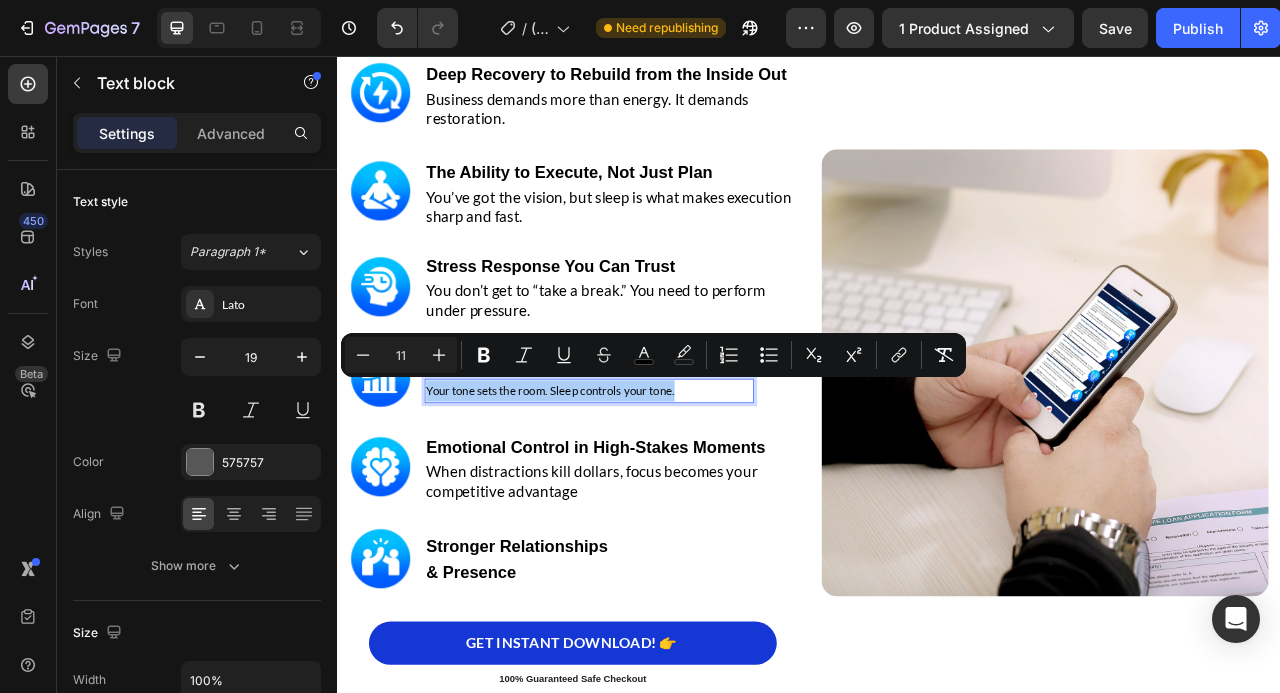 click on "11" at bounding box center [401, 355] 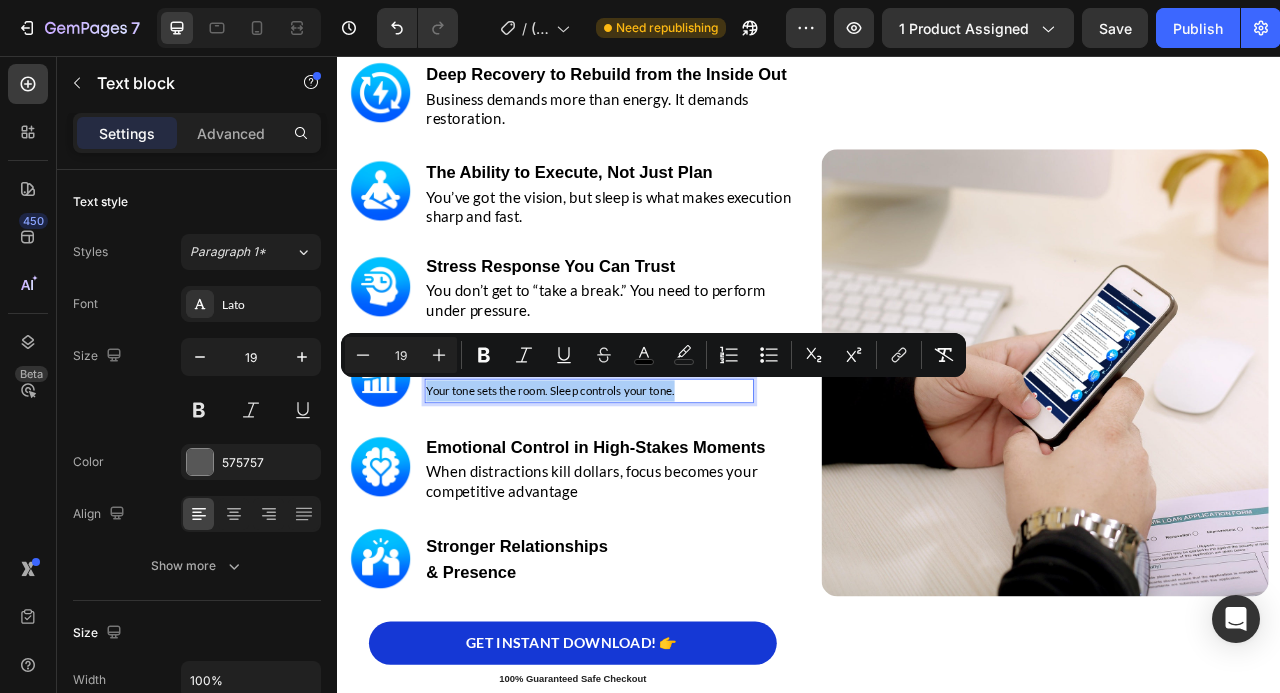 type on "19" 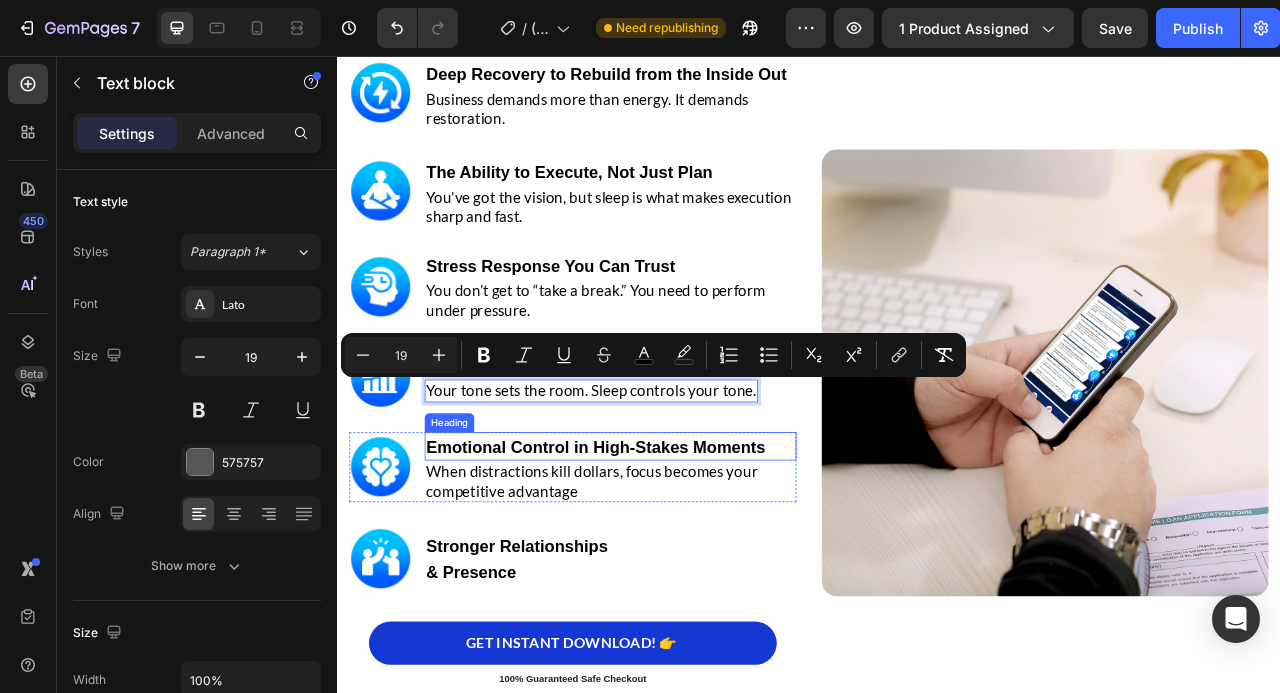 click on "When distractions kill dollars, focus becomes your competitive advantage" at bounding box center (684, 597) 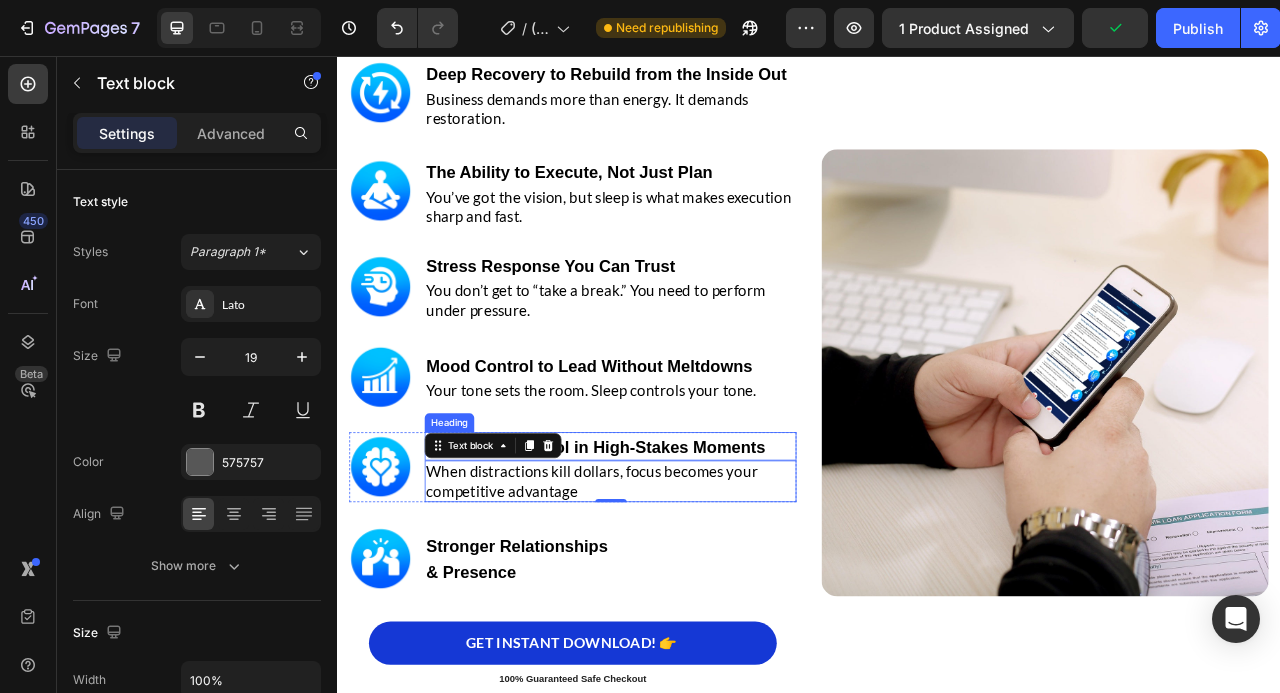 click on "Emotional Control in High-Stakes Moments" at bounding box center [666, 553] 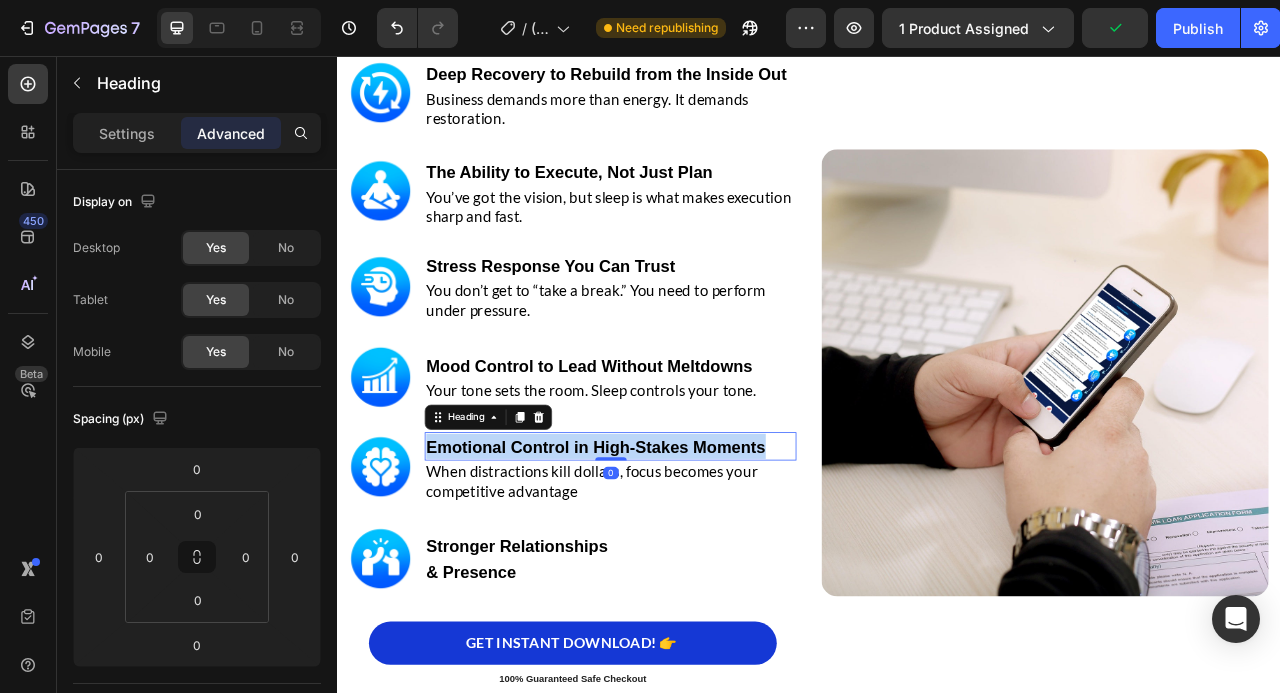 click on "Emotional Control in High-Stakes Moments" at bounding box center (666, 553) 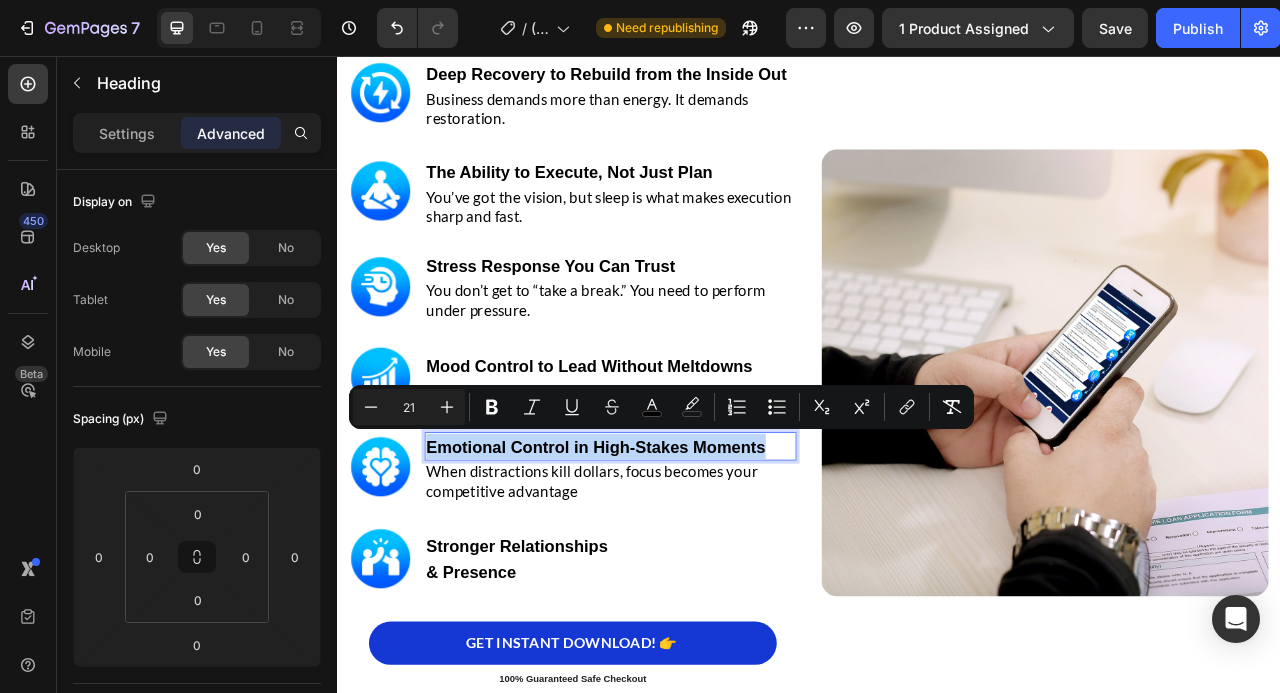 type on "11" 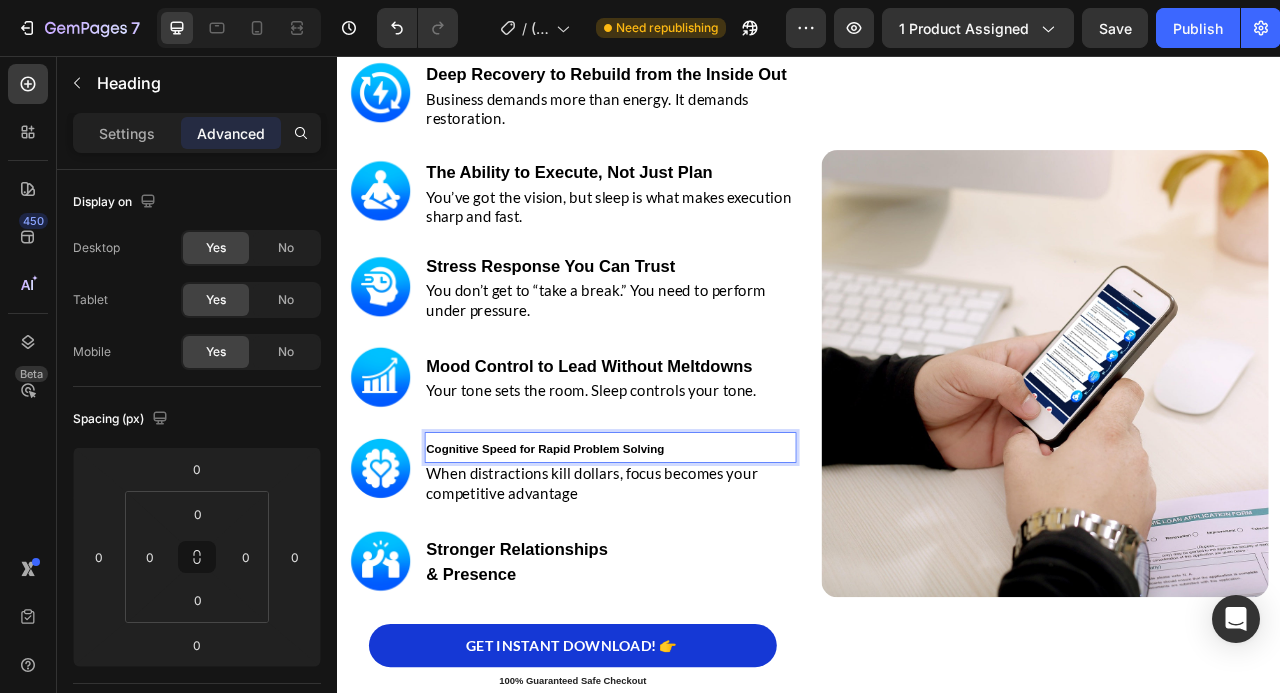 click on "Cognitive Speed for Rapid Problem Solving" at bounding box center [601, 556] 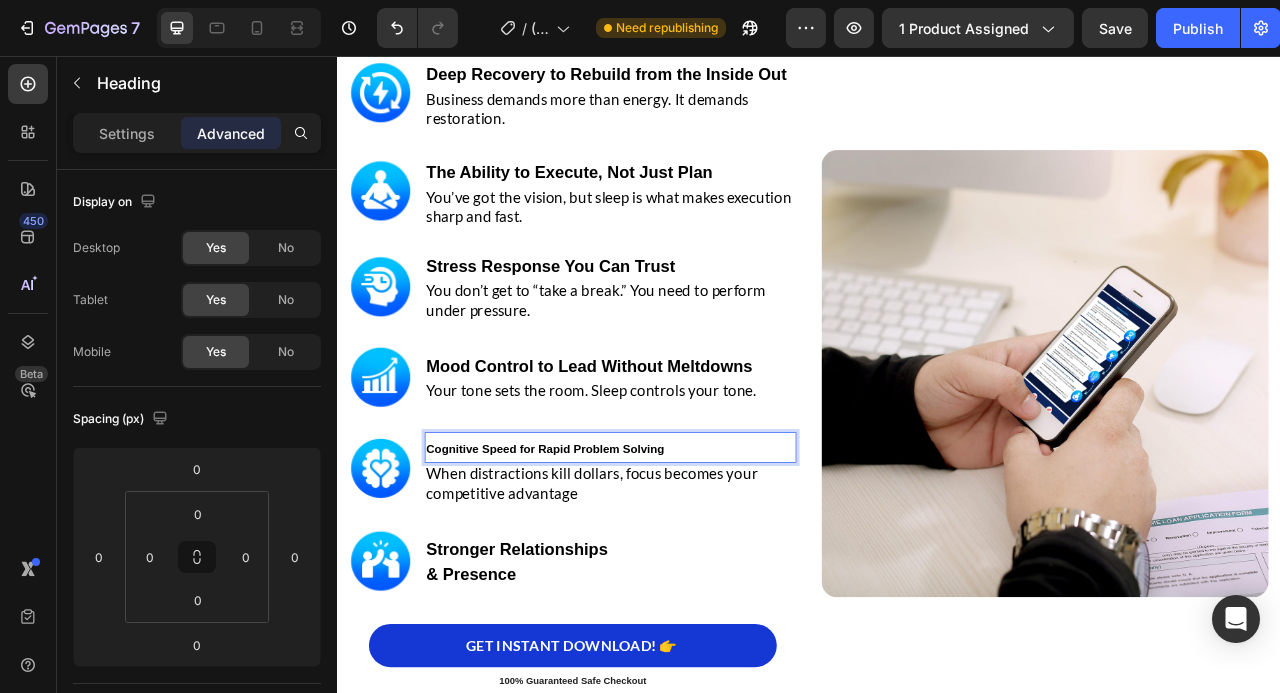 click on "Cognitive Speed for Rapid Problem Solving" at bounding box center (601, 556) 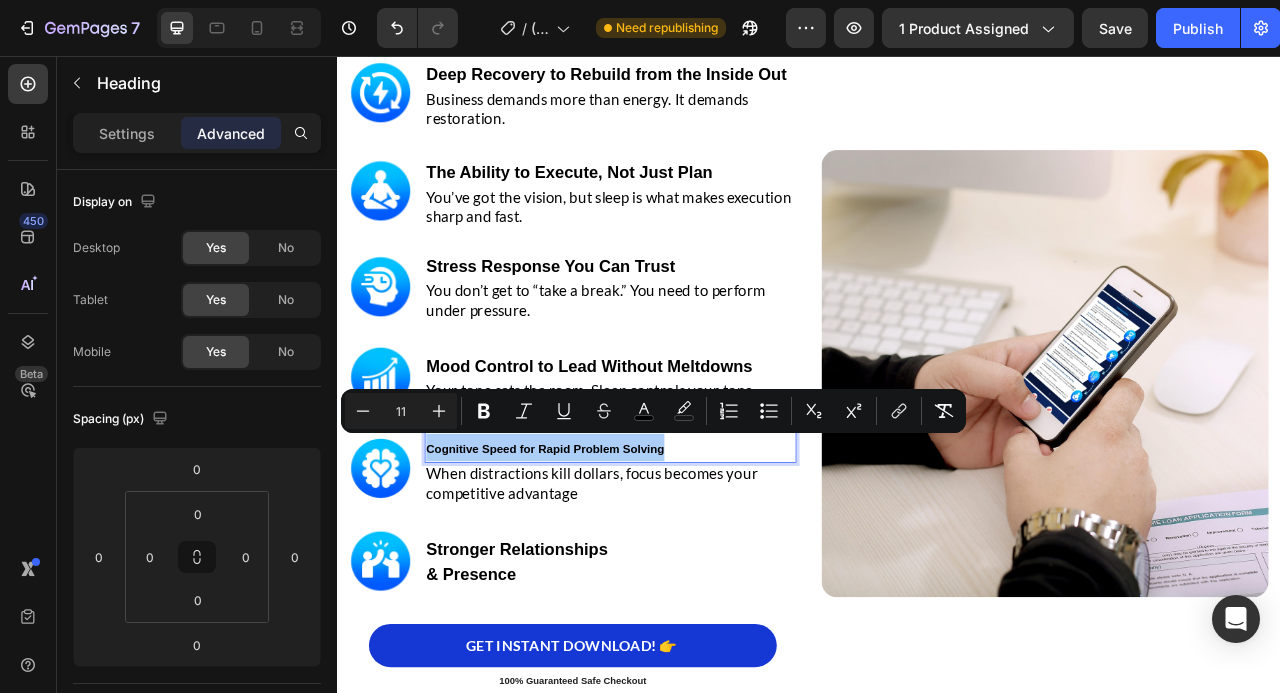 click on "11" at bounding box center [401, 411] 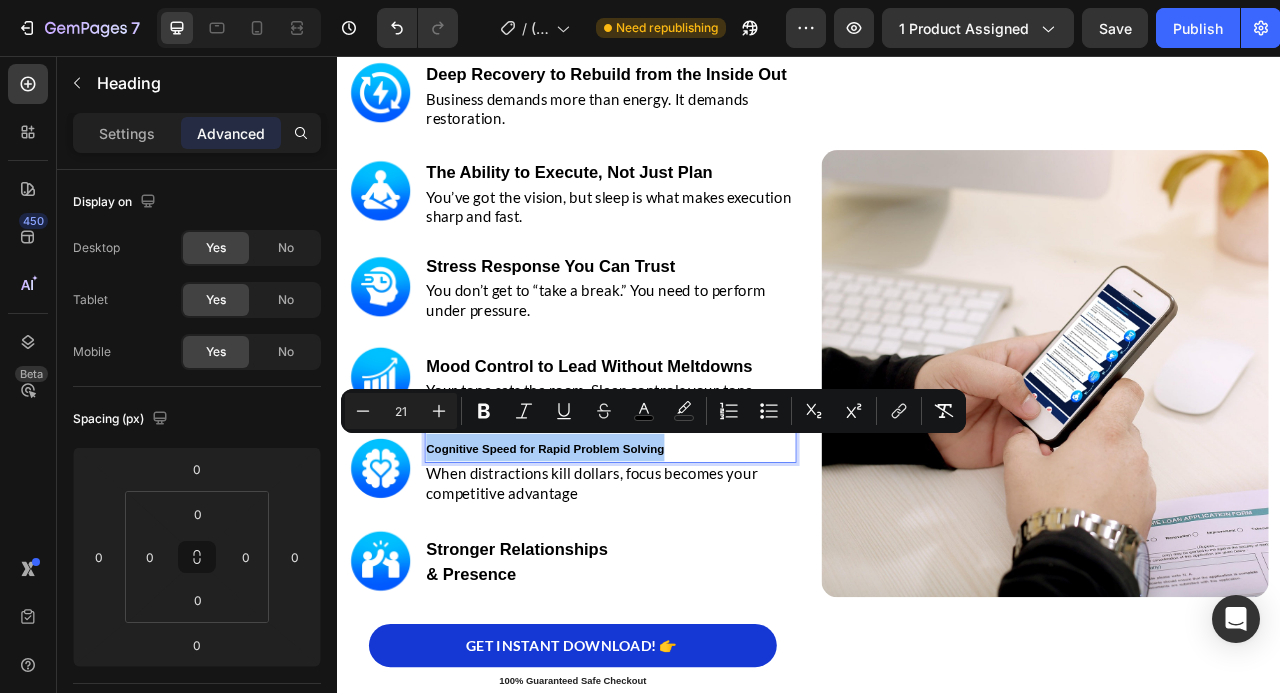 type on "21" 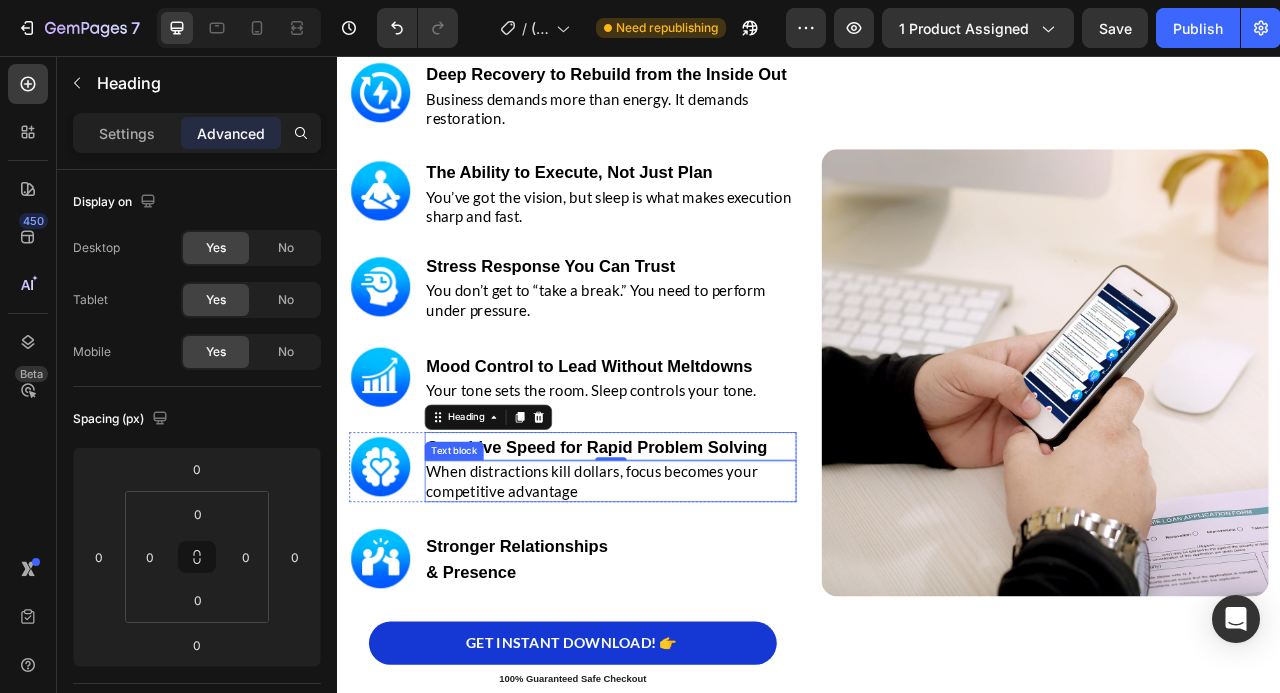 click on "When distractions kill dollars, focus becomes your competitive advantage" at bounding box center (661, 597) 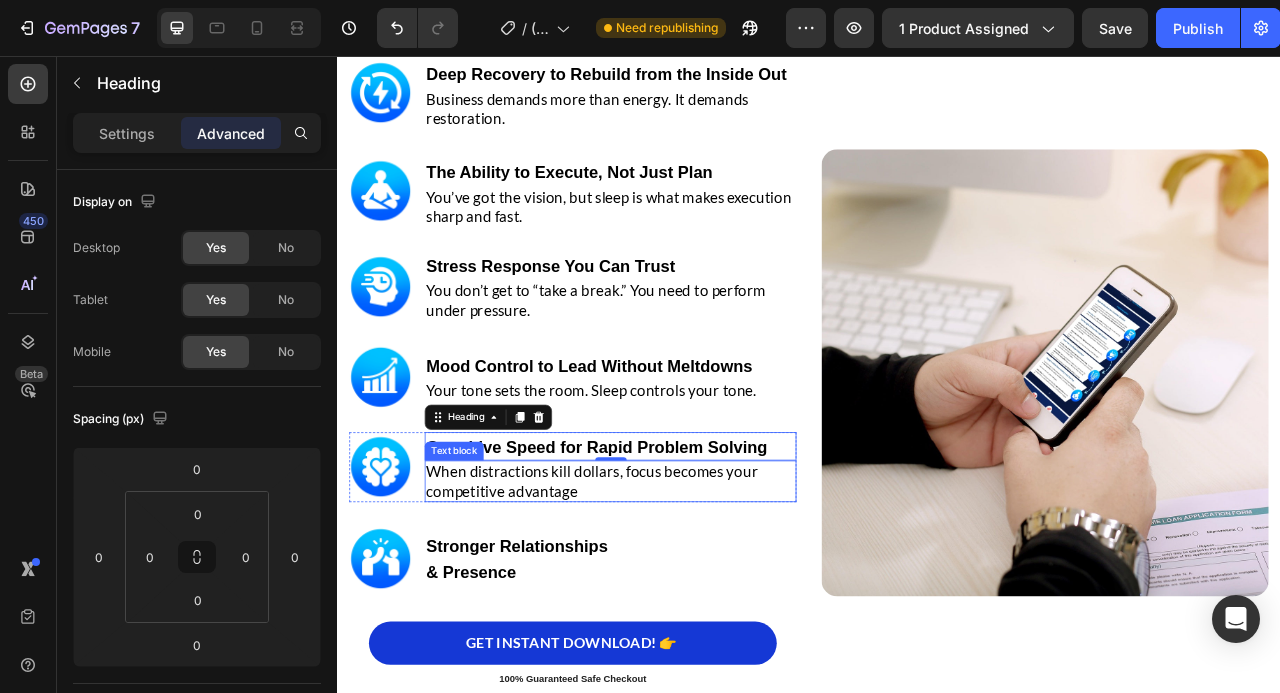 click on "When distractions kill dollars, focus becomes your competitive advantage" at bounding box center (661, 597) 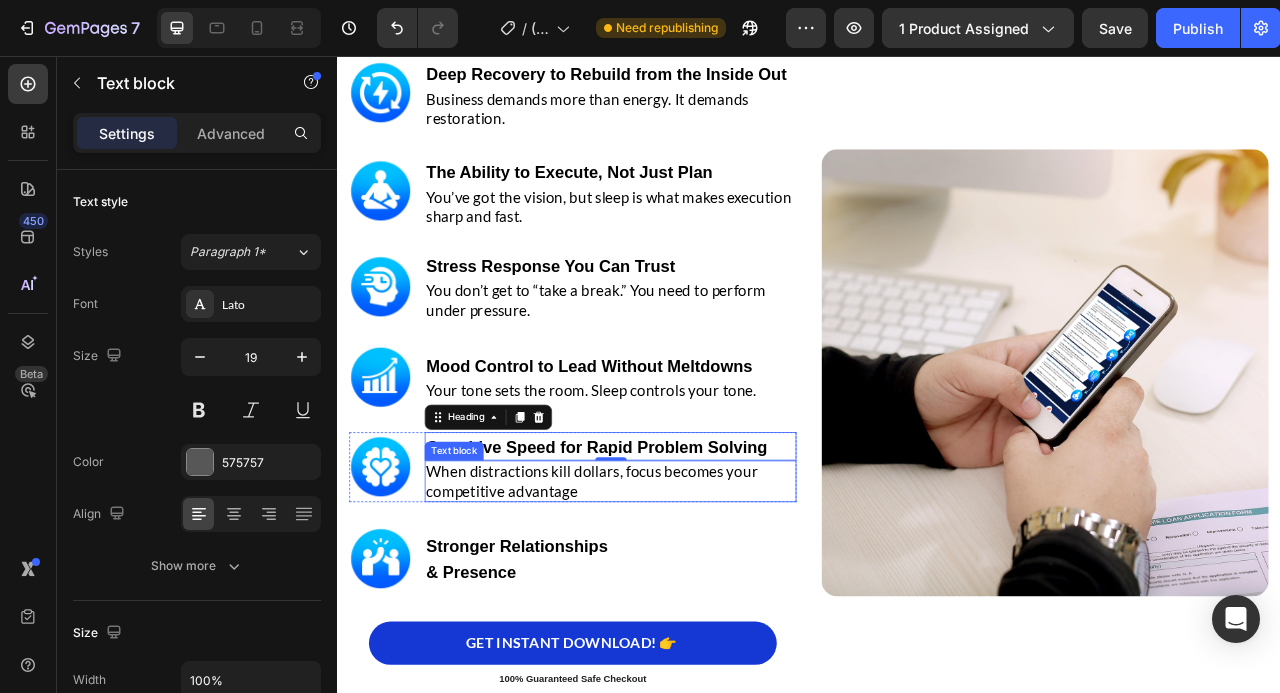 click on "When distractions kill dollars, focus becomes your competitive advantage" at bounding box center (661, 597) 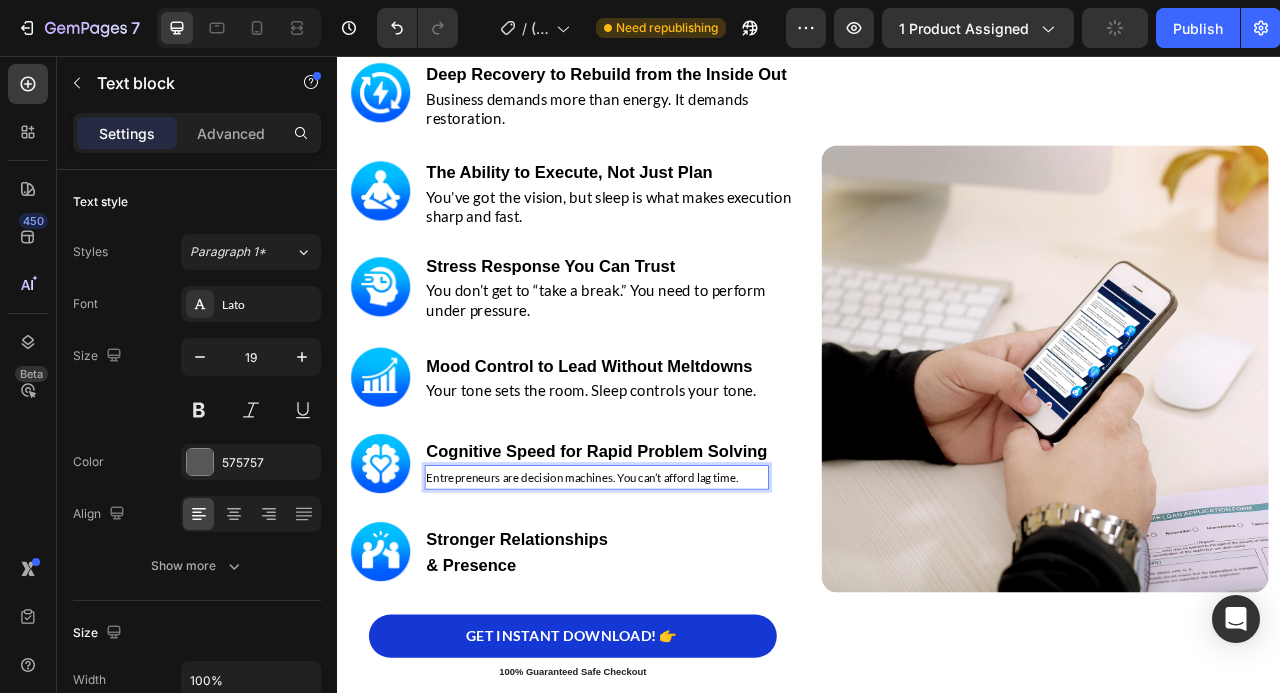 scroll, scrollTop: 3516, scrollLeft: 0, axis: vertical 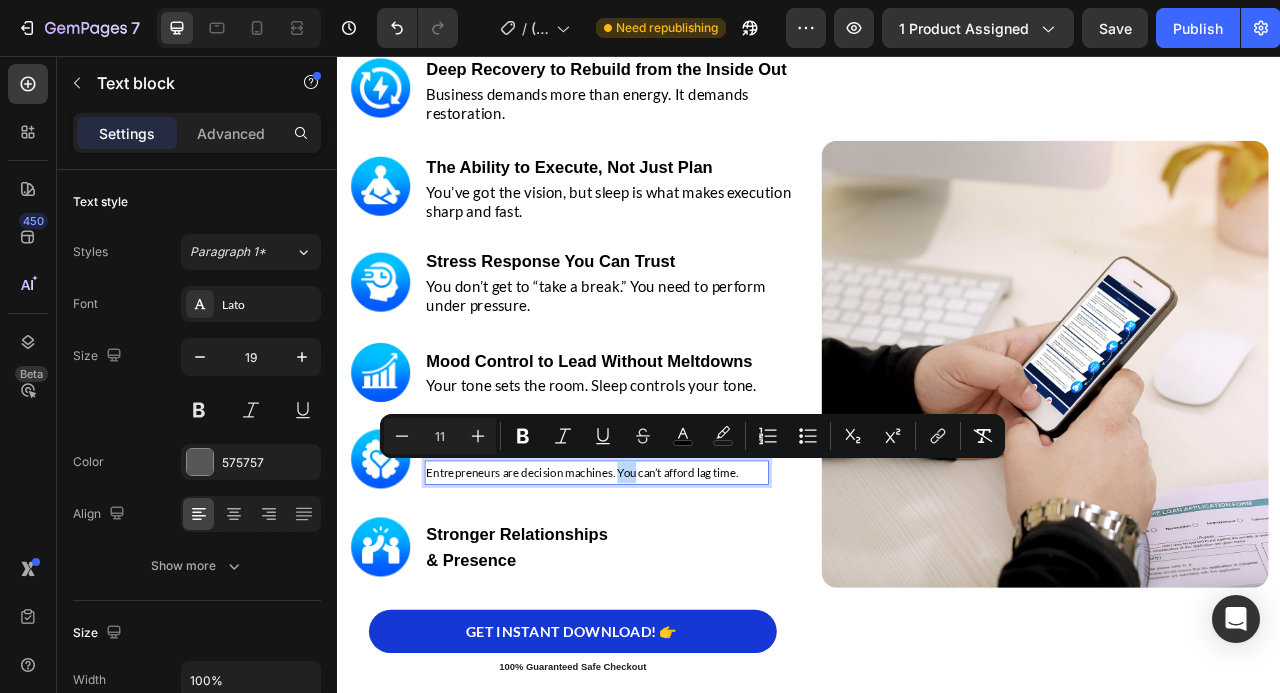 click on "Entrepreneurs are decision machines. You can’t afford lag time." at bounding box center [648, 586] 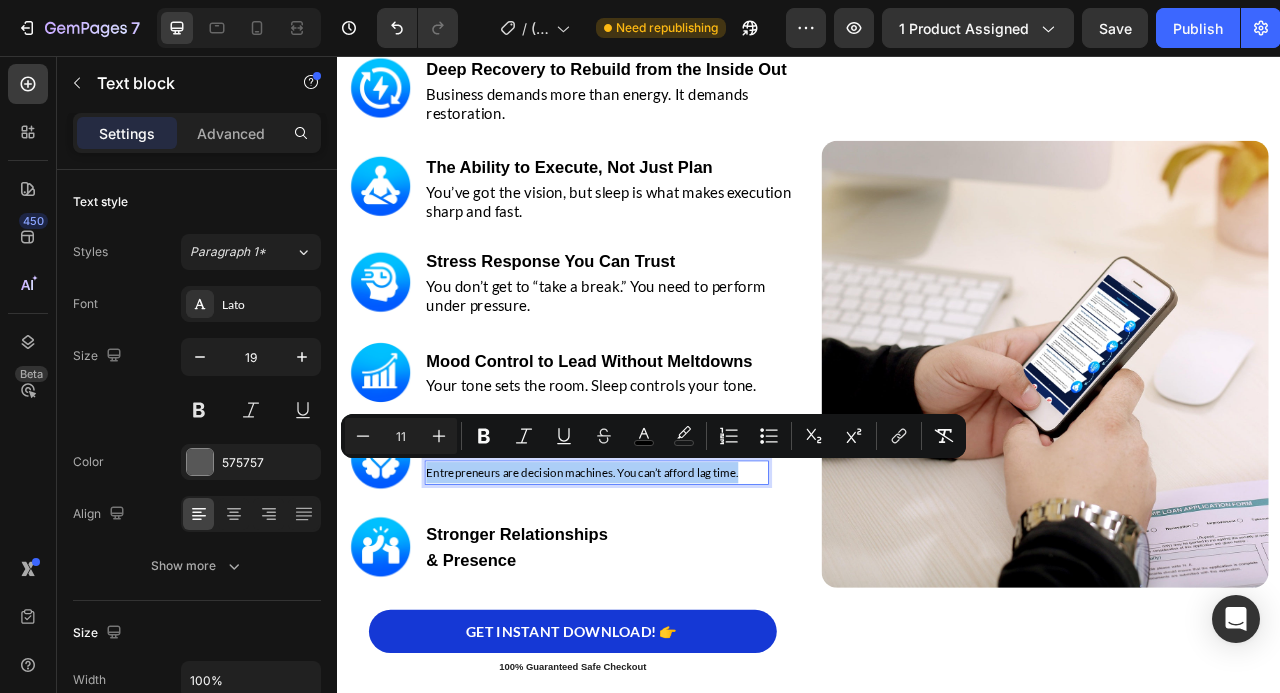 click on "11" at bounding box center [401, 436] 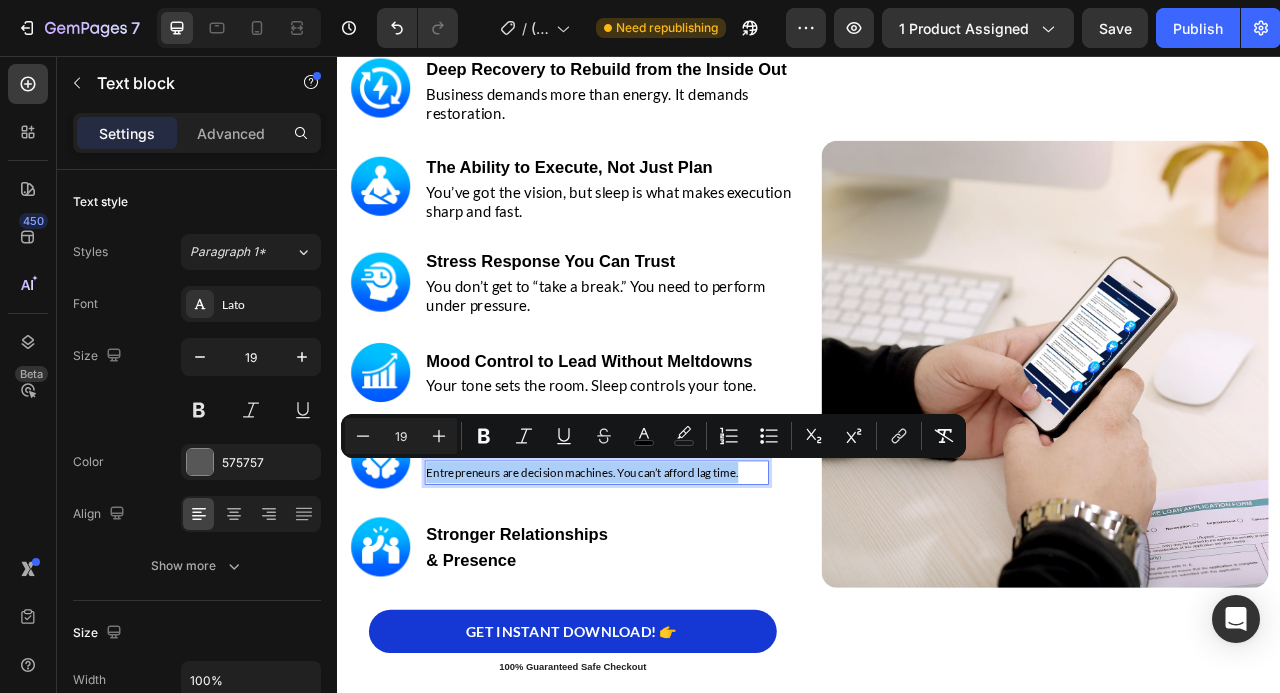 type on "19" 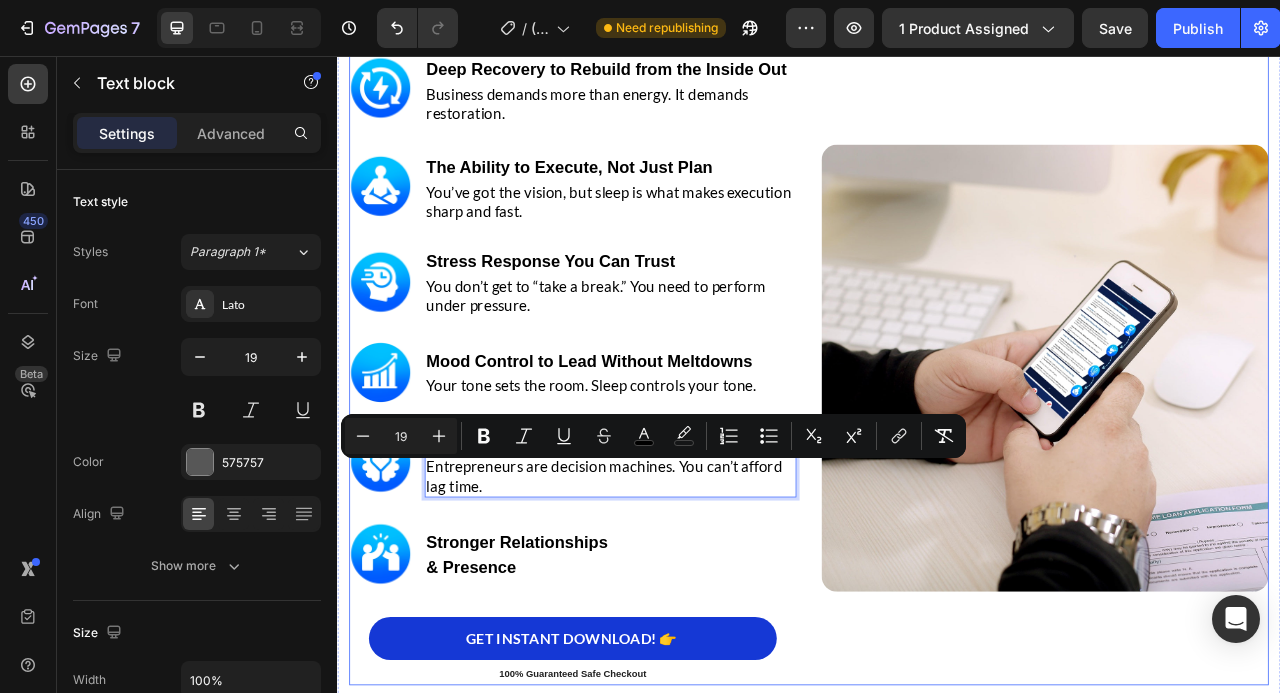 click on "Image ⁠⁠⁠⁠⁠⁠⁠ Deep Recovery to Rebuild from the Inside Out Heading Business demands more than energy. It demands restoration. Text block Row Image ⁠⁠⁠⁠⁠⁠⁠ The Ability to Execute, Not Just Plan Heading You’ve got the vision, but sleep is what makes execution sharp and fast. Text block Row Image ⁠⁠⁠⁠⁠⁠⁠ Stress Response You Can Trust Heading You don’t get to “take a break.” You need to perform under pressure. Text block Row Image ⁠⁠⁠⁠⁠⁠⁠ Mood Control to Lead Without Meltdowns Heading Your tone sets the room. Sleep controls your tone. Text block Row Image ⁠⁠⁠⁠⁠⁠⁠ Cognitive Speed for Rapid Problem Solving Heading Entrepreneurs are decision machines. You can’t afford lag time. Text block   0 Row Image Stronger Relationships & Presence Heading Row GET INSTANT DOWNLOAD! 👉 Add to Cart 100% Guaranteed Safe Checkout Text block Product Image Row" at bounding box center (937, 429) 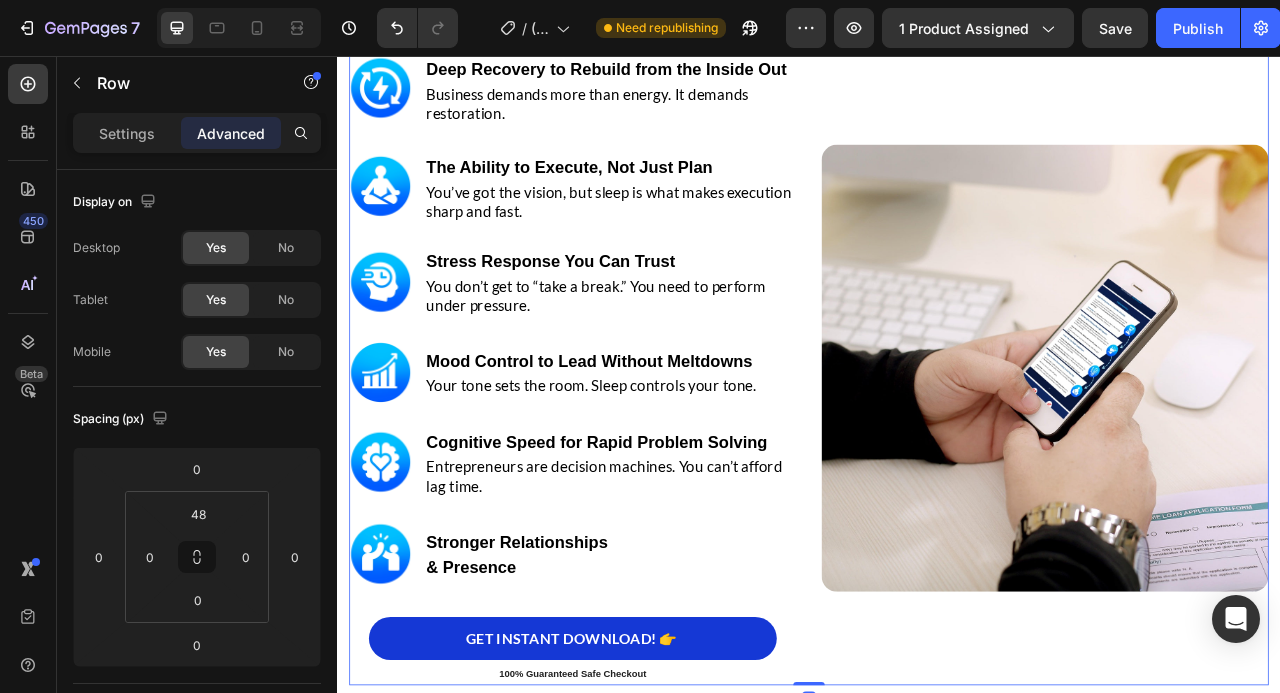 scroll, scrollTop: 3683, scrollLeft: 0, axis: vertical 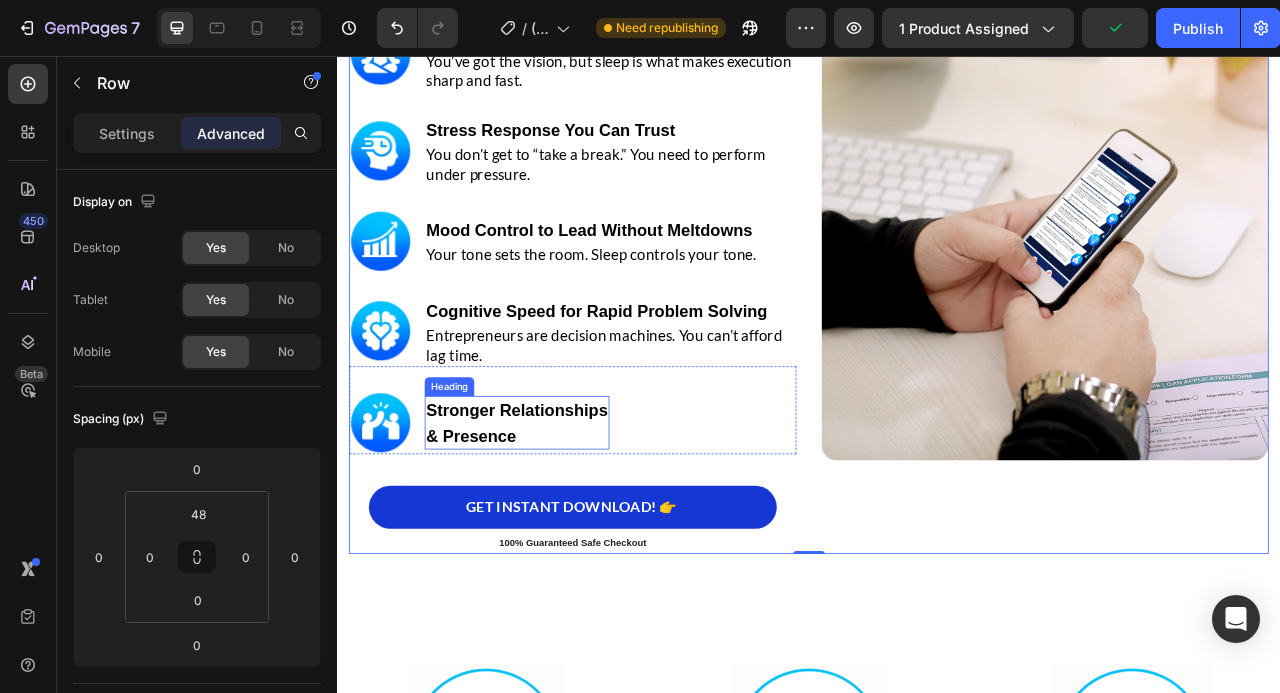 click on "Stronger Relationships & Presence" at bounding box center [565, 523] 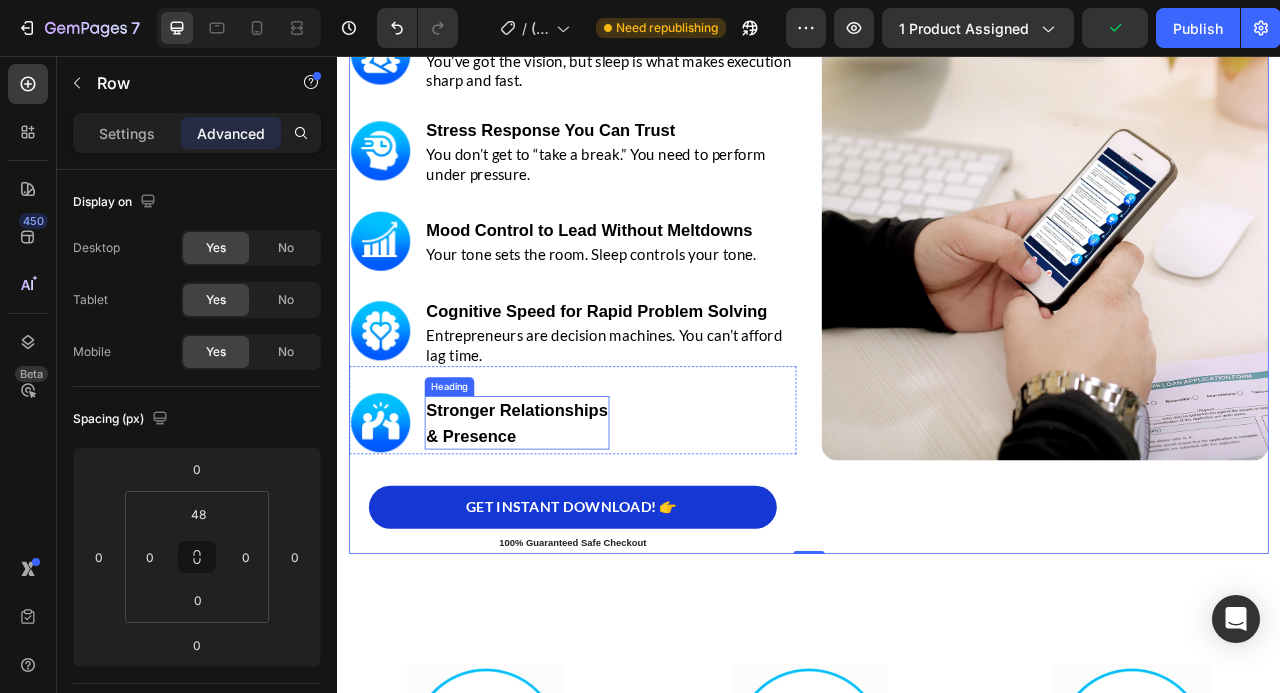 click on "Stronger Relationships & Presence" at bounding box center (565, 523) 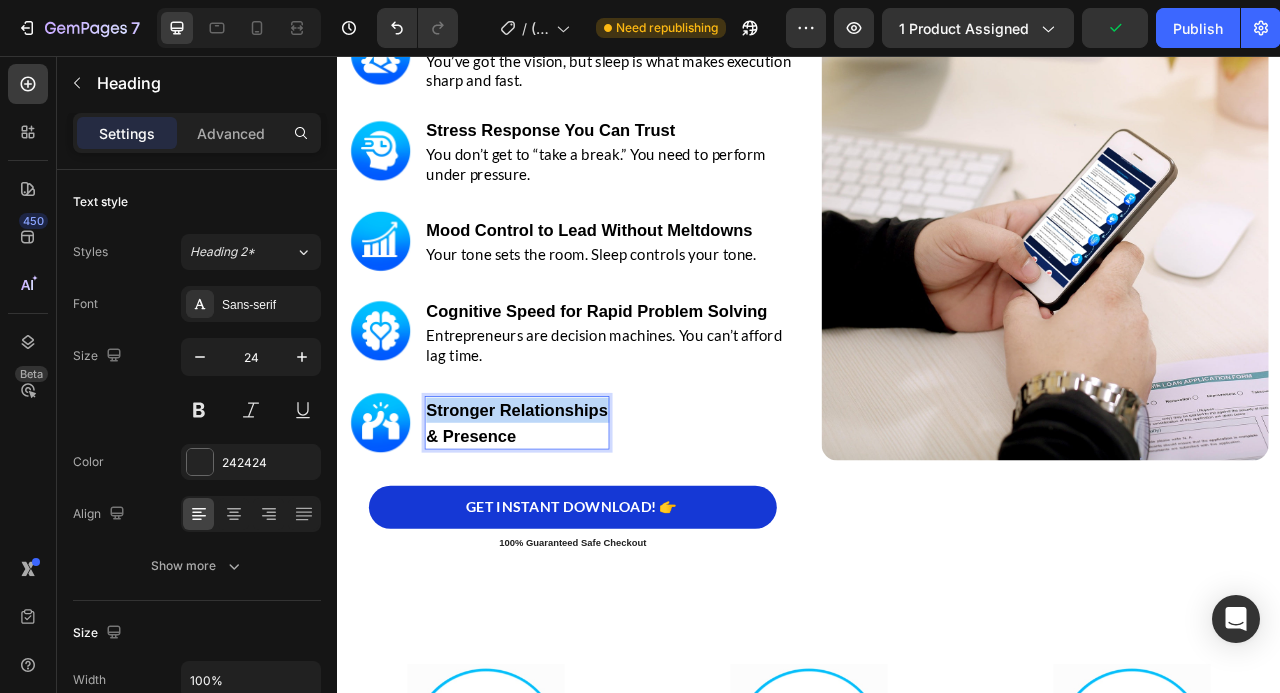 click on "Stronger Relationships & Presence" at bounding box center [565, 523] 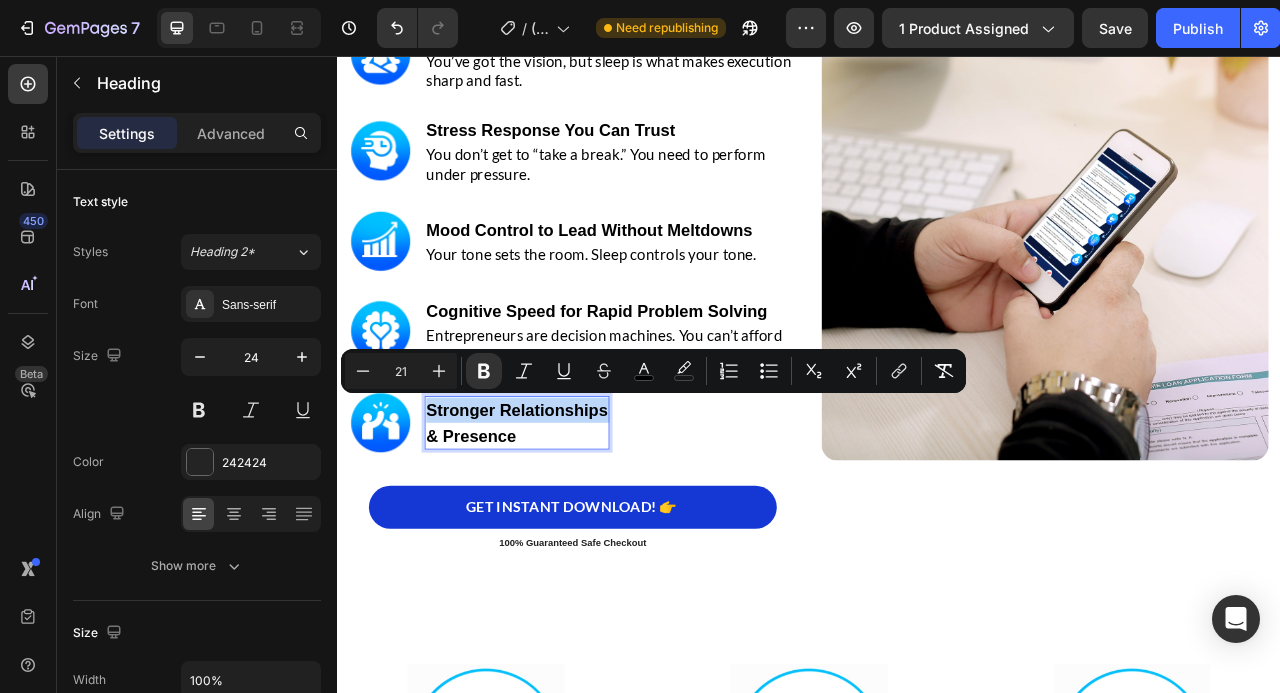 click on "Stronger Relationships & Presence" at bounding box center (565, 523) 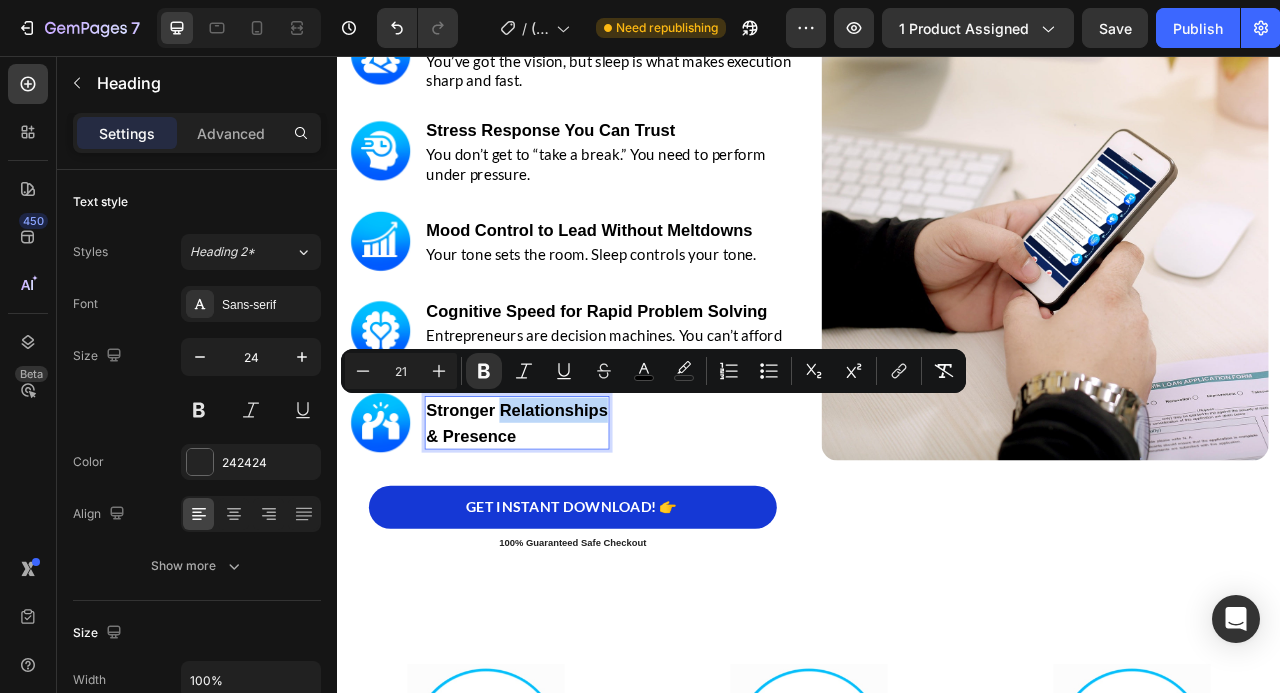 click on "Stronger Relationships & Presence" at bounding box center [565, 523] 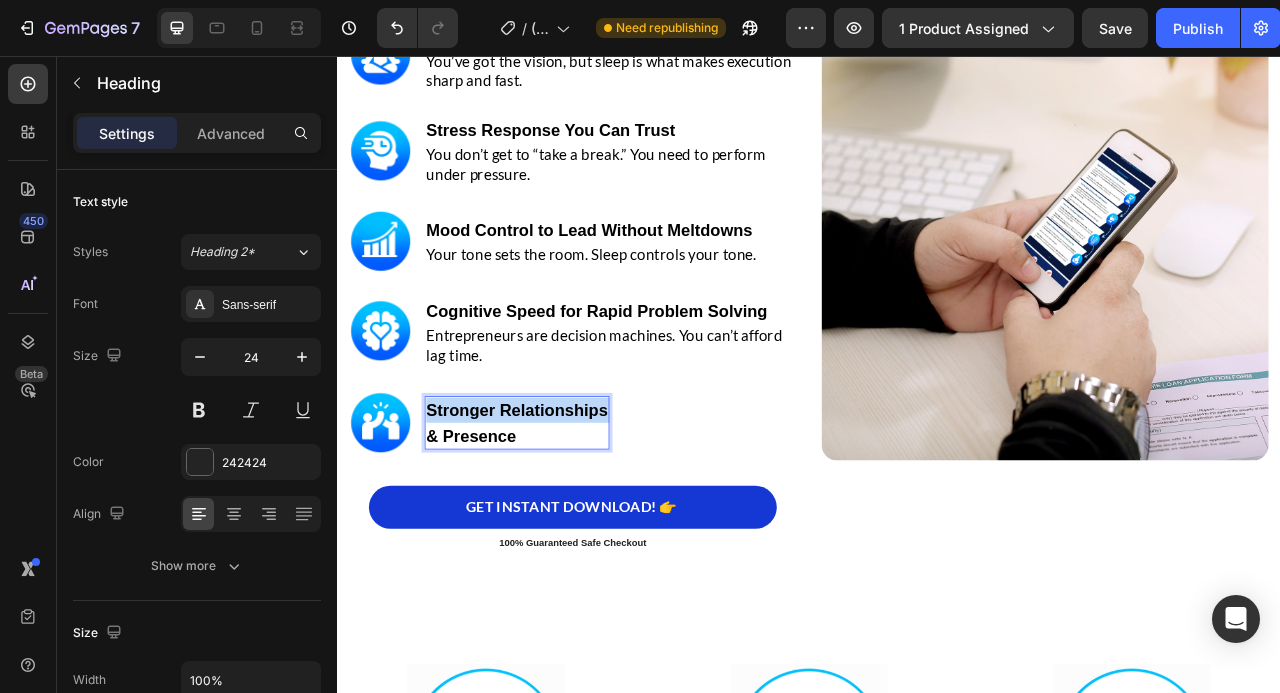 click on "Stronger Relationships & Presence" at bounding box center (565, 523) 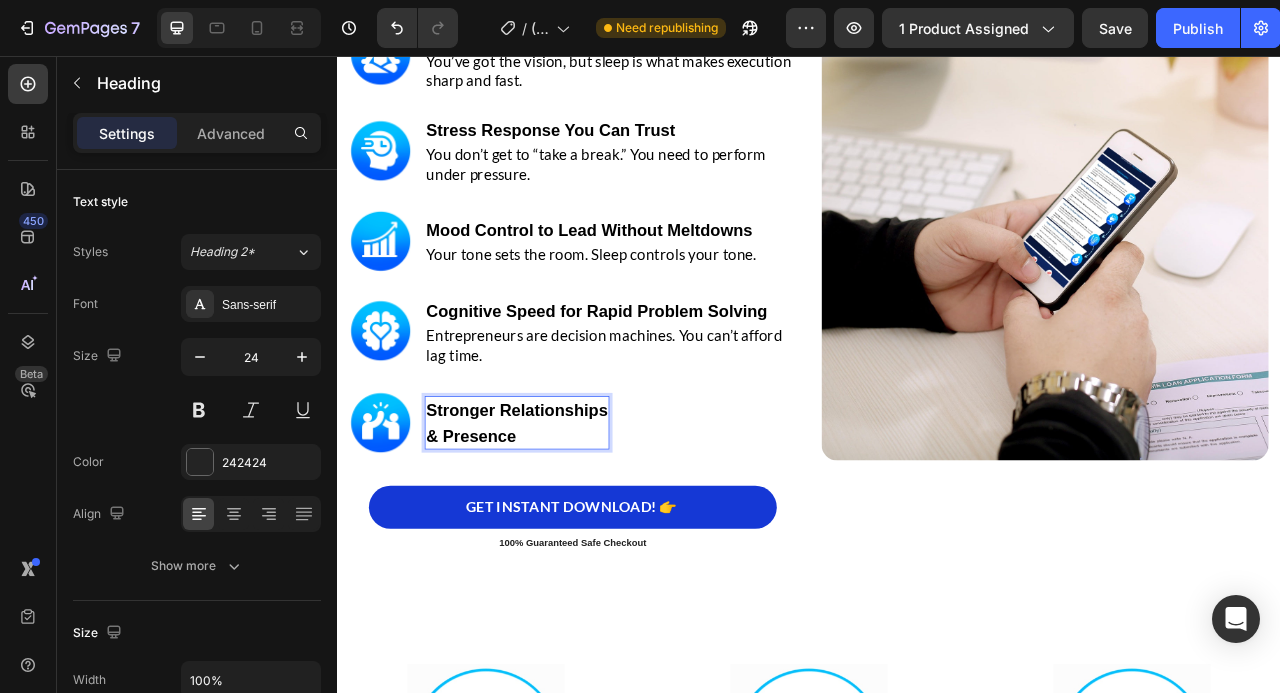 click on "Stronger Relationships & Presence" at bounding box center [565, 523] 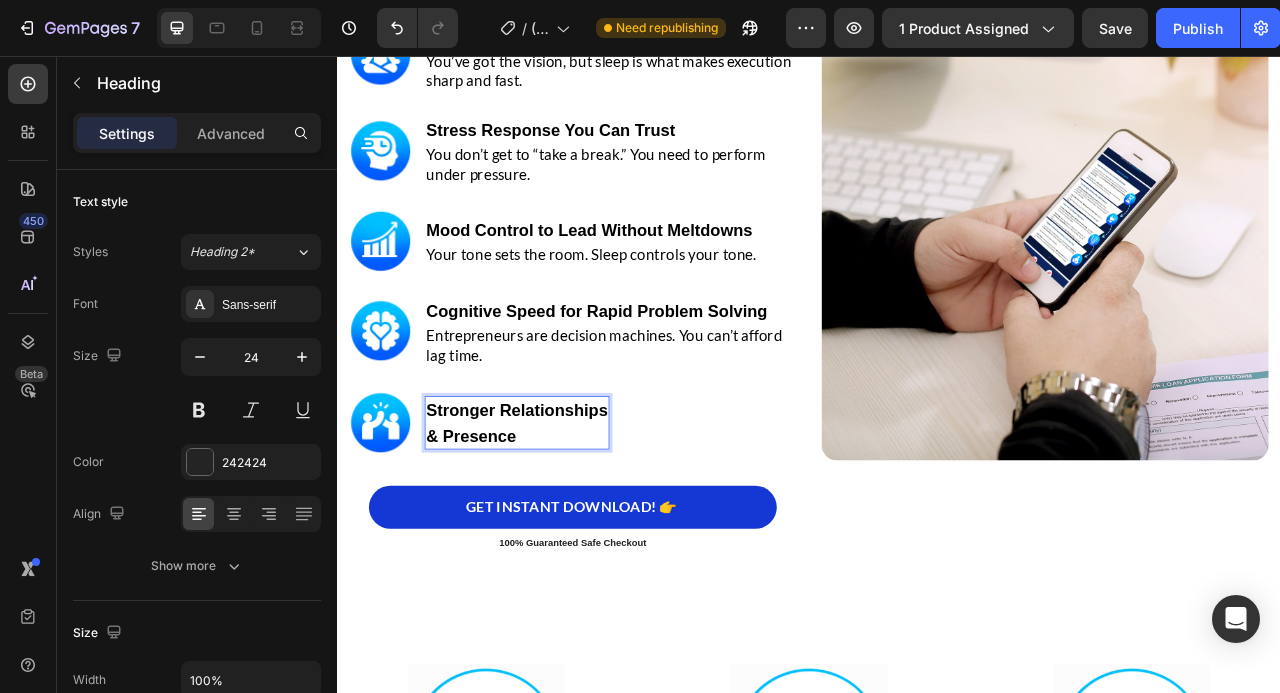 scroll, scrollTop: 3699, scrollLeft: 0, axis: vertical 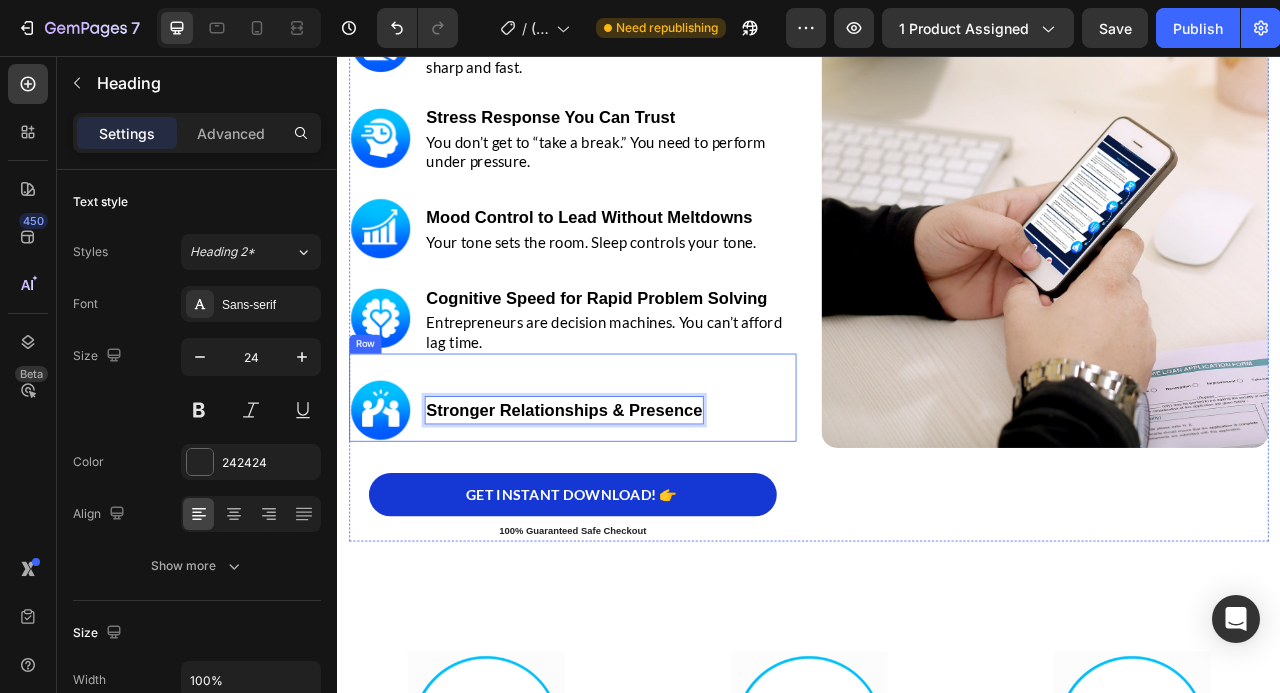 click on "Stronger Relationships & Presence" at bounding box center (625, 507) 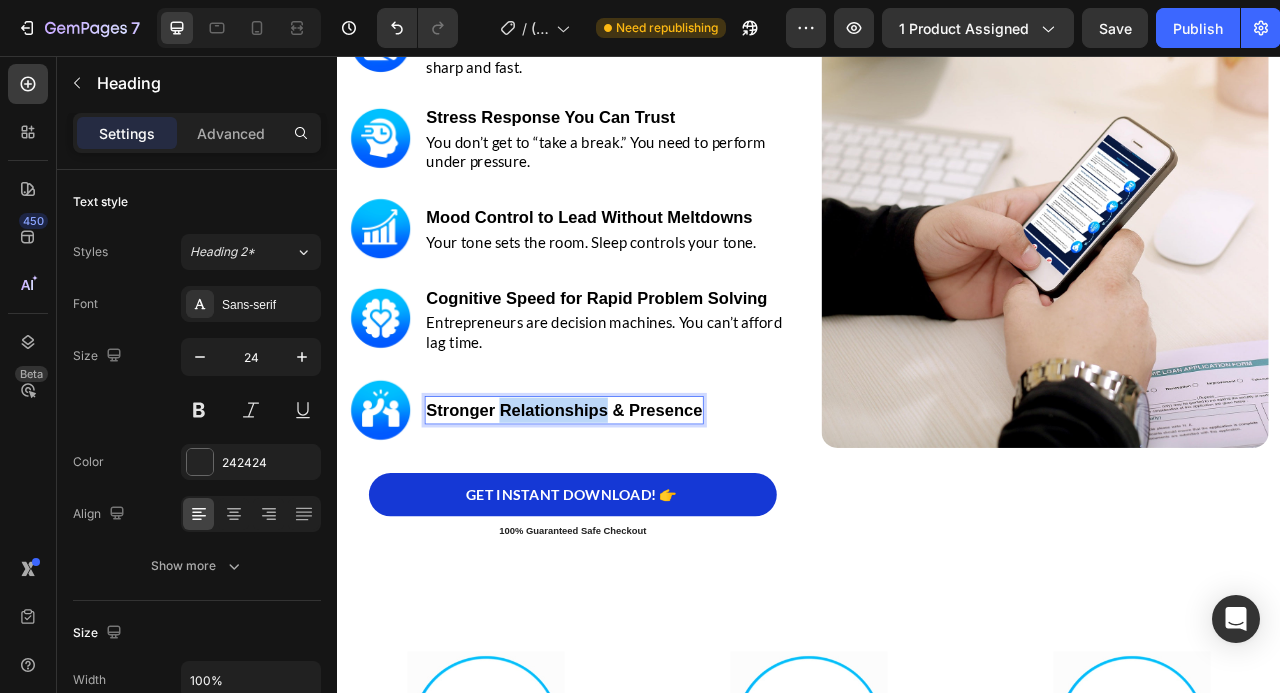 click on "Stronger Relationships & Presence" at bounding box center (625, 507) 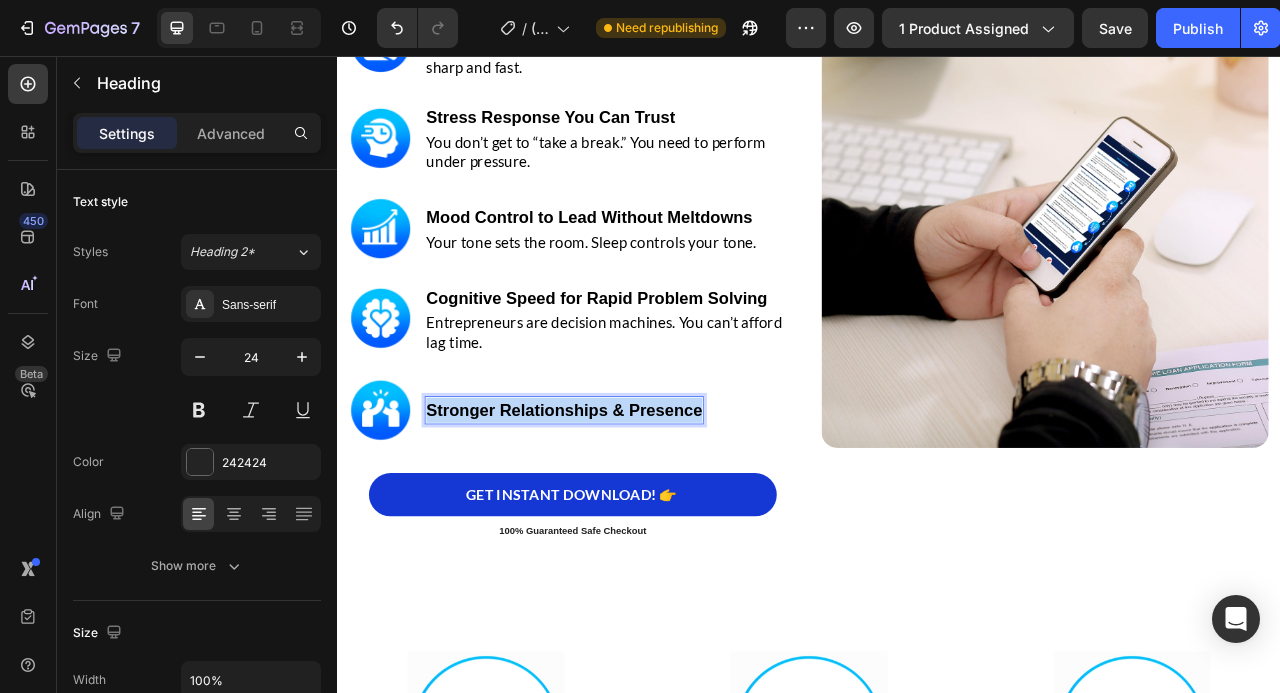 click on "Stronger Relationships & Presence" at bounding box center (625, 507) 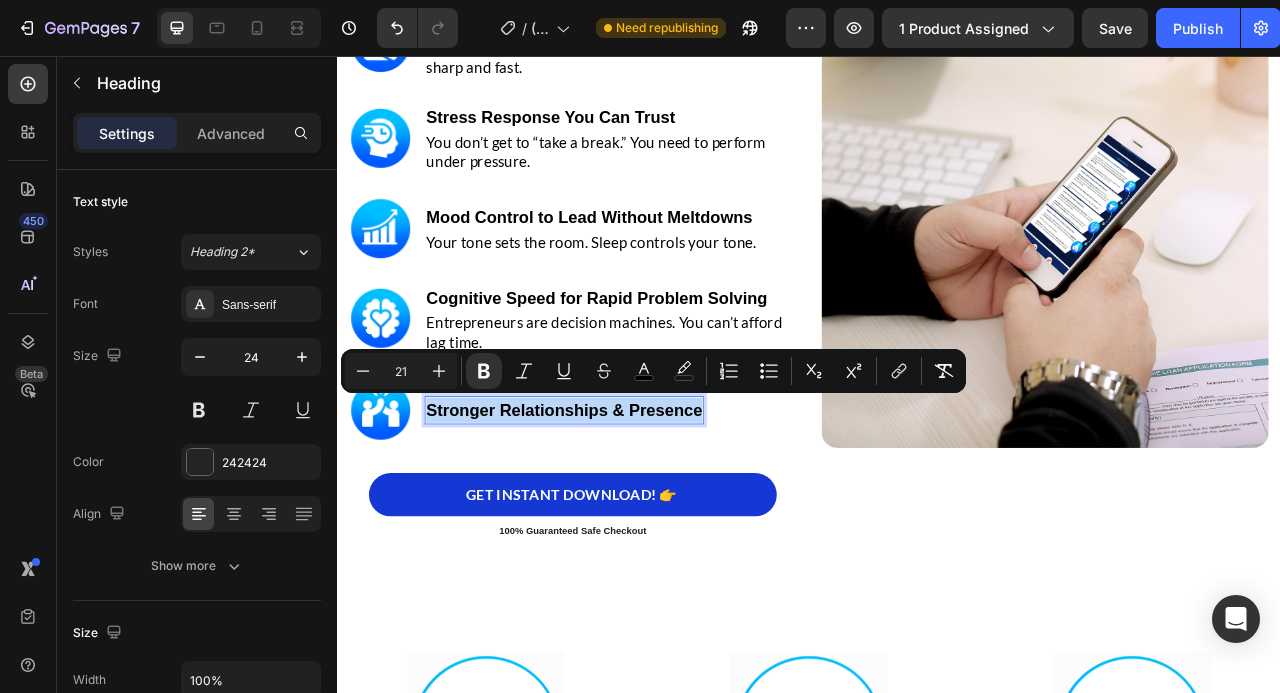 type on "11" 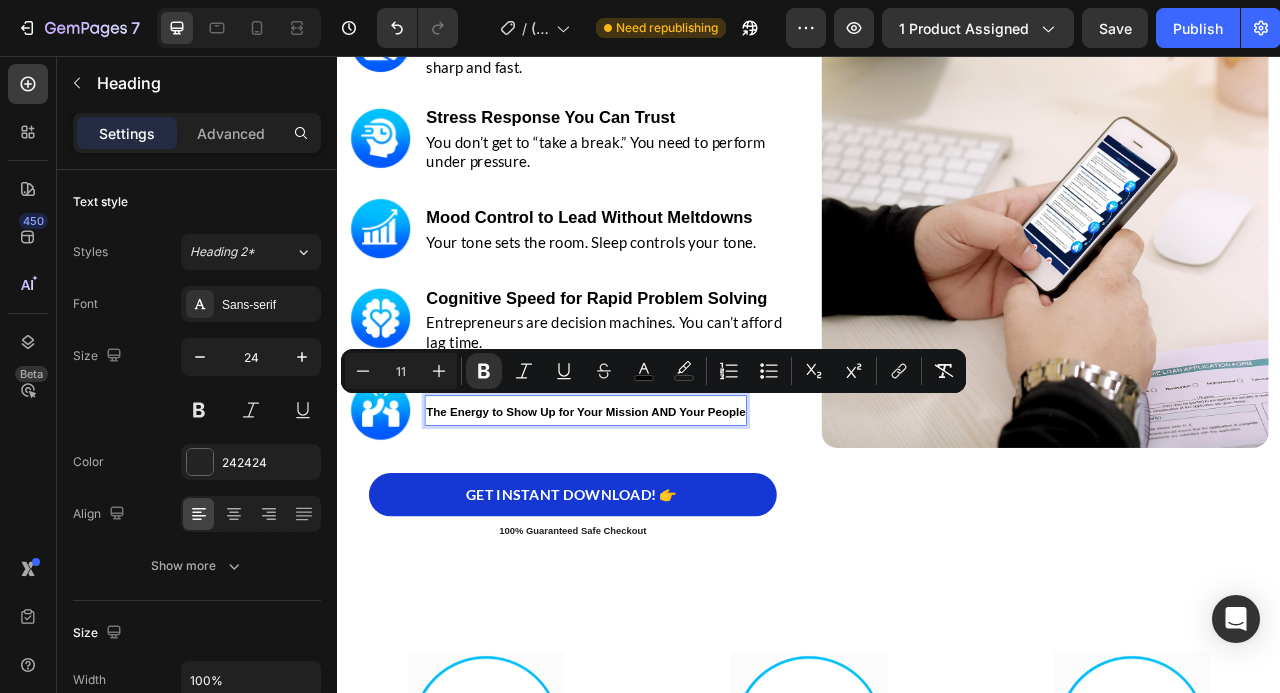 scroll, scrollTop: 3698, scrollLeft: 0, axis: vertical 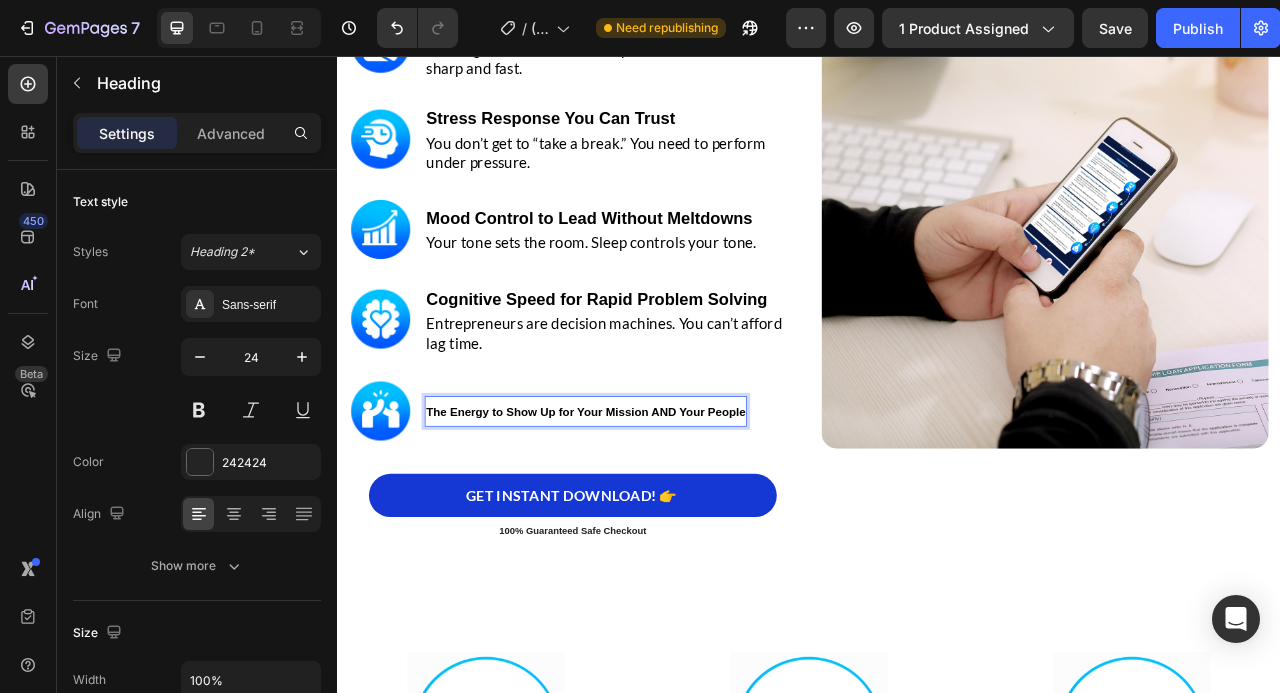 click on "The Energy to Show Up for Your Mission AND Your People" at bounding box center [653, 510] 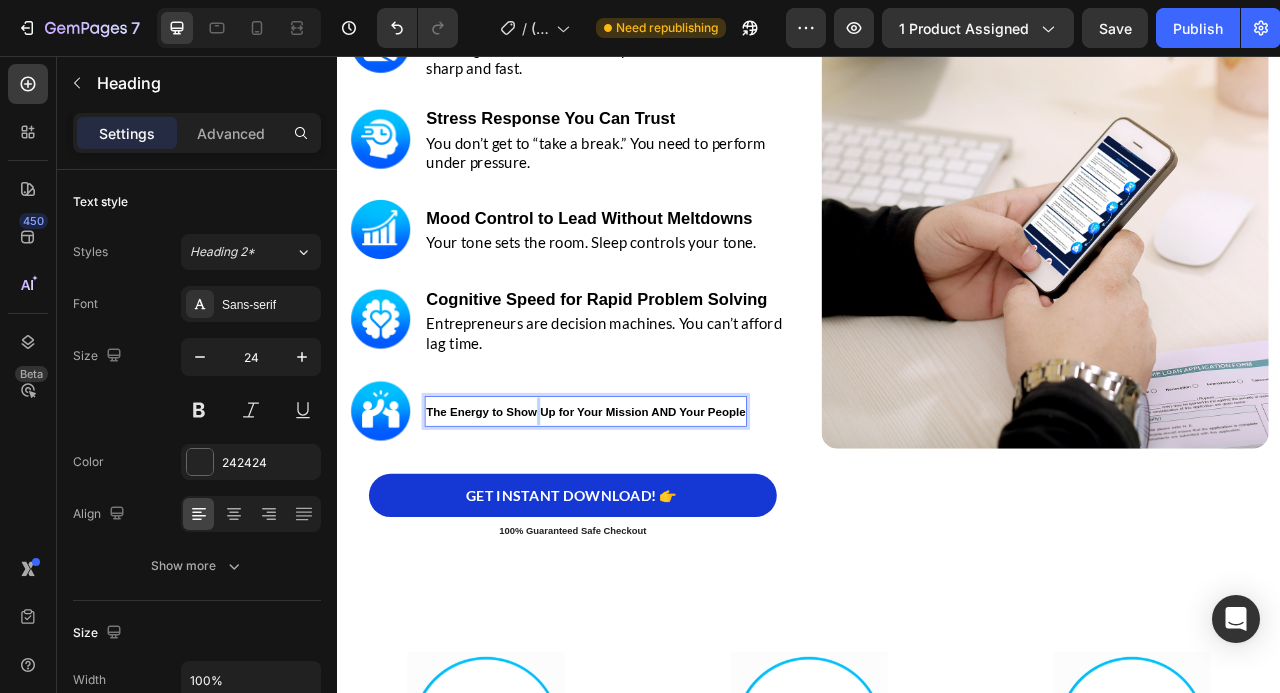 click on "The Energy to Show Up for Your Mission AND Your People" at bounding box center [653, 510] 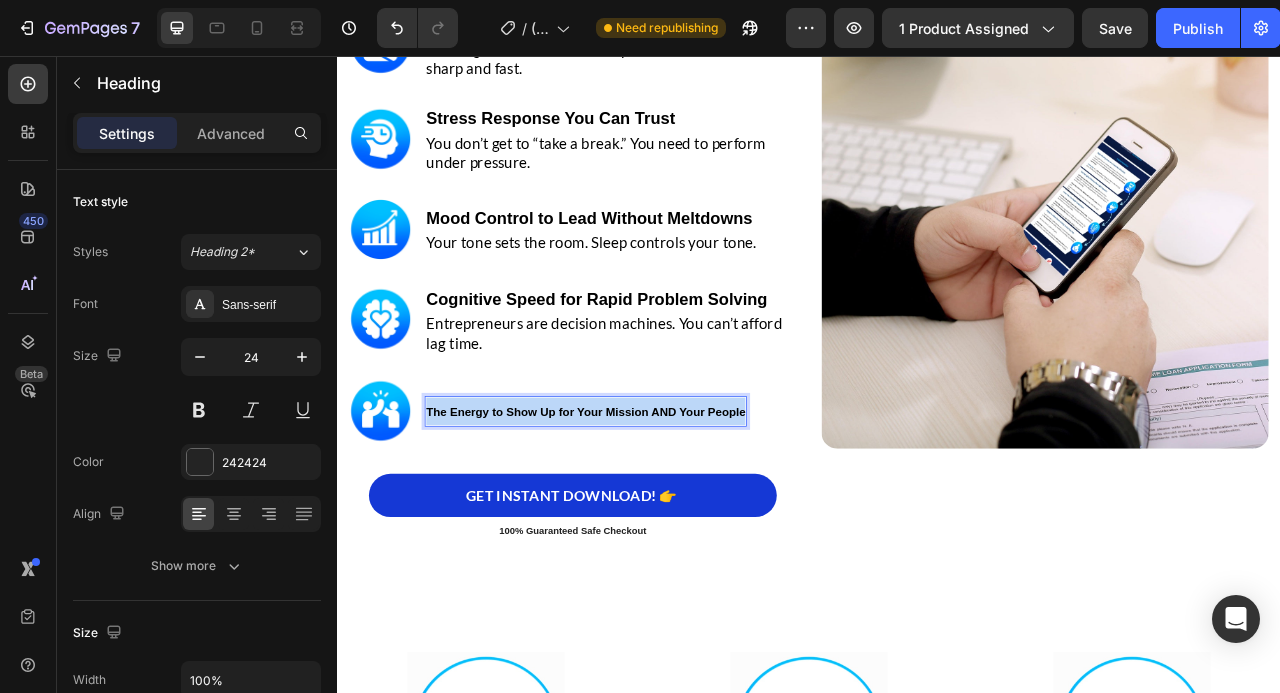 click on "The Energy to Show Up for Your Mission AND Your People" at bounding box center [653, 510] 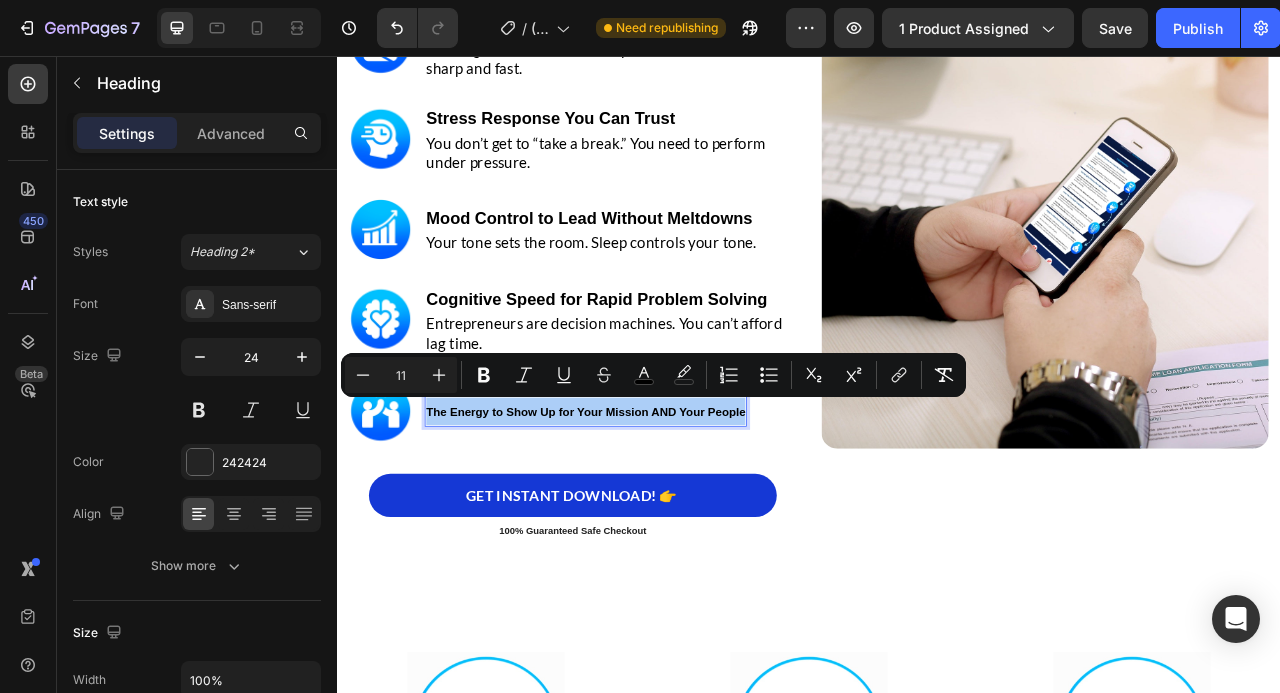 click on "11" at bounding box center [401, 375] 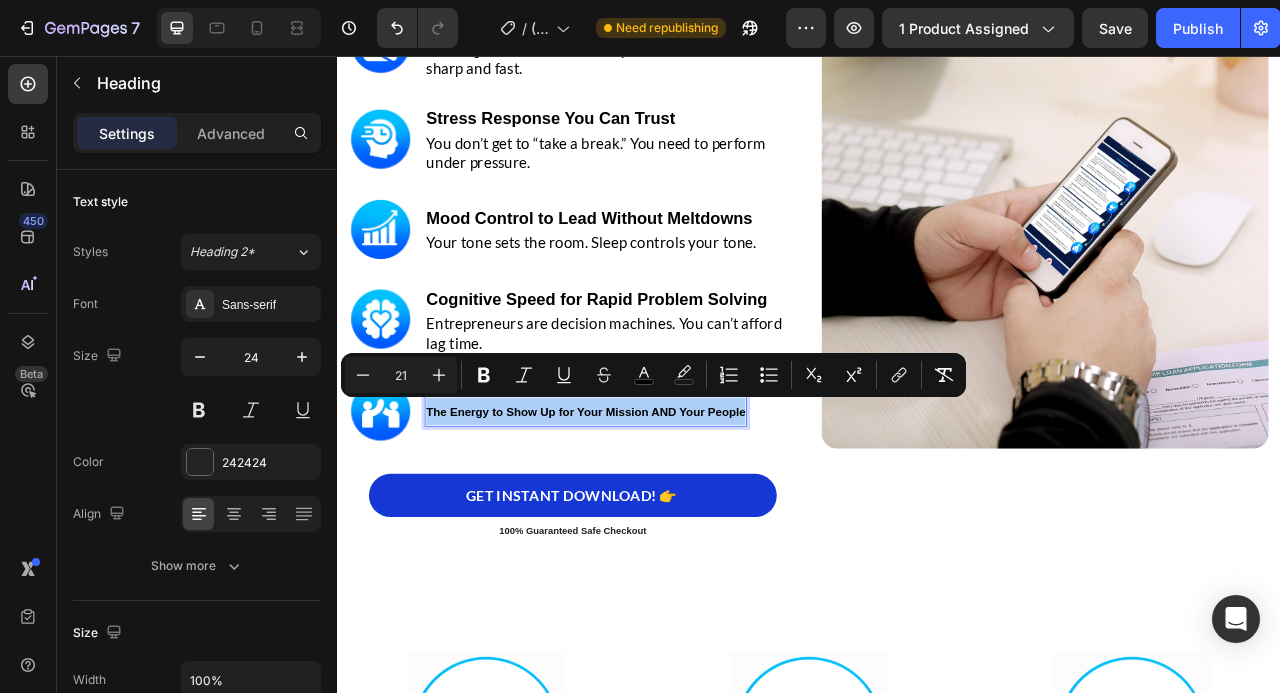 type on "21" 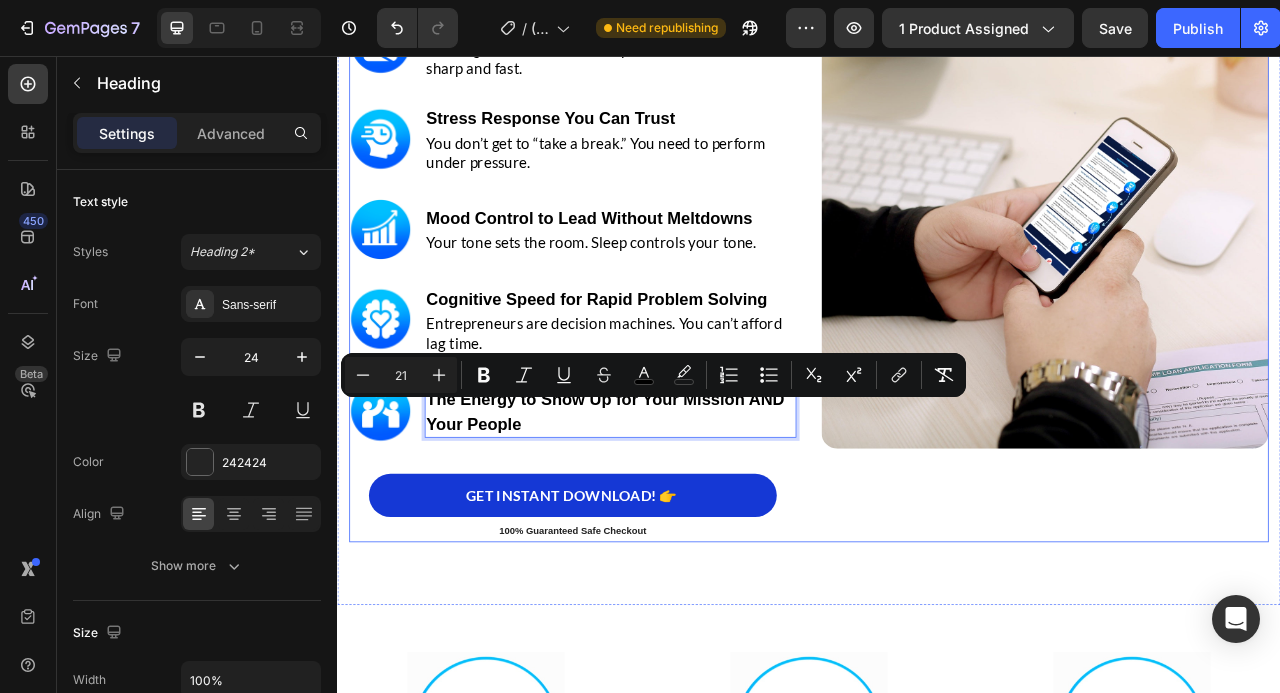 click on "Image" at bounding box center (1237, 271) 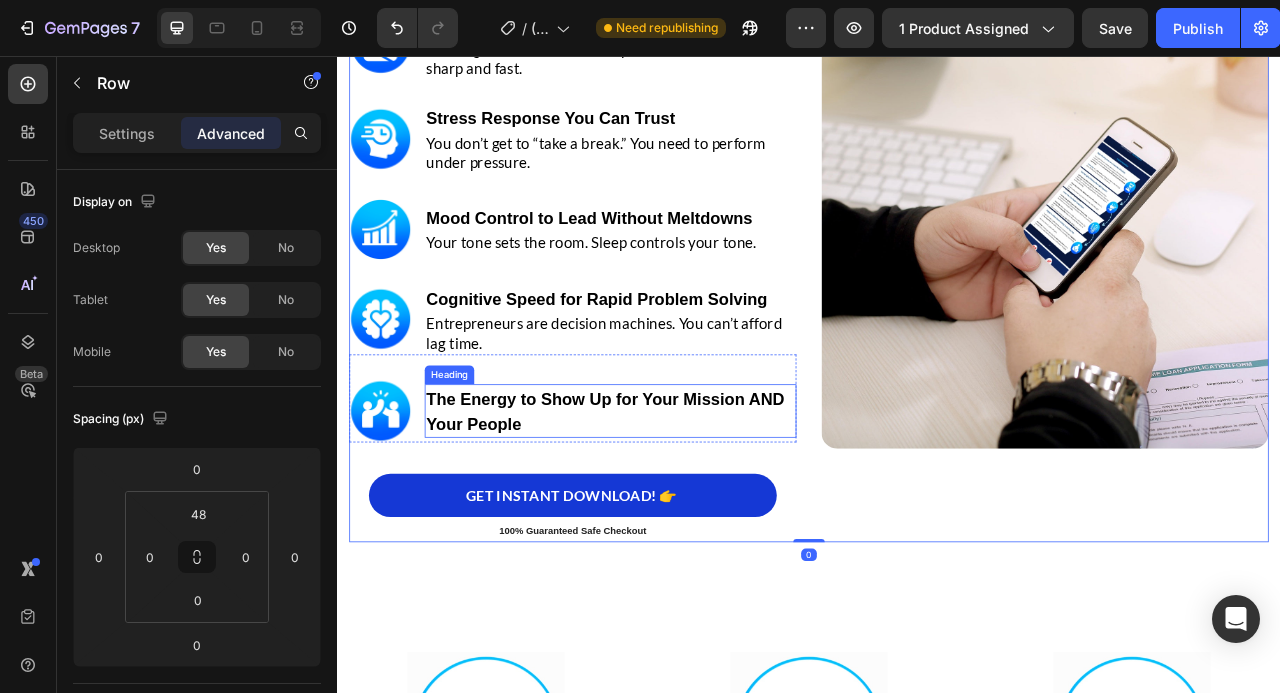 click on "⁠⁠⁠⁠⁠⁠⁠ The Energy to Show Up for Your Mission AND Your People" at bounding box center (684, 508) 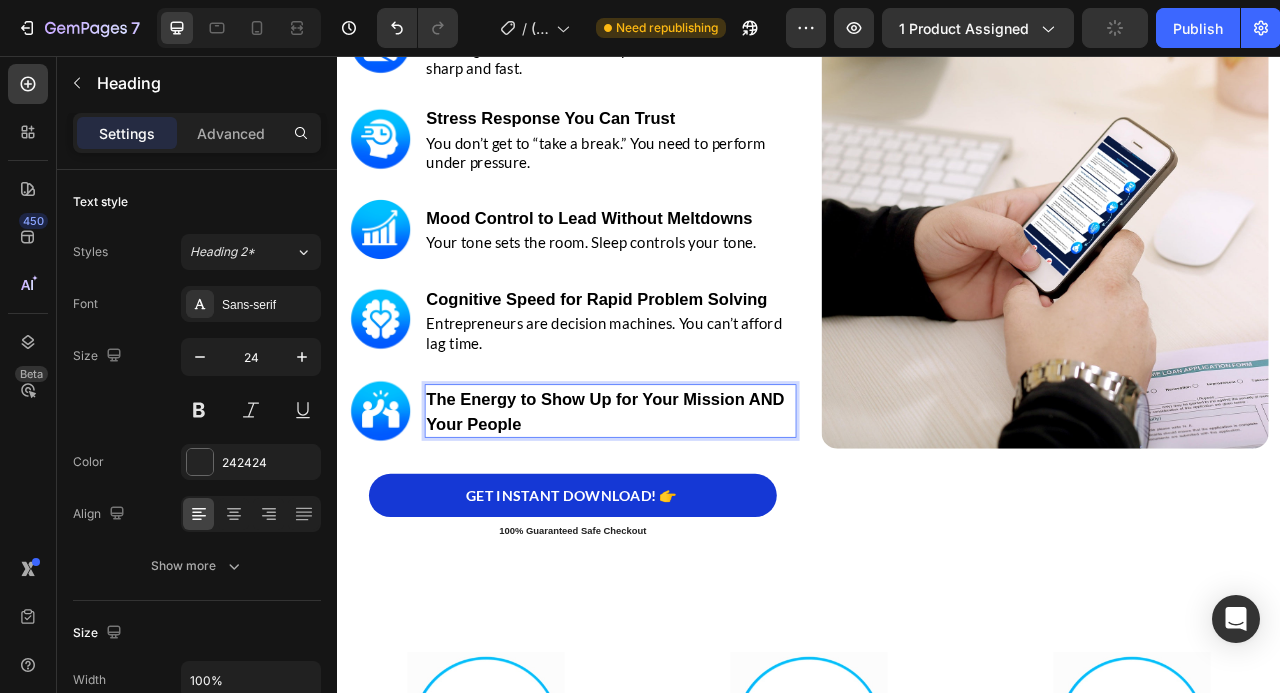 click on "The Energy to Show Up for Your Mission AND Your People" at bounding box center [684, 508] 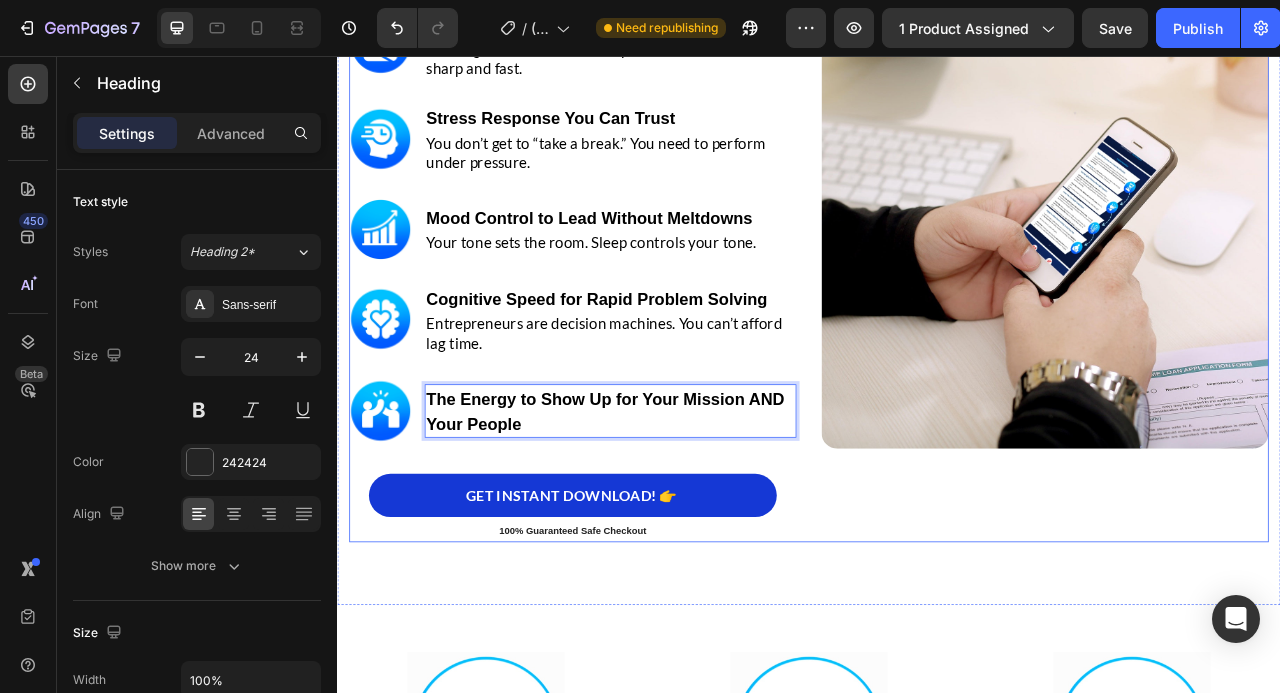 click on "Image ⁠⁠⁠⁠⁠⁠⁠ Deep Recovery to Rebuild from the Inside Out Heading Business demands more than energy. It demands restoration. Text block Row Image ⁠⁠⁠⁠⁠⁠⁠ The Ability to Execute, Not Just Plan Heading You’ve got the vision, but sleep is what makes execution sharp and fast. Text block Row Image ⁠⁠⁠⁠⁠⁠⁠ Stress Response You Can Trust Heading You don’t get to “take a break.” You need to perform under pressure. Text block Row Image ⁠⁠⁠⁠⁠⁠⁠ Mood Control to Lead Without Meltdowns Heading Your tone sets the room. Sleep controls your tone. Text block Row Image ⁠⁠⁠⁠⁠⁠⁠ Cognitive Speed for Rapid Problem Solving Heading Entrepreneurs are decision machines. You can’t afford lag time. Text block Row Image The Energy to Show Up for Your Mission AND Your People Heading   0 Row GET INSTANT DOWNLOAD! 👉 Add to Cart 100% Guaranteed Safe Checkout Text block Product Image Row" at bounding box center [937, 247] 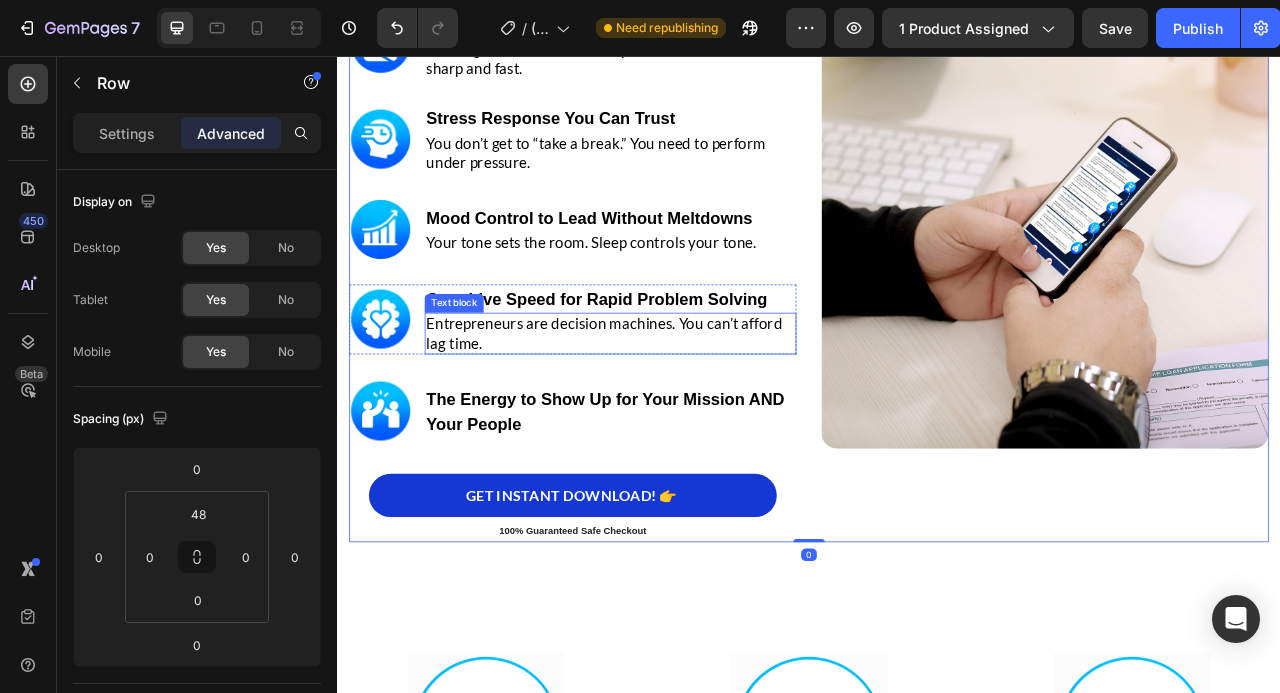 click on "Entrepreneurs are decision machines. You can’t afford lag time." at bounding box center (676, 409) 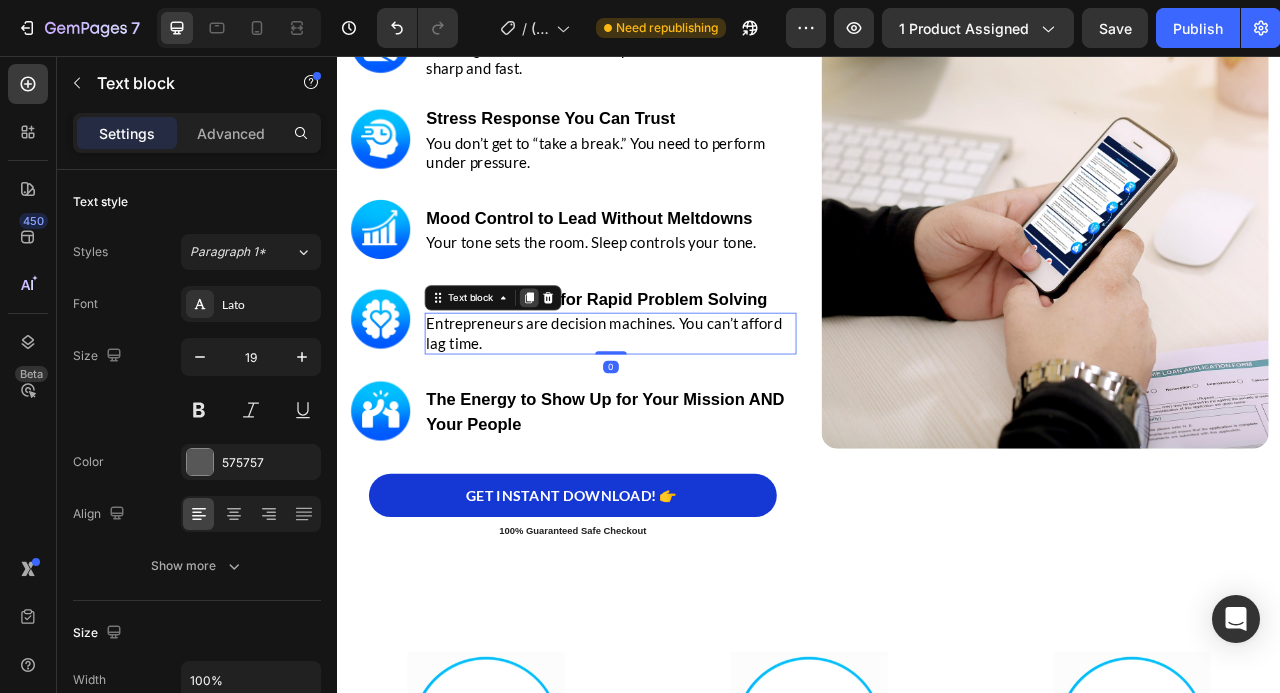 click 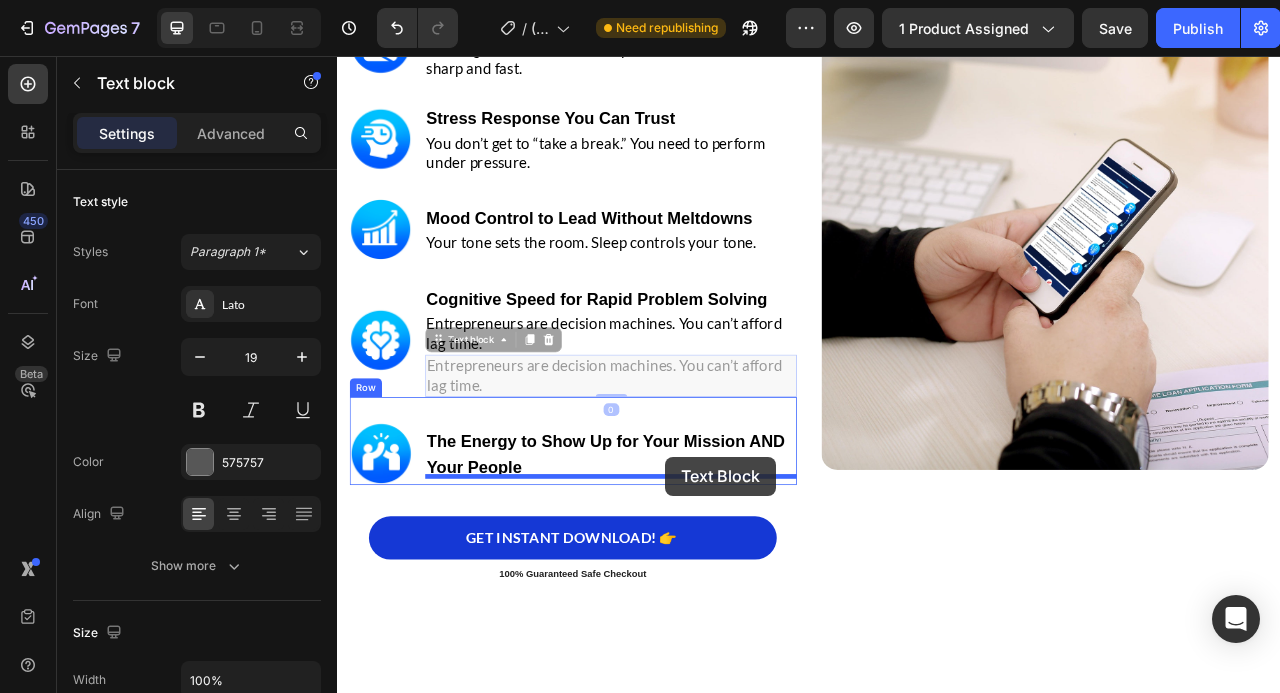 drag, startPoint x: 755, startPoint y: 449, endPoint x: 754, endPoint y: 566, distance: 117.00427 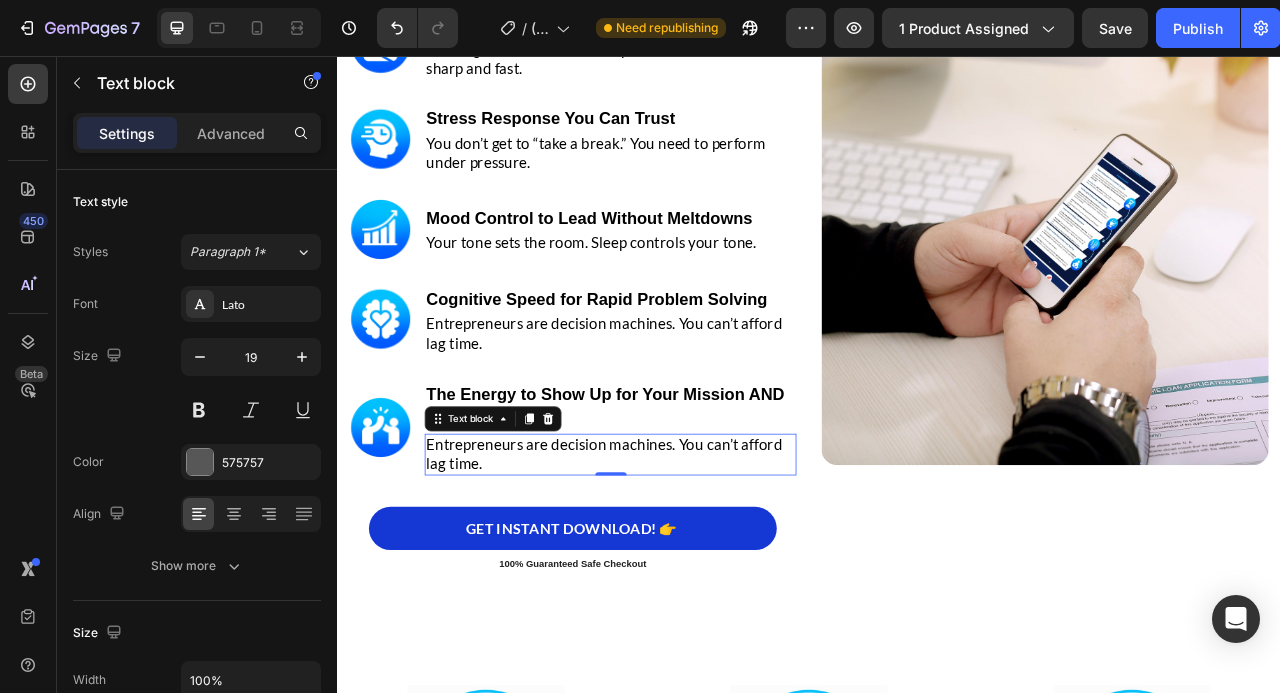 click on "Entrepreneurs are decision machines. You can’t afford lag time." at bounding box center (676, 563) 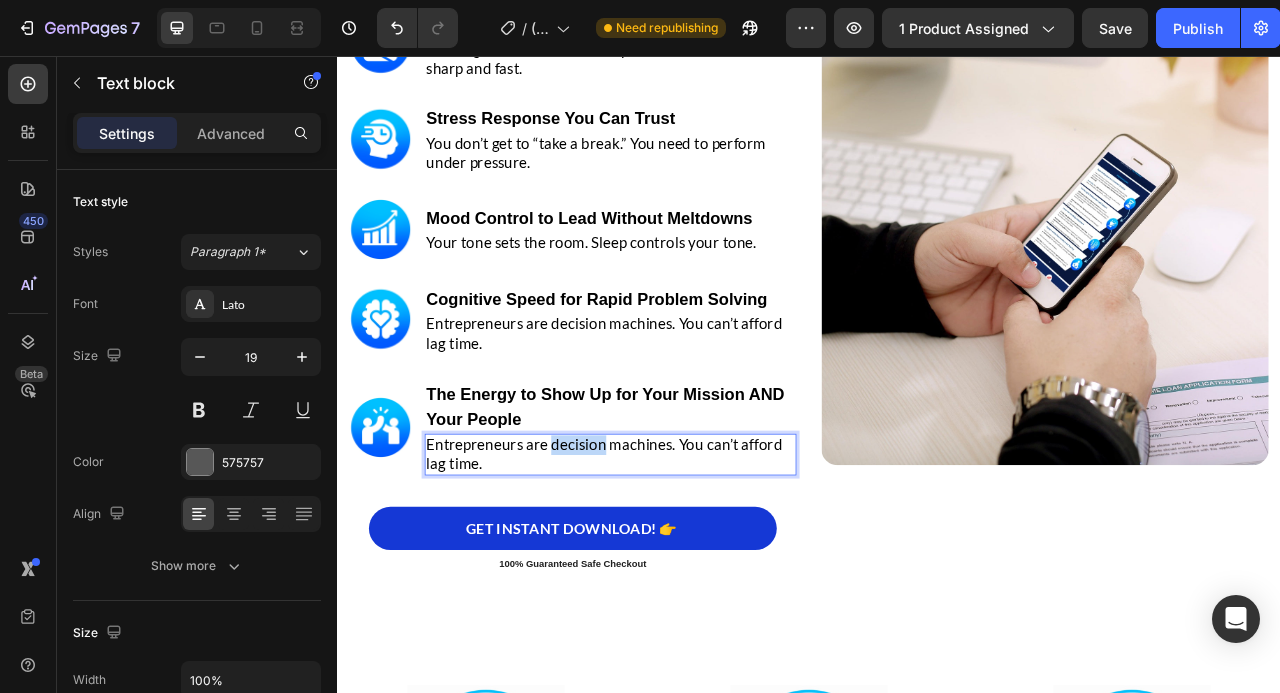 click on "Entrepreneurs are decision machines. You can’t afford lag time." at bounding box center [676, 563] 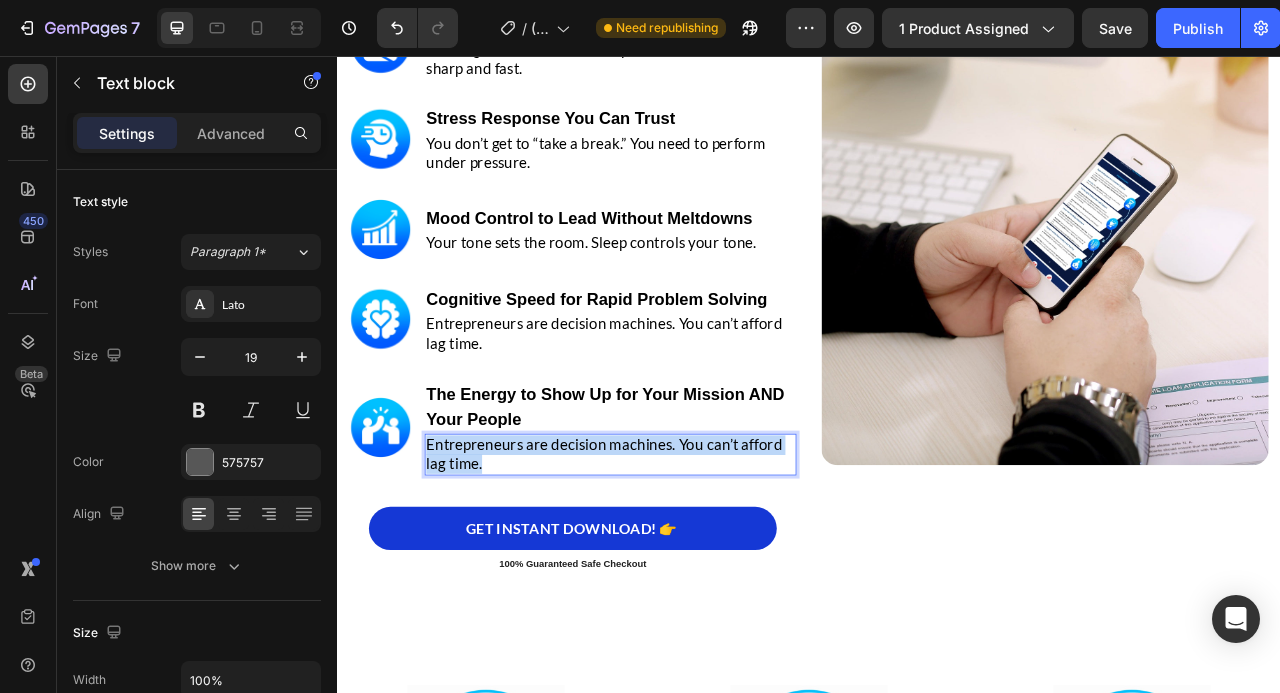 click on "Entrepreneurs are decision machines. You can’t afford lag time." at bounding box center (676, 563) 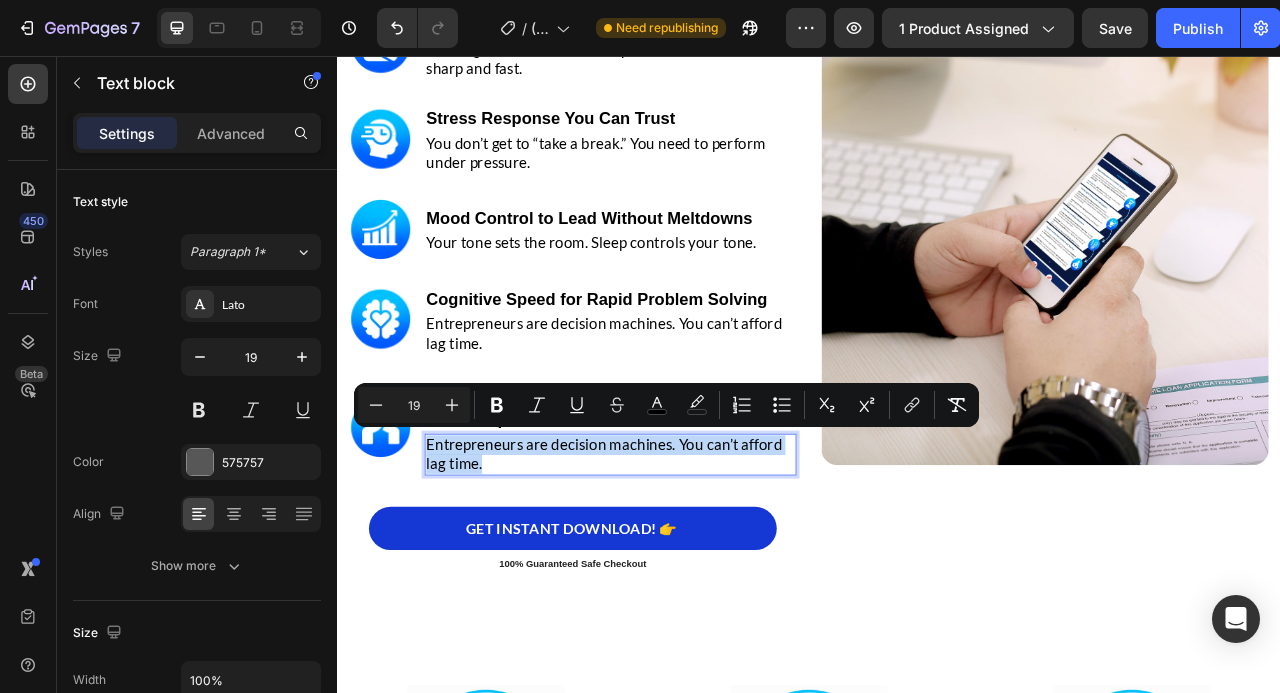 type on "11" 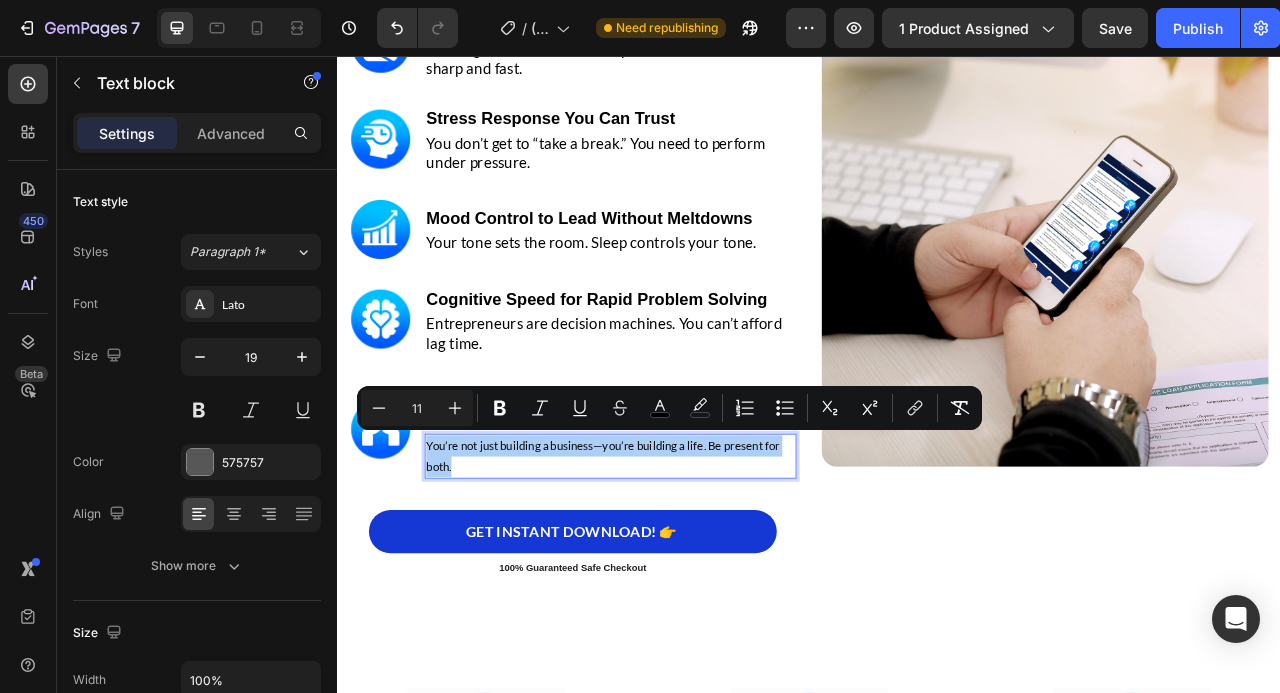 click on "11" at bounding box center (417, 408) 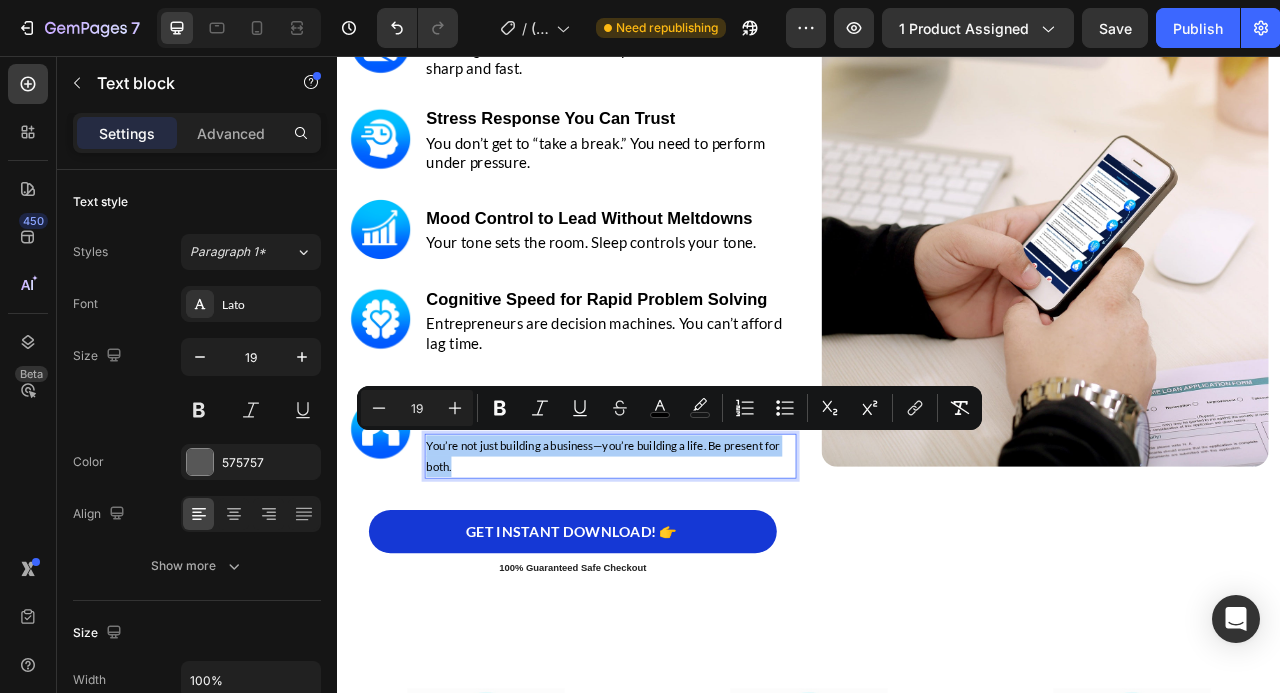 type on "19" 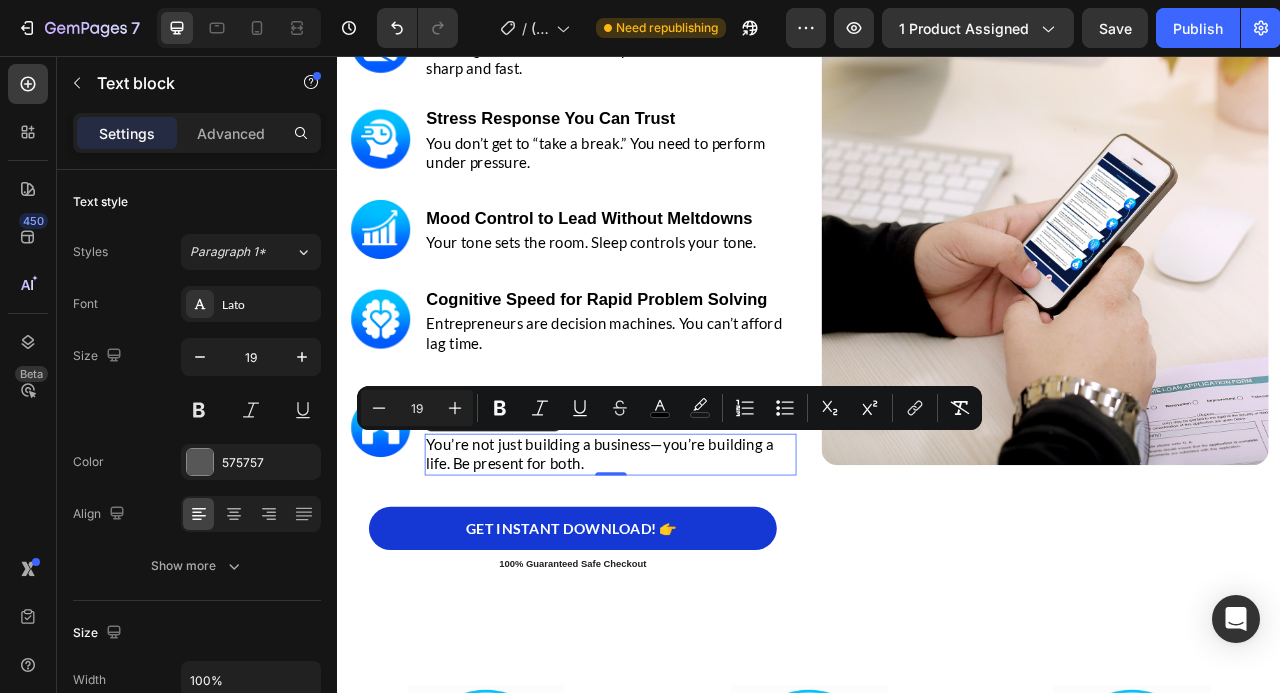 click on "You’re not just building a business—you’re building a life. Be present for both." at bounding box center [671, 563] 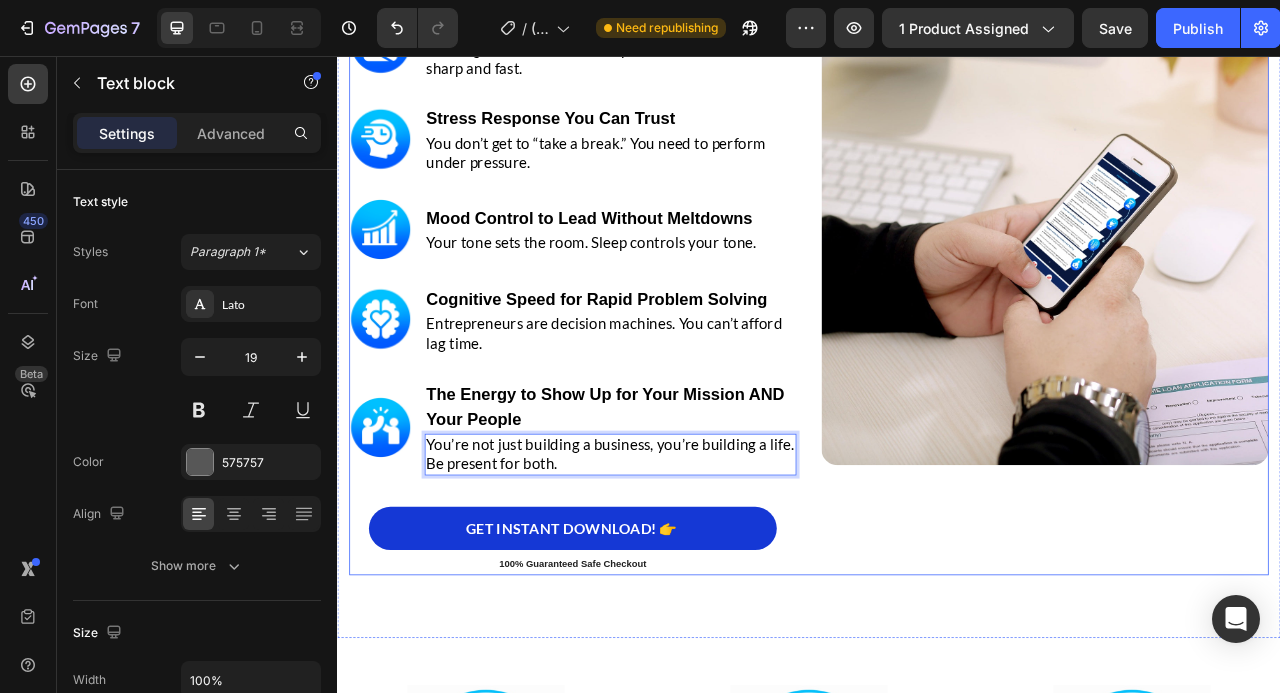 click on "Image" at bounding box center (1237, 292) 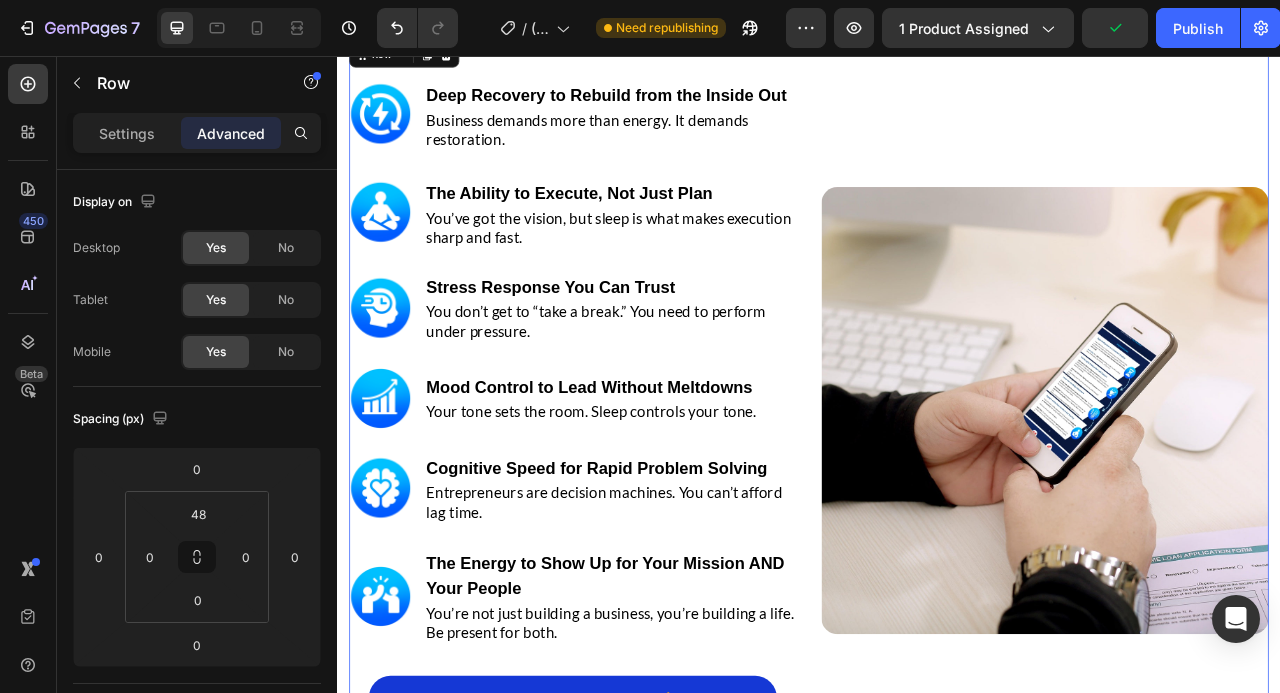 scroll, scrollTop: 3601, scrollLeft: 0, axis: vertical 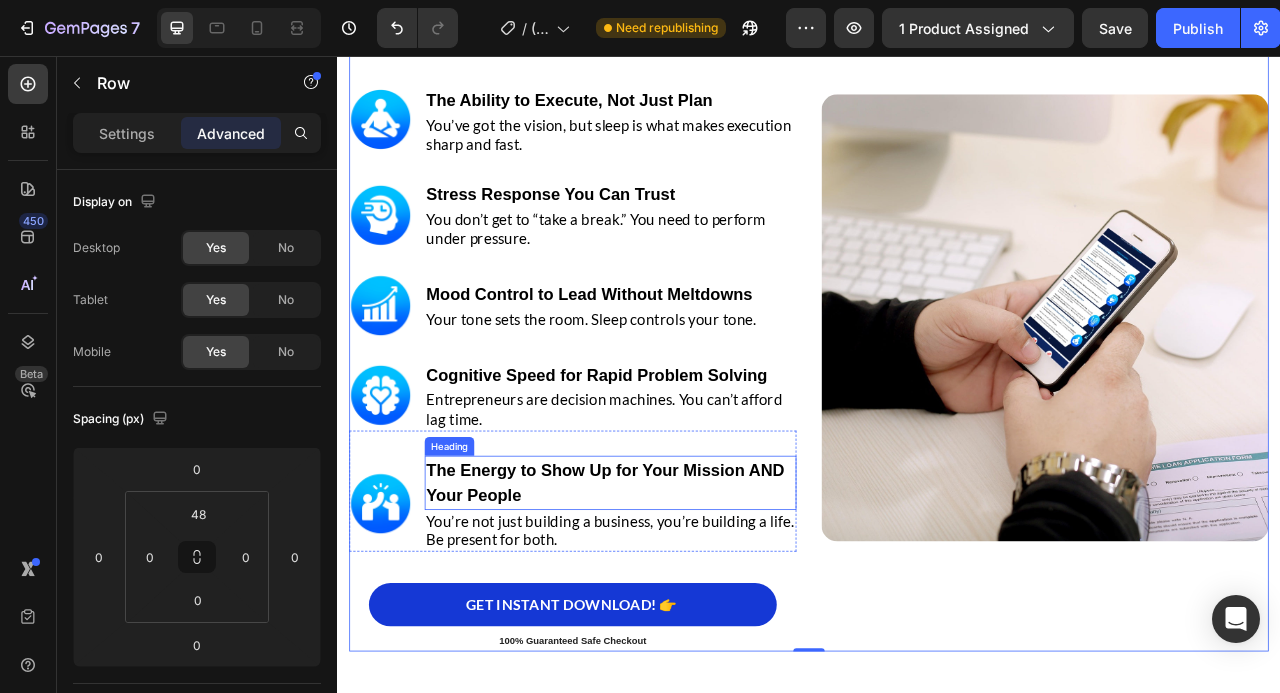 click on "⁠⁠⁠⁠⁠⁠⁠ The Energy to Show Up for Your Mission AND Your People" at bounding box center (684, 599) 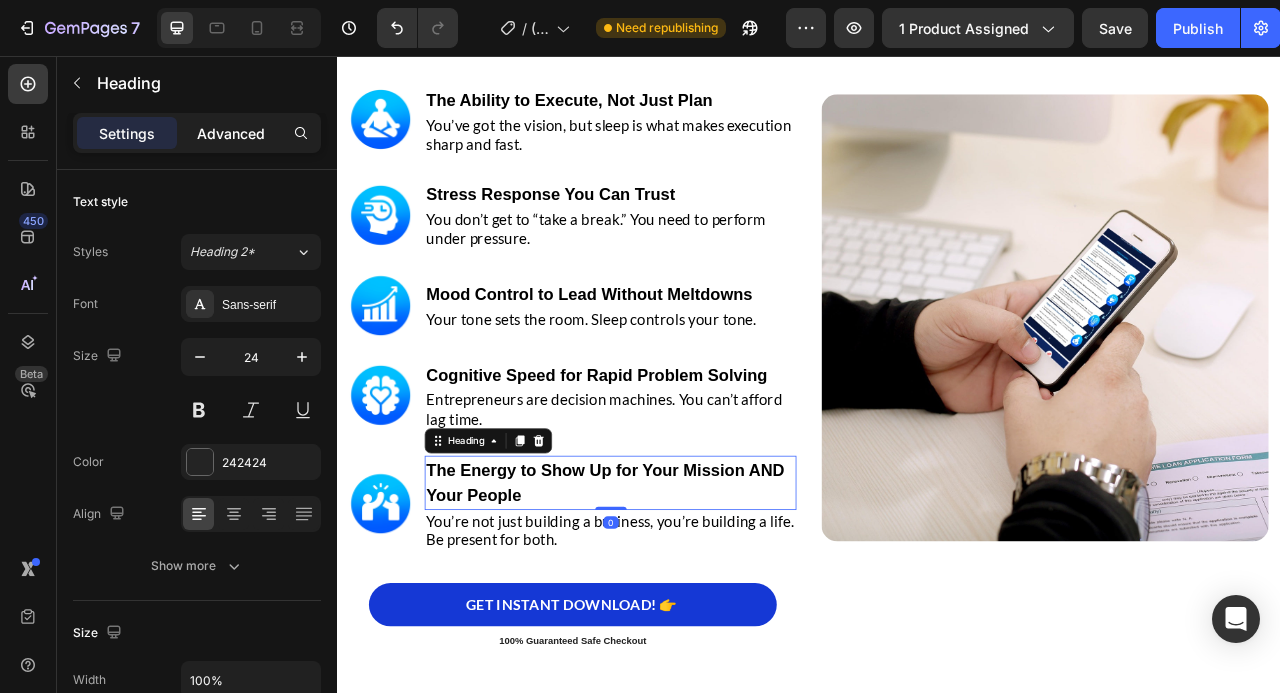 click on "Advanced" at bounding box center (231, 133) 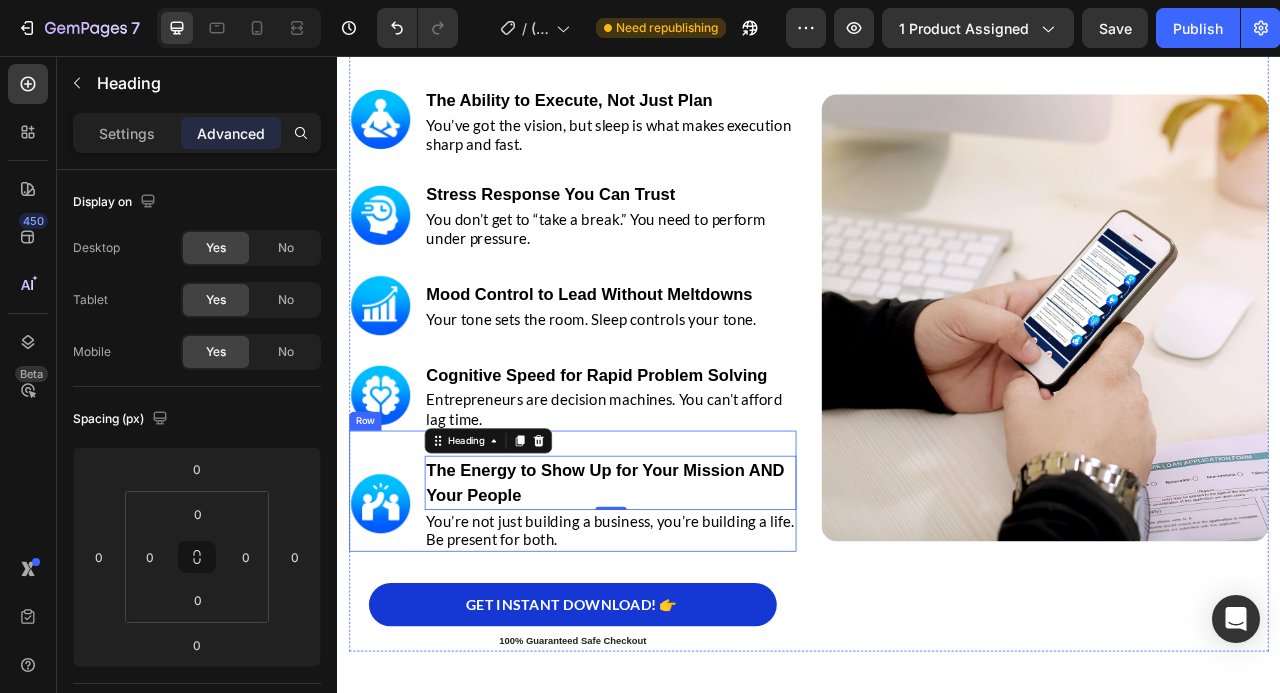 click on "Image The Energy to Show Up for Your Mission AND Your People Heading 0 You’re not just building a business, you’re building a life. Be present for both. Text block Row" at bounding box center (636, 610) 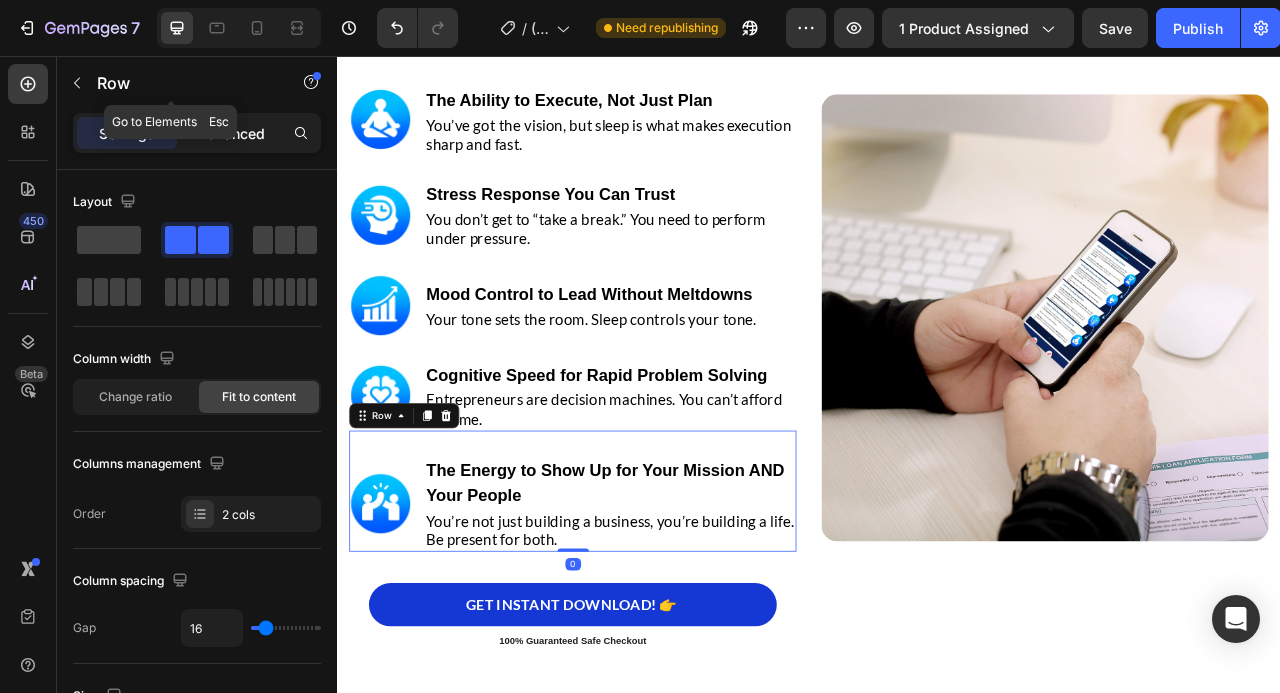click on "Advanced" at bounding box center [231, 133] 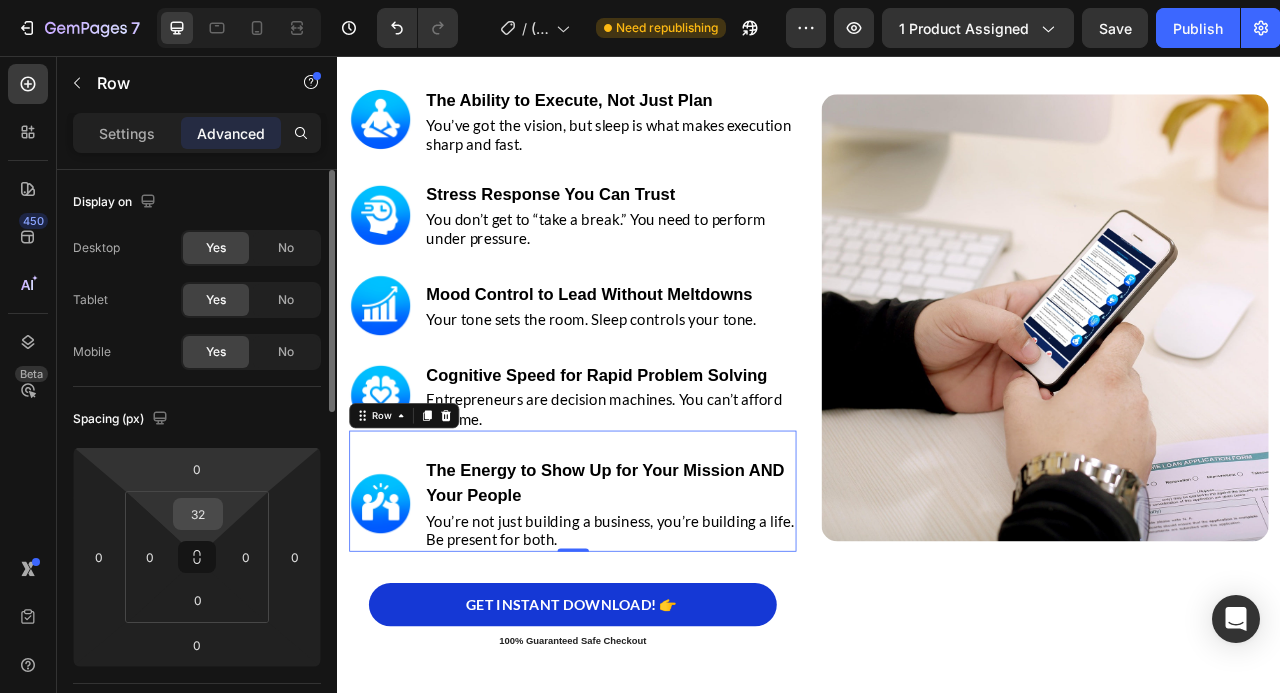 click on "32" at bounding box center (198, 514) 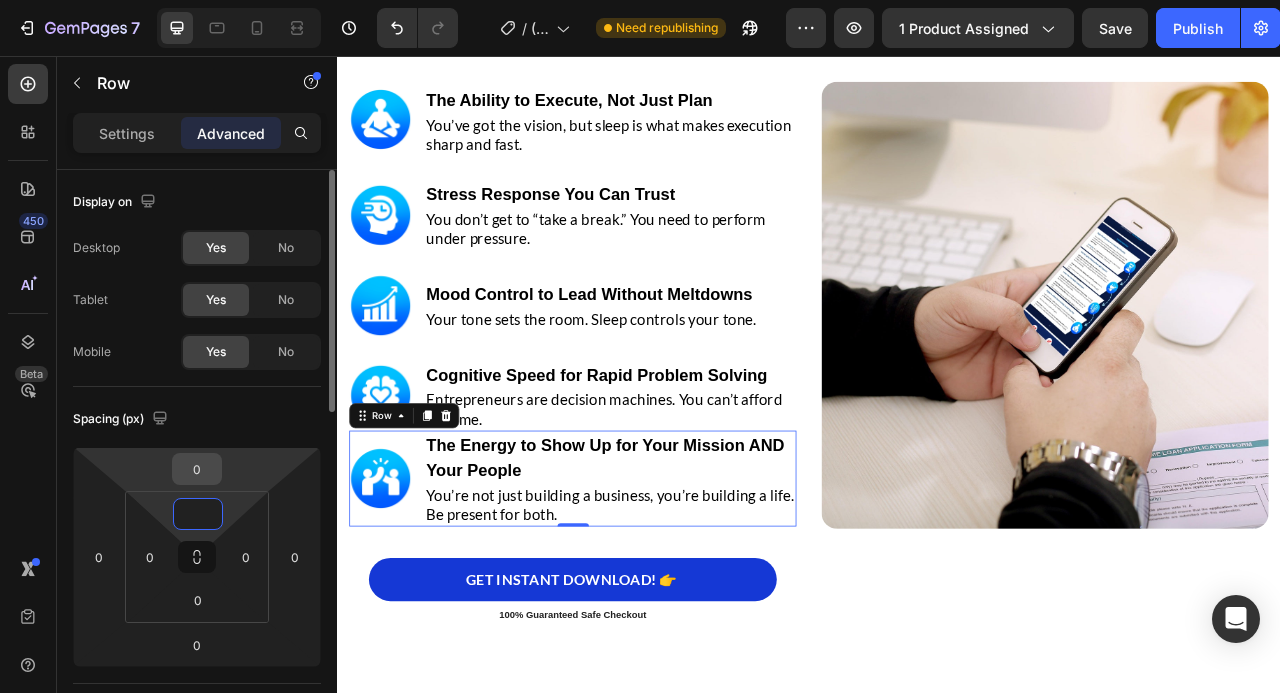 type on "0" 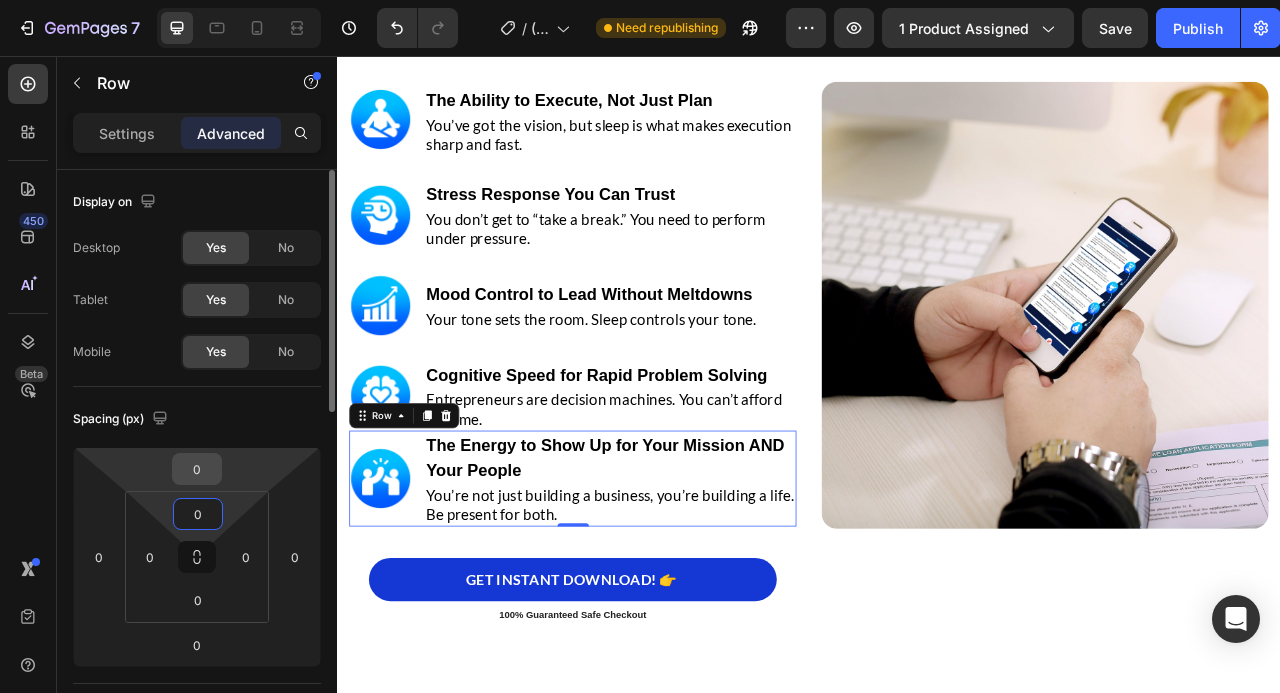 click on "0" at bounding box center [197, 469] 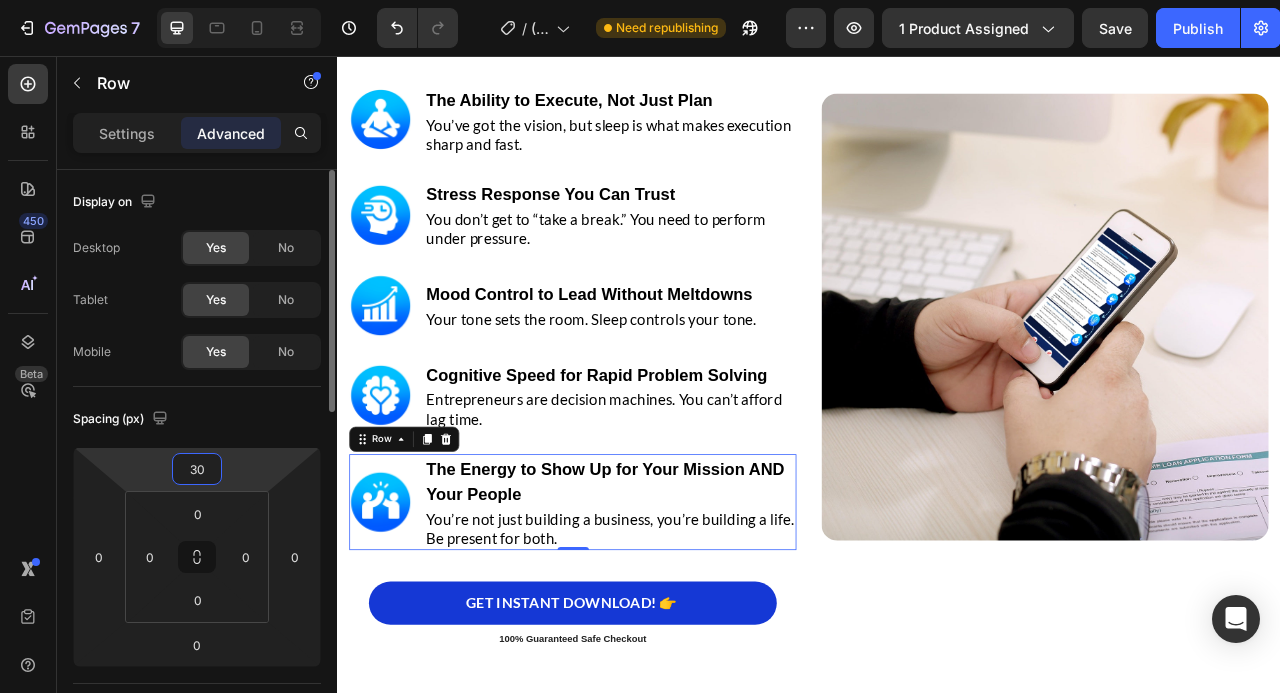 type on "30" 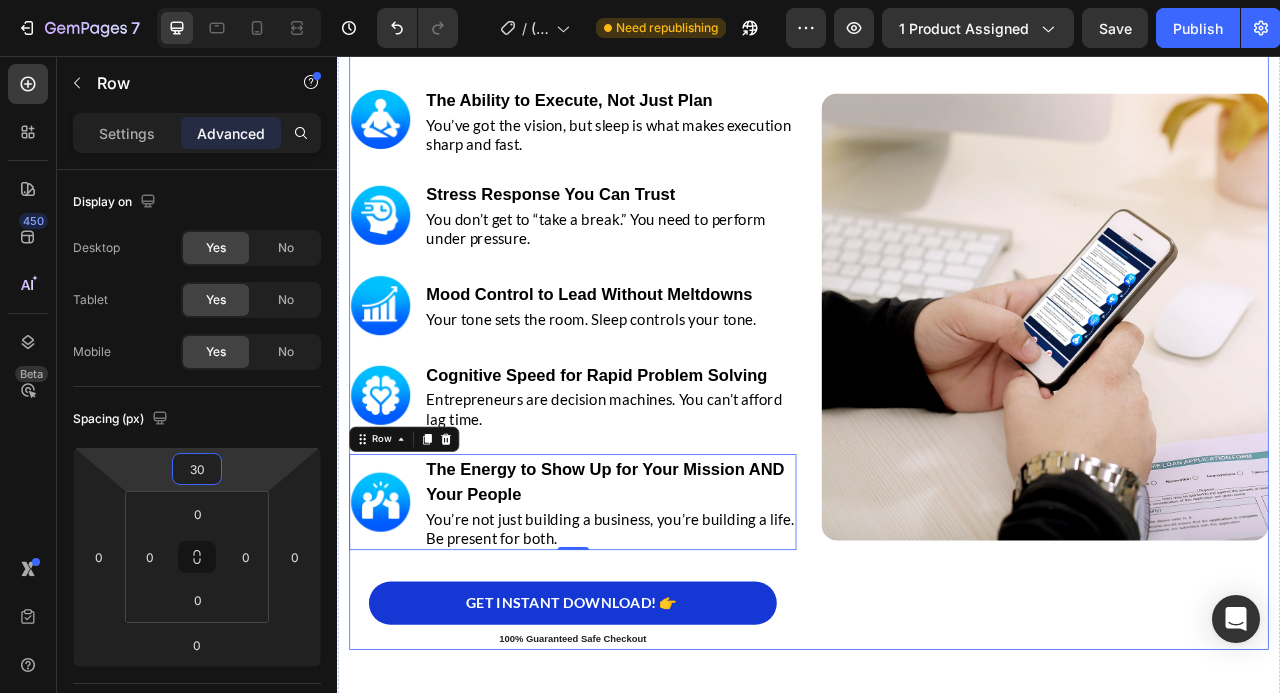 click on "Entrepreneurs are decision machines. You can’t afford lag time." at bounding box center (684, 506) 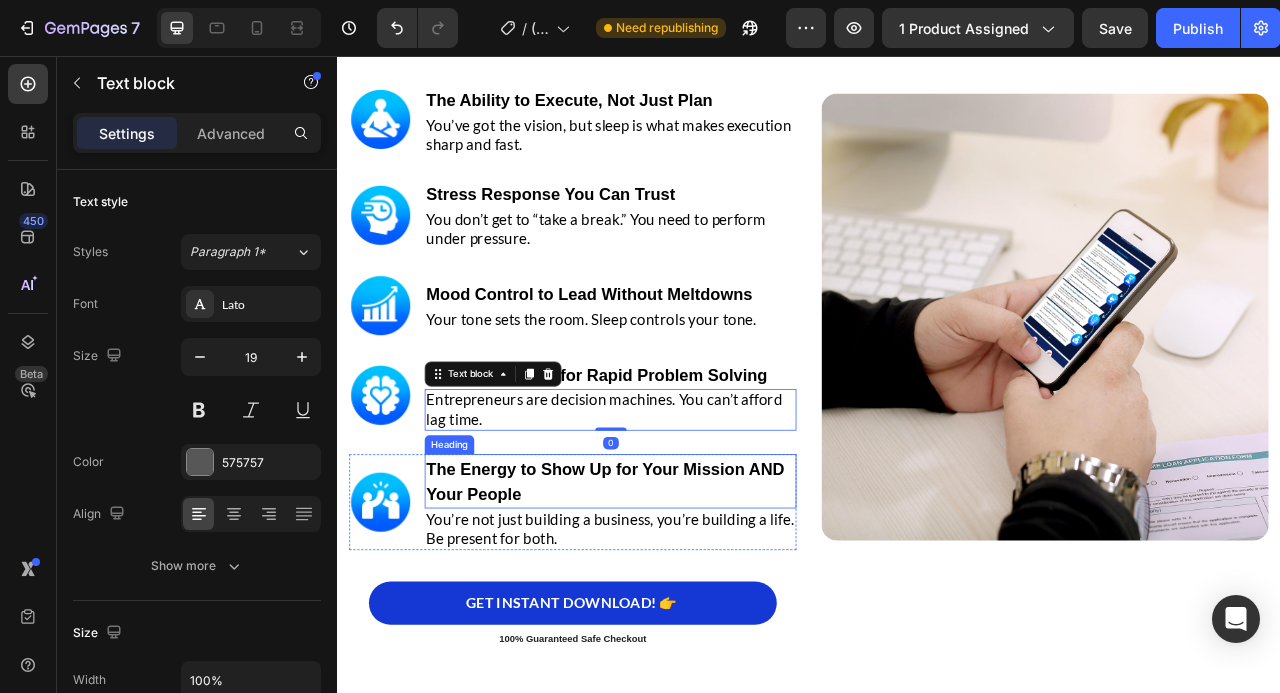 click on "Image ⁠⁠⁠⁠⁠⁠⁠ The Energy to Show Up for Your Mission AND Your People Heading You’re not just building a business, you’re building a life. Be present for both. Text block Row" at bounding box center [636, 624] 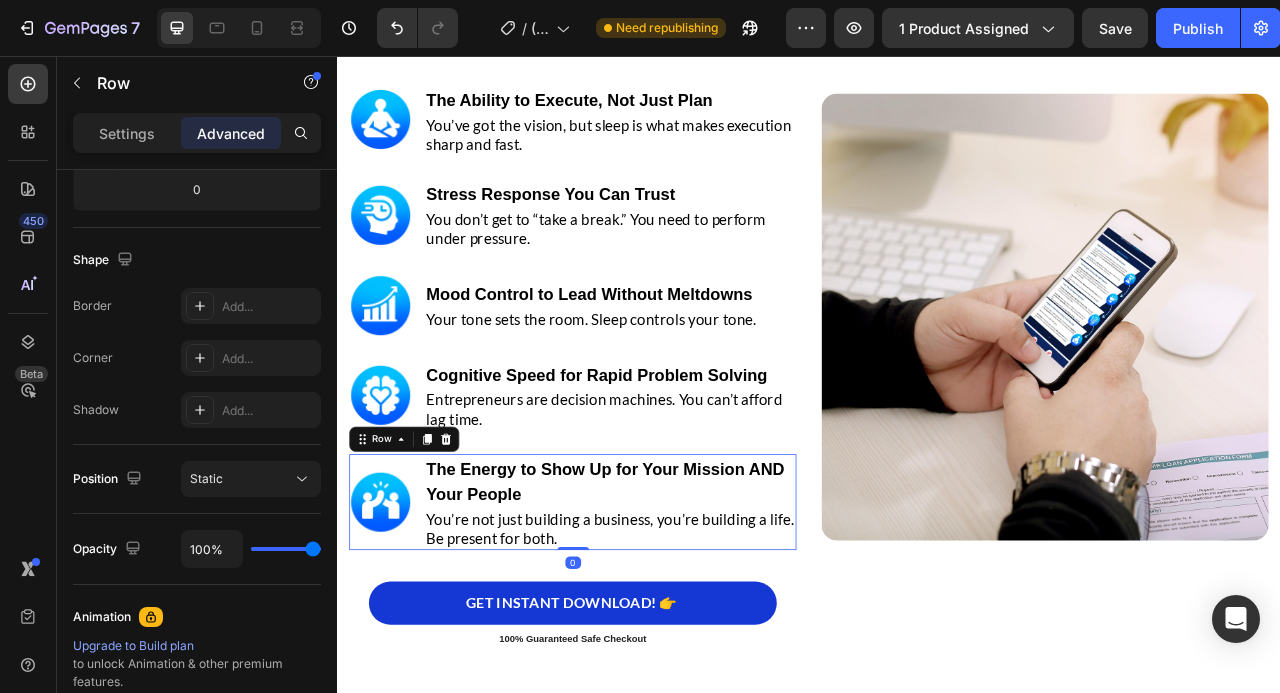 scroll, scrollTop: 808, scrollLeft: 0, axis: vertical 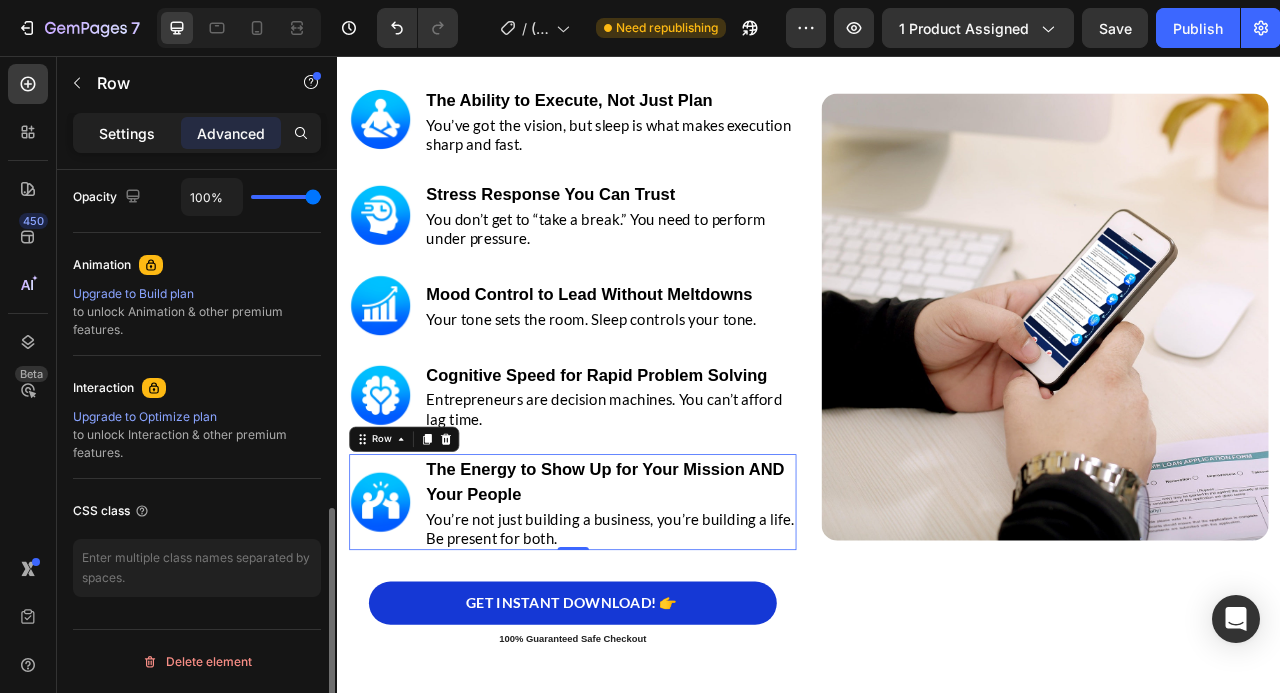 click on "Settings" 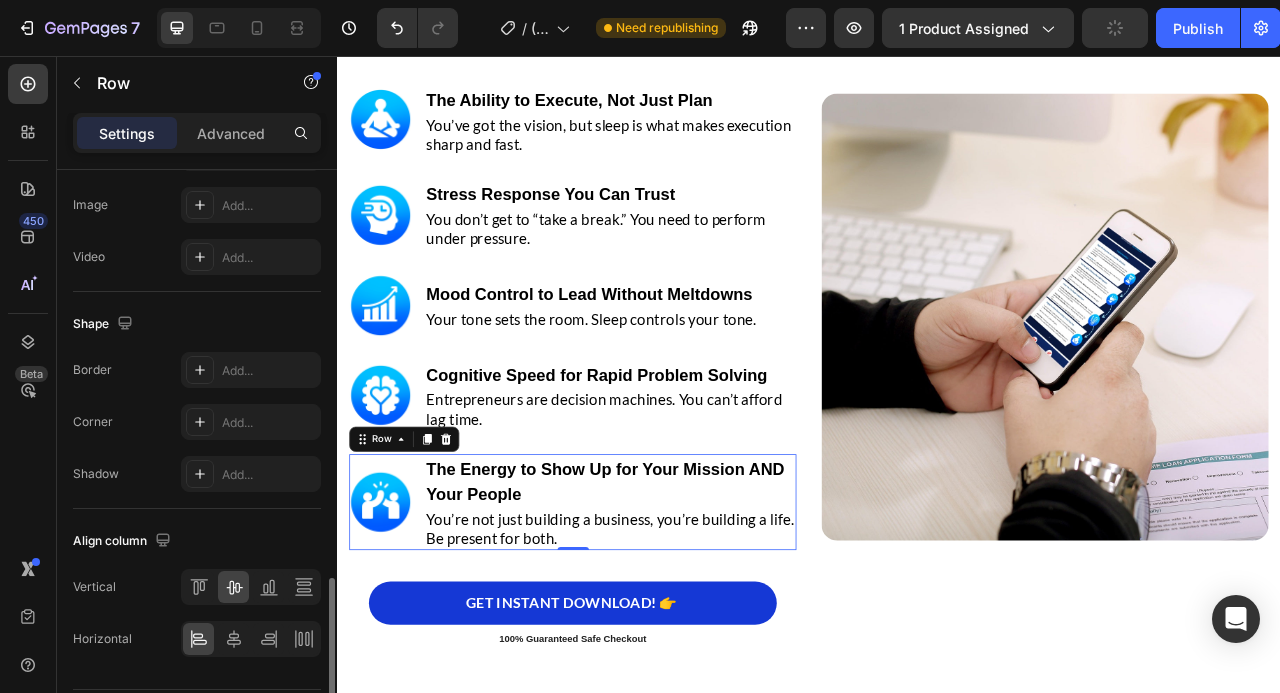 scroll, scrollTop: 868, scrollLeft: 0, axis: vertical 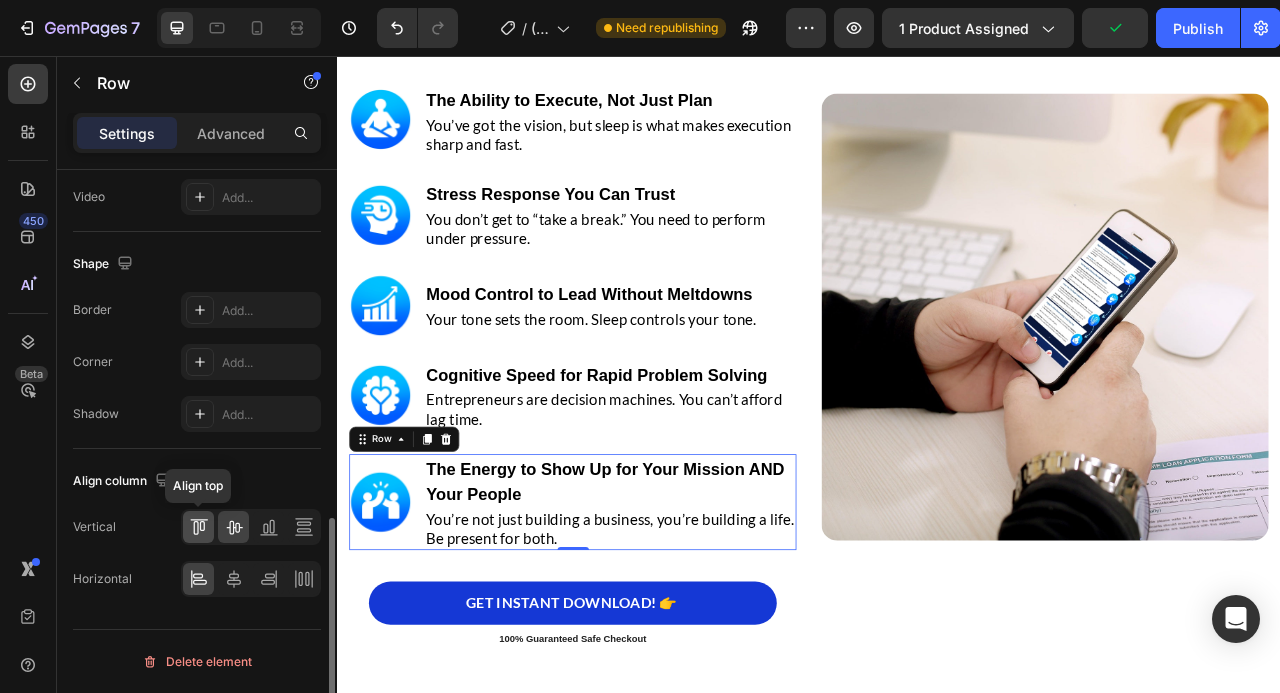 click 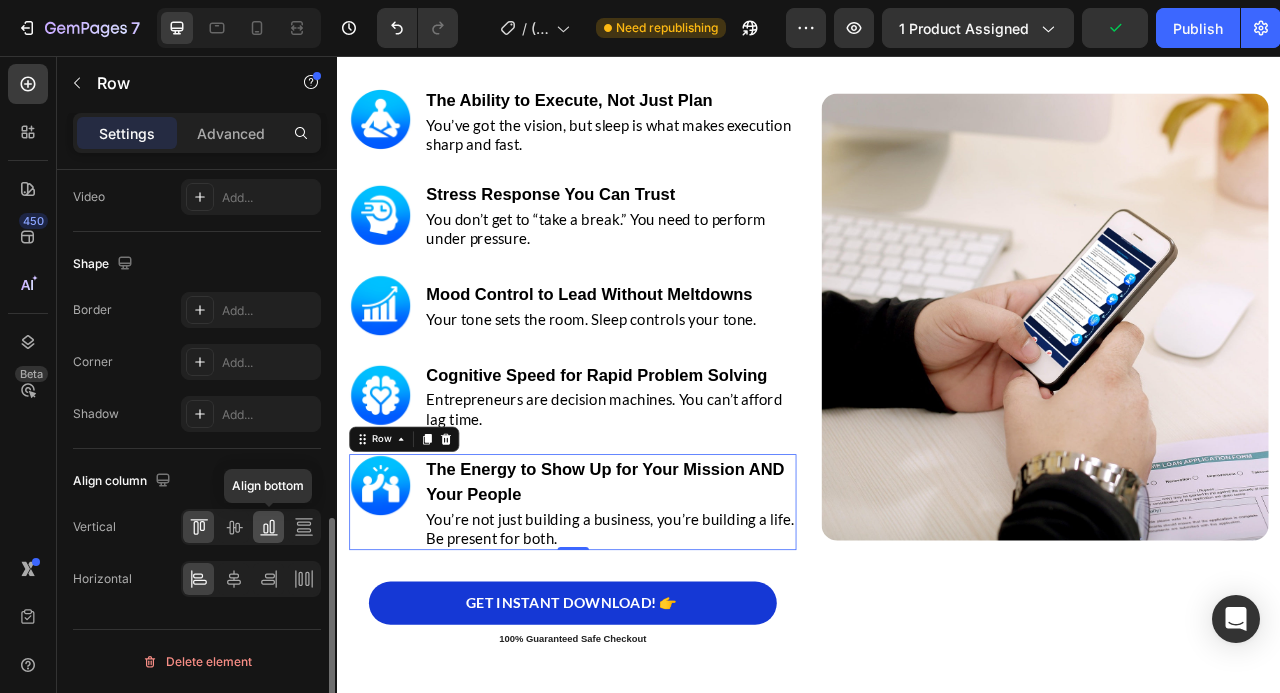 click 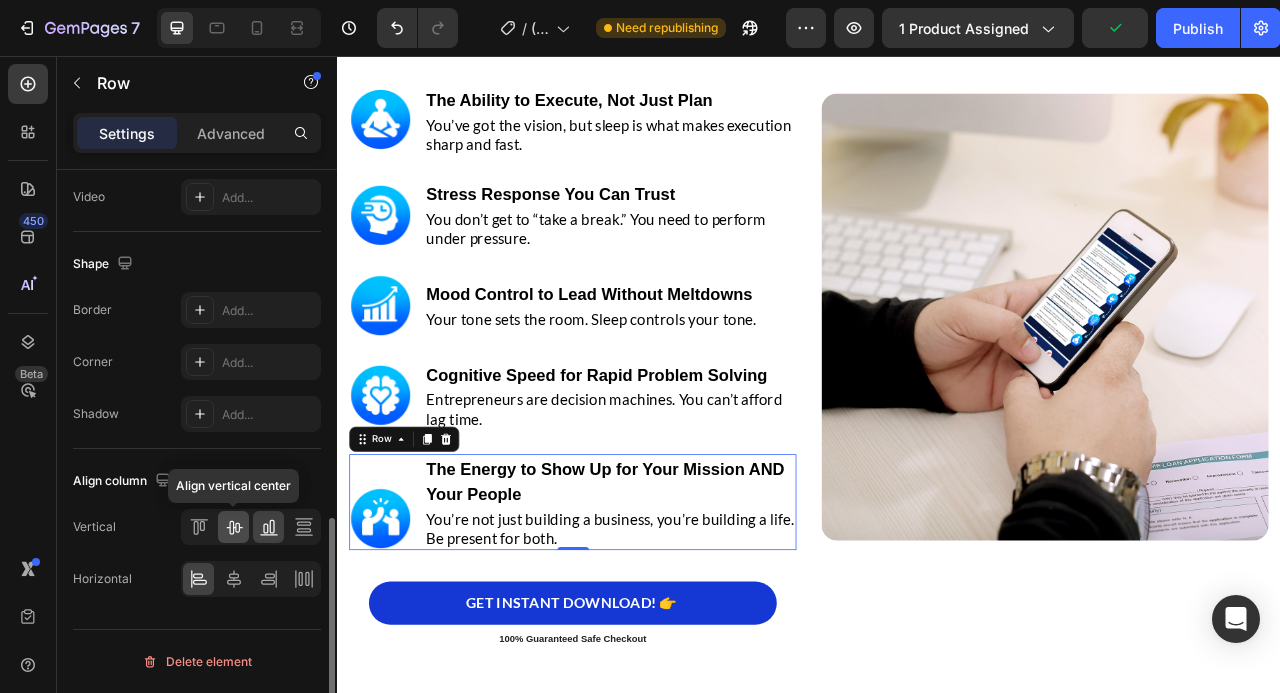 click 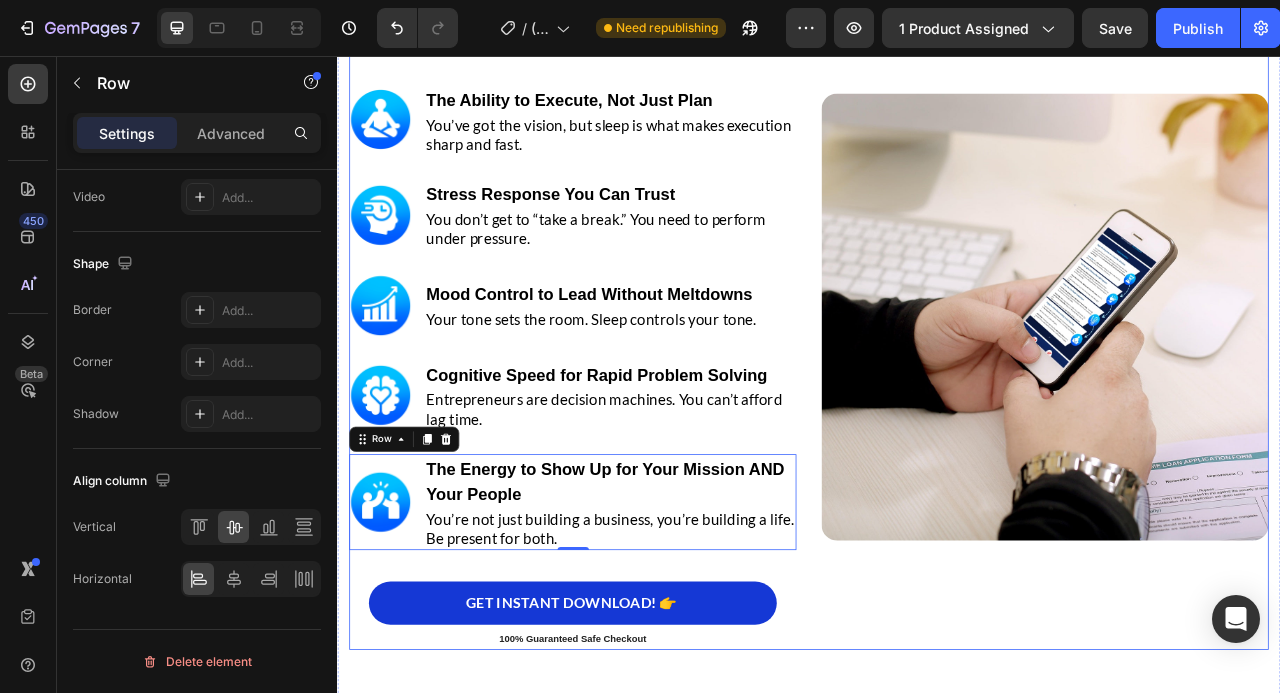 click on "Image" at bounding box center (1237, 388) 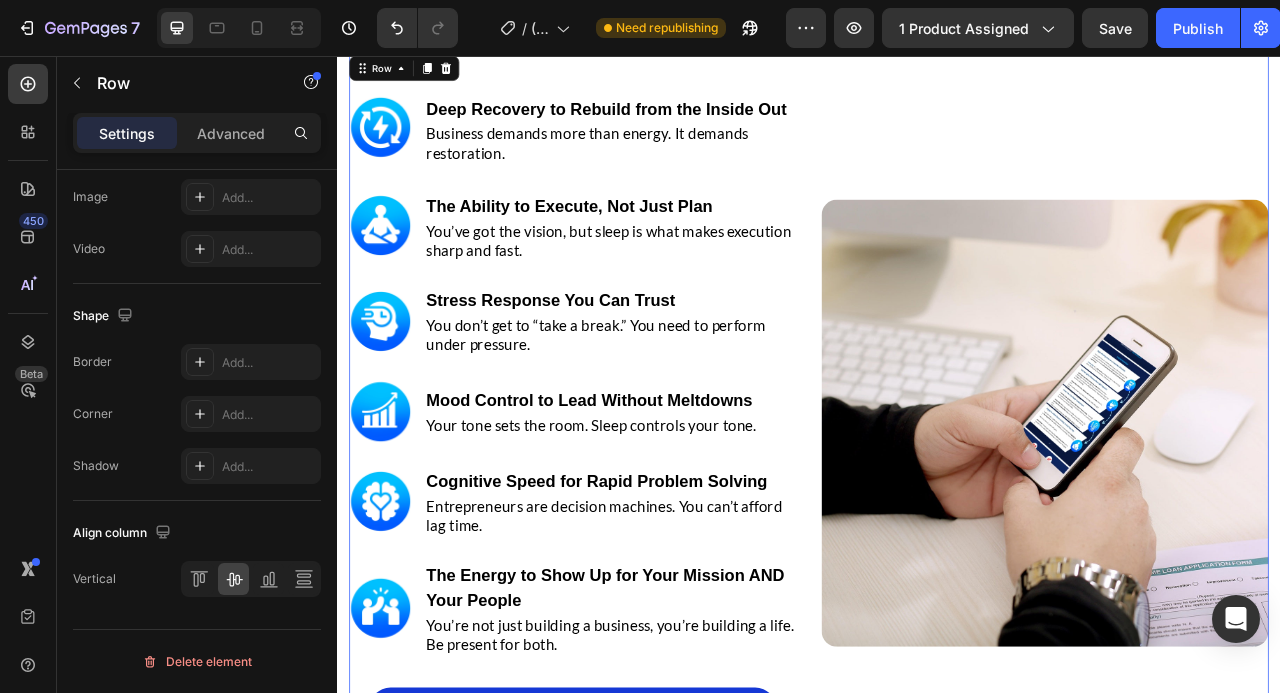 scroll, scrollTop: 3362, scrollLeft: 0, axis: vertical 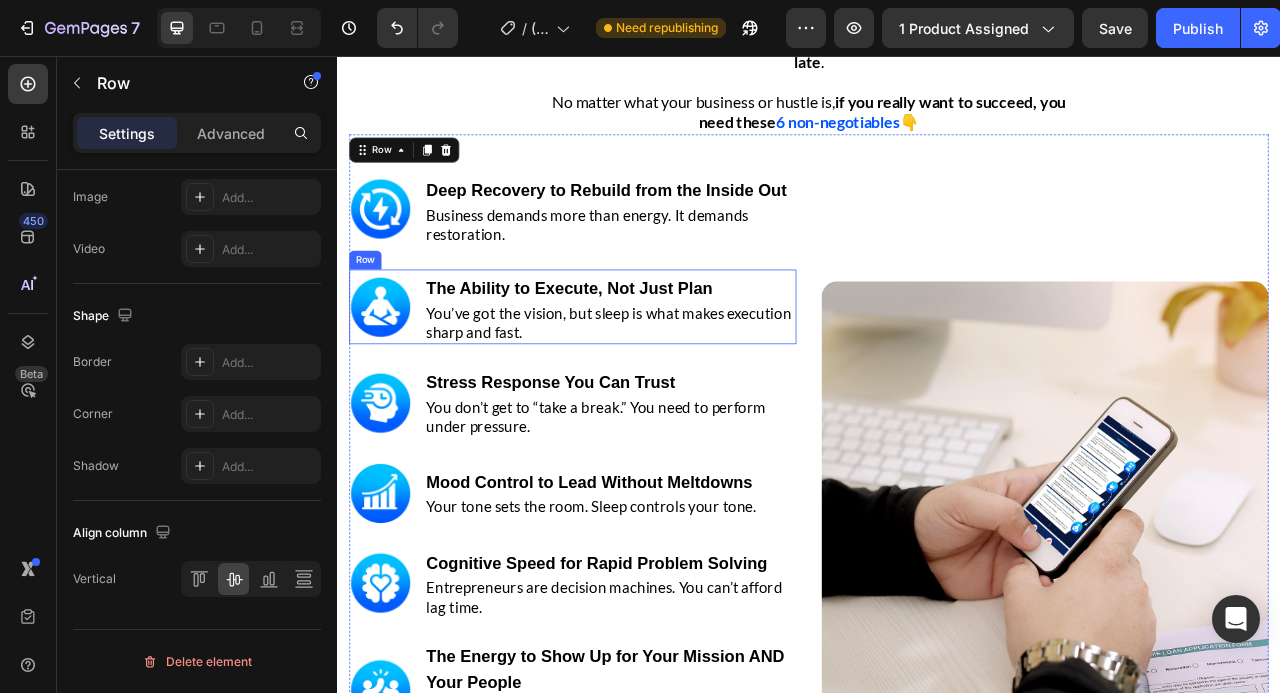 click on "Image" at bounding box center (392, 375) 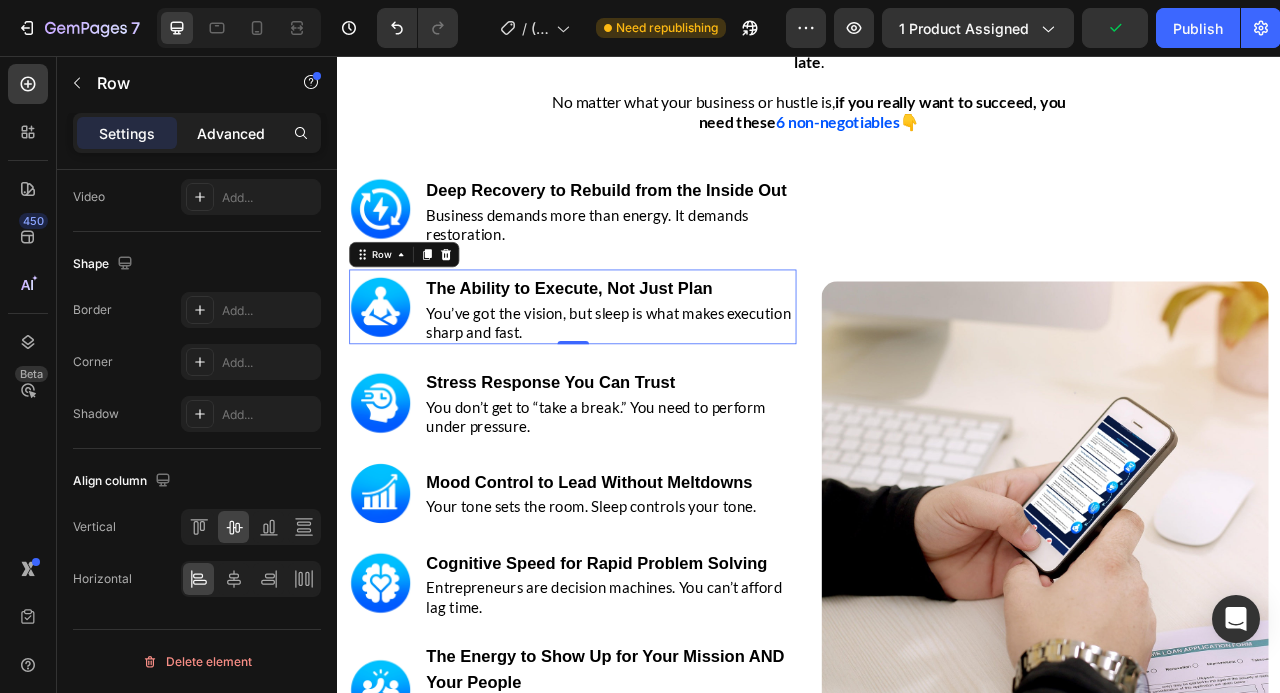click on "Advanced" at bounding box center (231, 133) 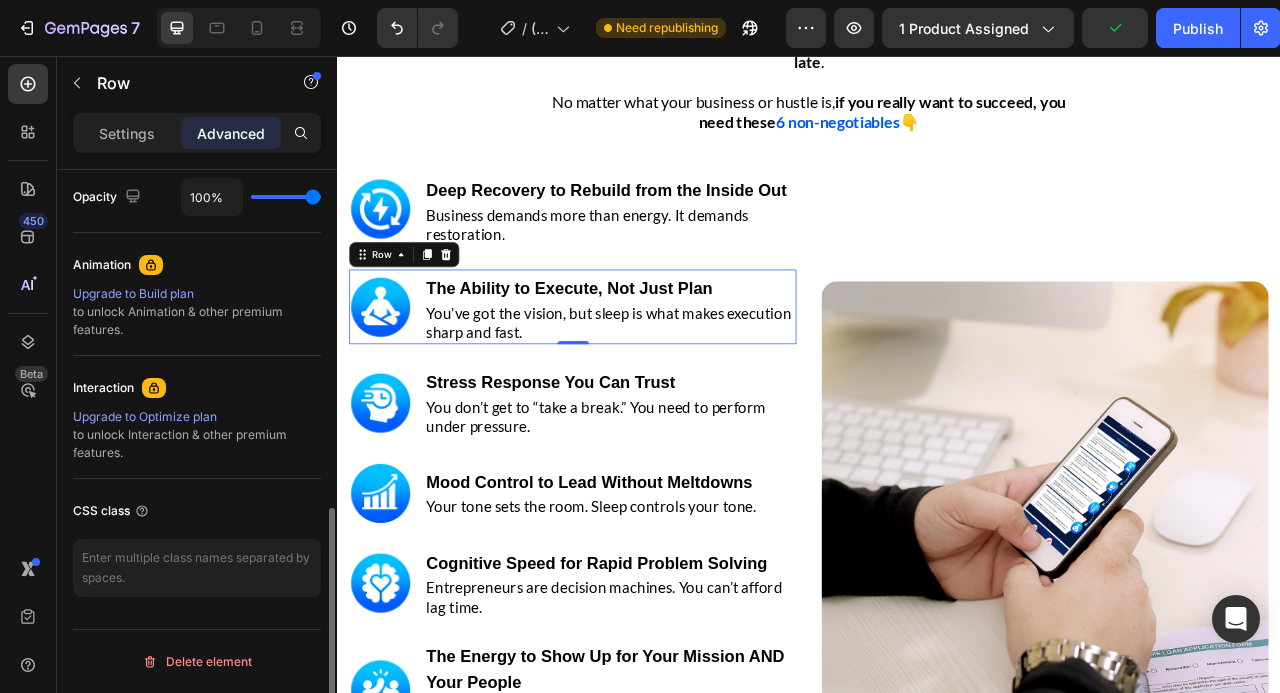 scroll, scrollTop: 808, scrollLeft: 0, axis: vertical 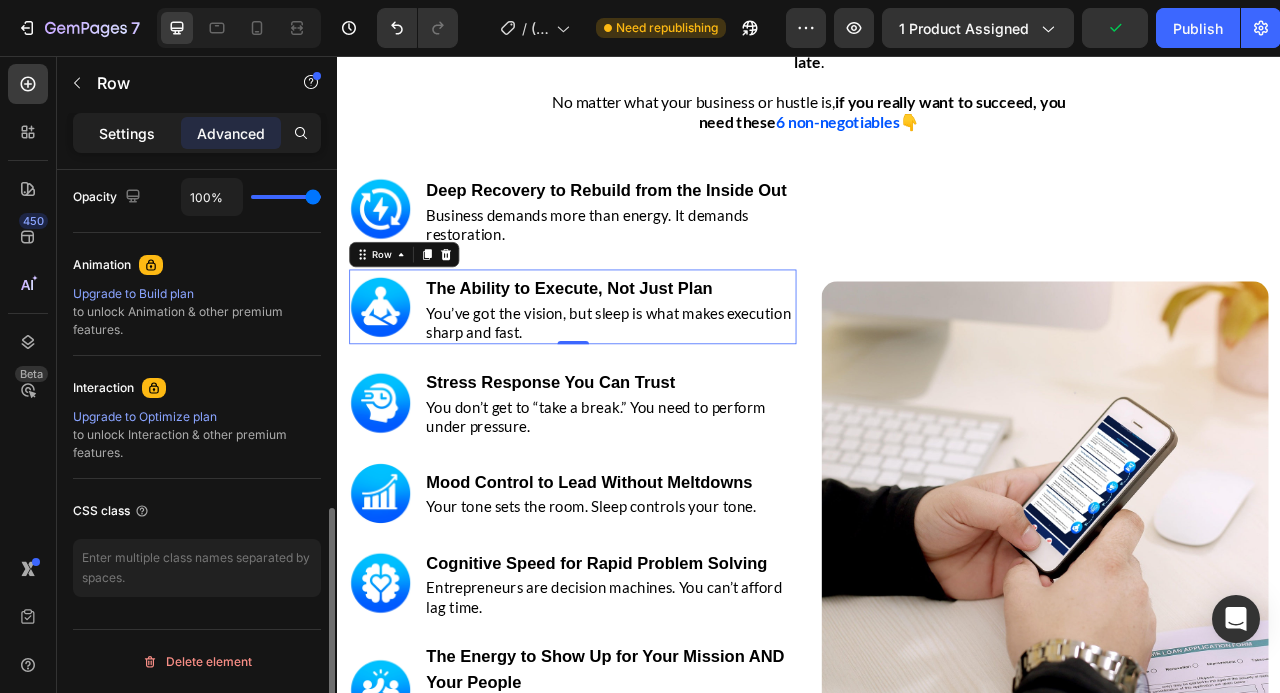 click on "Settings" at bounding box center [127, 133] 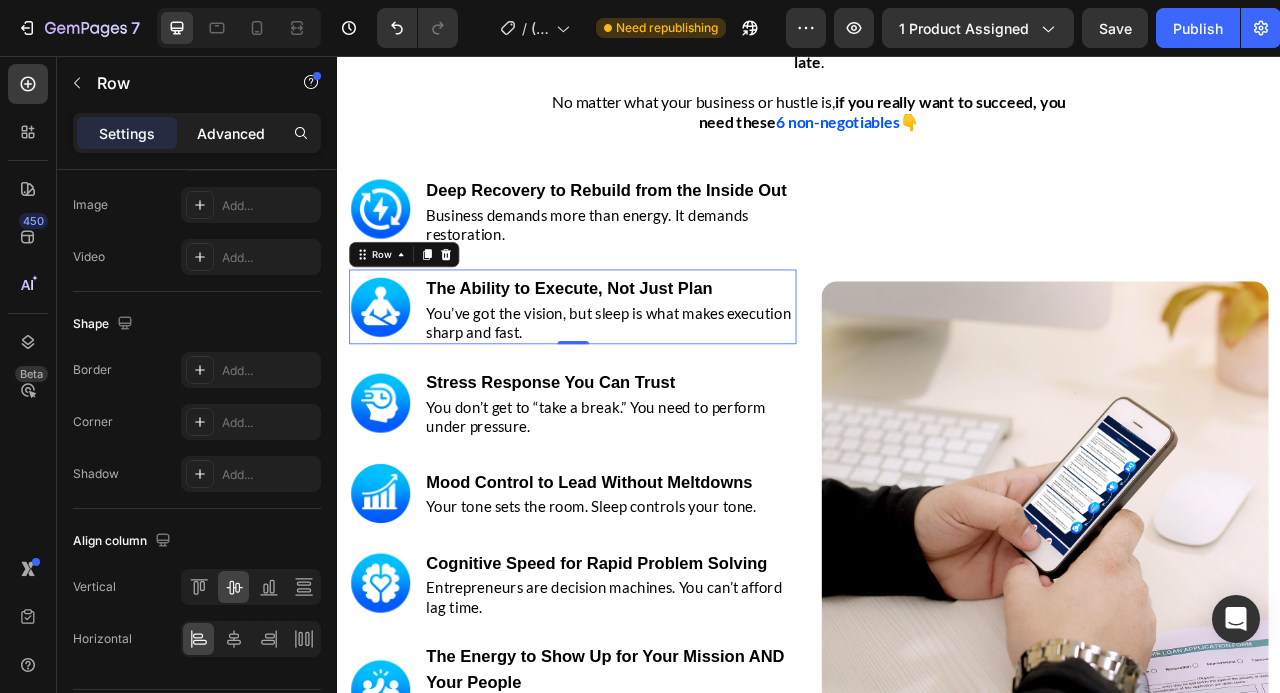 click on "Advanced" at bounding box center (231, 133) 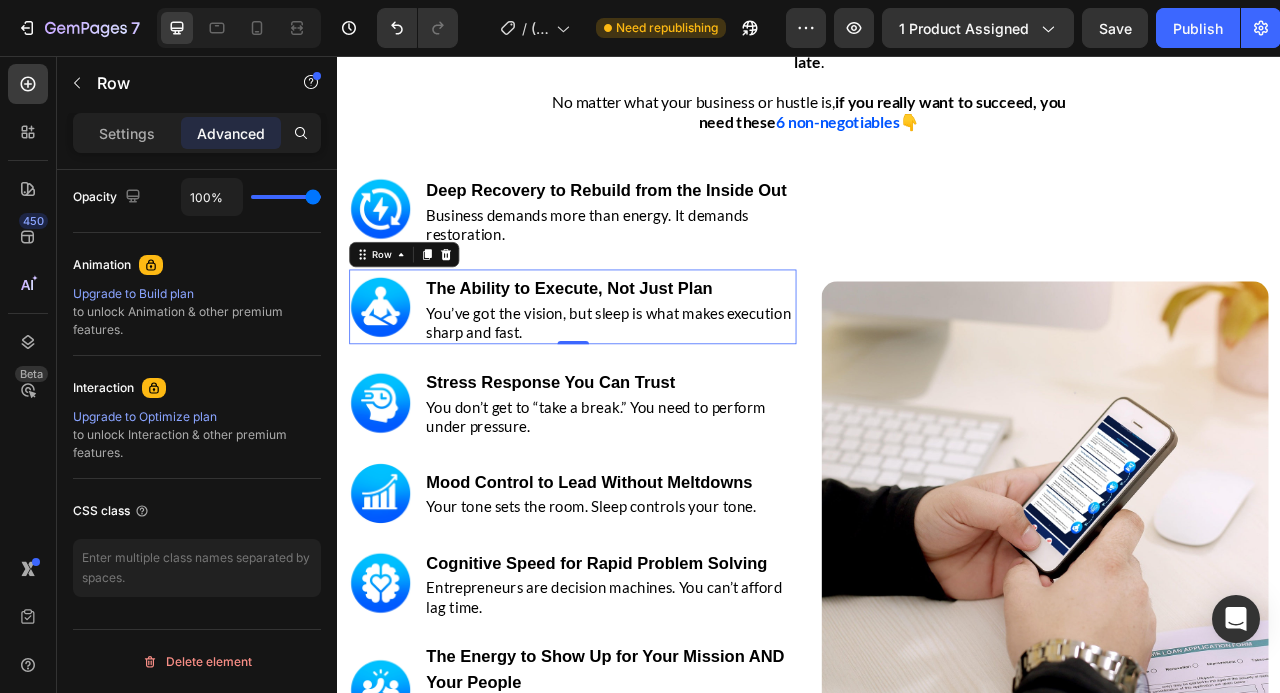 scroll, scrollTop: 0, scrollLeft: 0, axis: both 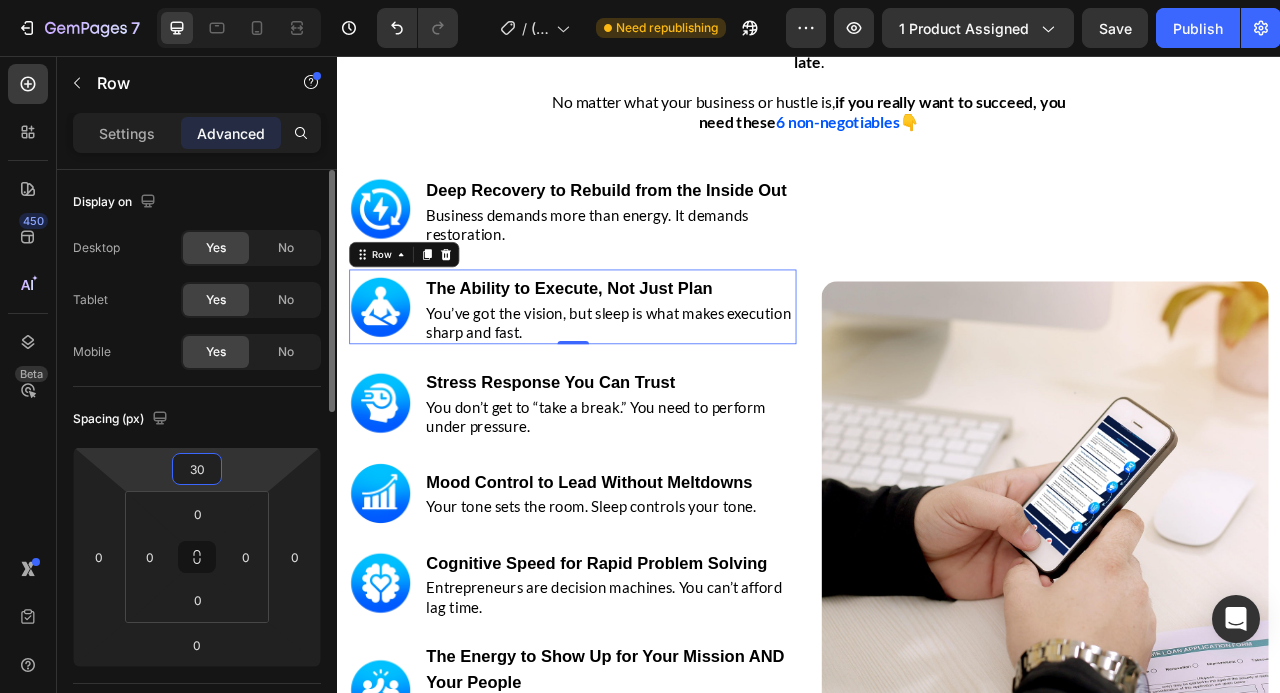 click on "30" at bounding box center [197, 469] 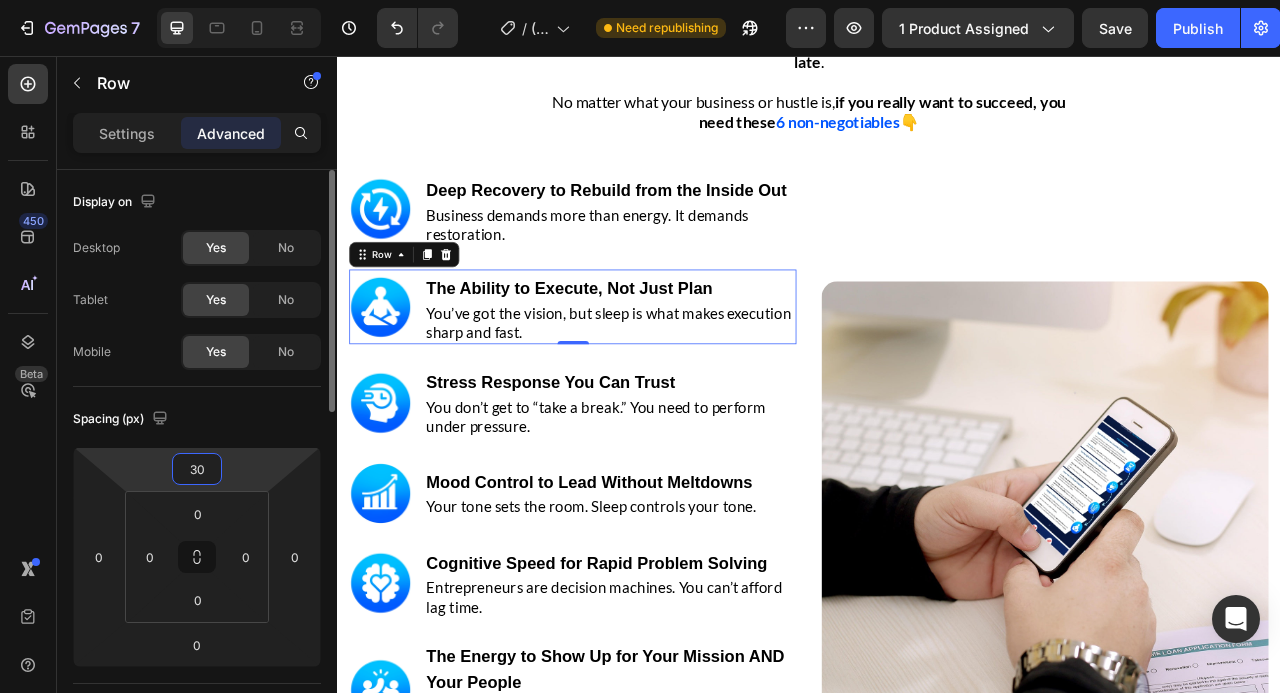 click on "30" at bounding box center (197, 469) 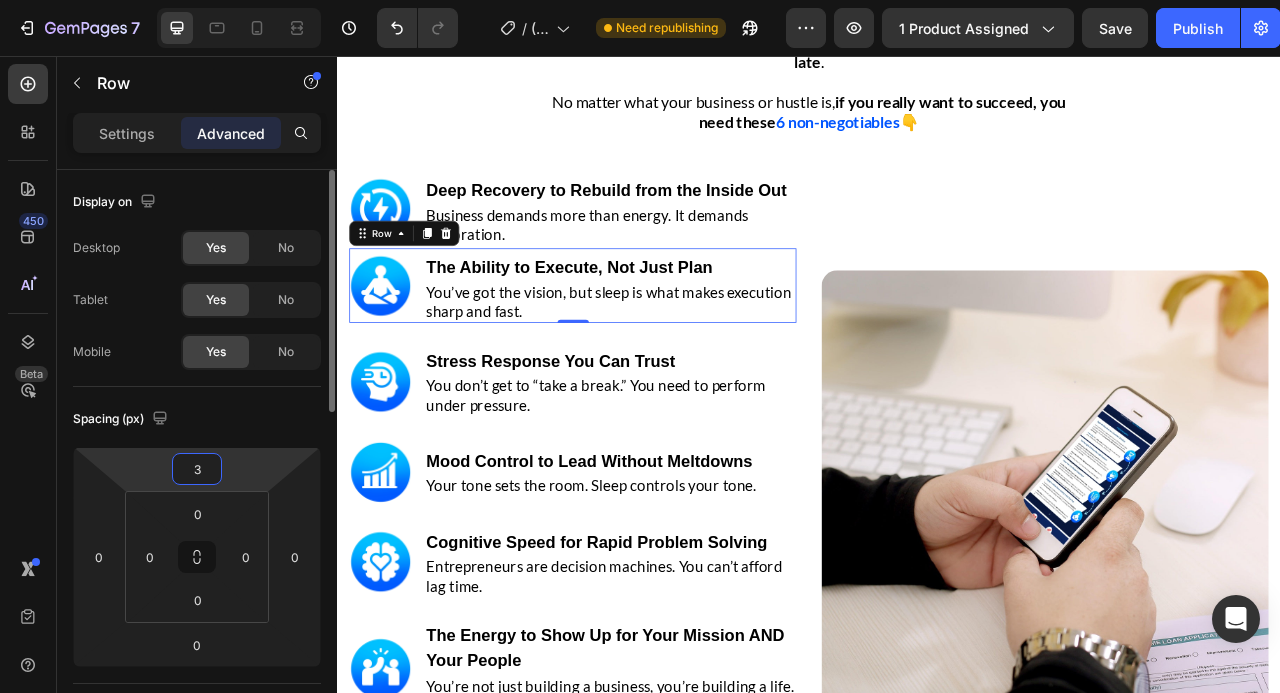 type on "35" 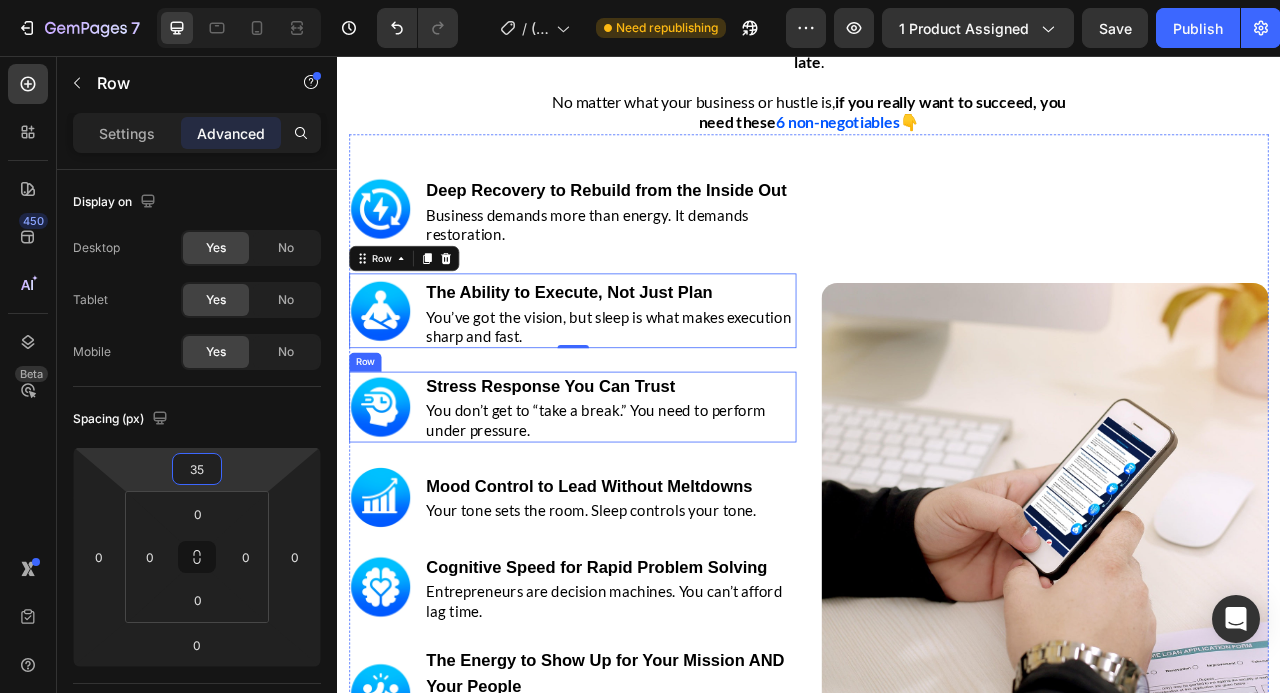 click on "Image" at bounding box center (392, 503) 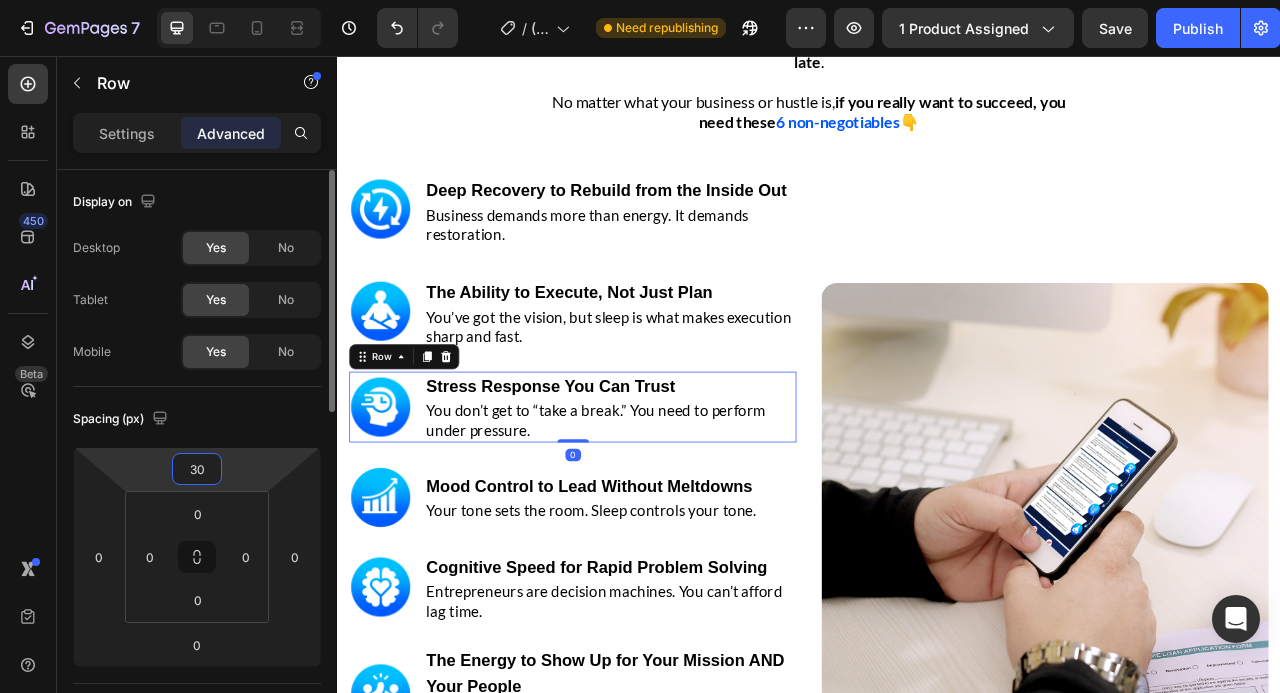 click on "30" at bounding box center (197, 469) 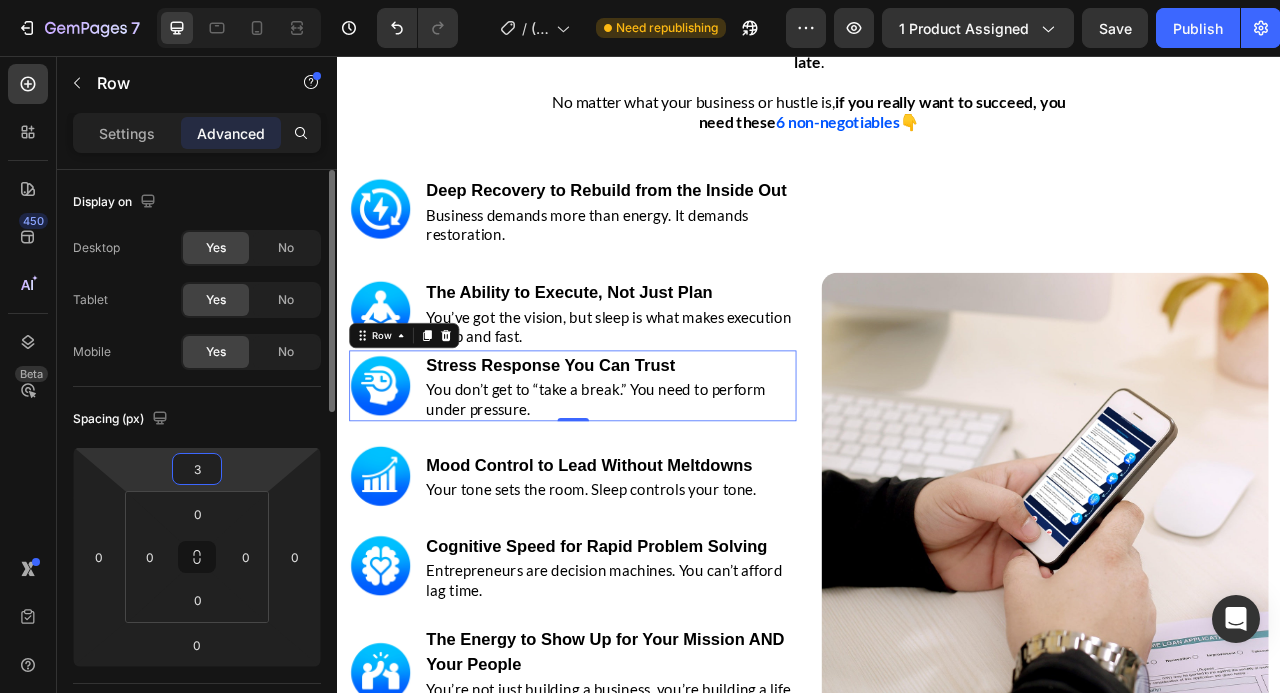 type on "35" 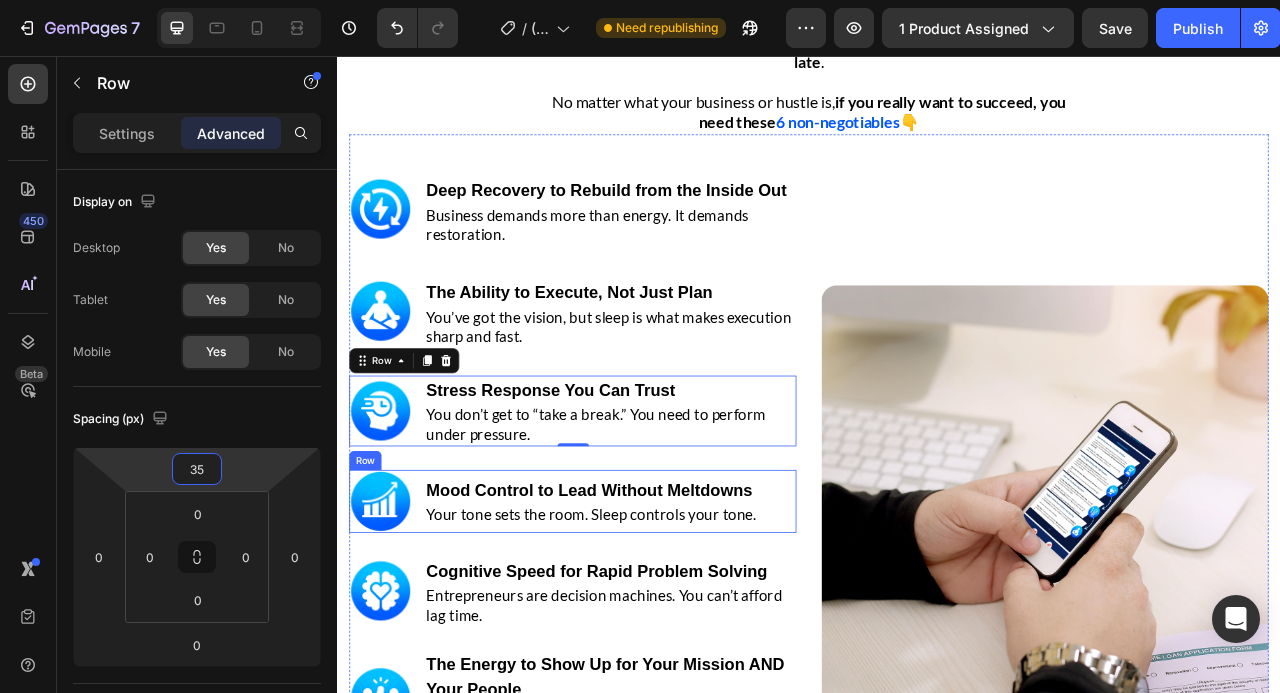 click on "Image ⁠⁠⁠⁠⁠⁠⁠ Mood Control to Lead Without Meltdowns Heading Your tone sets the room. Sleep controls your tone. Text block Row" at bounding box center (636, 623) 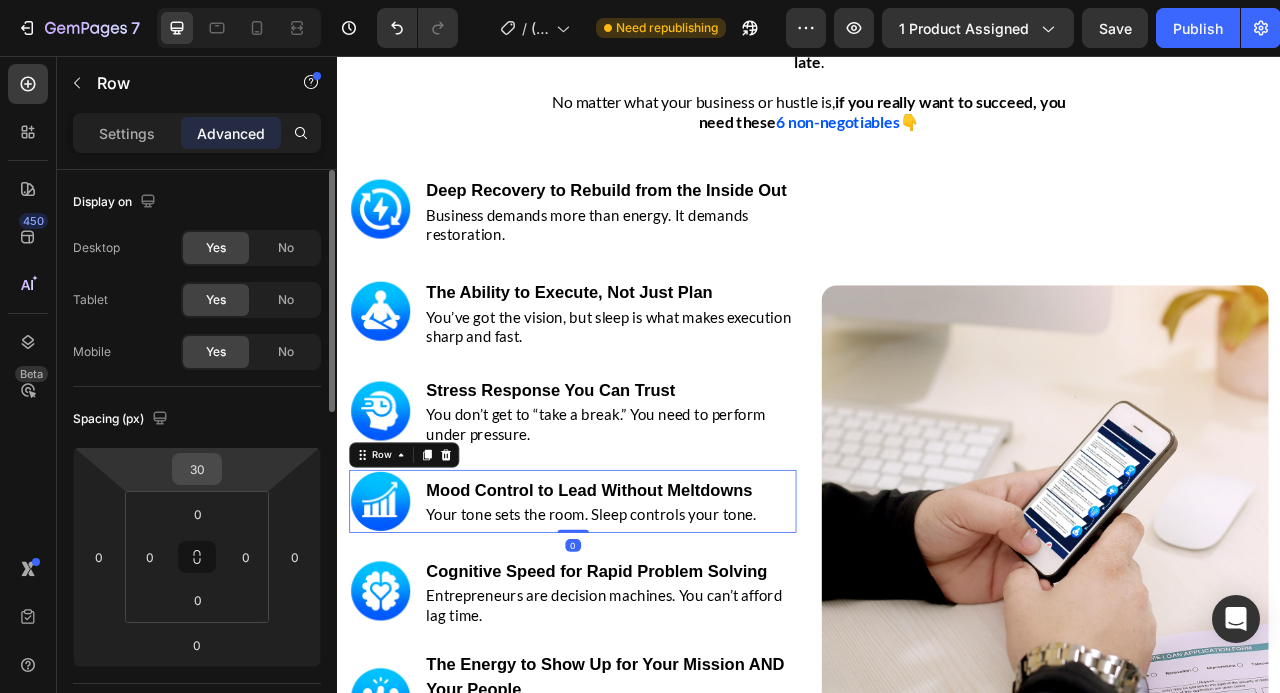click on "30" at bounding box center [197, 469] 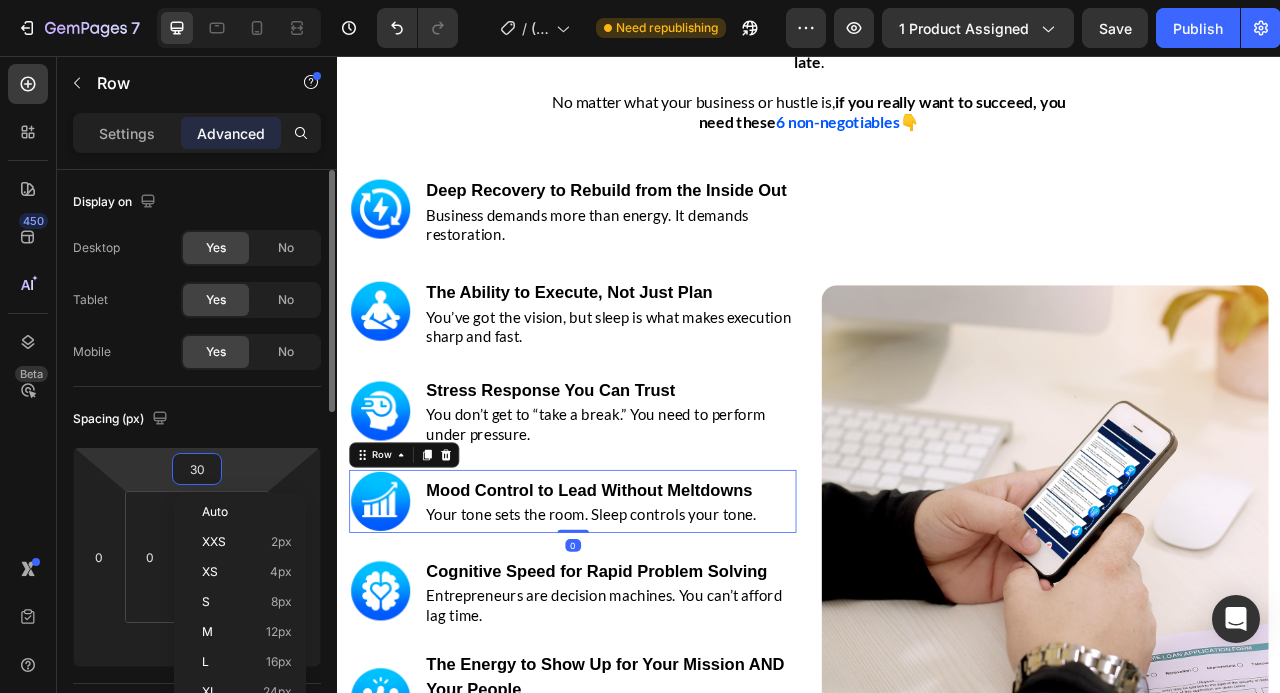 click on "30" at bounding box center [197, 469] 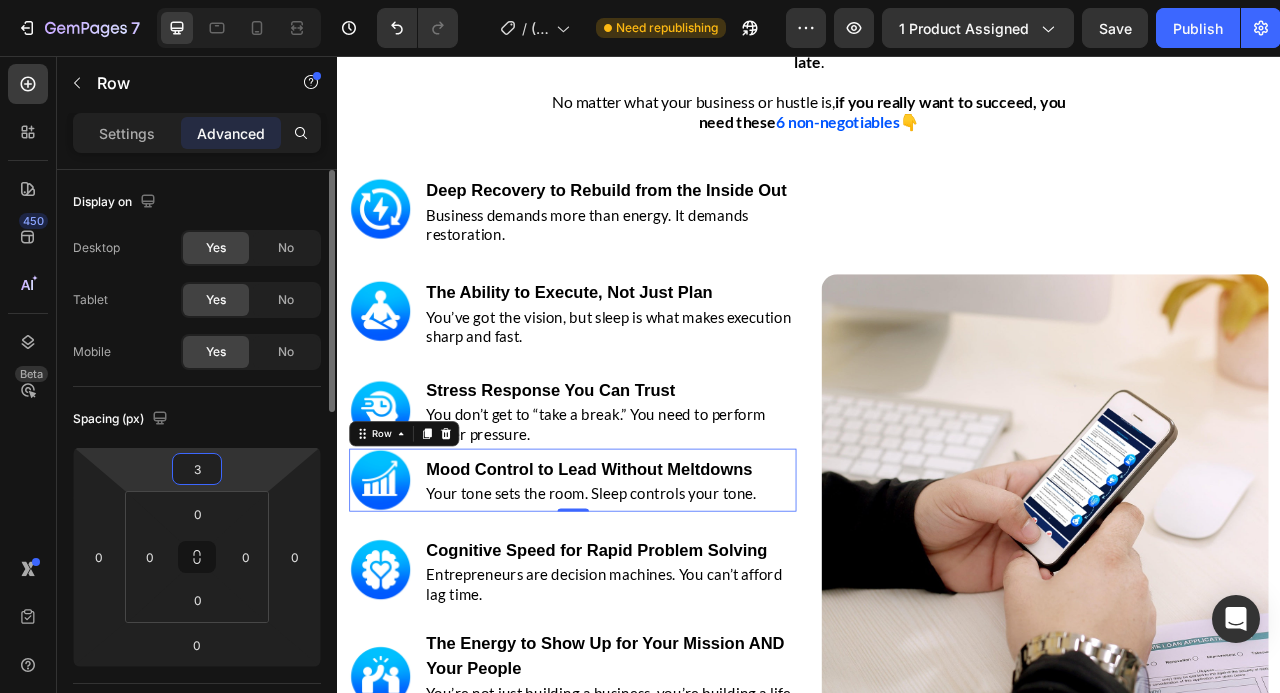 type on "35" 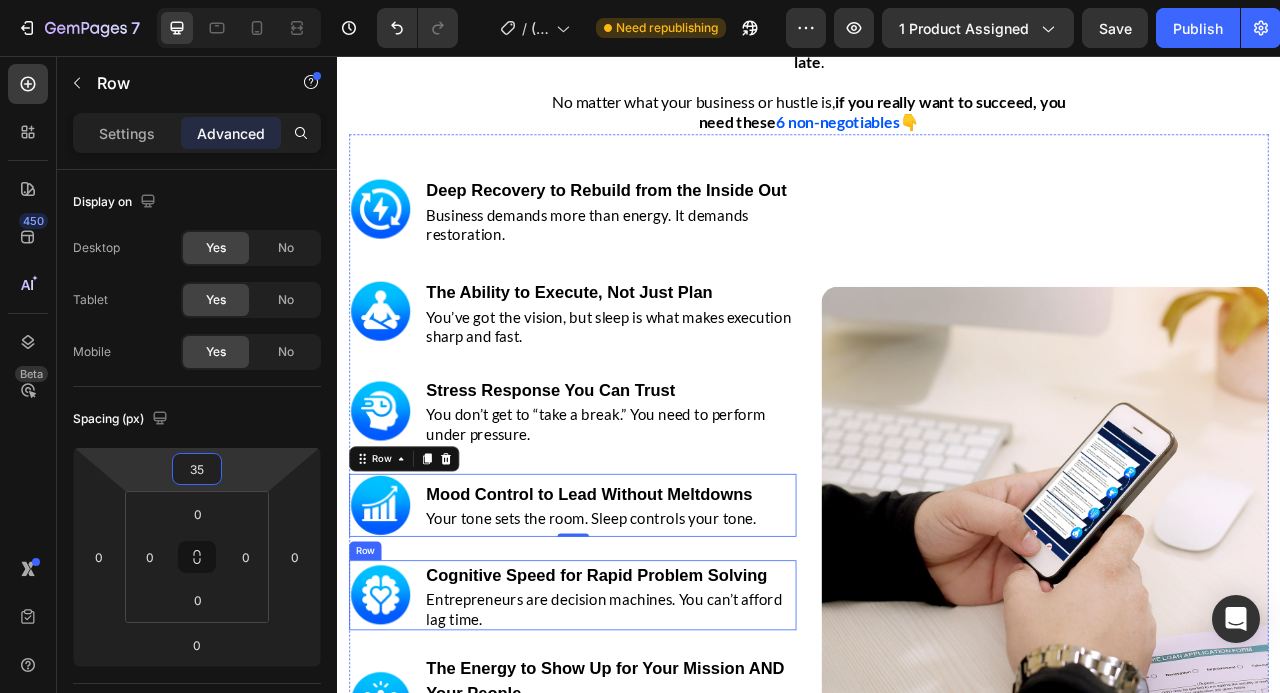 click on "Image" at bounding box center (392, 743) 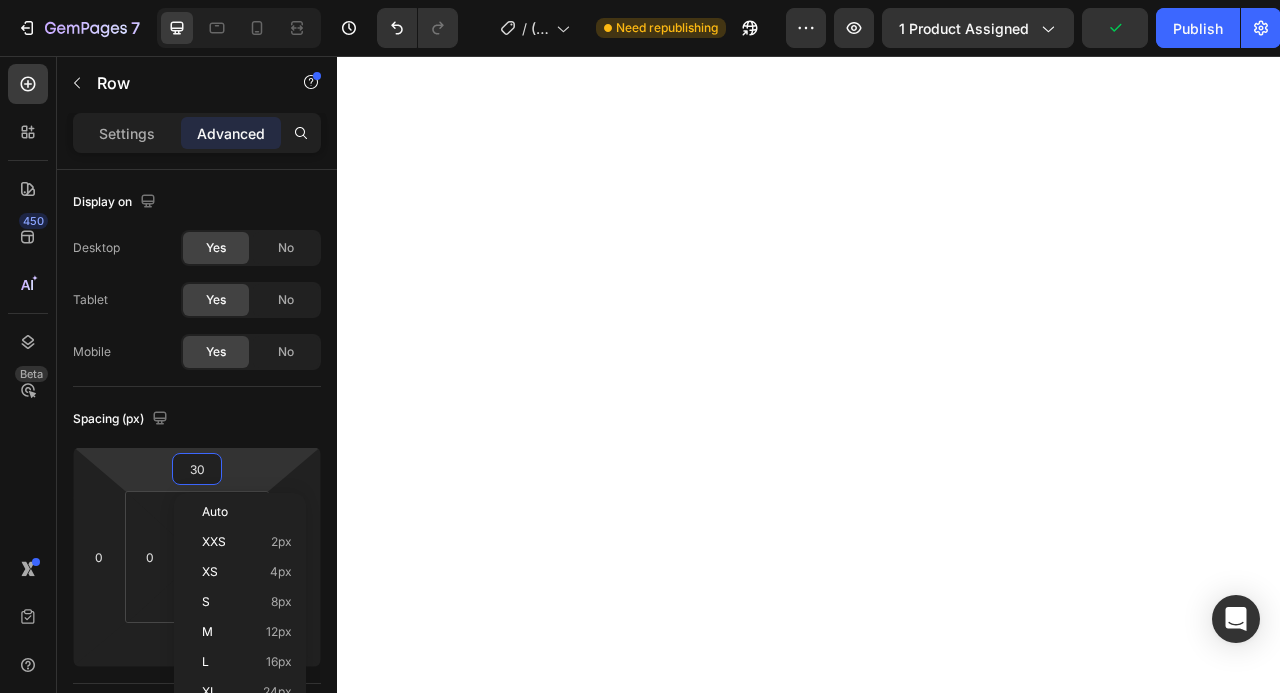 click on "30" at bounding box center (197, 469) 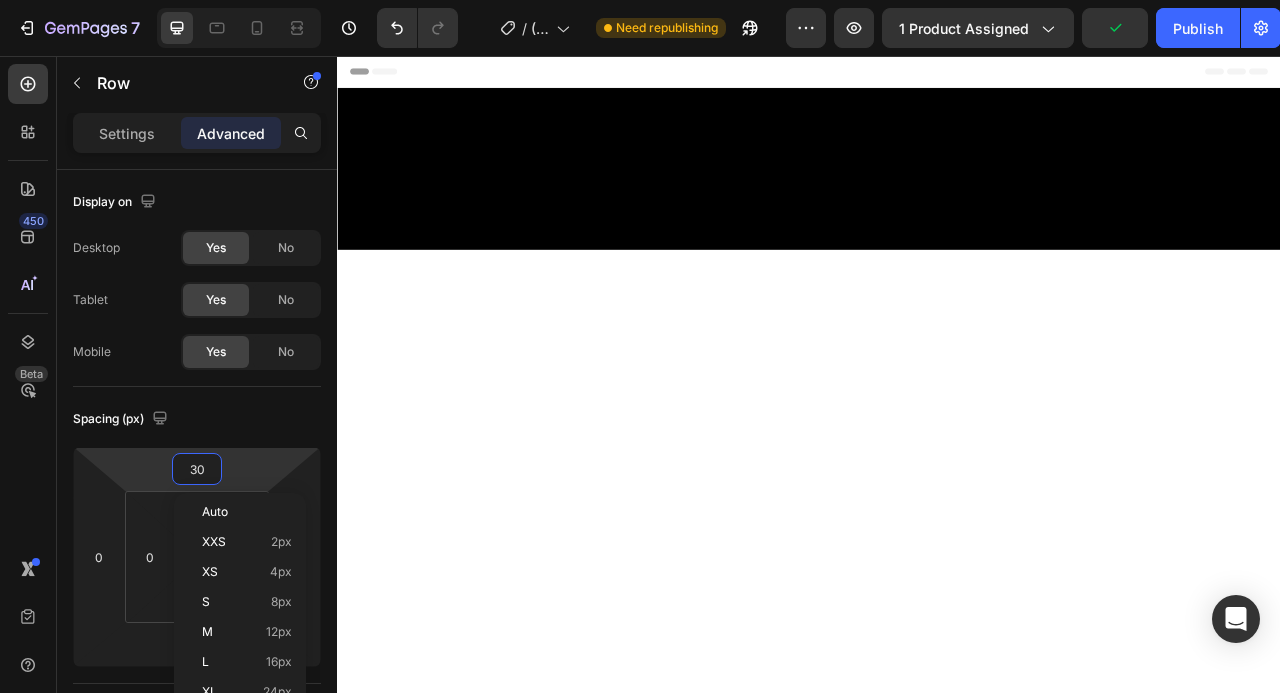 scroll, scrollTop: 3362, scrollLeft: 0, axis: vertical 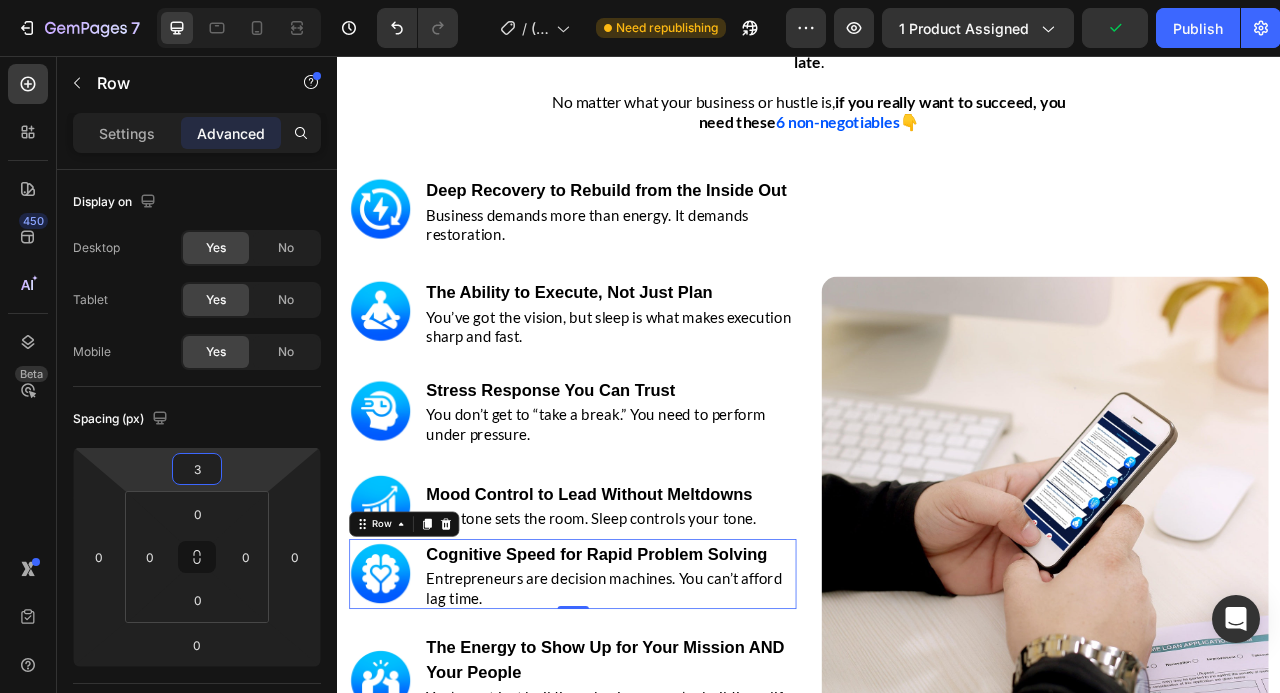 type on "35" 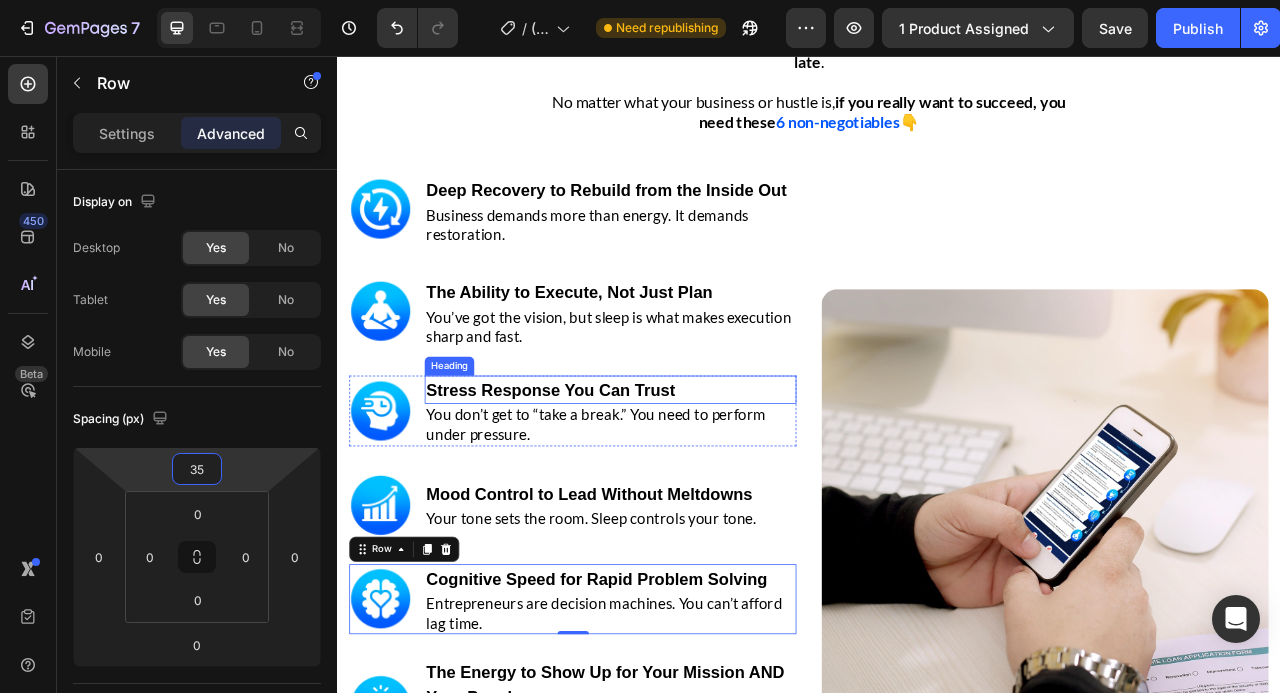 scroll, scrollTop: 3520, scrollLeft: 0, axis: vertical 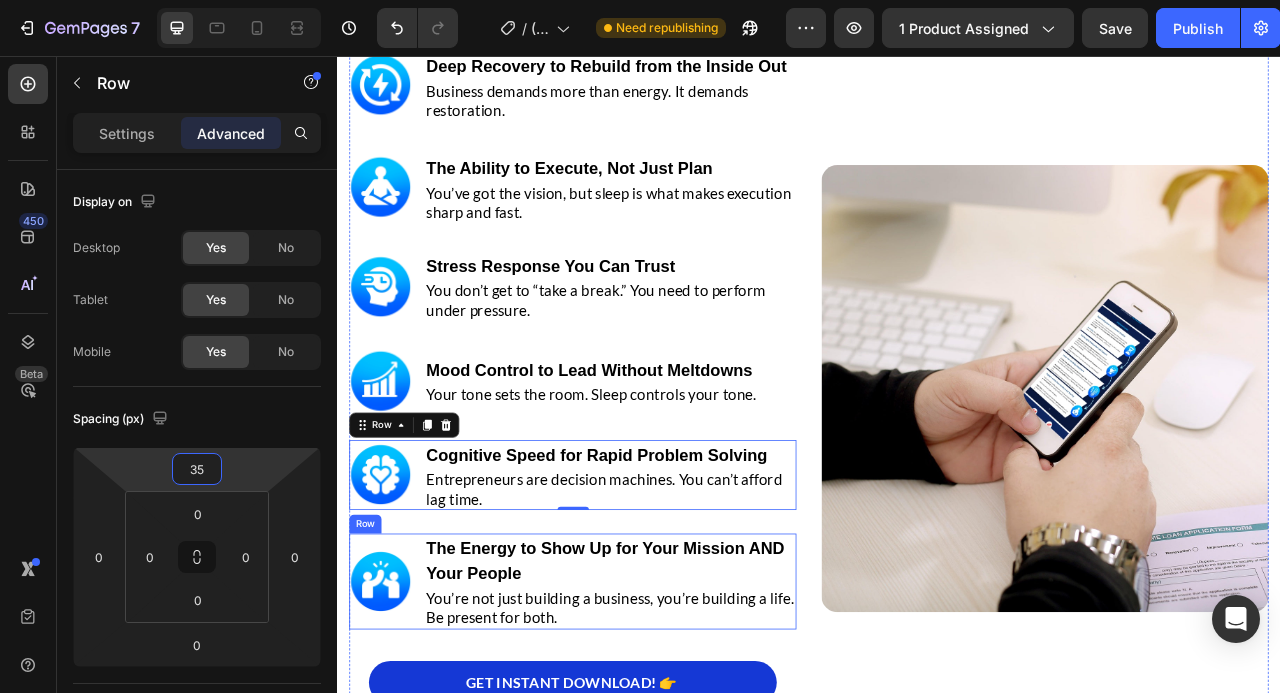 click on "Image" at bounding box center (392, 725) 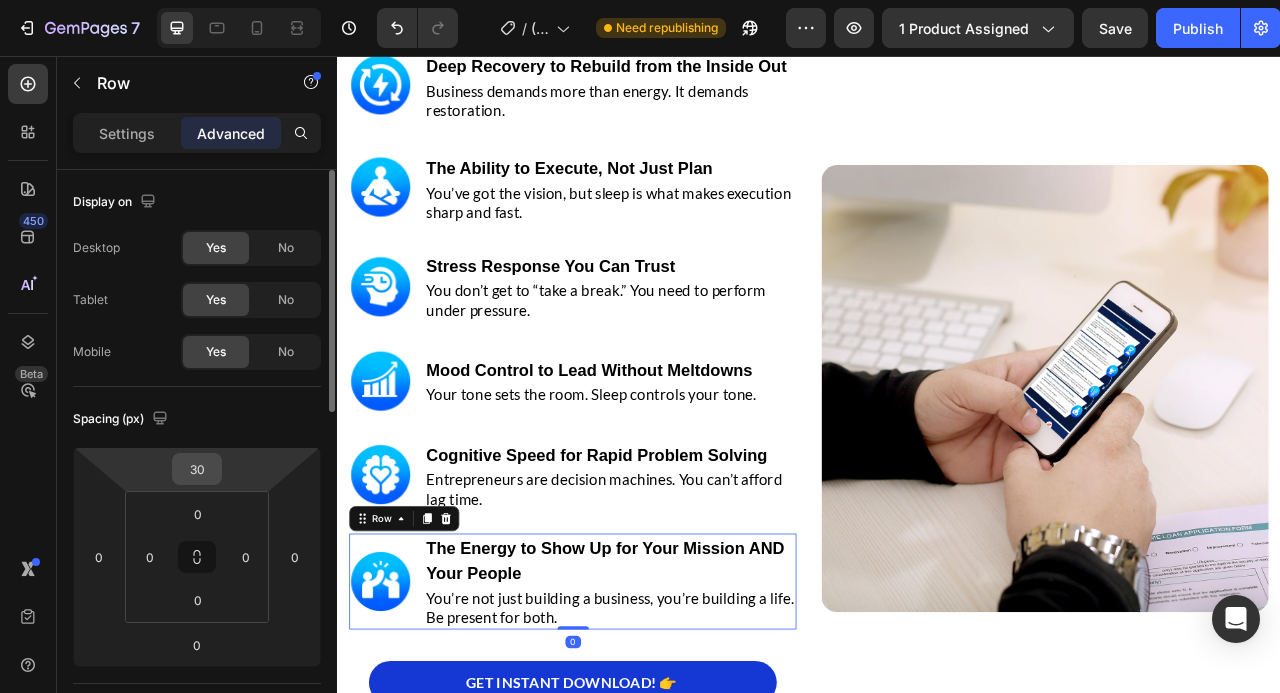 click on "30" at bounding box center (197, 469) 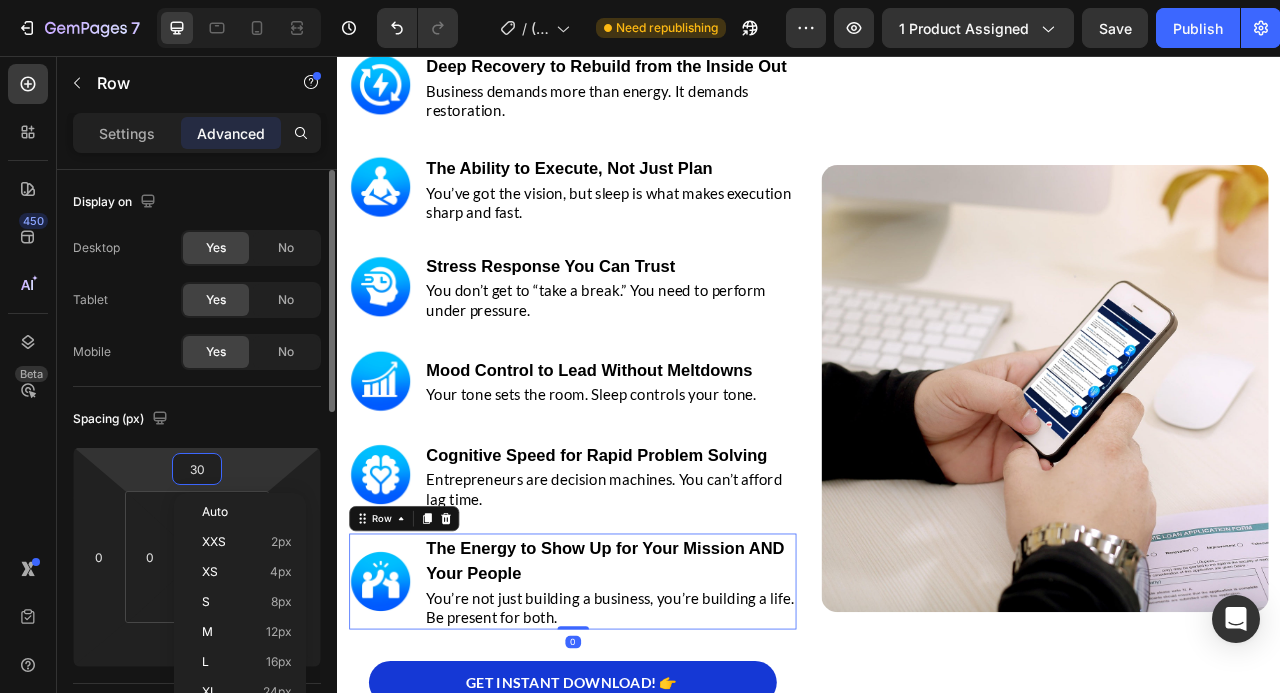 click on "30" at bounding box center [197, 469] 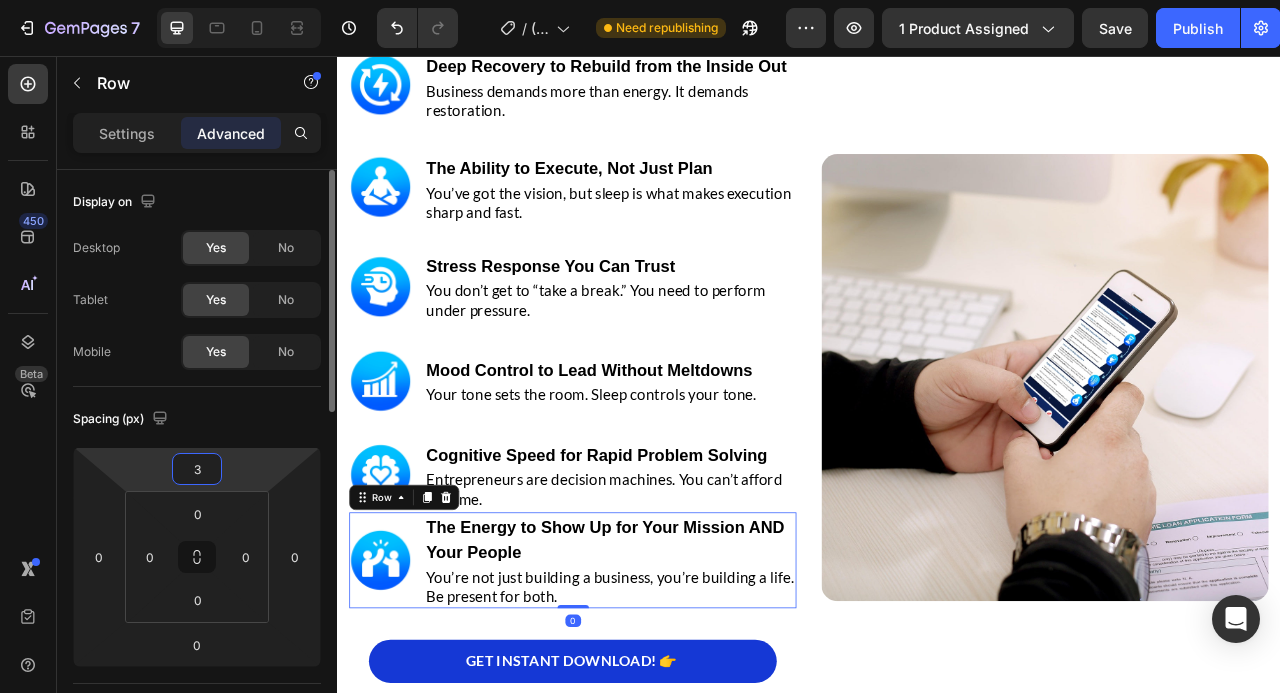 type on "35" 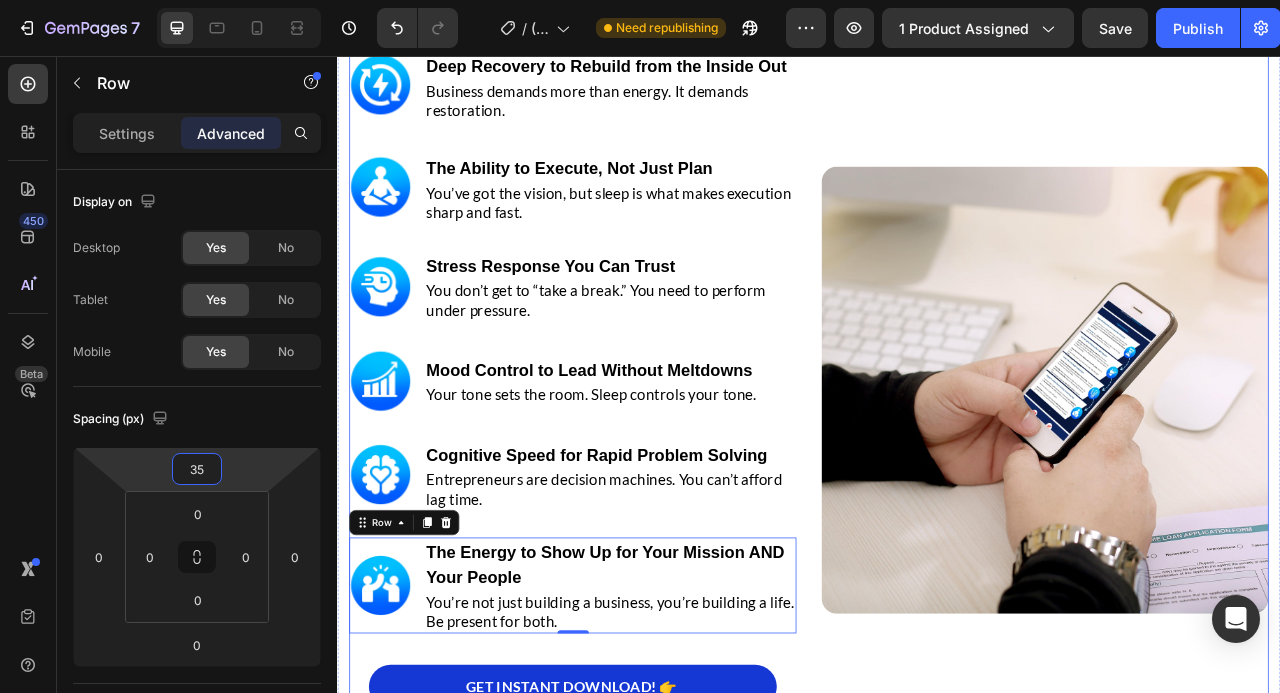 click on "Image ⁠⁠⁠⁠⁠⁠⁠ Deep Recovery to Rebuild from the Inside Out Heading Business demands more than energy. It demands restoration. Text block Row Image ⁠⁠⁠⁠⁠⁠⁠ The Ability to Execute, Not Just Plan Heading You’ve got the vision, but sleep is what makes execution sharp and fast. Text block Row Image ⁠⁠⁠⁠⁠⁠⁠ Stress Response You Can Trust Heading You don’t get to “take a break.” You need to perform under pressure. Text block Row Image ⁠⁠⁠⁠⁠⁠⁠ Mood Control to Lead Without Meltdowns Heading Your tone sets the room. Sleep controls your tone. Text block Row Image ⁠⁠⁠⁠⁠⁠⁠ Cognitive Speed for Rapid Problem Solving Heading Entrepreneurs are decision machines. You can’t afford lag time. Text block Row Image ⁠⁠⁠⁠⁠⁠⁠ The Energy to Show Up for Your Mission AND Your People Heading You’re not just building a business, you’re building a life. Be present for both. Text block Row   0 GET INSTANT DOWNLOAD! 👉 Add to Cart Text block Row" at bounding box center (937, 458) 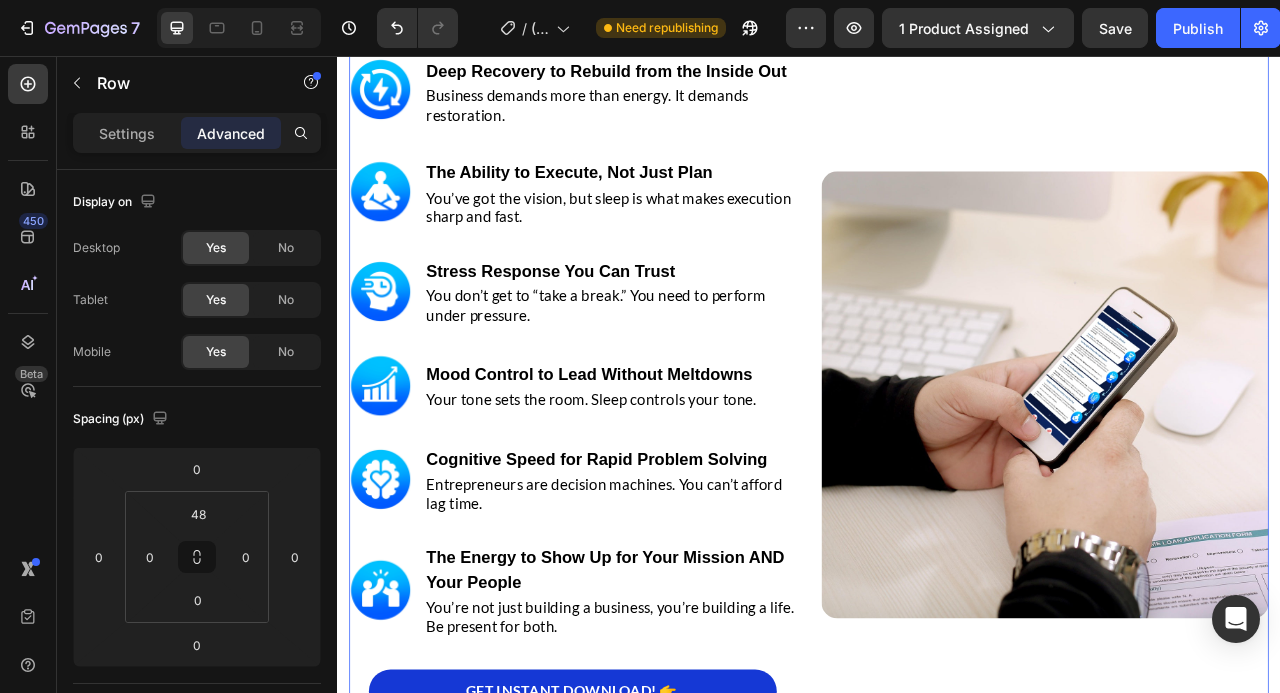 scroll, scrollTop: 3589, scrollLeft: 0, axis: vertical 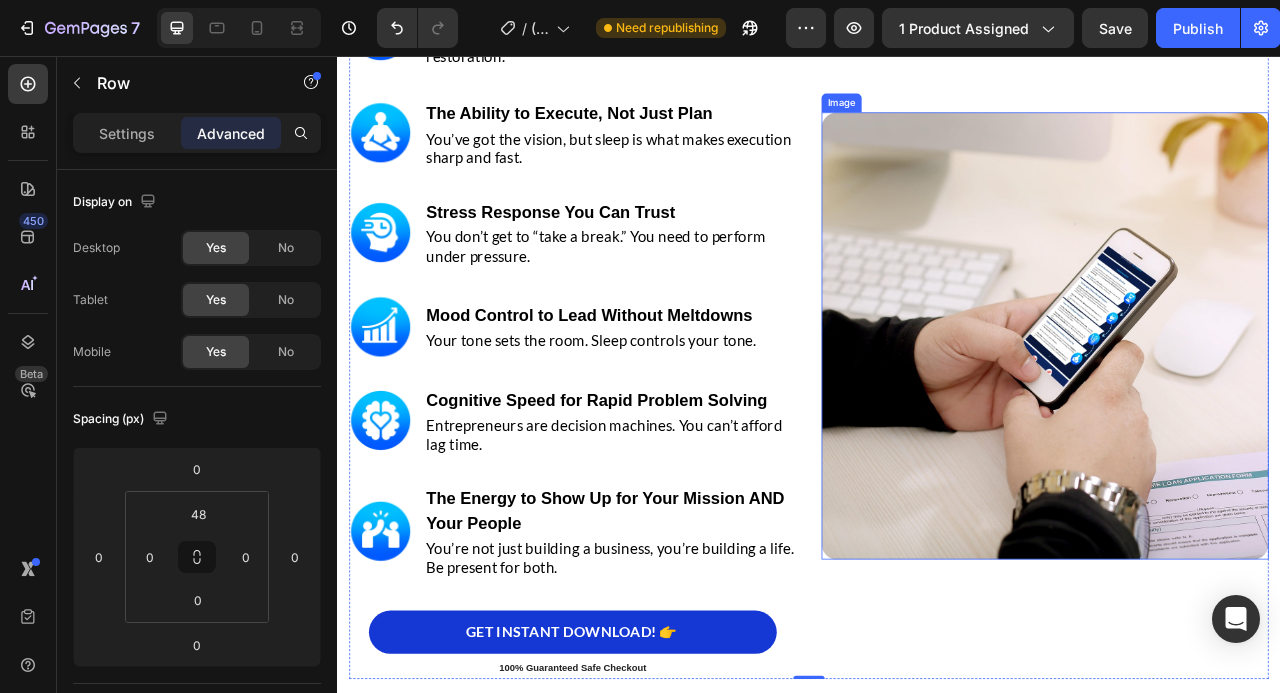 click at bounding box center [1237, 412] 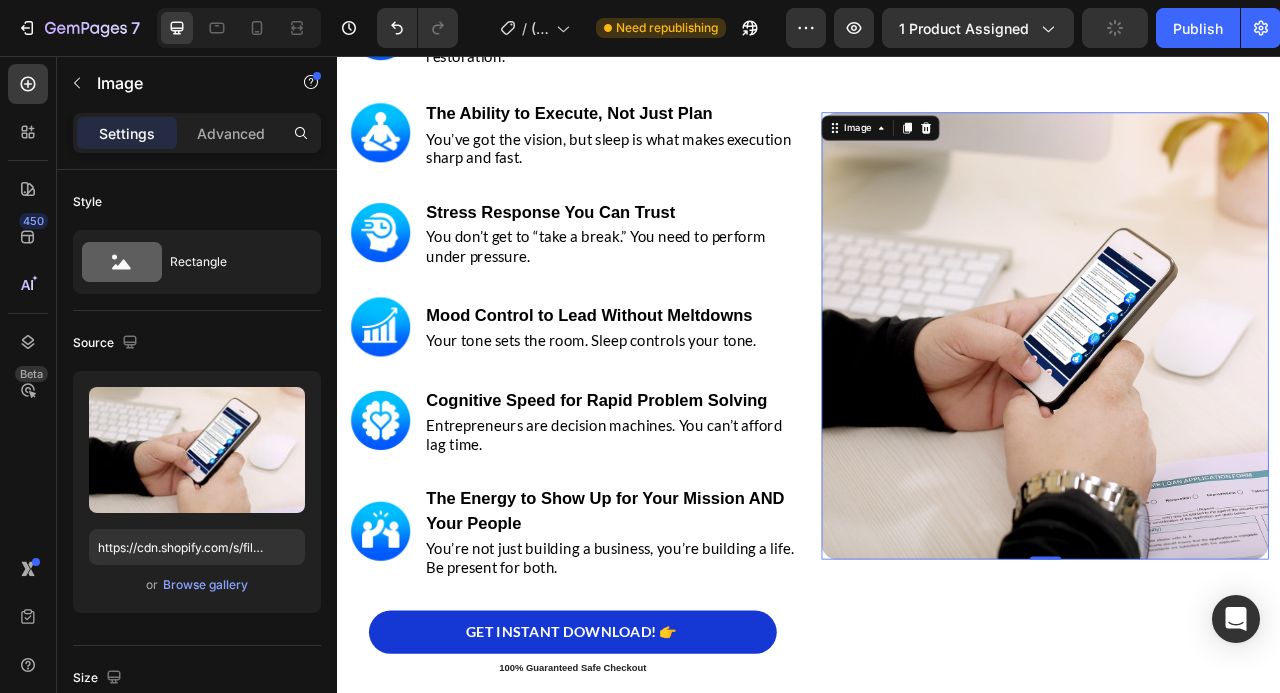 scroll, scrollTop: 3399, scrollLeft: 0, axis: vertical 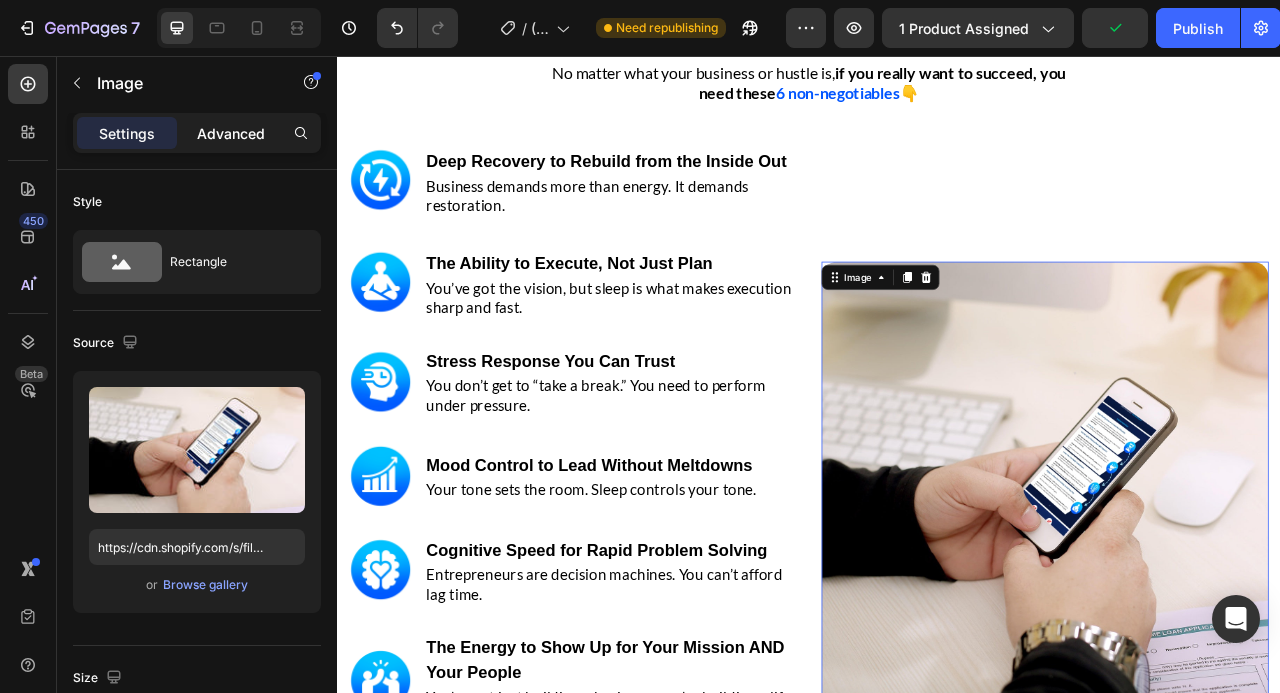 click on "Advanced" at bounding box center [231, 133] 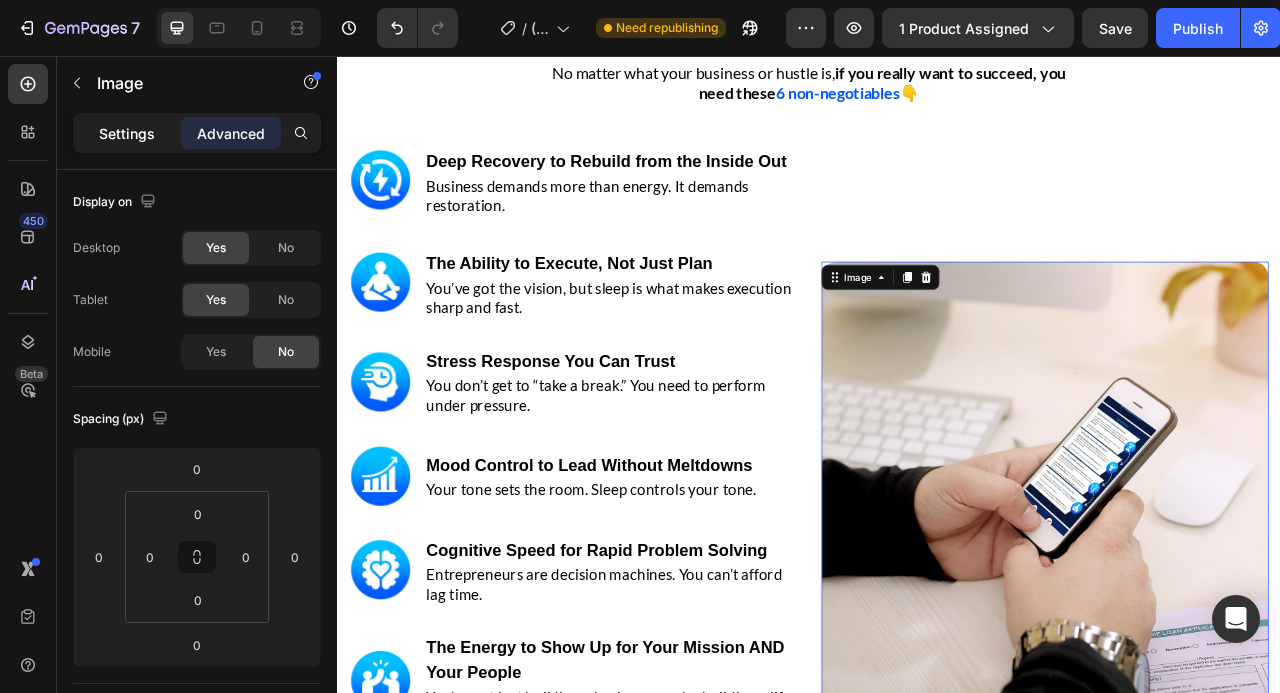 click on "Settings" at bounding box center (127, 133) 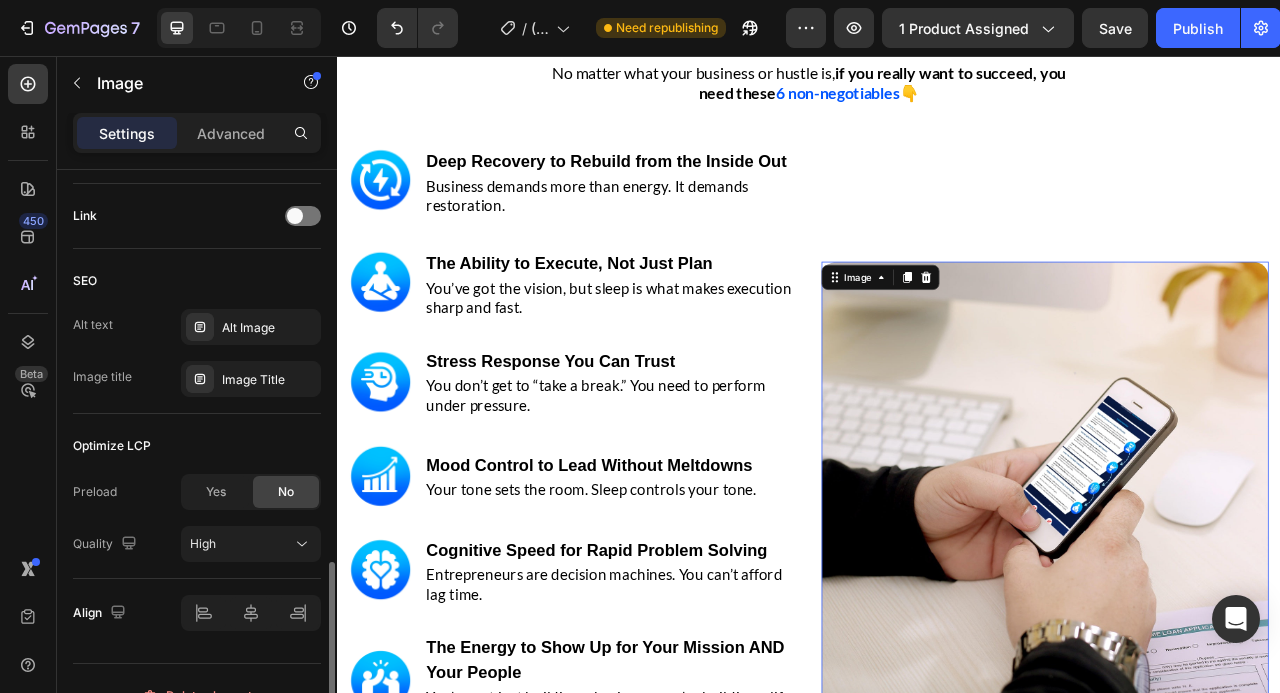 scroll, scrollTop: 930, scrollLeft: 0, axis: vertical 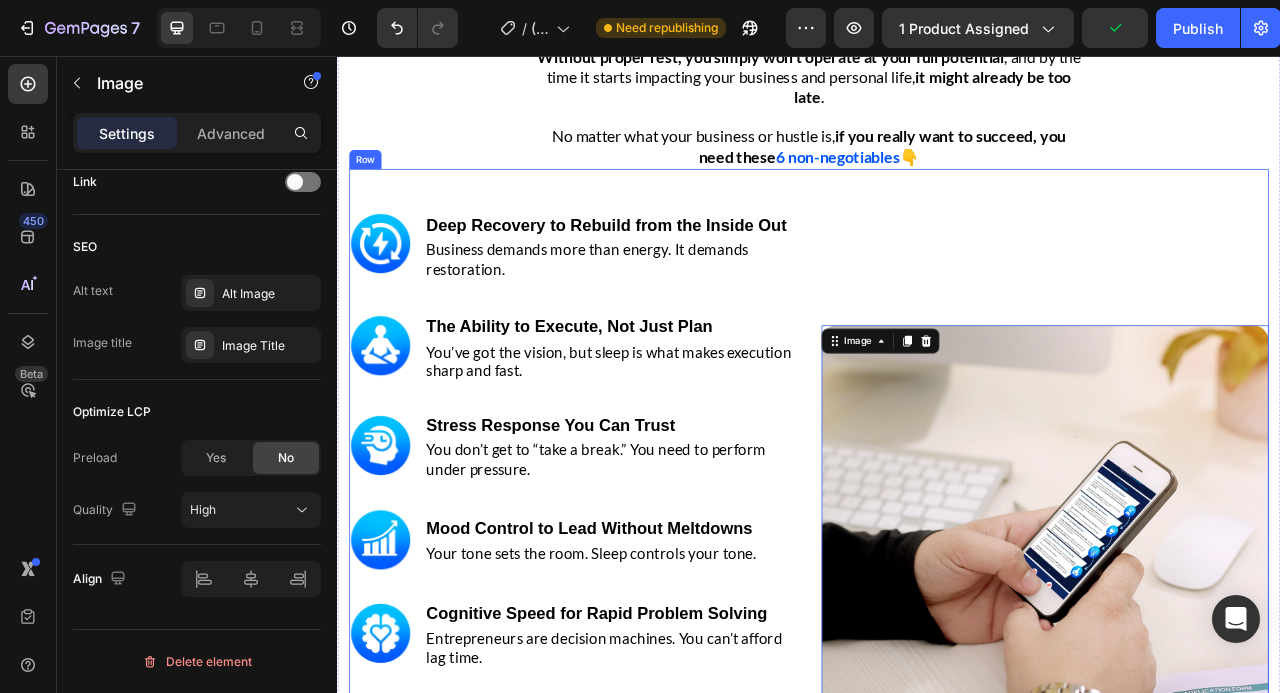 click on "Image ⁠⁠⁠⁠⁠⁠⁠ Deep Recovery to Rebuild from the Inside Out Heading Business demands more than energy. It demands restoration. Text block Row Image ⁠⁠⁠⁠⁠⁠⁠ The Ability to Execute, Not Just Plan Heading You’ve got the vision, but sleep is what makes execution sharp and fast. Text block Row Image ⁠⁠⁠⁠⁠⁠⁠ Stress Response You Can Trust Heading You don’t get to “take a break.” You need to perform under pressure. Text block Row Image ⁠⁠⁠⁠⁠⁠⁠ Mood Control to Lead Without Meltdowns Heading Your tone sets the room. Sleep controls your tone. Text block Row Image ⁠⁠⁠⁠⁠⁠⁠ Cognitive Speed for Rapid Problem Solving Heading Entrepreneurs are decision machines. You can’t afford lag time. Text block Row Image ⁠⁠⁠⁠⁠⁠⁠ The Energy to Show Up for Your Mission AND Your People Heading You’re not just building a business, you’re building a life. Be present for both. Text block Row GET INSTANT DOWNLOAD! 👉 Add to Cart Text block Product" at bounding box center [937, 660] 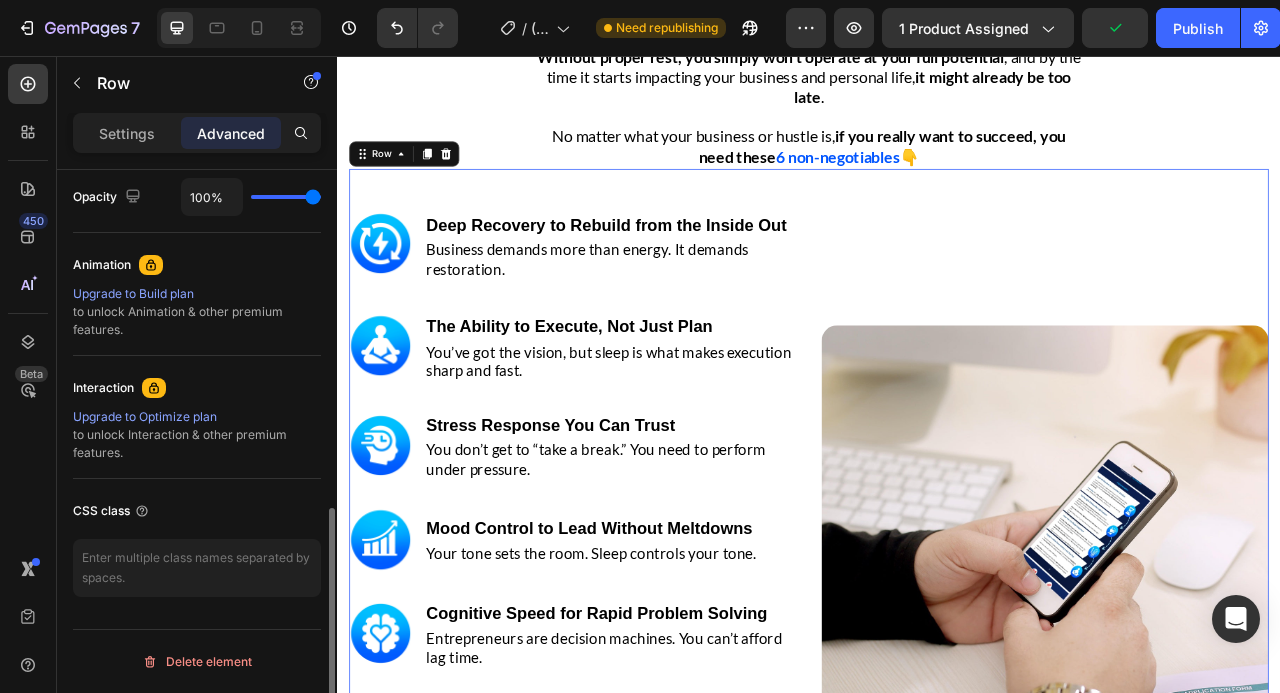 scroll, scrollTop: 0, scrollLeft: 0, axis: both 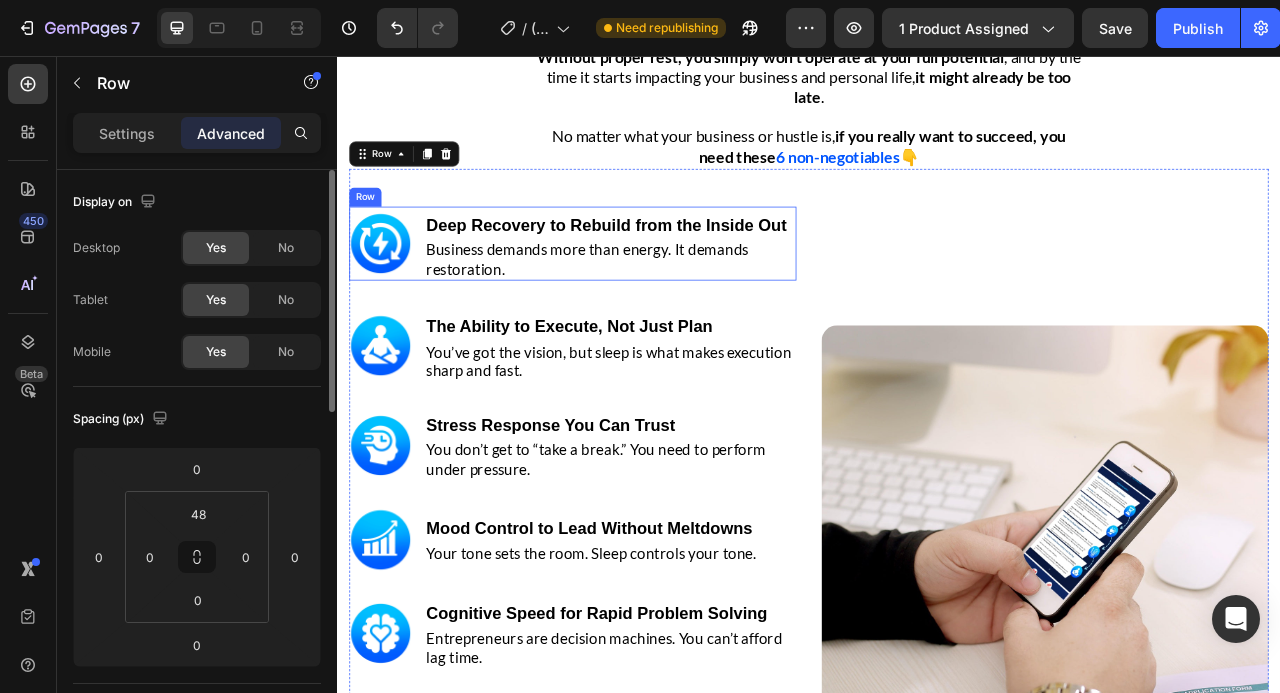 click on "⁠⁠⁠⁠⁠⁠⁠ Deep Recovery to Rebuild from the Inside Out Heading Business demands more than energy. It demands restoration. Text block" at bounding box center (684, 295) 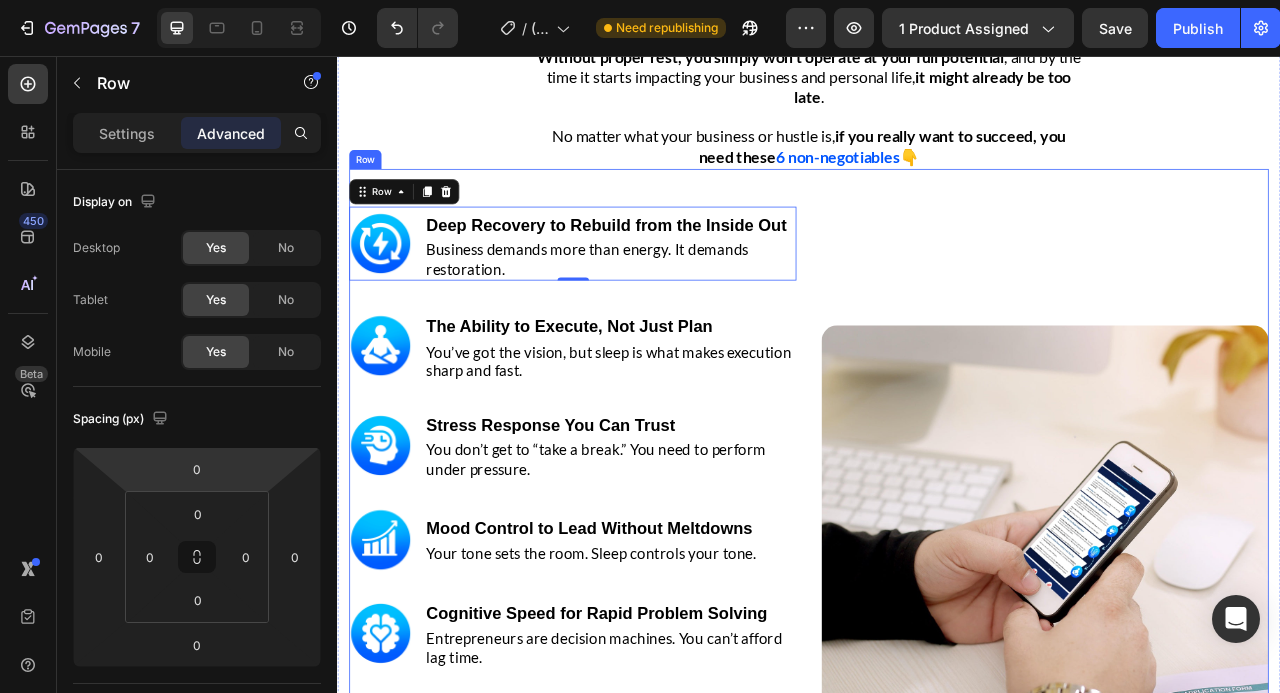 click on "Image ⁠⁠⁠⁠⁠⁠⁠ Deep Recovery to Rebuild from the Inside Out Heading Business demands more than energy. It demands restoration. Text block Row   0 Image ⁠⁠⁠⁠⁠⁠⁠ The Ability to Execute, Not Just Plan Heading You’ve got the vision, but sleep is what makes execution sharp and fast. Text block Row Image ⁠⁠⁠⁠⁠⁠⁠ Stress Response You Can Trust Heading You don’t get to “take a break.” You need to perform under pressure. Text block Row Image ⁠⁠⁠⁠⁠⁠⁠ Mood Control to Lead Without Meltdowns Heading Your tone sets the room. Sleep controls your tone. Text block Row Image ⁠⁠⁠⁠⁠⁠⁠ Cognitive Speed for Rapid Problem Solving Heading Entrepreneurs are decision machines. You can’t afford lag time. Text block Row Image ⁠⁠⁠⁠⁠⁠⁠ The Energy to Show Up for Your Mission AND Your People Heading You’re not just building a business, you’re building a life. Be present for both. Text block Row GET INSTANT DOWNLOAD! 👉 Add to Cart Text block Row" at bounding box center (937, 660) 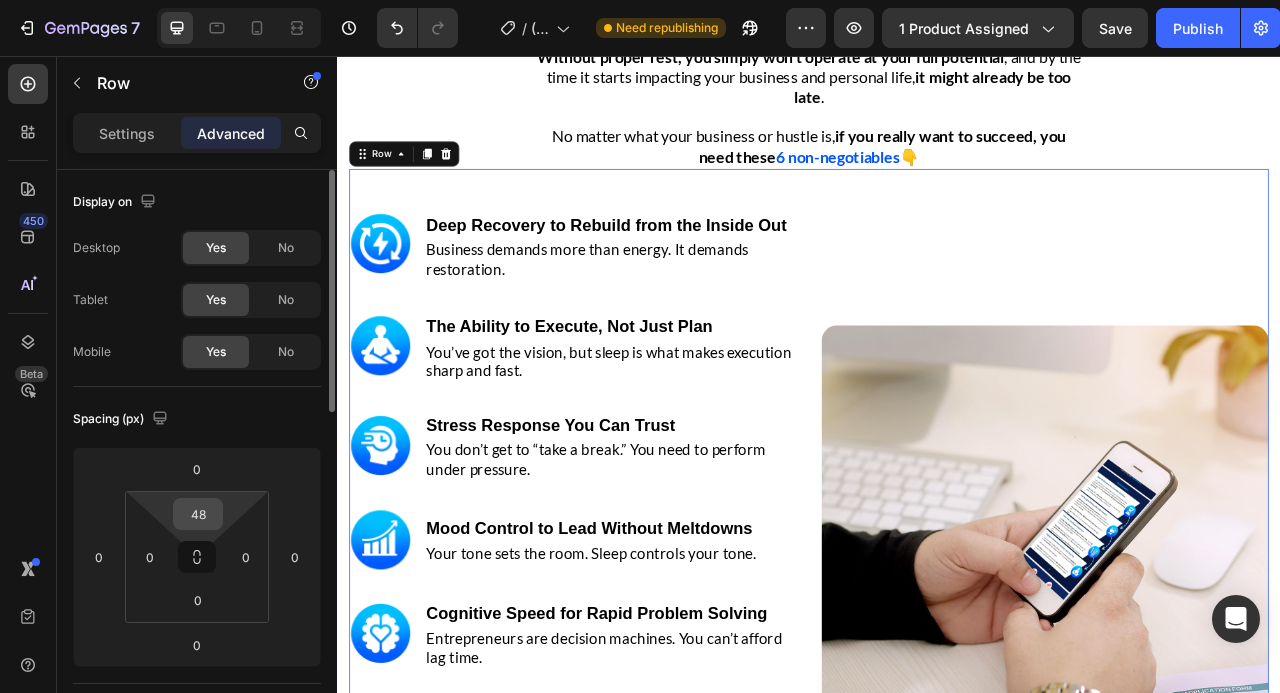 click on "48" at bounding box center (198, 514) 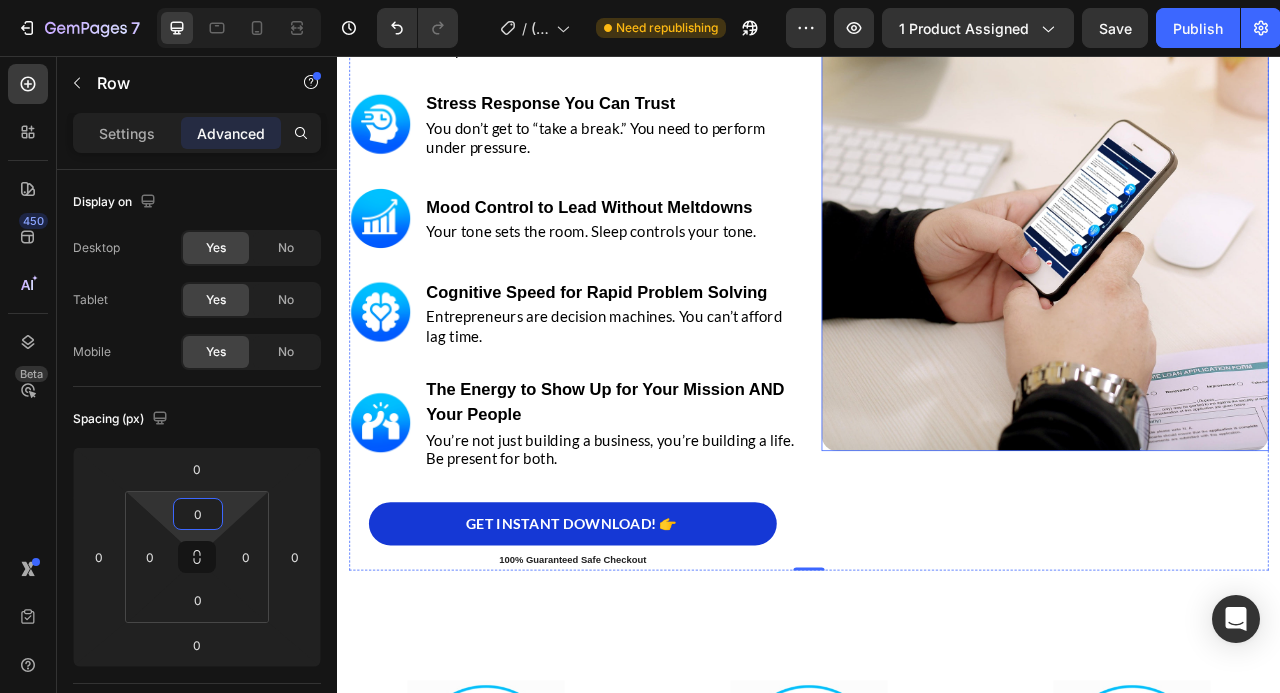scroll, scrollTop: 3302, scrollLeft: 0, axis: vertical 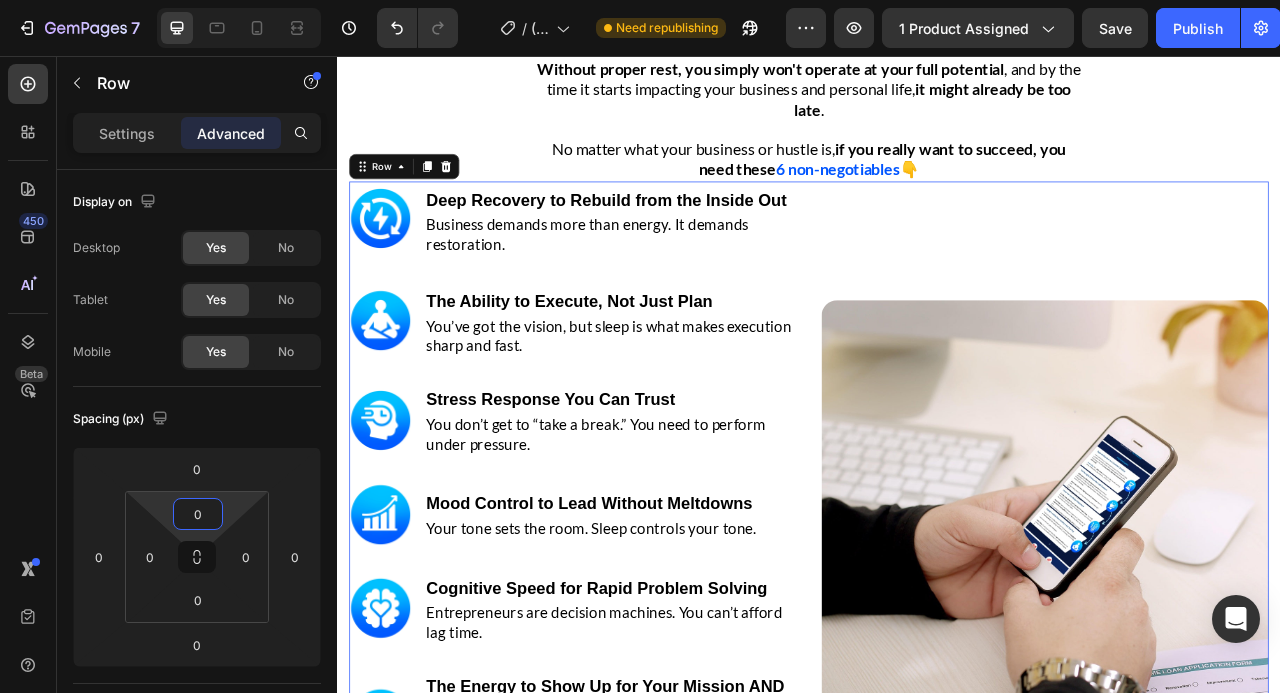 type on "0" 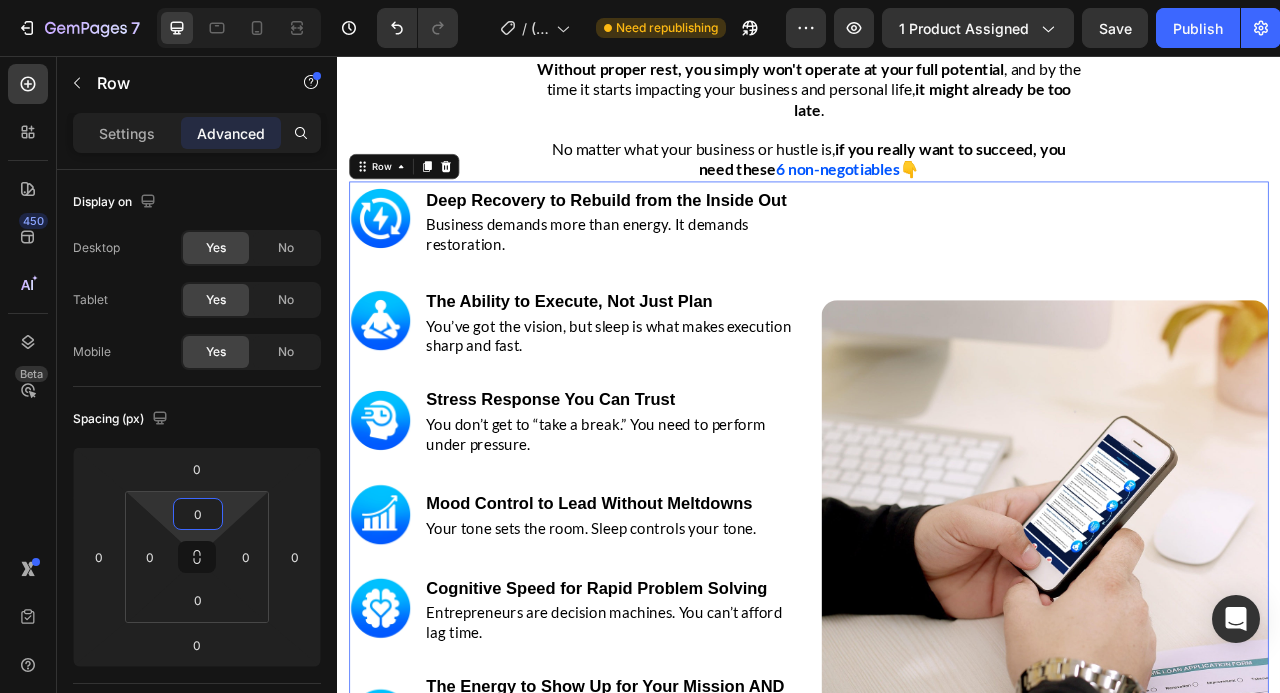 click on "Image" at bounding box center [1237, 652] 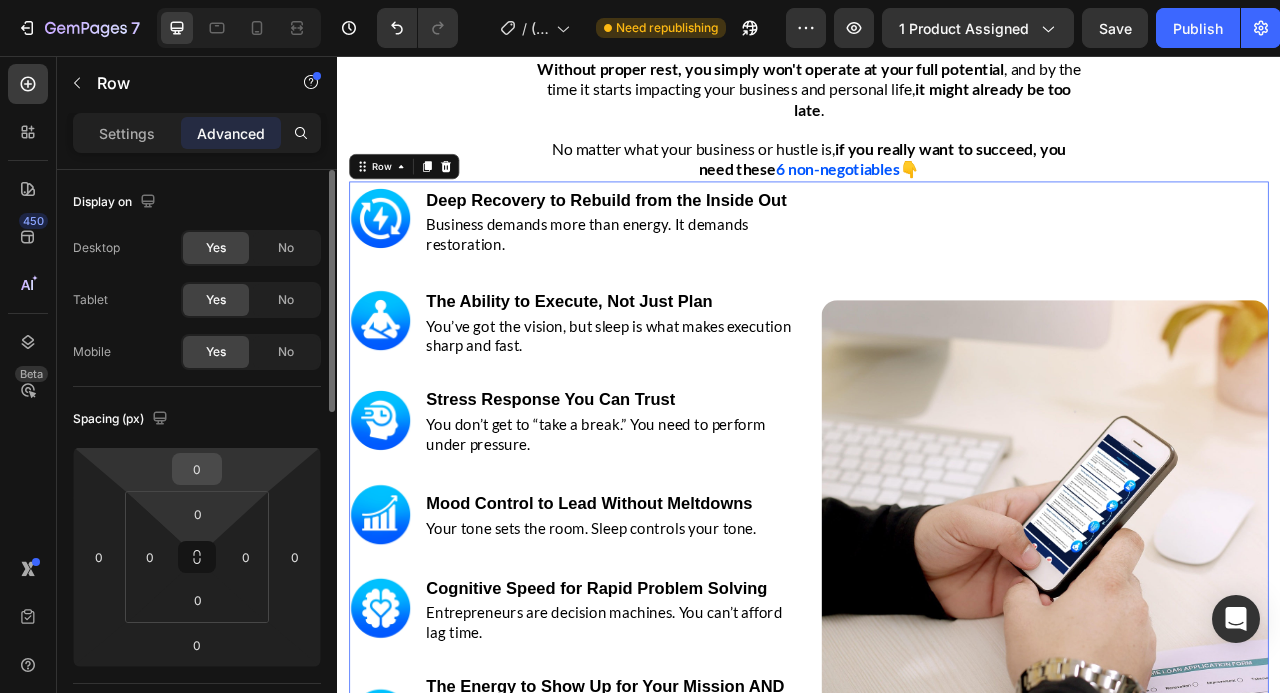 click on "0" at bounding box center (197, 469) 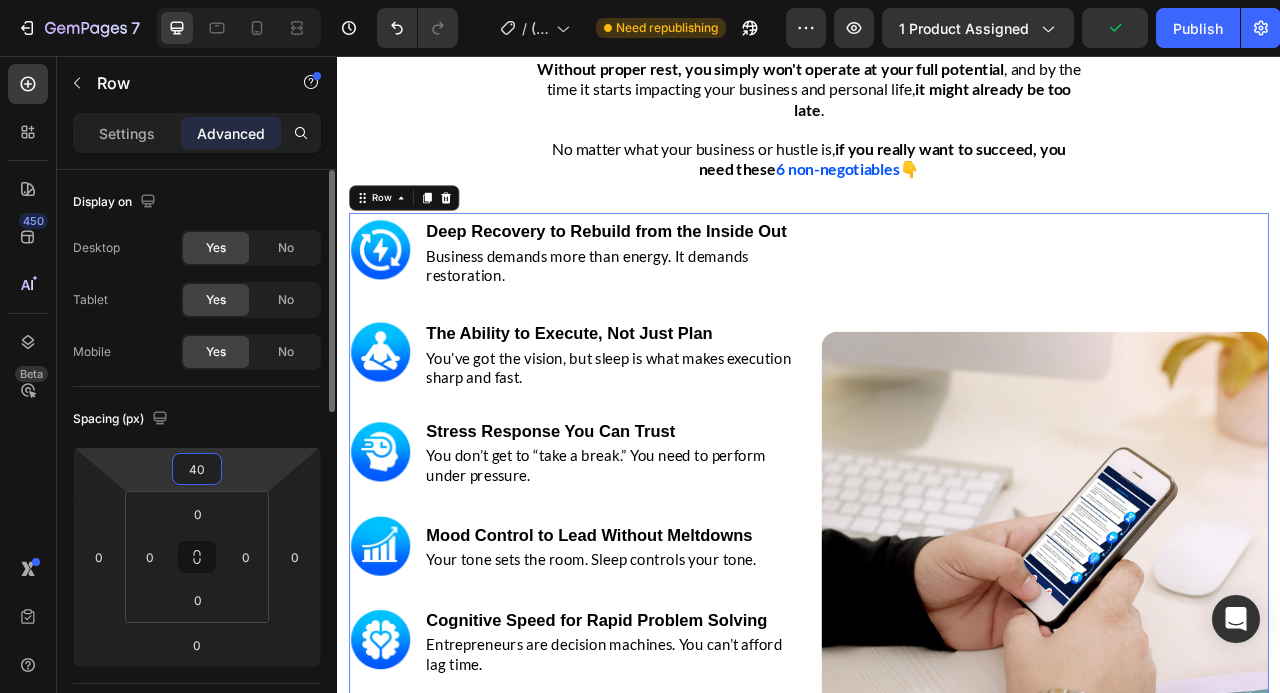 type on "4" 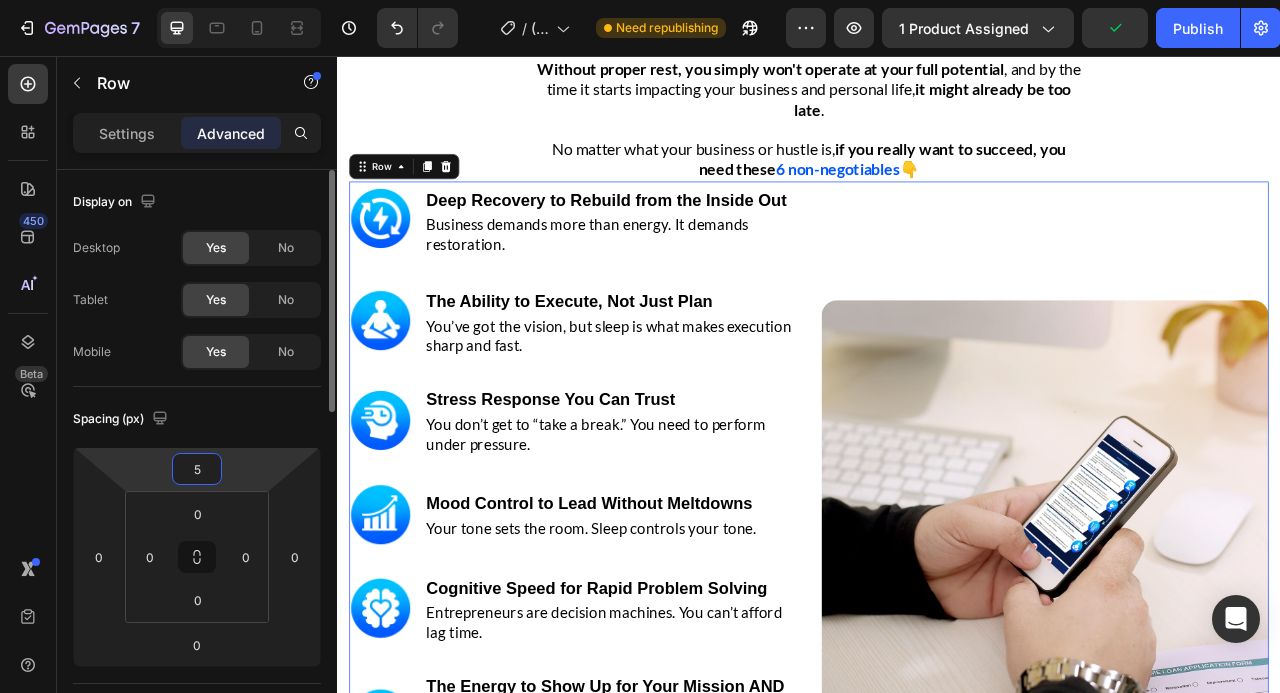 type on "50" 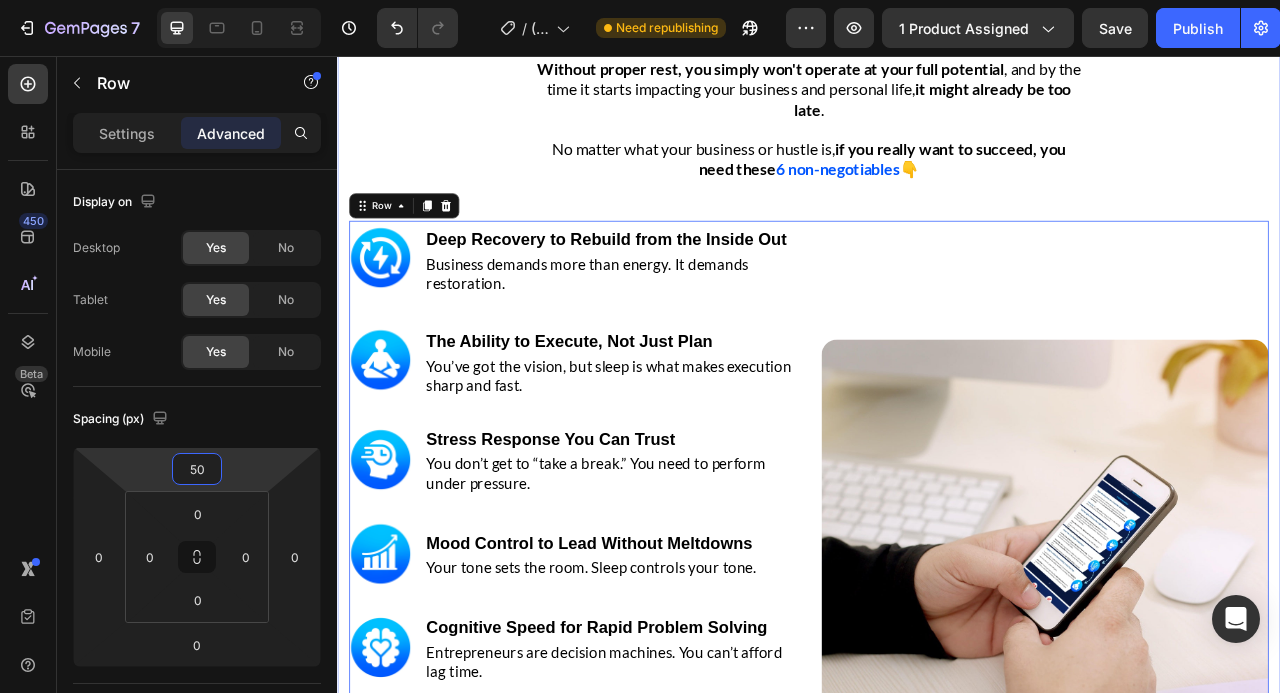 click on "Don't Fall Into the ' Hustle Hard 24/7 ' Trap Heading Row Without proper rest, you simply won't operate at your full potential , and by the time it starts impacting your business and personal life,  it might already be too late . No matter what your business or hustle is,  if you really want to succeed, you need these  6 non-negotiables 👇 Text block Row Image Image ⁠⁠⁠⁠⁠⁠⁠ Deep Recovery to Rebuild from the Inside Out Heading Business demands more than energy. It demands restoration. Text block Row Image ⁠⁠⁠⁠⁠⁠⁠ The Ability to Execute, Not Just Plan Heading You’ve got the vision, but sleep is what makes execution sharp and fast. Text block Row Image ⁠⁠⁠⁠⁠⁠⁠ Stress Response You Can Trust Heading You don’t get to “take a break.” You need to perform under pressure. Text block Row Image ⁠⁠⁠⁠⁠⁠⁠ Mood Control to Lead Without Meltdowns Heading Your tone sets the room. Sleep controls your tone. Text block Row Image ⁠⁠⁠⁠⁠⁠⁠ Heading Row Row" at bounding box center [937, 504] 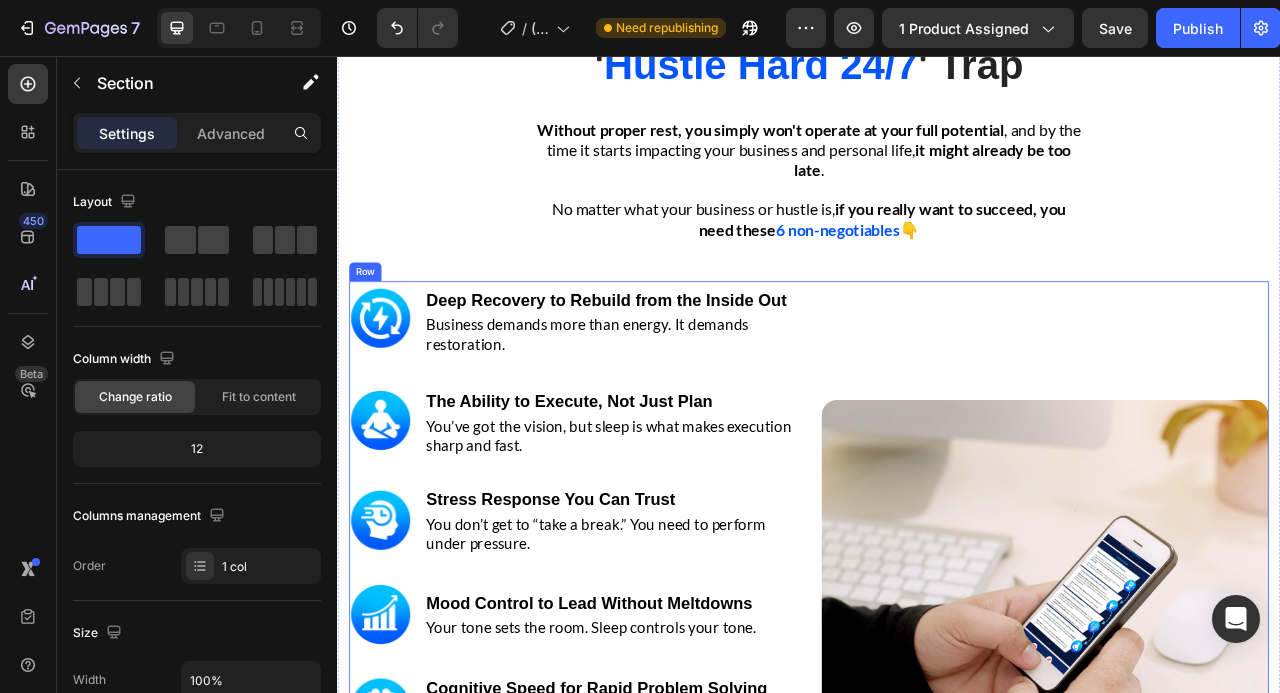 scroll, scrollTop: 3555, scrollLeft: 0, axis: vertical 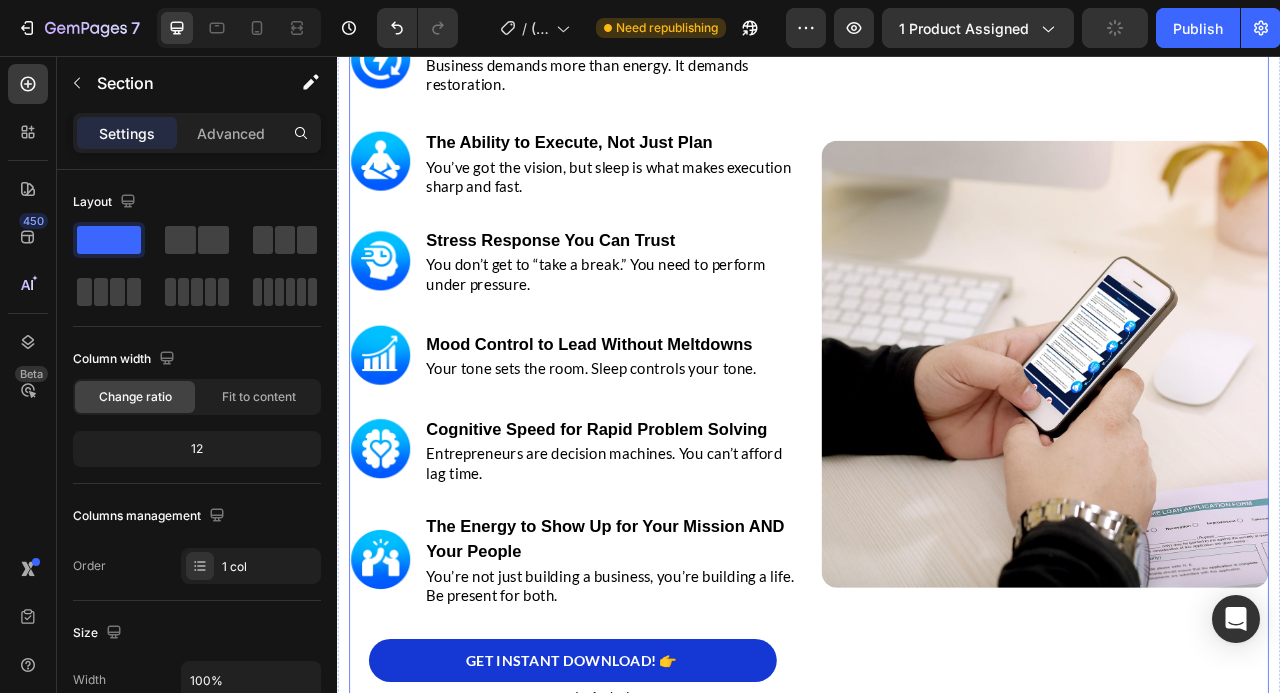 click on "Don't Fall Into the ' Hustle Hard 24/7 ' Trap Heading Row Without proper rest, you simply won't operate at your full potential , and by the time it starts impacting your business and personal life,  it might already be too late . No matter what your business or hustle is,  if you really want to succeed, you need these  6 non-negotiables 👇 Text block Row Image Image ⁠⁠⁠⁠⁠⁠⁠ Deep Recovery to Rebuild from the Inside Out Heading Business demands more than energy. It demands restoration. Text block Row Image ⁠⁠⁠⁠⁠⁠⁠ The Ability to Execute, Not Just Plan Heading You’ve got the vision, but sleep is what makes execution sharp and fast. Text block Row Image ⁠⁠⁠⁠⁠⁠⁠ Stress Response You Can Trust Heading You don’t get to “take a break.” You need to perform under pressure. Text block Row Image ⁠⁠⁠⁠⁠⁠⁠ Mood Control to Lead Without Meltdowns Heading Your tone sets the room. Sleep controls your tone. Text block Row Image ⁠⁠⁠⁠⁠⁠⁠ Heading Row Row" at bounding box center (937, 251) 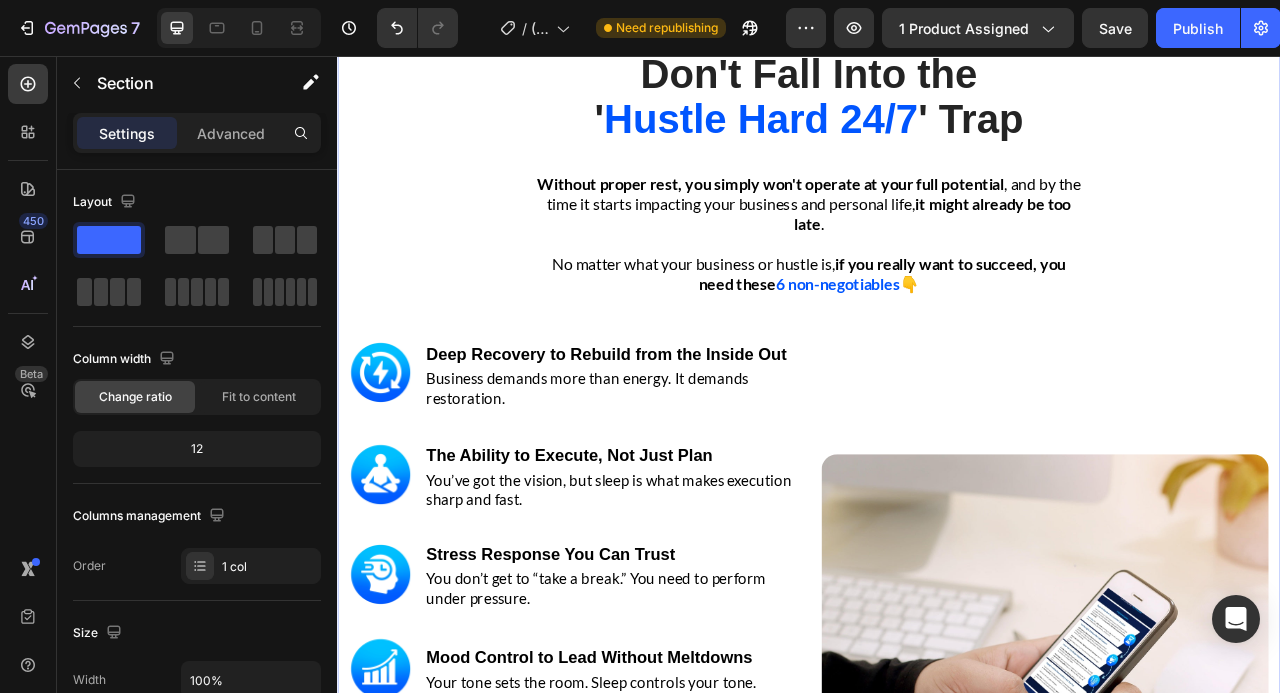 scroll, scrollTop: 3297, scrollLeft: 0, axis: vertical 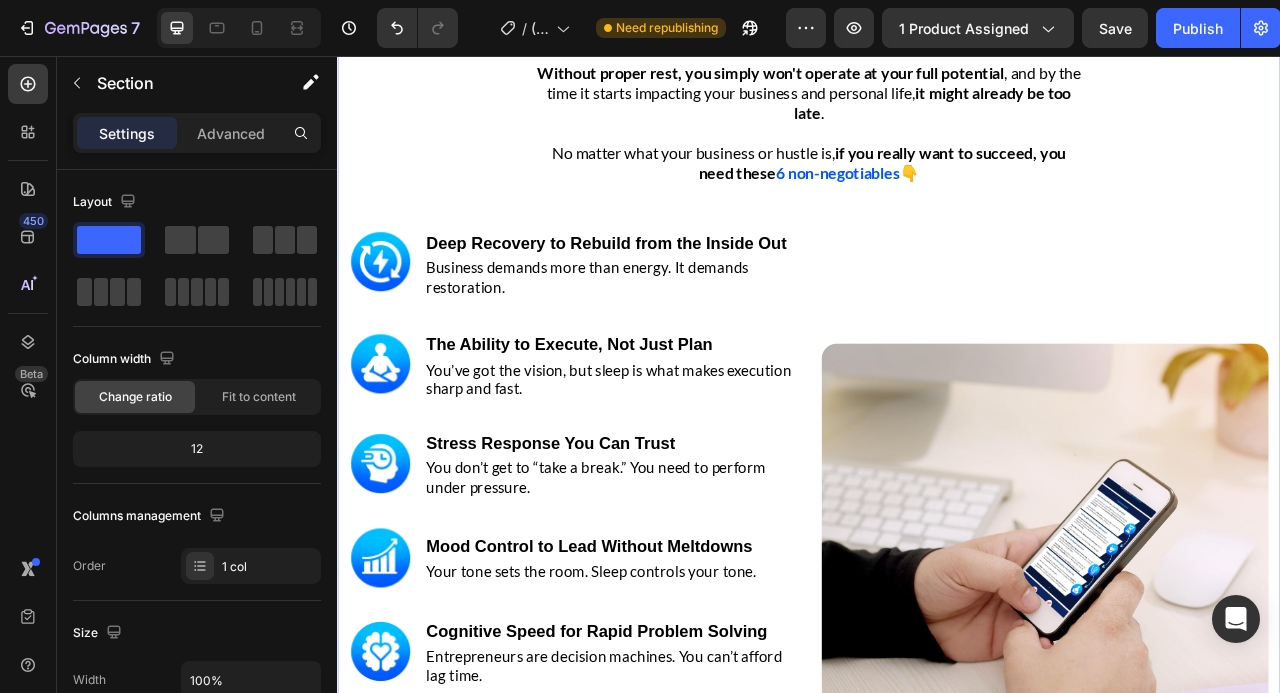 click on "Image" at bounding box center (1237, 707) 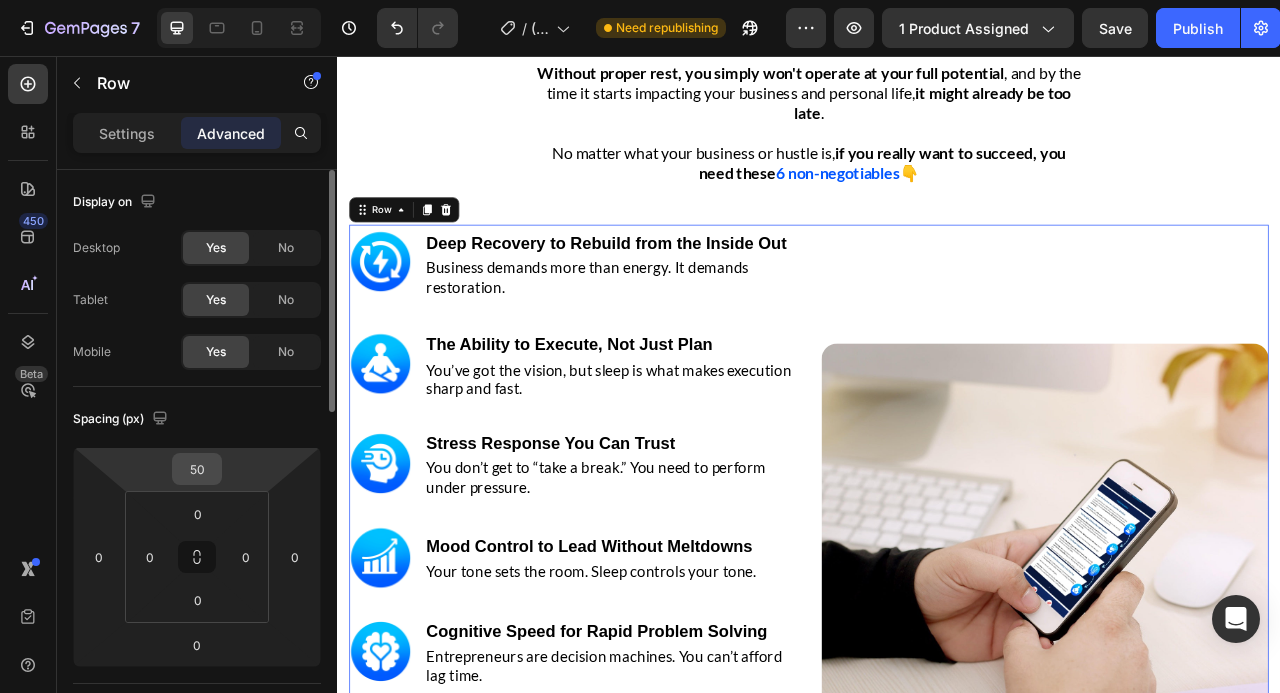 click on "50" at bounding box center (197, 469) 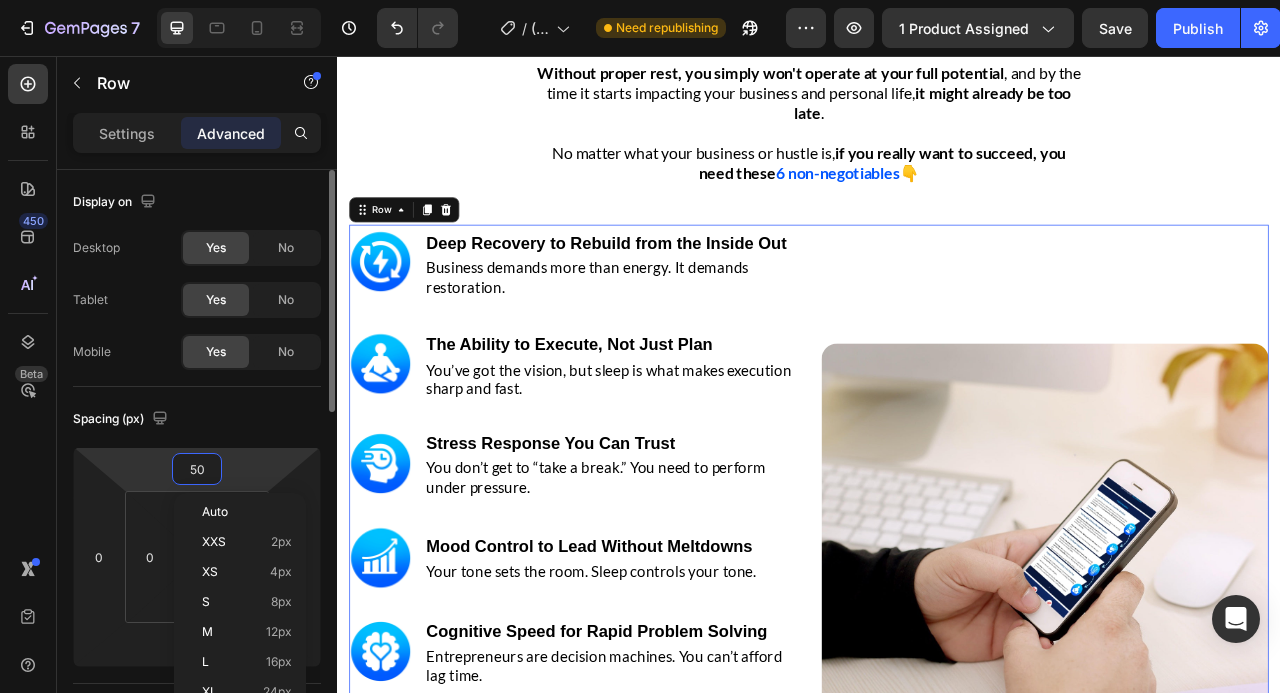 click on "50" at bounding box center [197, 469] 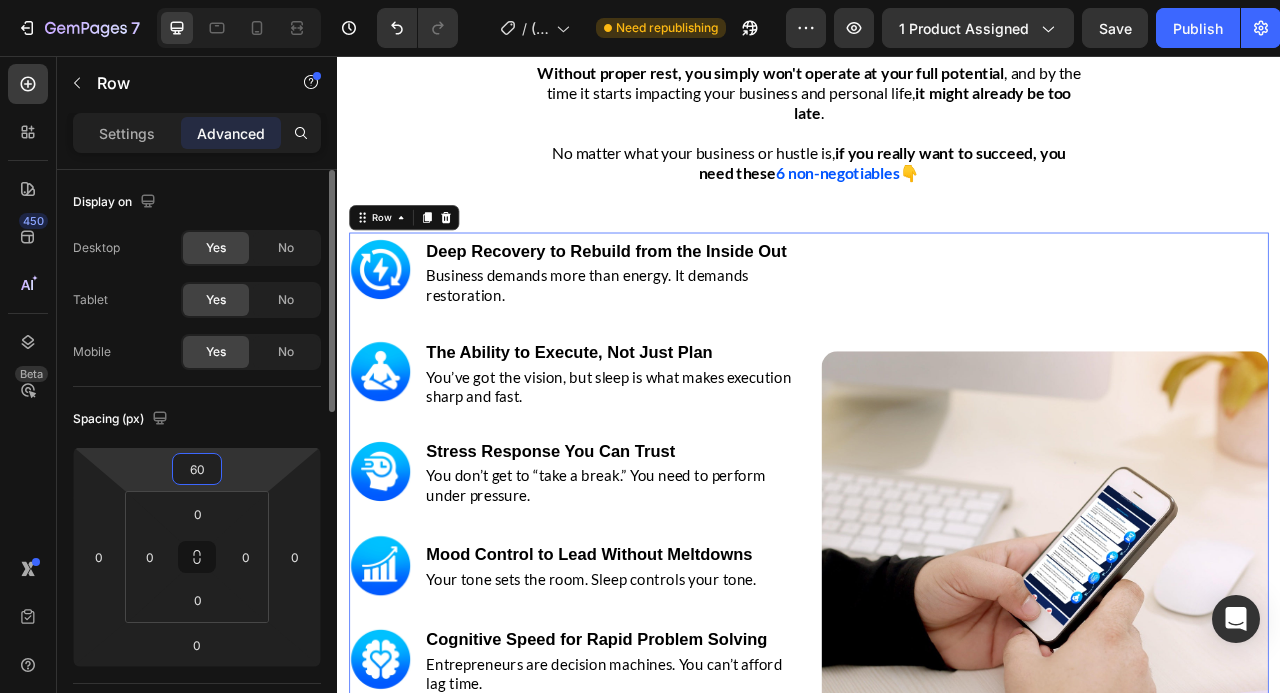 type on "6" 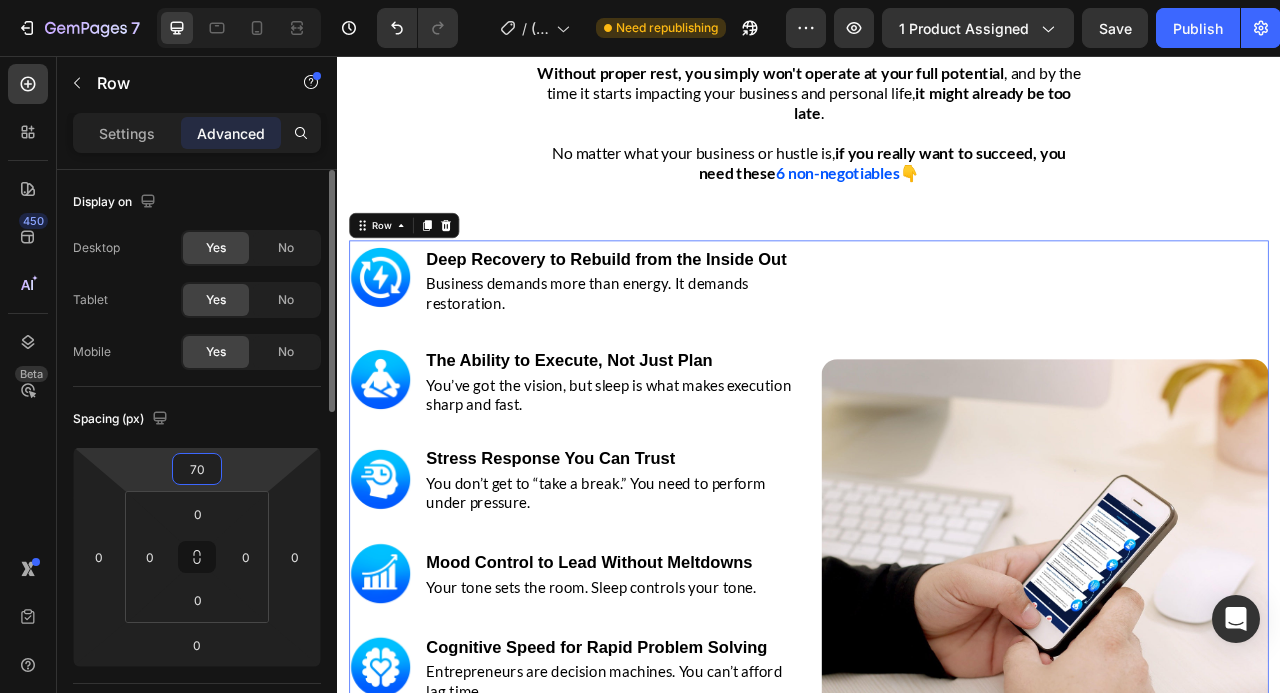 click on "70" at bounding box center (197, 469) 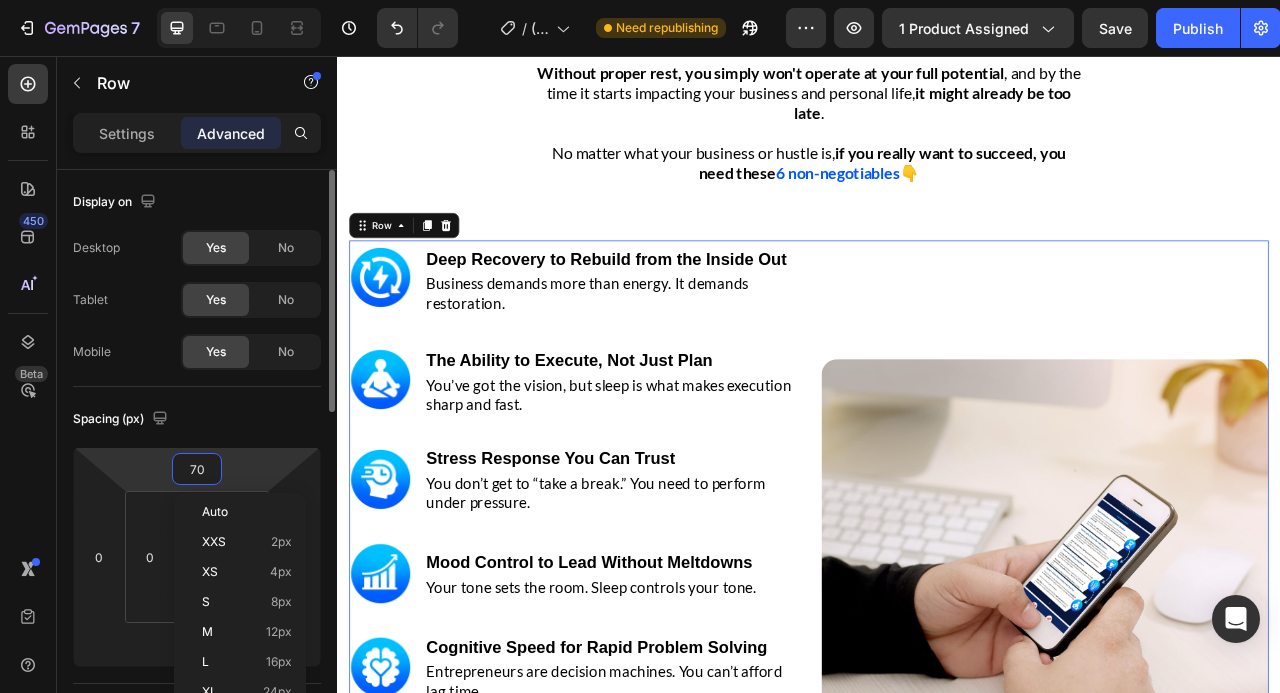 click on "70" at bounding box center [197, 469] 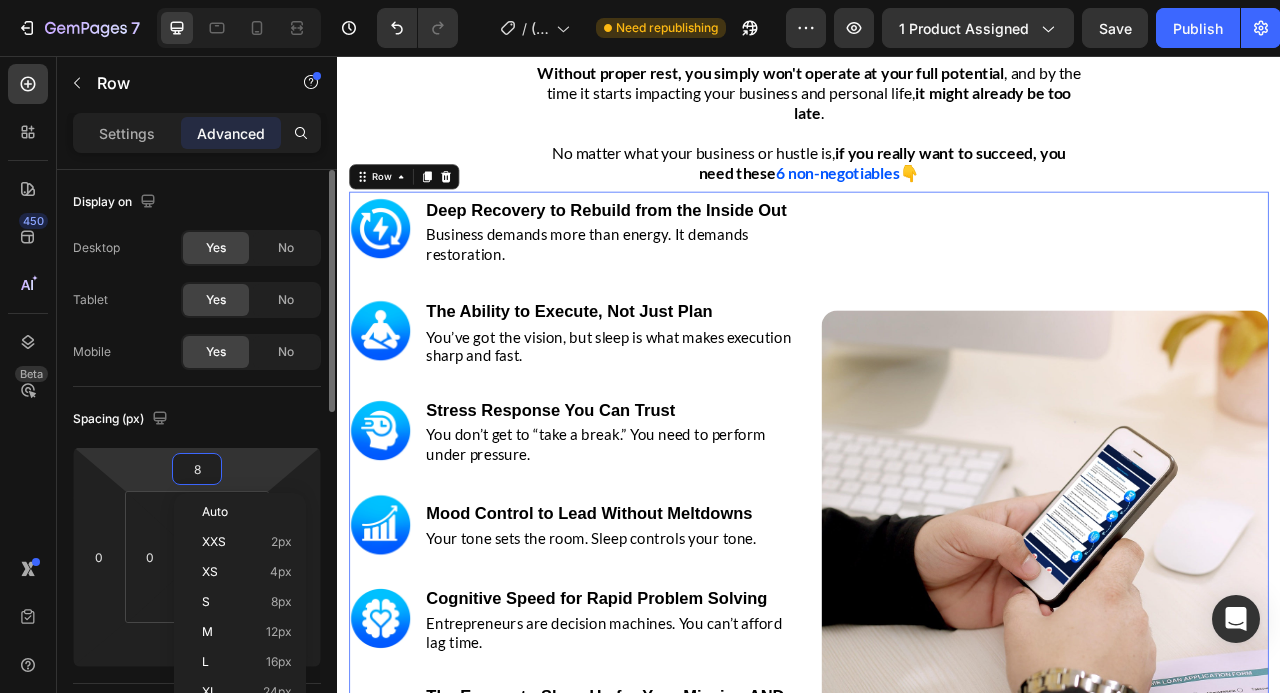 type on "80" 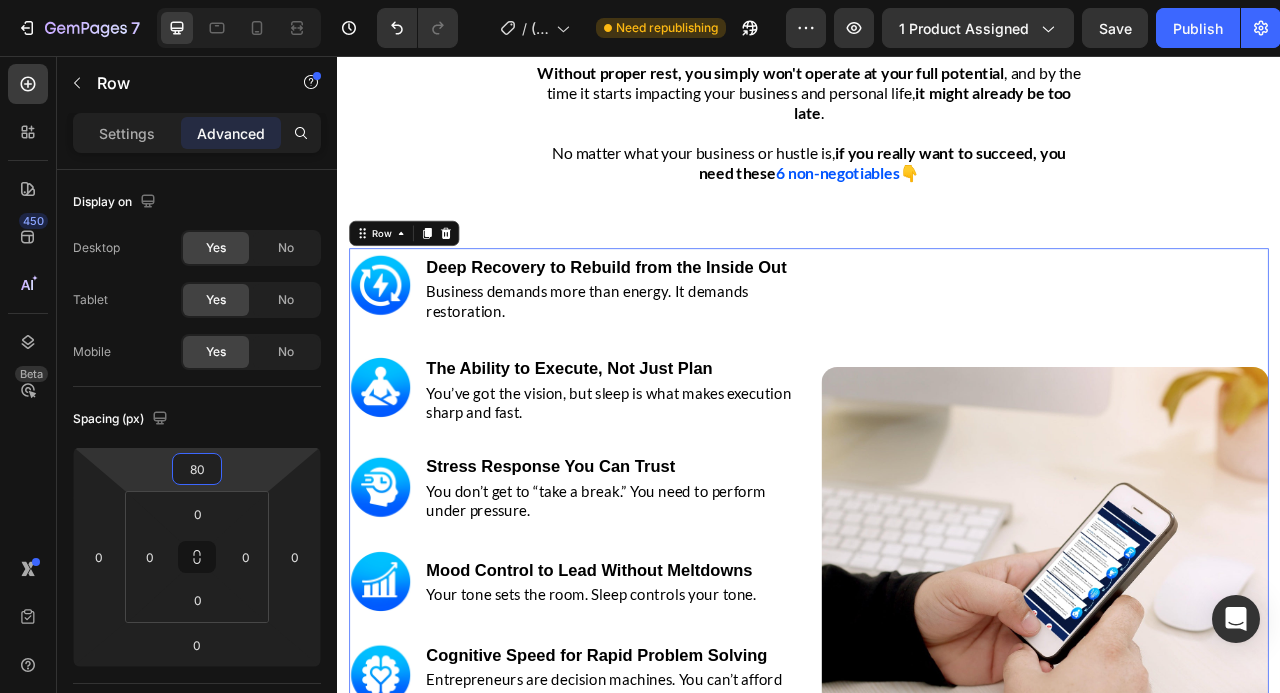 click on "Don't Fall Into the ' Hustle Hard 24/7 ' Trap Heading Row Without proper rest, you simply won't operate at your full potential , and by the time it starts impacting your business and personal life,  it might already be too late . No matter what your business or hustle is,  if you really want to succeed, you need these  6 non-negotiables 👇 Text block Row Image Image ⁠⁠⁠⁠⁠⁠⁠ Deep Recovery to Rebuild from the Inside Out Heading Business demands more than energy. It demands restoration. Text block Row Image ⁠⁠⁠⁠⁠⁠⁠ The Ability to Execute, Not Just Plan Heading You’ve got the vision, but sleep is what makes execution sharp and fast. Text block Row Image ⁠⁠⁠⁠⁠⁠⁠ Stress Response You Can Trust Heading You don’t get to “take a break.” You need to perform under pressure. Text block Row Image ⁠⁠⁠⁠⁠⁠⁠ Mood Control to Lead Without Meltdowns Heading Your tone sets the room. Sleep controls your tone. Text block Row Image ⁠⁠⁠⁠⁠⁠⁠ Heading Row Row" at bounding box center [937, 524] 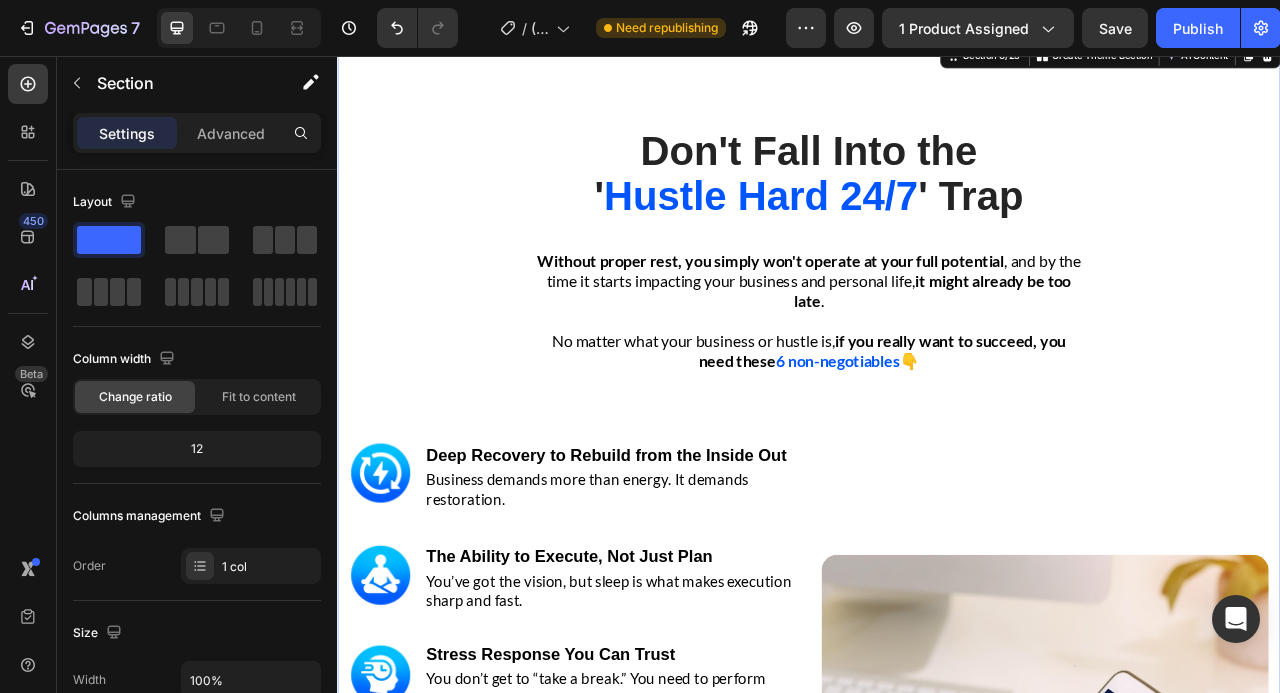 scroll, scrollTop: 3056, scrollLeft: 0, axis: vertical 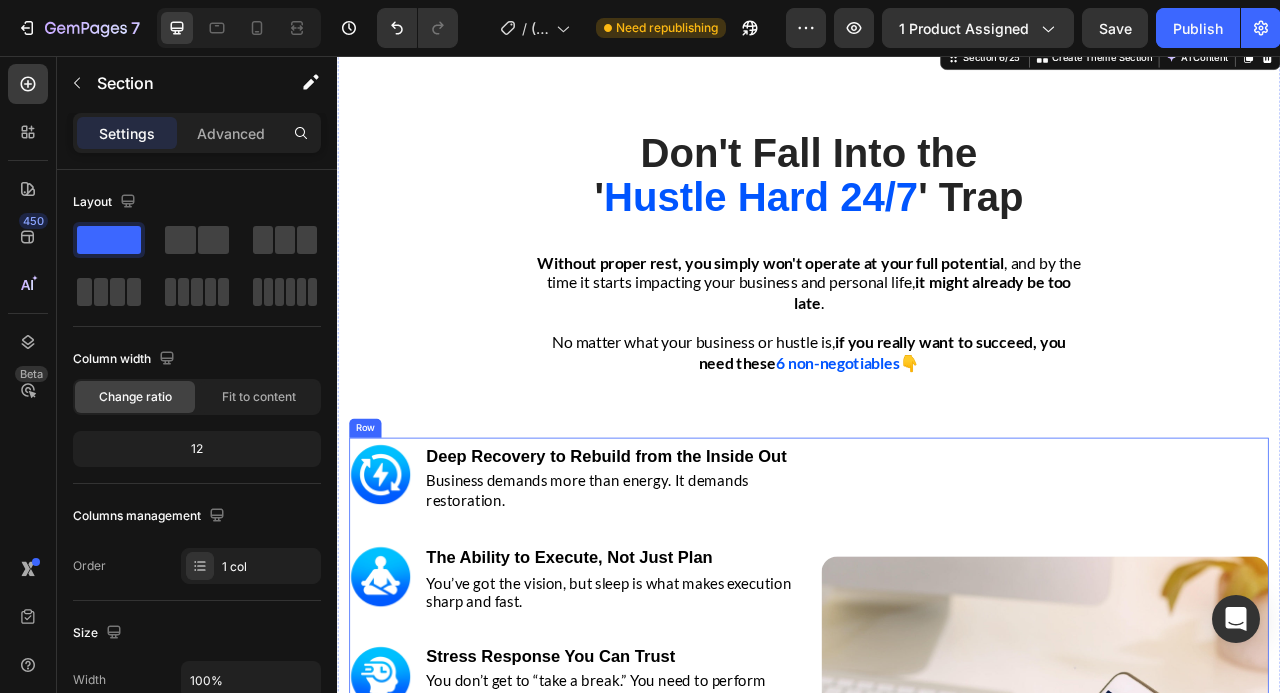 click on "Image" at bounding box center [1237, 978] 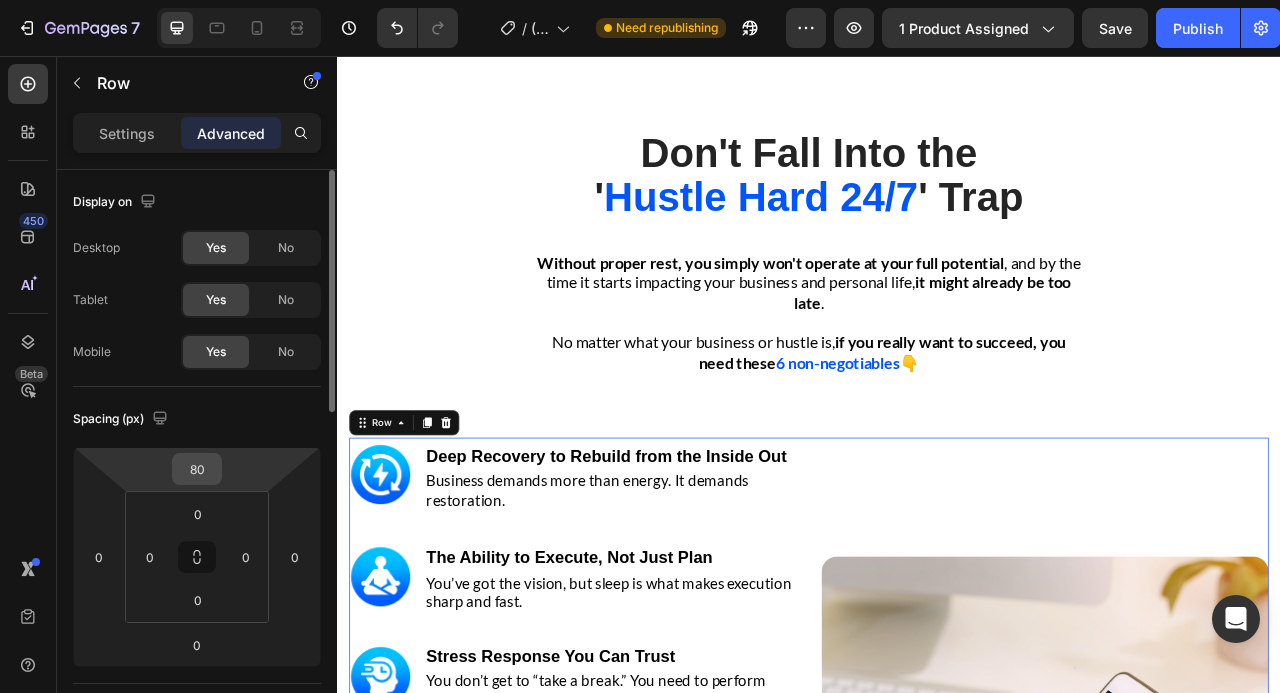 click on "80" at bounding box center [197, 469] 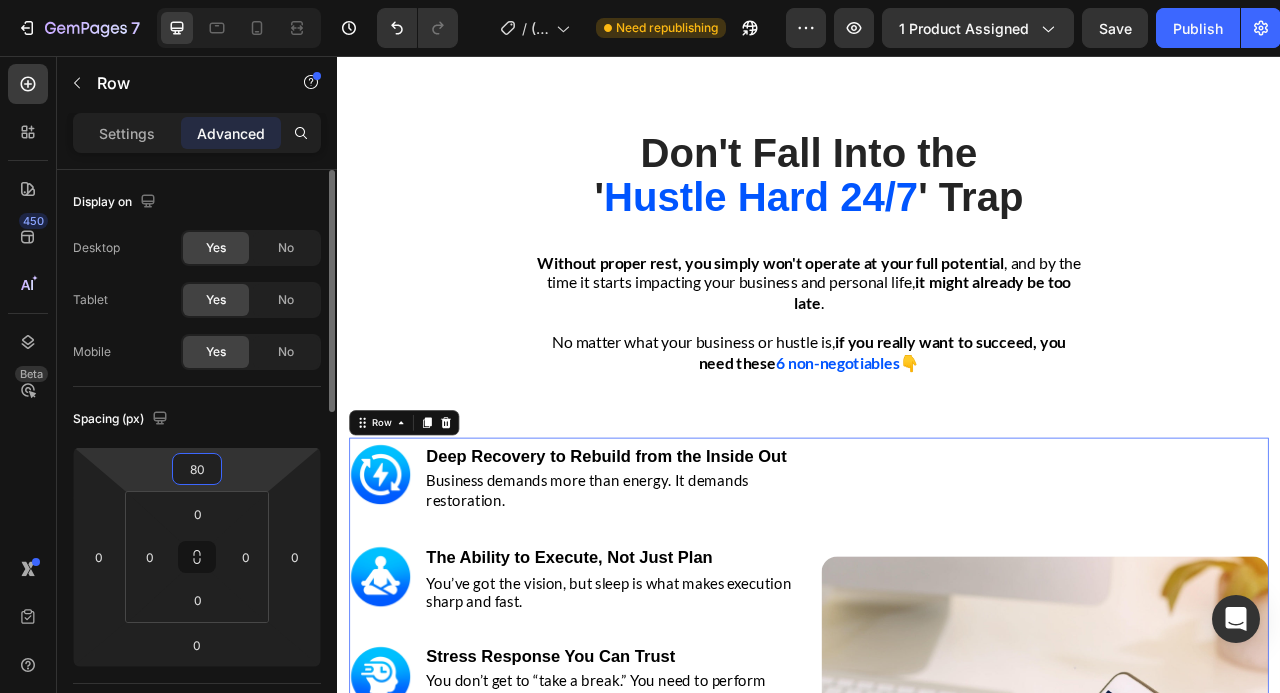 click on "80" at bounding box center (197, 469) 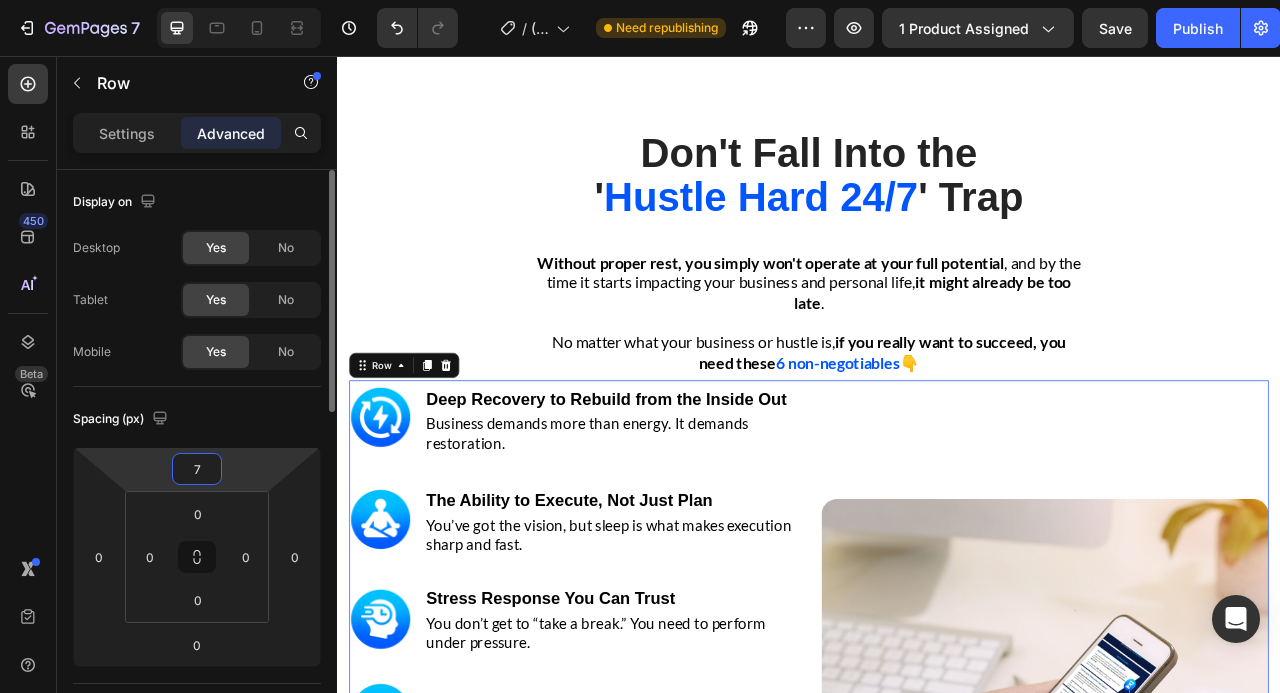 type on "70" 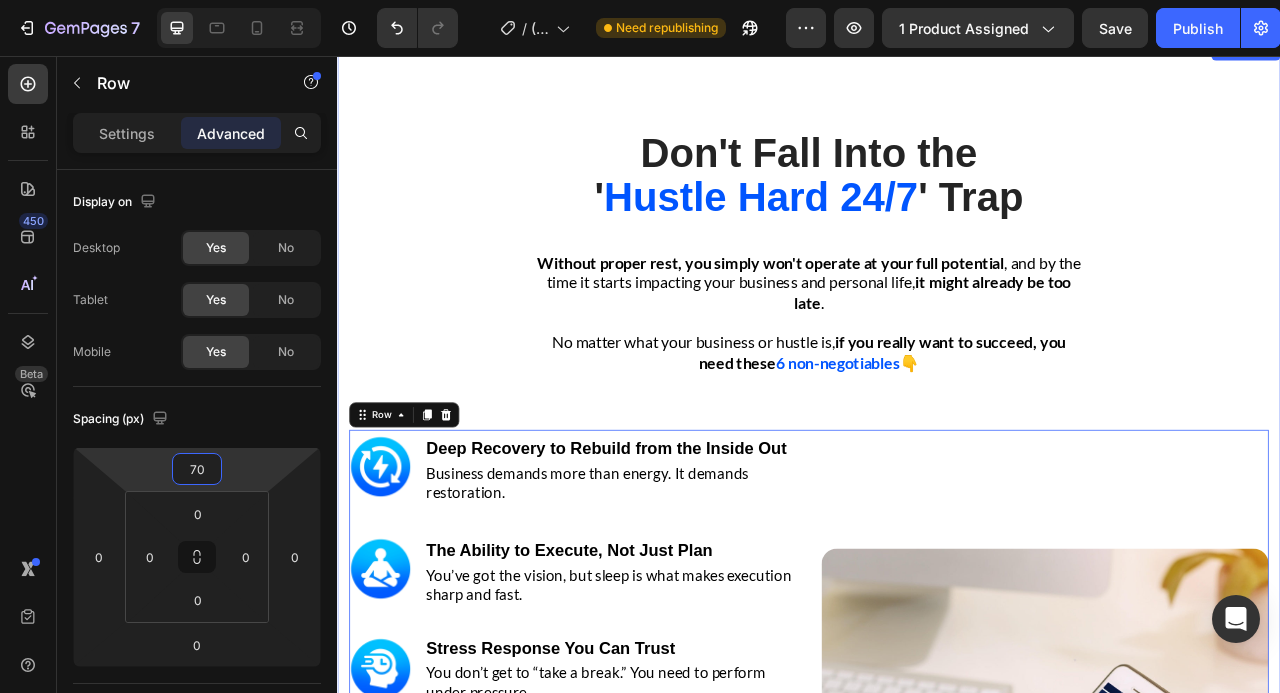 click on "Don't Fall Into the ' Hustle Hard 24/7 ' Trap Heading Row Without proper rest, you simply won't operate at your full potential , and by the time it starts impacting your business and personal life,  it might already be too late . No matter what your business or hustle is,  if you really want to succeed, you need these  6 non-negotiables 👇 Text block Row Image Image ⁠⁠⁠⁠⁠⁠⁠ Deep Recovery to Rebuild from the Inside Out Heading Business demands more than energy. It demands restoration. Text block Row Image ⁠⁠⁠⁠⁠⁠⁠ The Ability to Execute, Not Just Plan Heading You’ve got the vision, but sleep is what makes execution sharp and fast. Text block Row Image ⁠⁠⁠⁠⁠⁠⁠ Stress Response You Can Trust Heading You don’t get to “take a break.” You need to perform under pressure. Text block Row Image ⁠⁠⁠⁠⁠⁠⁠ Mood Control to Lead Without Meltdowns Heading Your tone sets the room. Sleep controls your tone. Text block Row Image ⁠⁠⁠⁠⁠⁠⁠ Heading Row Row" at bounding box center (937, 760) 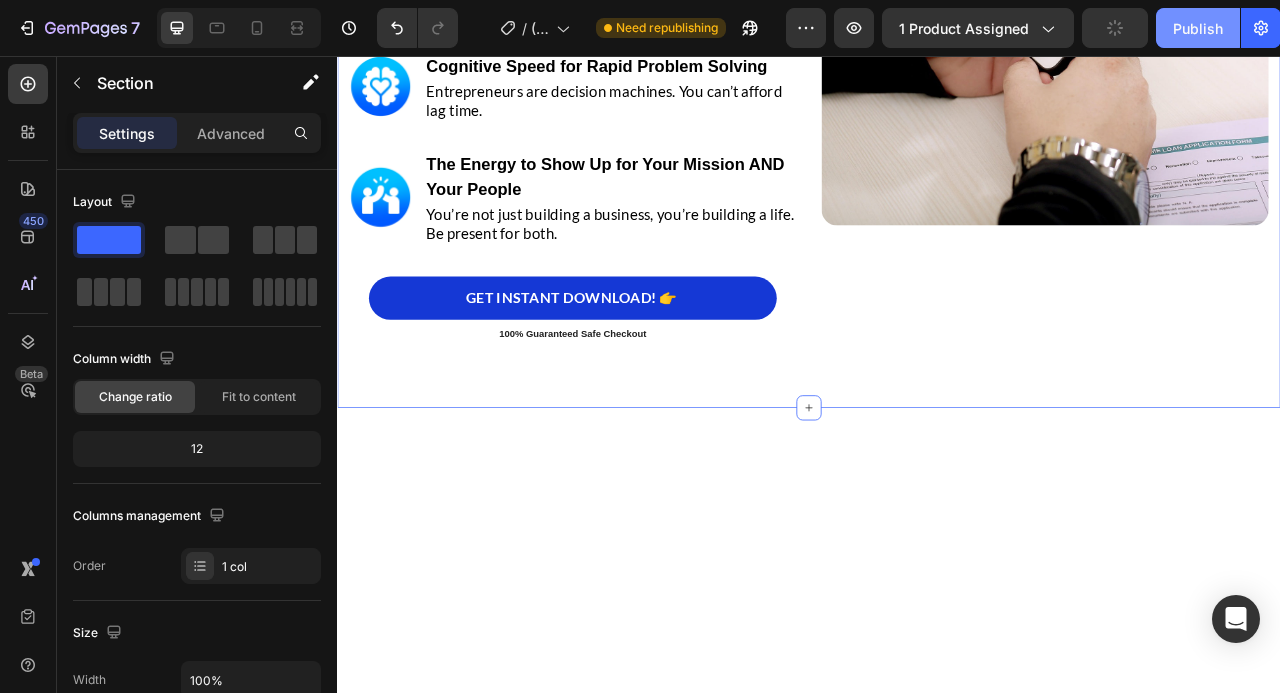scroll, scrollTop: 3056, scrollLeft: 0, axis: vertical 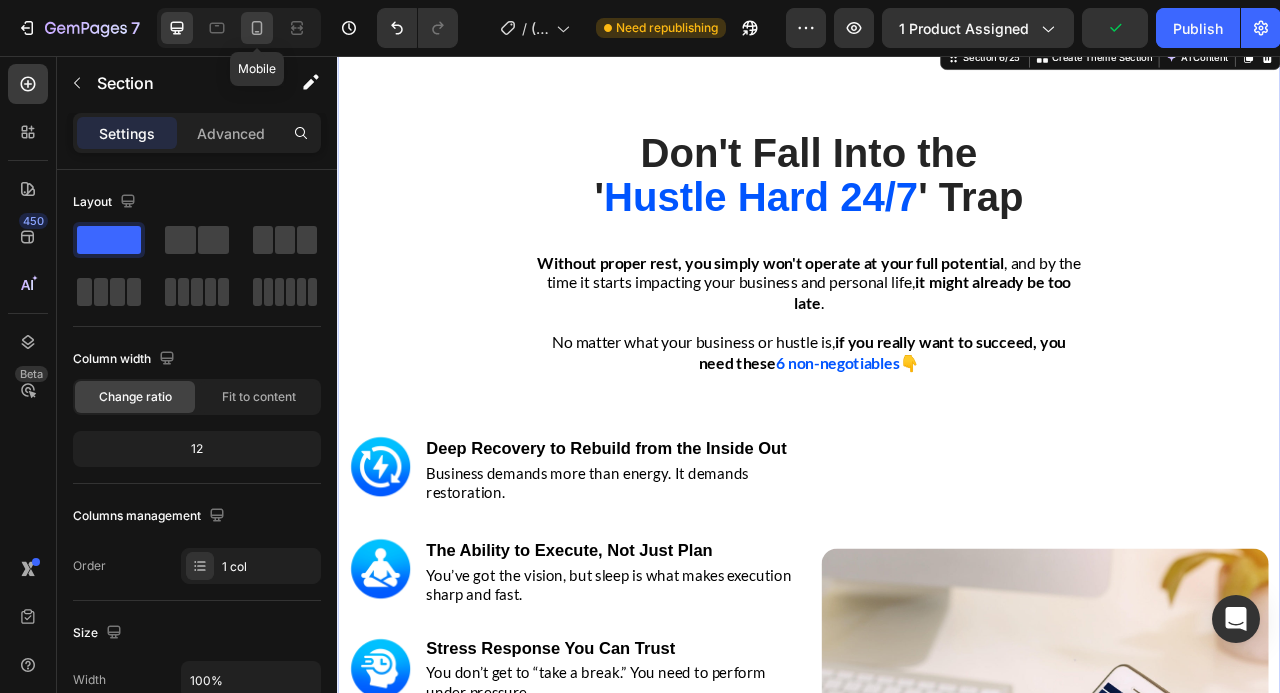 click 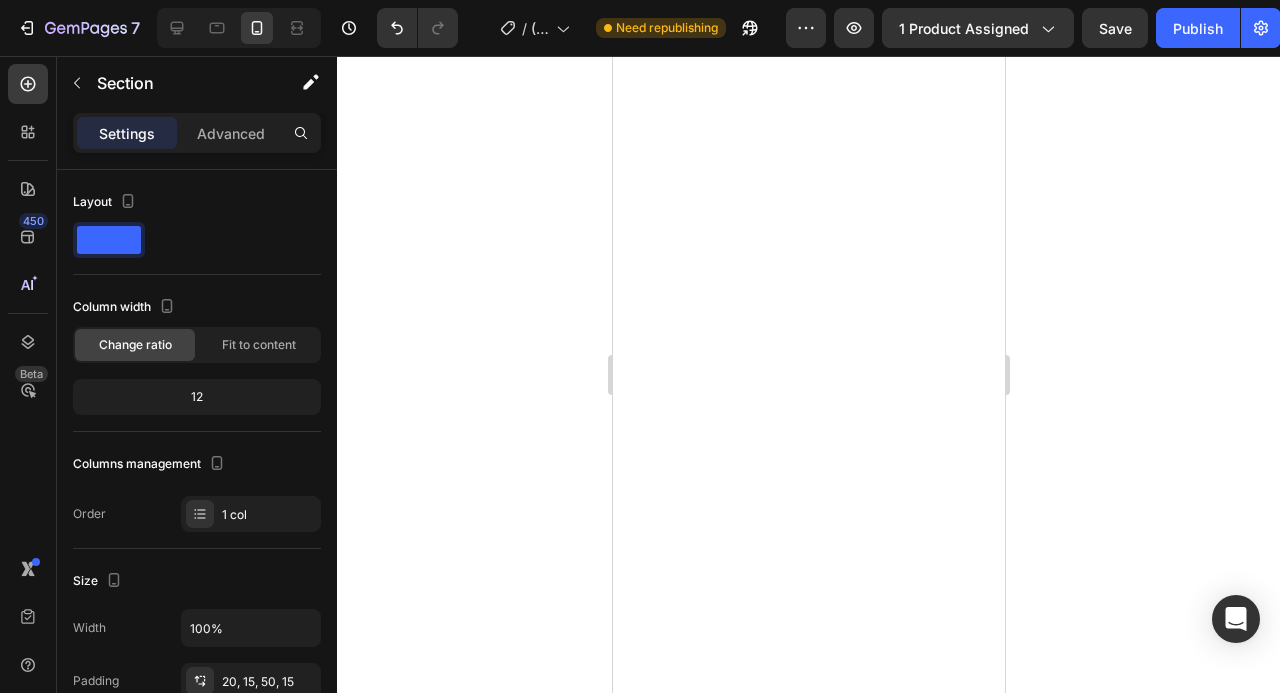 scroll, scrollTop: 2392, scrollLeft: 0, axis: vertical 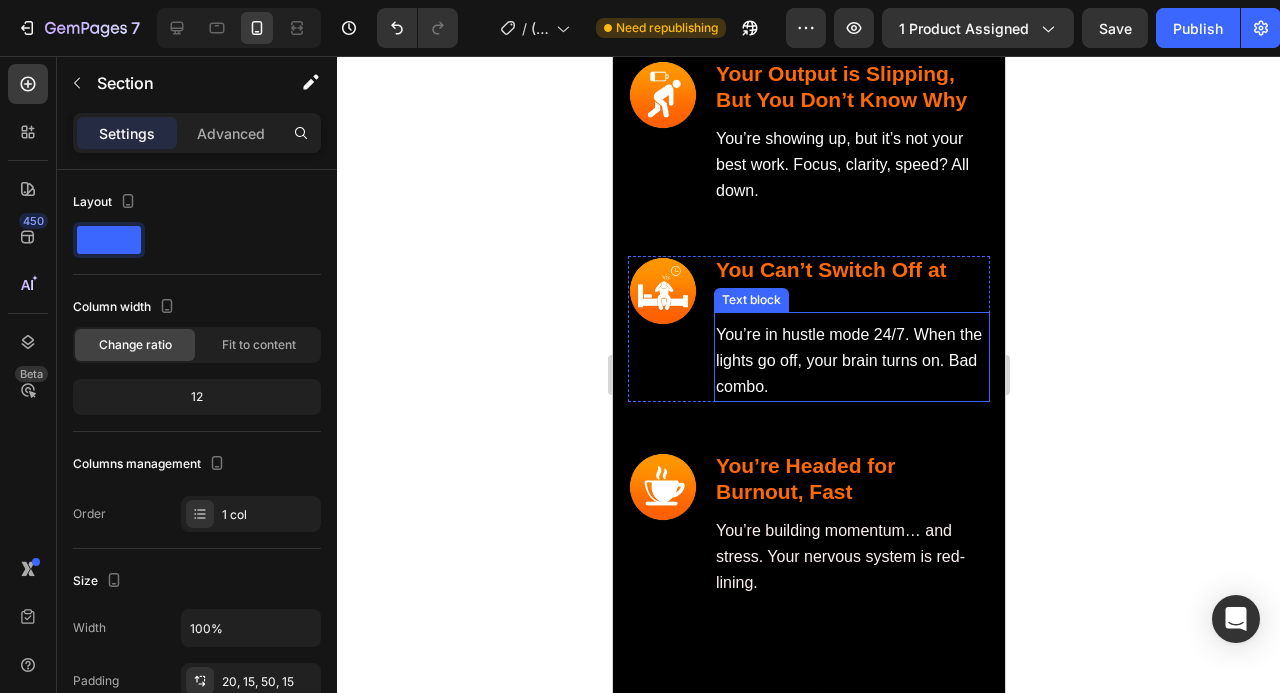 click on "You’re in hustle mode 24/7. When the lights go off, your brain turns on. Bad combo." at bounding box center (848, 360) 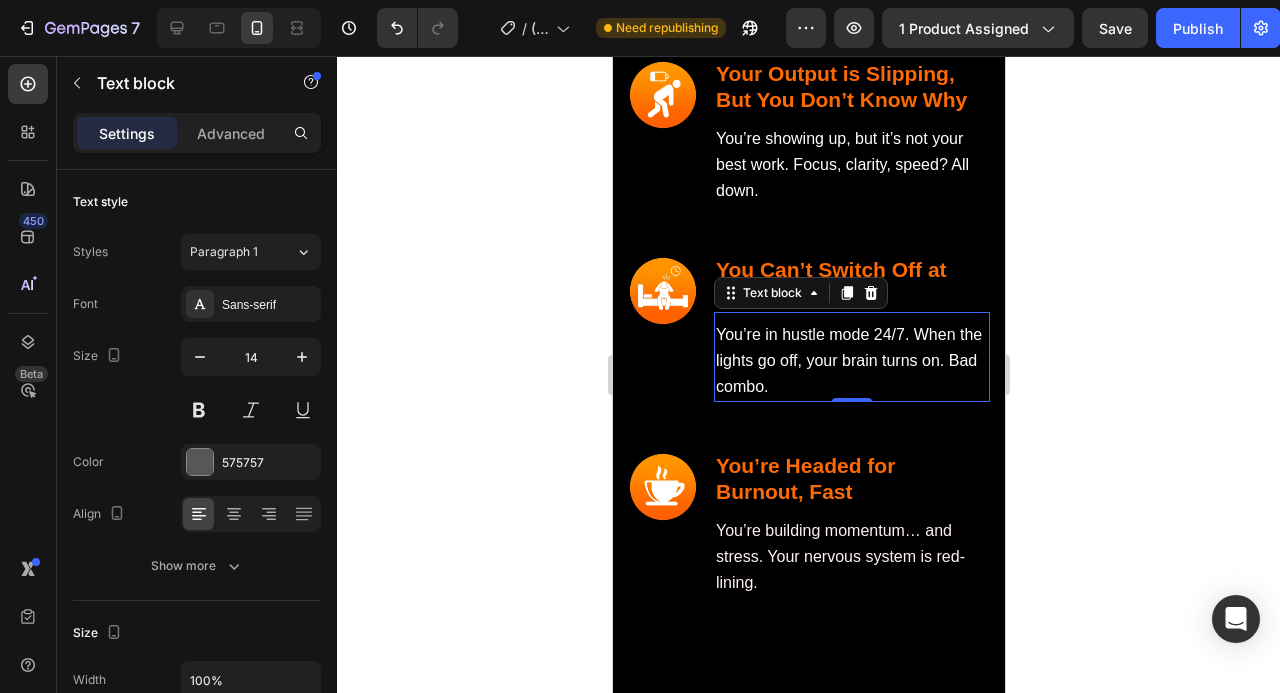 click on "You’re in hustle mode 24/7. When the lights go off, your brain turns on. Bad combo." at bounding box center [848, 360] 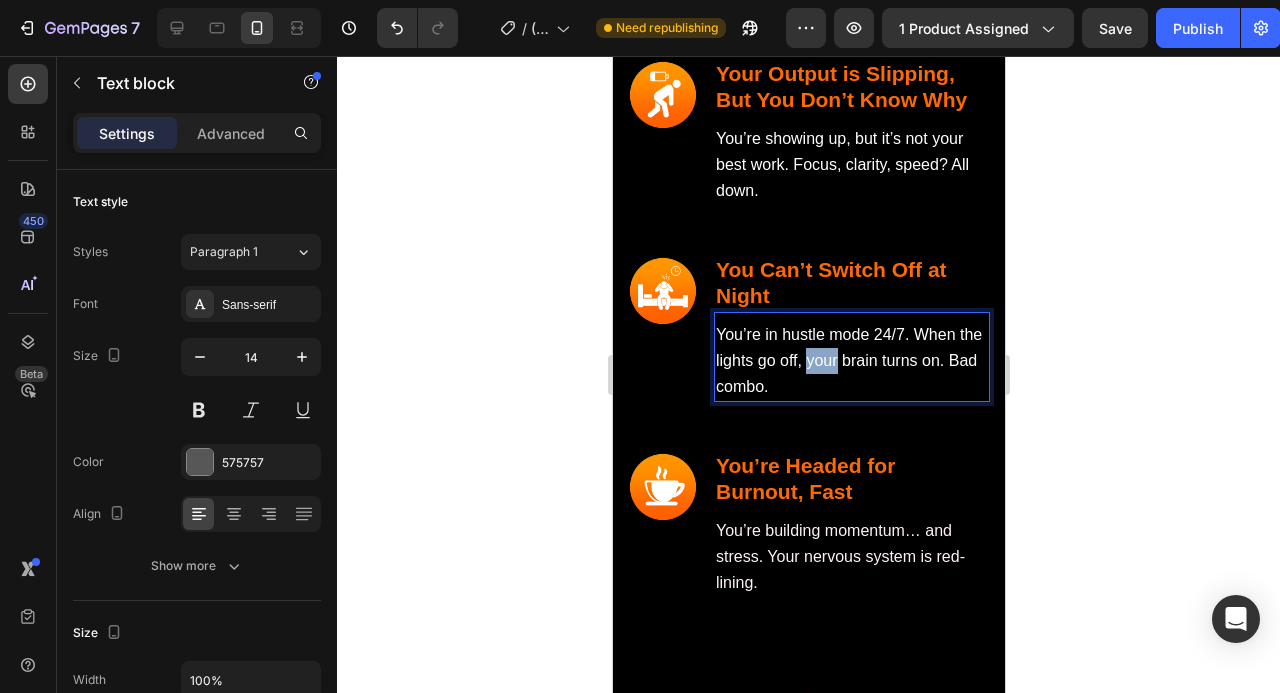 click on "You’re in hustle mode 24/7. When the lights go off, your brain turns on. Bad combo." at bounding box center [848, 360] 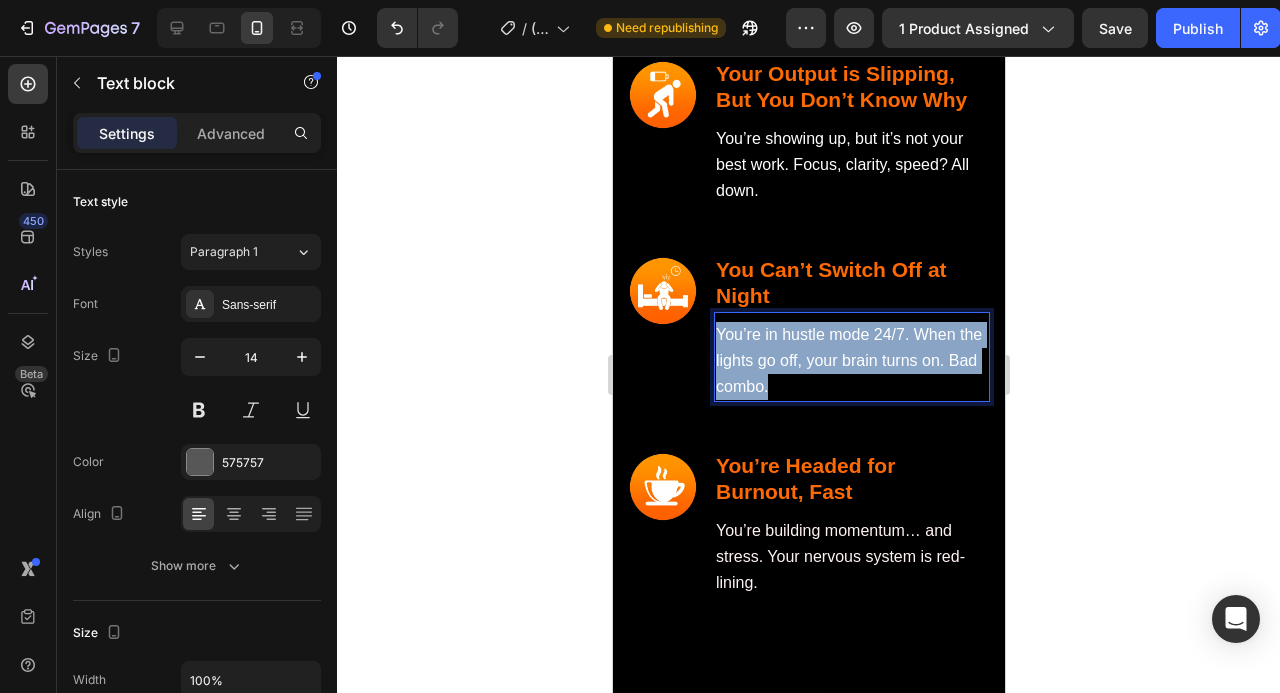 click on "You’re in hustle mode 24/7. When the lights go off, your brain turns on. Bad combo." at bounding box center [848, 360] 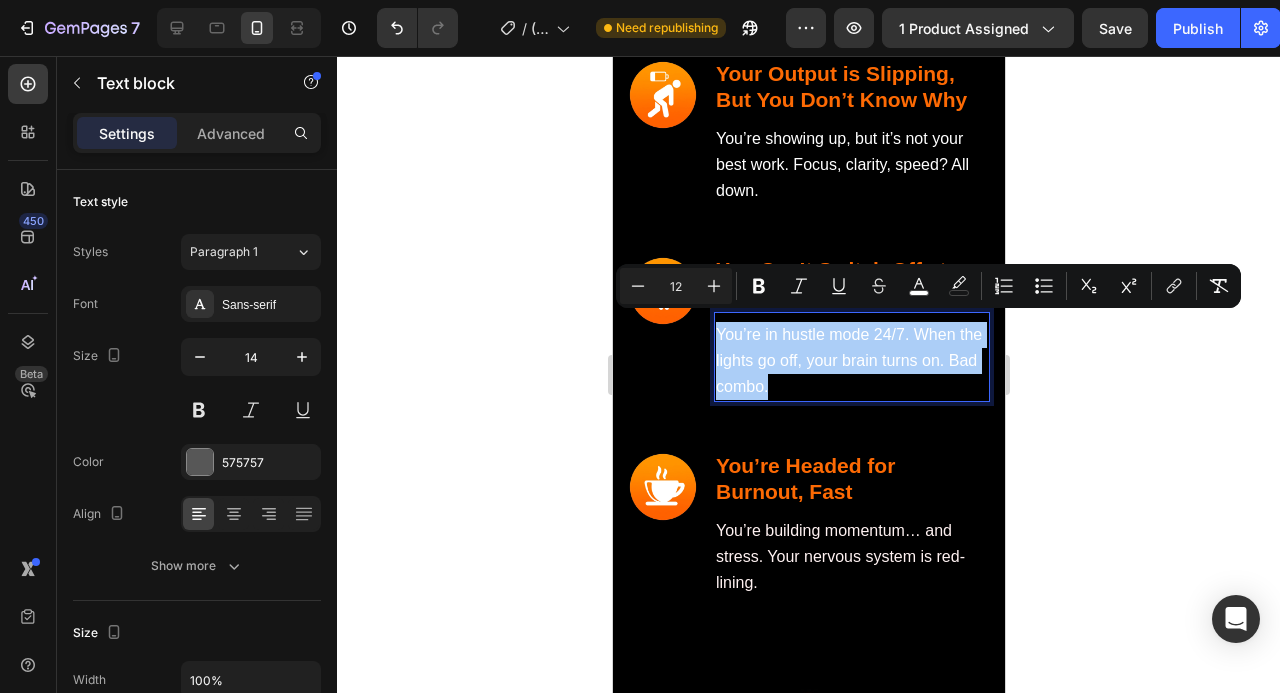 click 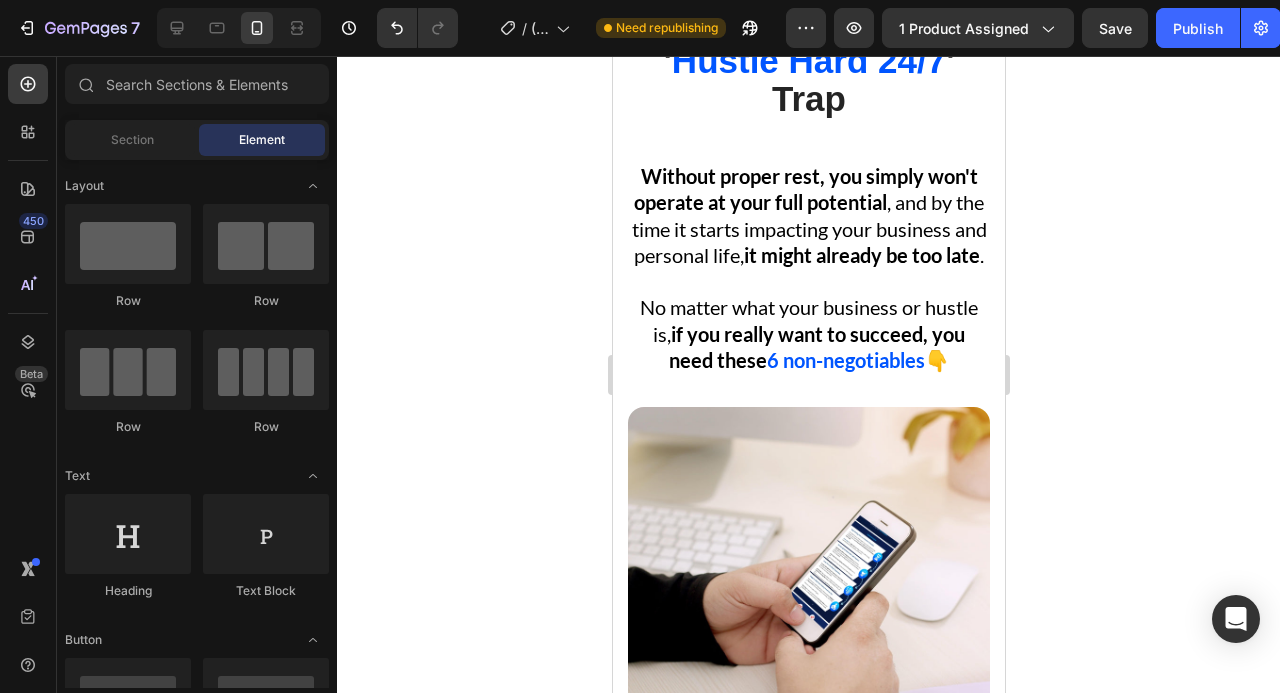 scroll, scrollTop: 4418, scrollLeft: 0, axis: vertical 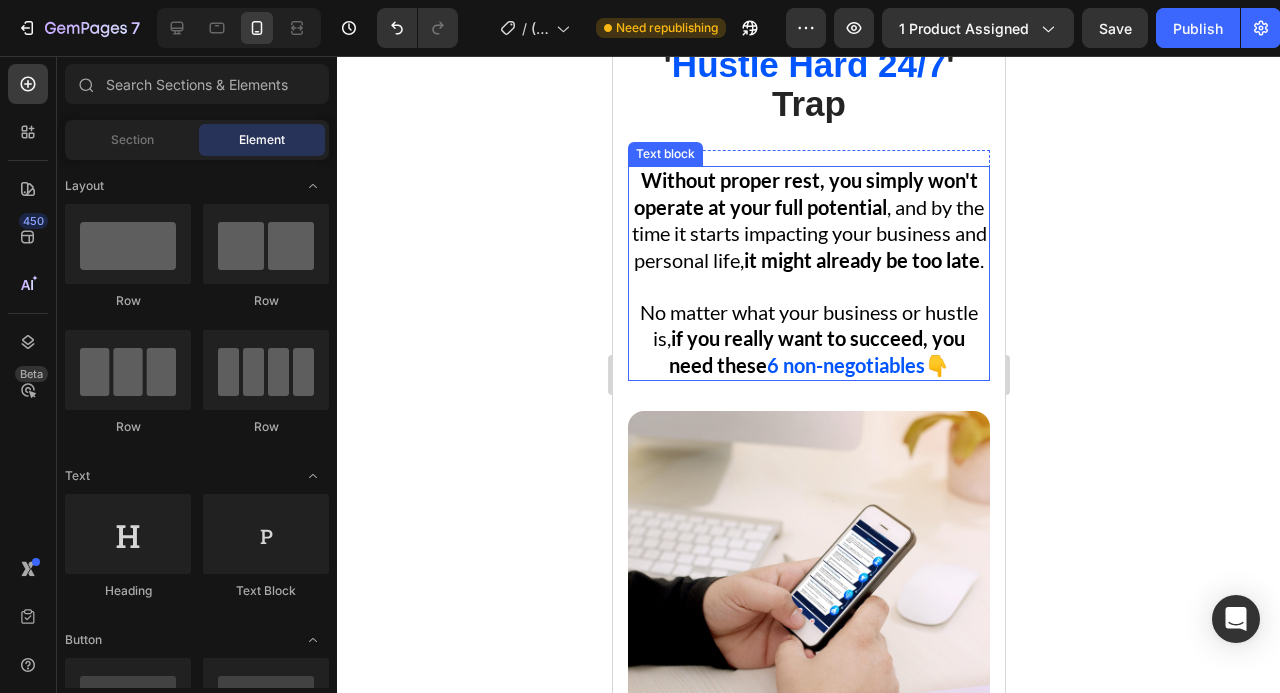 click at bounding box center [808, 287] 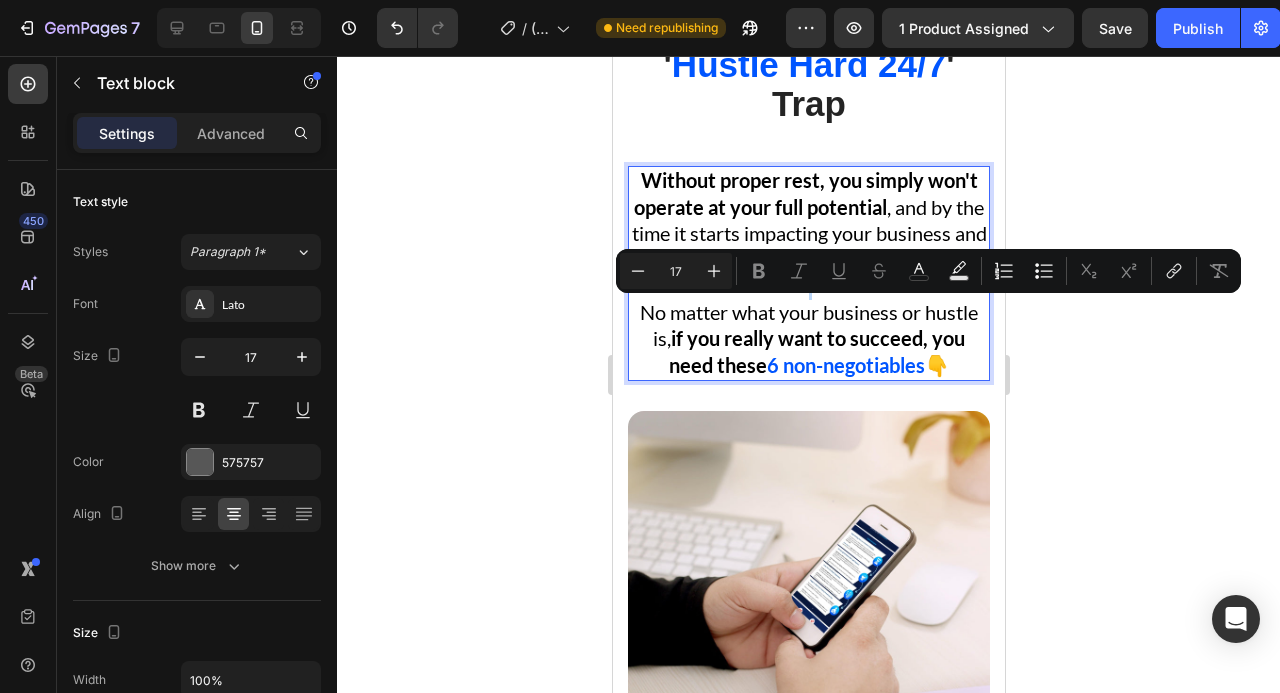 click at bounding box center [808, 287] 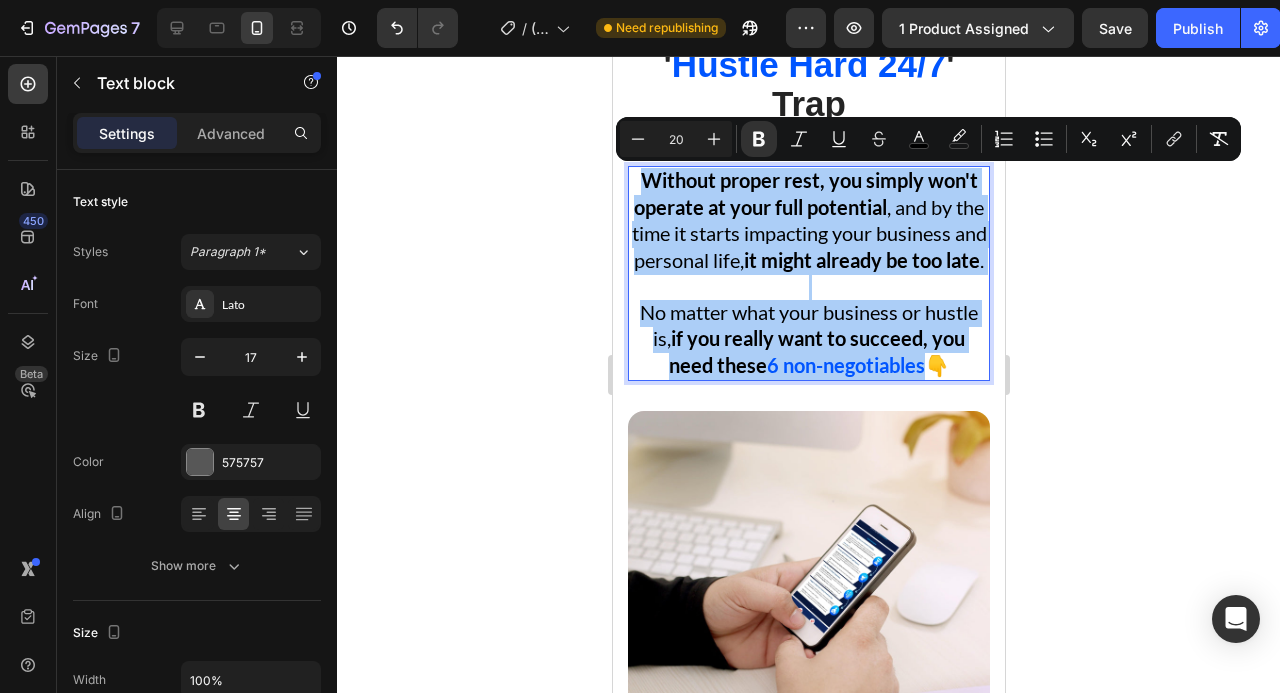 click on "20" at bounding box center (676, 139) 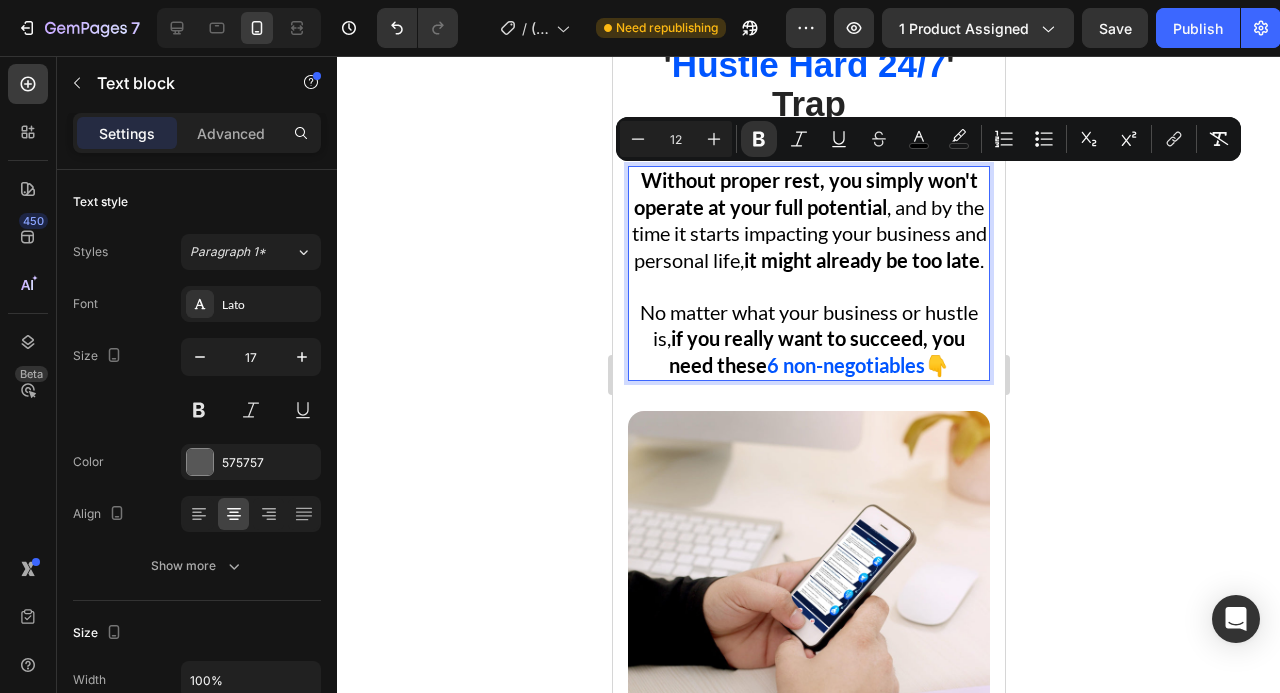 type on "20" 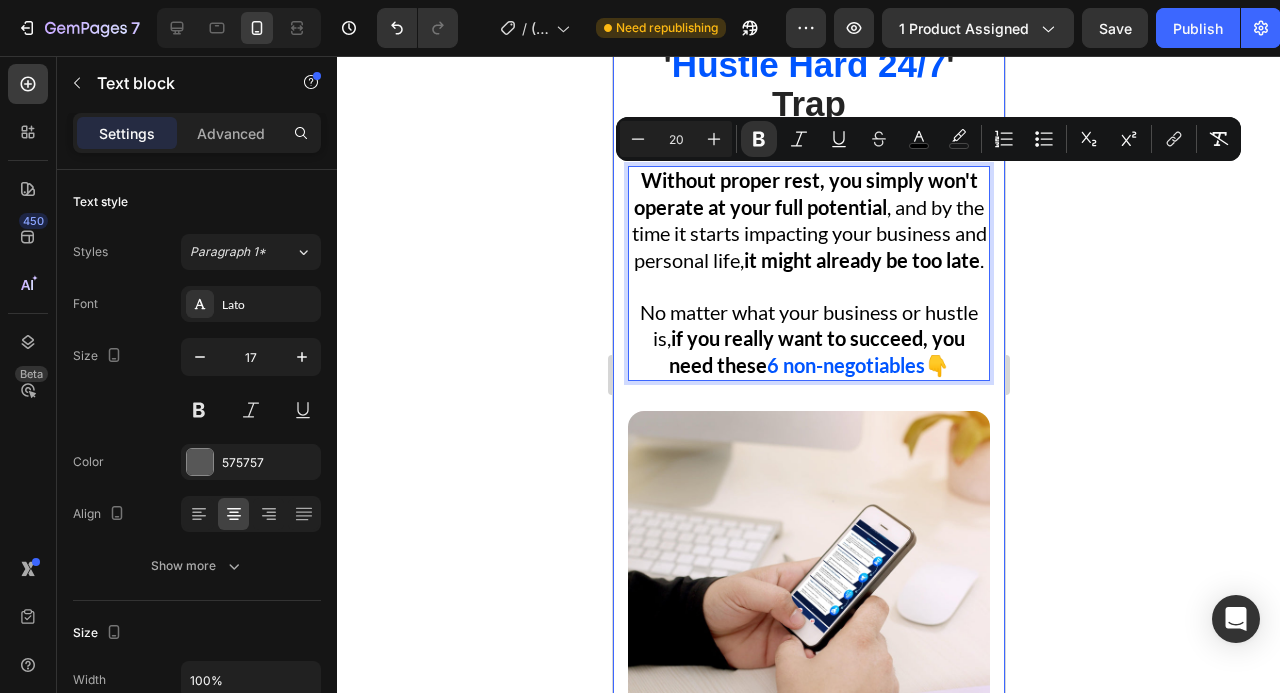 click 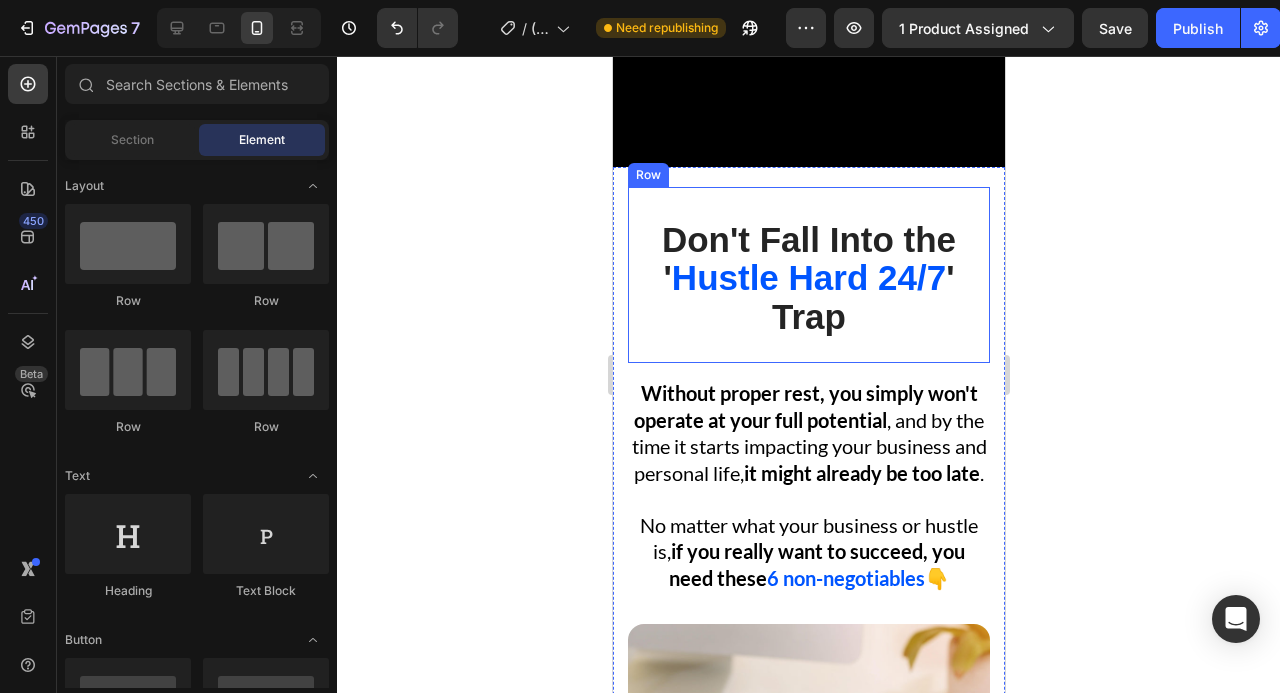 scroll, scrollTop: 5083, scrollLeft: 0, axis: vertical 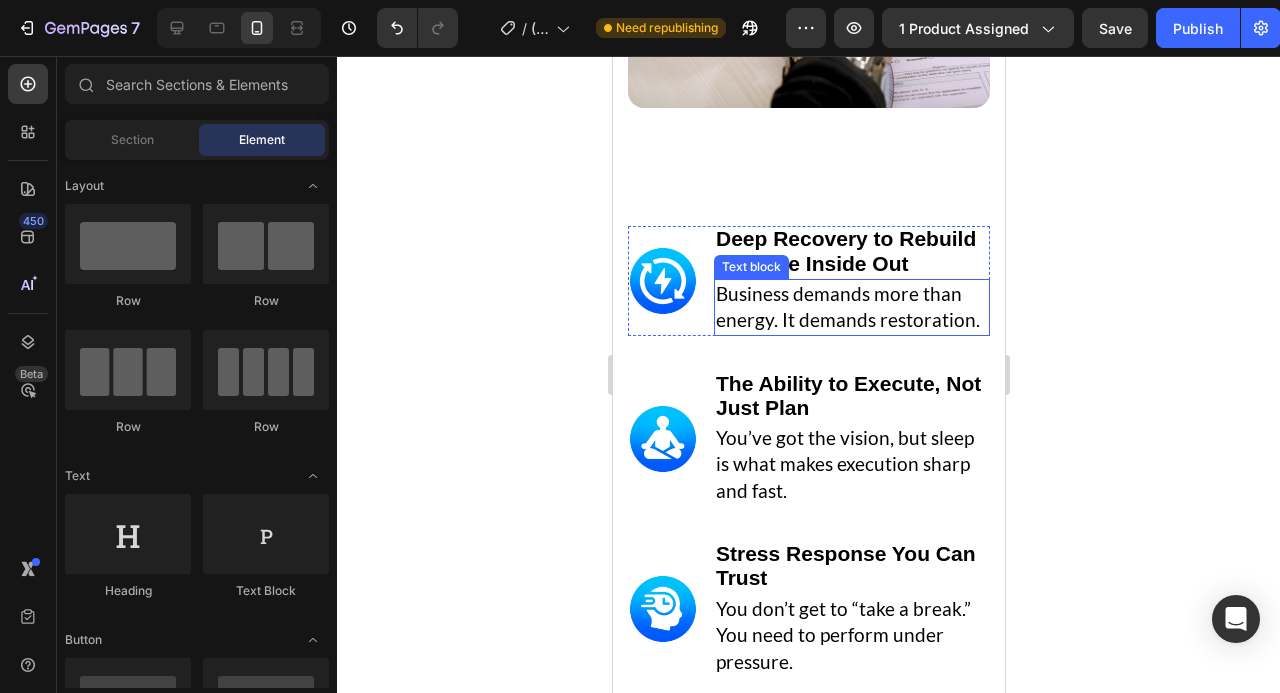 click on "Business demands more than energy. It demands restoration." at bounding box center [847, 307] 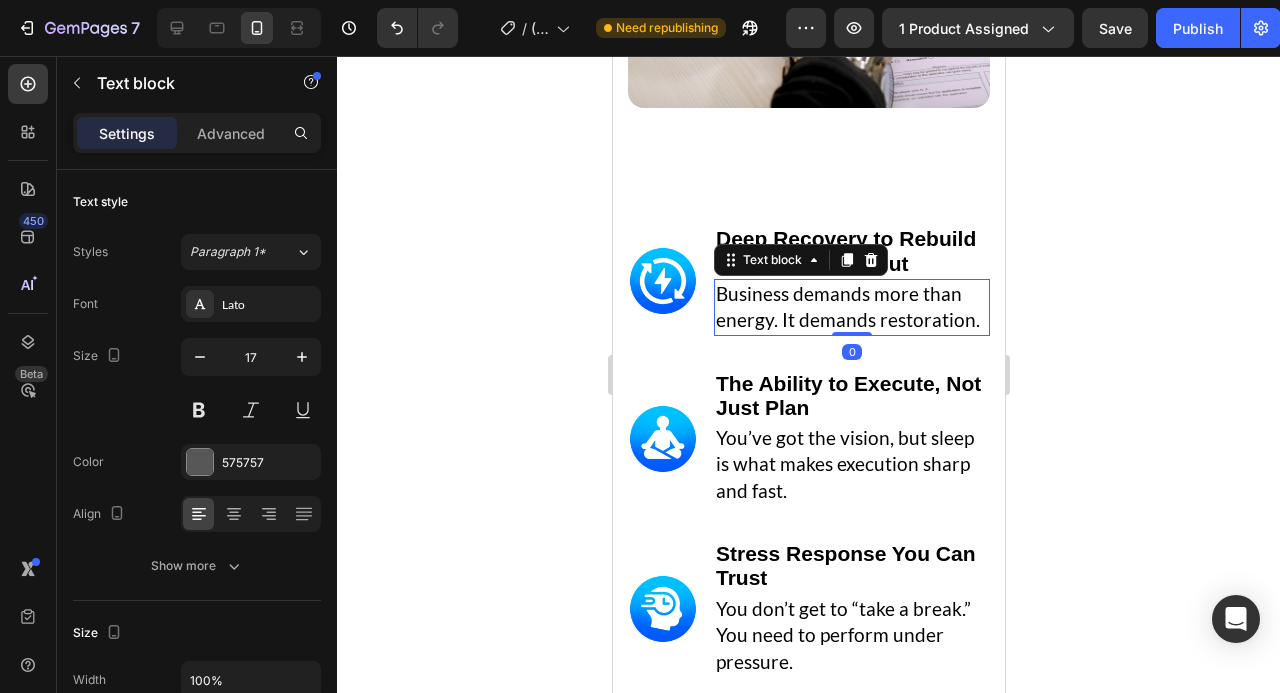 click on "Business demands more than energy. It demands restoration." at bounding box center (847, 307) 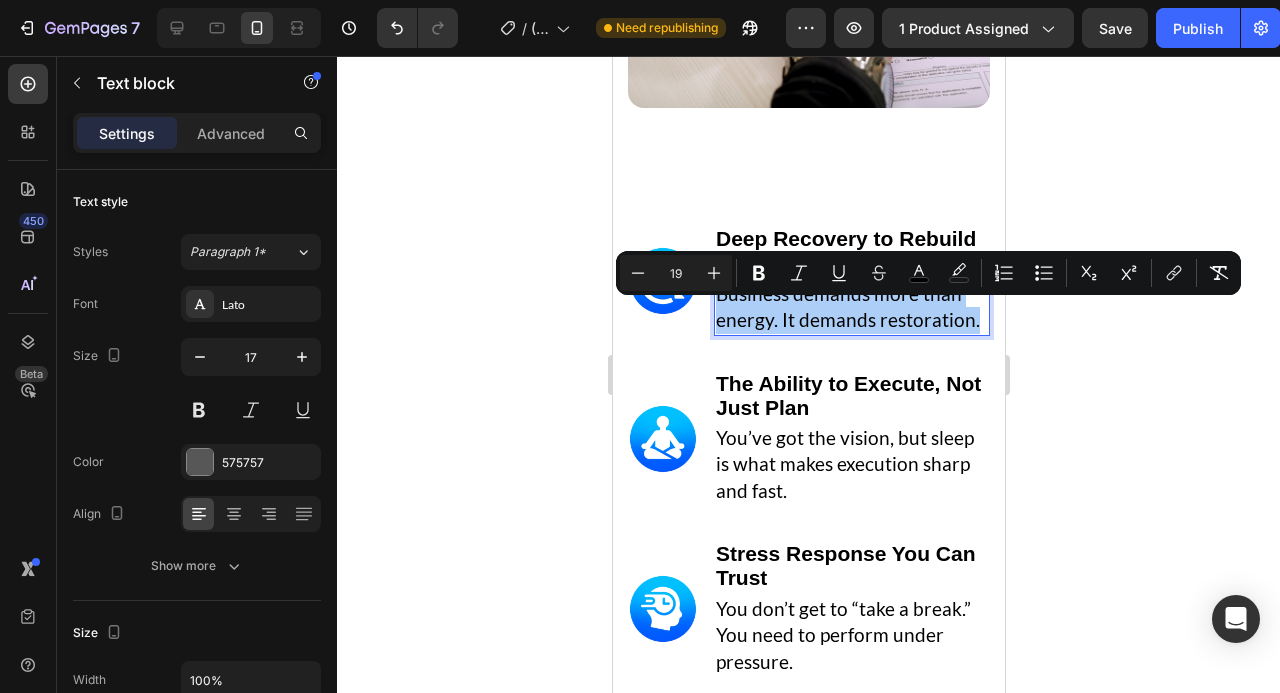 click on "19" at bounding box center (676, 273) 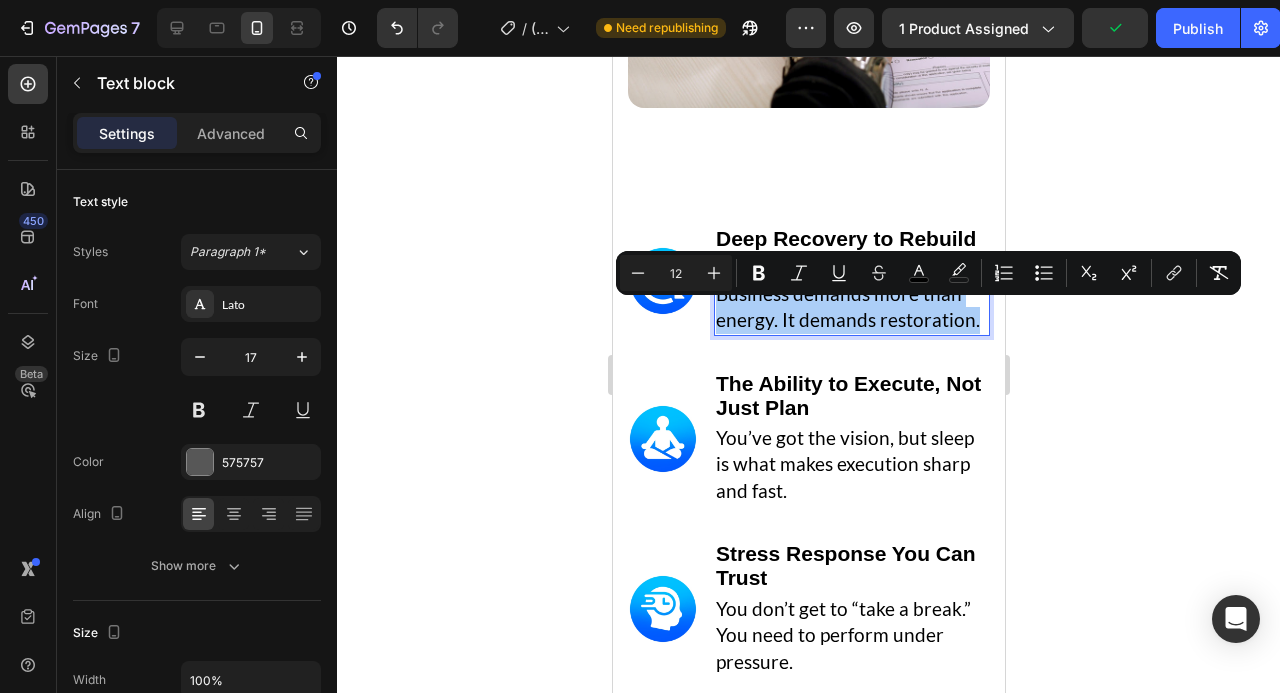 type on "12" 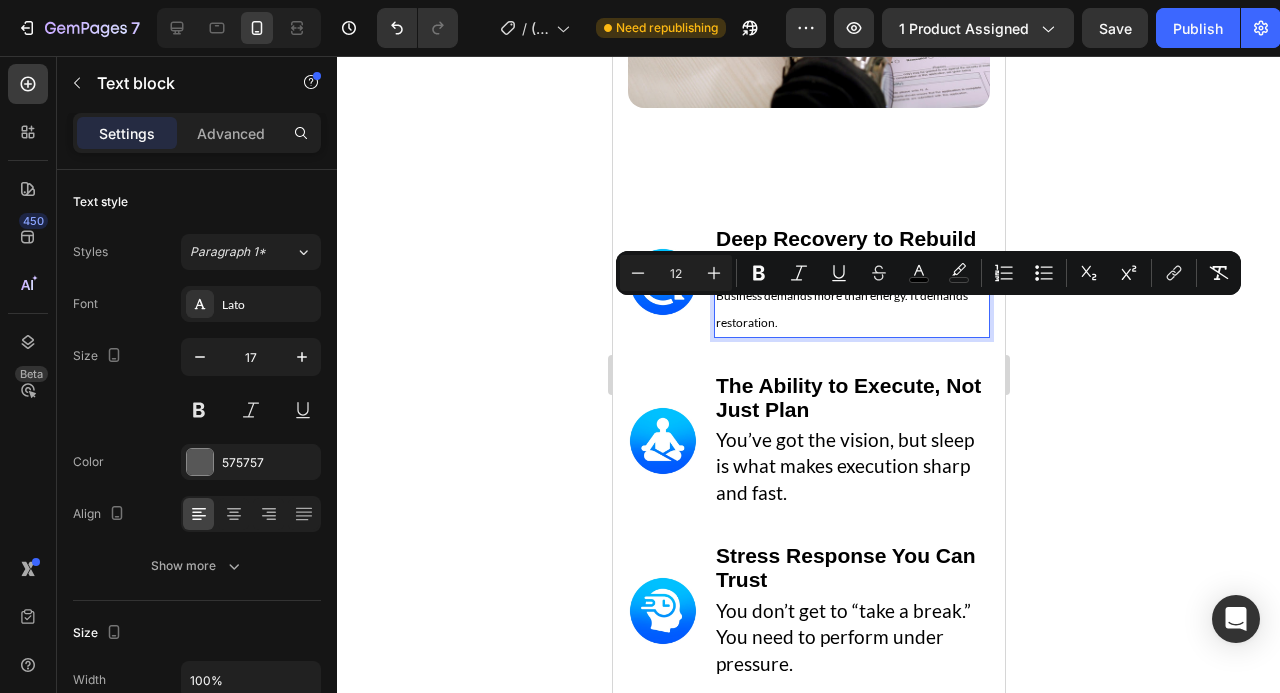 click on "Business demands more than energy. It demands restoration." at bounding box center (851, 308) 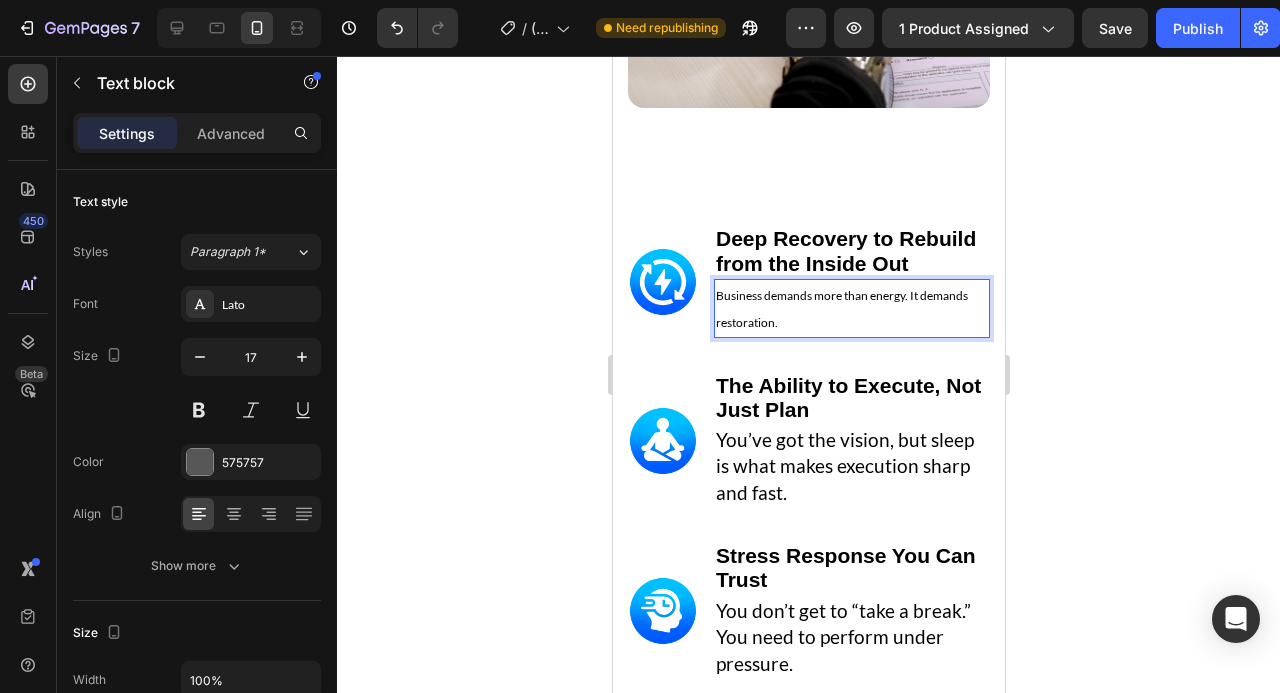 click on "Business demands more than energy. It demands restoration." at bounding box center [851, 308] 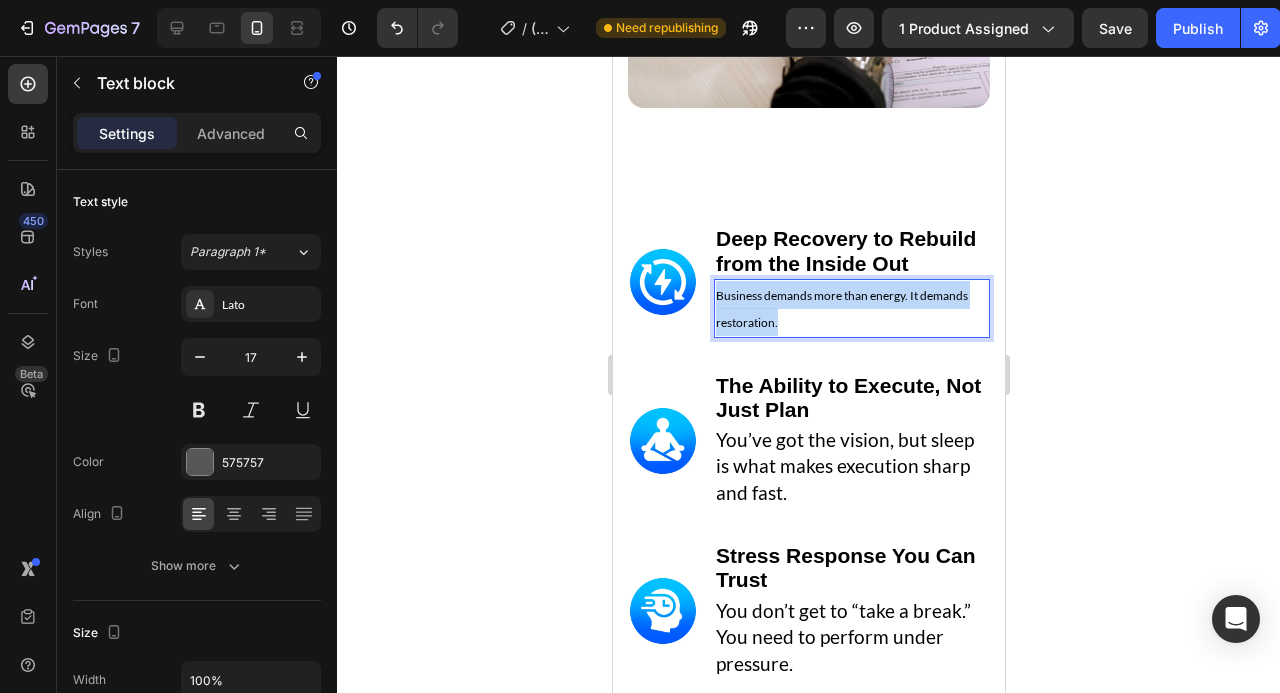 click on "Business demands more than energy. It demands restoration." at bounding box center [851, 308] 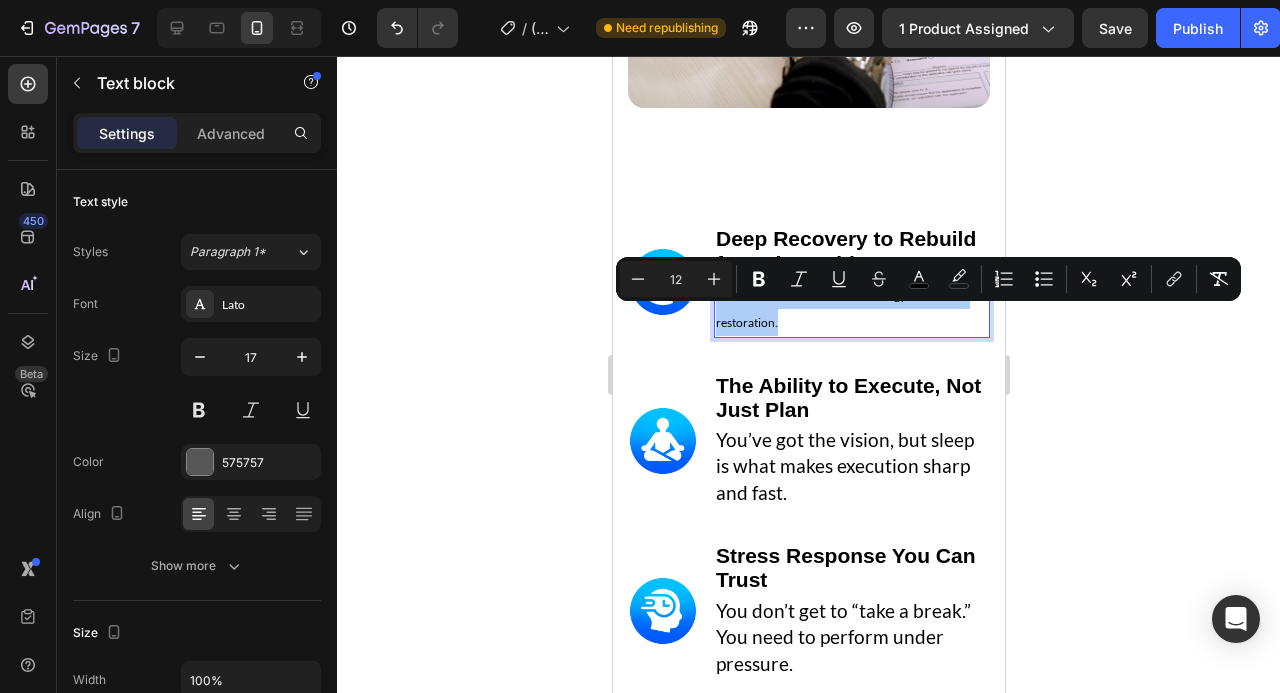click on "12" at bounding box center [676, 279] 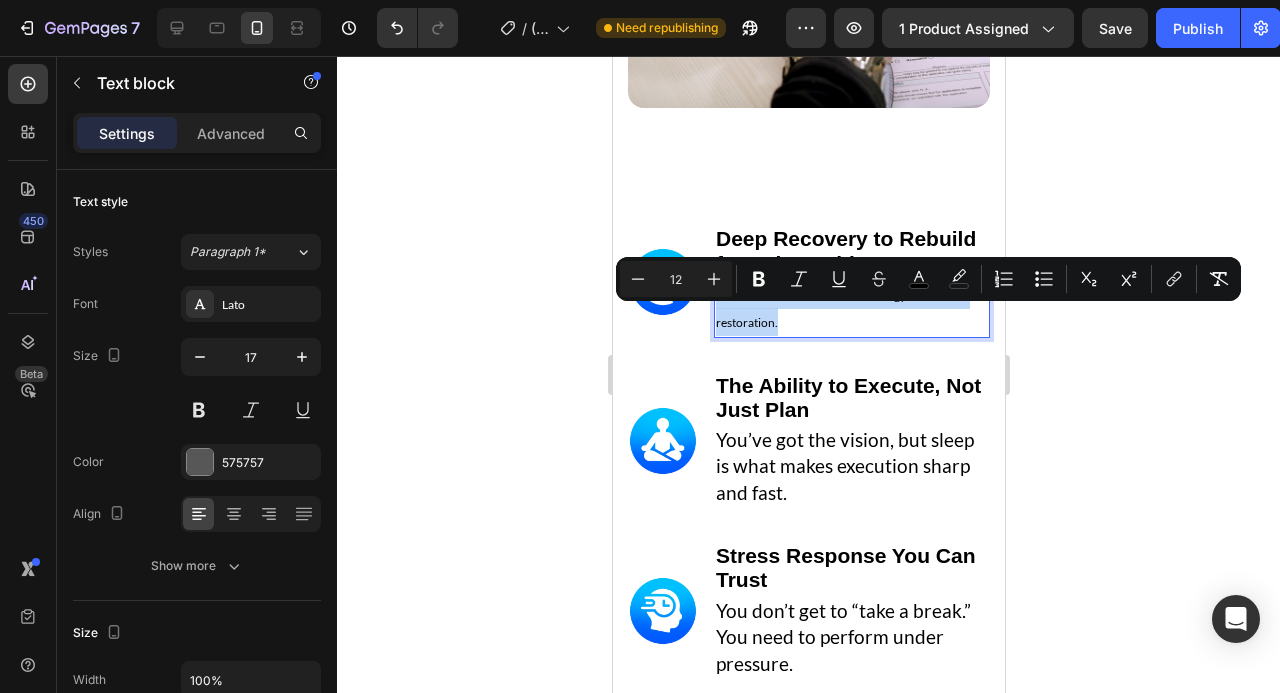 click on "Image Deep Recovery to Rebuild from the Inside Out Heading Business demands more than energy. It demands restoration. Text block   0 Row Image The Ability to Execute, Not Just Plan Heading You’ve got the vision, but sleep is what makes execution sharp and fast. Text block Row Image Stress Response You Can Trust Heading You don’t get to “take a break.” You need to perform under pressure. Text block Row Image Mood Control to Lead Without Meltdowns Heading Your tone sets the room. Sleep controls your tone. Text block Row Image Cognitive Speed for Rapid Problem Solving Heading Entrepreneurs are decision machines. You can’t afford lag time. Text block Row Image The Energy to Show Up for Your Mission AND Your People Heading You’re not just building a business, you’re building a life. Be present for both. Text block Row GET INSTANT DOWNLOAD! 👉 Add to Cart 100% Guaranteed Safe Checkout Text block Product" at bounding box center [808, 769] 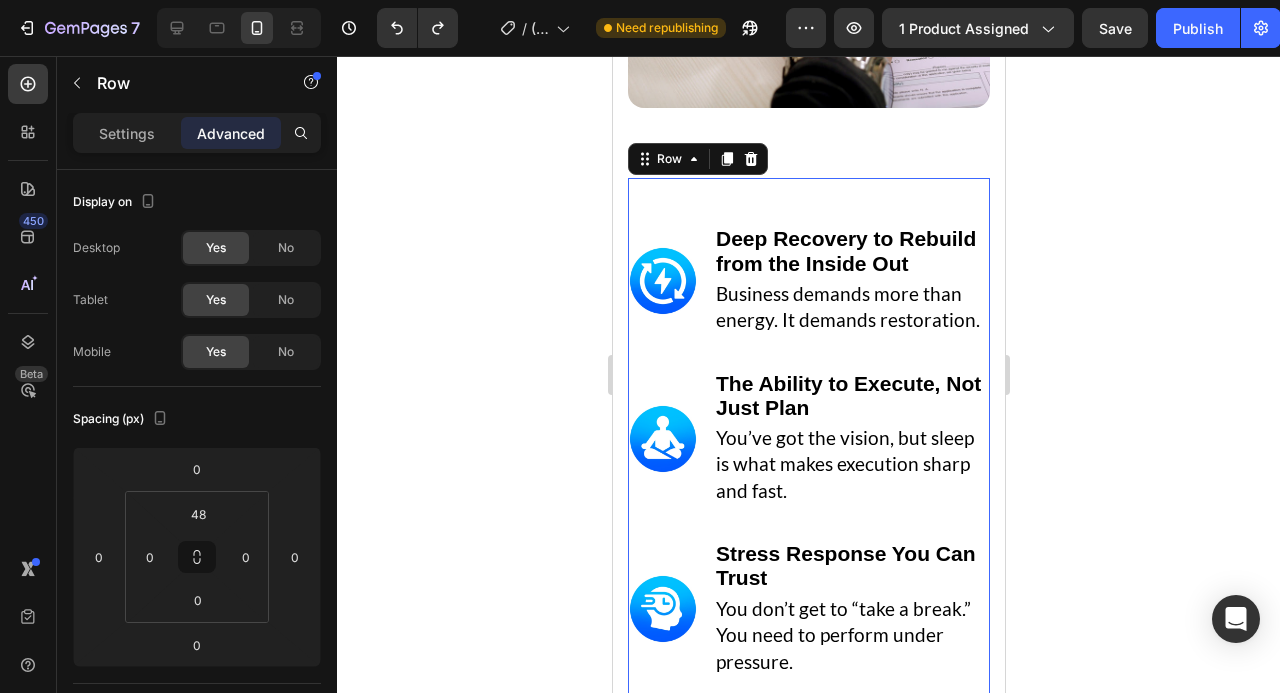 click 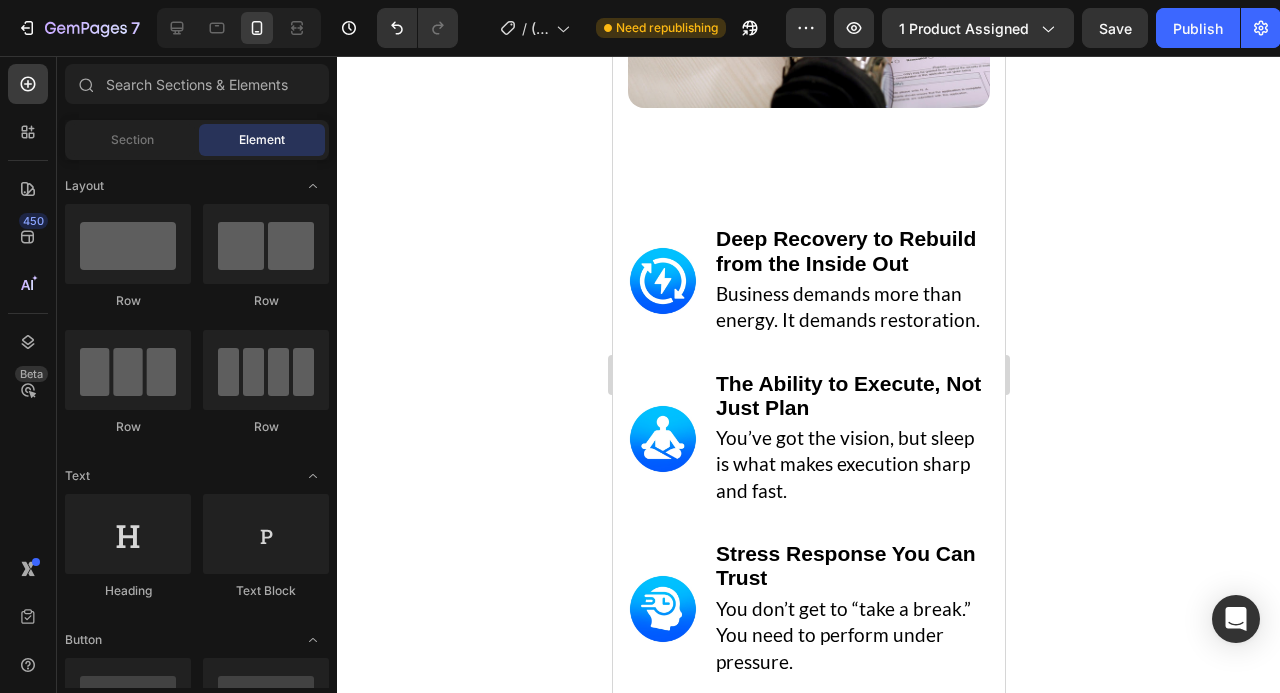 click 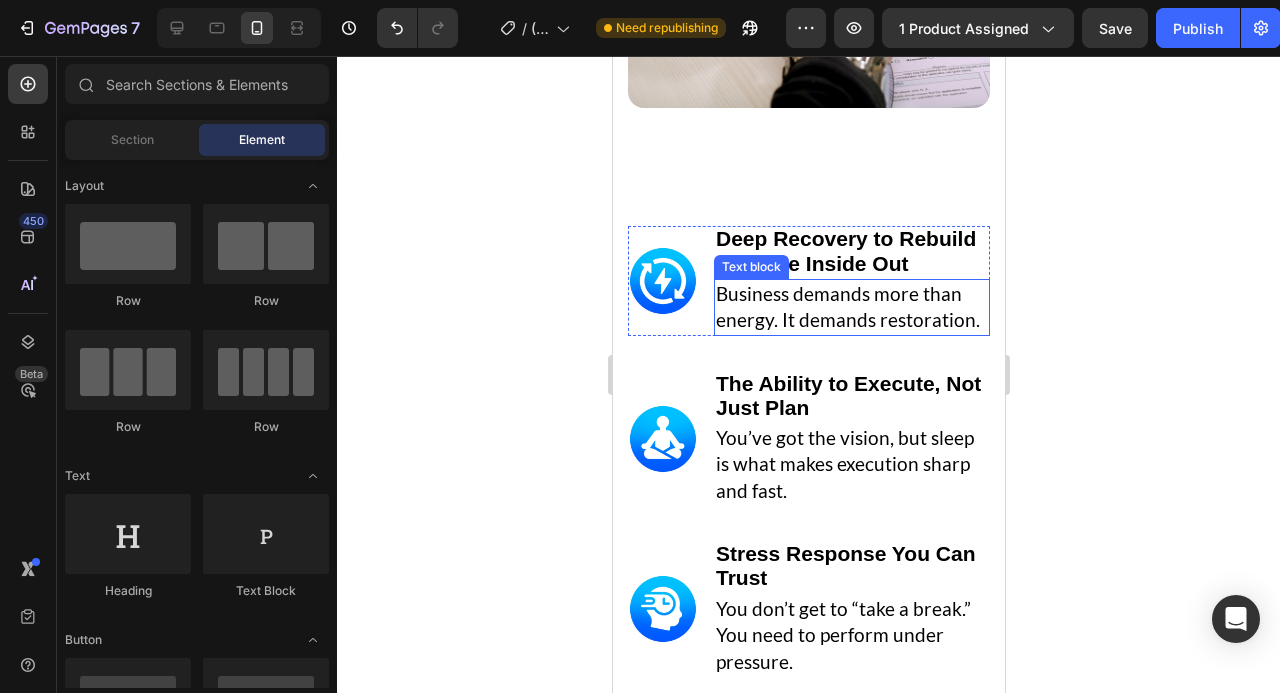 click on "Business demands more than energy. It demands restoration." at bounding box center (847, 307) 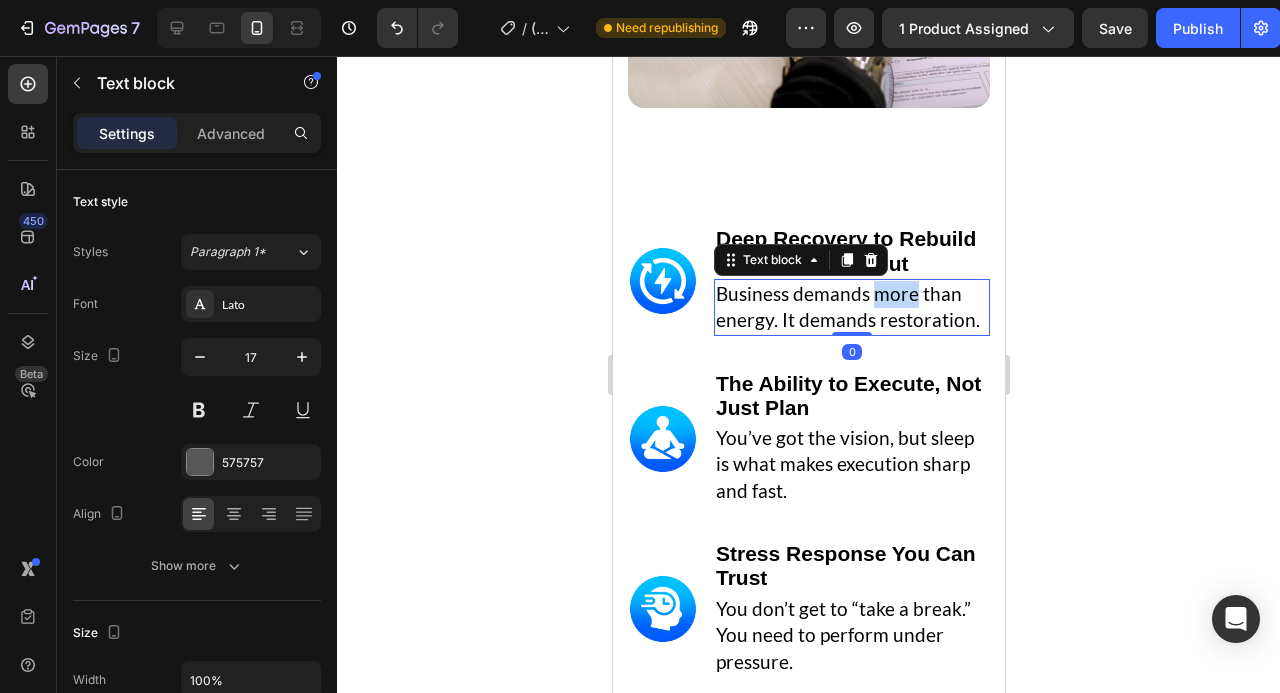 click on "Business demands more than energy. It demands restoration." at bounding box center (851, 307) 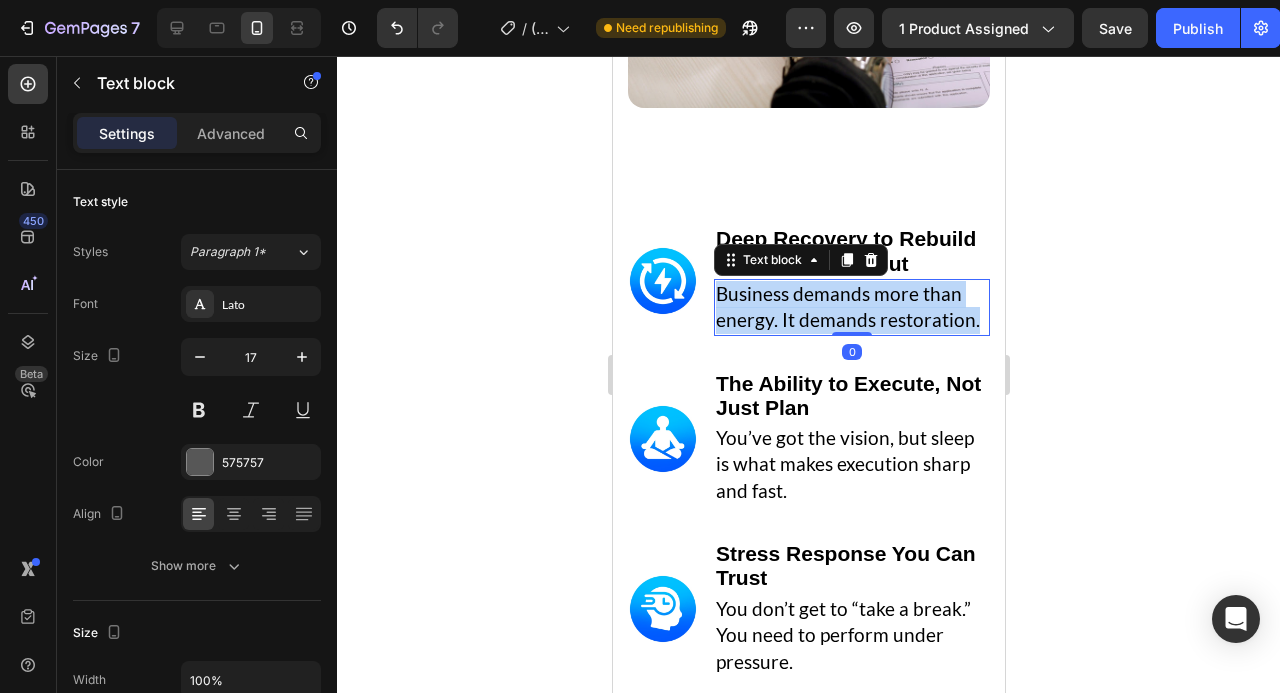 click on "Business demands more than energy. It demands restoration." at bounding box center (851, 307) 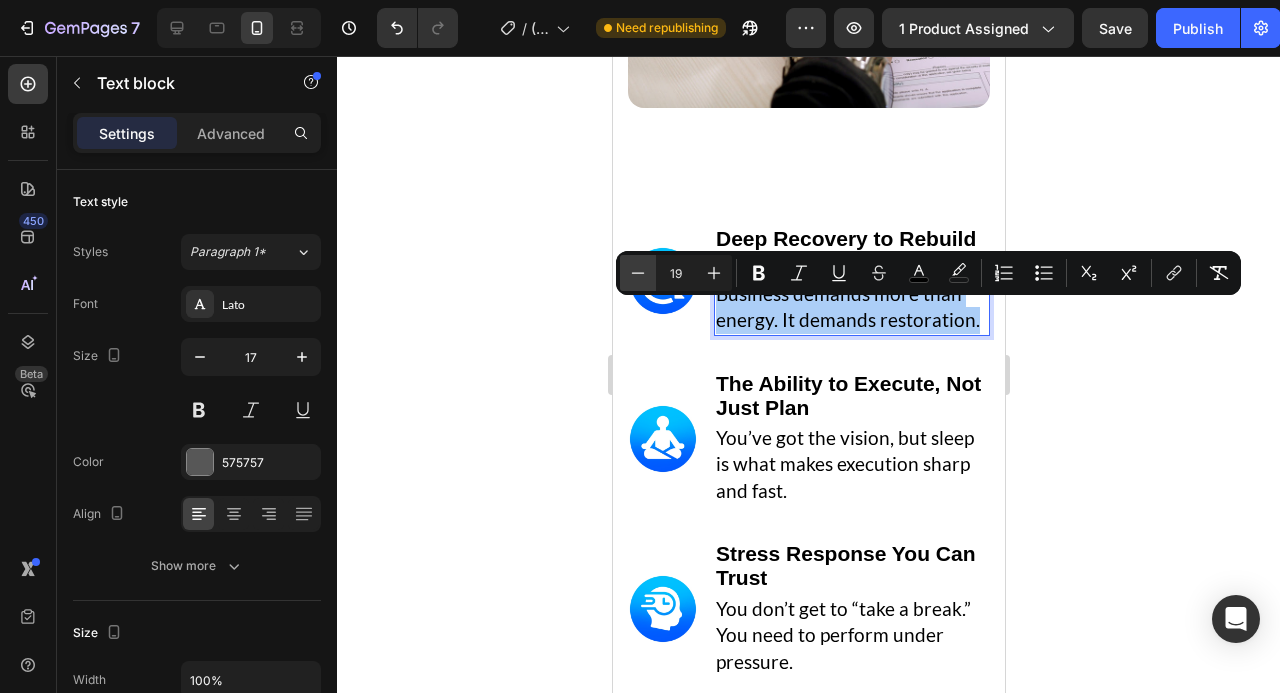 click 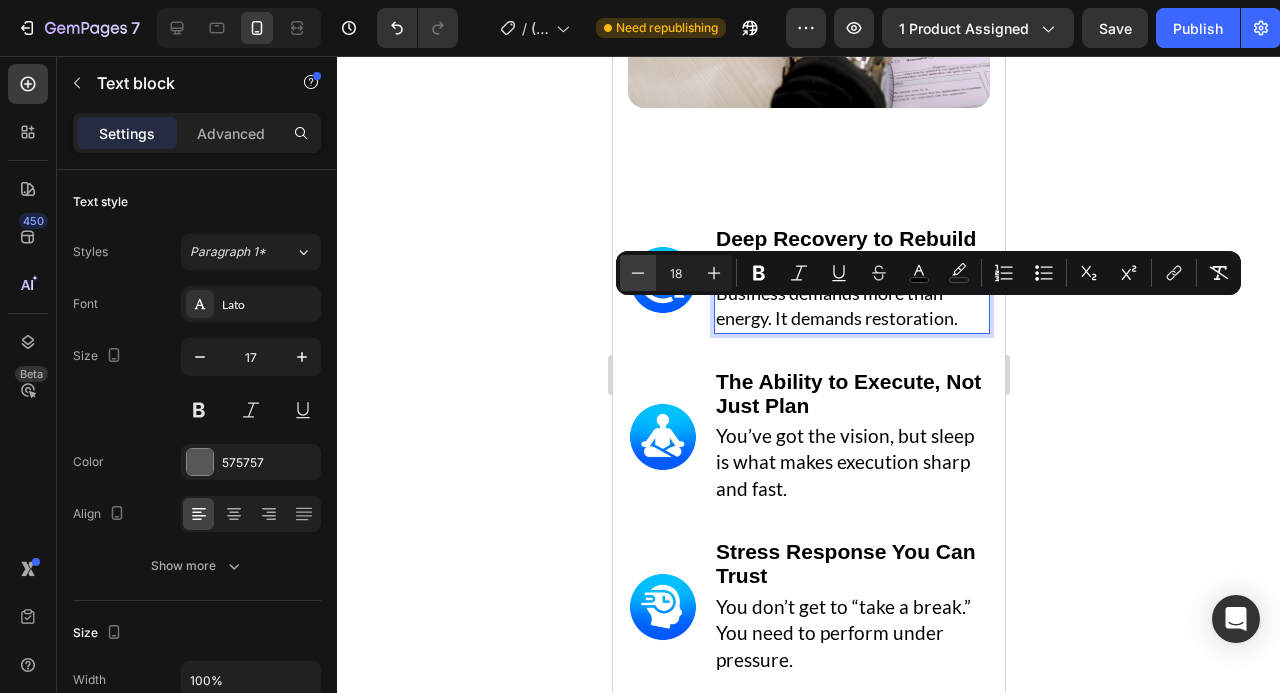 click 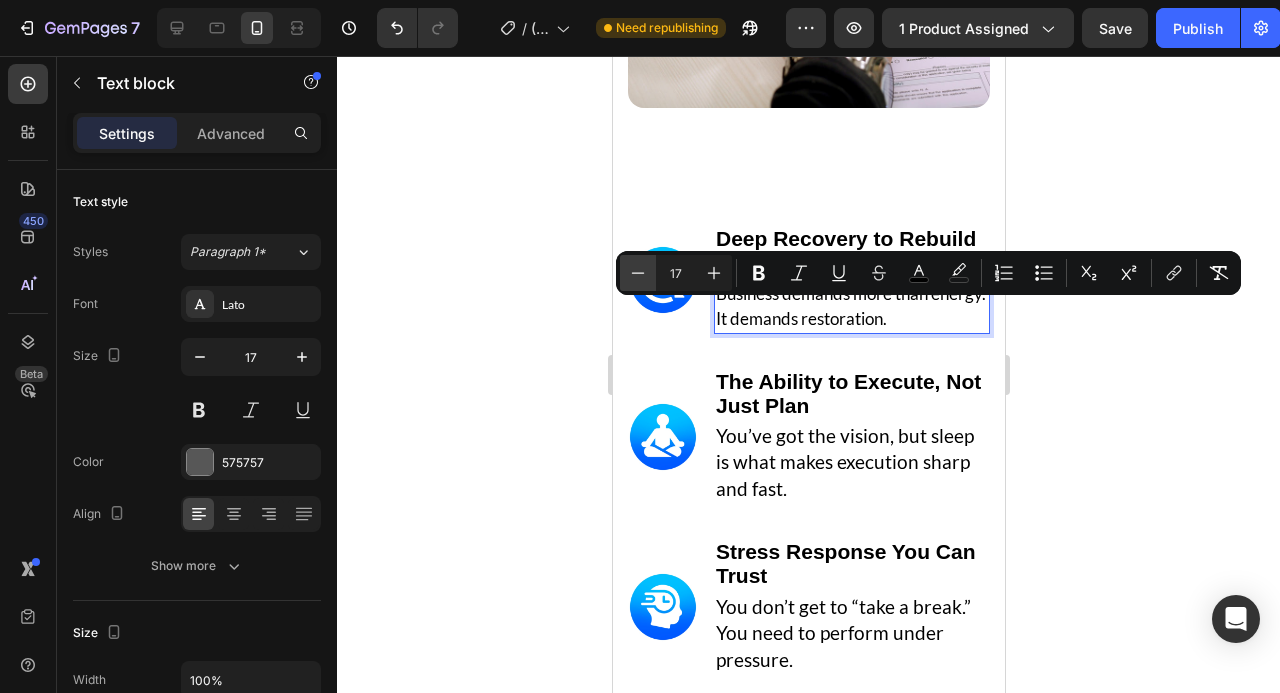 click 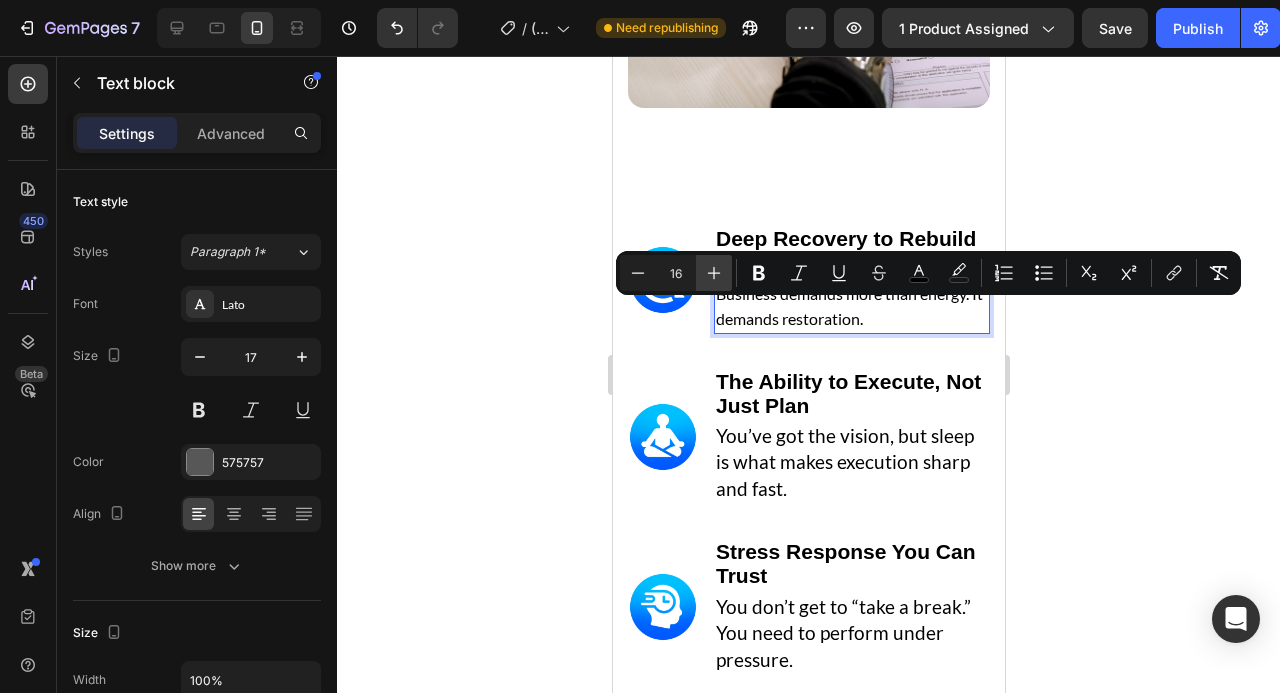 click 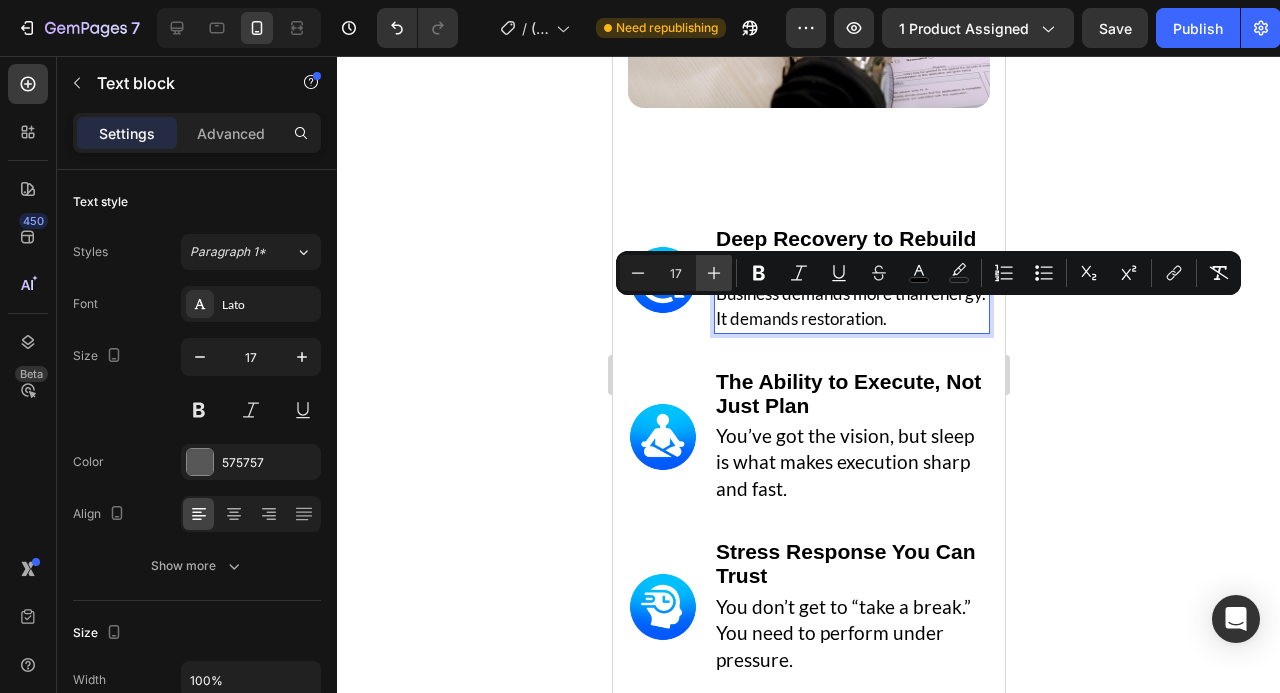 click 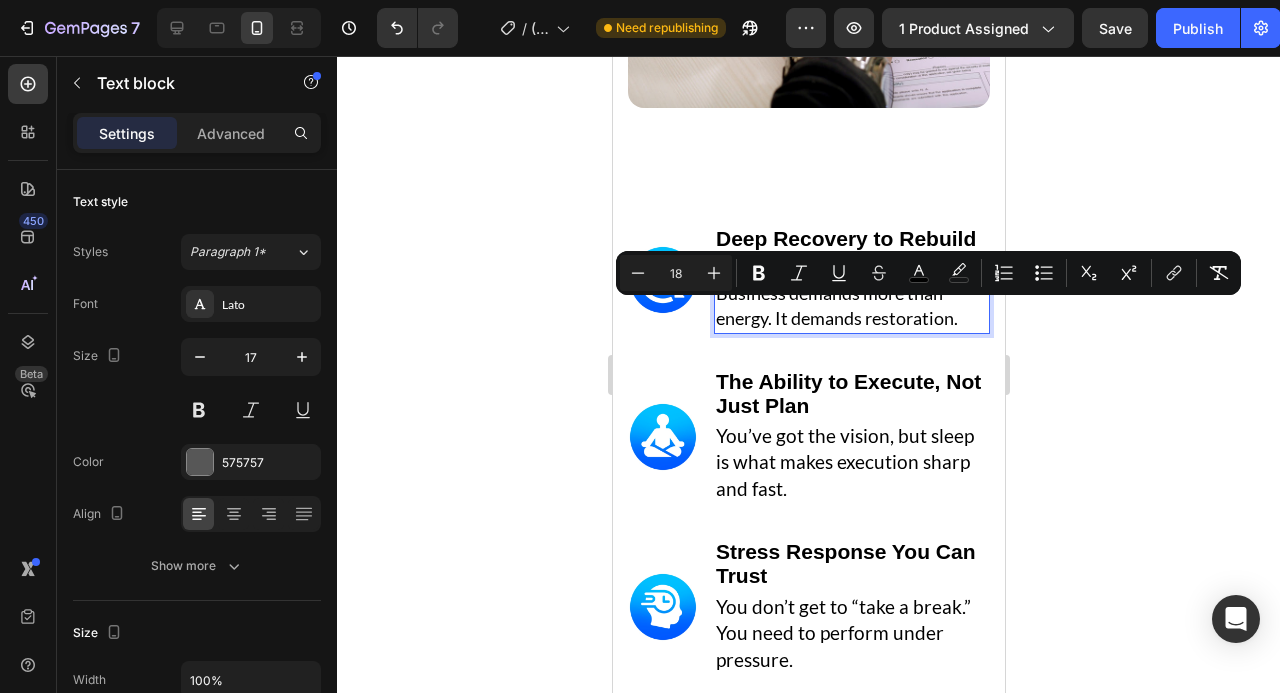 click on "18" at bounding box center (676, 273) 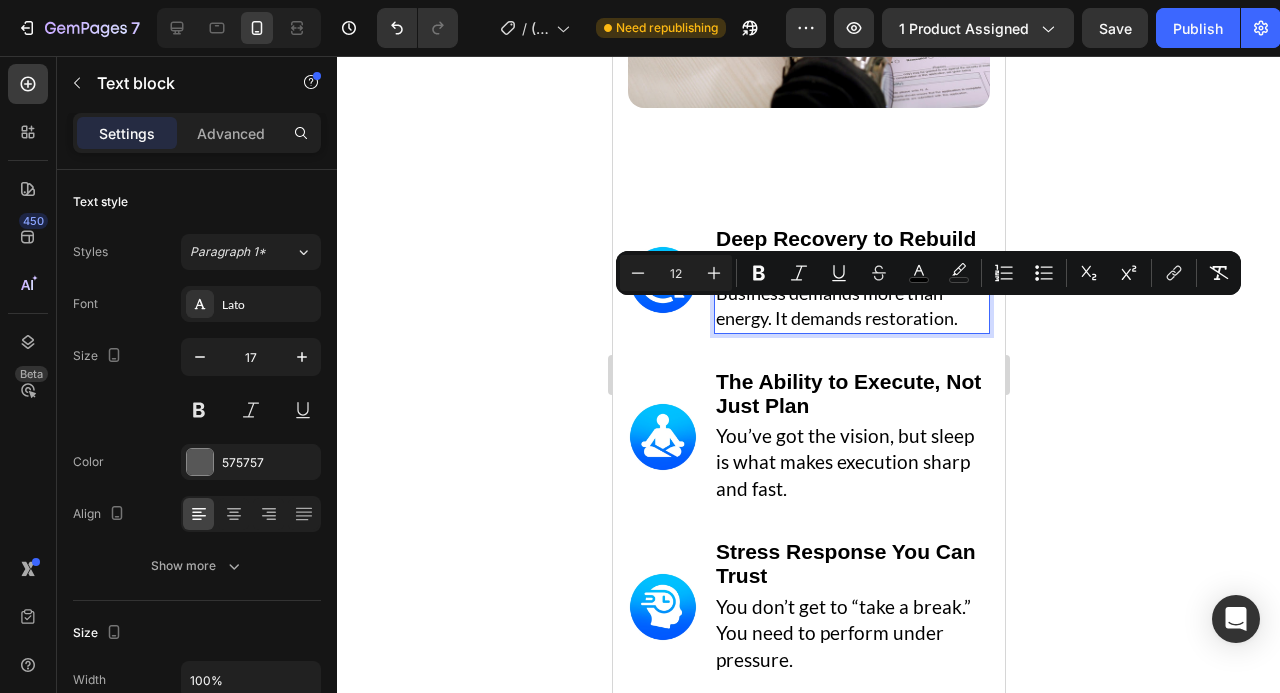 type on "12" 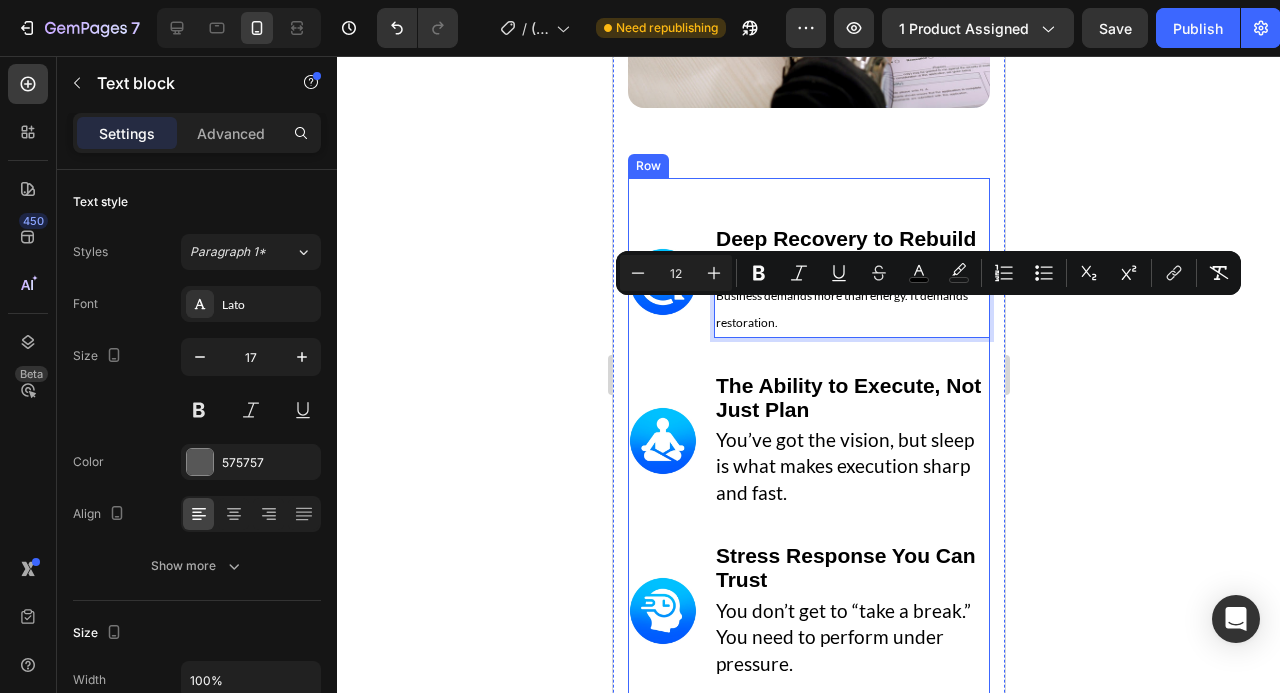 click 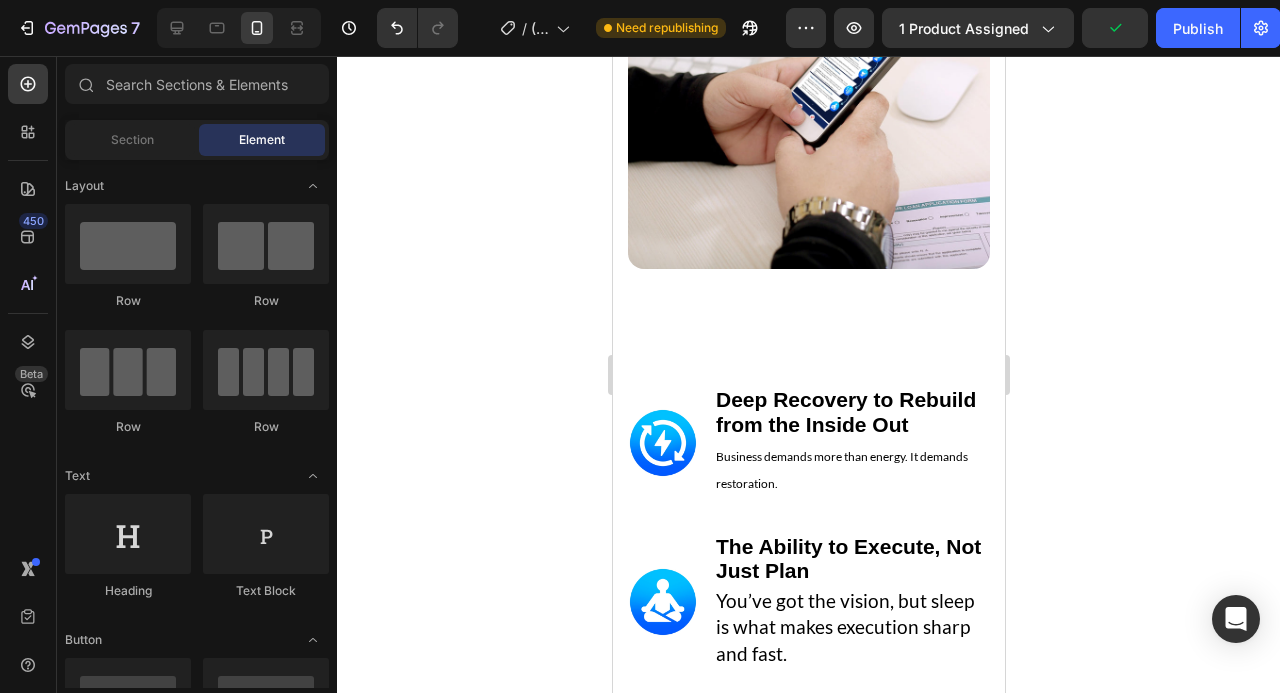 scroll, scrollTop: 5125, scrollLeft: 0, axis: vertical 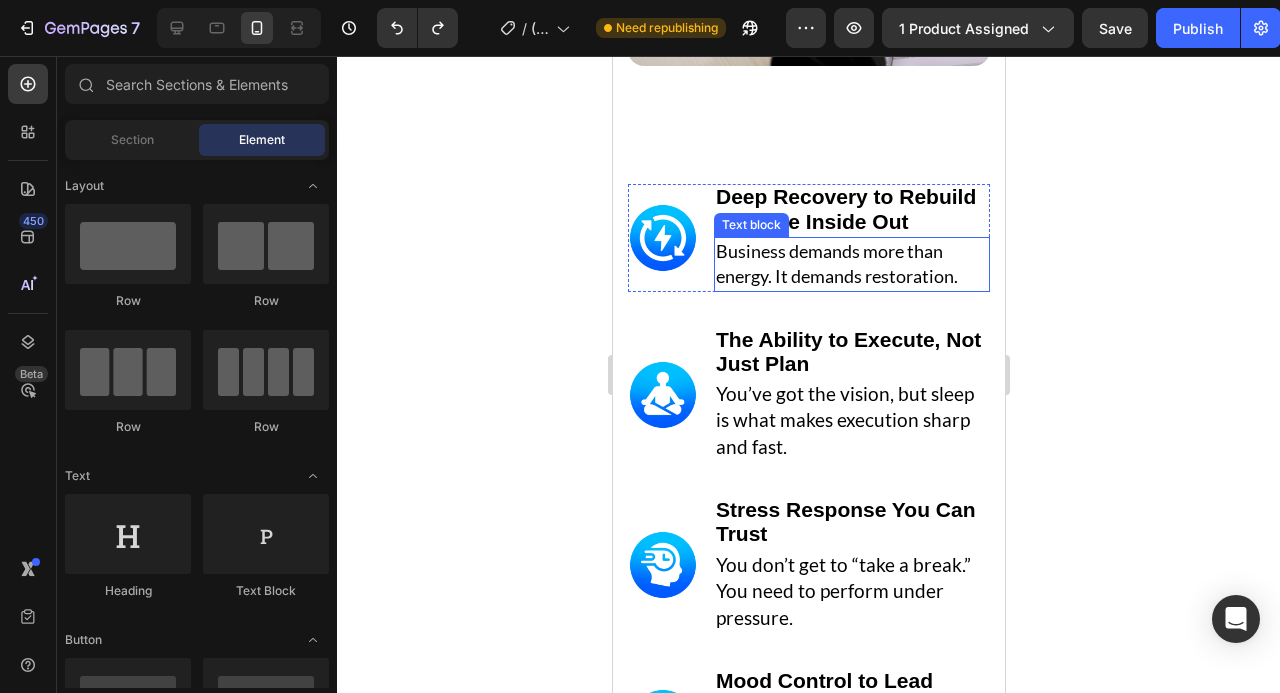 click 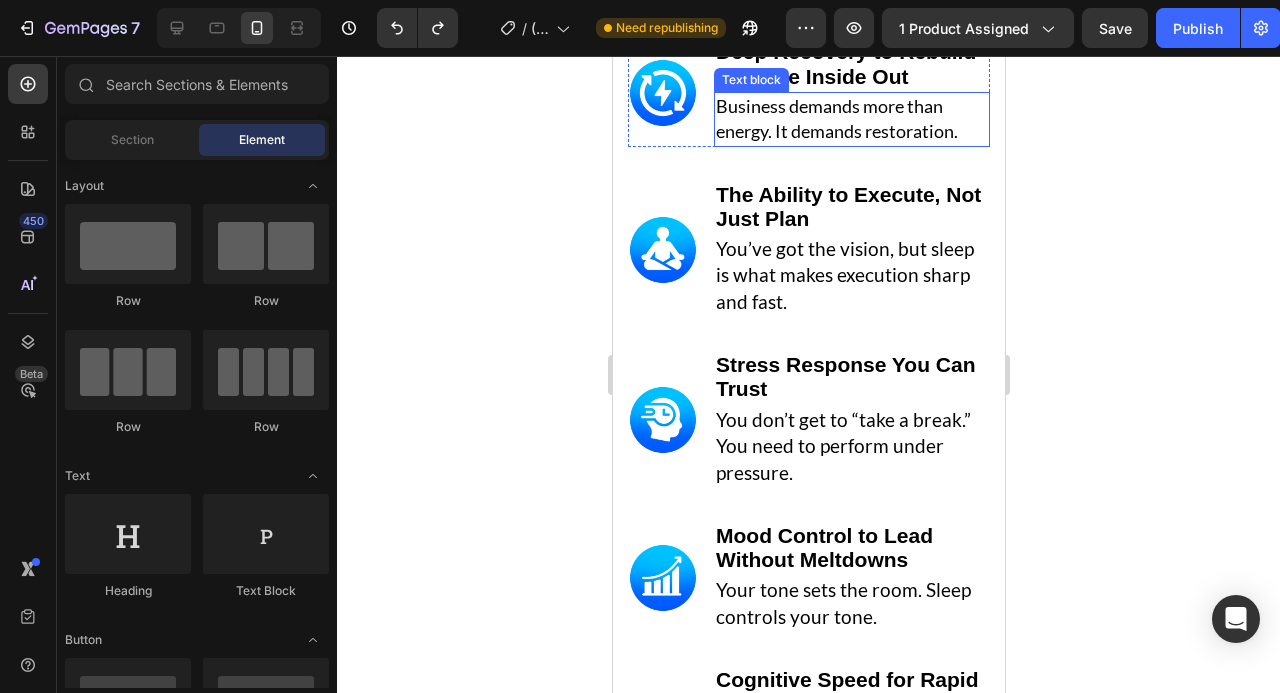 scroll, scrollTop: 5272, scrollLeft: 0, axis: vertical 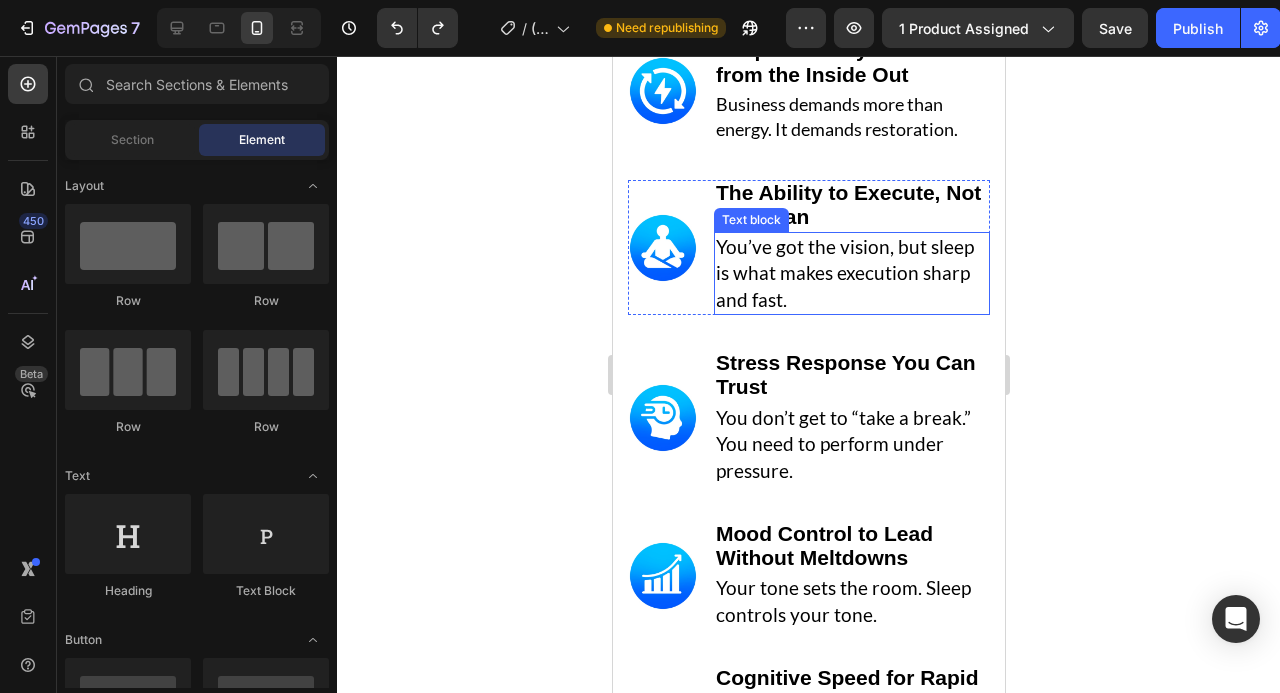 click on "You’ve got the vision, but sleep is what makes execution sharp and fast." at bounding box center (844, 273) 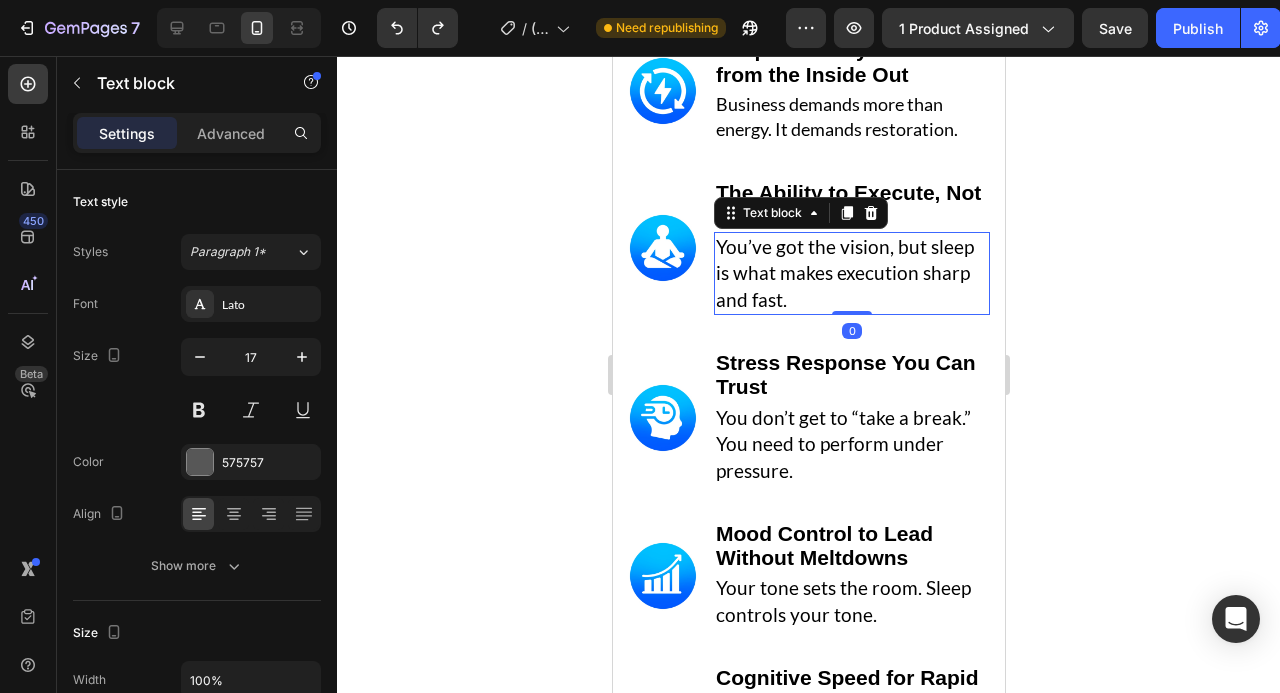 click on "You’ve got the vision, but sleep is what makes execution sharp and fast." at bounding box center [844, 273] 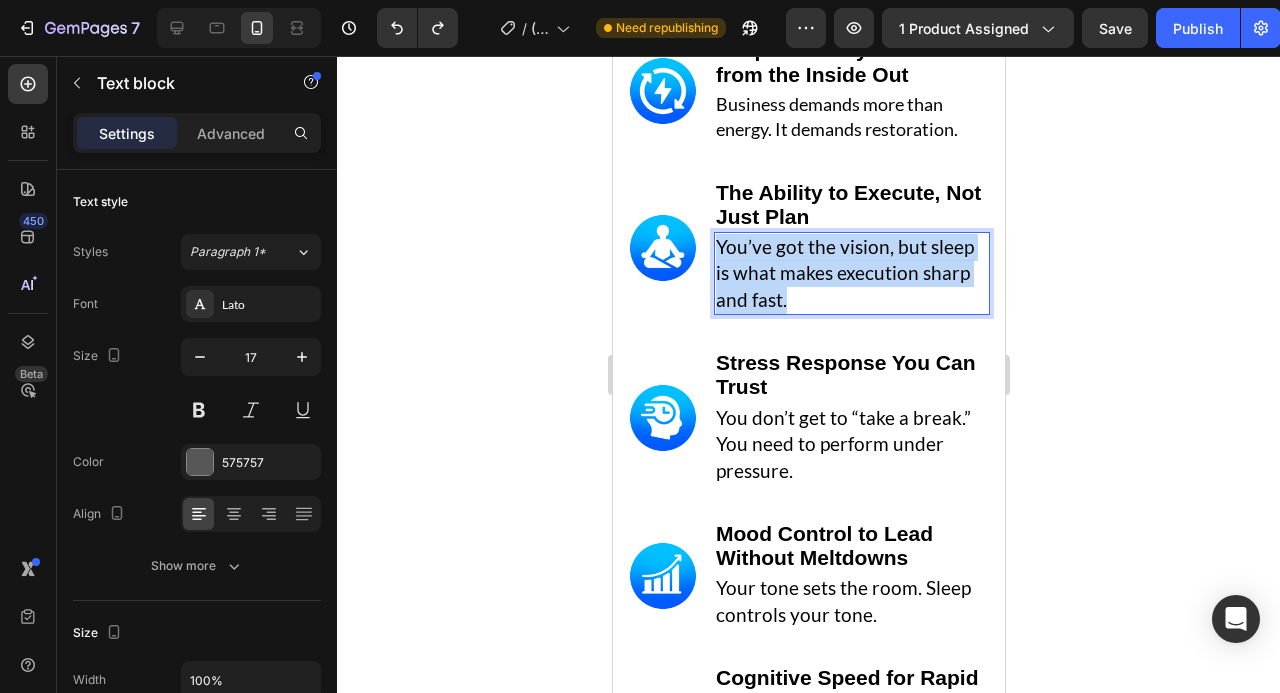 click on "You’ve got the vision, but sleep is what makes execution sharp and fast." at bounding box center [844, 273] 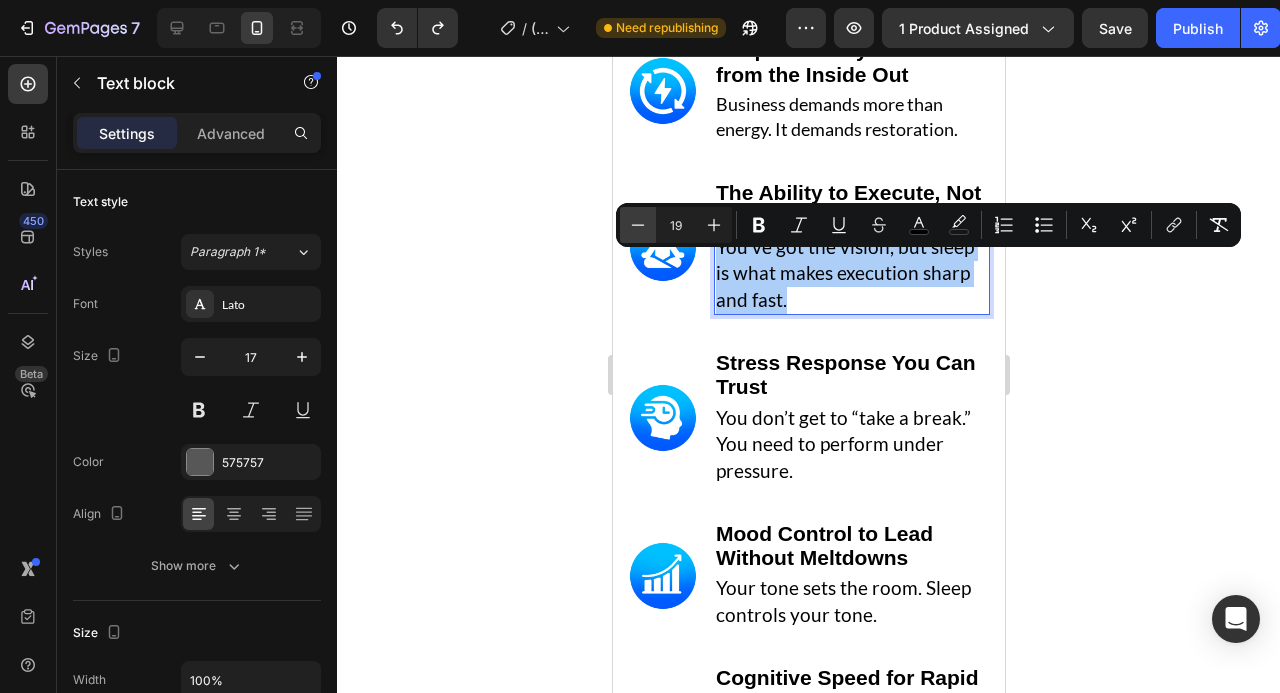 click 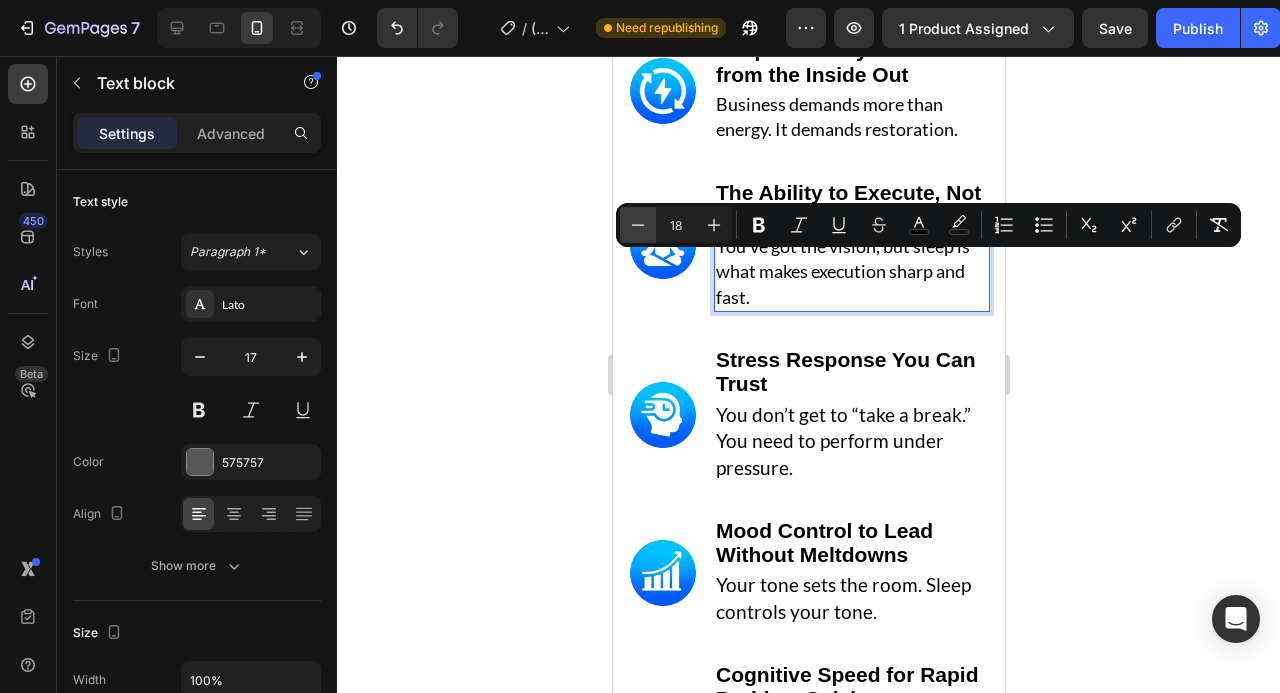 click 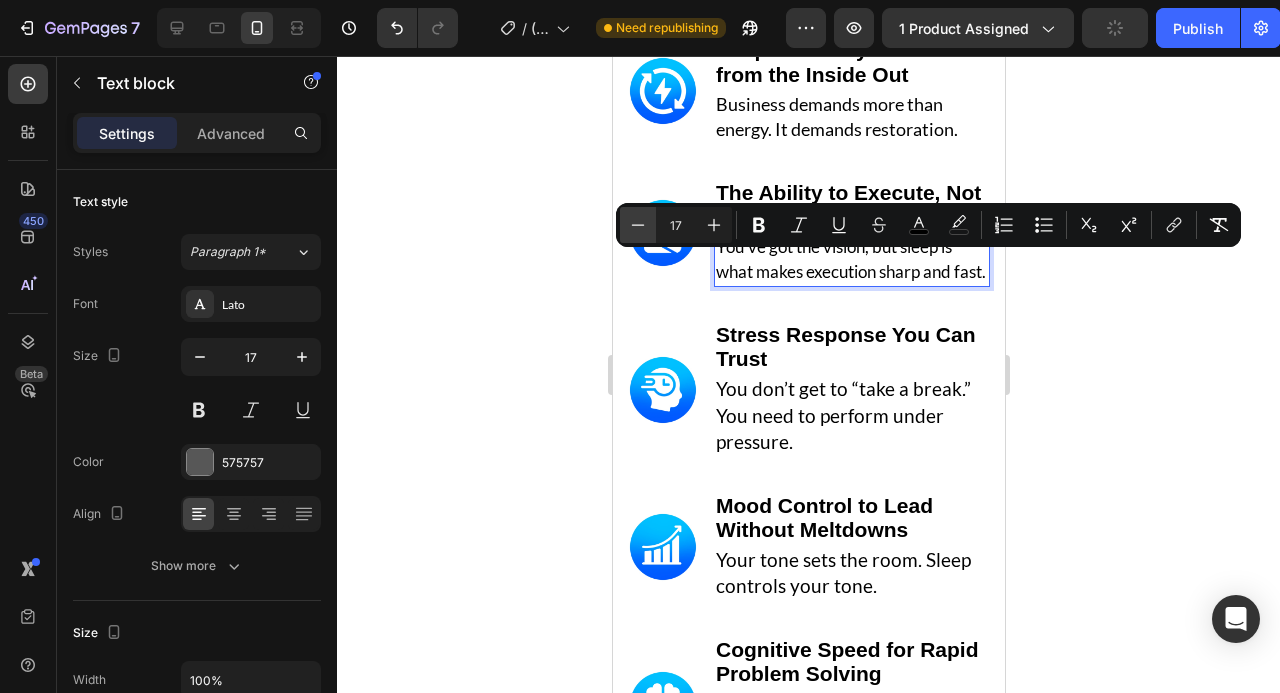 click 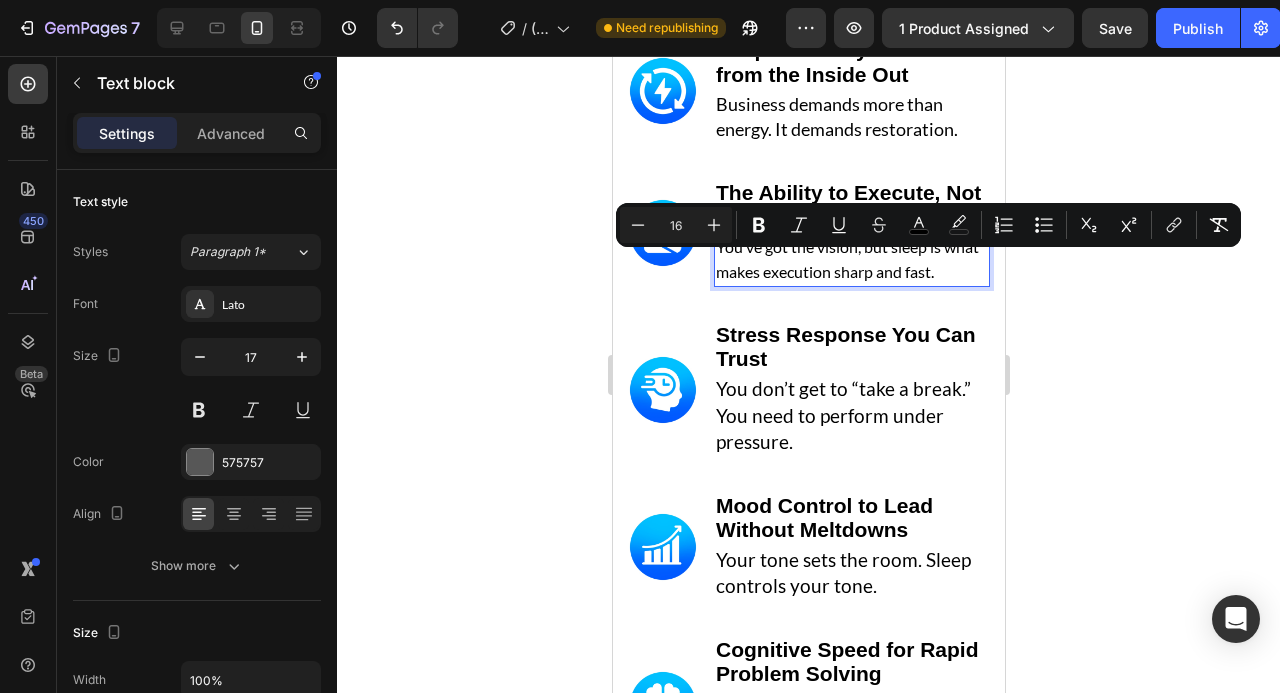 click 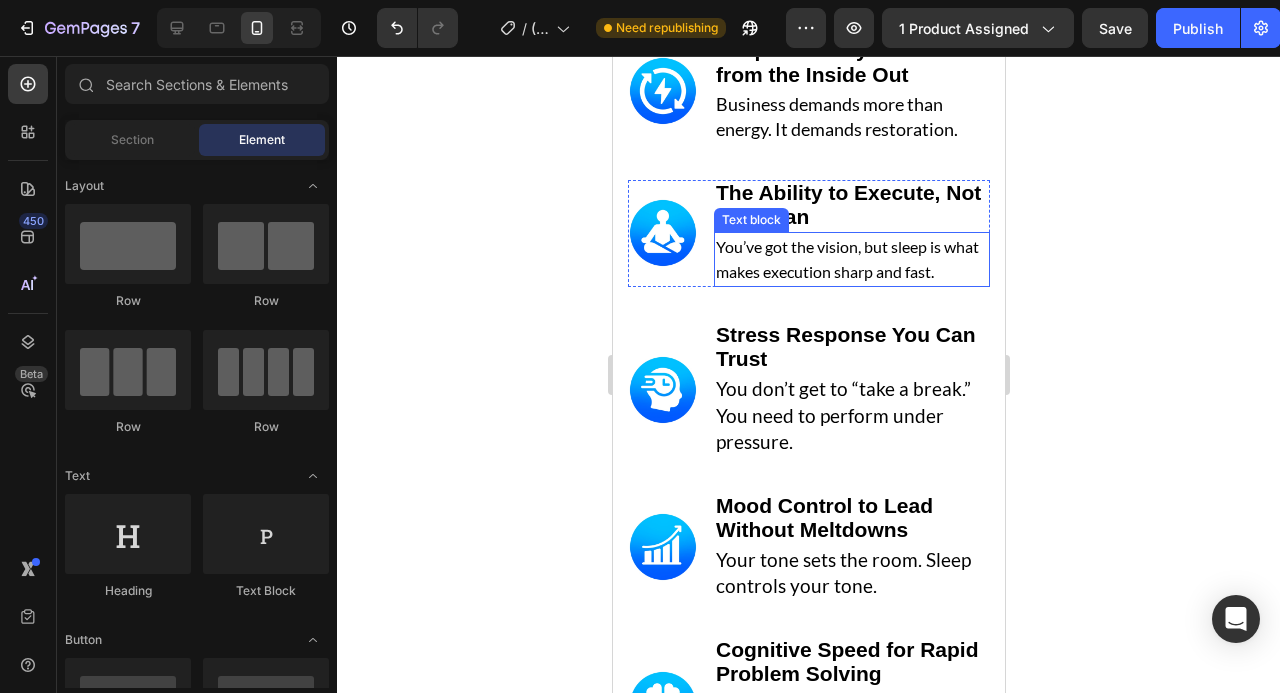 click on "You’ve got the vision, but sleep is what makes execution sharp and fast." at bounding box center (851, 259) 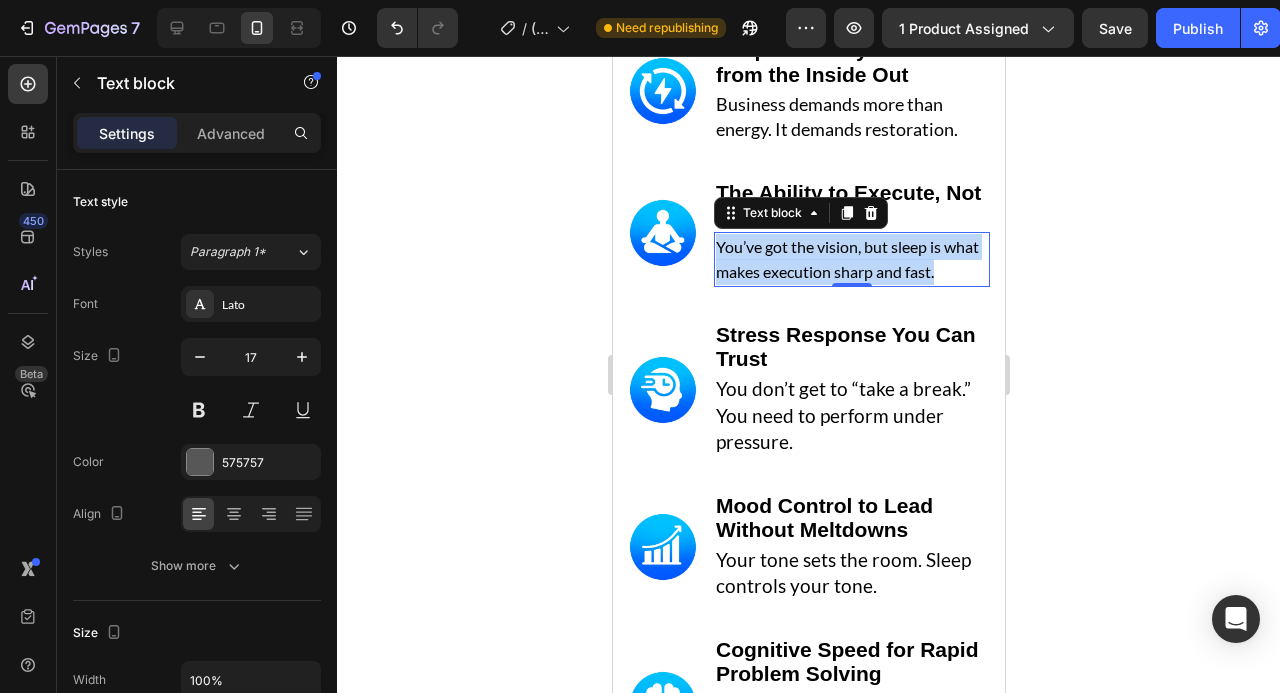 click on "You’ve got the vision, but sleep is what makes execution sharp and fast." at bounding box center (851, 259) 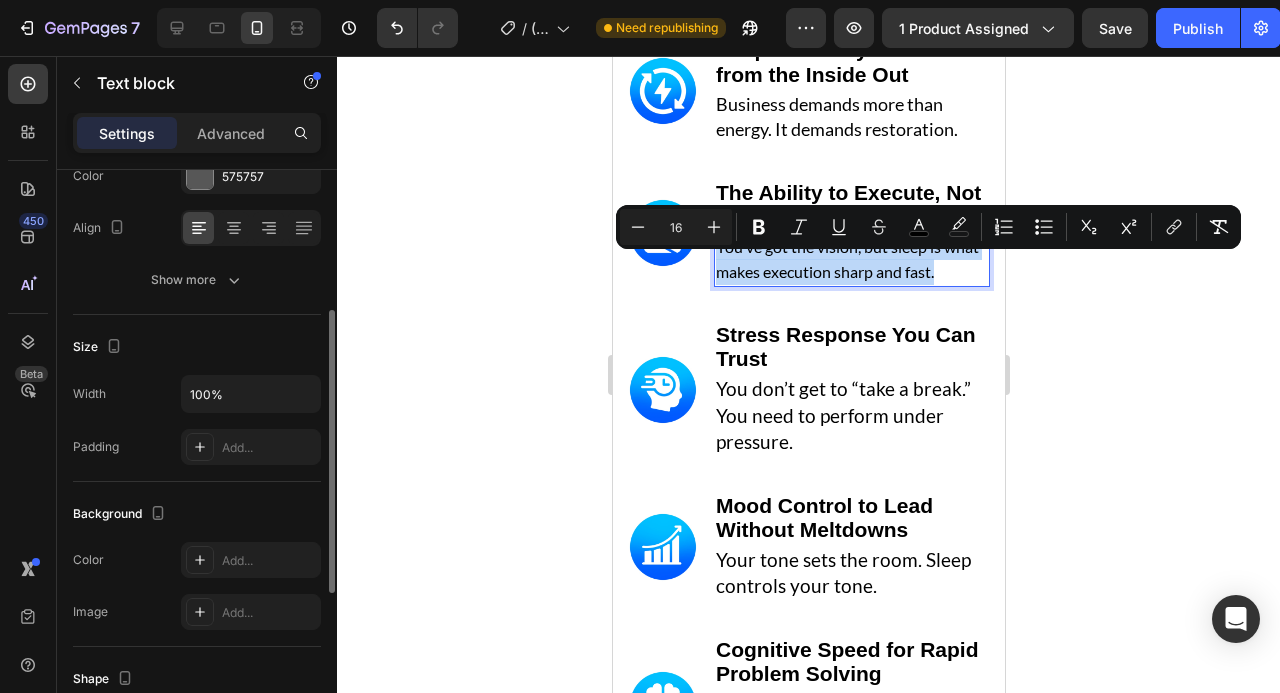 scroll, scrollTop: 200, scrollLeft: 0, axis: vertical 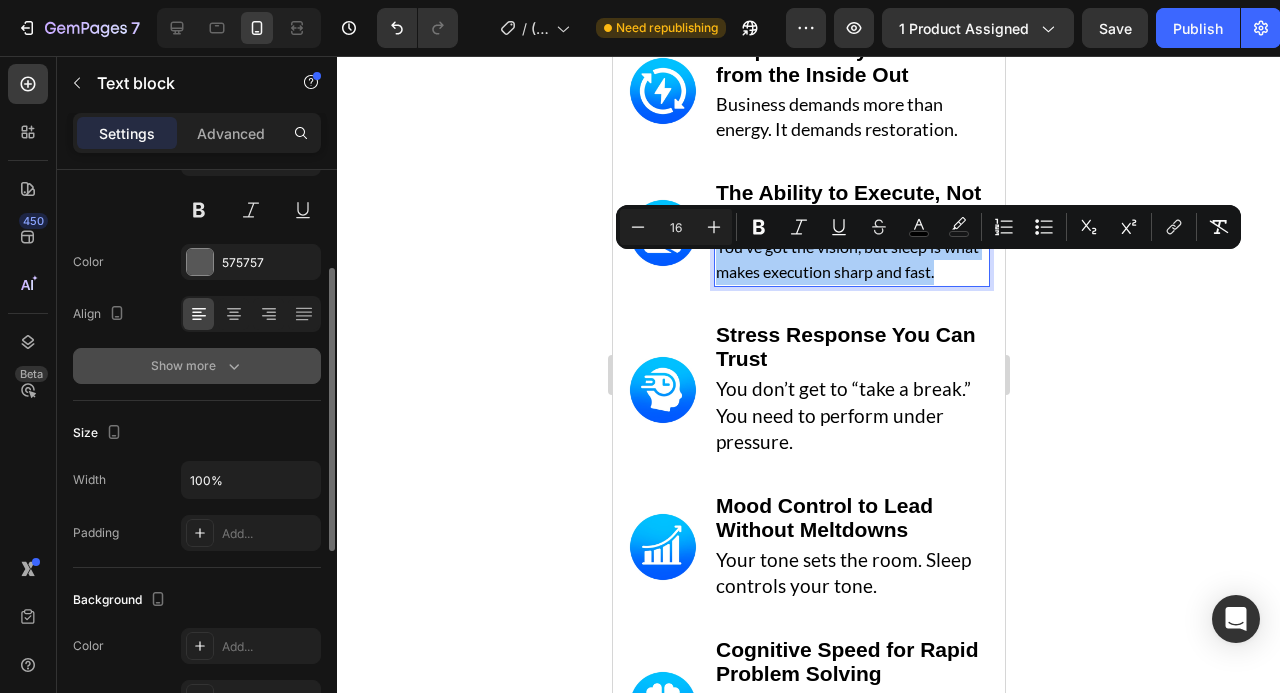 click 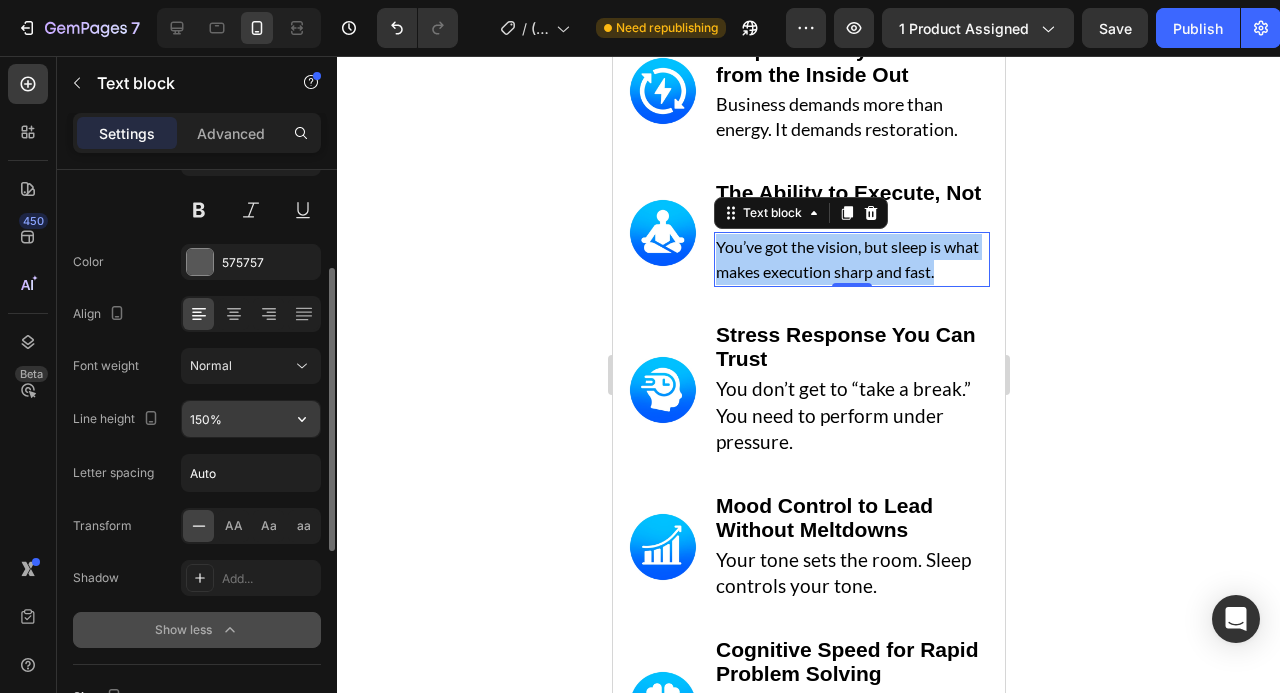 click on "150%" at bounding box center [251, 419] 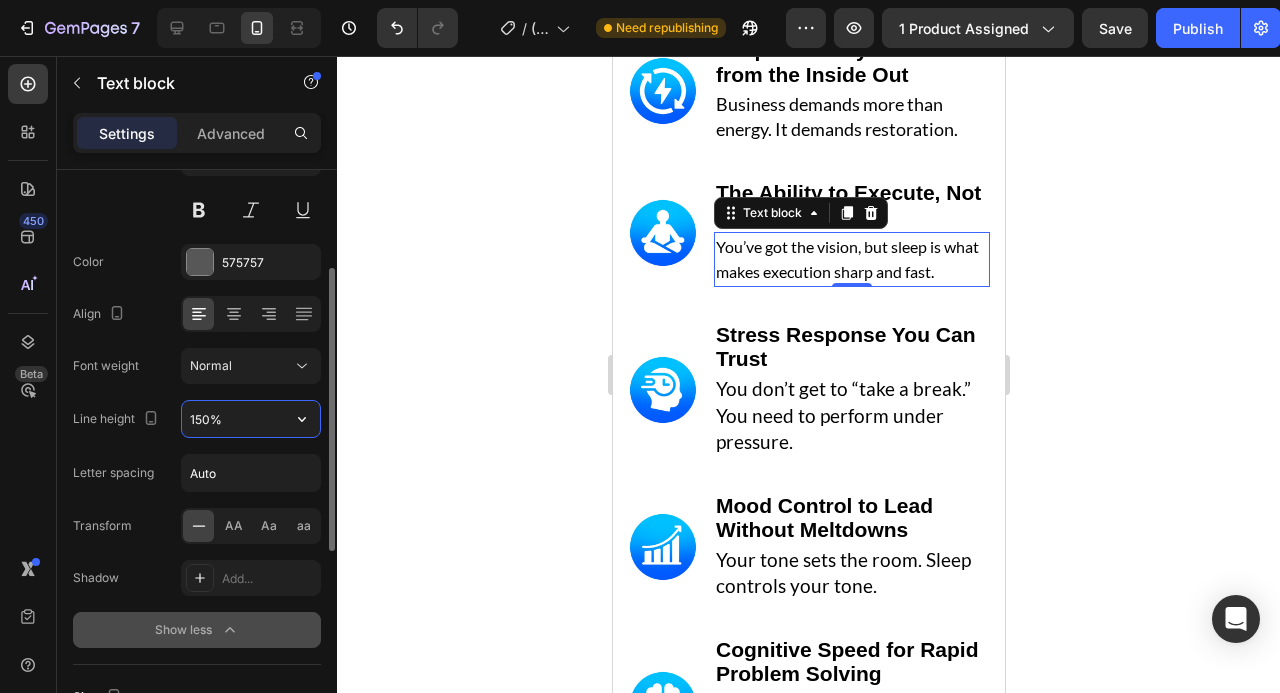 click on "150%" at bounding box center [251, 419] 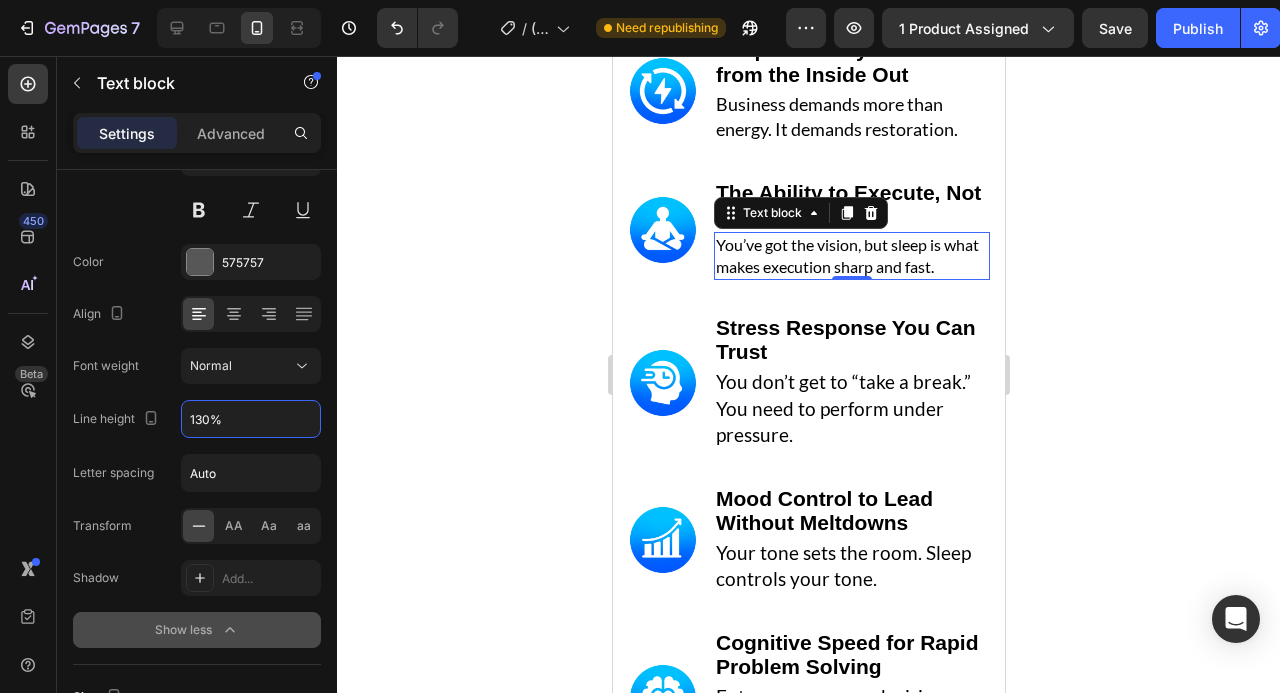 type on "130%" 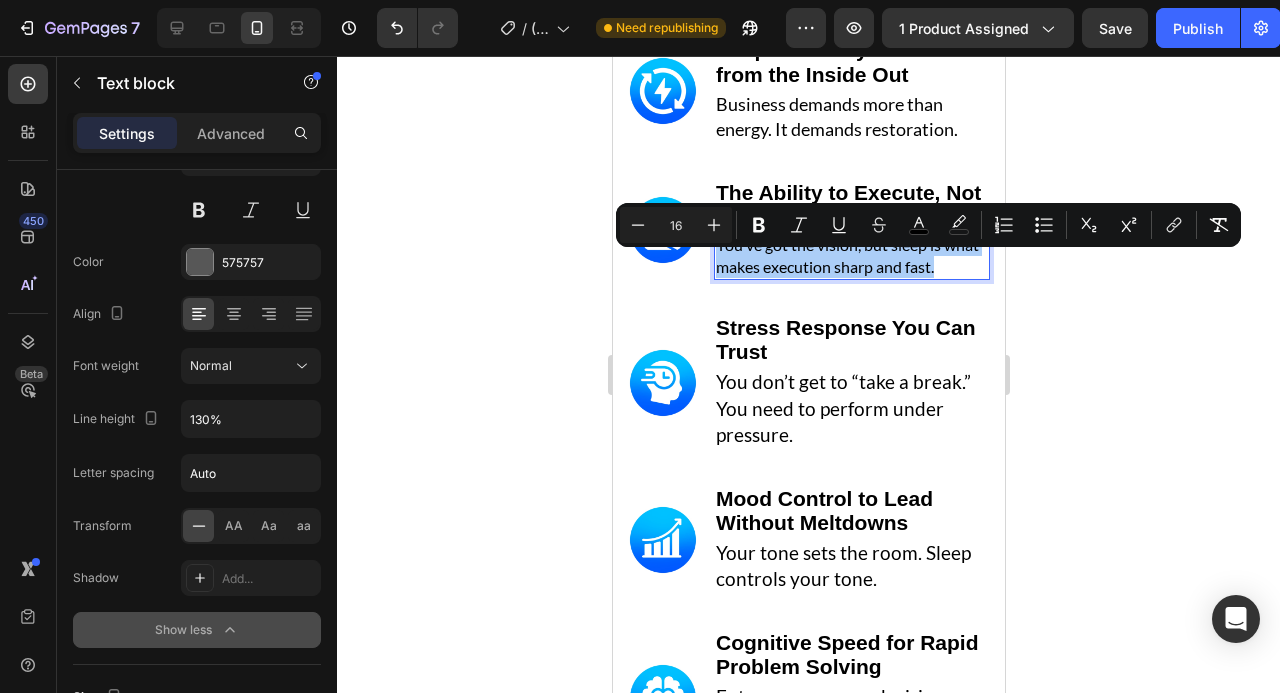 click 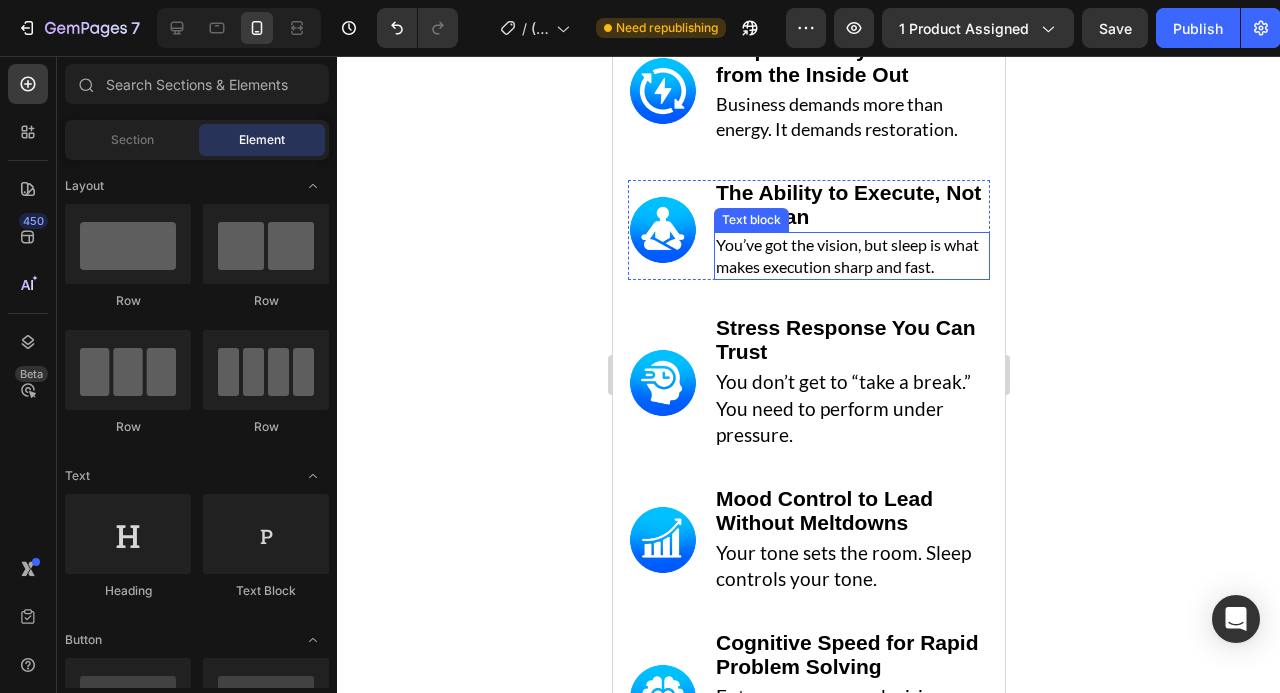 click on "You’ve got the vision, but sleep is what makes execution sharp and fast." at bounding box center (846, 255) 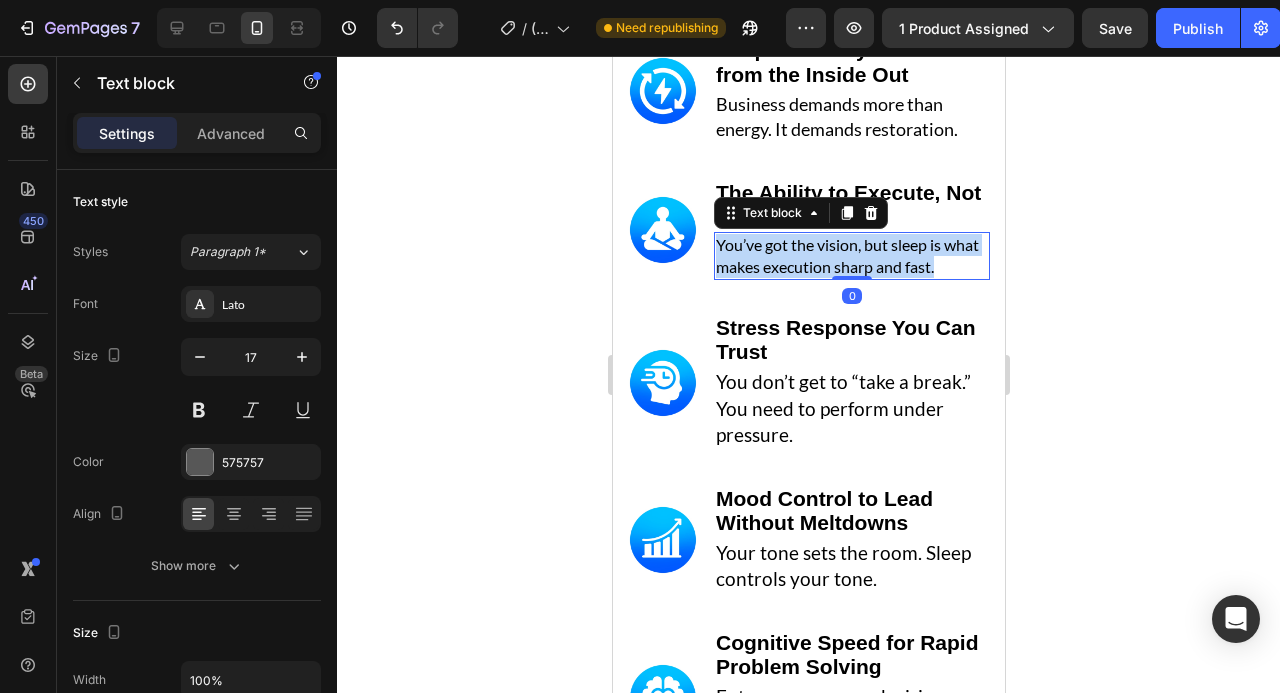 click on "You’ve got the vision, but sleep is what makes execution sharp and fast." at bounding box center [846, 255] 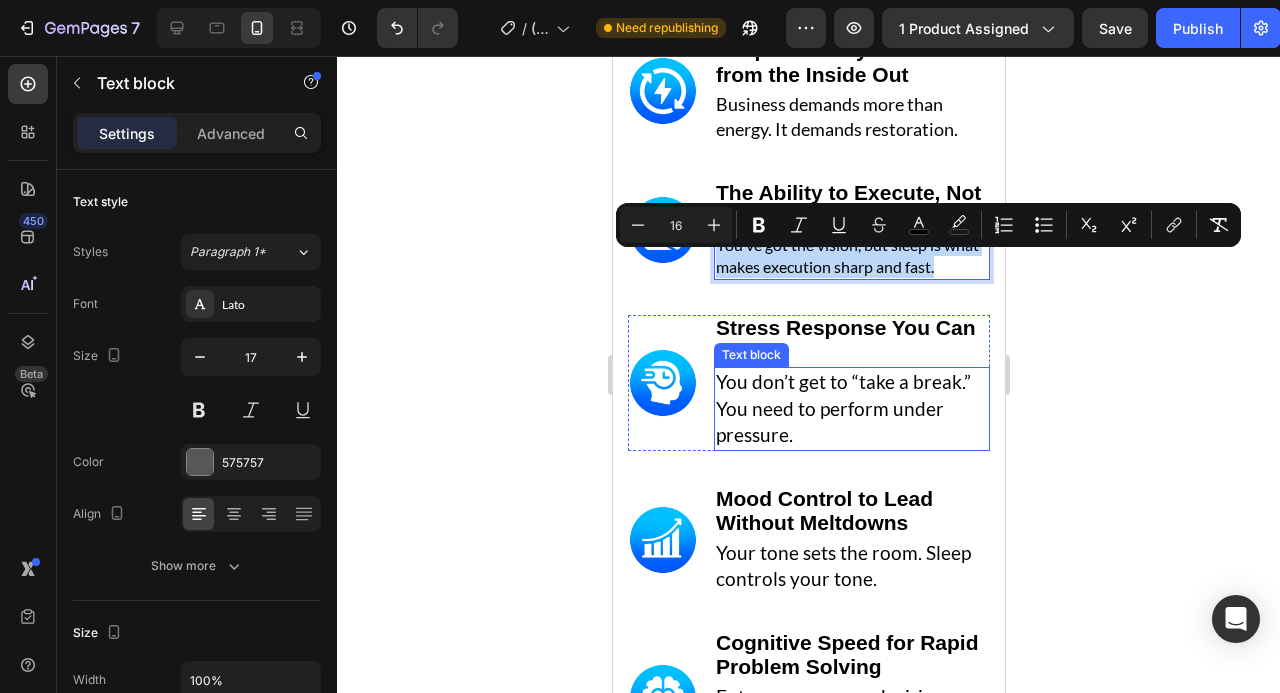 click on "You don’t get to “take a break.” You need to perform under pressure." at bounding box center [842, 408] 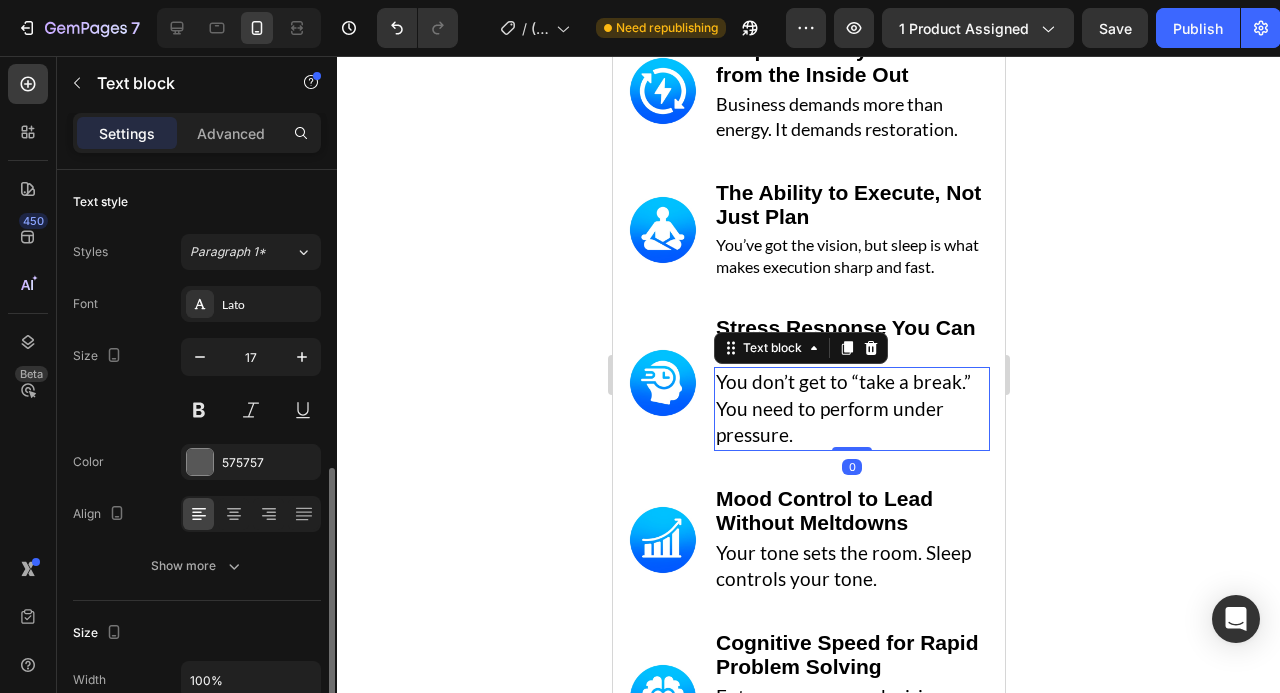click on "You don’t get to “take a break.” You need to perform under pressure." at bounding box center [842, 408] 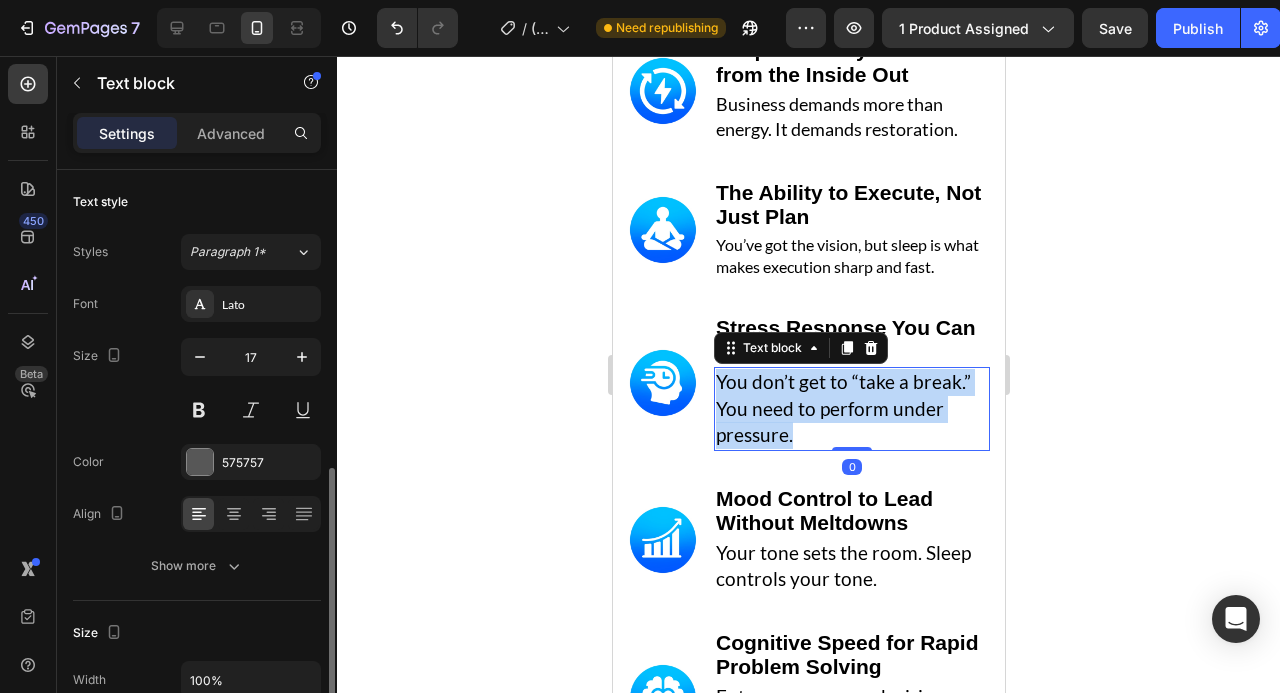 scroll, scrollTop: 200, scrollLeft: 0, axis: vertical 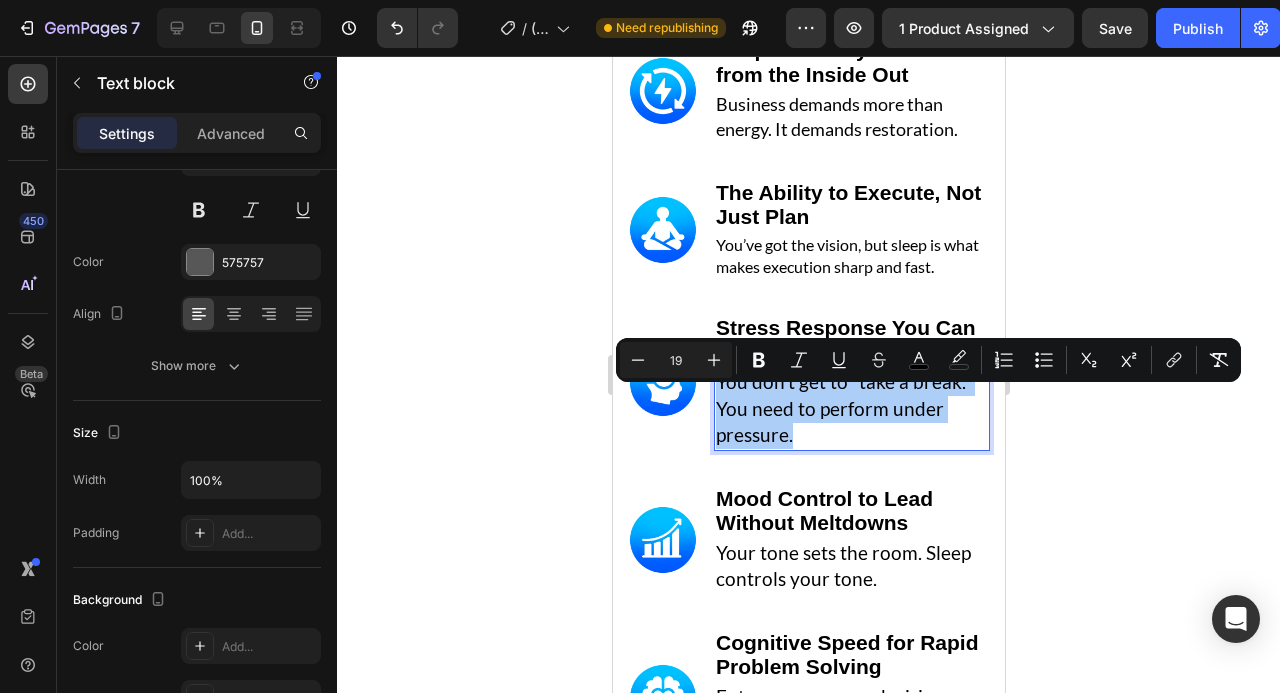click on "19" at bounding box center [676, 360] 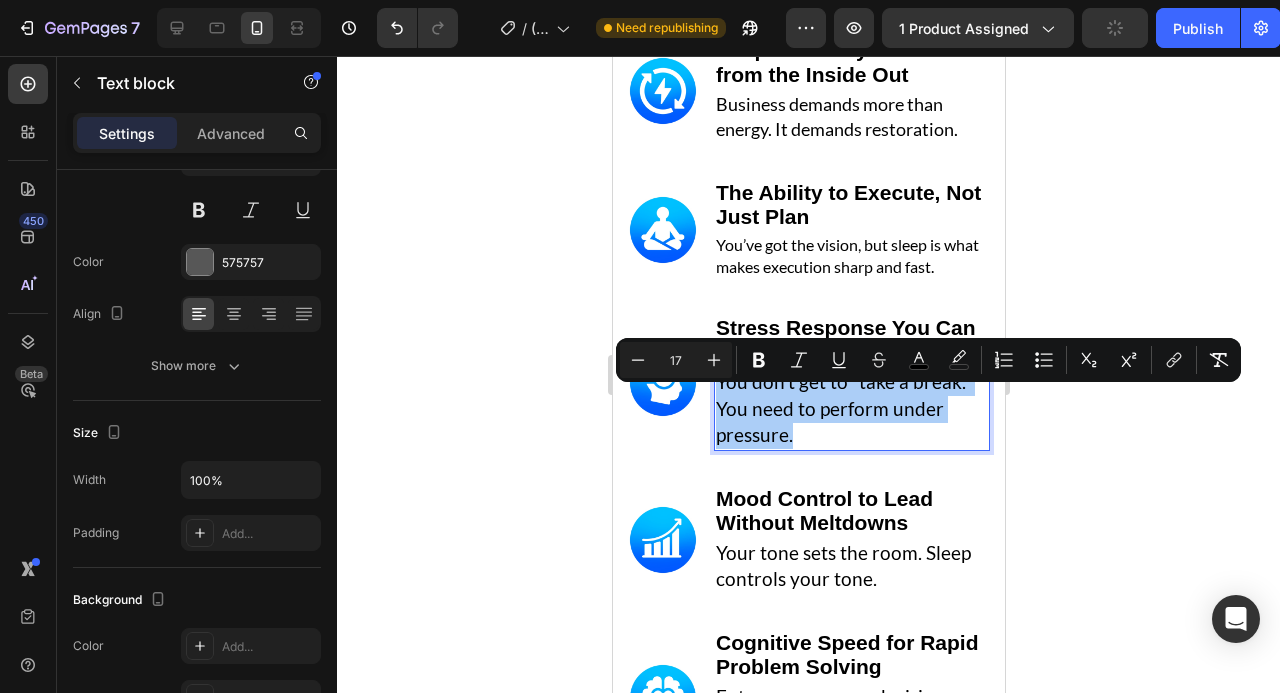 type on "17" 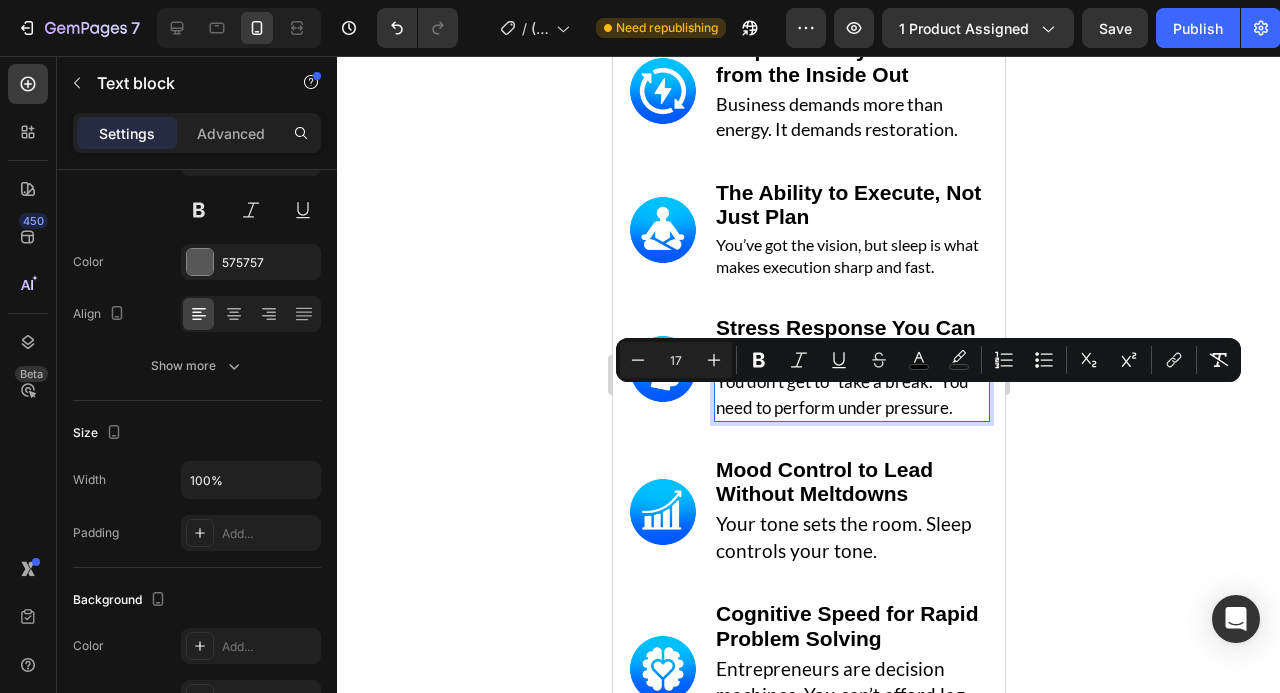 click on "You don’t get to “take a break.” You need to perform under pressure." at bounding box center (841, 394) 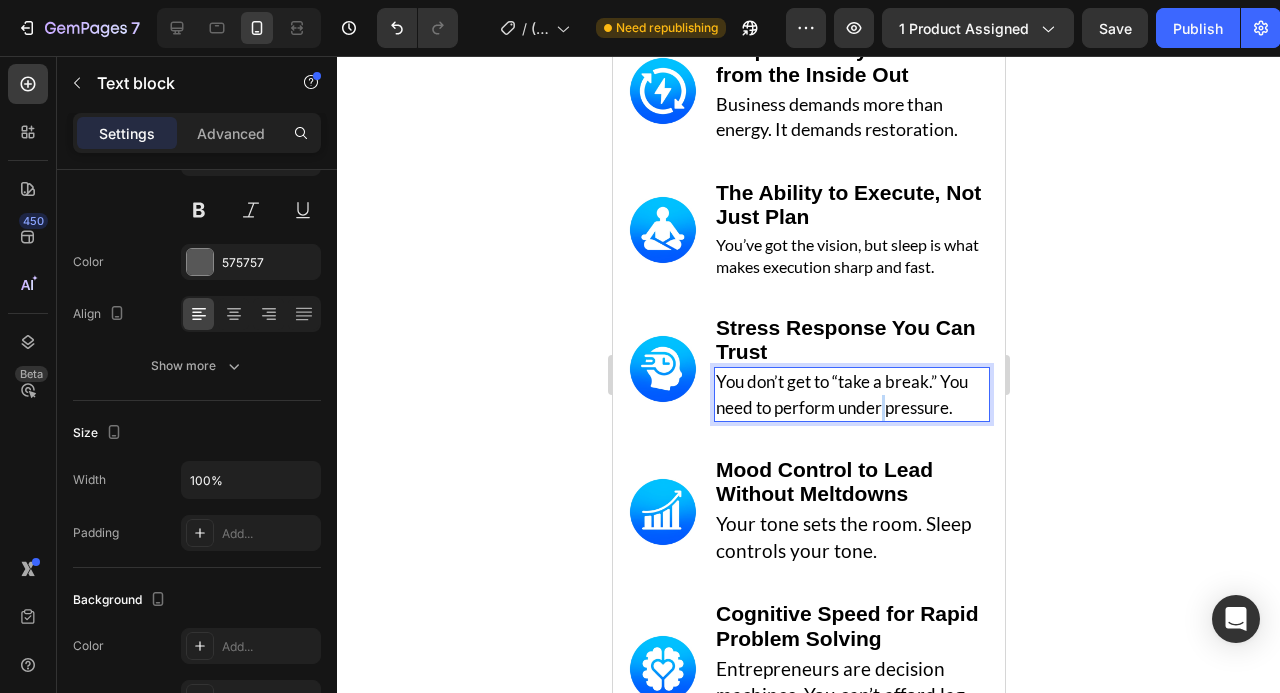click on "You don’t get to “take a break.” You need to perform under pressure." at bounding box center (841, 394) 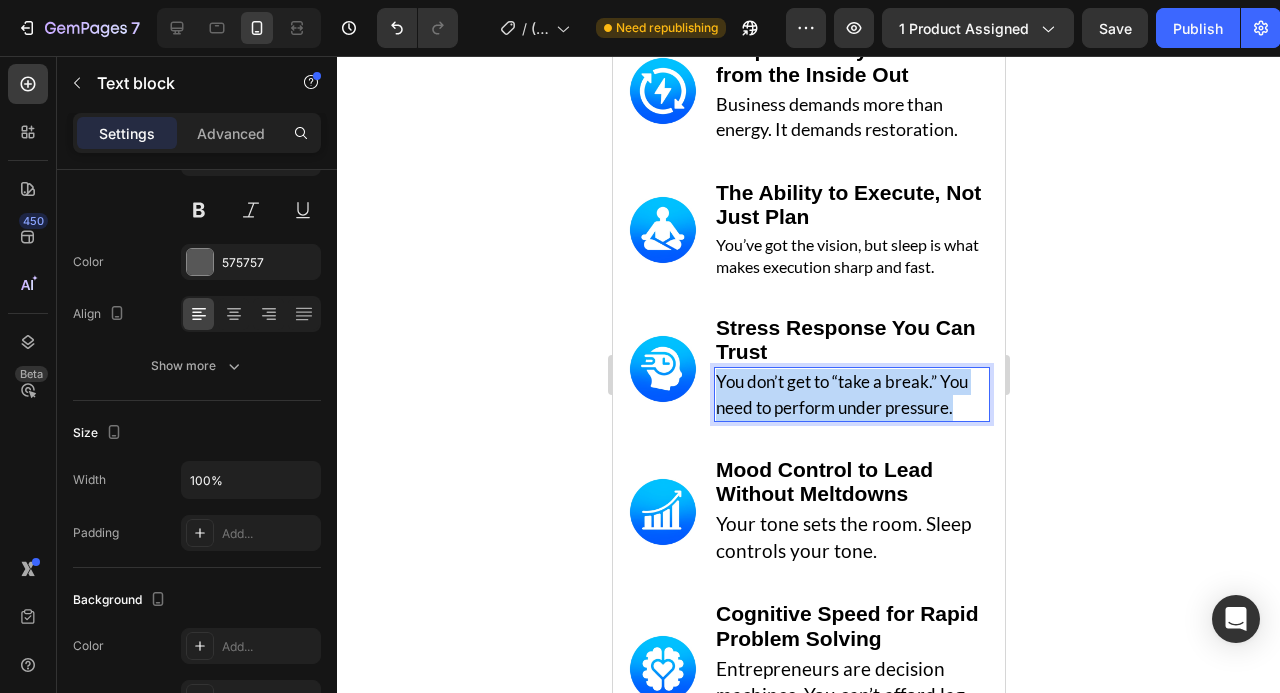 click on "You don’t get to “take a break.” You need to perform under pressure." at bounding box center [841, 394] 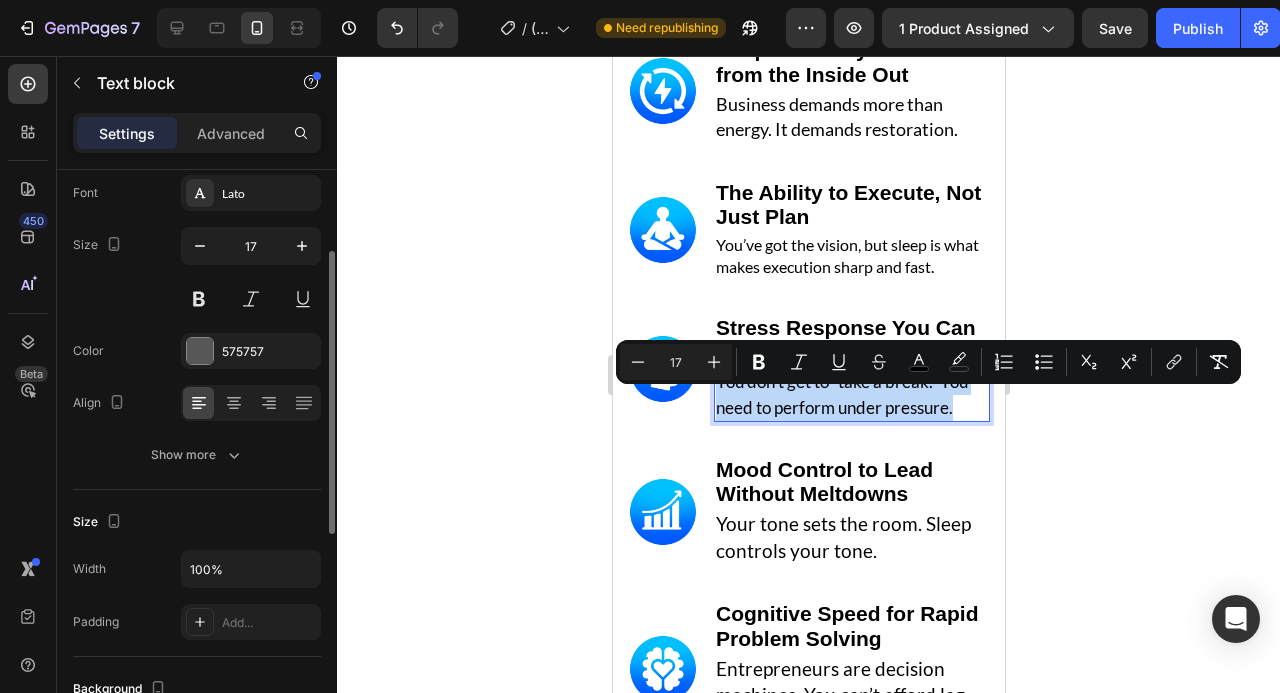 scroll, scrollTop: 109, scrollLeft: 0, axis: vertical 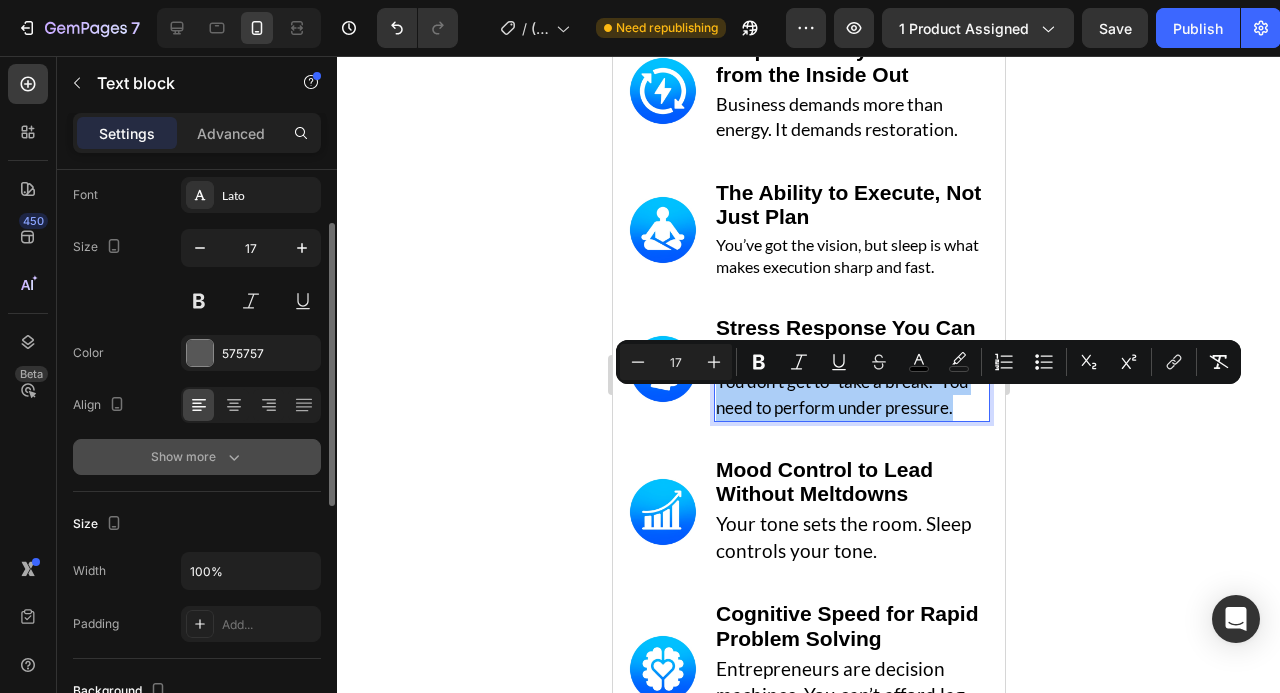click 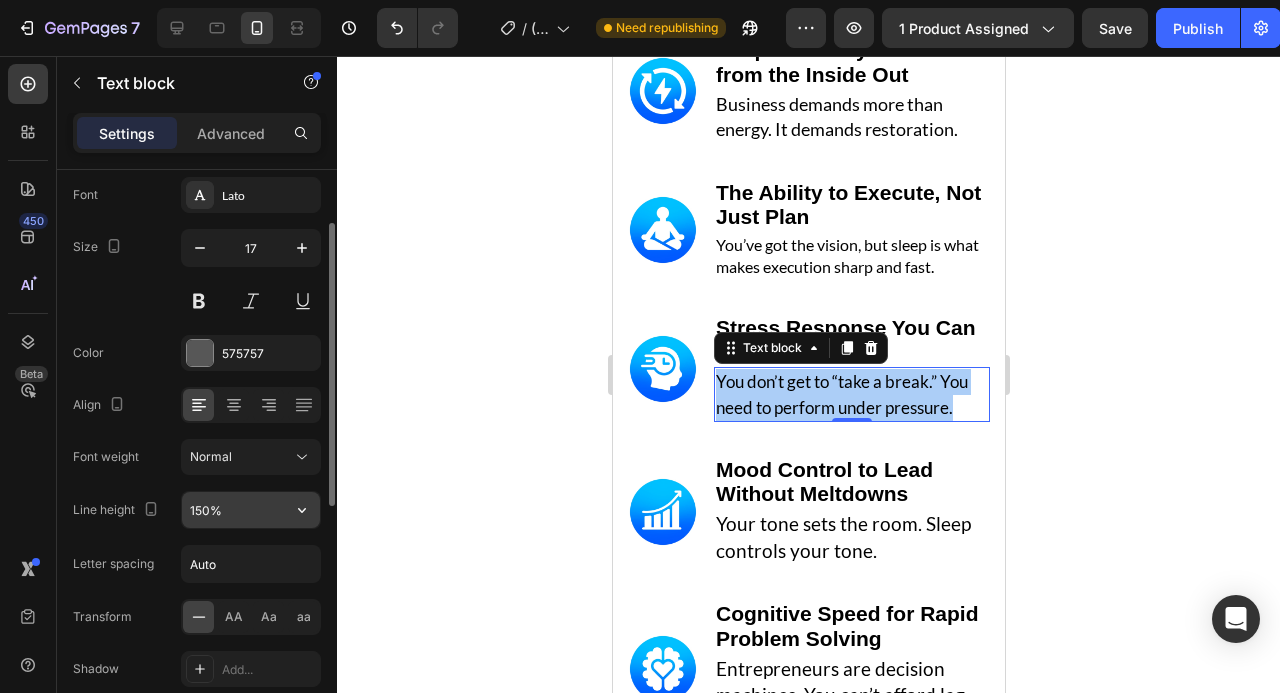 click on "150%" at bounding box center [251, 510] 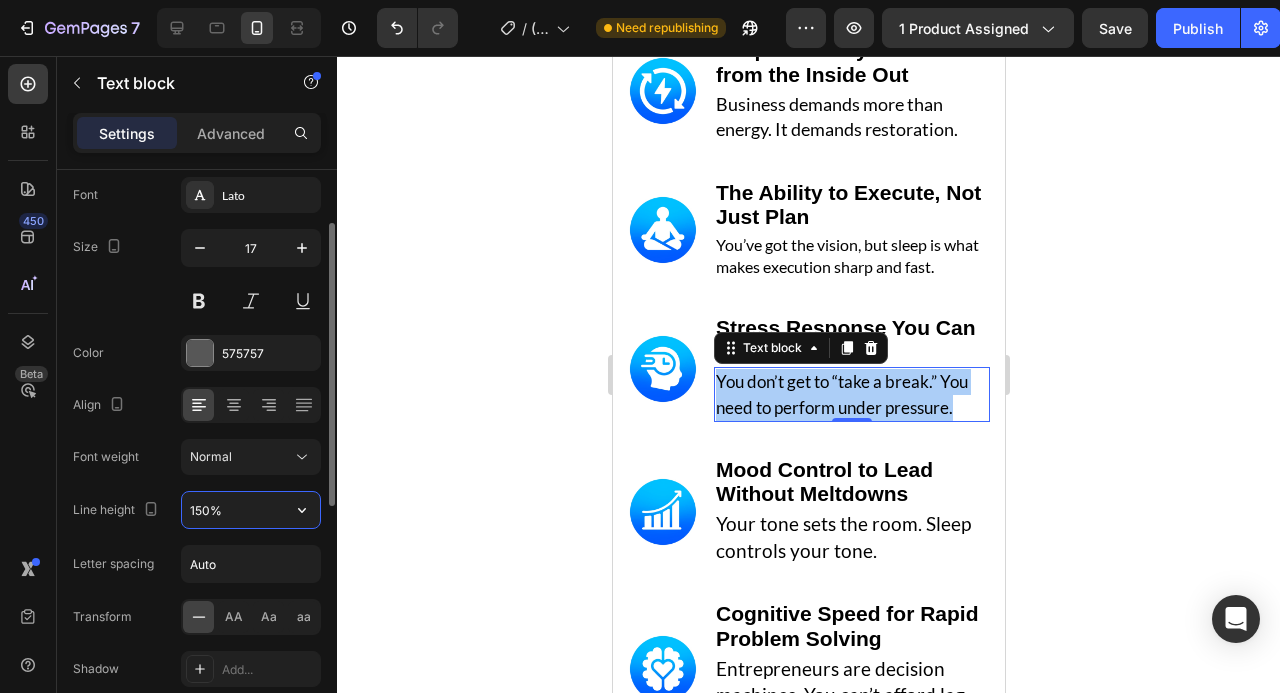 click on "150%" at bounding box center (251, 510) 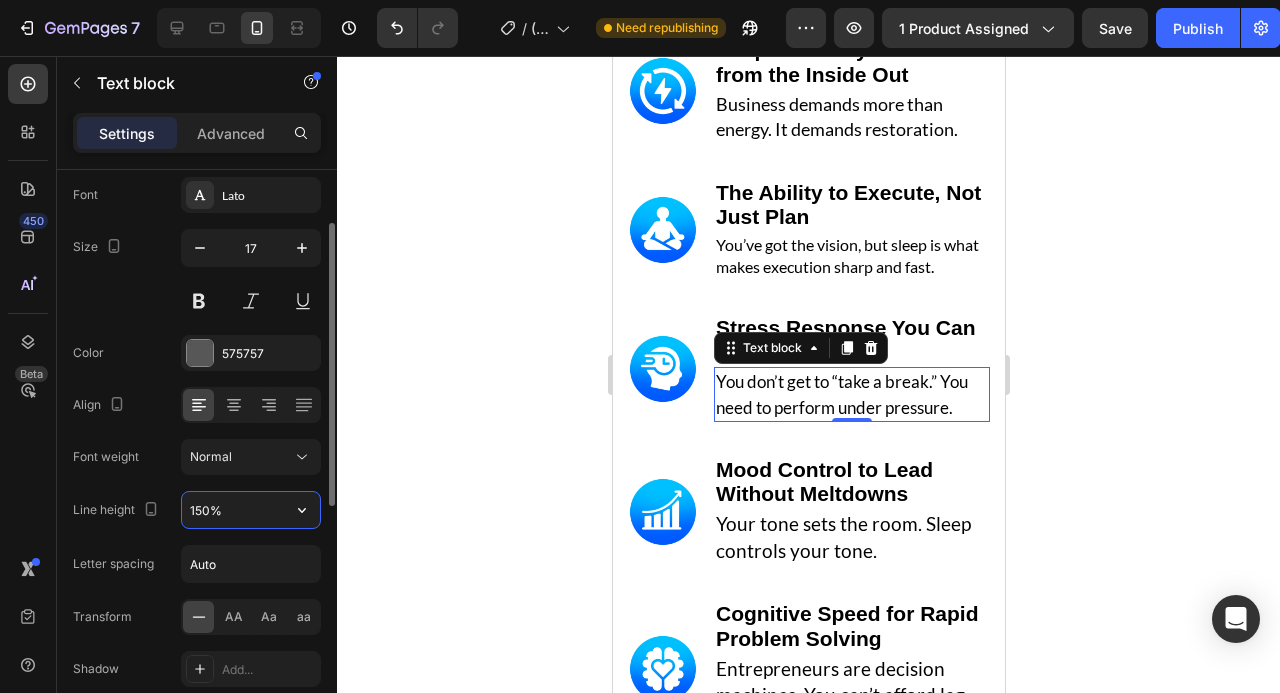 click on "150%" at bounding box center (251, 510) 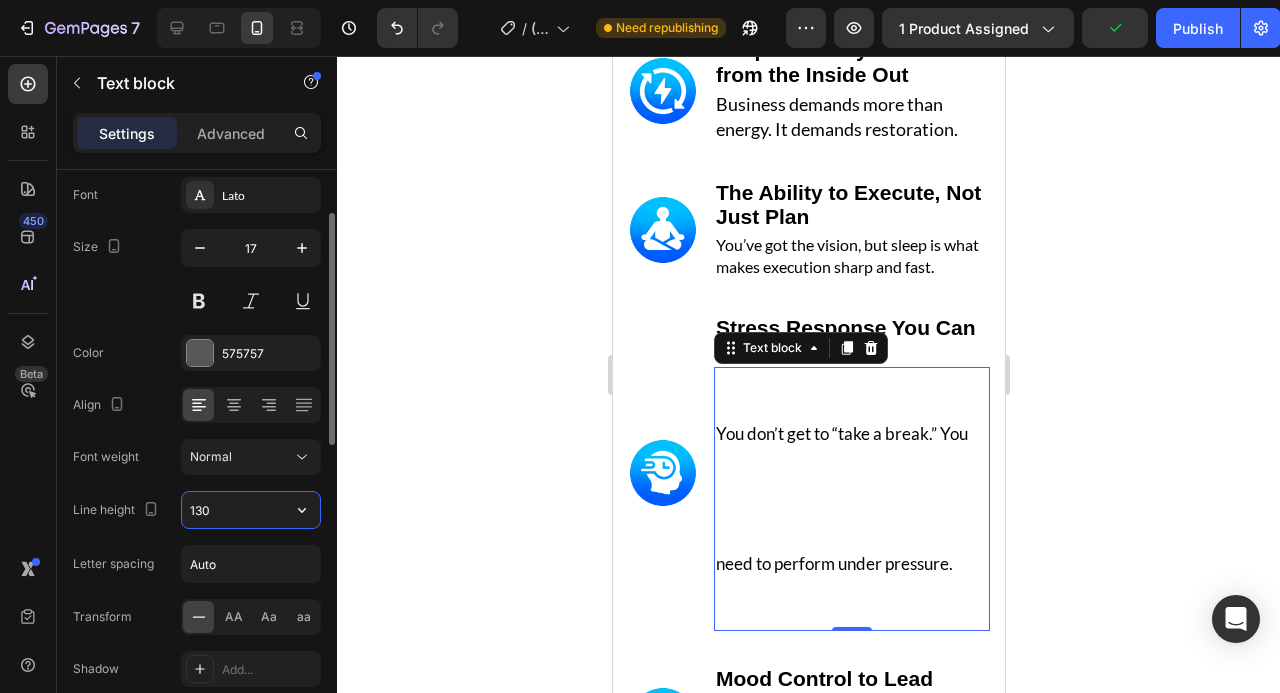 click on "130" at bounding box center (251, 510) 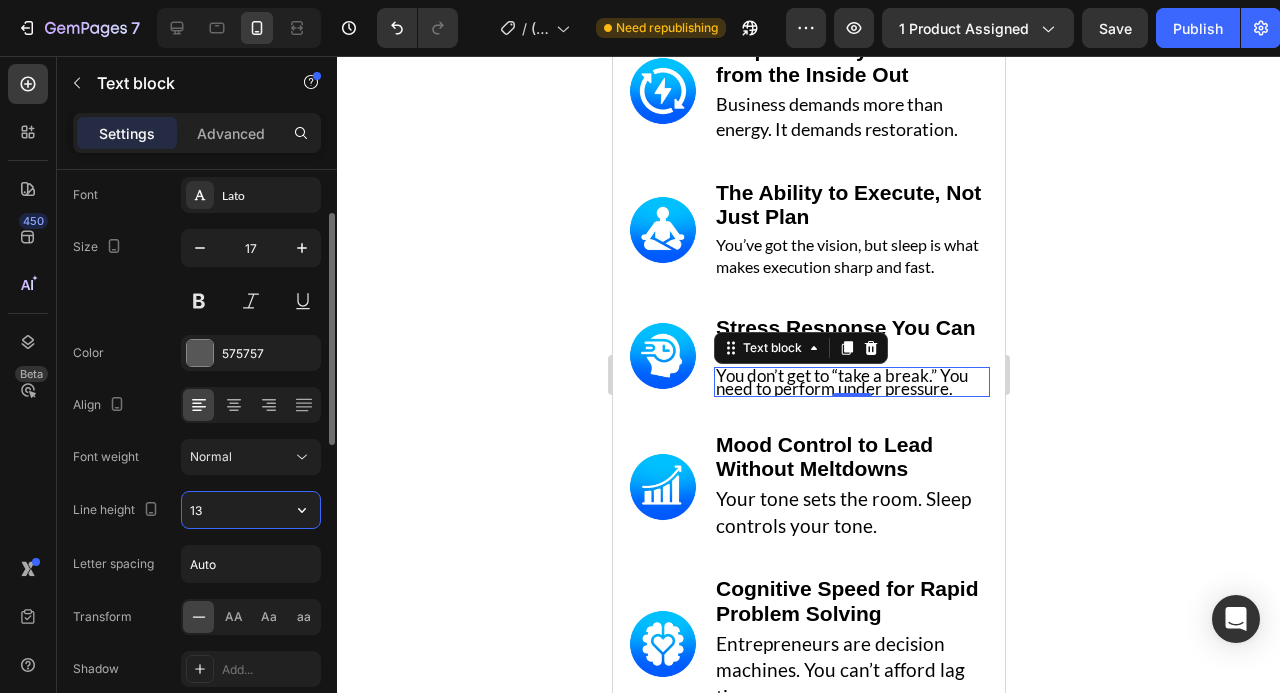 type on "1" 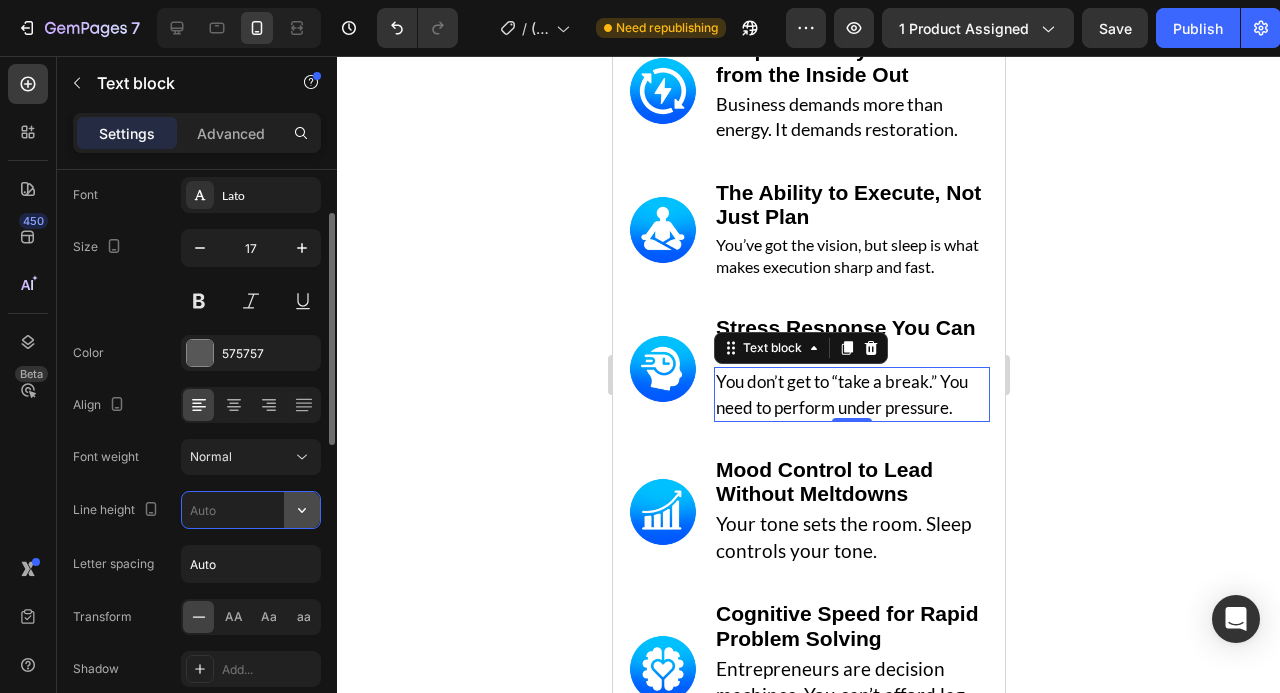 click 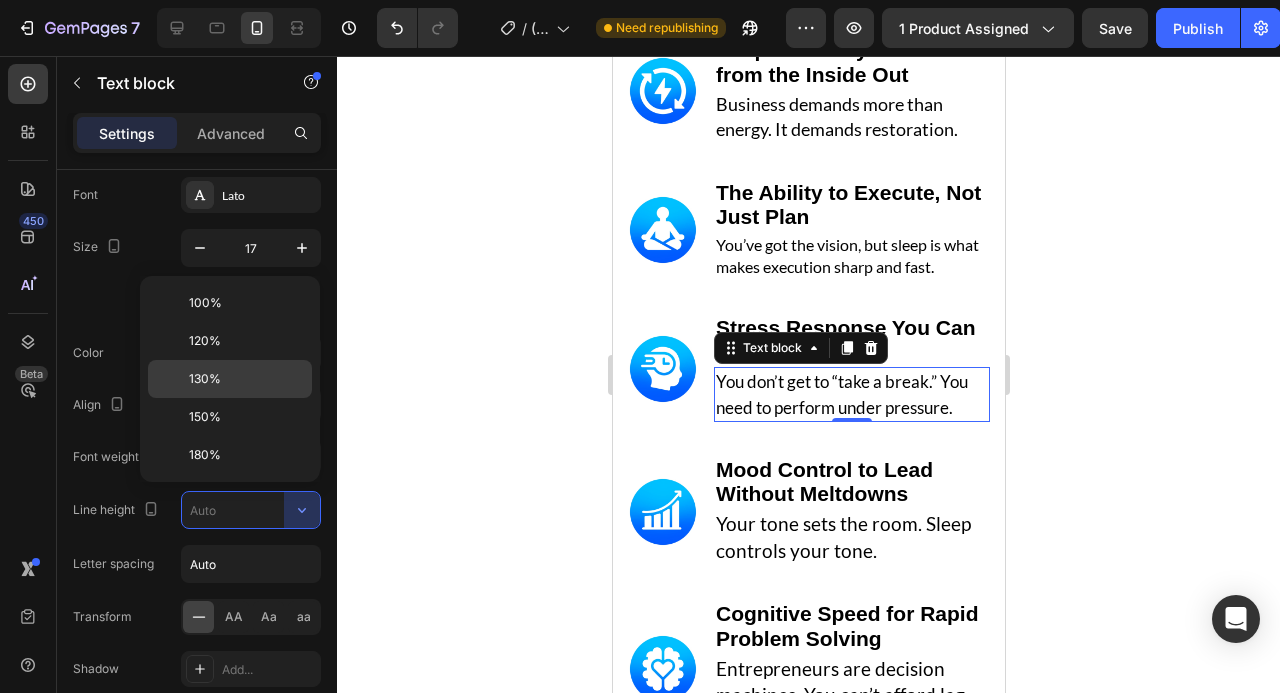 click on "130%" at bounding box center [246, 379] 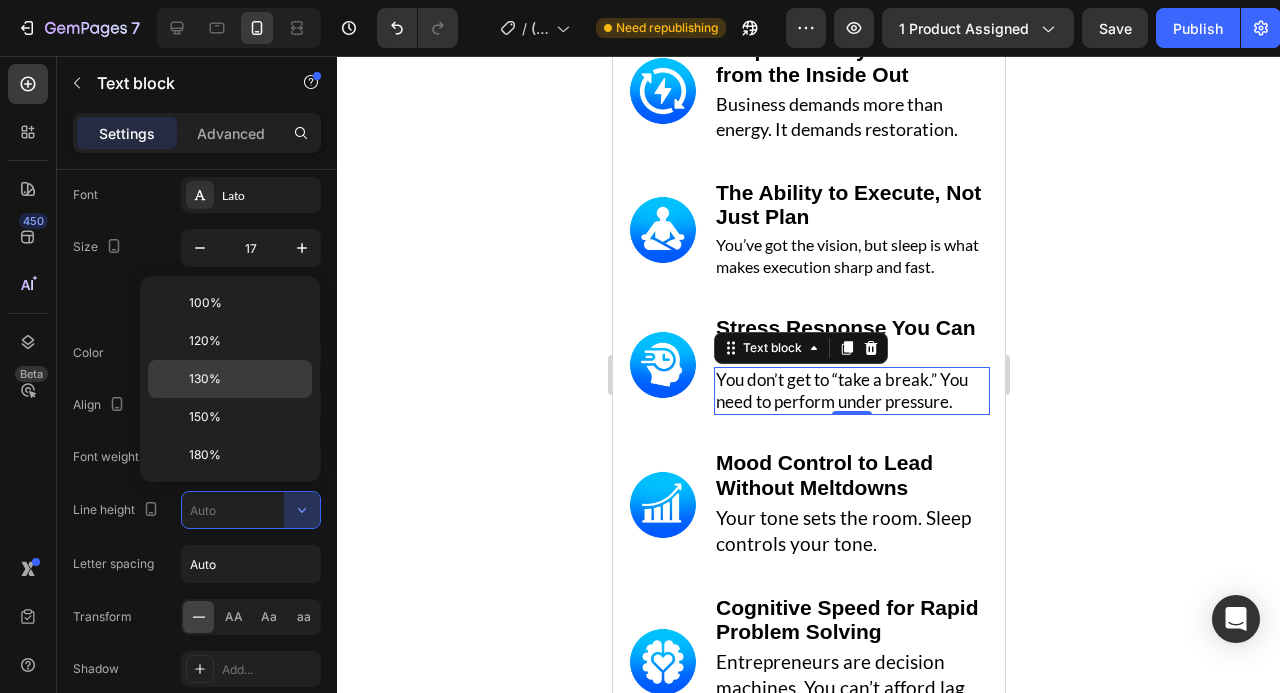 type on "130%" 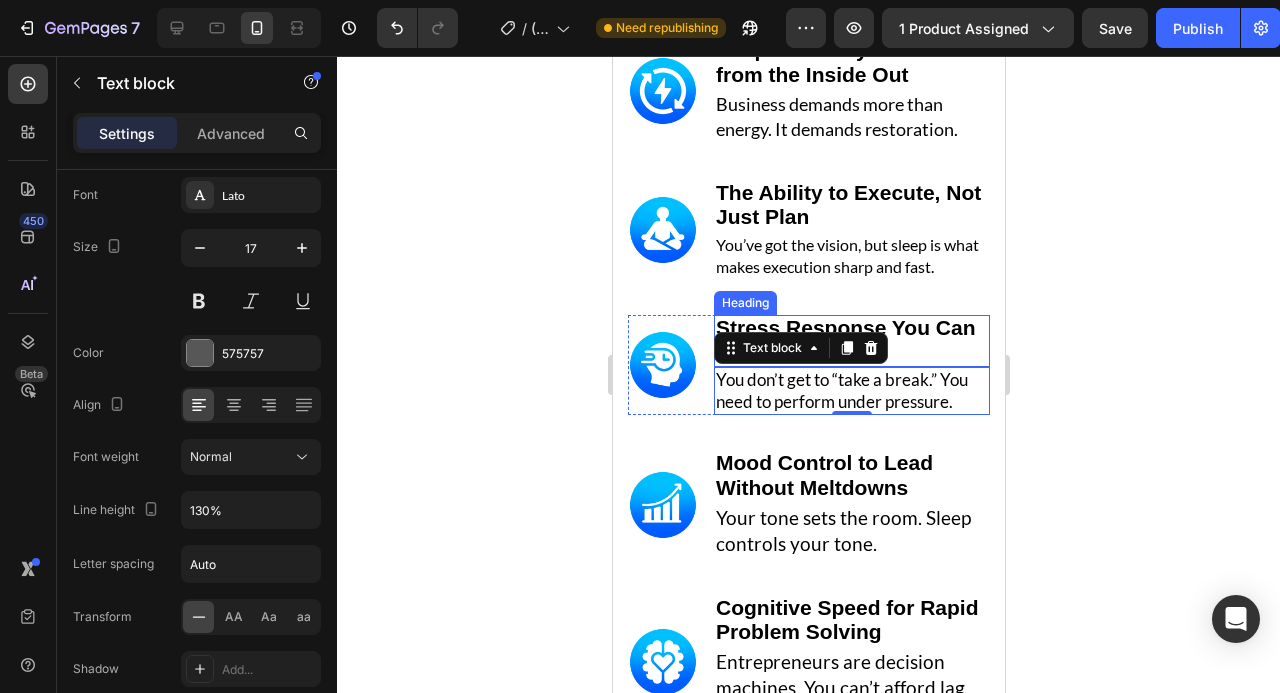 click 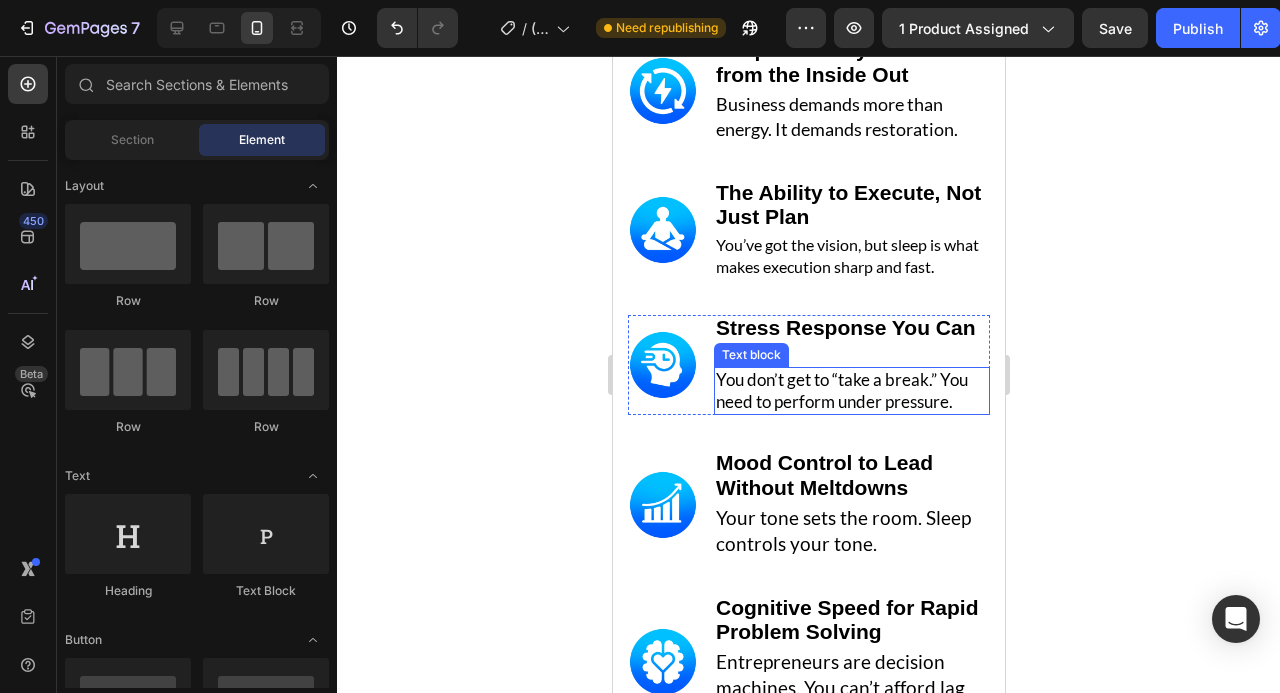 click on "You don’t get to “take a break.” You need to perform under pressure." at bounding box center (841, 390) 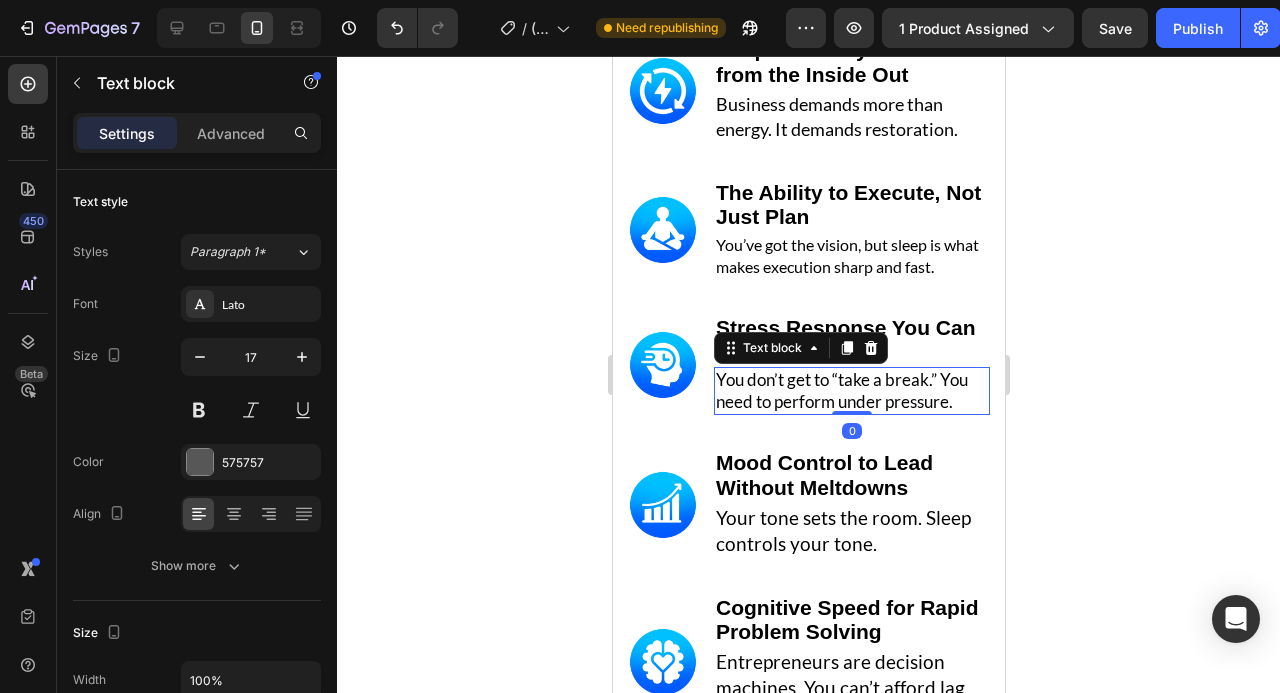 click on "You don’t get to “take a break.” You need to perform under pressure." at bounding box center [841, 390] 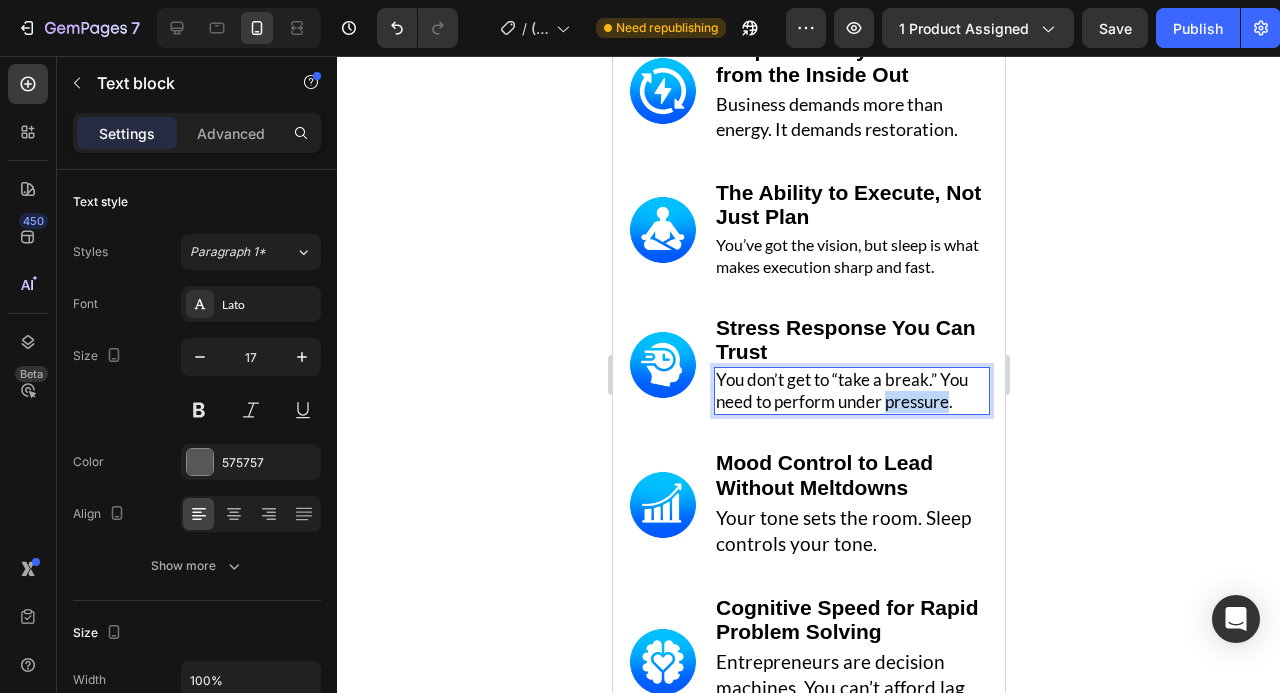 click on "You don’t get to “take a break.” You need to perform under pressure." at bounding box center [841, 390] 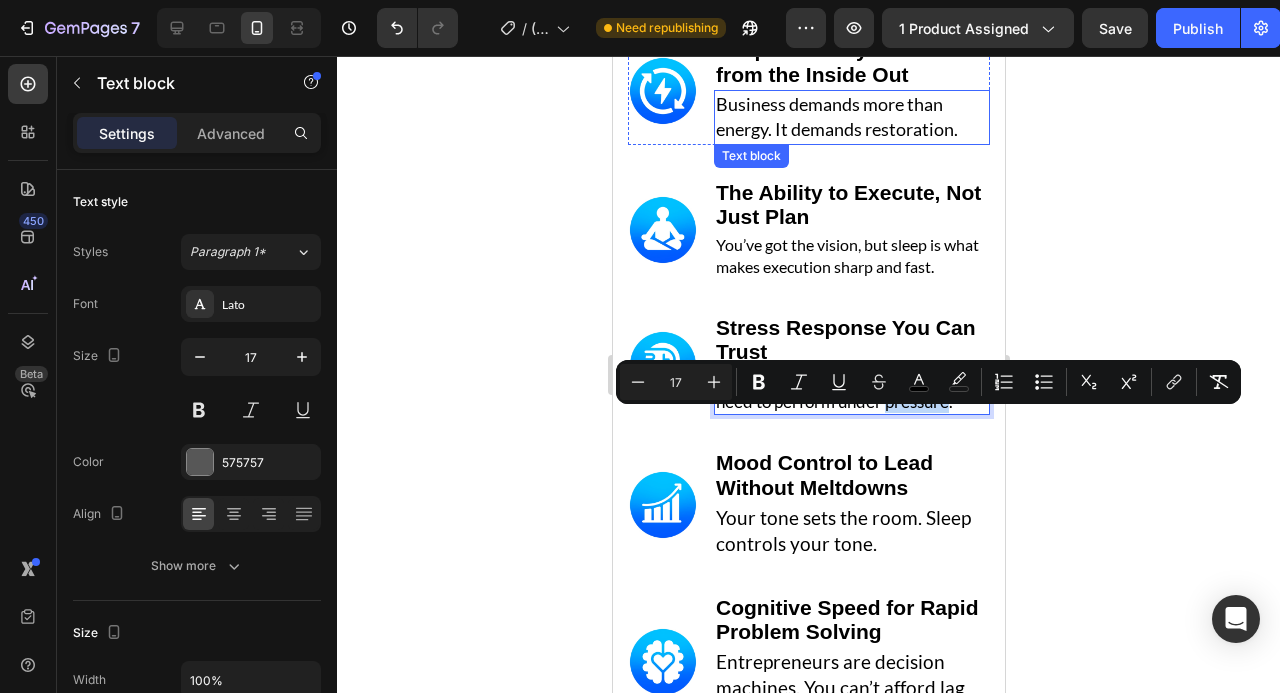 click on "Business demands more than energy. It demands restoration." at bounding box center [836, 117] 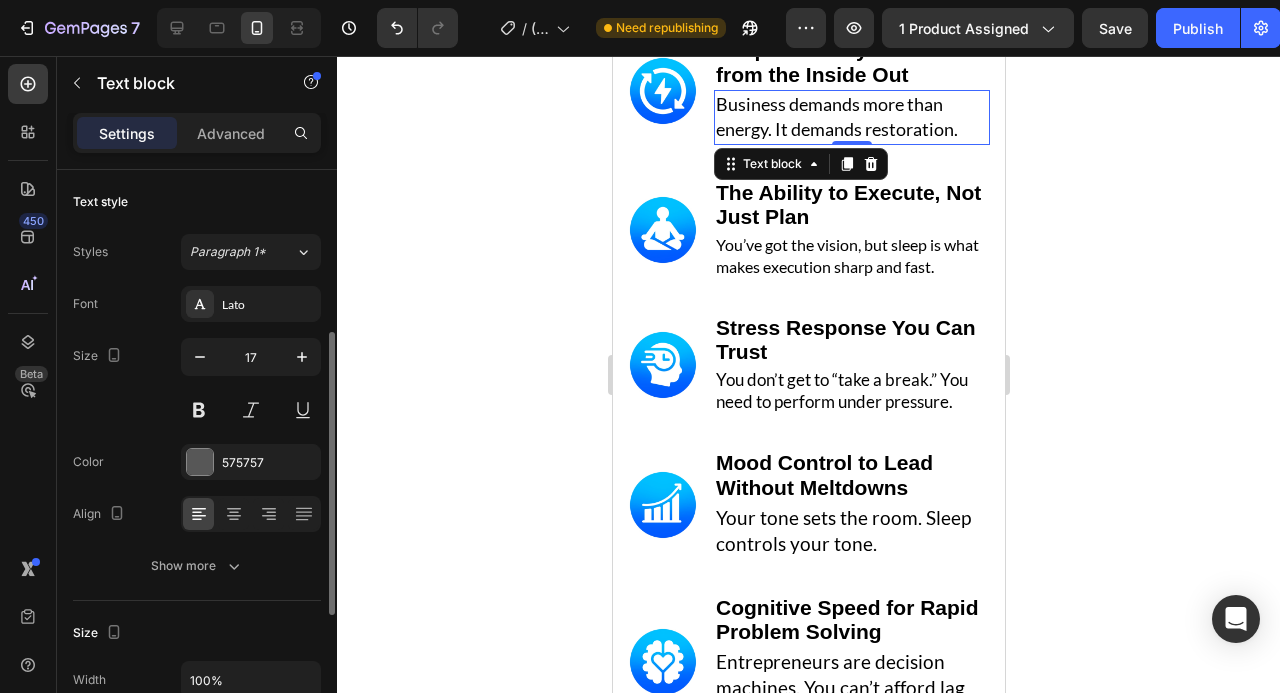 scroll, scrollTop: 109, scrollLeft: 0, axis: vertical 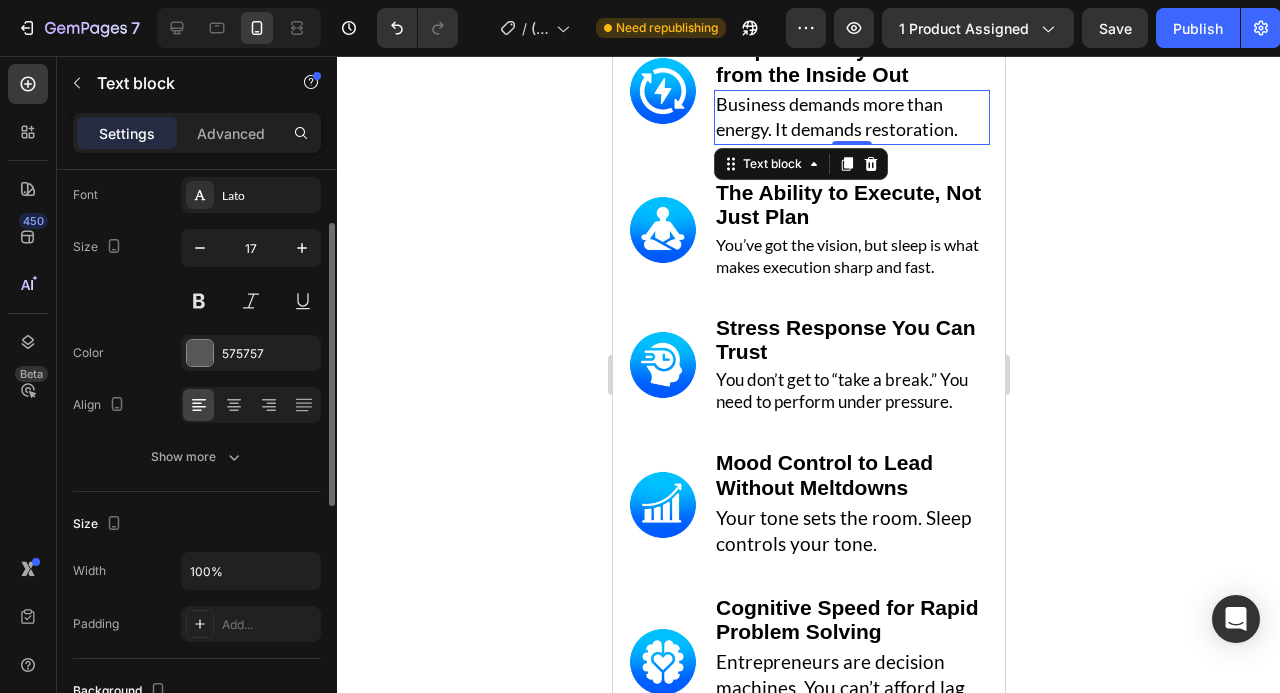 click on "Business demands more than energy. It demands restoration." at bounding box center [836, 117] 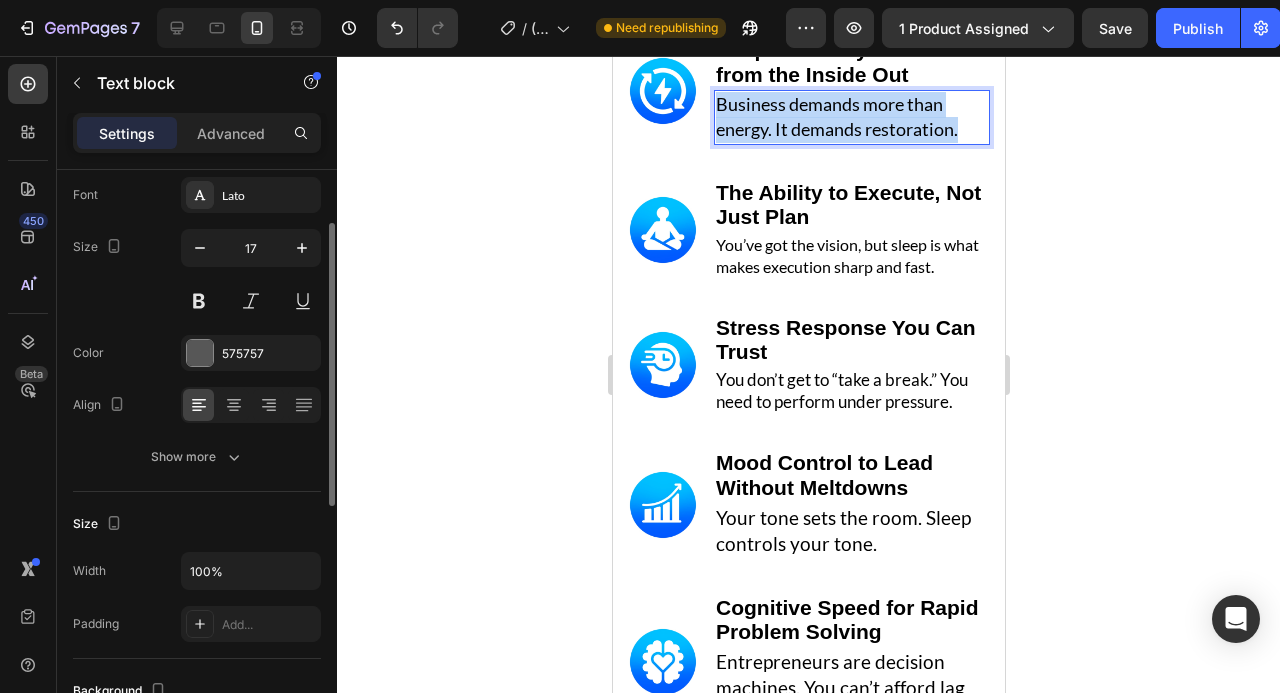 click on "Business demands more than energy. It demands restoration." at bounding box center (836, 117) 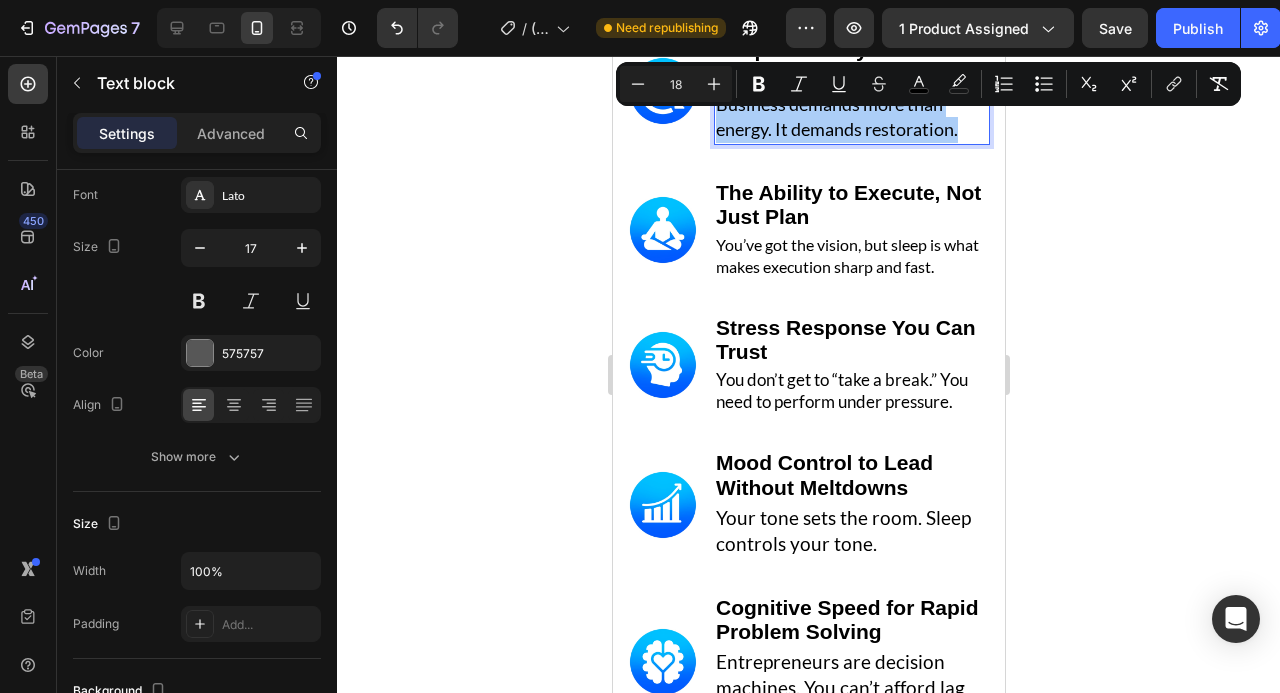 click on "18" at bounding box center (676, 84) 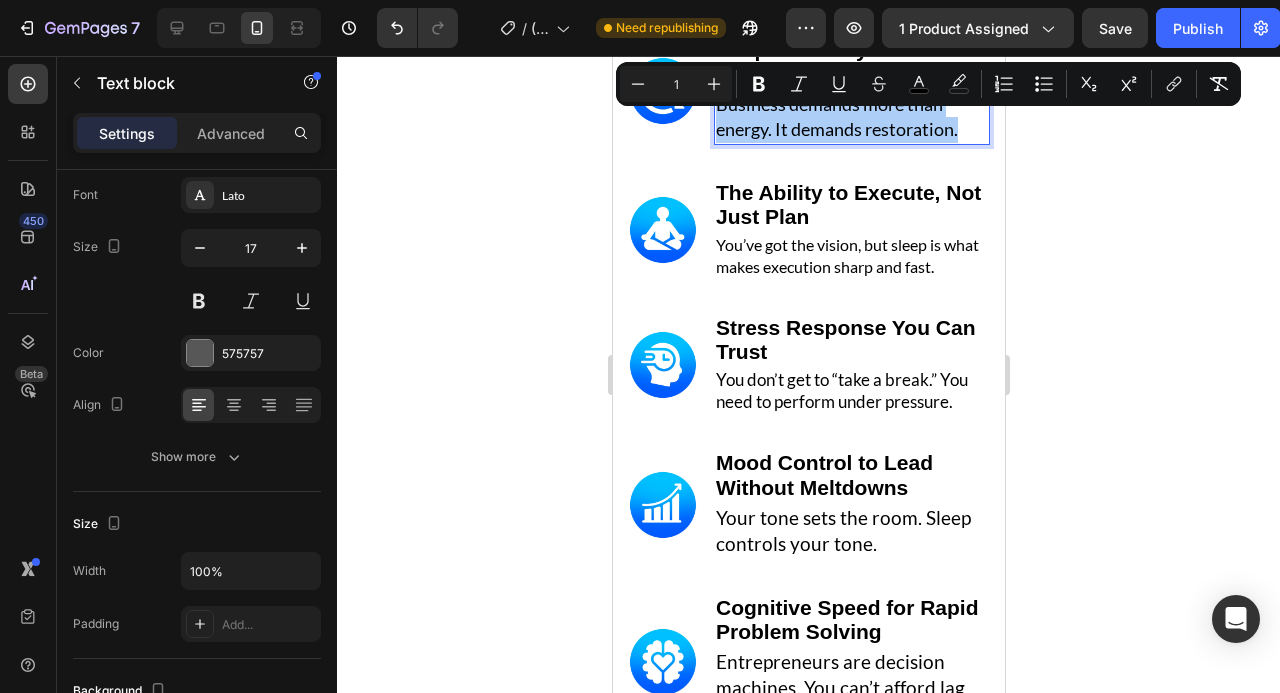 type on "17" 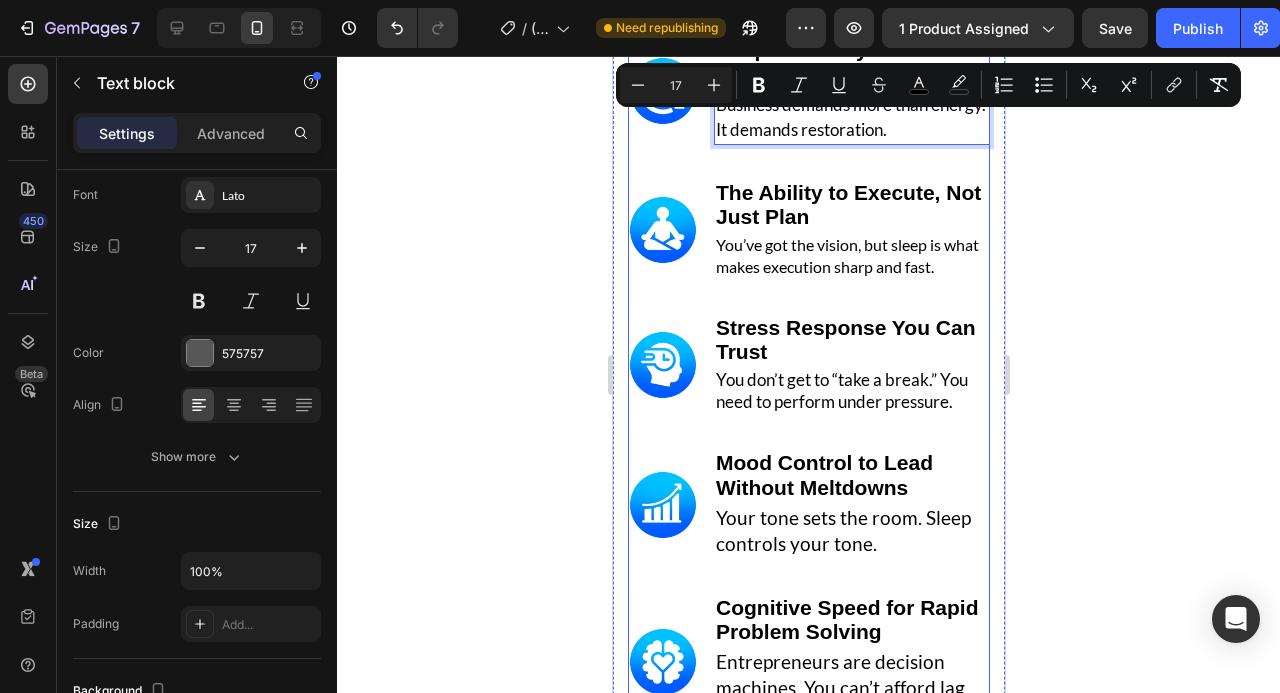 click on "Image Deep Recovery to Rebuild from the Inside Out Heading Business demands more than energy. It demands restoration. Text block   0 Row Image The Ability to Execute, Not Just Plan Heading You’ve got the vision, but sleep is what makes execution sharp and fast. Text block Row Image Stress Response You Can Trust Heading You don’t get to “take a break.” You need to perform under pressure. Text block Row Image Mood Control to Lead Without Meltdowns Heading Your tone sets the room. Sleep controls your tone. Text block Row Image Cognitive Speed for Rapid Problem Solving Heading Entrepreneurs are decision machines. You can’t afford lag time. Text block Row Image The Energy to Show Up for Your Mission AND Your People Heading You’re not just building a business, you’re building a life. Be present for both. Text block Row GET INSTANT DOWNLOAD! 👉 Add to Cart 100% Guaranteed Safe Checkout Text block Product" at bounding box center [808, 543] 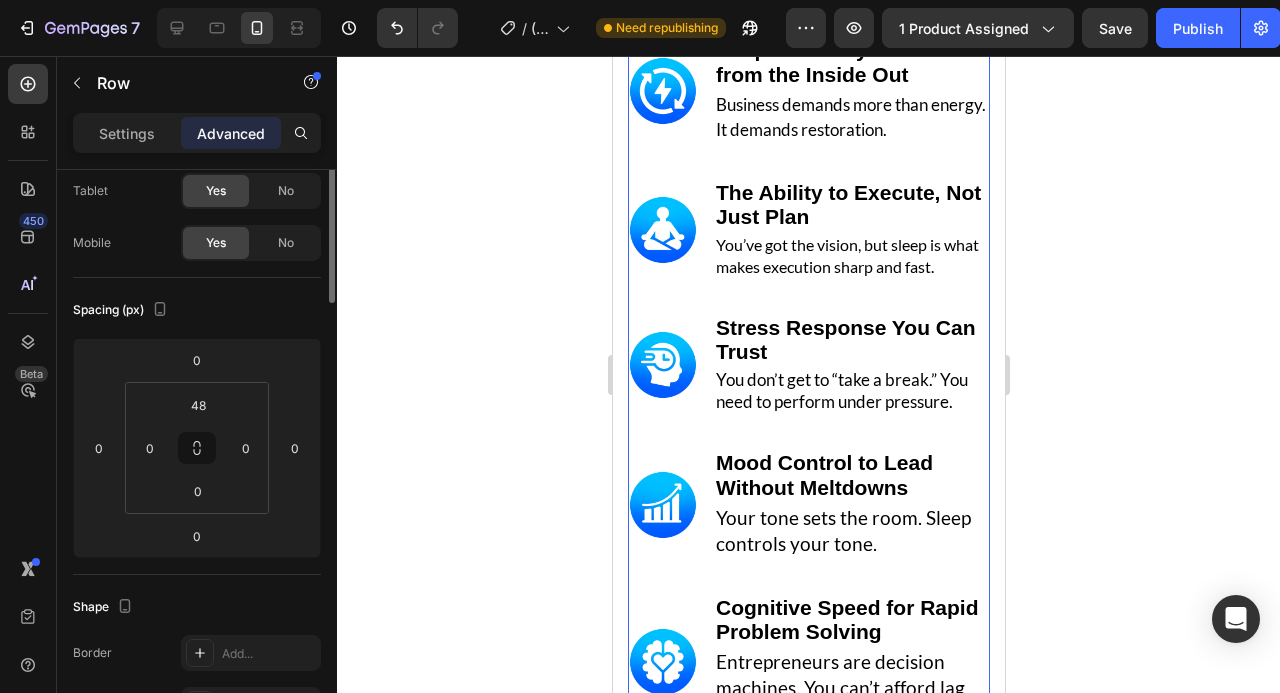scroll, scrollTop: 0, scrollLeft: 0, axis: both 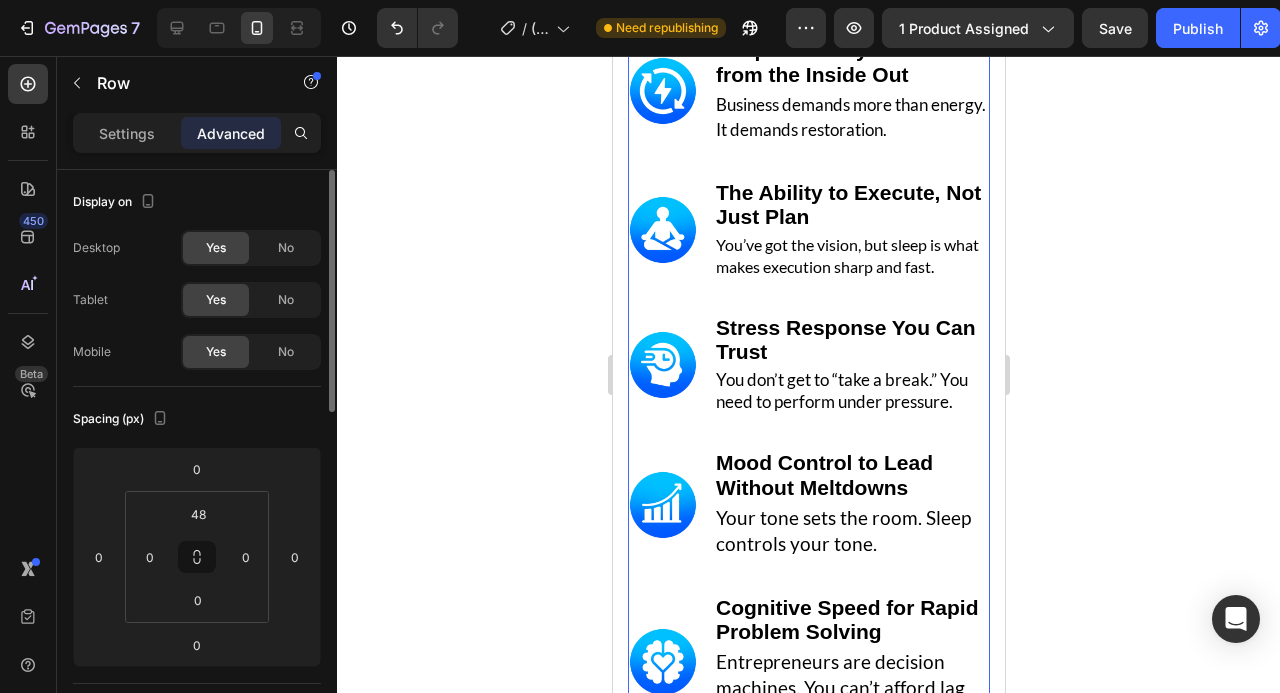 click on "Business demands more than energy. It demands restoration." at bounding box center [851, 117] 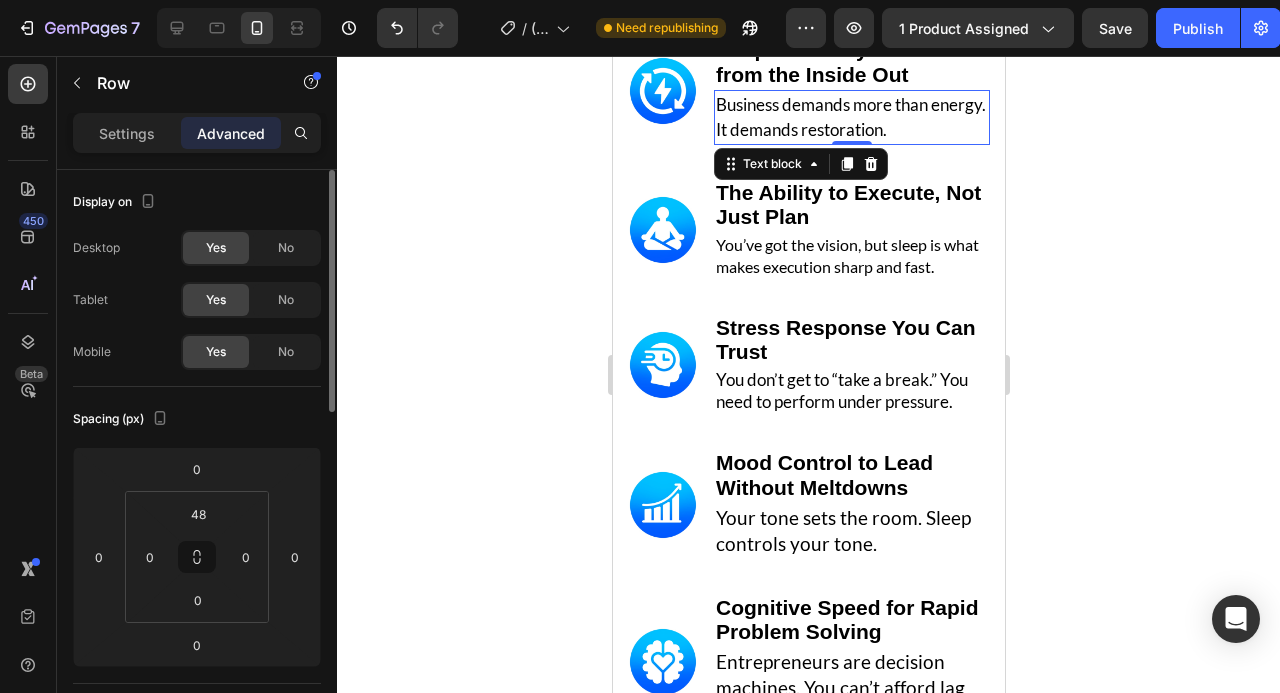click on "Business demands more than energy. It demands restoration." at bounding box center (851, 117) 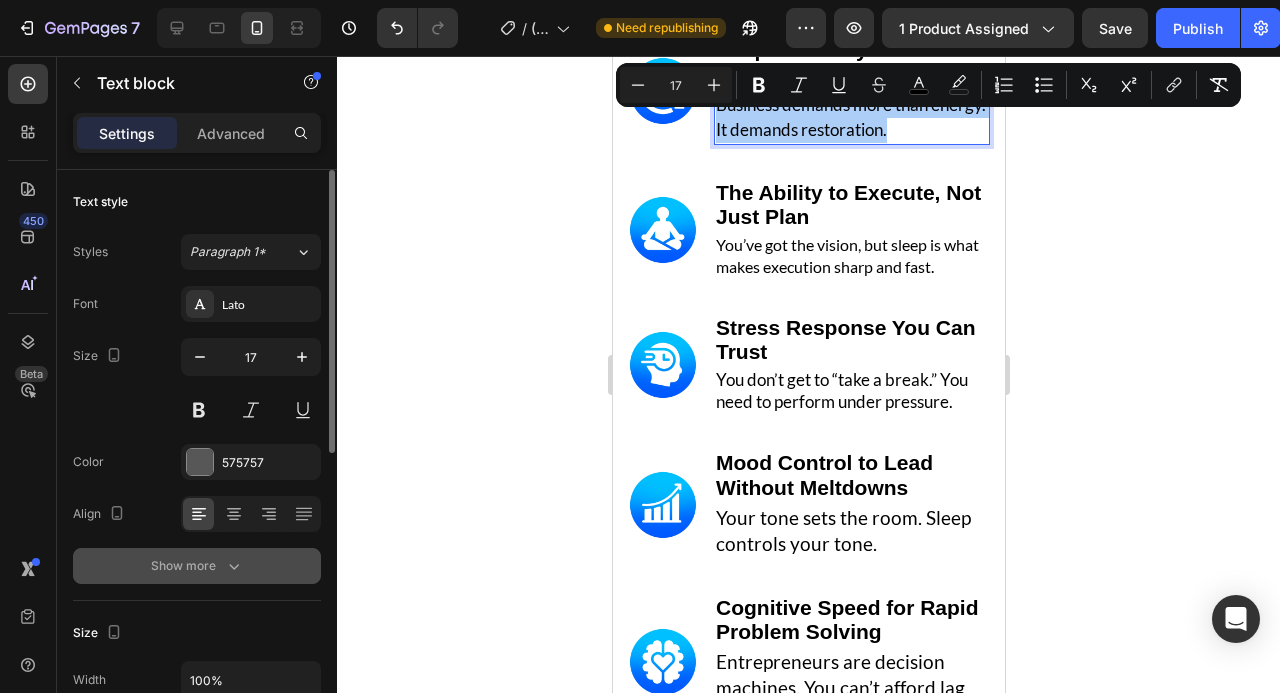 click on "Show more" at bounding box center (197, 566) 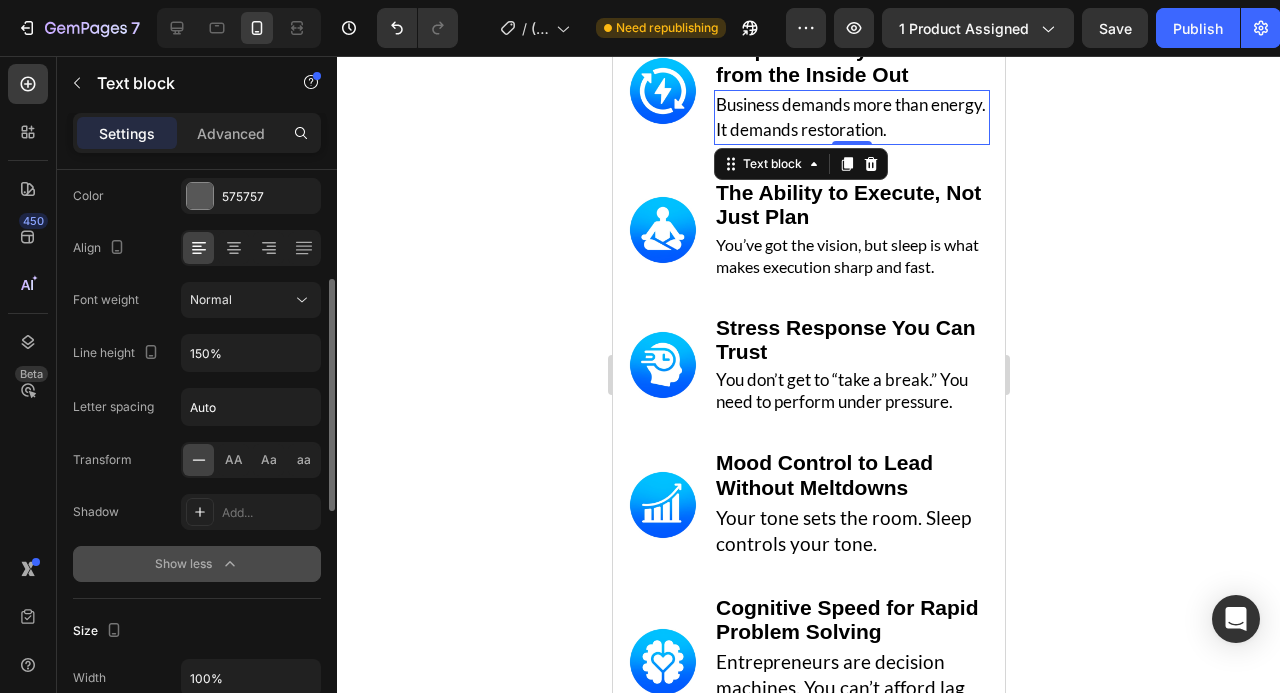 scroll, scrollTop: 268, scrollLeft: 0, axis: vertical 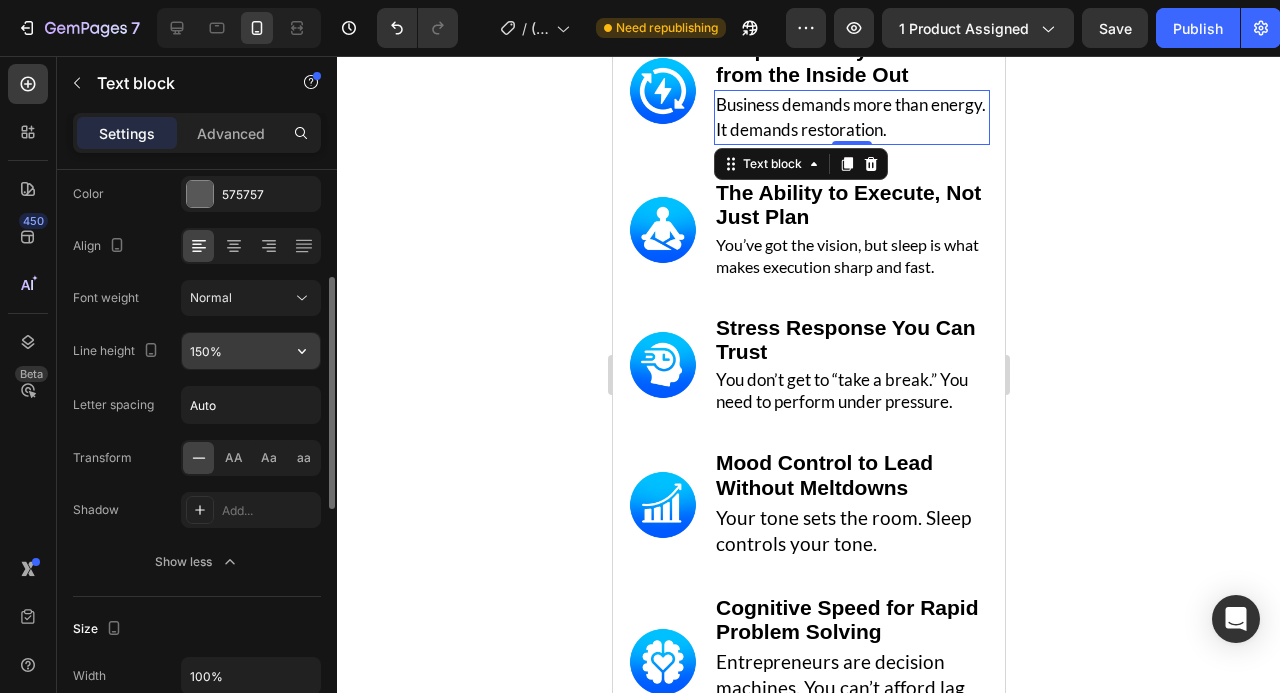 click on "150%" at bounding box center (251, 351) 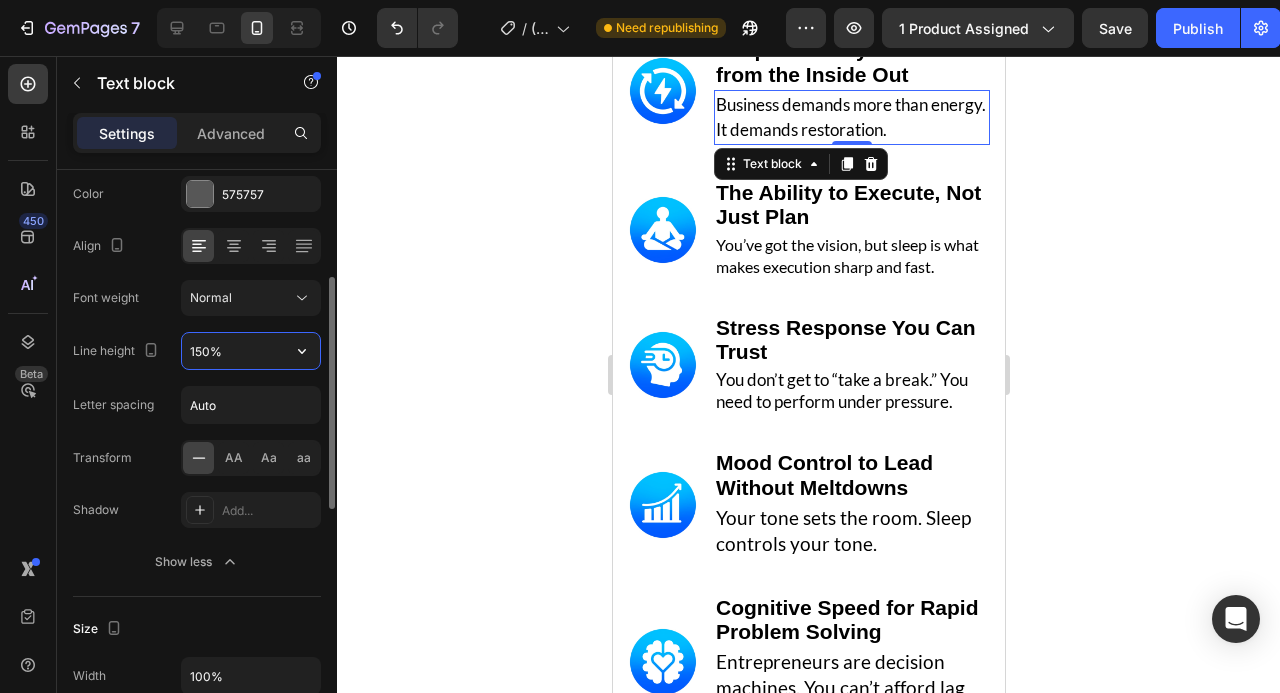 click on "150%" at bounding box center (251, 351) 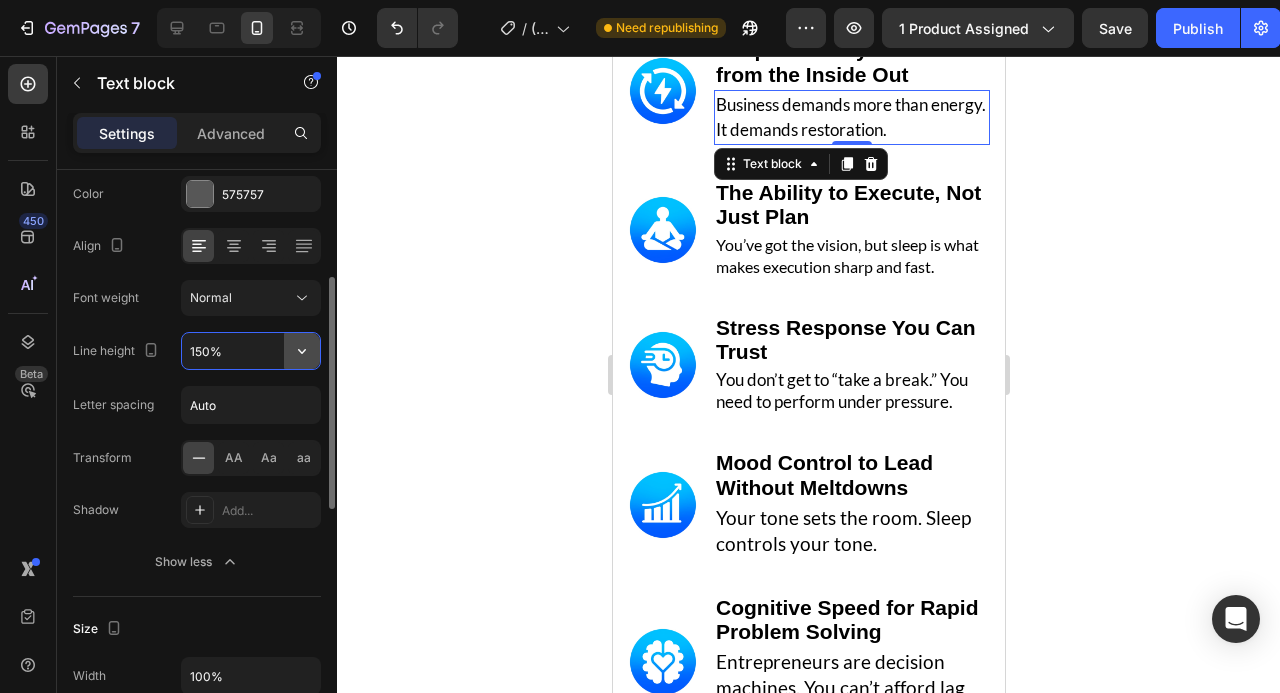 click 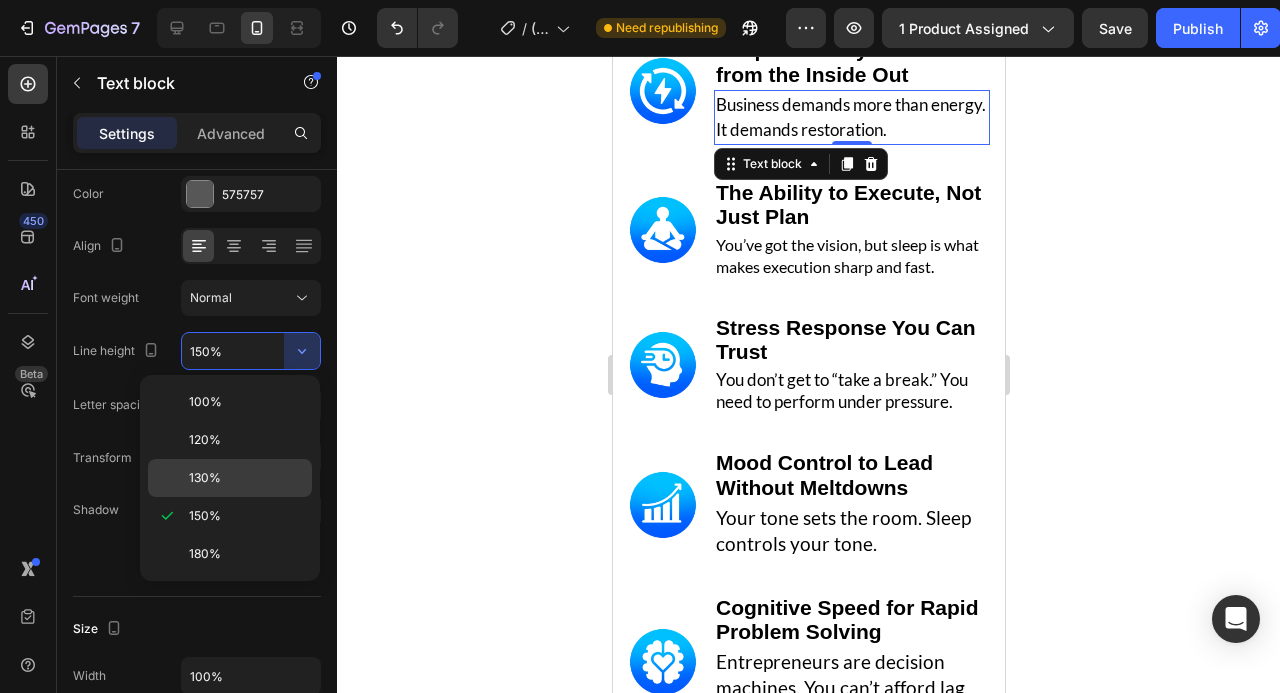 click on "130%" at bounding box center [246, 478] 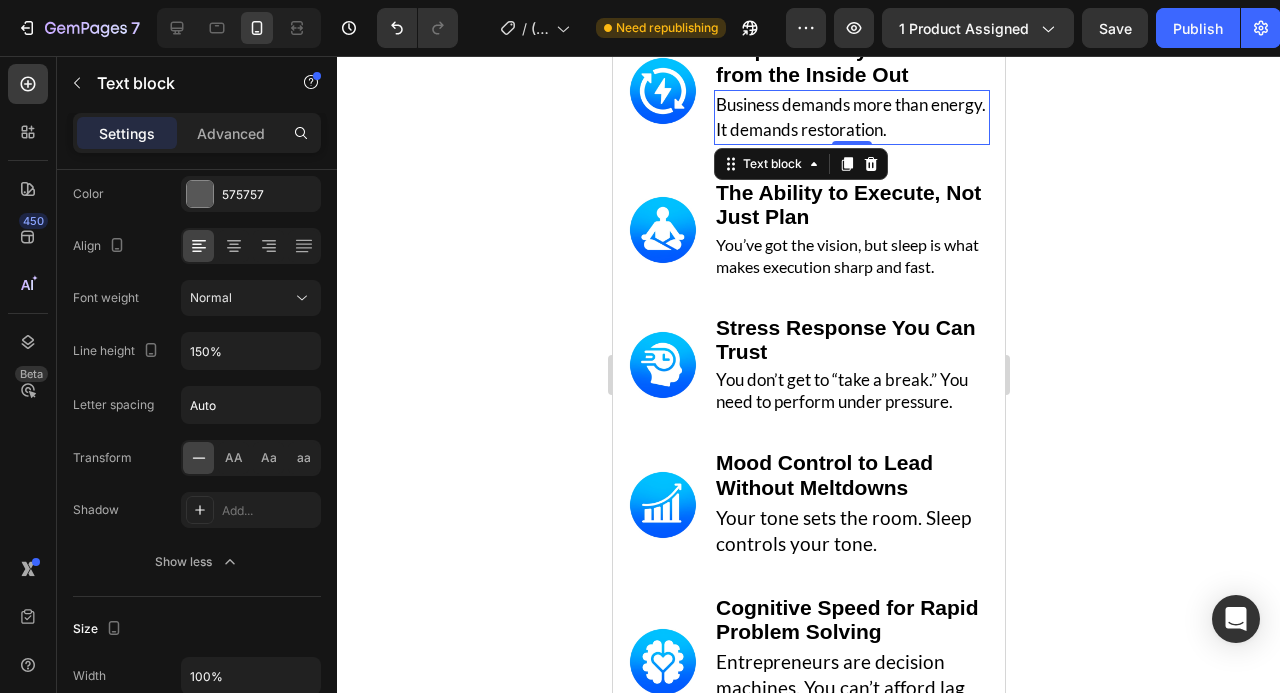 type on "130%" 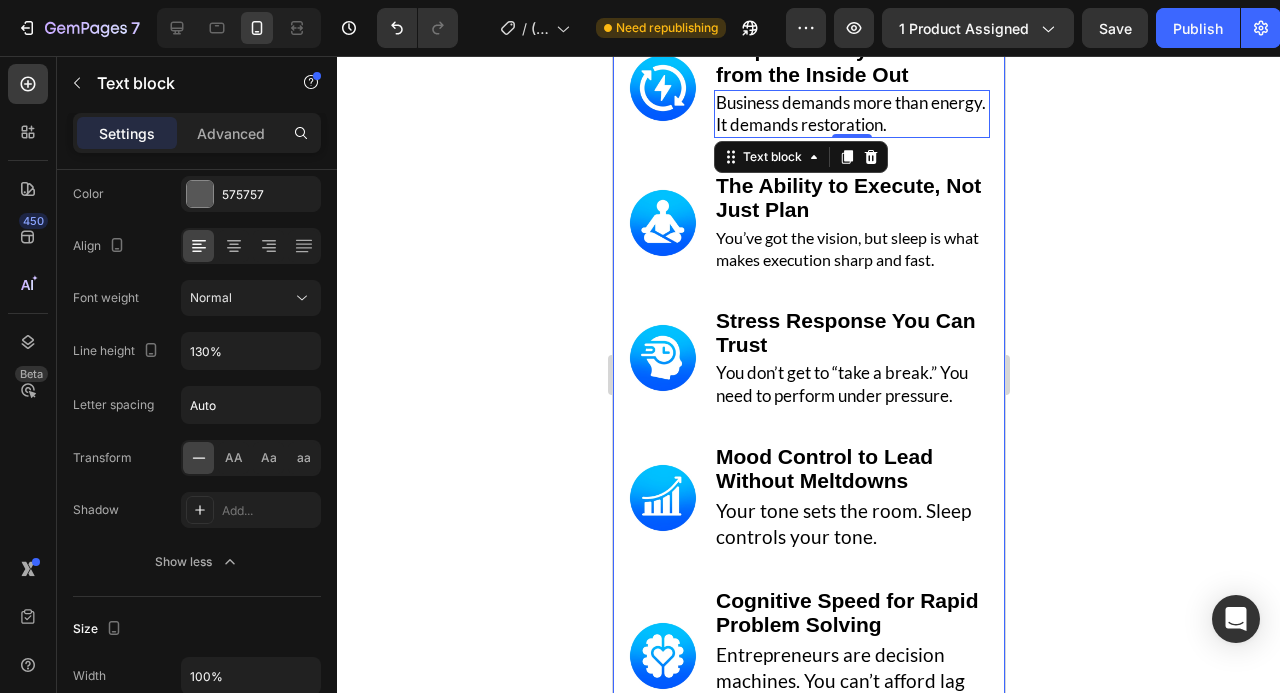 click 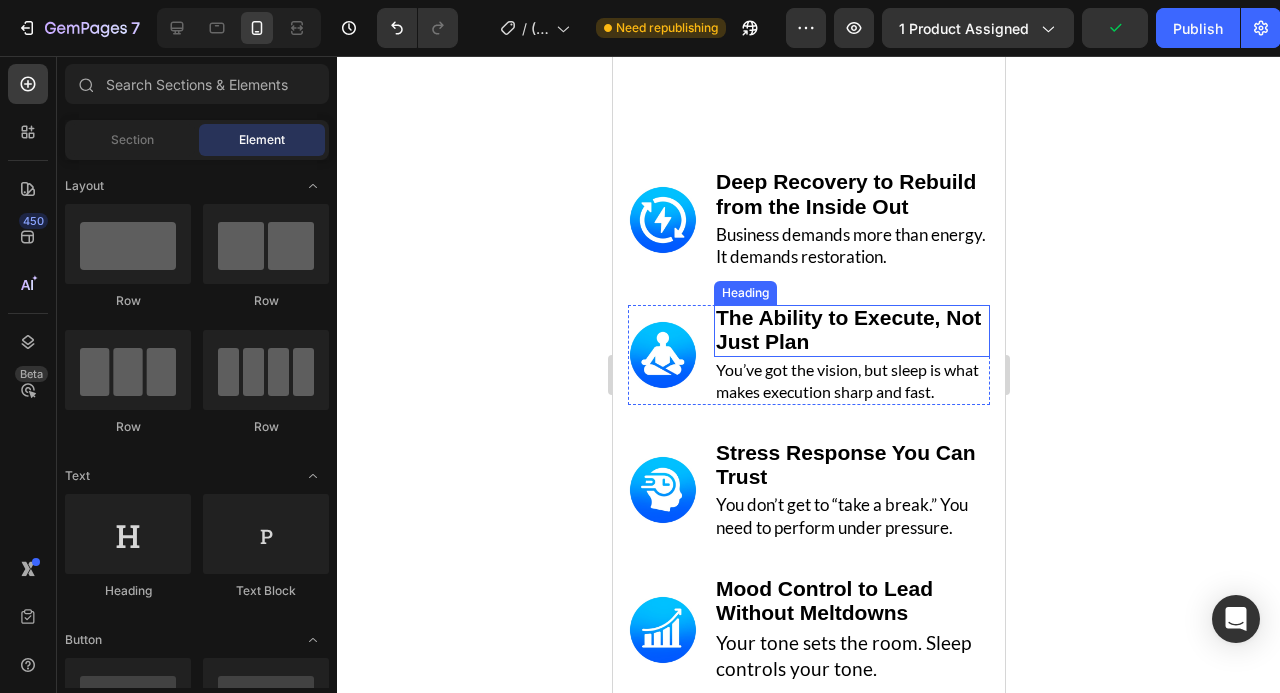 scroll, scrollTop: 5052, scrollLeft: 0, axis: vertical 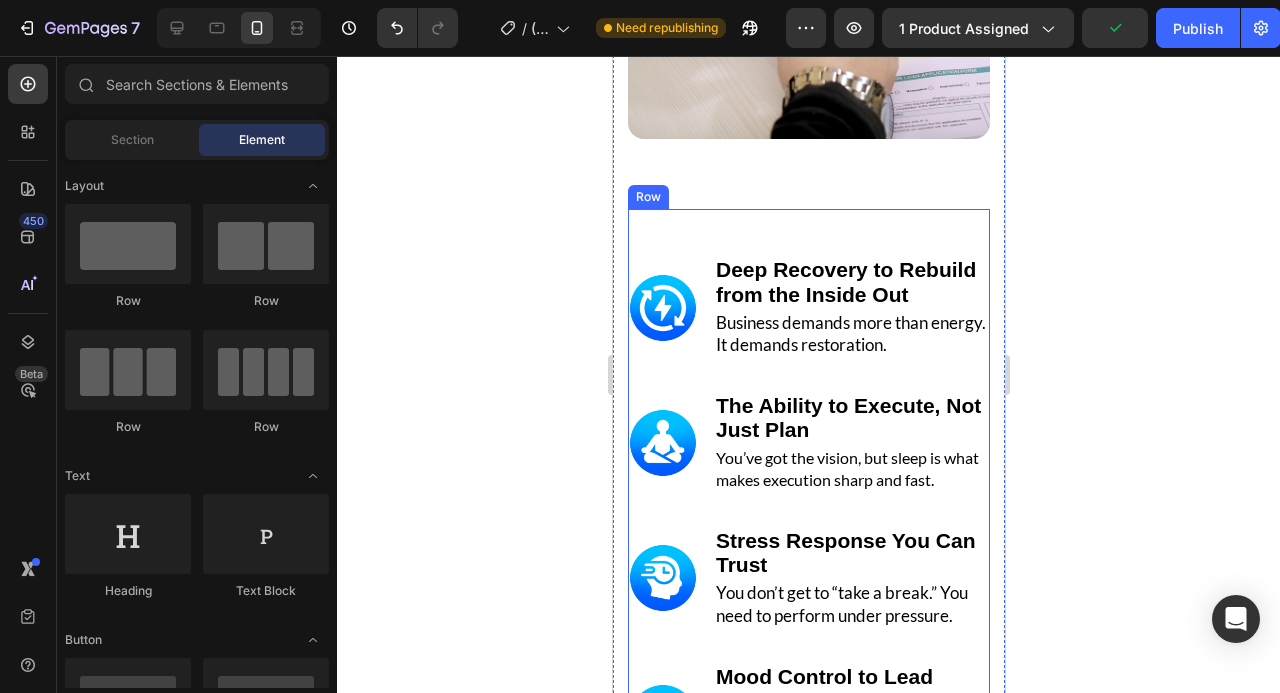 click on "Image Deep Recovery to Rebuild from the Inside Out Heading Business demands more than energy. It demands restoration. Text block Row Image The Ability to Execute, Not Just Plan Heading You’ve got the vision, but sleep is what makes execution sharp and fast. Text block Row Image Stress Response You Can Trust Heading You don’t get to “take a break.” You need to perform under pressure. Text block Row Image Mood Control to Lead Without Meltdowns Heading Your tone sets the room. Sleep controls your tone. Text block Row Image Cognitive Speed for Rapid Problem Solving Heading Entrepreneurs are decision machines. You can’t afford lag time. Text block Row Image The Energy to Show Up for Your Mission AND Your People Heading You’re not just building a business, you’re building a life. Be present for both. Text block Row GET INSTANT DOWNLOAD! 👉 Add to Cart 100% Guaranteed Safe Checkout Text block Product Image Row" at bounding box center [808, 736] 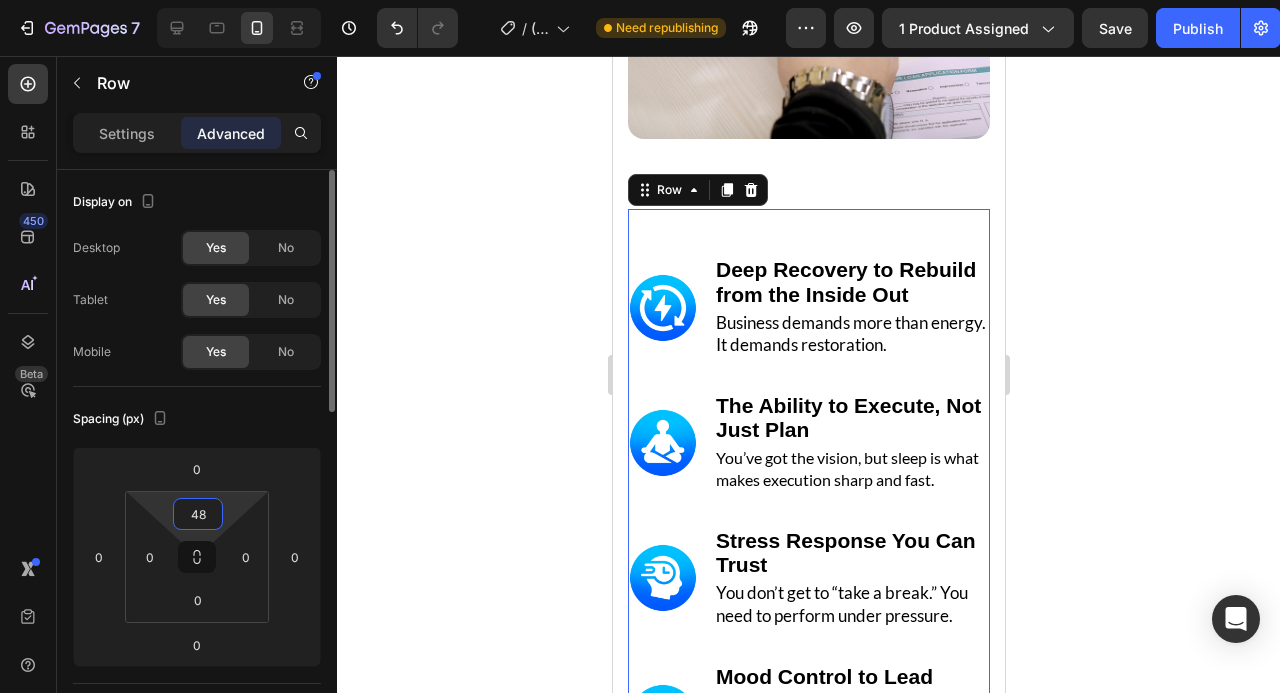 click on "48" at bounding box center [198, 514] 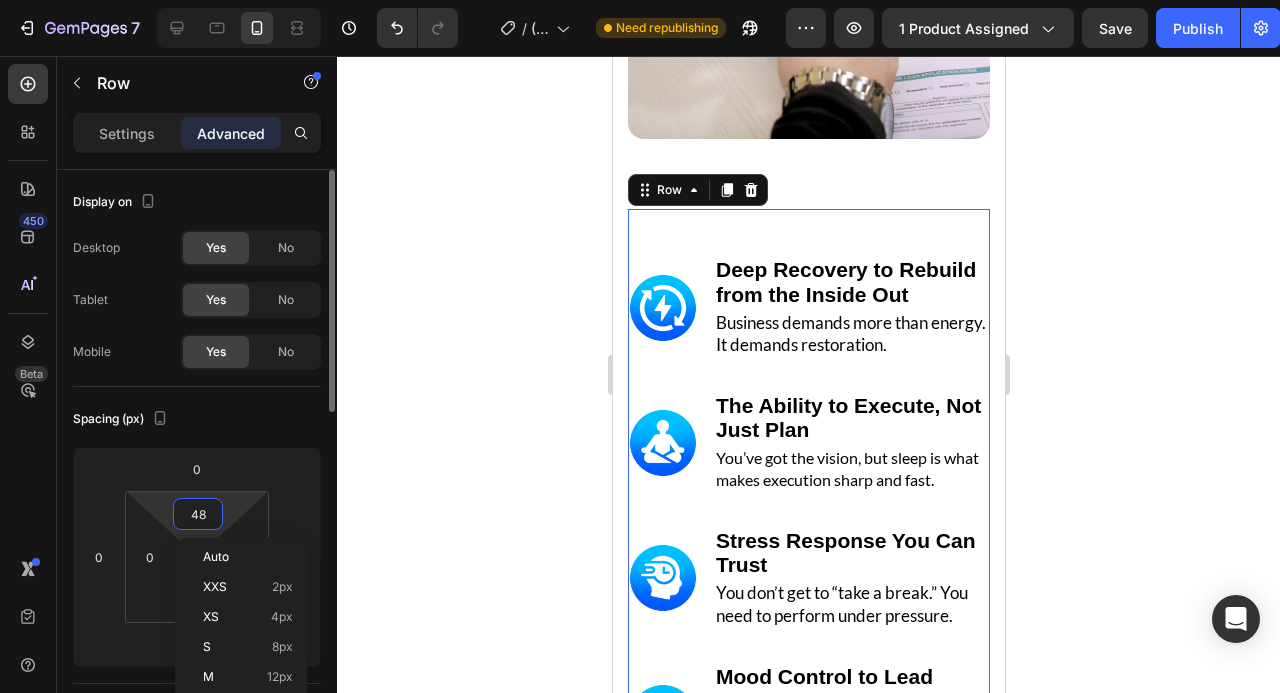 type on "0" 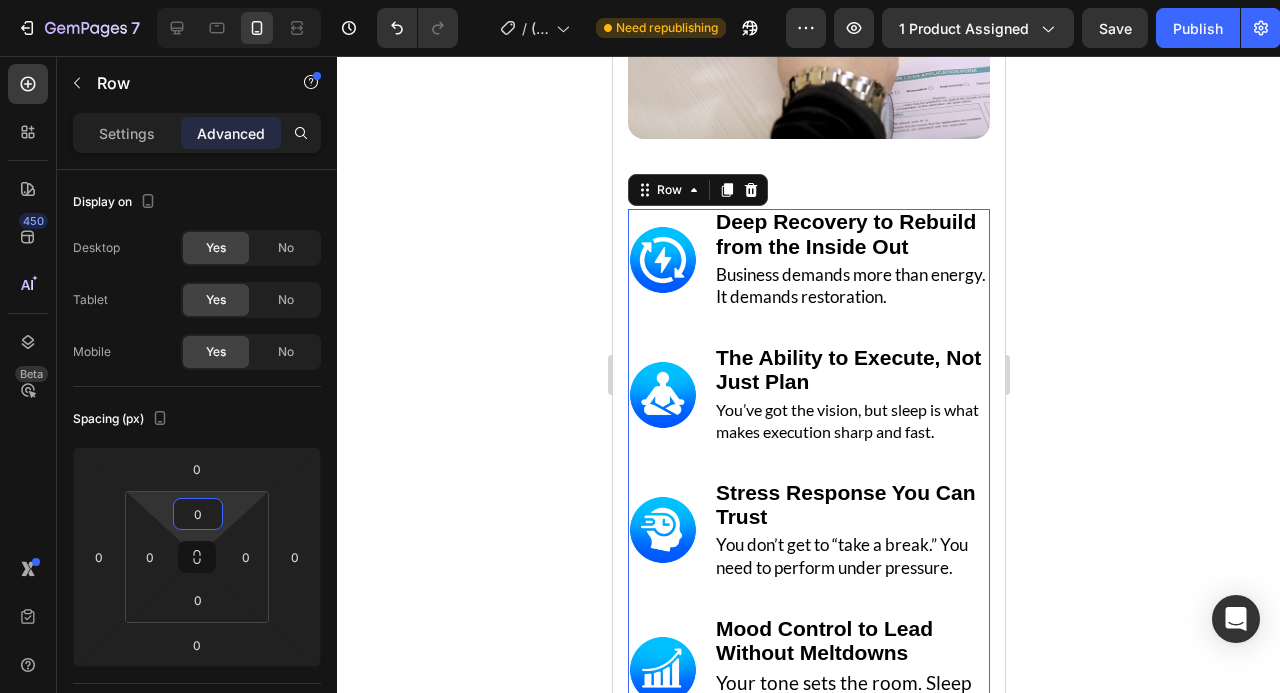 click 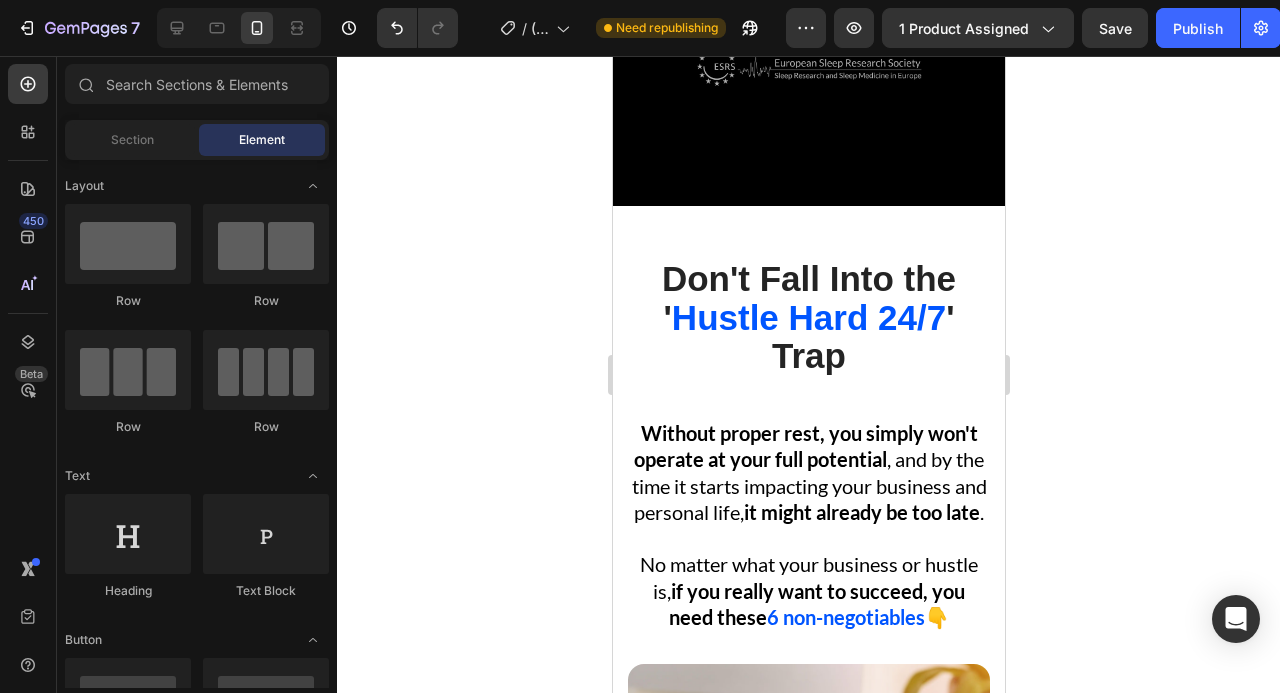scroll, scrollTop: 4143, scrollLeft: 0, axis: vertical 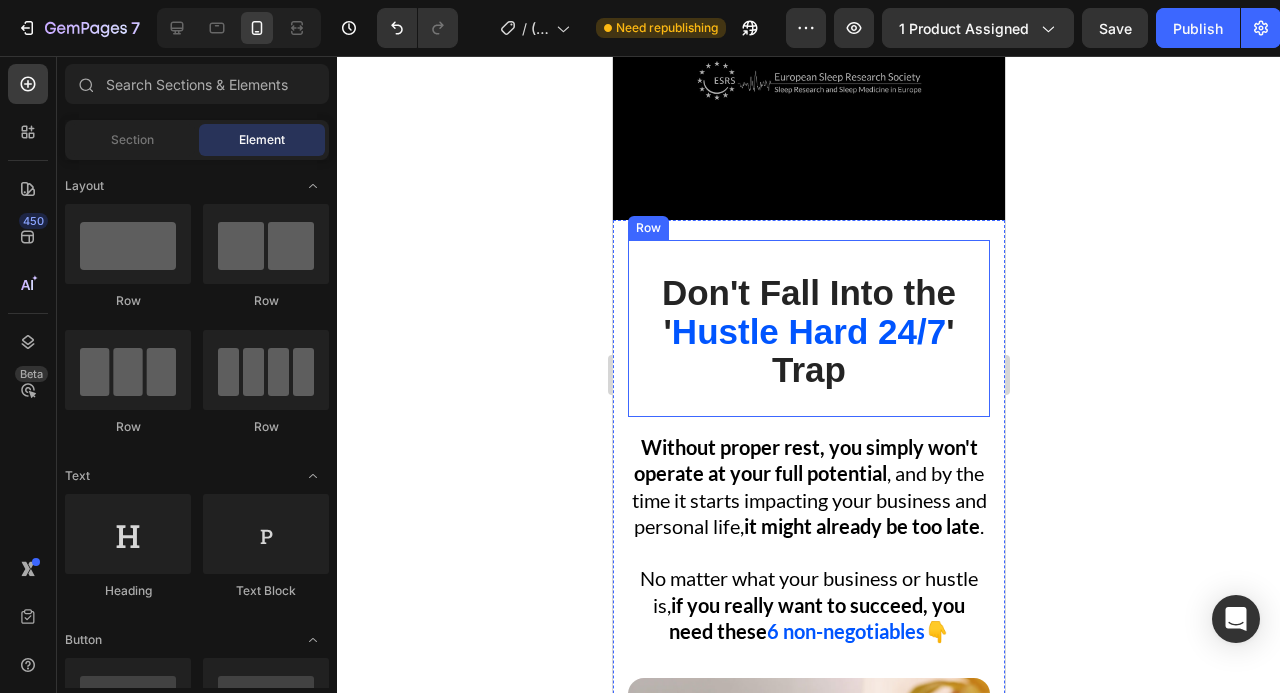 click 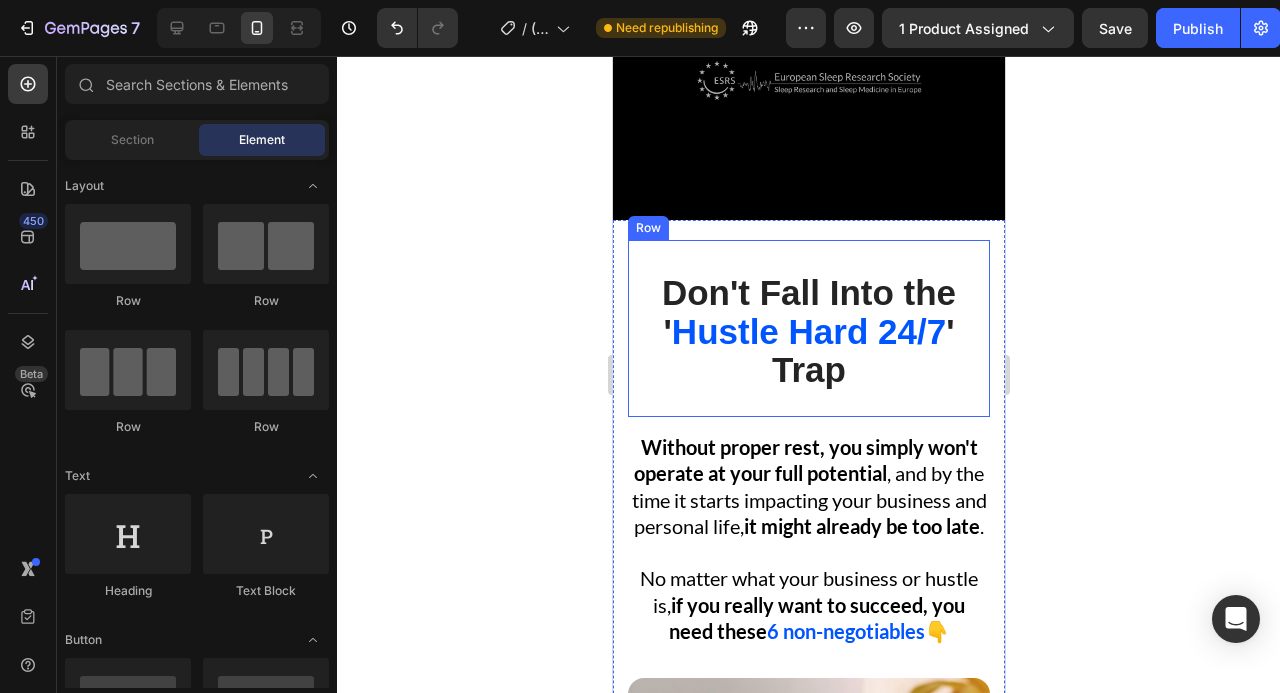 click on "Don't Fall Into the ' Hustle Hard 24/7 ' Trap Heading Row" at bounding box center (808, 328) 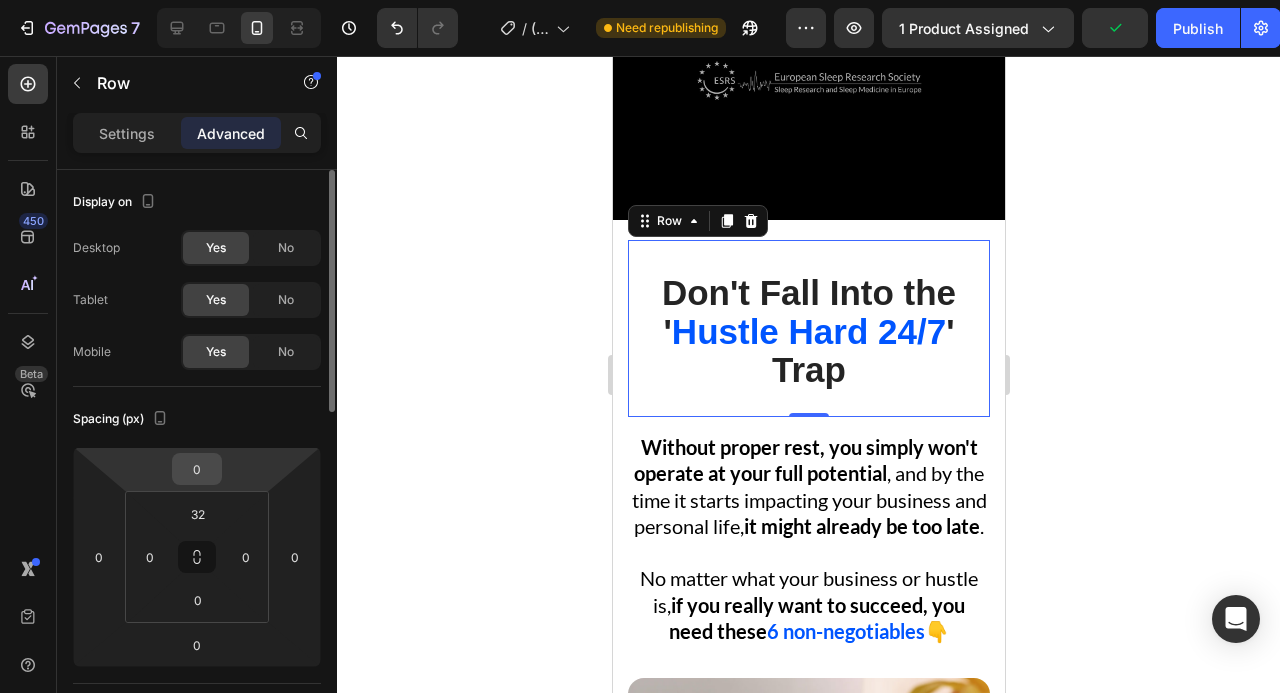 click on "0" at bounding box center [197, 469] 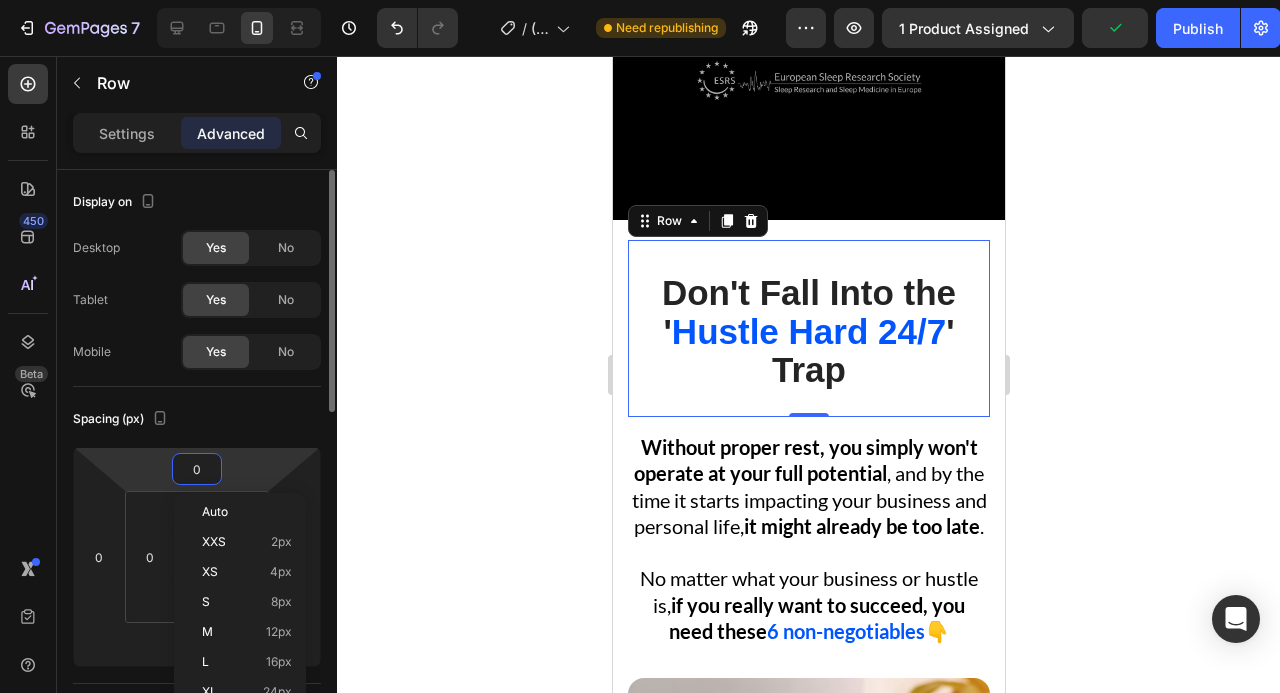click on "0" at bounding box center [197, 469] 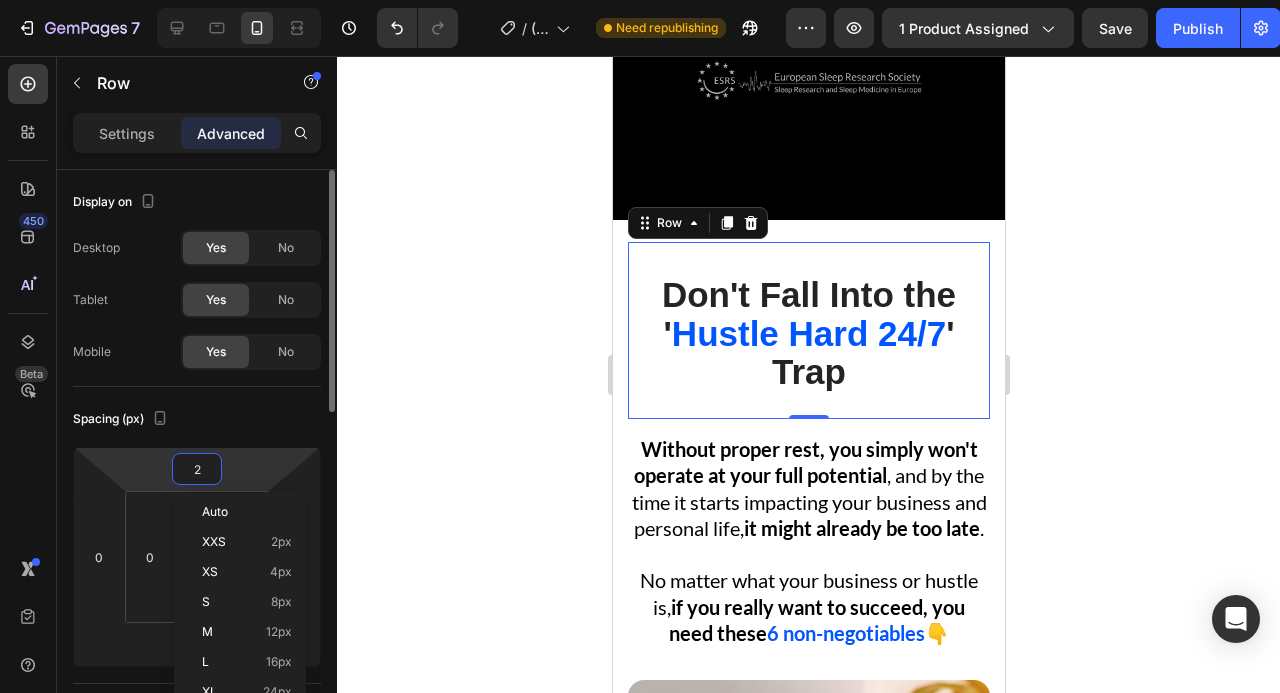 type on "20" 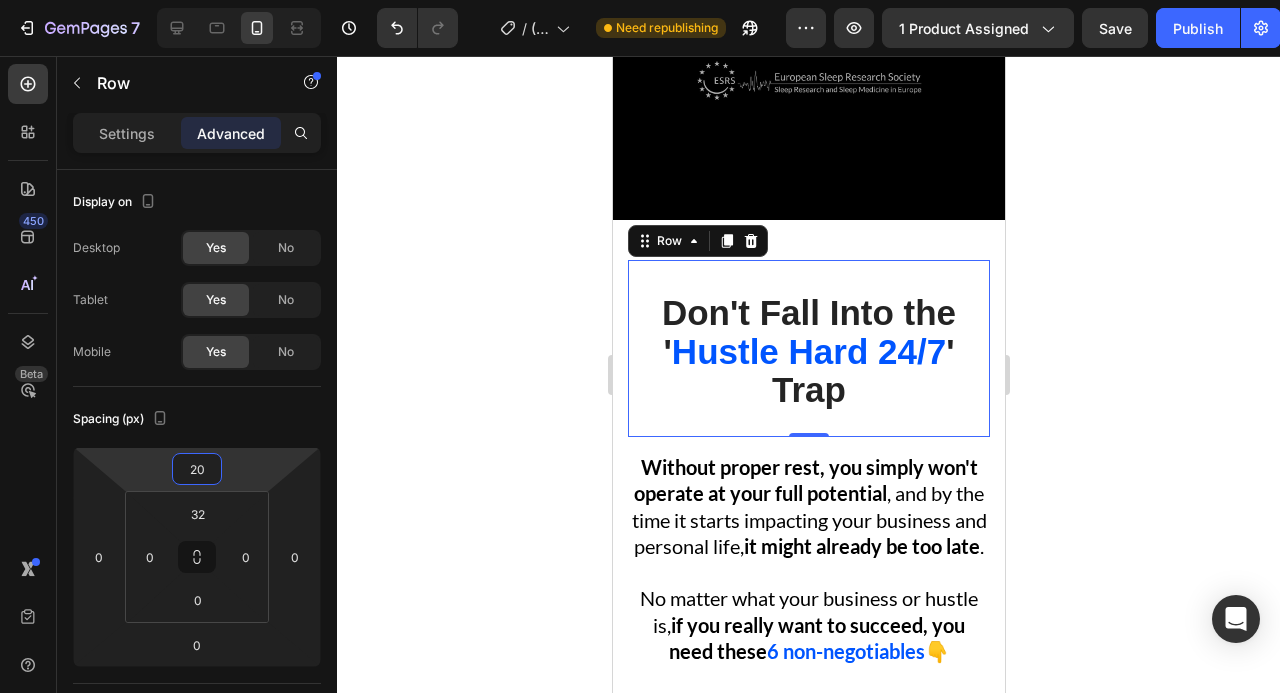 click 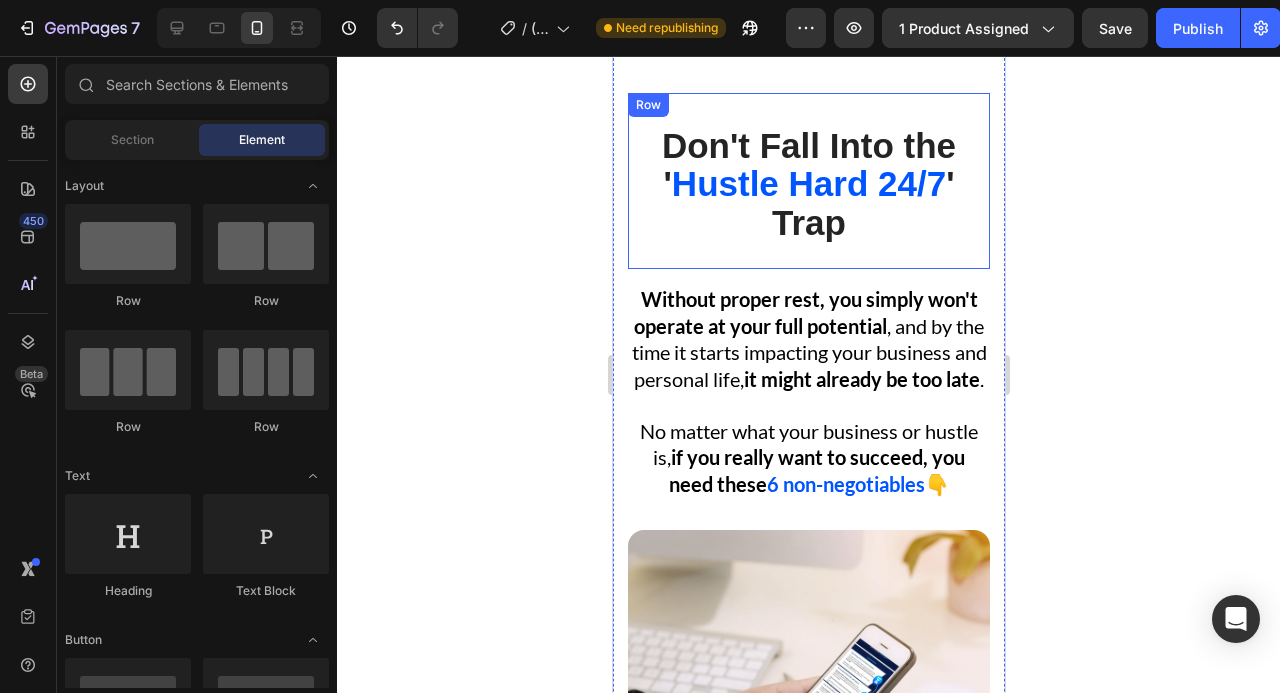 scroll, scrollTop: 4375, scrollLeft: 0, axis: vertical 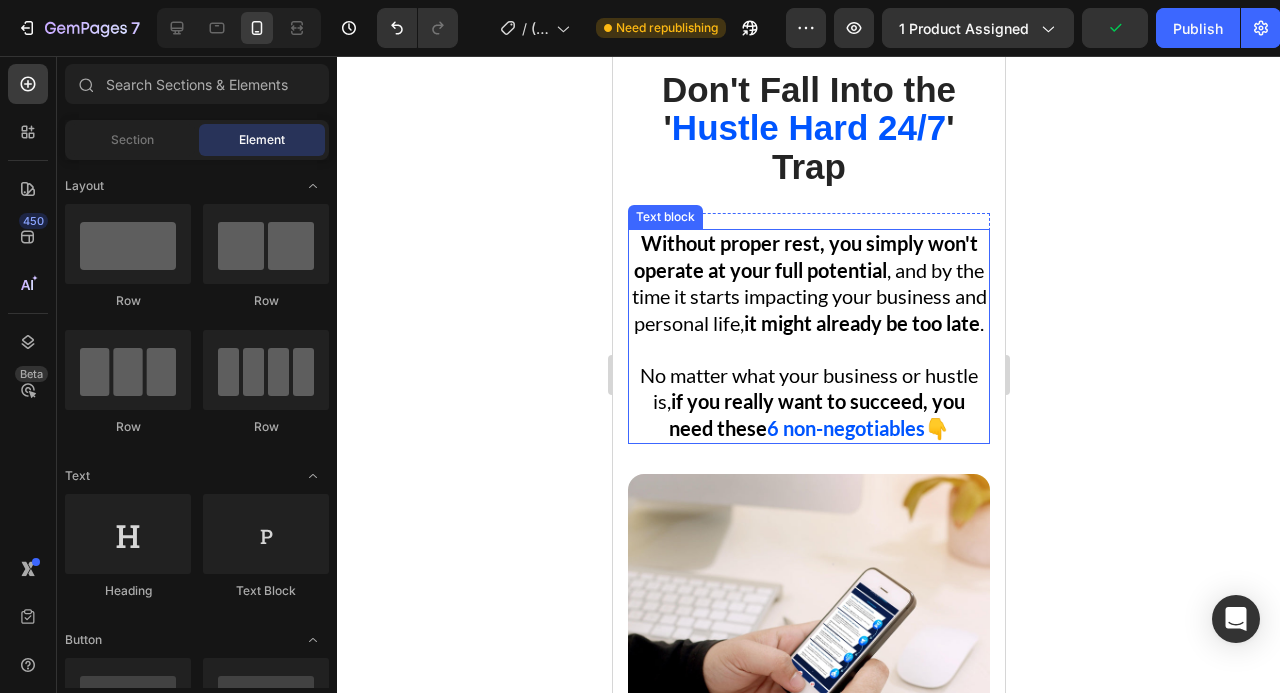 click on "Without proper rest, you simply won't operate at your full potential , and by the time it starts impacting your business and personal life,  it might already be too late ." at bounding box center (808, 283) 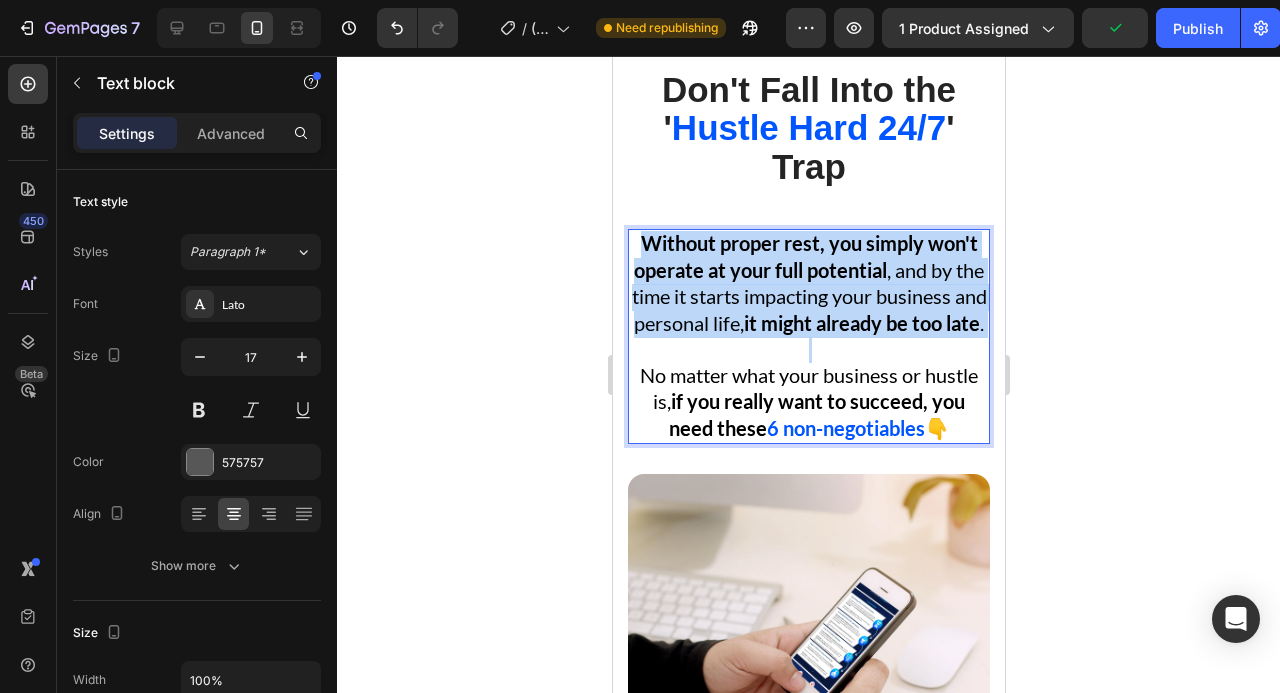 click on "Without proper rest, you simply won't operate at your full potential , and by the time it starts impacting your business and personal life,  it might already be too late ." at bounding box center [808, 283] 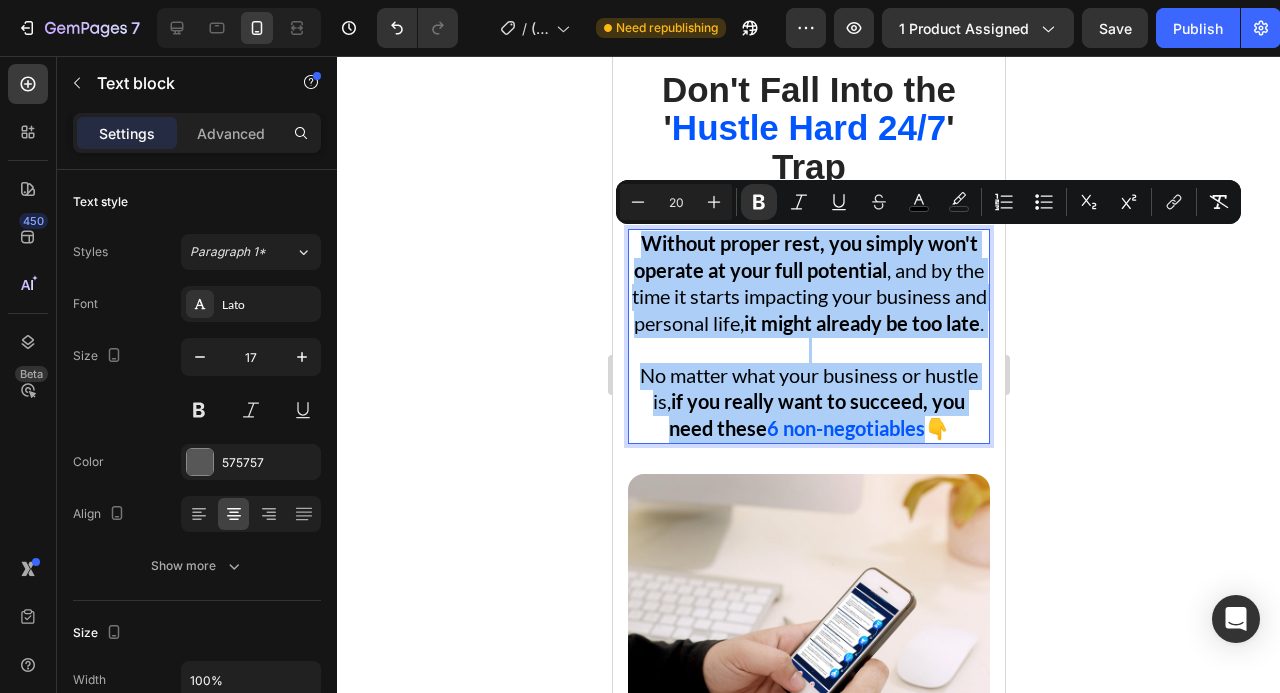 click on "Minus 20 Plus" at bounding box center [676, 202] 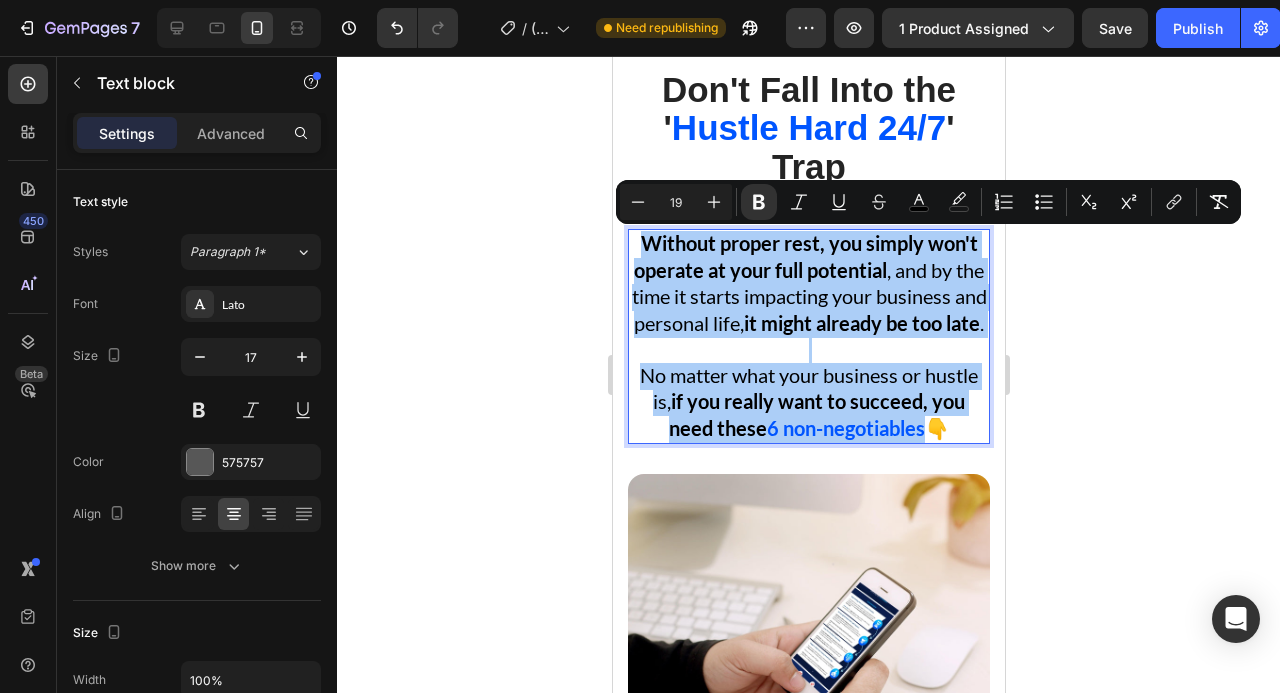 type on "19" 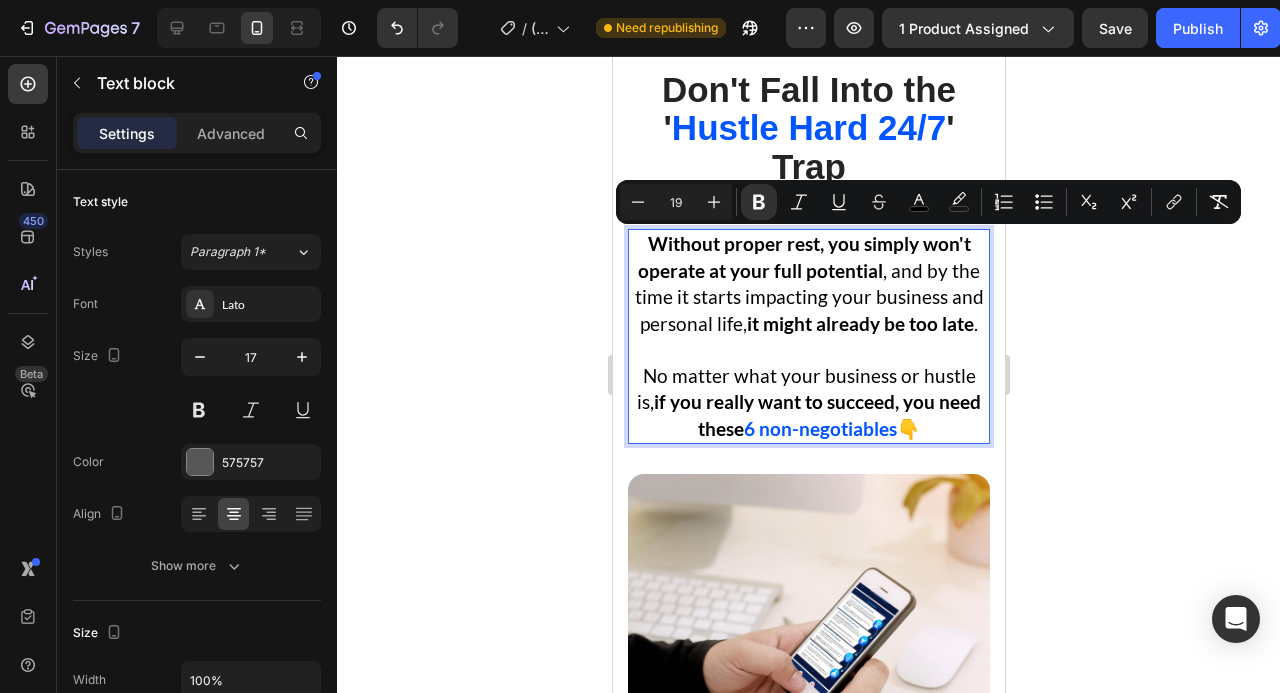 click 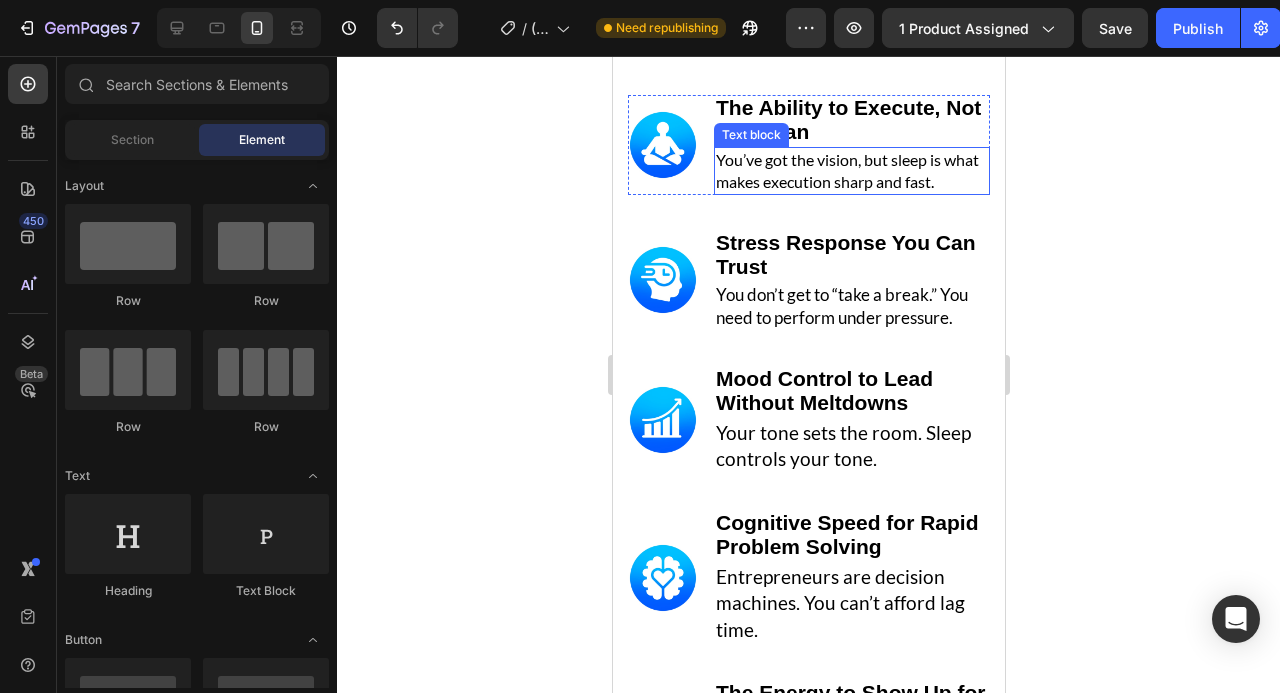 scroll, scrollTop: 5196, scrollLeft: 0, axis: vertical 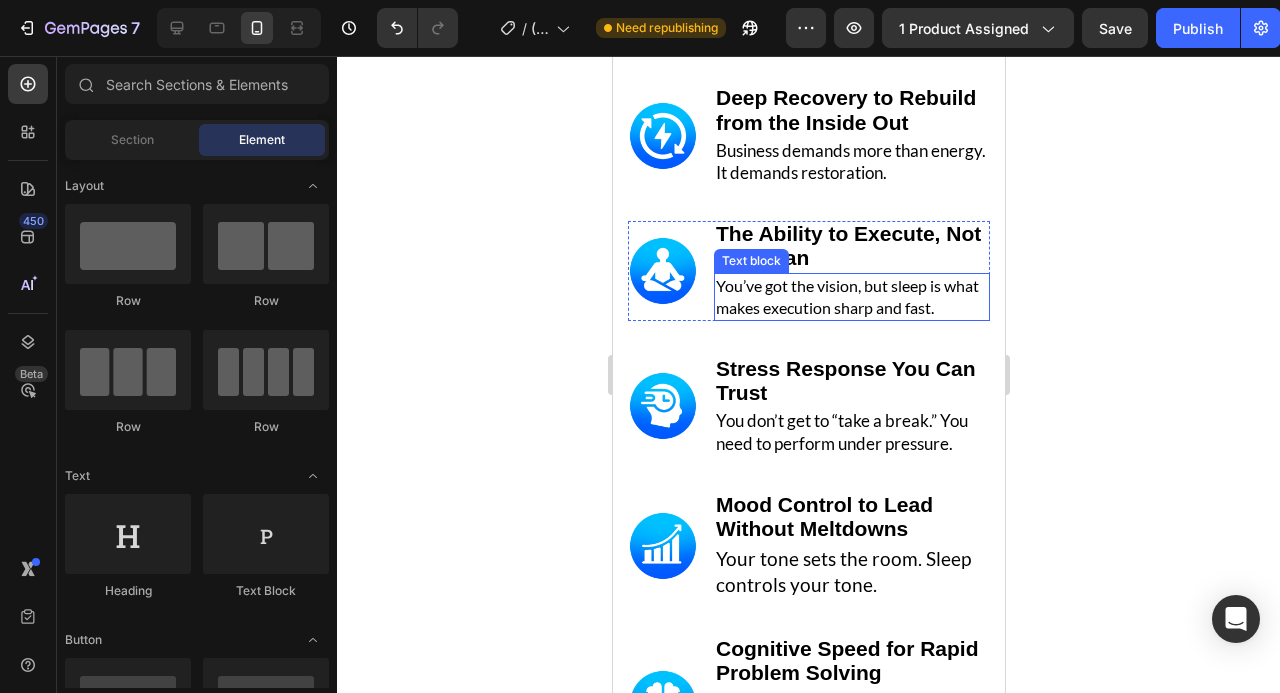 click on "You’ve got the vision, but sleep is what makes execution sharp and fast." at bounding box center [846, 296] 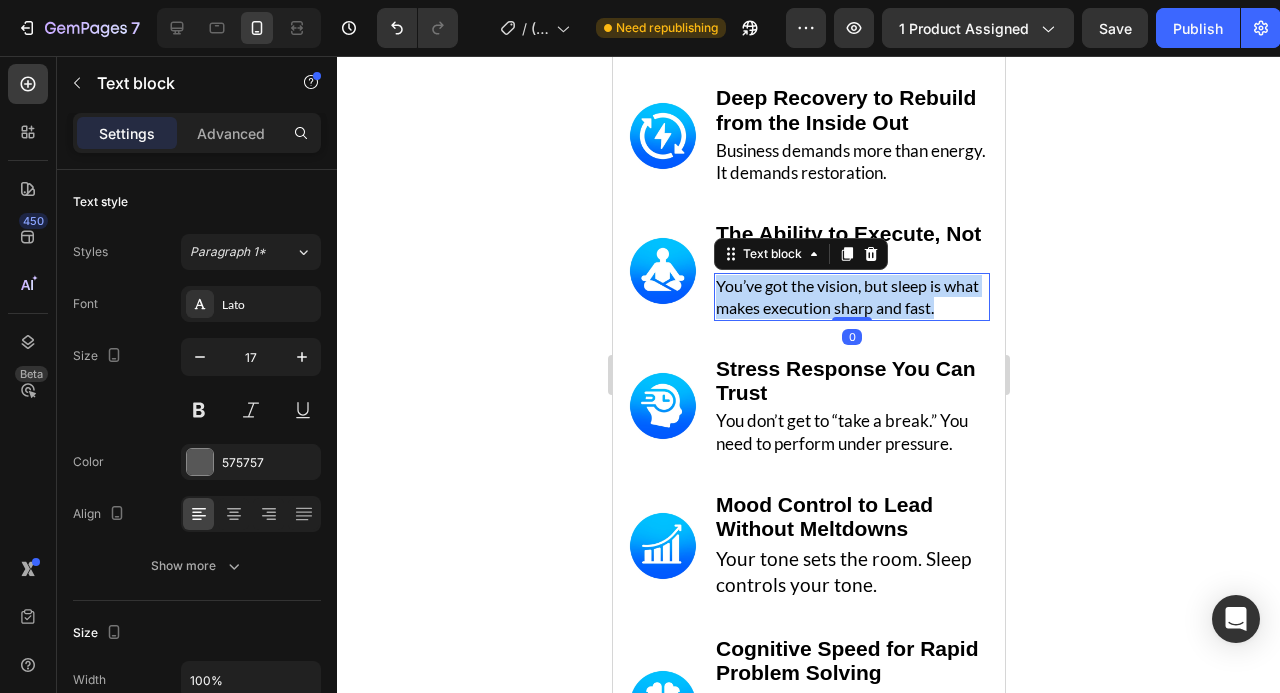 click on "You’ve got the vision, but sleep is what makes execution sharp and fast." at bounding box center [846, 296] 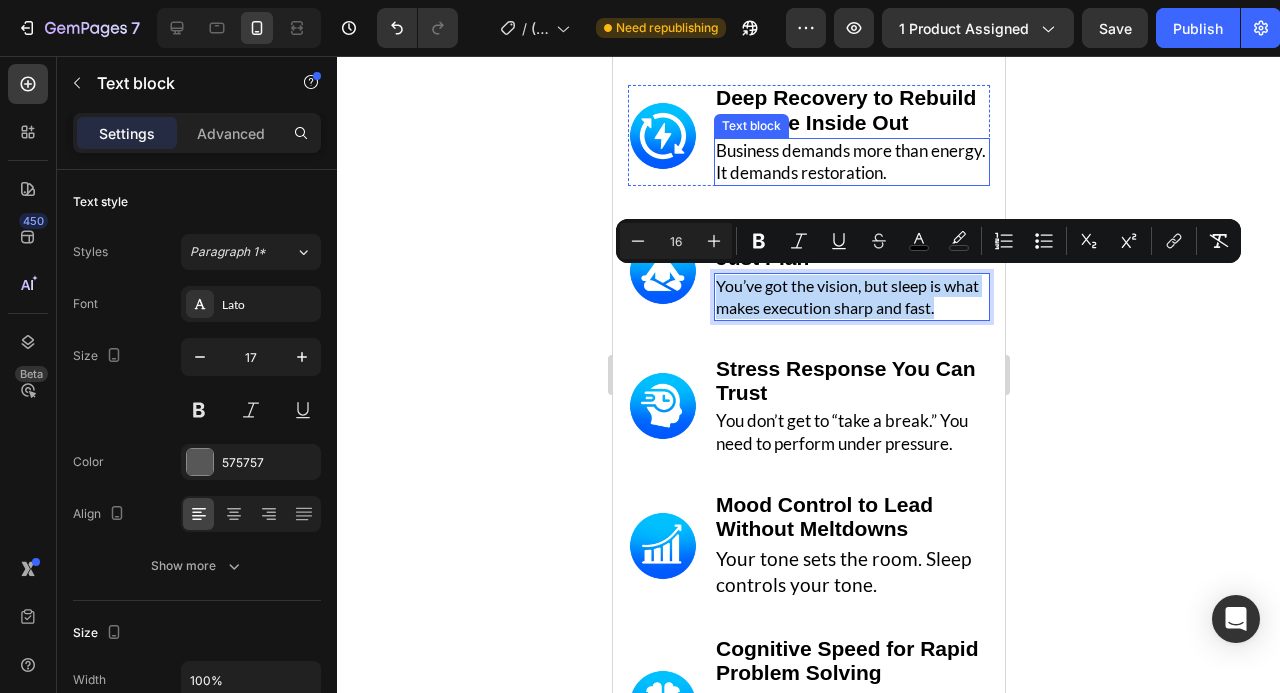click on "Business demands more than energy. It demands restoration." at bounding box center (850, 161) 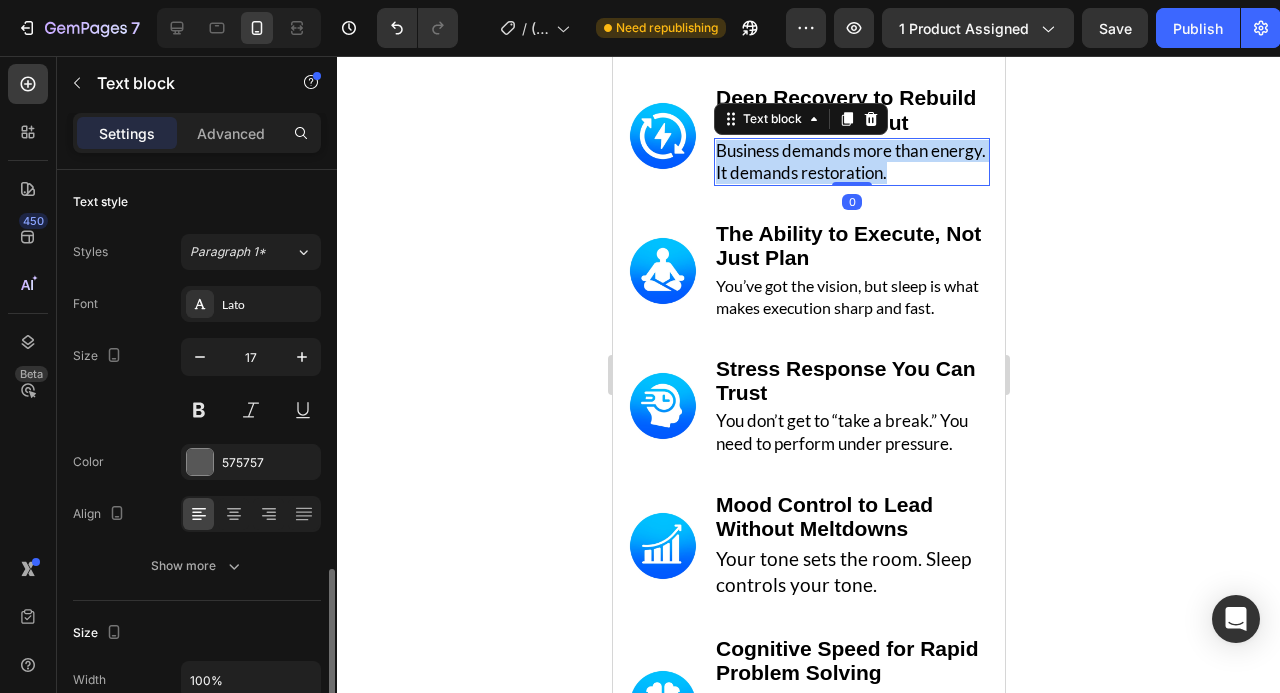 click on "Business demands more than energy. It demands restoration." at bounding box center (850, 161) 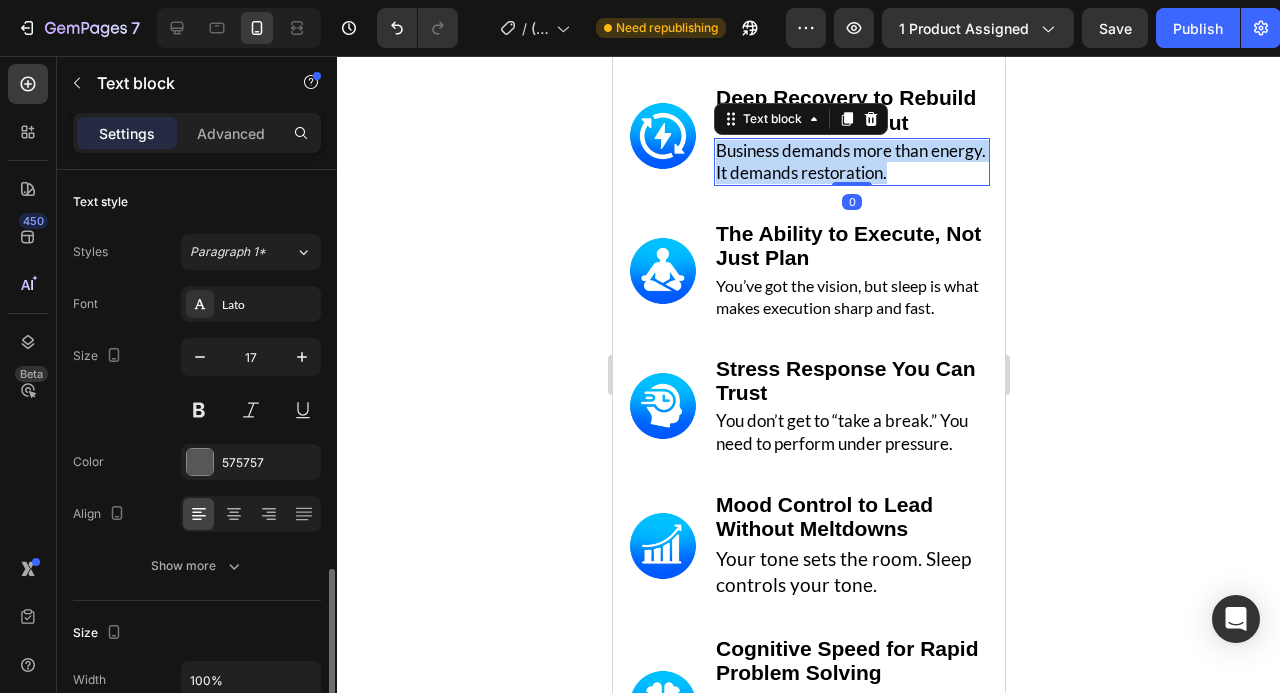 scroll, scrollTop: 268, scrollLeft: 0, axis: vertical 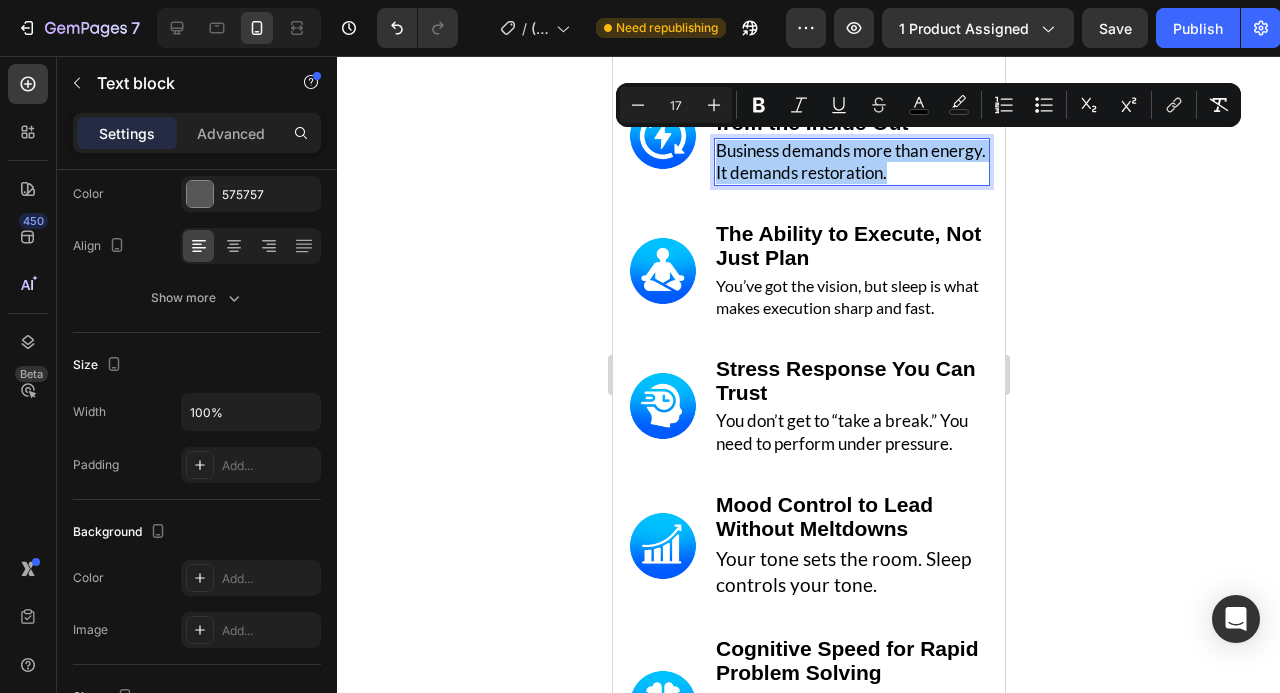 click on "17" at bounding box center [676, 105] 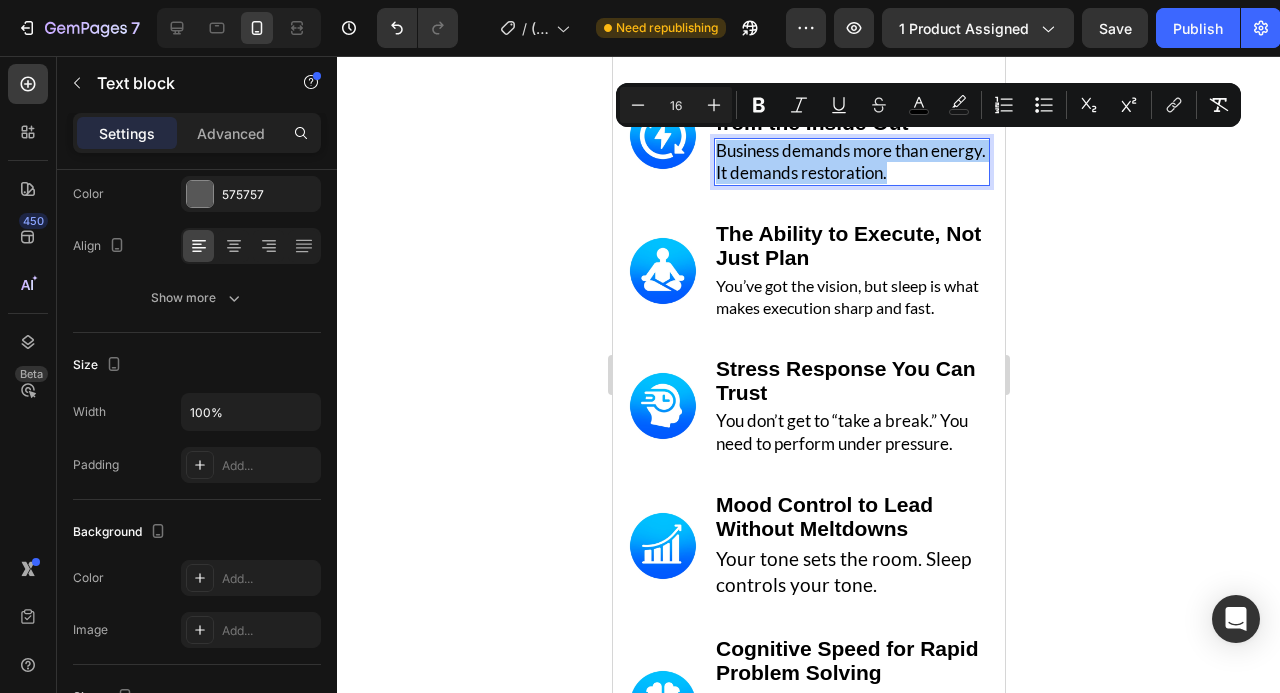 type on "16" 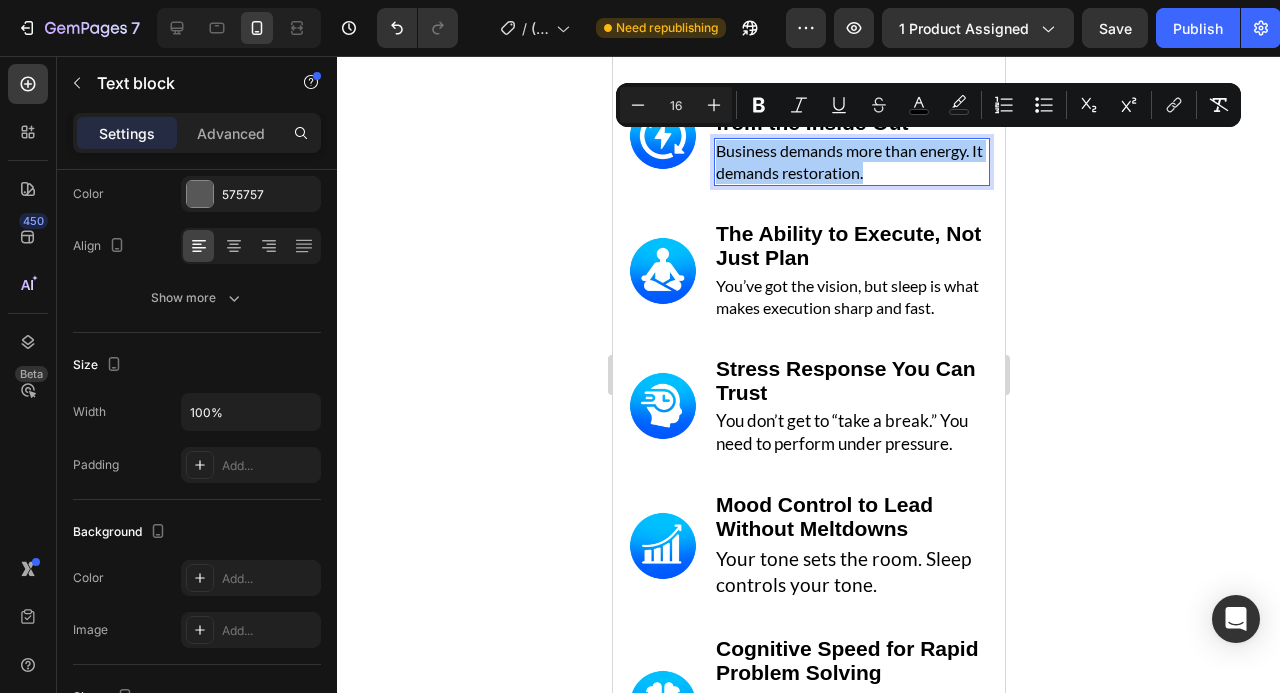 click 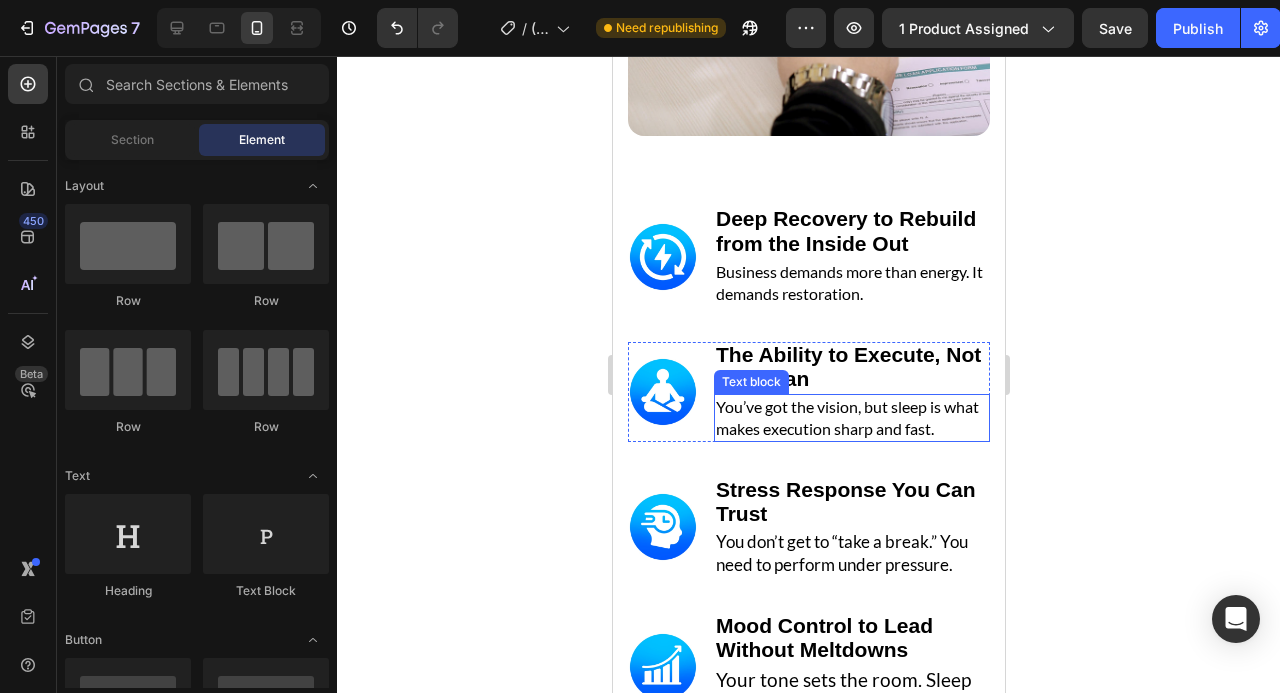 scroll, scrollTop: 5258, scrollLeft: 0, axis: vertical 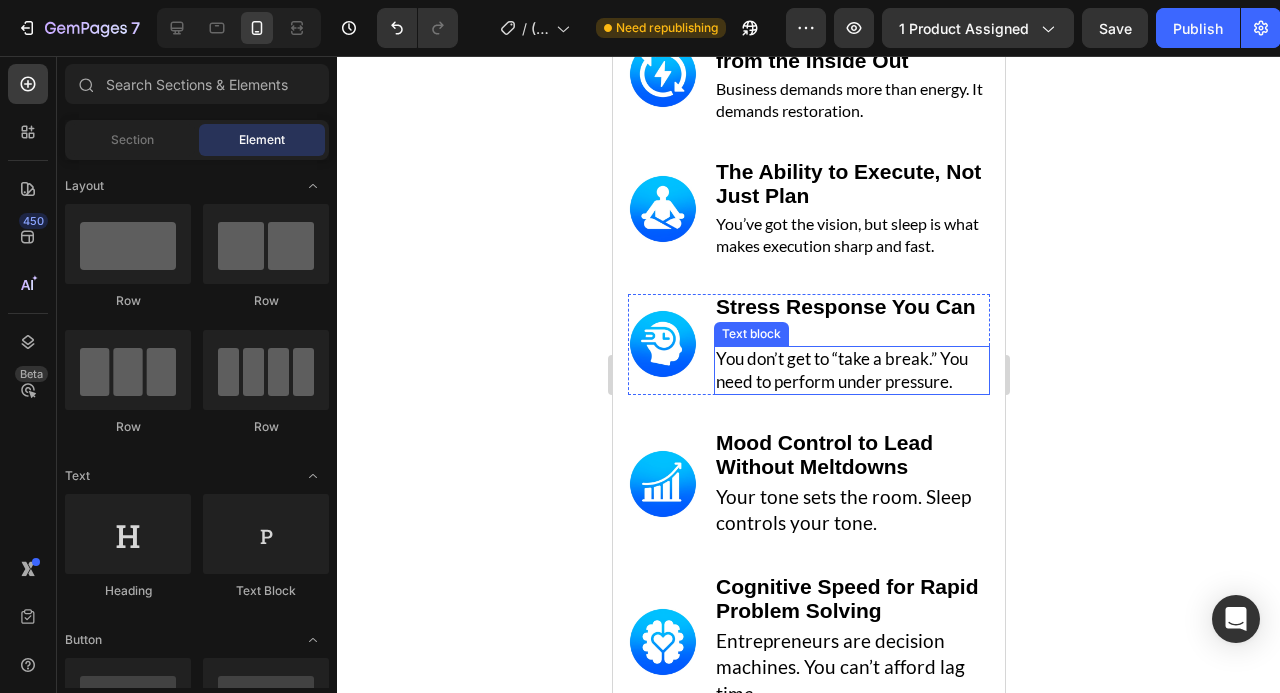 click on "You don’t get to “take a break.” You need to perform under pressure." at bounding box center (841, 369) 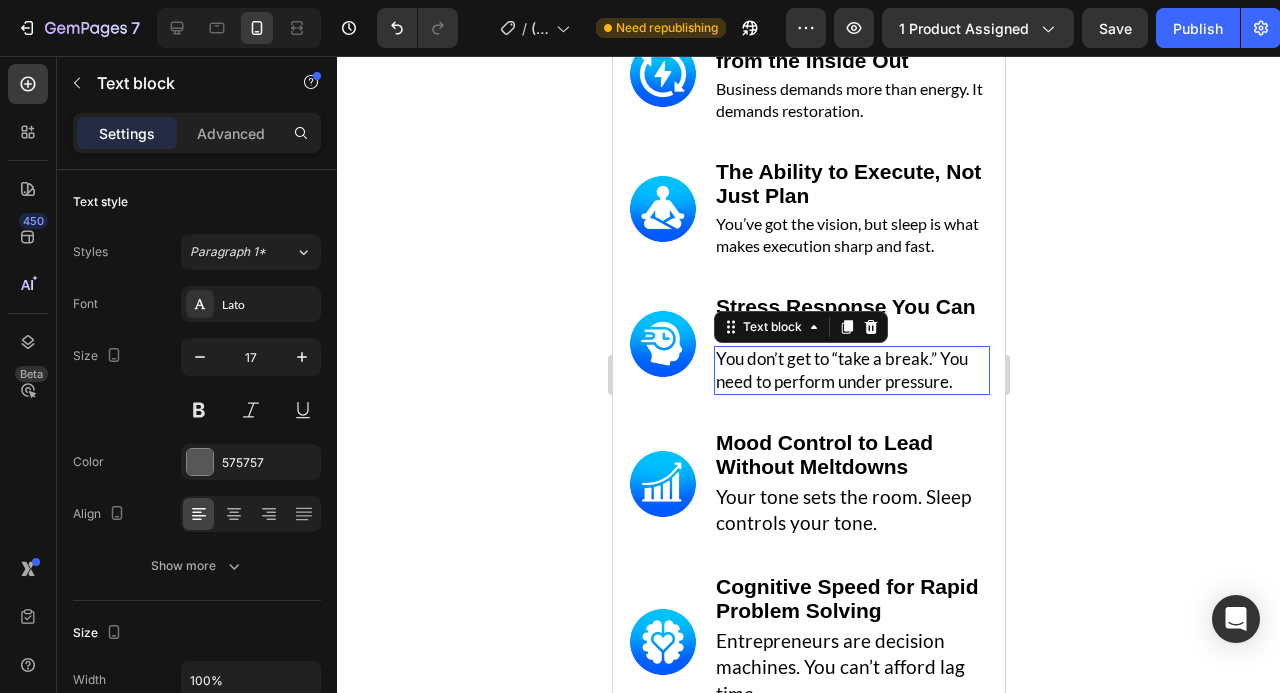 click on "You don’t get to “take a break.” You need to perform under pressure." at bounding box center [841, 369] 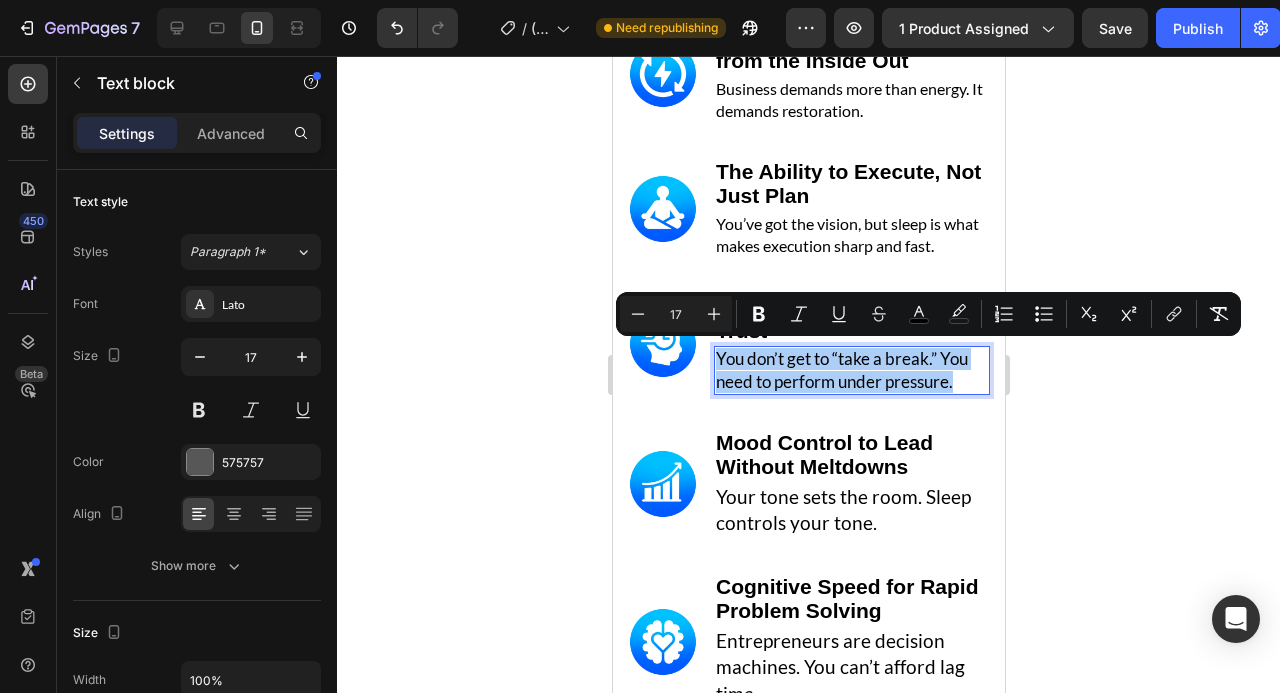 click on "17" at bounding box center (676, 314) 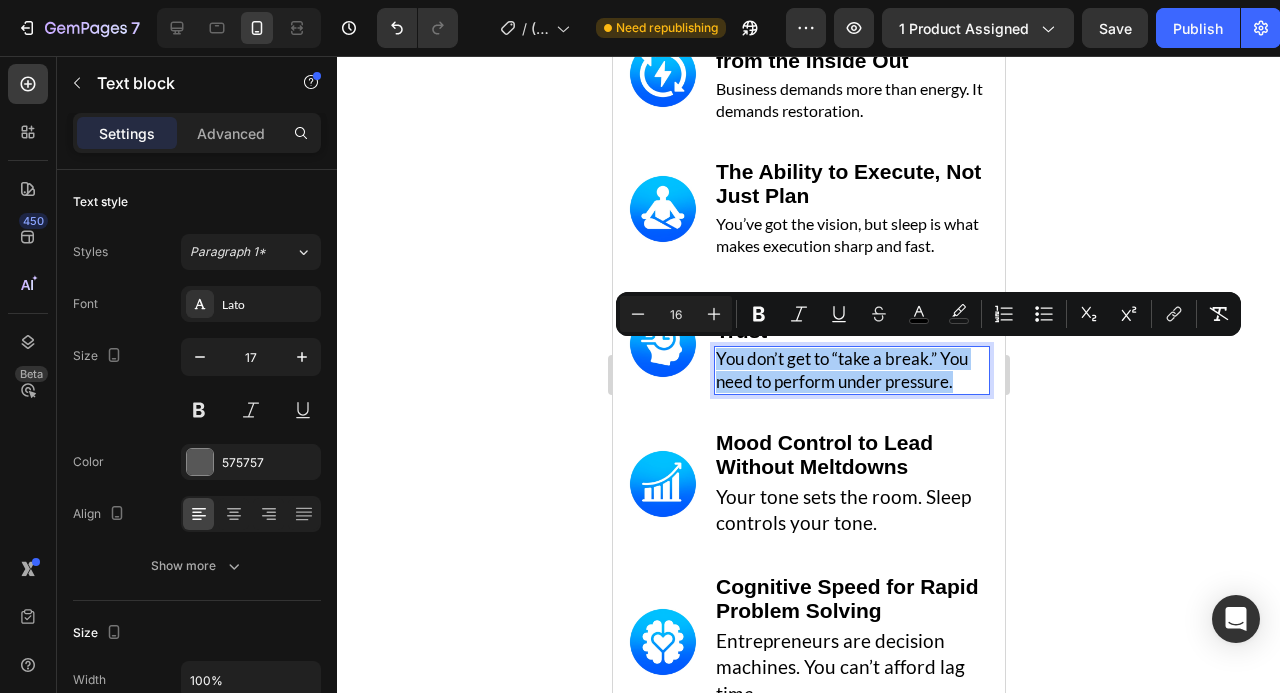 type on "16" 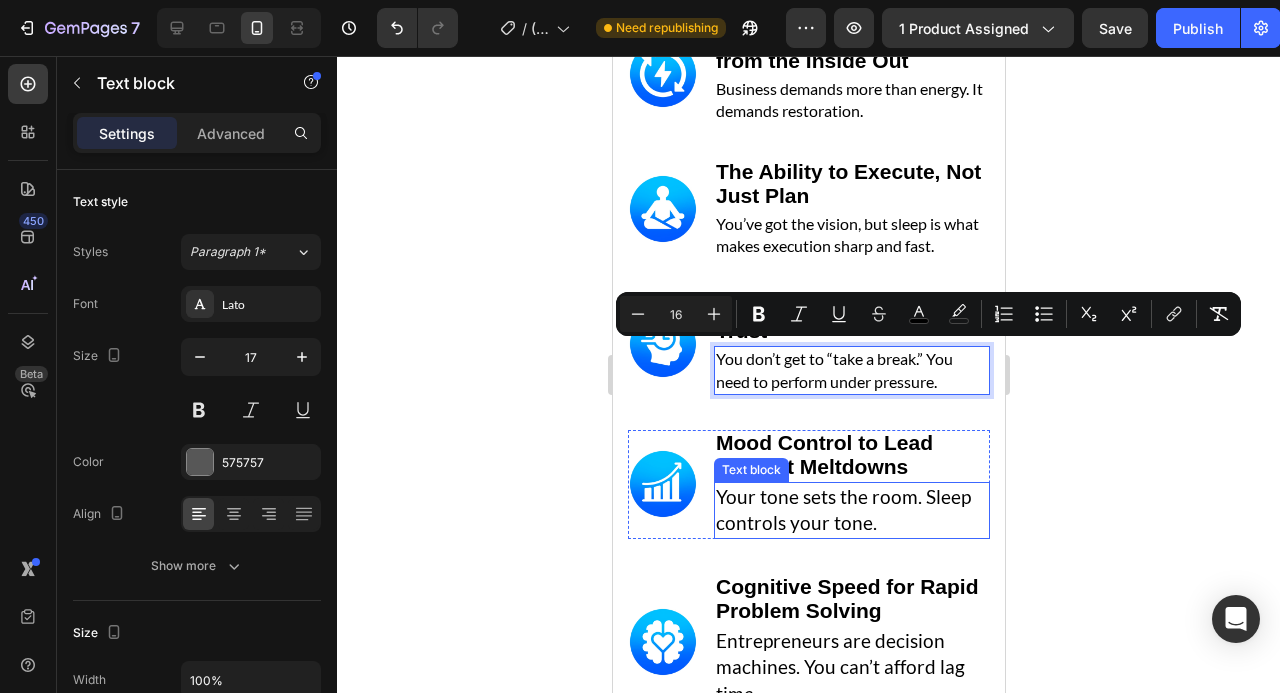 click on "Your tone sets the room. Sleep controls your tone." at bounding box center (851, 510) 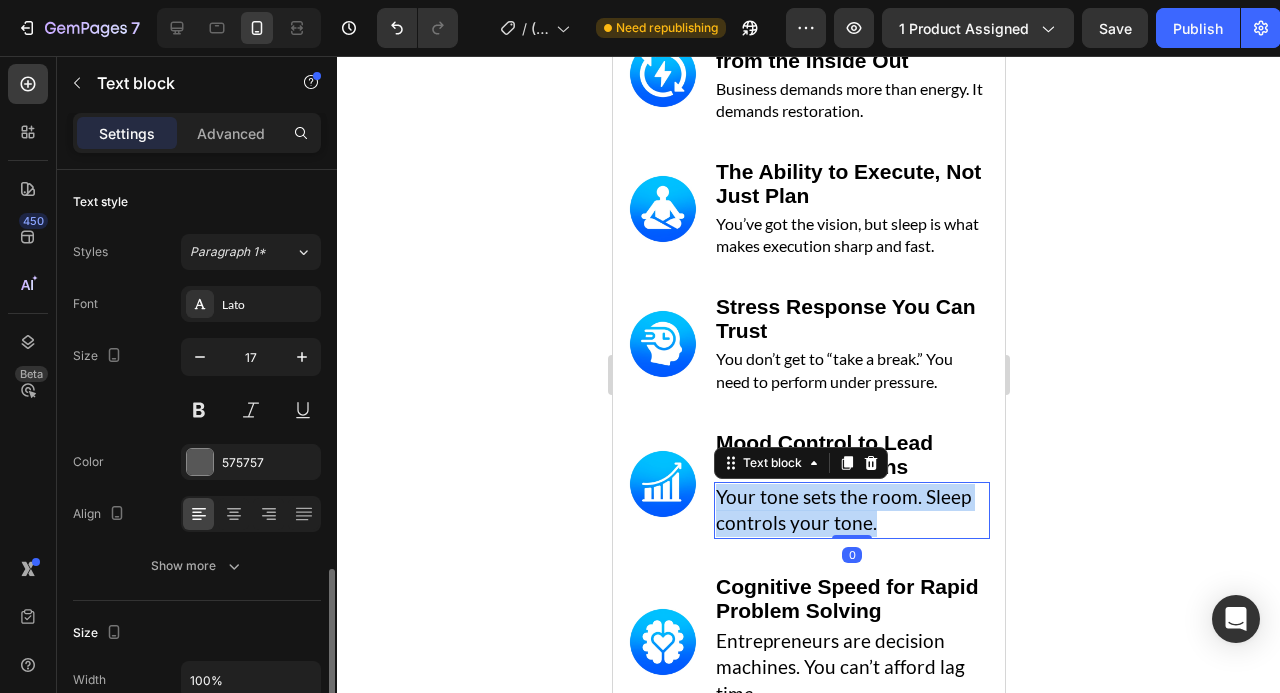 click on "Your tone sets the room. Sleep controls your tone." at bounding box center [851, 510] 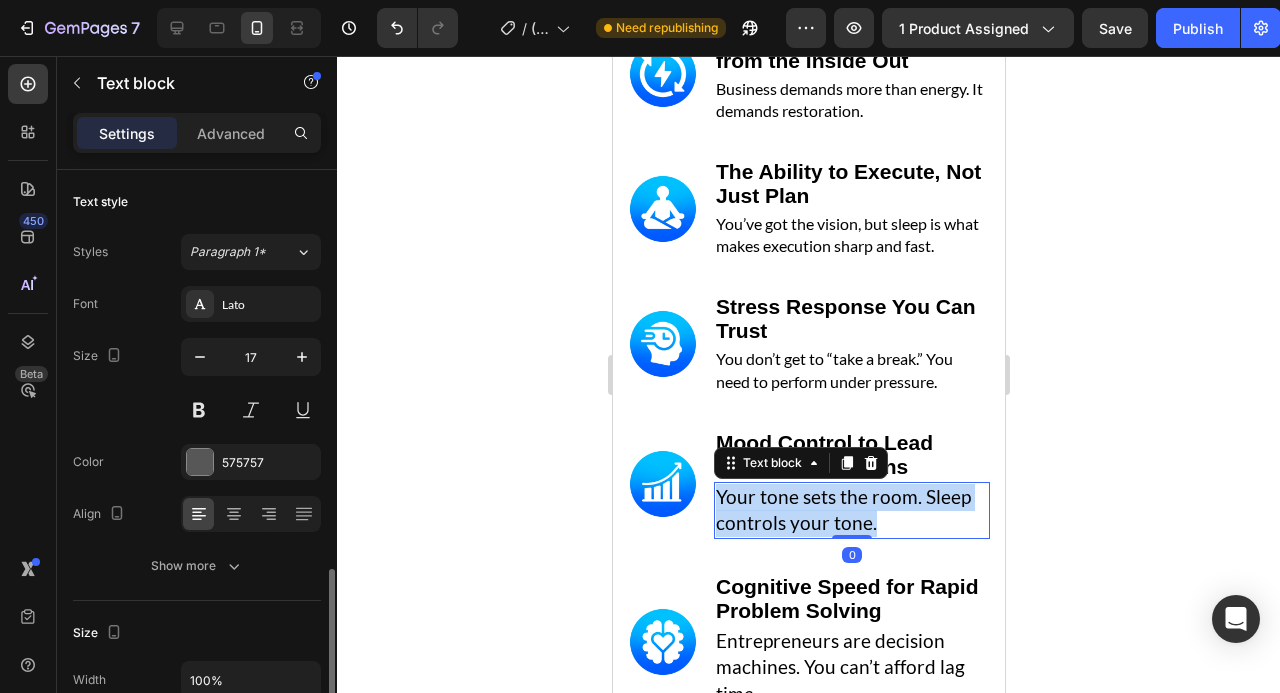 scroll, scrollTop: 268, scrollLeft: 0, axis: vertical 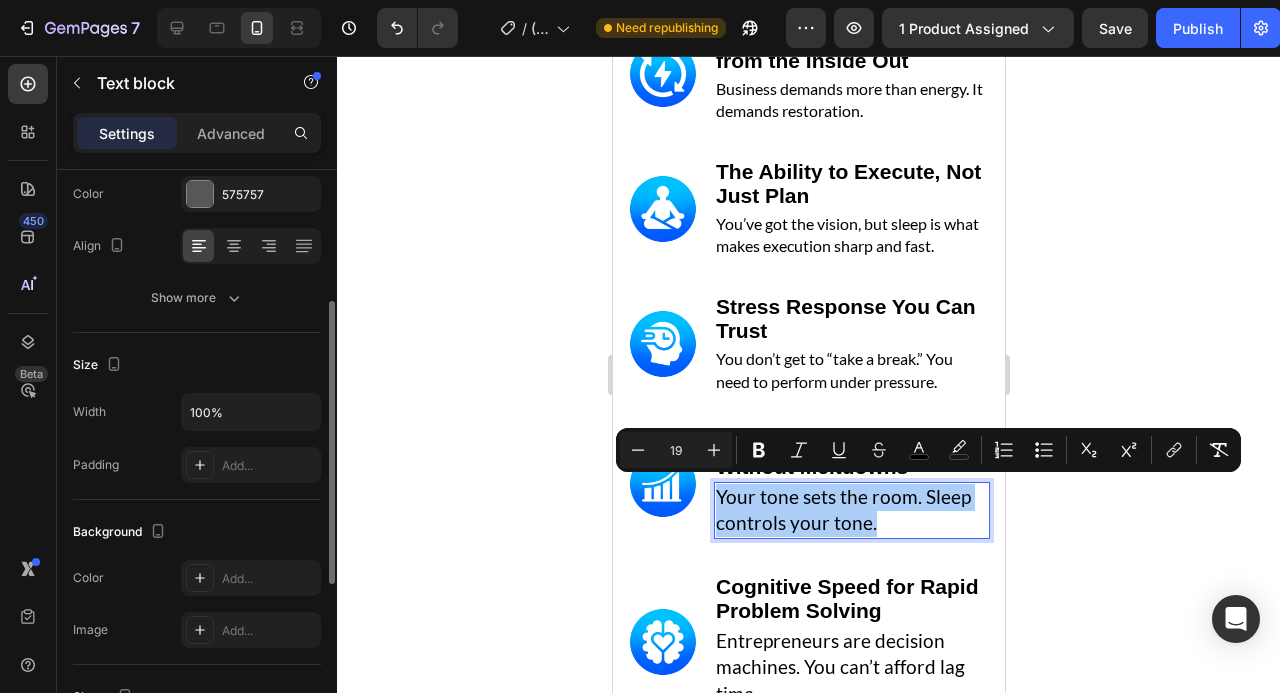 click on "19" at bounding box center [676, 450] 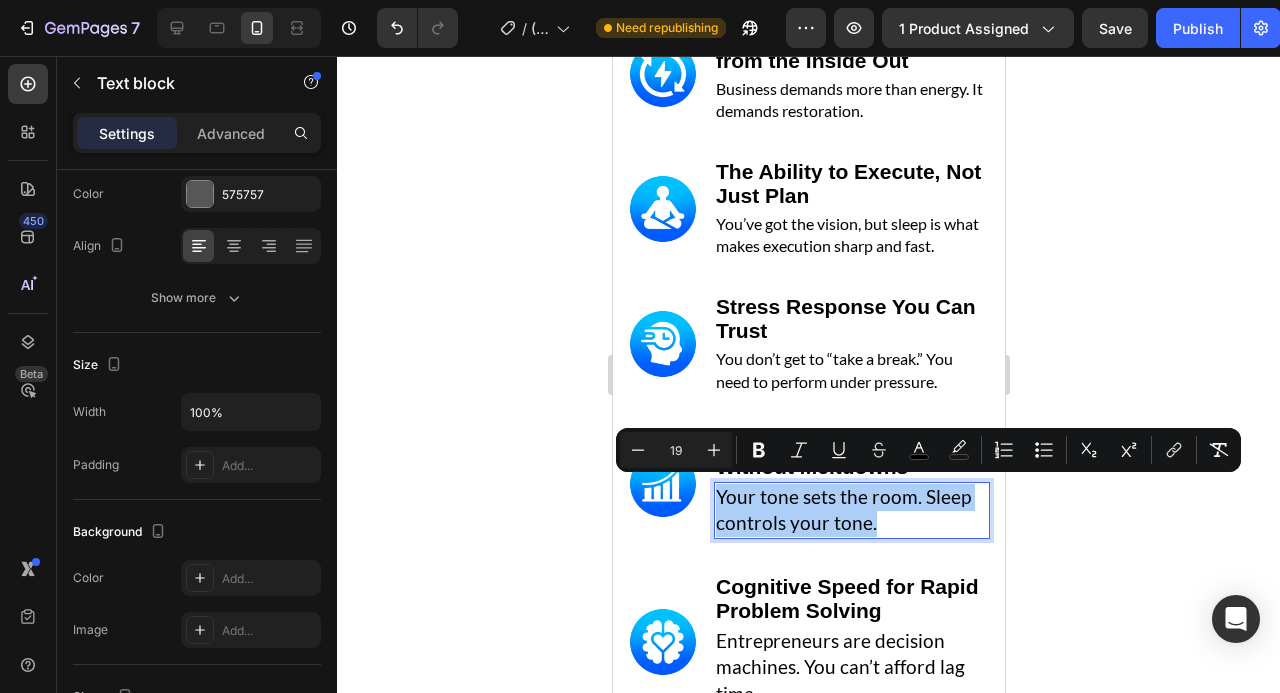 click on "19" at bounding box center (676, 450) 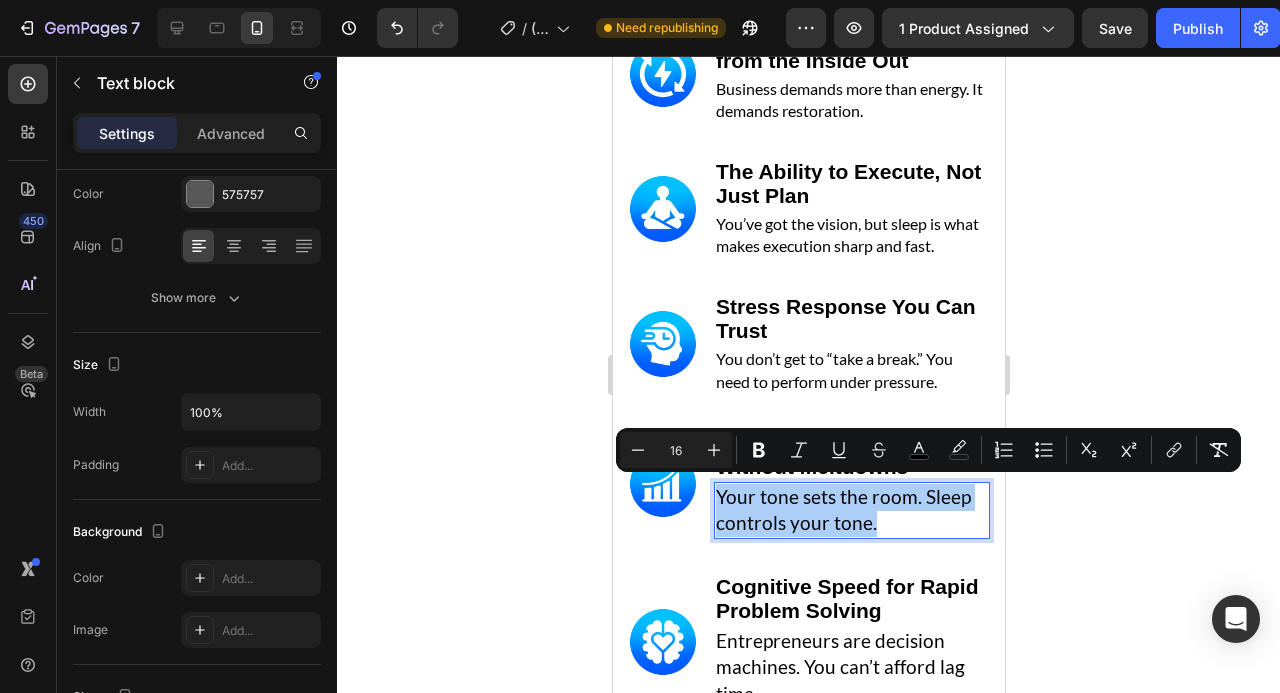 type on "16" 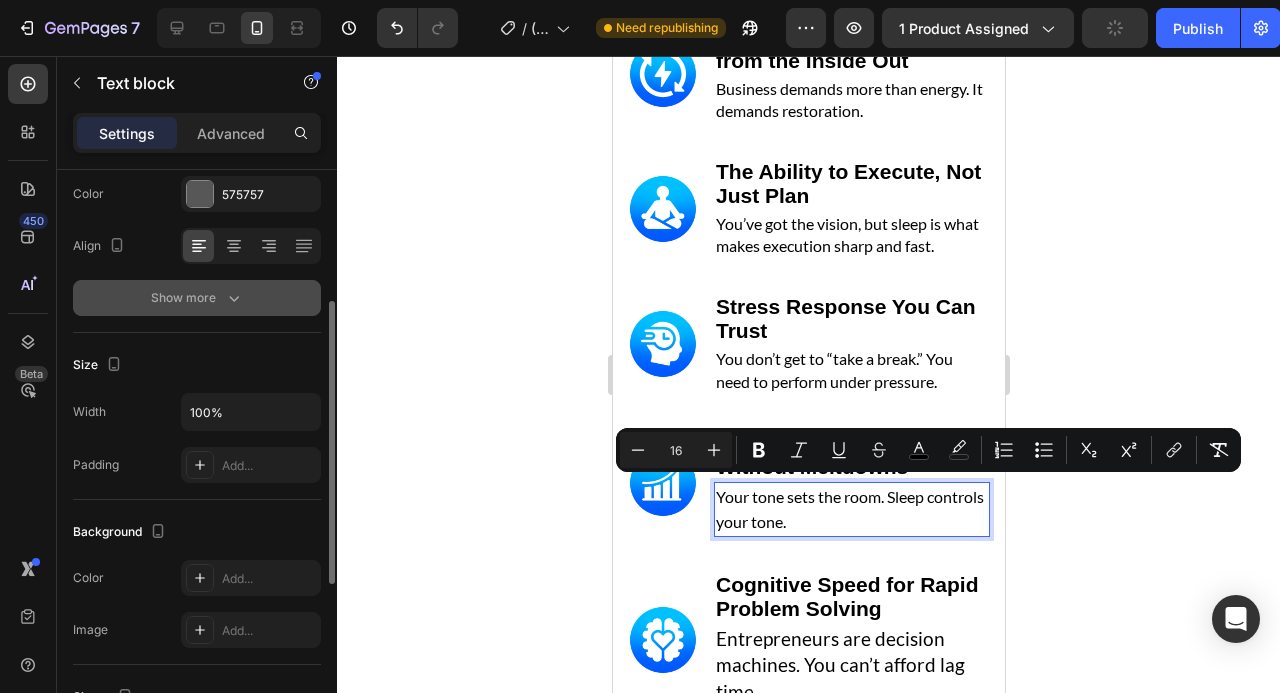 click on "Show more" at bounding box center [197, 298] 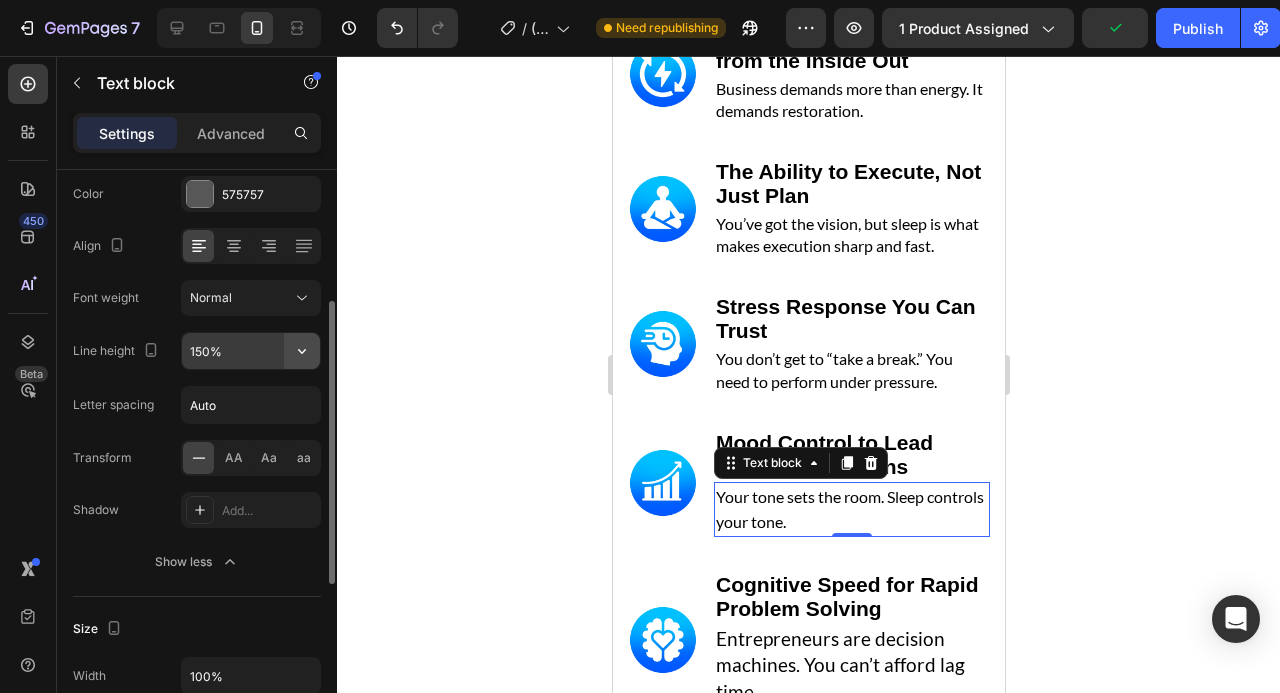 click 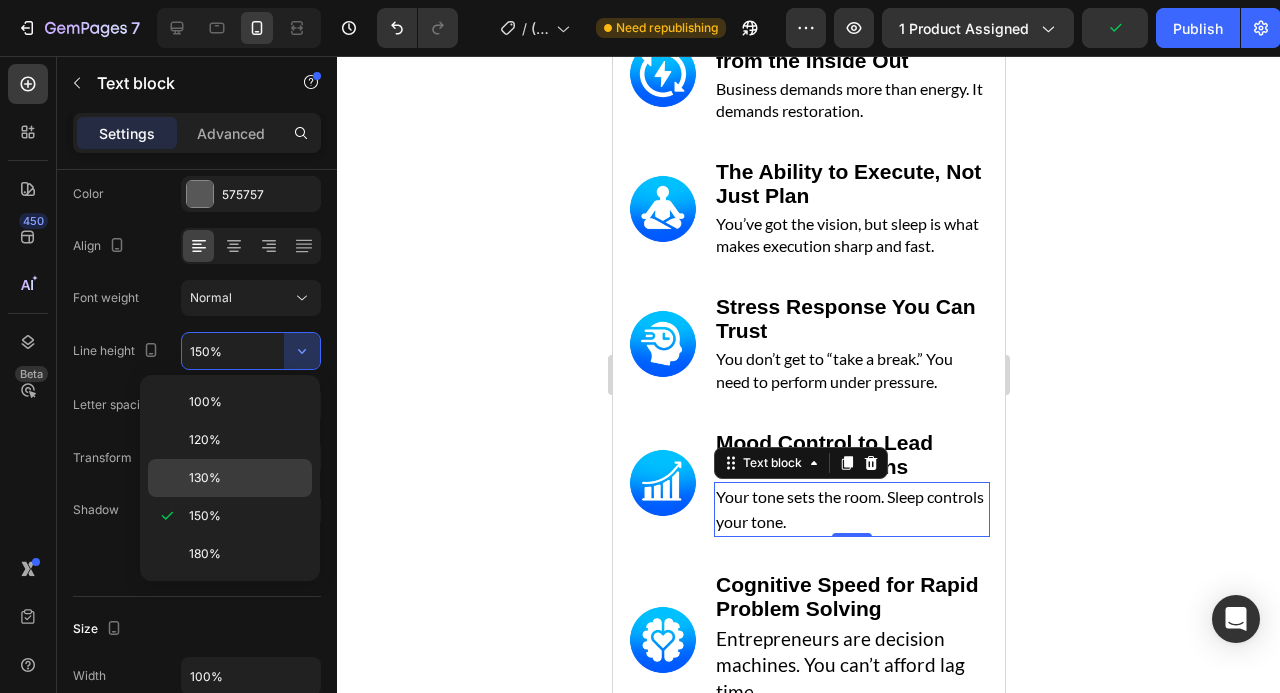 click on "130%" at bounding box center (246, 478) 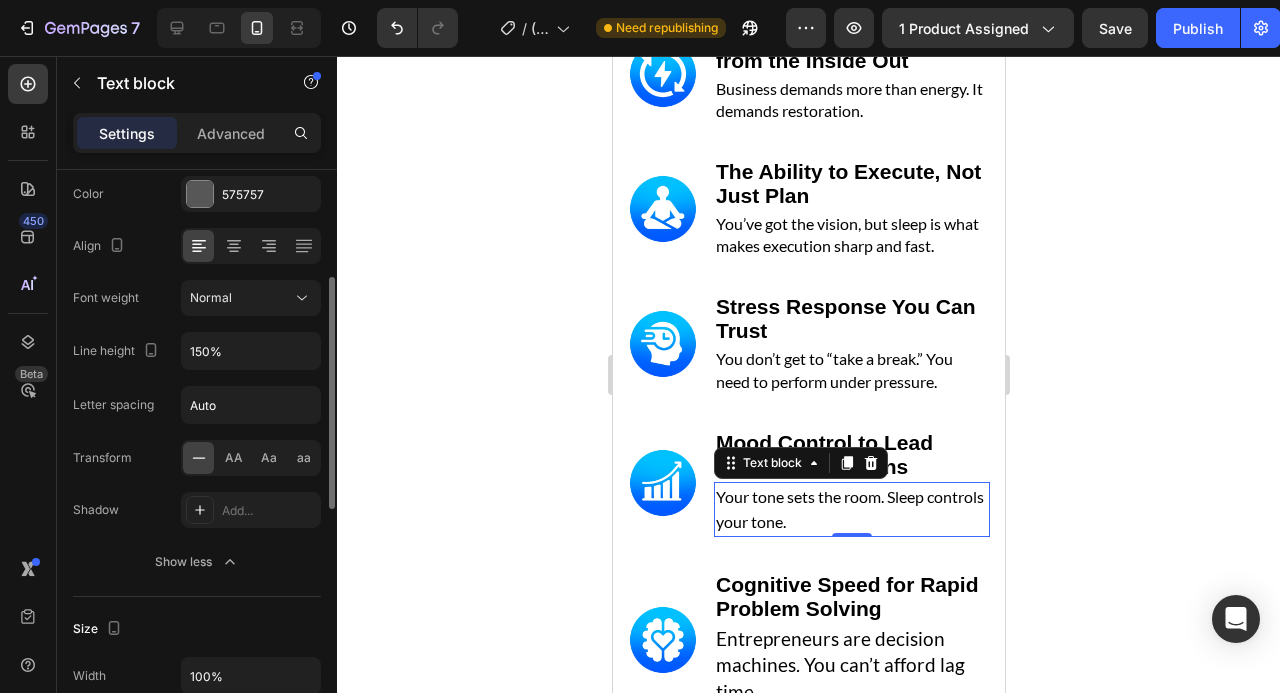type on "130%" 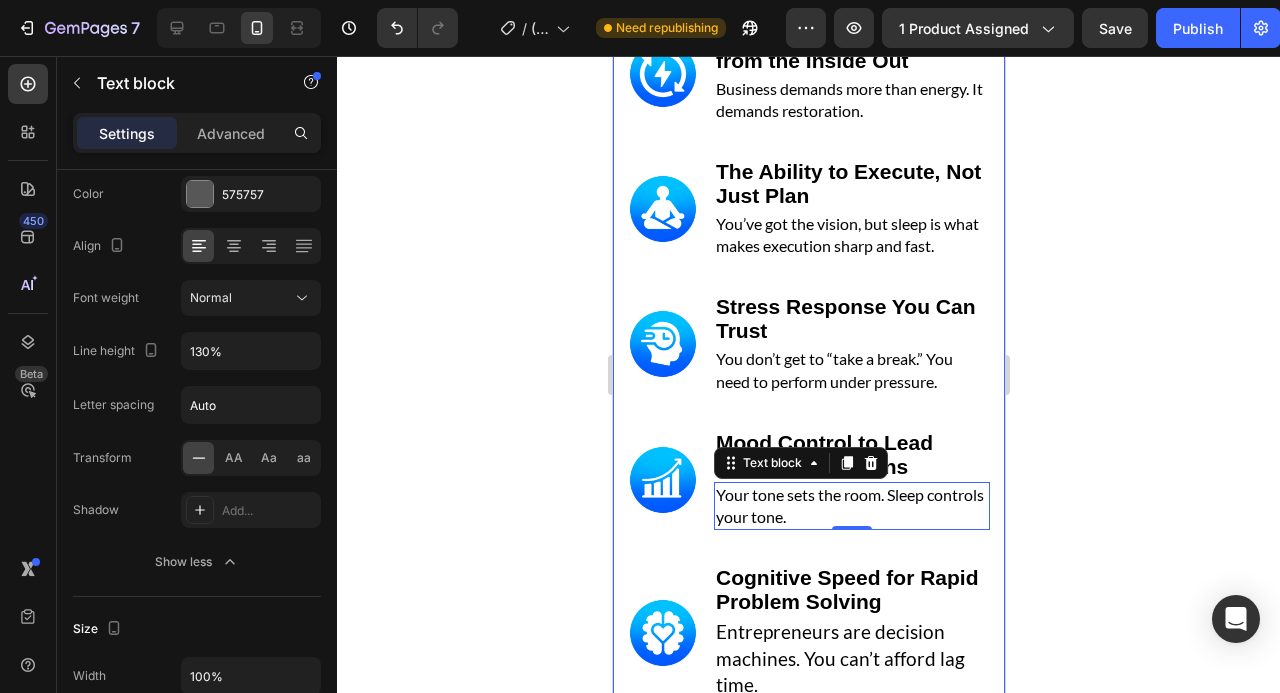 click on "Mood Control to Lead Without Meltdowns" at bounding box center [851, 456] 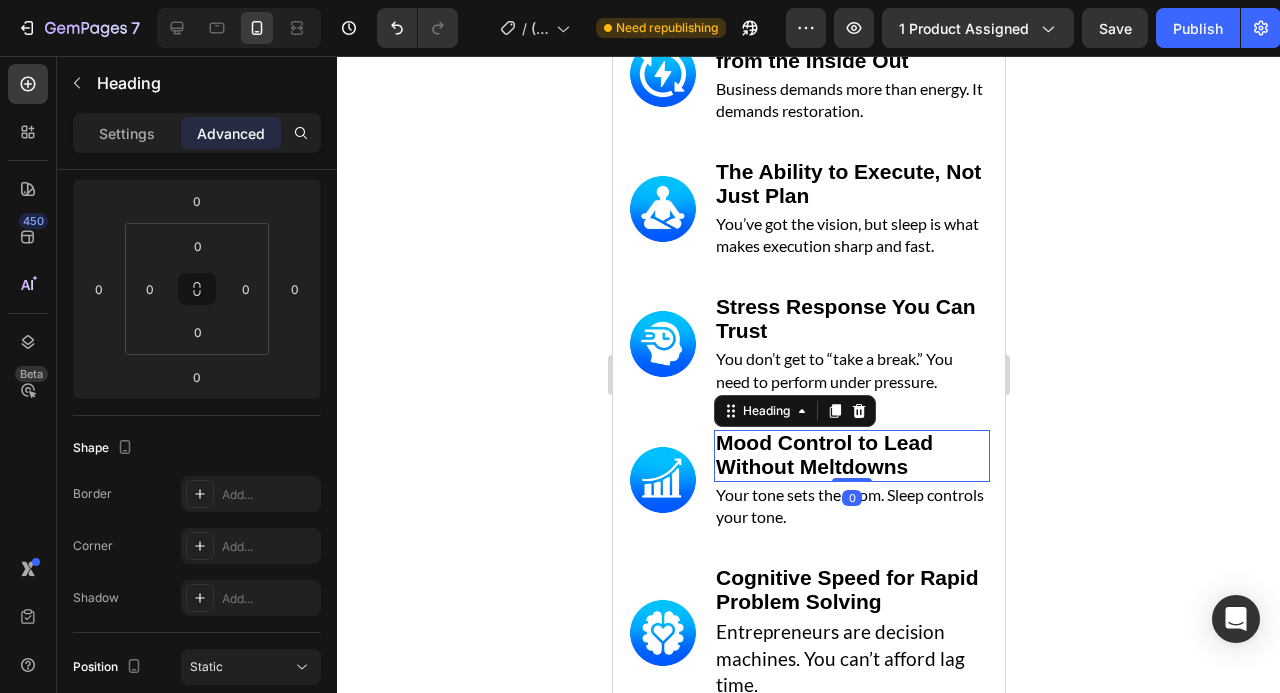 scroll, scrollTop: 0, scrollLeft: 0, axis: both 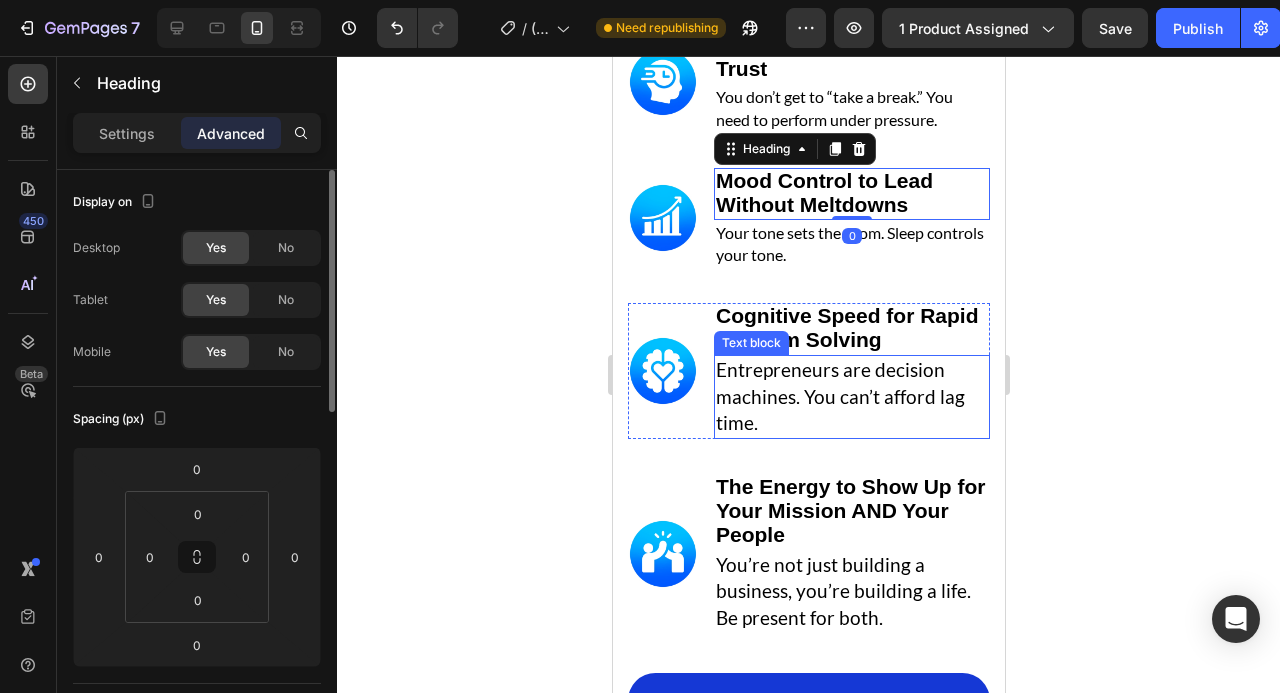click on "Entrepreneurs are decision machines. You can’t afford lag time." at bounding box center [839, 396] 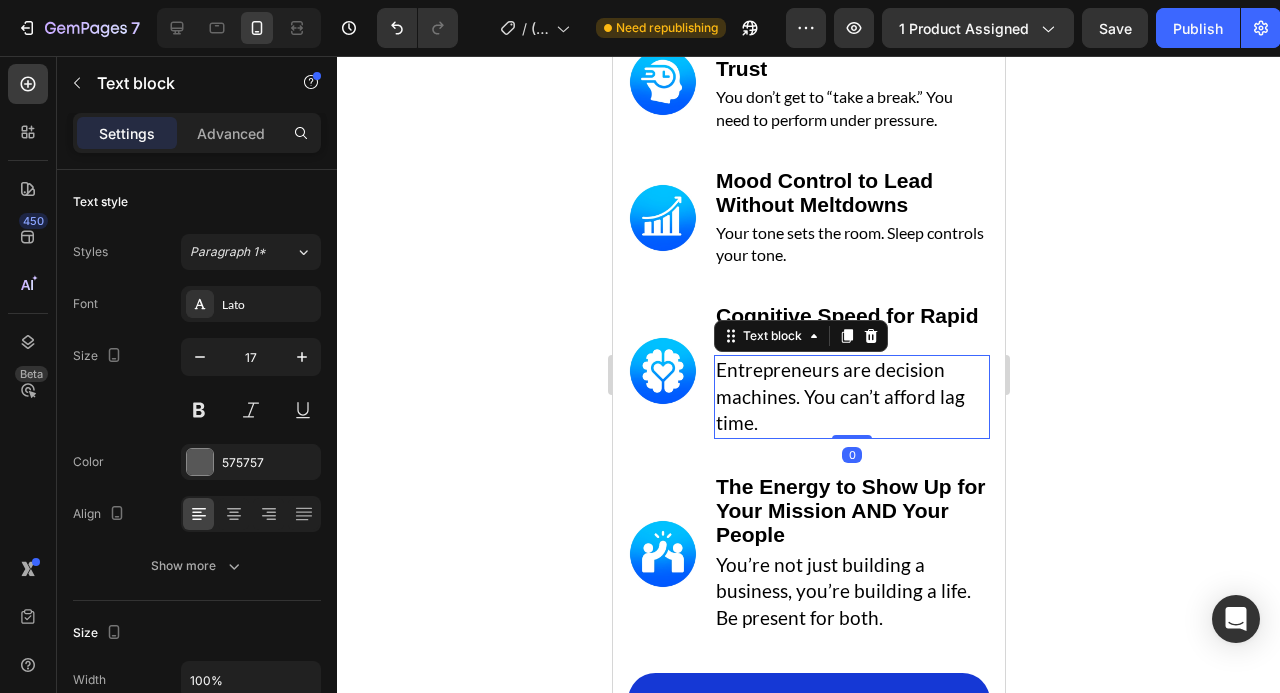 click on "Entrepreneurs are decision machines. You can’t afford lag time." at bounding box center [839, 396] 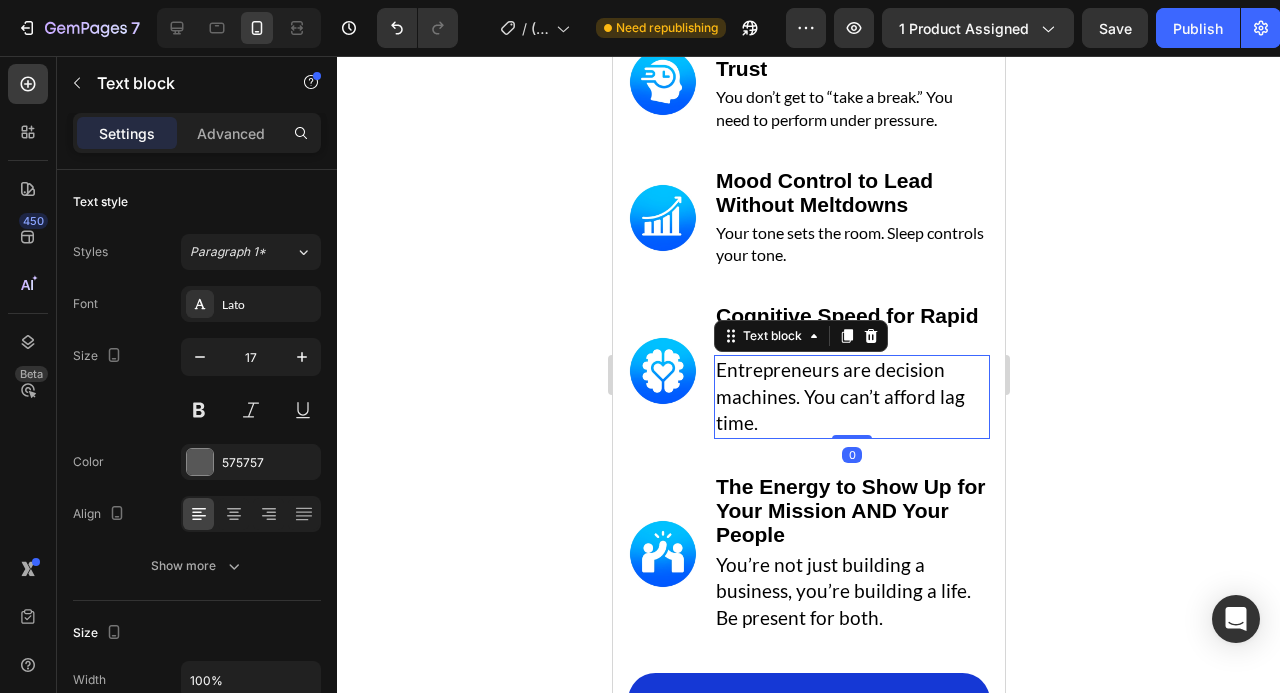 click on "Entrepreneurs are decision machines. You can’t afford lag time." at bounding box center (839, 396) 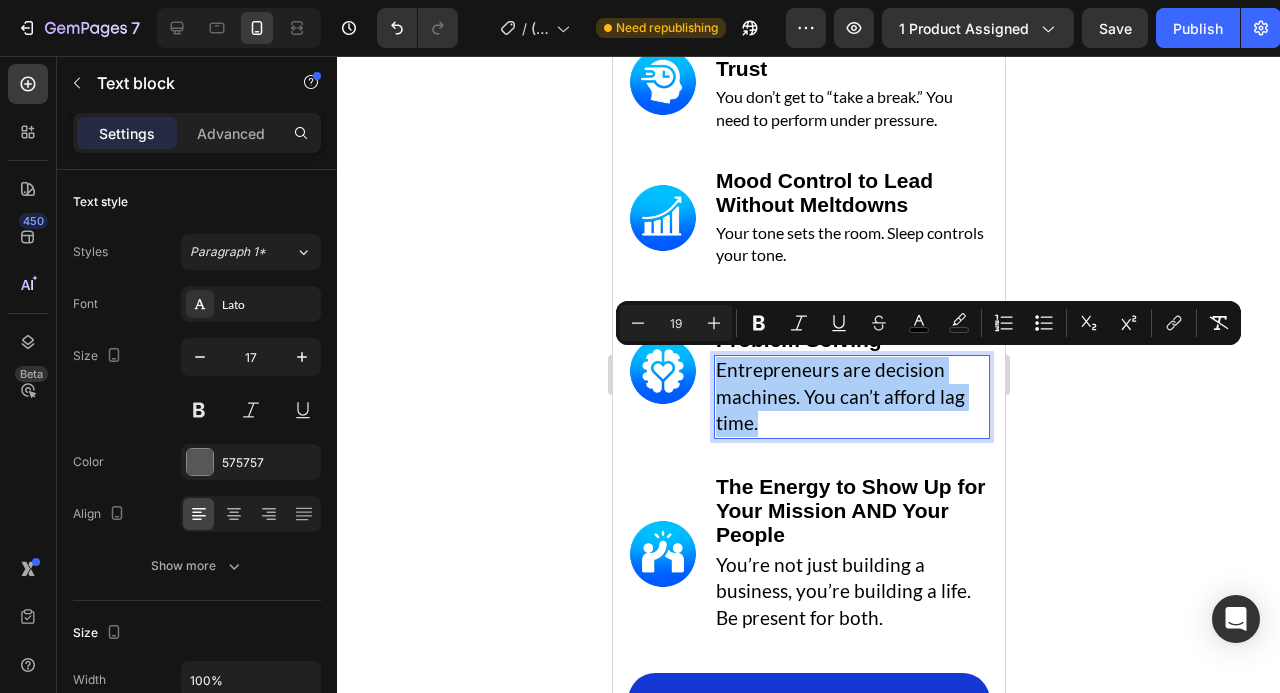 click on "19" at bounding box center [676, 323] 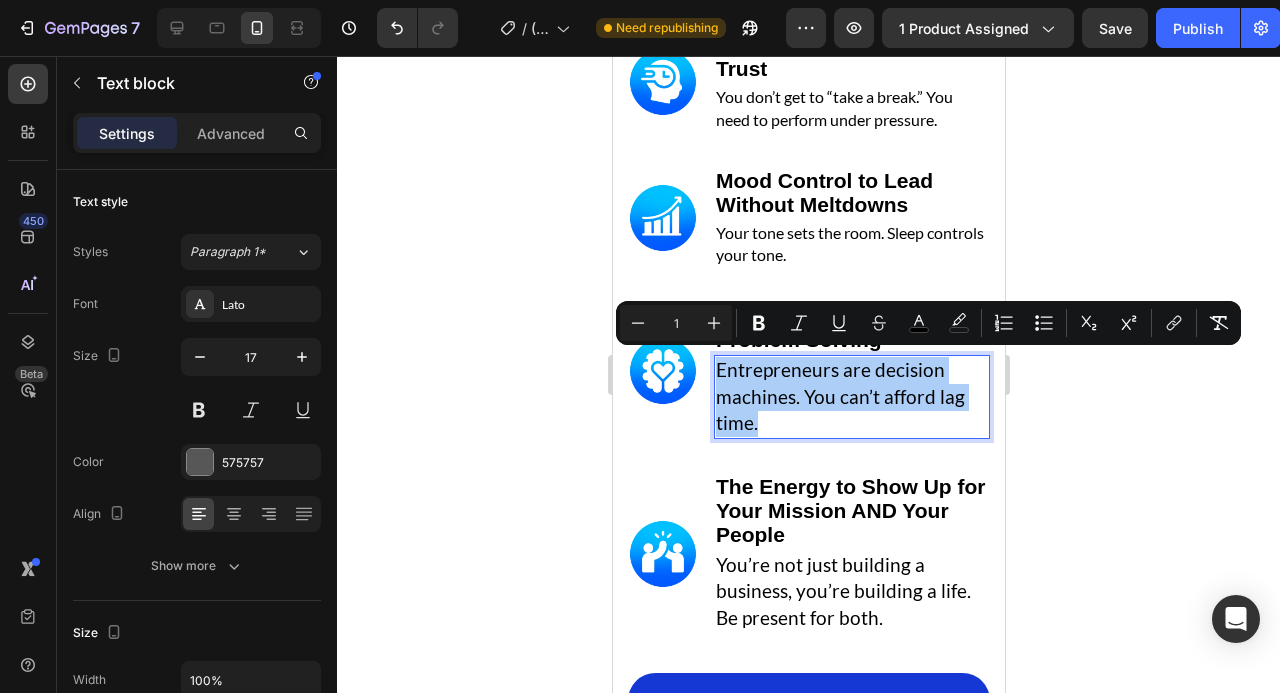 type on "1" 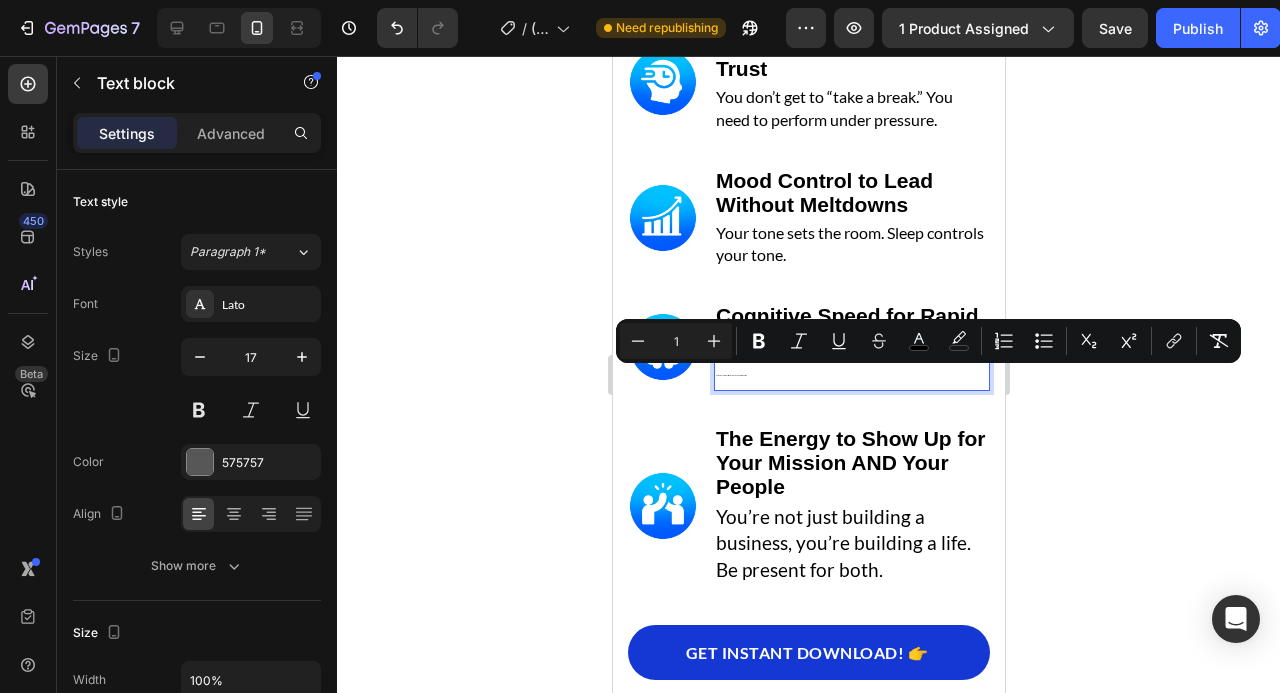click on "1" at bounding box center (676, 341) 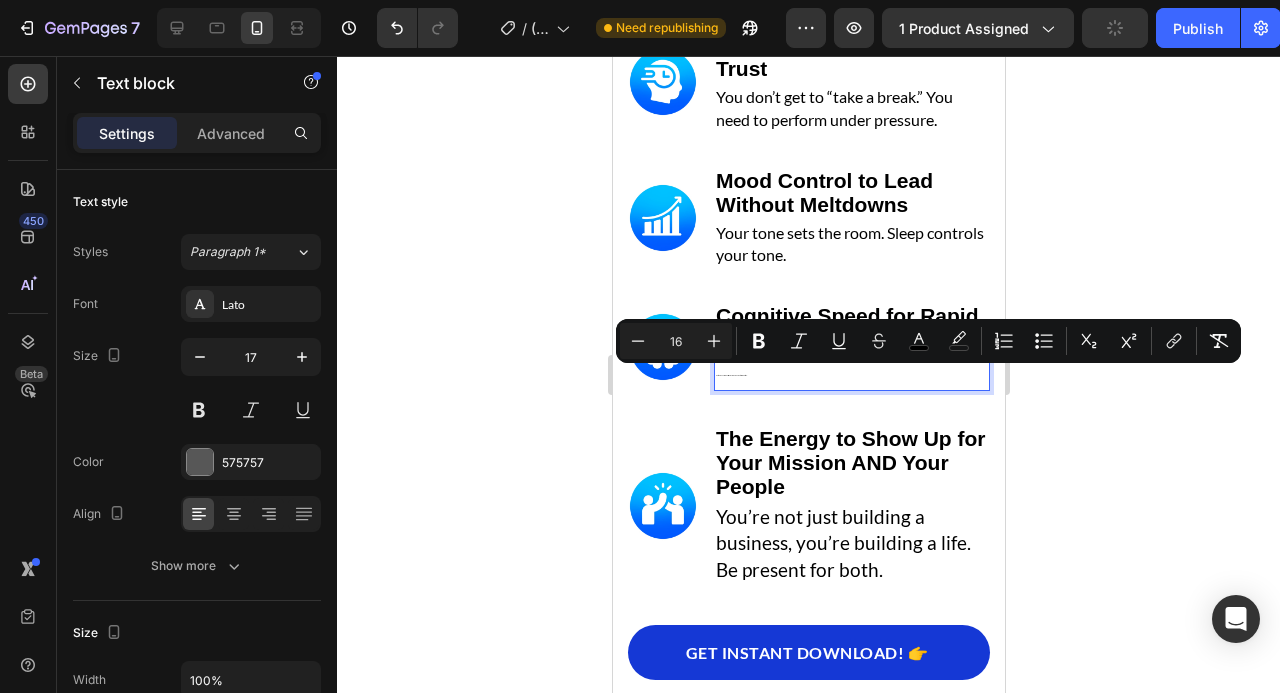 type on "16" 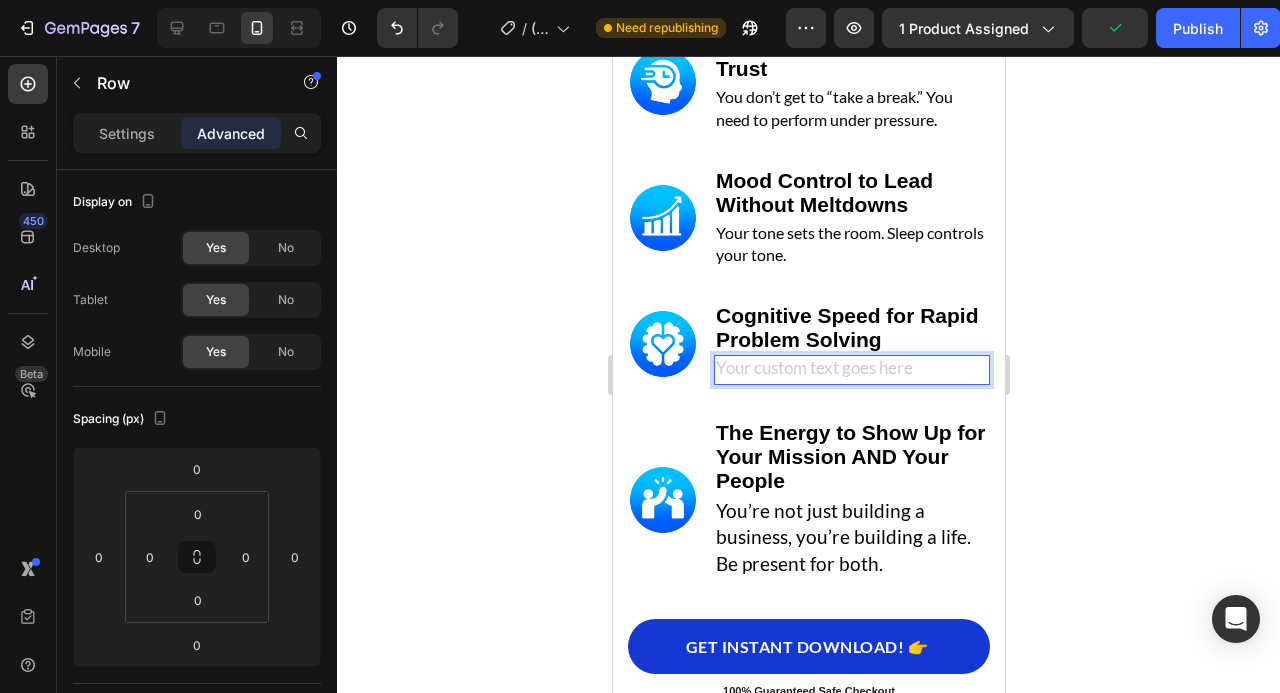 click on "Image Deep Recovery to Rebuild from the Inside Out Heading Business demands more than energy. It demands restoration. Text block Row Image The Ability to Execute, Not Just Plan Heading You’ve got the vision, but sleep is what makes execution sharp and fast. Text block Row Image Stress Response You Can Trust Heading You don’t get to “take a break.” You need to perform under pressure. Text block Row Image Mood Control to Lead Without Meltdowns Heading Your tone sets the room. Sleep controls your tone. Text block Row Image Cognitive Speed for Rapid Problem Solving Heading Text block   0 Row Image The Energy to Show Up for Your Mission AND Your People Heading You’re not just building a business, you’re building a life. Be present for both. Text block Row GET INSTANT DOWNLOAD! 👉 Add to Cart 100% Guaranteed Safe Checkout Text block Product" at bounding box center (808, 232) 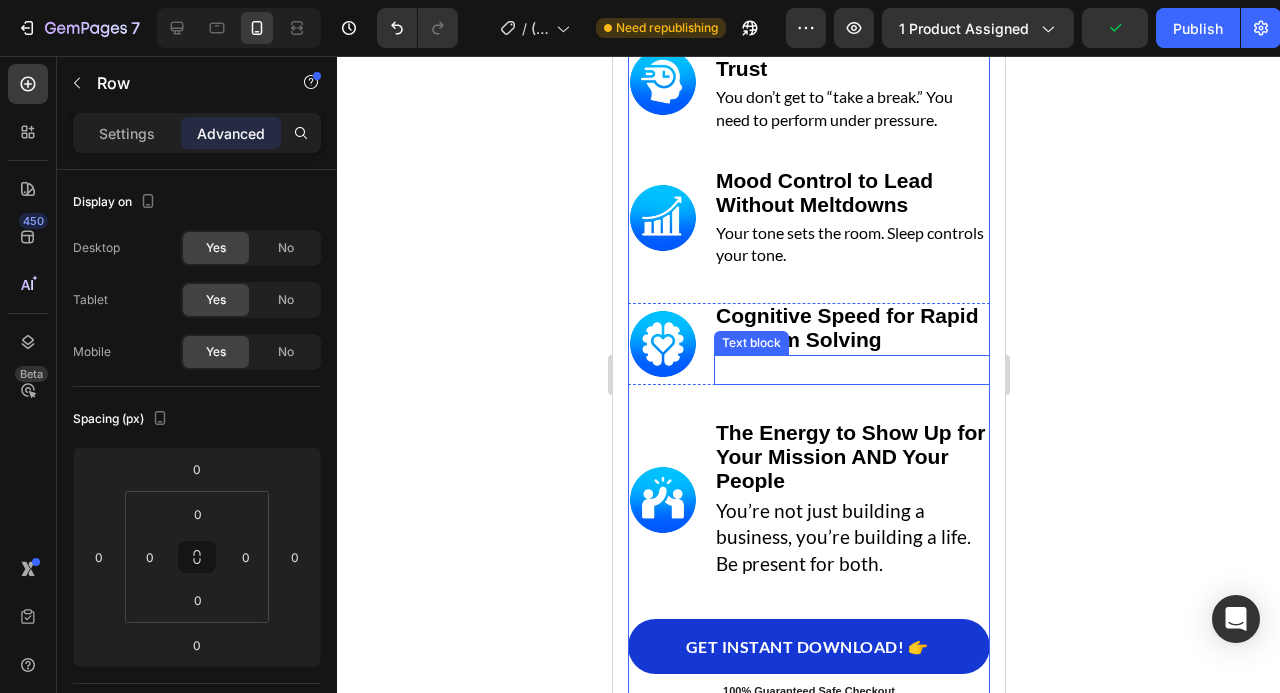 click at bounding box center (851, 370) 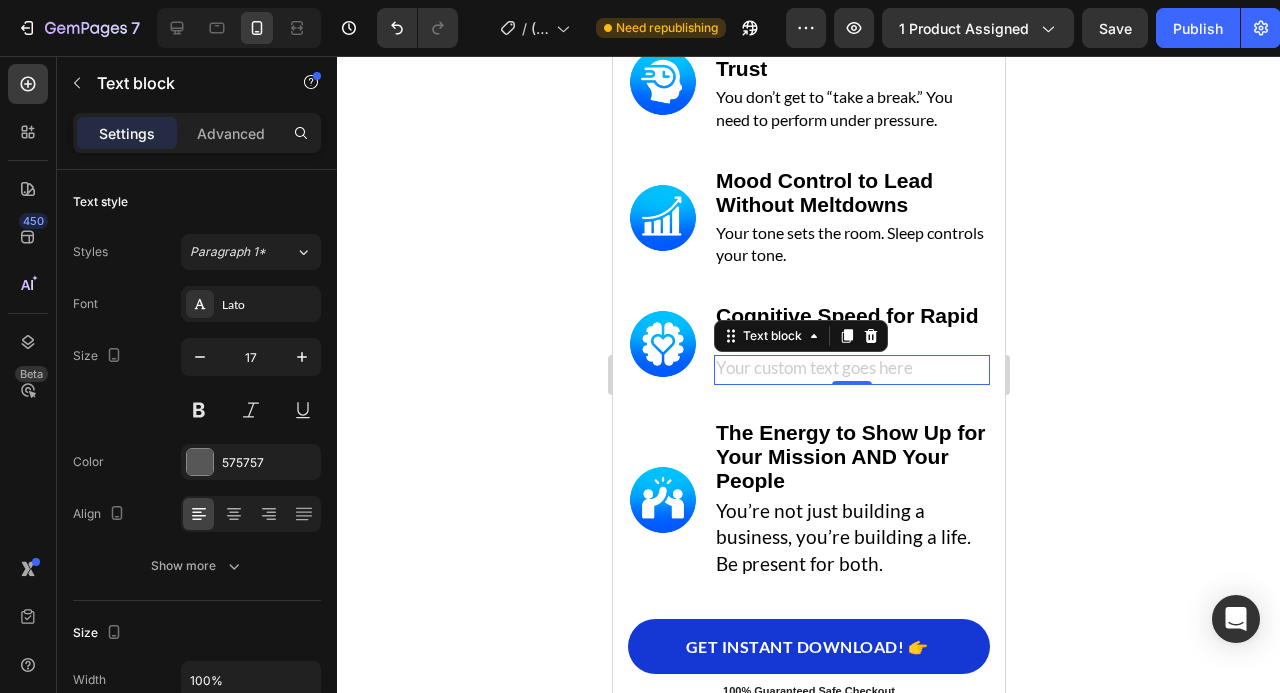 click at bounding box center [851, 370] 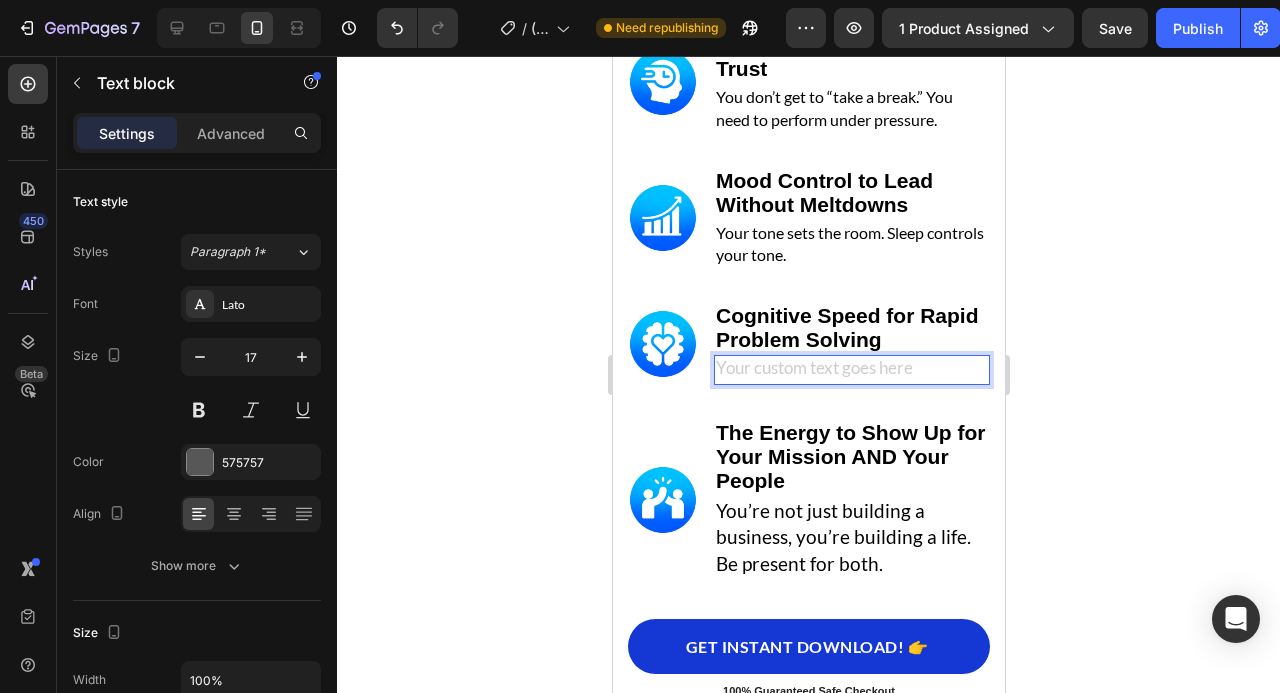 click at bounding box center [851, 370] 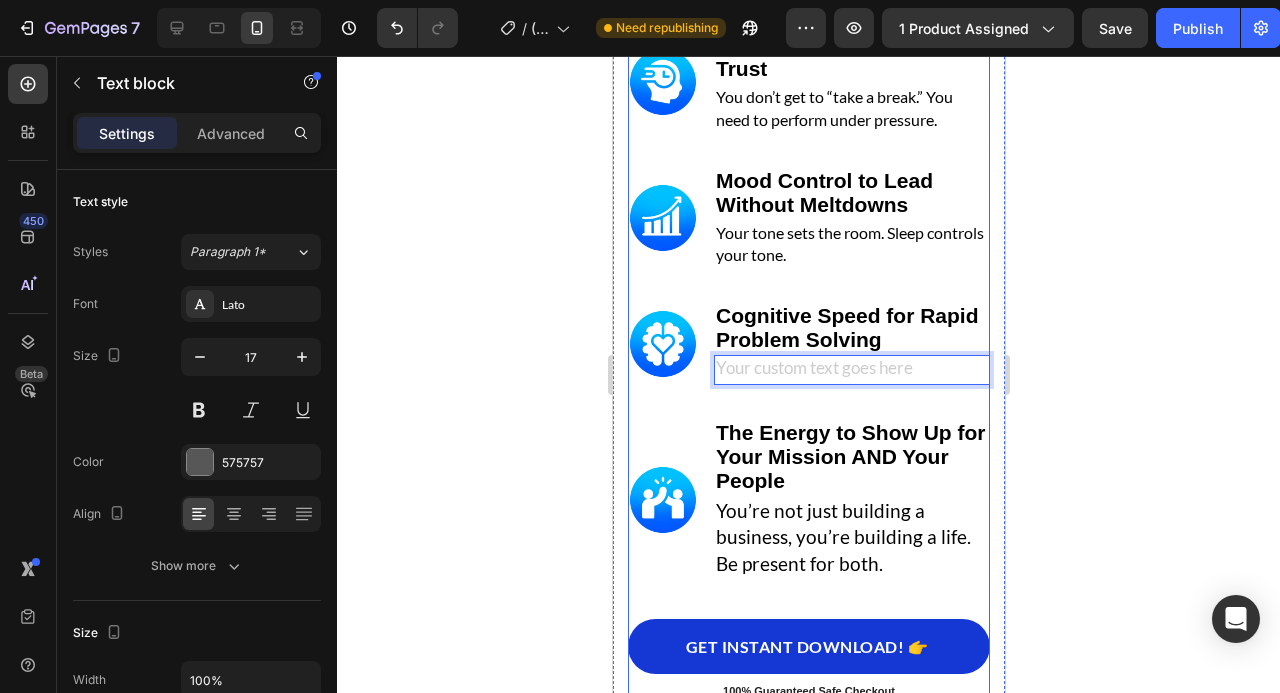 click on "Image Deep Recovery to Rebuild from the Inside Out Heading Business demands more than energy. It demands restoration. Text block Row Image The Ability to Execute, Not Just Plan Heading You’ve got the vision, but sleep is what makes execution sharp and fast. Text block Row Image Stress Response You Can Trust Heading You don’t get to “take a break.” You need to perform under pressure. Text block Row Image Mood Control to Lead Without Meltdowns Heading Your tone sets the room. Sleep controls your tone. Text block Row Image Cognitive Speed for Rapid Problem Solving Heading Text block   0 Row Image The Energy to Show Up for Your Mission AND Your People Heading You’re not just building a business, you’re building a life. Be present for both. Text block Row GET INSTANT DOWNLOAD! 👉 Add to Cart 100% Guaranteed Safe Checkout Text block Product" at bounding box center (808, 232) 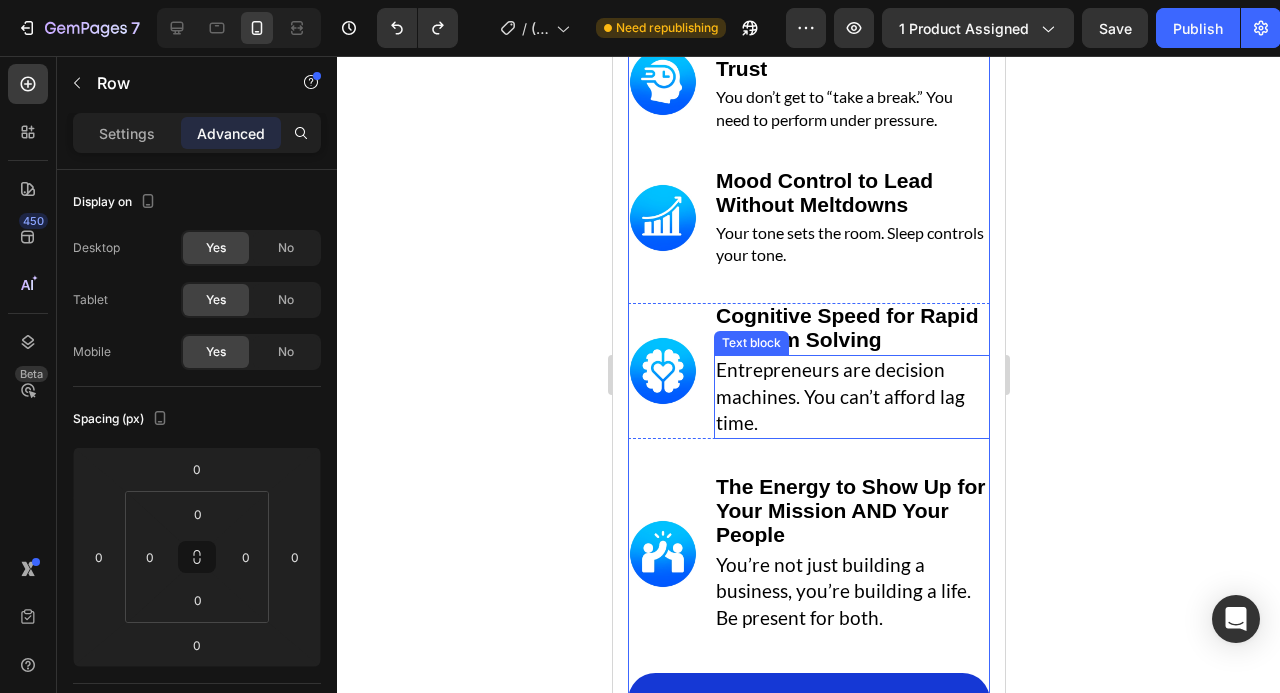 click on "Entrepreneurs are decision machines. You can’t afford lag time." at bounding box center (839, 396) 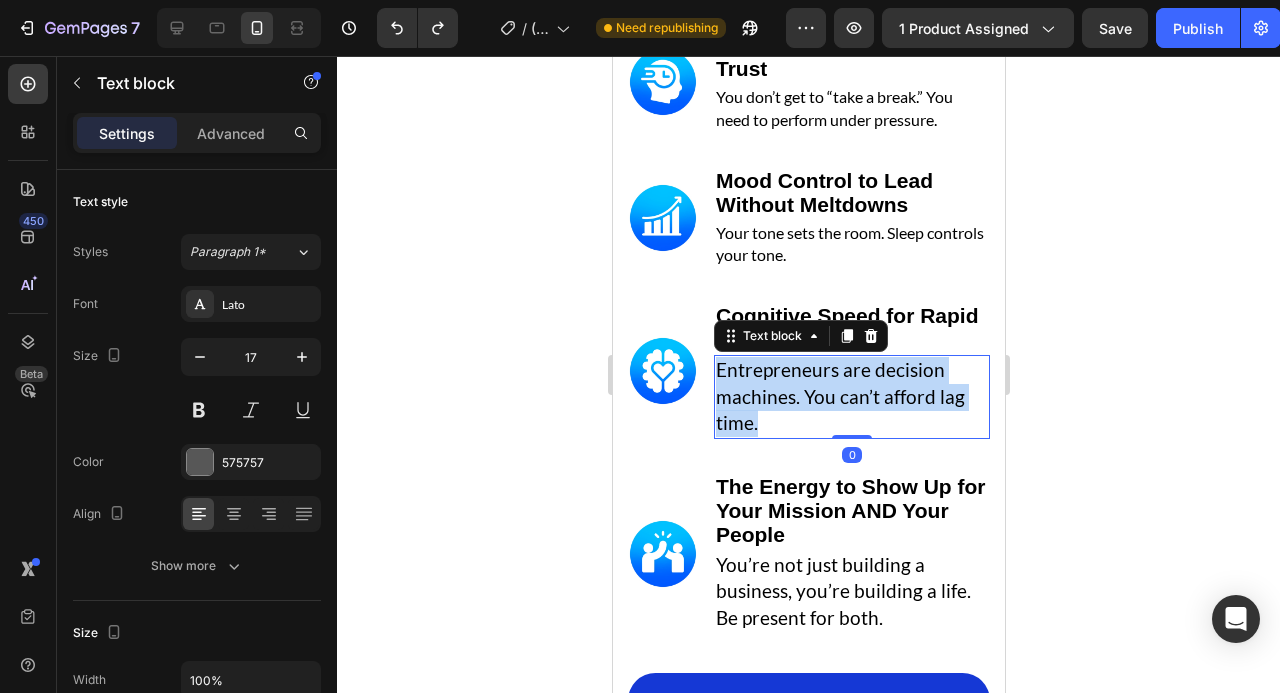click on "Entrepreneurs are decision machines. You can’t afford lag time." at bounding box center [839, 396] 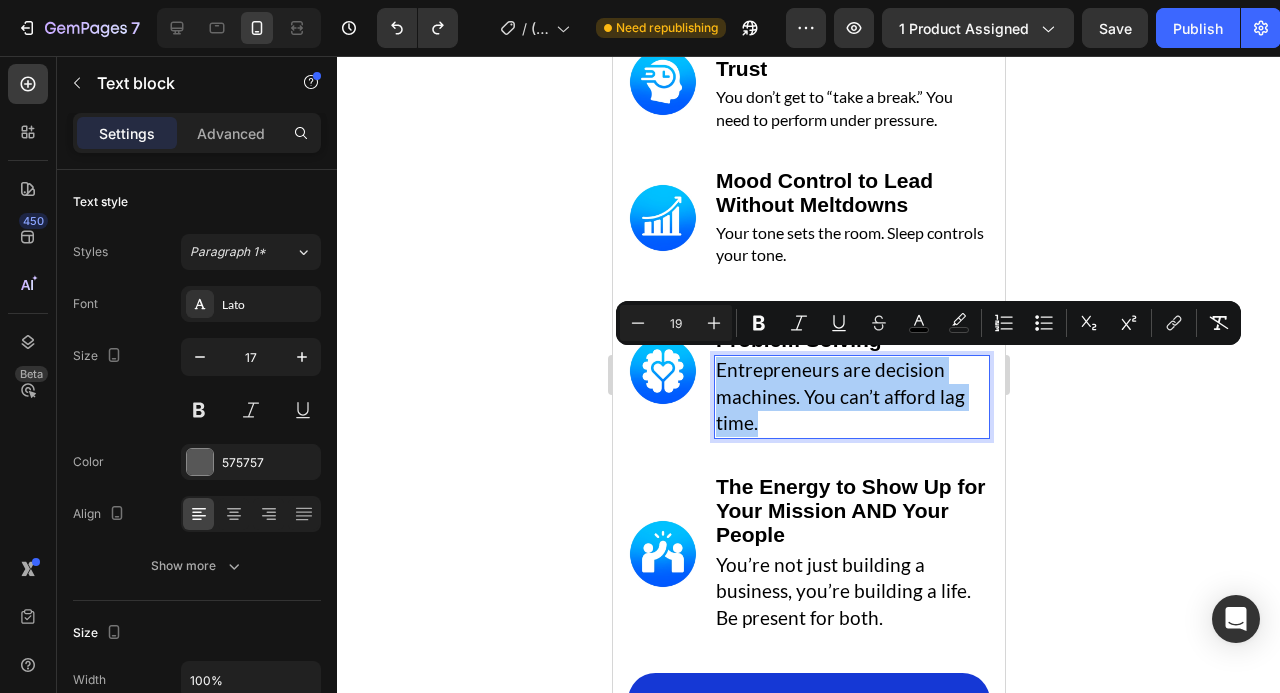 click on "19" at bounding box center [676, 323] 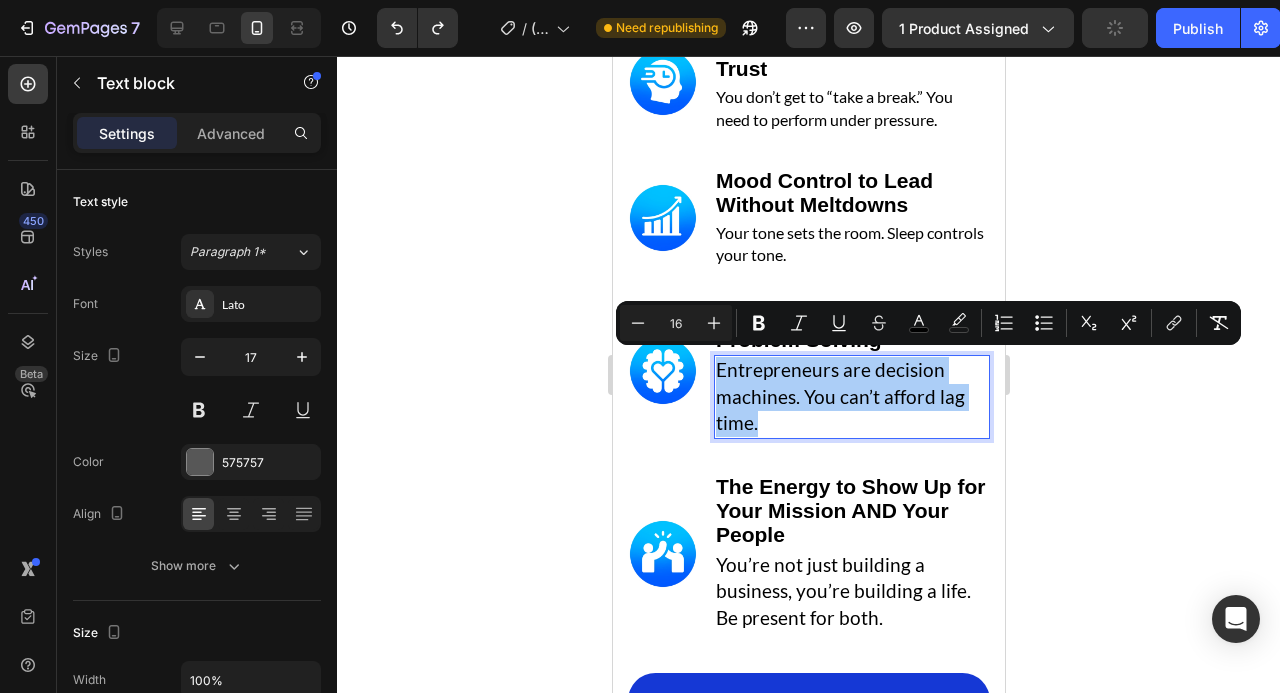 type on "16" 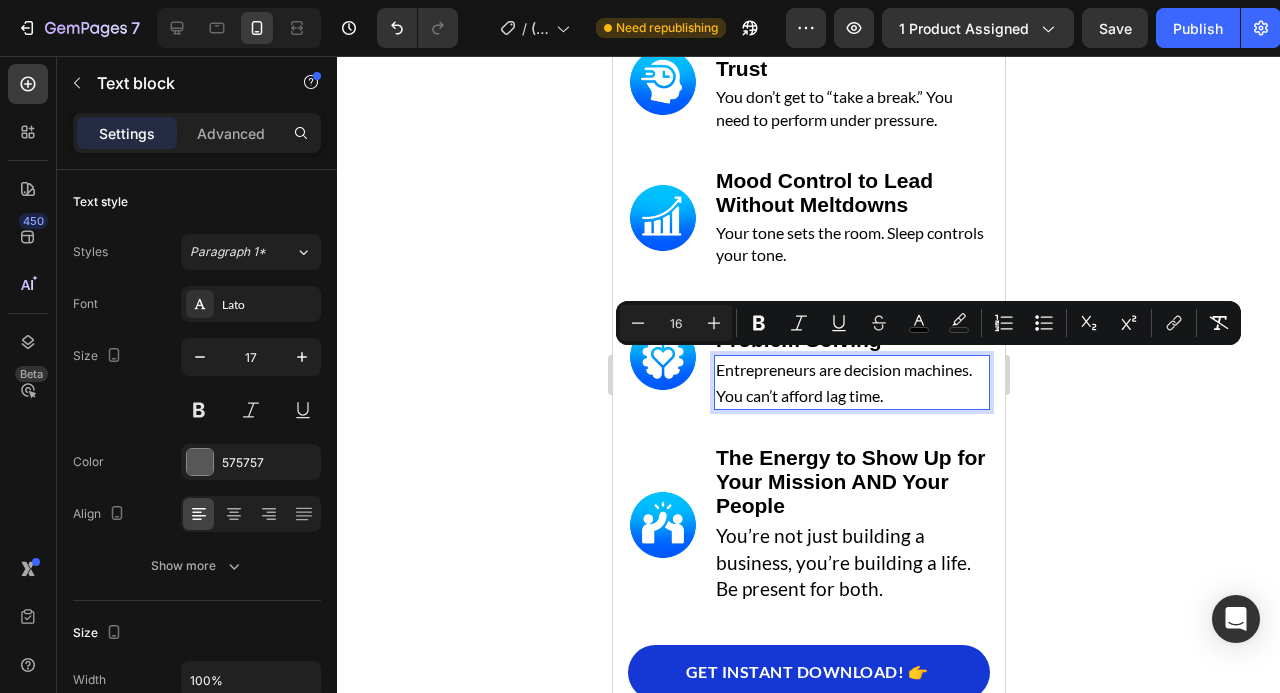 click on "Entrepreneurs are decision machines. You can’t afford lag time." at bounding box center [843, 382] 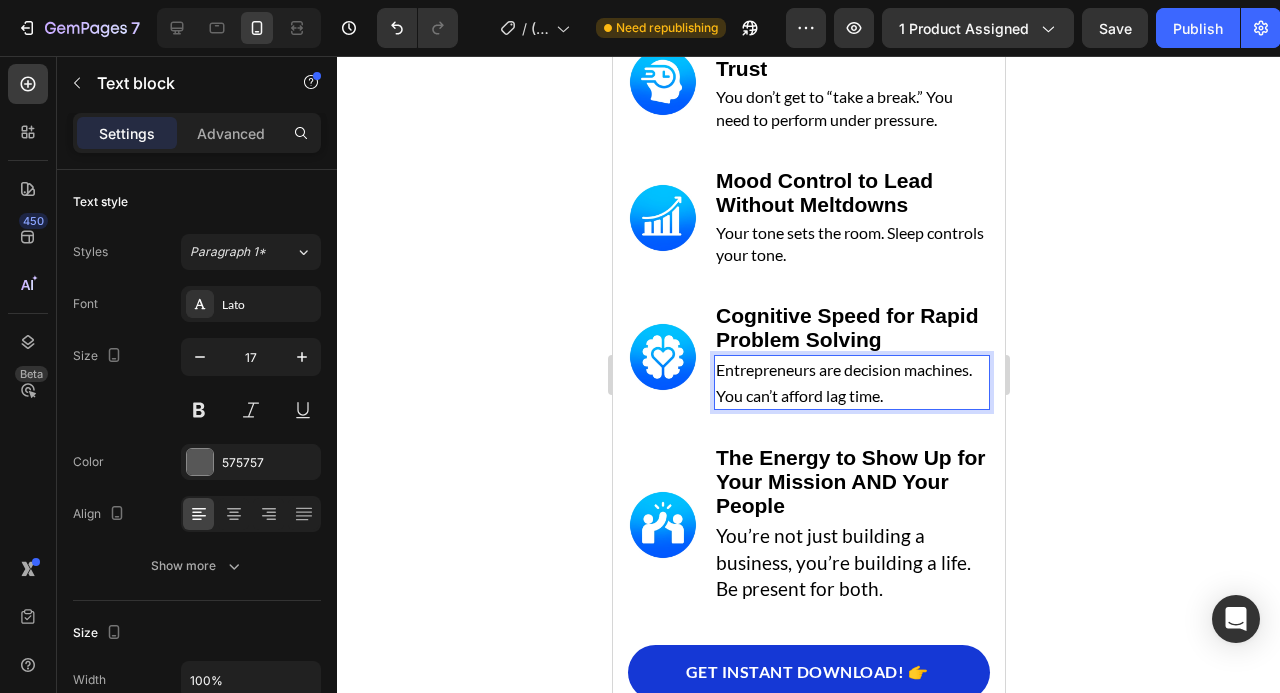 click on "Entrepreneurs are decision machines. You can’t afford lag time." at bounding box center (843, 382) 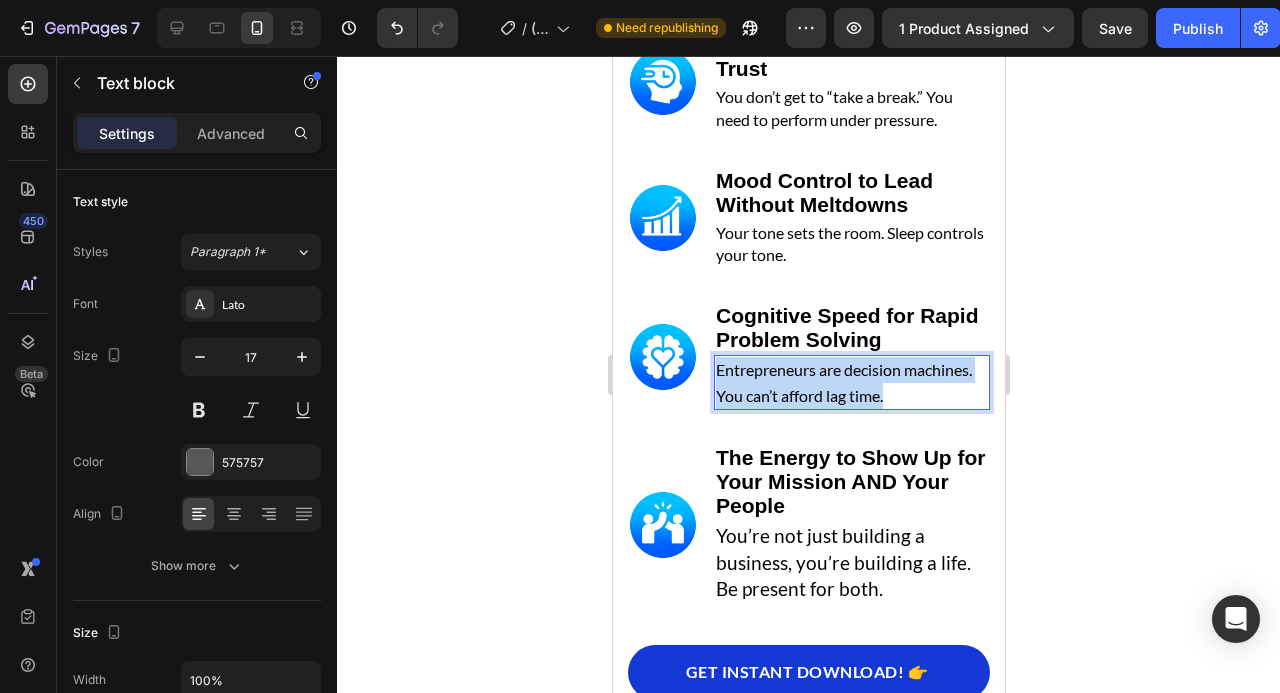 click on "Entrepreneurs are decision machines. You can’t afford lag time." at bounding box center [843, 382] 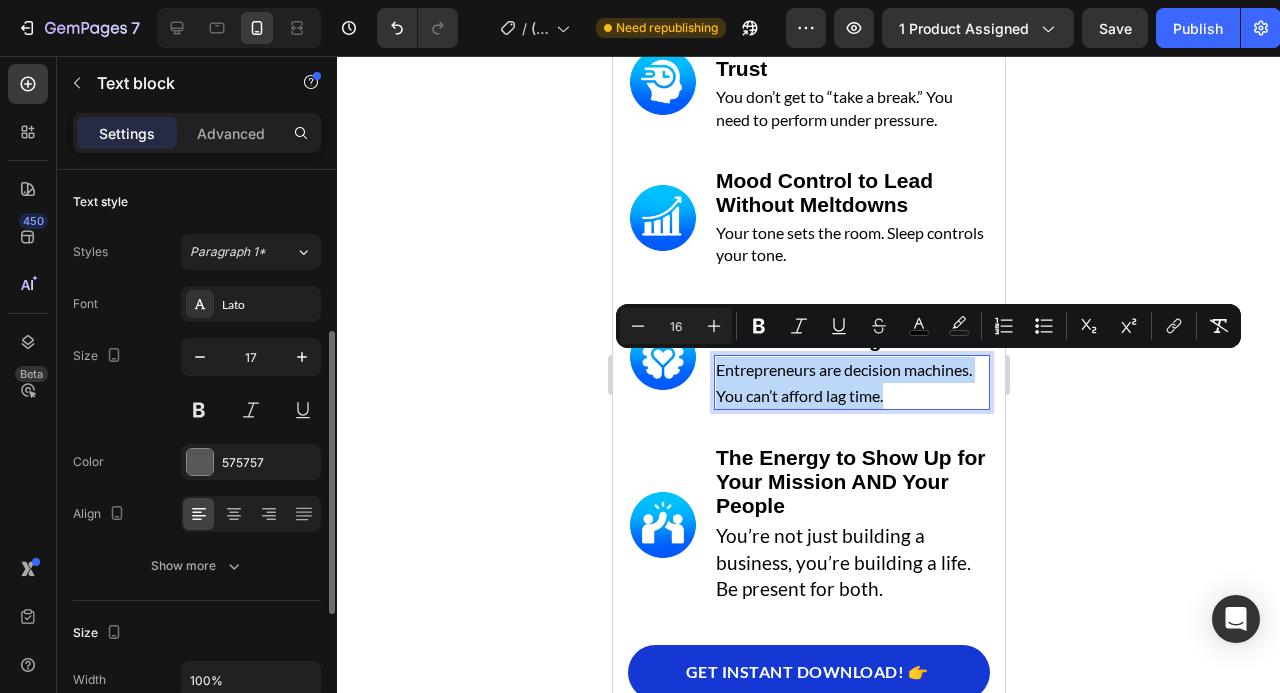 scroll, scrollTop: 180, scrollLeft: 0, axis: vertical 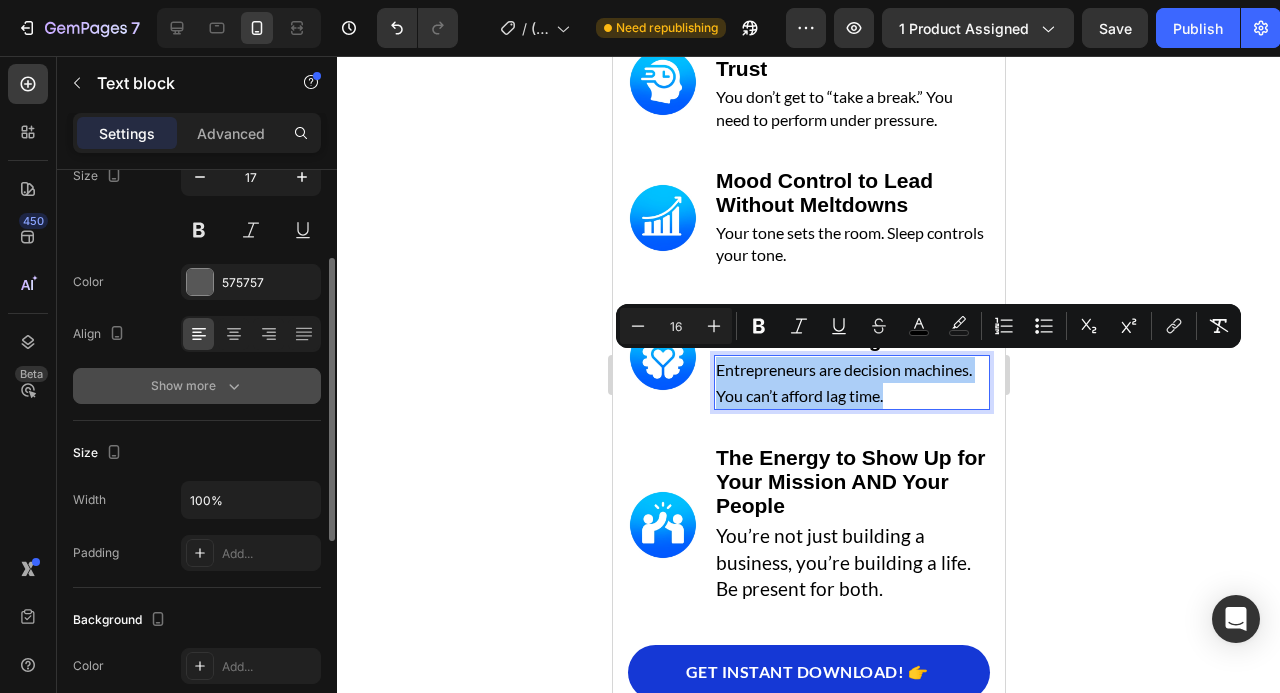 click 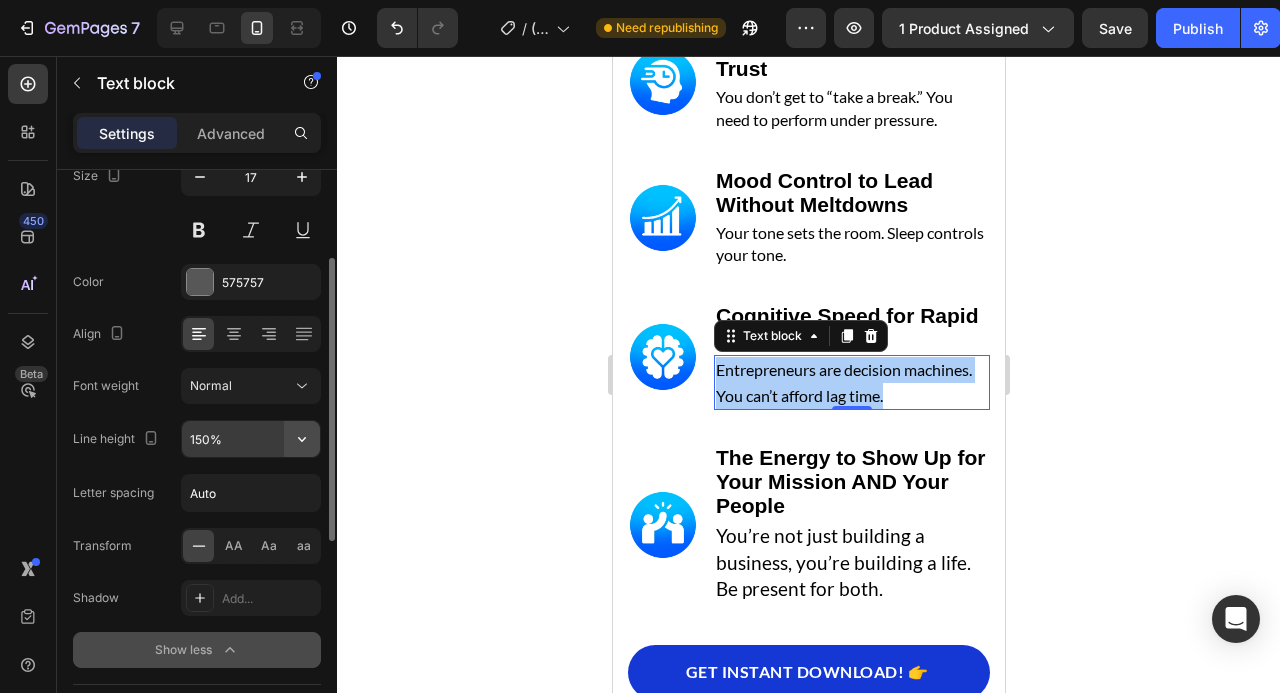 click 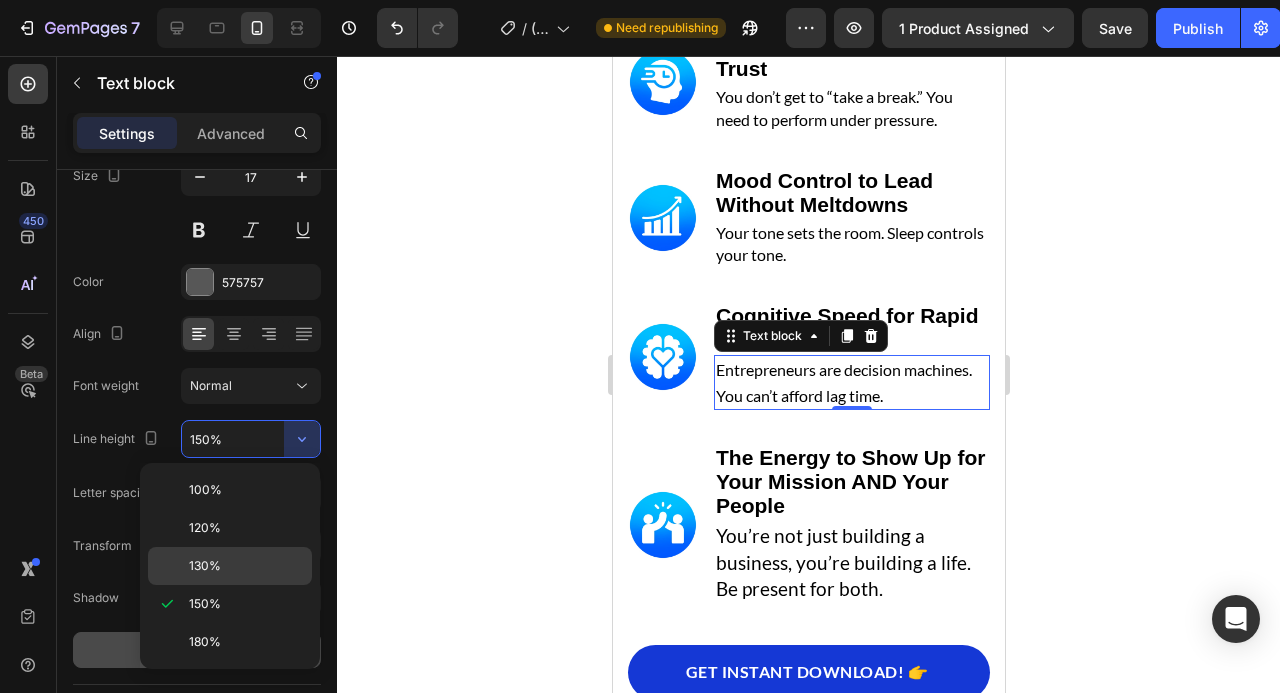 click on "130%" 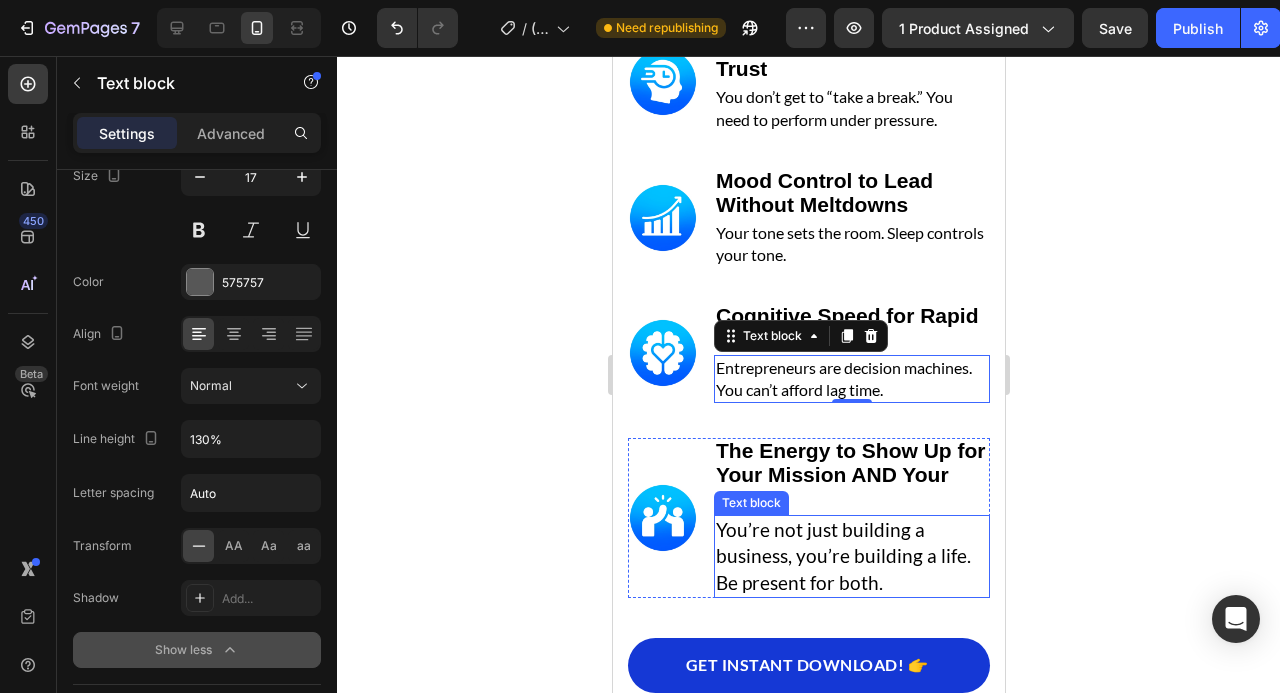 click on "You’re not just building a business, you’re building a life. Be present for both." at bounding box center (842, 556) 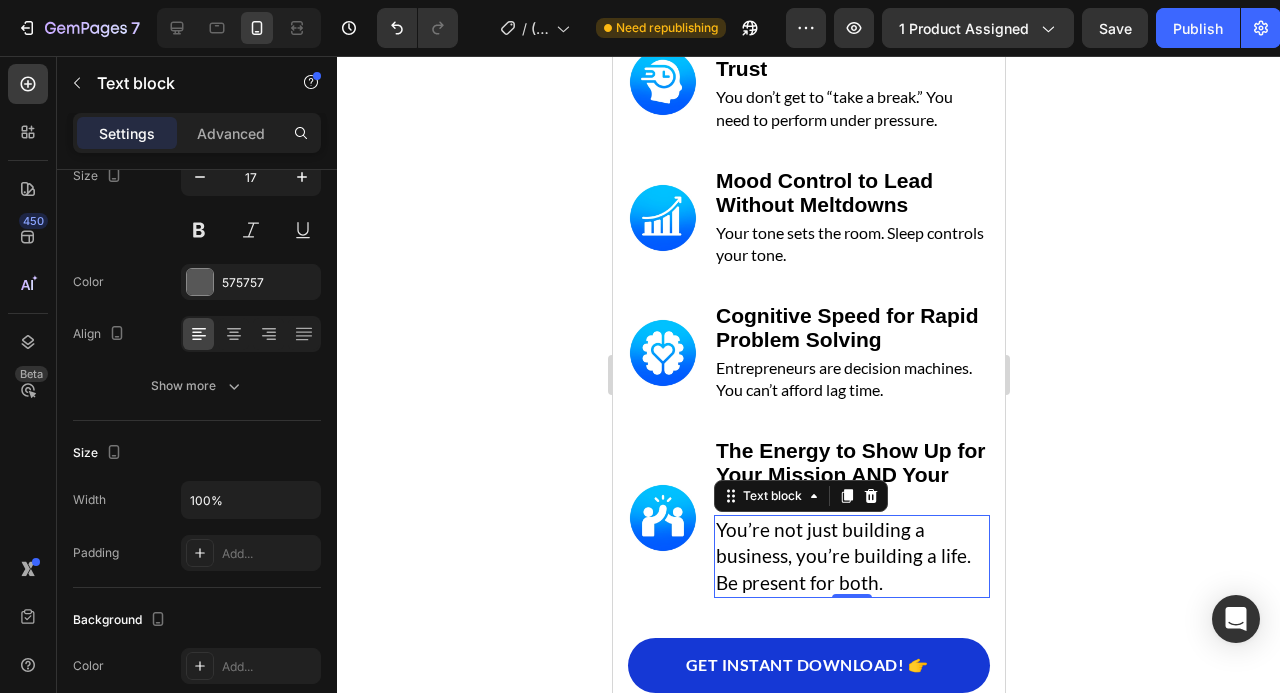 click on "You’re not just building a business, you’re building a life. Be present for both." at bounding box center (842, 556) 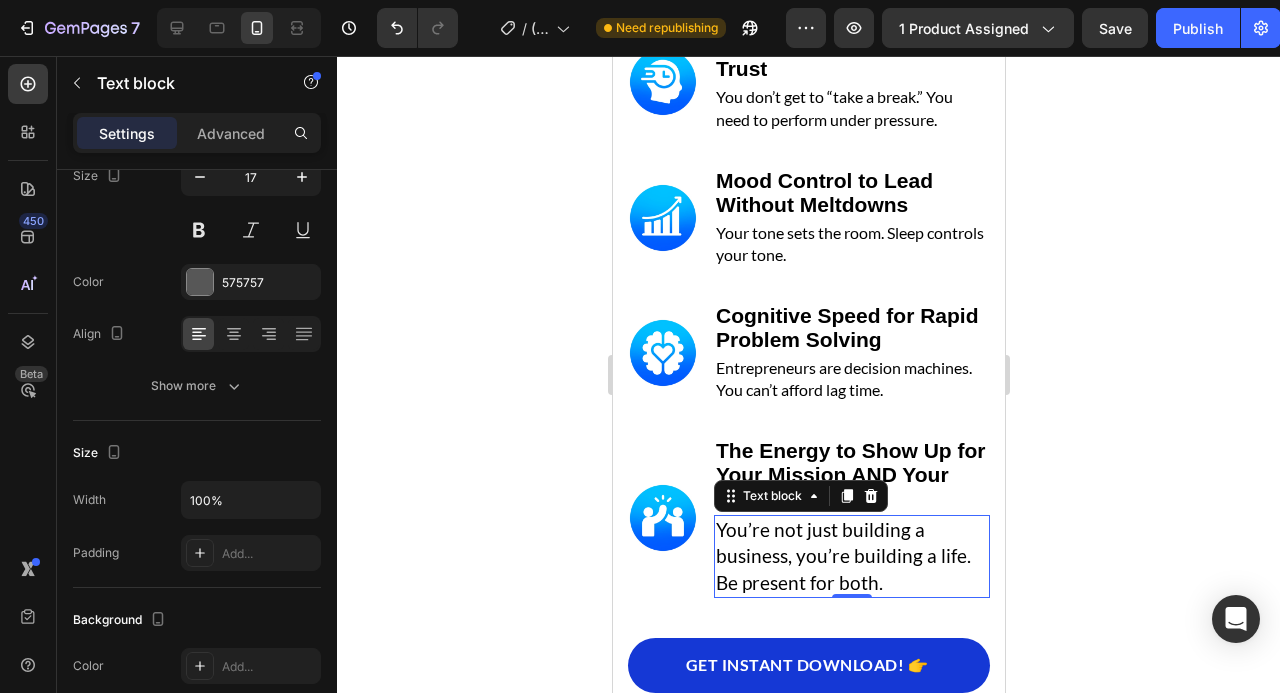 click on "You’re not just building a business, you’re building a life. Be present for both." at bounding box center (842, 556) 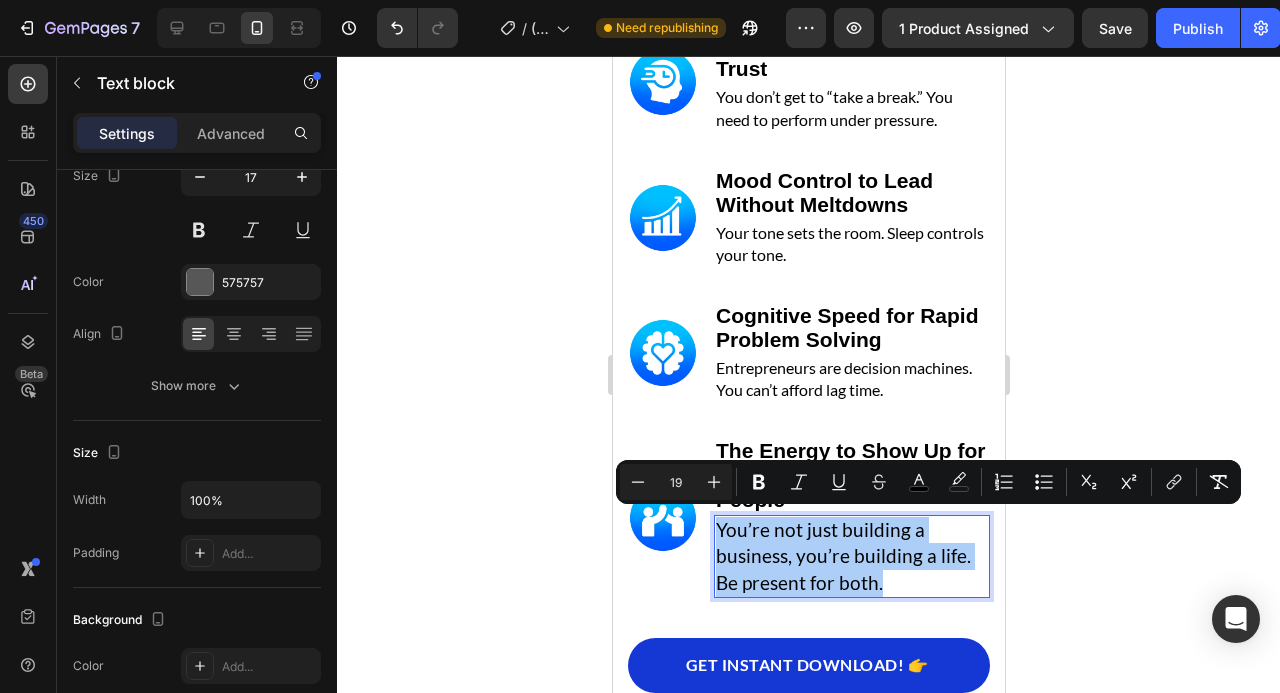 click on "19" at bounding box center (676, 482) 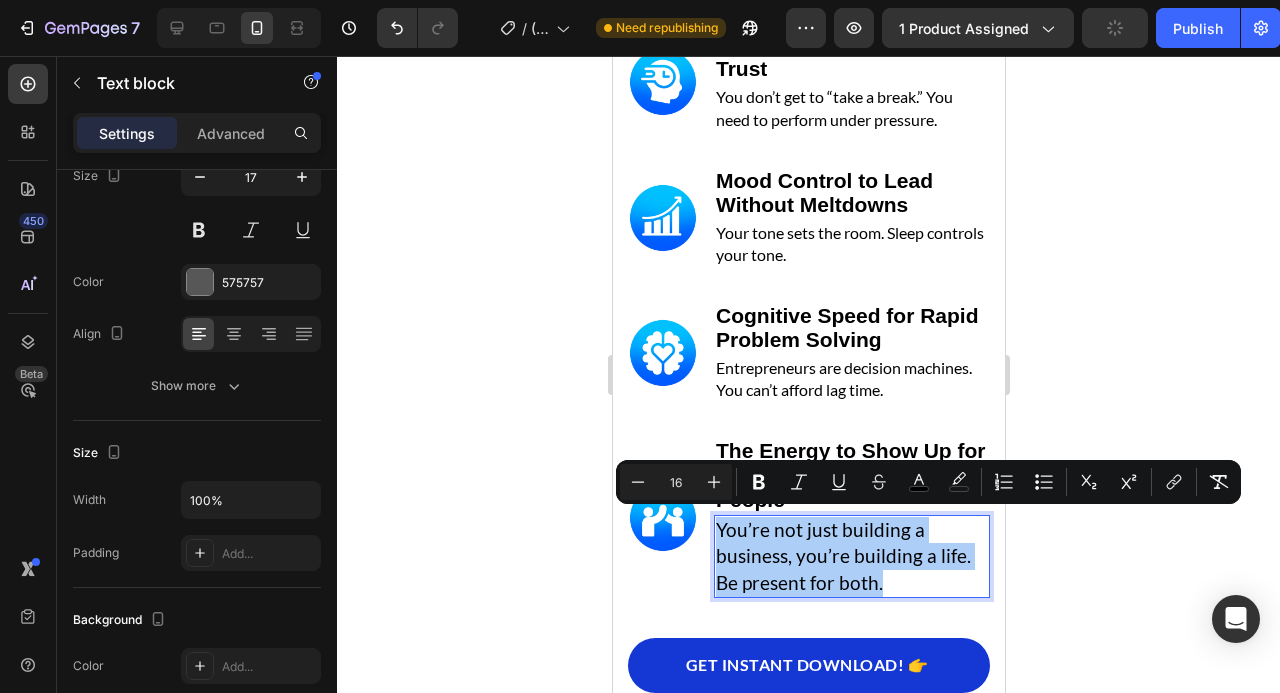 type on "16" 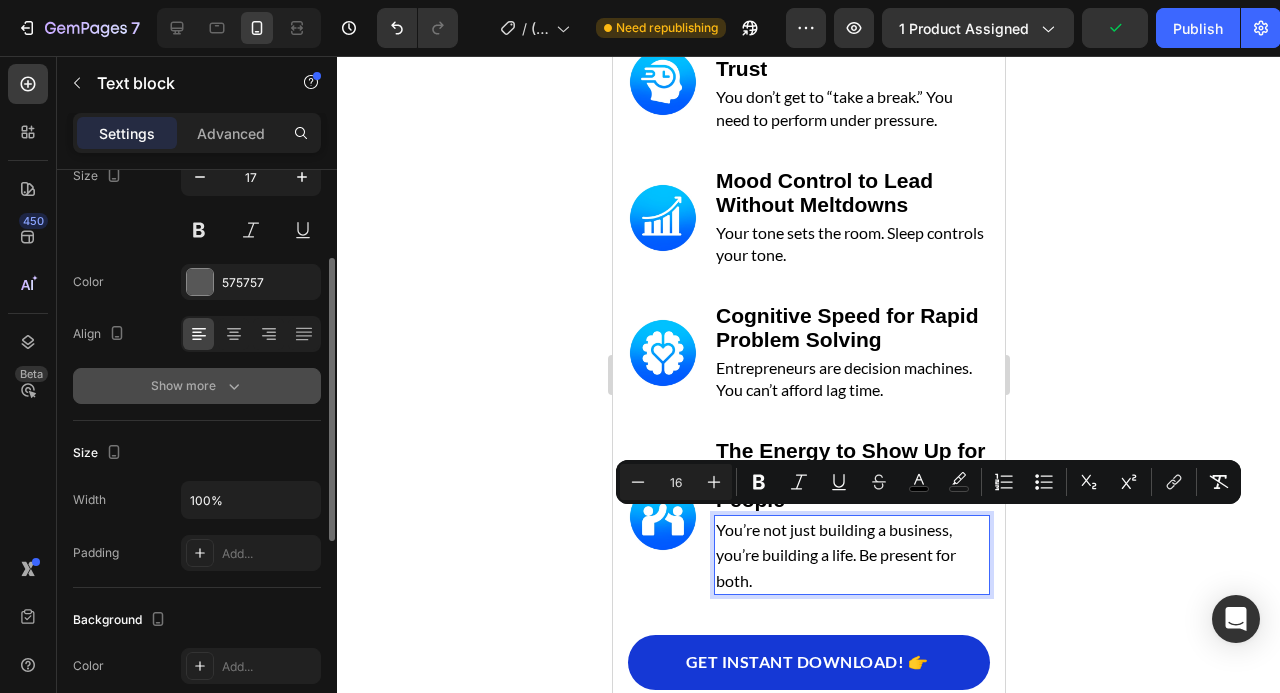 click 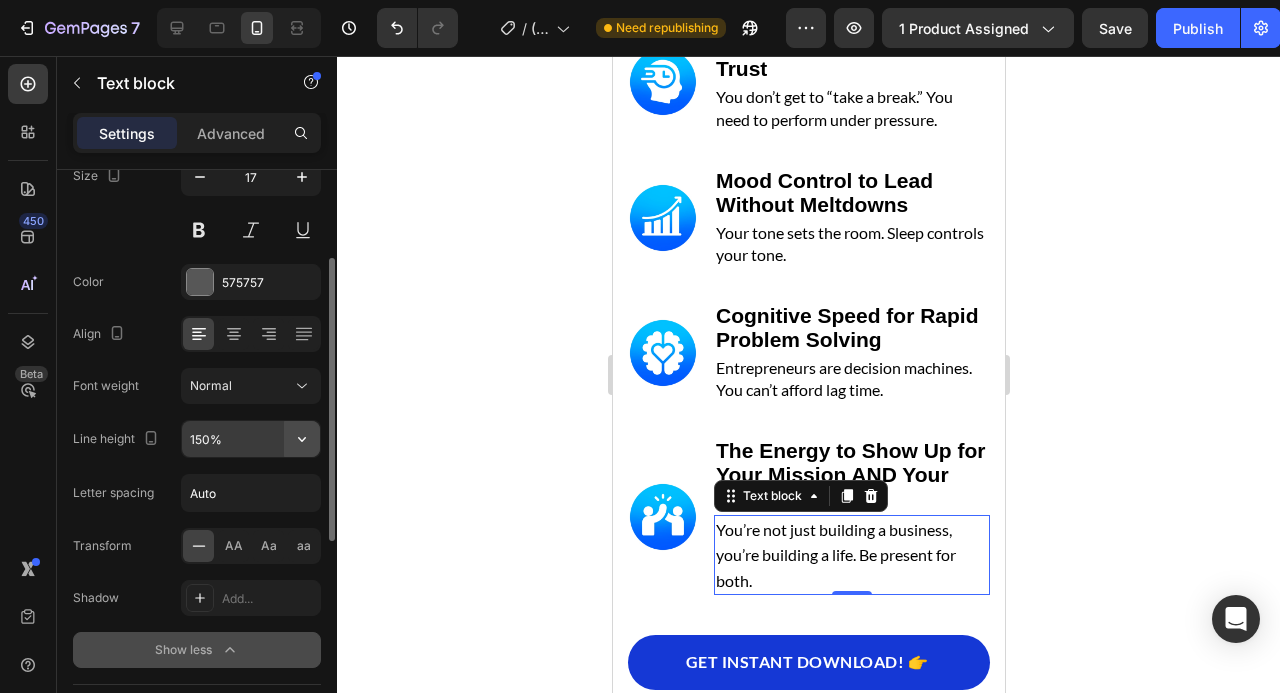 click 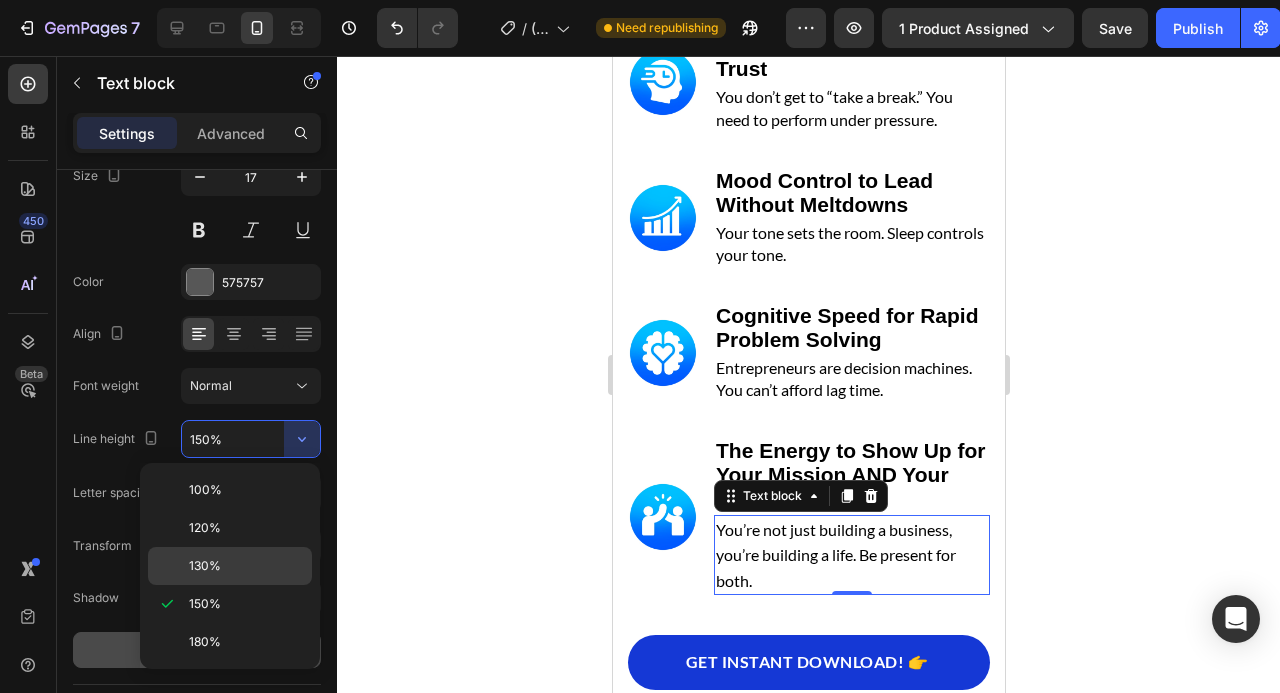 click on "130%" at bounding box center [246, 566] 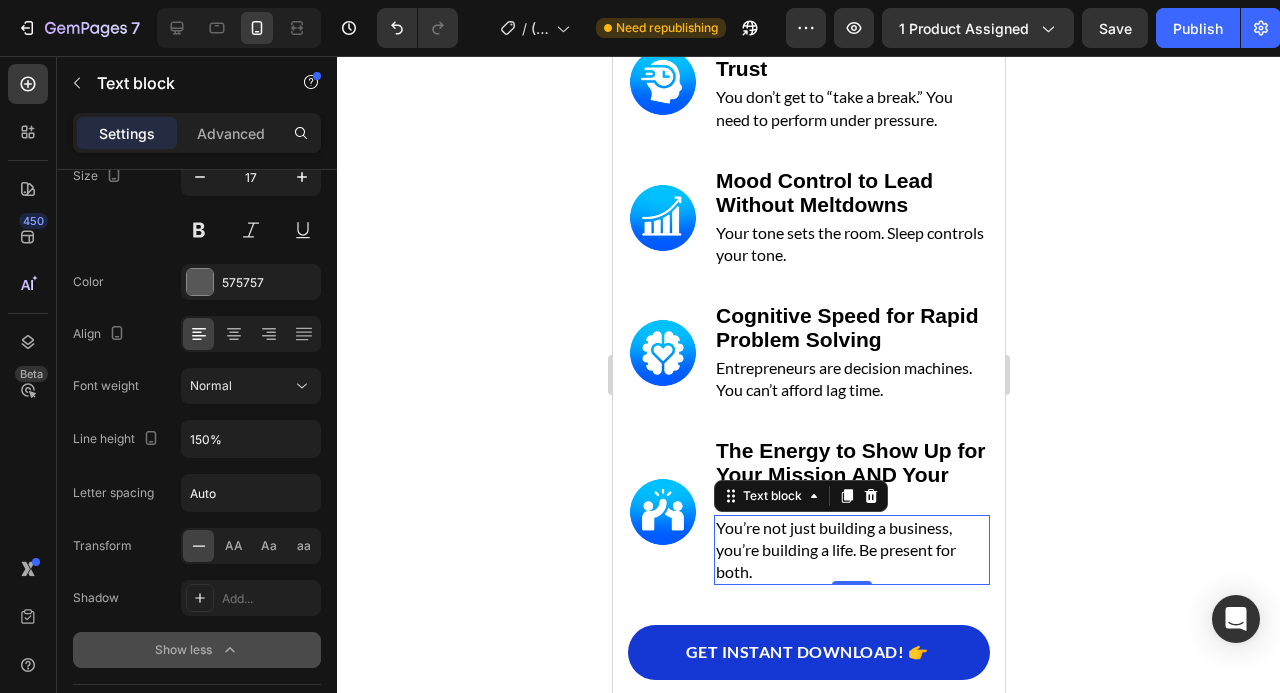 type on "130%" 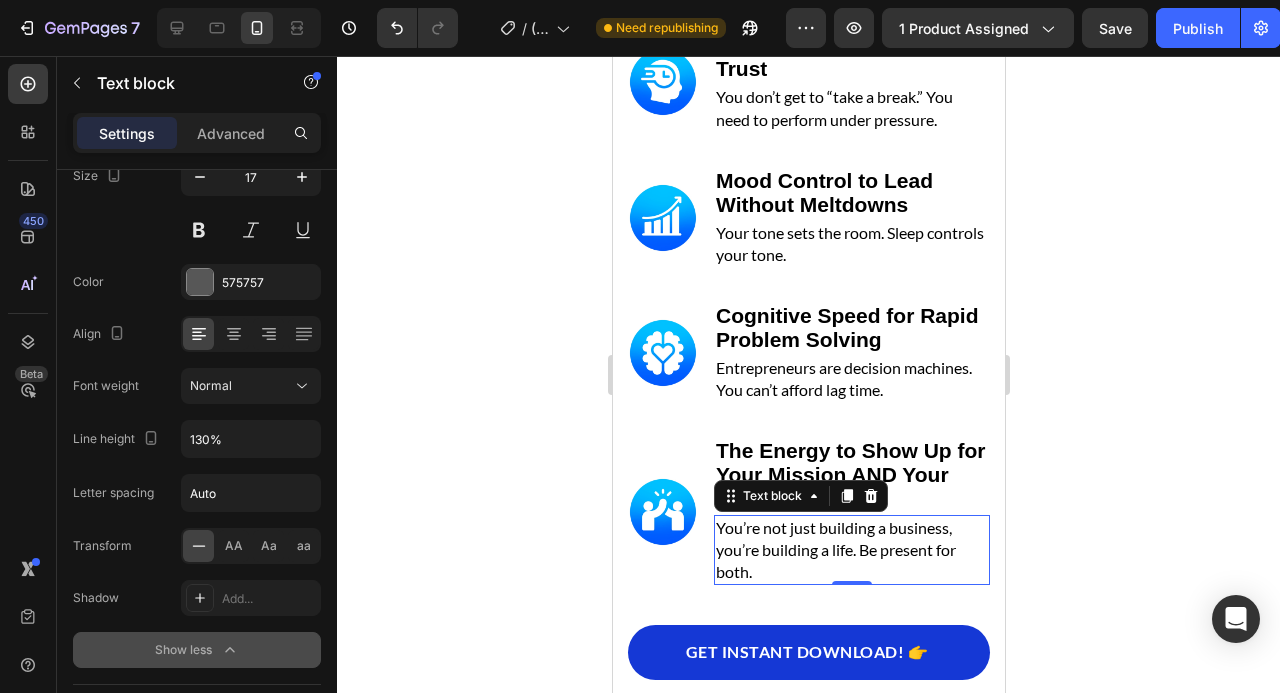 click 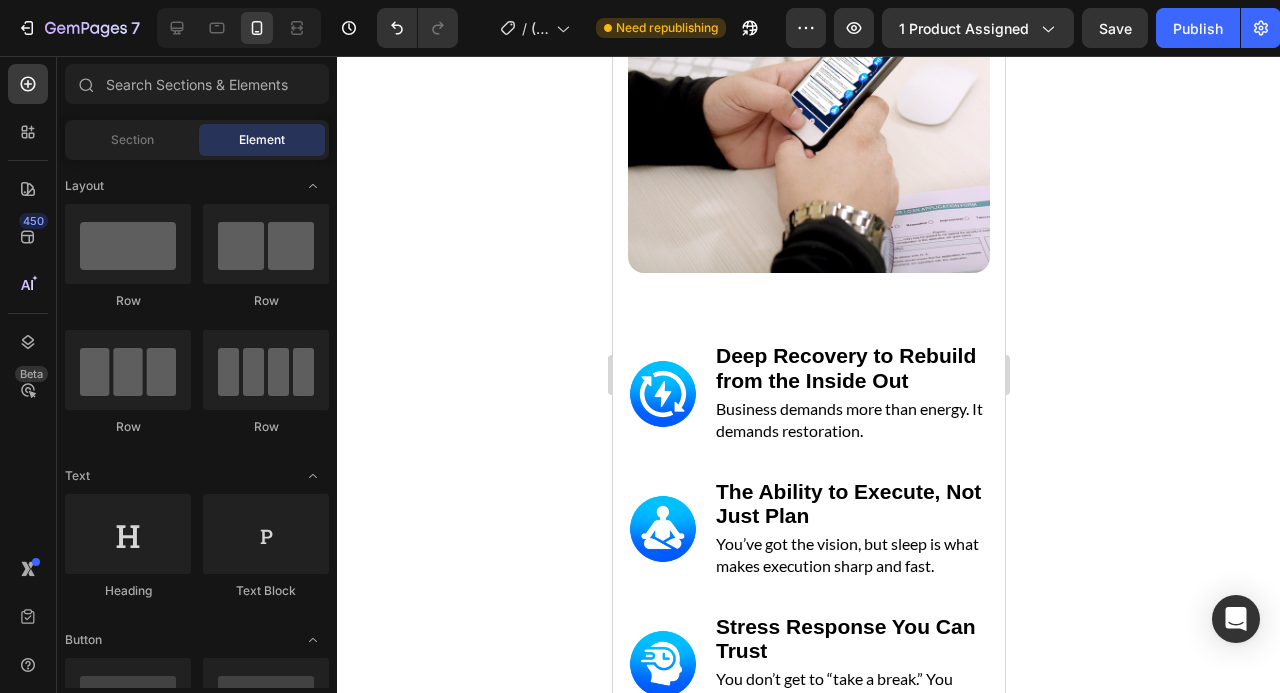 scroll, scrollTop: 5083, scrollLeft: 0, axis: vertical 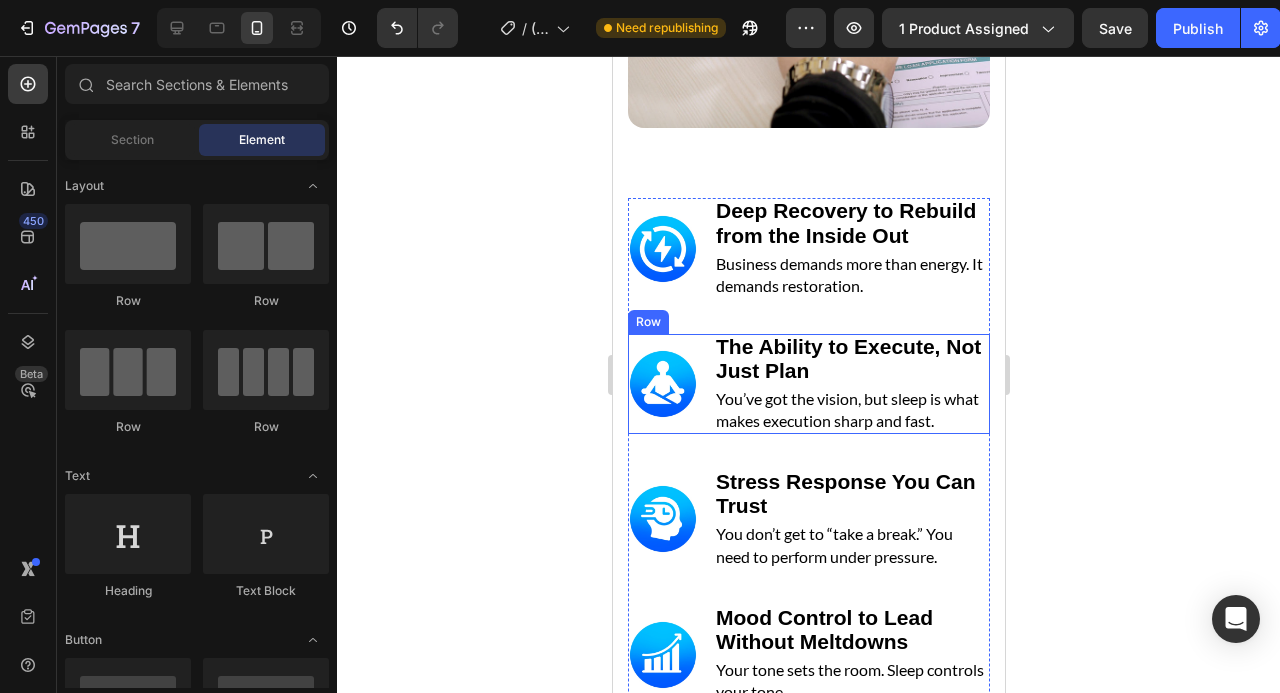 click on "Image" at bounding box center [662, 384] 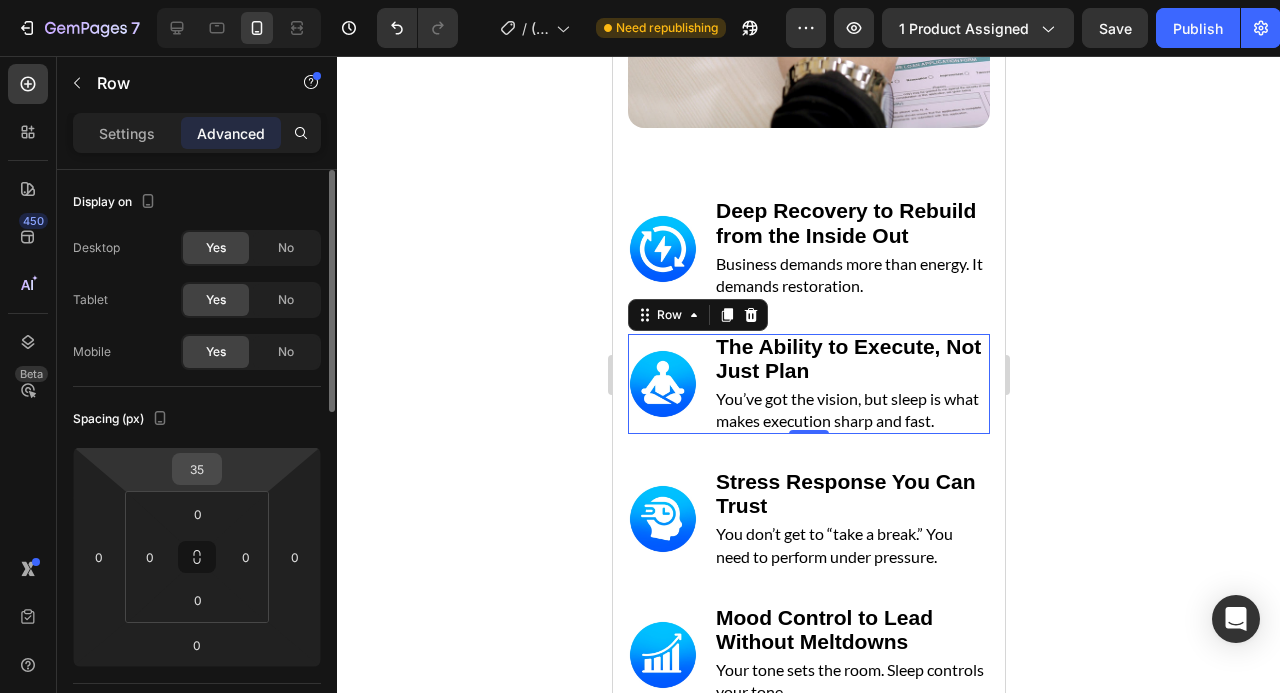 click on "35" at bounding box center [197, 469] 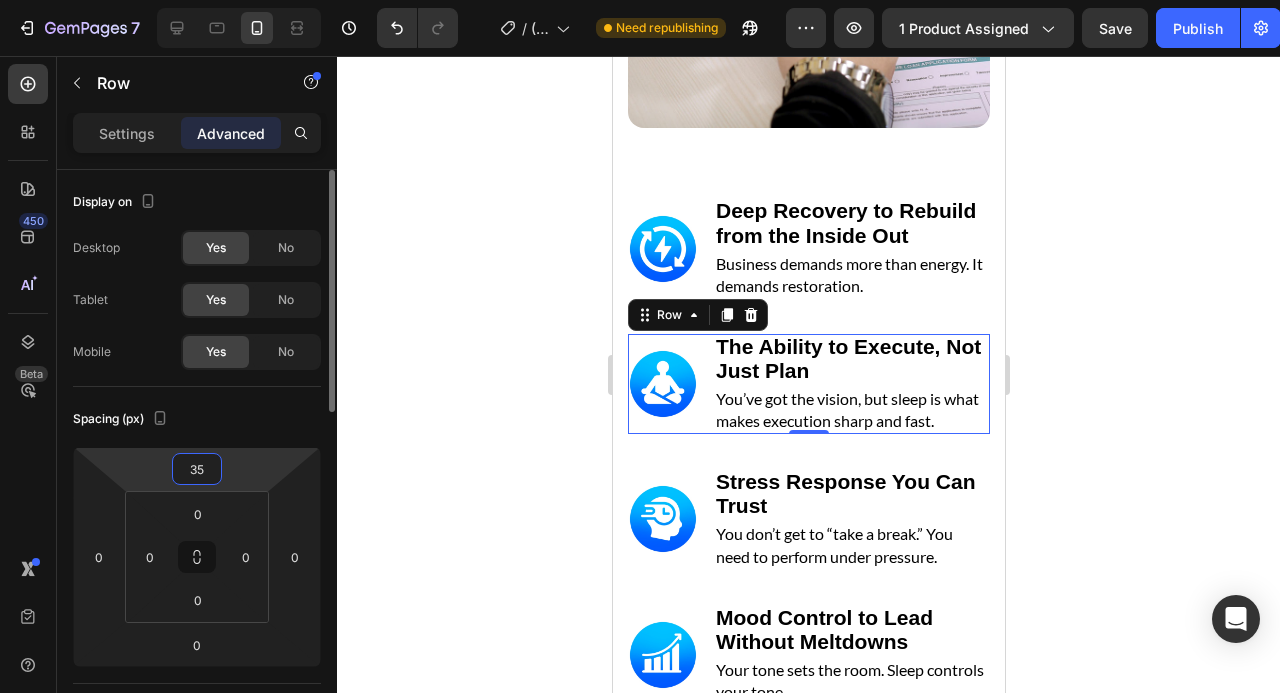 click on "35" at bounding box center (197, 469) 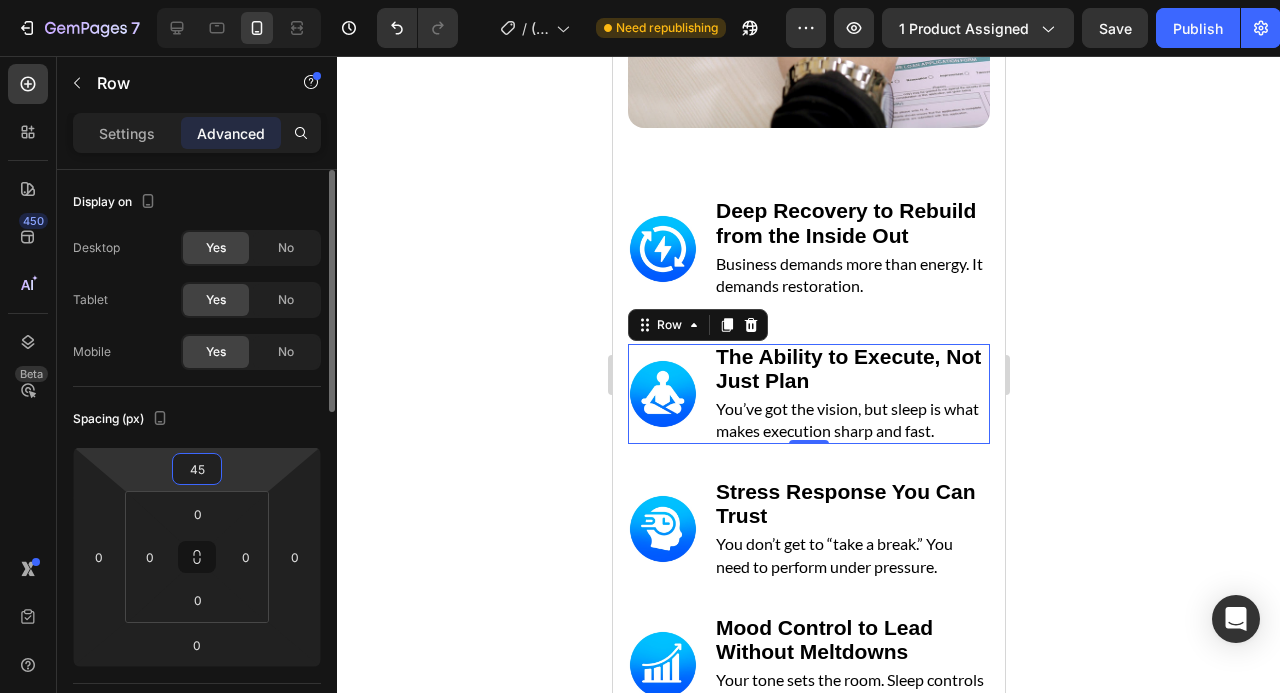 type on "4" 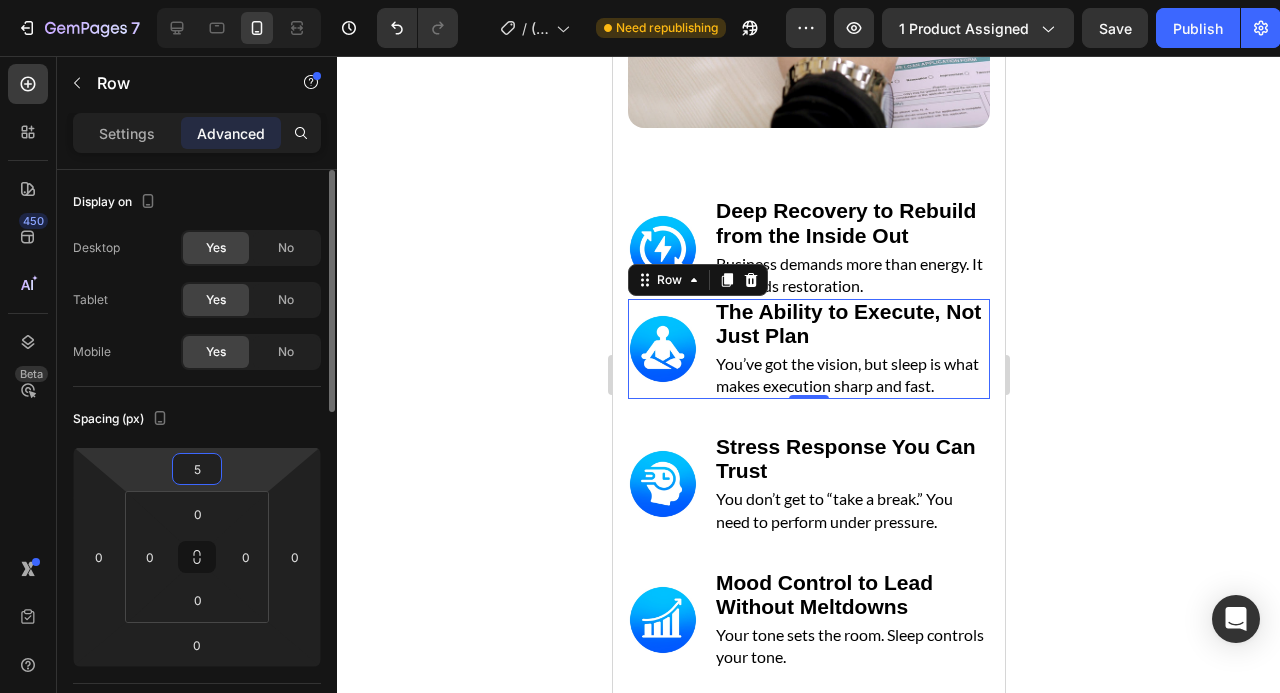 type on "50" 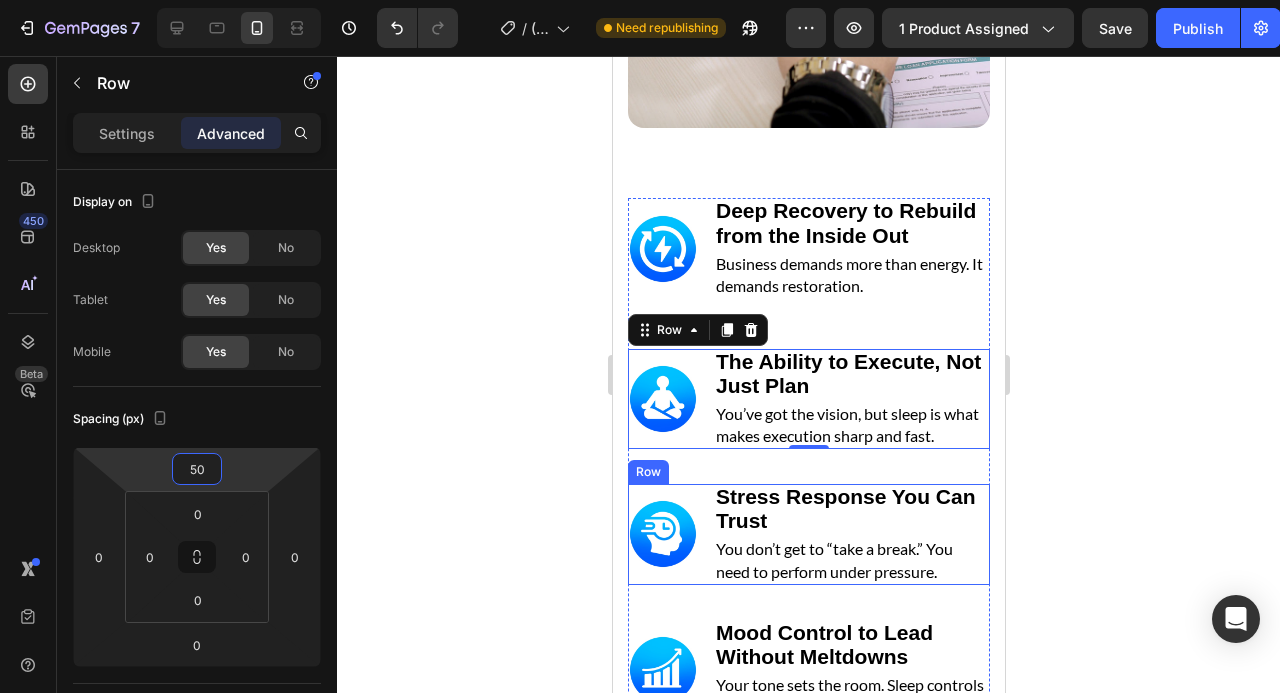 click on "Image" at bounding box center (662, 534) 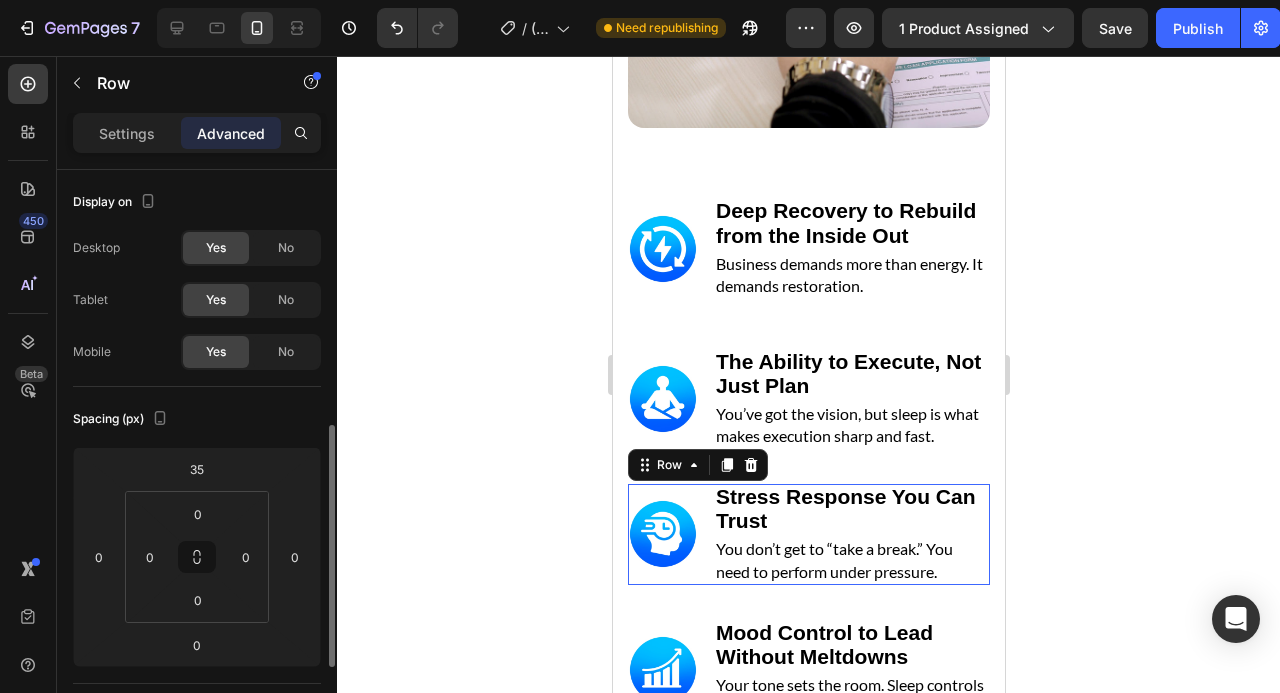 scroll, scrollTop: 180, scrollLeft: 0, axis: vertical 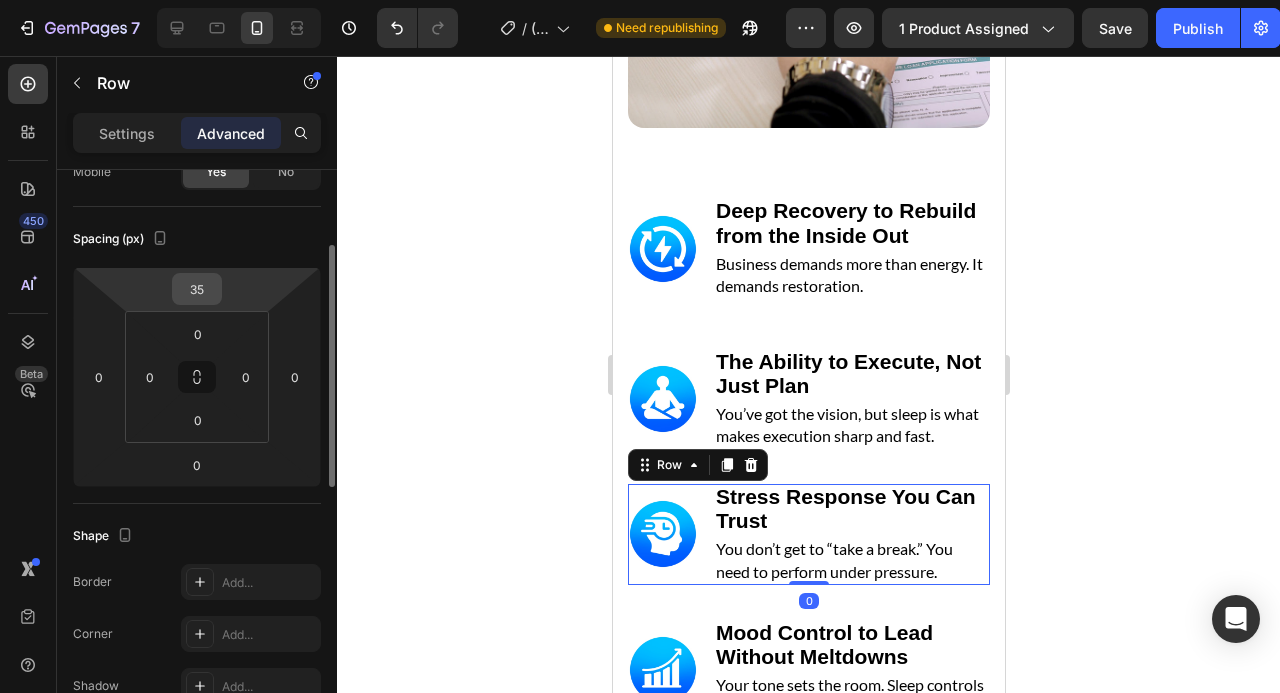click on "35" at bounding box center [197, 289] 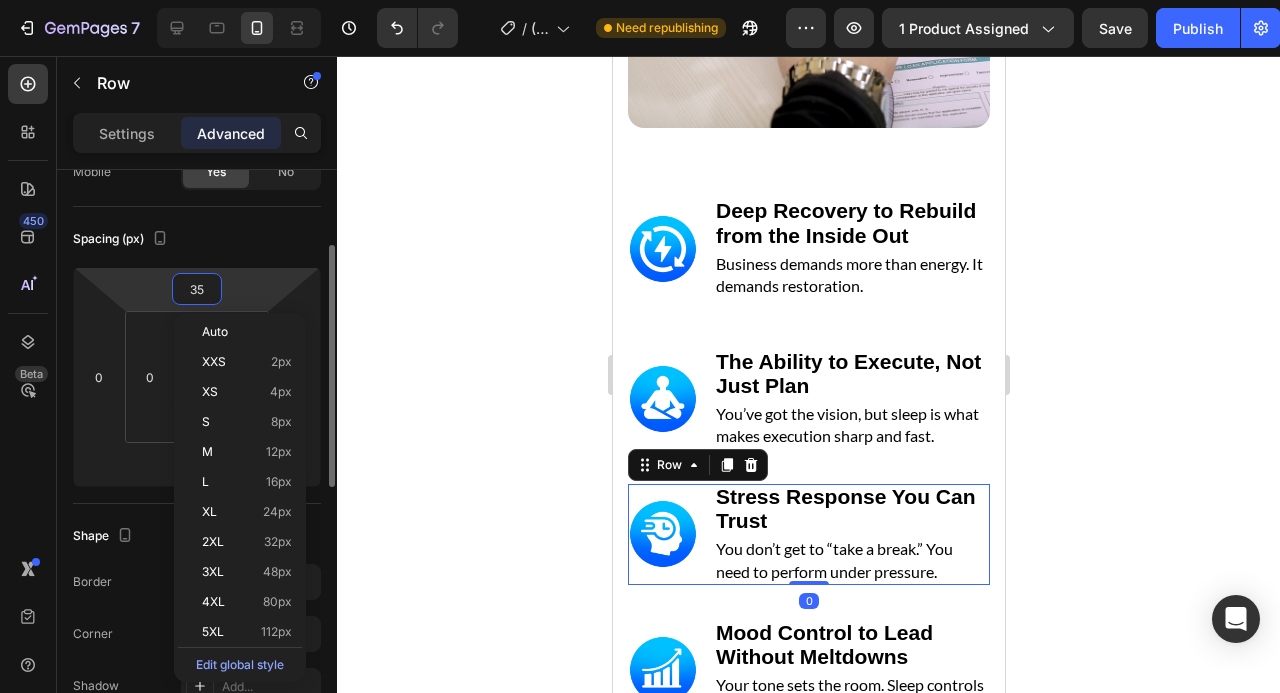 click on "35" at bounding box center (197, 289) 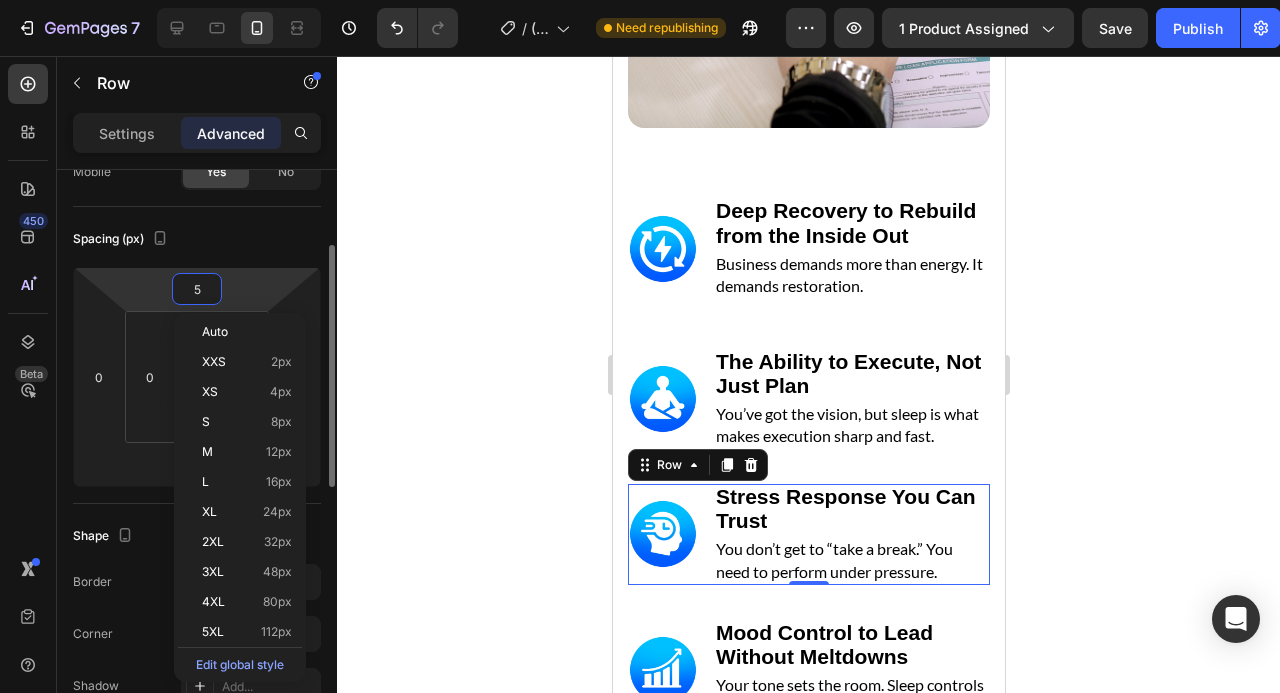 type on "50" 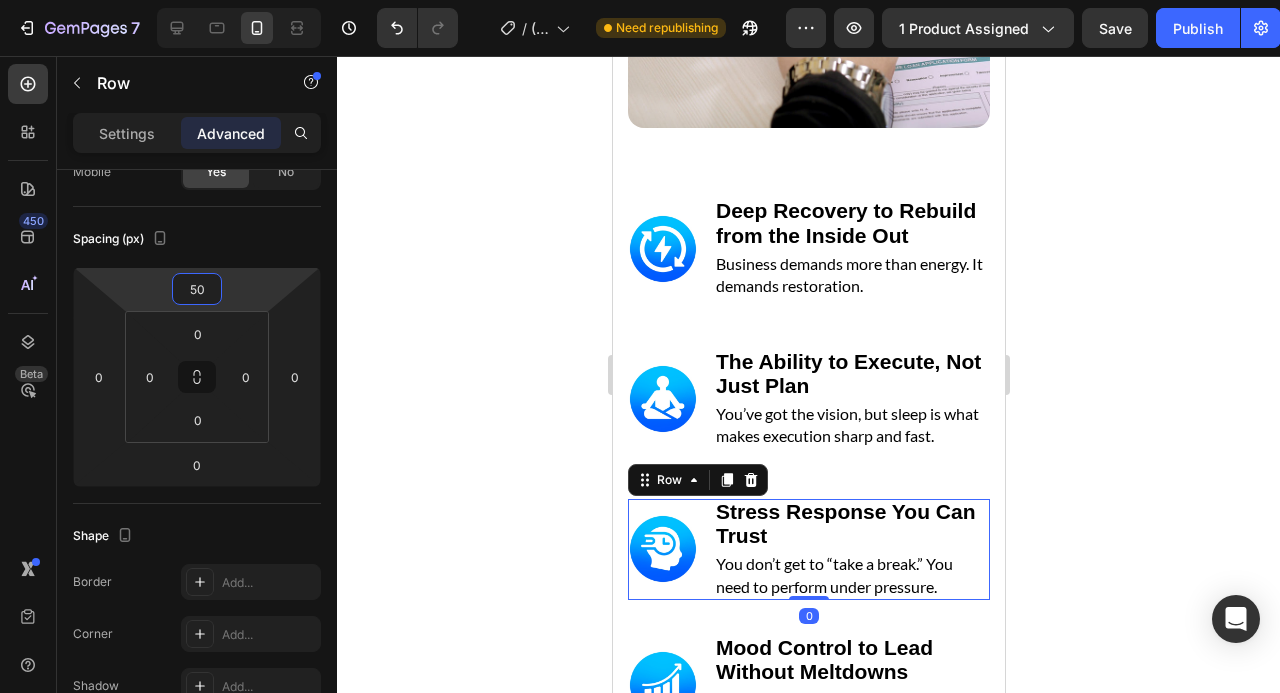 click 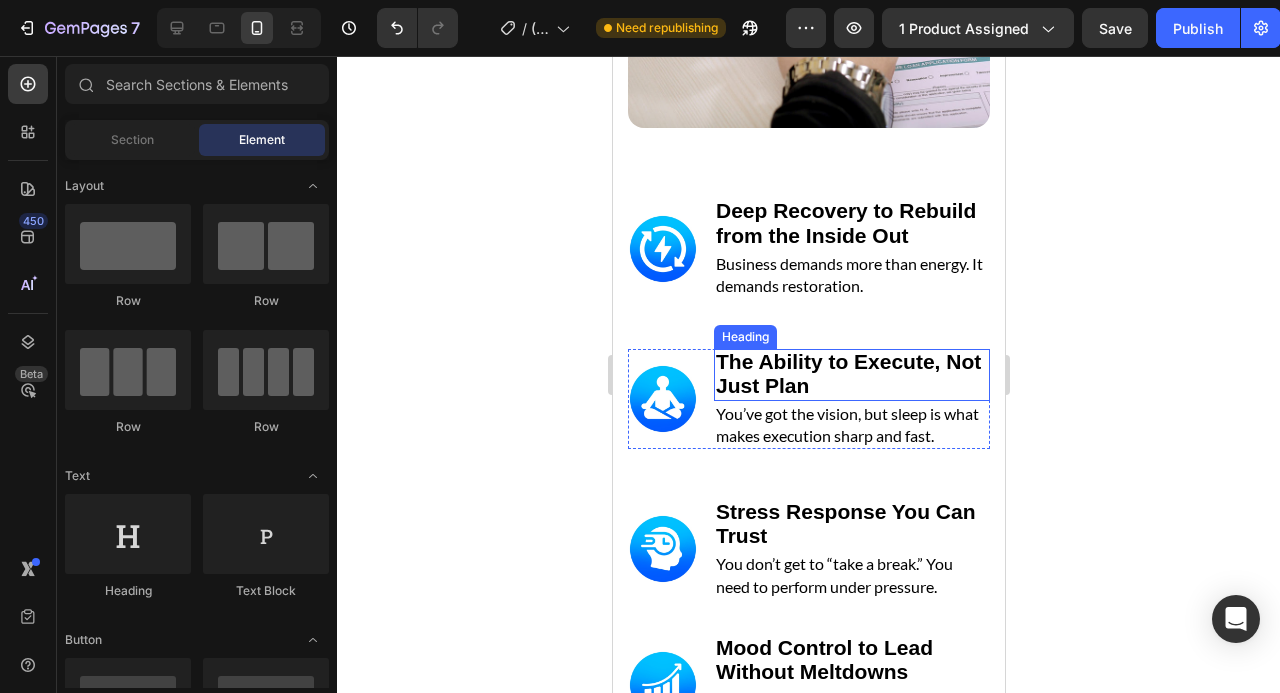 scroll, scrollTop: 5295, scrollLeft: 0, axis: vertical 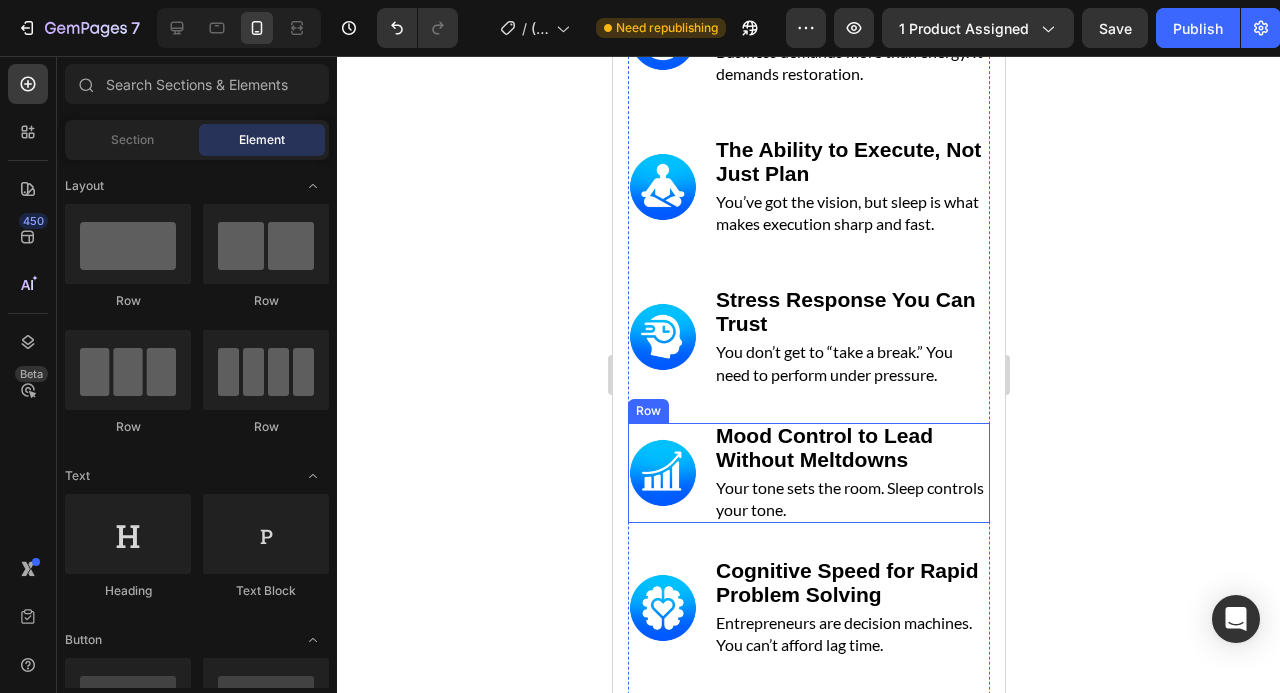 click on "Image" at bounding box center [662, 473] 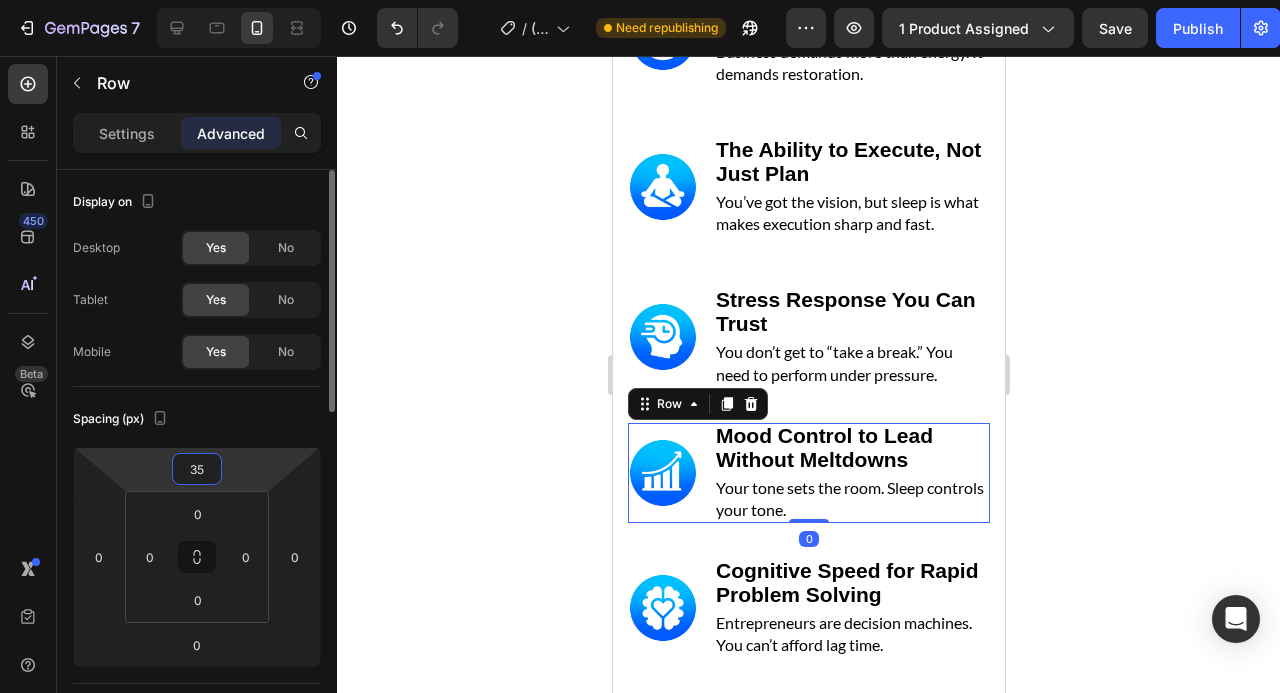 click on "35" at bounding box center [197, 469] 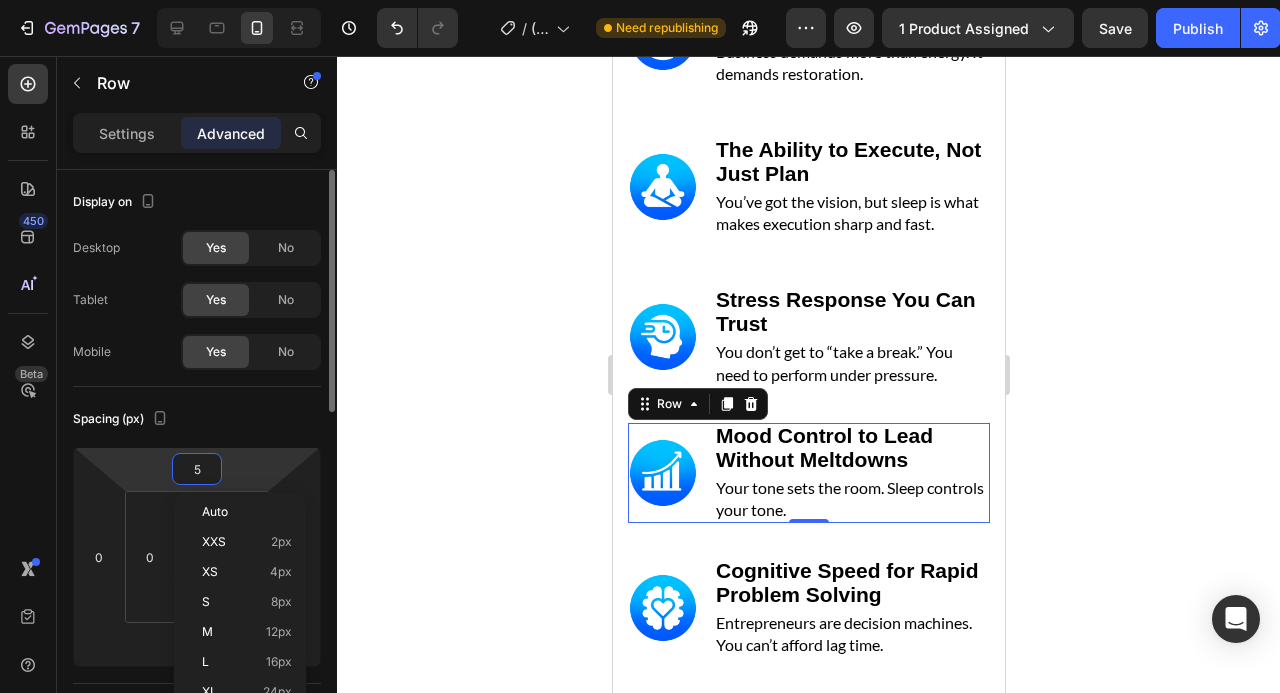 type on "50" 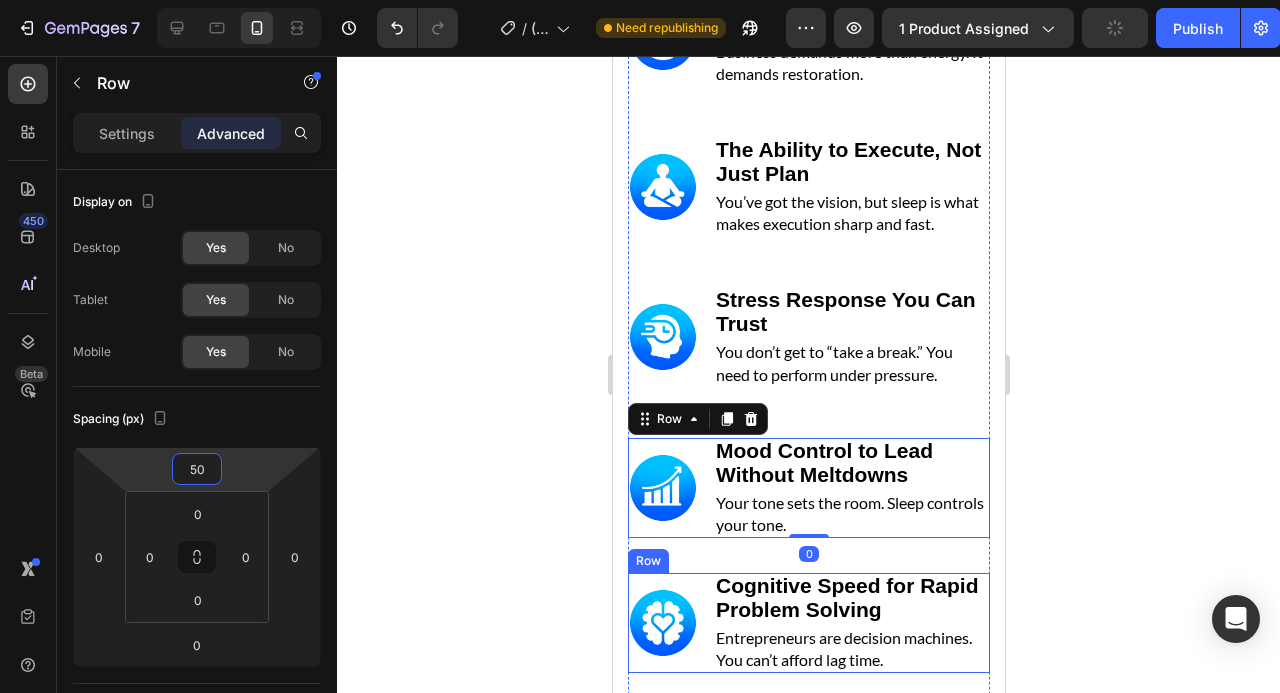 click on "Image" at bounding box center [662, 623] 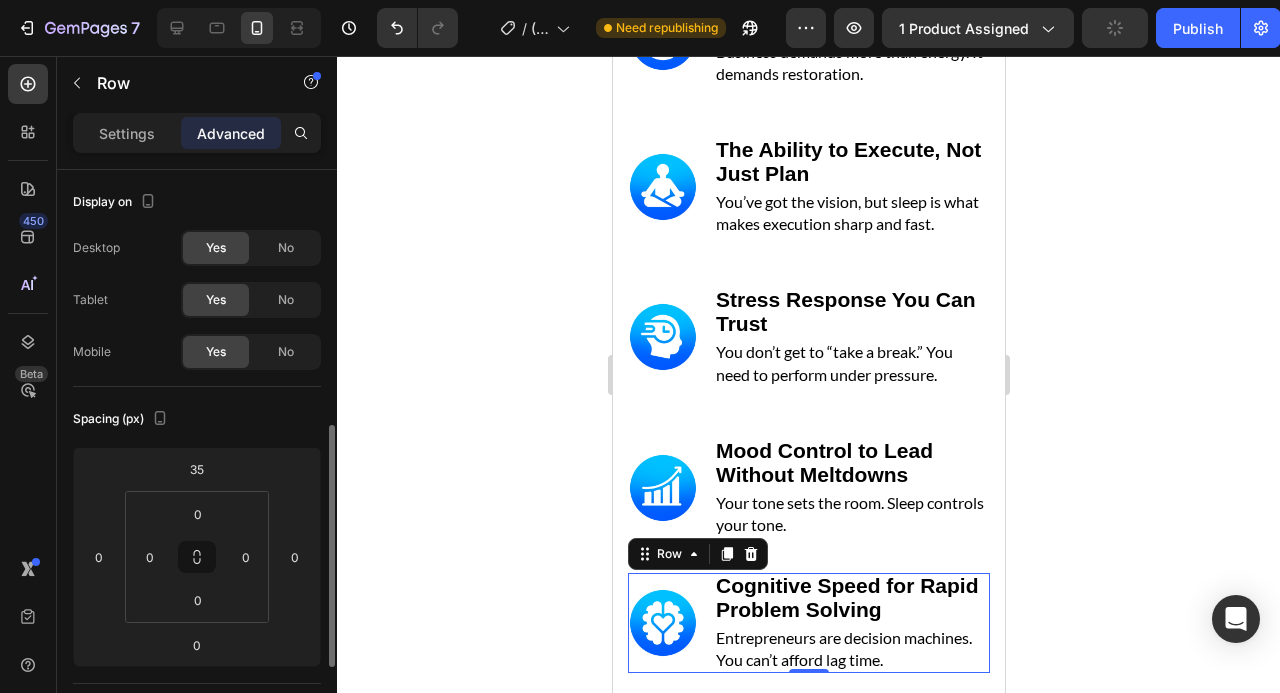 scroll, scrollTop: 180, scrollLeft: 0, axis: vertical 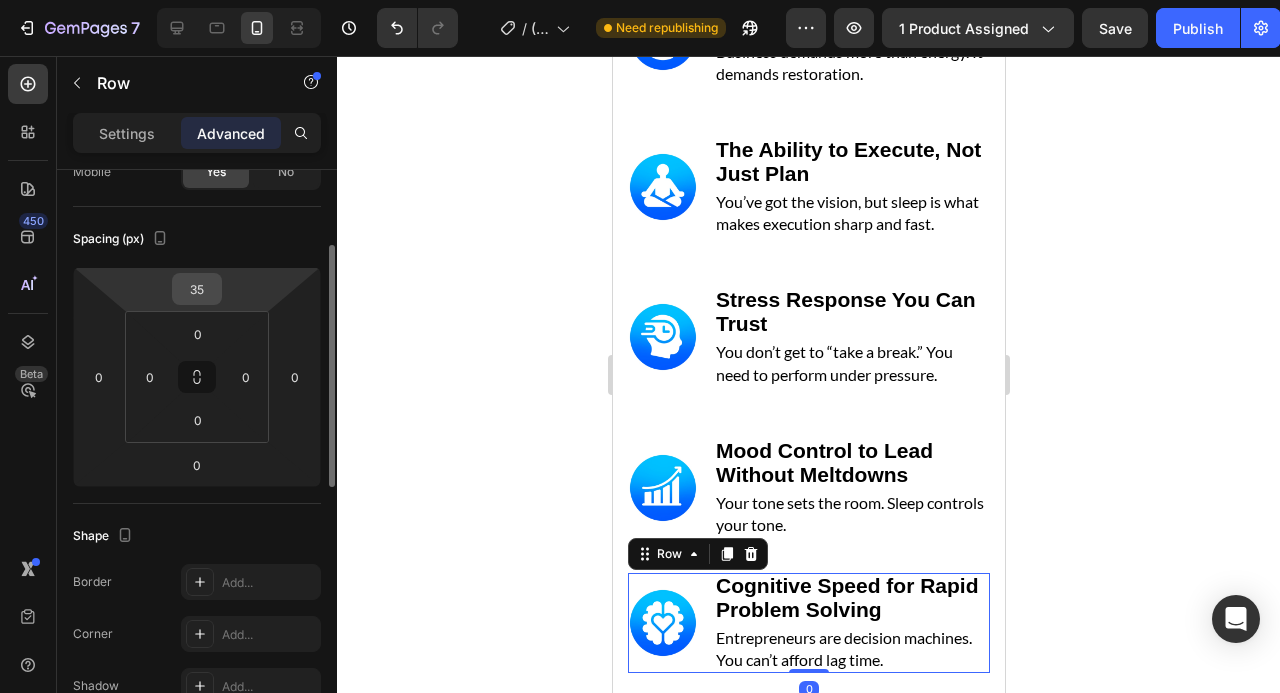 click on "35" at bounding box center (197, 289) 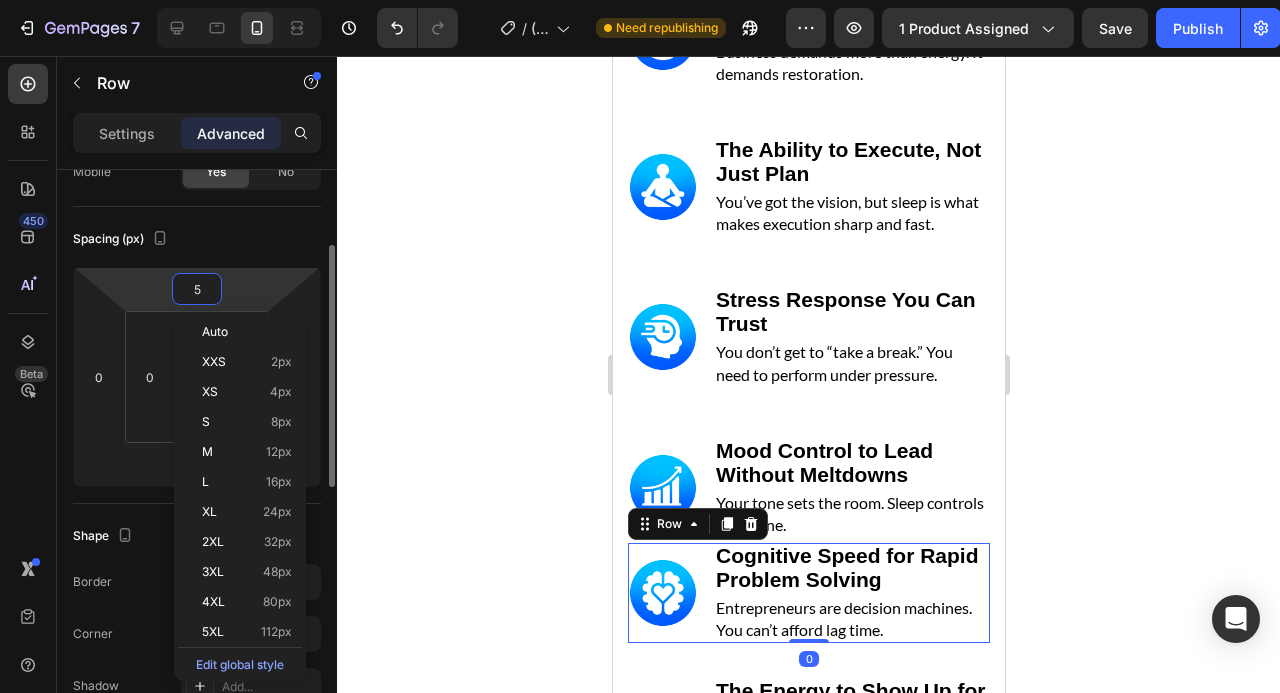 type on "50" 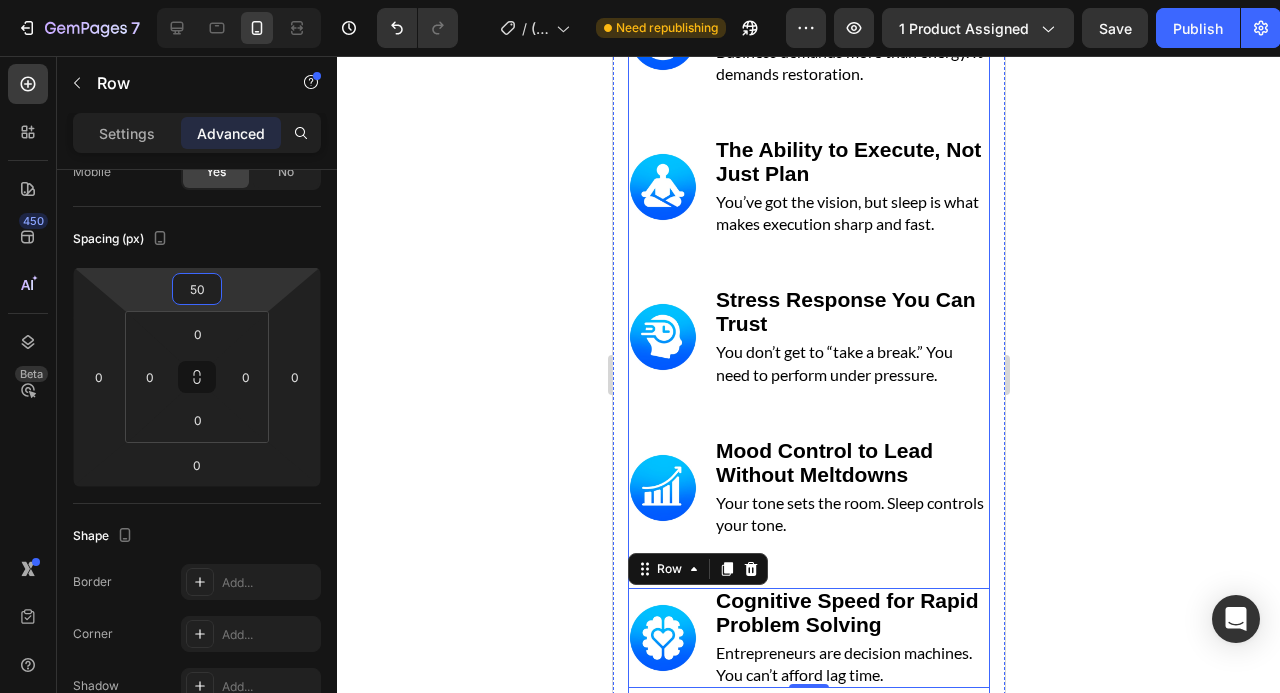 click on "You don’t get to “take a break.” You need to perform under pressure." at bounding box center (833, 362) 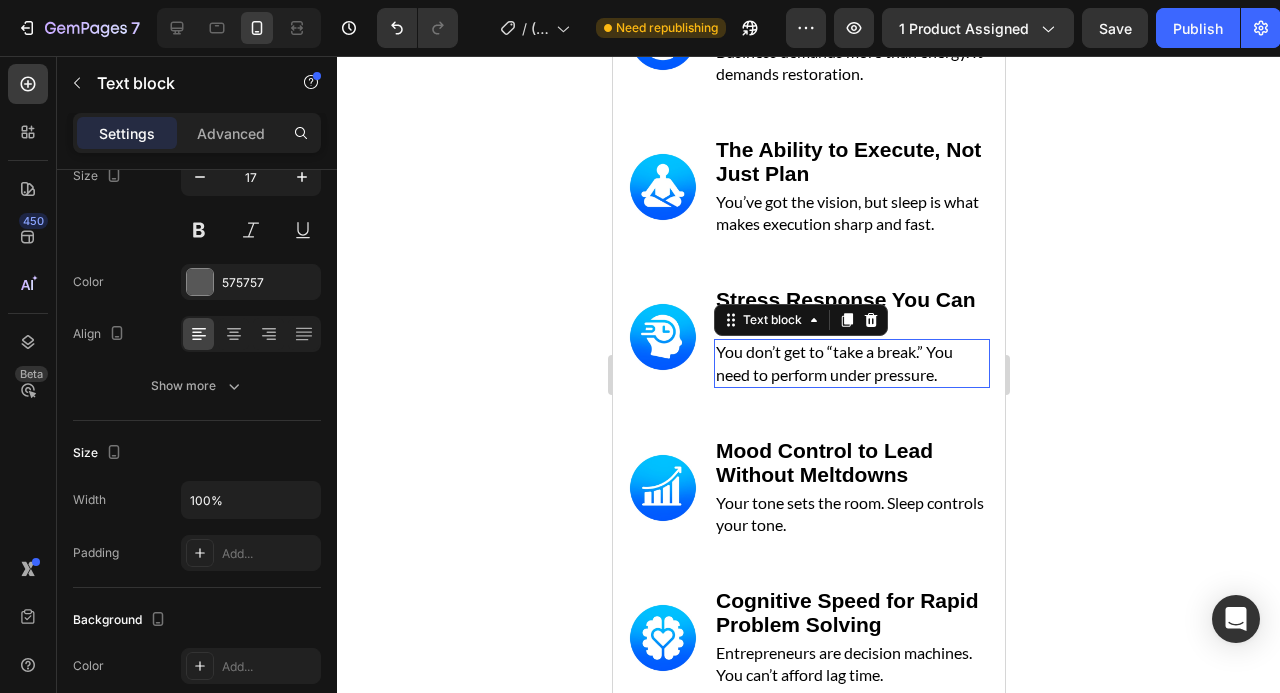 scroll, scrollTop: 0, scrollLeft: 0, axis: both 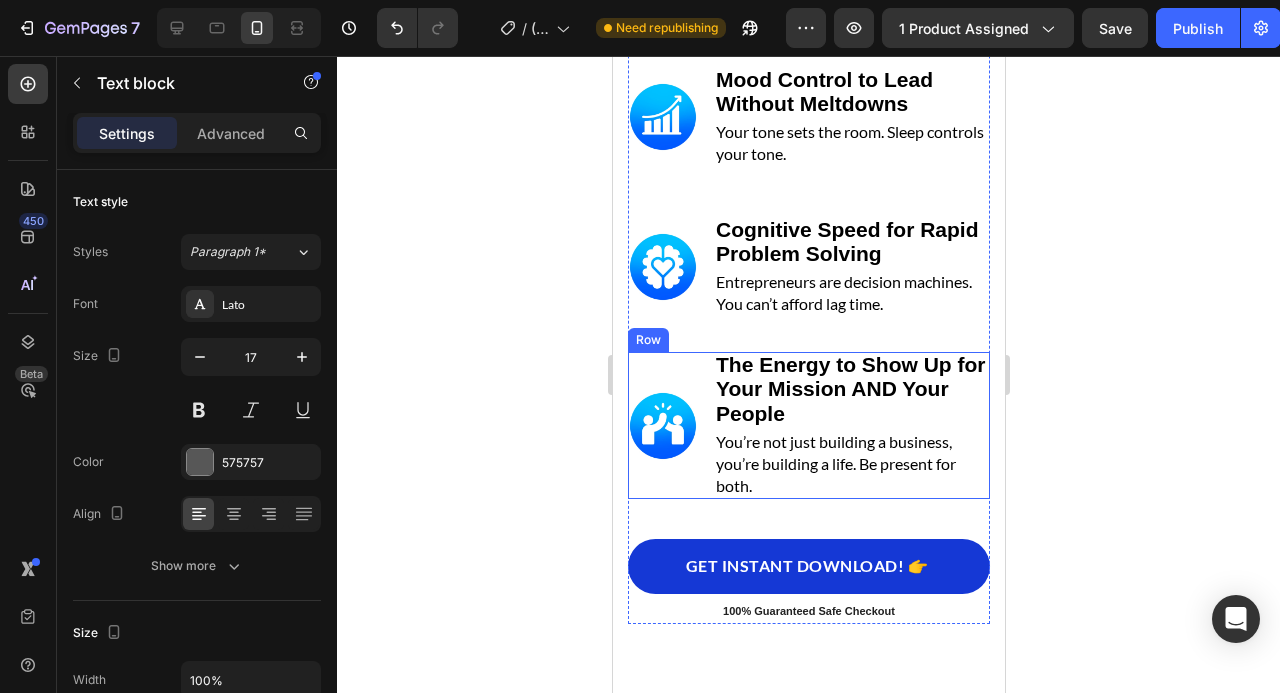click on "Image" at bounding box center [662, 425] 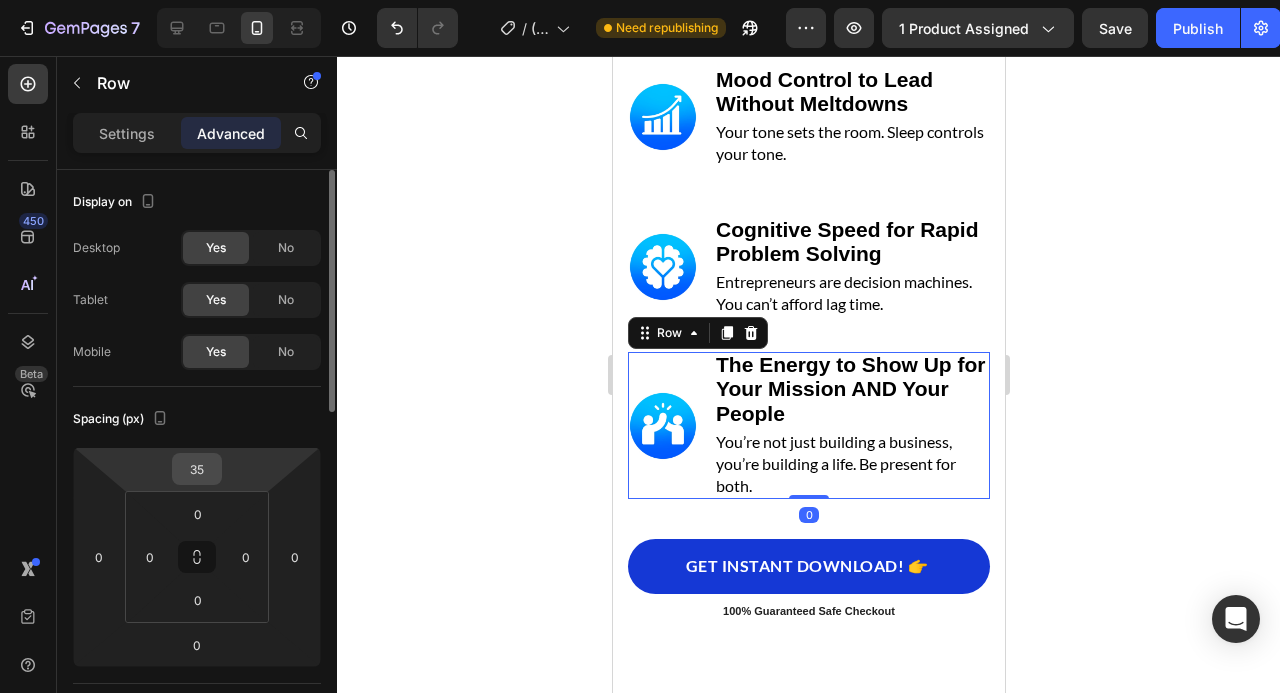 click on "35" at bounding box center (197, 469) 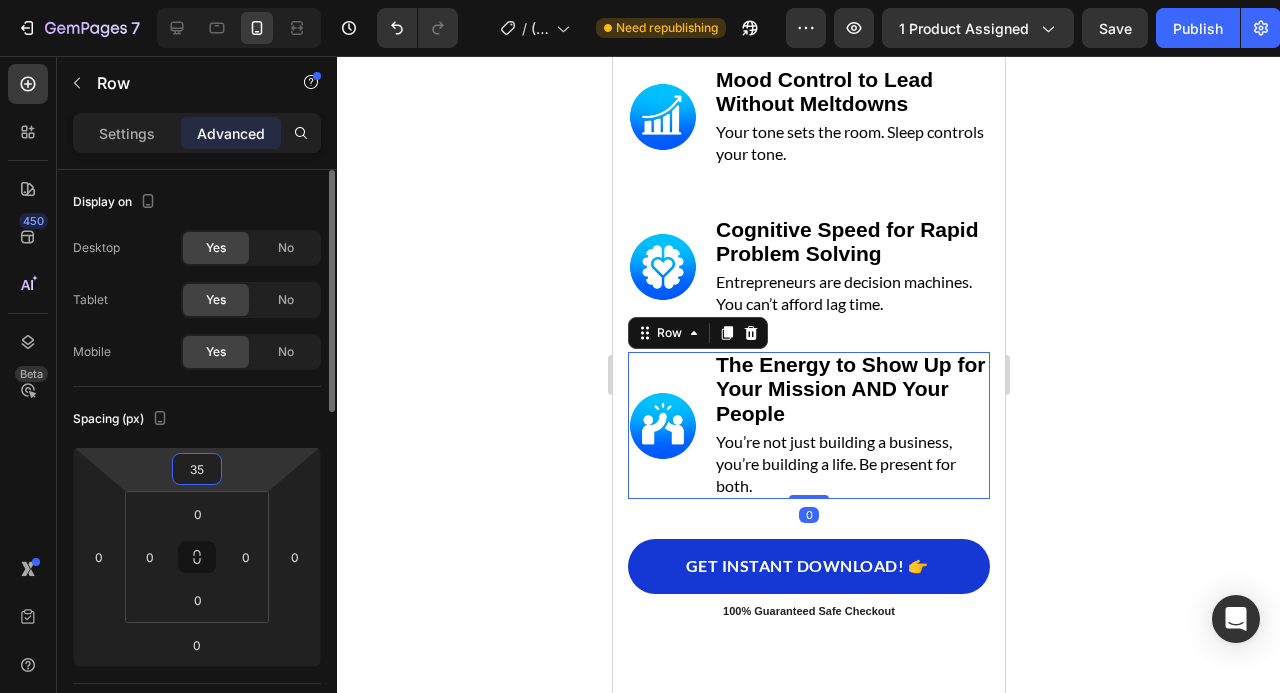 click on "35" at bounding box center [197, 469] 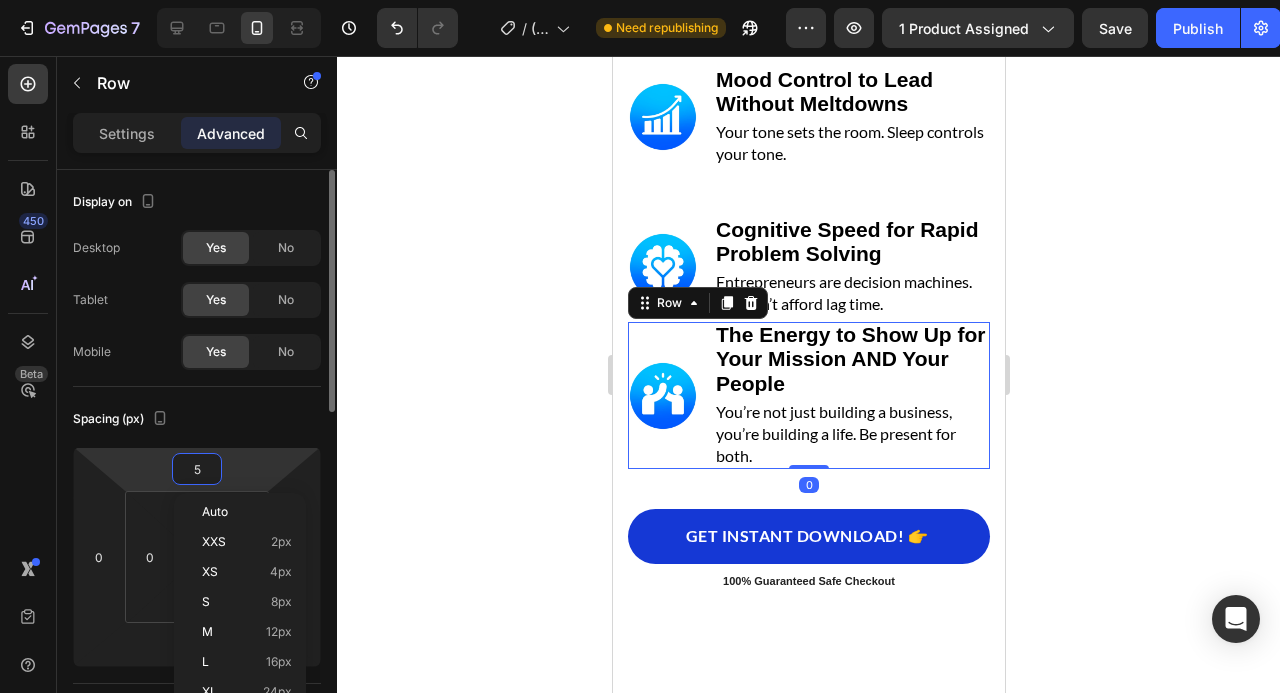 type on "50" 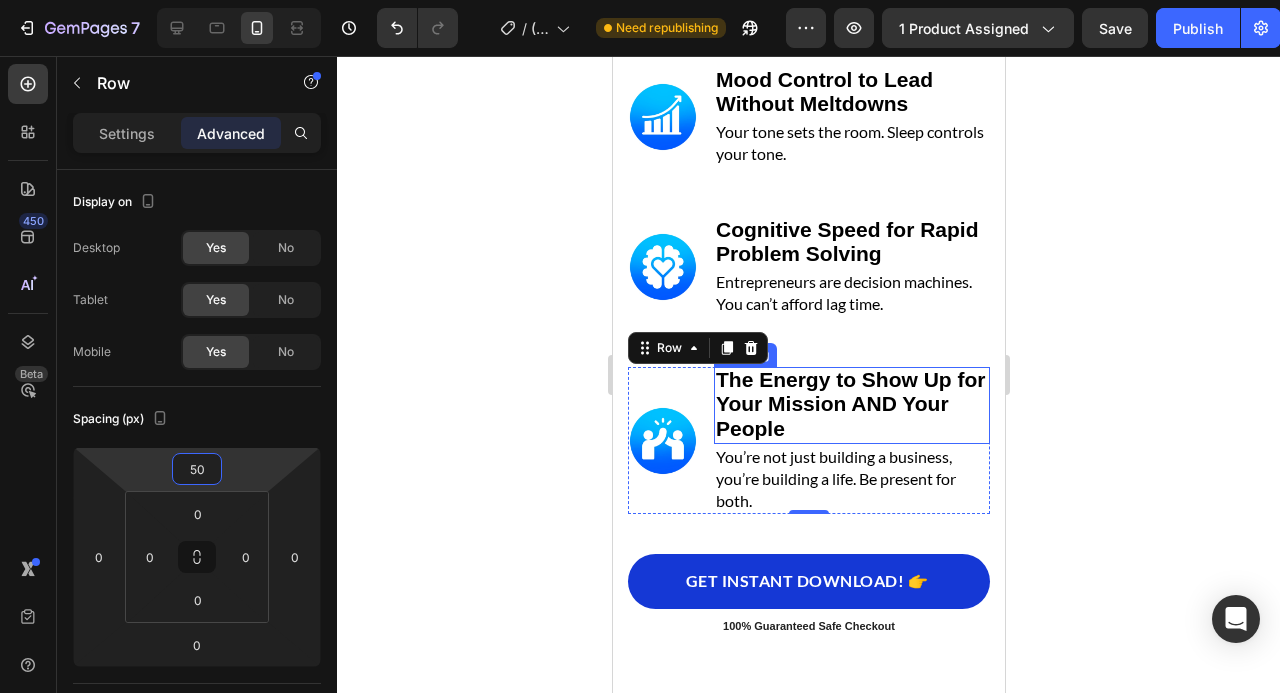 click 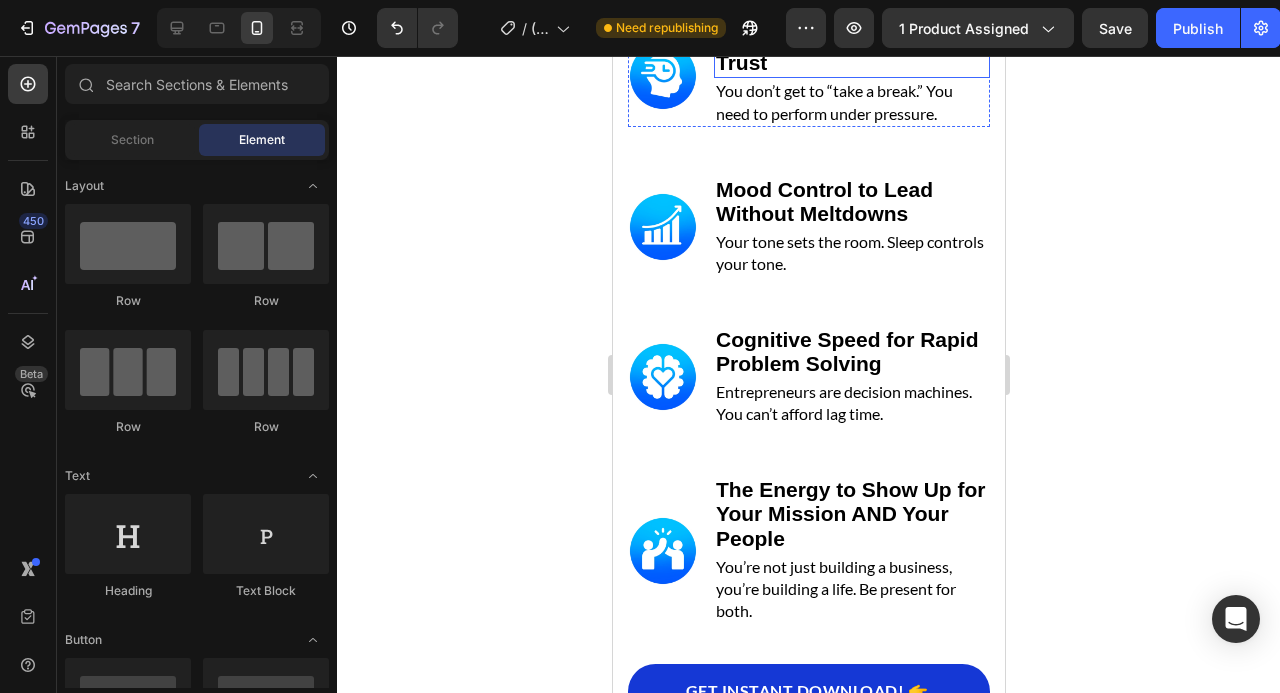 scroll, scrollTop: 5319, scrollLeft: 0, axis: vertical 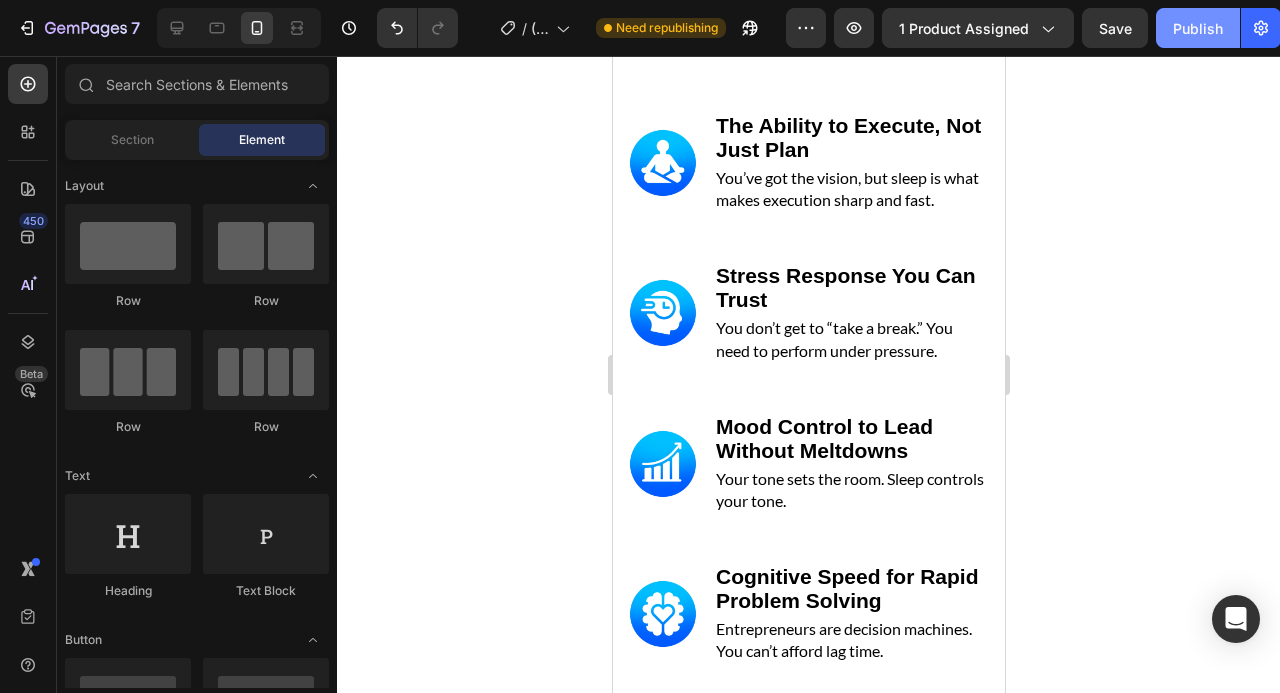 click on "Publish" 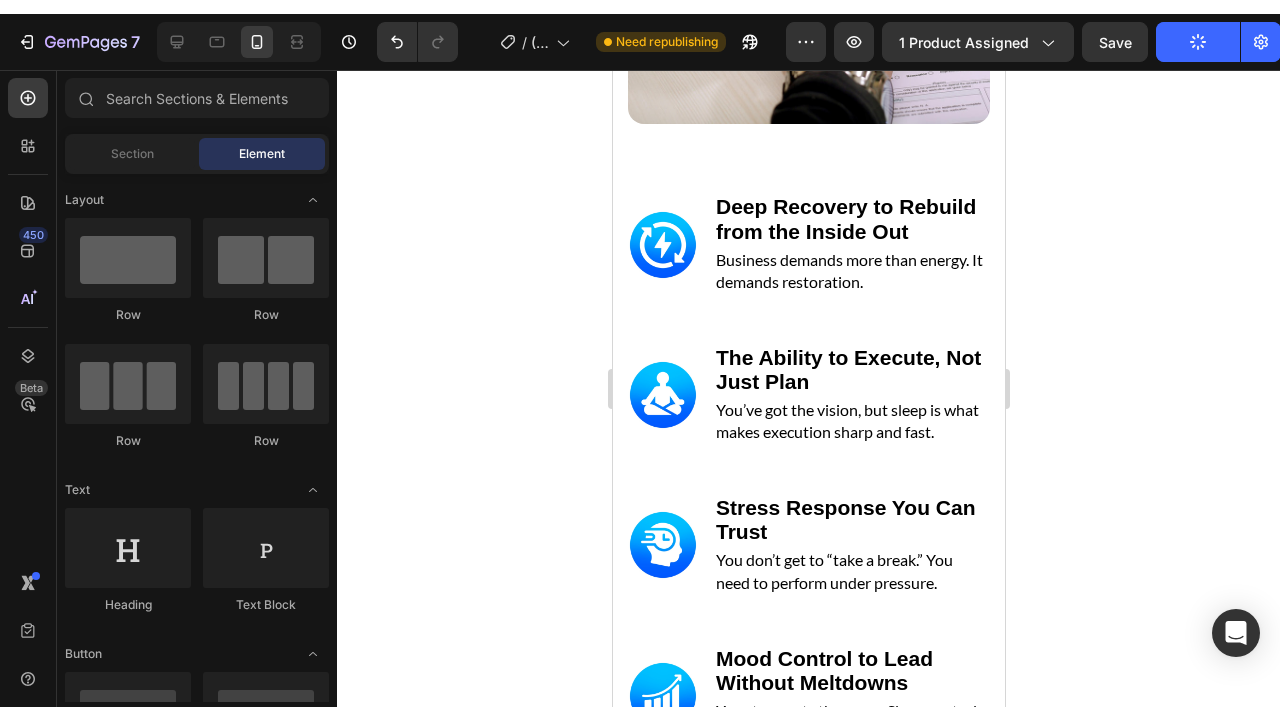 scroll, scrollTop: 302, scrollLeft: 0, axis: vertical 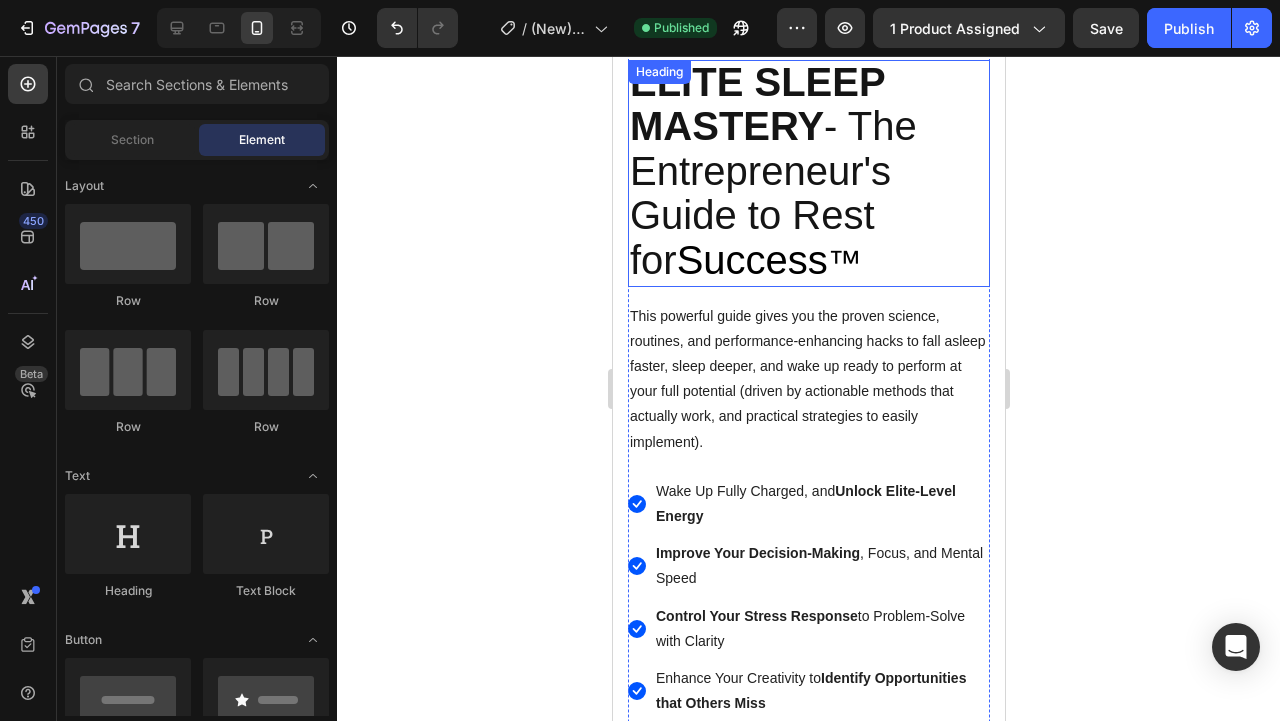 click on "Icon                Icon                Icon                Icon                Icon Icon List Hoz 1,175+ Happy Customers! Text block Row ELITE SLEEP MASTERY  - The Entrepreneur's Guide to Rest for  Success ™ Heading This powerful guide gives you the proven science, routines, and performance-enhancing hacks to fall asleep faster, sleep deeper, and wake up ready to perform at your full potential (driven by actionable methods that actually work, and practical strategies to easily implement). Text Block
Icon Wake Up Fully Charged, and  Unlock Elite-Level Energy Text block
Icon Improve Your Decision-Making , Focus, and Mental Speed Text block
Icon Control Your Stress Response  to Problem-Solve with Clarity Text block
Icon Enhance Your Creativity to  Identify Opportunities   that Others Miss Text block
Icon Control Your Mood  So You Don't Tank Deals, Teams, or Relationships Text block
Icon Text block" at bounding box center [808, 736] 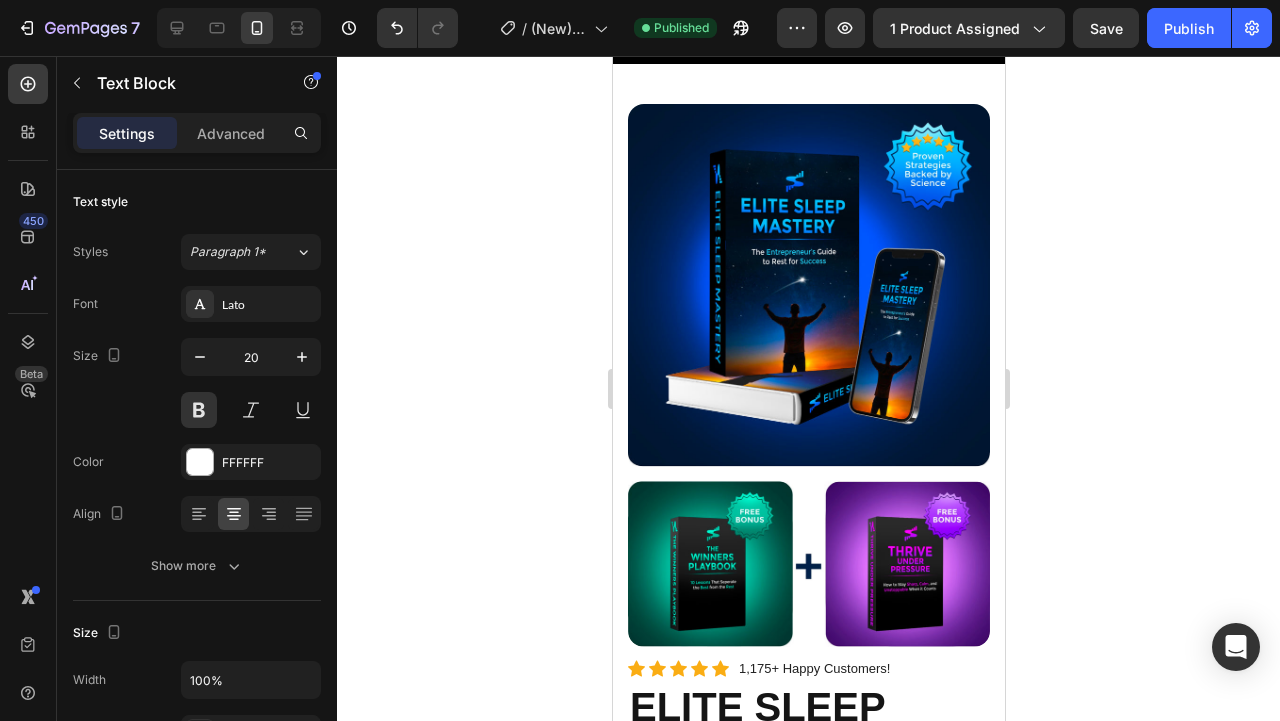 click on "Discover the Sleep Secrets of High-Performing Entrepreneurs So You Can Build Generational Wealth Without Sacrificing Your Focus, Family, or Future" at bounding box center (808, -34) 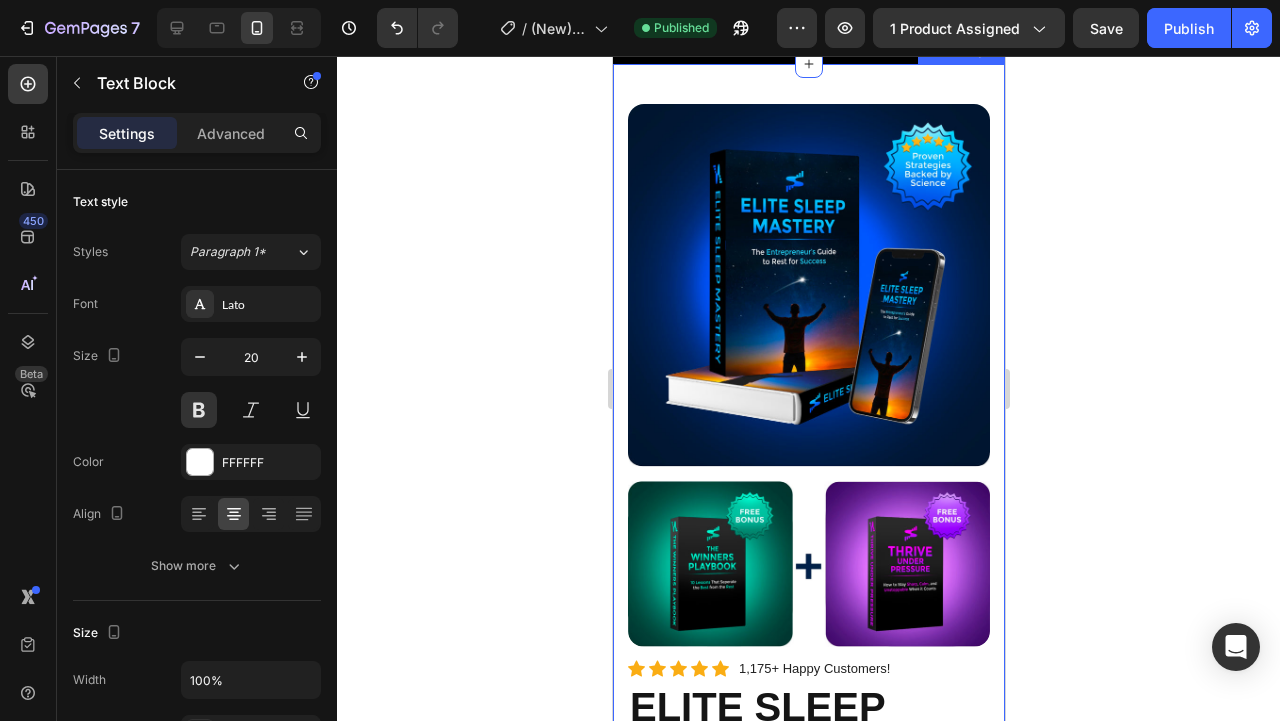 click on "Discover the Sleep Secrets of High-Performing Entrepreneurs, So You Can Build Generational Wealth Without Sacrificing Your Focus, Family, or Future" at bounding box center [808, -34] 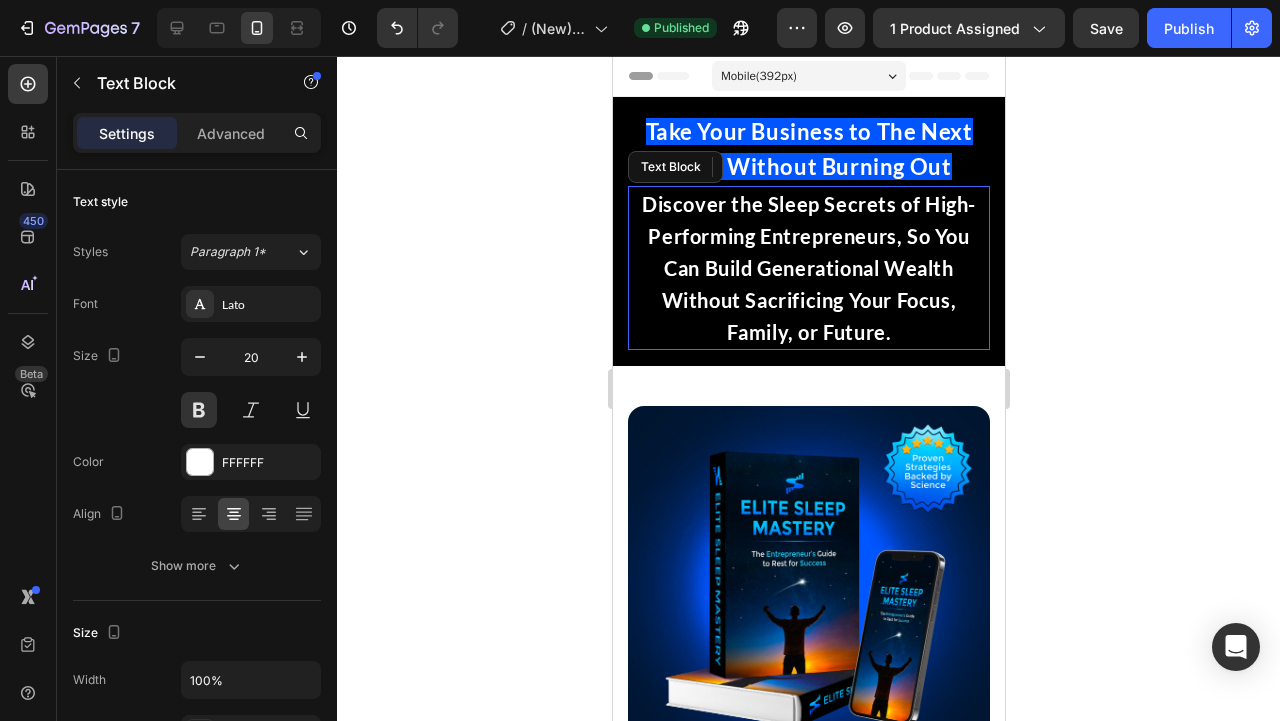 click 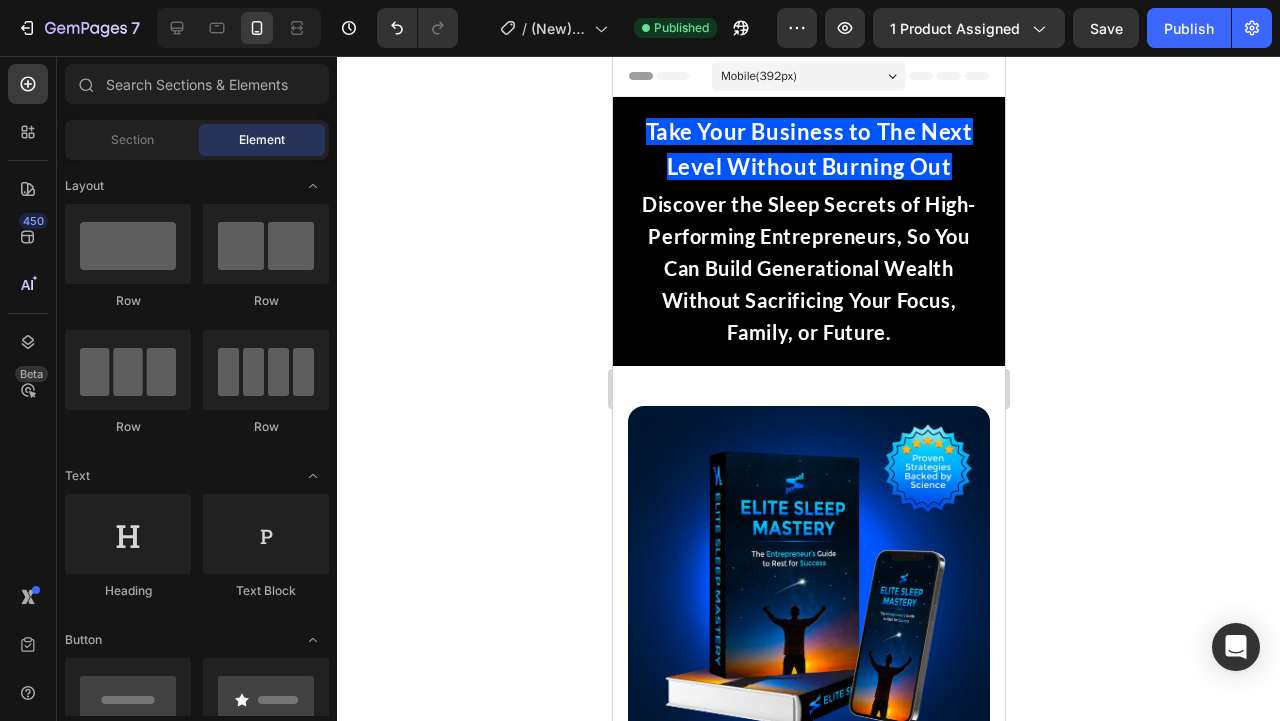 click 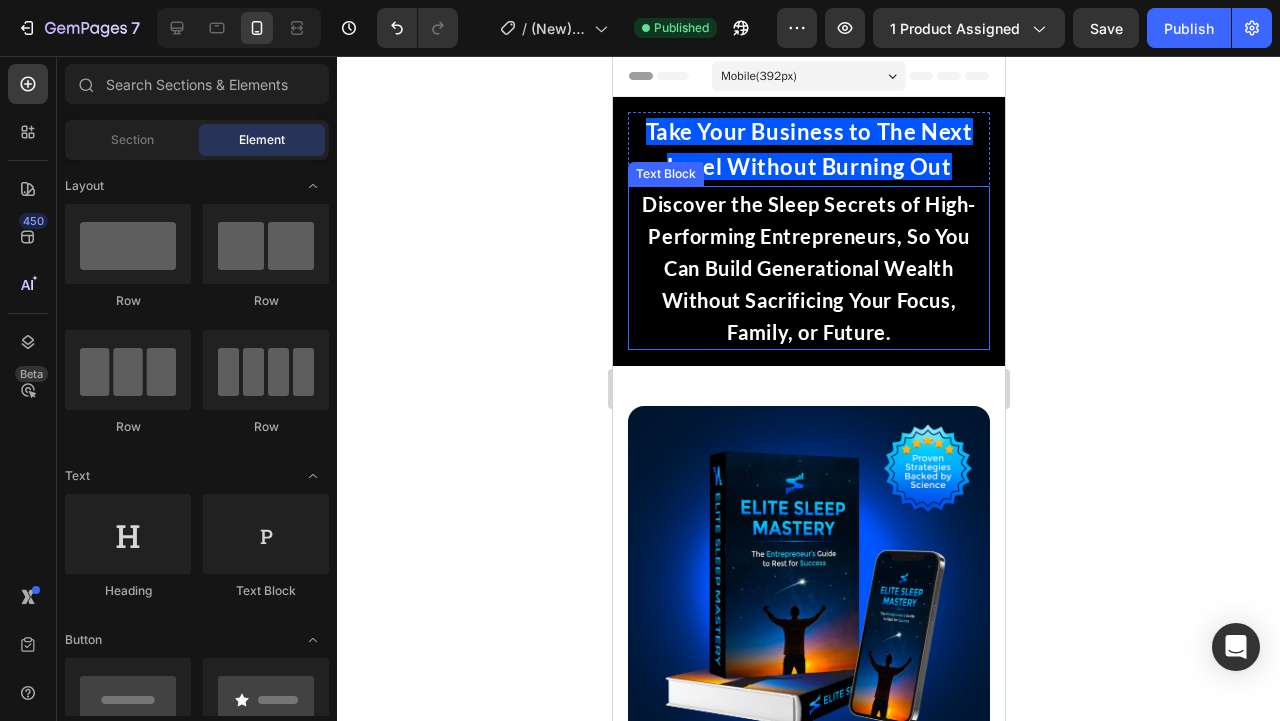 click 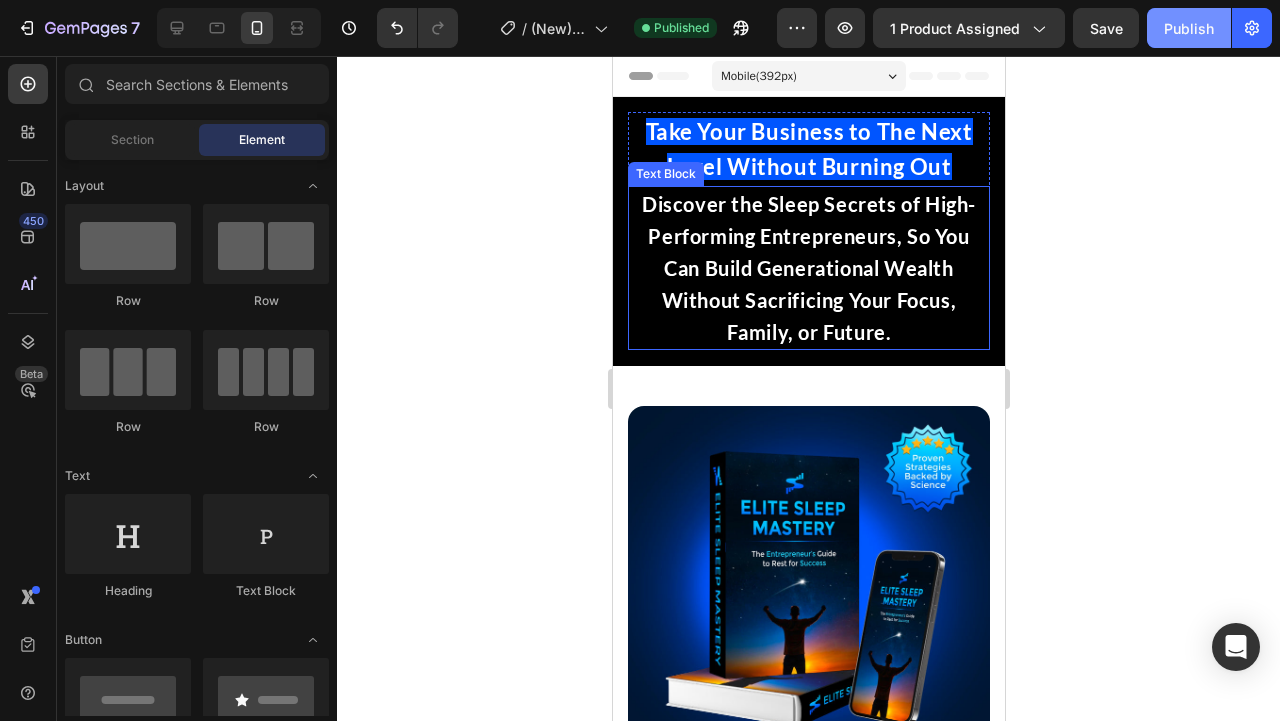 click on "Publish" at bounding box center [1189, 28] 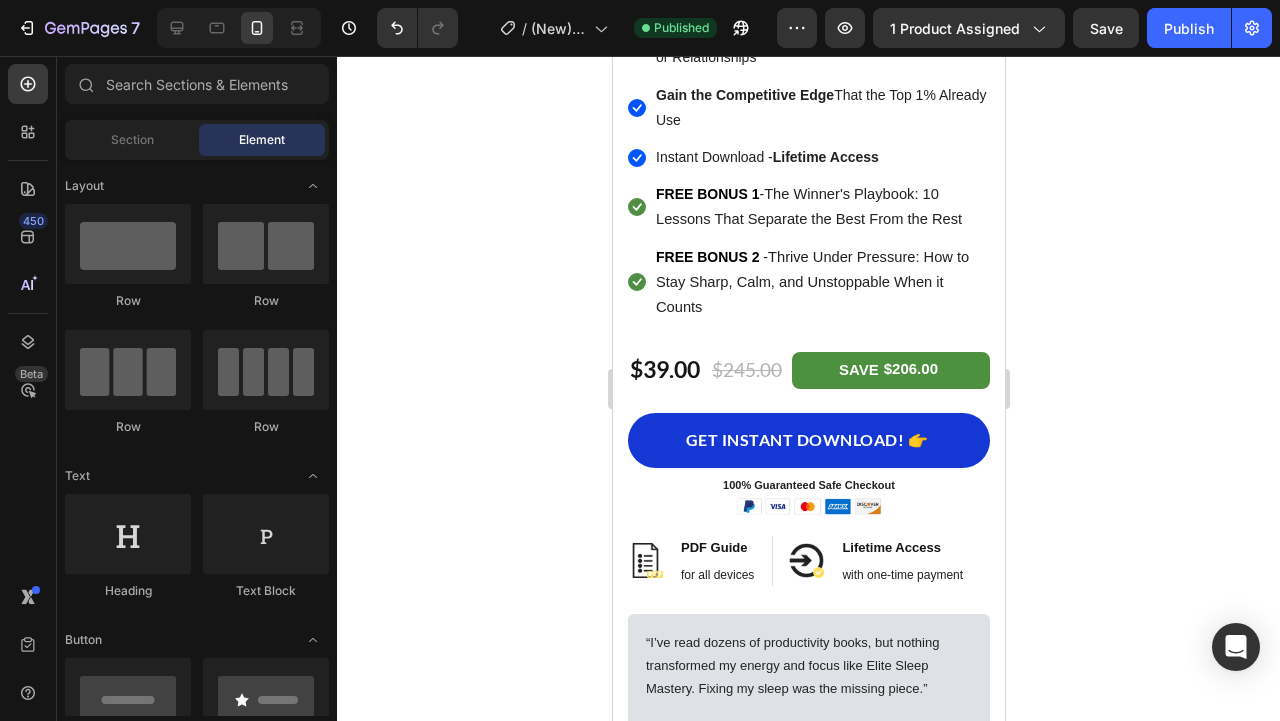 scroll, scrollTop: 1844, scrollLeft: 0, axis: vertical 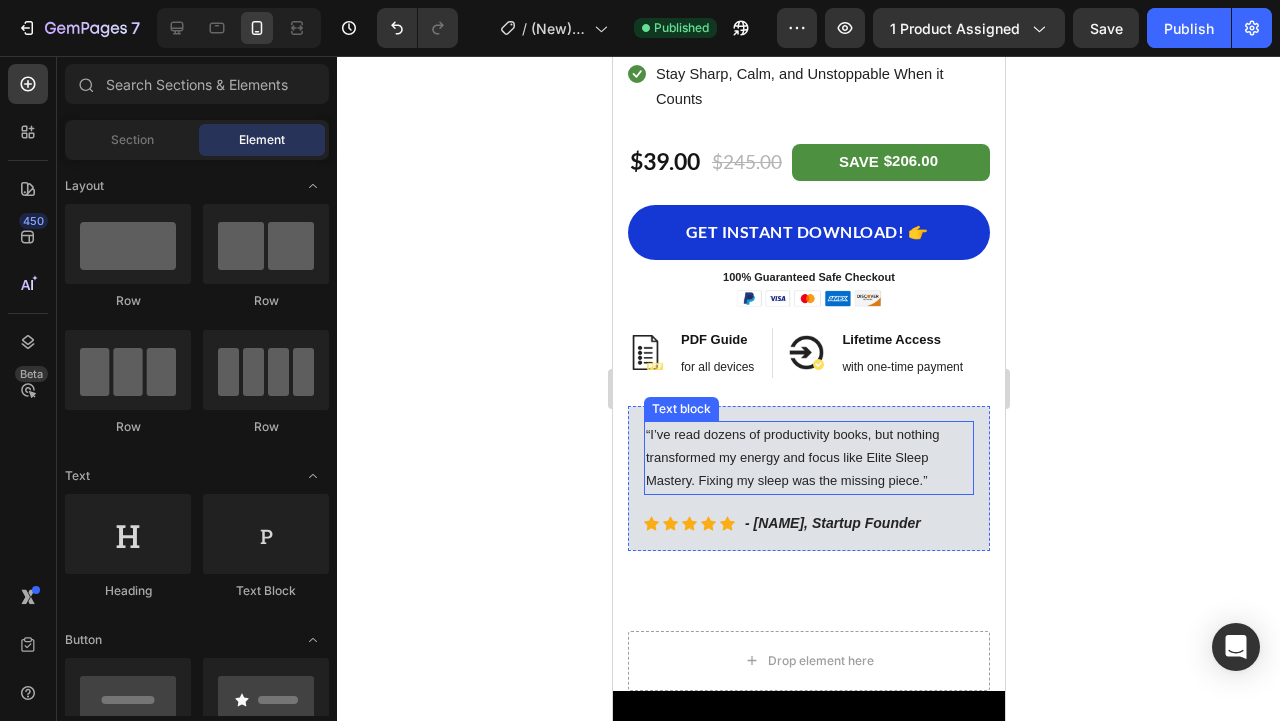 click on "“I’ve read dozens of productivity books, but nothing transformed my energy and focus like Elite Sleep Mastery. Fixing my sleep was the missing piece.”" at bounding box center [808, 458] 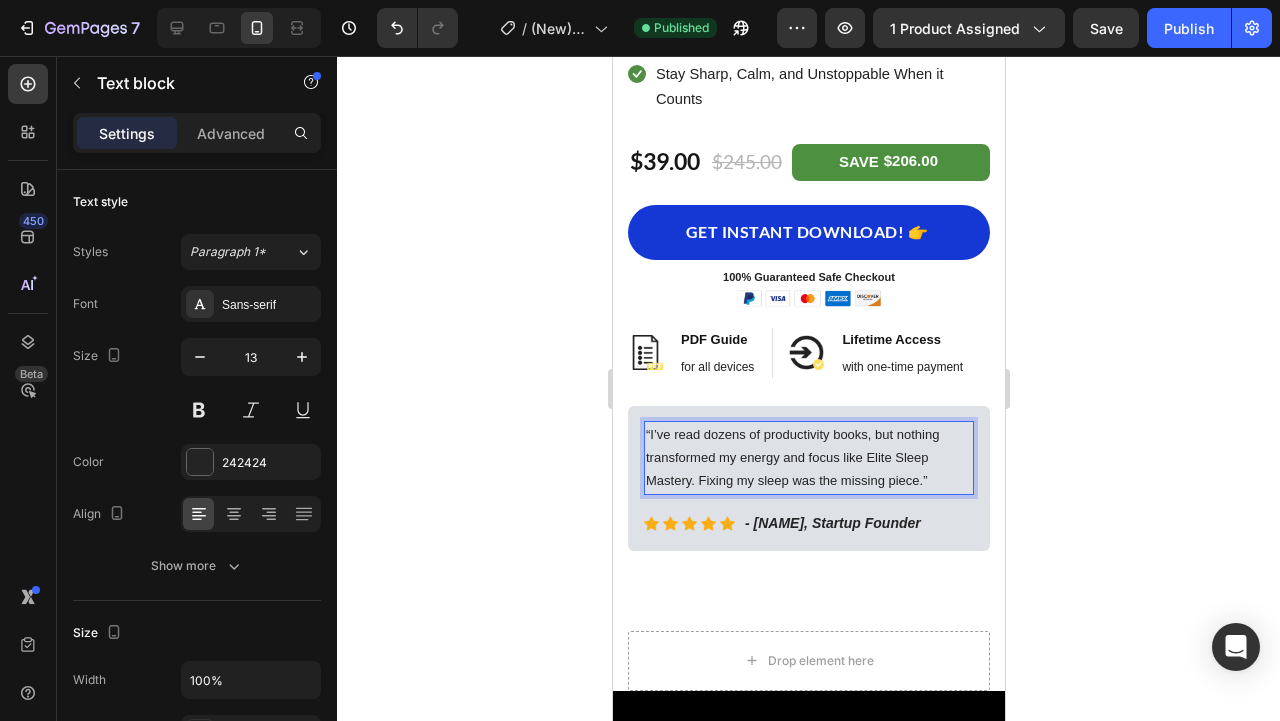 click on "“I’ve read dozens of productivity books, but nothing transformed my energy and focus like Elite Sleep Mastery. Fixing my sleep was the missing piece.”" at bounding box center (808, 458) 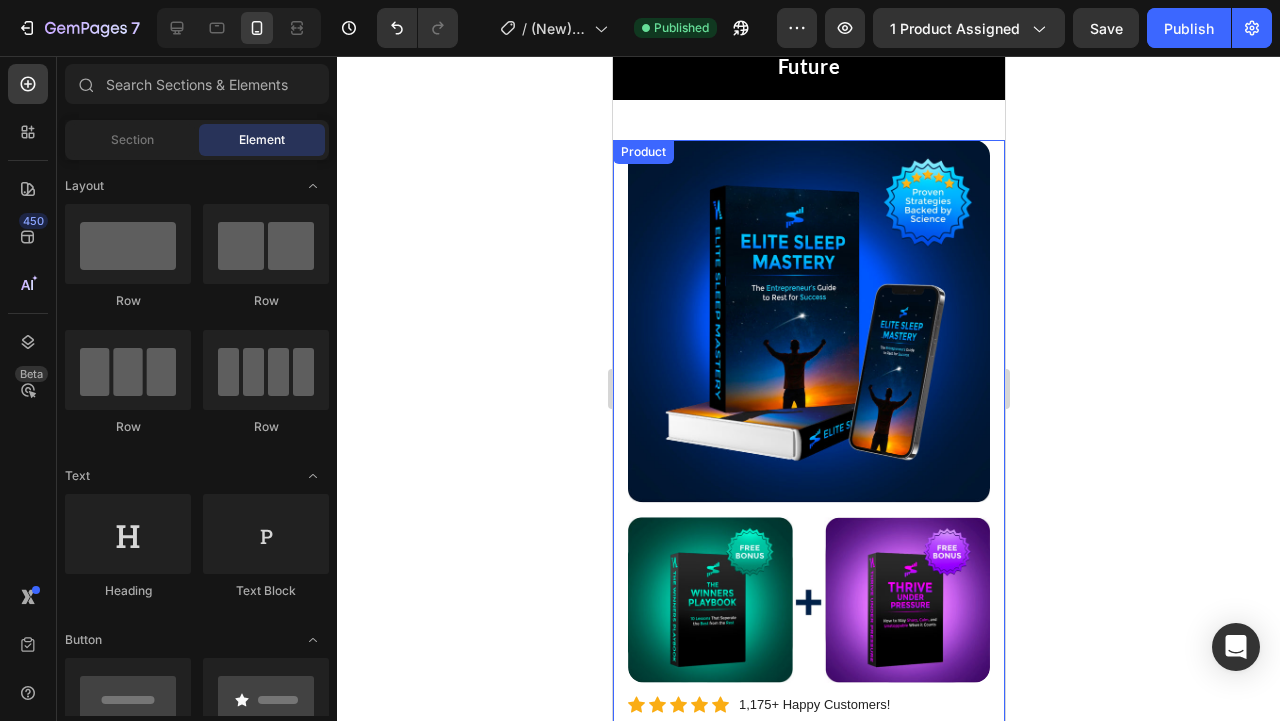 scroll, scrollTop: 0, scrollLeft: 0, axis: both 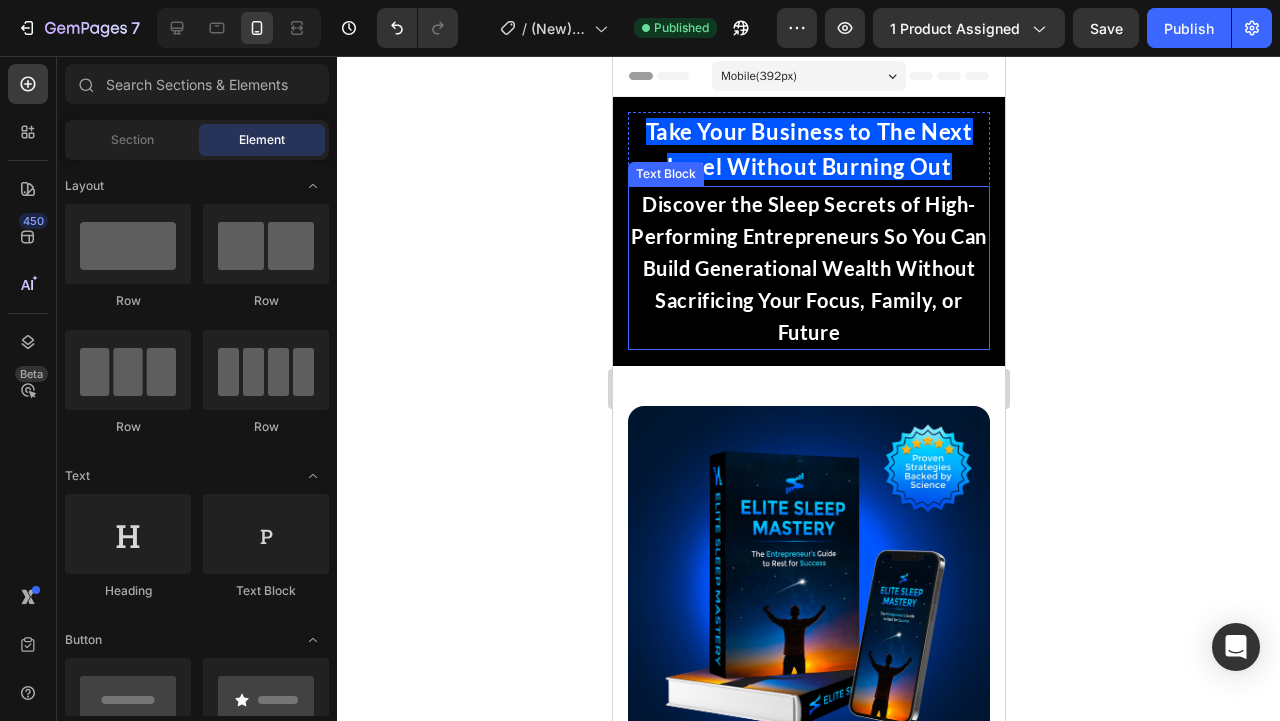 click on "Discover the Sleep Secrets of High-Performing Entrepreneurs So You Can Build Generational Wealth Without Sacrificing Your Focus, Family, or Future" at bounding box center (808, 268) 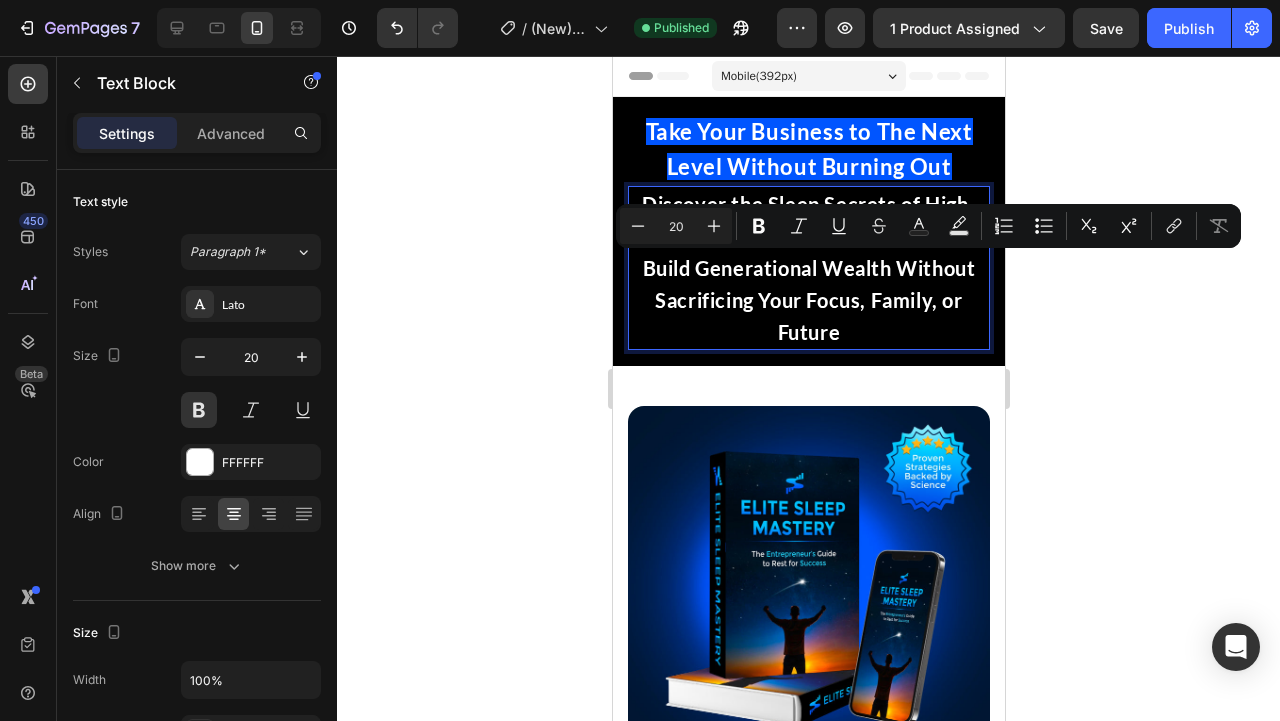 click on "Discover the Sleep Secrets of High-Performing Entrepreneurs So You Can Build Generational Wealth Without Sacrificing Your Focus, Family, or Future" at bounding box center (808, 268) 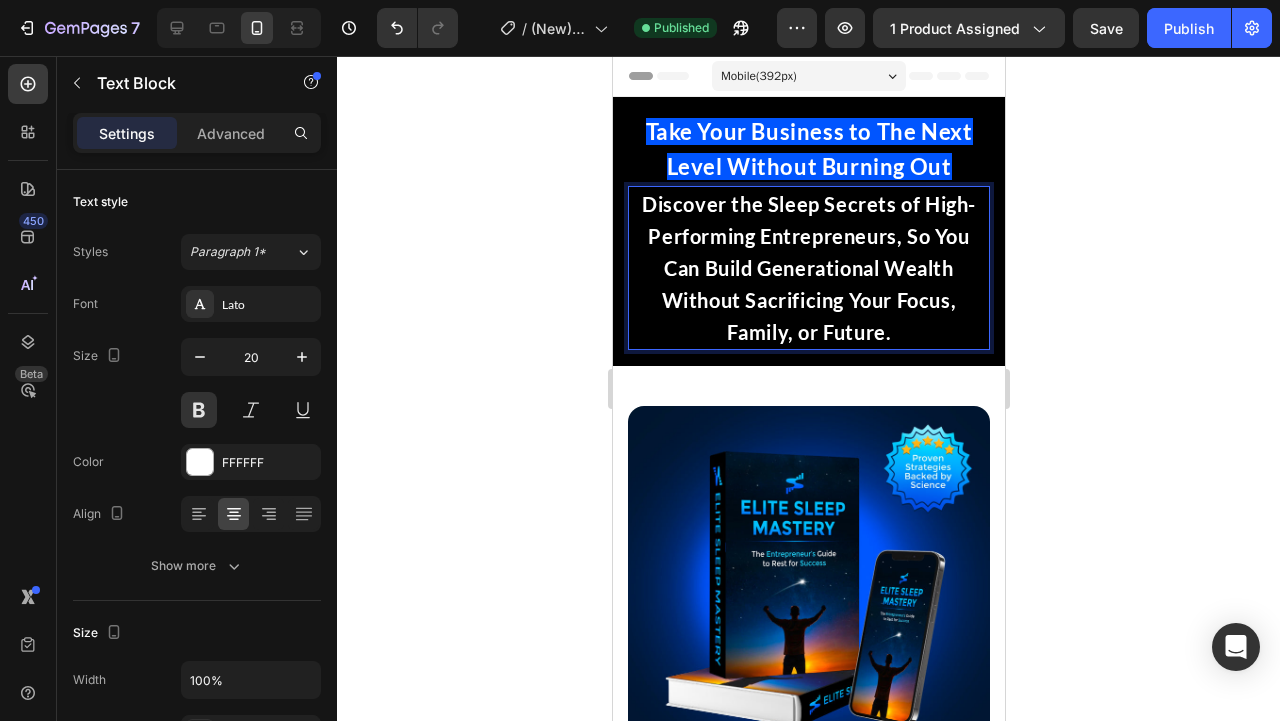 click 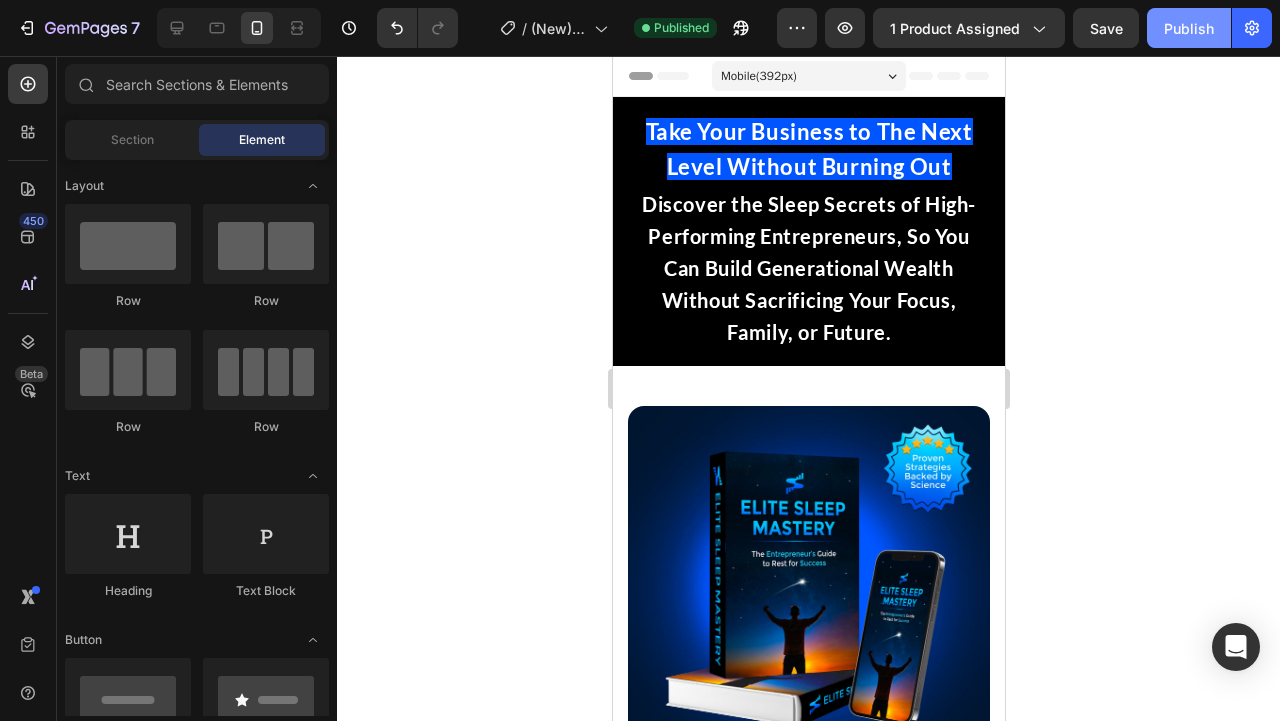 click on "Publish" at bounding box center (1189, 28) 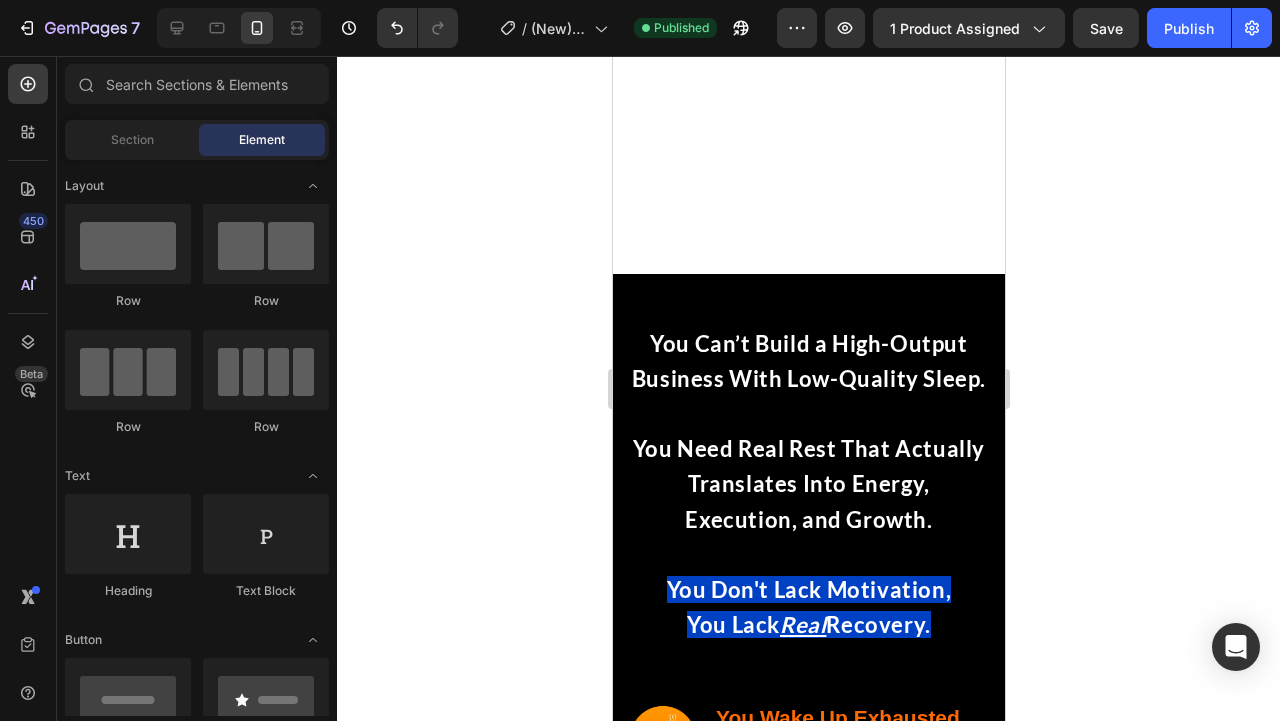 scroll, scrollTop: 2560, scrollLeft: 0, axis: vertical 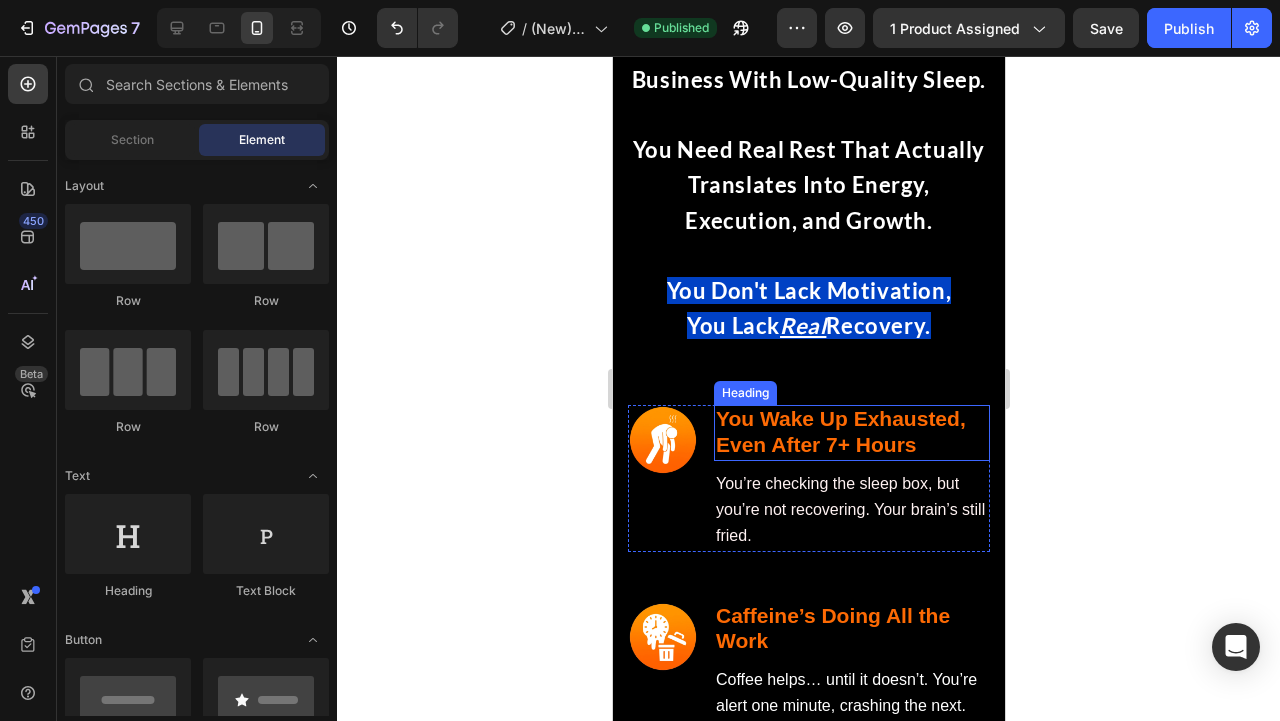 click on "You Wake Up Exhausted, Even After 7+ Hours" at bounding box center [840, 431] 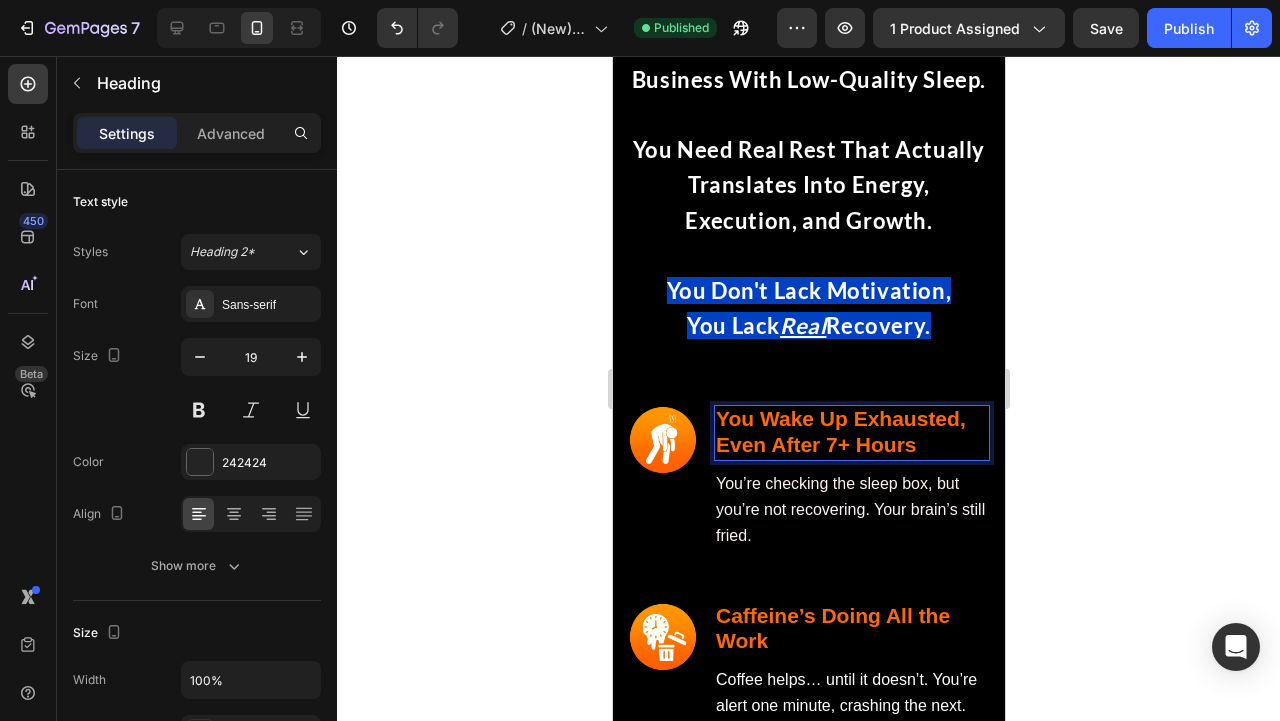 click on "You Wake Up Exhausted, Even After 7+ Hours" at bounding box center [840, 431] 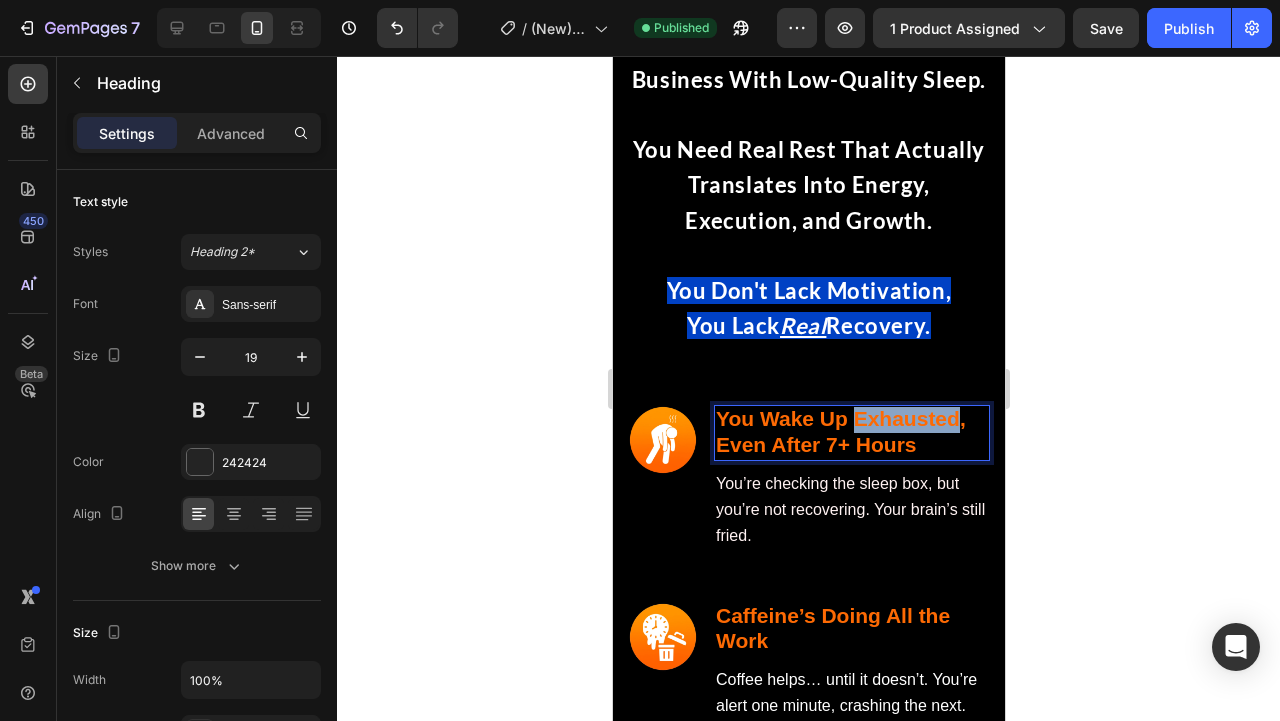 click on "You Wake Up Exhausted, Even After 7+ Hours" at bounding box center [840, 431] 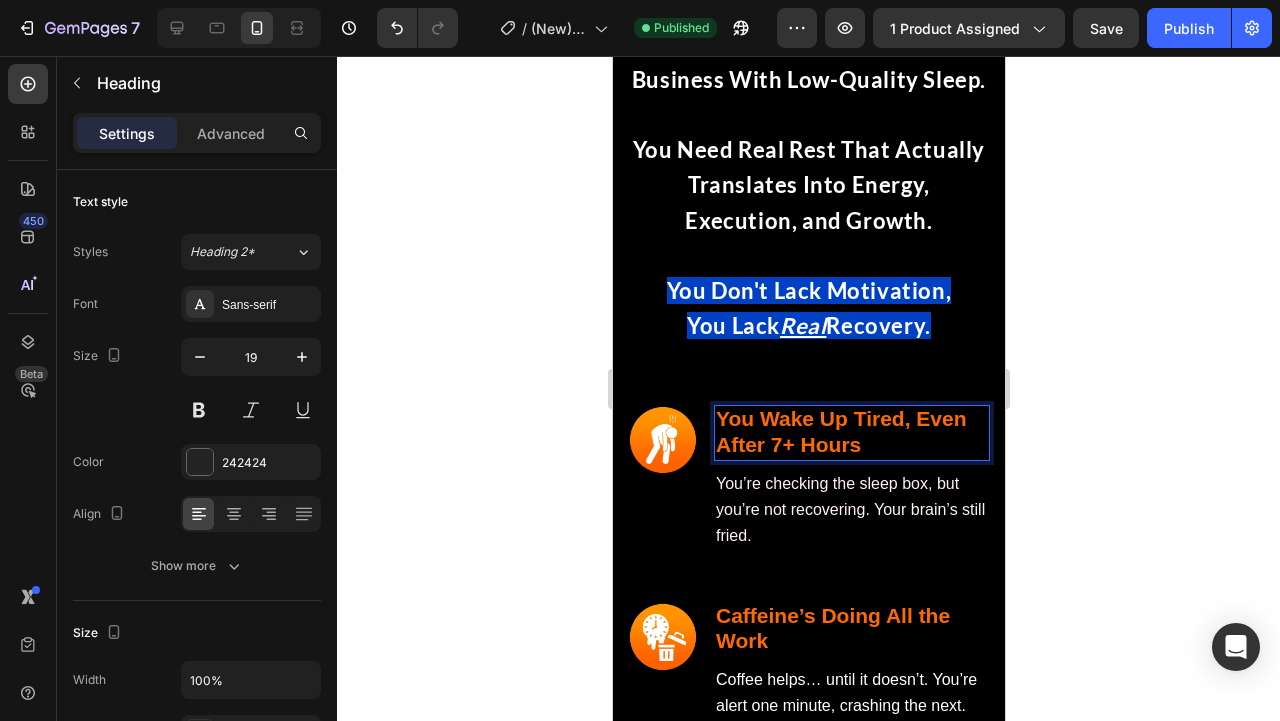 click 